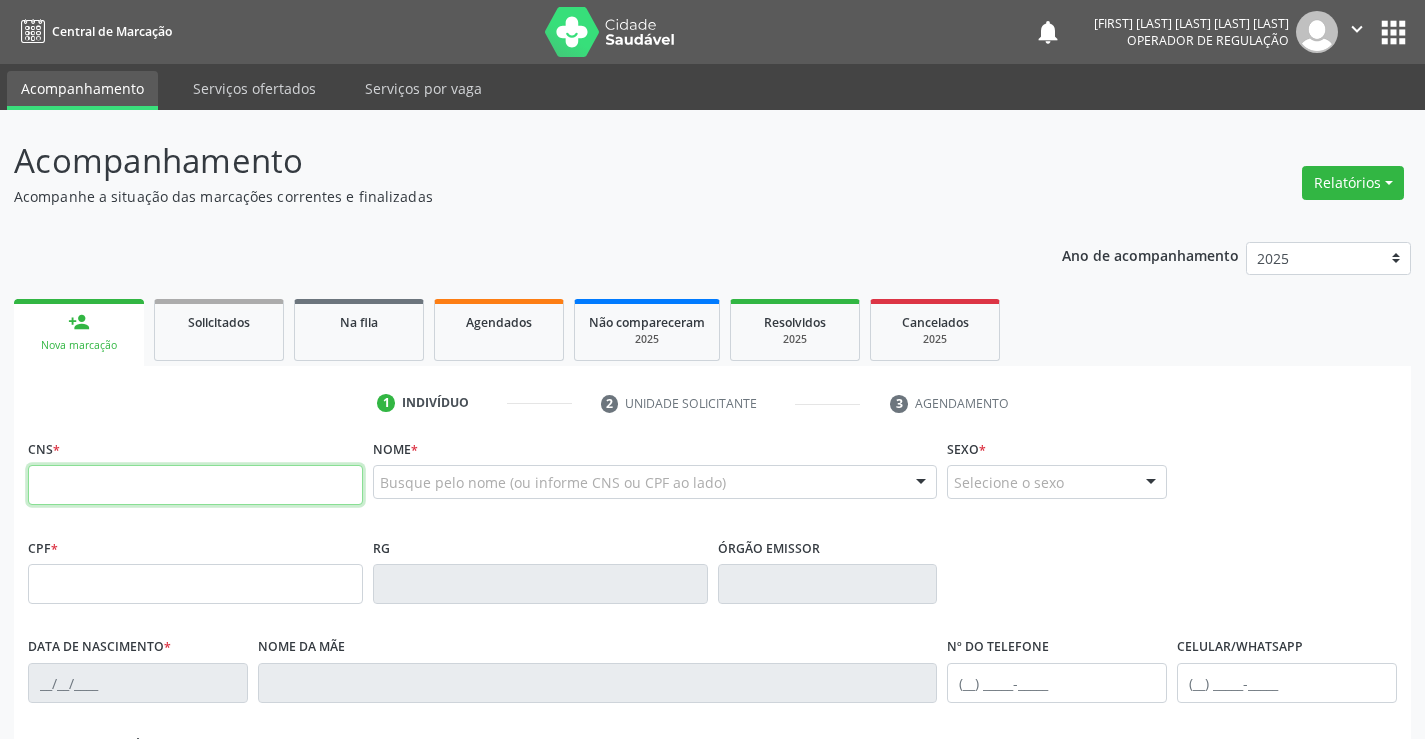 scroll, scrollTop: 0, scrollLeft: 0, axis: both 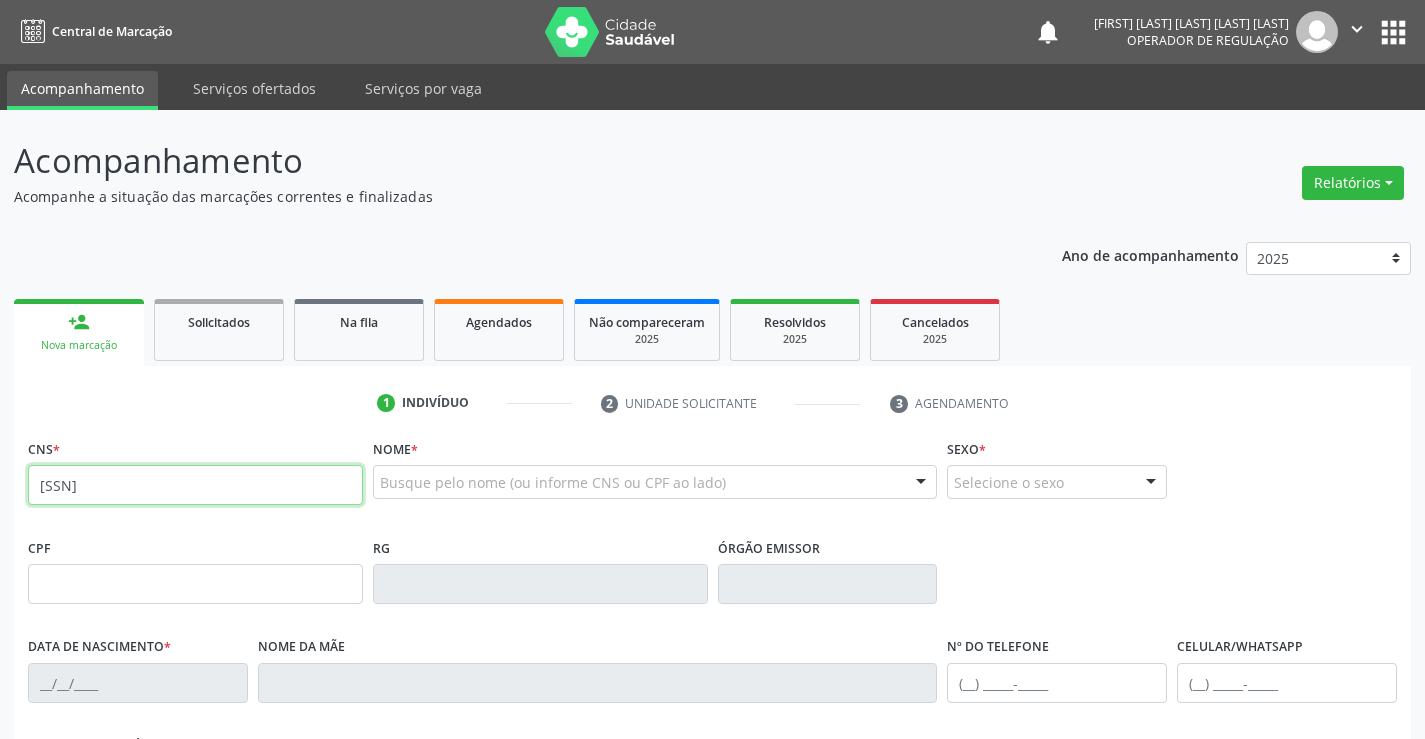 type on "[SSN]" 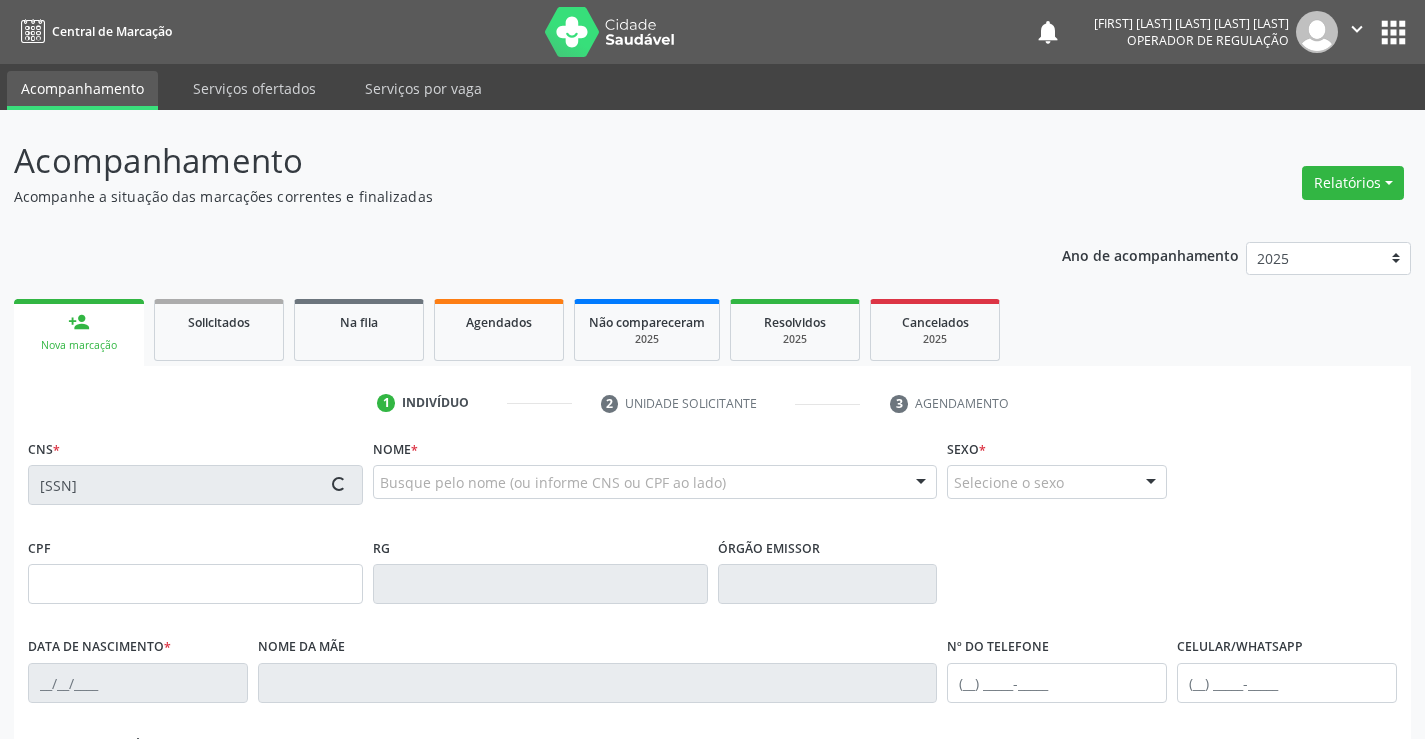 type on "[DATE]" 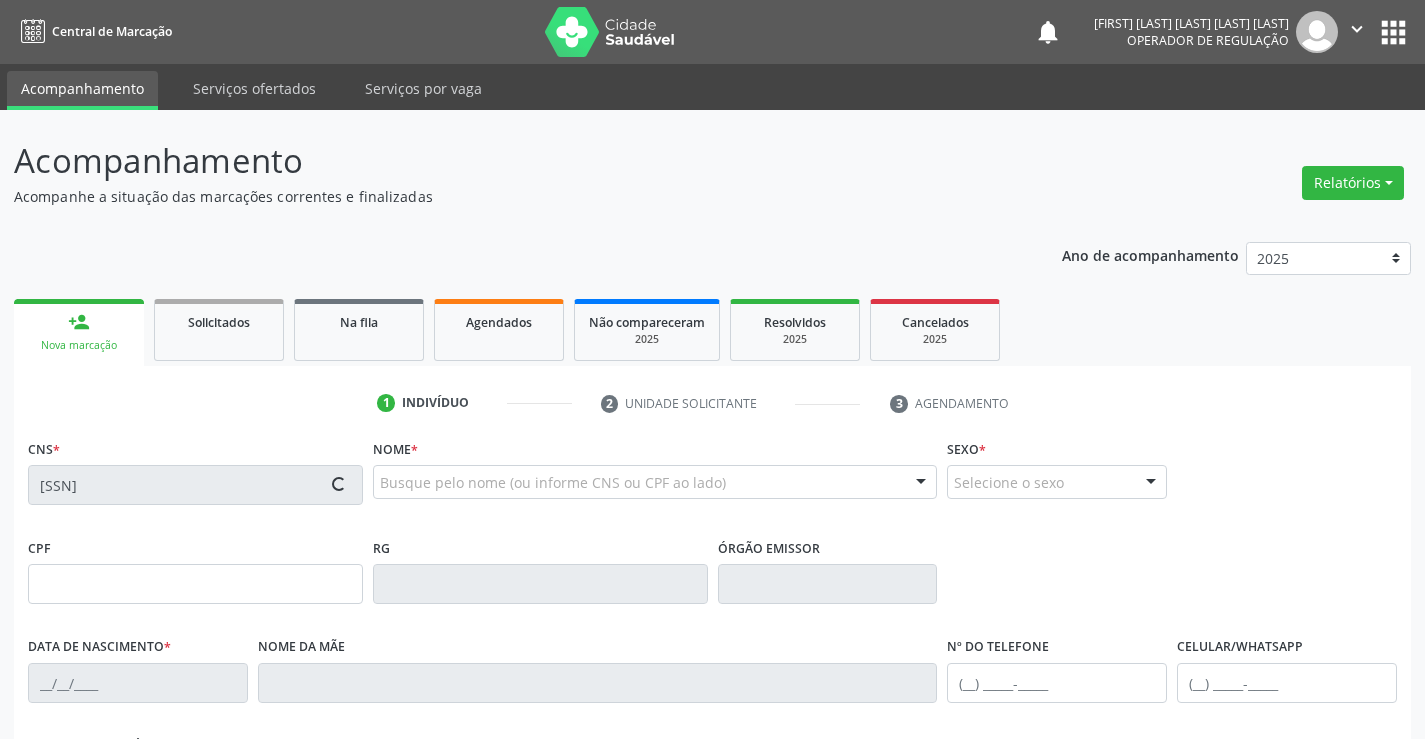 type on "([PHONE]) [PHONE]-[PHONE]" 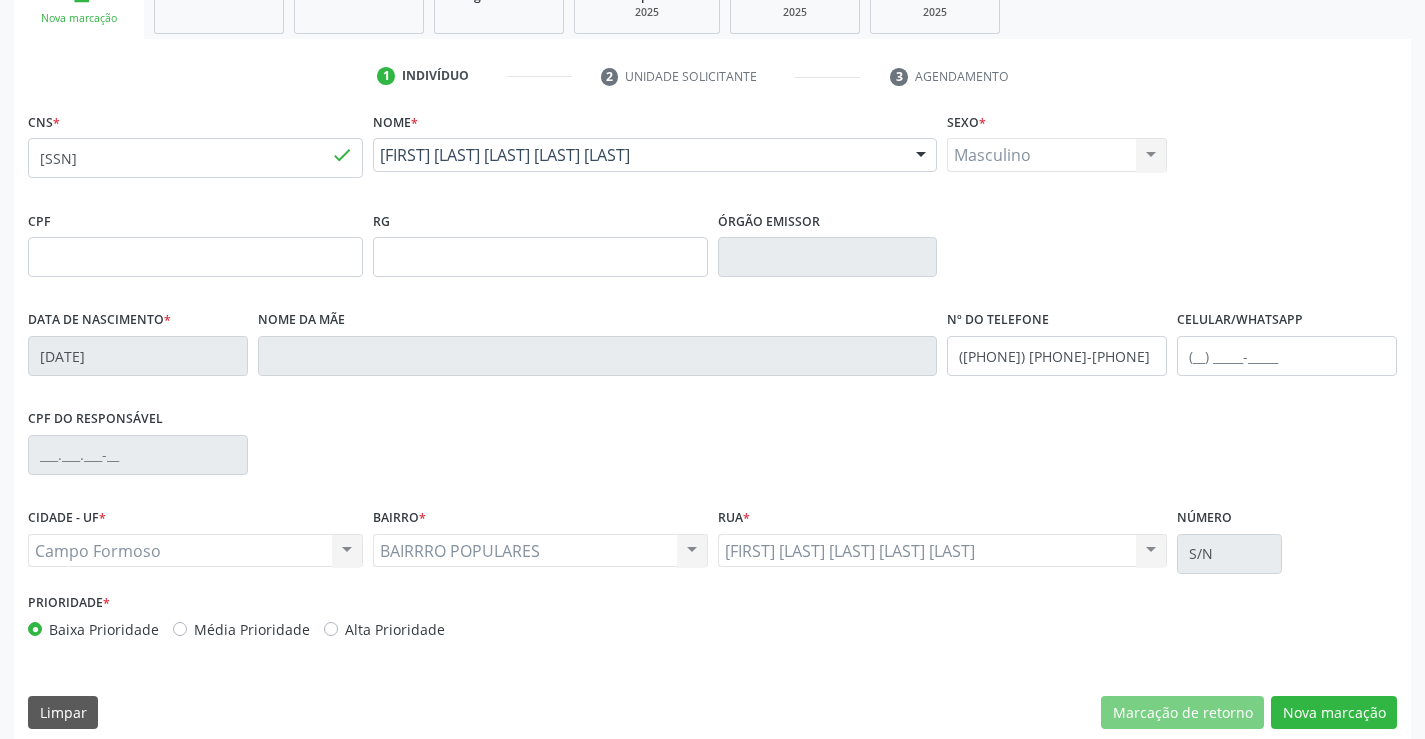 scroll, scrollTop: 345, scrollLeft: 0, axis: vertical 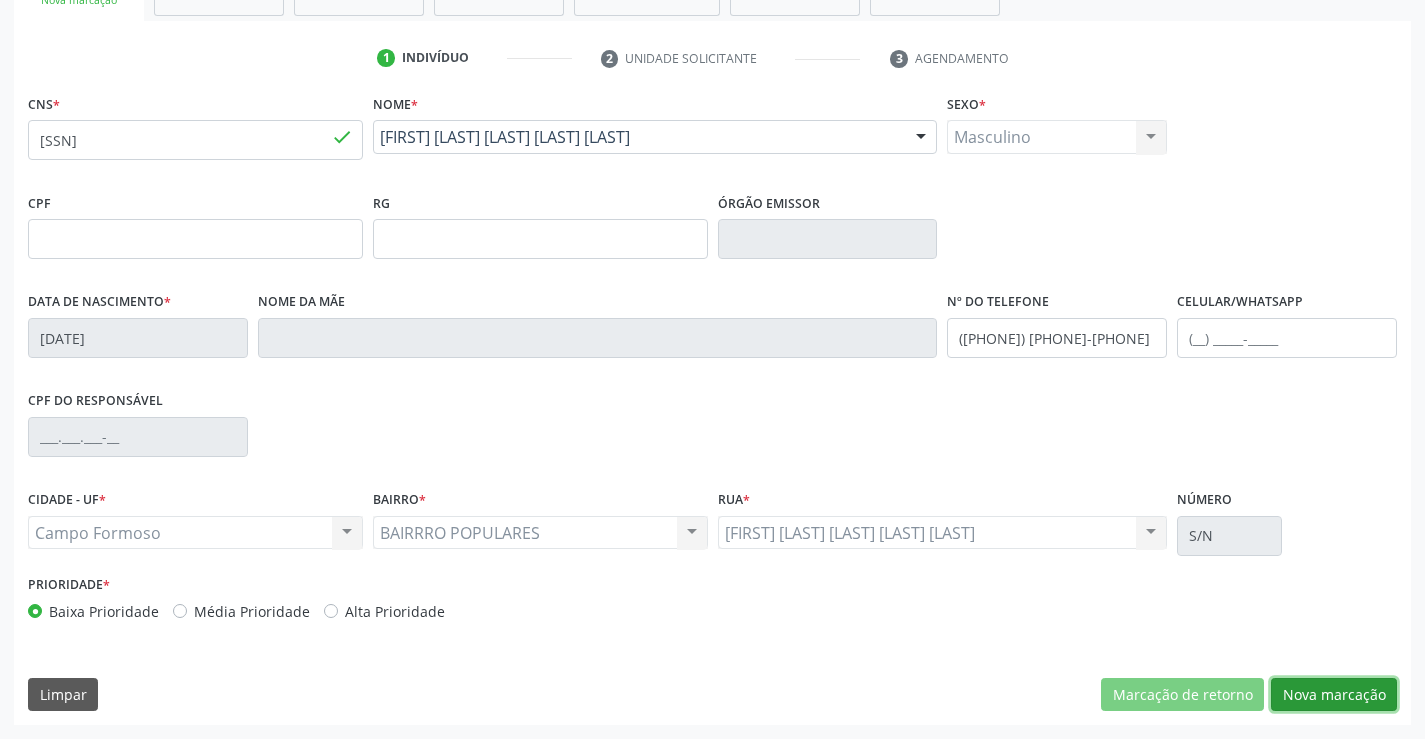 click on "Nova marcação" at bounding box center (1334, 695) 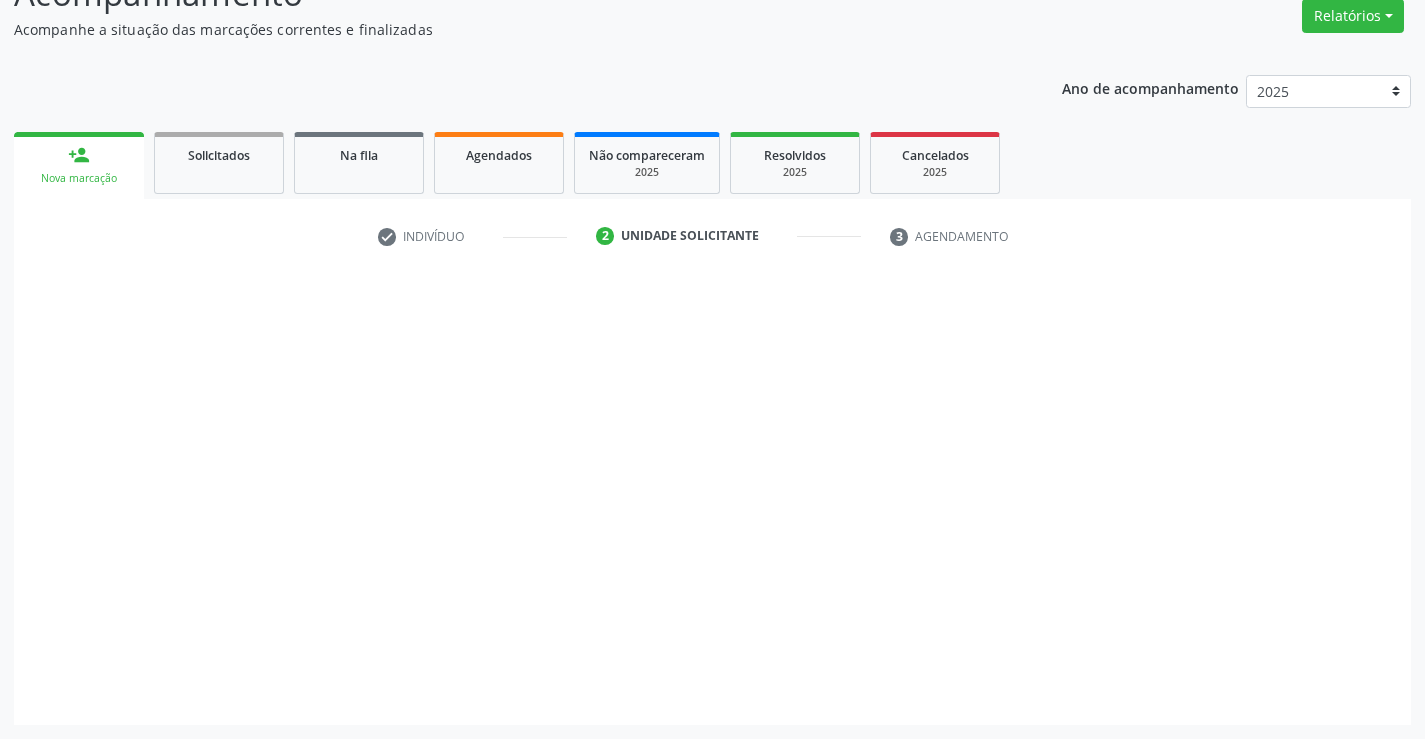 scroll, scrollTop: 167, scrollLeft: 0, axis: vertical 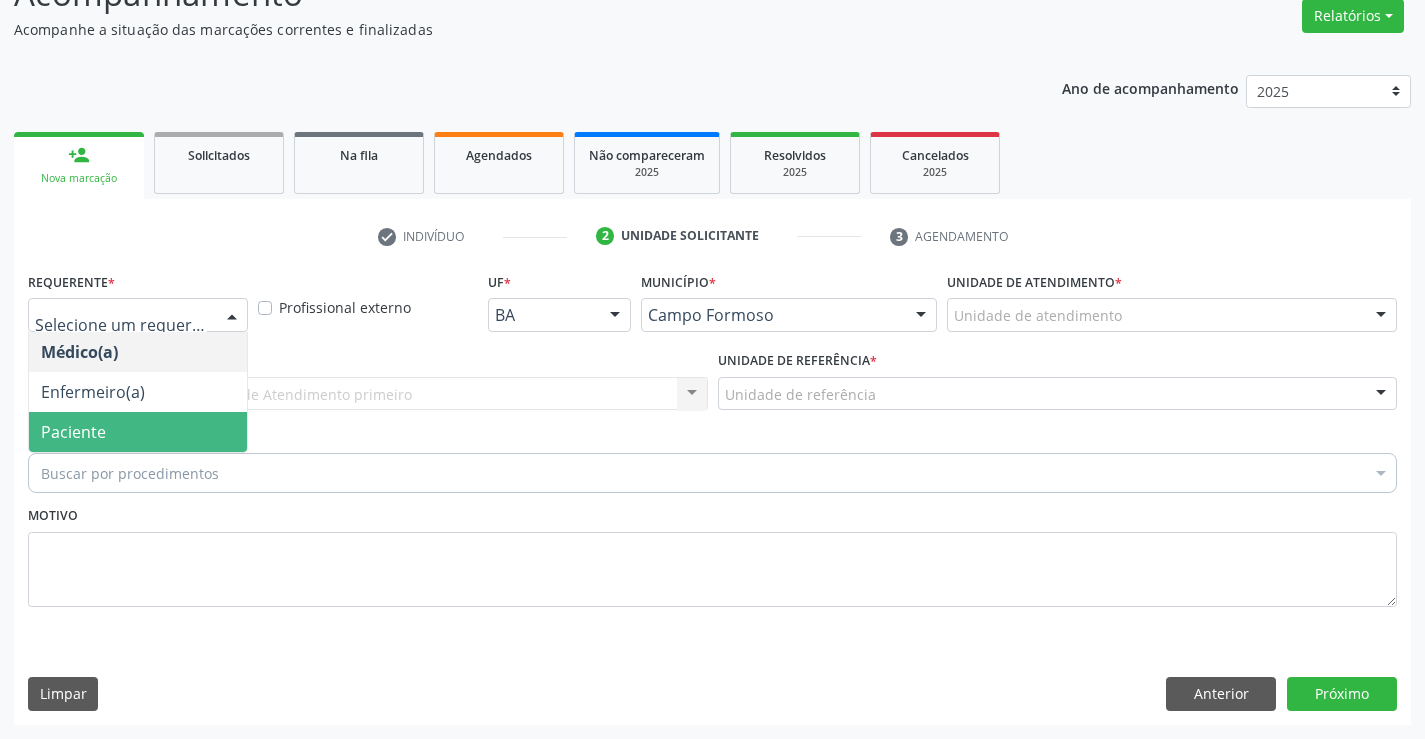 click on "Paciente" at bounding box center (73, 432) 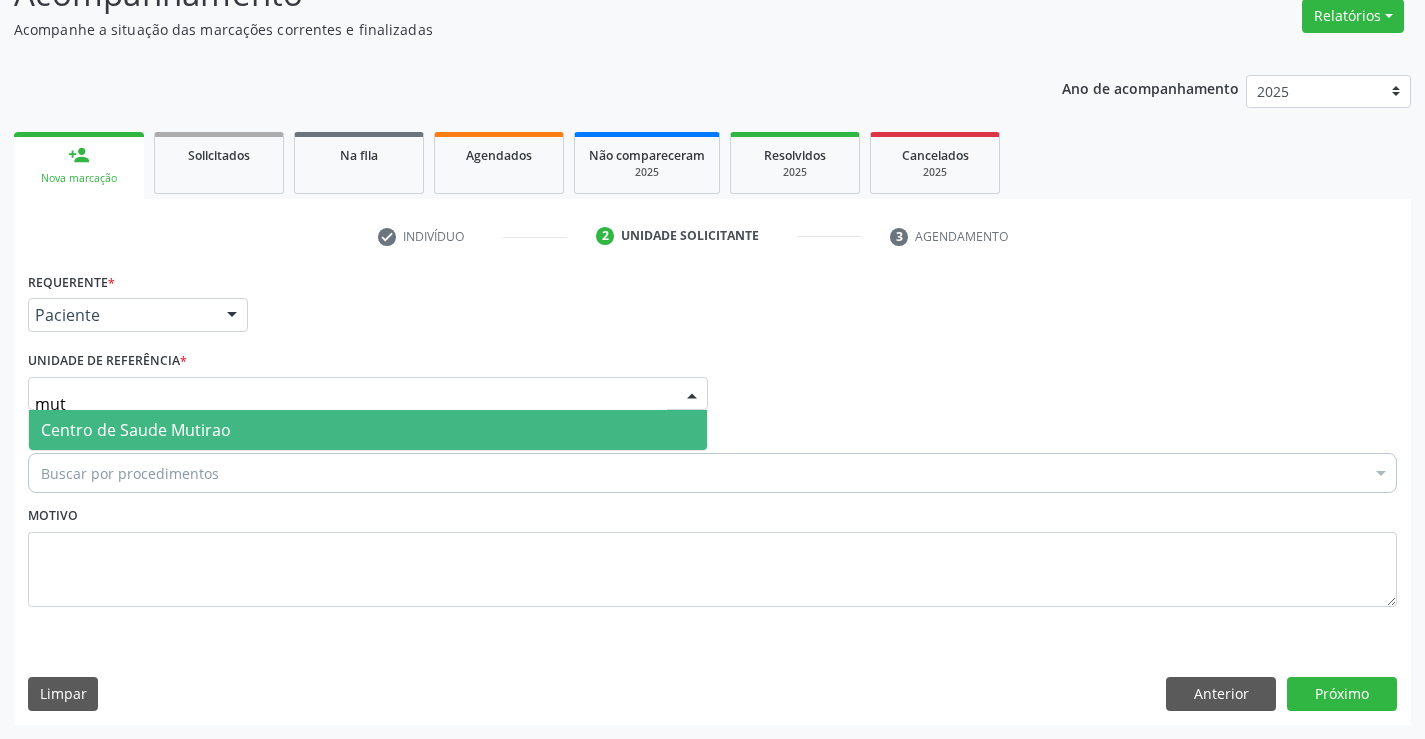 type on "muti" 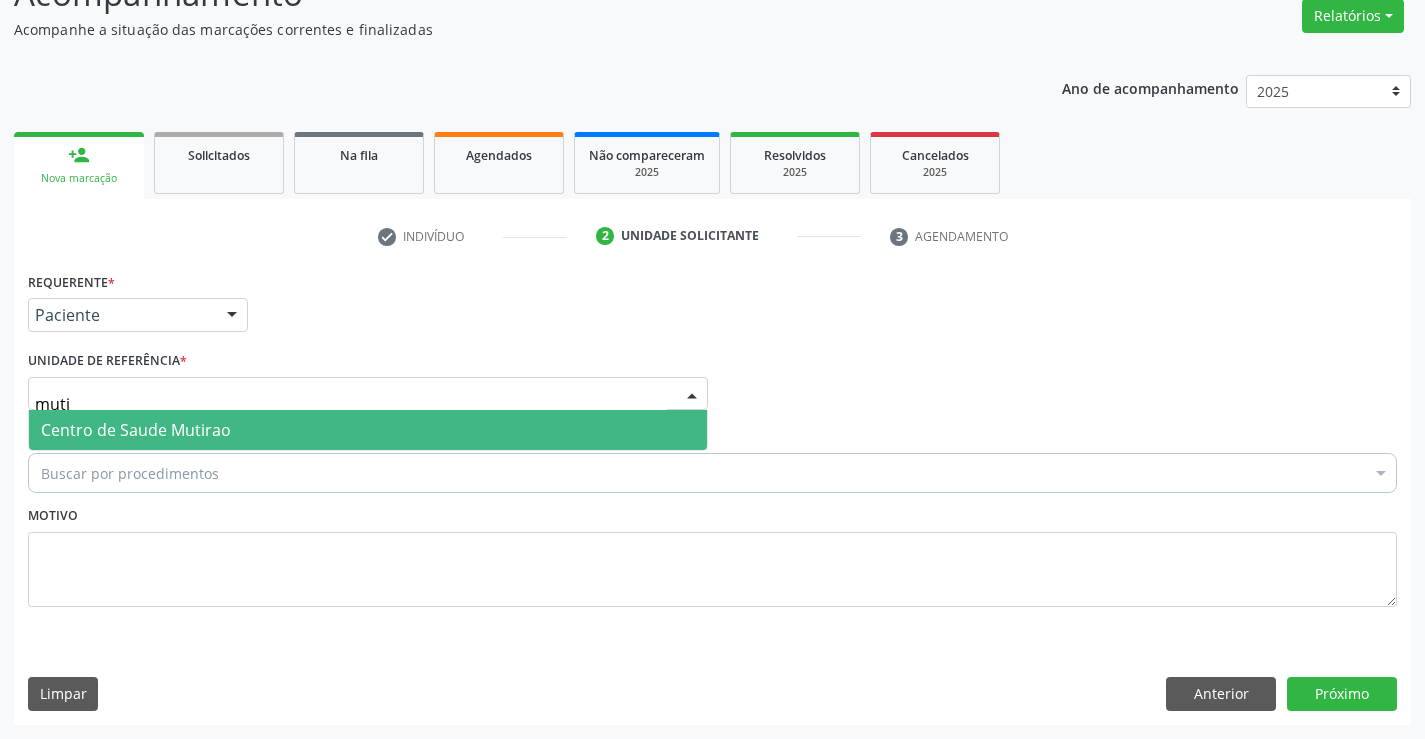 click on "Centro de Saude Mutirao" at bounding box center [136, 430] 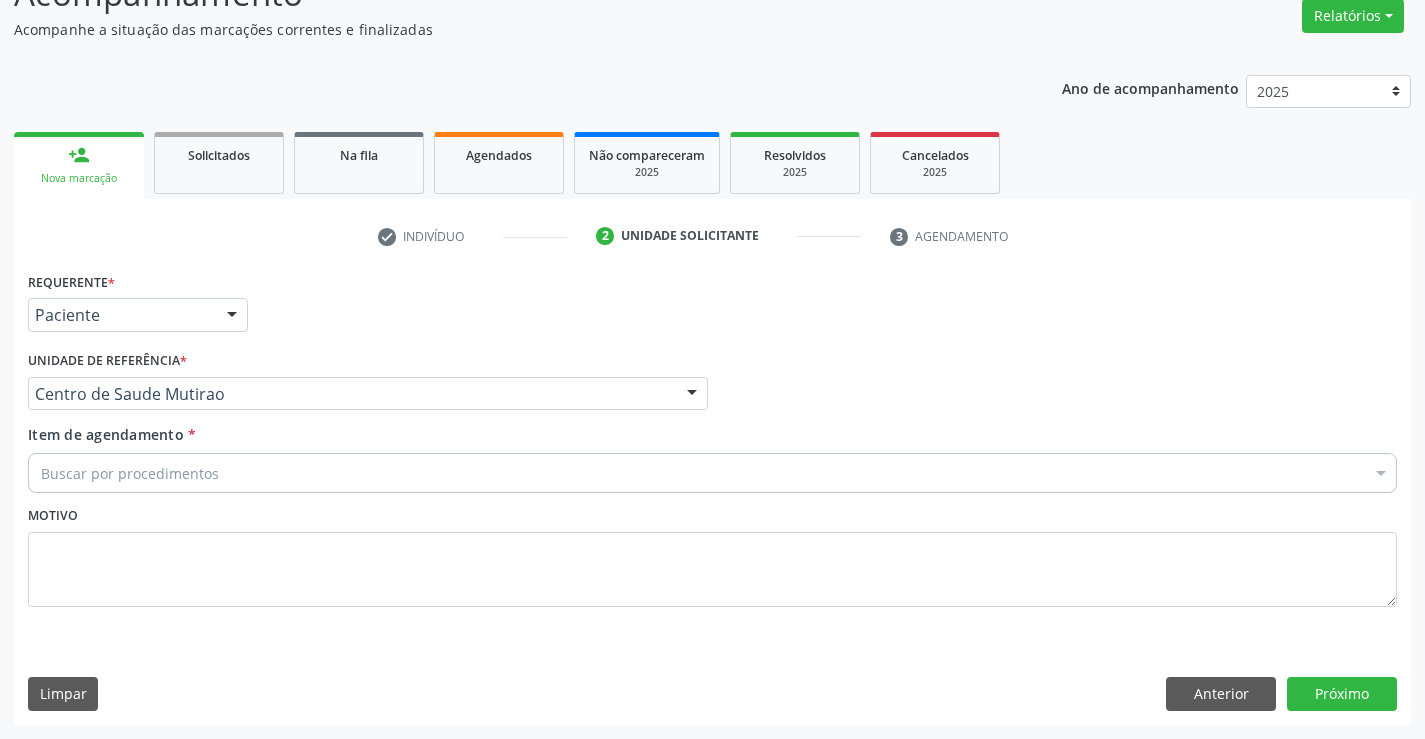 click on "Buscar por procedimentos
Selecionar todos
0202040089 - 3X Pesquisa de Larvas Nas Fezes
0604320140 - Abatacepte 125 Mg Injetável (Por Seringa Preenchida)
0604320124 - Abatacepte 250 Mg Injetável (Por Frasco Ampola).
0603050018 - Abciximabe
0406010013 - Abertura de Comunicacao Inter-Atrial
0406010021 - Abertura de Estenose Aortica Valvar
0406011265 - Abertura de Estenose Aortica Valvar (Criança e Adolescente)
0406010030 - Abertura de Estenose Pulmonar Valvar
0406011273 - Abertura de Estenose Pulmonar Valvar (Criança e Adolescente)
0301080011 - Abordagem Cognitiva Comportamental do Fumante (Por Atendimento / Paciente)
0307020010 - Acesso A Polpa Dentaria e Medicacao (Por Dente)
0604660030 - Acetazolamida 250 Mg (Por Comprimido)
0202010783 - Acidez Titulável no Leite Humano (Dornic)" at bounding box center [712, 470] 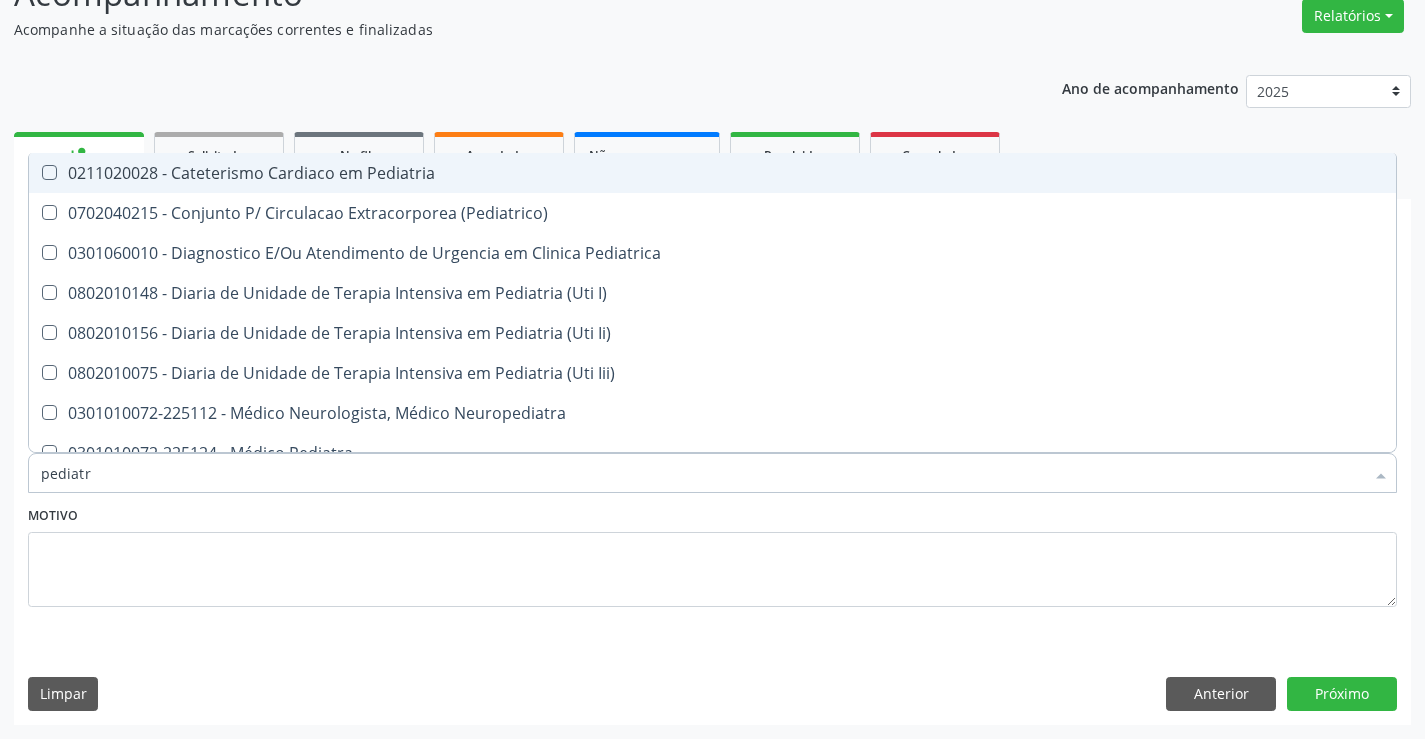 type on "pediatra" 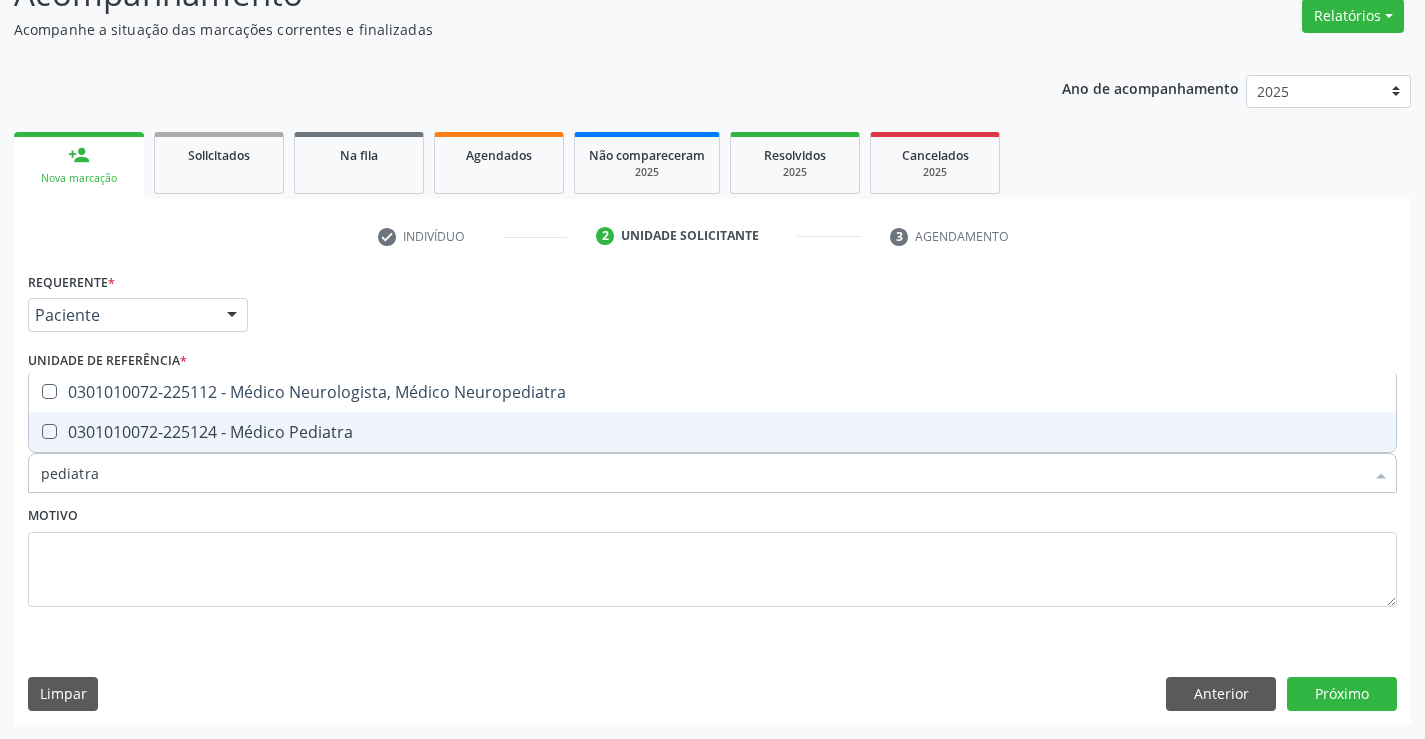 click on "0301010072-225124 - Médico Pediatra" at bounding box center [712, 432] 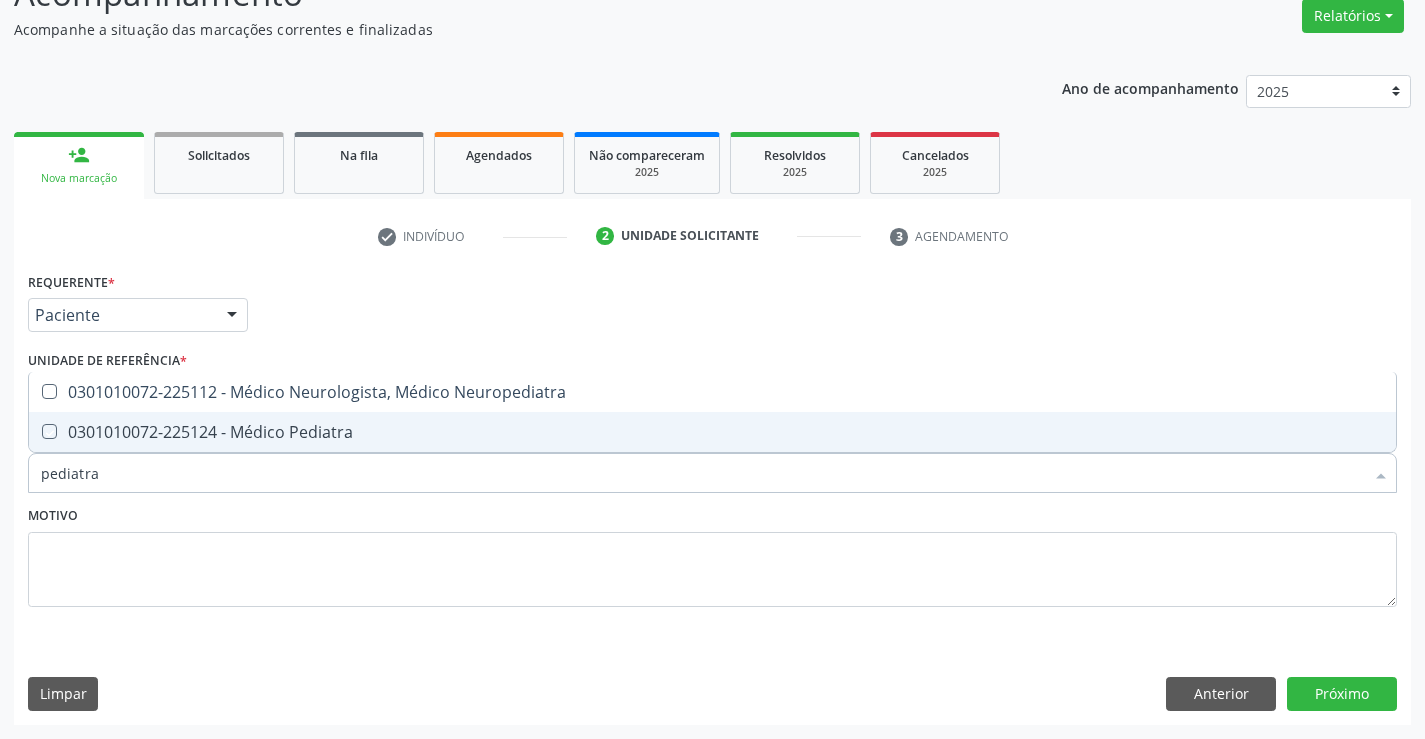checkbox on "true" 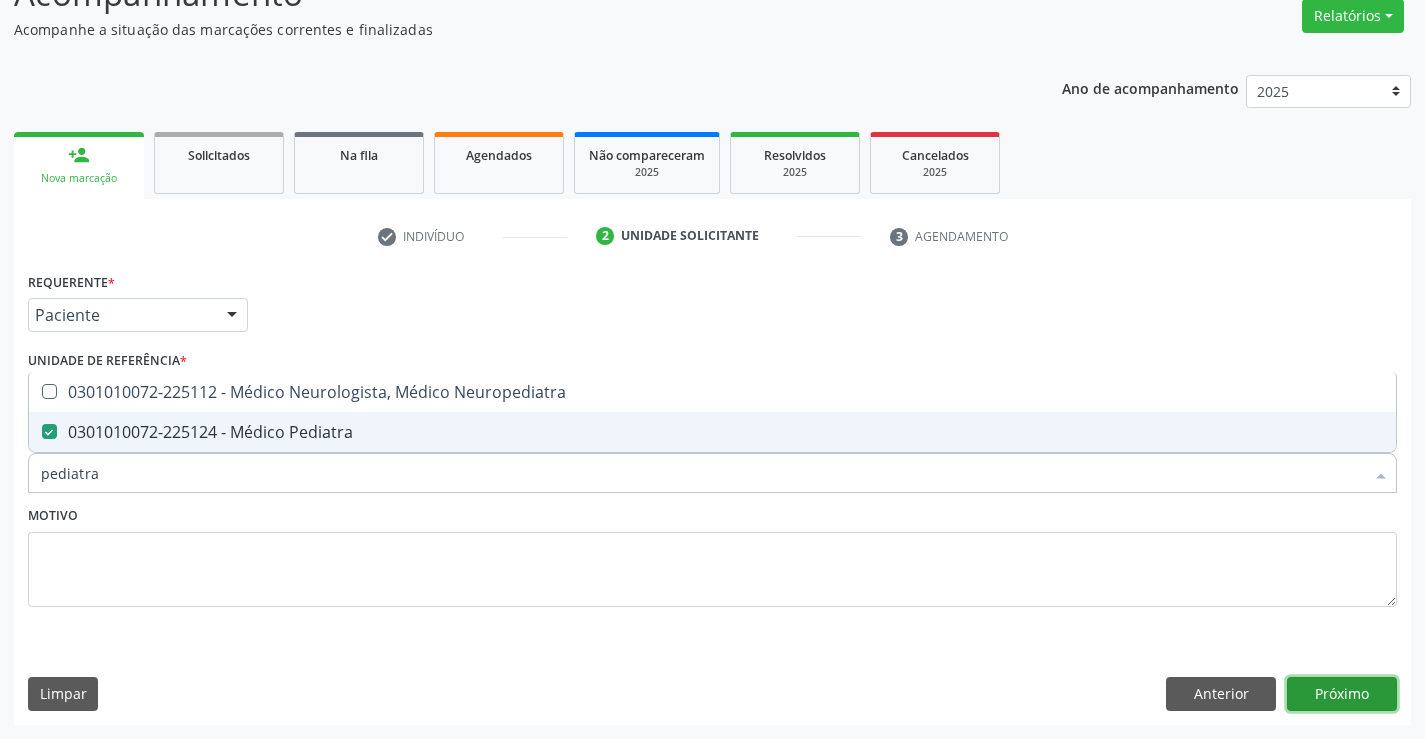 click on "Próximo" at bounding box center (1342, 694) 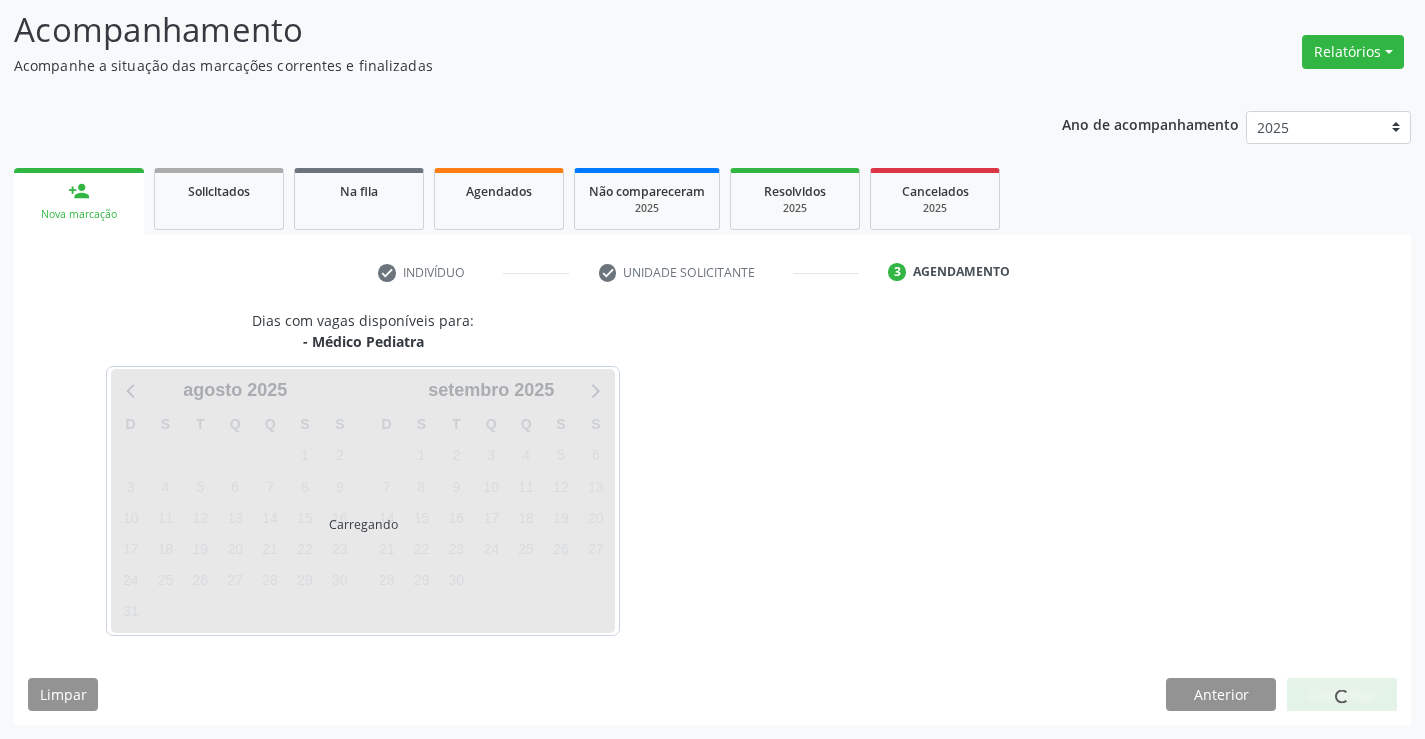 scroll, scrollTop: 131, scrollLeft: 0, axis: vertical 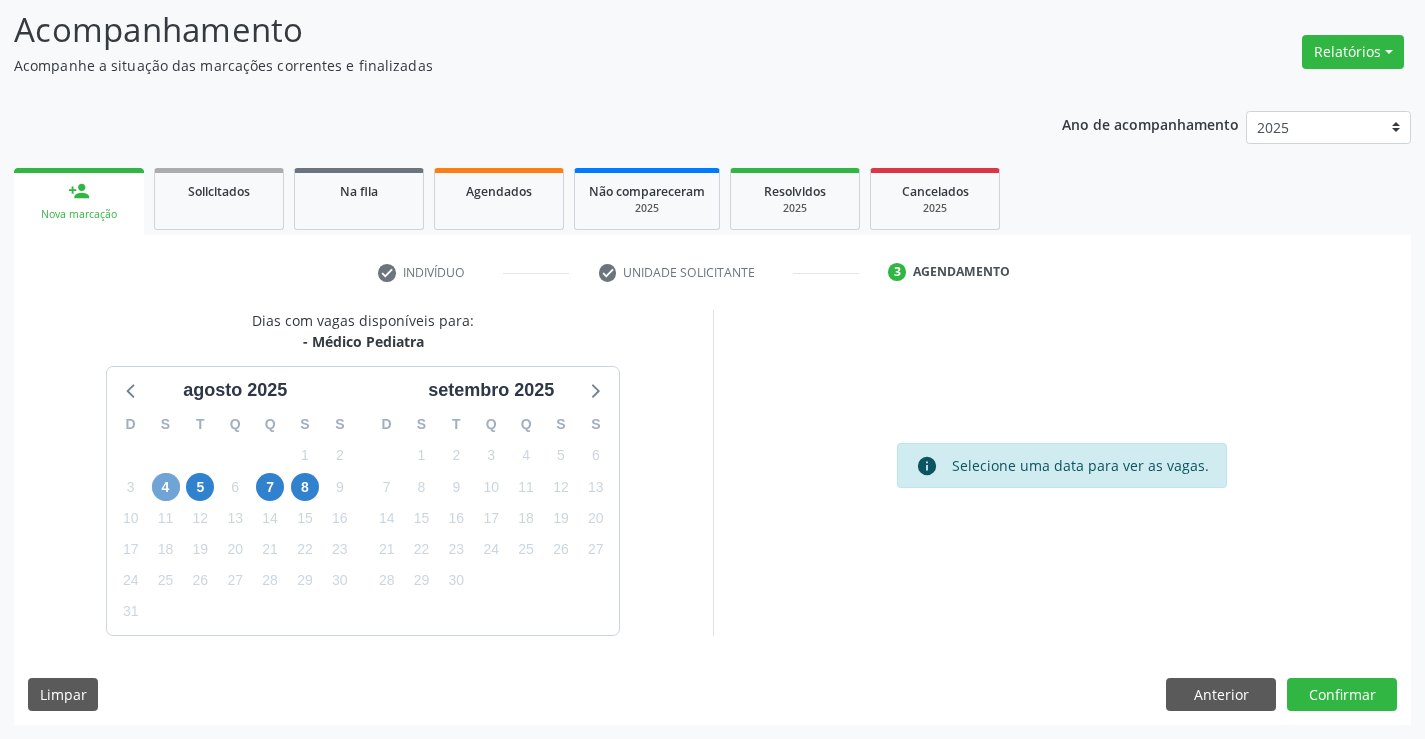 click on "4" at bounding box center [166, 487] 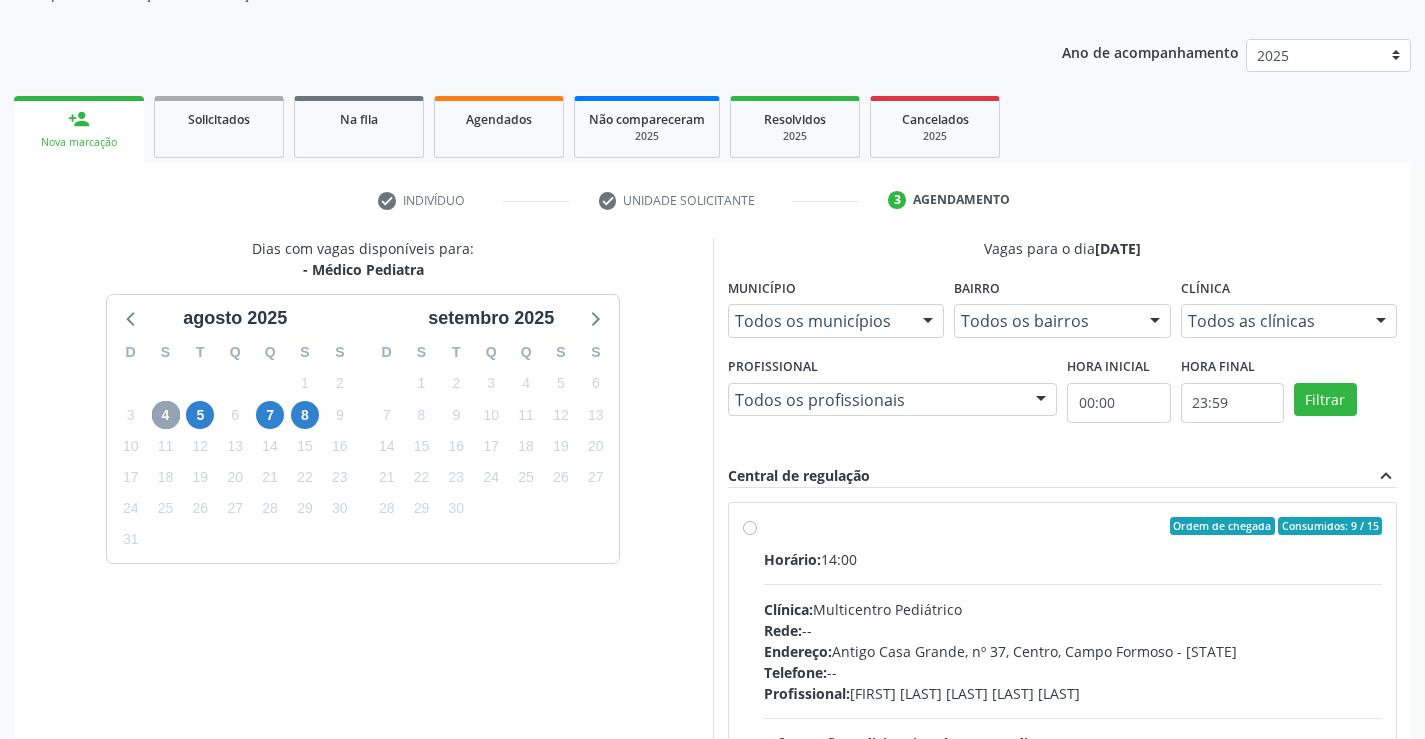 scroll, scrollTop: 331, scrollLeft: 0, axis: vertical 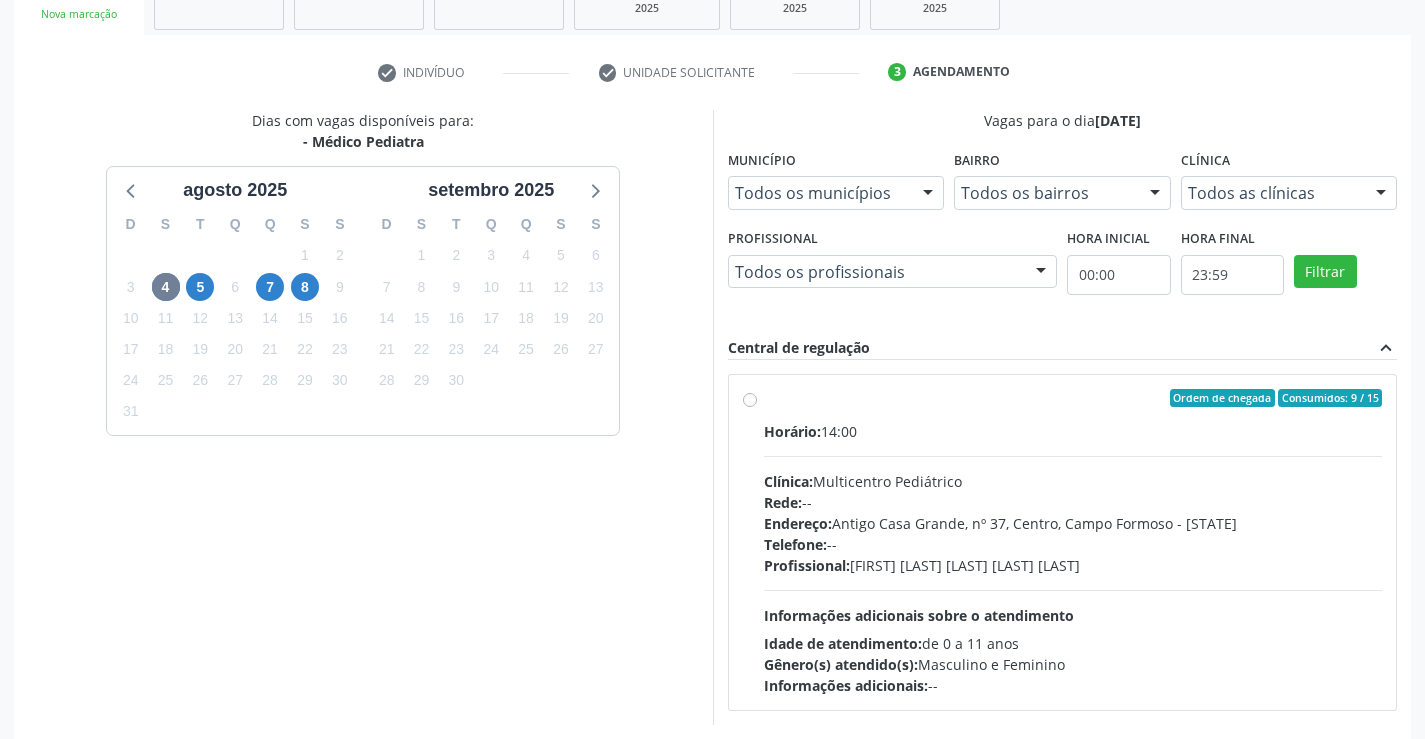 click on "Ordem de chegada
Consumidos: 9 / 15
Horário:   14:00
Clínica:  Multicentro Pediátrico
Rede:
--
Endereço:   Antigo Casa Grande, nº 37, Centro, Campo Formoso - BA
Telefone:   --
Profissional:
Maria Eleny Goncalves de Oliveira Porto
Informações adicionais sobre o atendimento
Idade de atendimento:
de 0 a 11 anos
Gênero(s) atendido(s):
Masculino e Feminino
Informações adicionais:
--" at bounding box center [1073, 542] 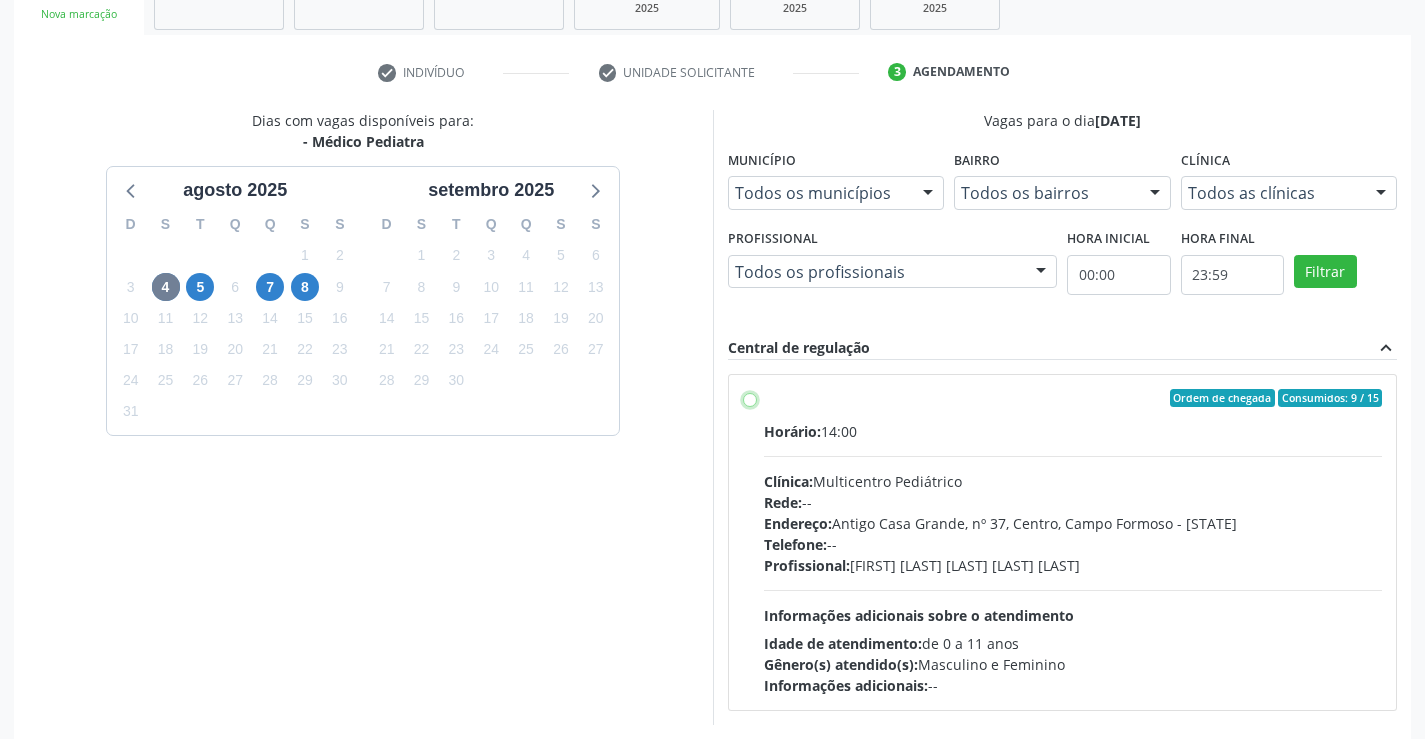 click on "Ordem de chegada
Consumidos: 9 / 15
Horário:   14:00
Clínica:  Multicentro Pediátrico
Rede:
--
Endereço:   Antigo Casa Grande, nº 37, Centro, Campo Formoso - BA
Telefone:   --
Profissional:
Maria Eleny Goncalves de Oliveira Porto
Informações adicionais sobre o atendimento
Idade de atendimento:
de 0 a 11 anos
Gênero(s) atendido(s):
Masculino e Feminino
Informações adicionais:
--" at bounding box center (750, 398) 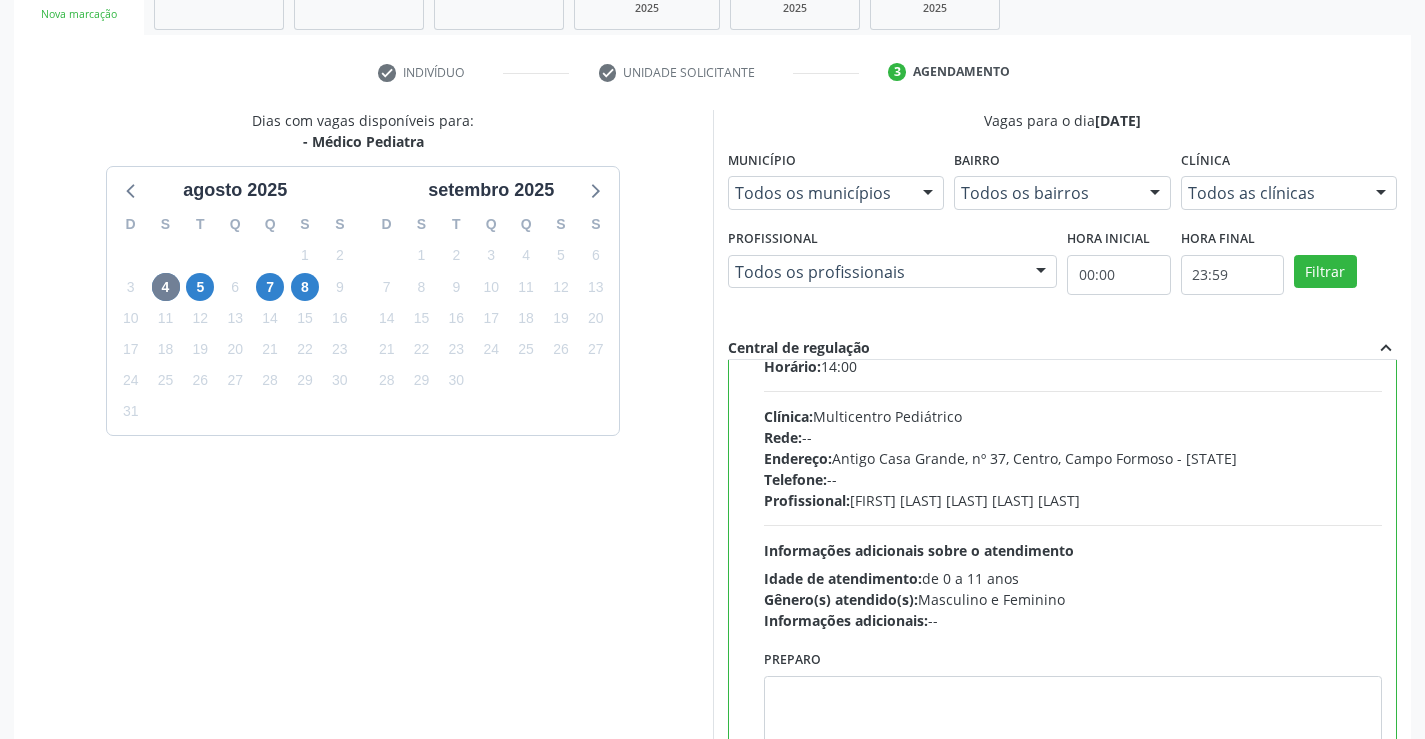 scroll, scrollTop: 99, scrollLeft: 0, axis: vertical 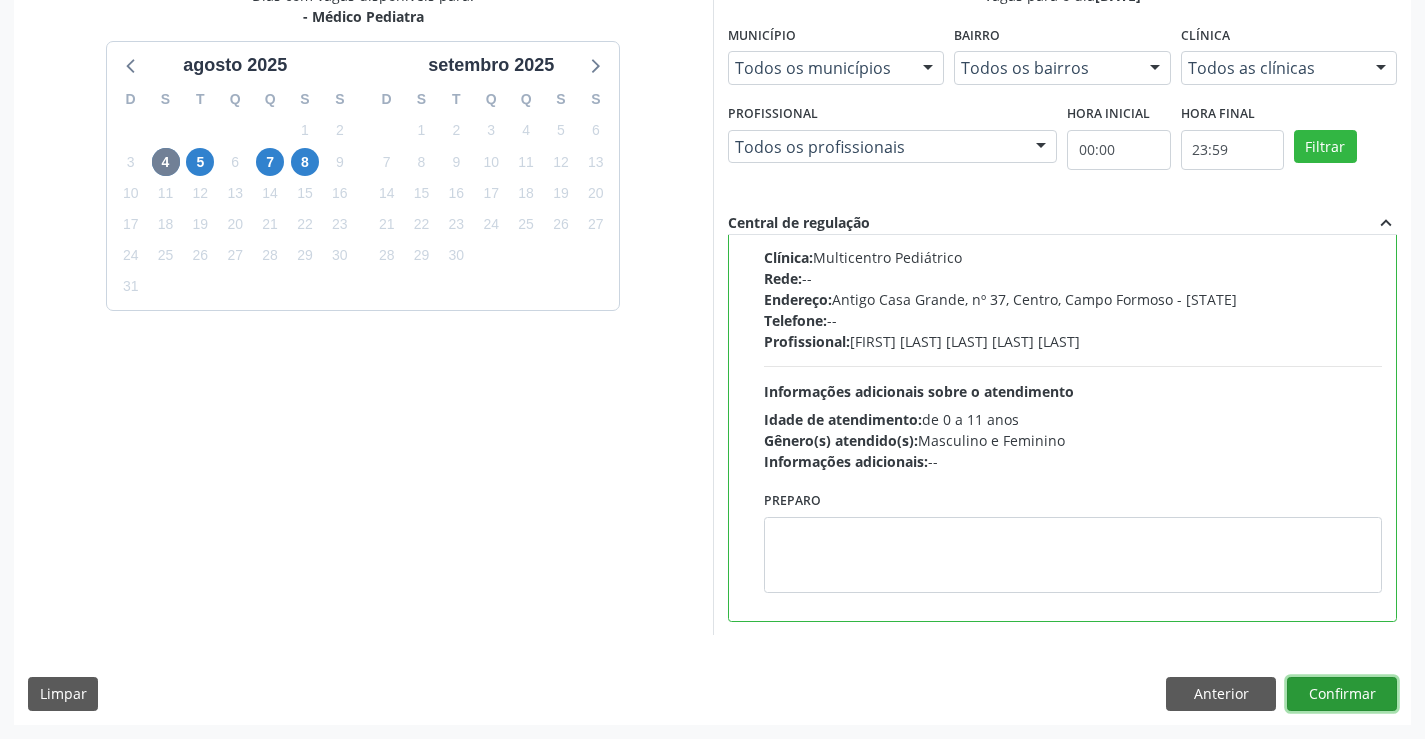 click on "Confirmar" at bounding box center (1342, 694) 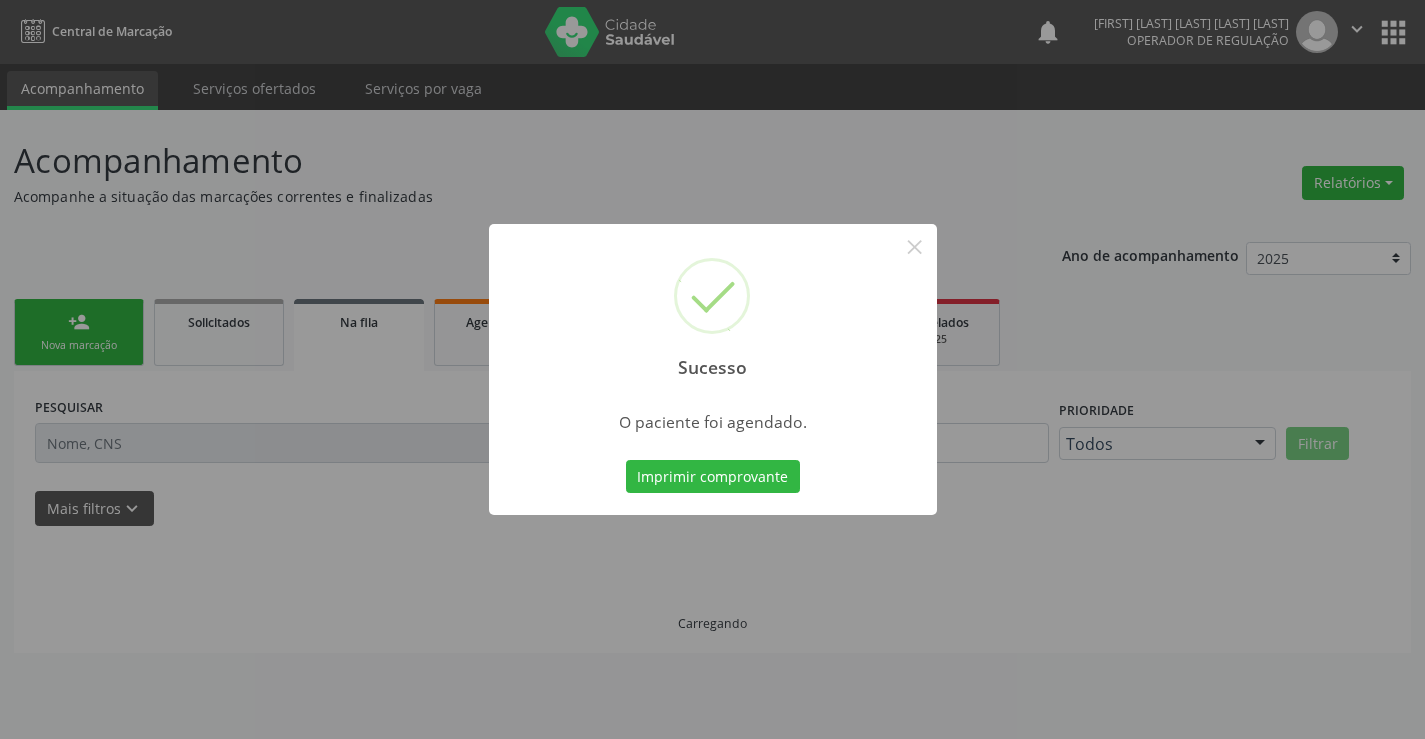scroll, scrollTop: 0, scrollLeft: 0, axis: both 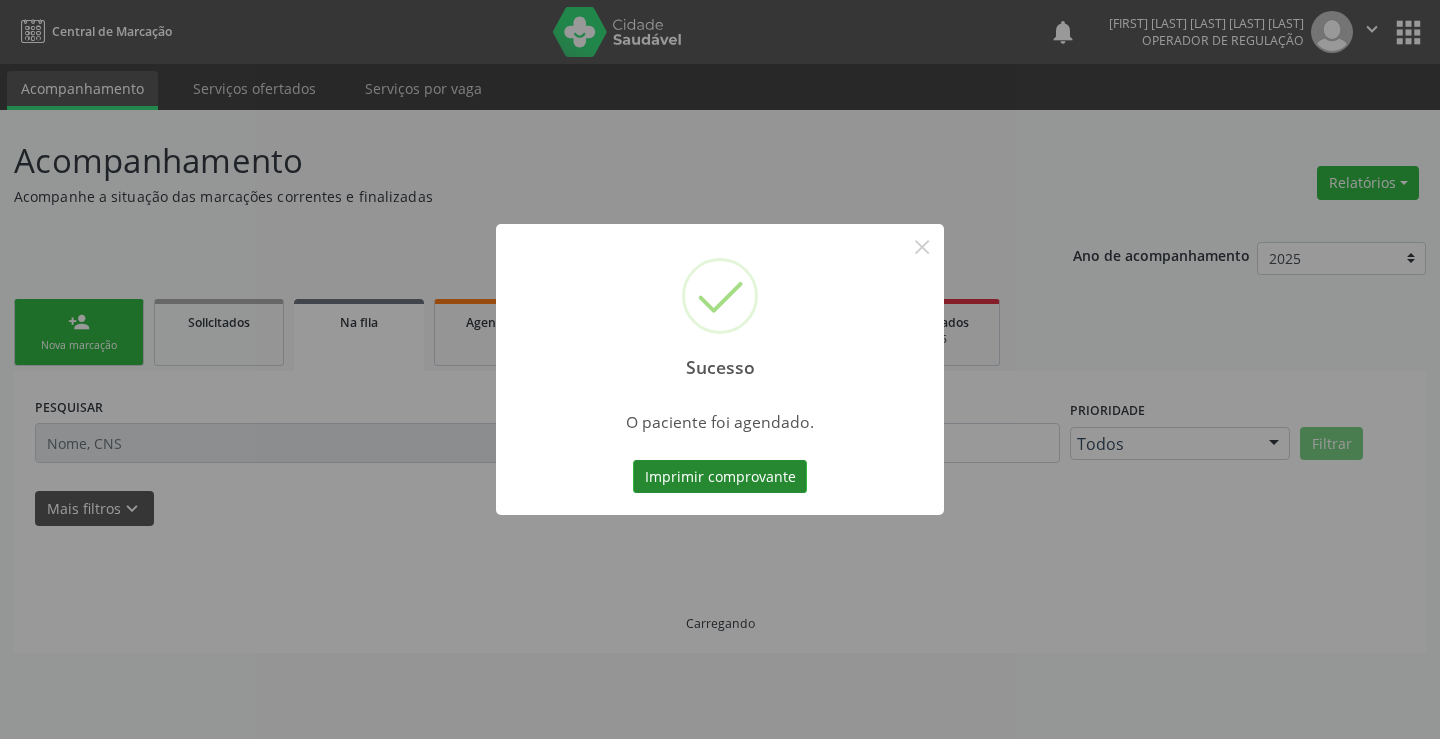 click on "Imprimir comprovante" at bounding box center (720, 477) 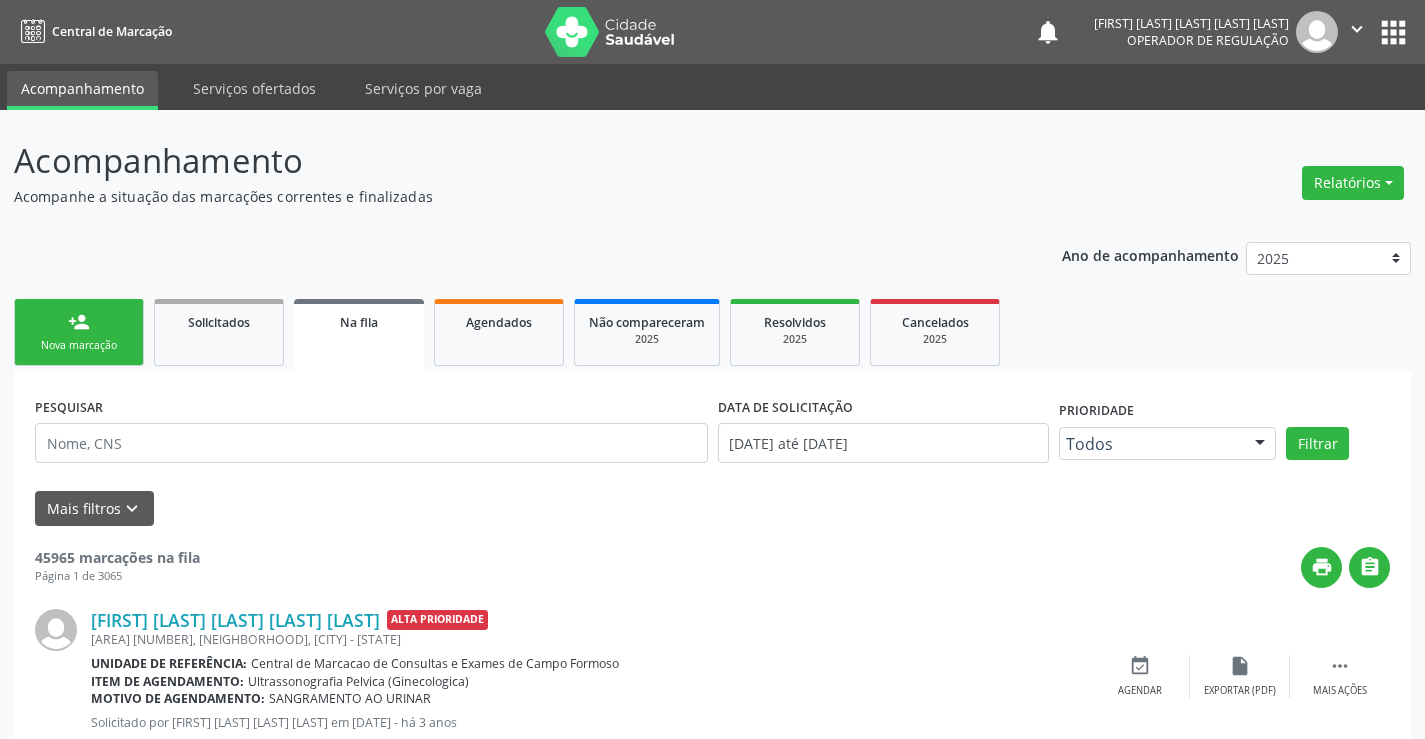 click on "Nova marcação" at bounding box center [79, 345] 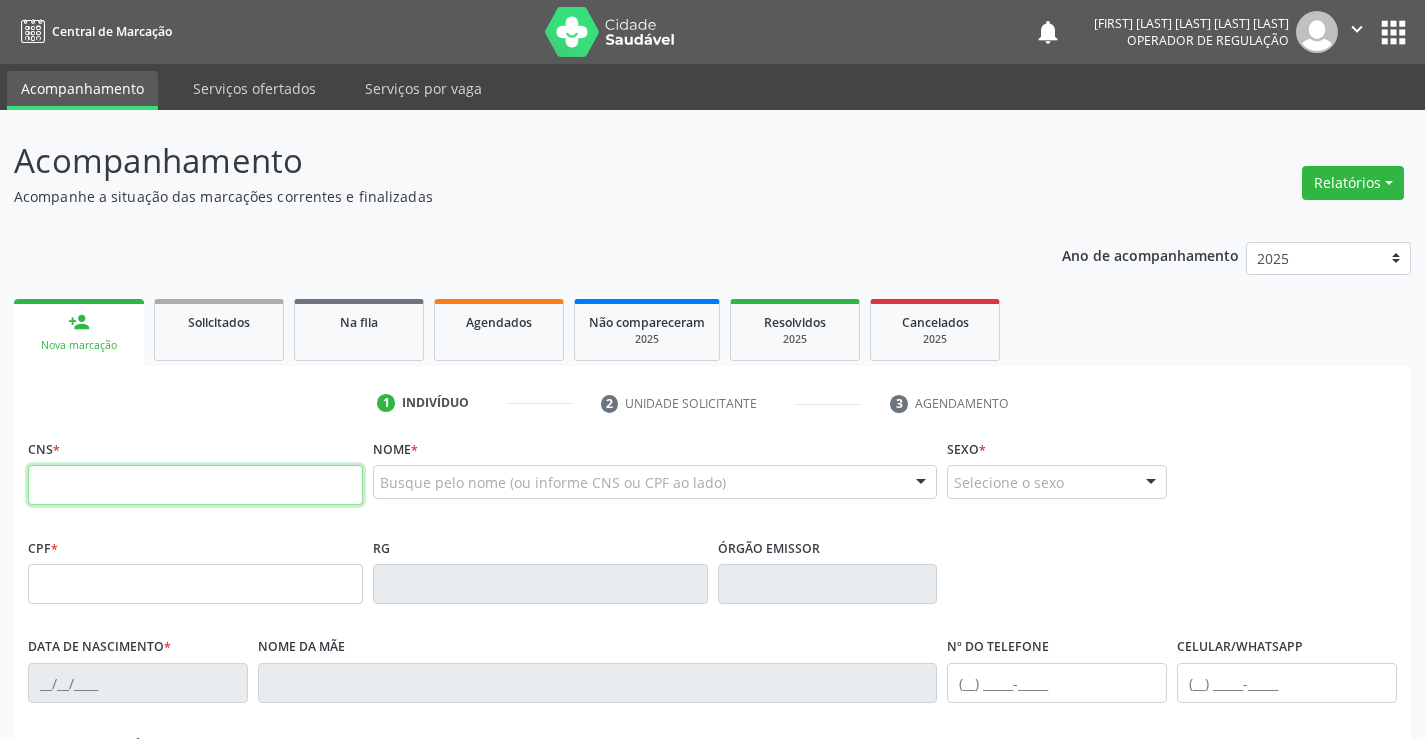 click at bounding box center (195, 485) 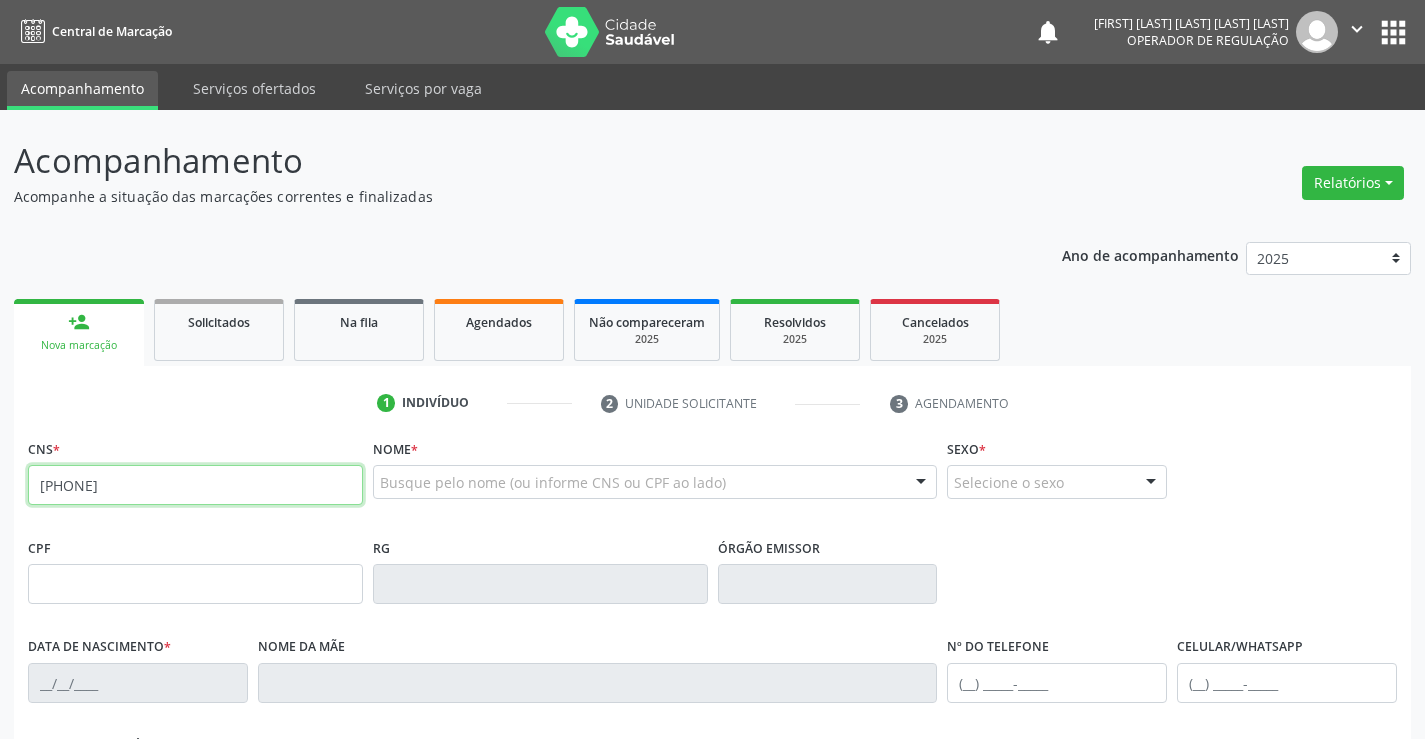 type on "704 2087 0548 7981" 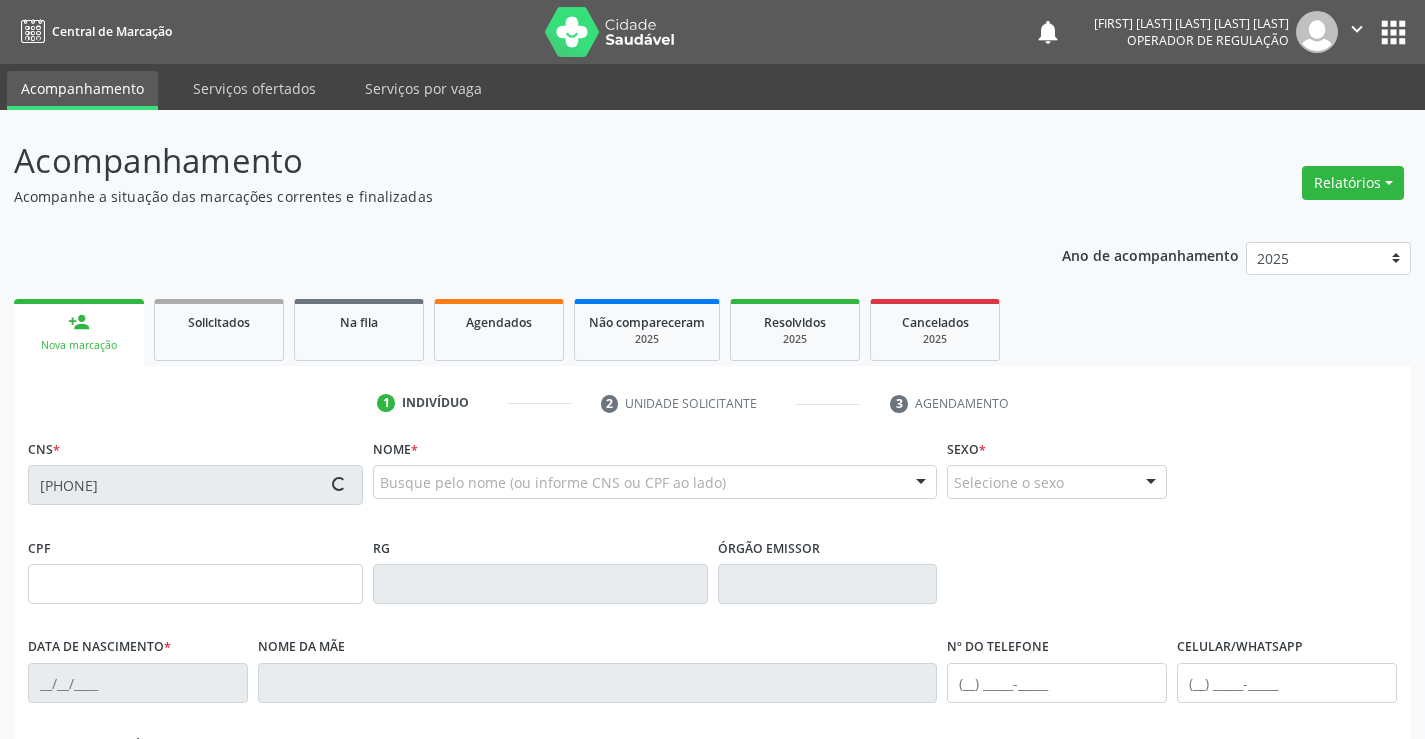 type on "04/03/2022" 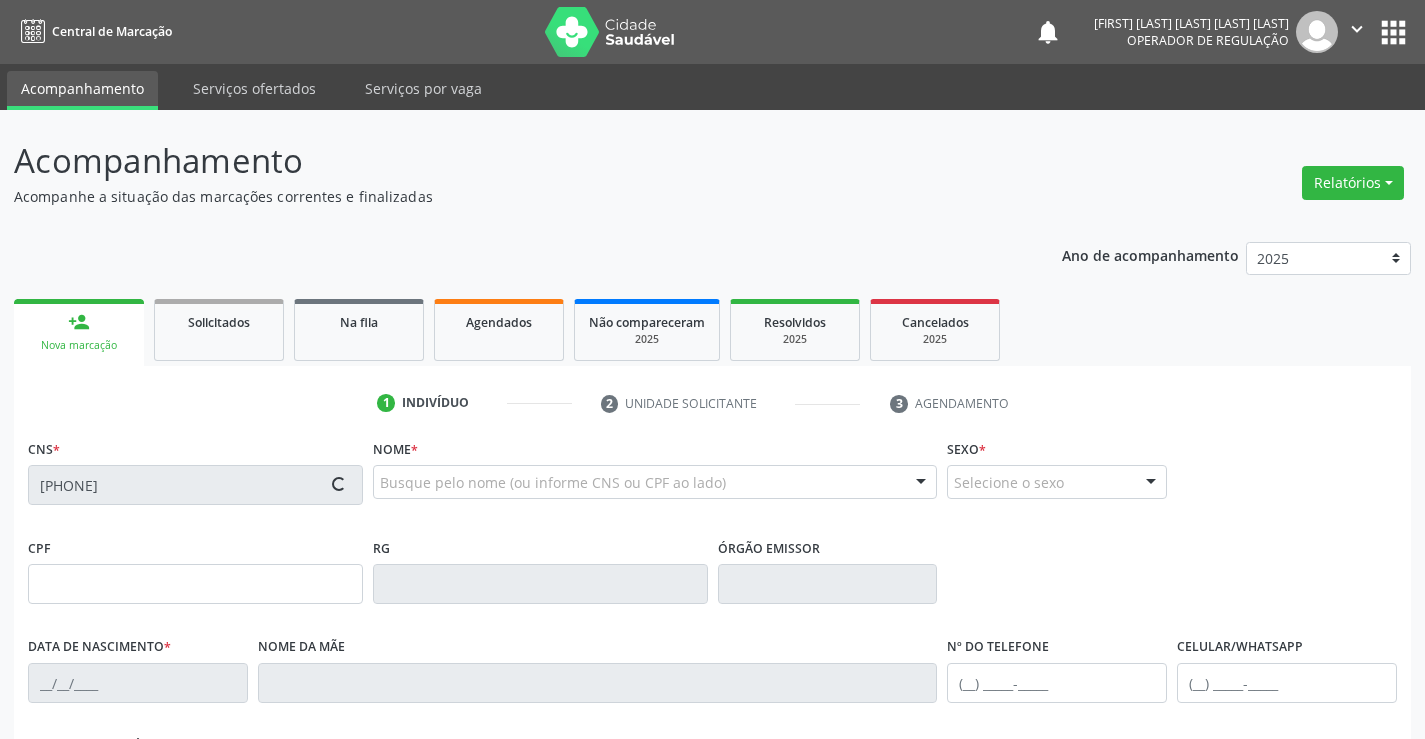type on "Josivania Souza Carvalho" 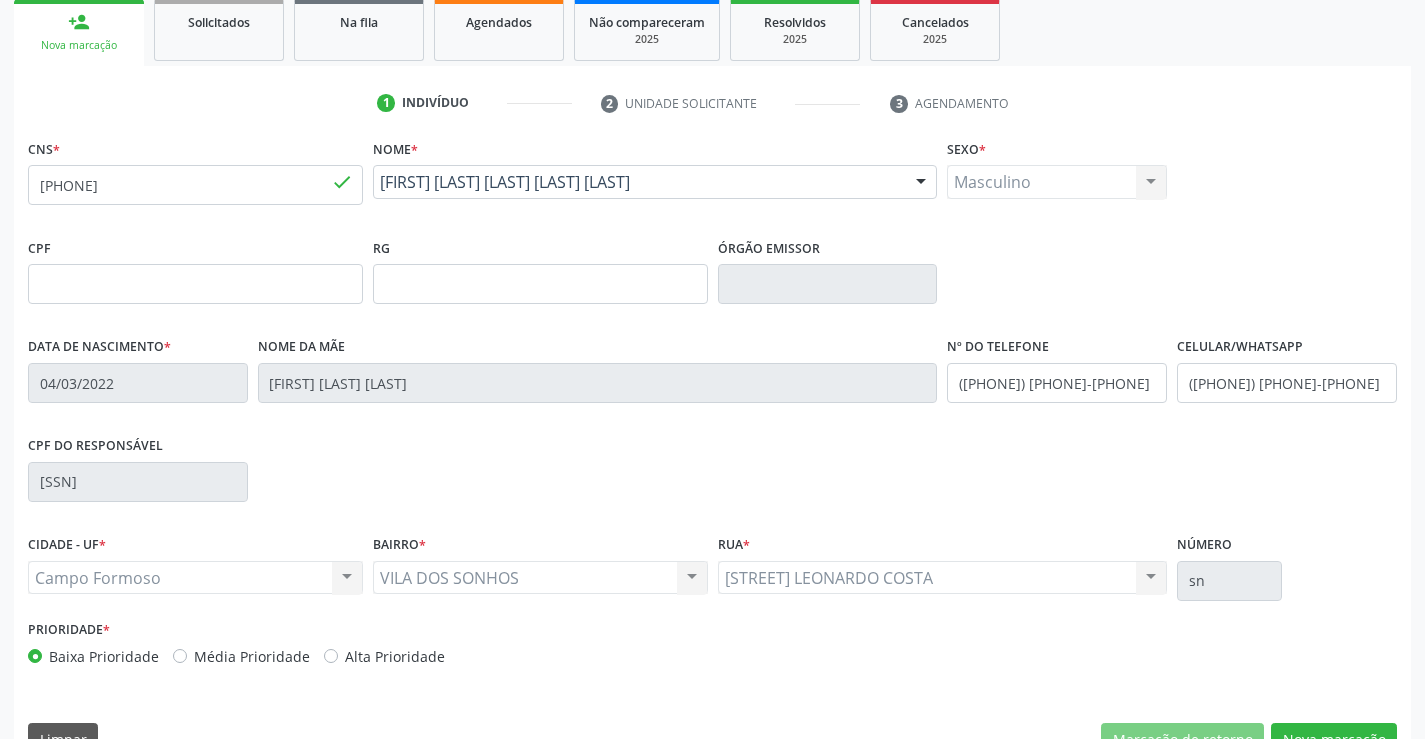 scroll, scrollTop: 345, scrollLeft: 0, axis: vertical 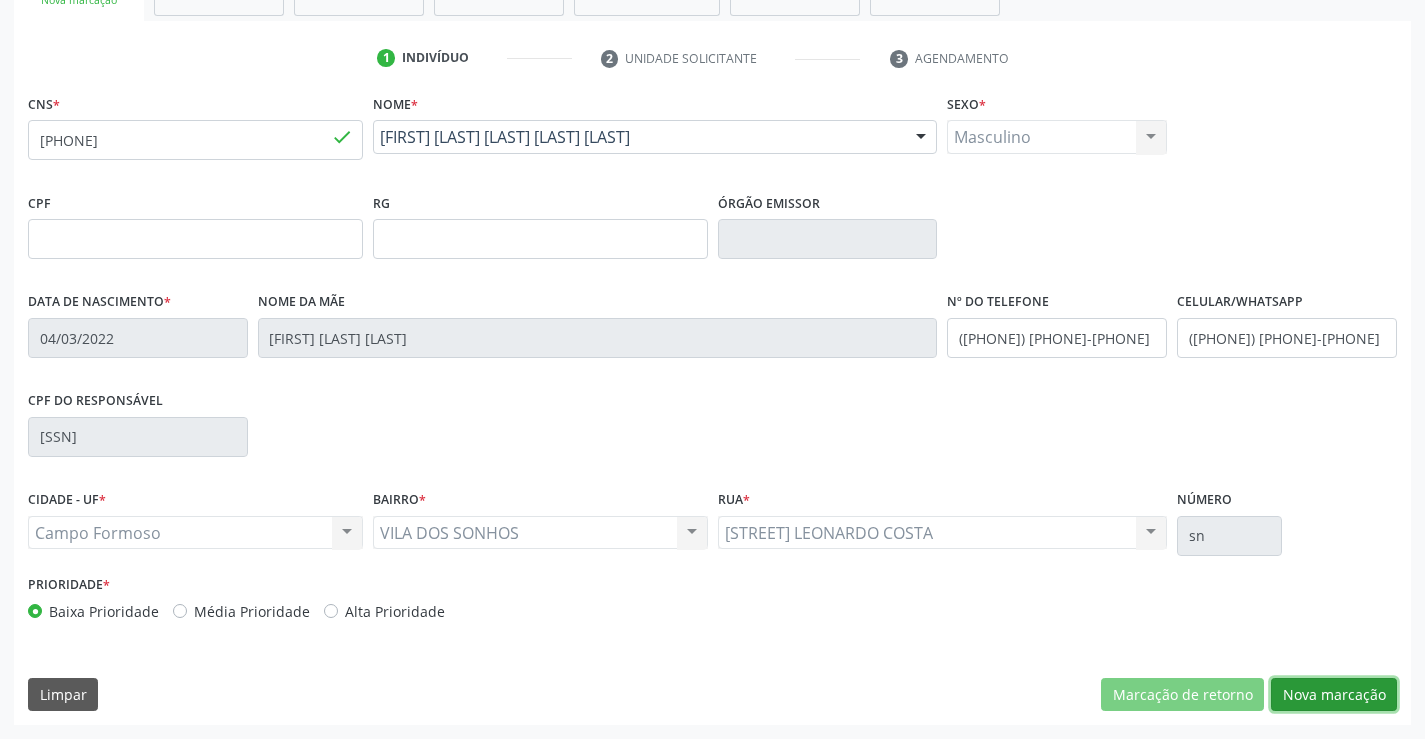 click on "Nova marcação" at bounding box center (1334, 695) 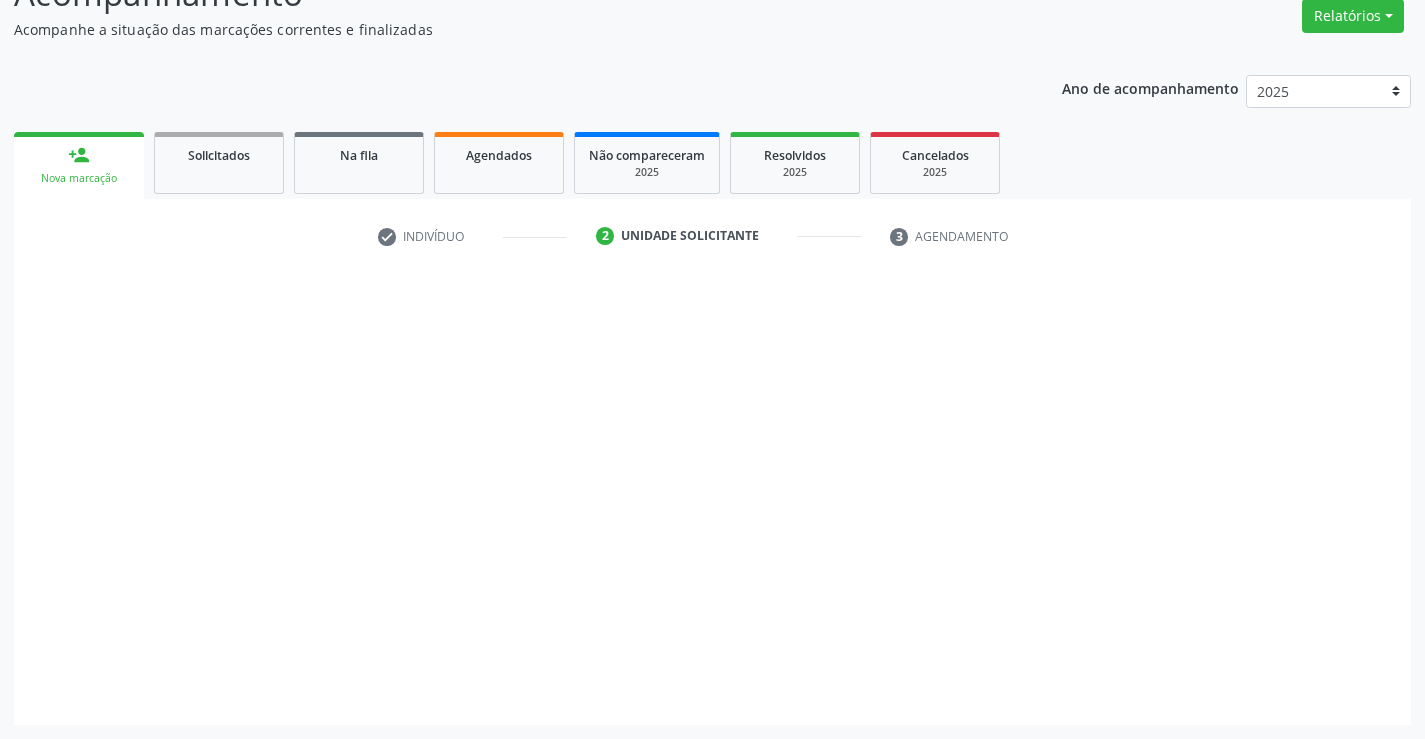 scroll, scrollTop: 167, scrollLeft: 0, axis: vertical 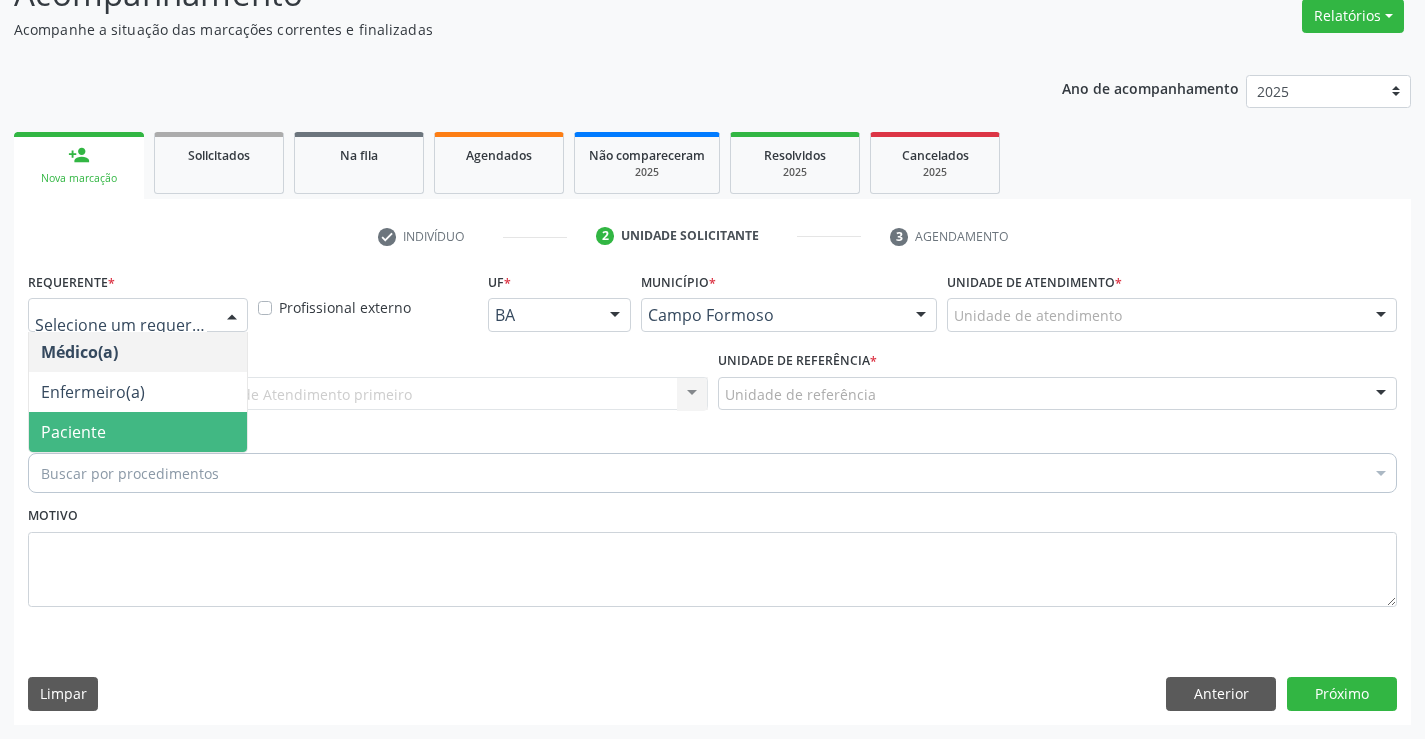 click on "Paciente" at bounding box center (73, 432) 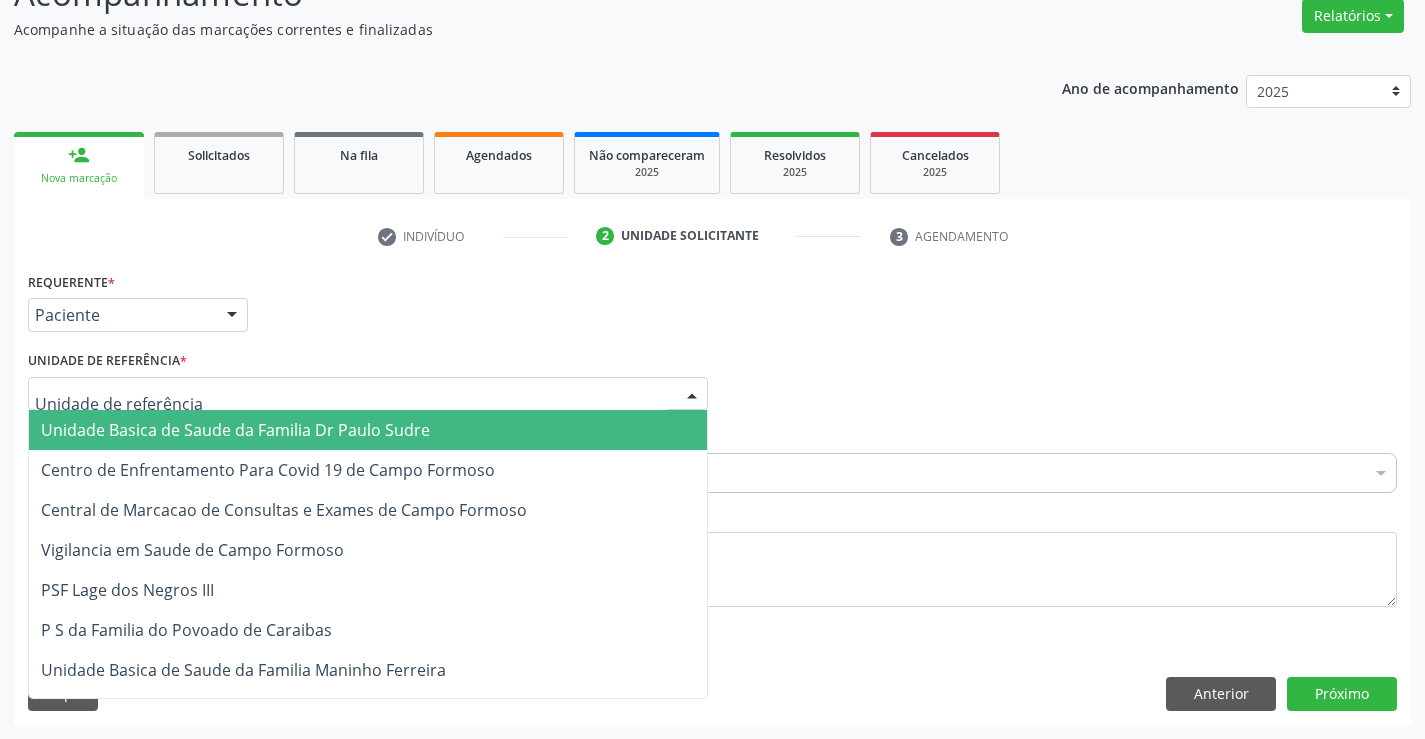 click on "Unidade Basica de Saude da Familia Dr Paulo Sudre" at bounding box center (235, 430) 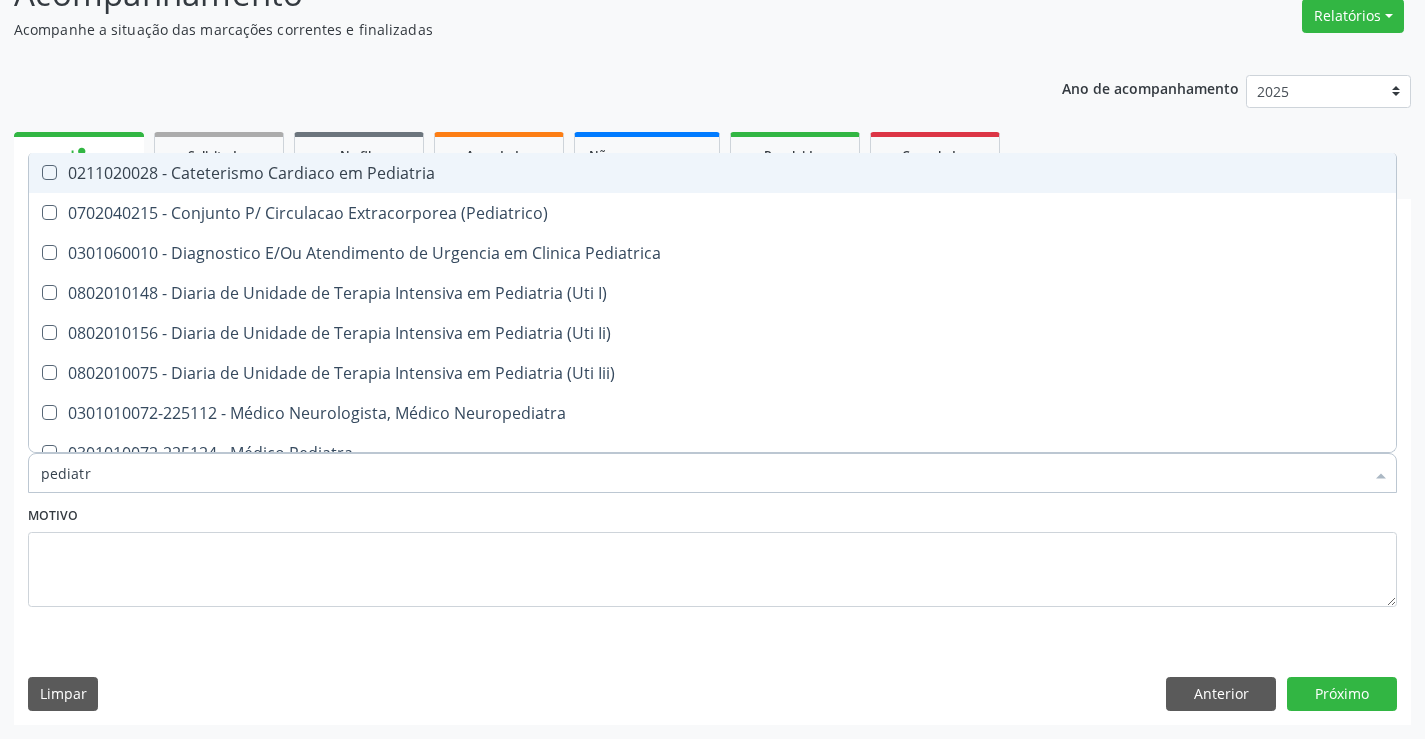 type on "pediatra" 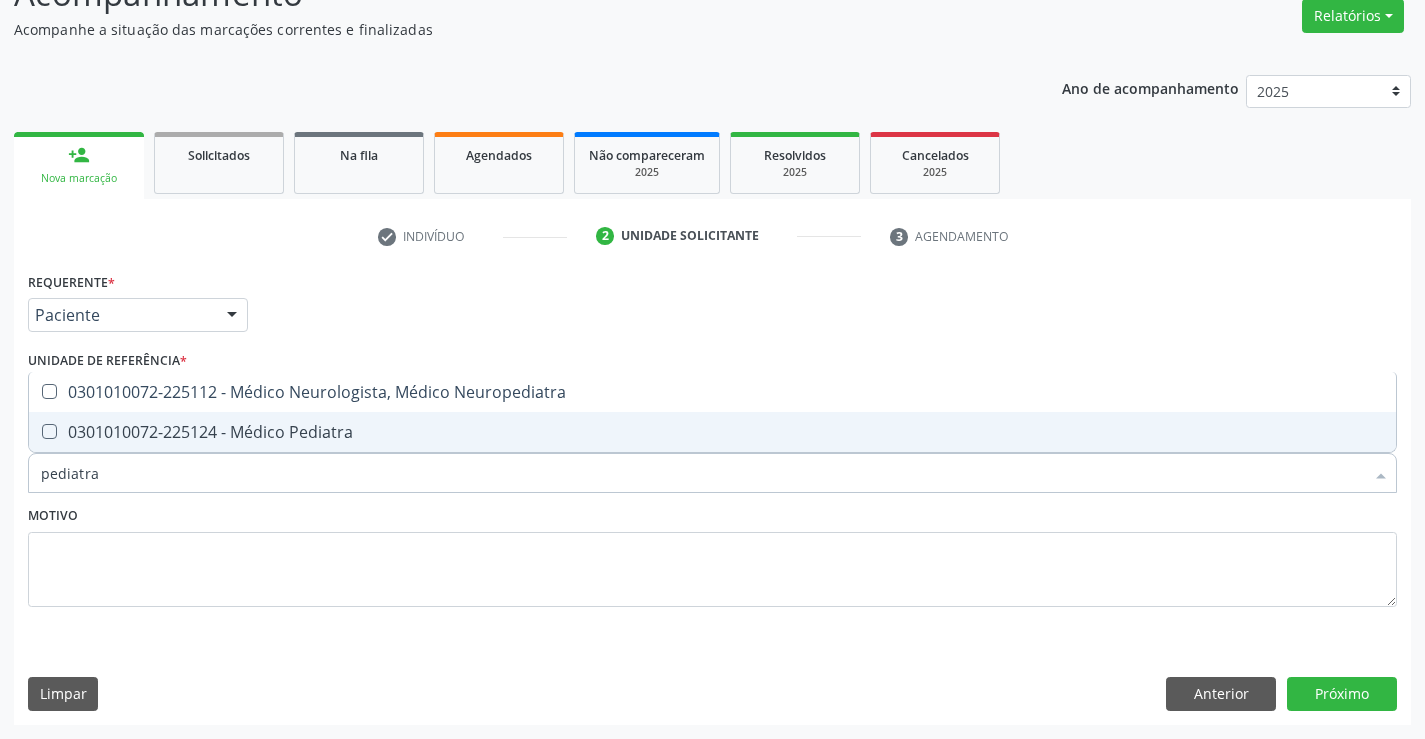 click on "0301010072-225124 - Médico Pediatra" at bounding box center [712, 432] 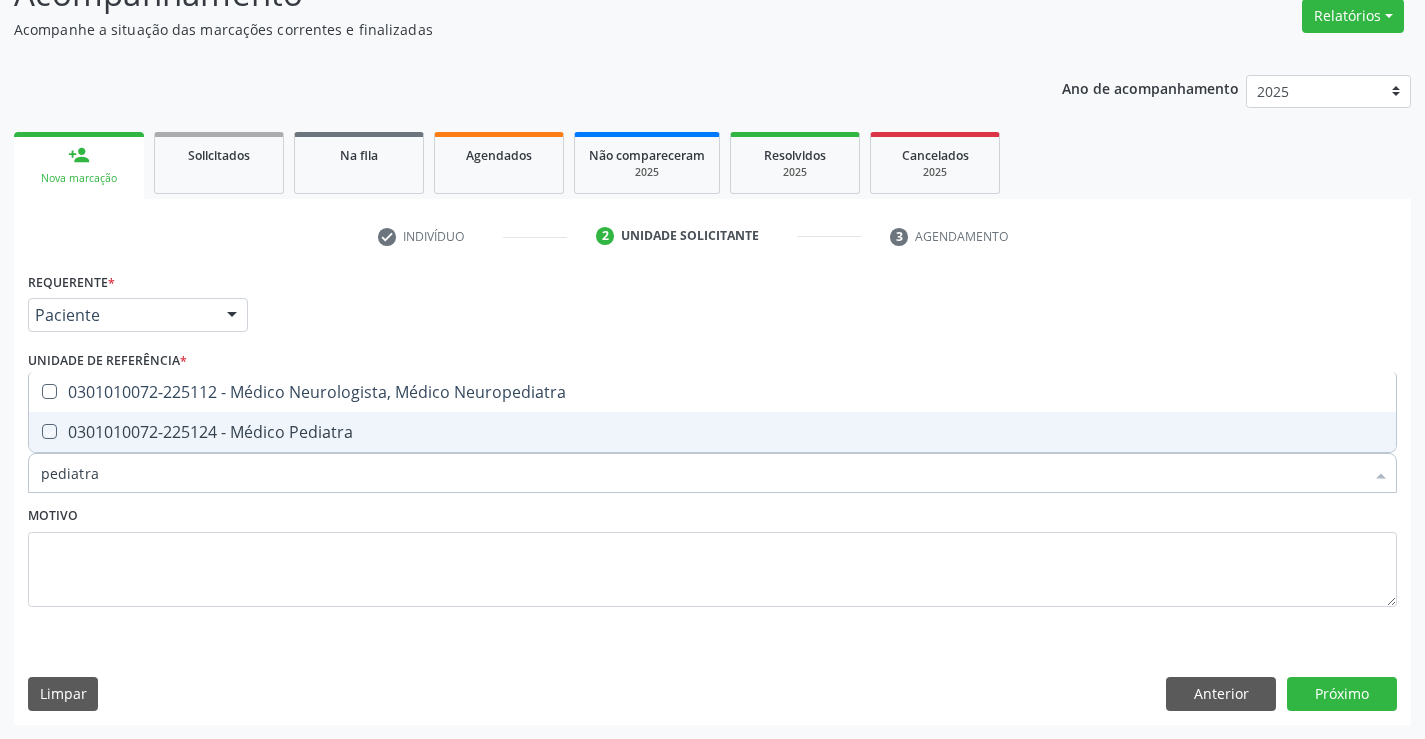 checkbox on "true" 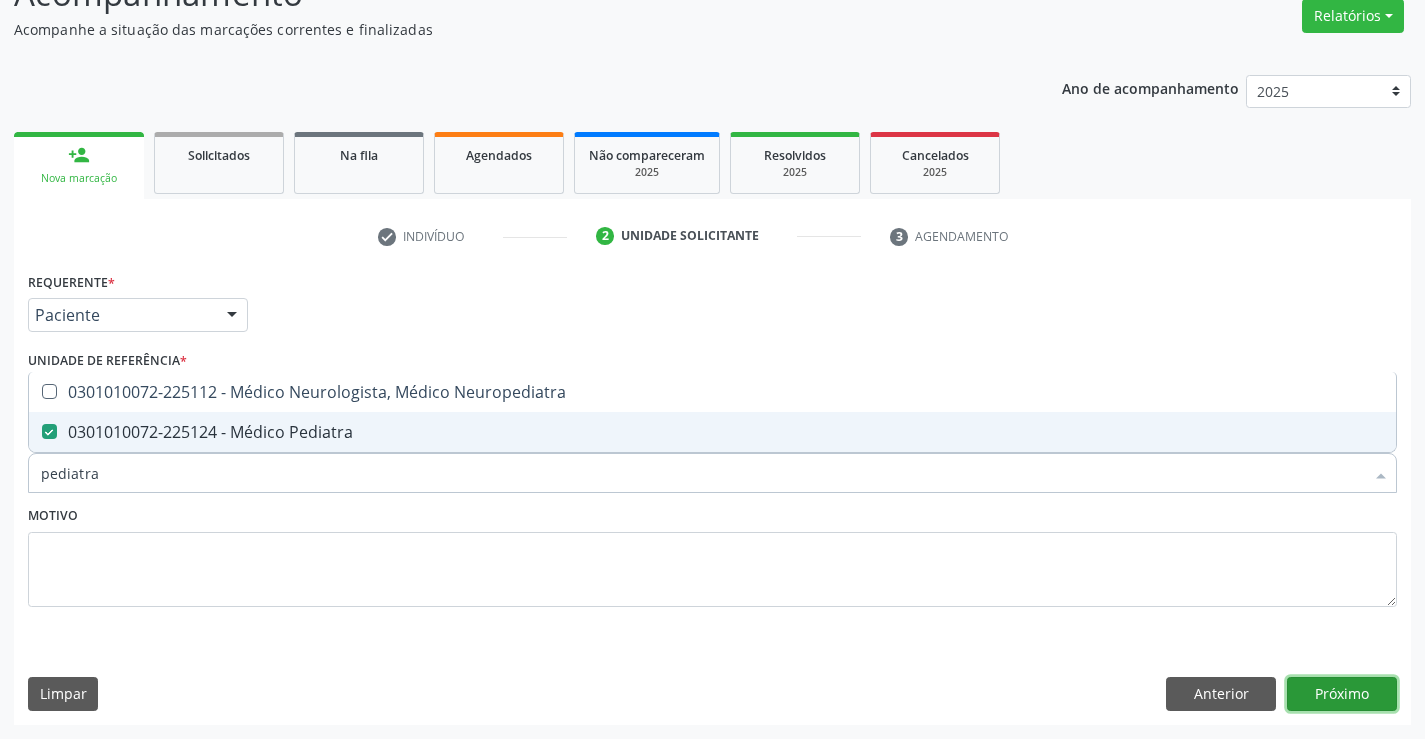 click on "Próximo" at bounding box center (1342, 694) 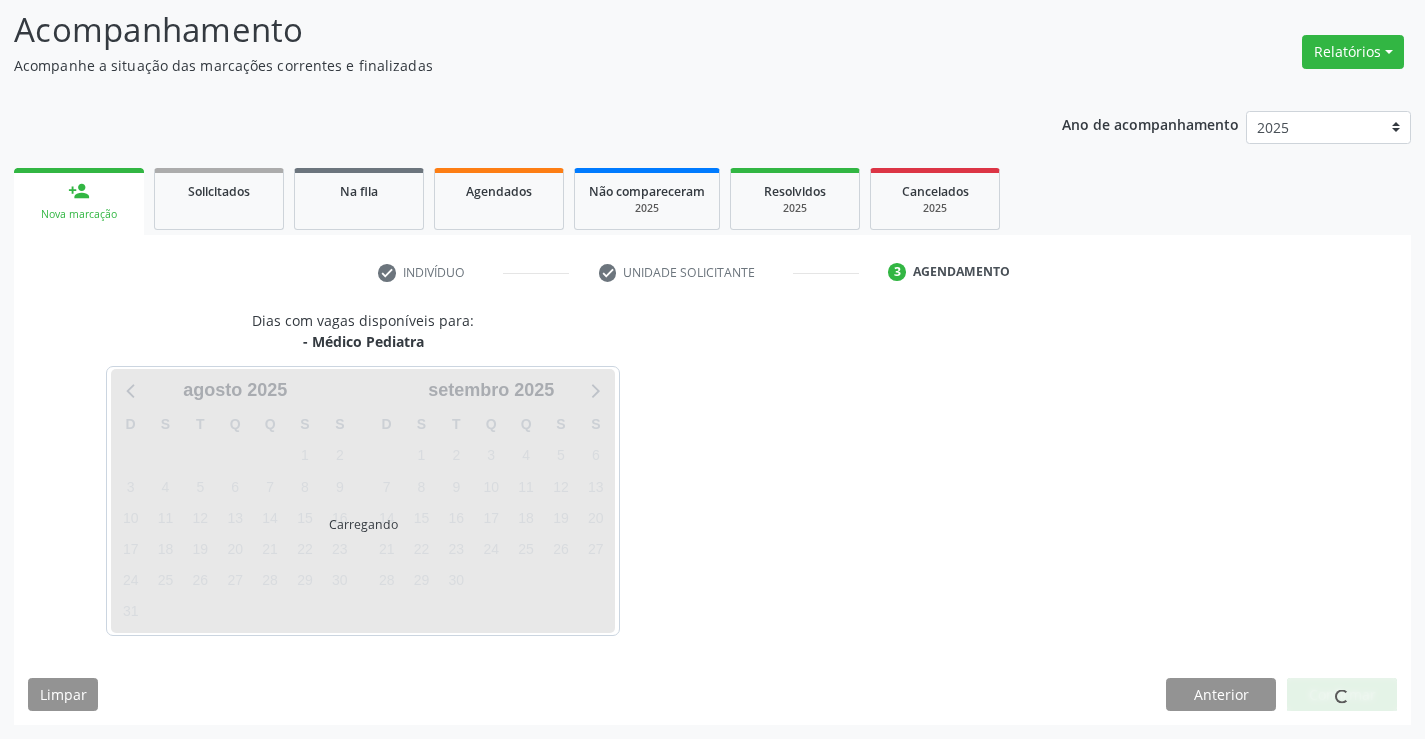 scroll, scrollTop: 131, scrollLeft: 0, axis: vertical 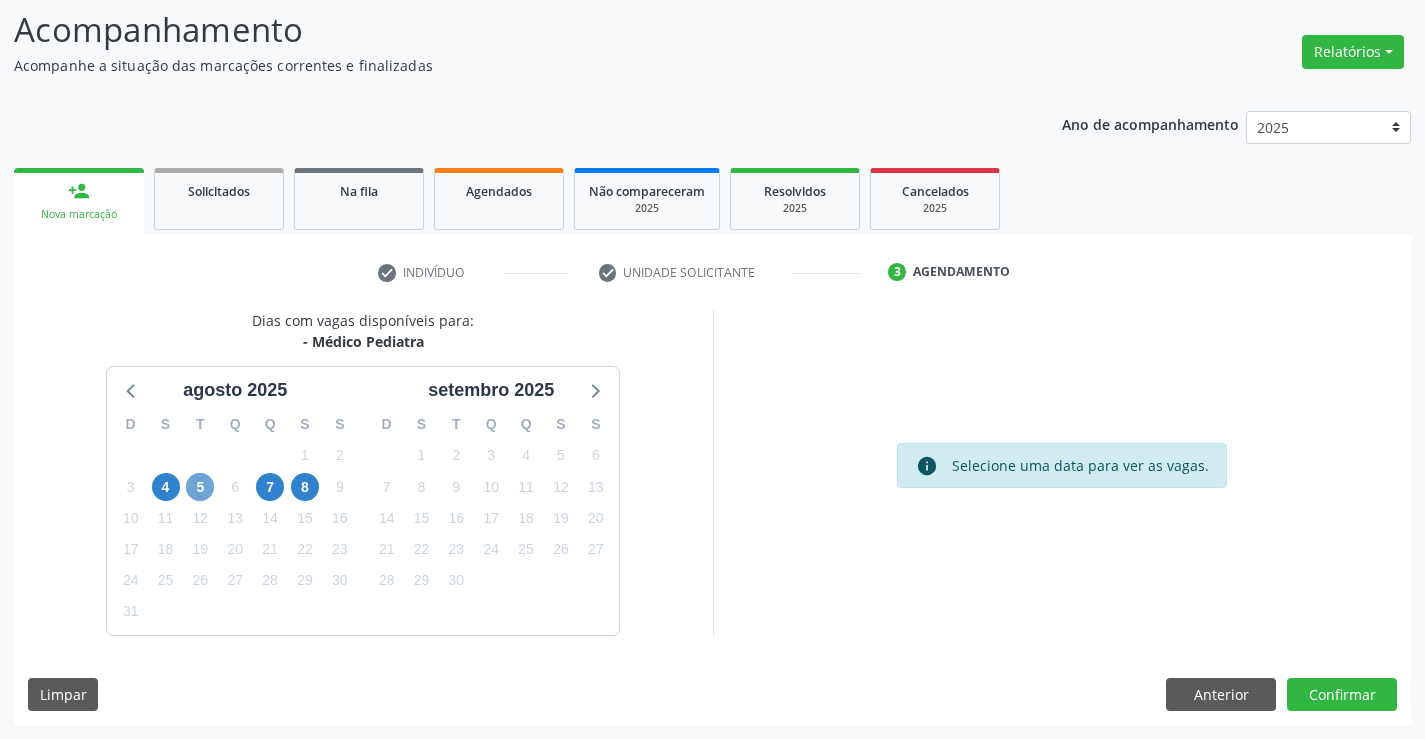 click on "5" at bounding box center [200, 487] 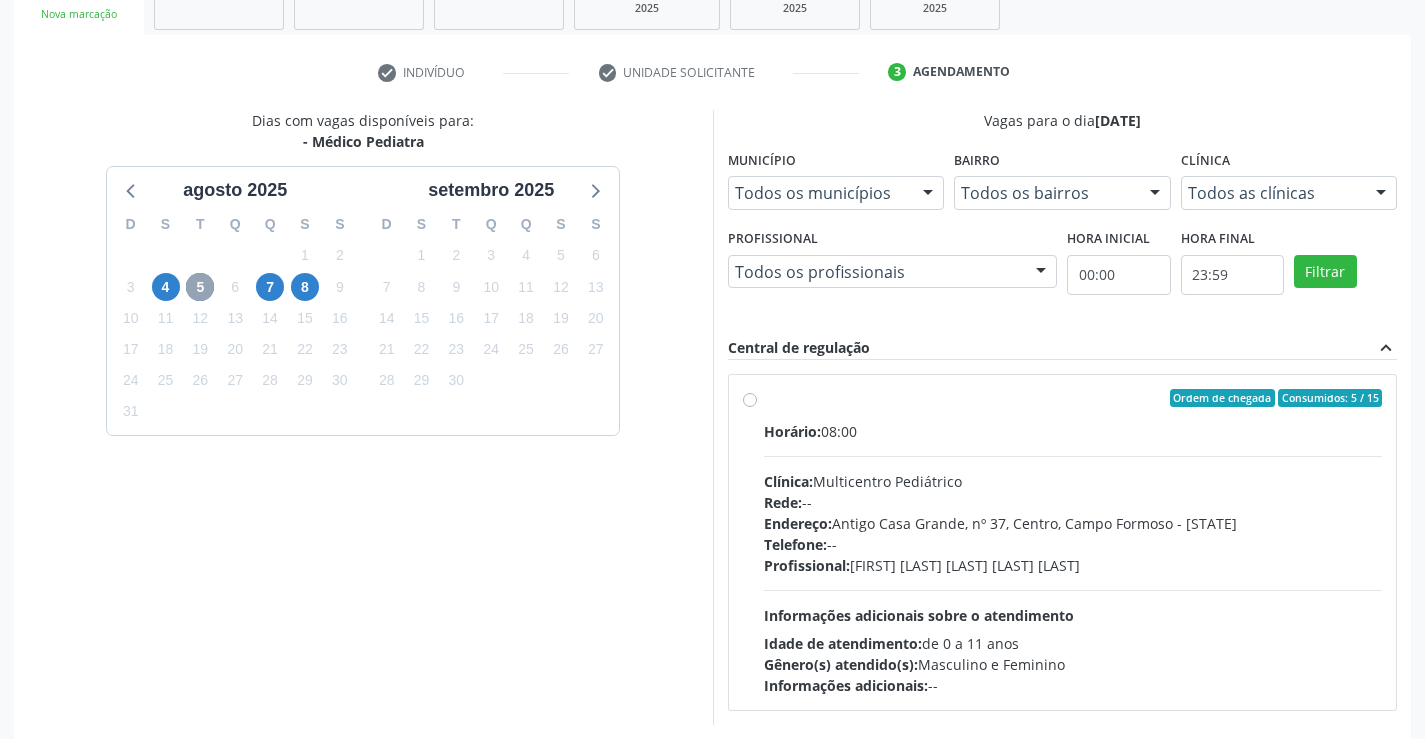 scroll, scrollTop: 420, scrollLeft: 0, axis: vertical 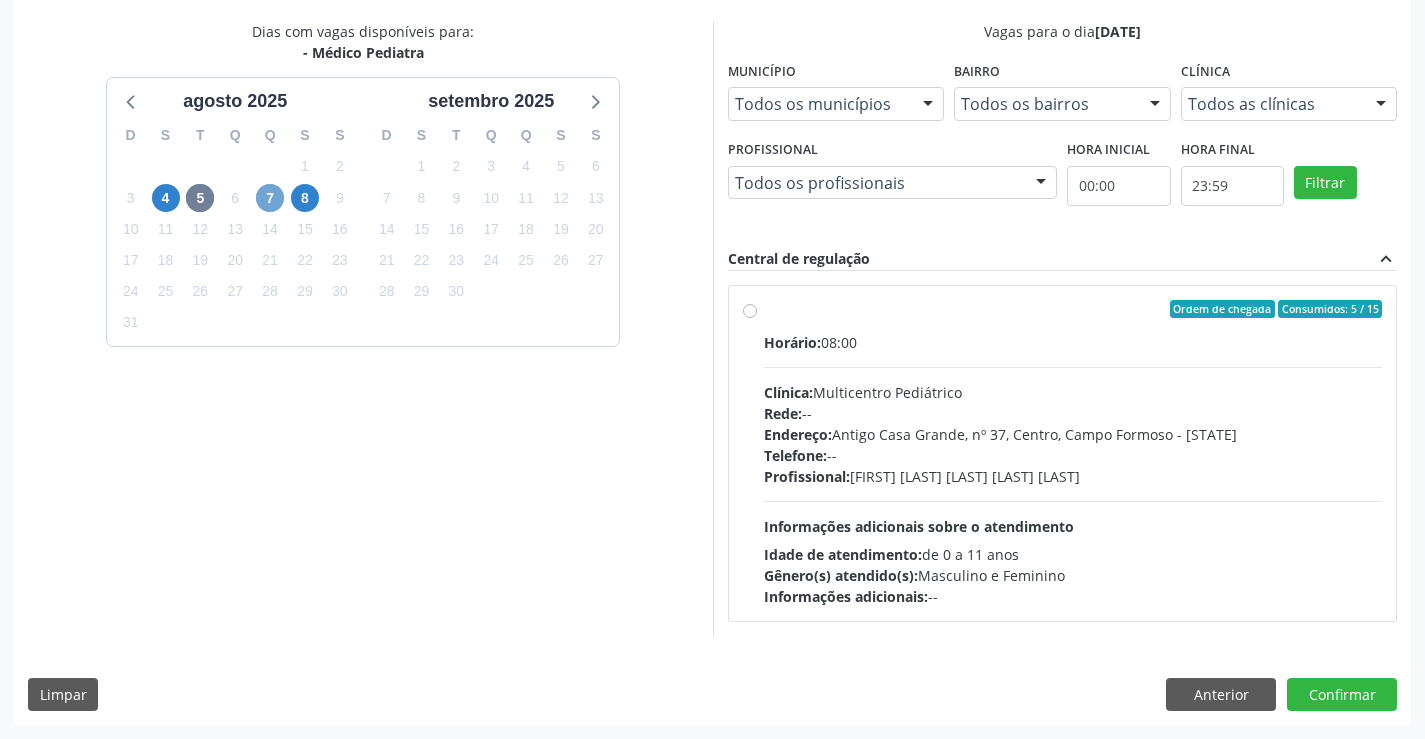 click on "7" at bounding box center (270, 198) 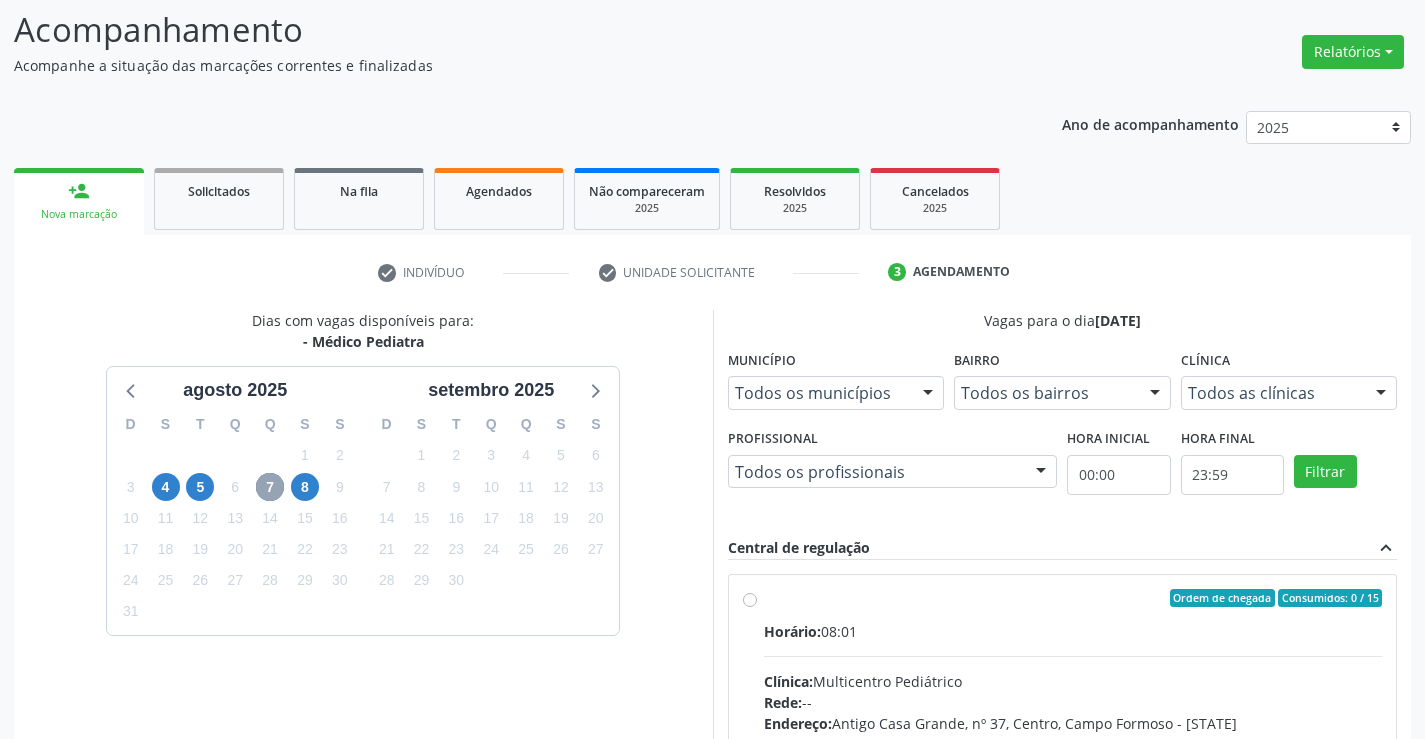 scroll, scrollTop: 420, scrollLeft: 0, axis: vertical 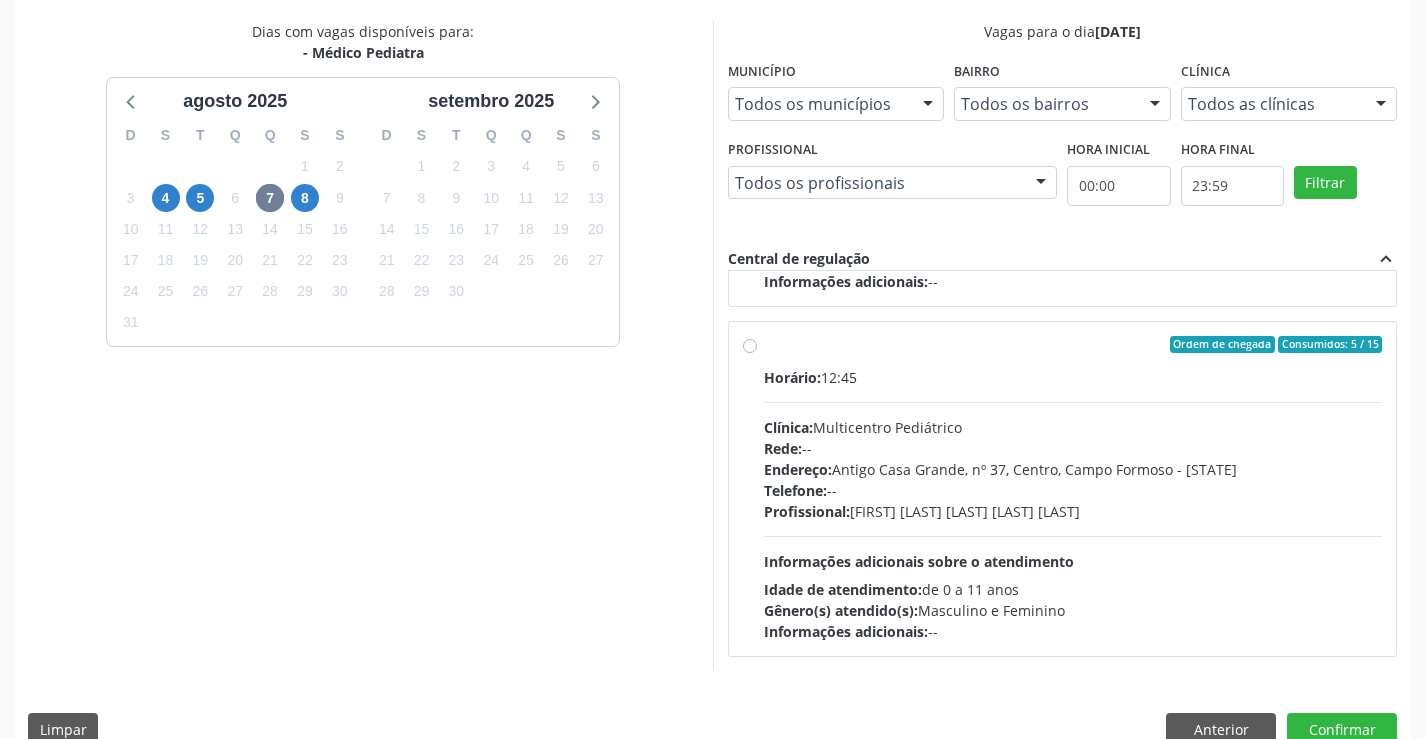 click on "Ordem de chegada
Consumidos: 5 / 15
Horário:   12:45
Clínica:  Multicentro Pediátrico
Rede:
--
Endereço:   Antigo Casa Grande, nº 37, Centro, Campo Formoso - BA
Telefone:   --
Profissional:
Maria Ubaldina Silva Calixto Sobreira
Informações adicionais sobre o atendimento
Idade de atendimento:
de 0 a 11 anos
Gênero(s) atendido(s):
Masculino e Feminino
Informações adicionais:
--" at bounding box center (1073, 489) 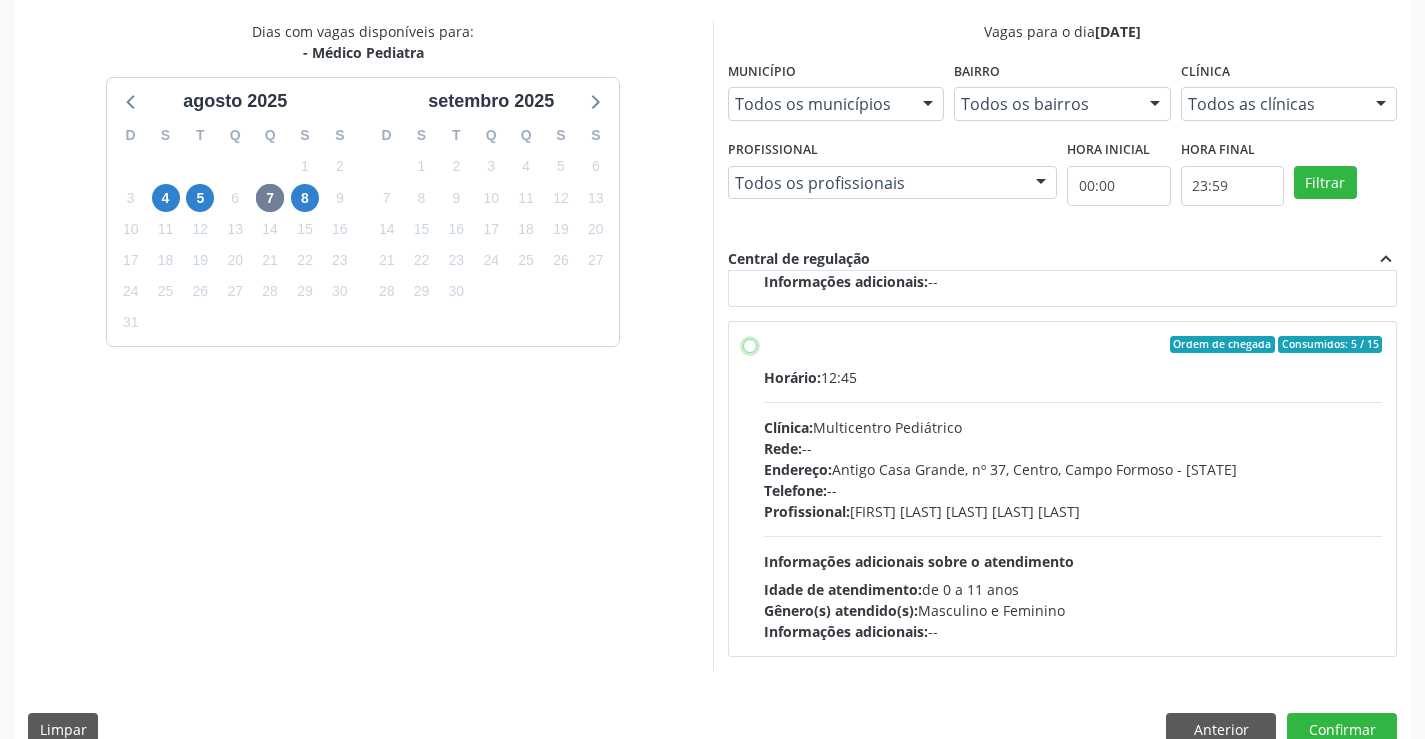 click on "Ordem de chegada
Consumidos: 5 / 15
Horário:   12:45
Clínica:  Multicentro Pediátrico
Rede:
--
Endereço:   Antigo Casa Grande, nº 37, Centro, Campo Formoso - BA
Telefone:   --
Profissional:
Maria Ubaldina Silva Calixto Sobreira
Informações adicionais sobre o atendimento
Idade de atendimento:
de 0 a 11 anos
Gênero(s) atendido(s):
Masculino e Feminino
Informações adicionais:
--" at bounding box center (750, 345) 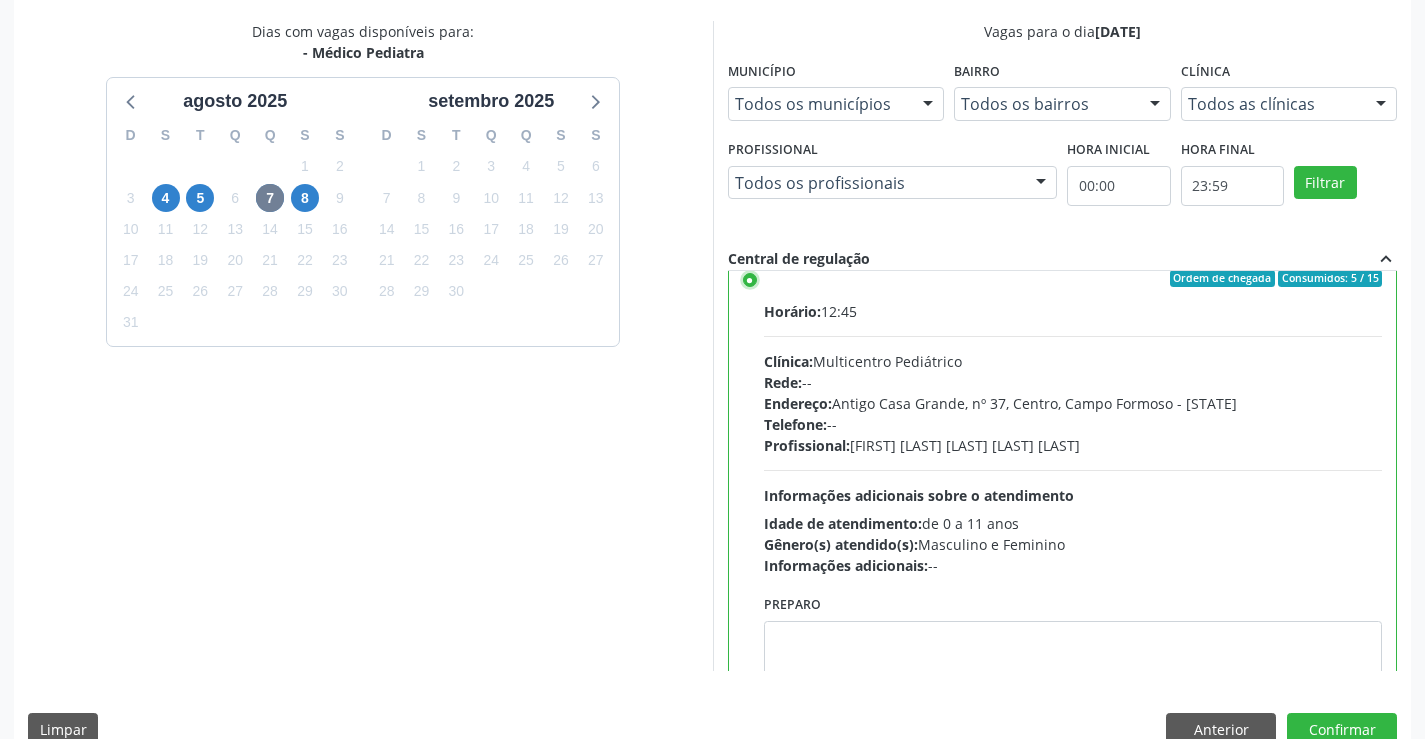 scroll, scrollTop: 450, scrollLeft: 0, axis: vertical 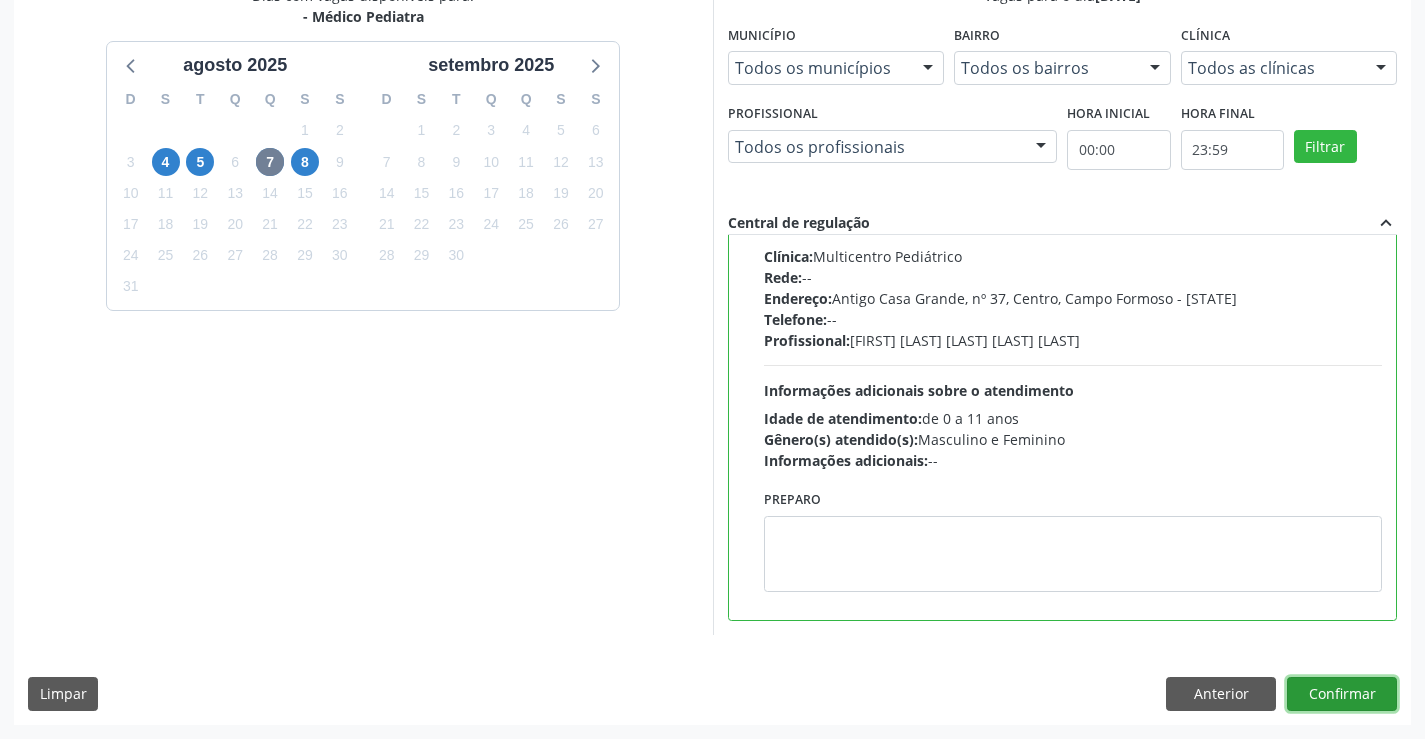 click on "Confirmar" at bounding box center (1342, 694) 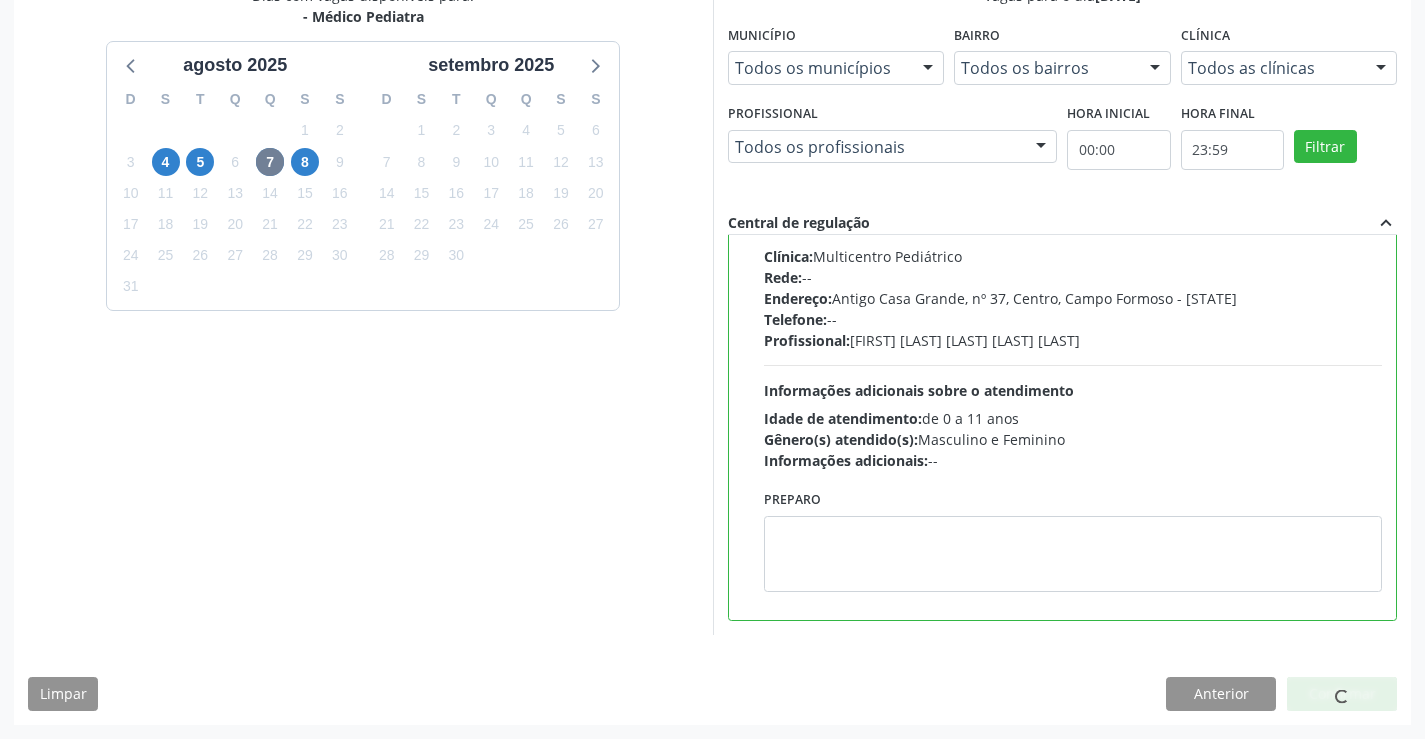 scroll, scrollTop: 0, scrollLeft: 0, axis: both 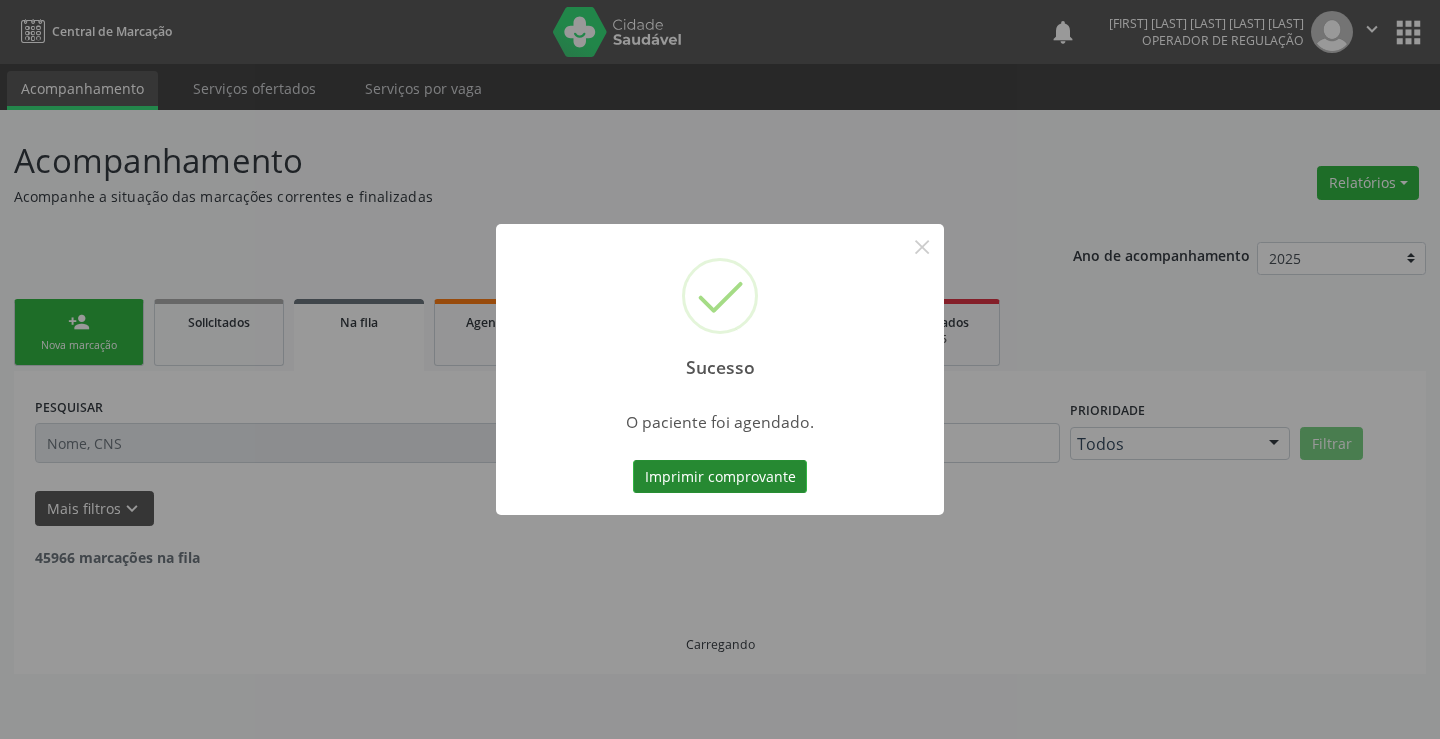 click on "Imprimir comprovante" at bounding box center [720, 477] 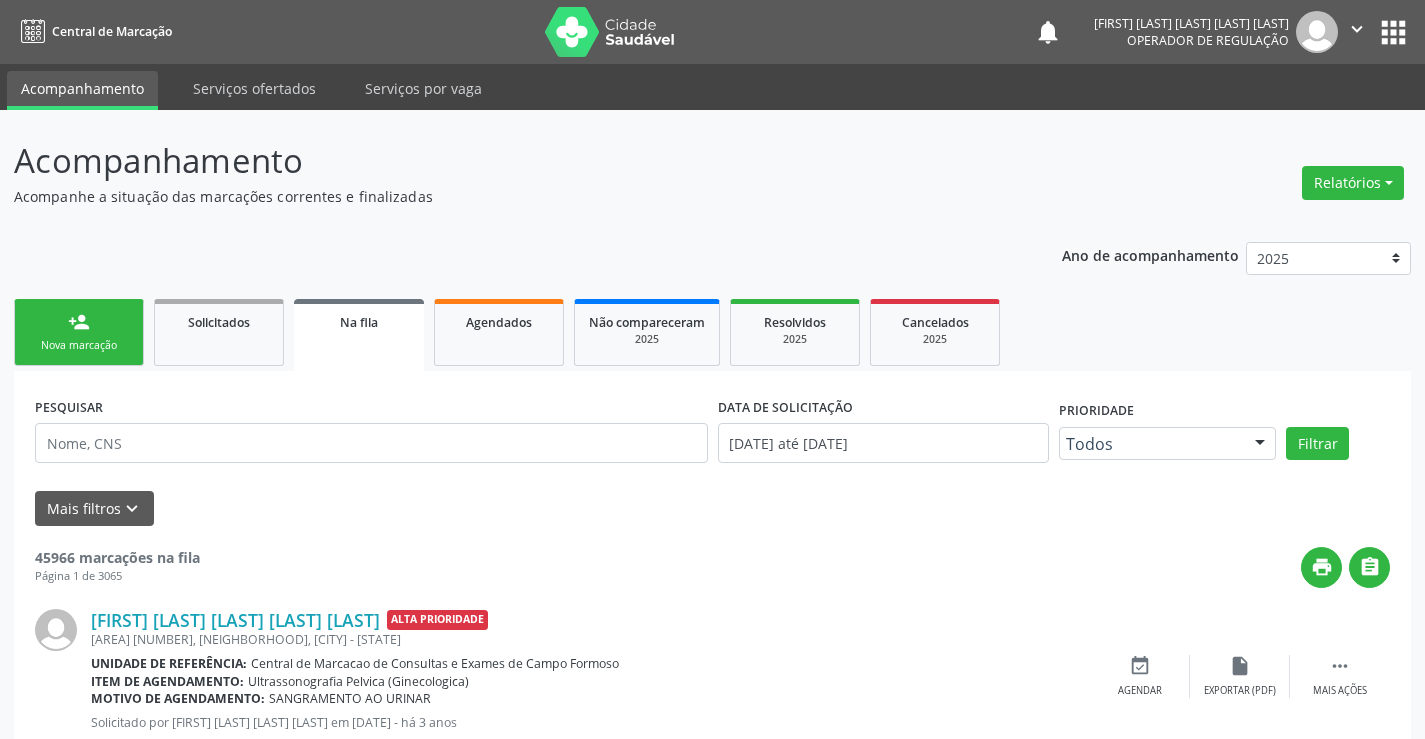 click on "person_add" at bounding box center (79, 322) 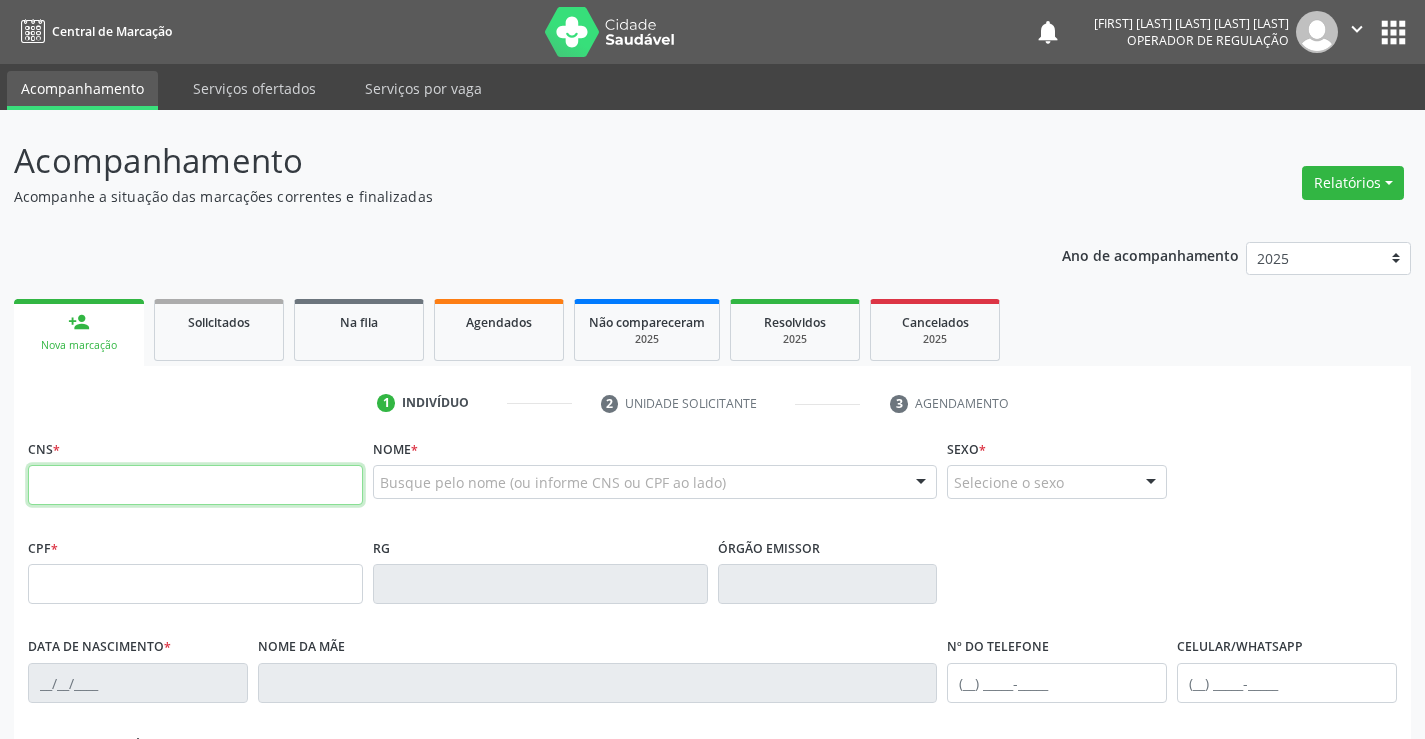 click at bounding box center (195, 485) 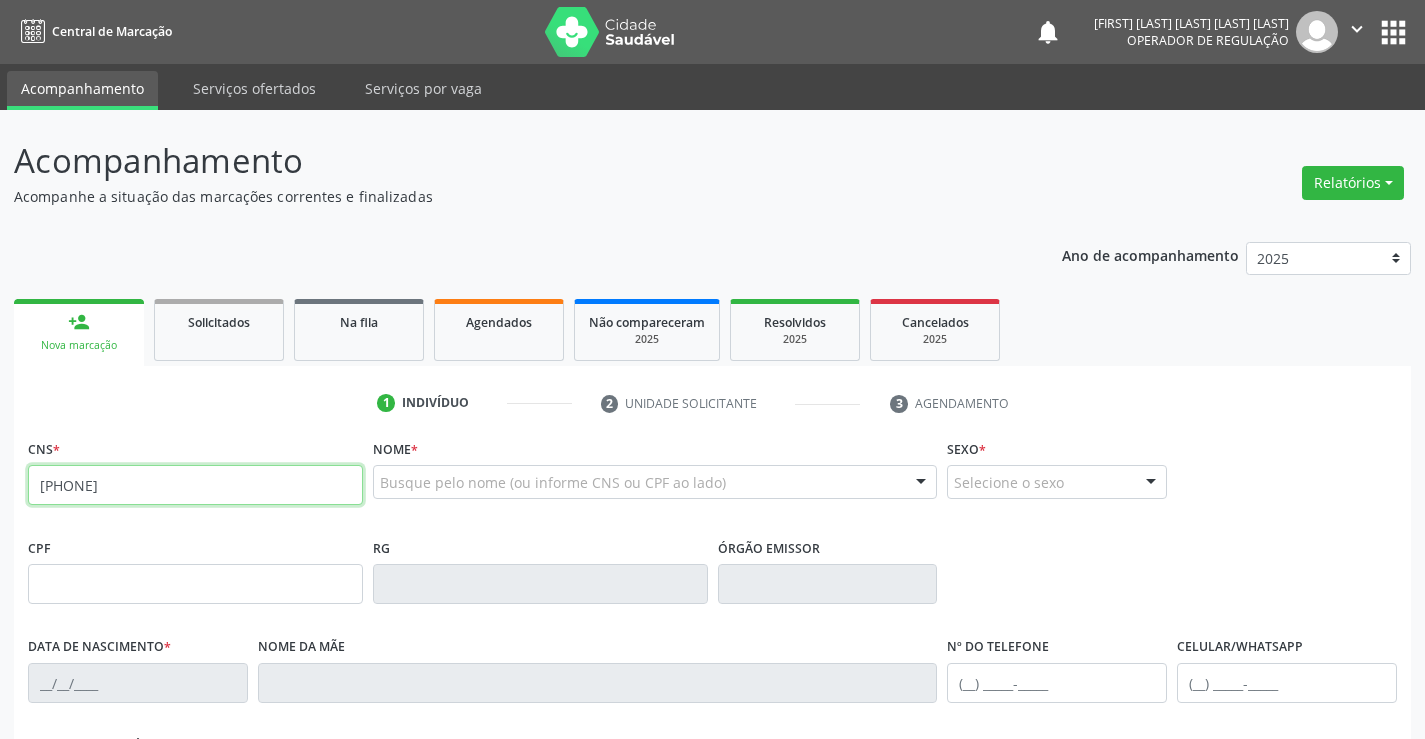 type on "[PHONE]" 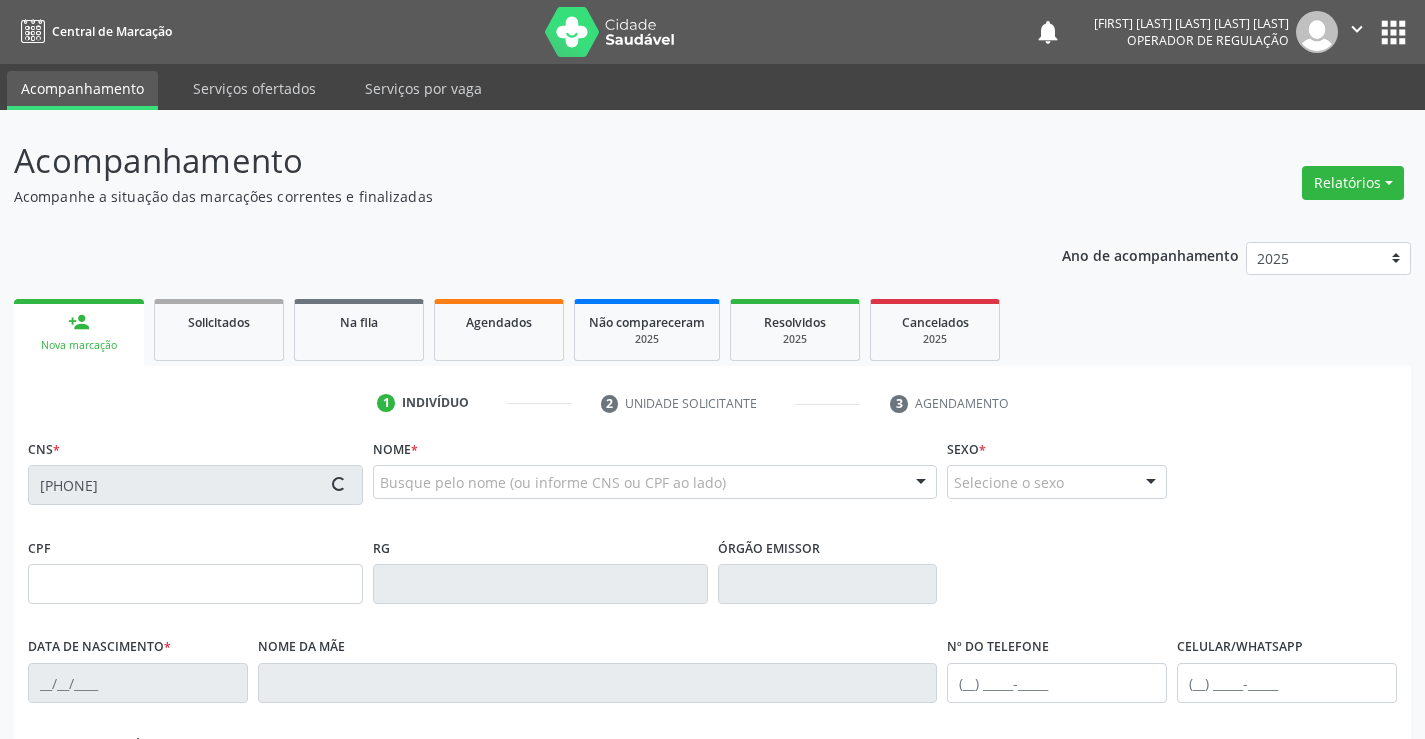 type on "[NUMBER]" 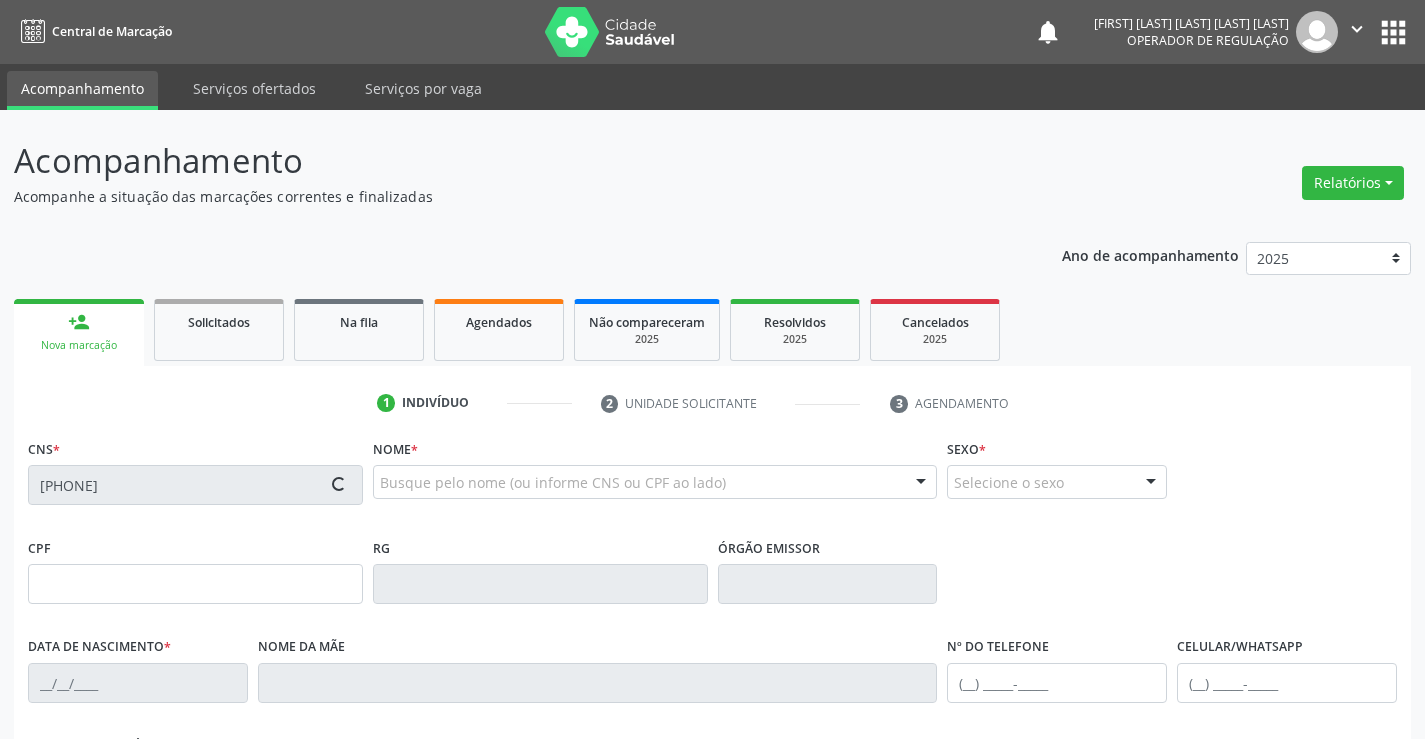 type on "[DATE]" 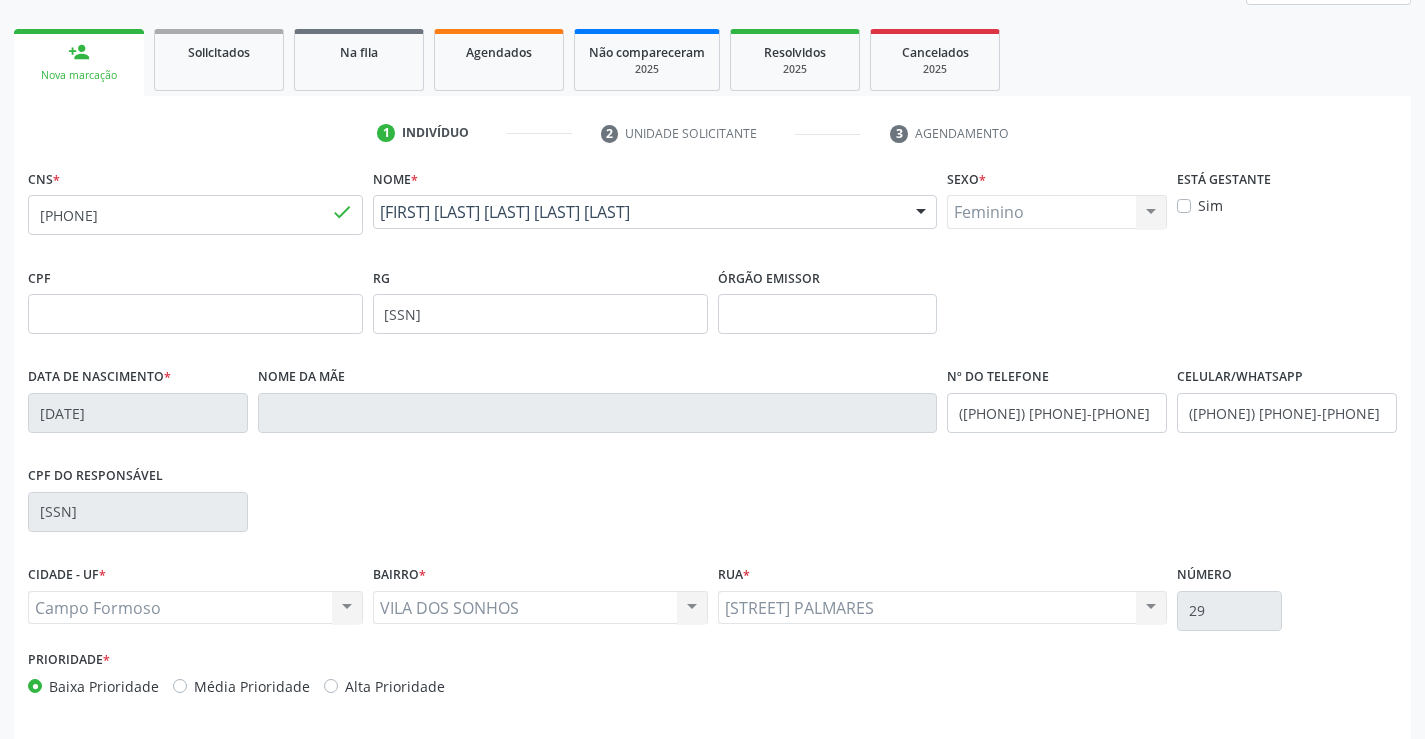 scroll, scrollTop: 345, scrollLeft: 0, axis: vertical 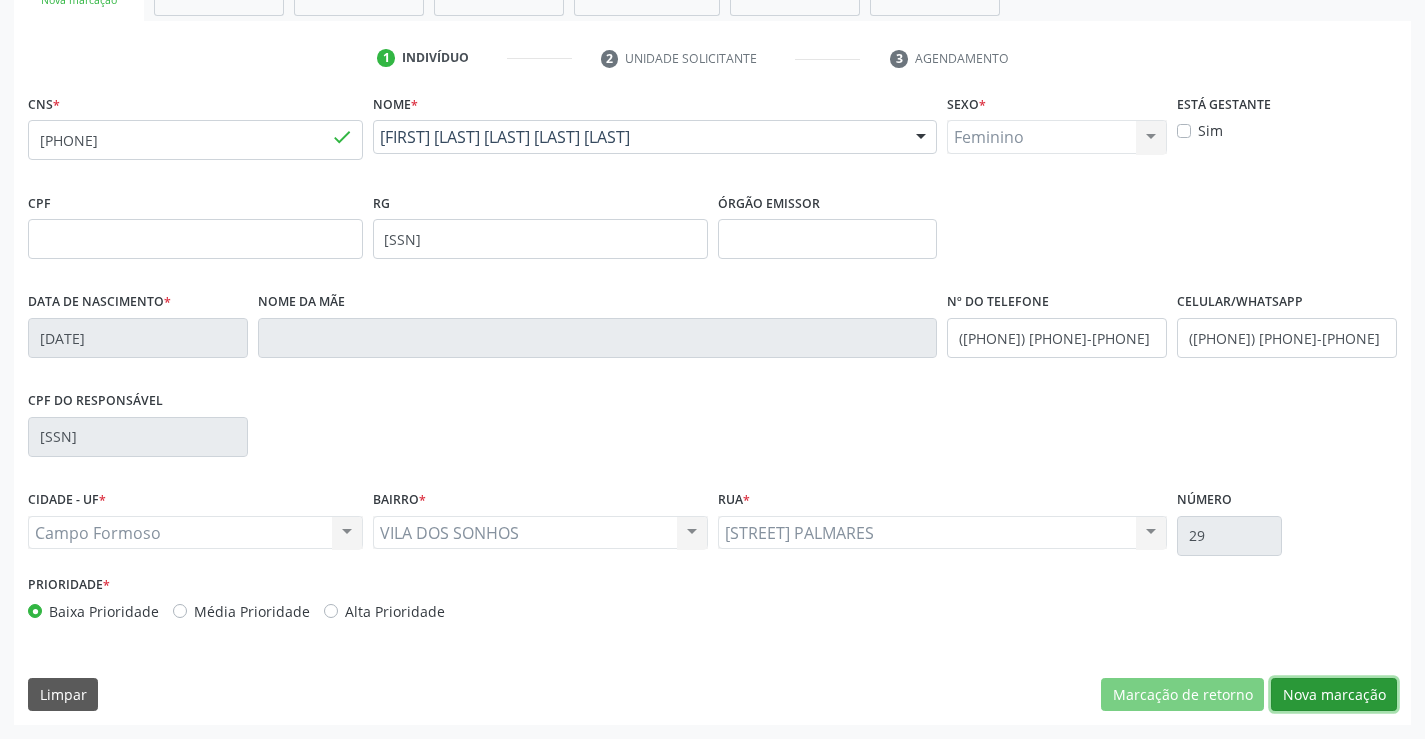 click on "Nova marcação" at bounding box center (1334, 695) 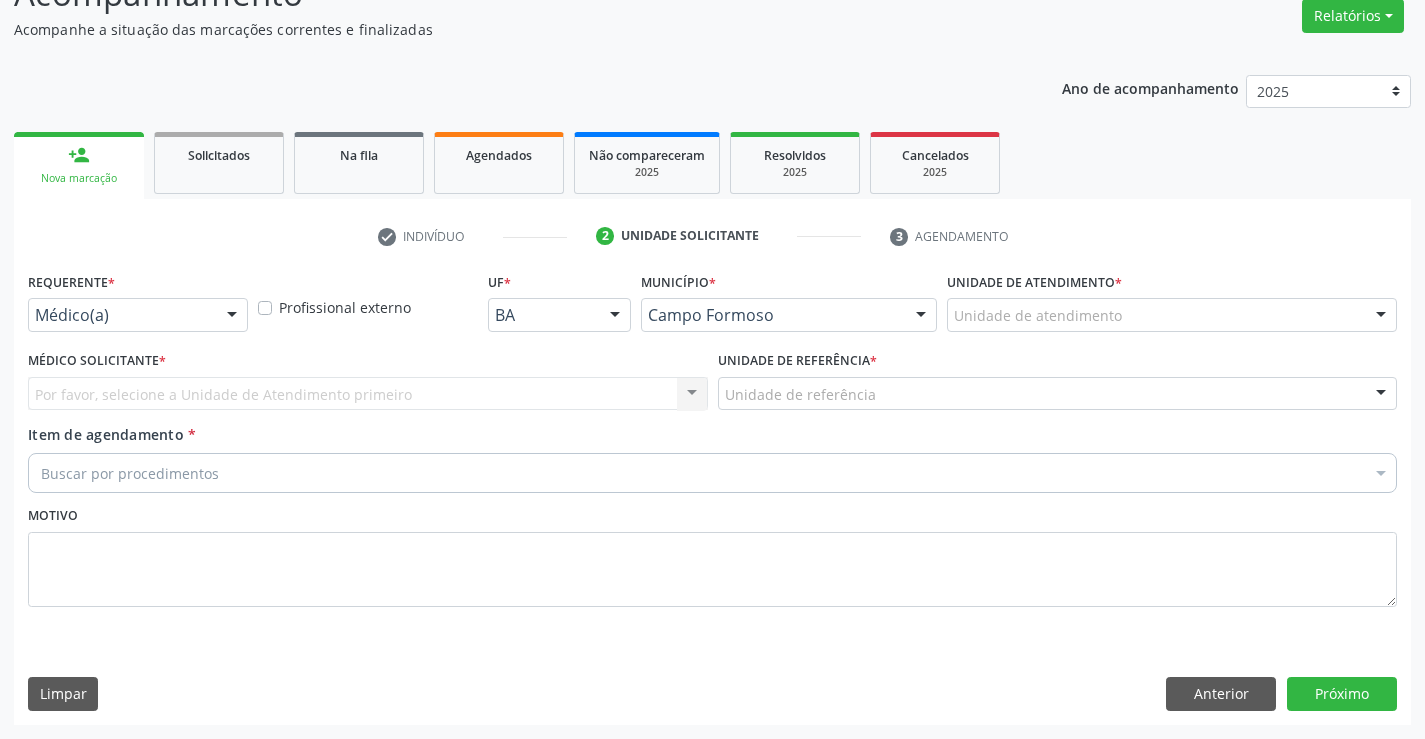 scroll, scrollTop: 167, scrollLeft: 0, axis: vertical 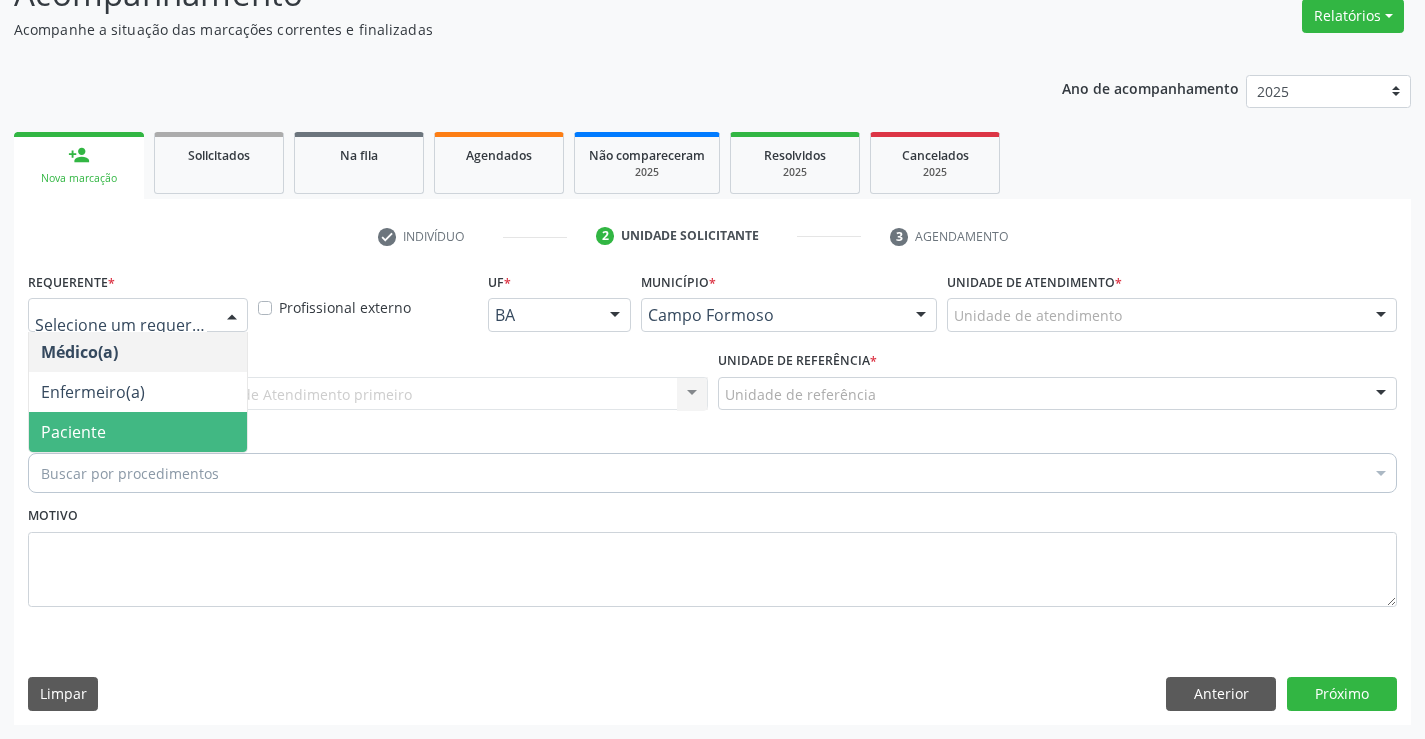 click on "Paciente" at bounding box center (73, 432) 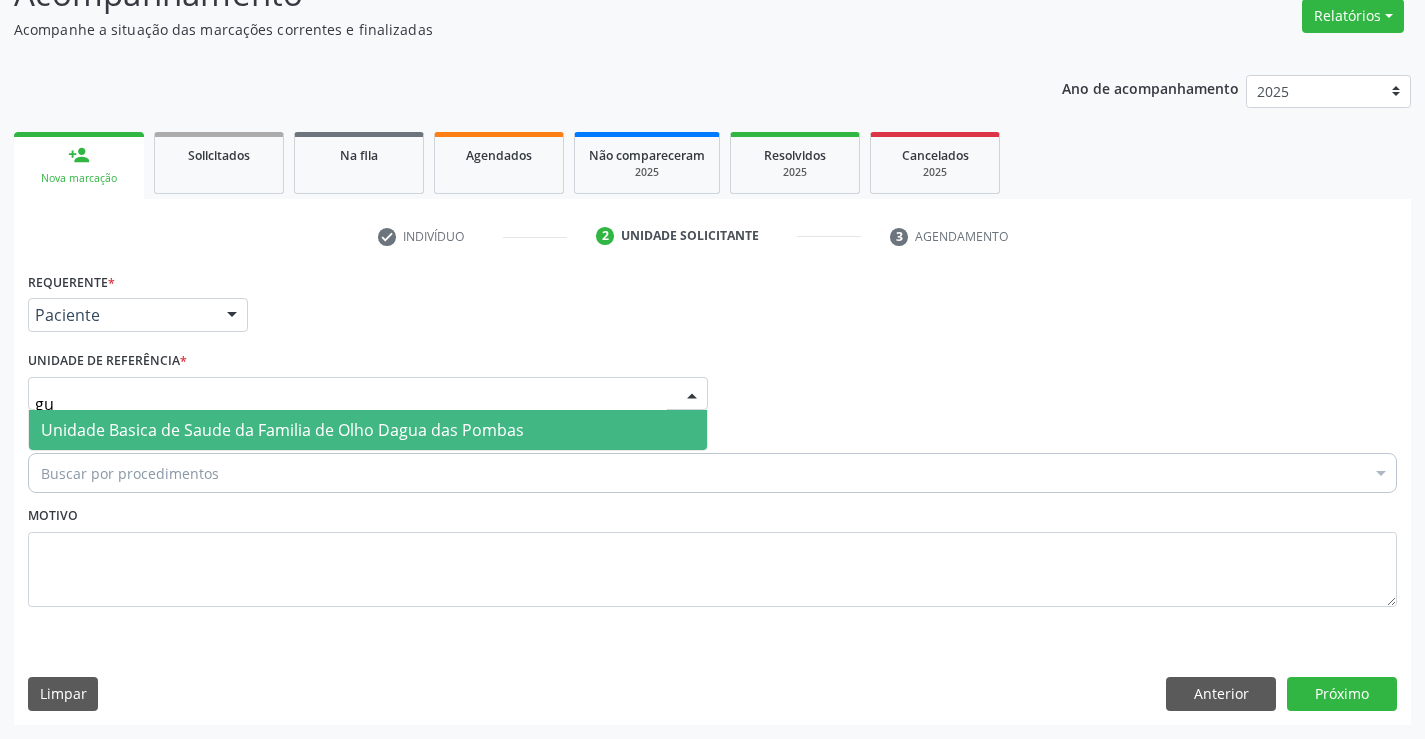 type on "g" 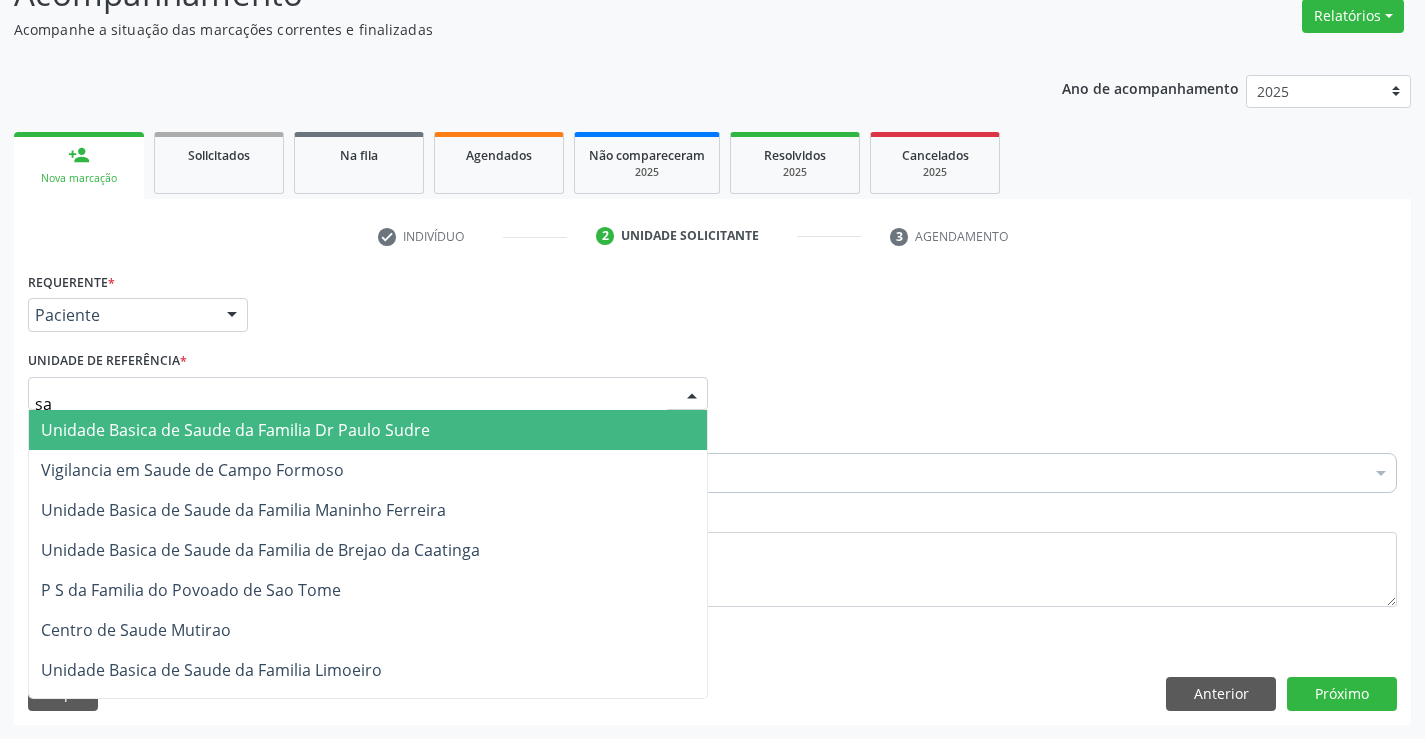 type on "sao" 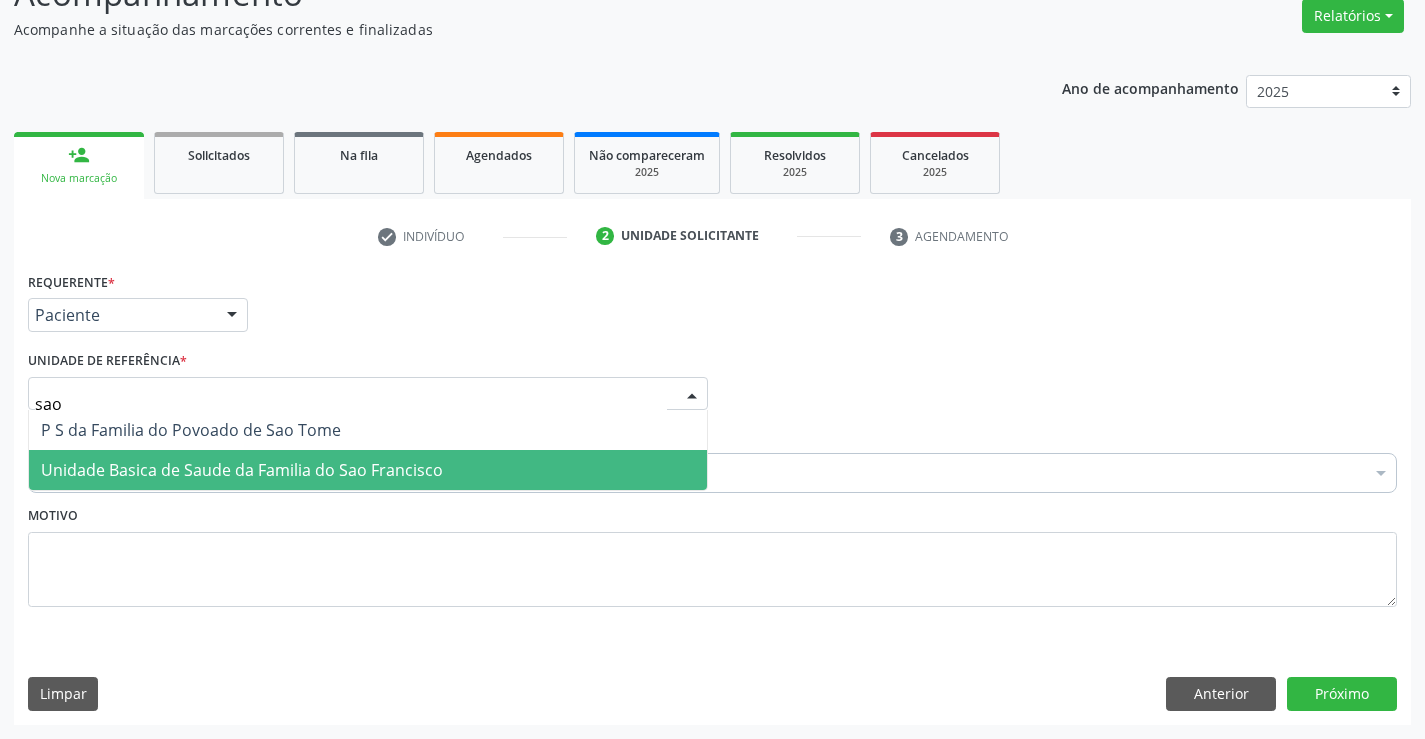 click on "Unidade Basica de Saude da Familia do Sao Francisco" at bounding box center (242, 470) 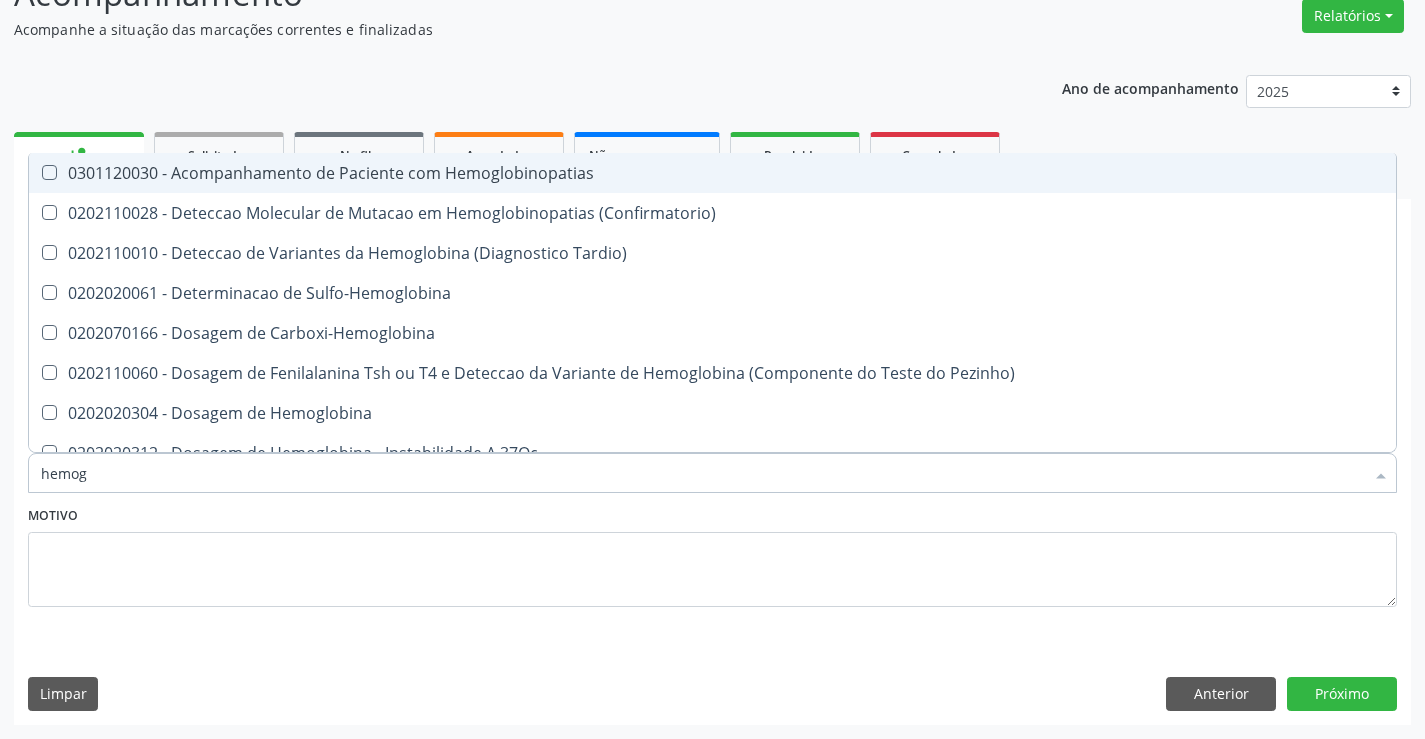 type on "hemogr" 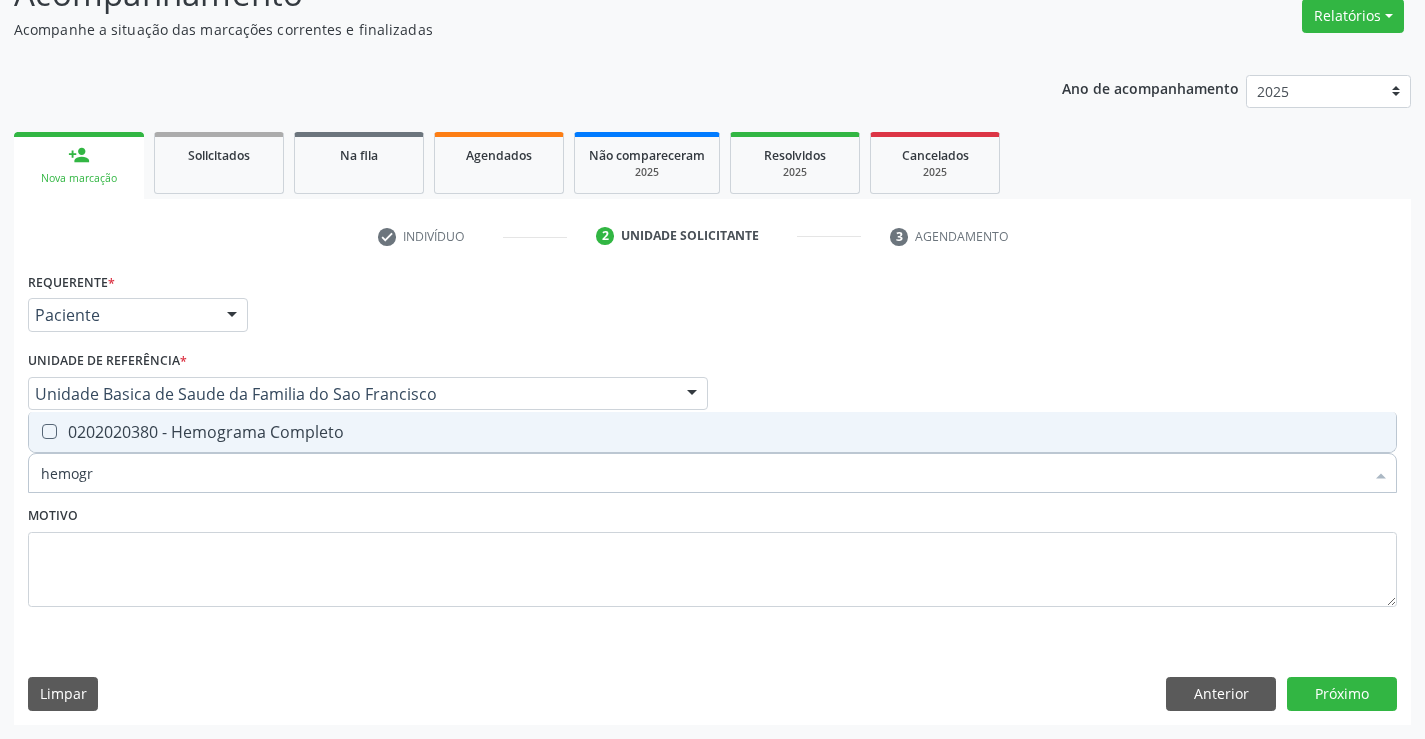 click on "0202020380 - Hemograma Completo" at bounding box center (712, 432) 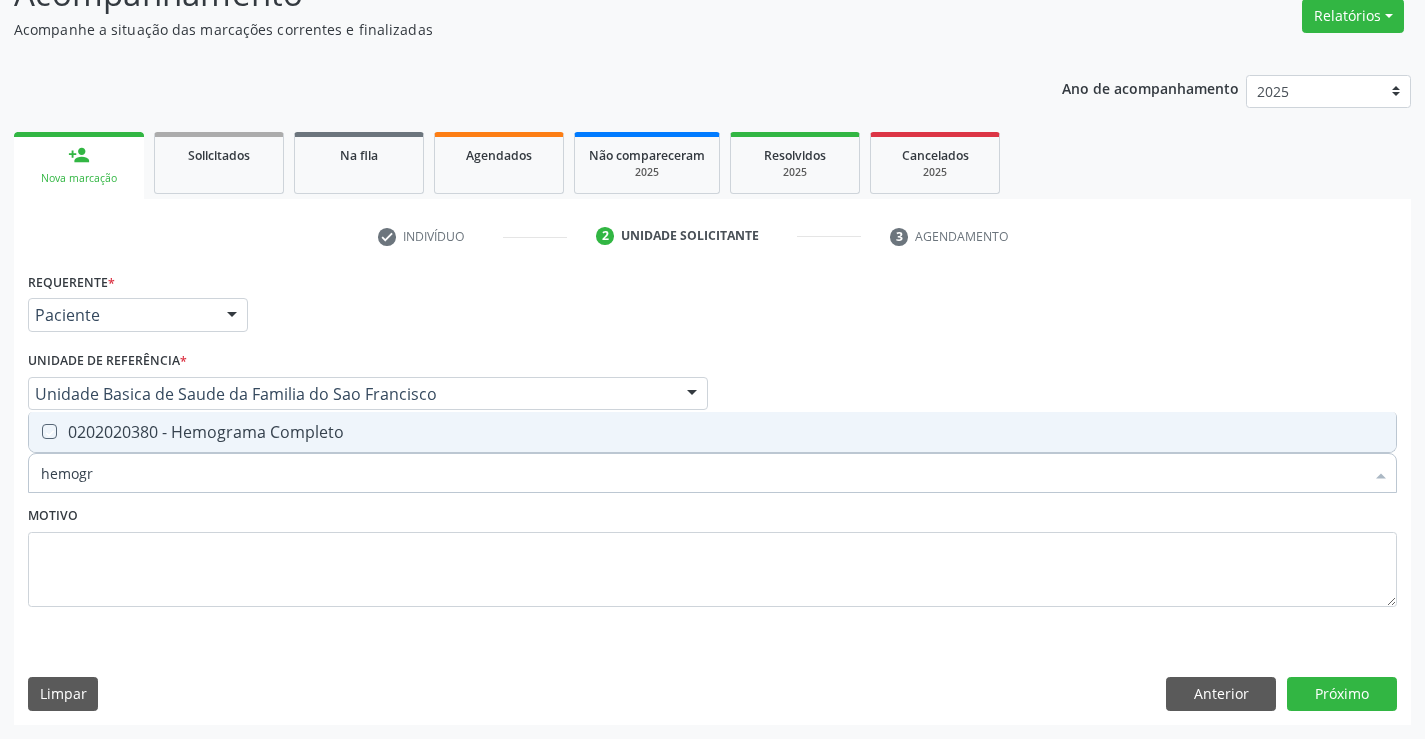 checkbox on "true" 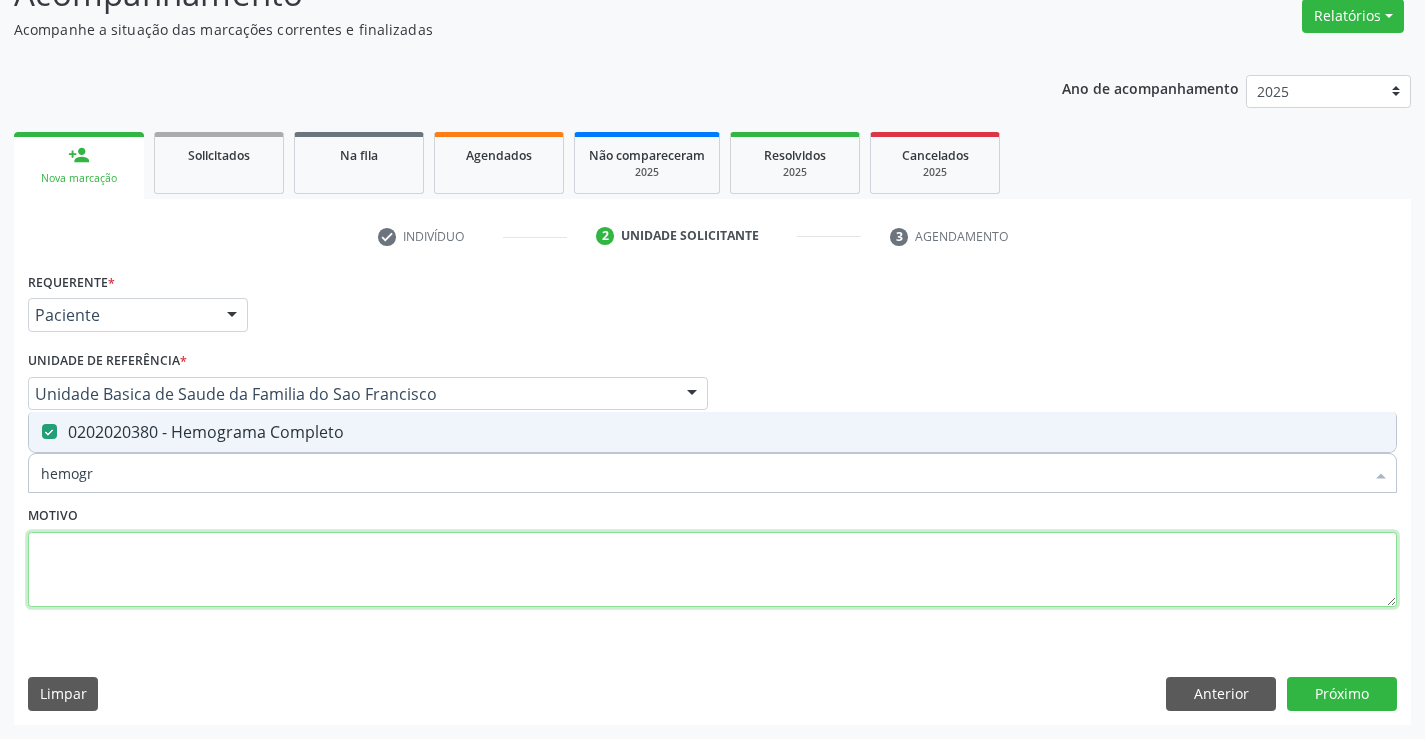 click at bounding box center [712, 570] 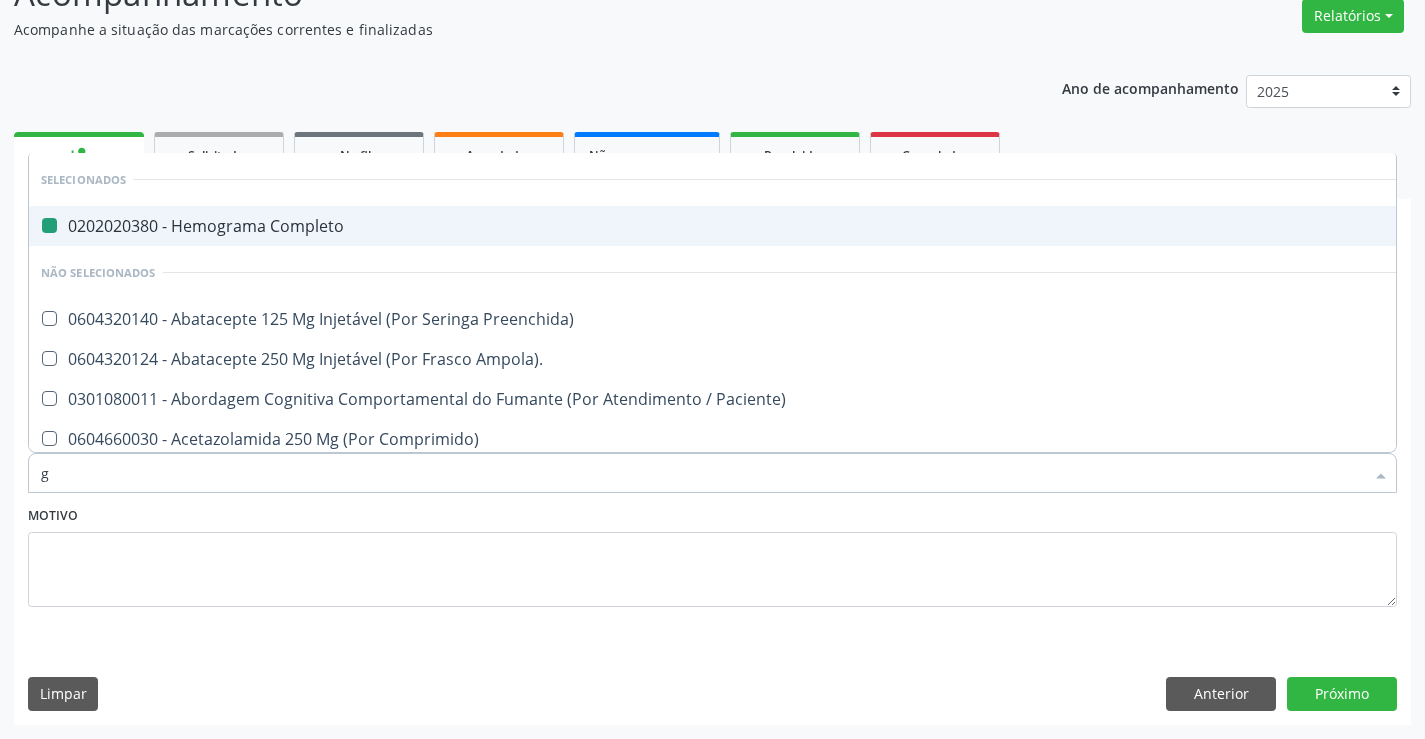 type on "gl" 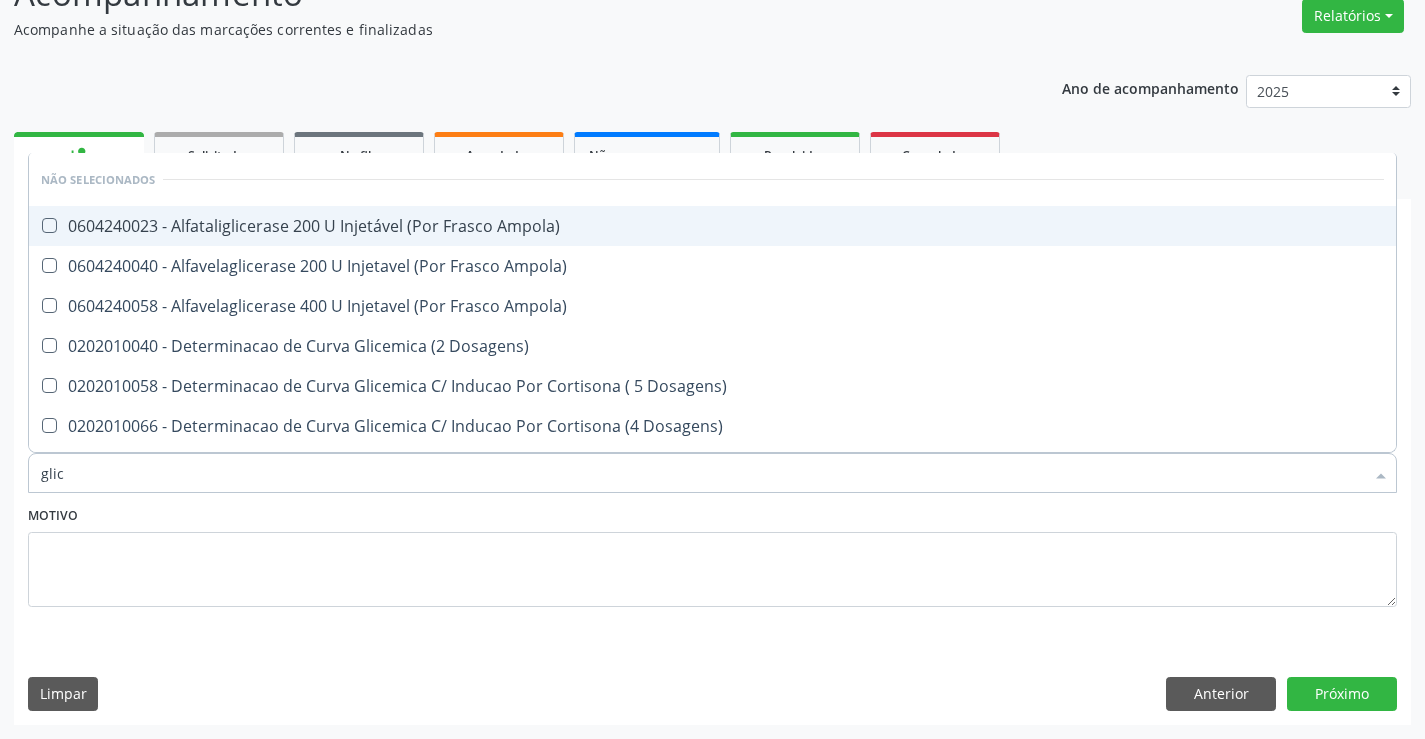 type on "glico" 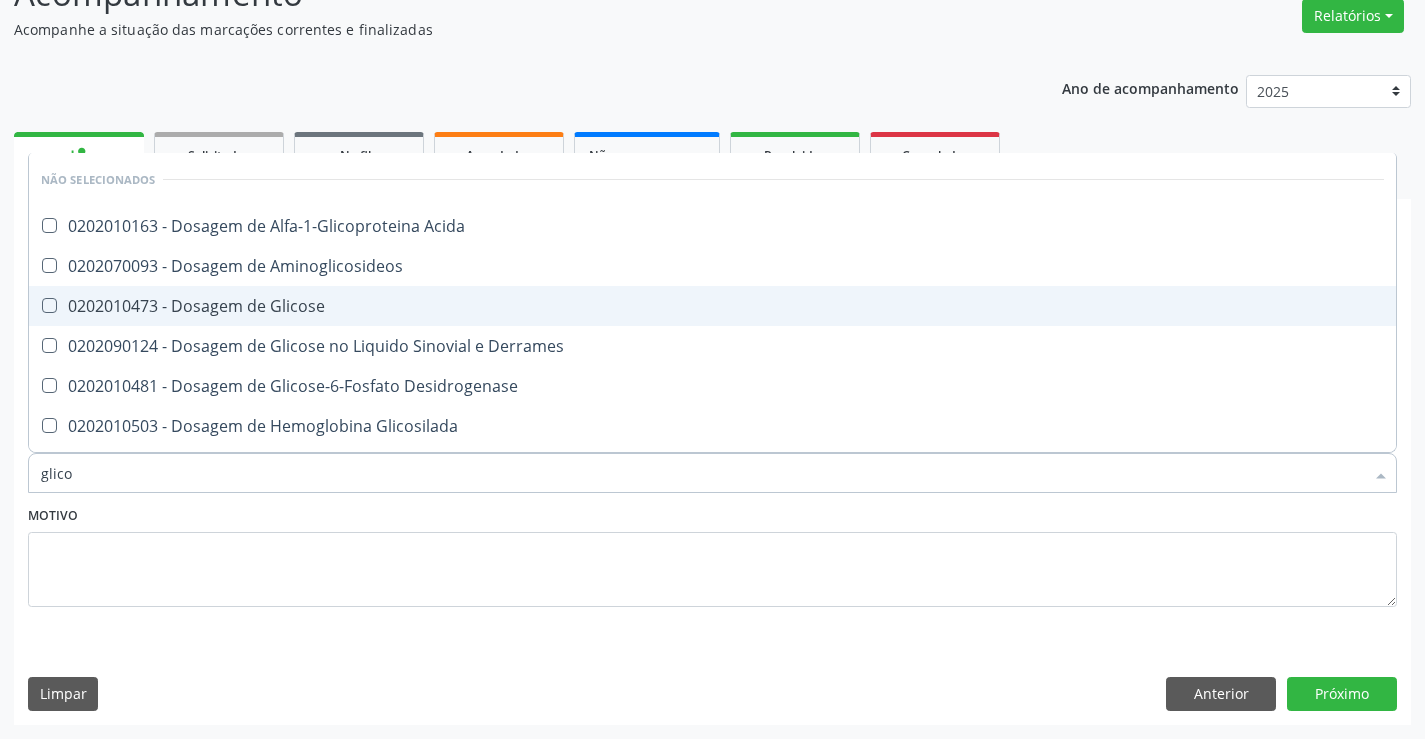 click on "0202010473 - Dosagem de Glicose" at bounding box center [712, 306] 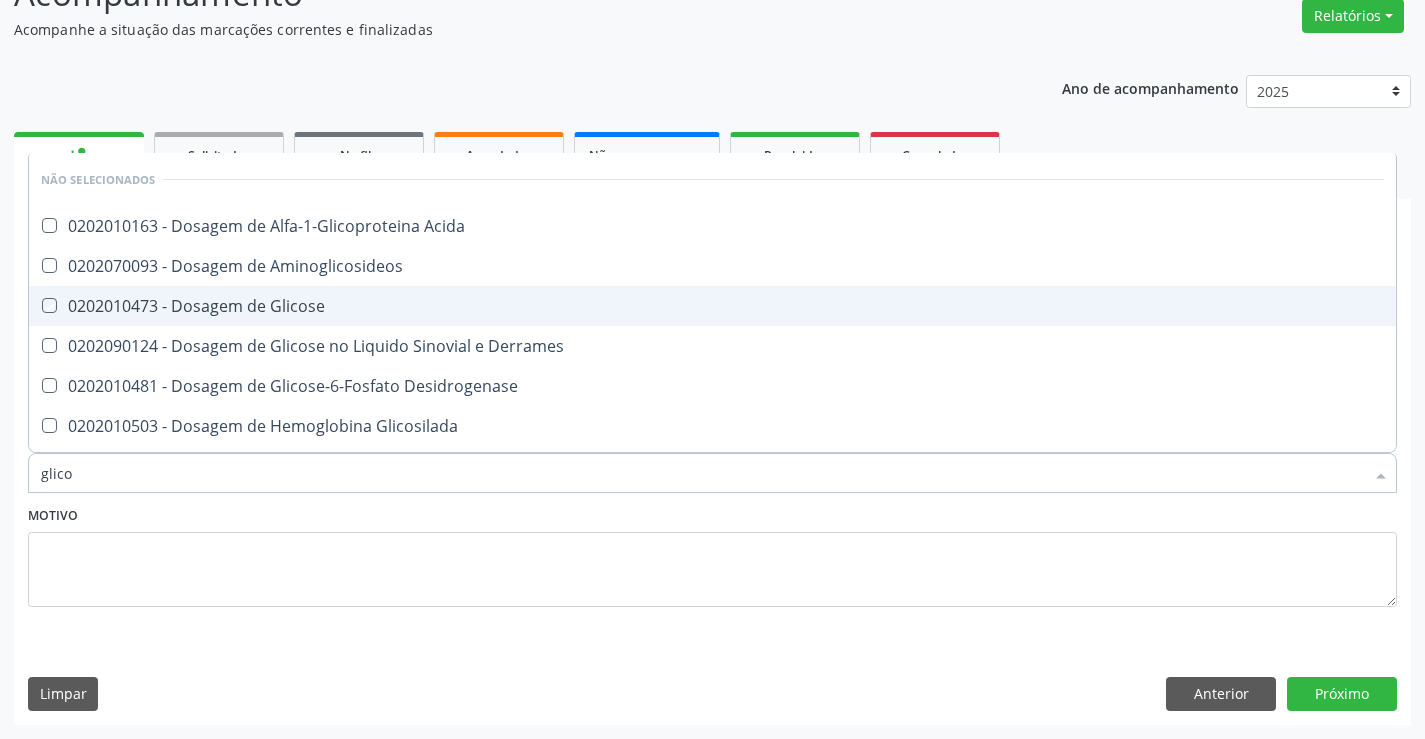 checkbox on "true" 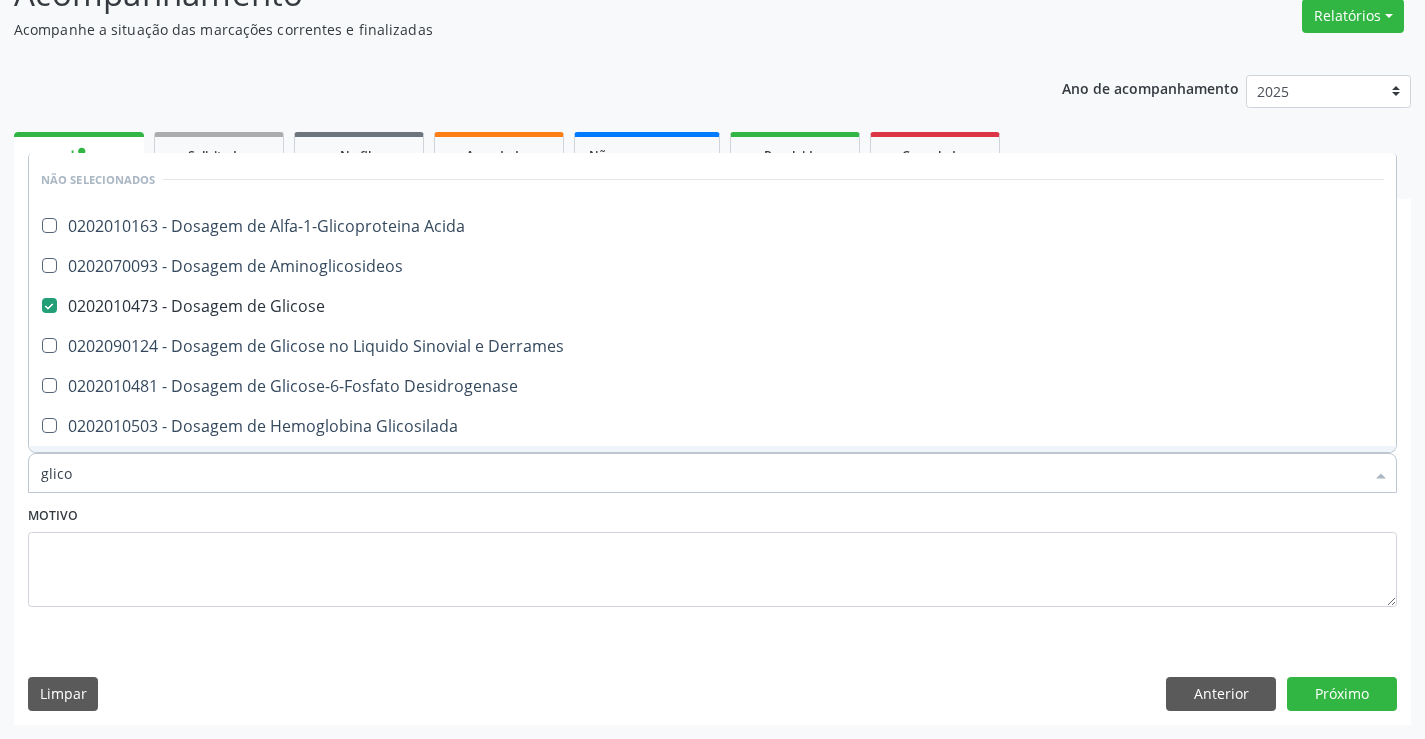 type on "glico" 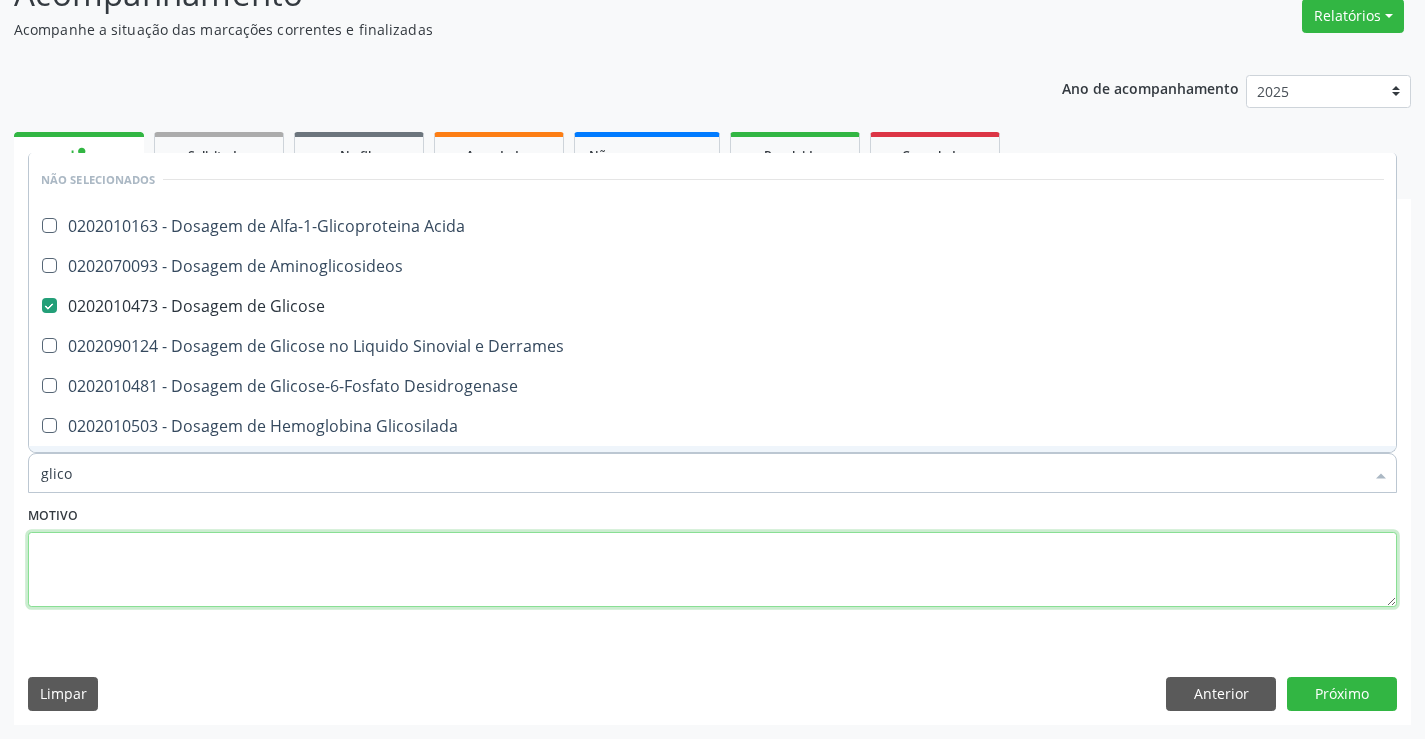 click at bounding box center (712, 570) 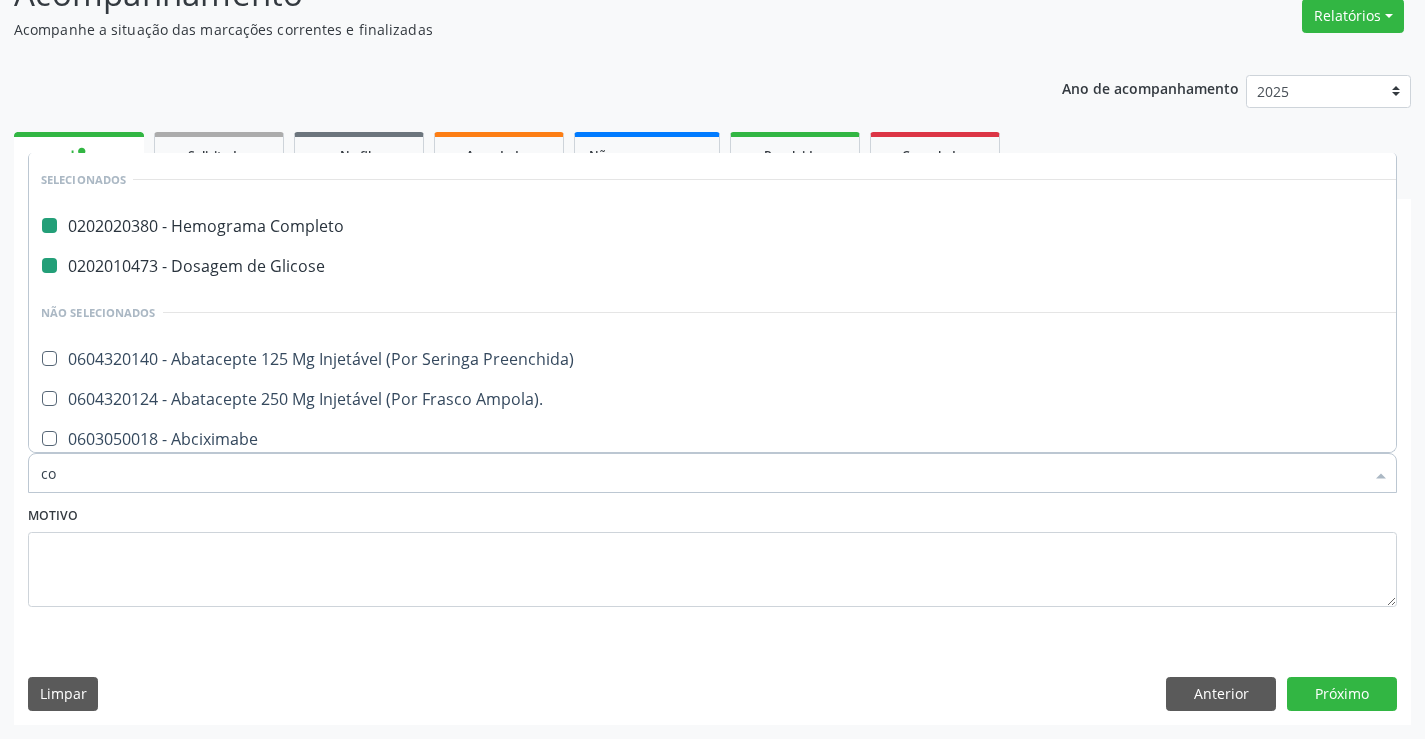 type on "col" 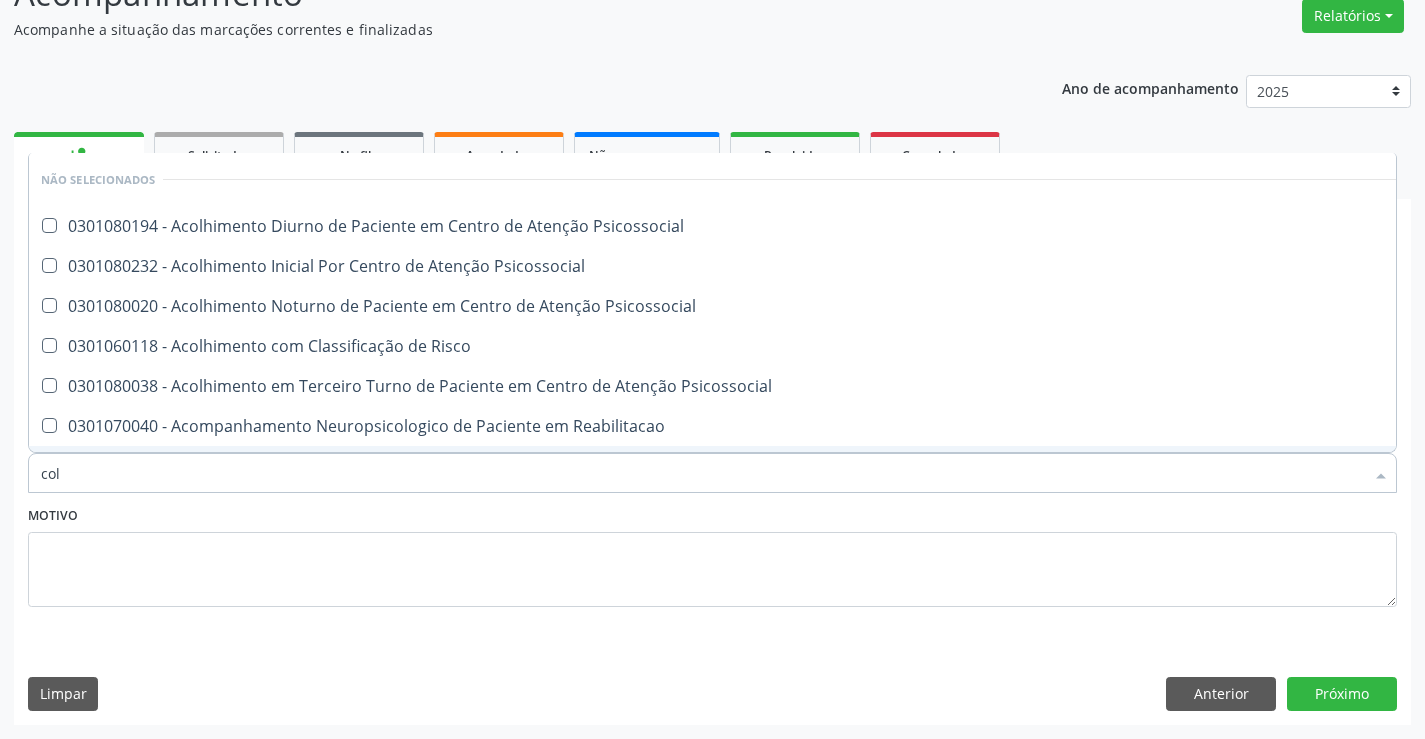 checkbox on "false" 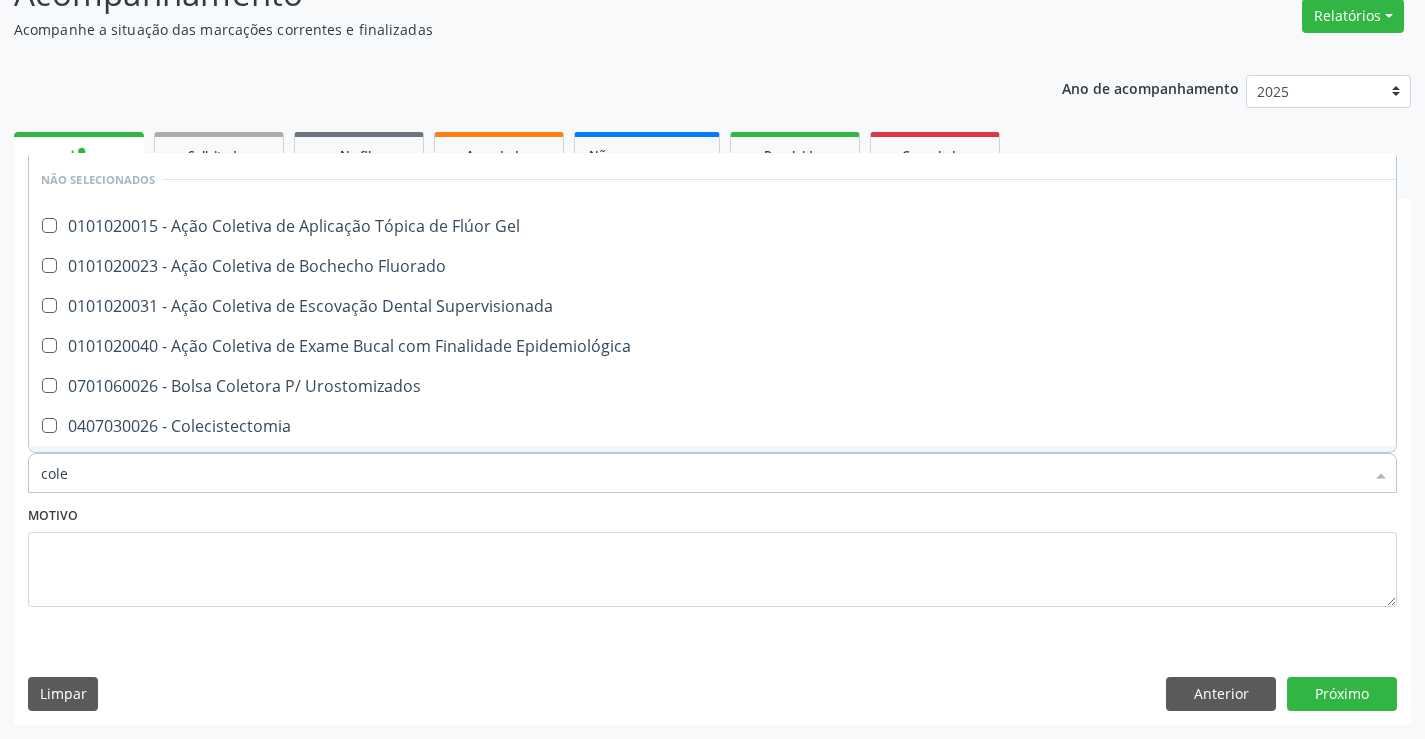 type on "coles" 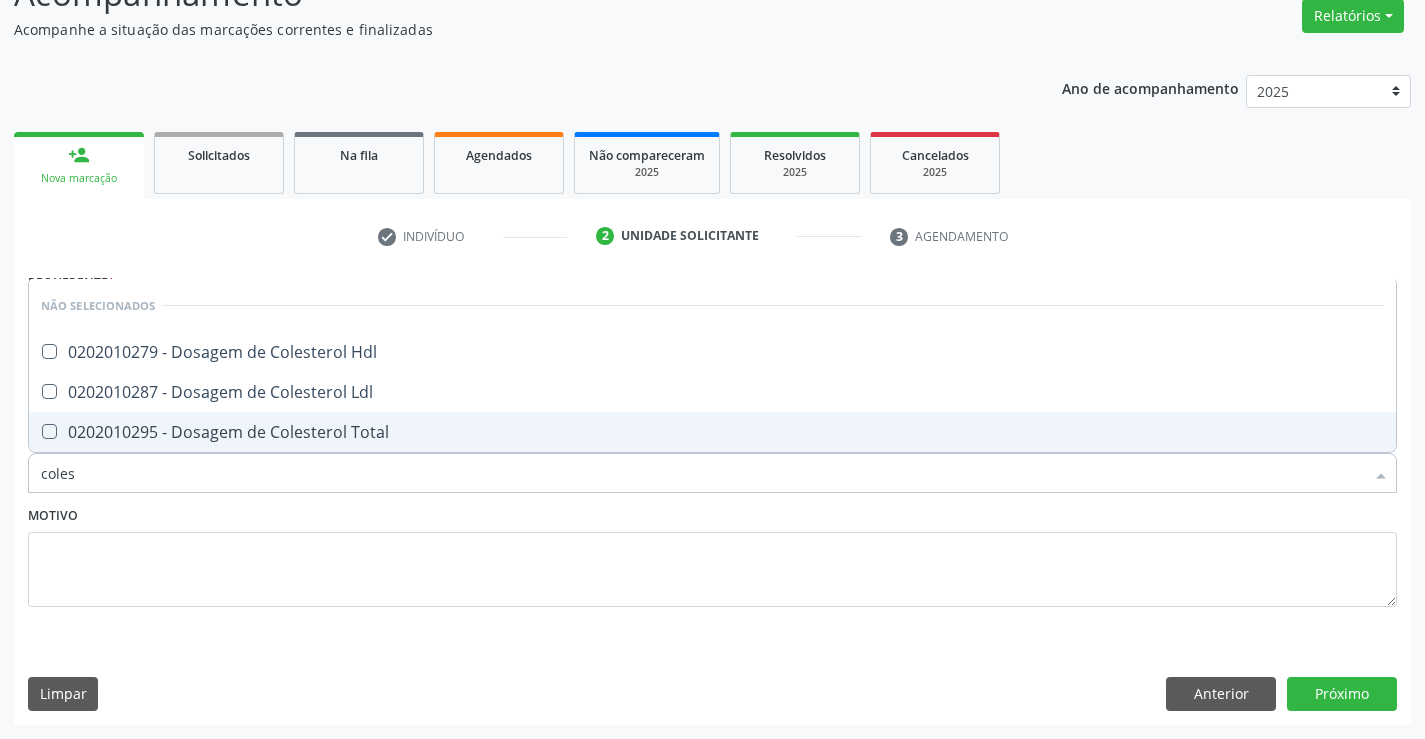 drag, startPoint x: 272, startPoint y: 448, endPoint x: 271, endPoint y: 415, distance: 33.01515 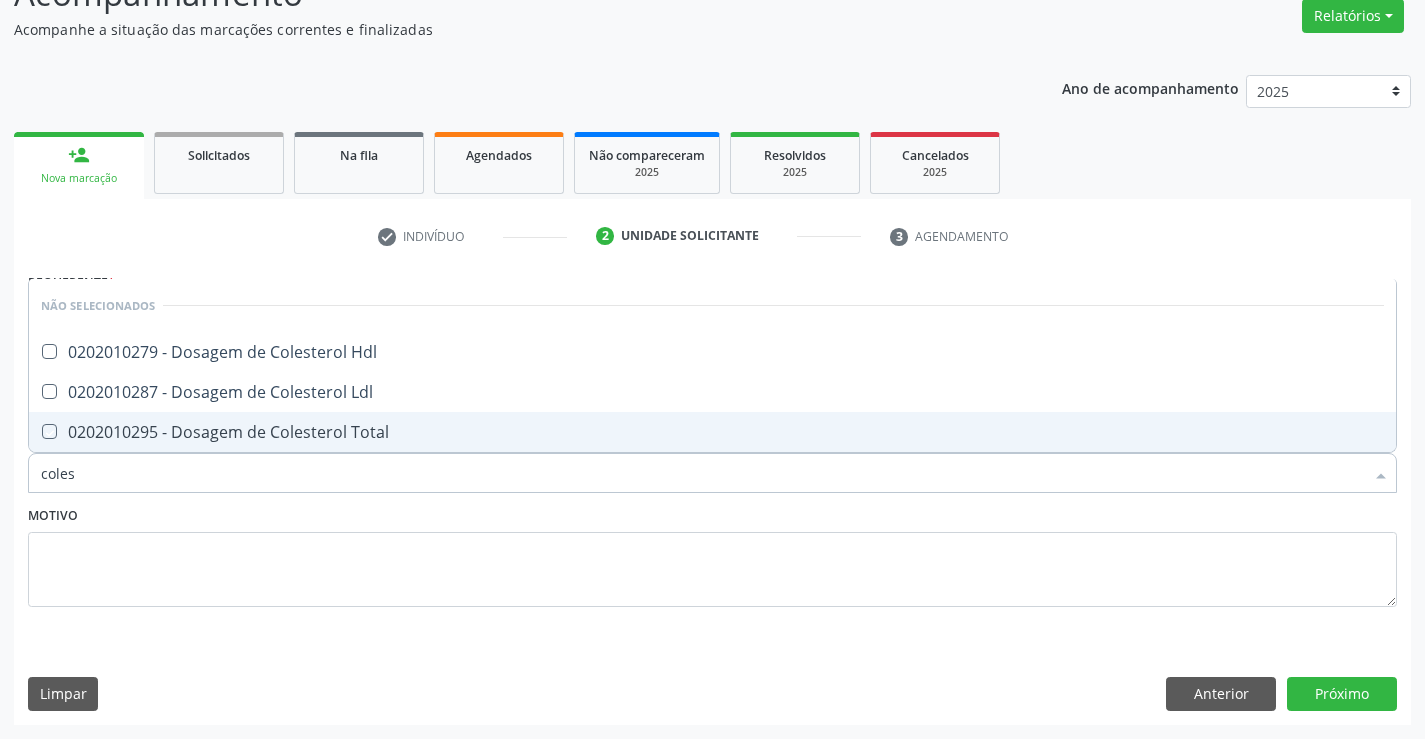 checkbox on "true" 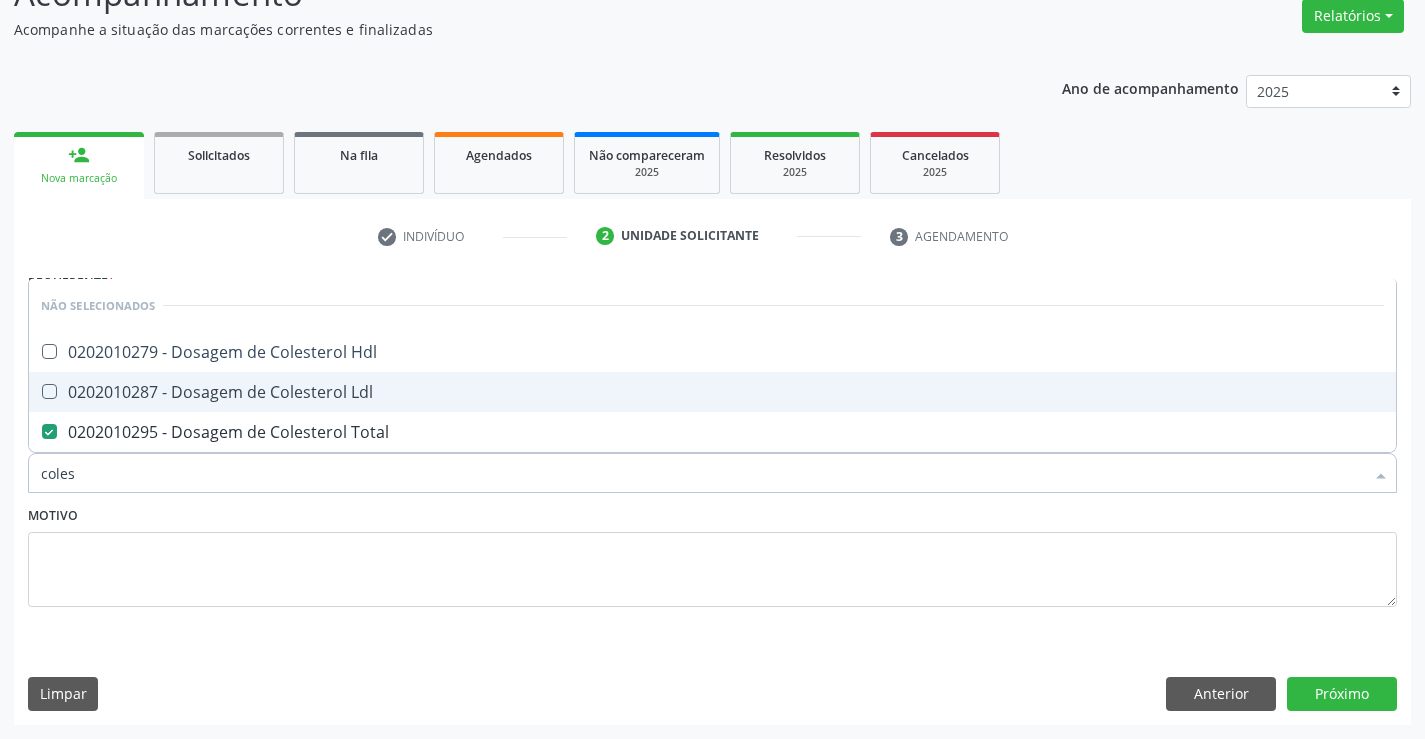 drag, startPoint x: 269, startPoint y: 396, endPoint x: 269, endPoint y: 372, distance: 24 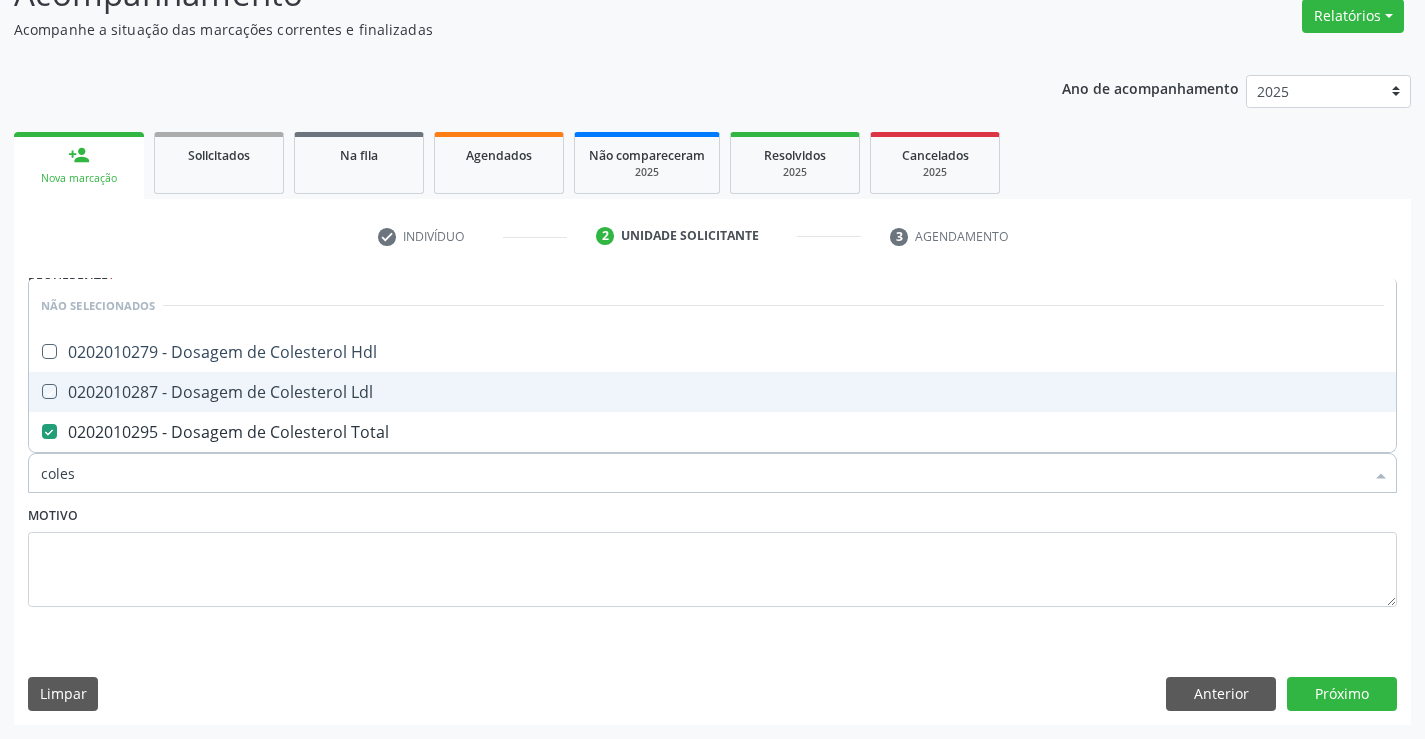 checkbox on "true" 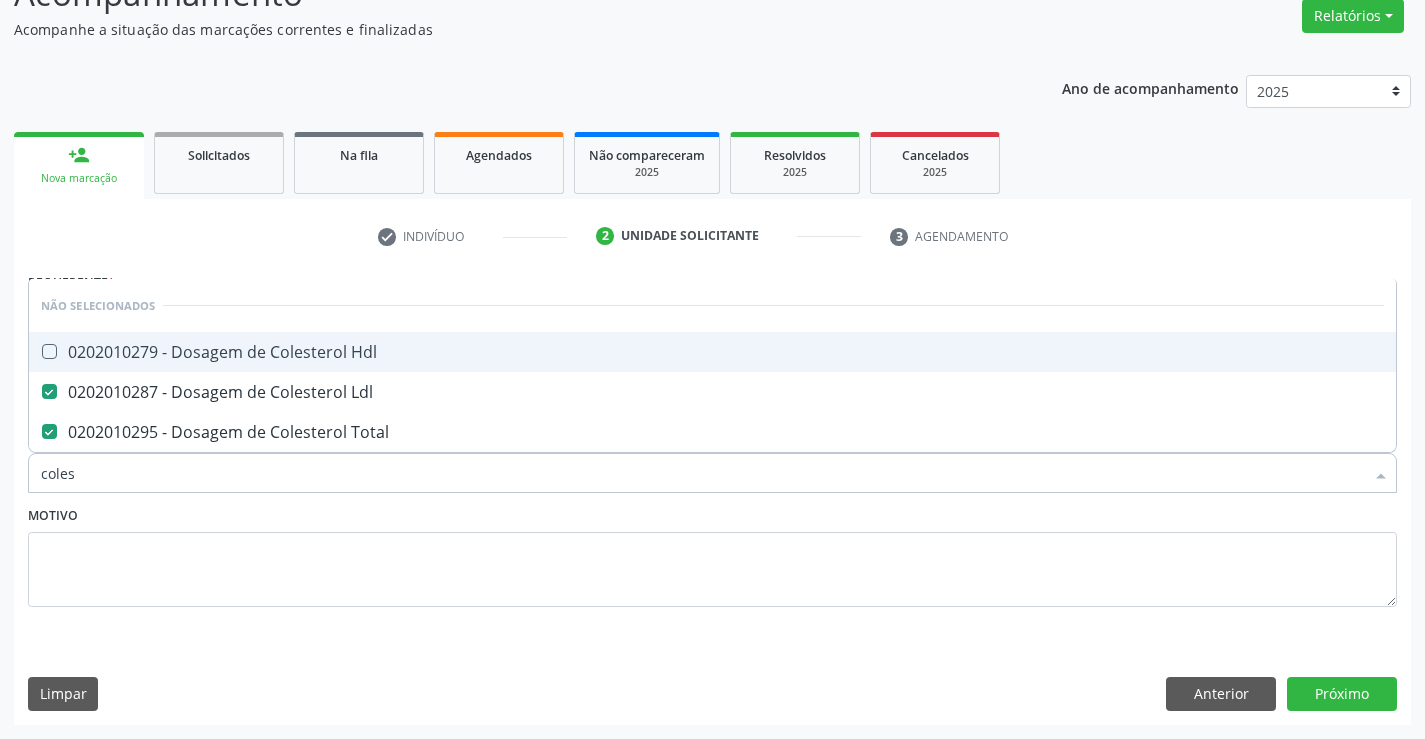 click on "0202010279 - Dosagem de Colesterol Hdl" at bounding box center [712, 352] 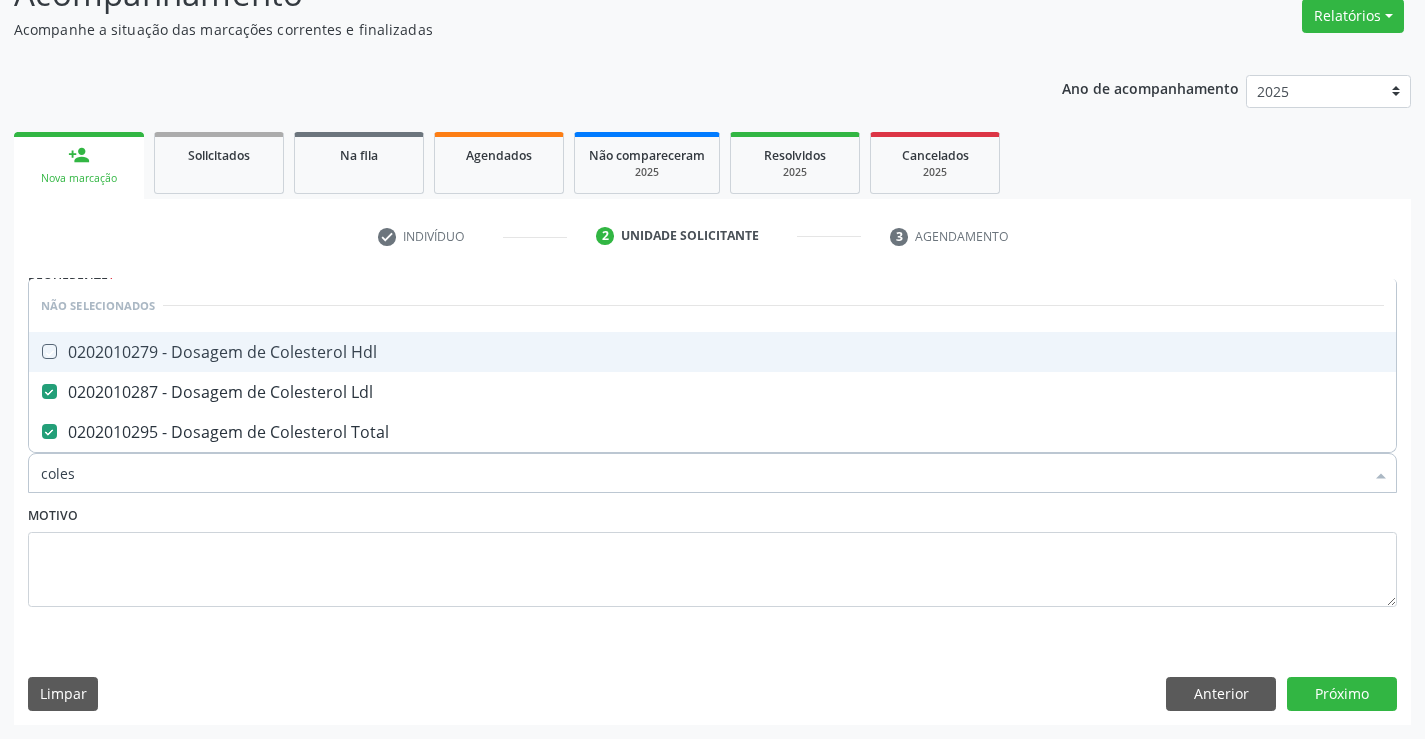 checkbox on "true" 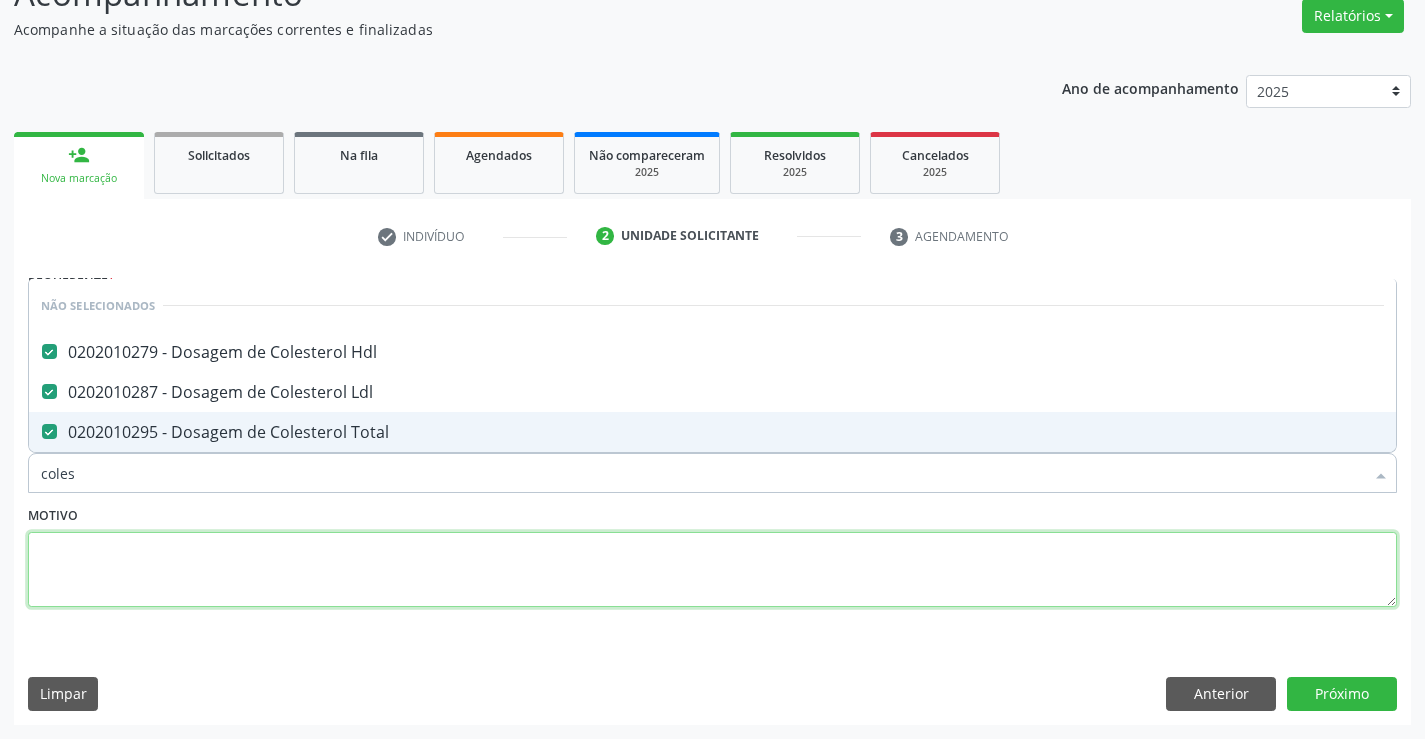 click at bounding box center (712, 570) 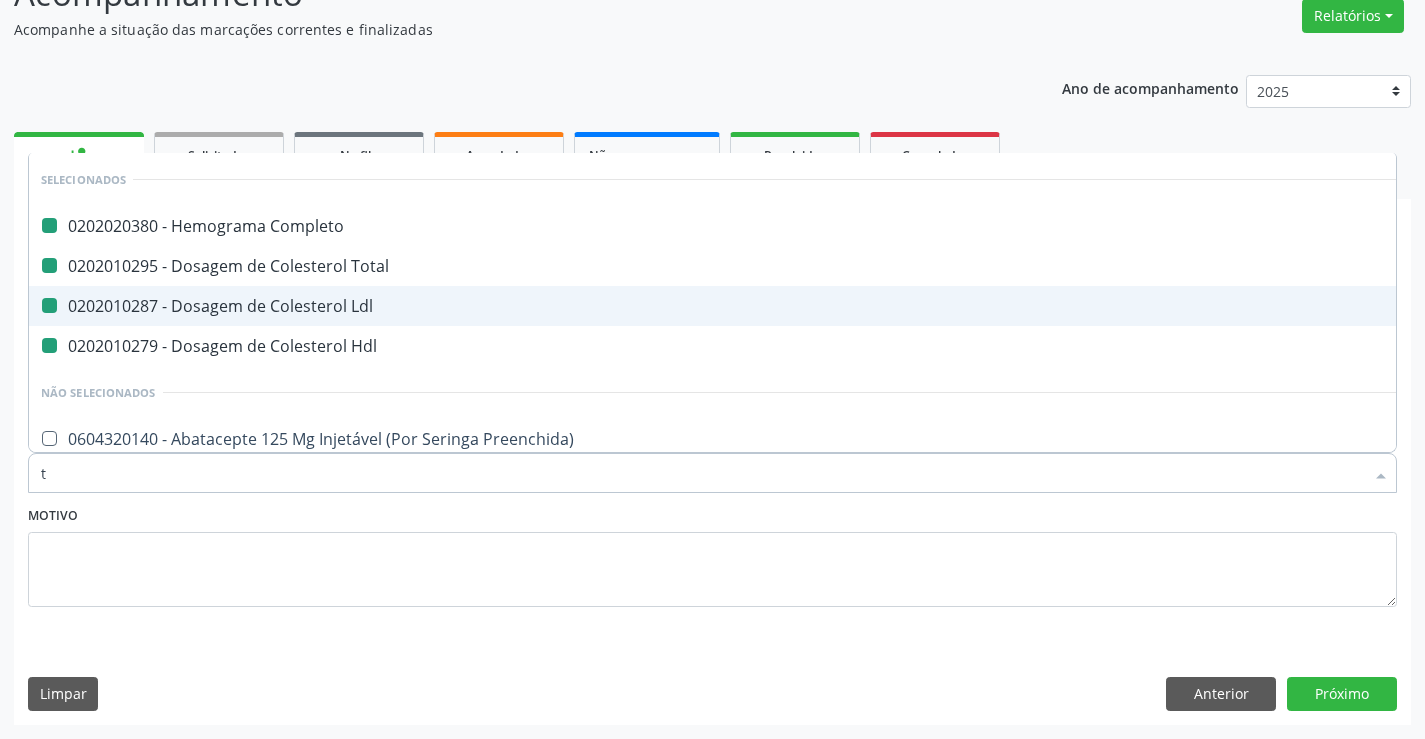 type on "tr" 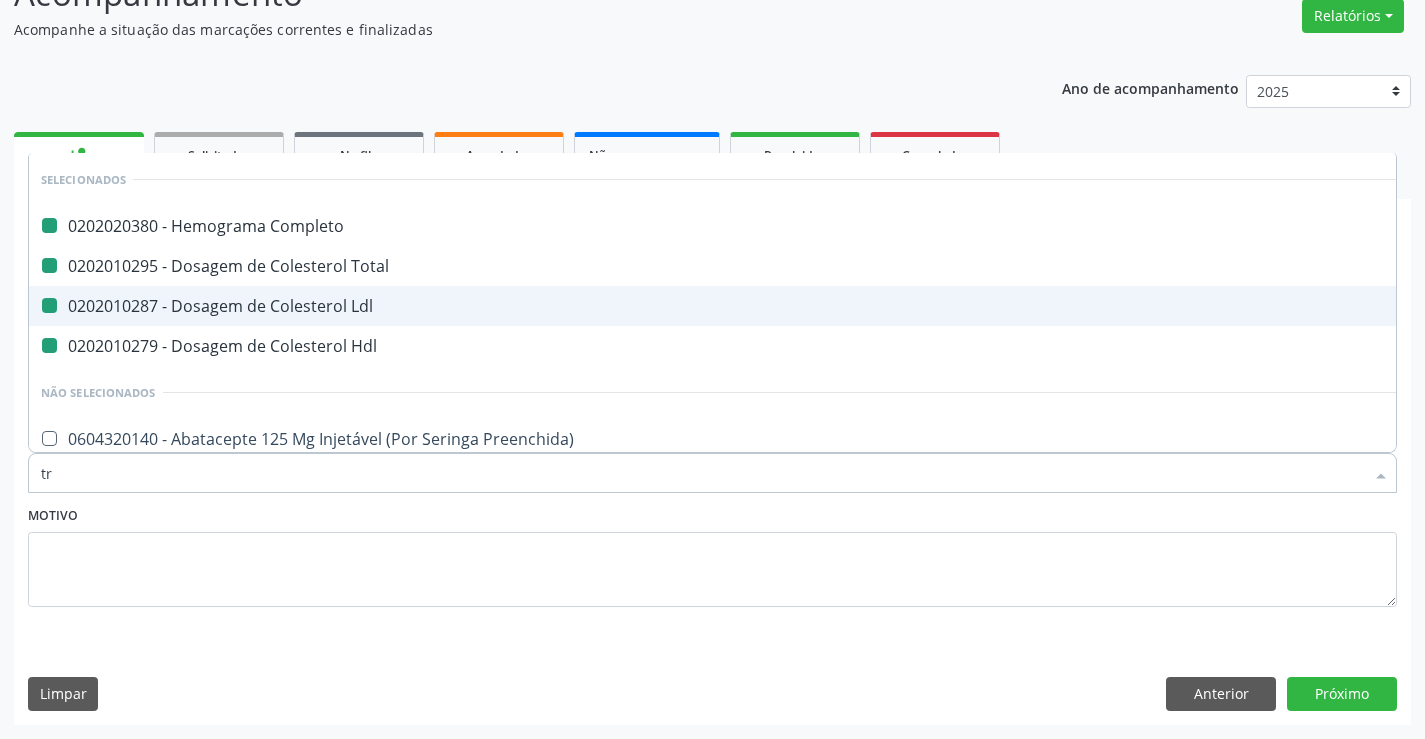 checkbox on "false" 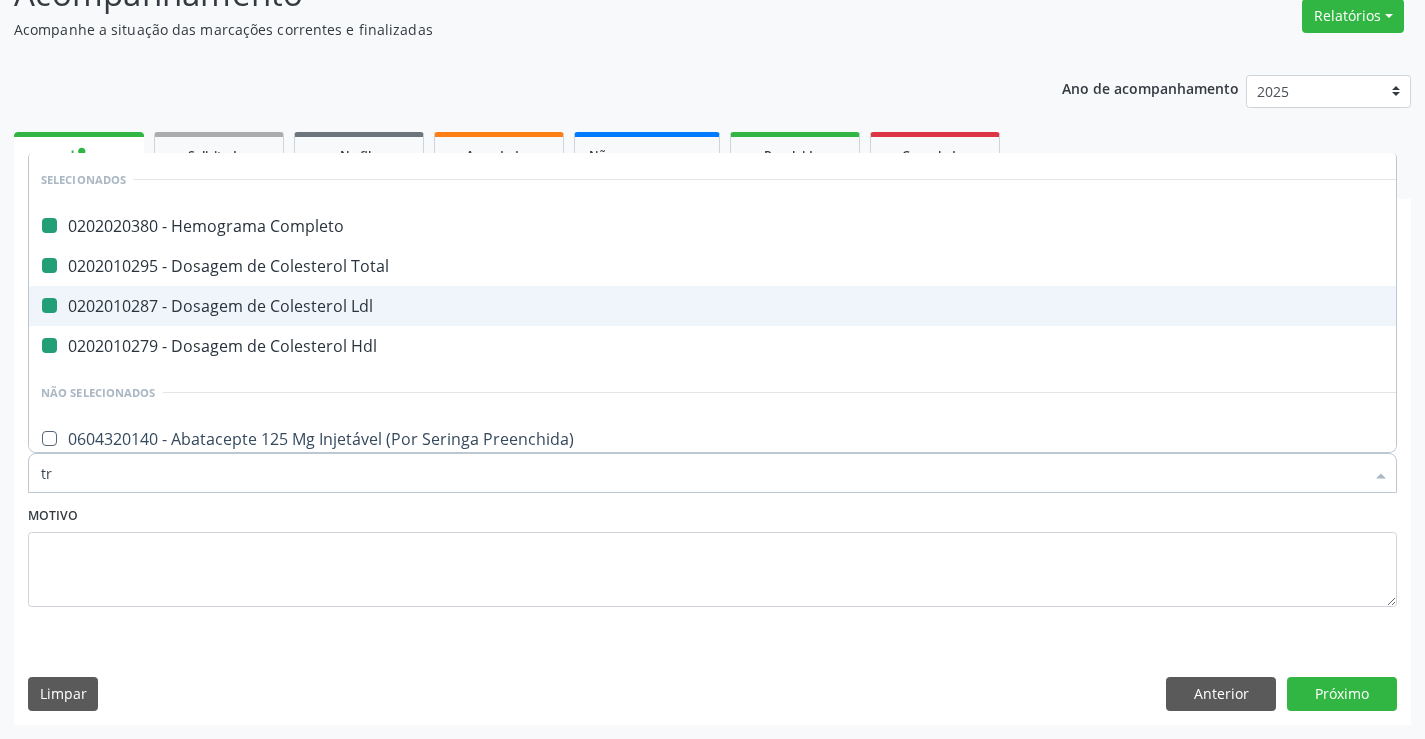checkbox on "false" 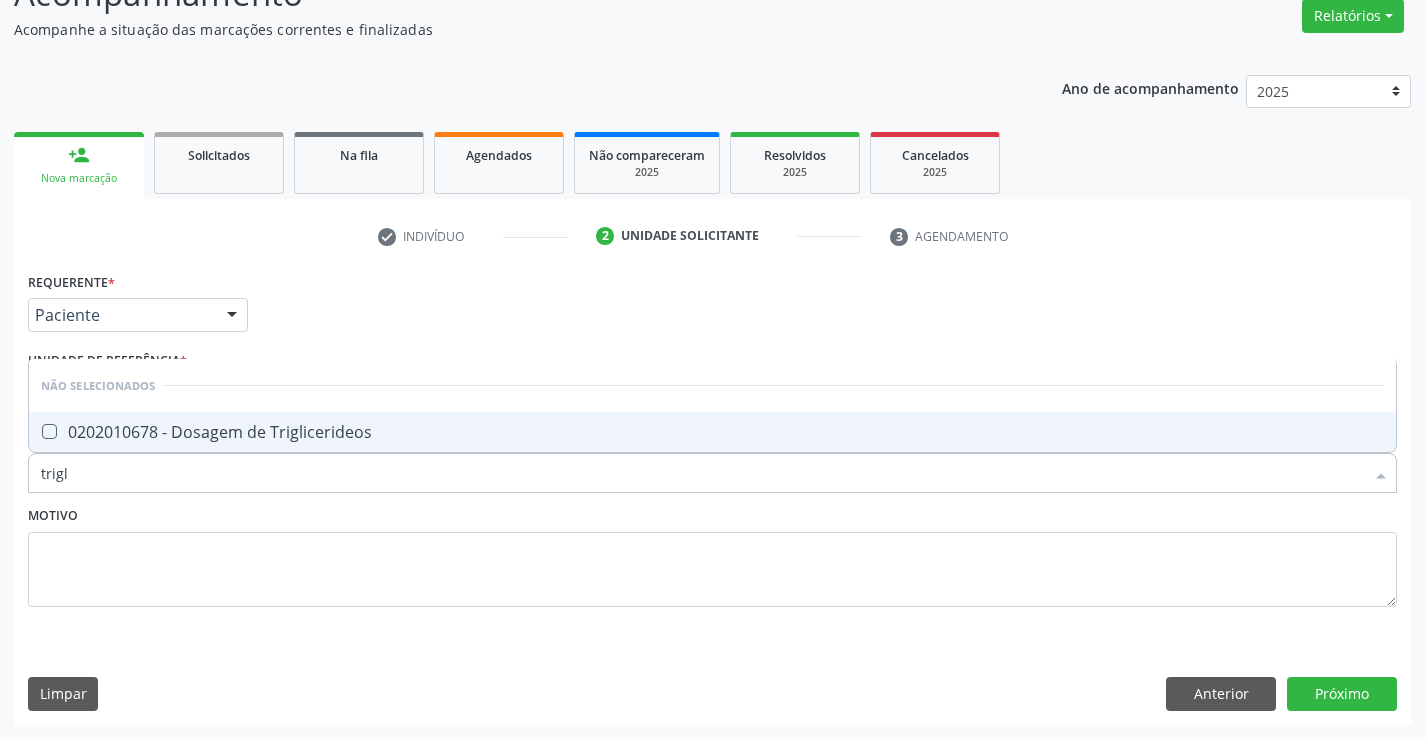 type on "trigli" 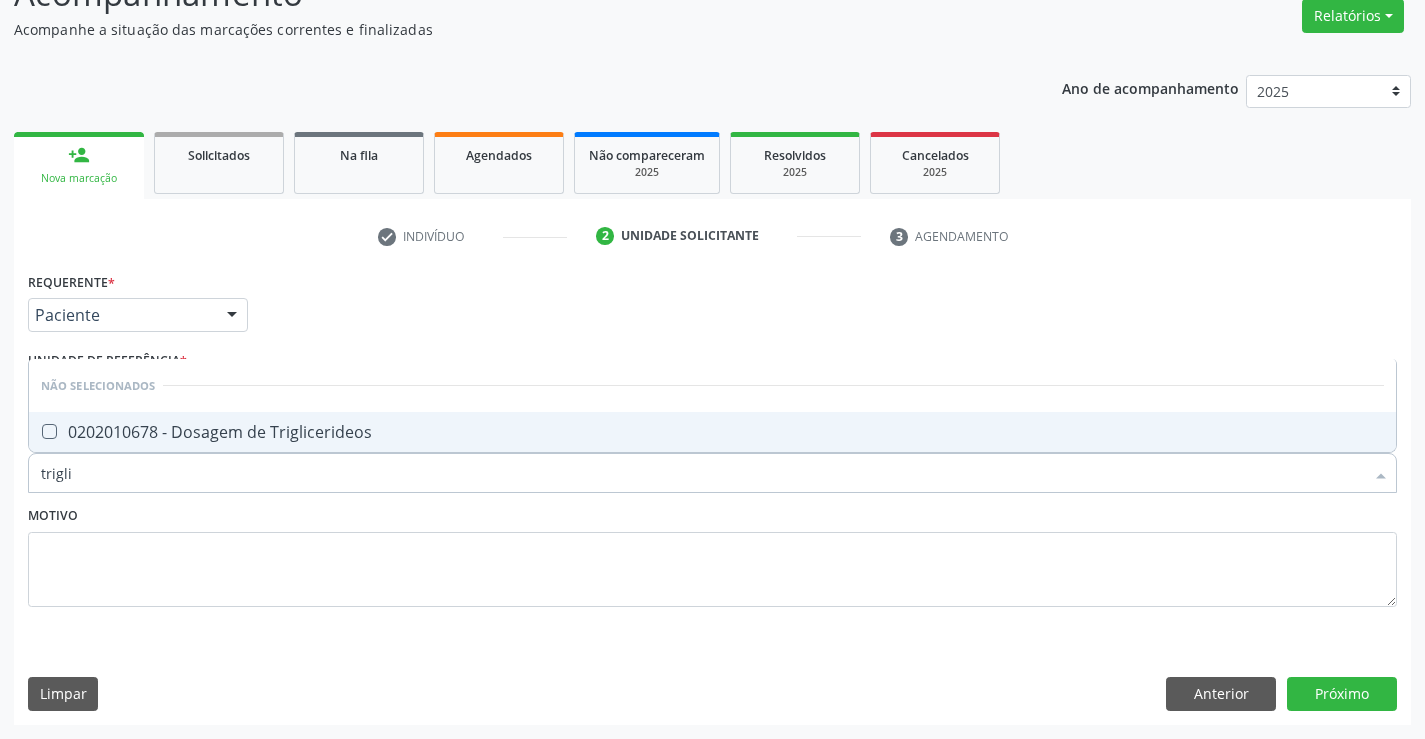click on "0202010678 - Dosagem de Triglicerideos" at bounding box center (712, 432) 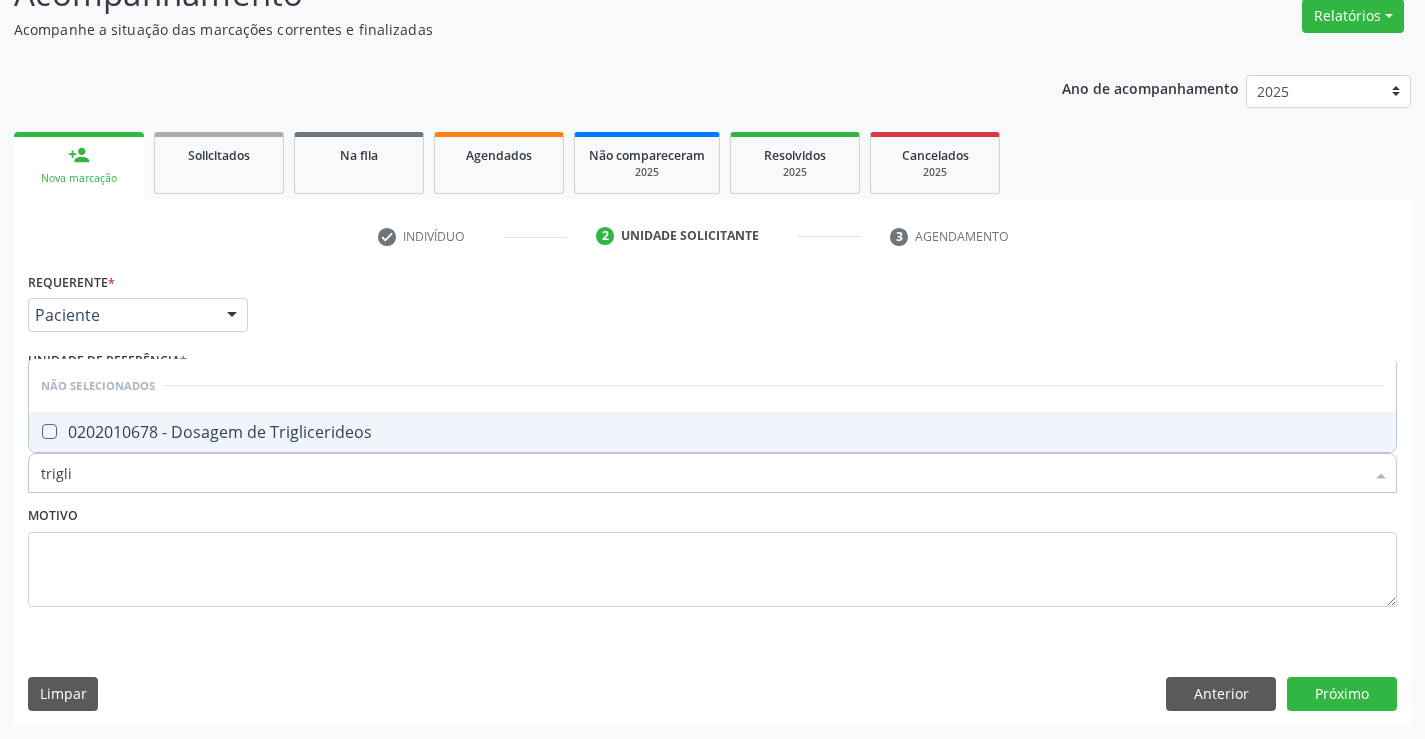 checkbox on "true" 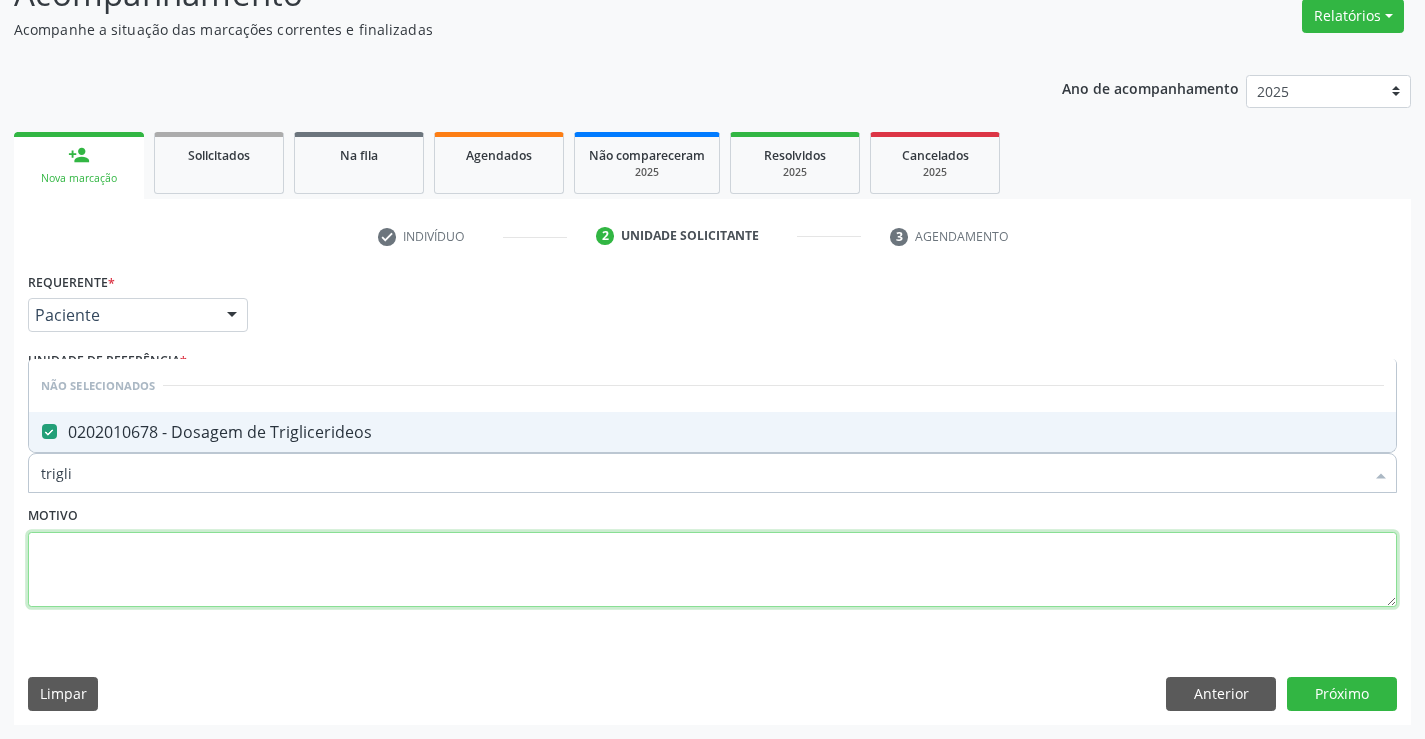 click at bounding box center (712, 570) 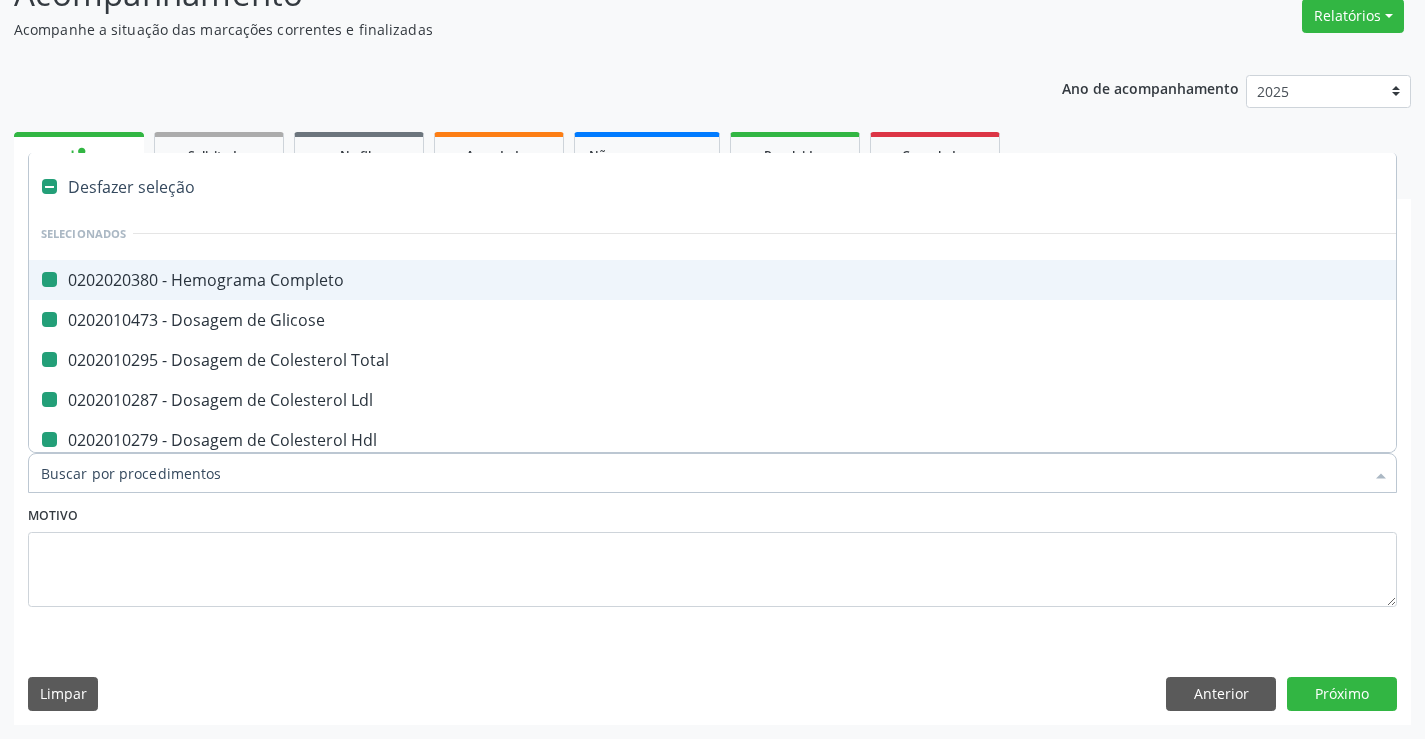type on "u" 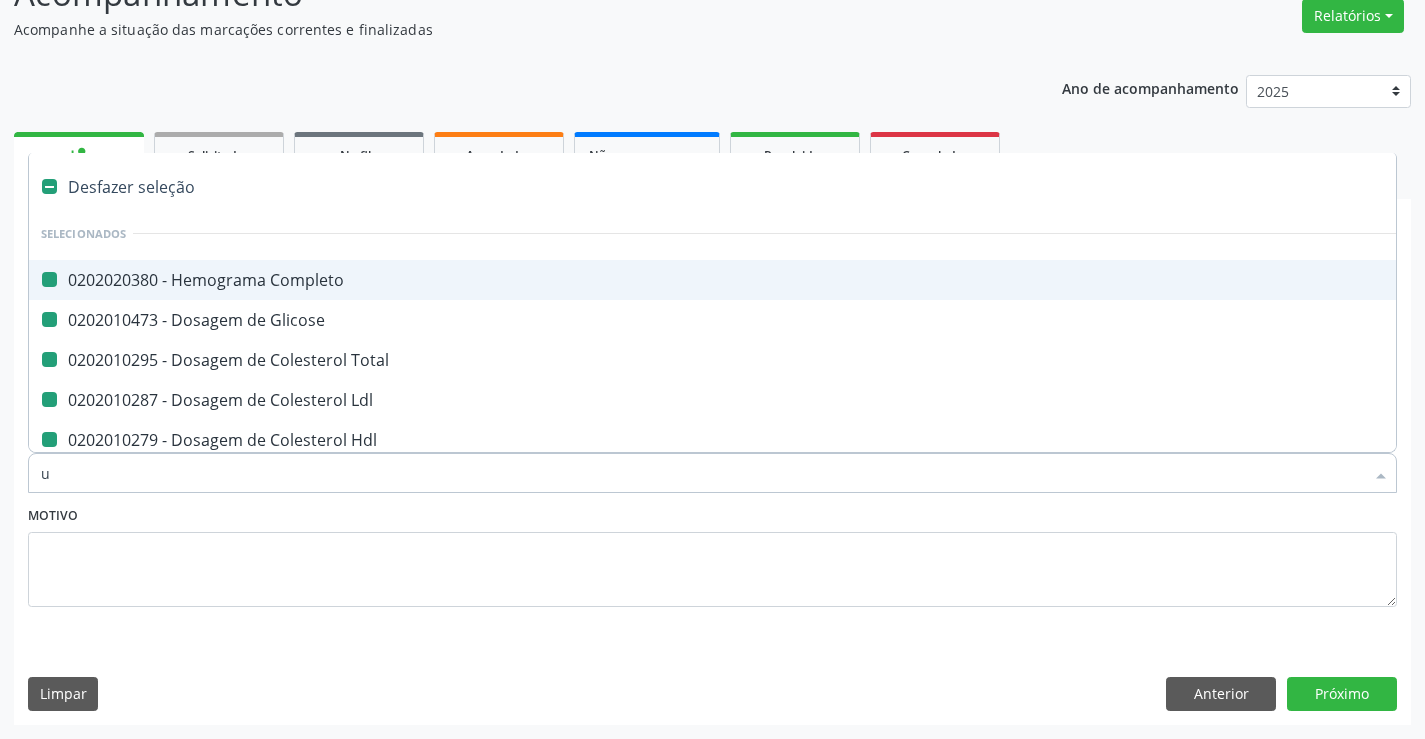 checkbox on "false" 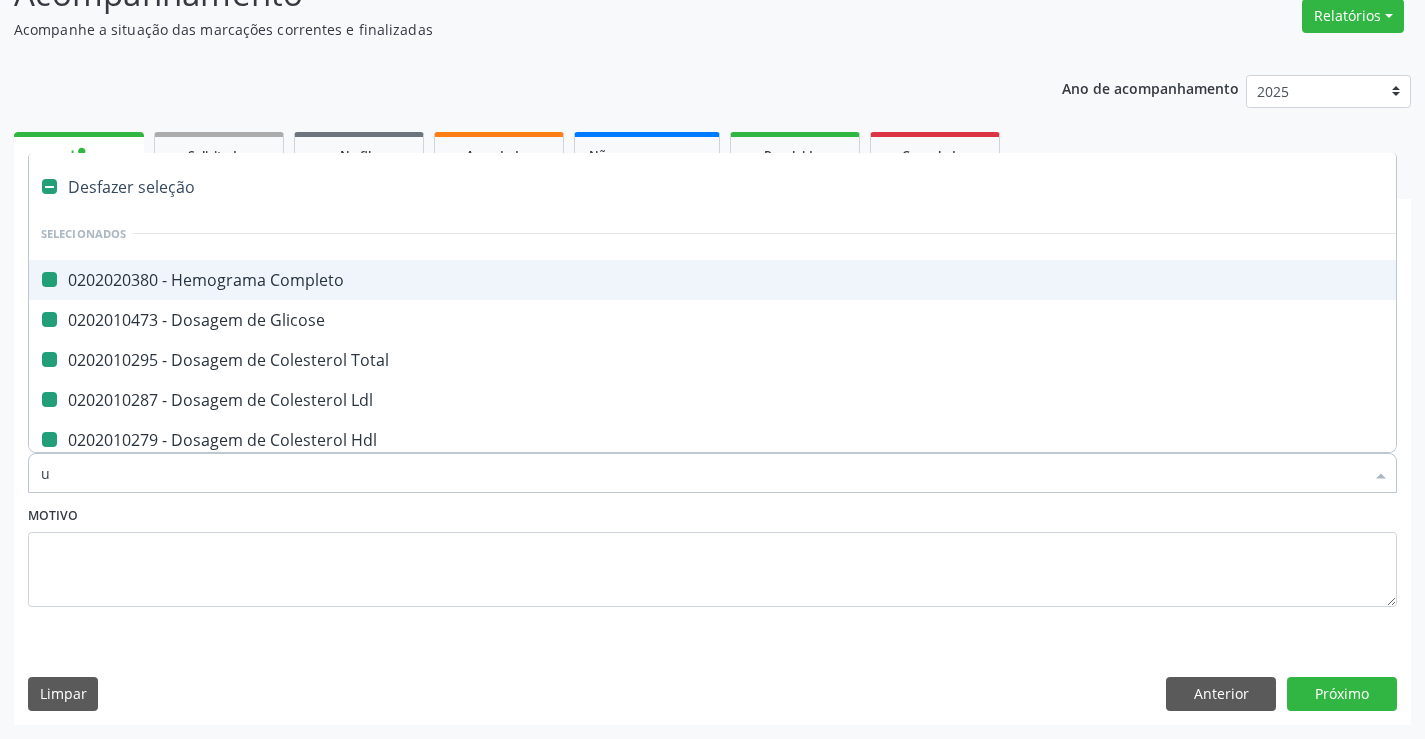 checkbox on "false" 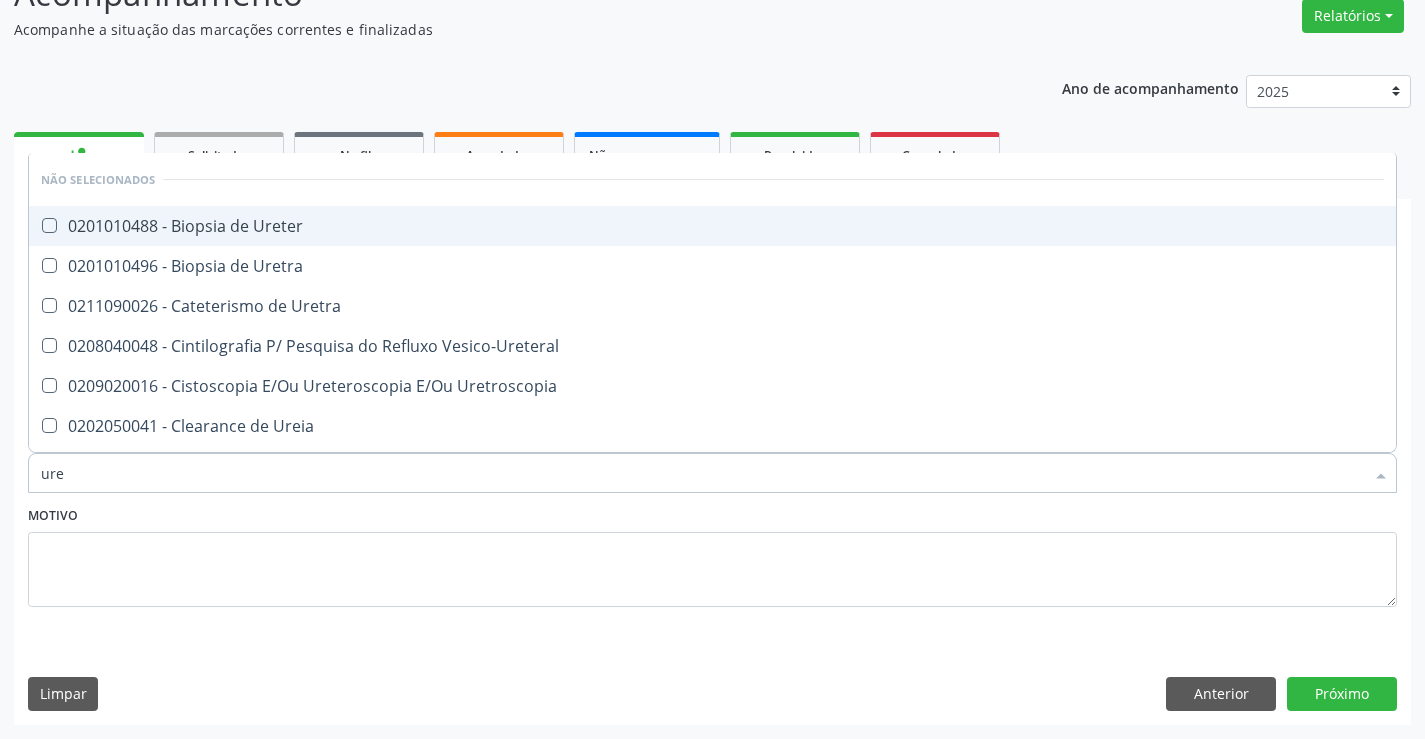 type on "urei" 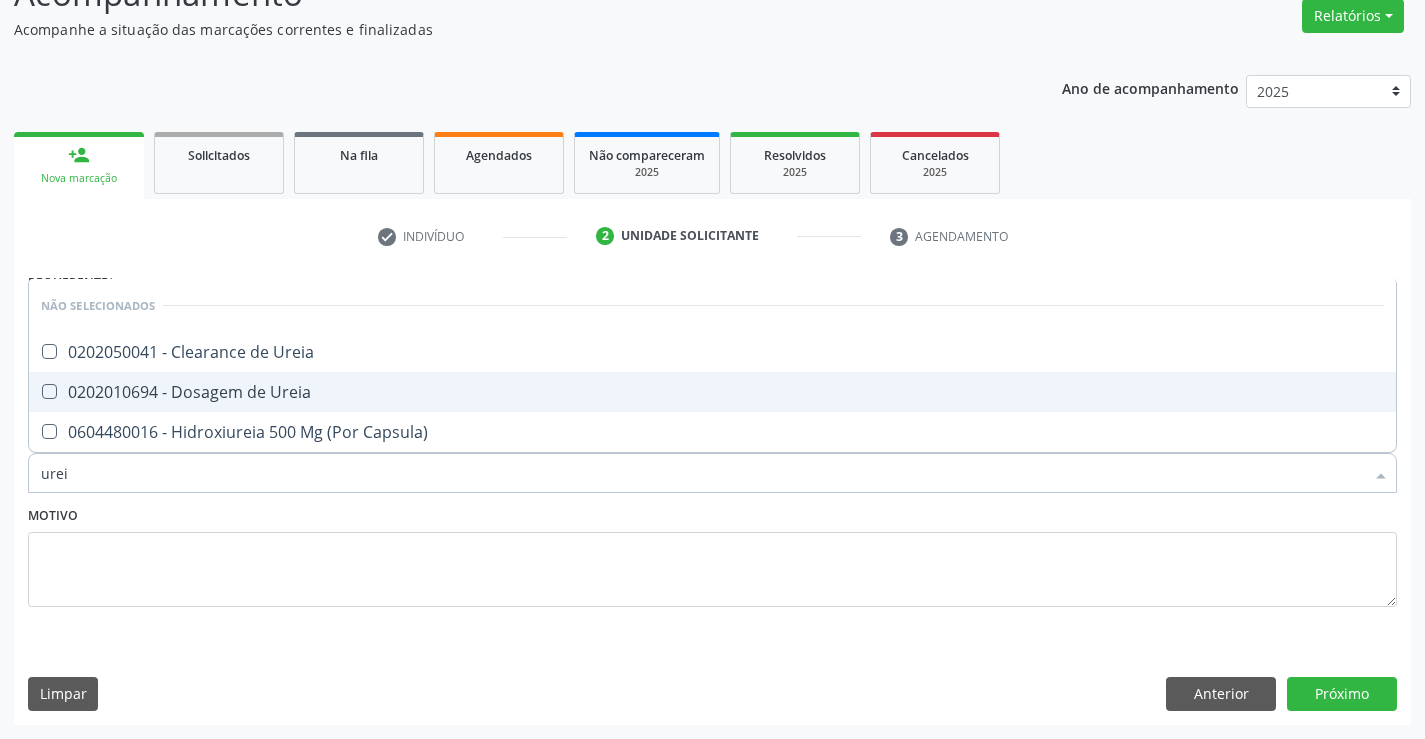 click on "0202010694 - Dosagem de Ureia" at bounding box center [712, 392] 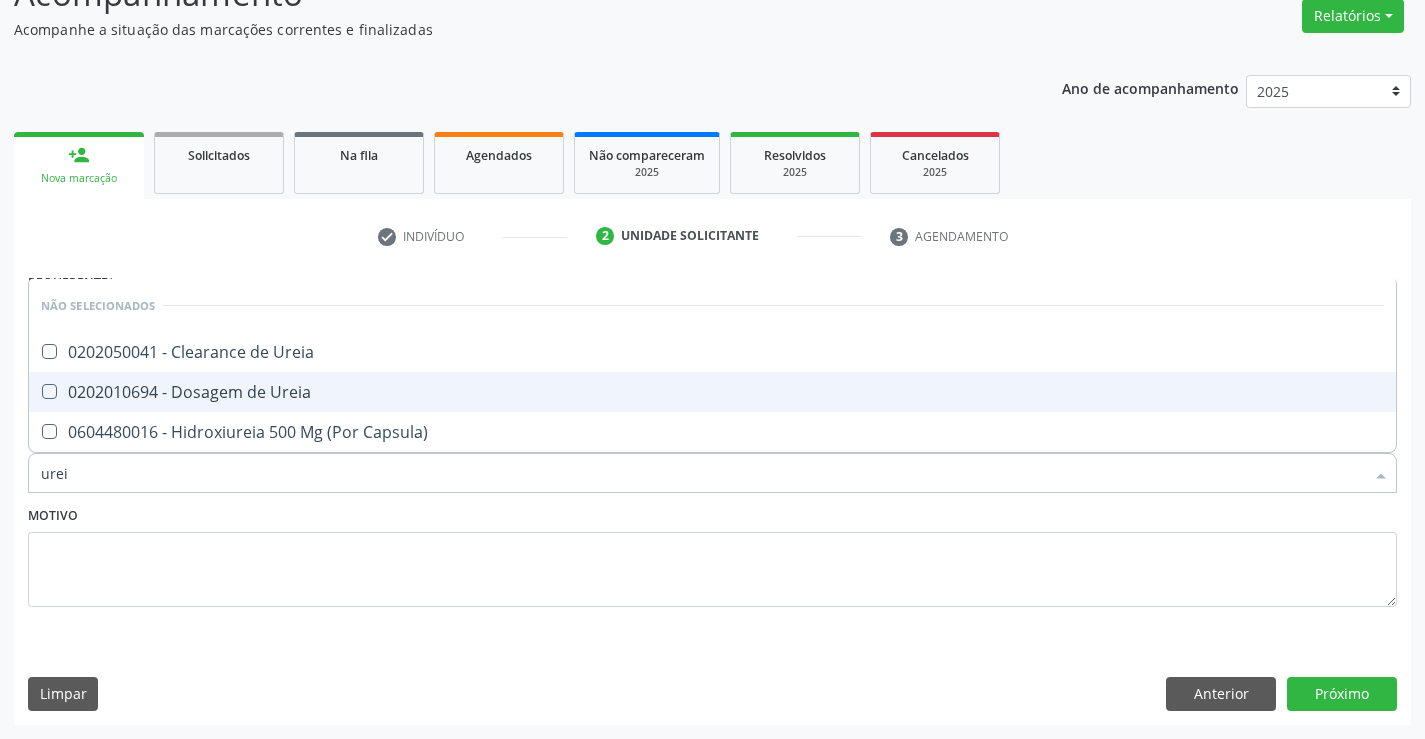 checkbox on "true" 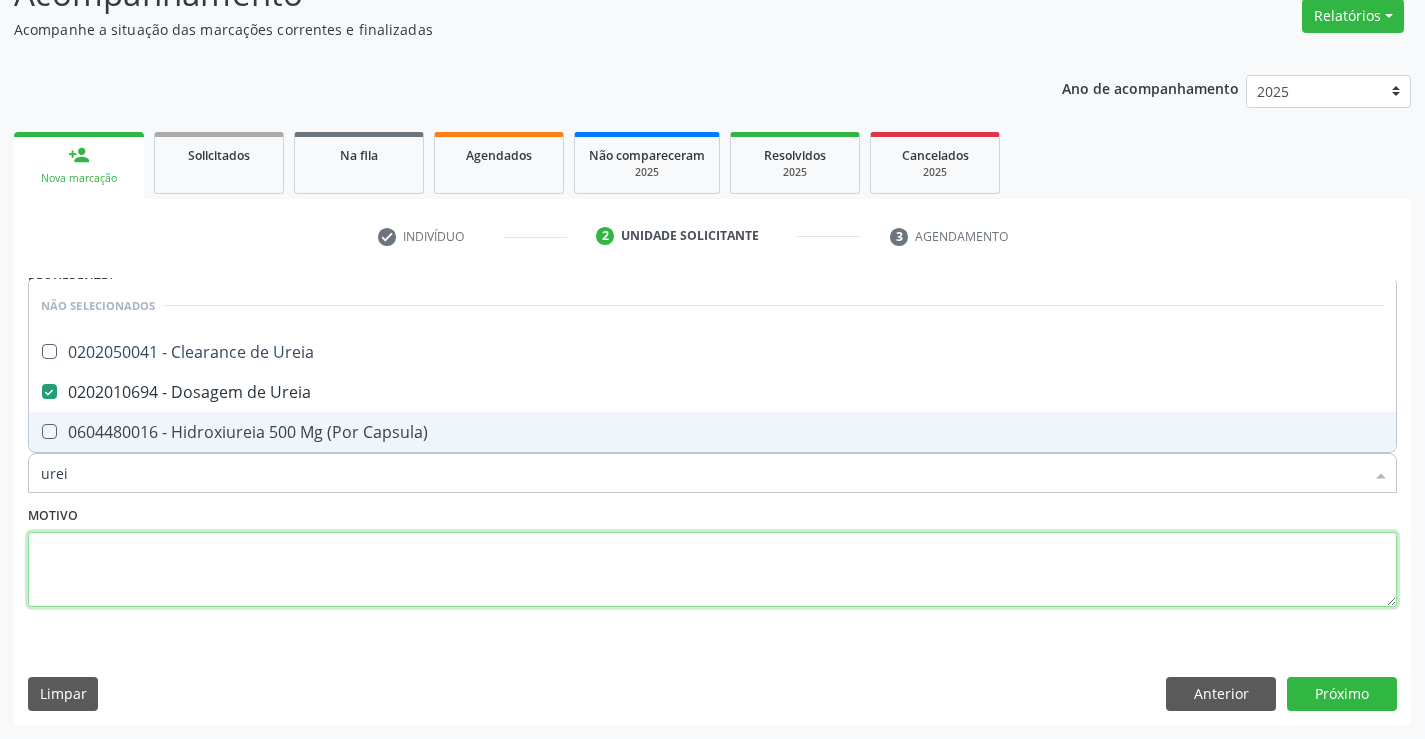 click at bounding box center [712, 570] 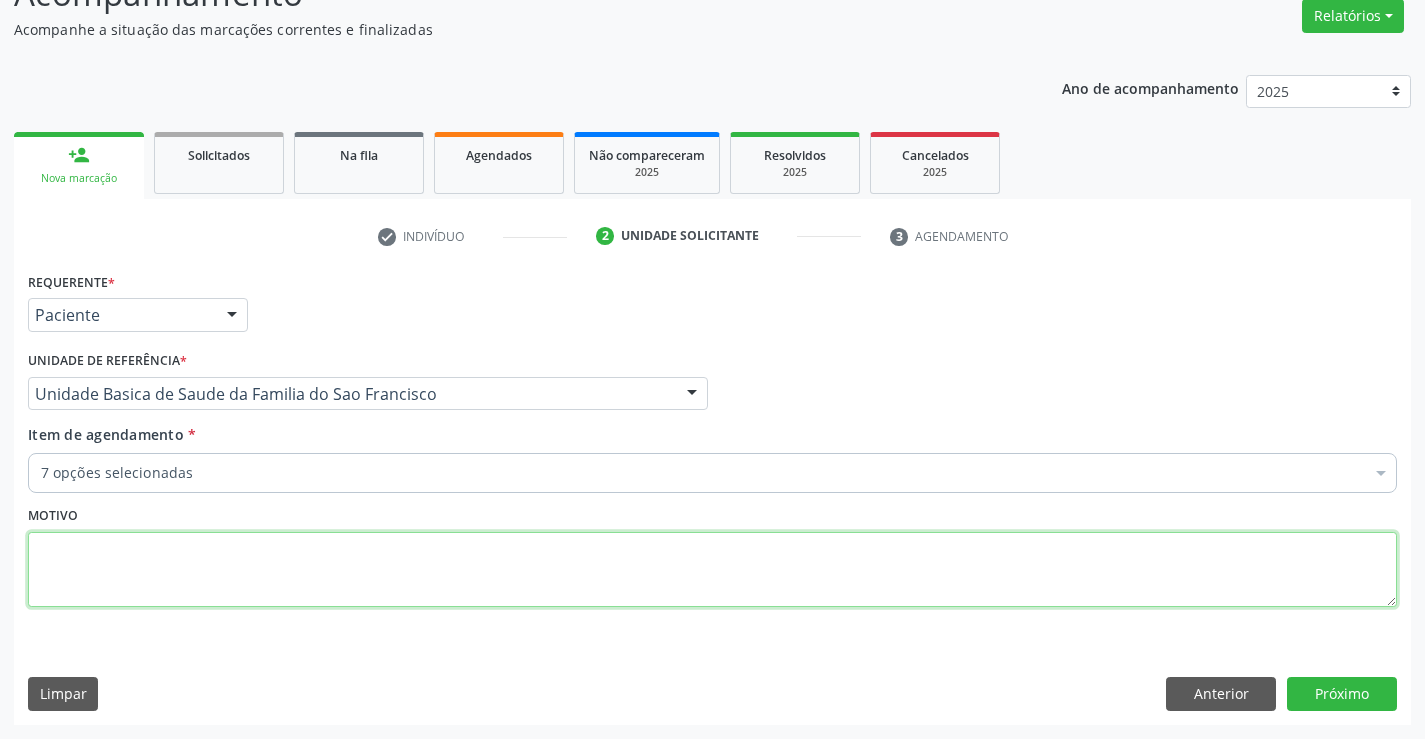 checkbox on "true" 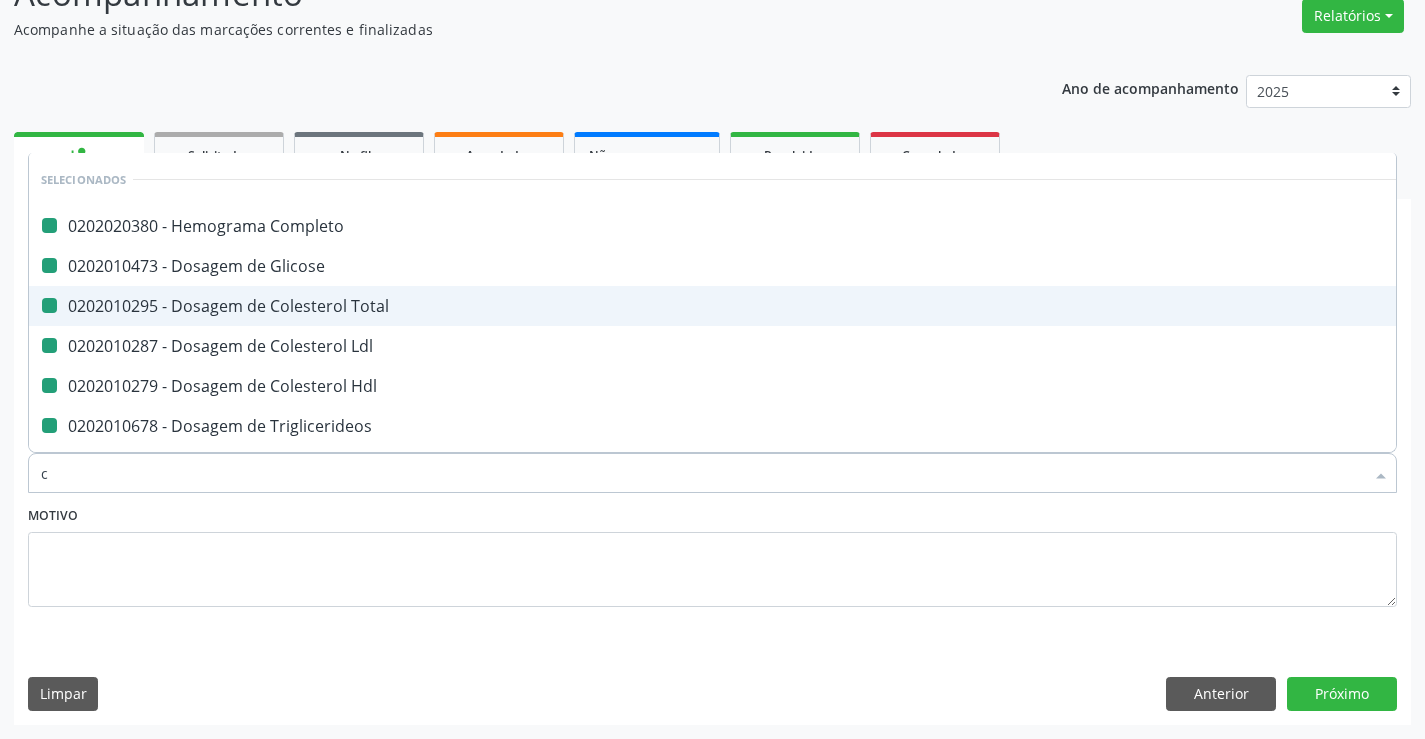 type on "cr" 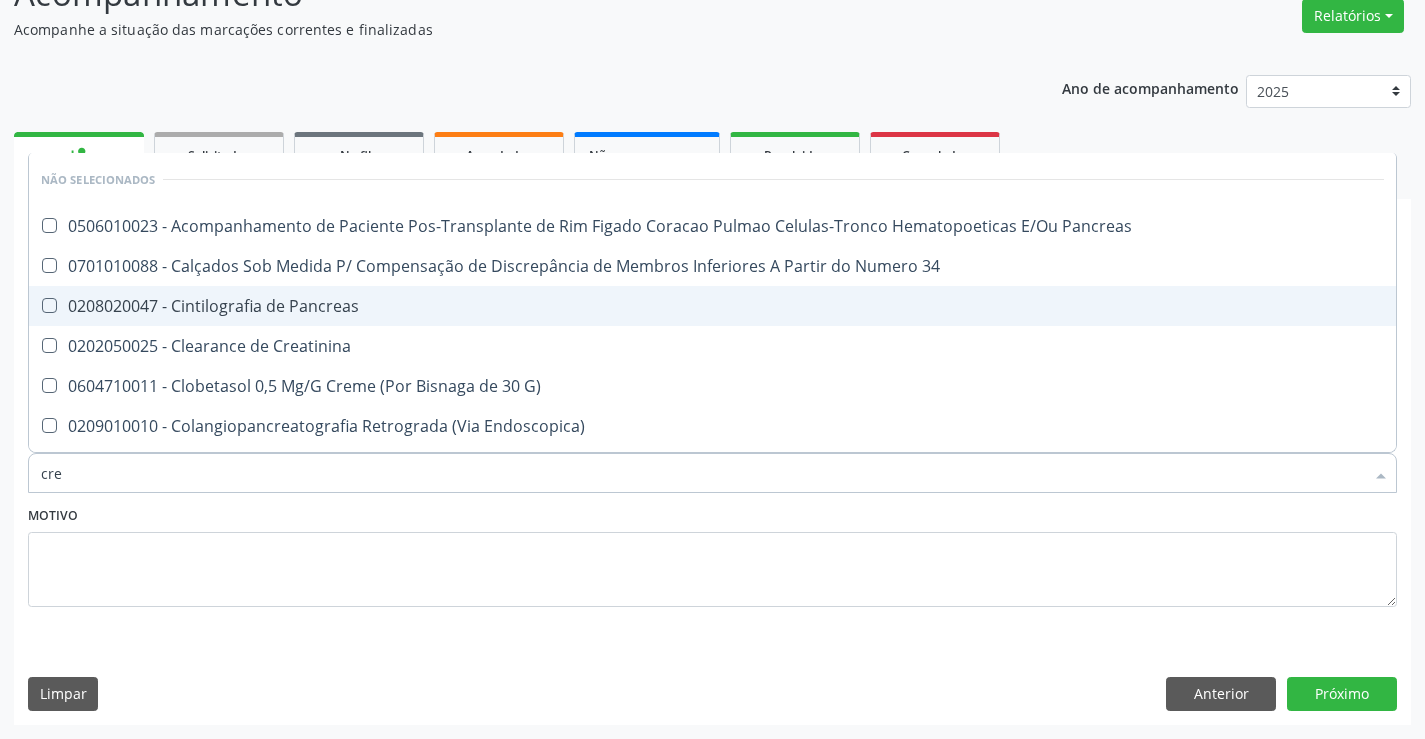 type on "crea" 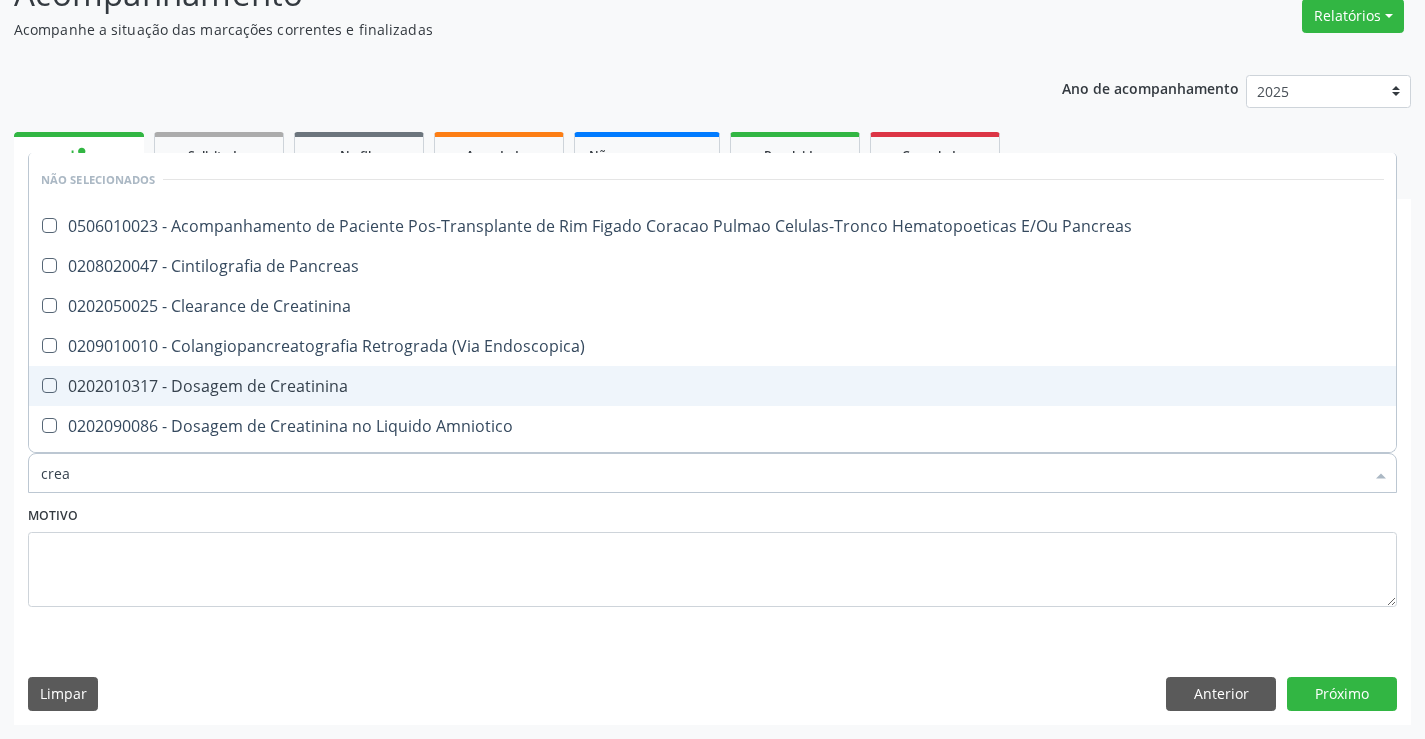 click on "0202010317 - Dosagem de Creatinina" at bounding box center [712, 386] 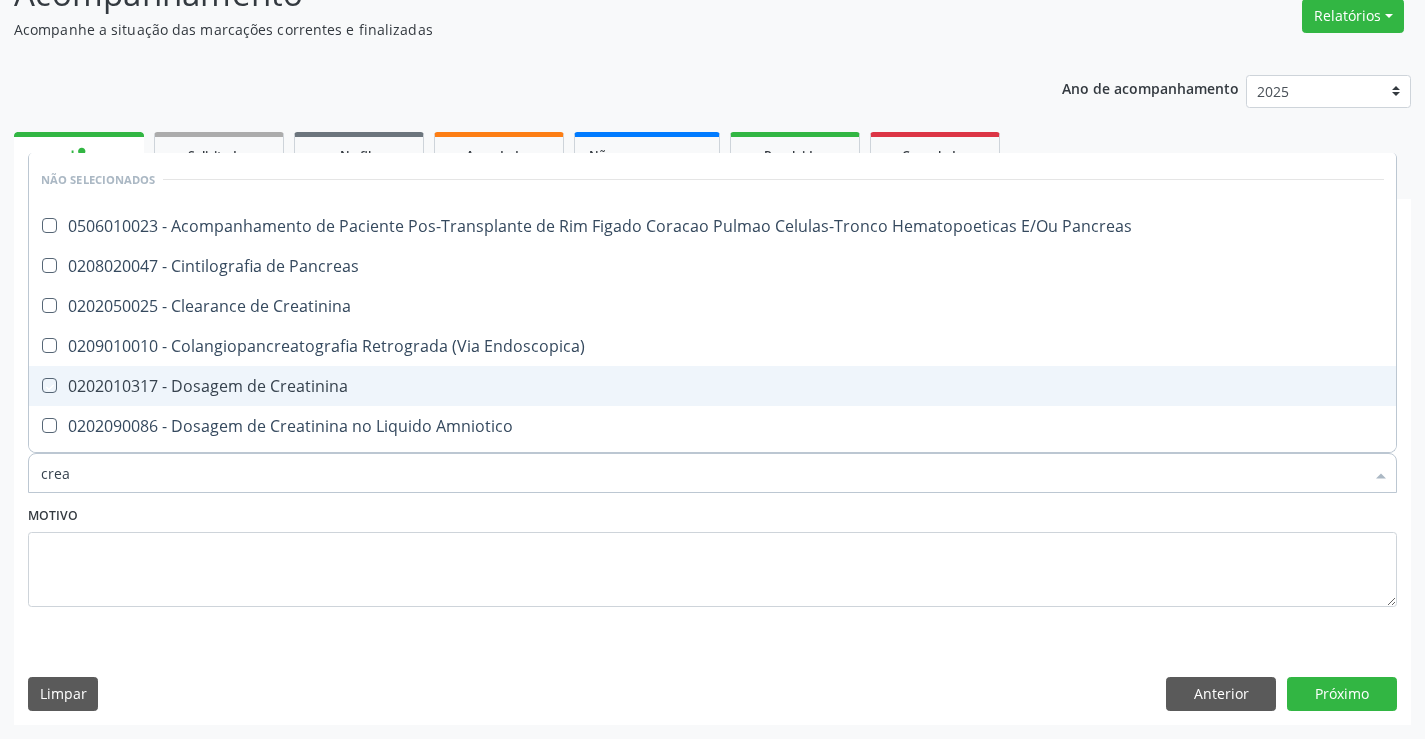 checkbox on "true" 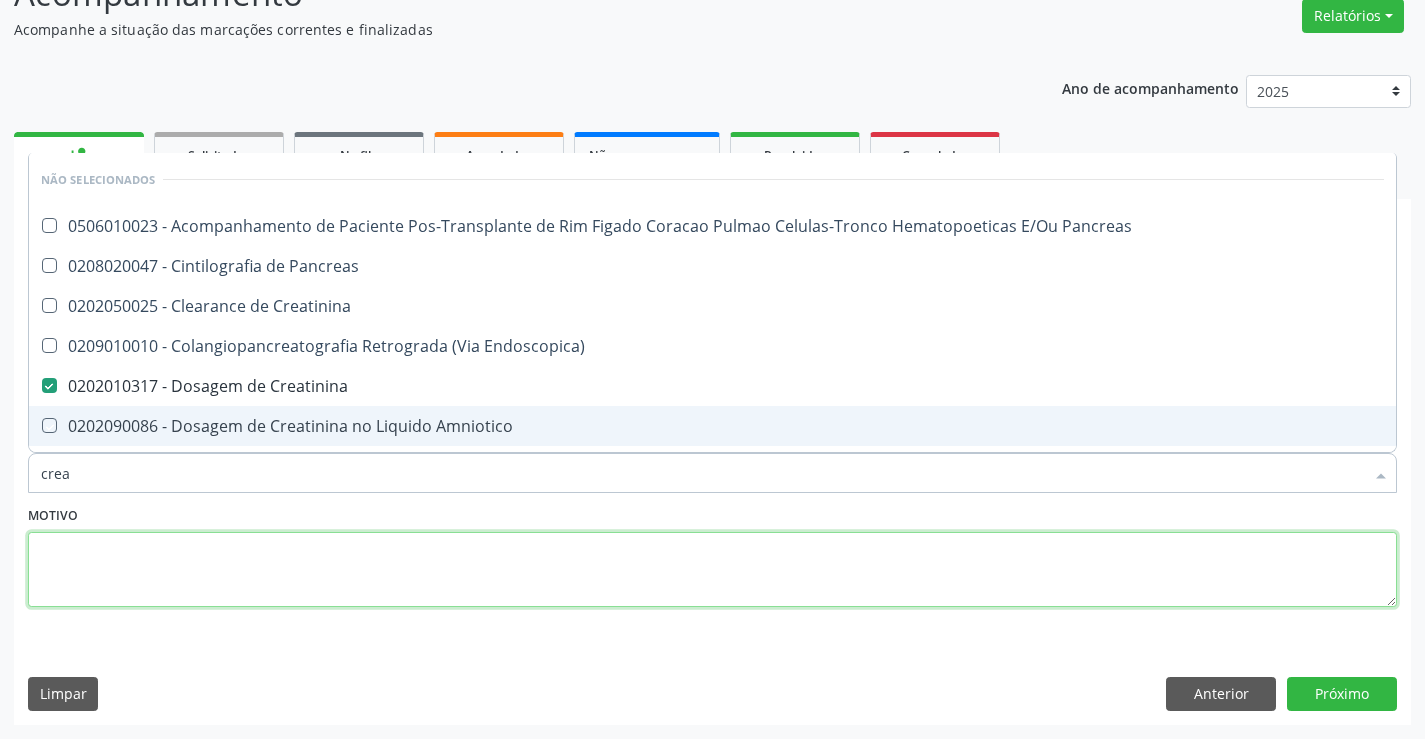 click at bounding box center (712, 570) 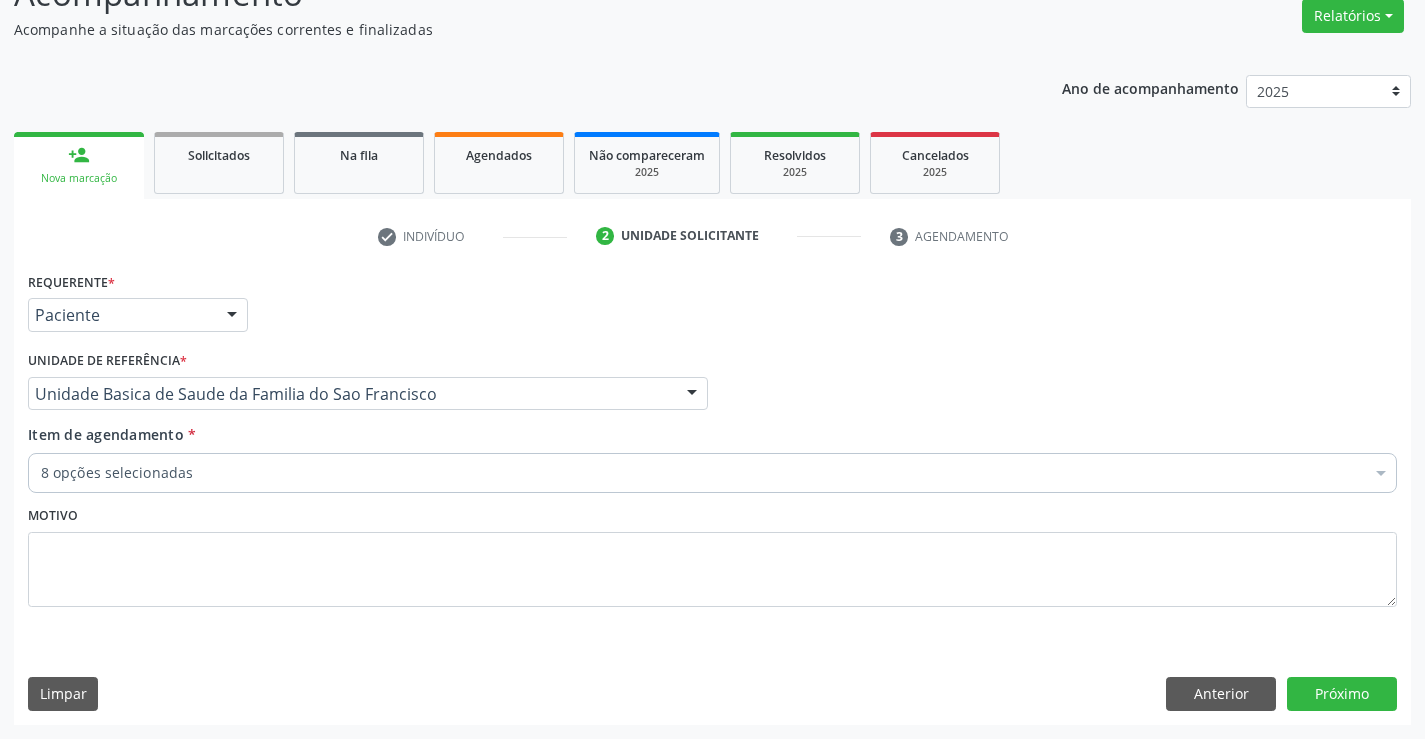 click on "8 opções selecionadas" at bounding box center [712, 473] 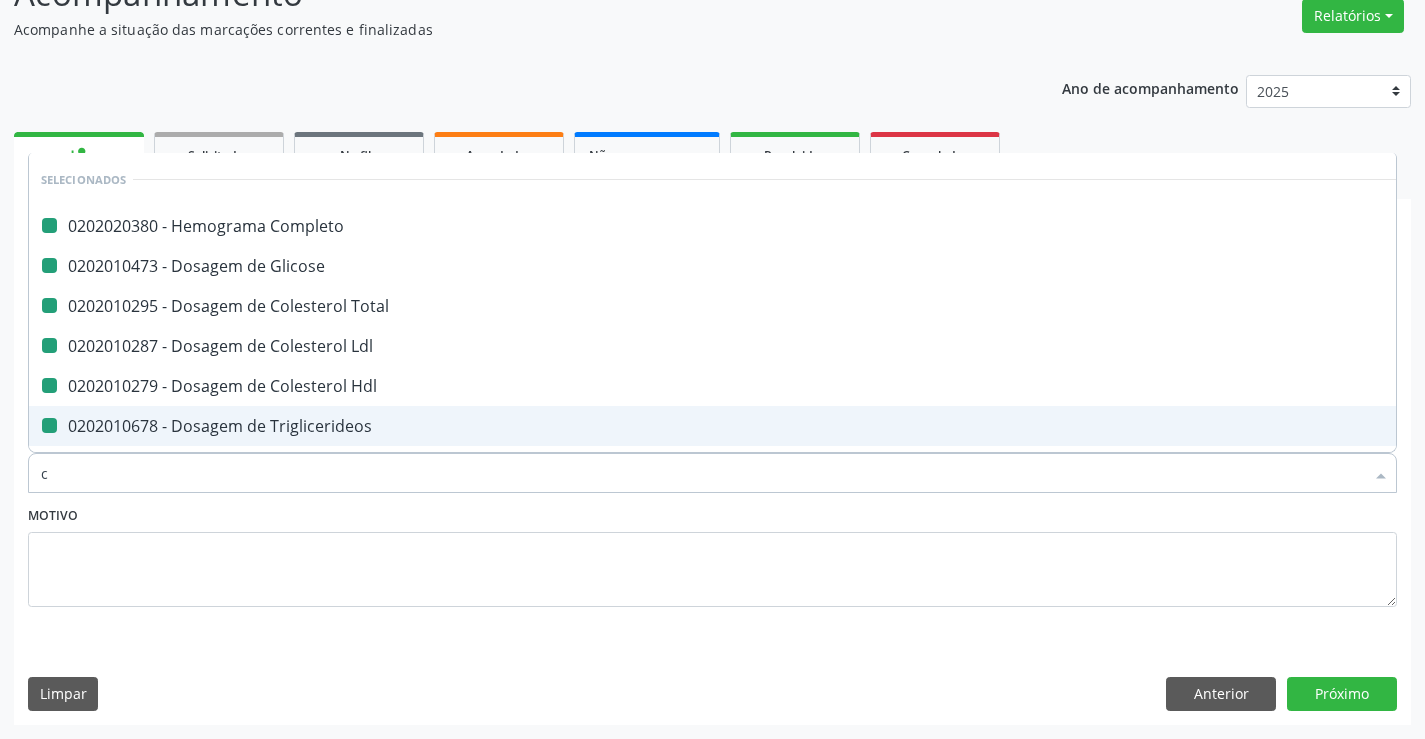 type on "ca" 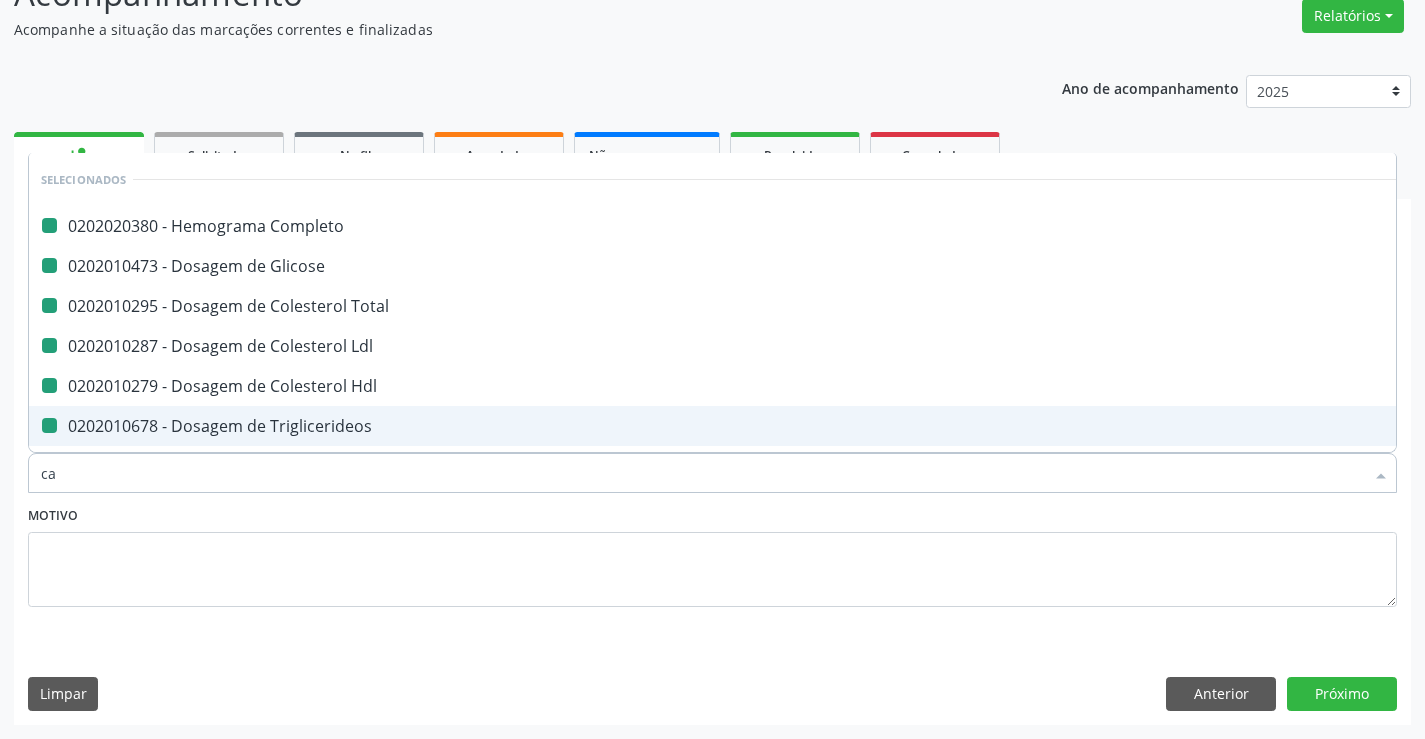 checkbox on "false" 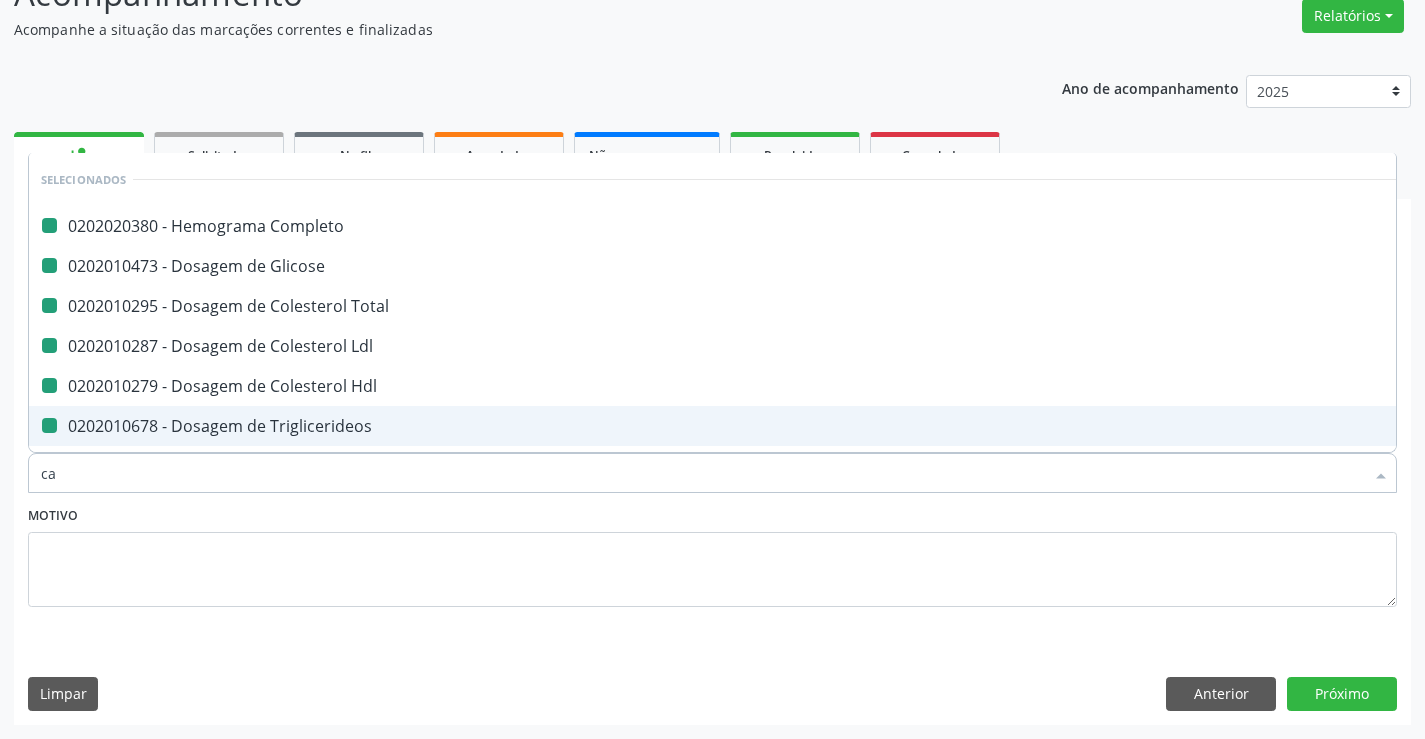 checkbox on "false" 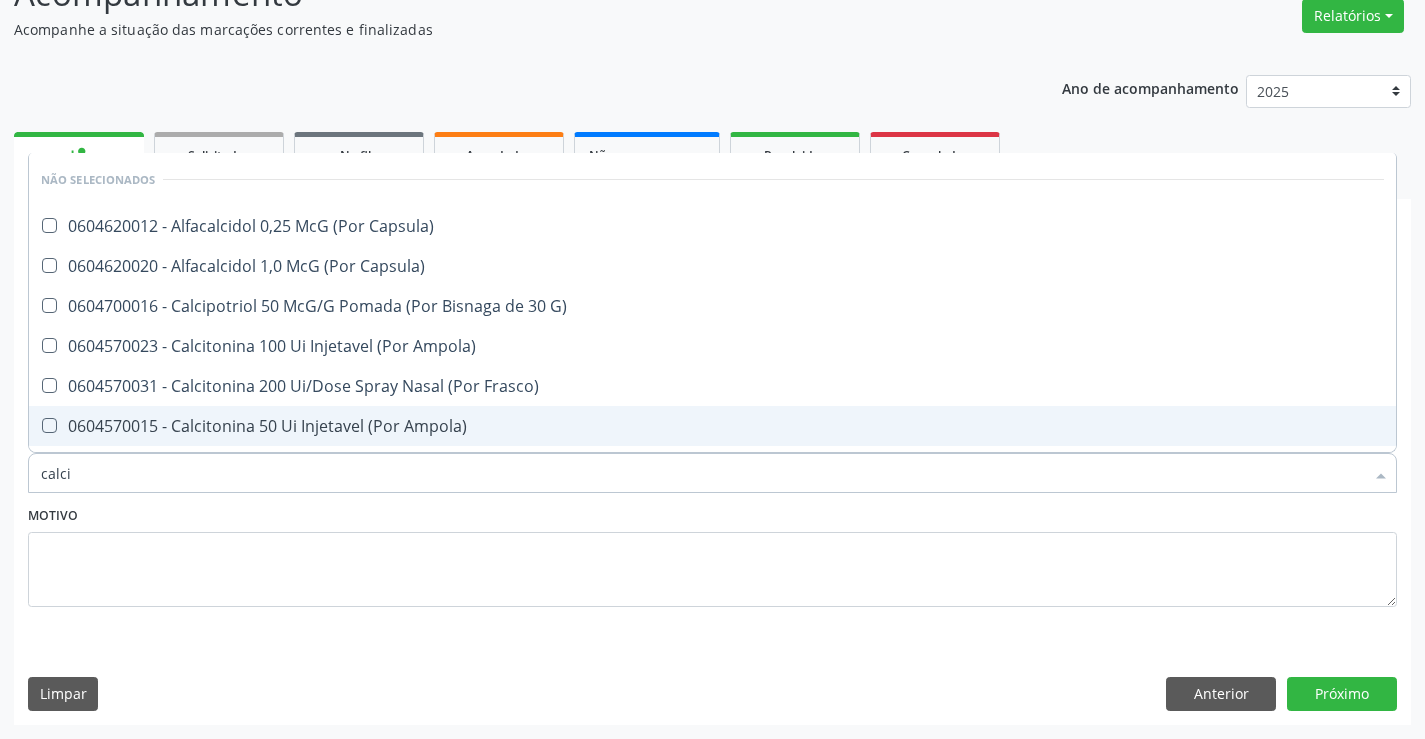 type on "calcio" 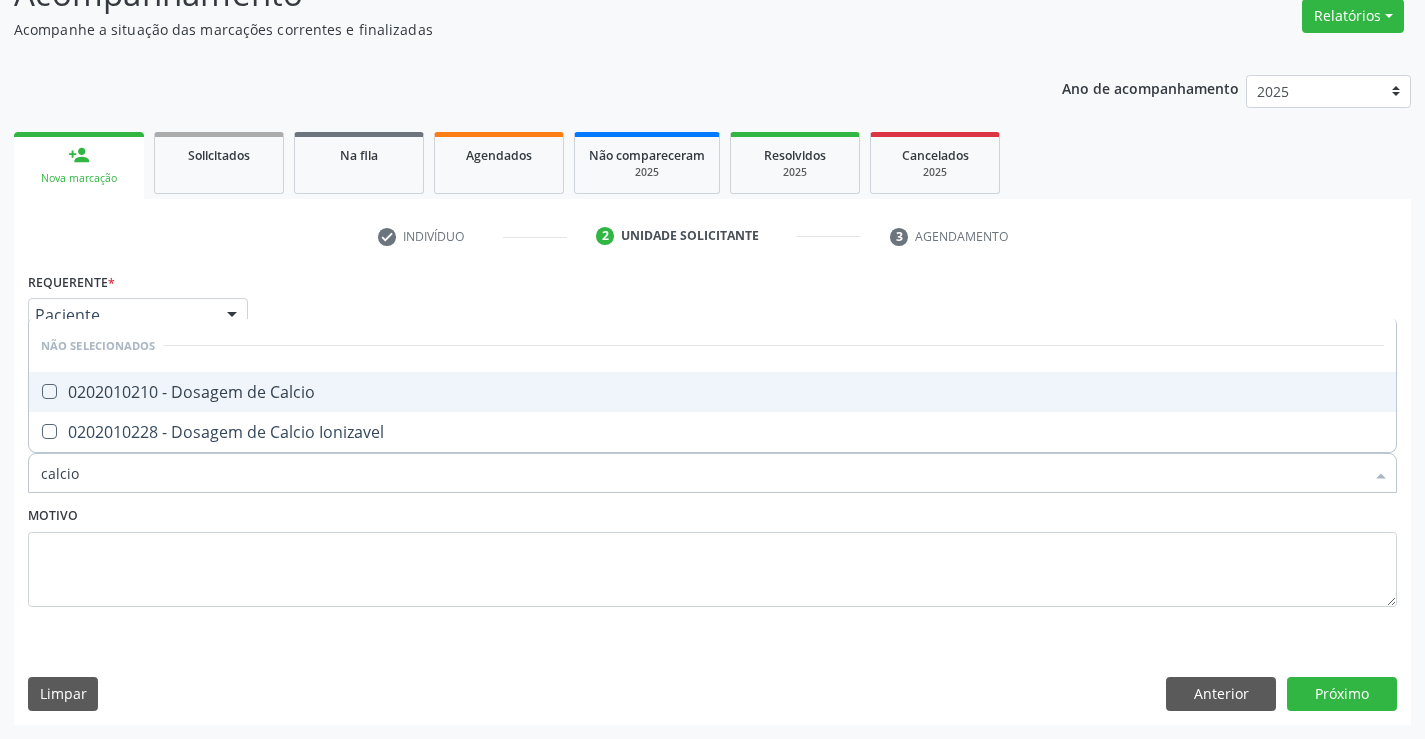 click on "0202010210 - Dosagem de Calcio" at bounding box center (712, 392) 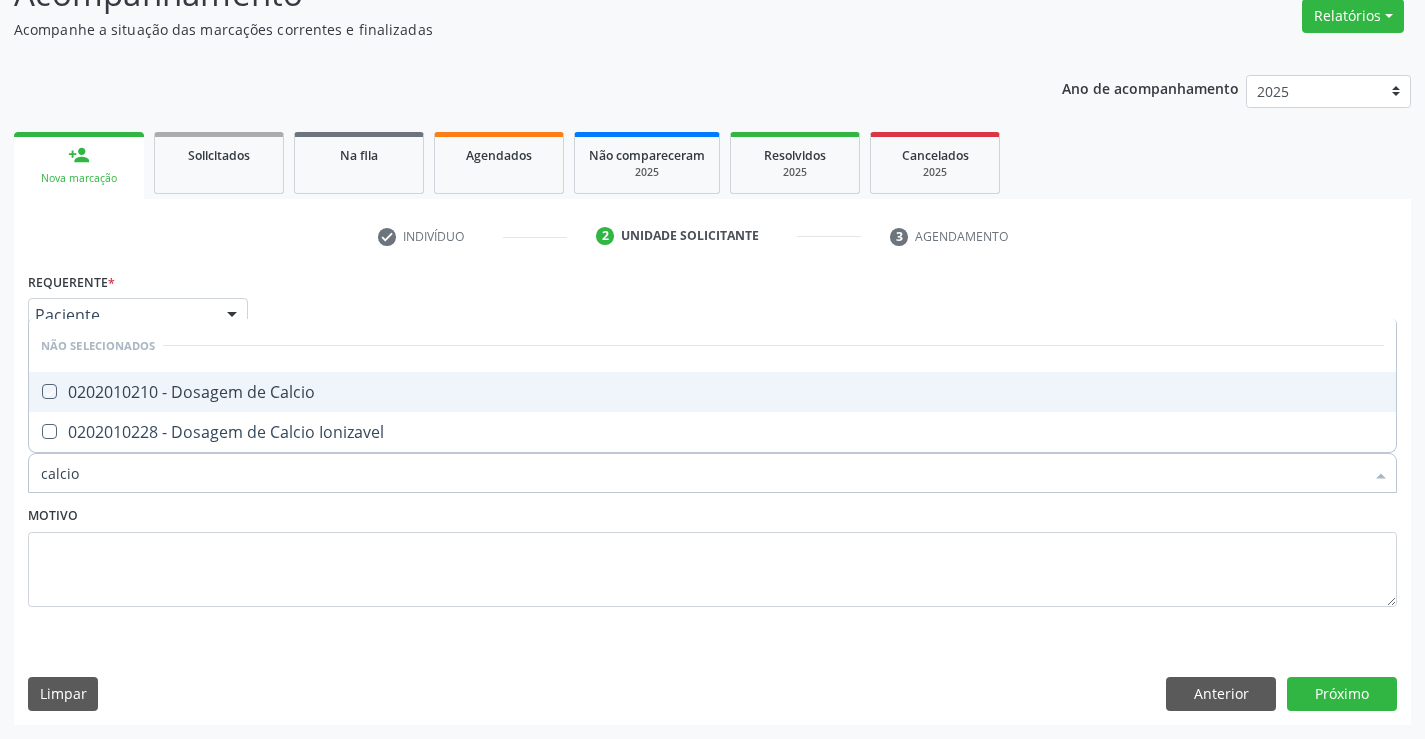 checkbox on "true" 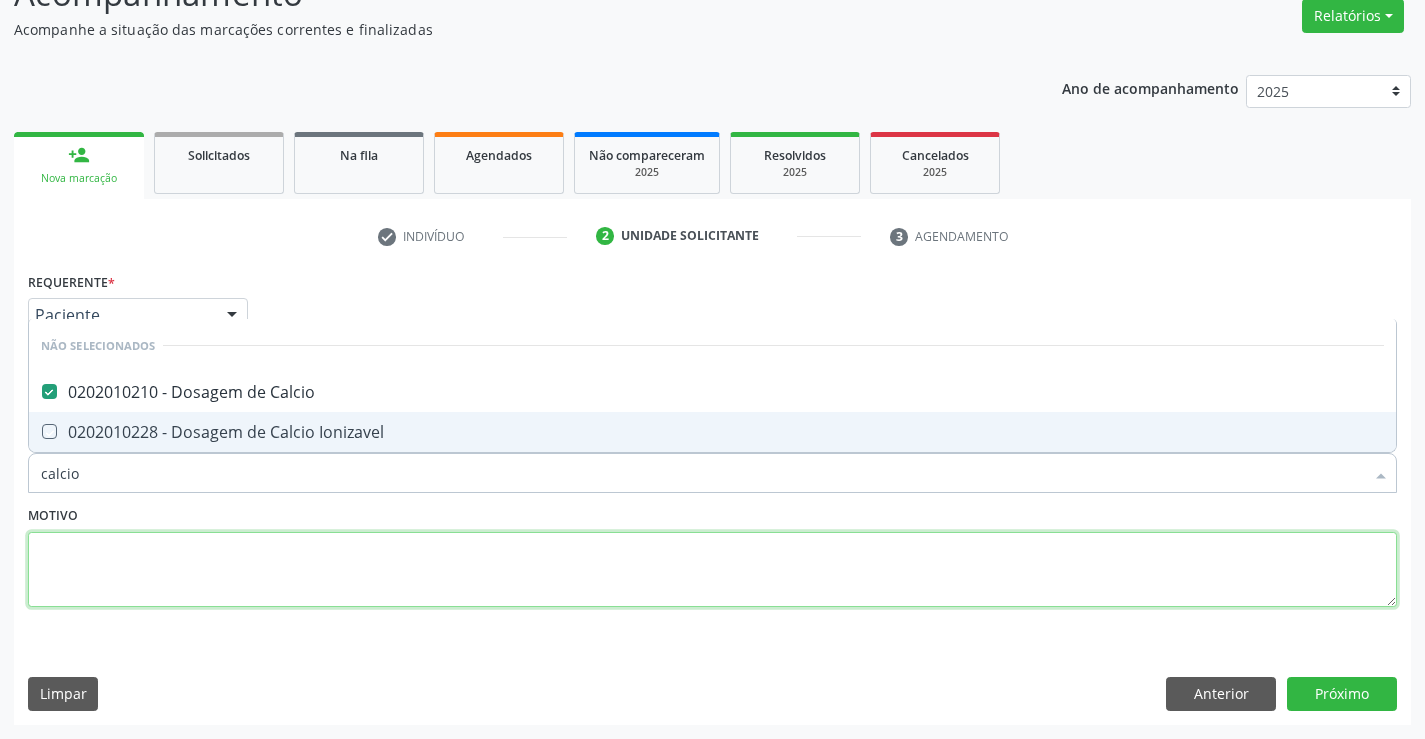 click at bounding box center (712, 570) 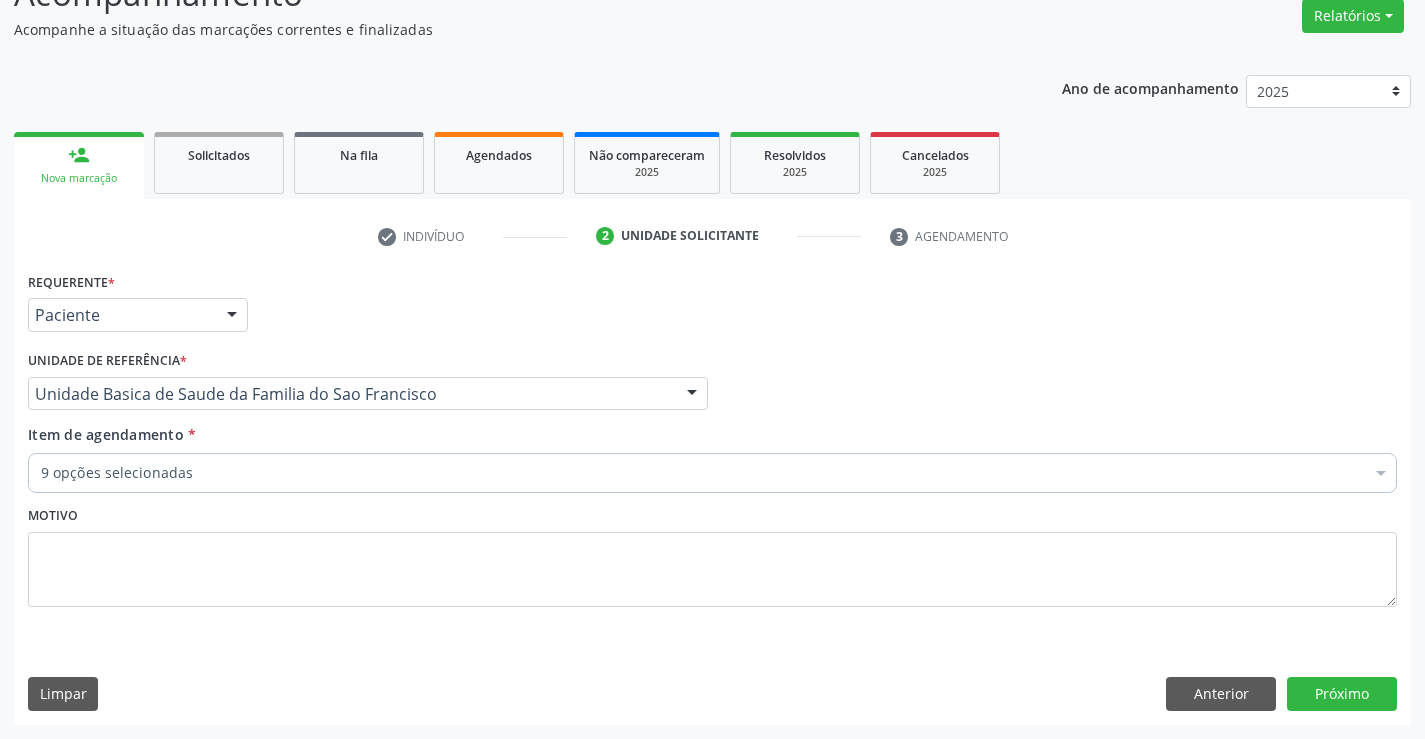 click on "9 opções selecionadas" at bounding box center [712, 473] 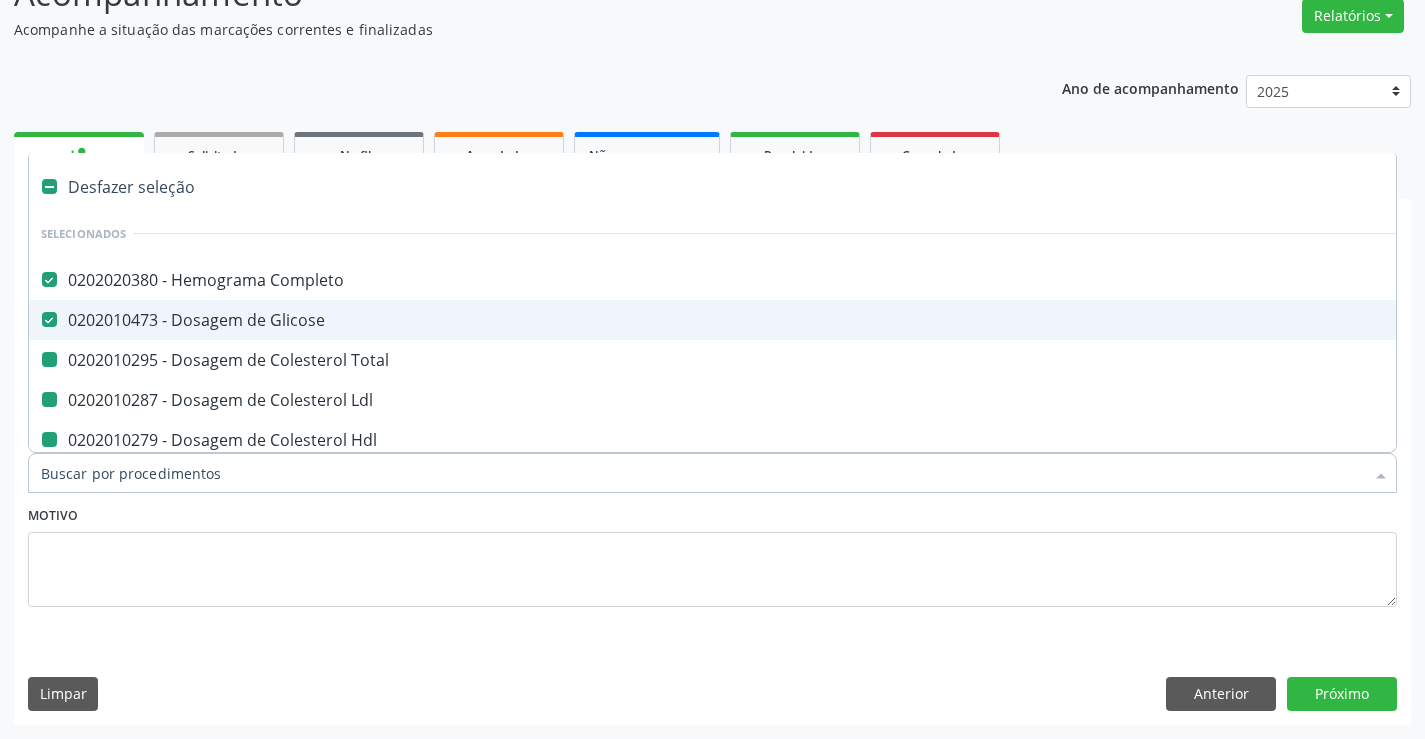 type on "u" 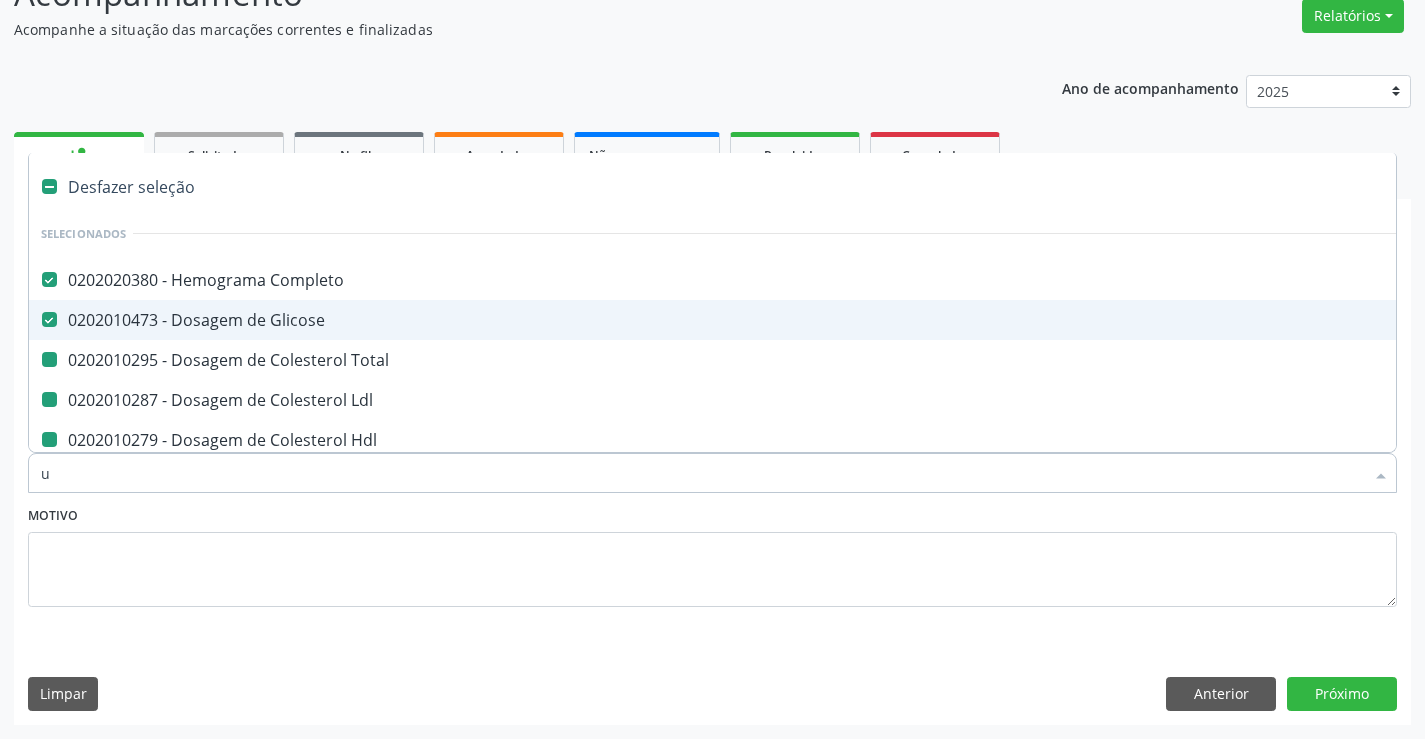 checkbox on "false" 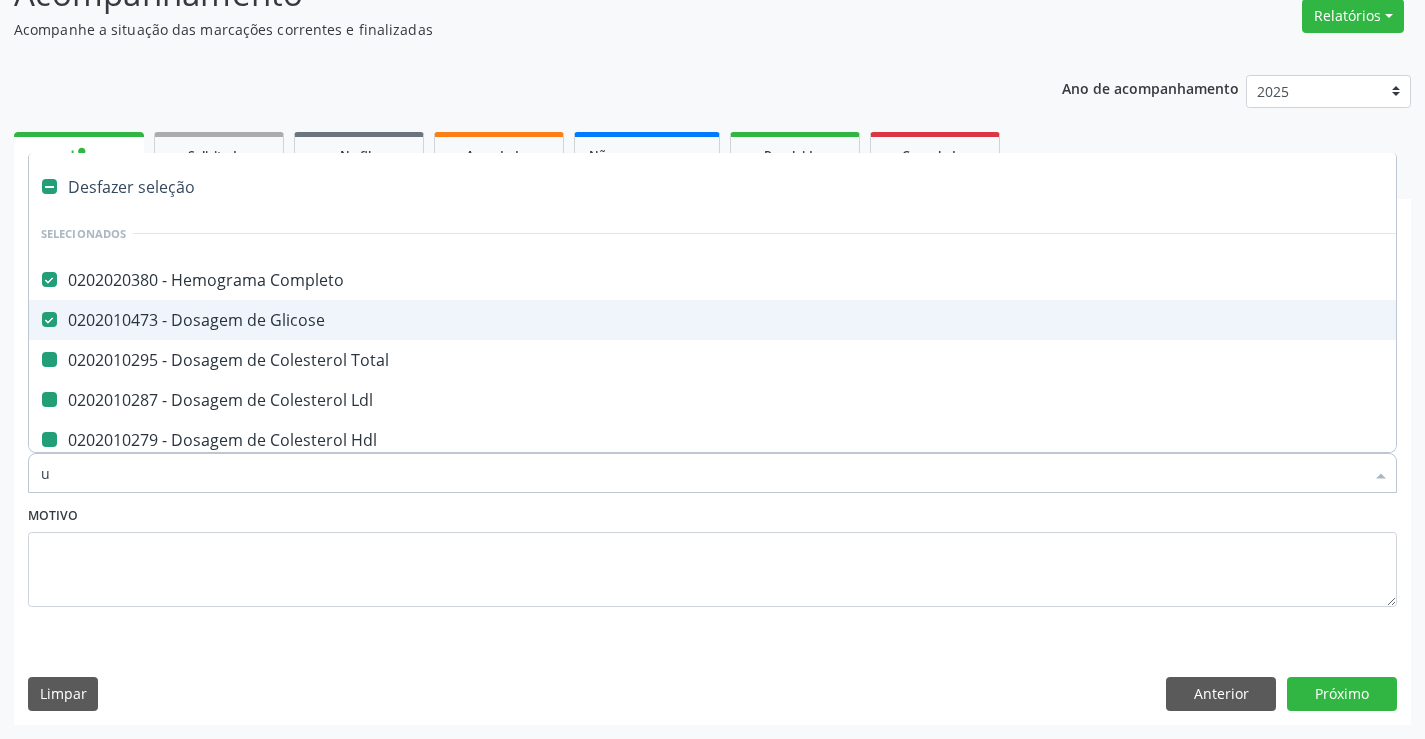 checkbox on "false" 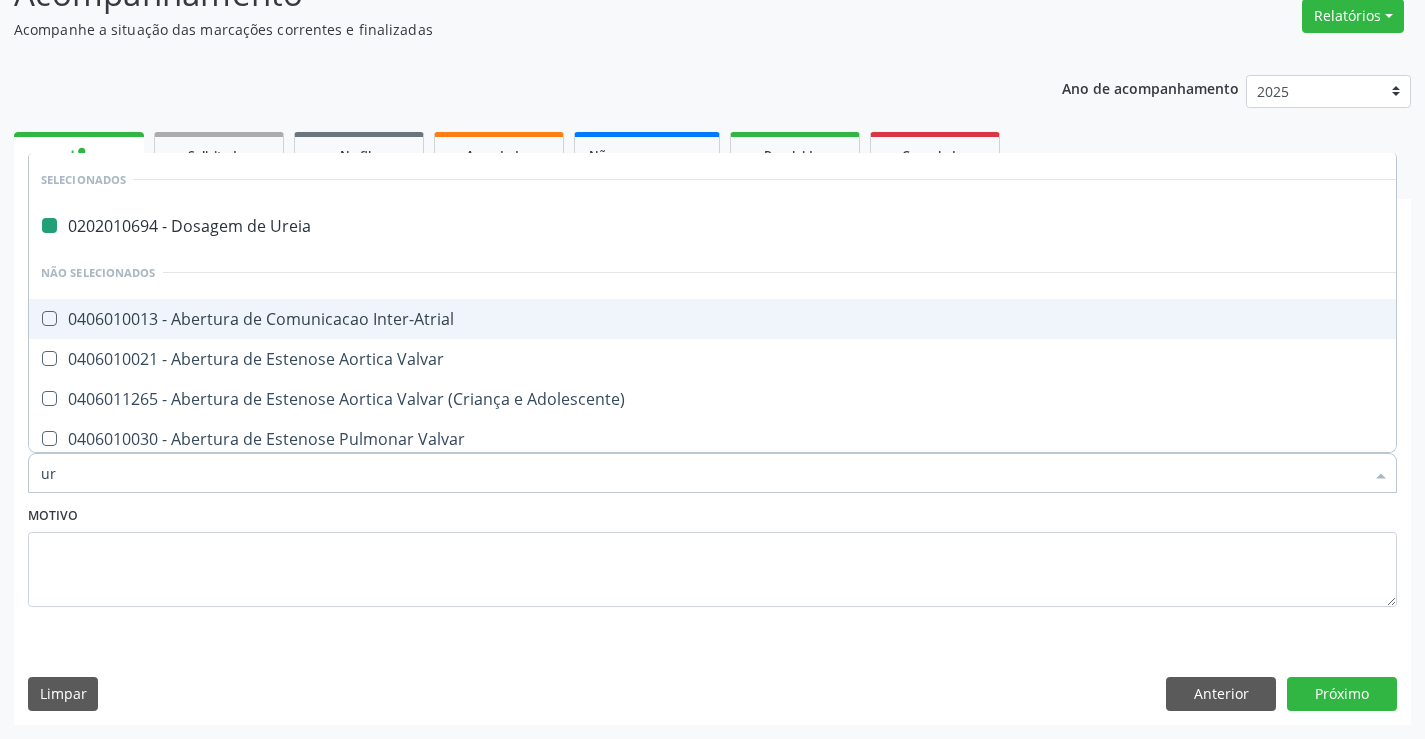 type on "uri" 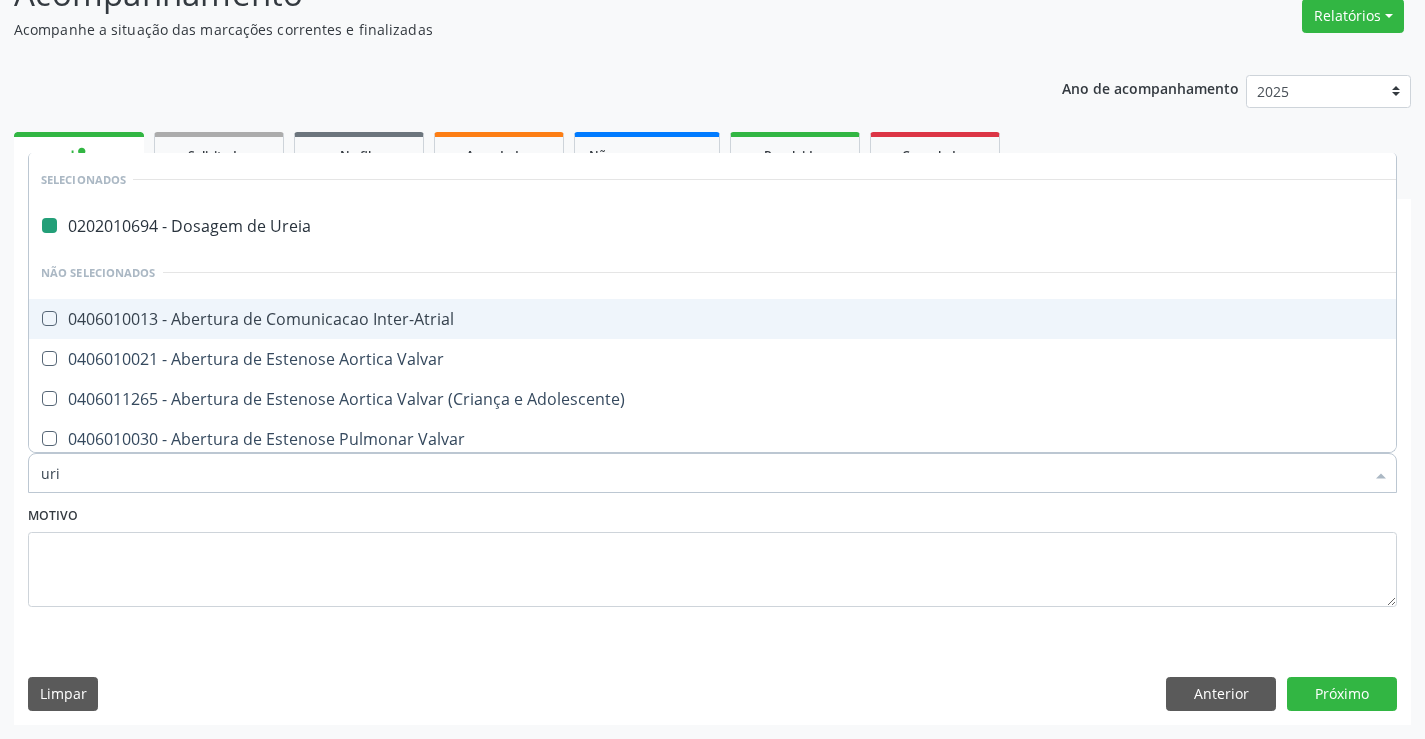 checkbox on "false" 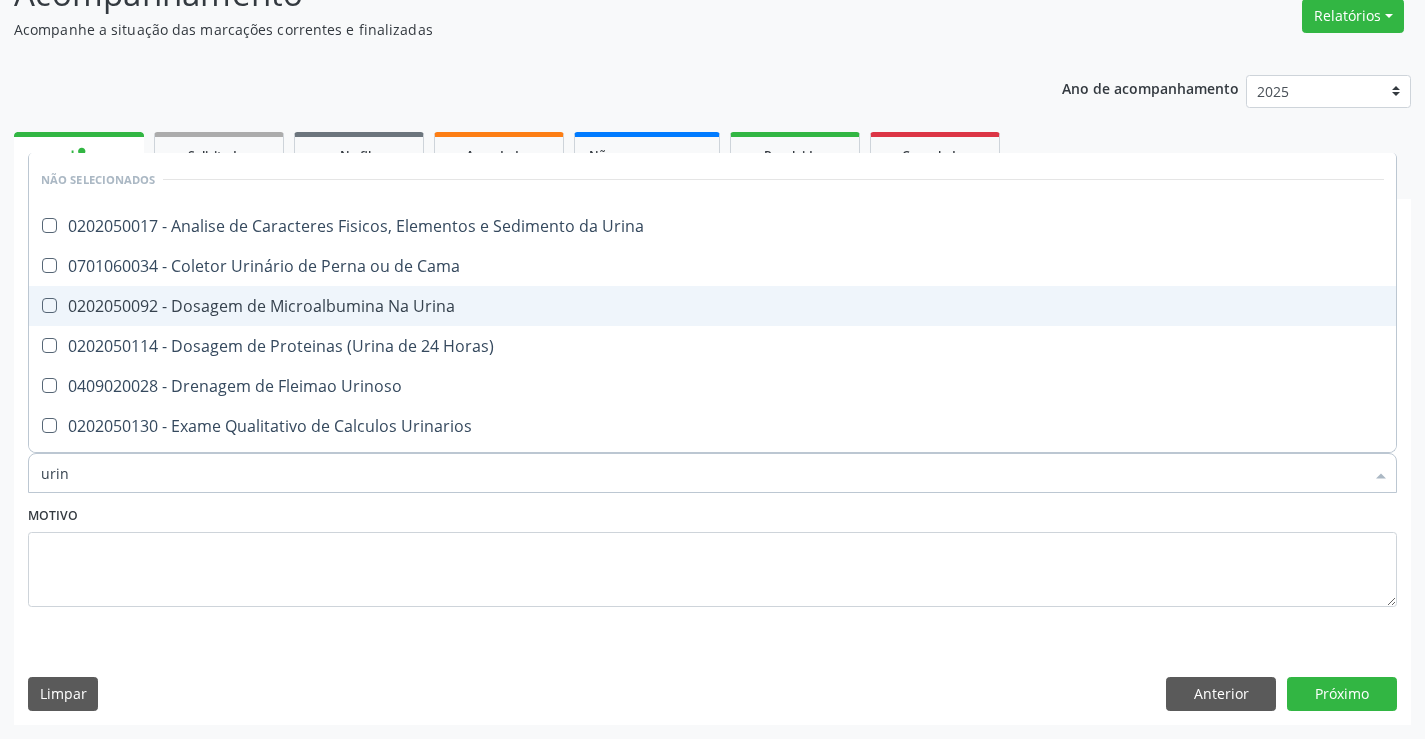 type on "urina" 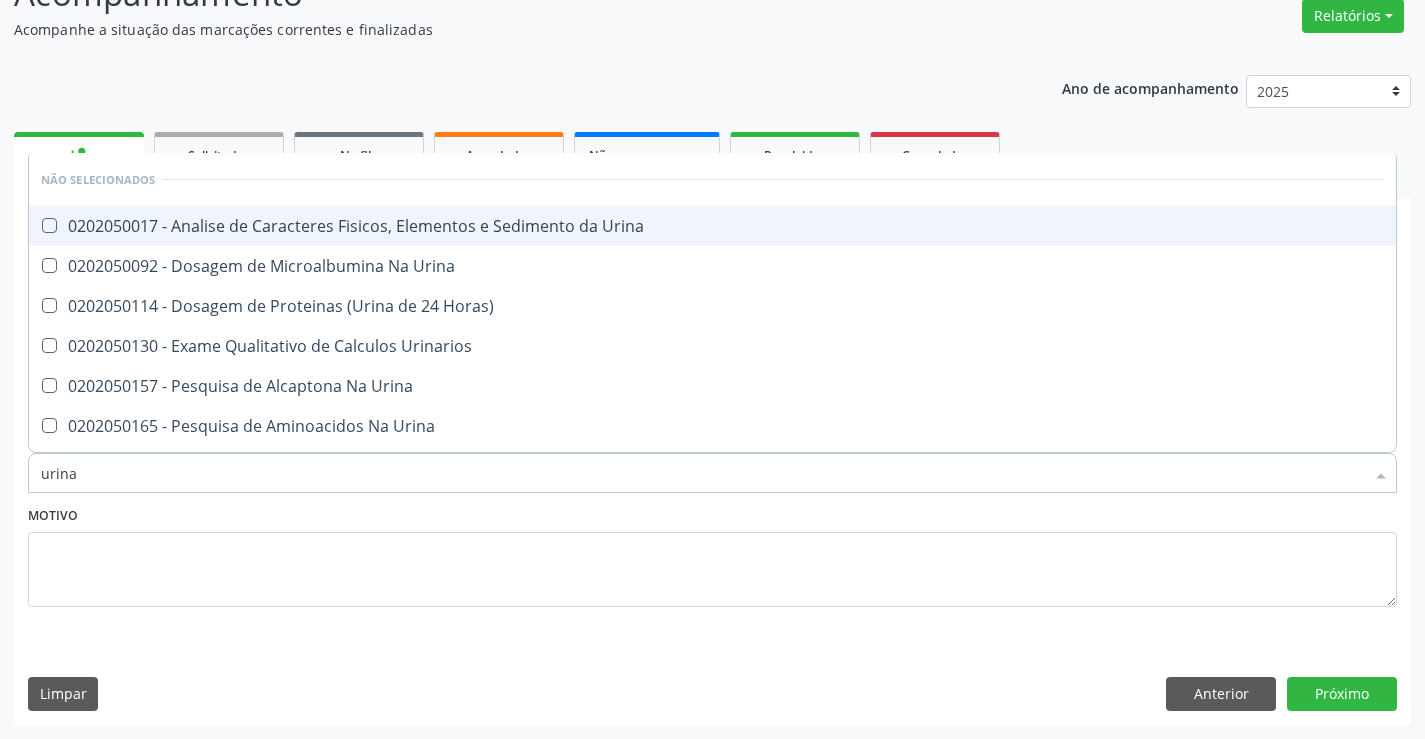 click on "0202050017 - Analise de Caracteres Fisicos, Elementos e Sedimento da Urina" at bounding box center (712, 226) 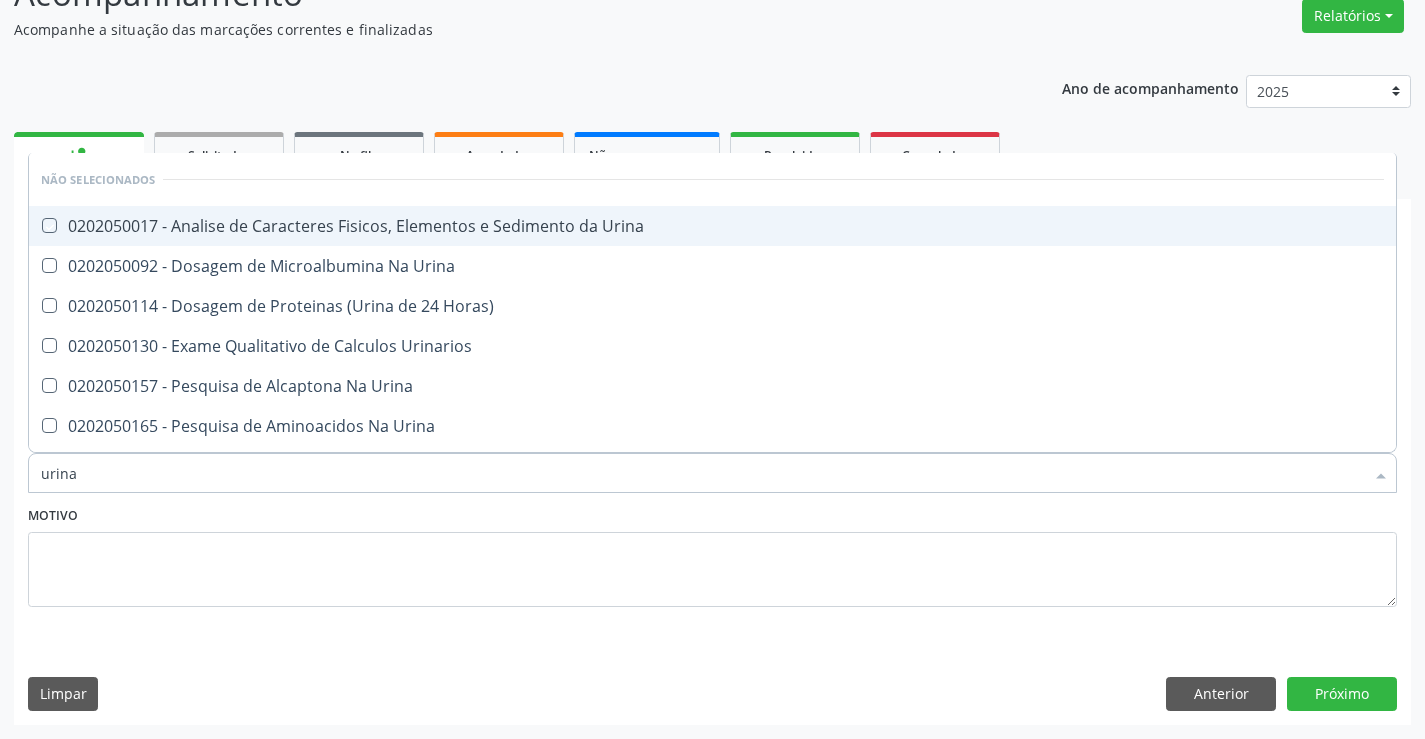 checkbox on "true" 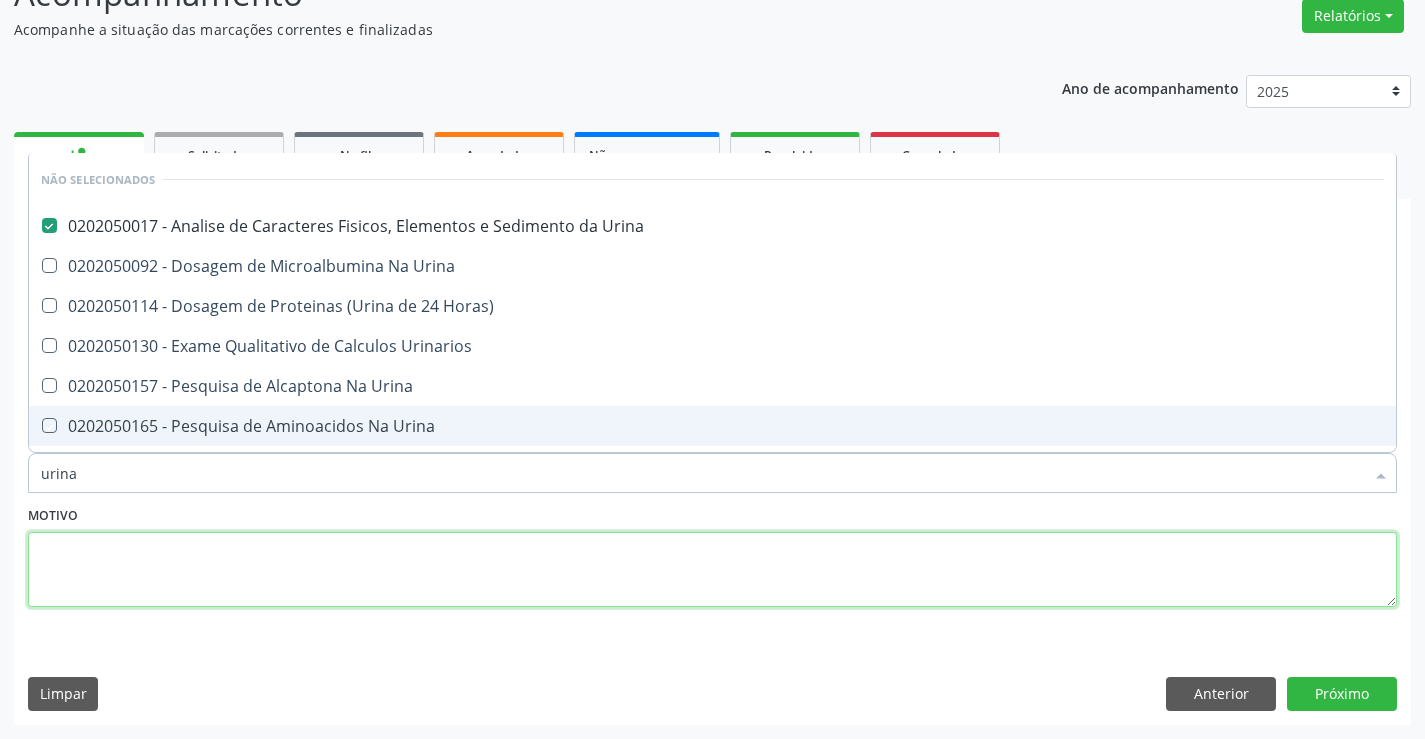 click at bounding box center [712, 570] 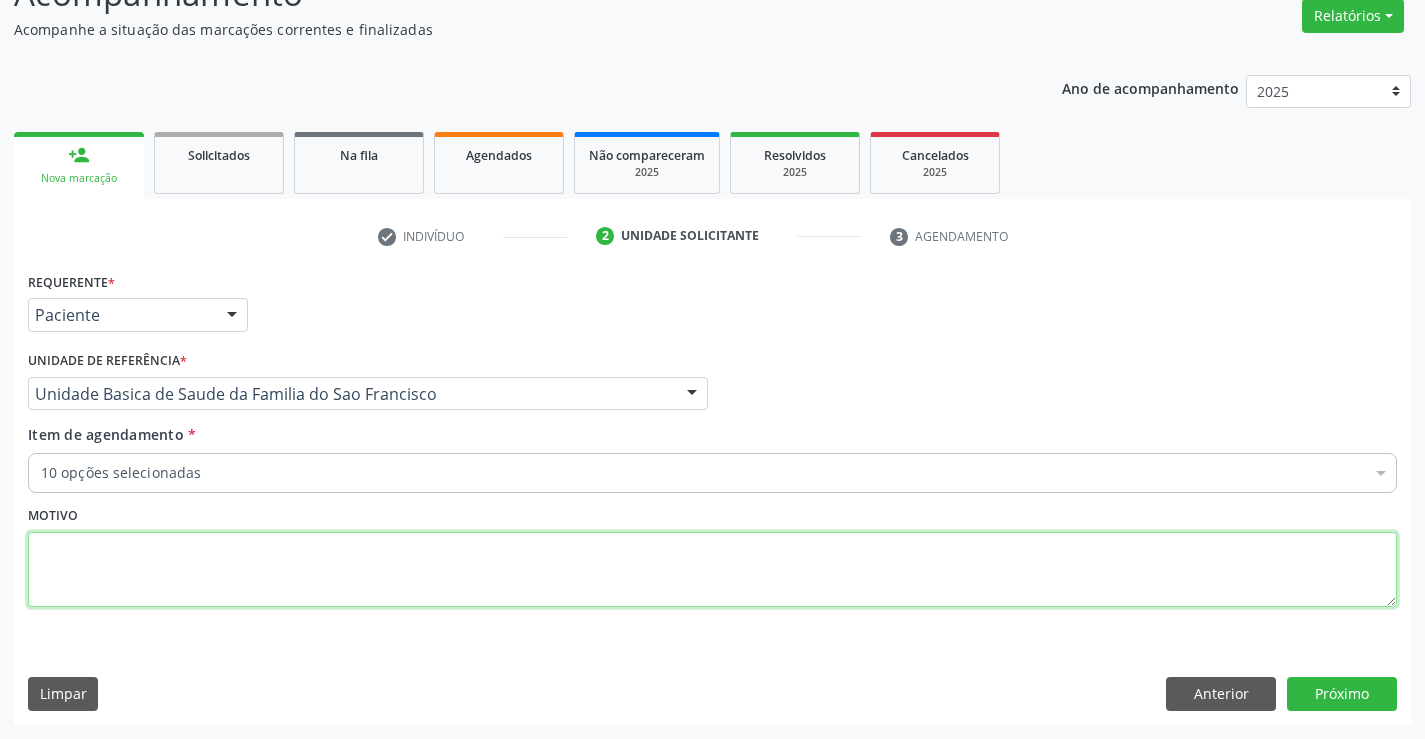 checkbox on "true" 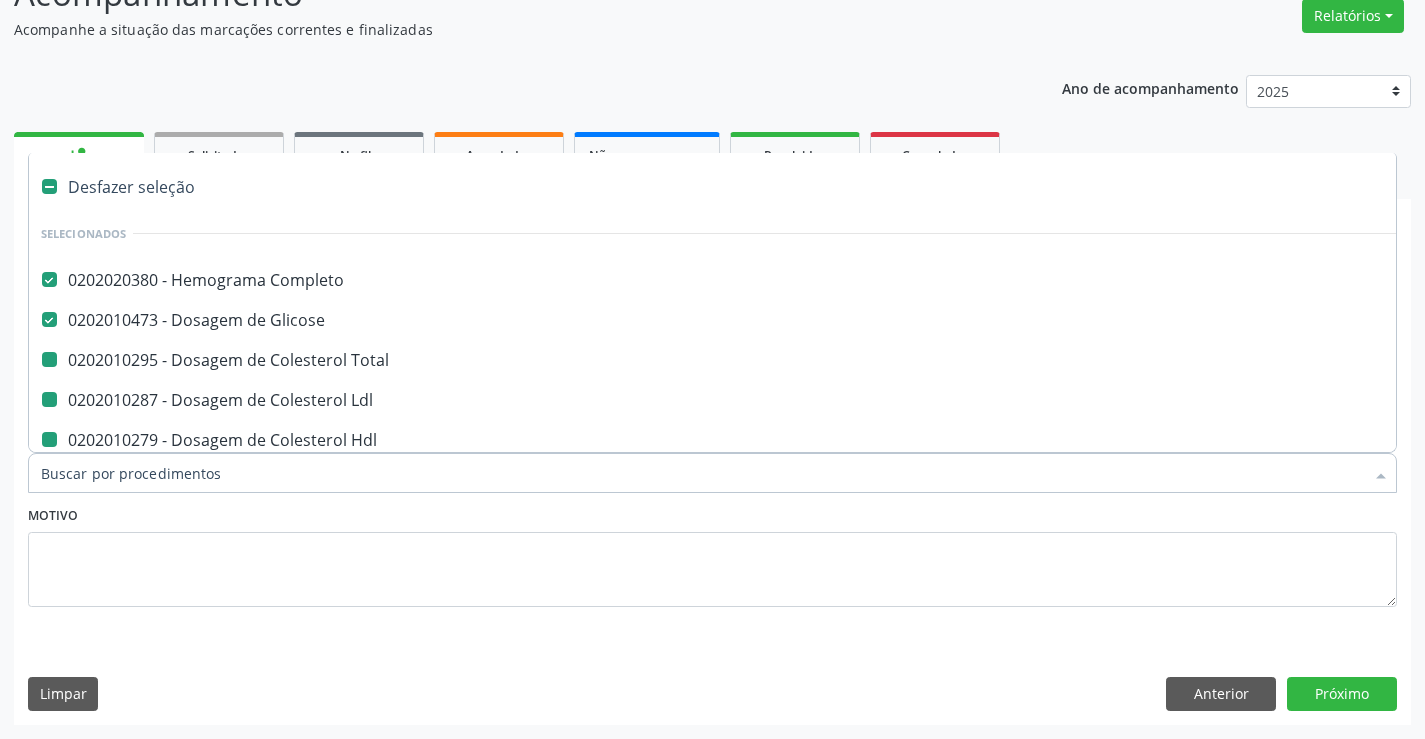 type on "f" 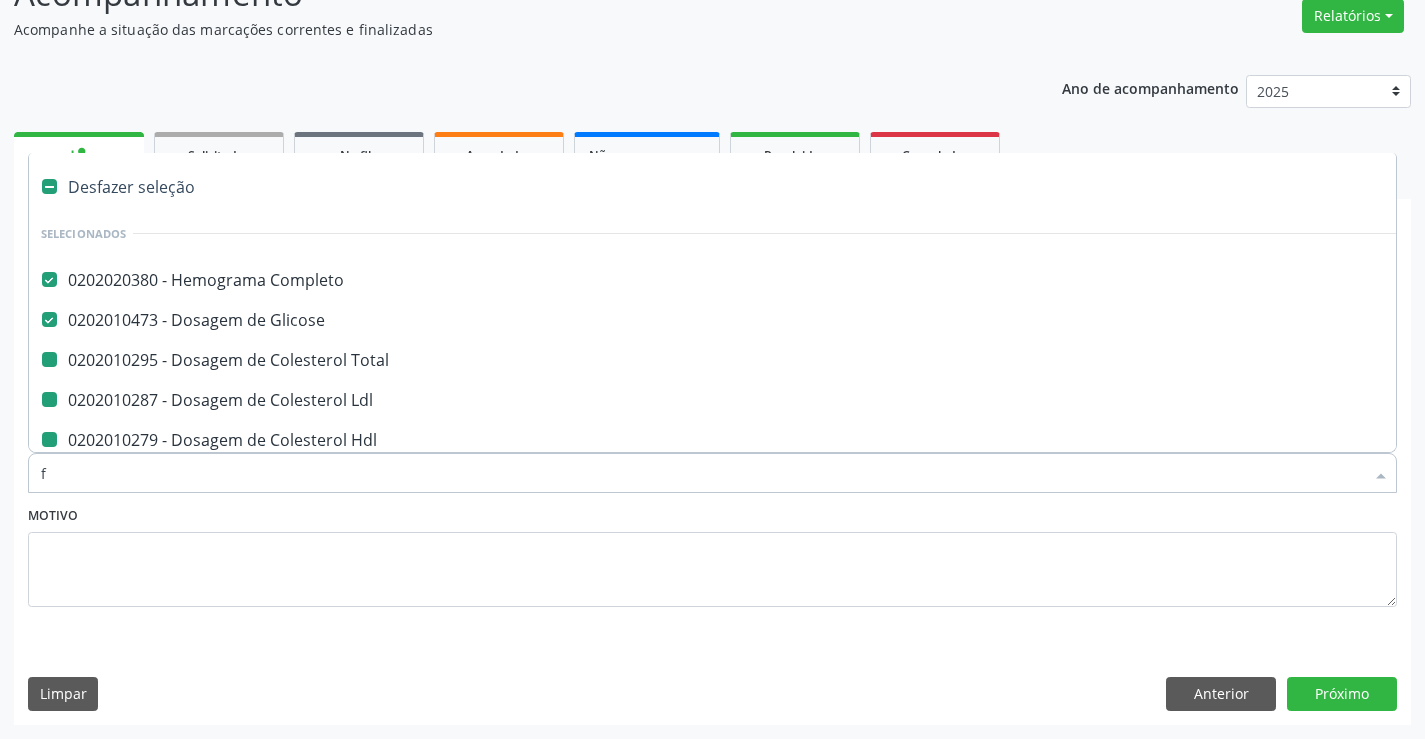 checkbox on "false" 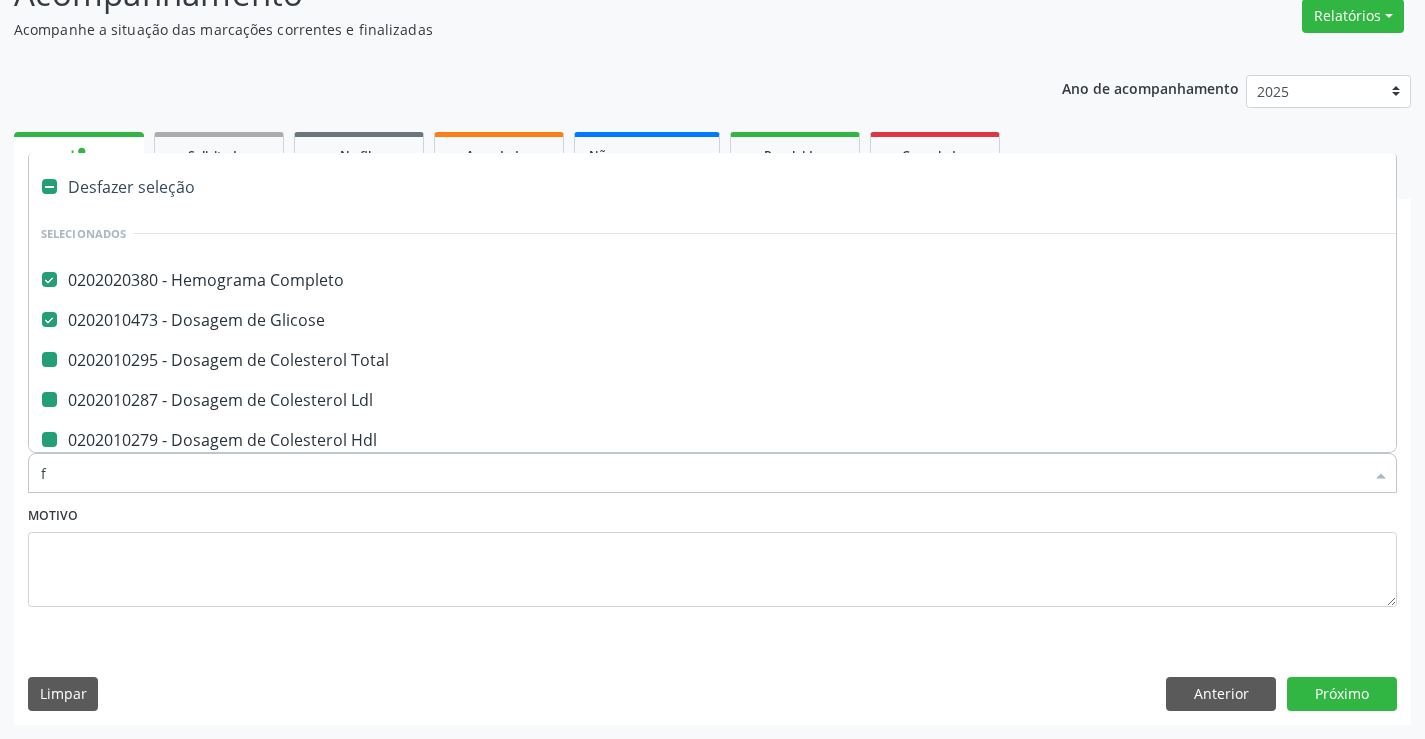checkbox on "false" 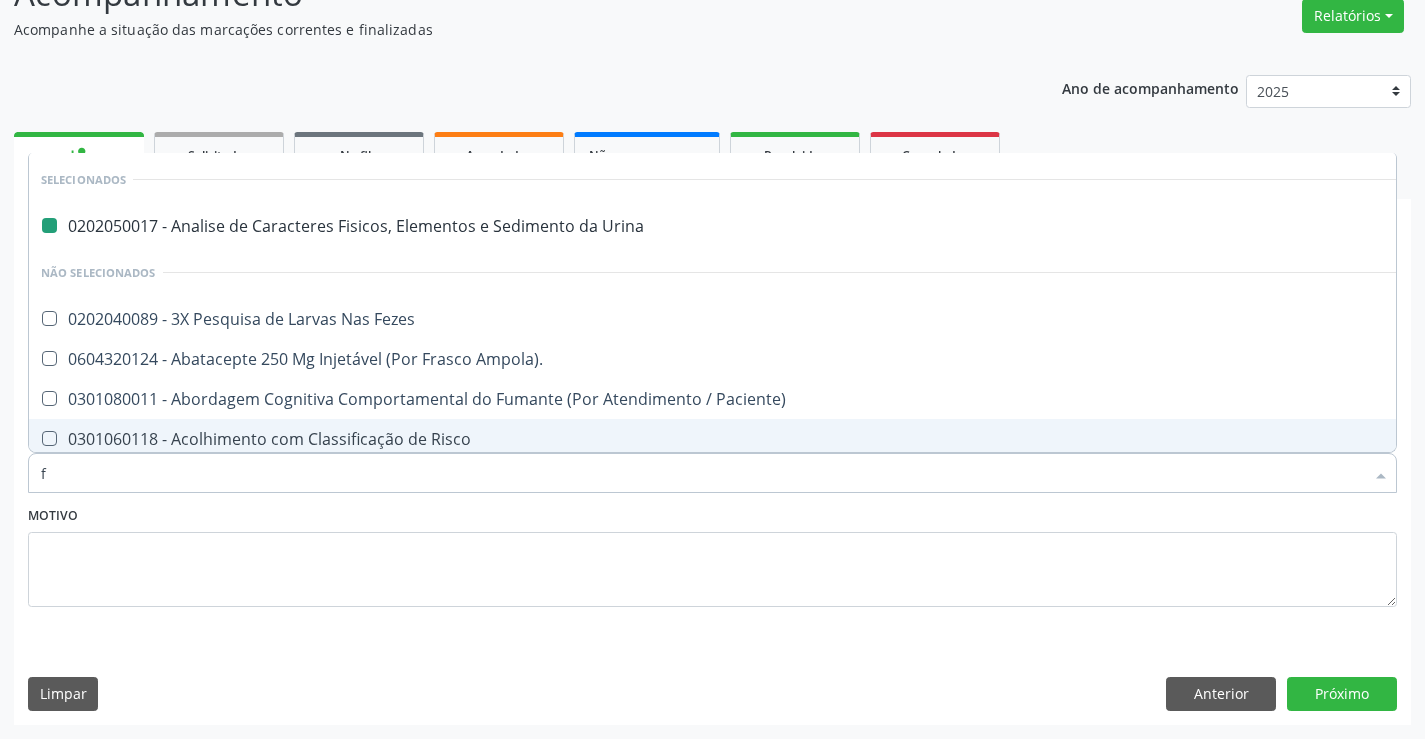 type on "fe" 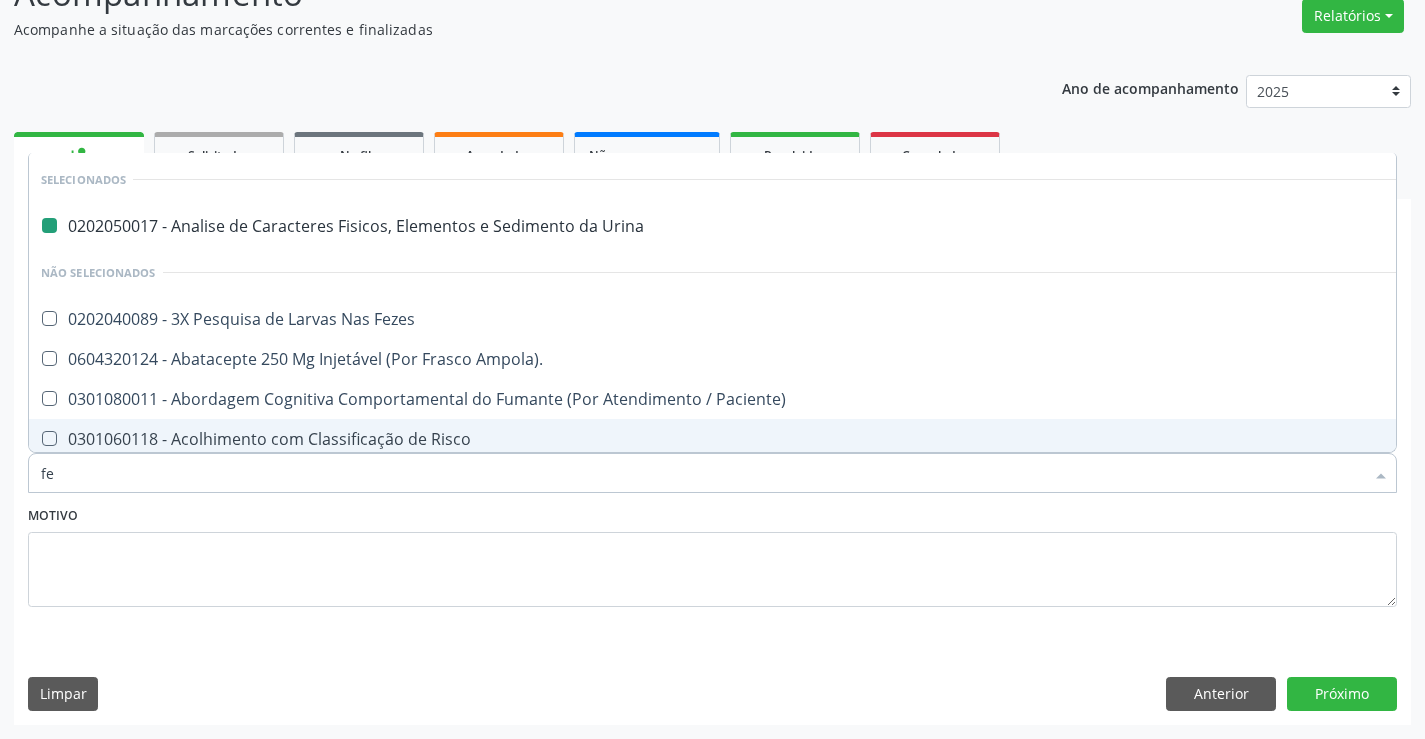checkbox on "false" 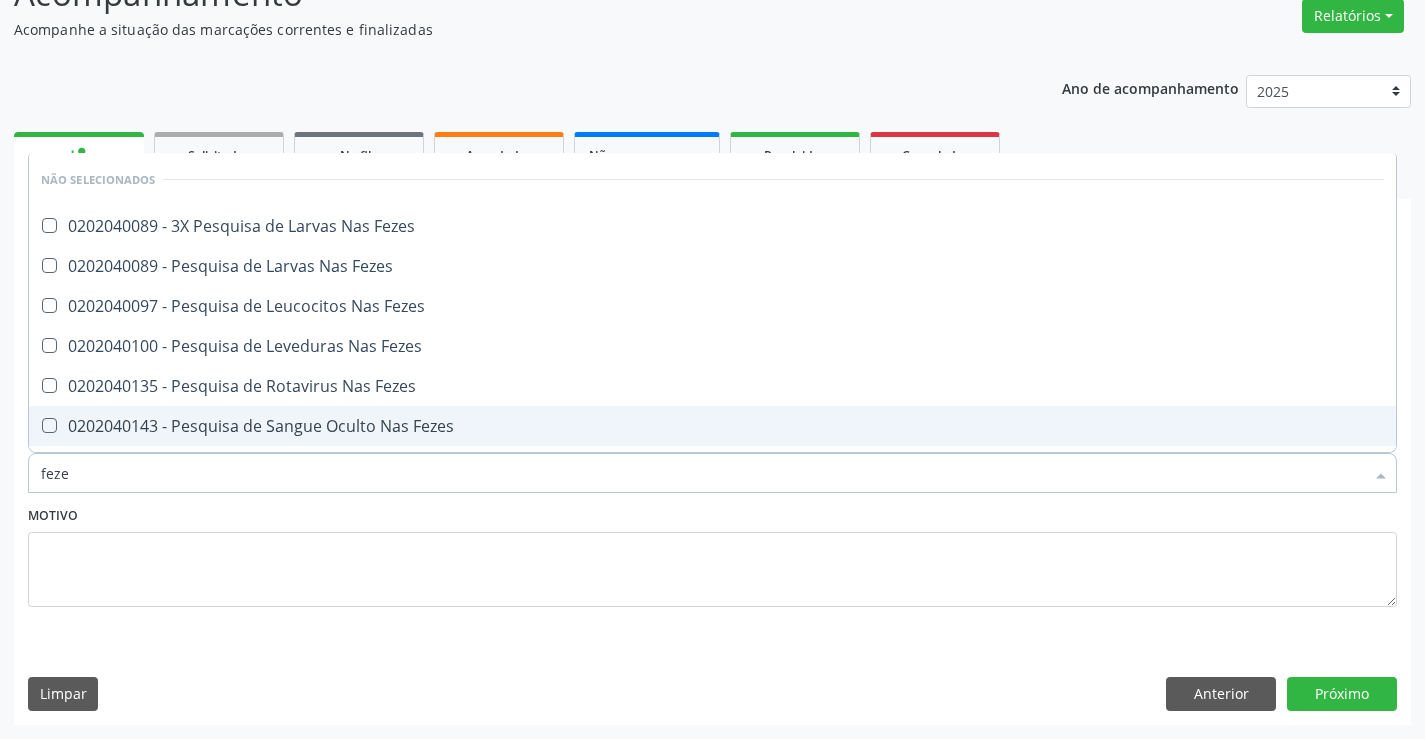 type on "fezes" 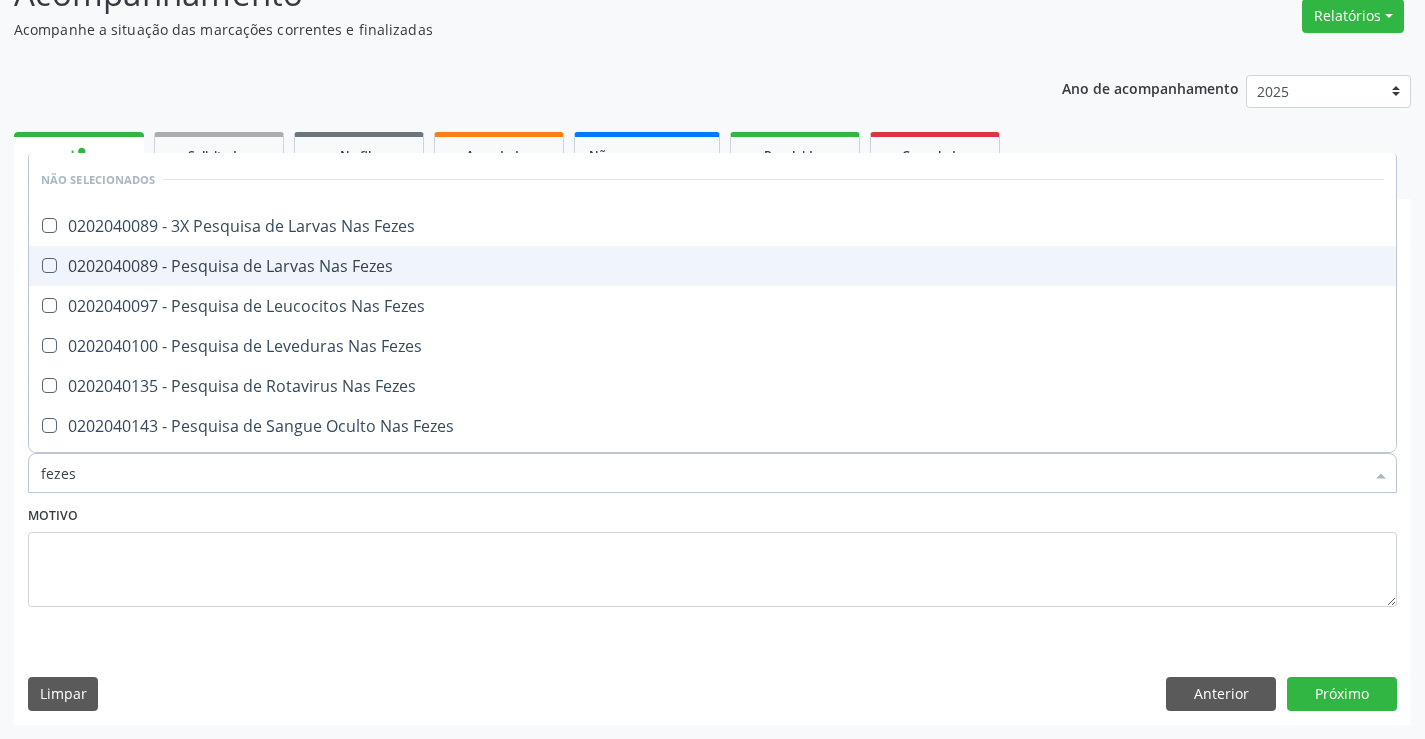 click on "0202040089 - Pesquisa de Larvas Nas Fezes" at bounding box center [712, 266] 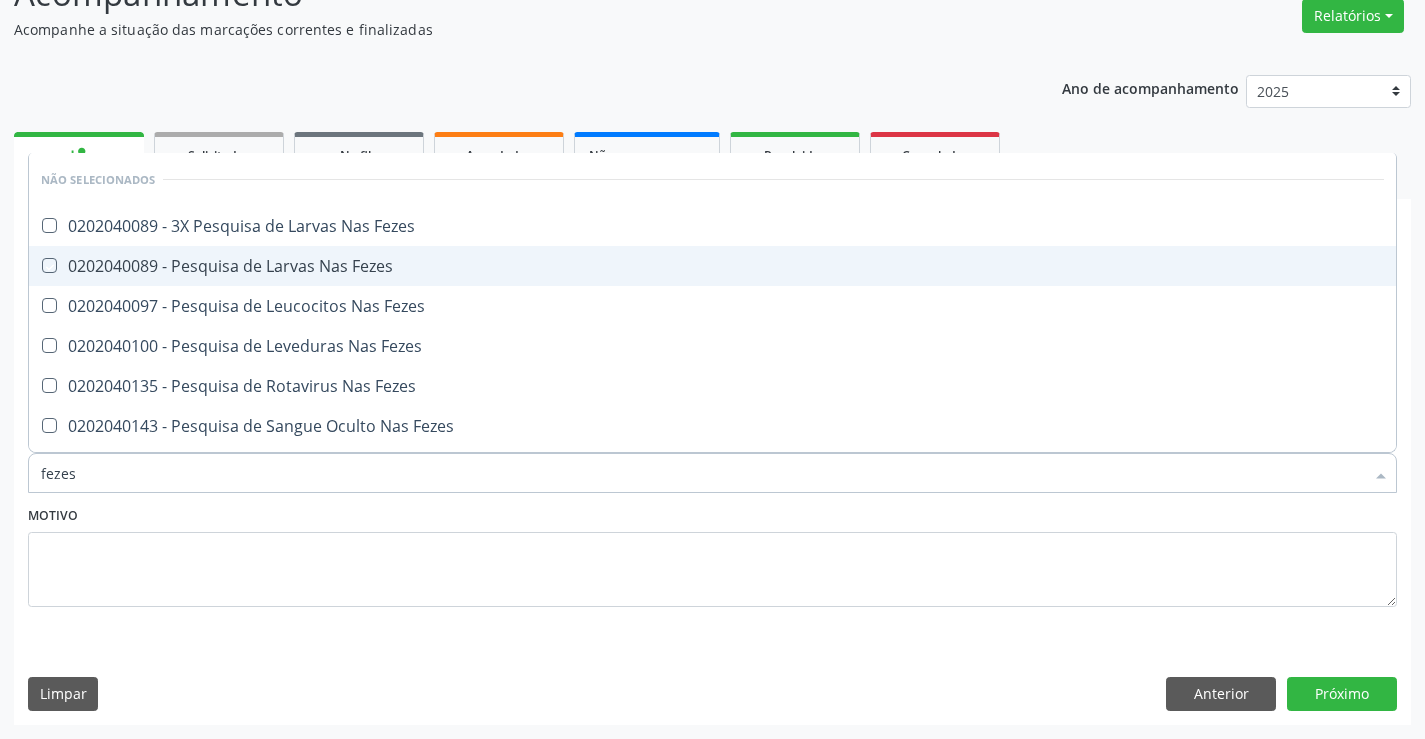 checkbox on "true" 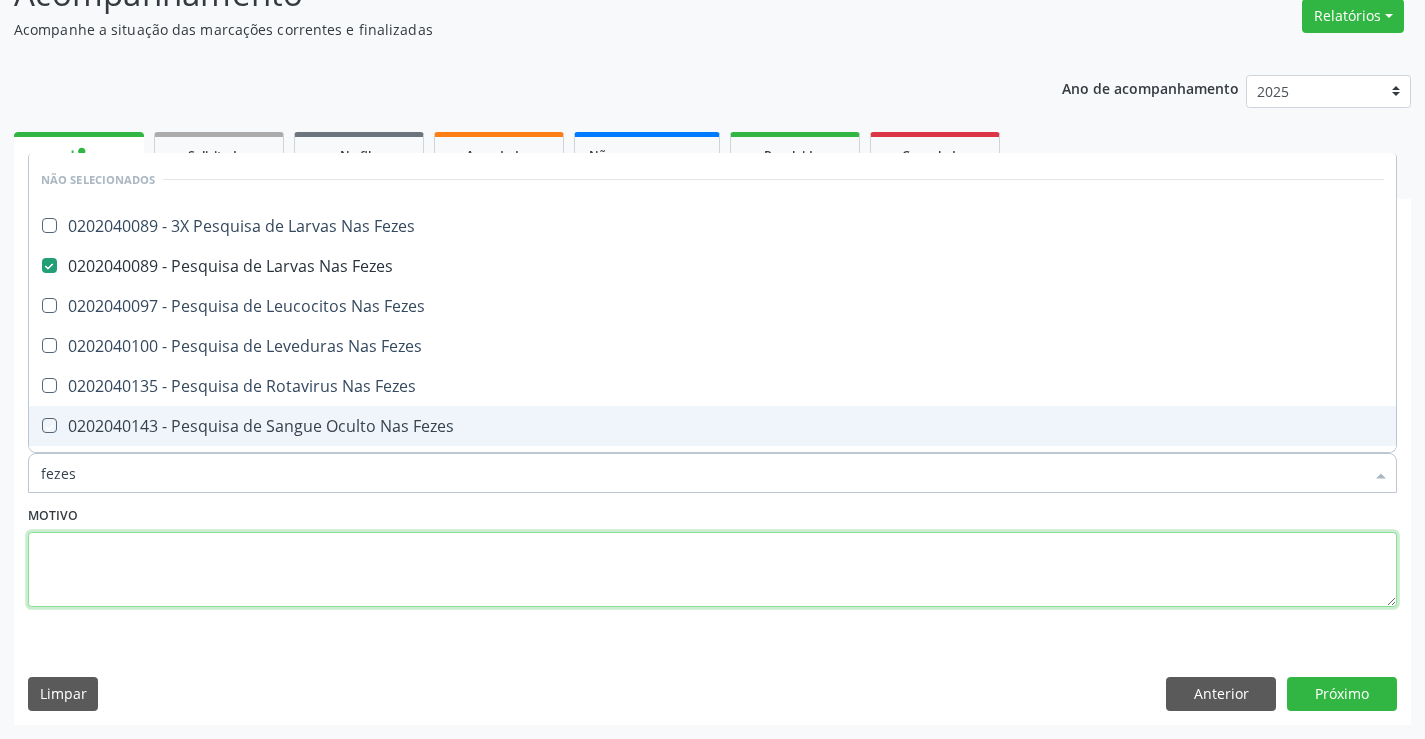 click at bounding box center [712, 570] 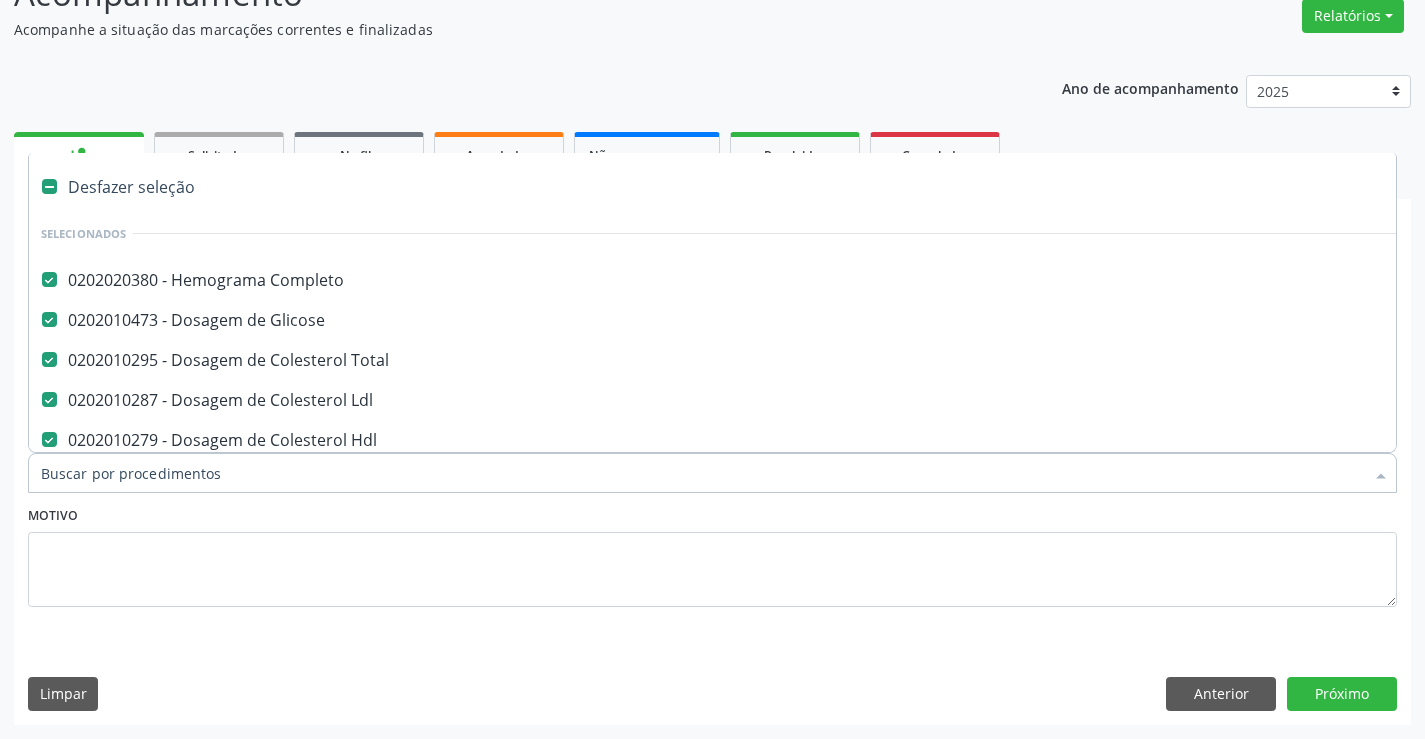 type on "t" 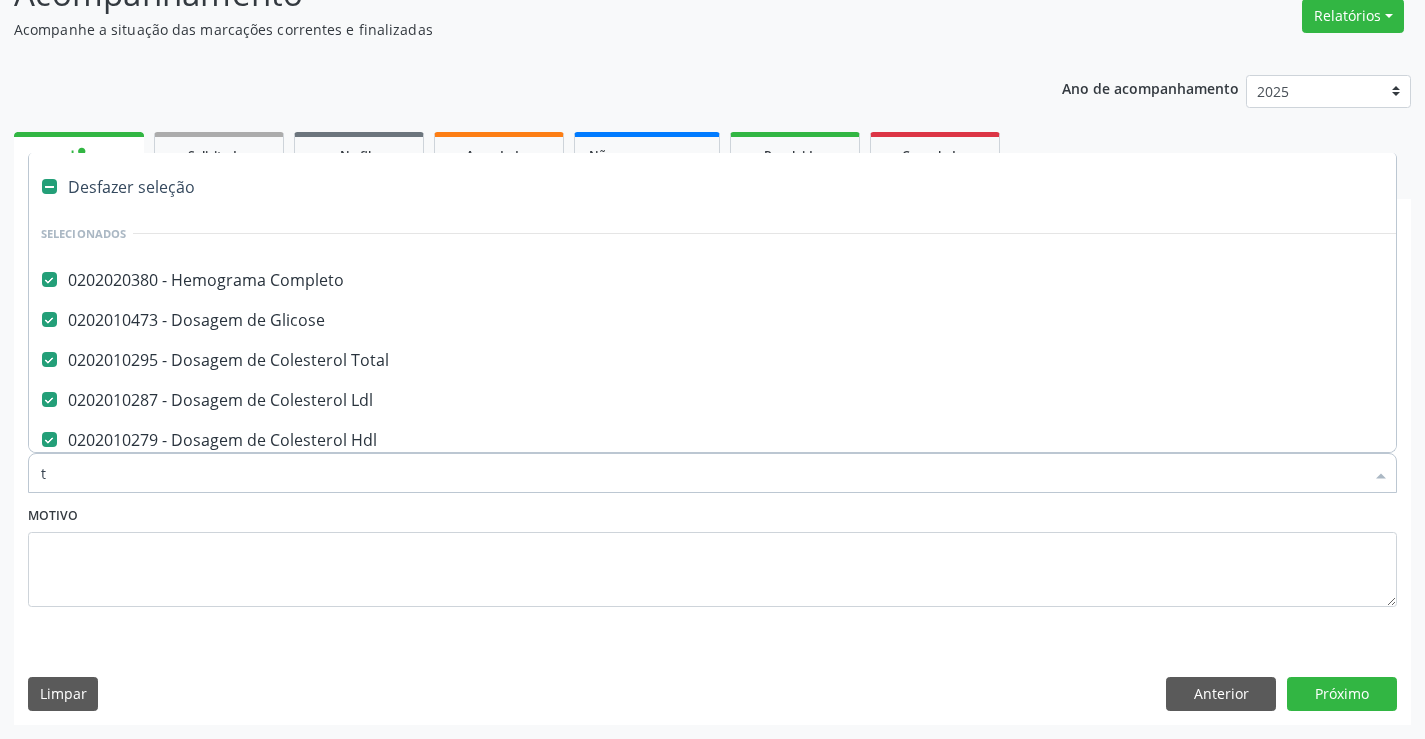checkbox on "false" 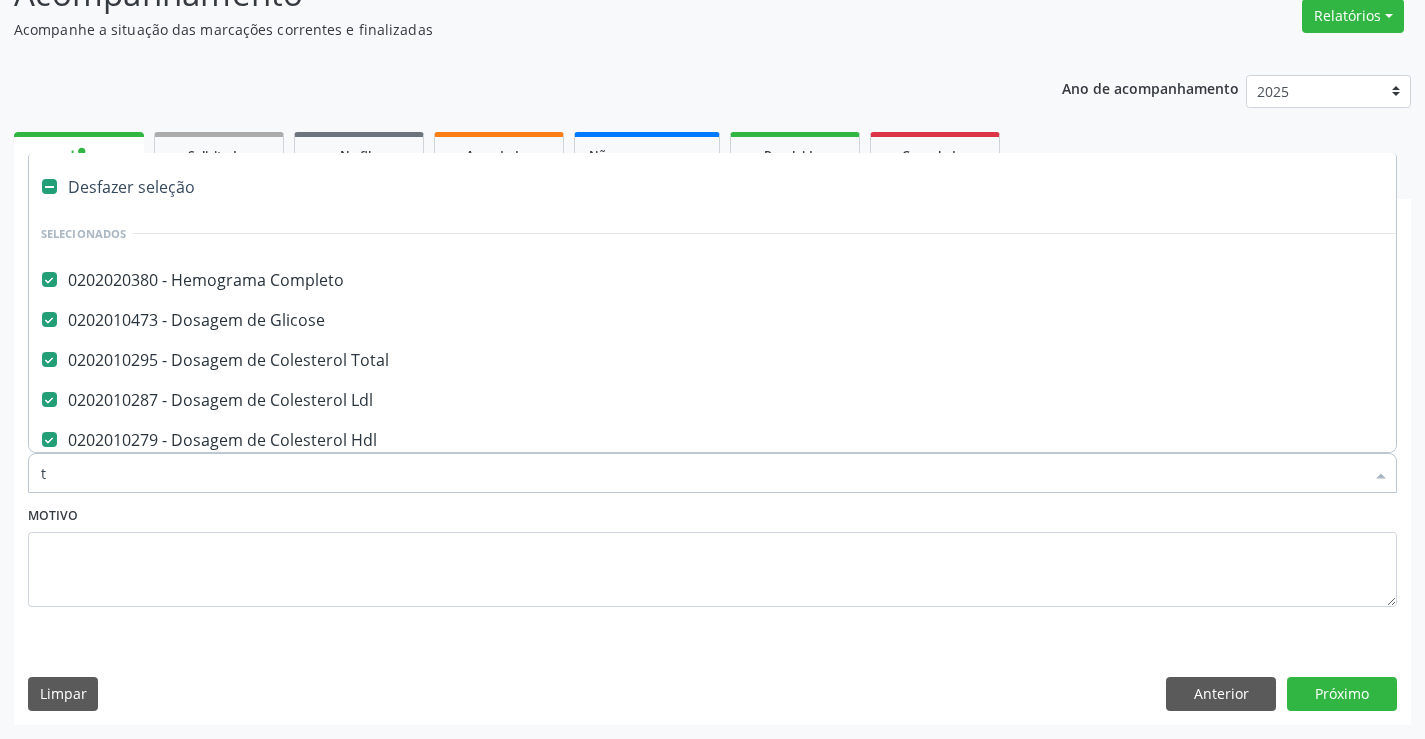checkbox on "false" 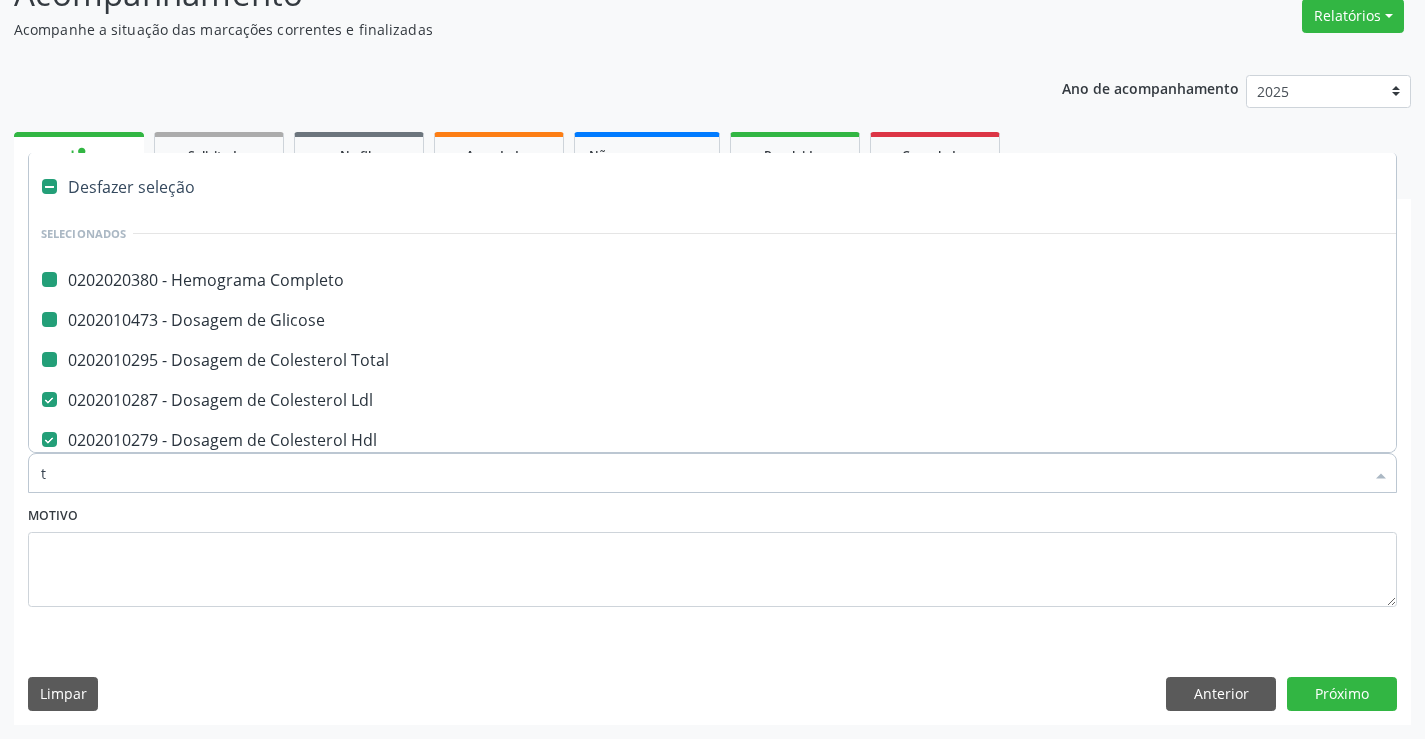 type on "tg" 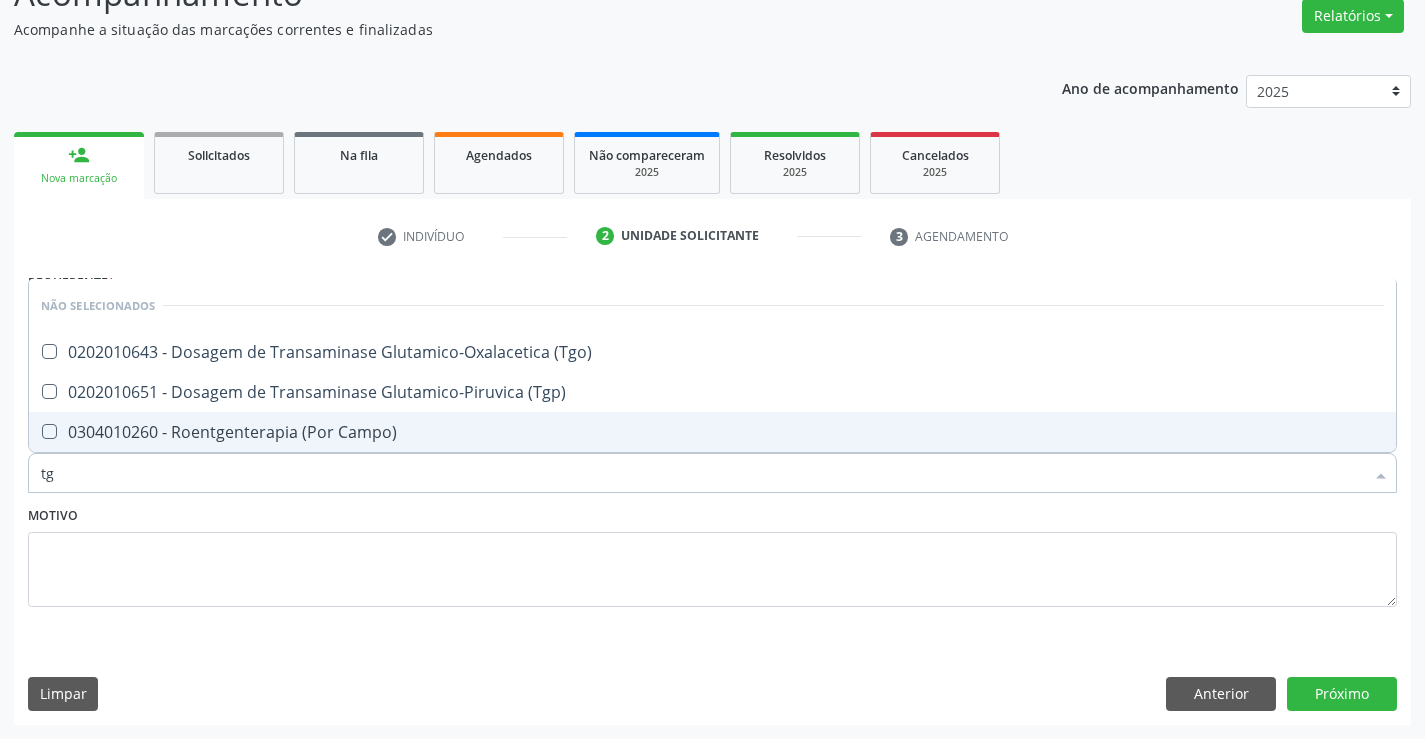 type on "tgo" 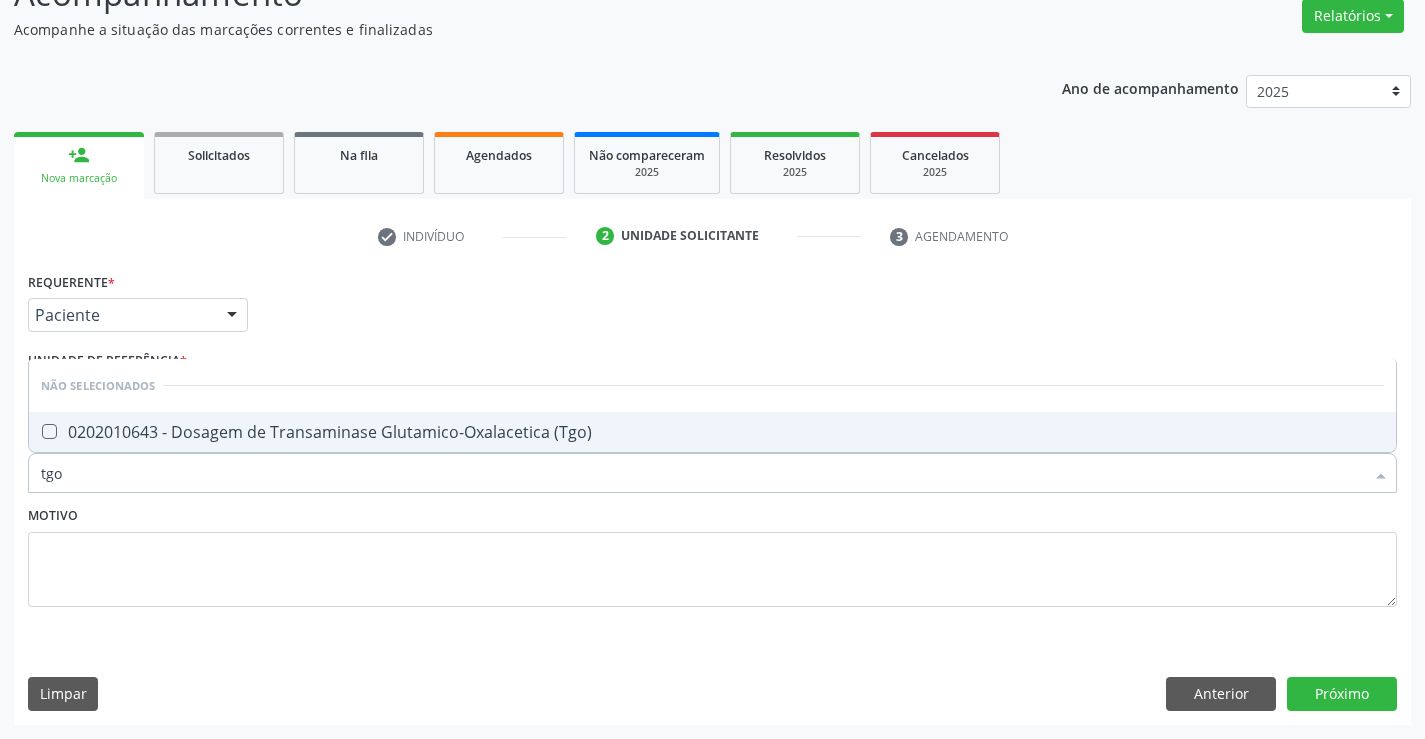 click on "0202010643 - Dosagem de Transaminase Glutamico-Oxalacetica (Tgo)" at bounding box center (712, 432) 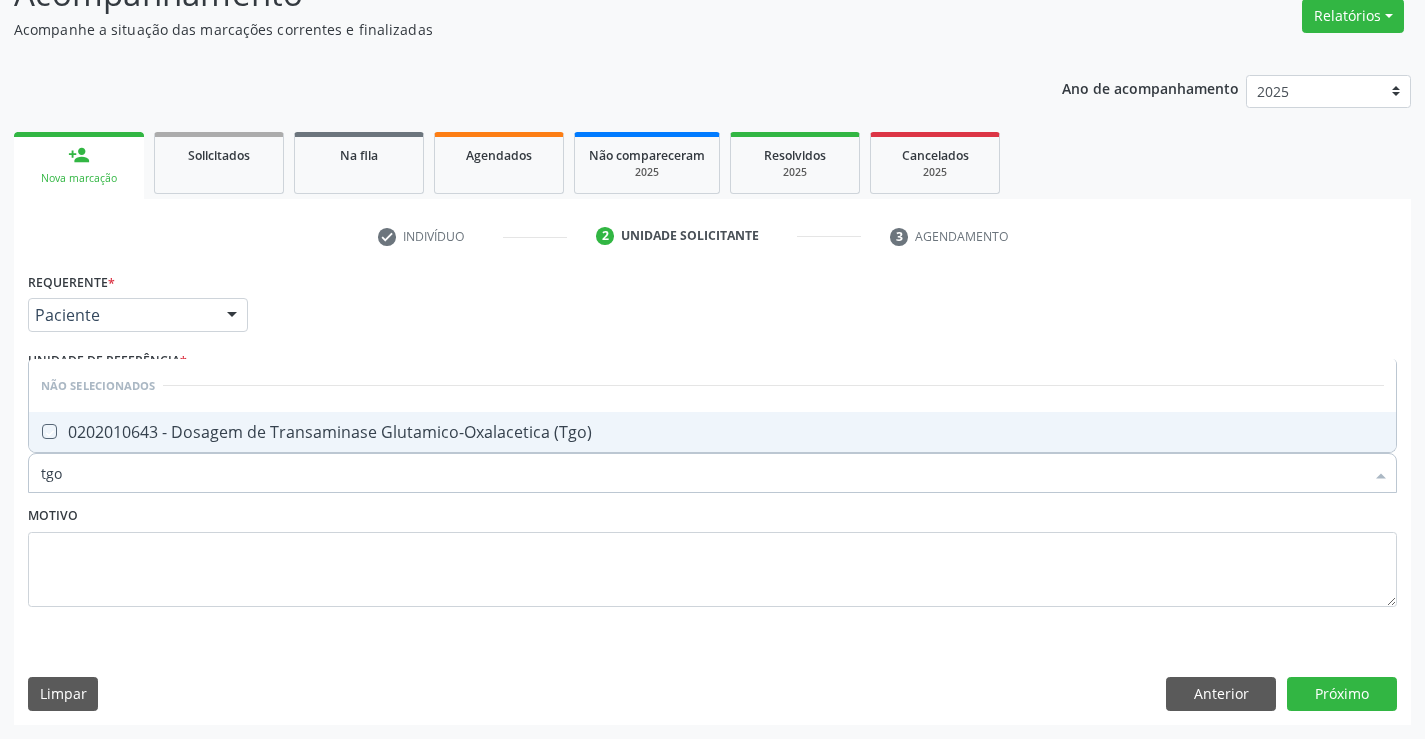 checkbox on "true" 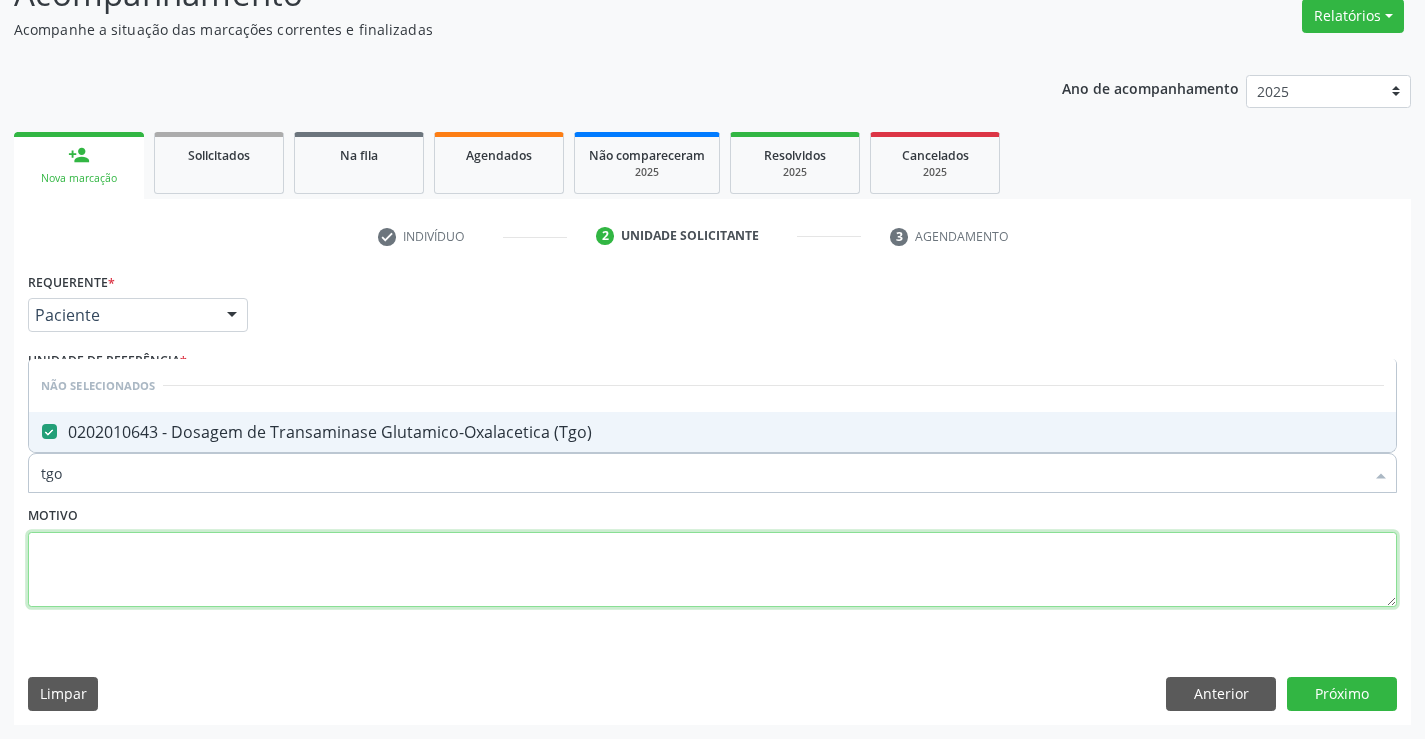 click at bounding box center (712, 570) 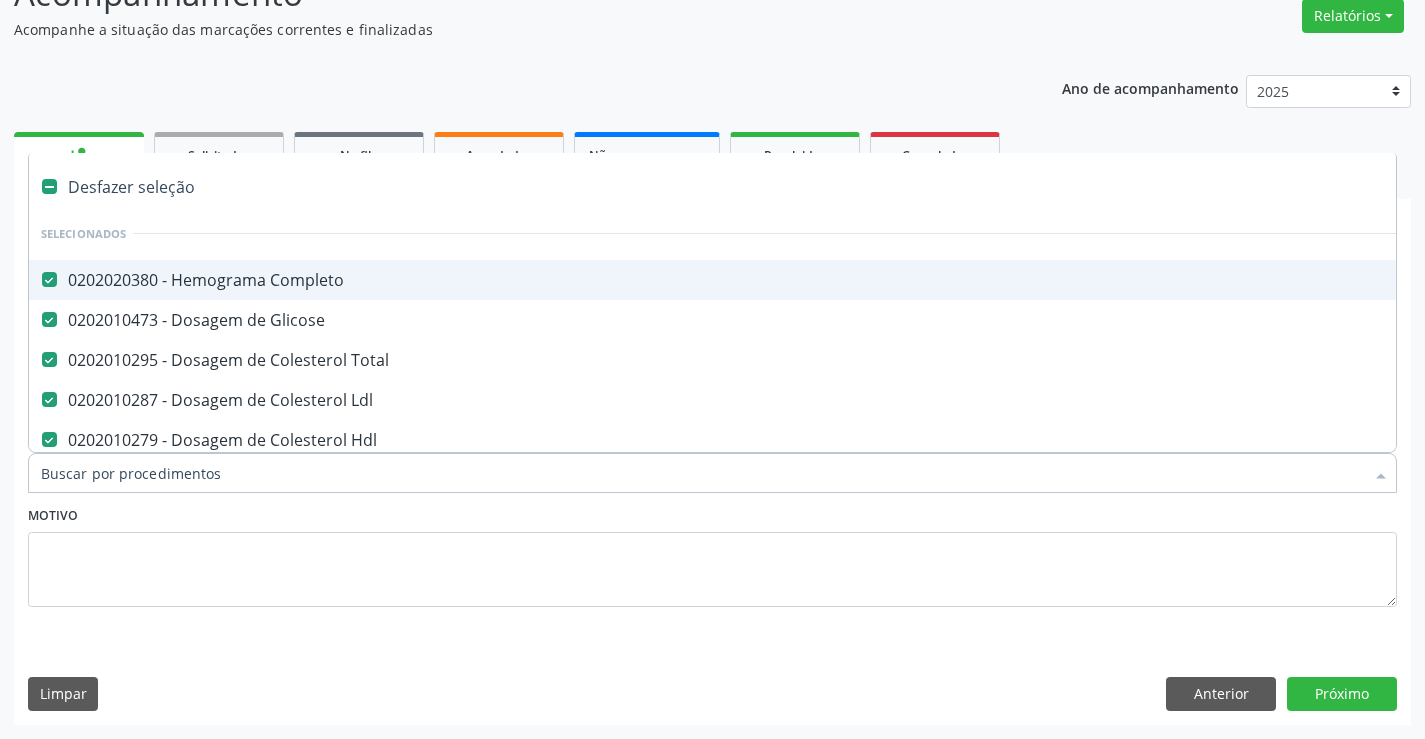 type on "t" 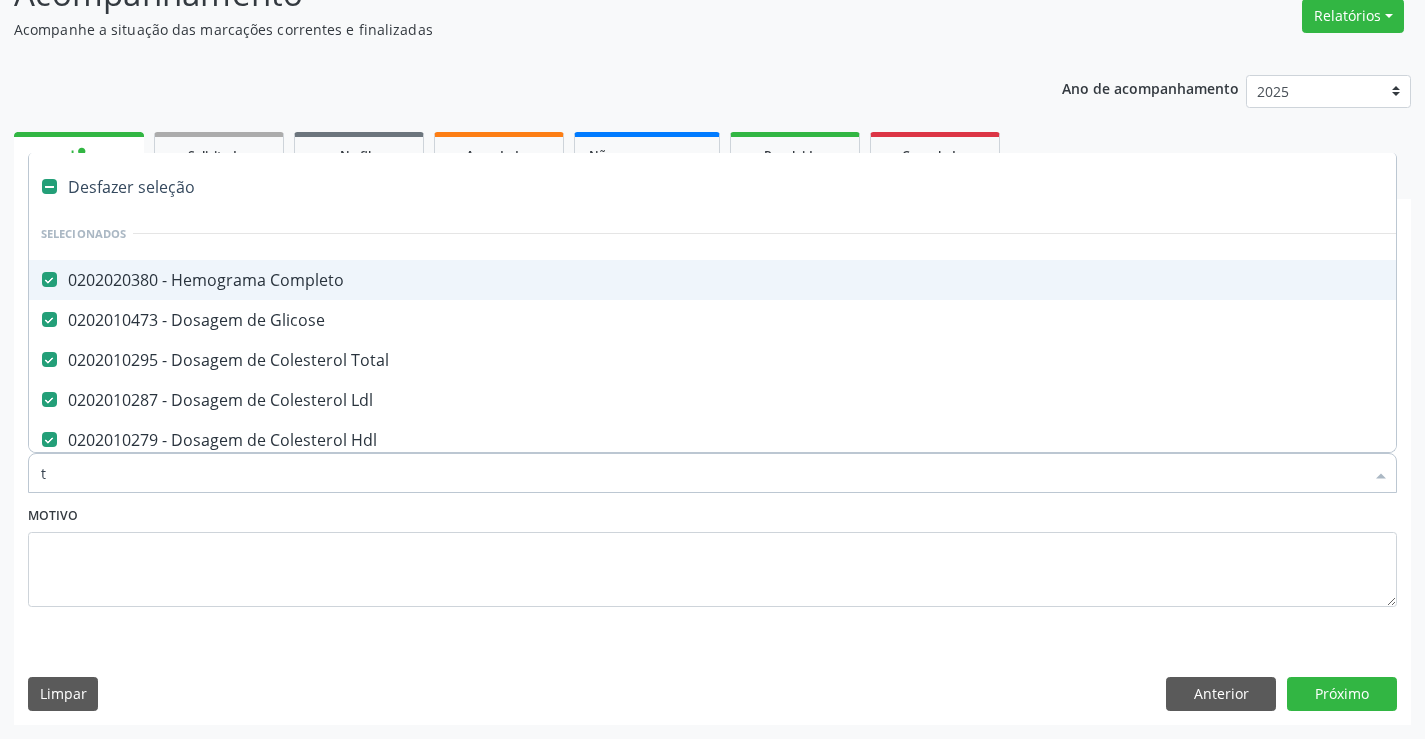 checkbox on "false" 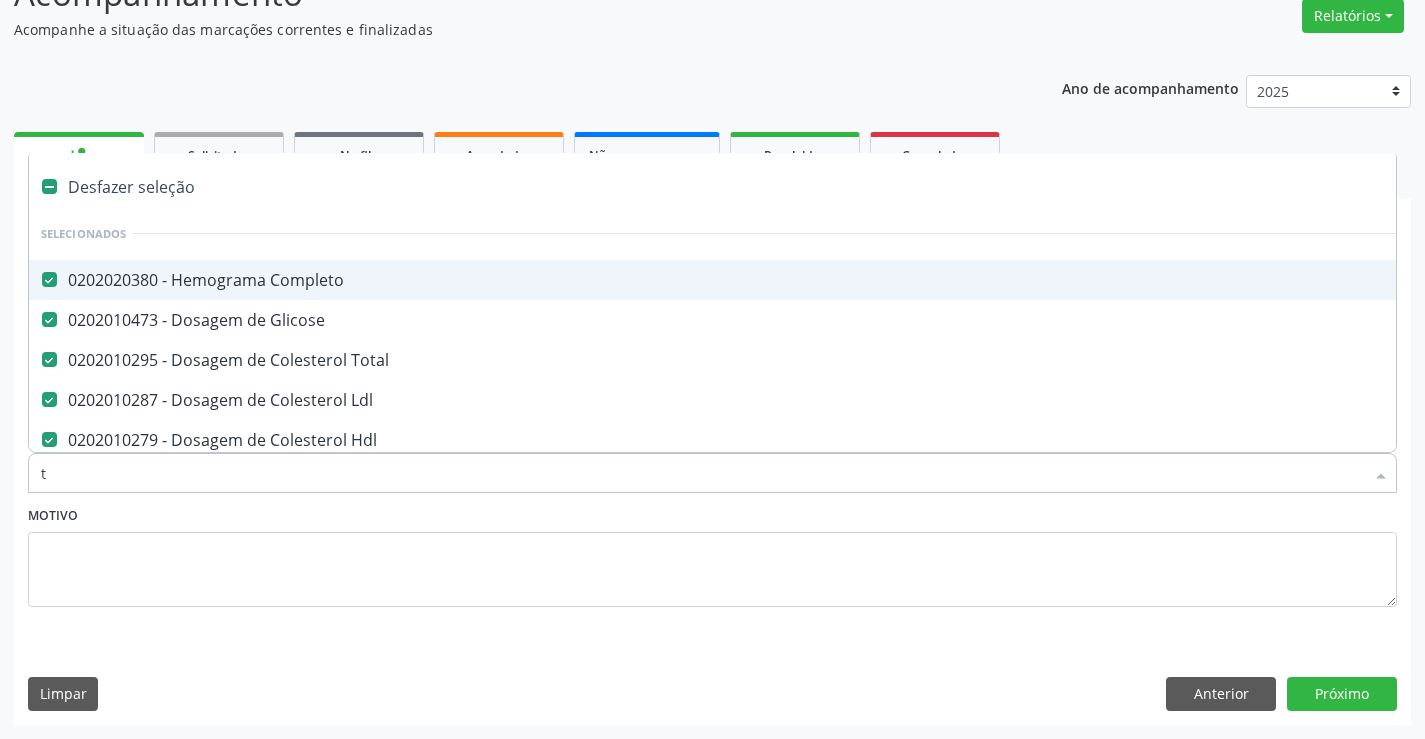 checkbox on "false" 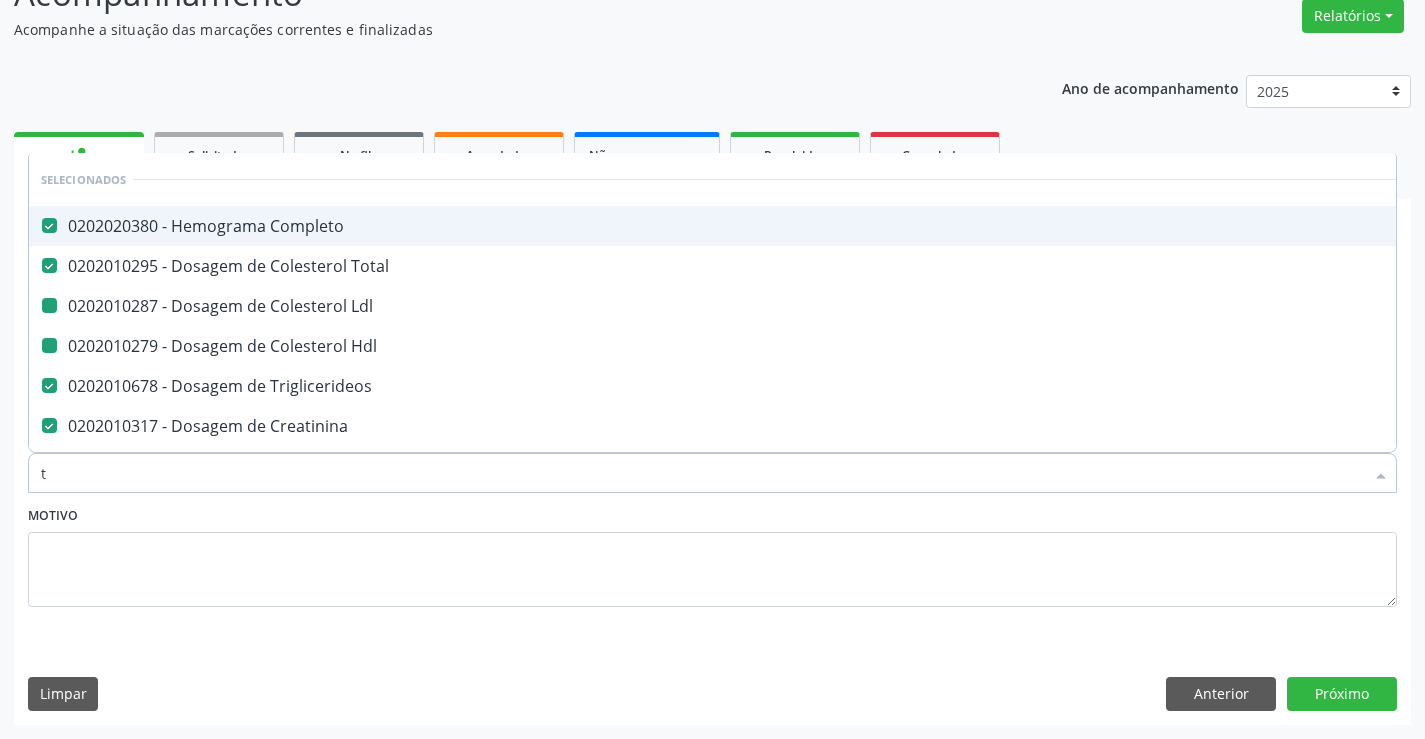 type on "tg" 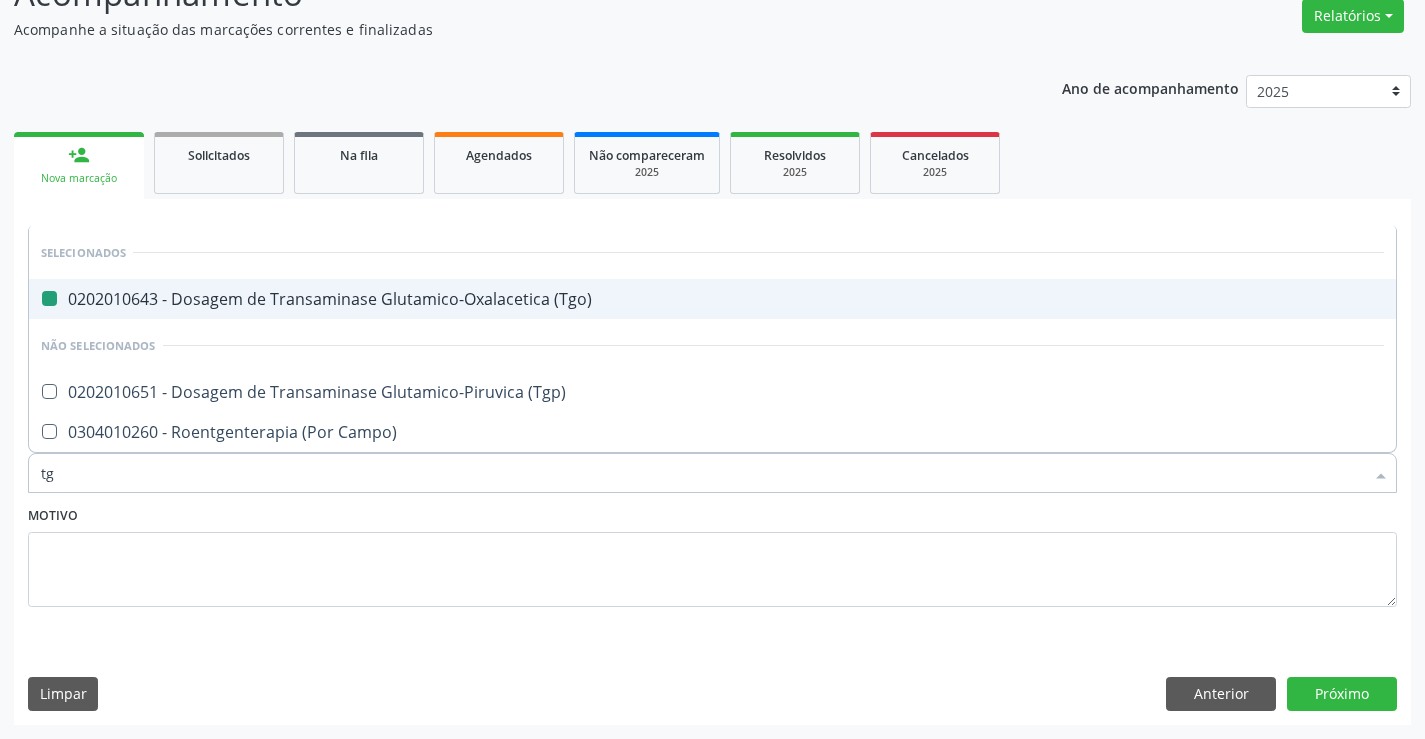 type on "tgp" 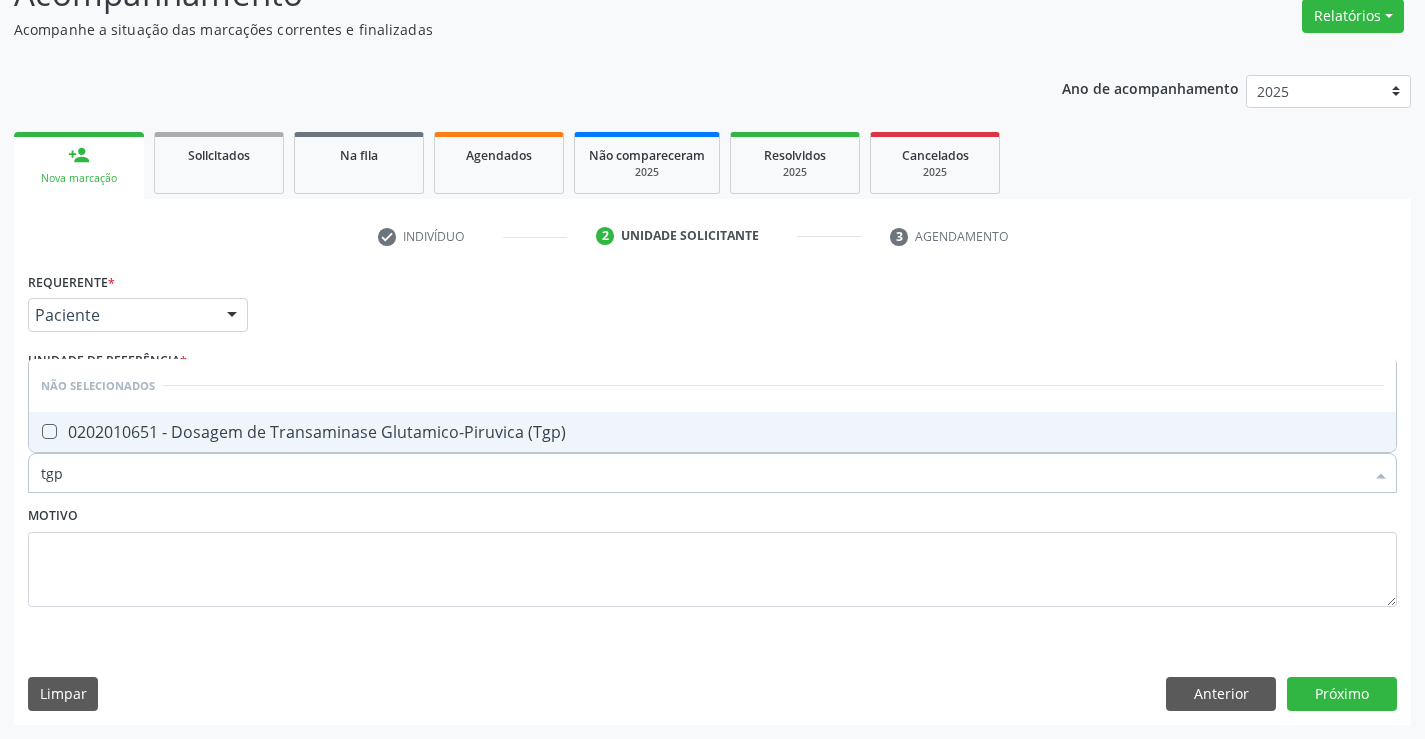 click on "0202010651 - Dosagem de Transaminase Glutamico-Piruvica (Tgp)" at bounding box center (712, 432) 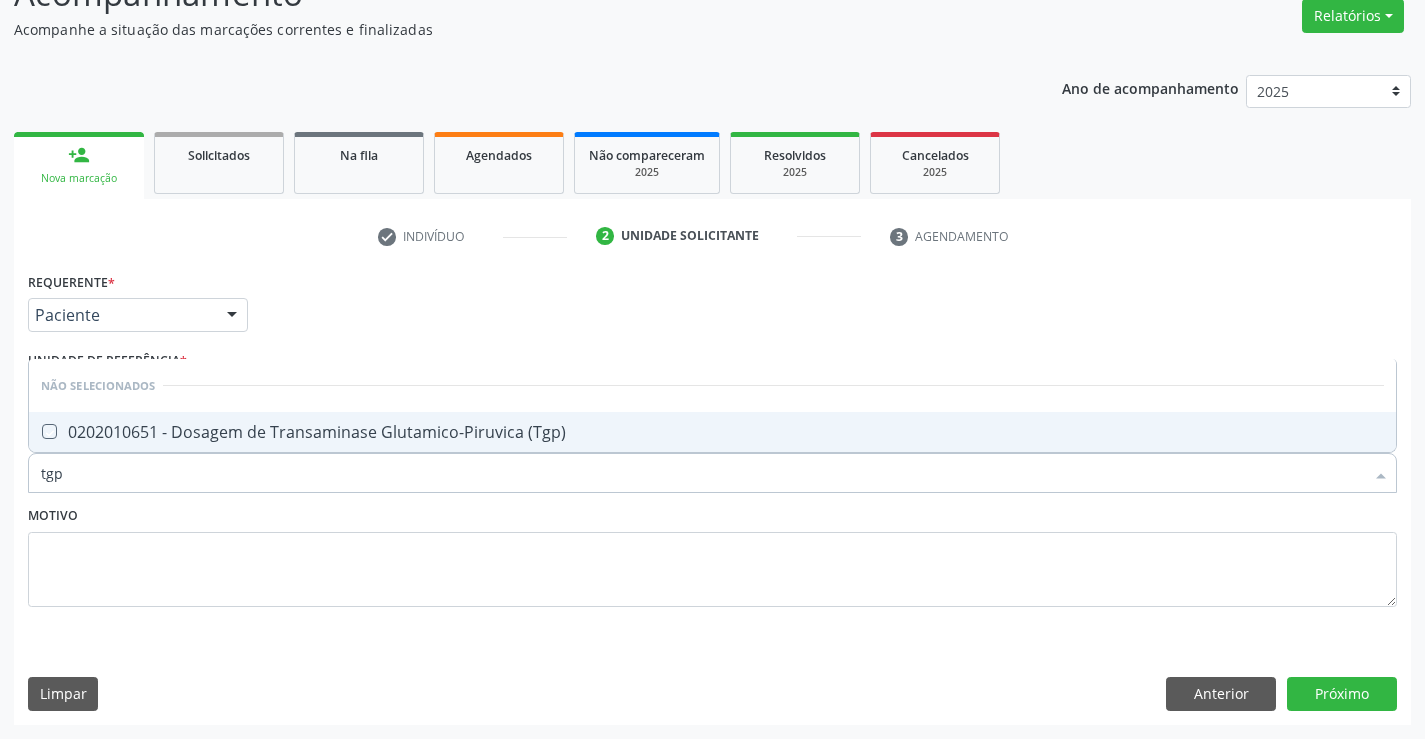checkbox on "true" 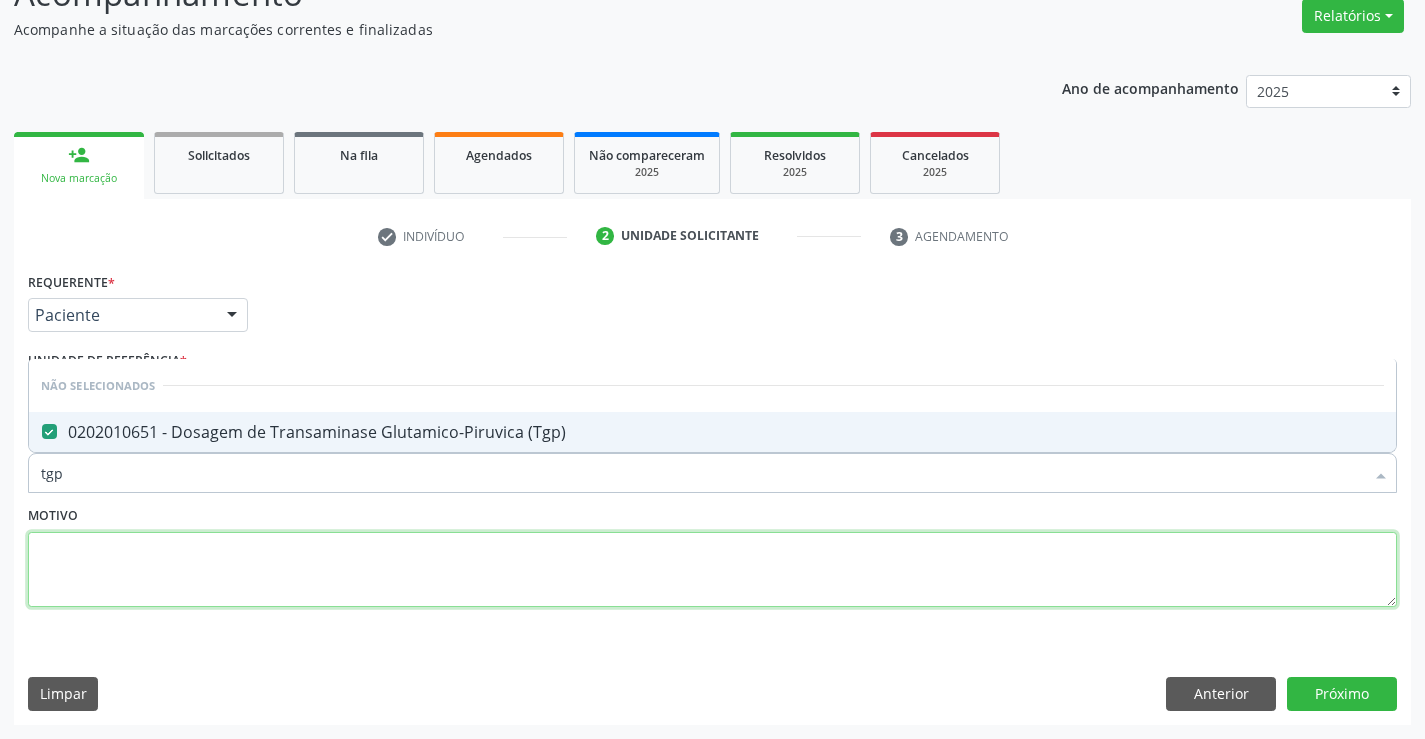 click at bounding box center (712, 570) 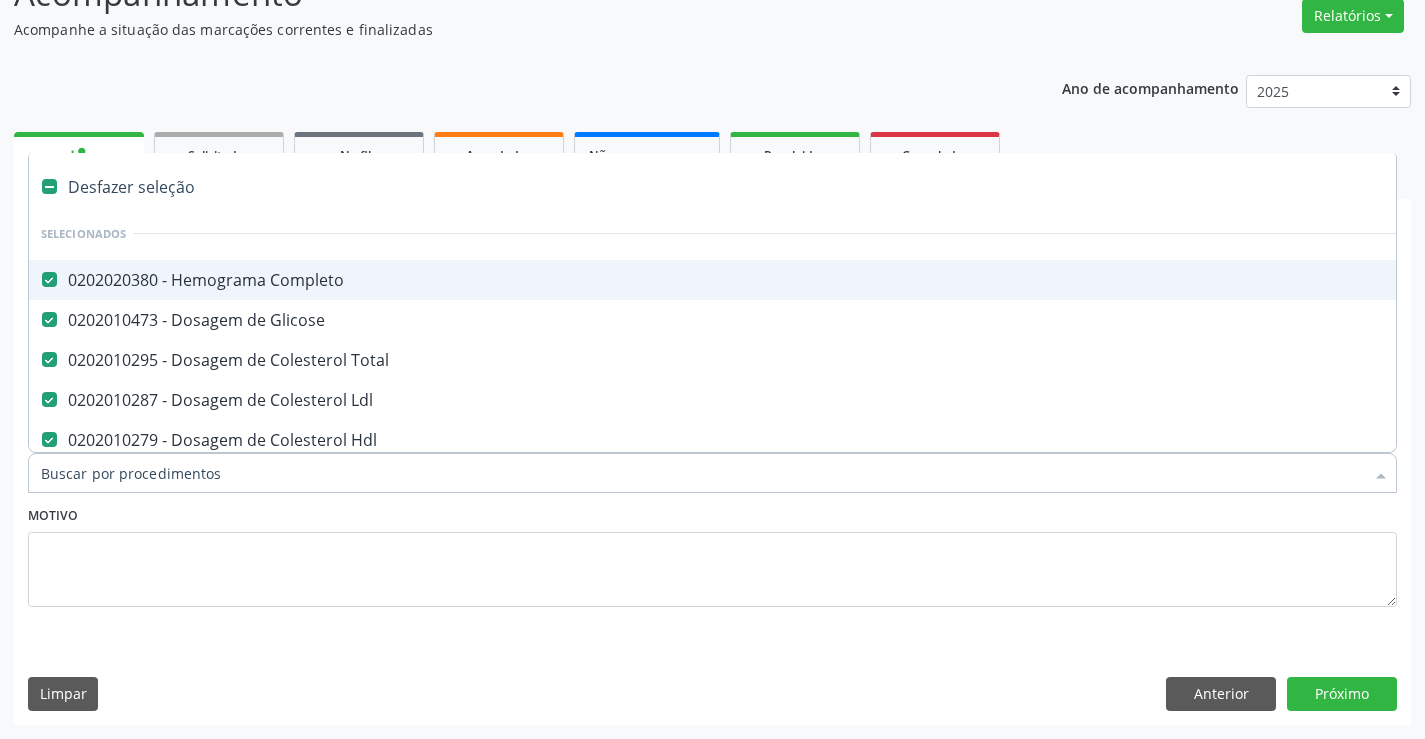 type on "g" 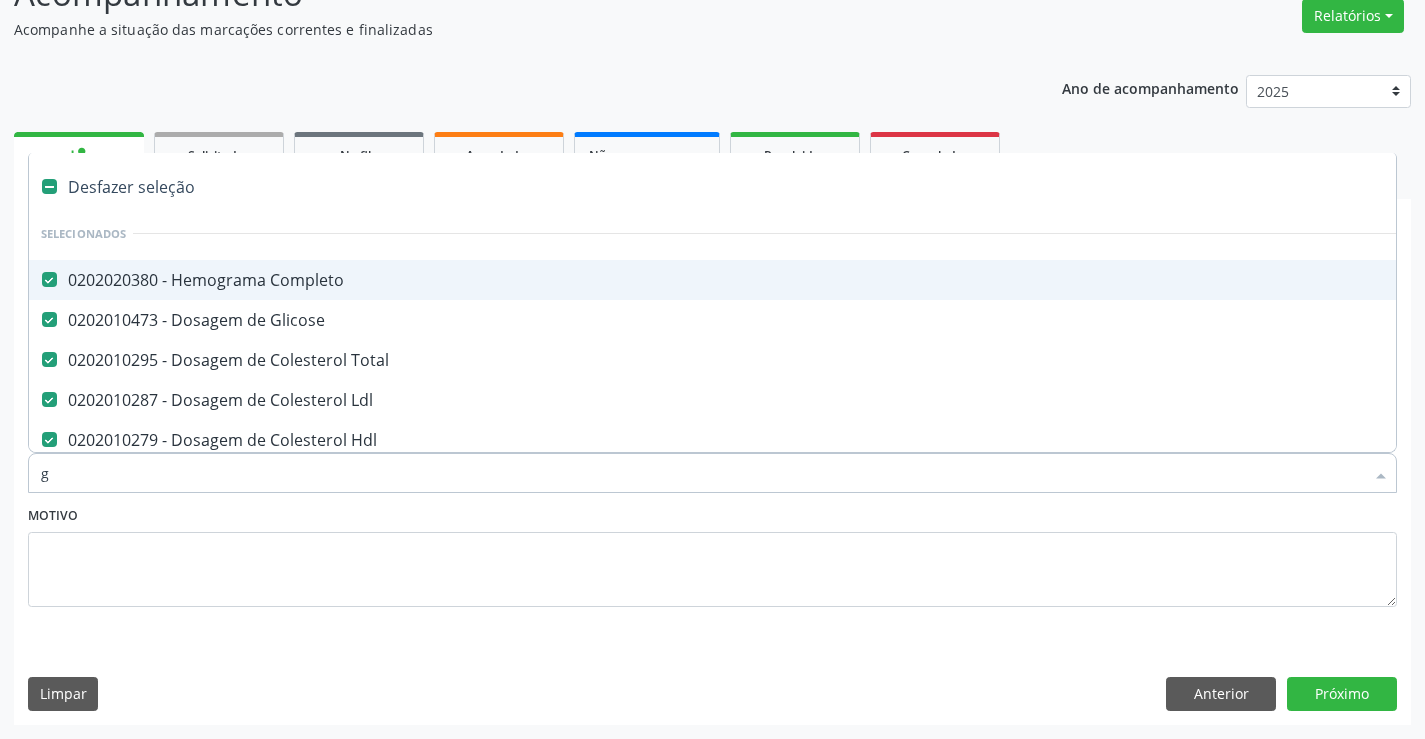 checkbox on "false" 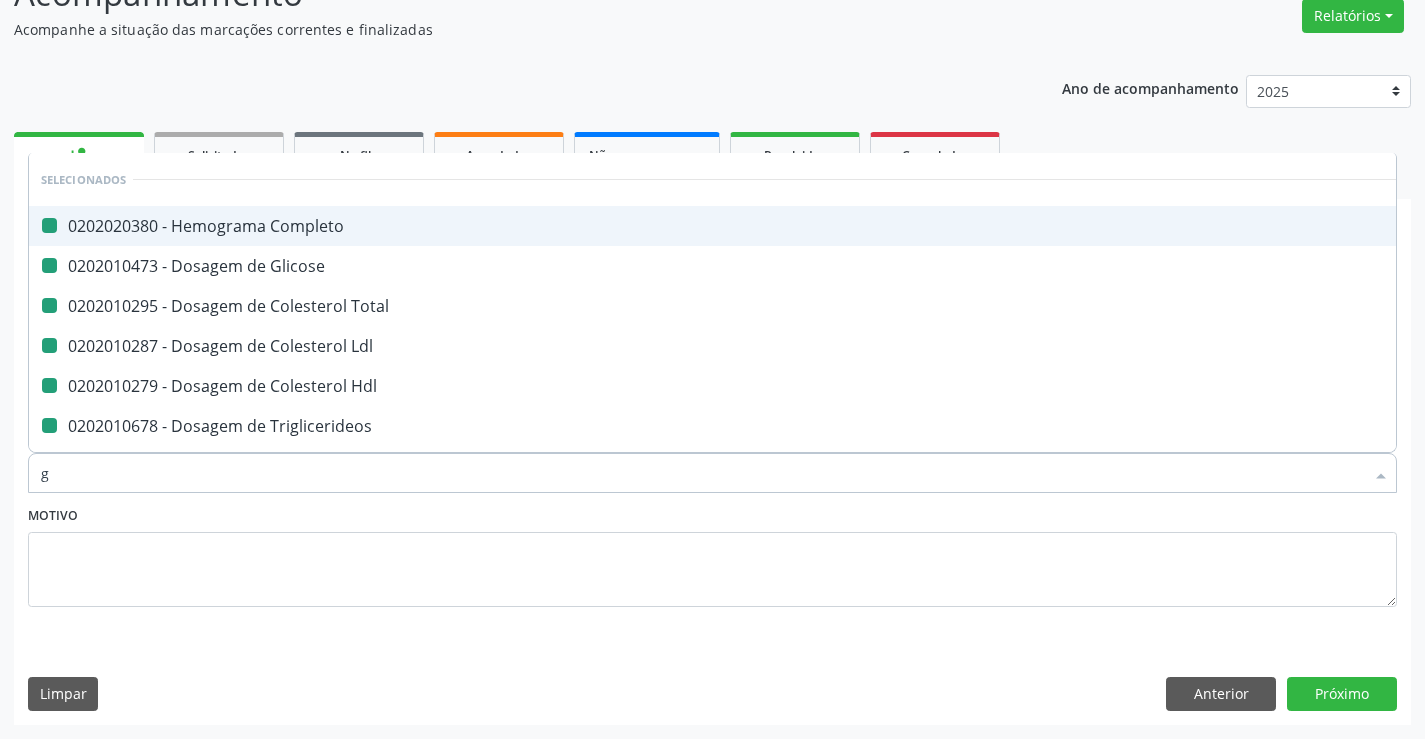 type on "ga" 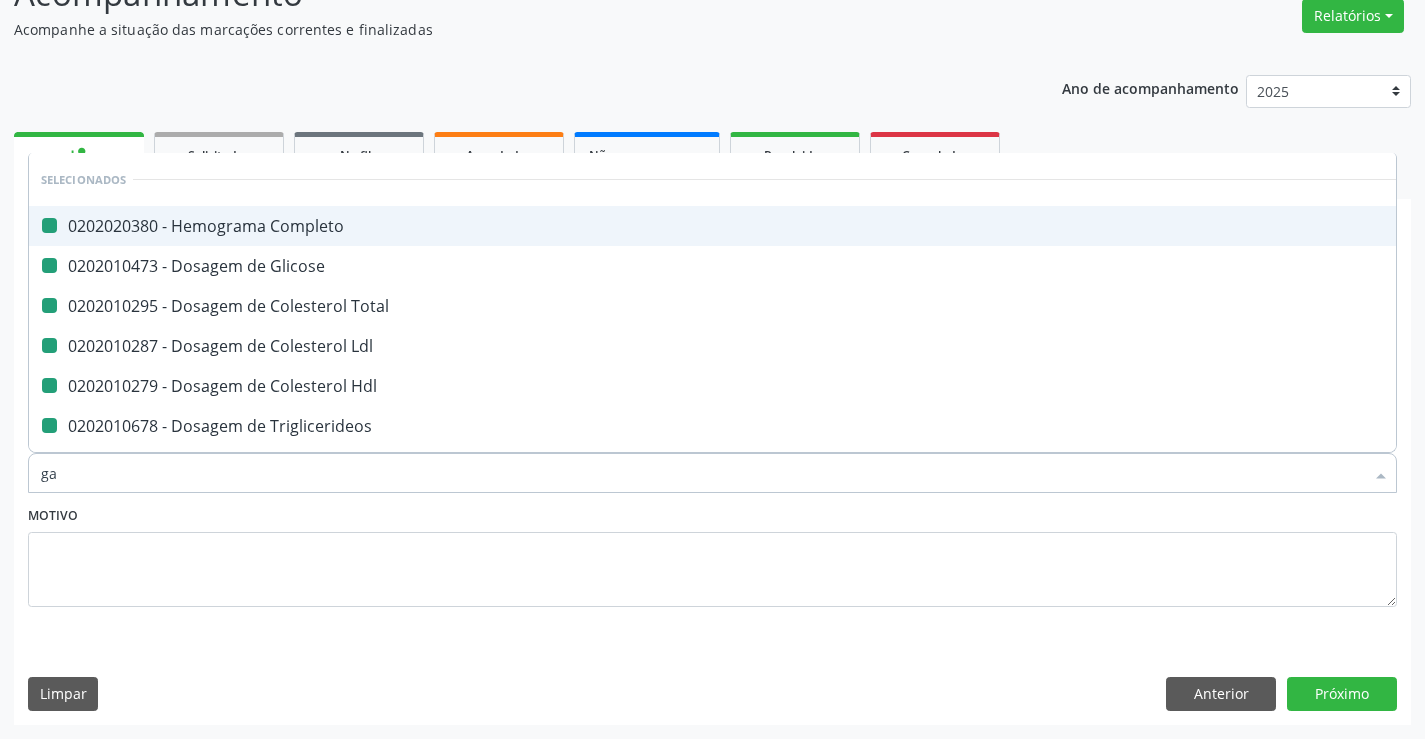 checkbox on "false" 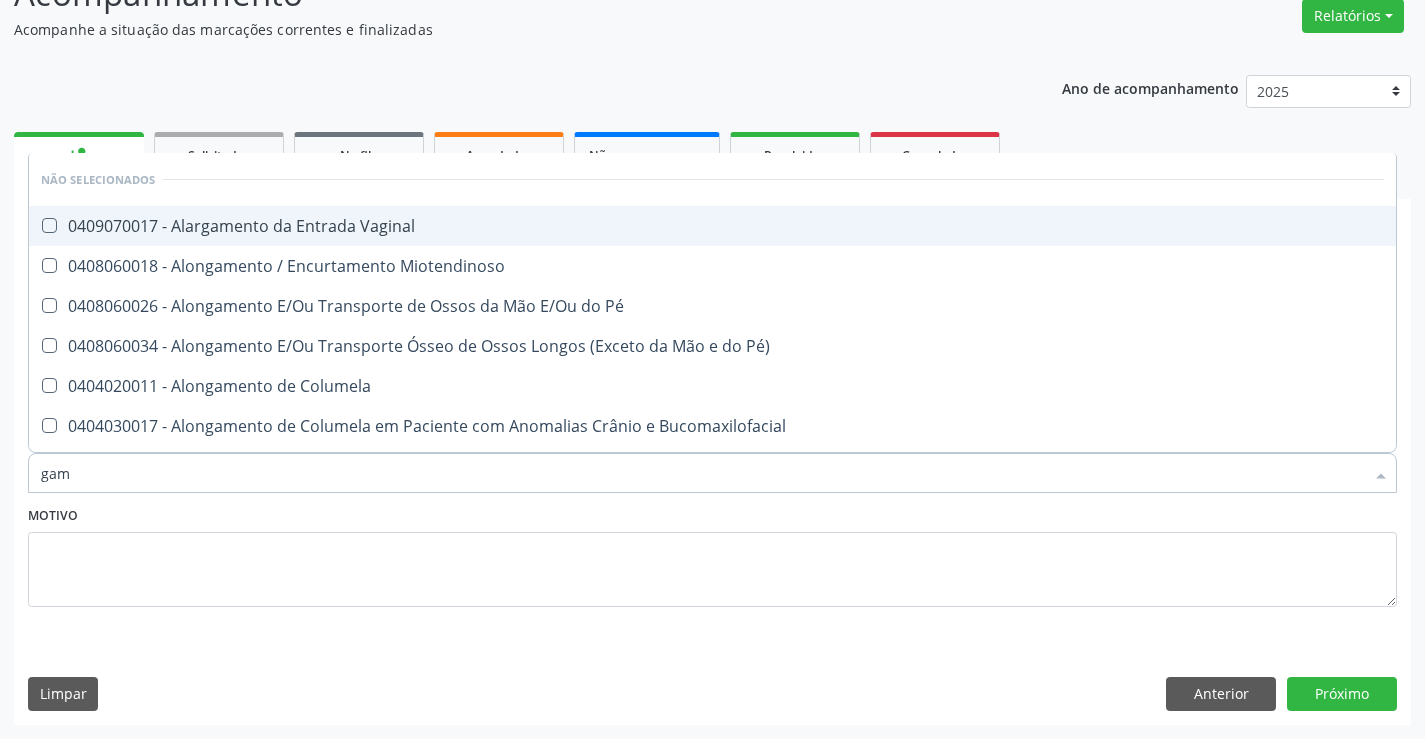type on "gama" 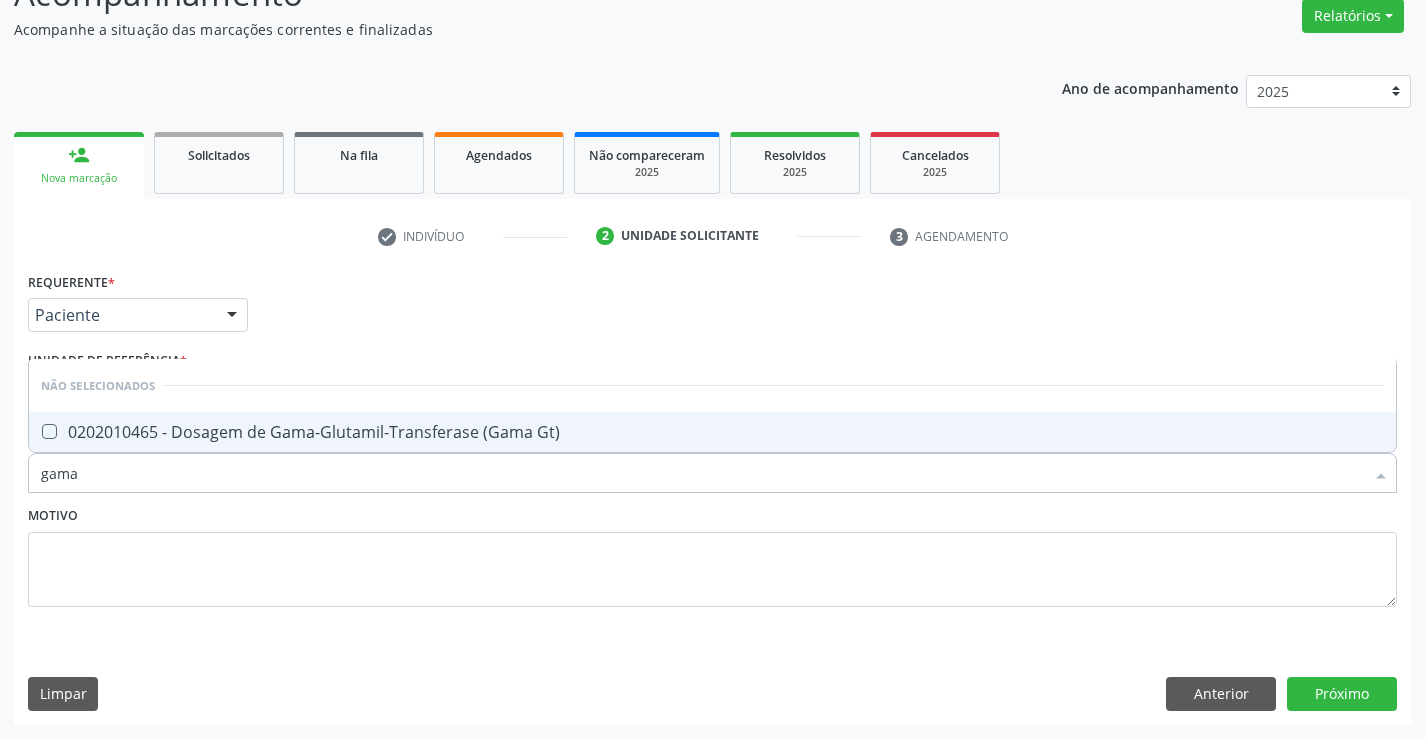click on "0202010465 - Dosagem de Gama-Glutamil-Transferase (Gama Gt)" at bounding box center (712, 432) 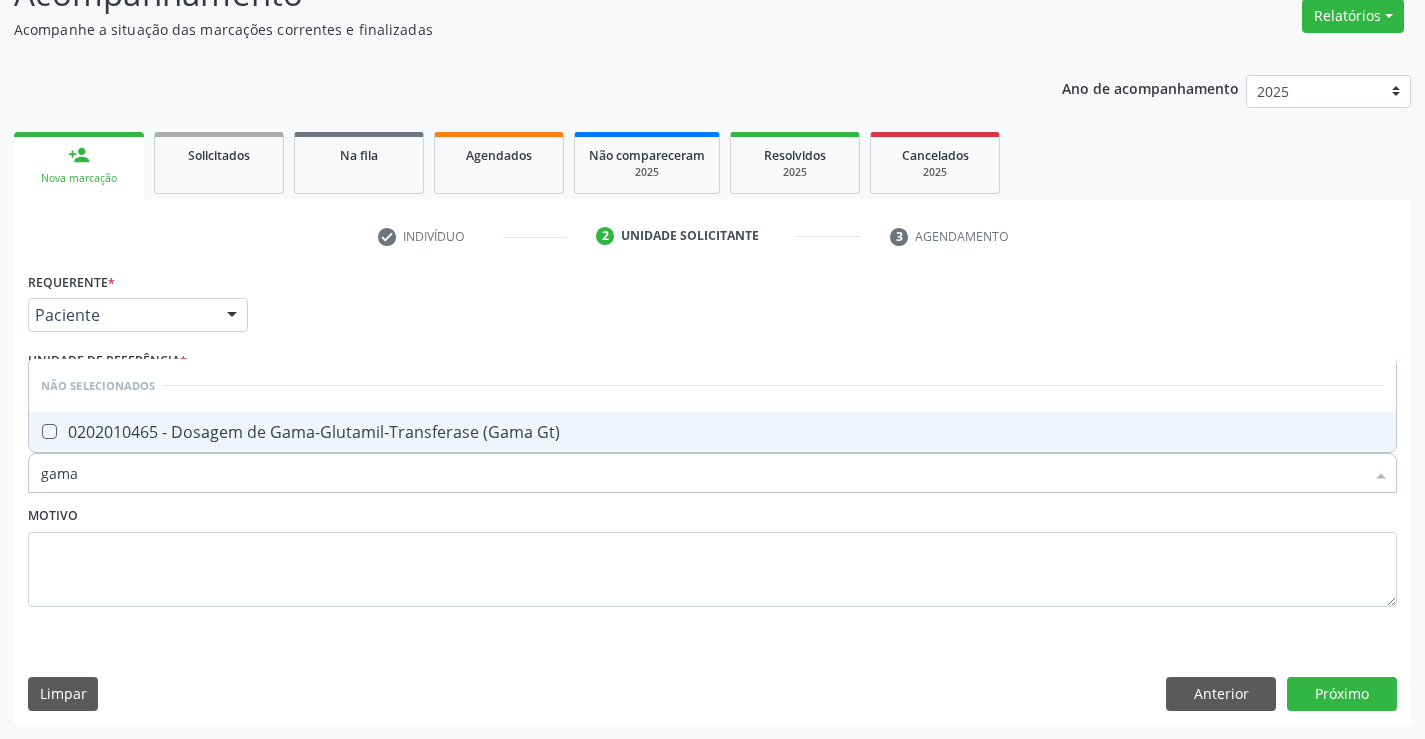 checkbox on "true" 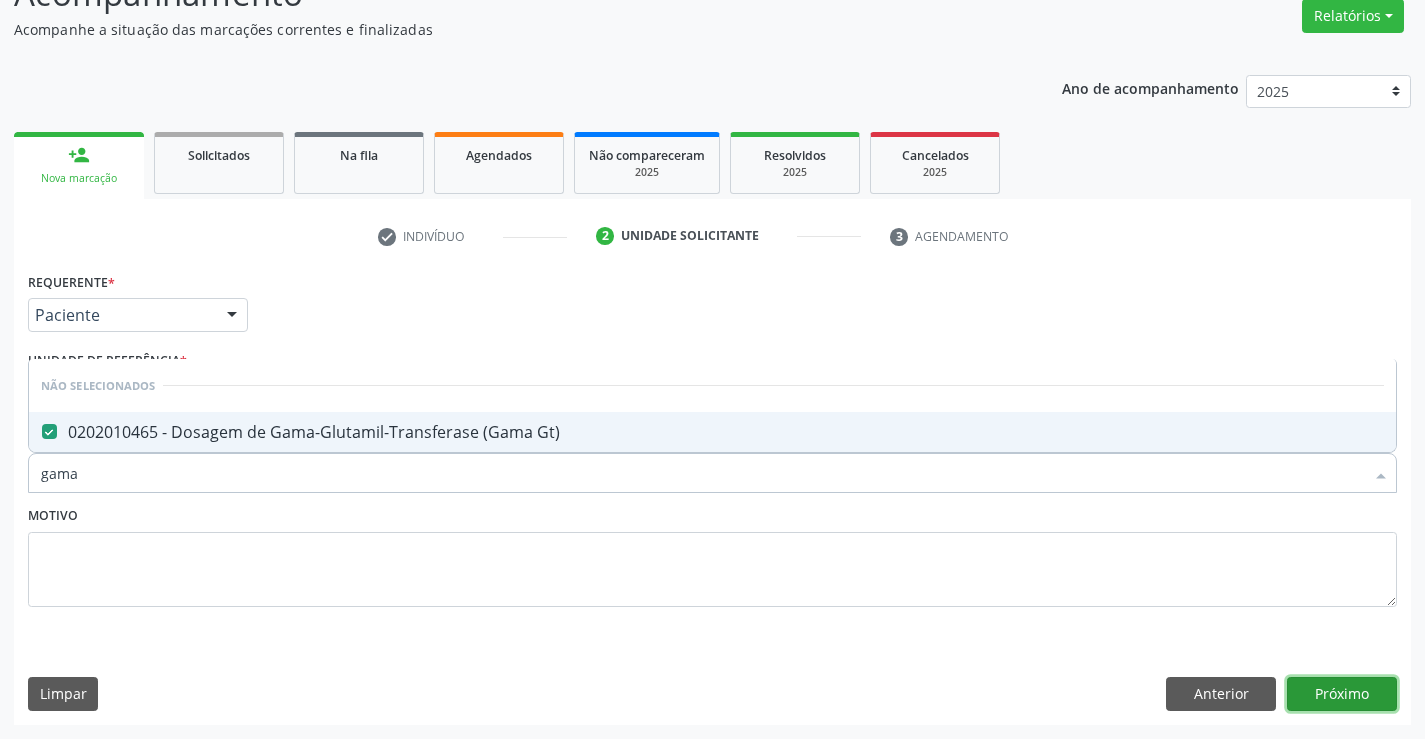 click on "Próximo" at bounding box center (1342, 694) 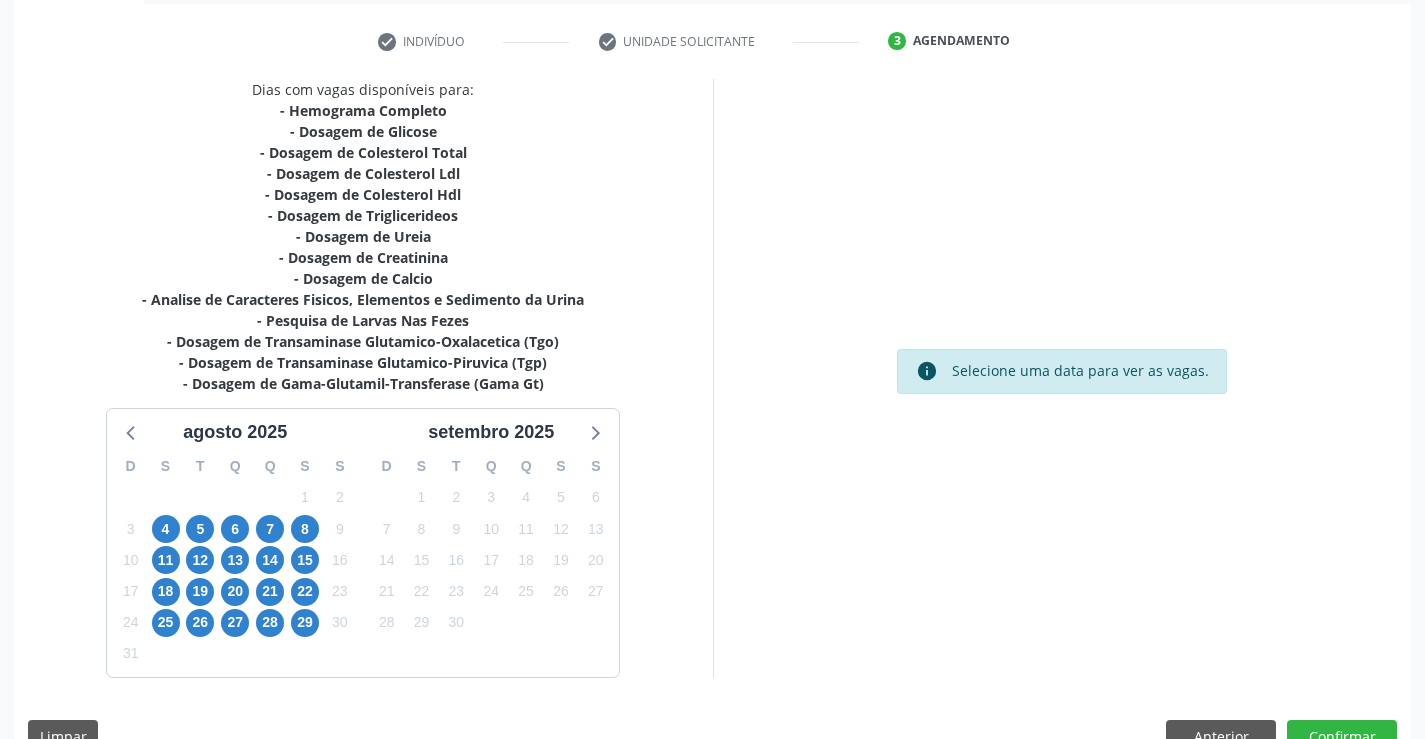 scroll, scrollTop: 367, scrollLeft: 0, axis: vertical 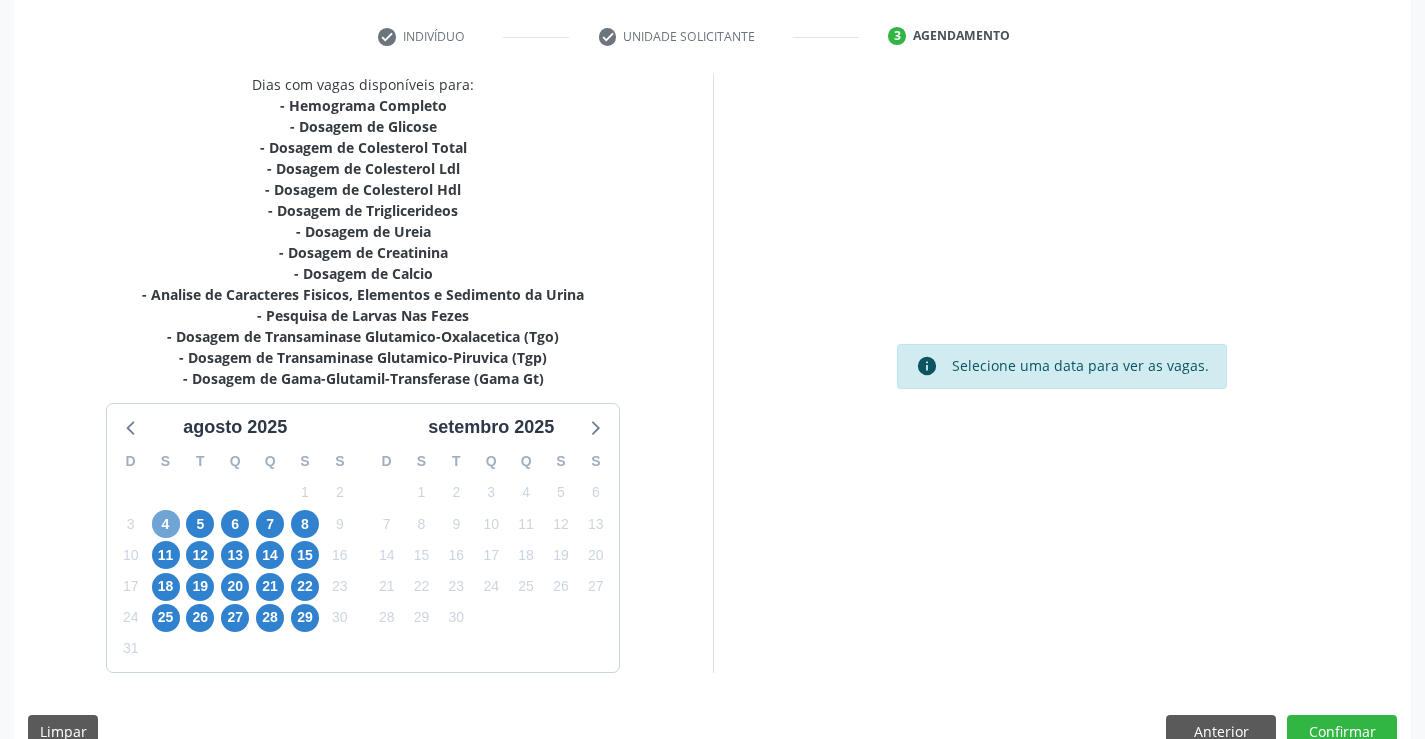 click on "4" at bounding box center [166, 524] 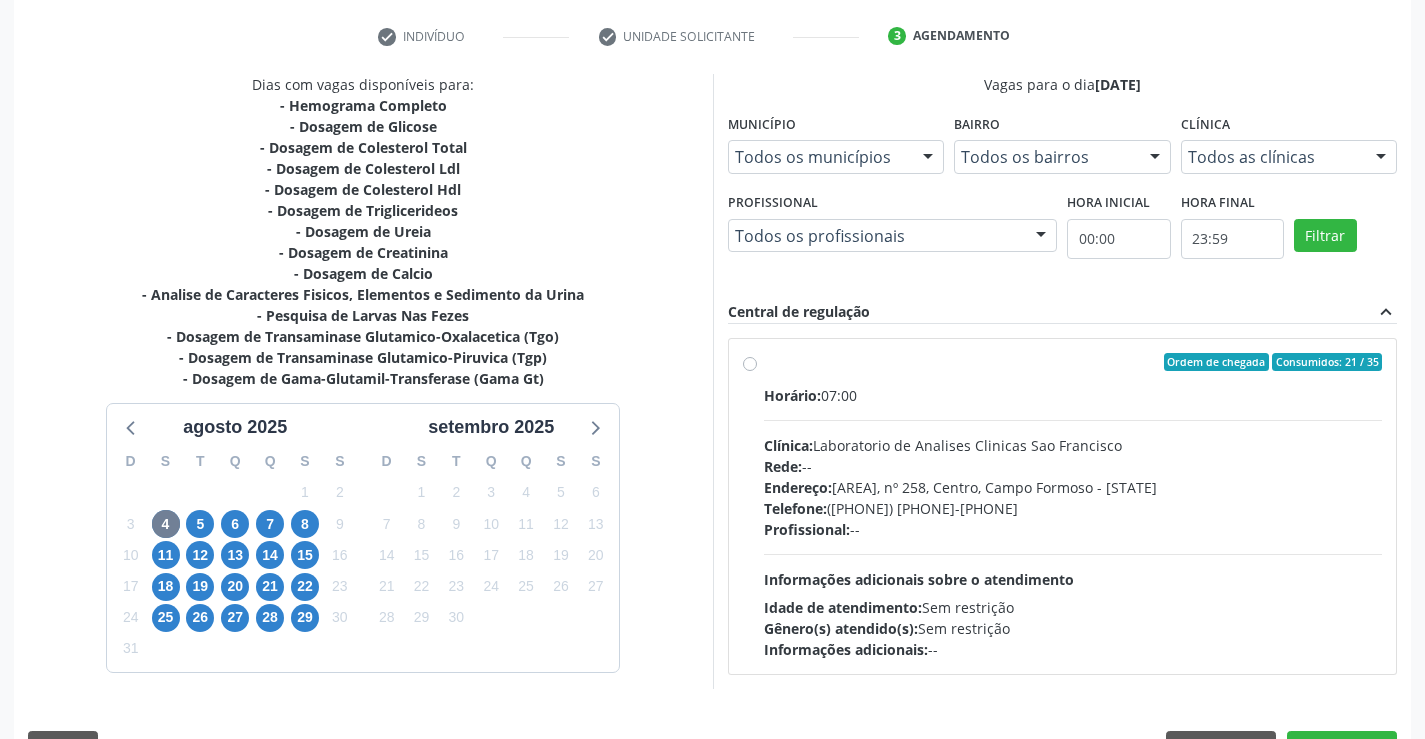 click on "Ordem de chegada
Consumidos: 21 / 35
Horário:   07:00
Clínica:  Laboratorio de Analises Clinicas Sao Francisco
Rede:
--
Endereço:   Terreo, nº 258, Centro, Campo Formoso - BA
Telefone:   (74) 36453588
Profissional:
--
Informações adicionais sobre o atendimento
Idade de atendimento:
Sem restrição
Gênero(s) atendido(s):
Sem restrição
Informações adicionais:
--" at bounding box center [1073, 506] 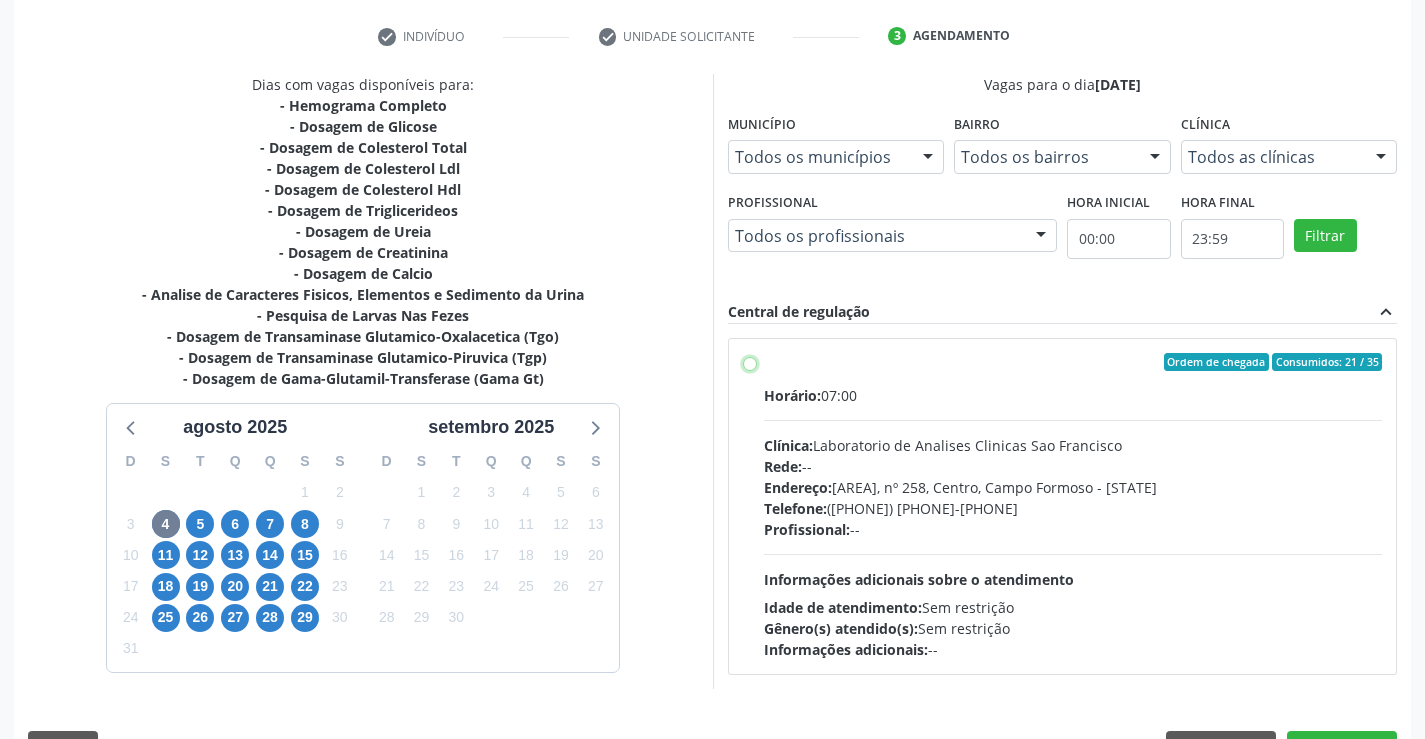 radio on "true" 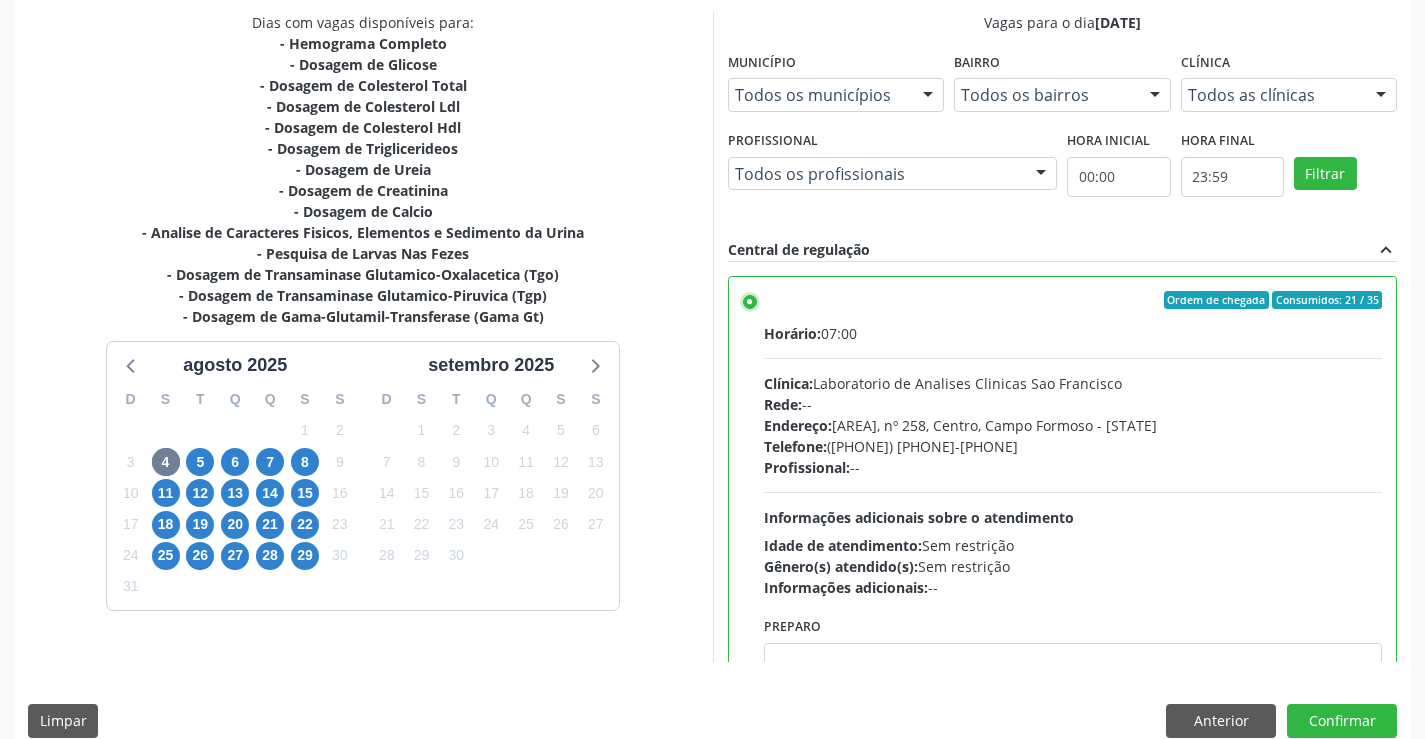 scroll, scrollTop: 456, scrollLeft: 0, axis: vertical 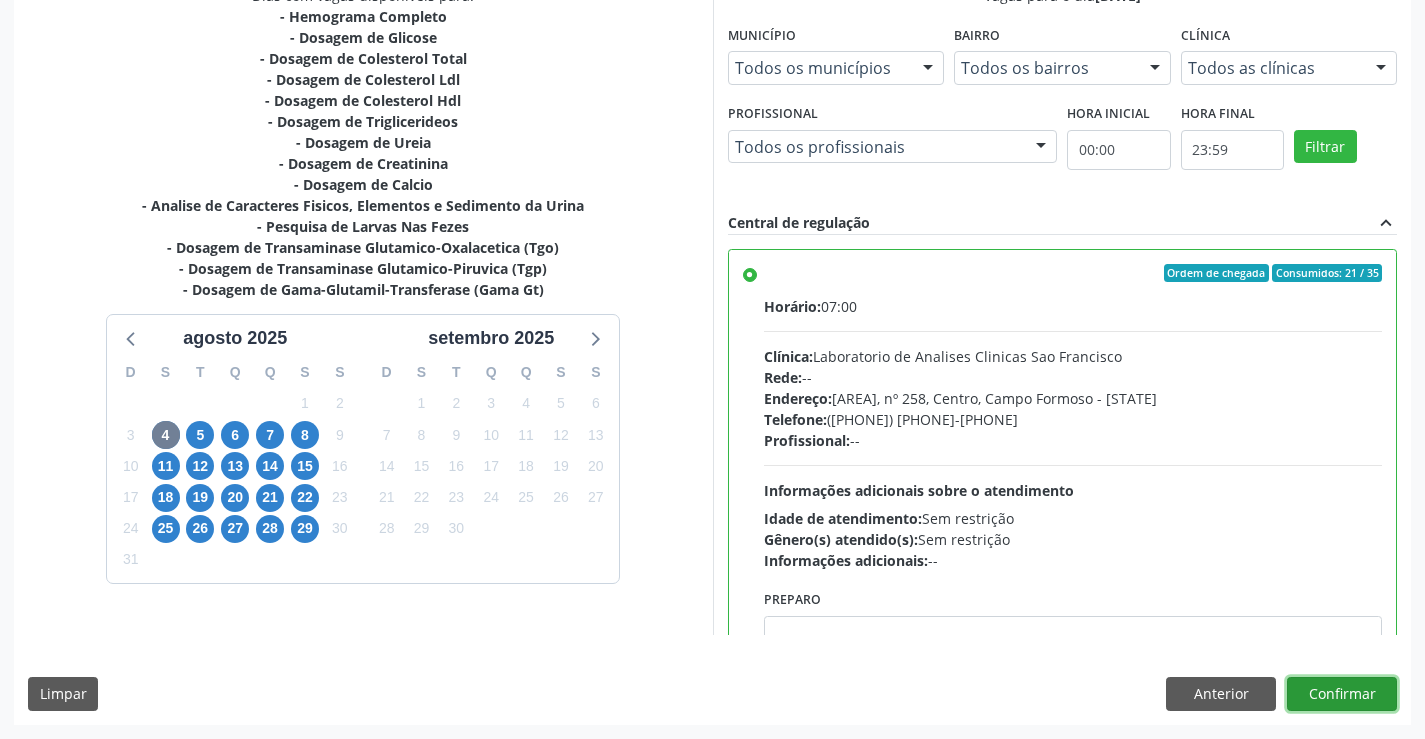 click on "Confirmar" at bounding box center (1342, 694) 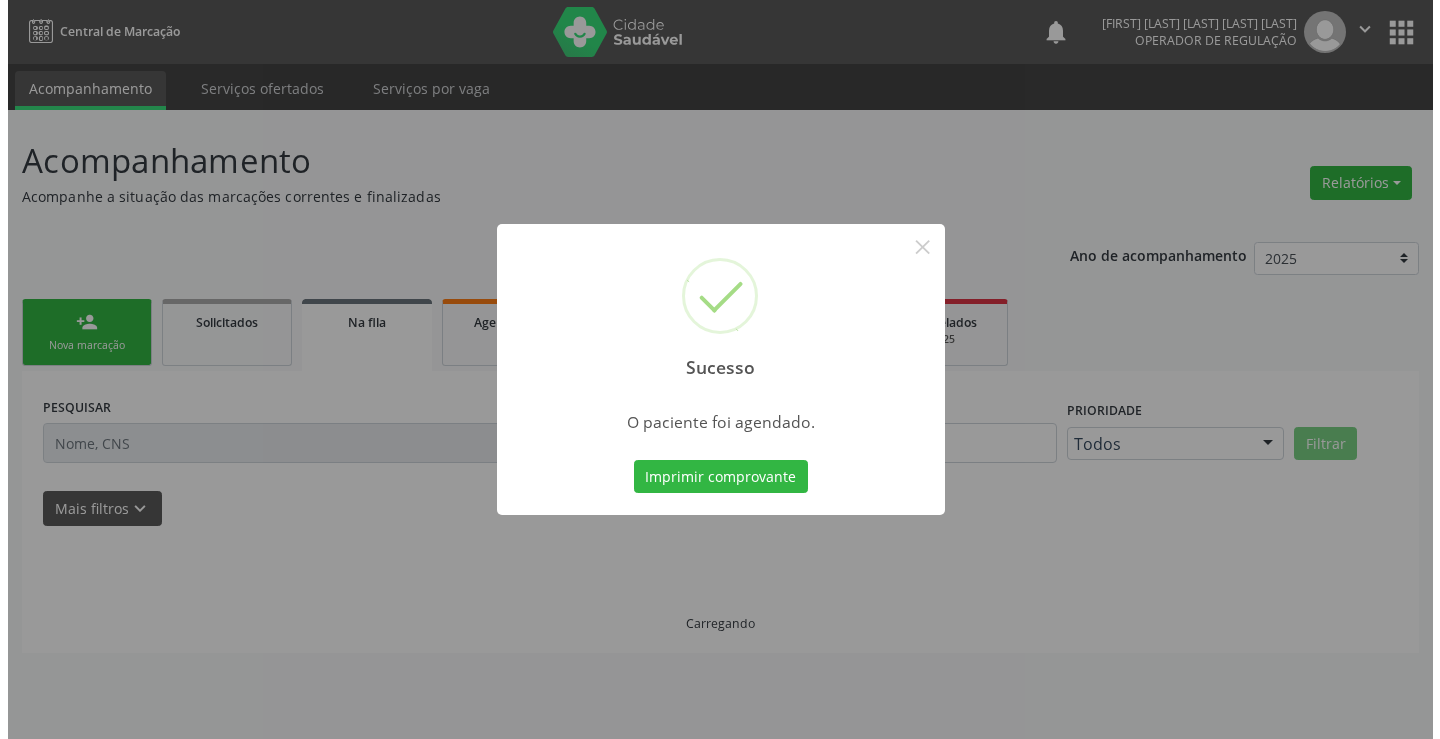 scroll, scrollTop: 0, scrollLeft: 0, axis: both 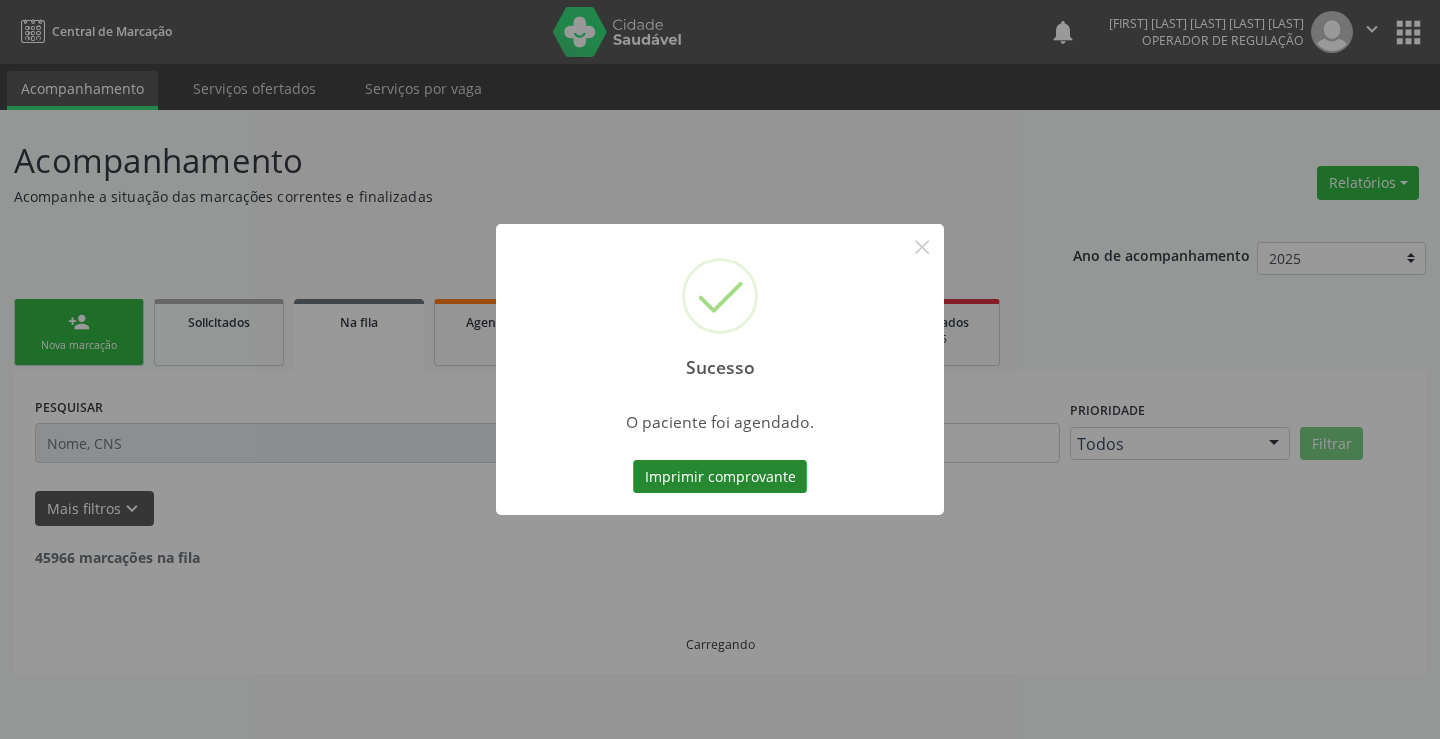 click on "Imprimir comprovante" at bounding box center (720, 477) 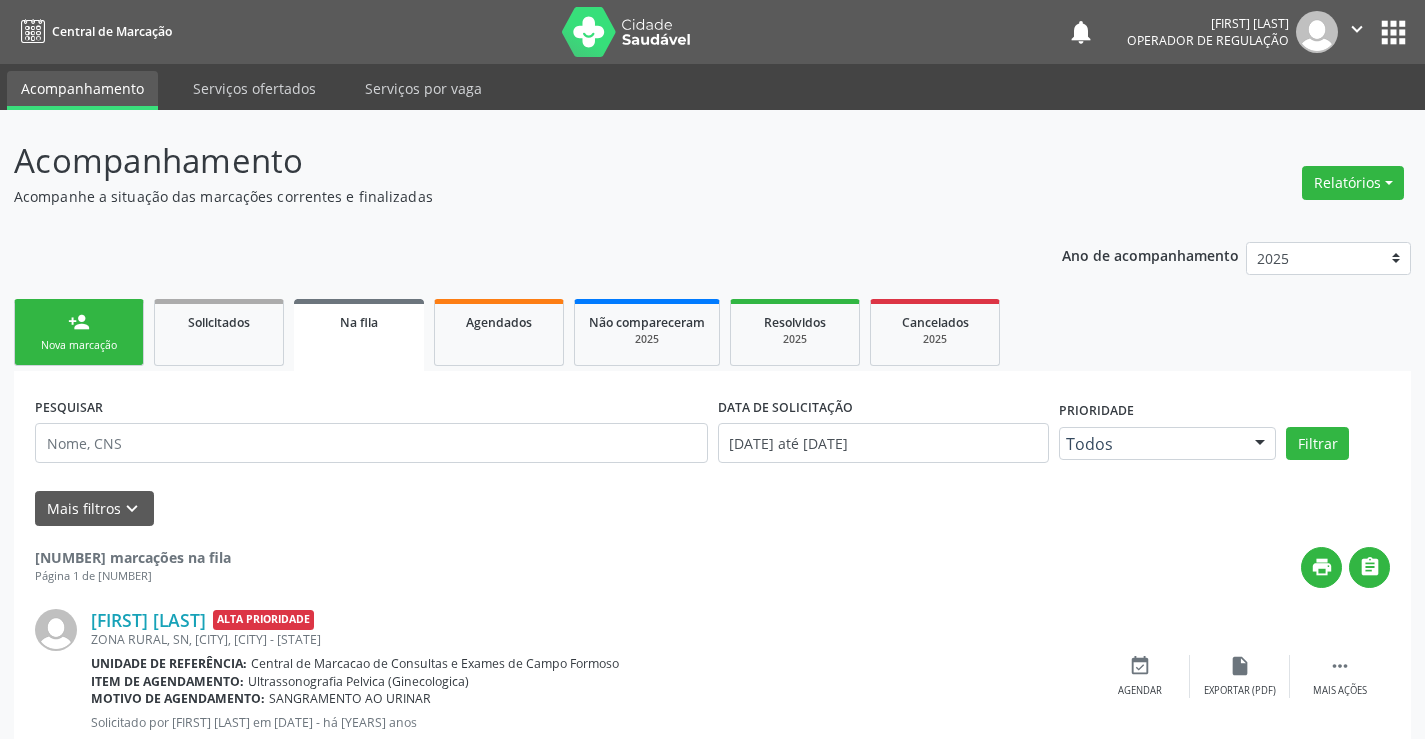 scroll, scrollTop: 0, scrollLeft: 0, axis: both 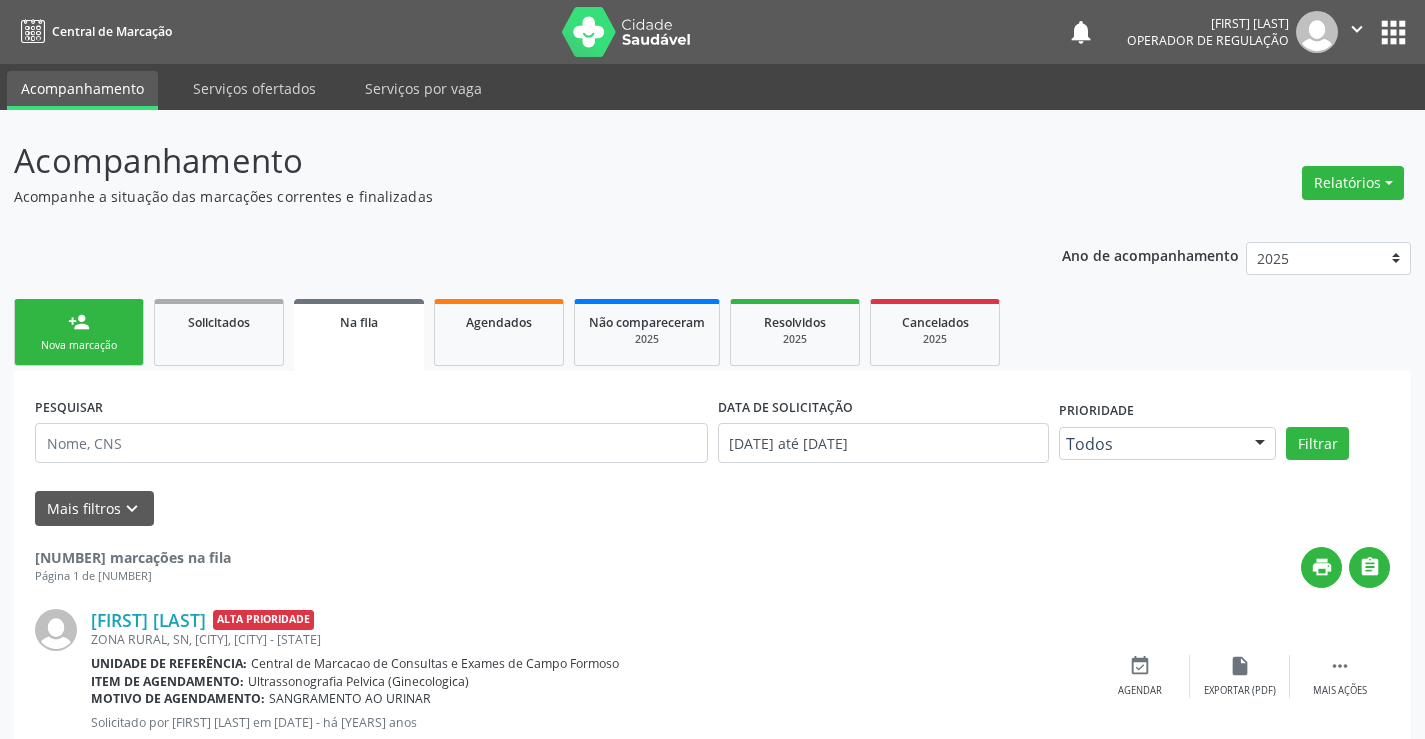 click on "person_add
Nova marcação" at bounding box center [79, 332] 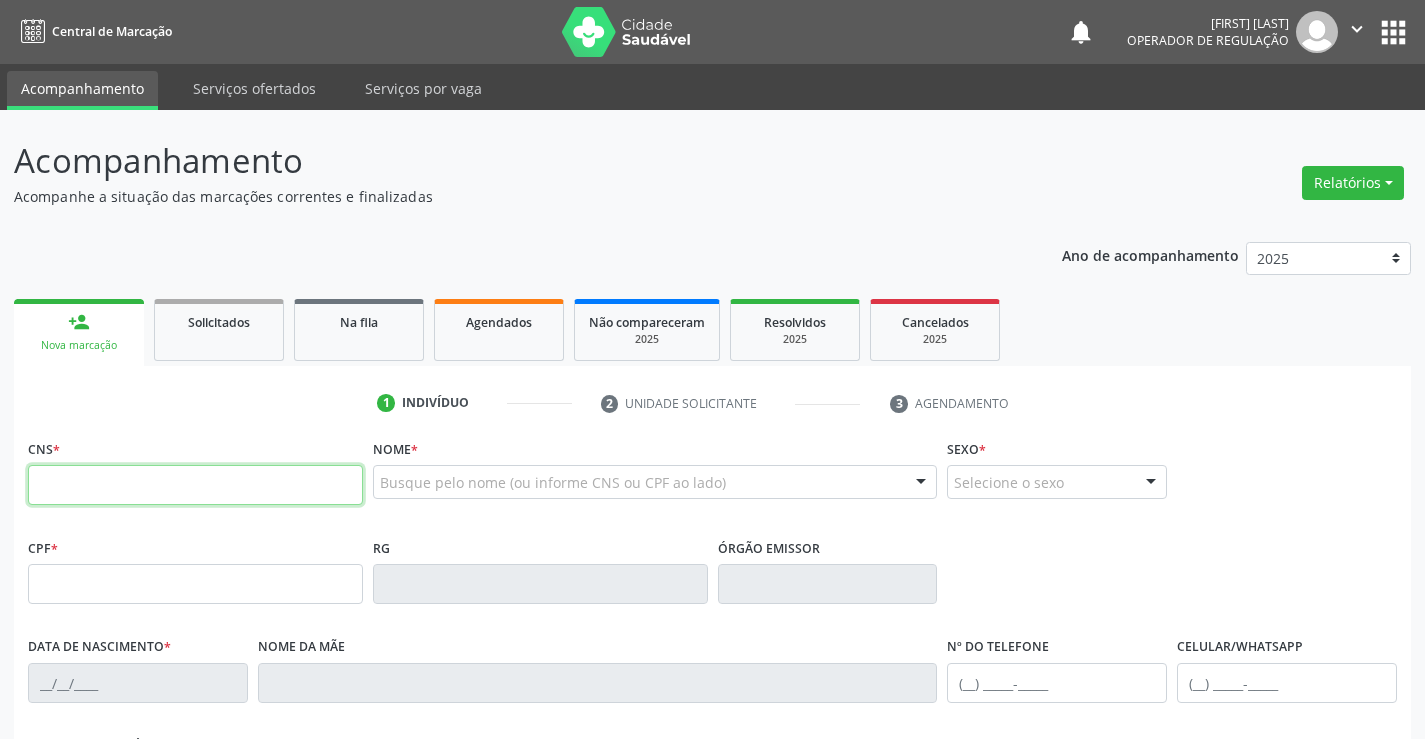 click at bounding box center (195, 485) 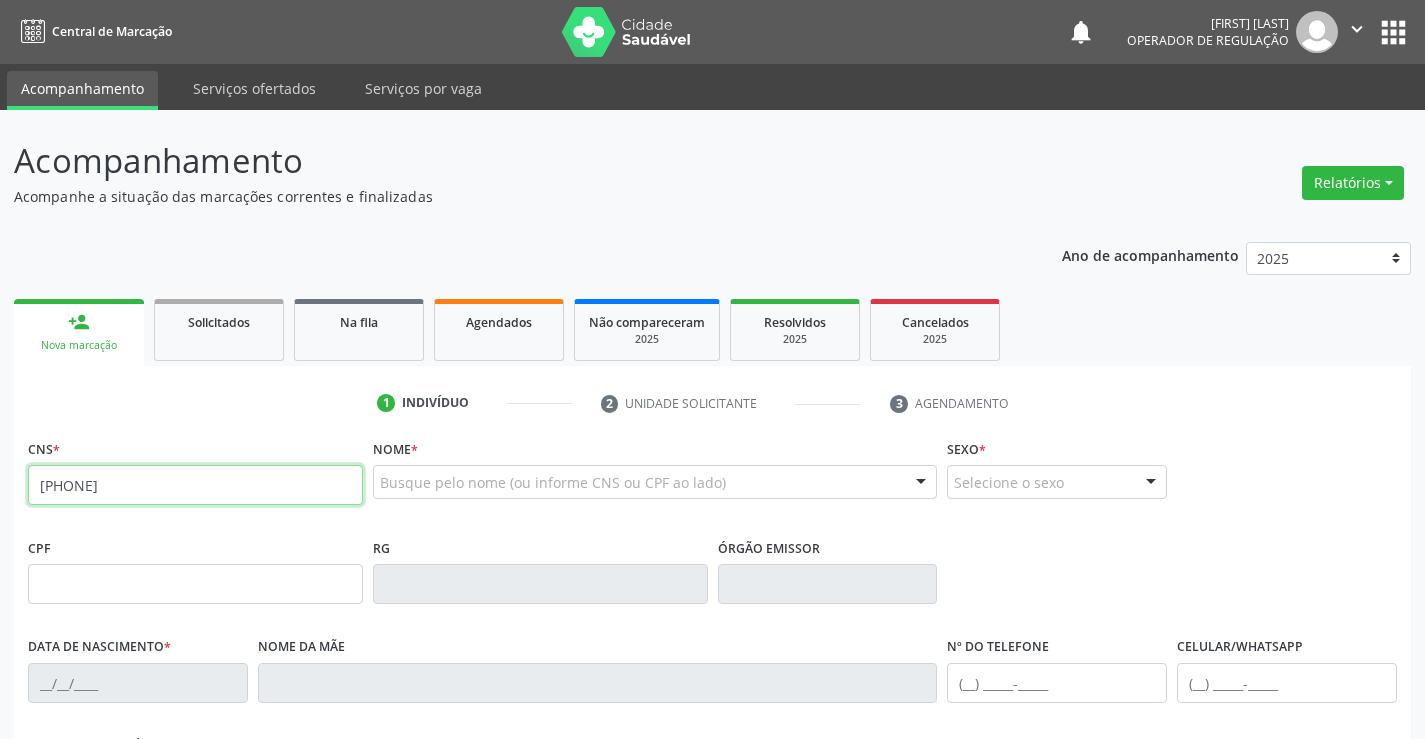 type on "[PHONE]" 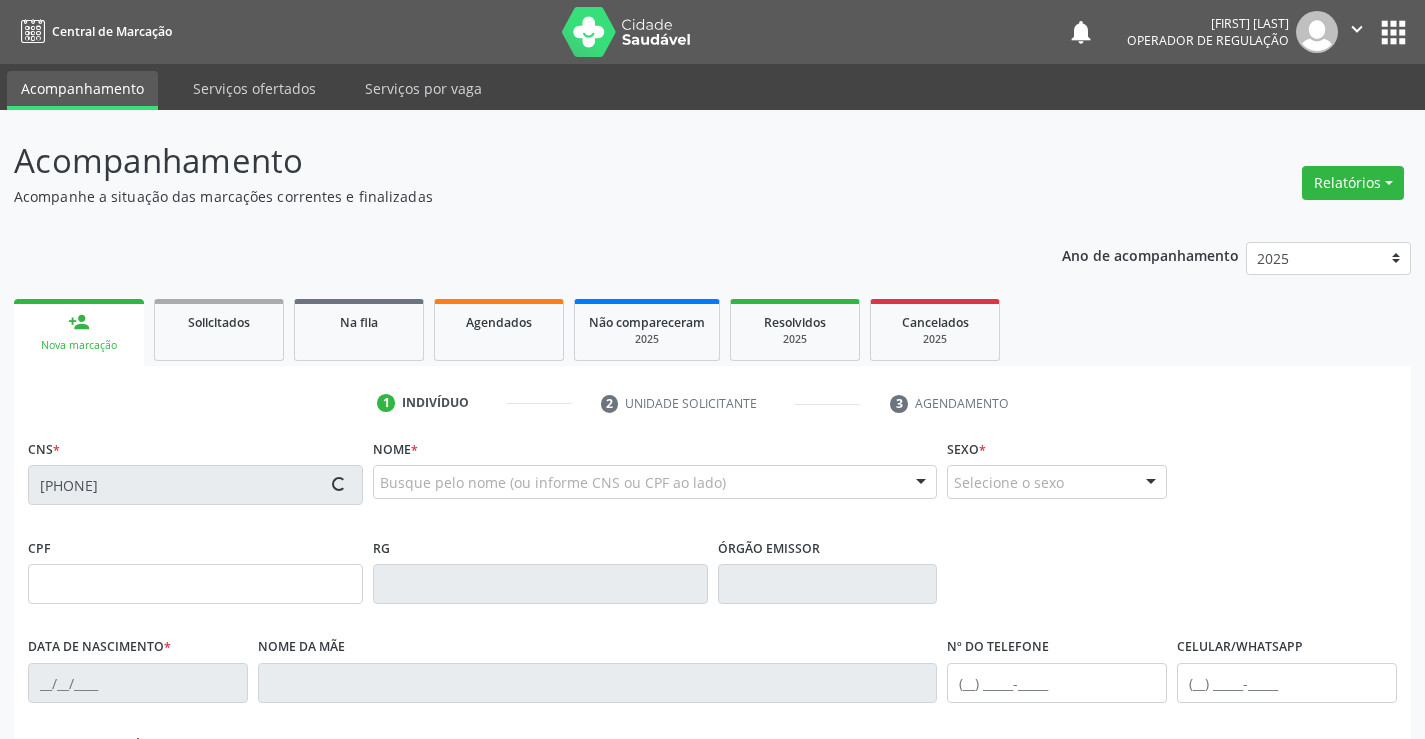 type on "[NUMBER]" 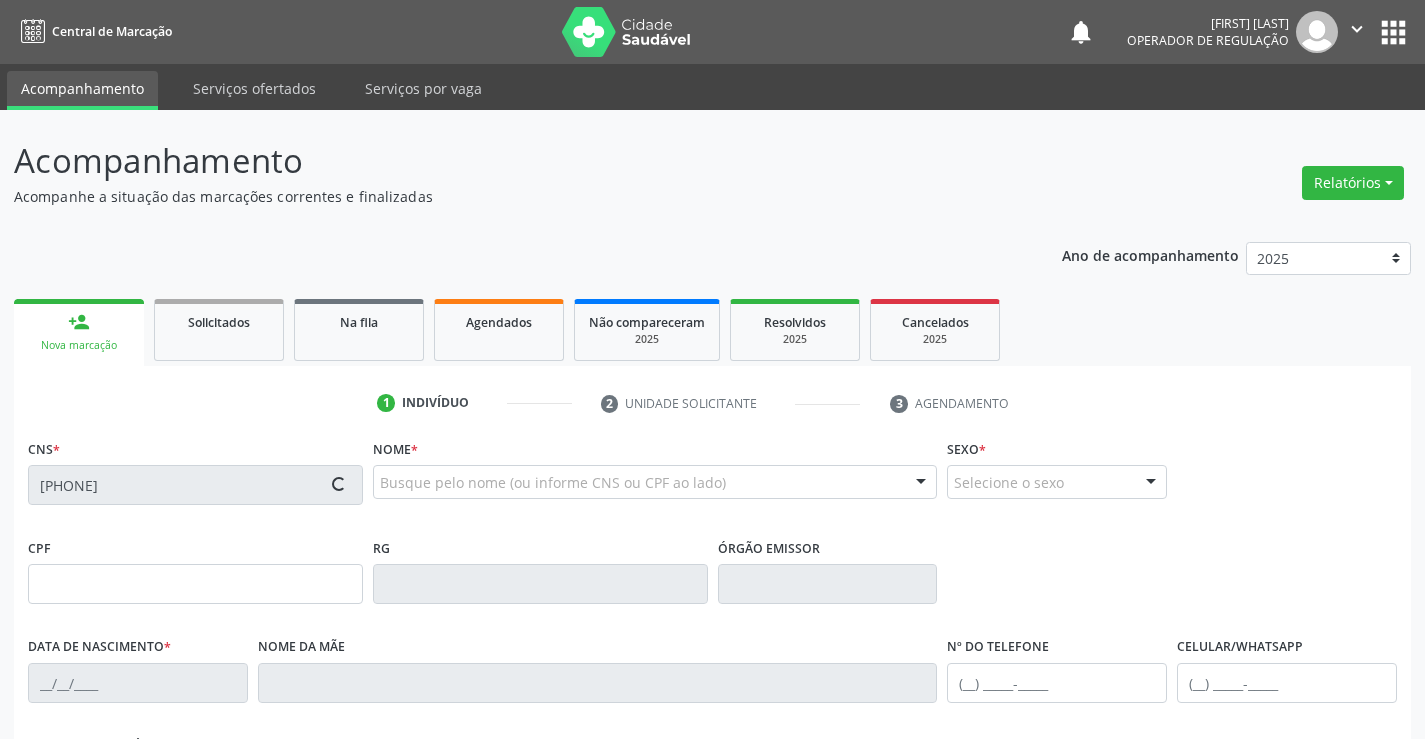 type on "[DATE]" 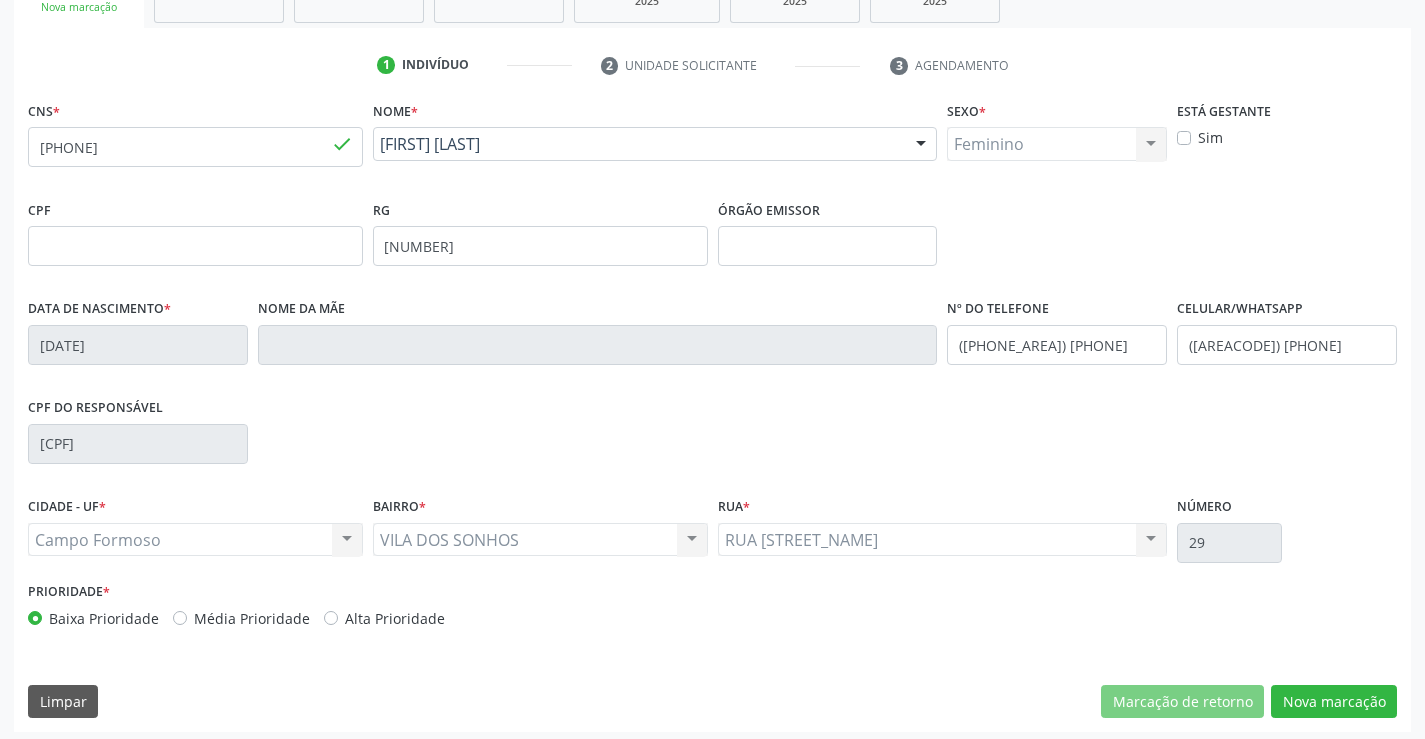 scroll, scrollTop: 345, scrollLeft: 0, axis: vertical 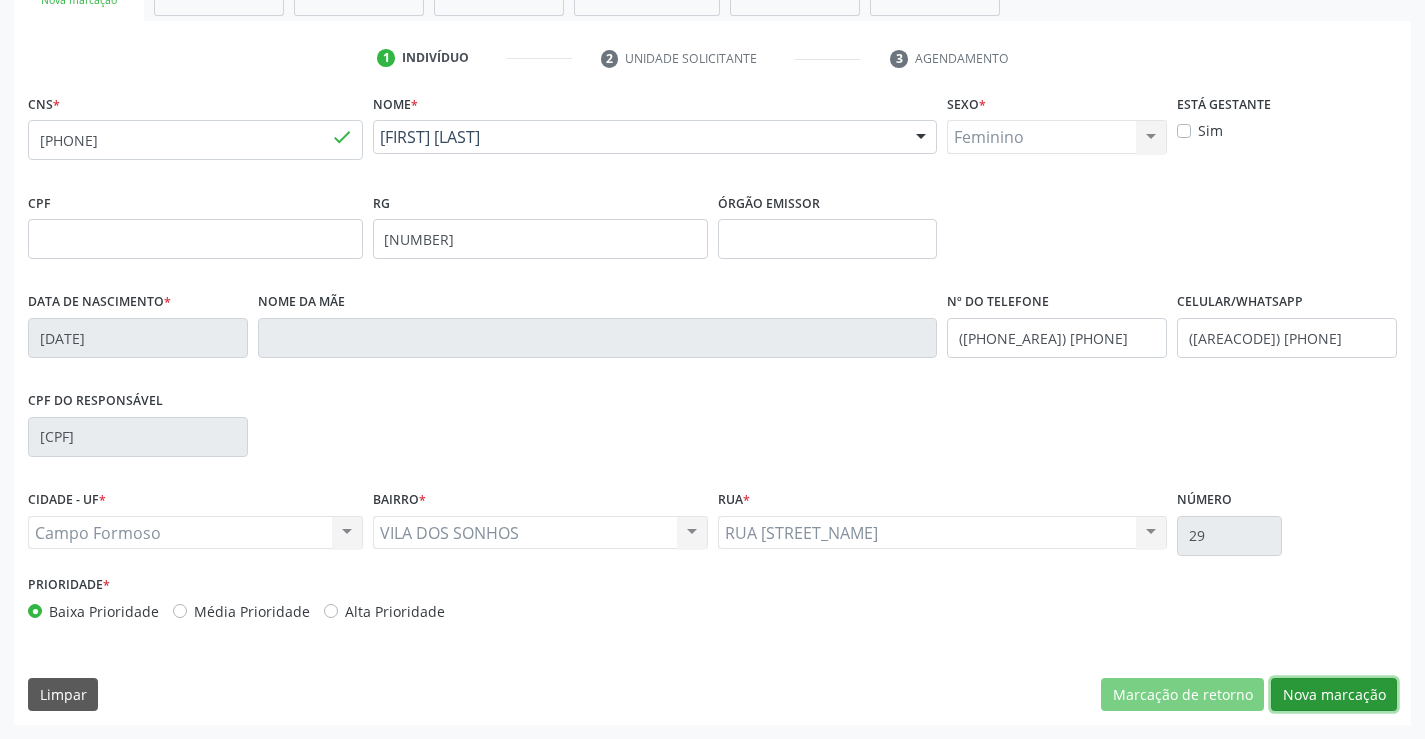 click on "Nova marcação" at bounding box center (1334, 695) 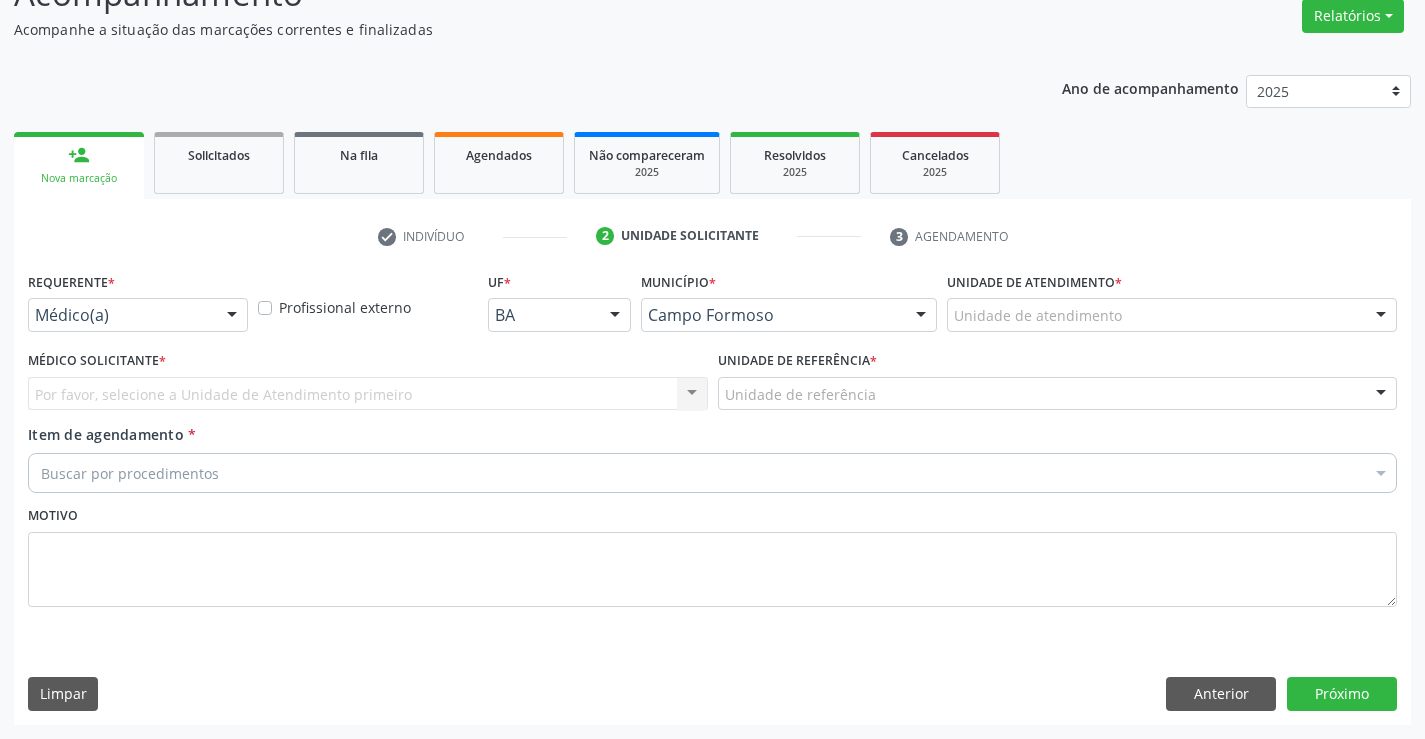 scroll, scrollTop: 167, scrollLeft: 0, axis: vertical 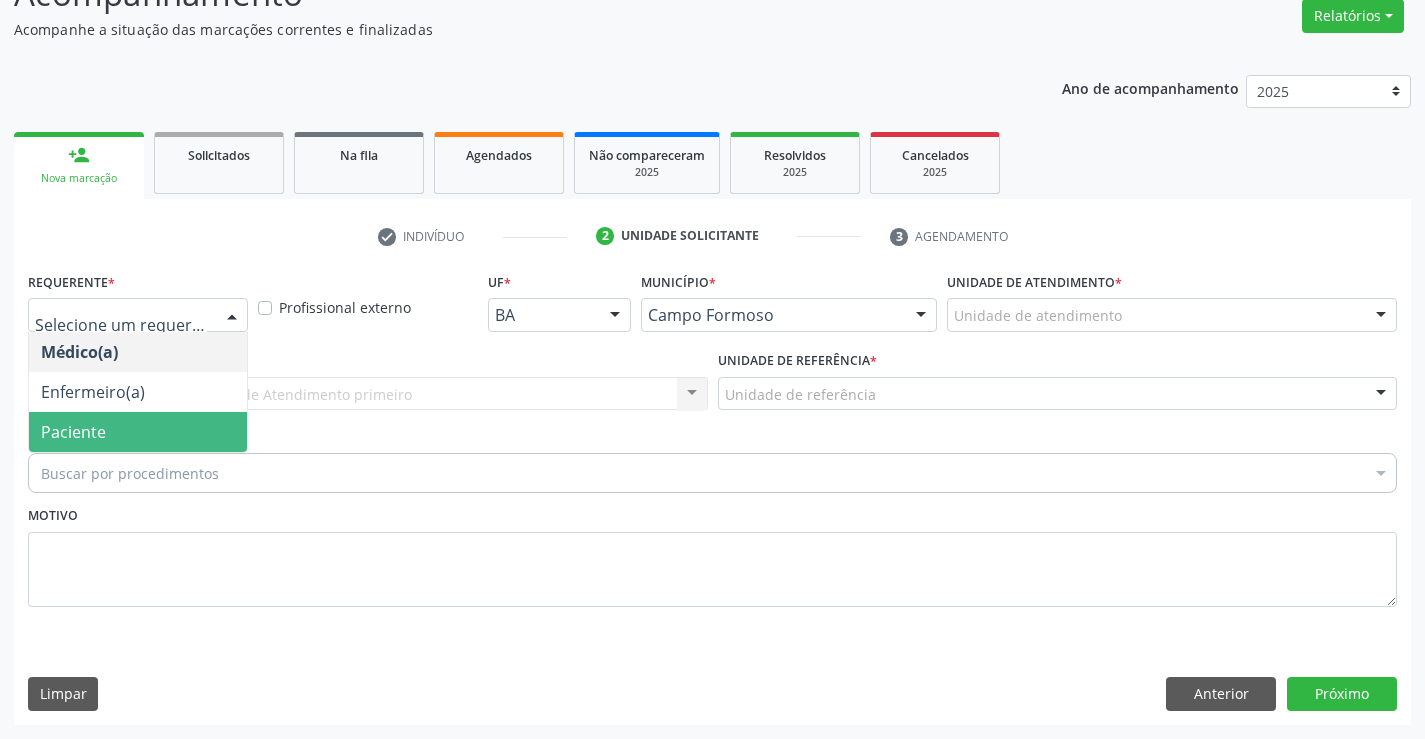 click on "Paciente" at bounding box center (73, 432) 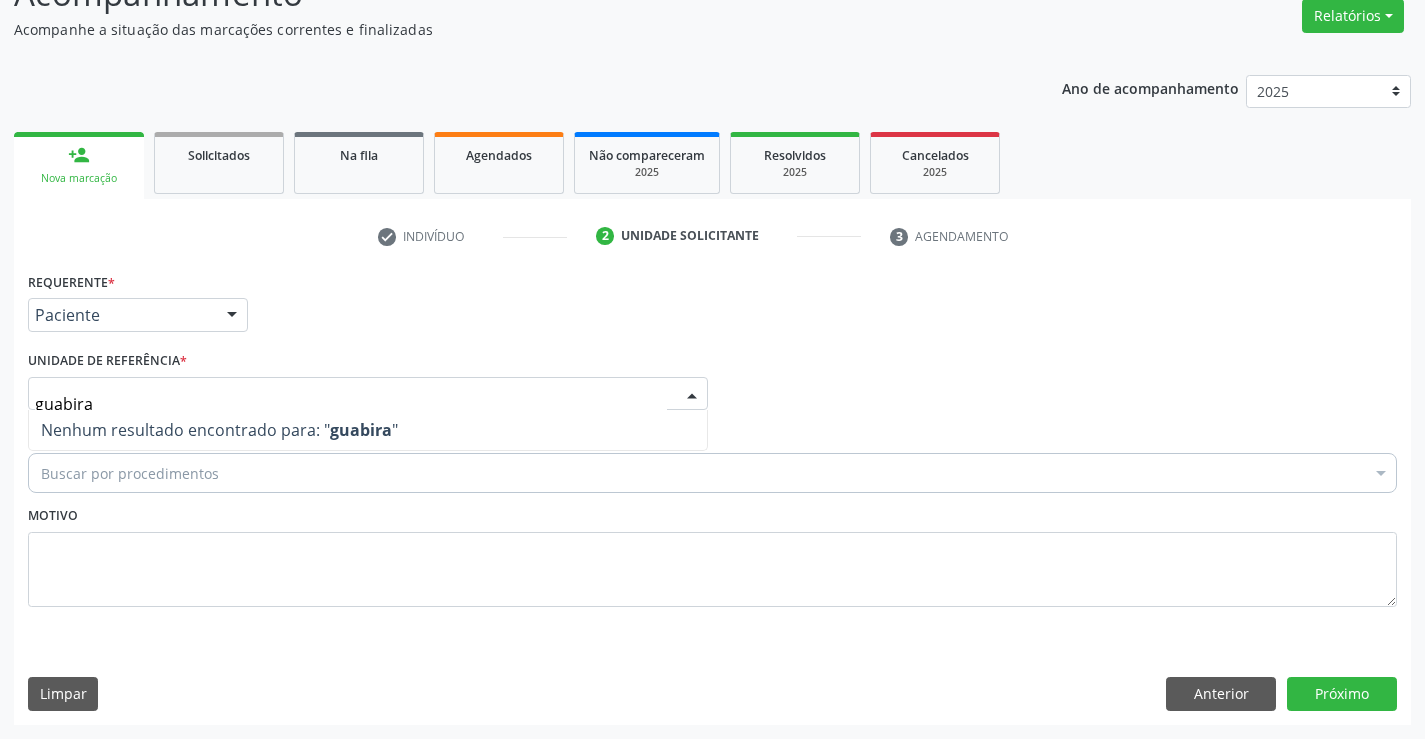 drag, startPoint x: 152, startPoint y: 401, endPoint x: 0, endPoint y: 408, distance: 152.1611 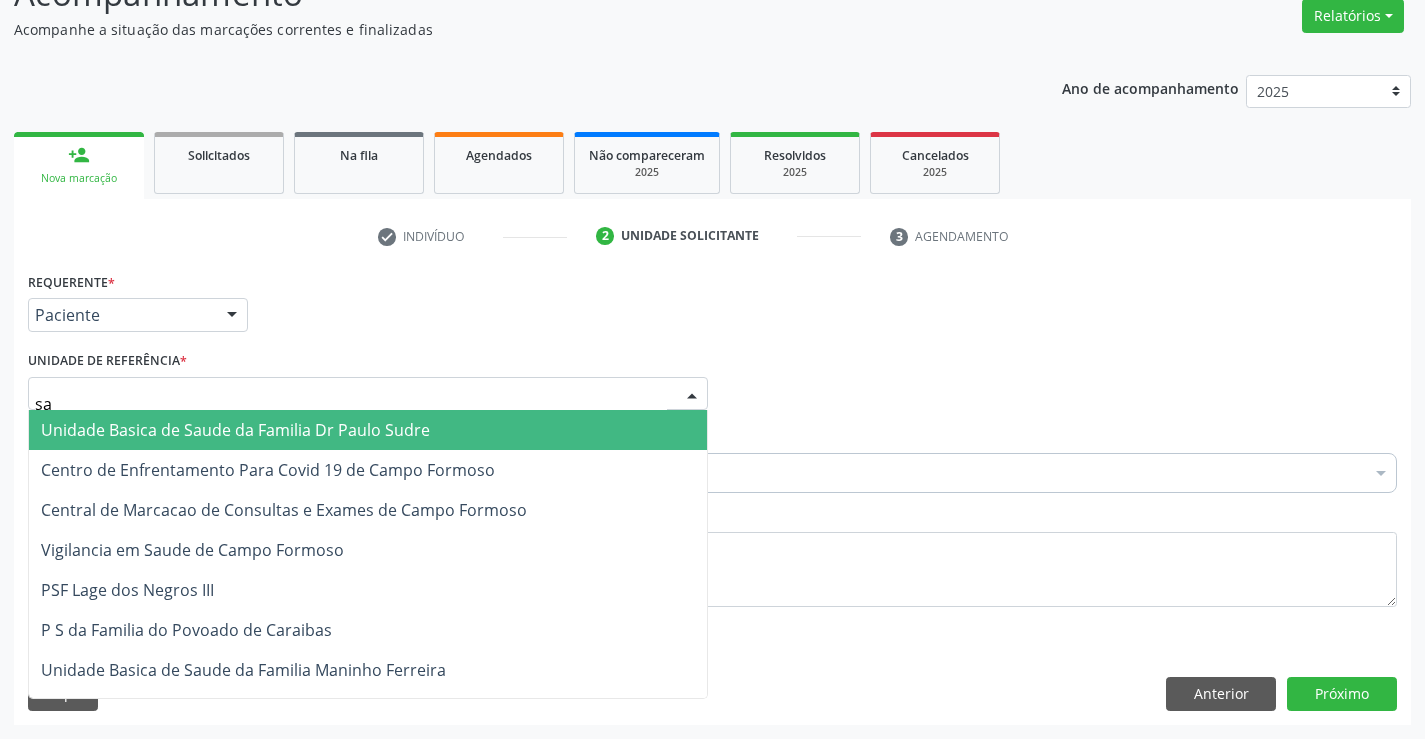 type on "sao" 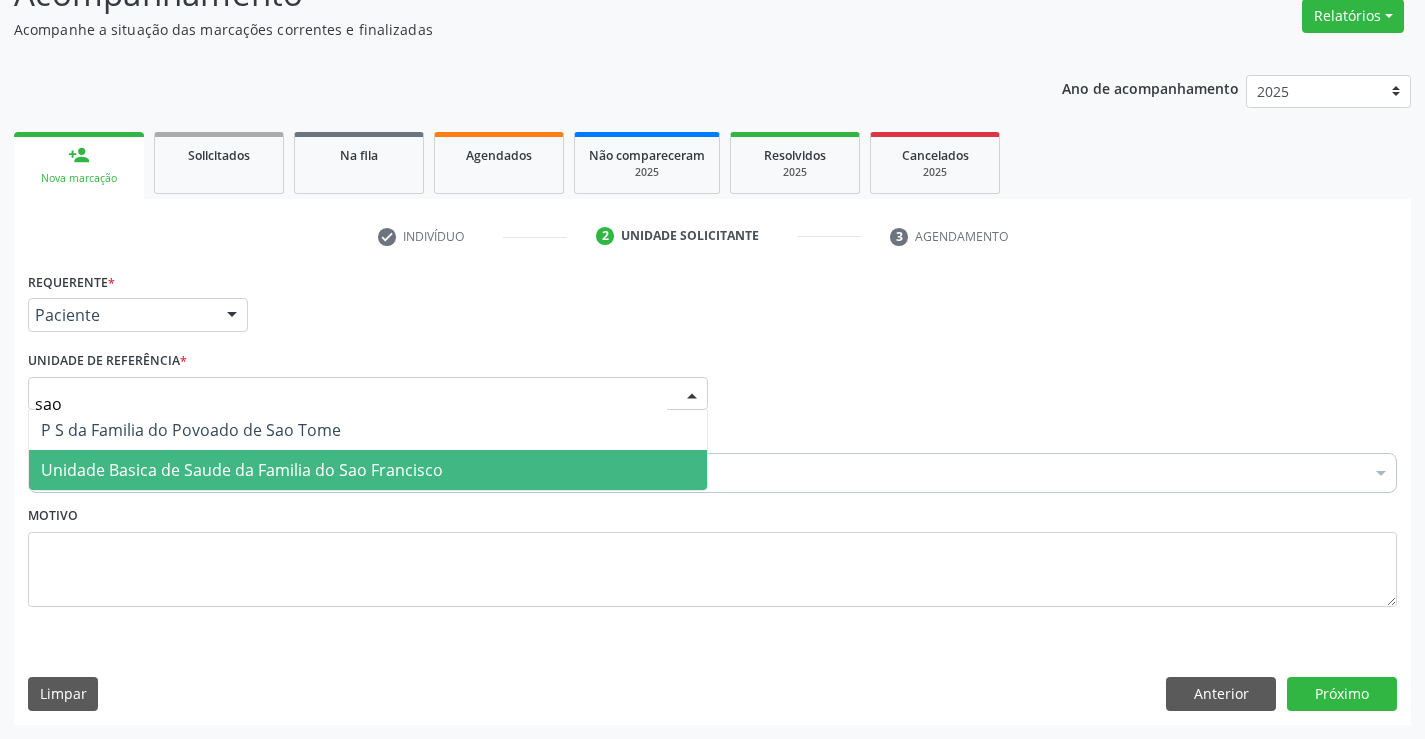 click on "Unidade Basica de Saude da Familia do Sao Francisco" at bounding box center [242, 470] 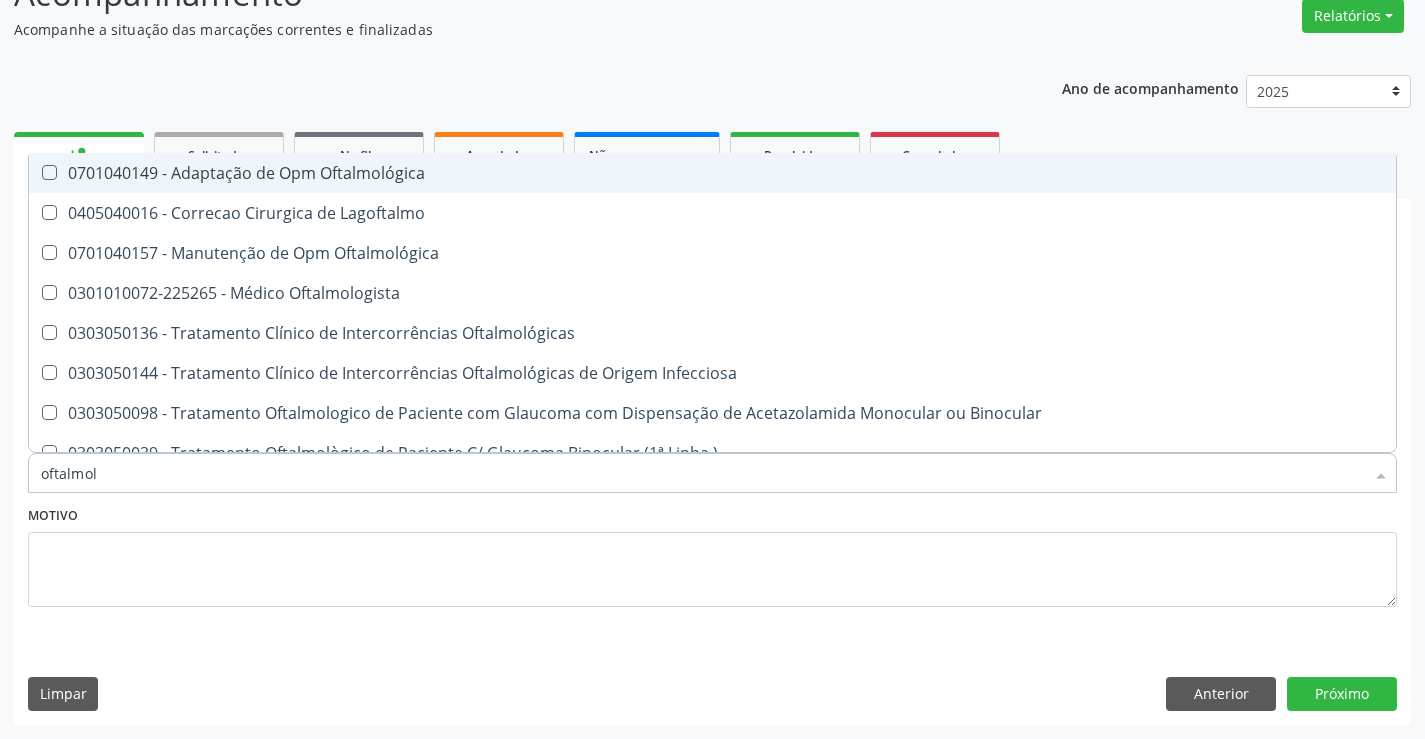 type on "oftalmolo" 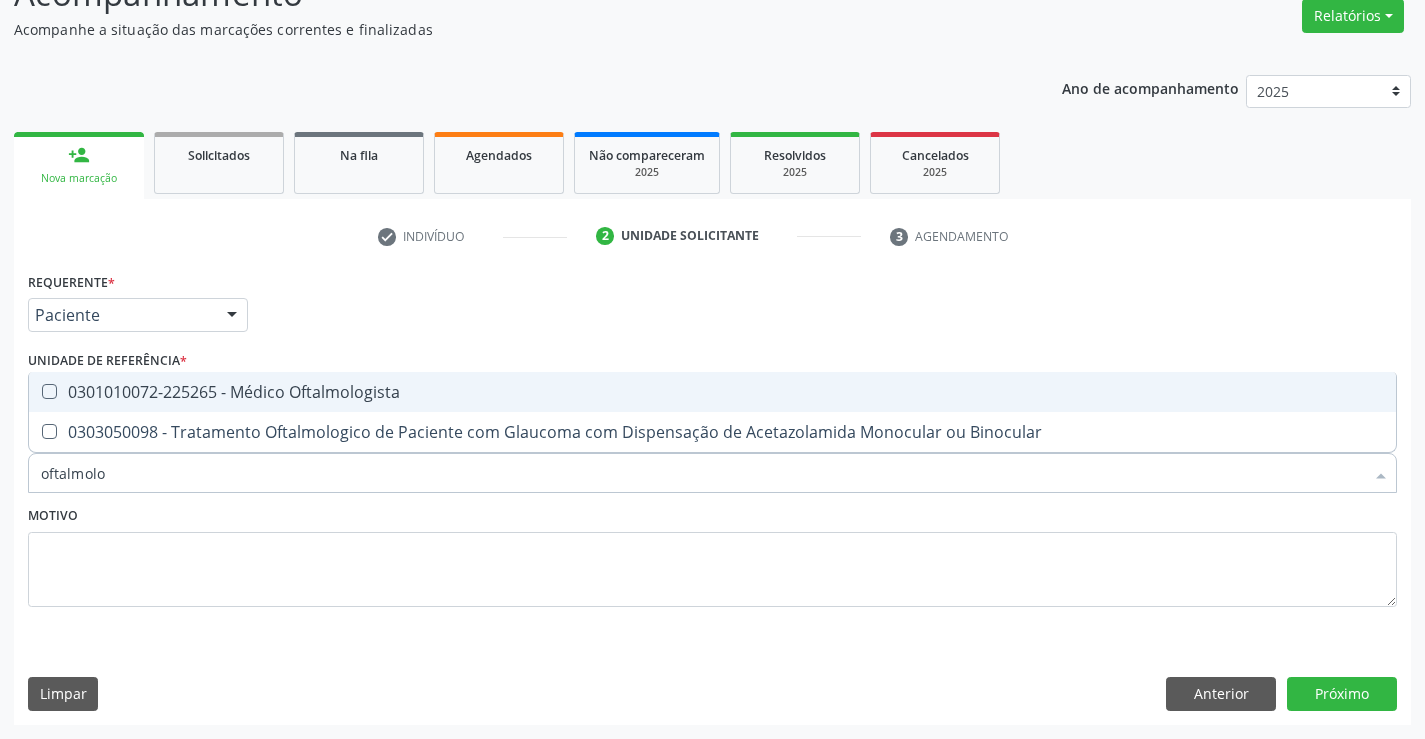 click on "0301010072-225265 - Médico Oftalmologista" at bounding box center (712, 392) 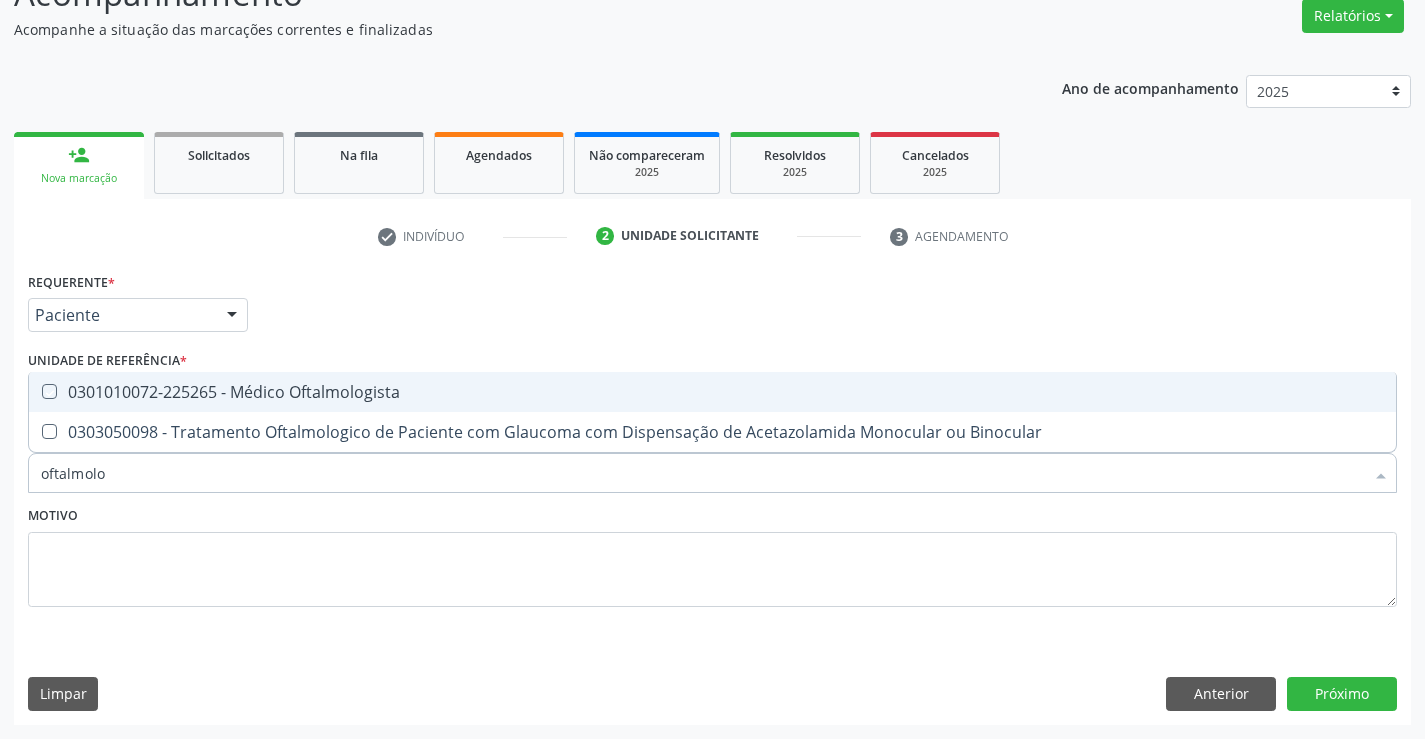 checkbox on "true" 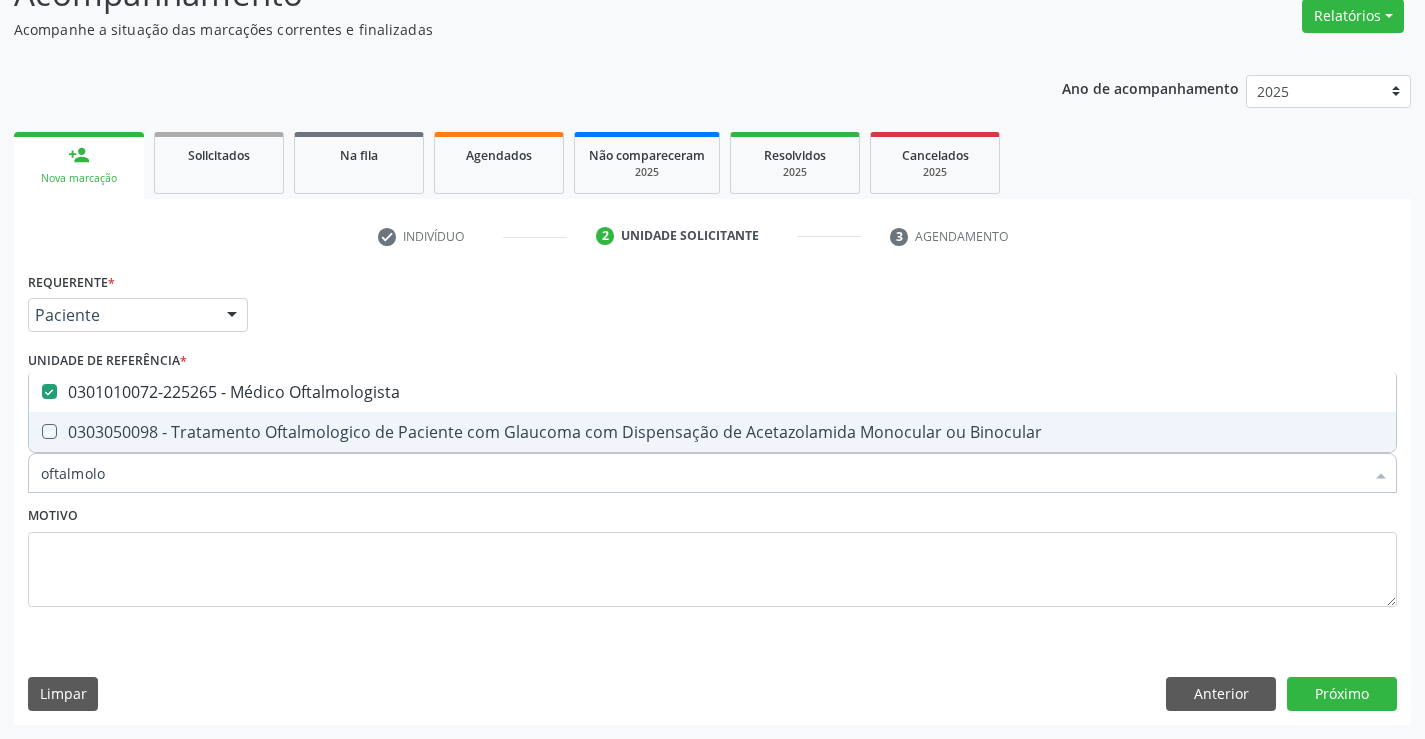 click on "Motivo" at bounding box center [712, 554] 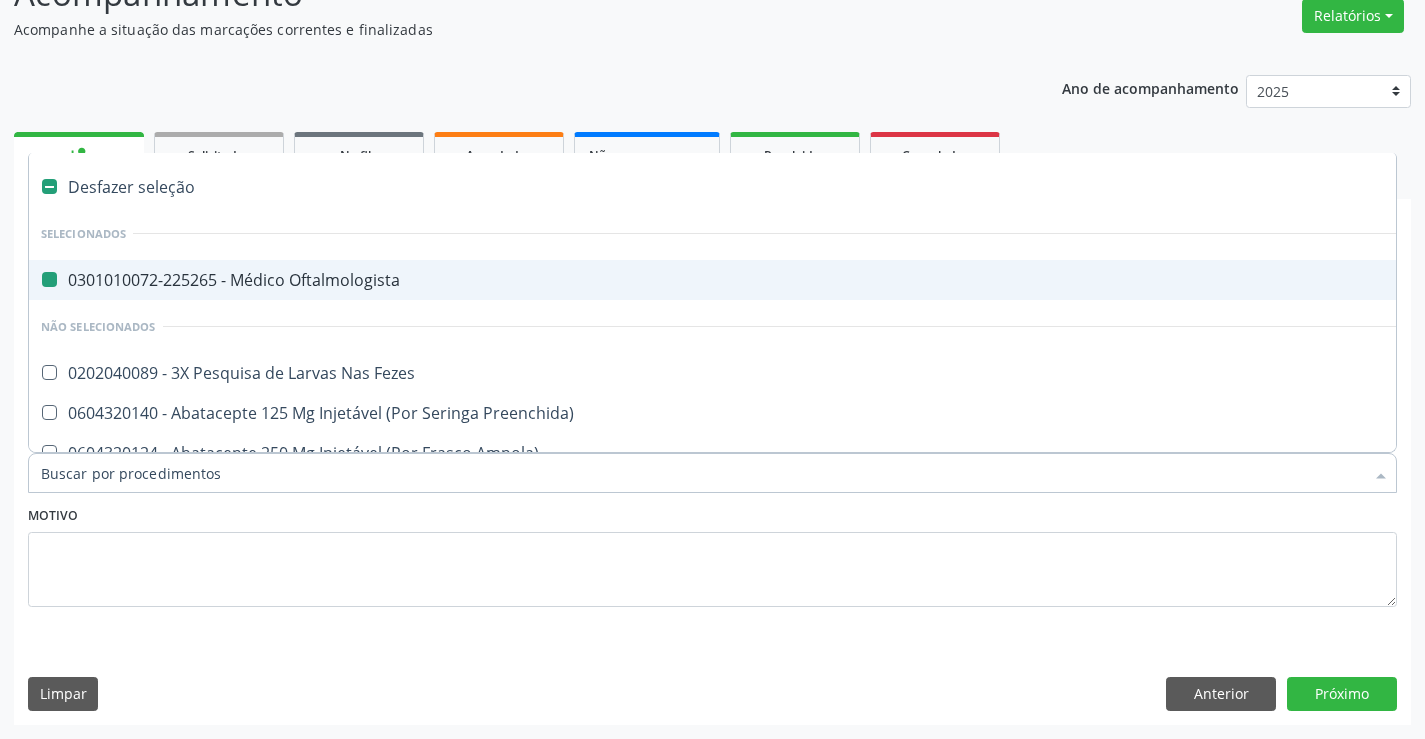 type on "e" 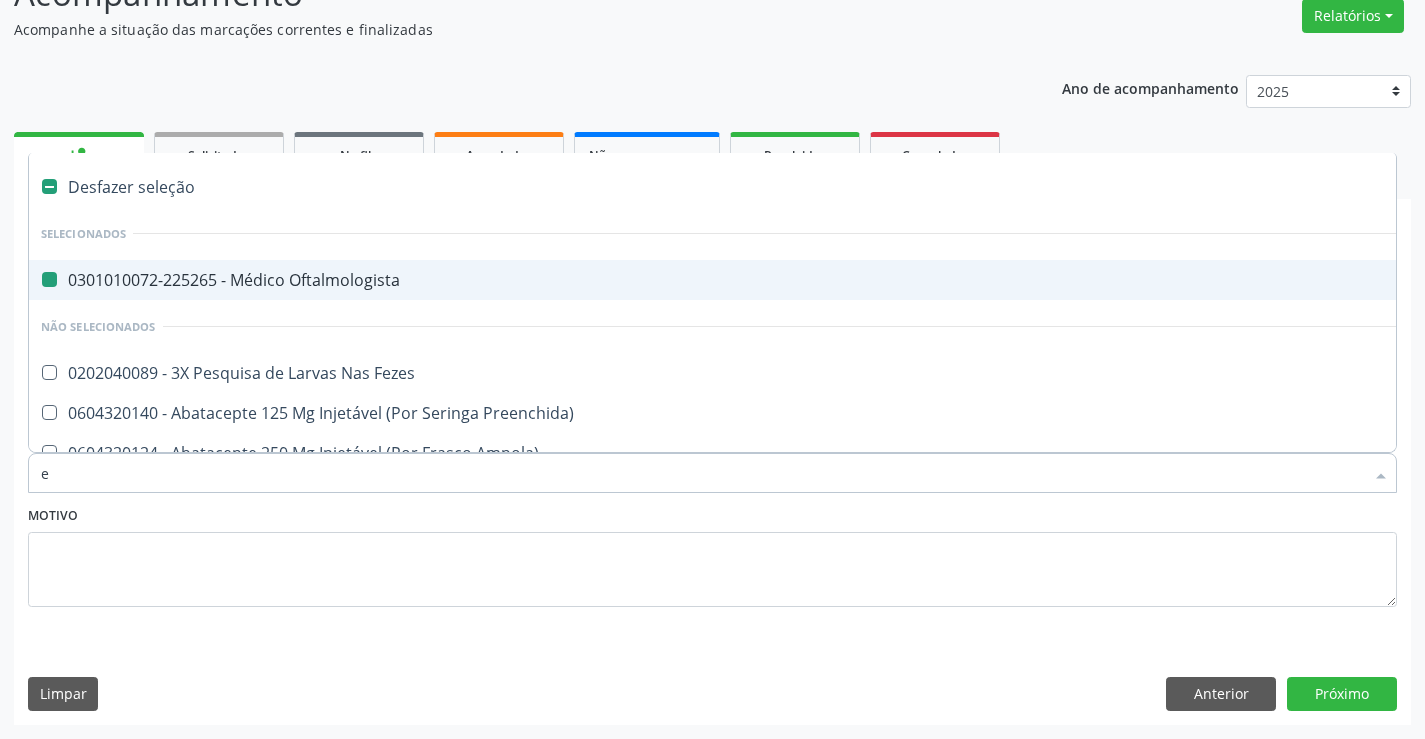 checkbox on "false" 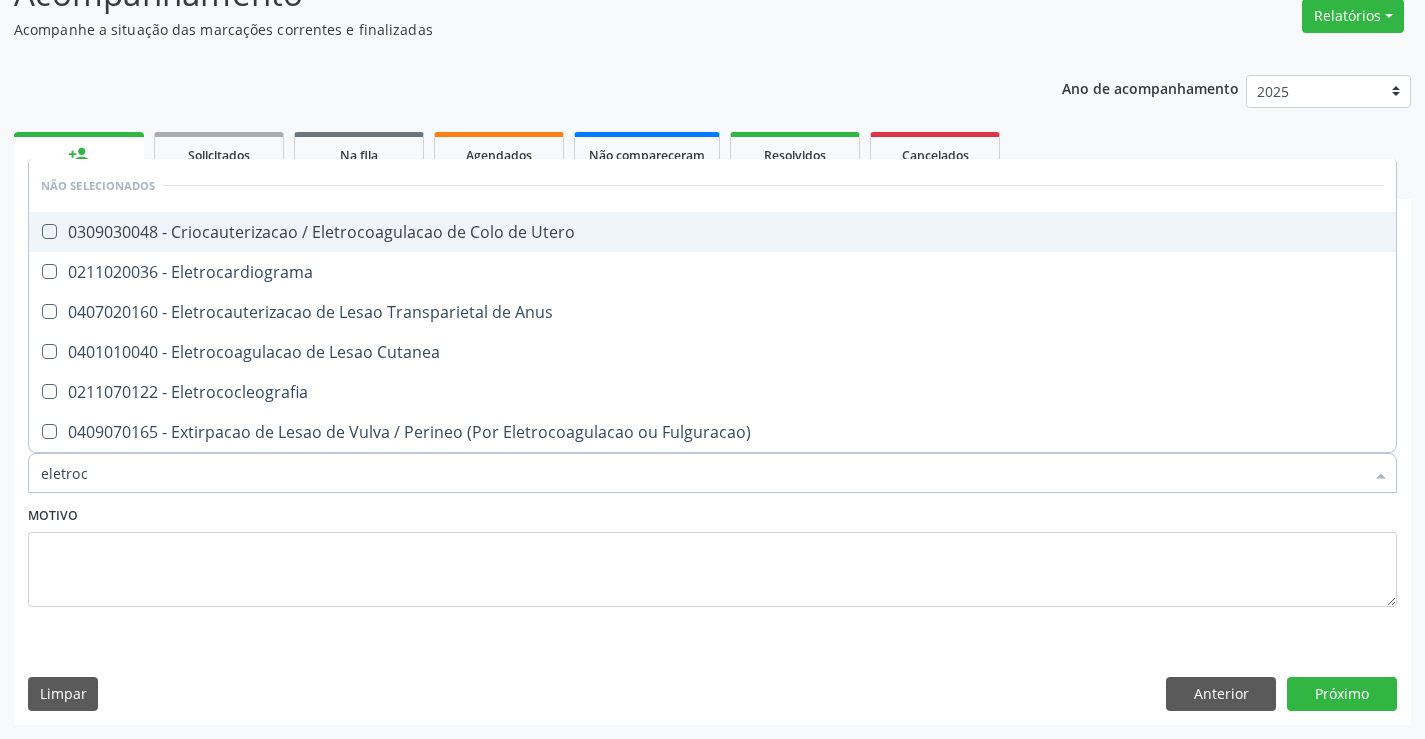 type on "eletroca" 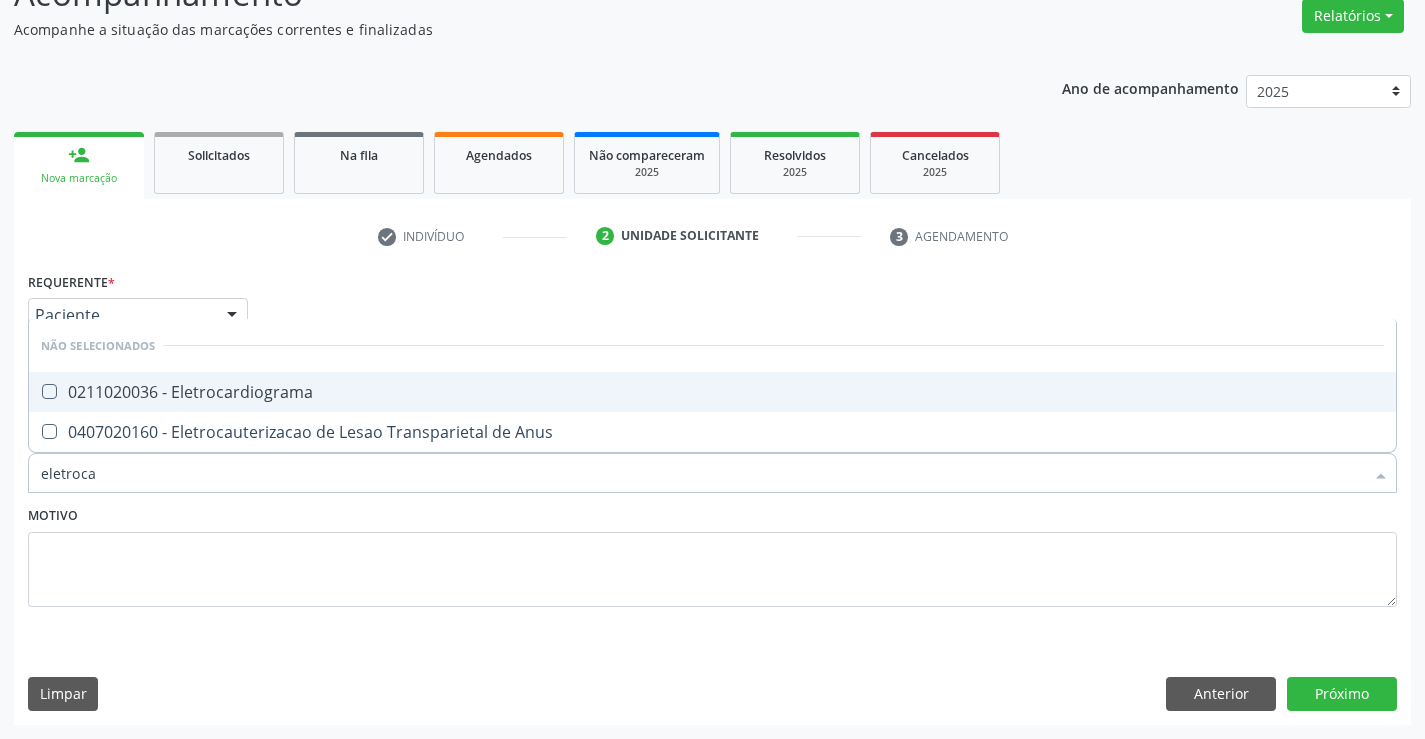 click on "0211020036 - Eletrocardiograma" at bounding box center (712, 392) 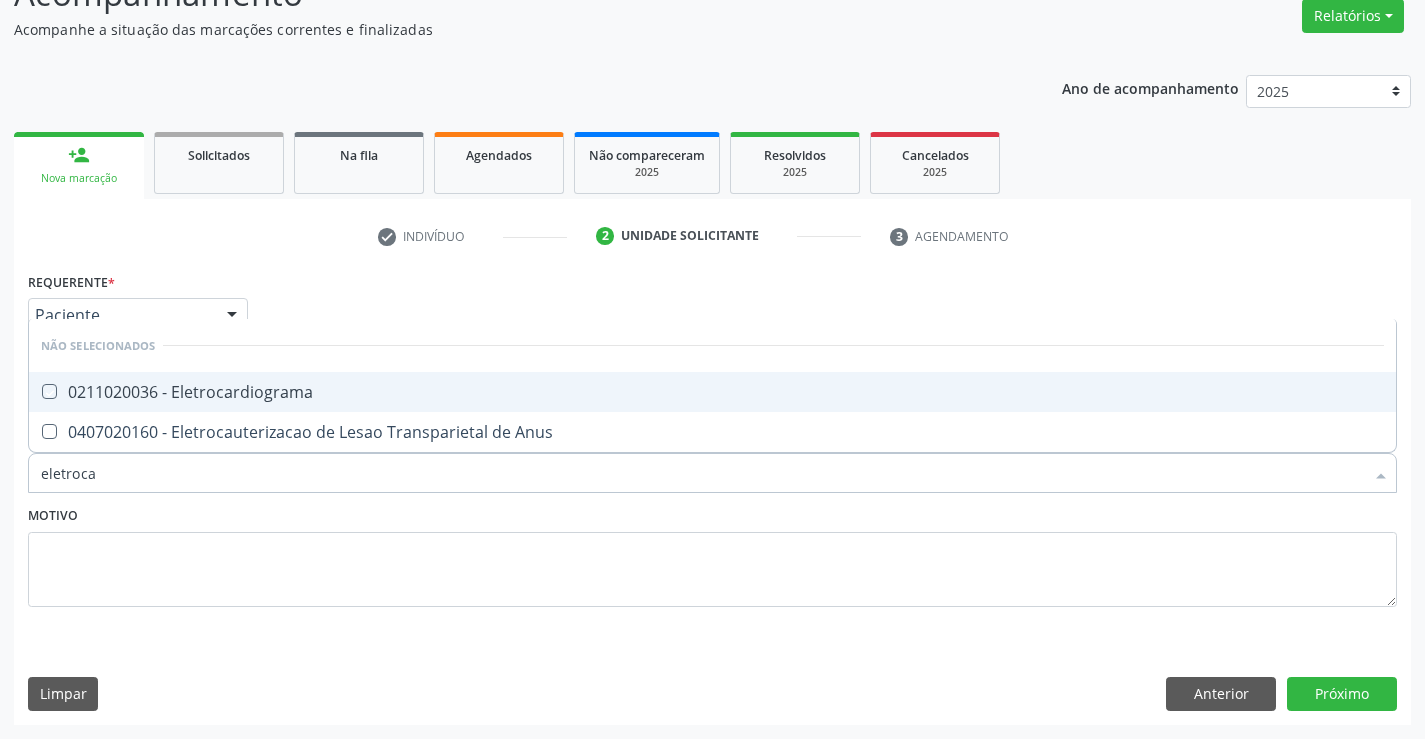 checkbox on "true" 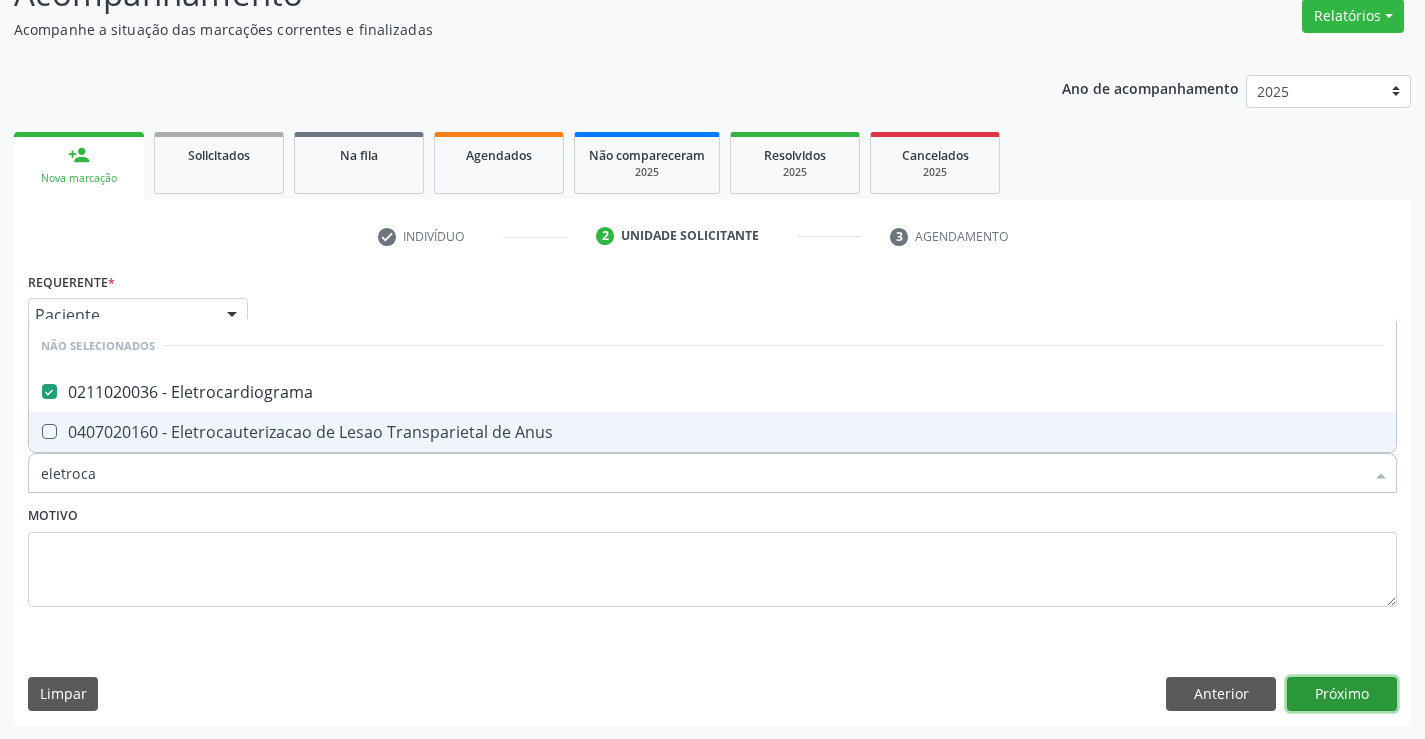 click on "Próximo" at bounding box center (1342, 694) 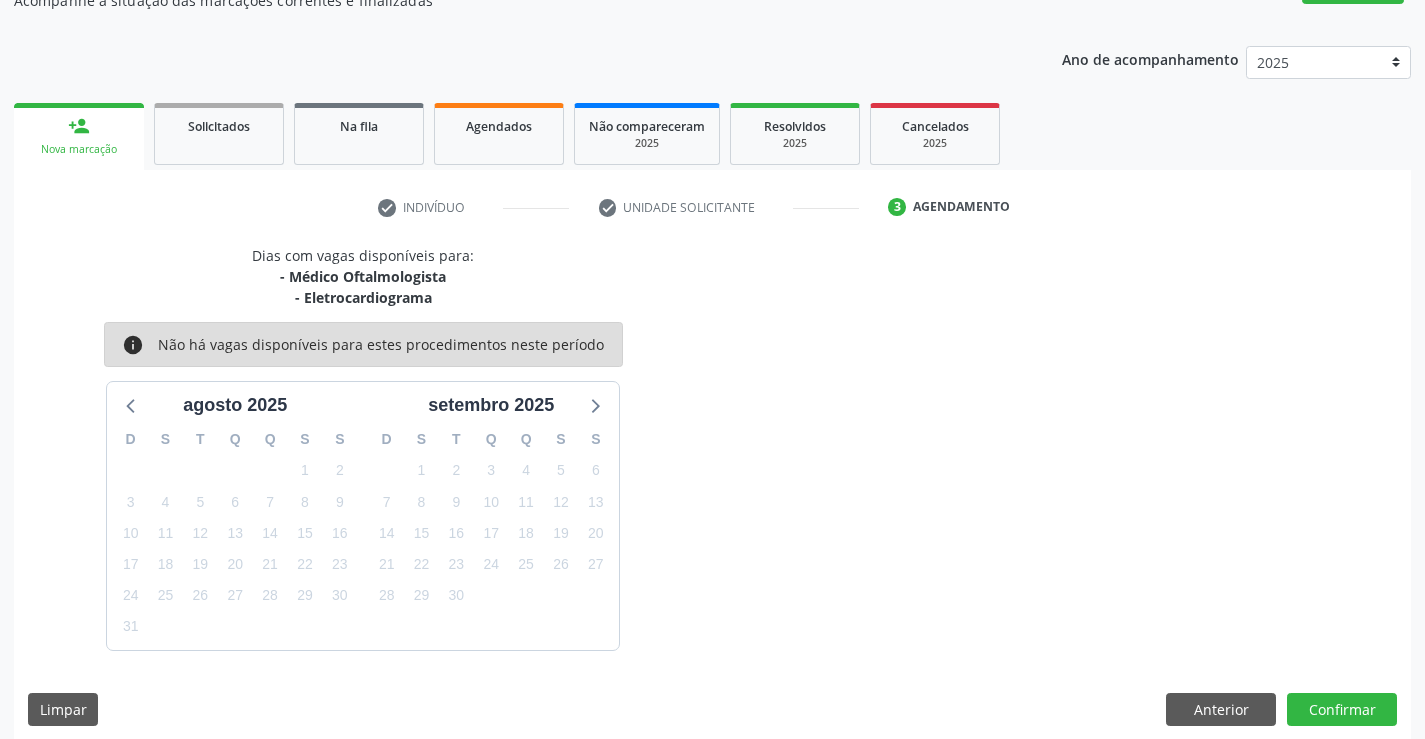 scroll, scrollTop: 211, scrollLeft: 0, axis: vertical 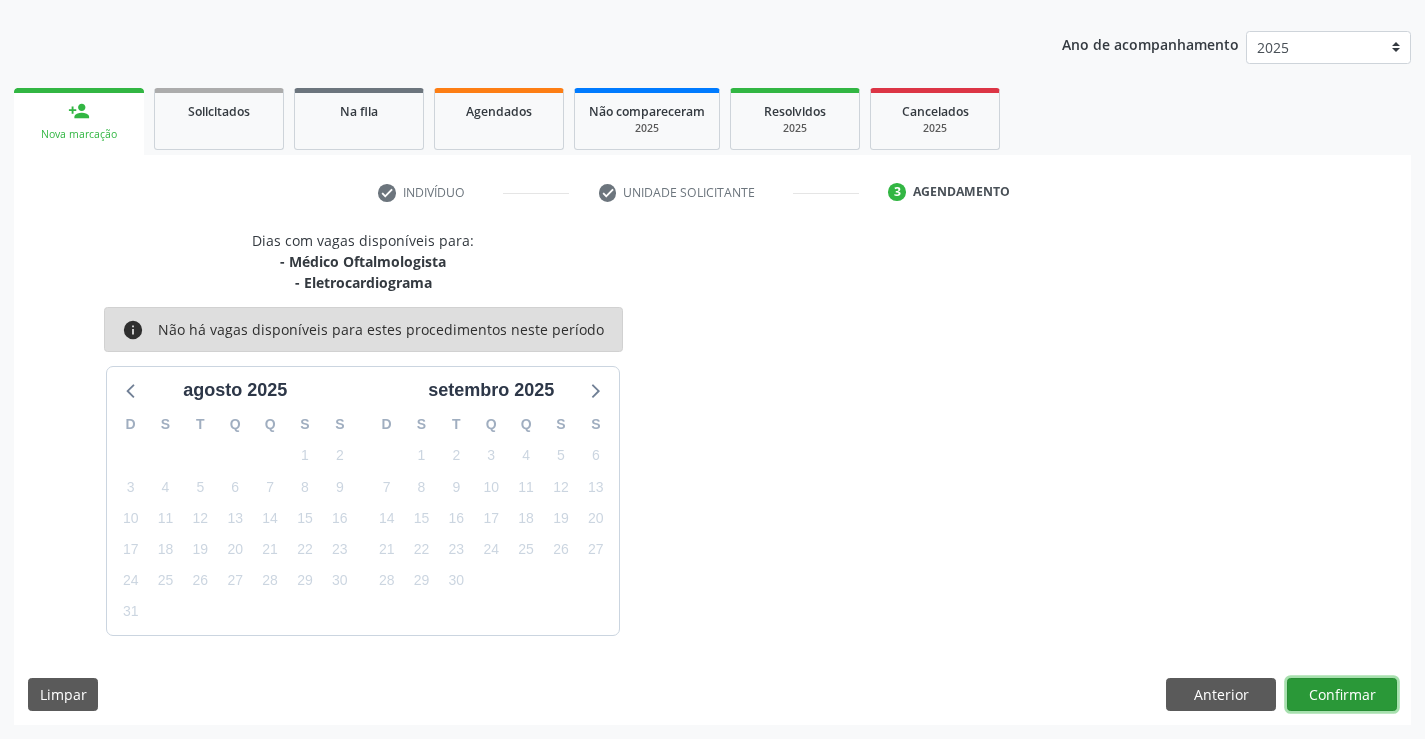 click on "Confirmar" at bounding box center (1342, 695) 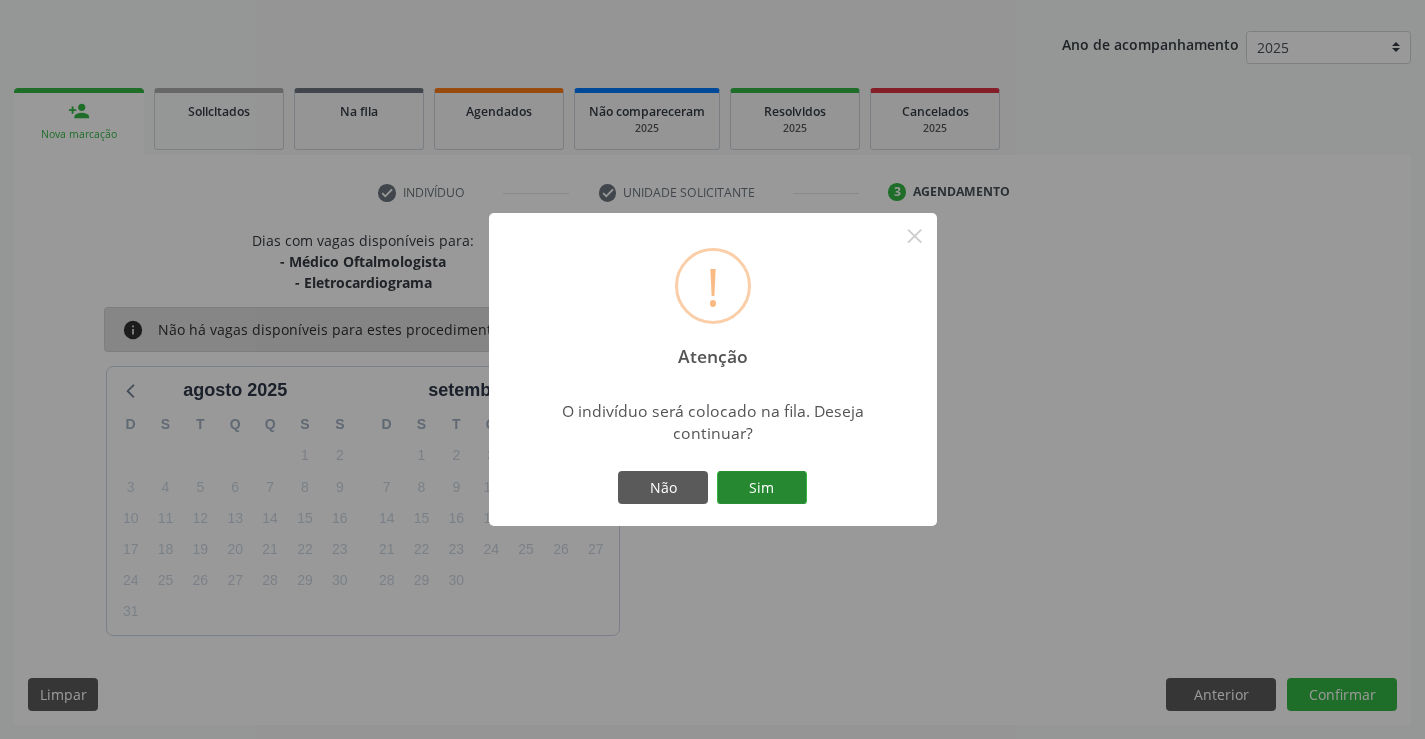 click on "Sim" at bounding box center (762, 488) 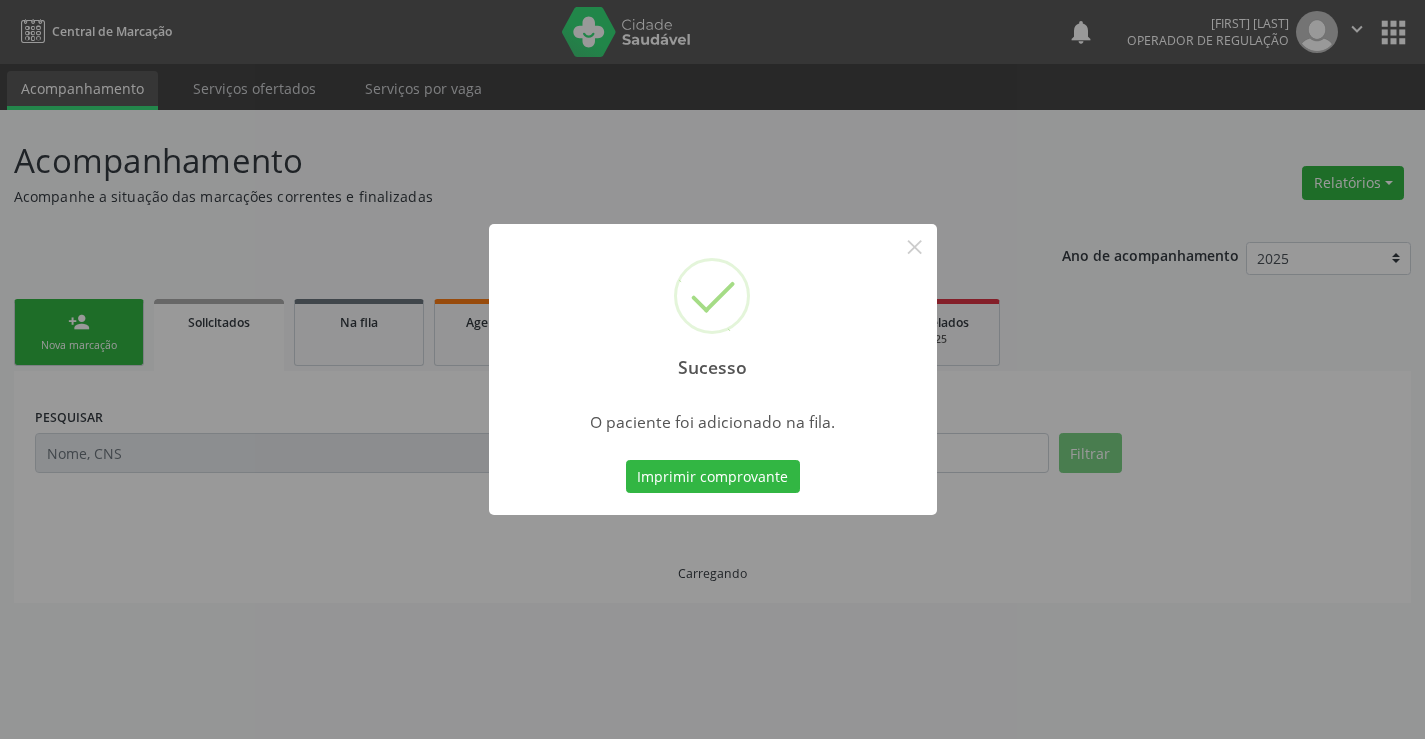 scroll, scrollTop: 0, scrollLeft: 0, axis: both 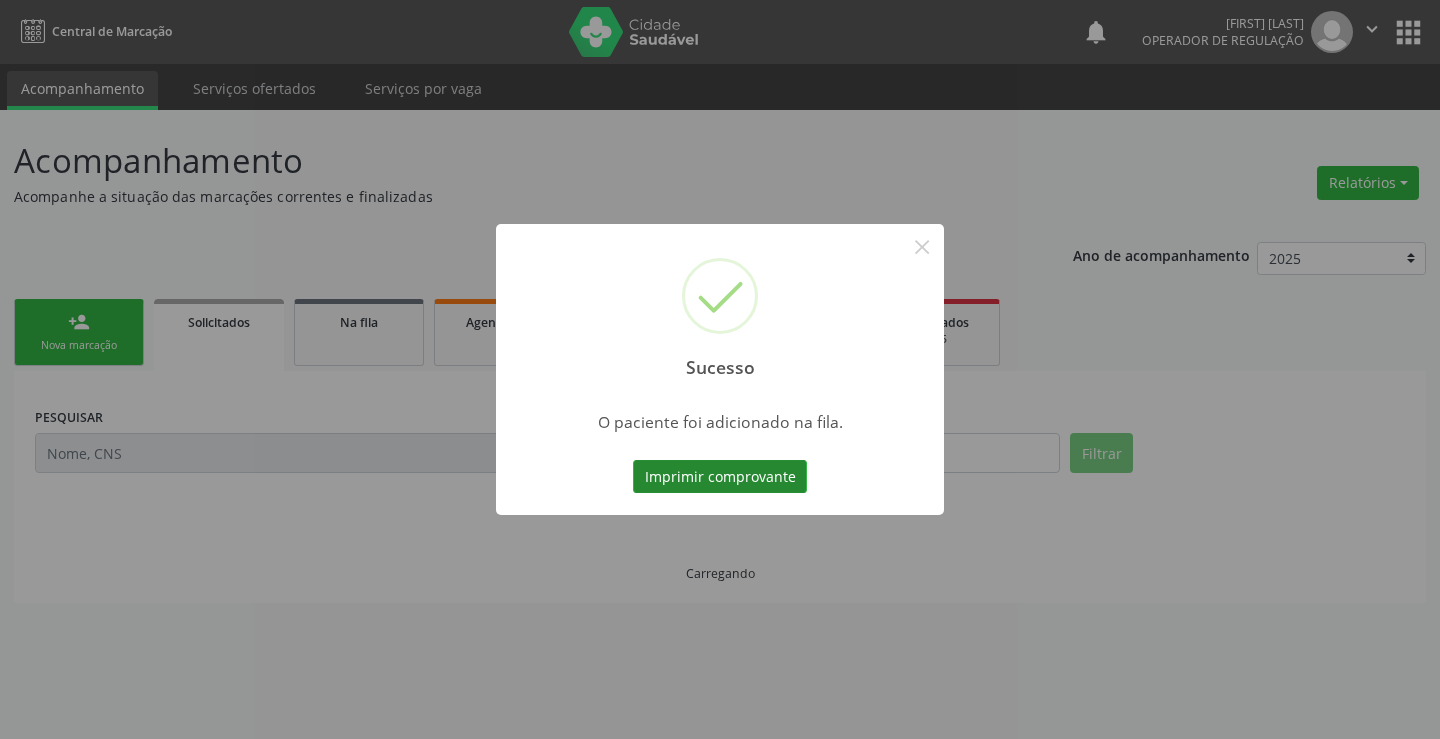click on "Imprimir comprovante" at bounding box center (720, 477) 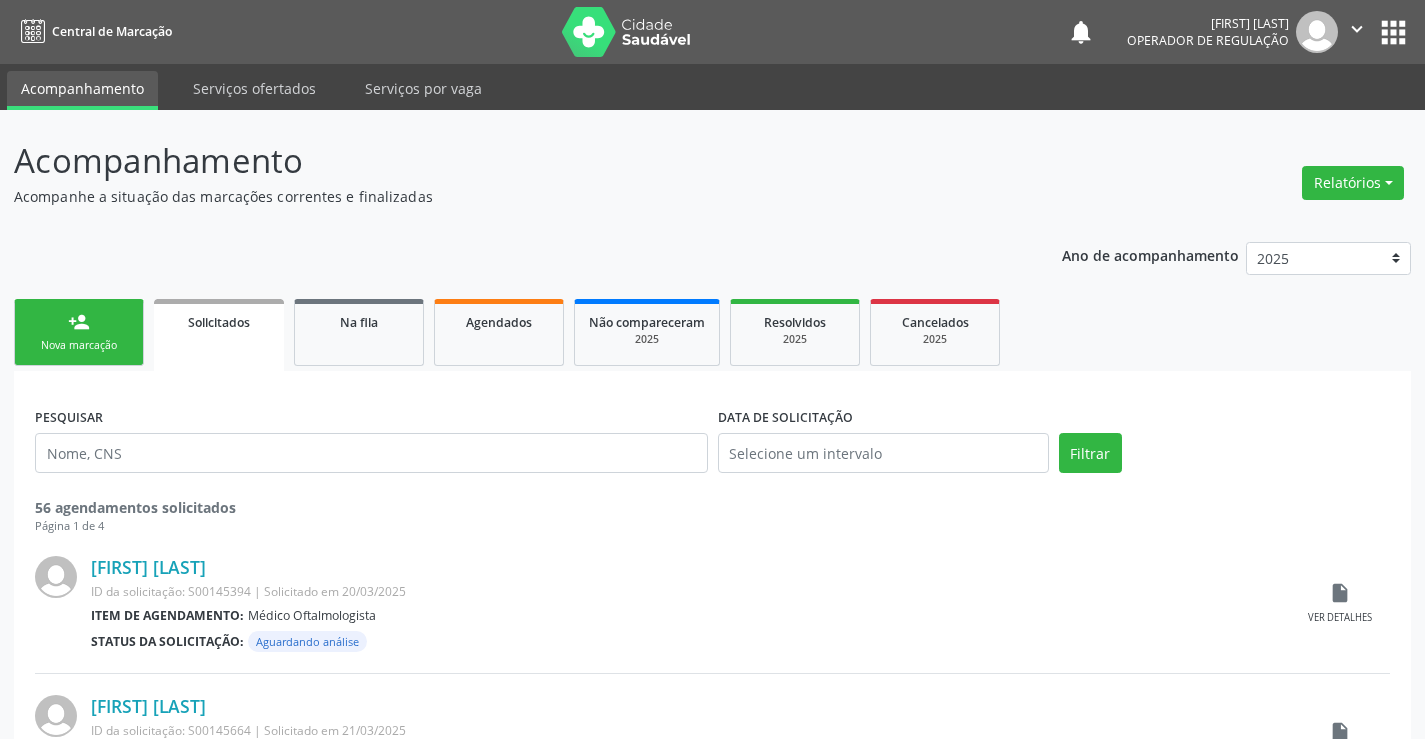 click on "Nova marcação" at bounding box center [79, 345] 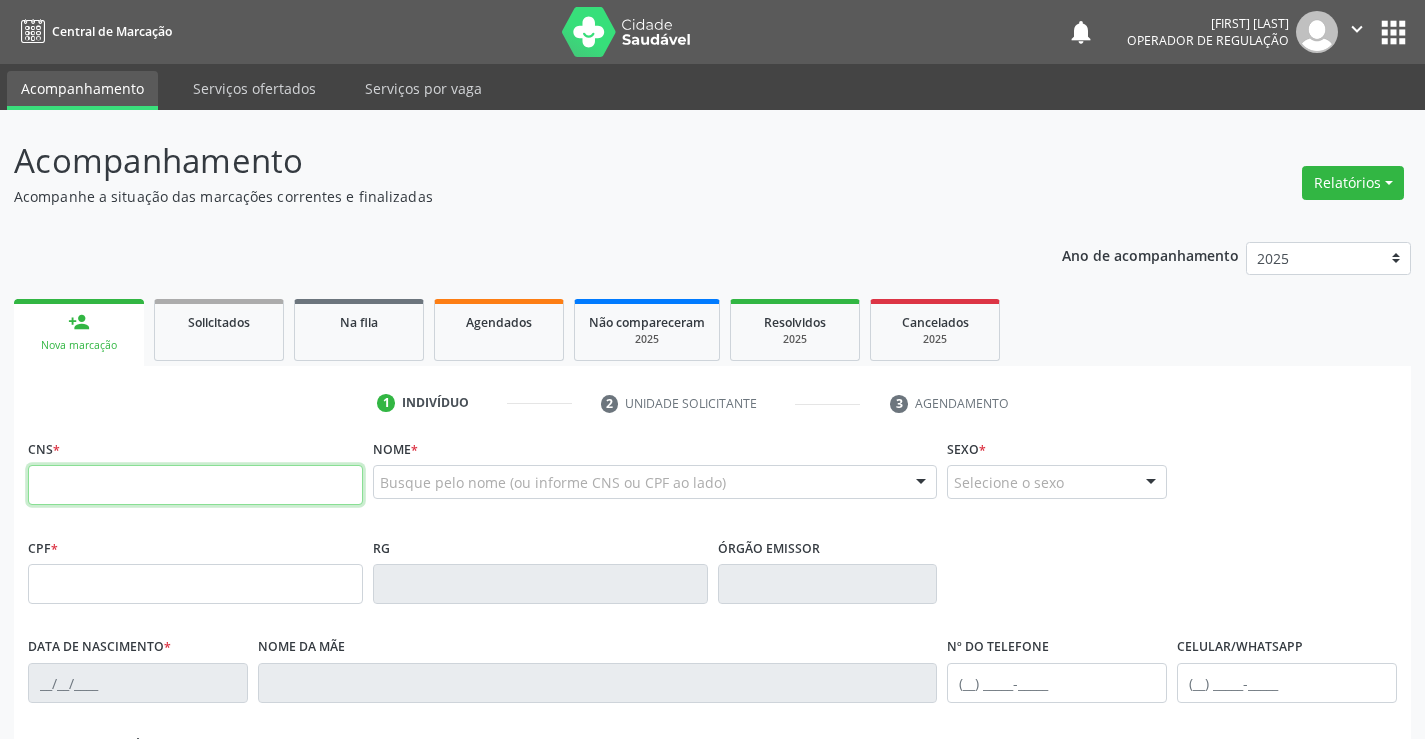 click at bounding box center [195, 485] 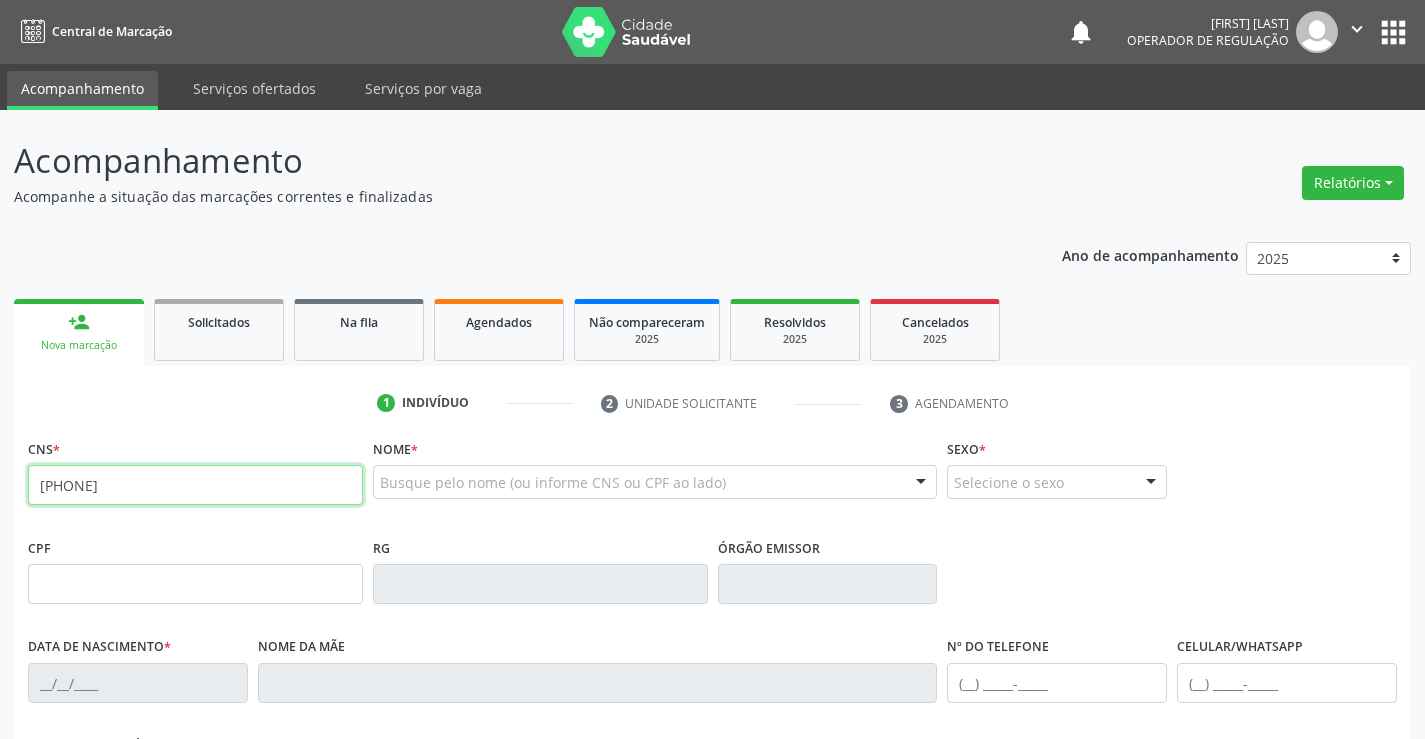 type on "[PHONE]" 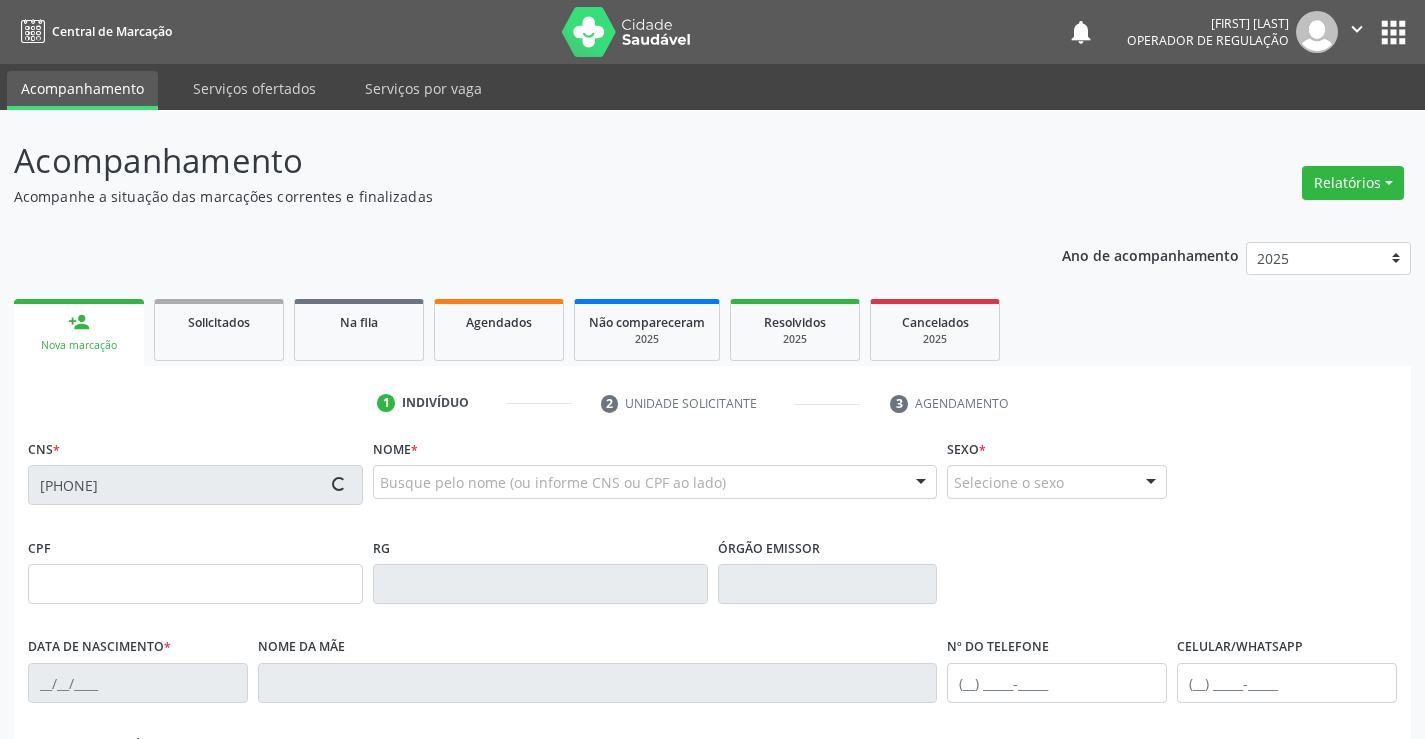 type on "[CPF]" 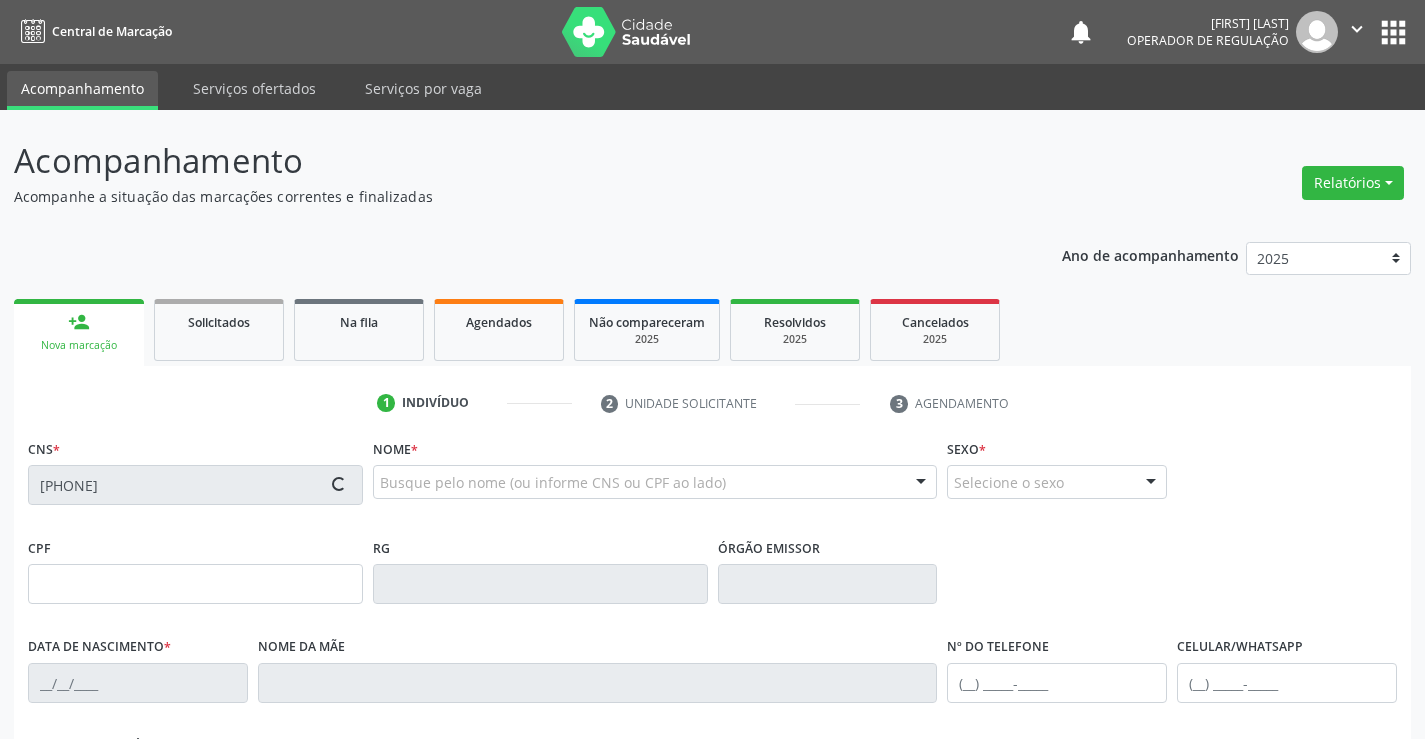 type on "[SSN]" 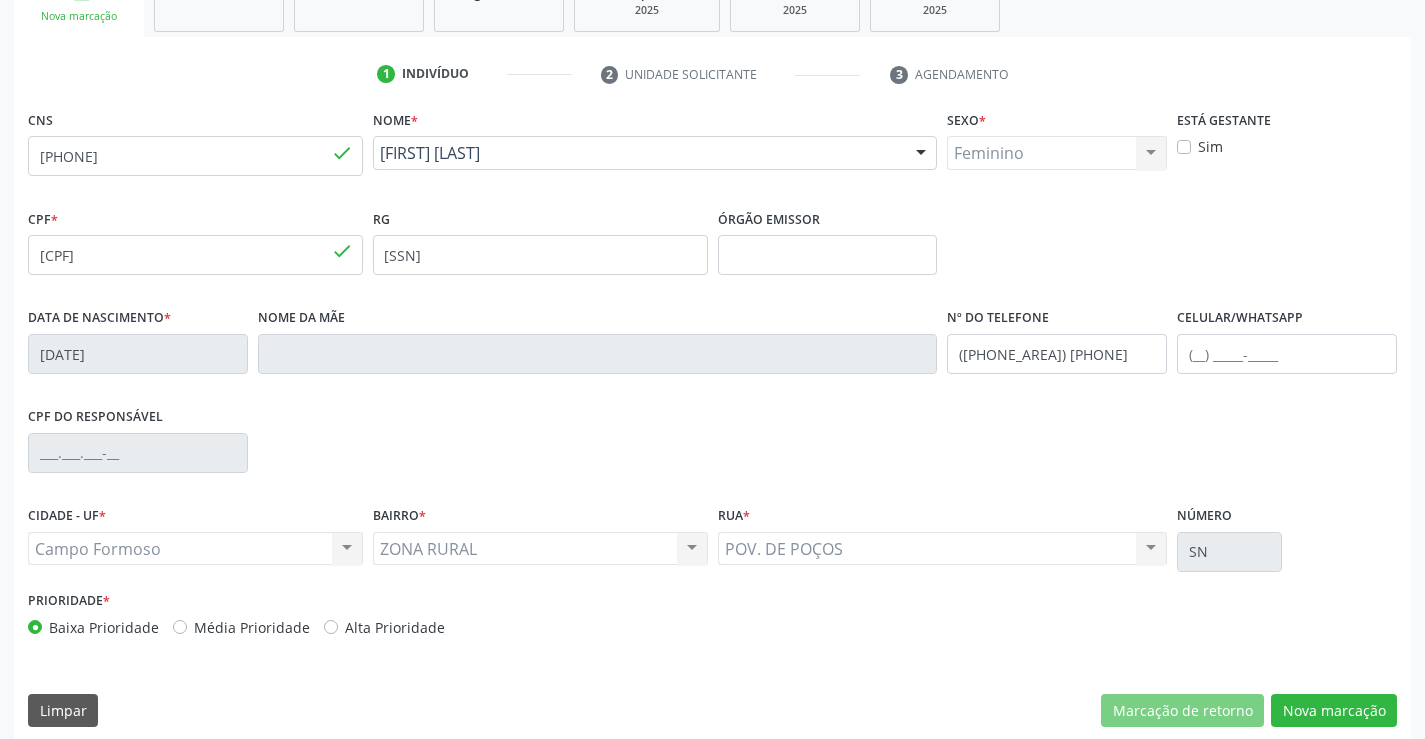scroll, scrollTop: 345, scrollLeft: 0, axis: vertical 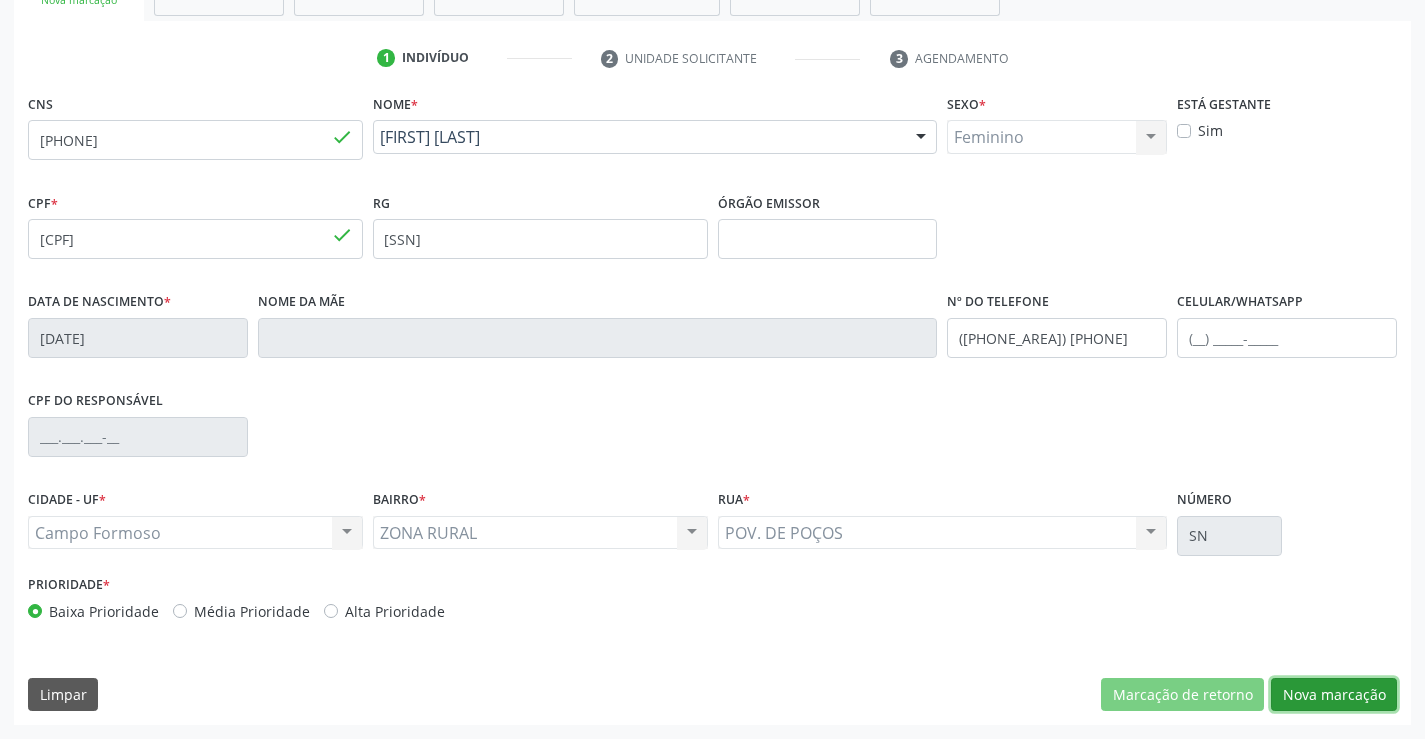 click on "Nova marcação" at bounding box center (1334, 695) 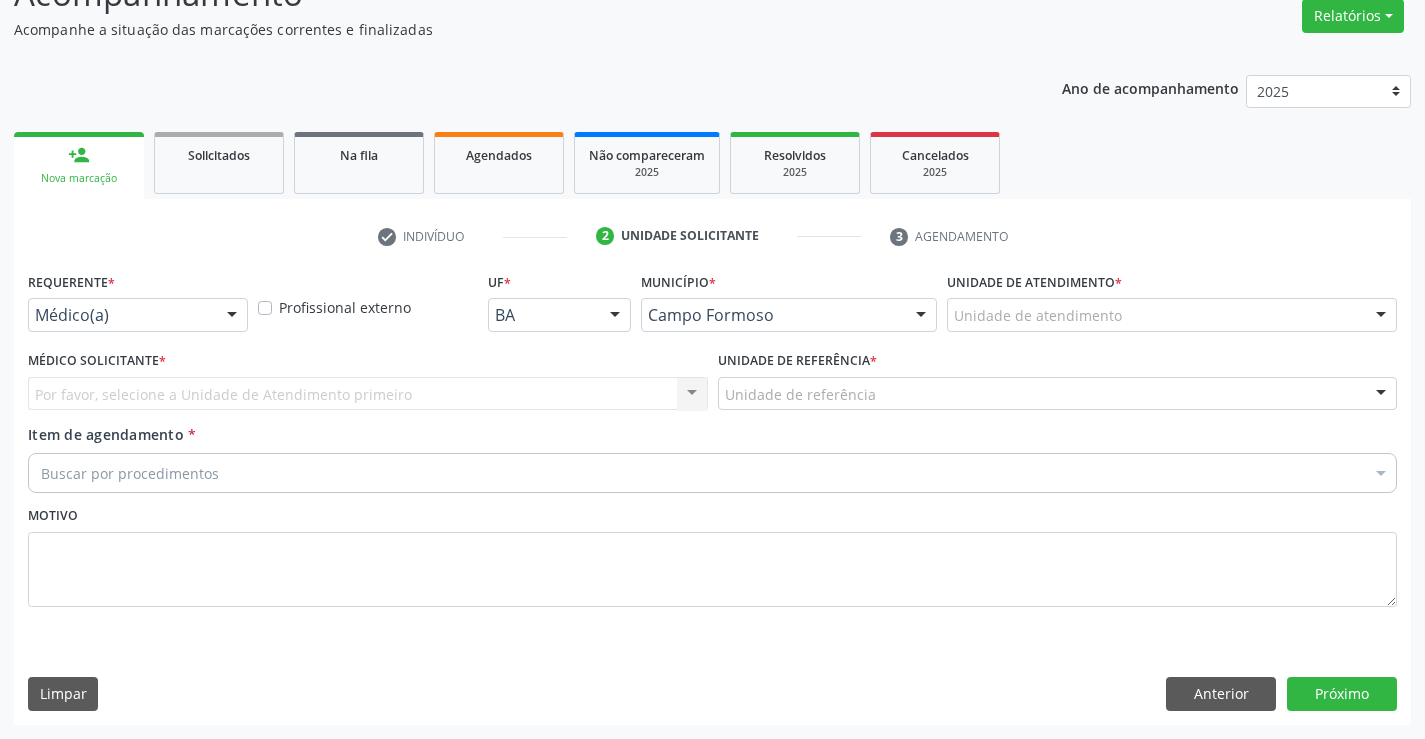scroll, scrollTop: 167, scrollLeft: 0, axis: vertical 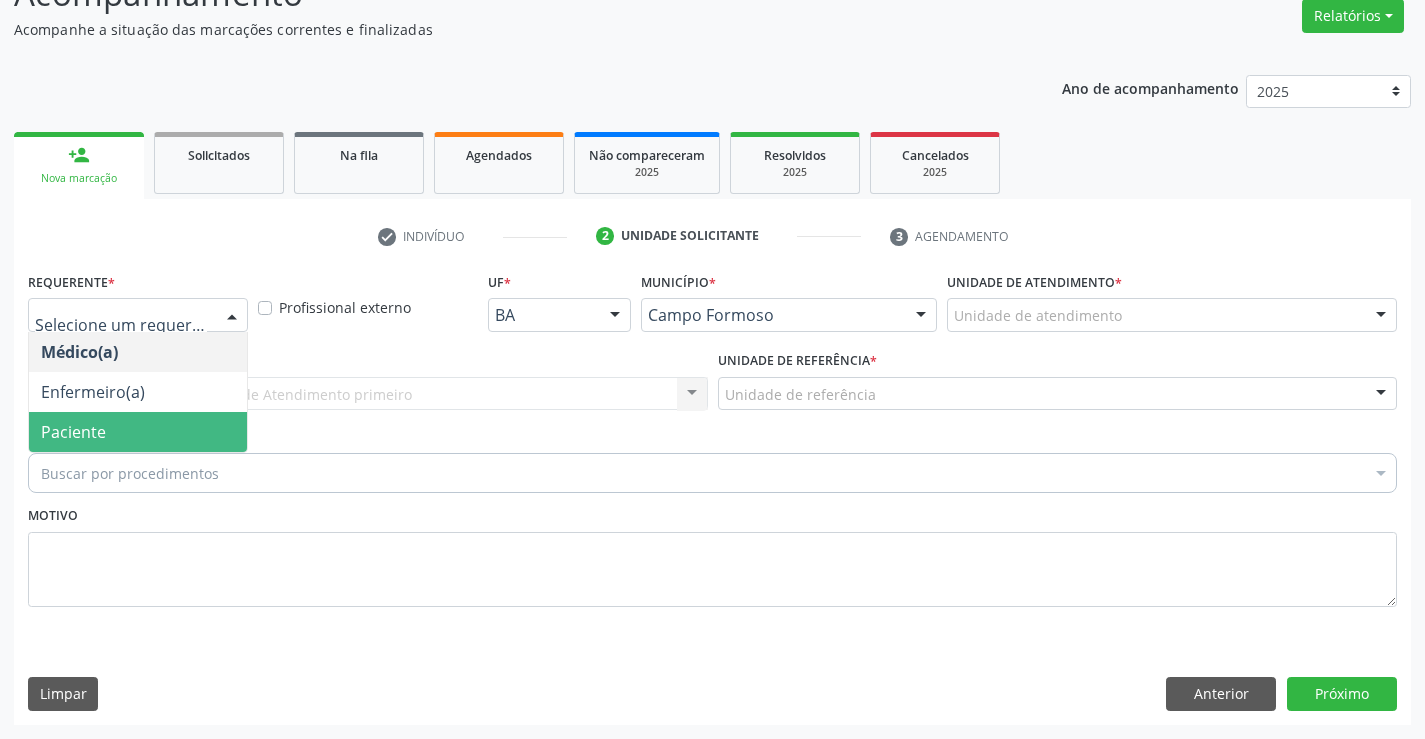 click on "Paciente" at bounding box center [73, 432] 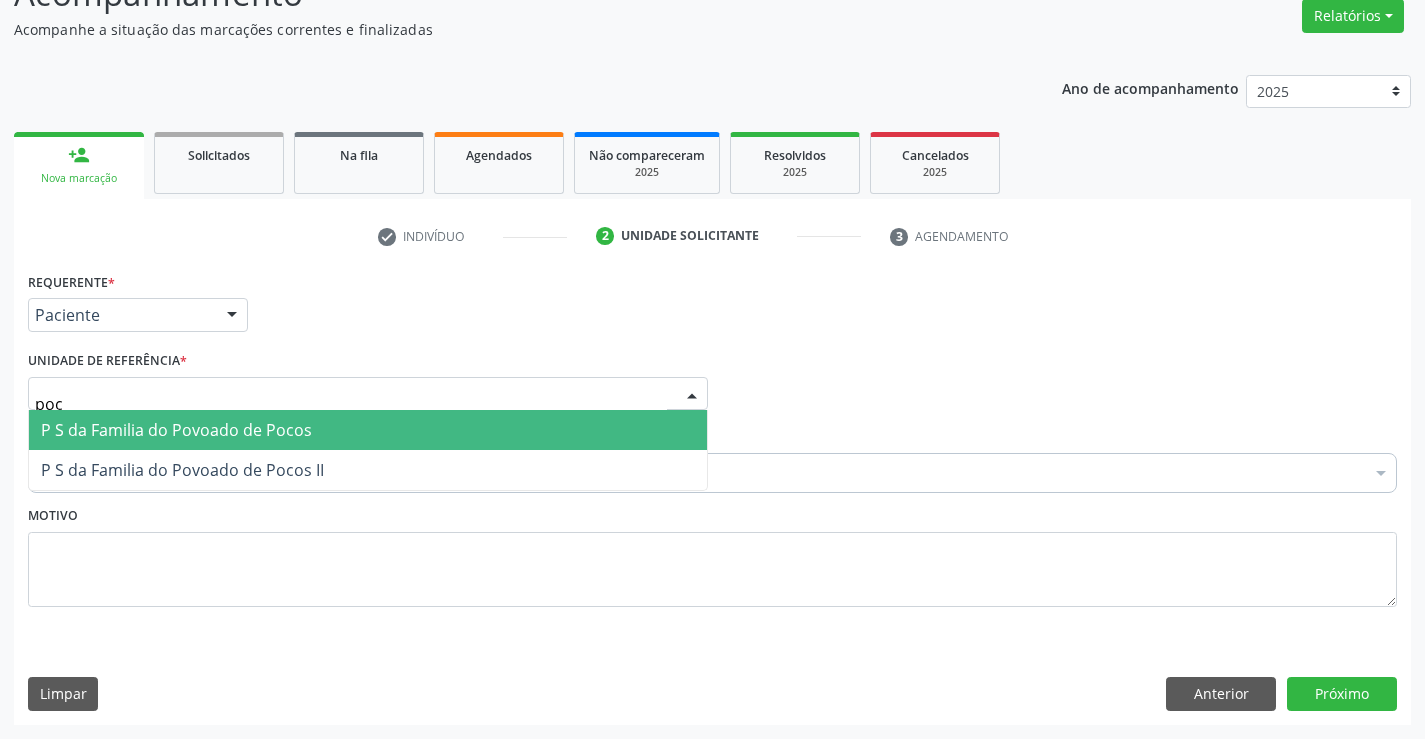 type on "poco" 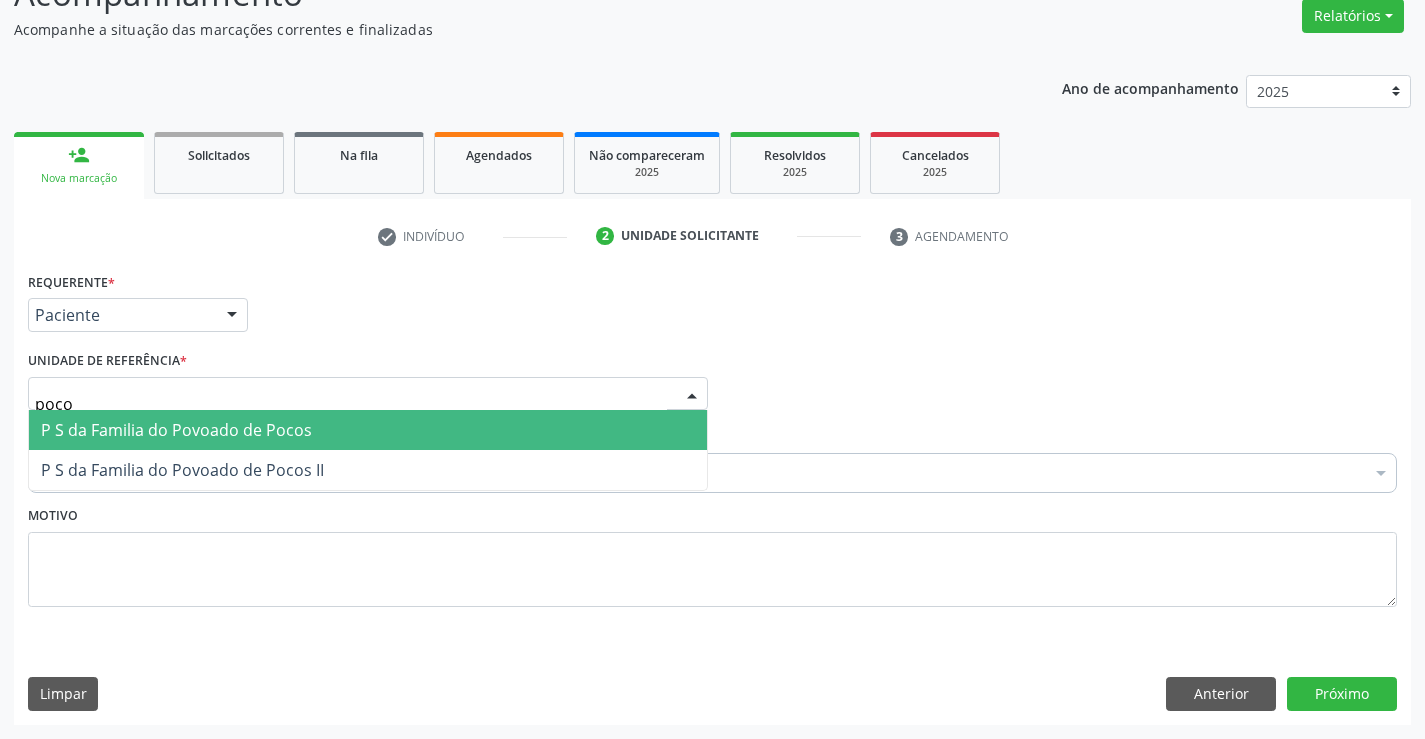 click on "P S da Familia do Povoado de Pocos" at bounding box center [176, 430] 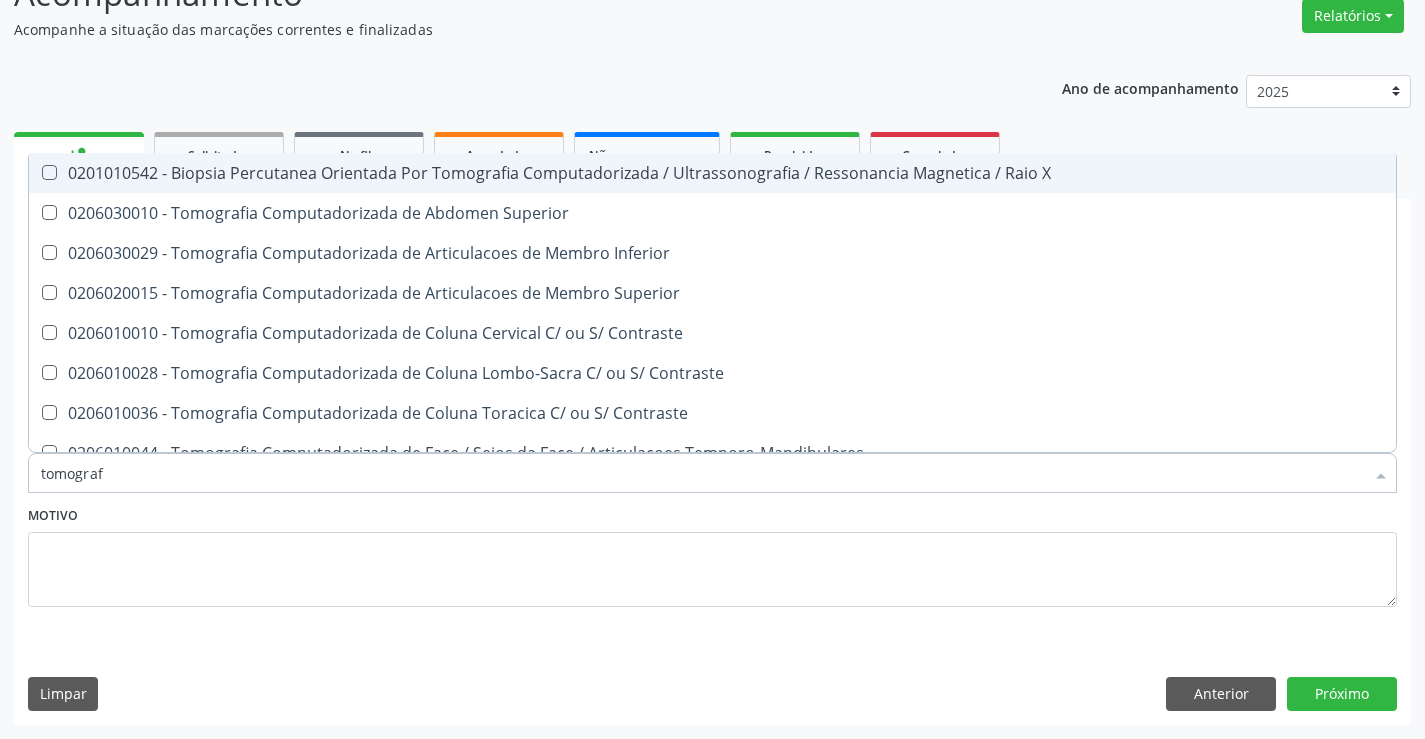type on "tomografi" 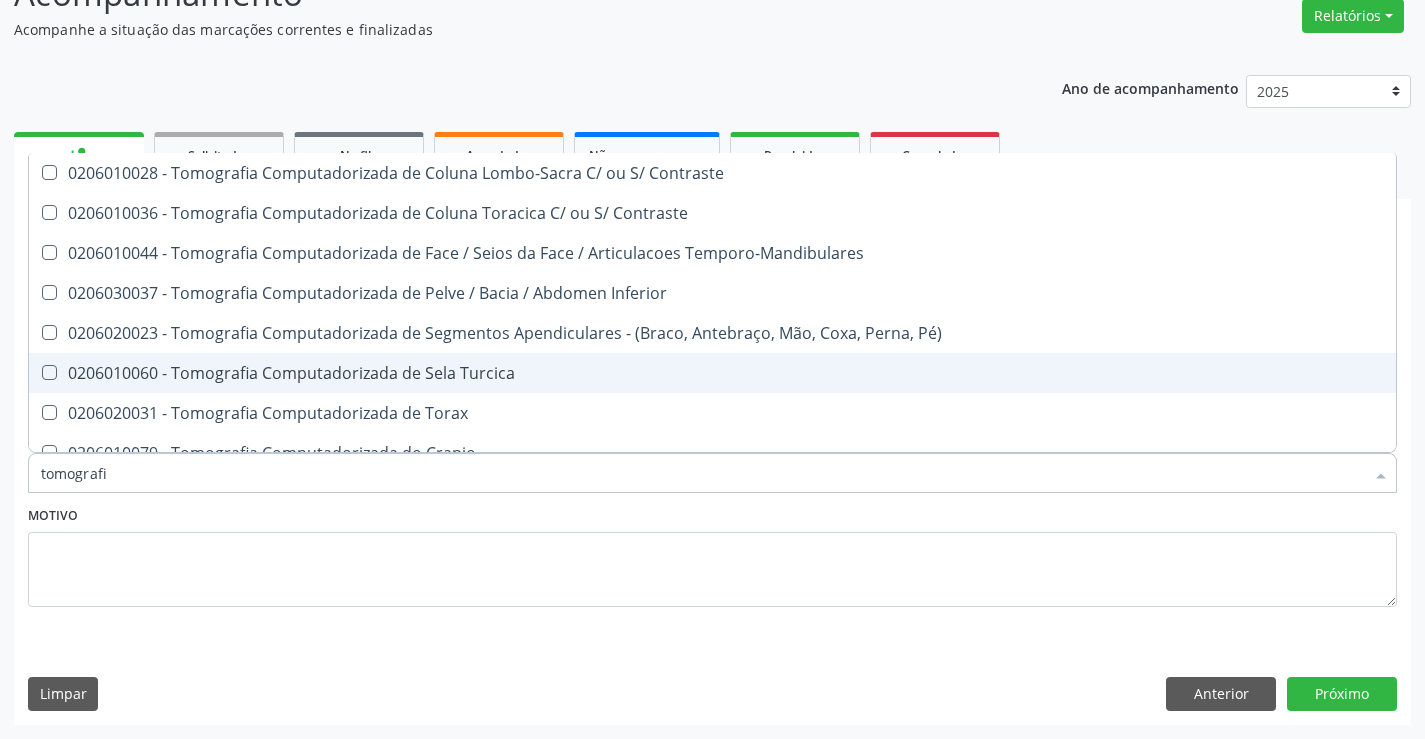 scroll, scrollTop: 300, scrollLeft: 0, axis: vertical 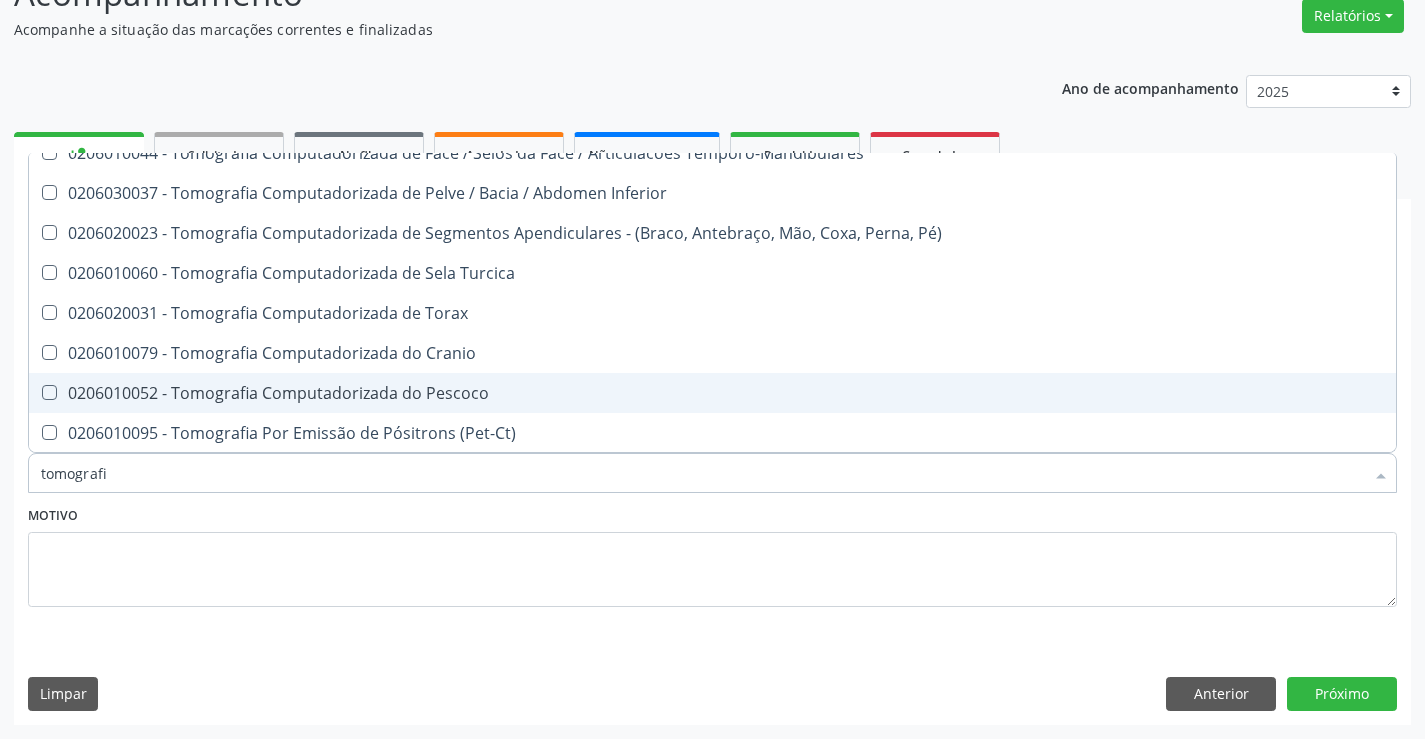 click on "0206010052 - Tomografia Computadorizada do Pescoco" at bounding box center (712, 393) 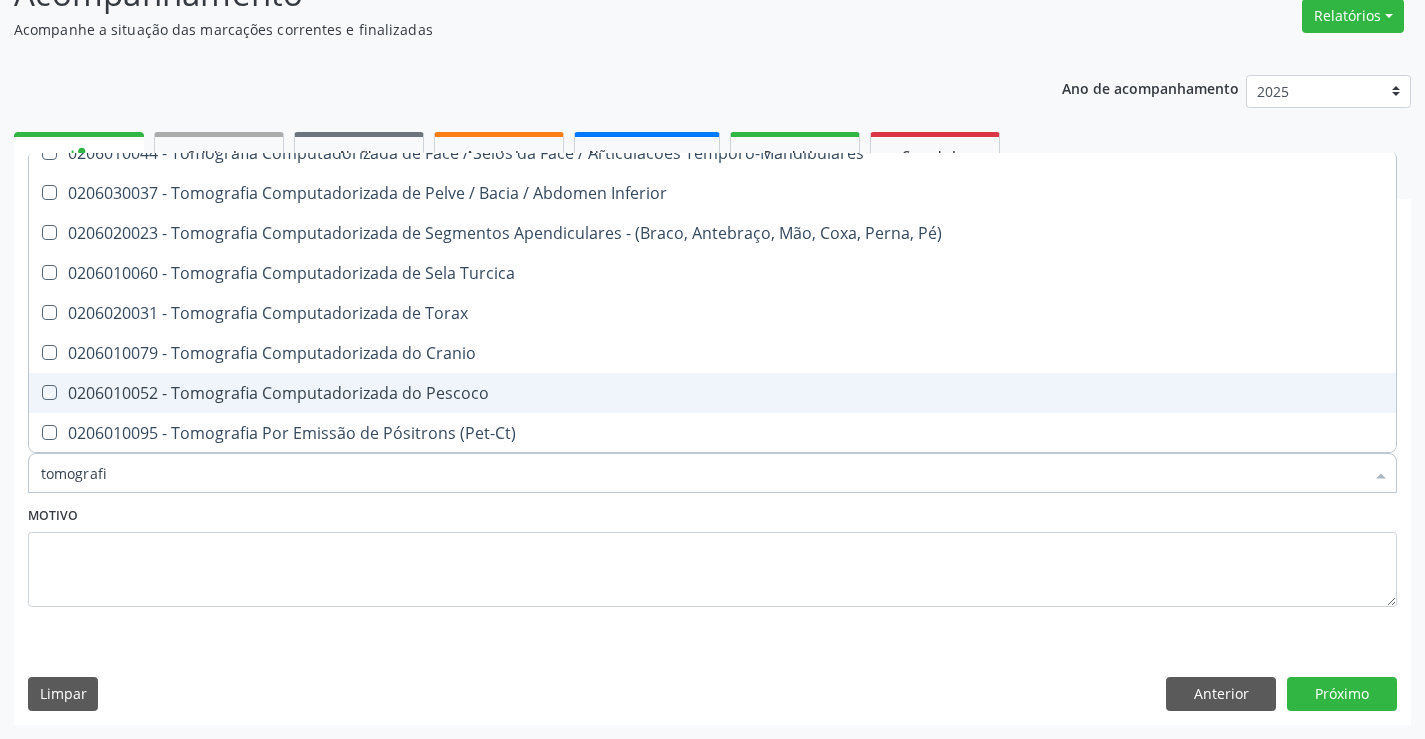 checkbox on "true" 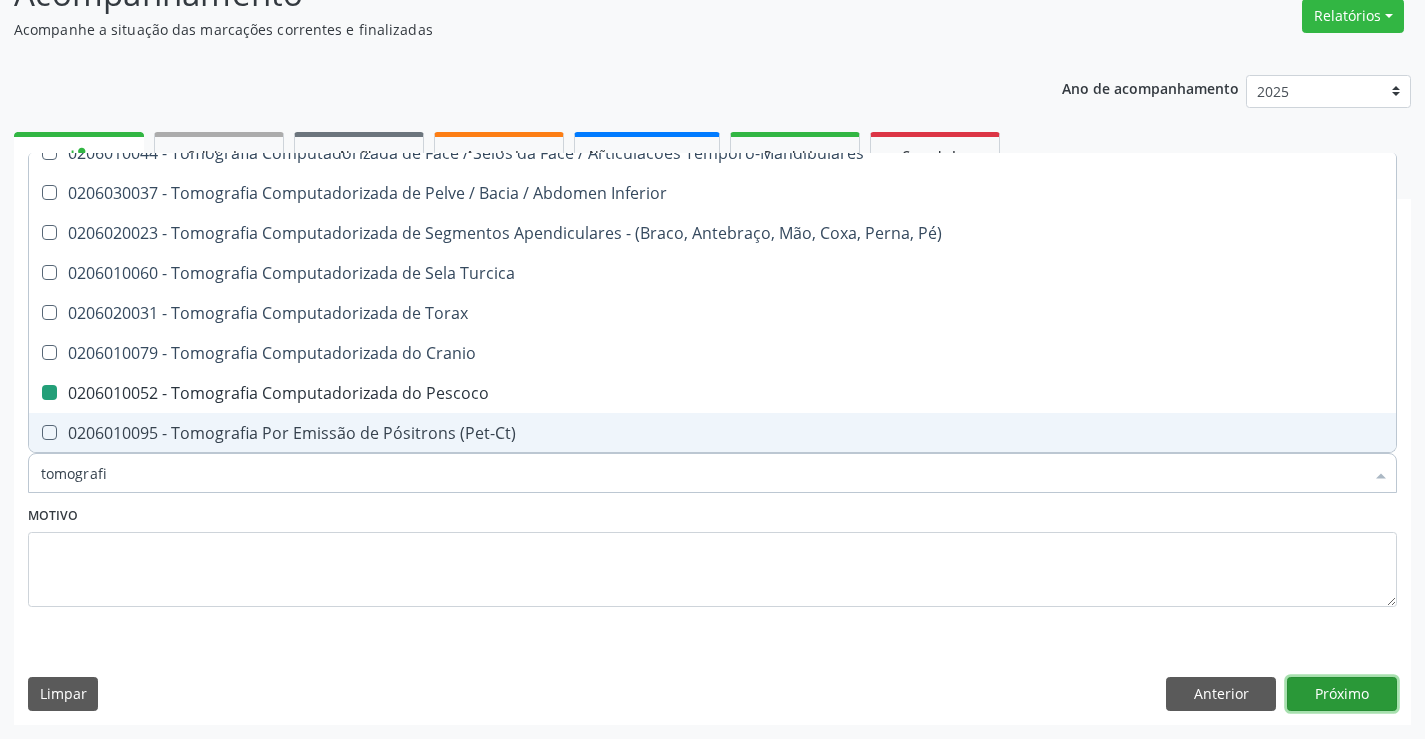 click on "Próximo" at bounding box center [1342, 694] 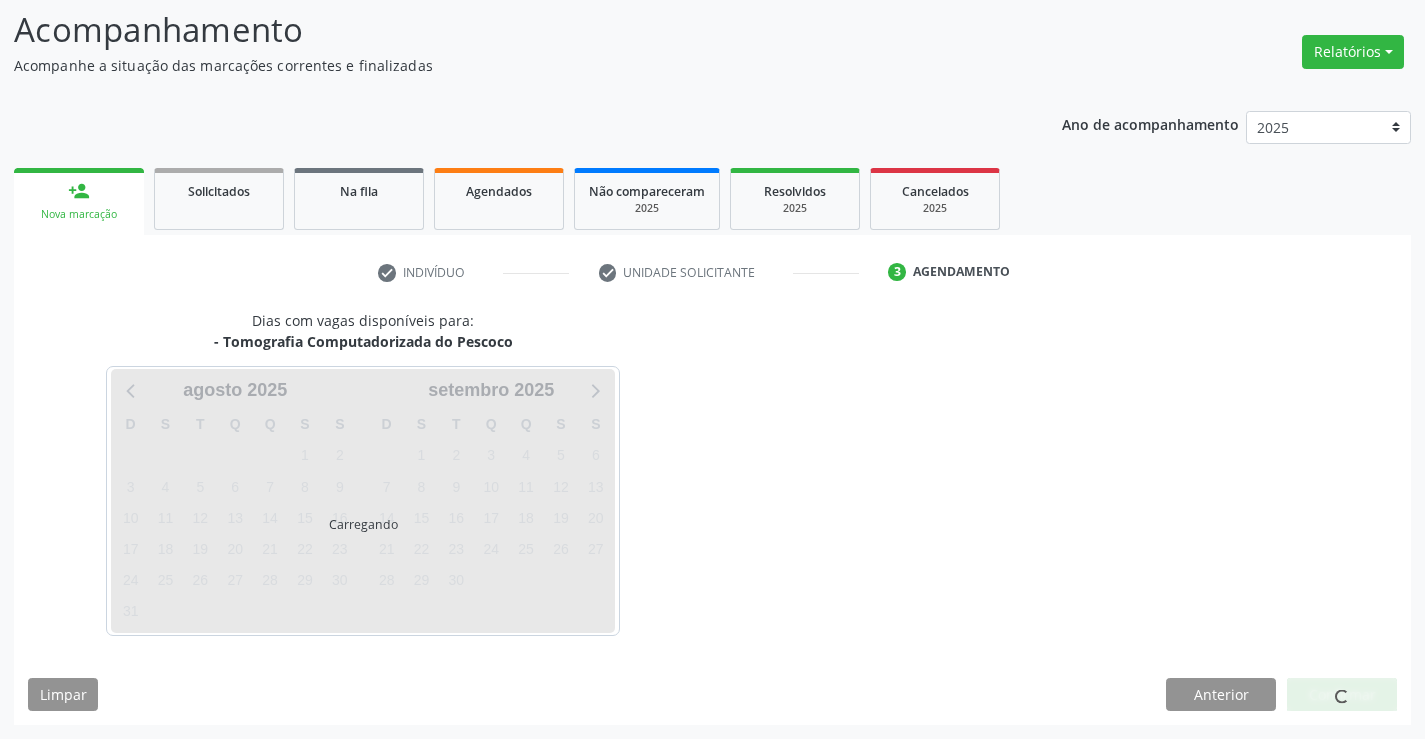 scroll, scrollTop: 131, scrollLeft: 0, axis: vertical 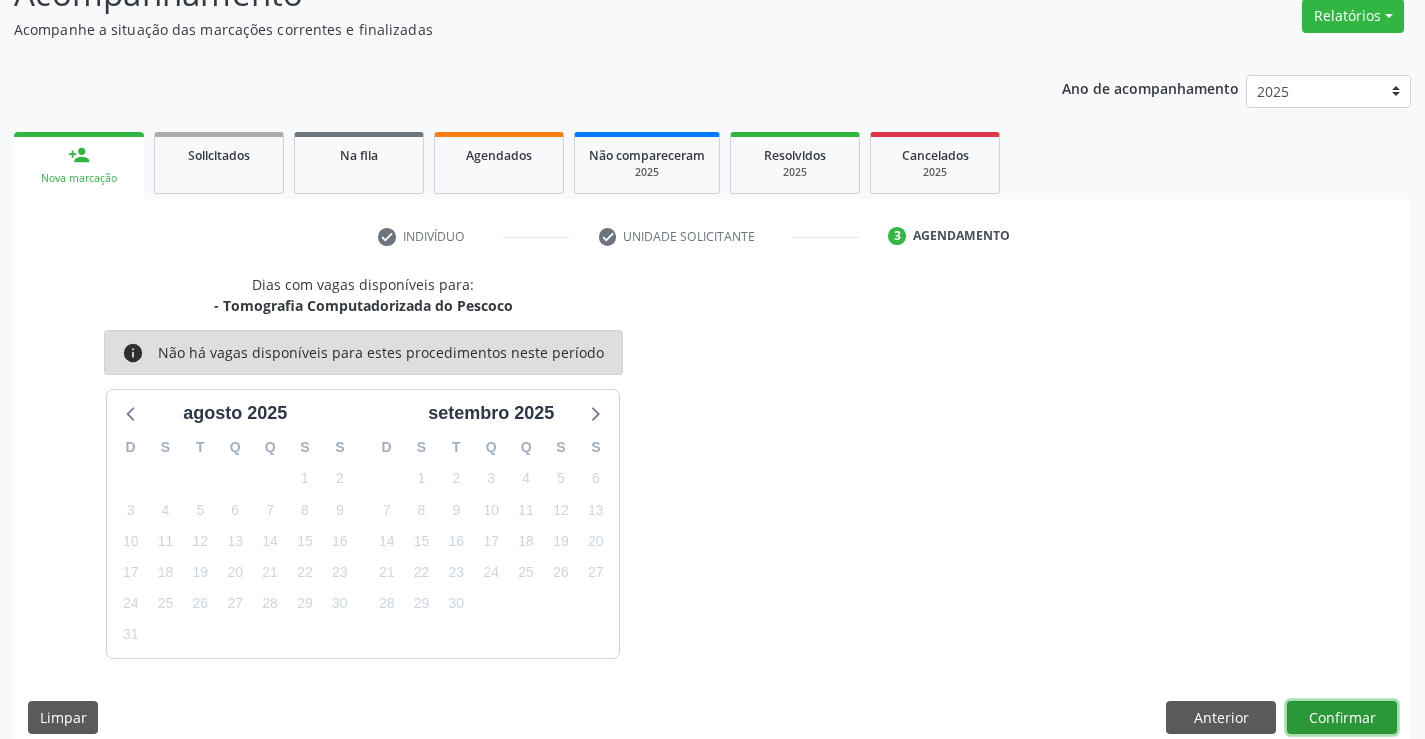 click on "Confirmar" at bounding box center (1342, 718) 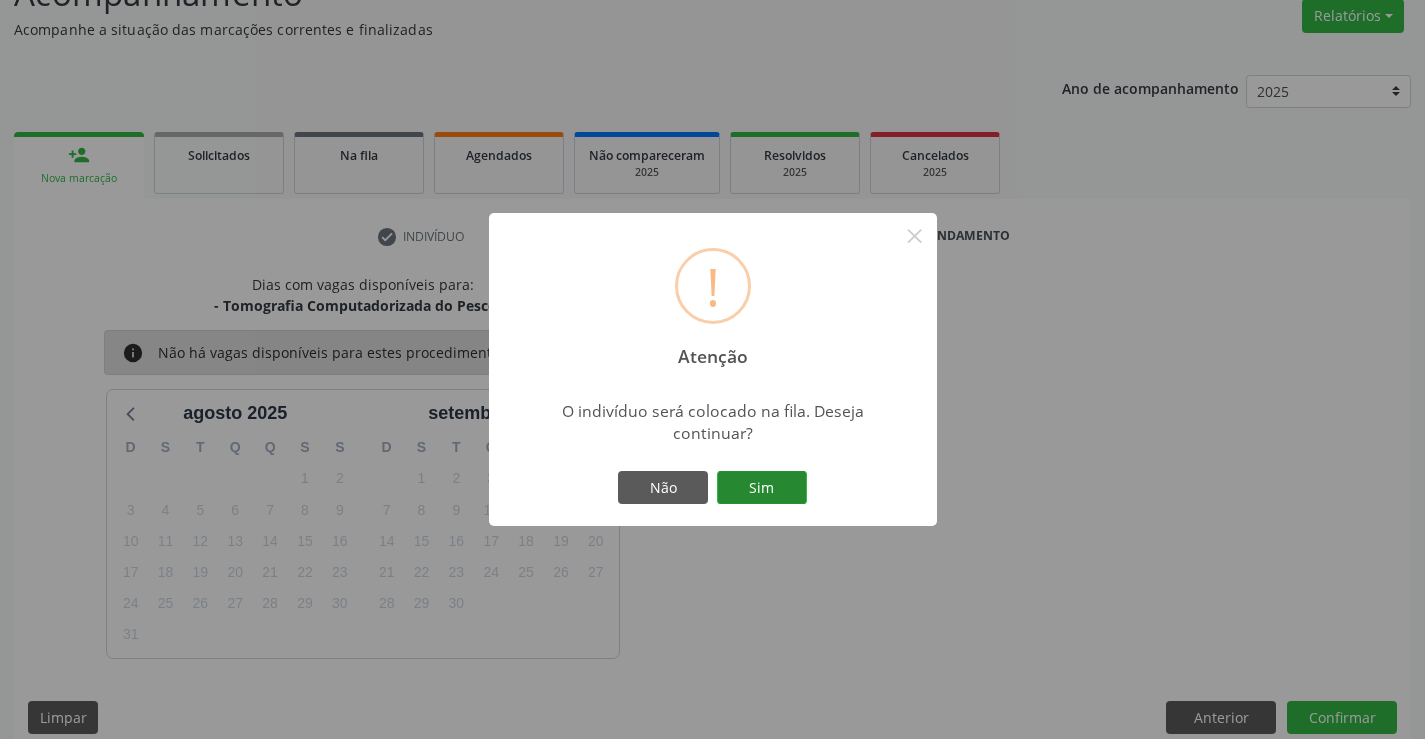 click on "Sim" at bounding box center (762, 488) 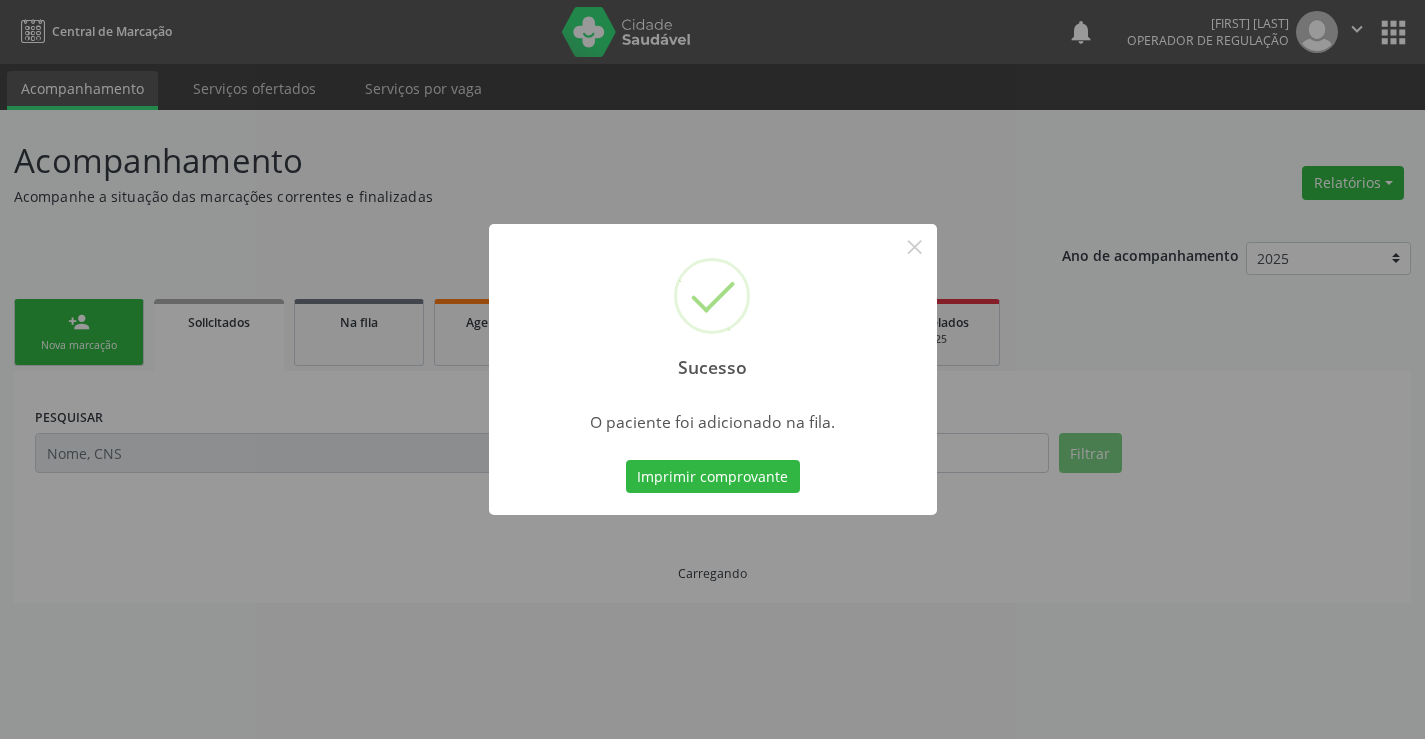scroll, scrollTop: 0, scrollLeft: 0, axis: both 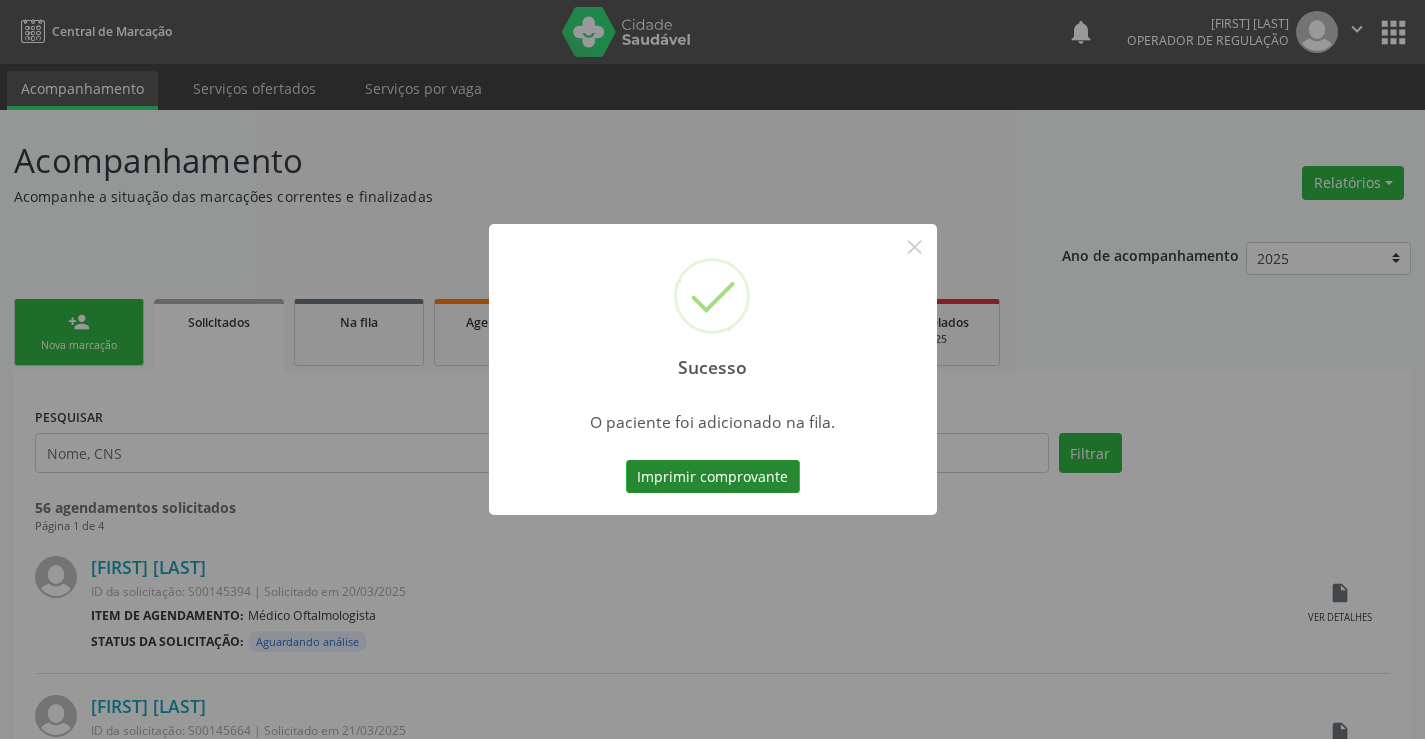click on "Imprimir comprovante" at bounding box center (713, 477) 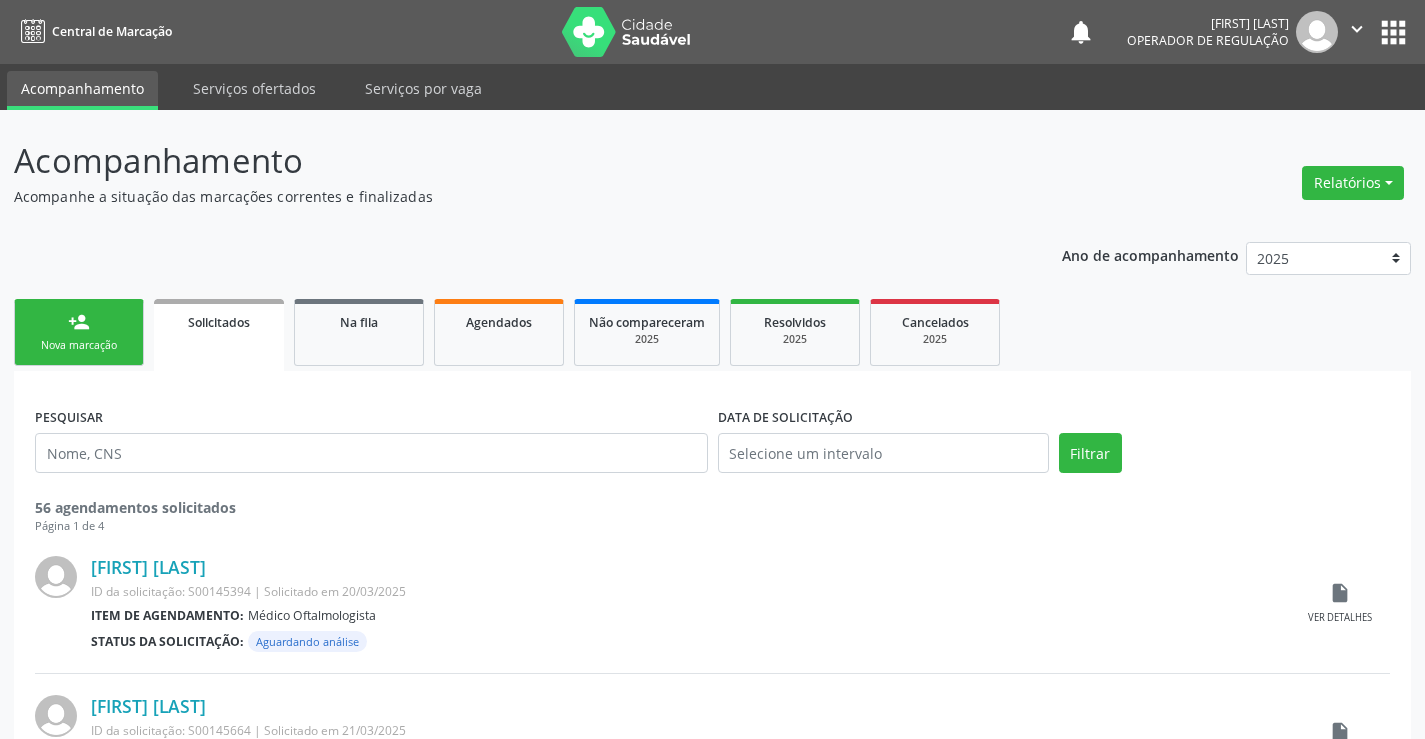 click on "Nova marcação" at bounding box center [79, 345] 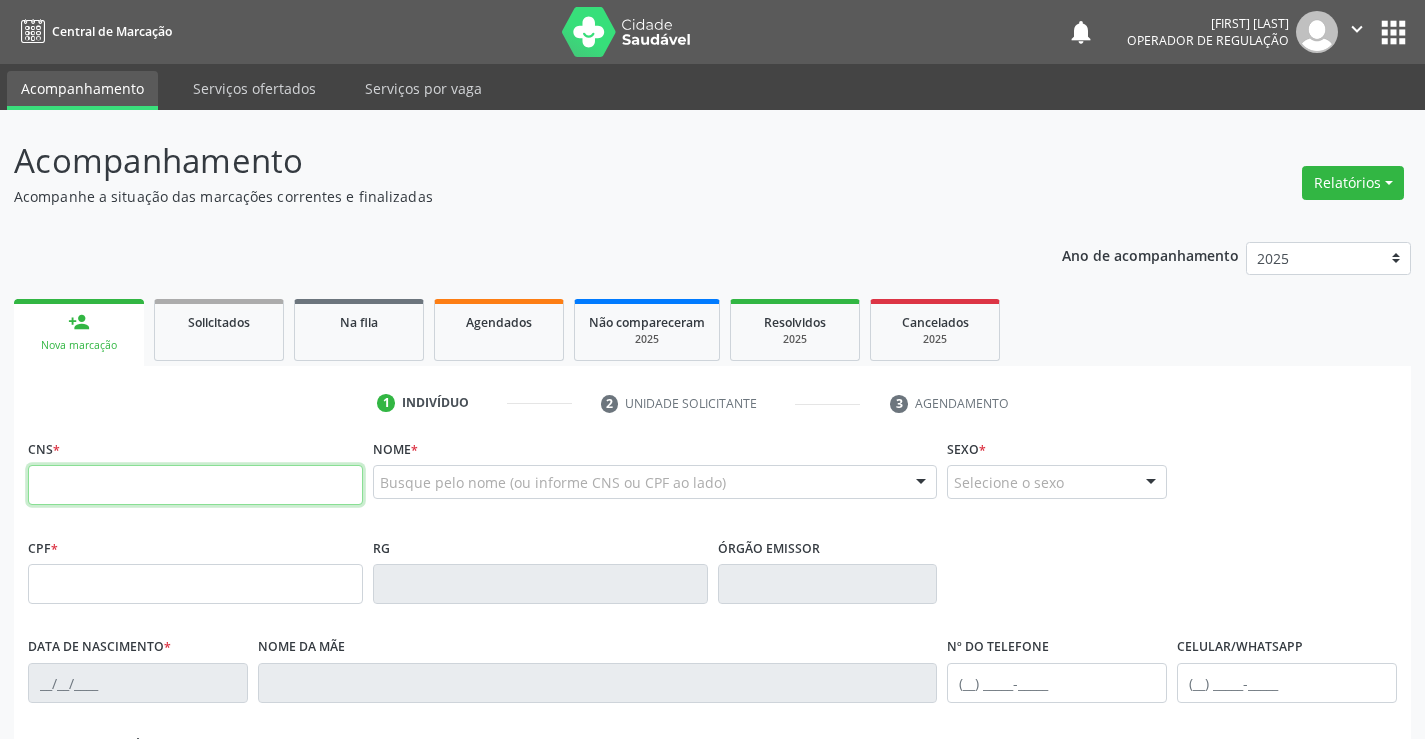 click at bounding box center [195, 485] 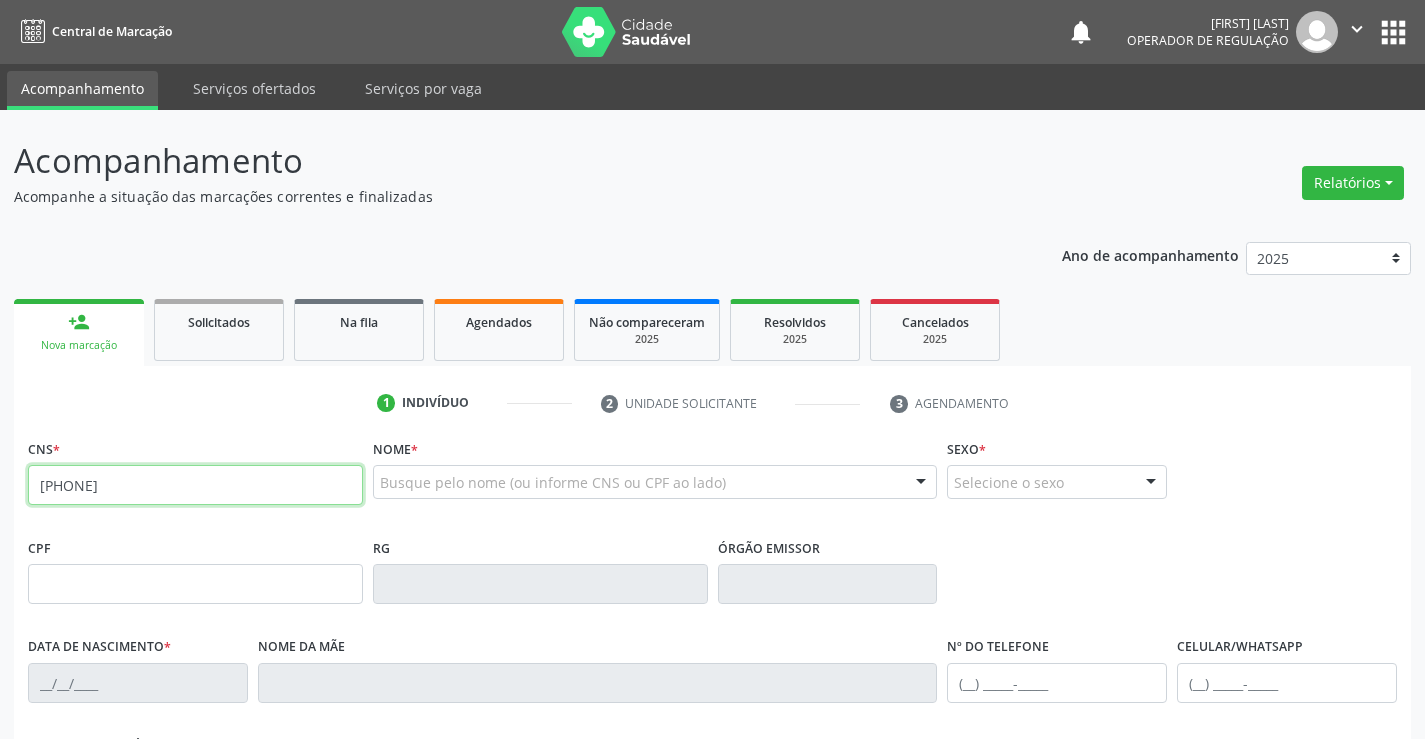 type on "[PHONE]" 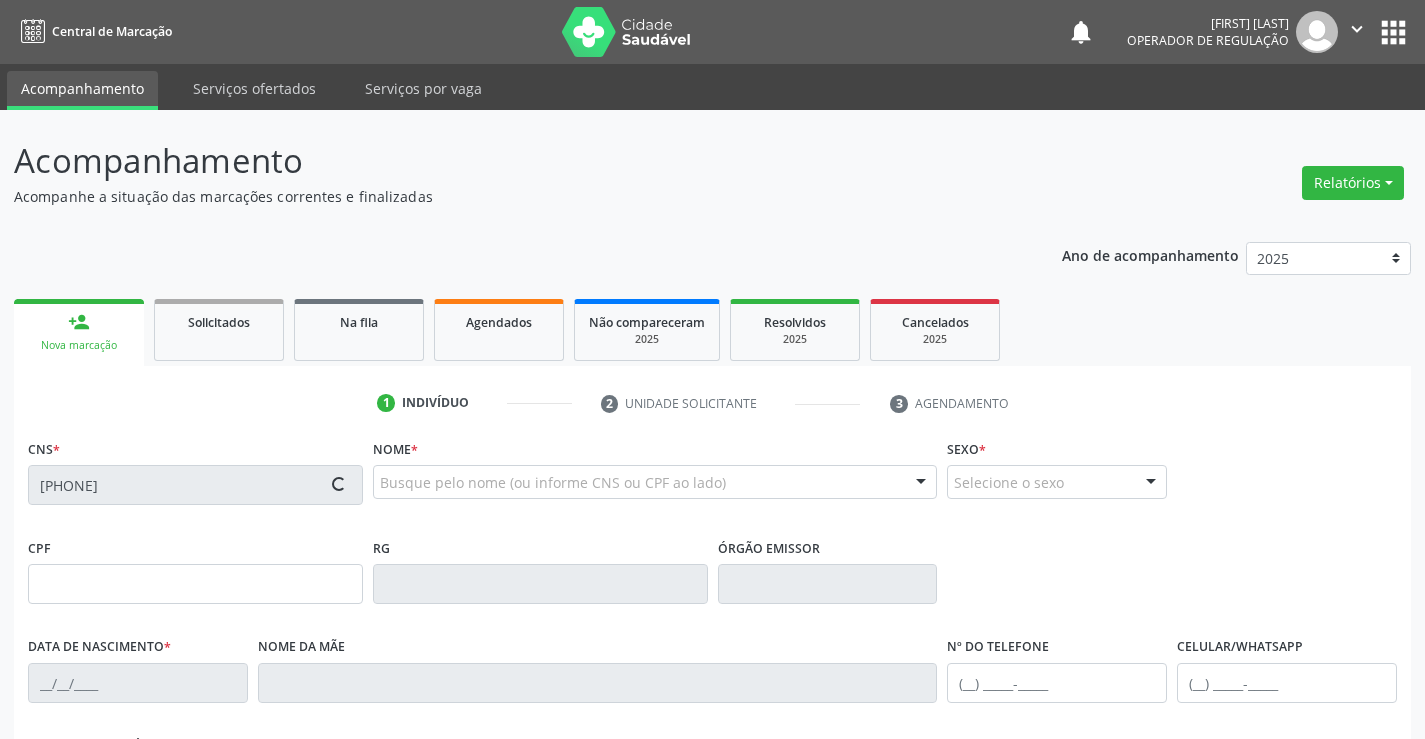 type on "[DATE]" 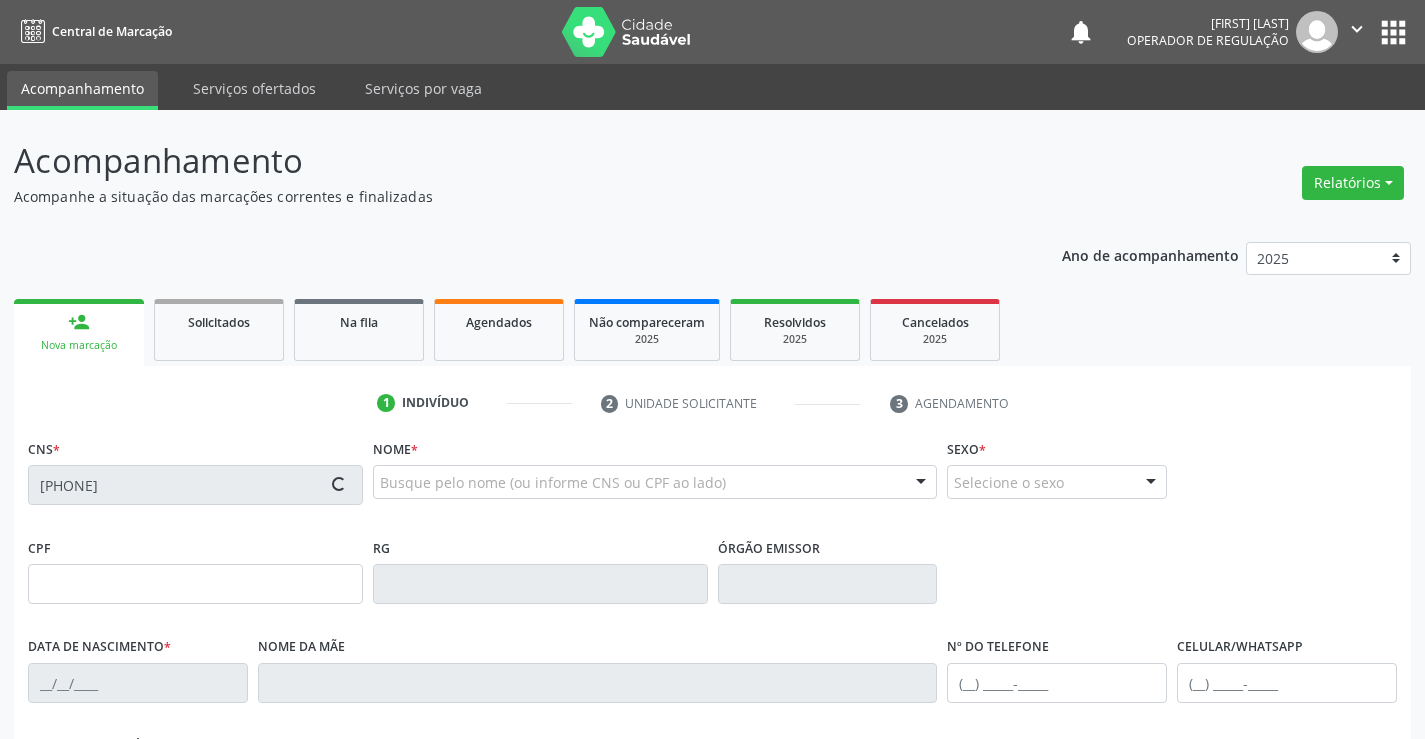 type on "([PHONE_AREA]) [PHONE]" 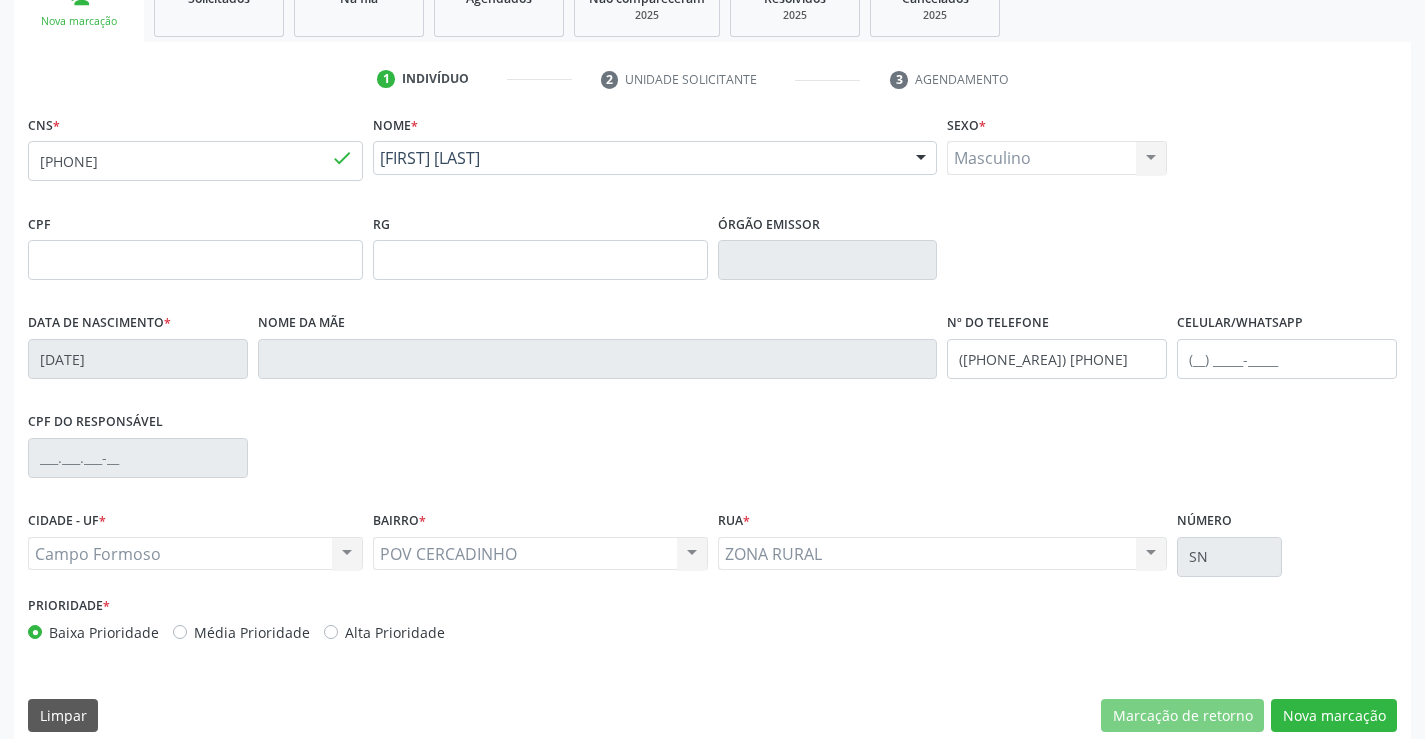 scroll, scrollTop: 345, scrollLeft: 0, axis: vertical 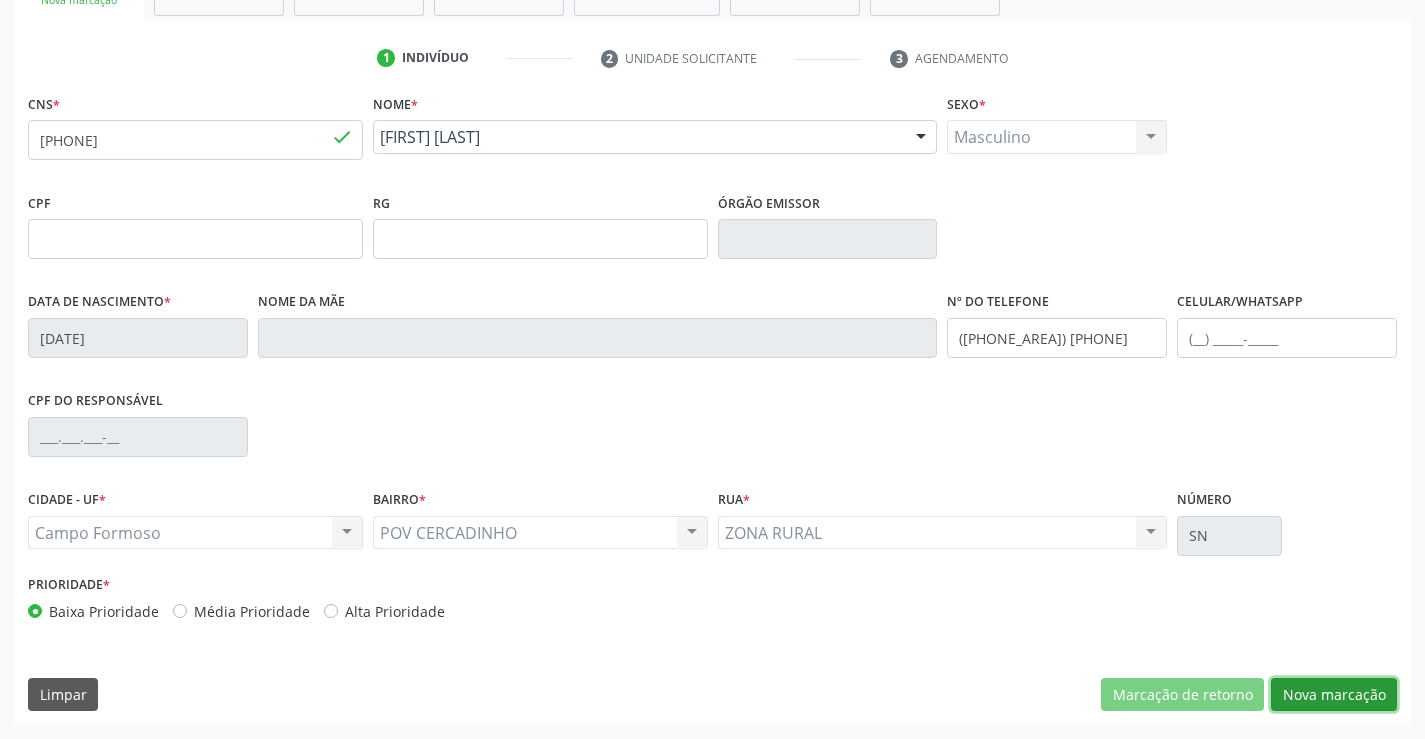 click on "Nova marcação" at bounding box center (1334, 695) 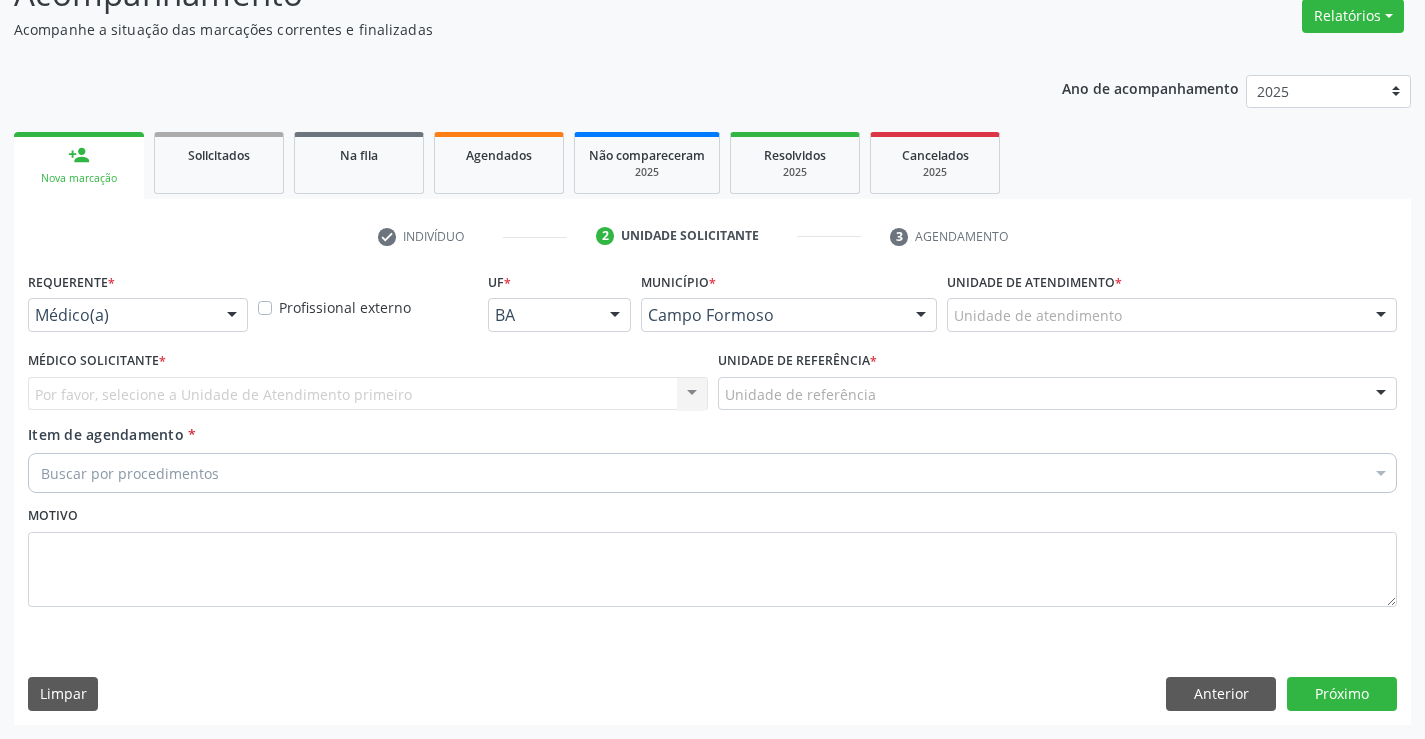 scroll, scrollTop: 167, scrollLeft: 0, axis: vertical 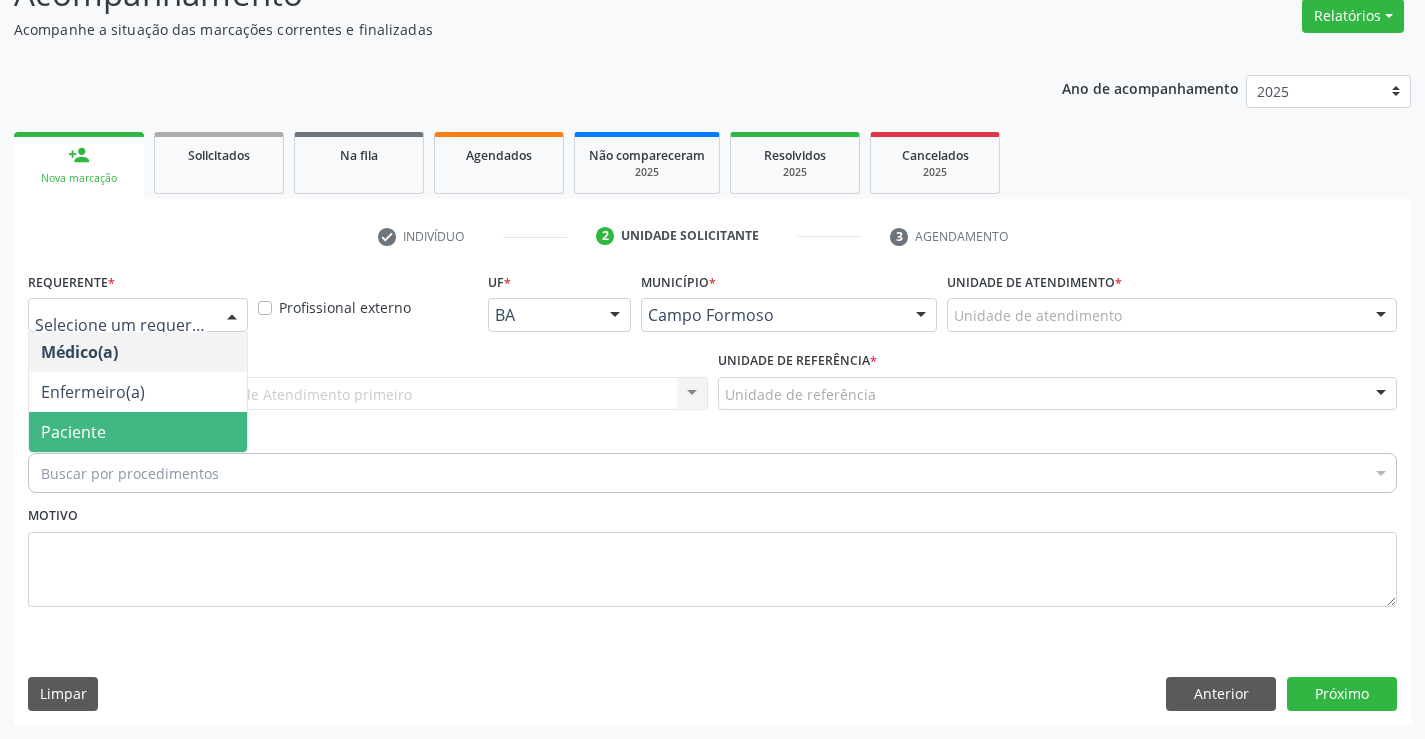 click on "Paciente" at bounding box center (138, 432) 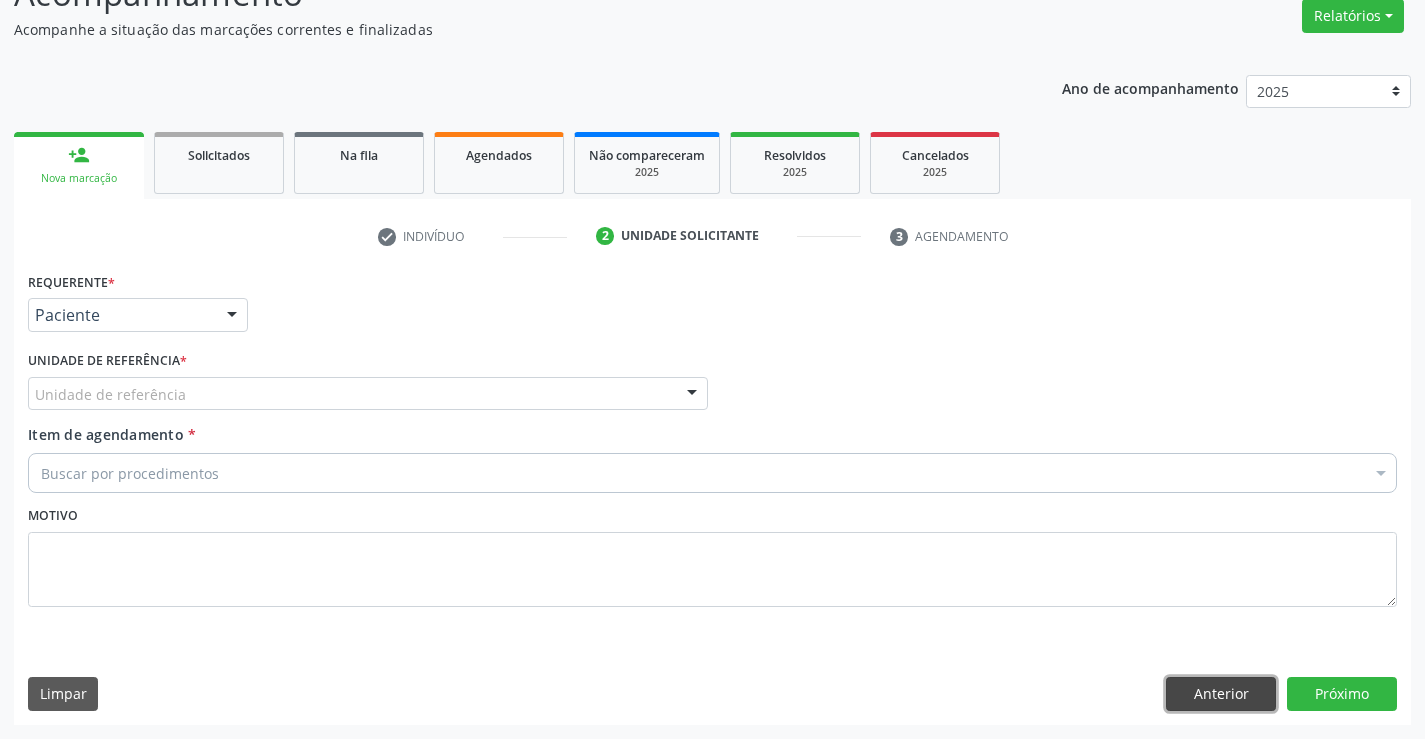 click on "Anterior" at bounding box center [1221, 694] 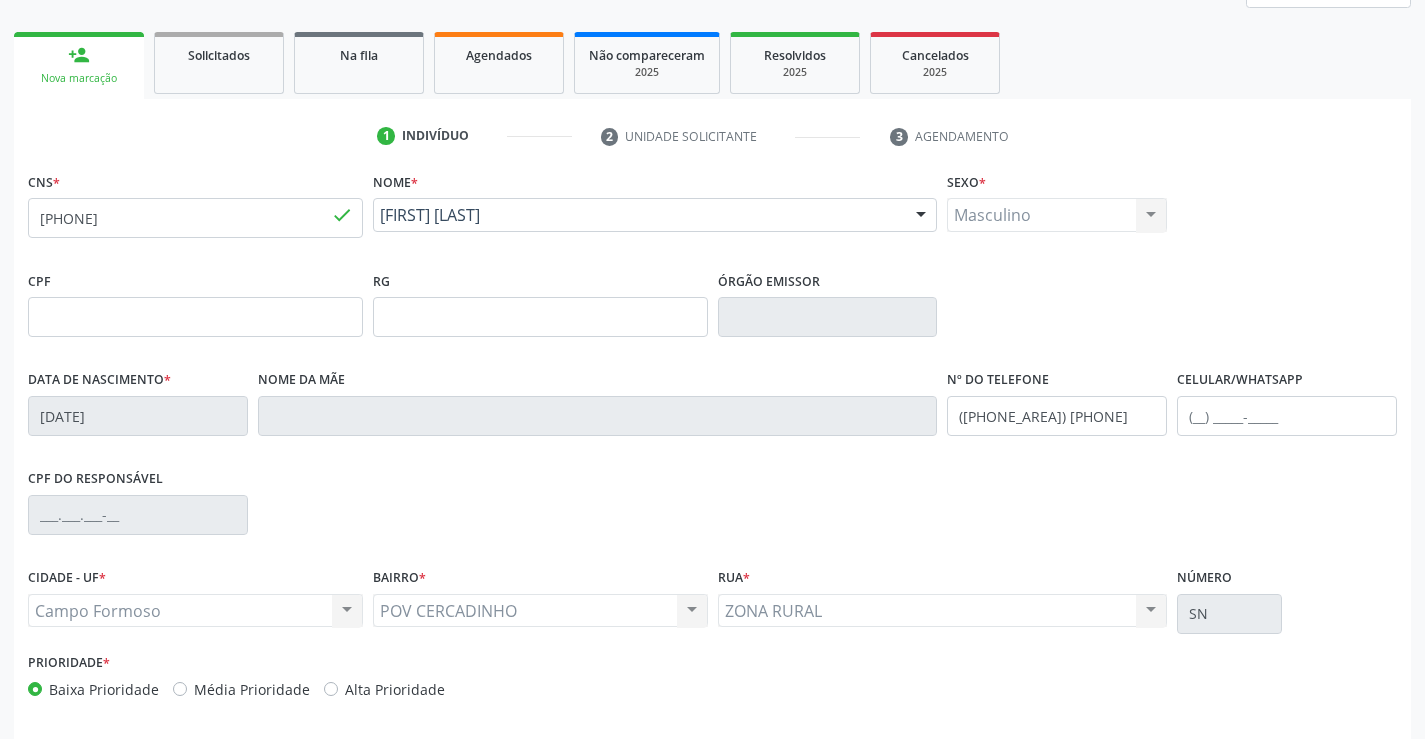 scroll, scrollTop: 345, scrollLeft: 0, axis: vertical 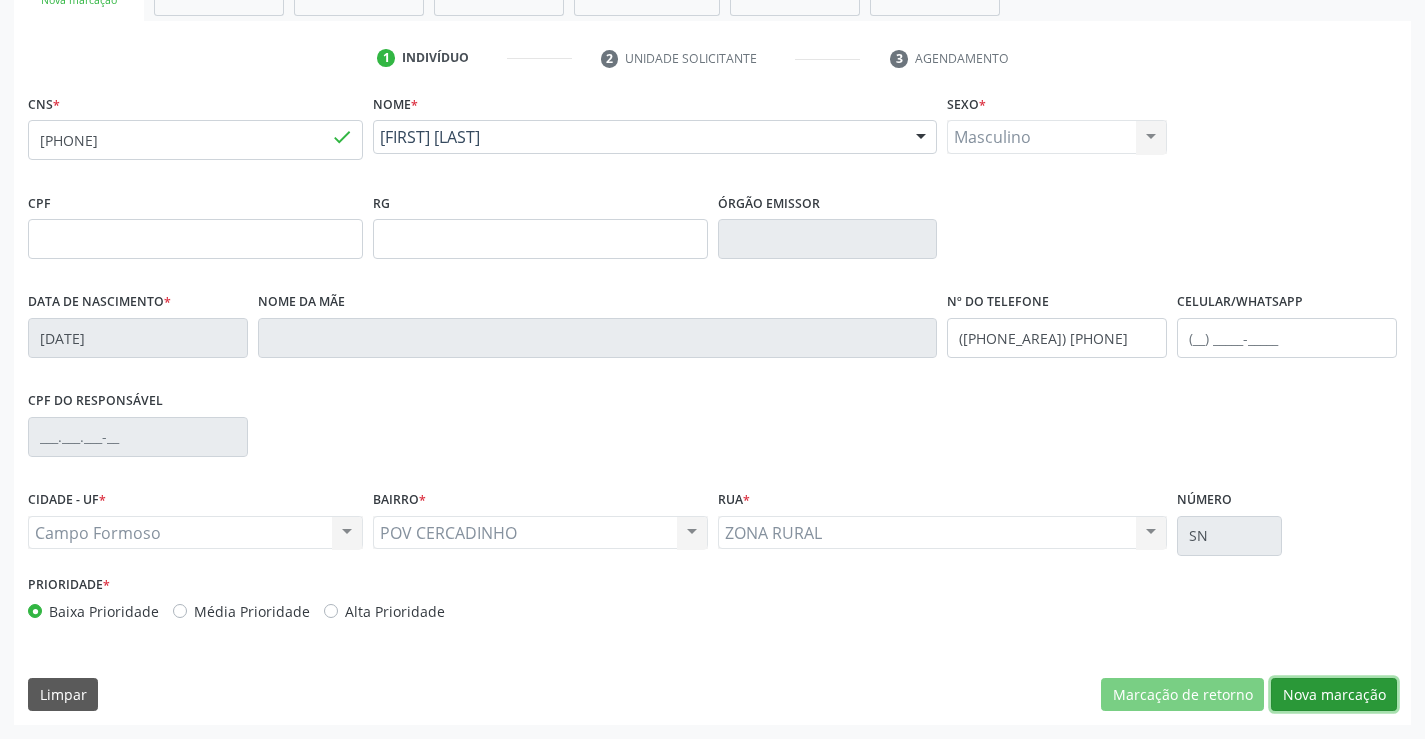 click on "Nova marcação" at bounding box center [1334, 695] 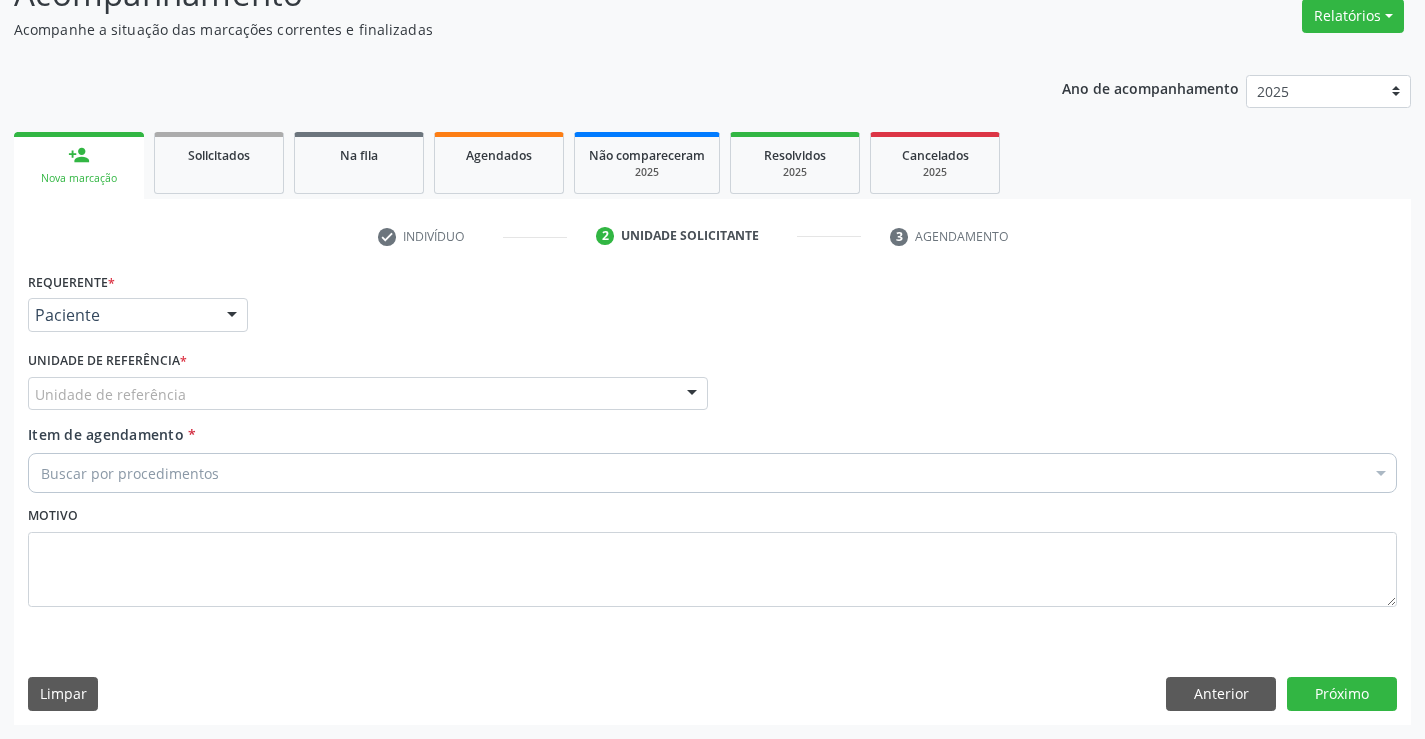 scroll, scrollTop: 167, scrollLeft: 0, axis: vertical 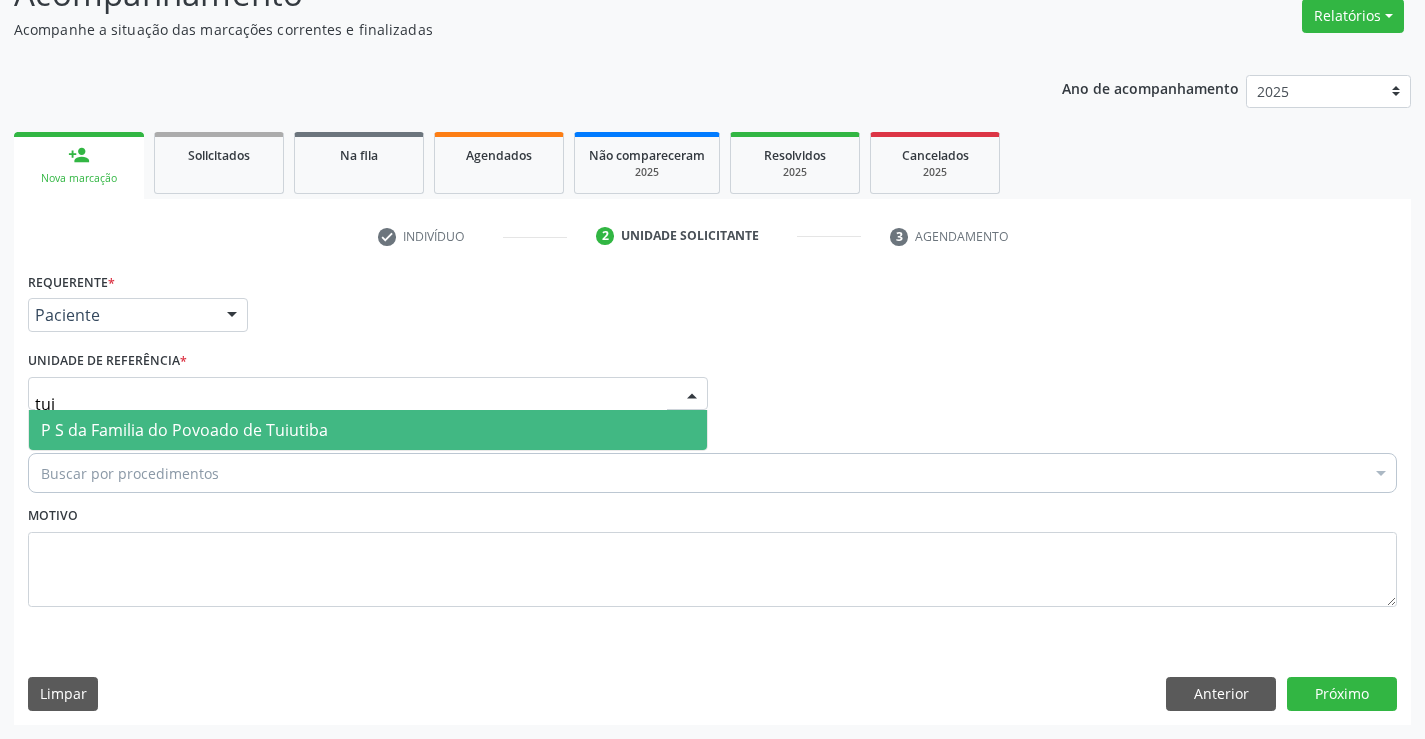 type on "tuiu" 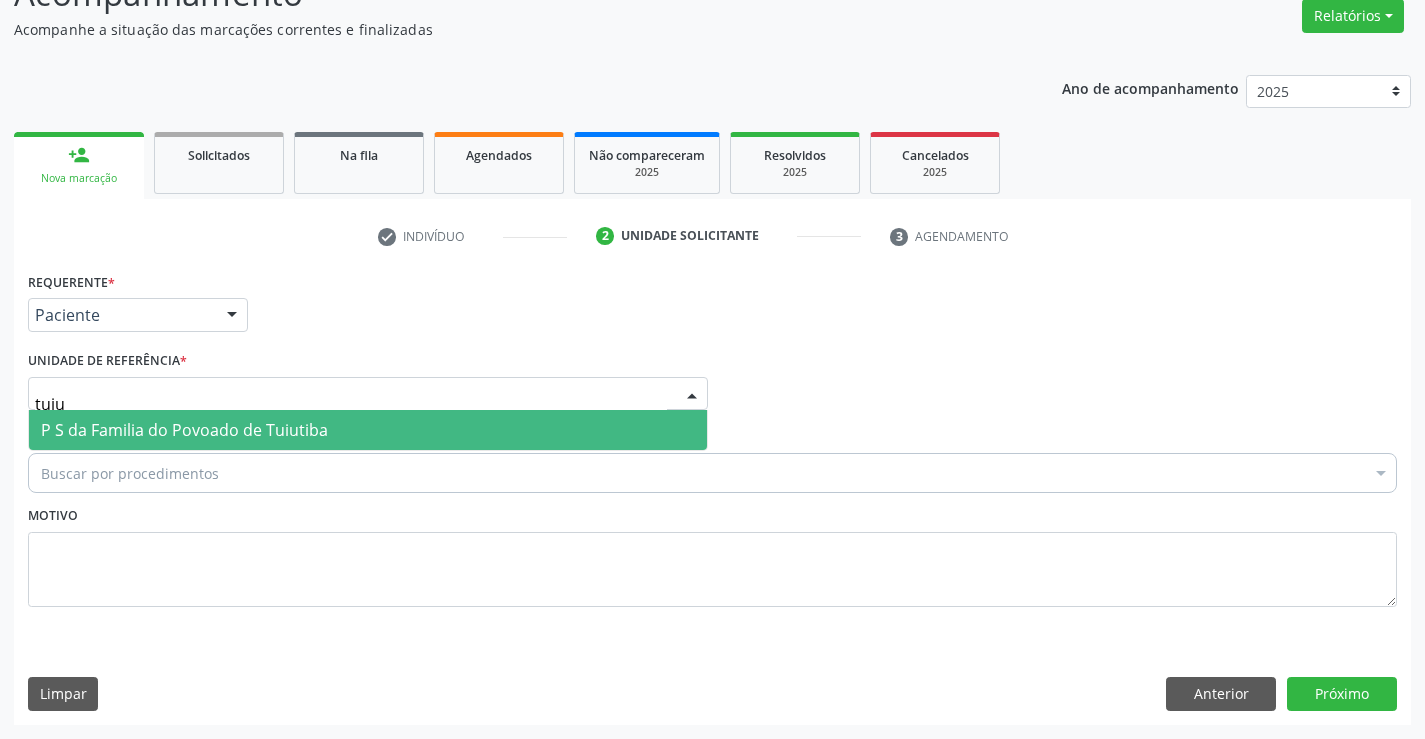 click on "P S da Familia do Povoado de Tuiutiba" at bounding box center [184, 430] 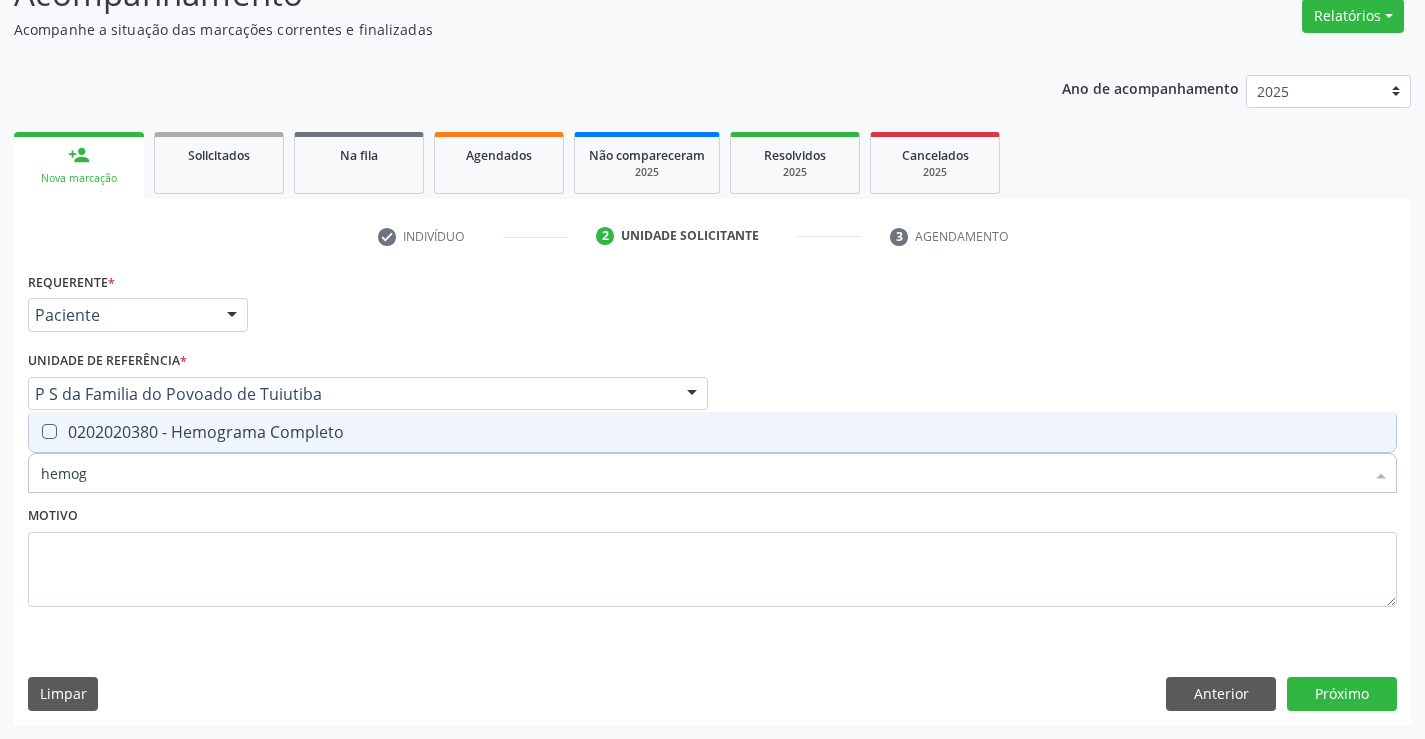 type on "hemogr" 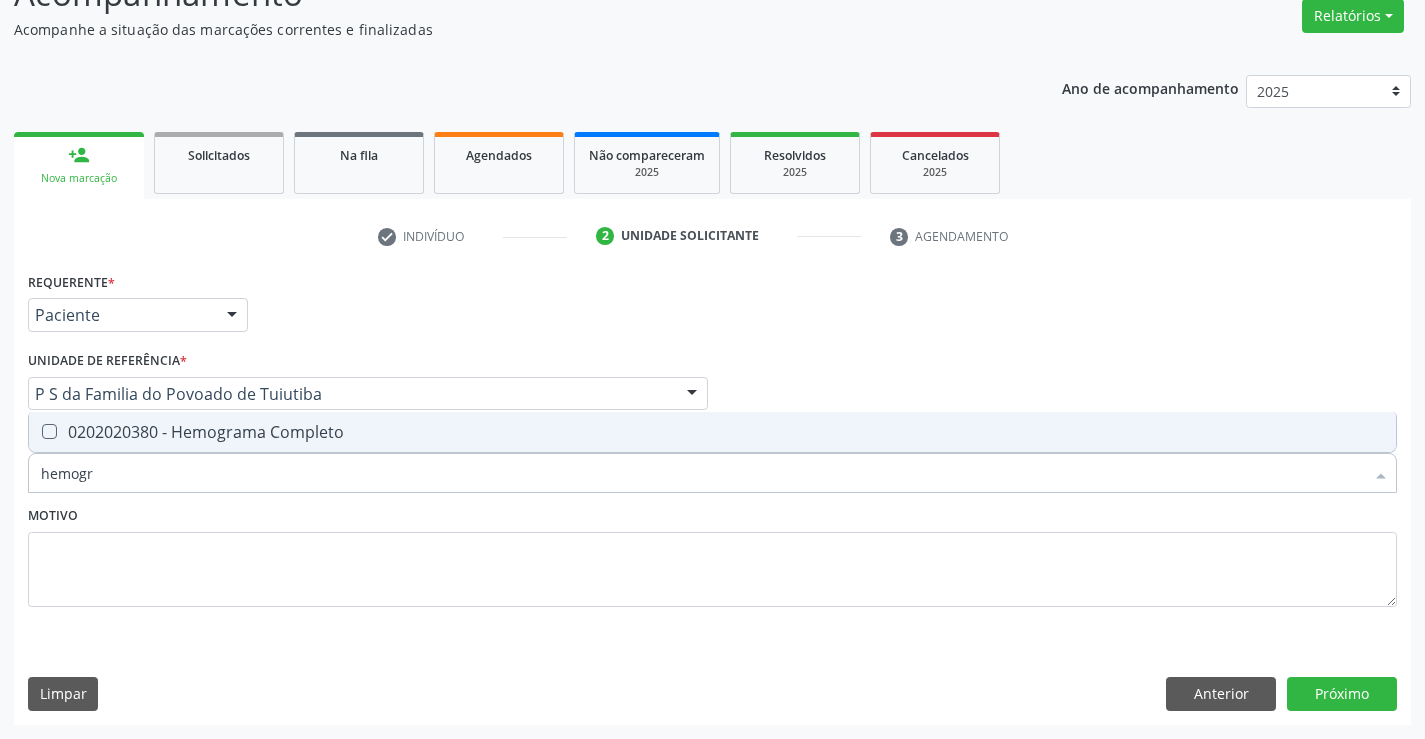 click on "0202020380 - Hemograma Completo" at bounding box center [712, 432] 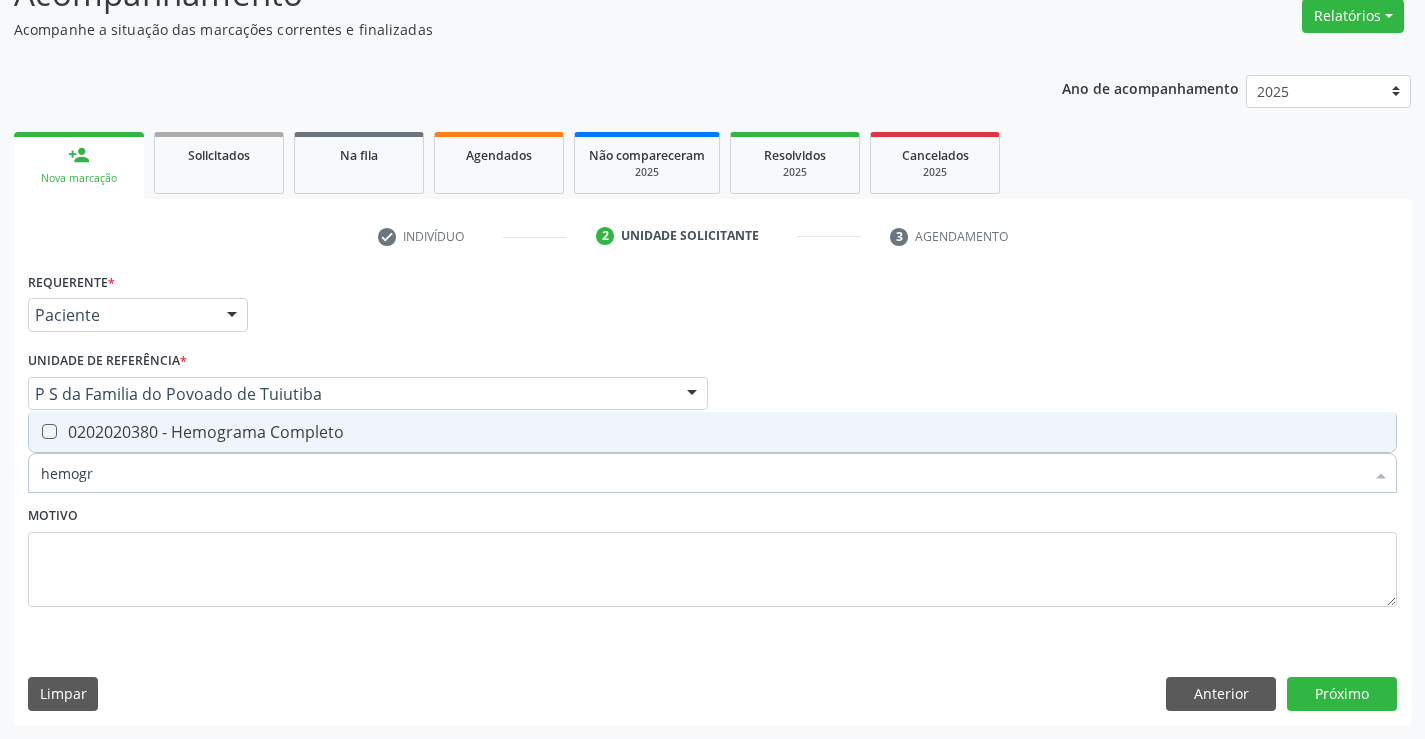 checkbox on "true" 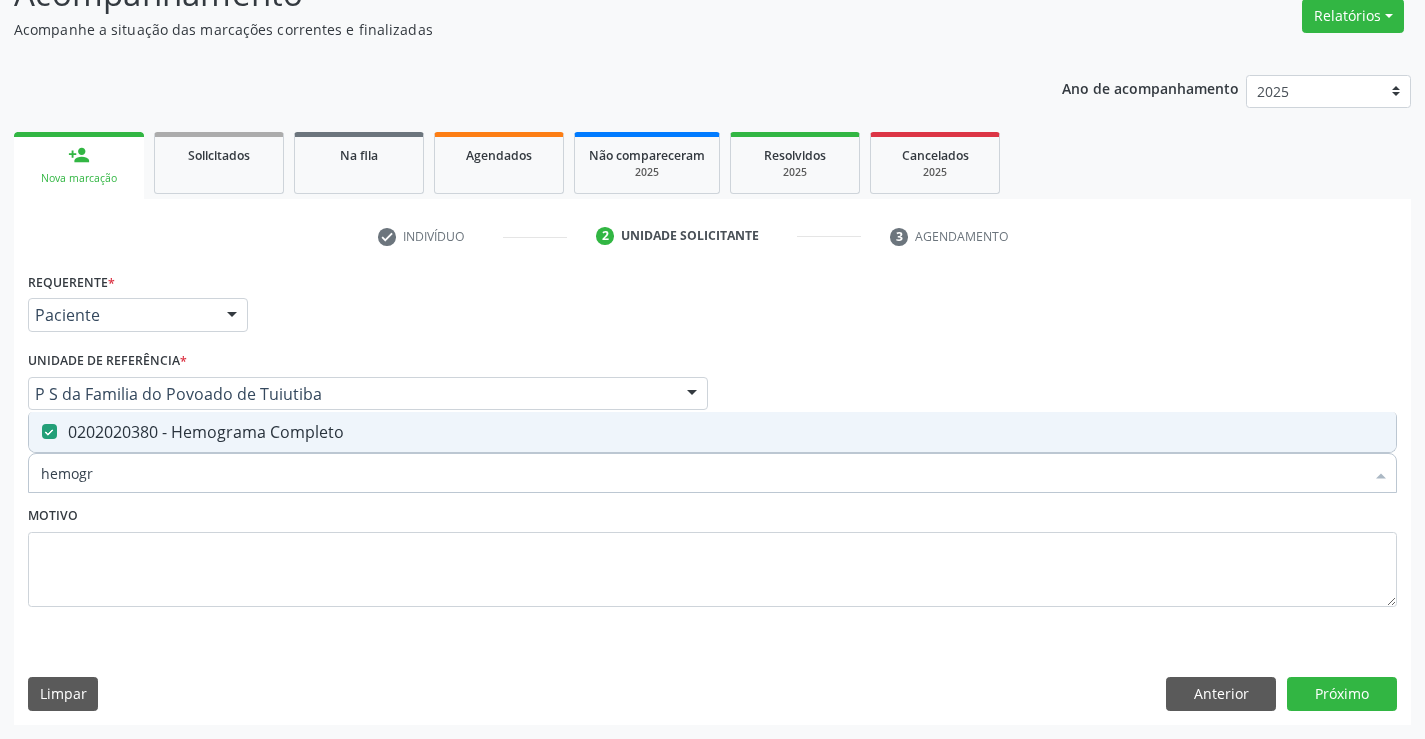 type on "hemogr" 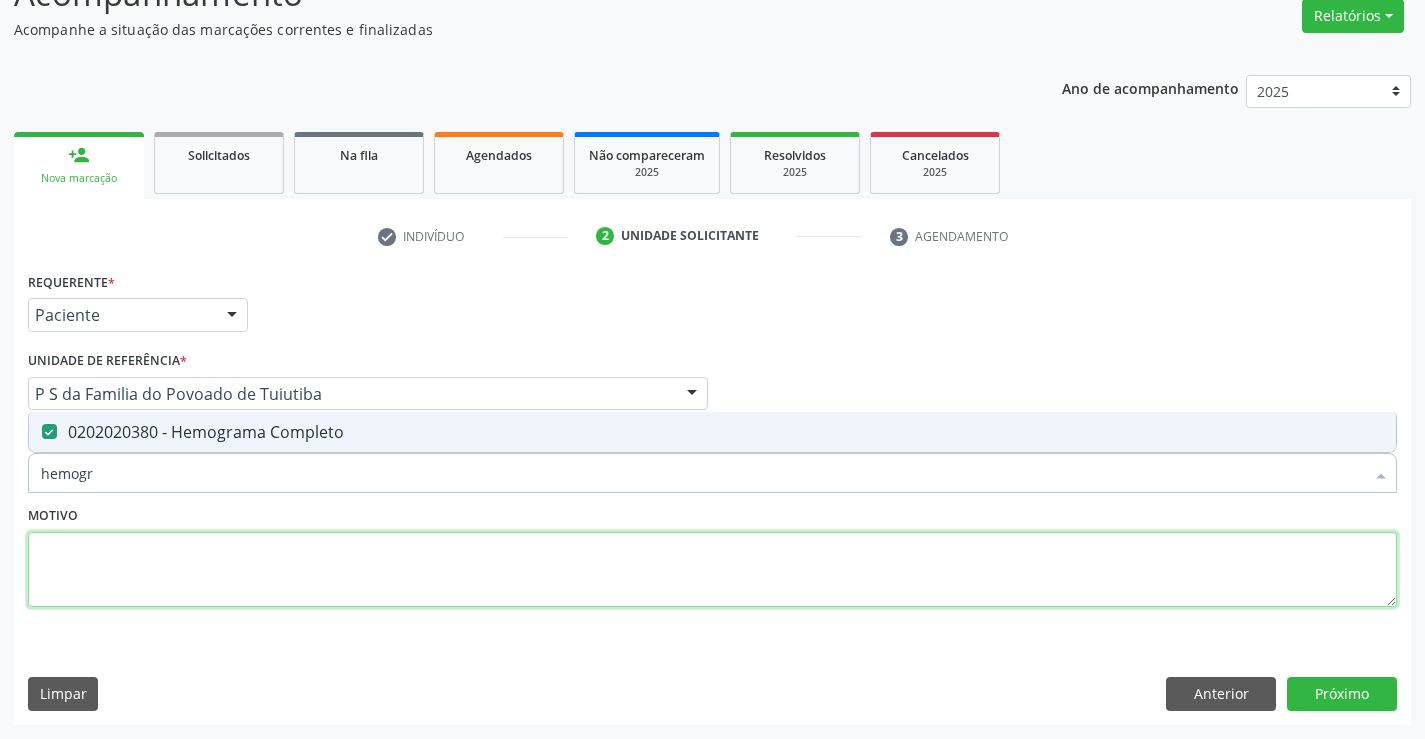 click at bounding box center (712, 570) 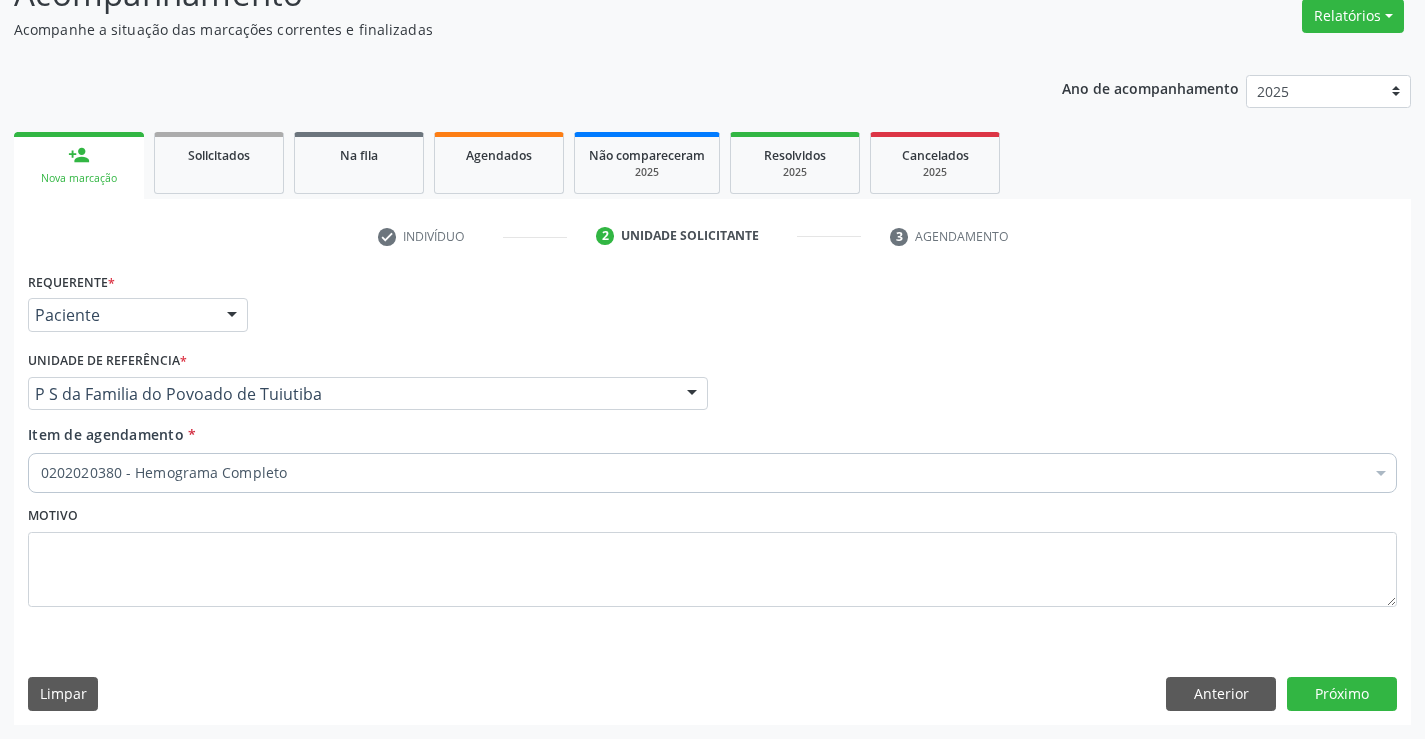 click on "0202020380 - Hemograma Completo" at bounding box center (712, 473) 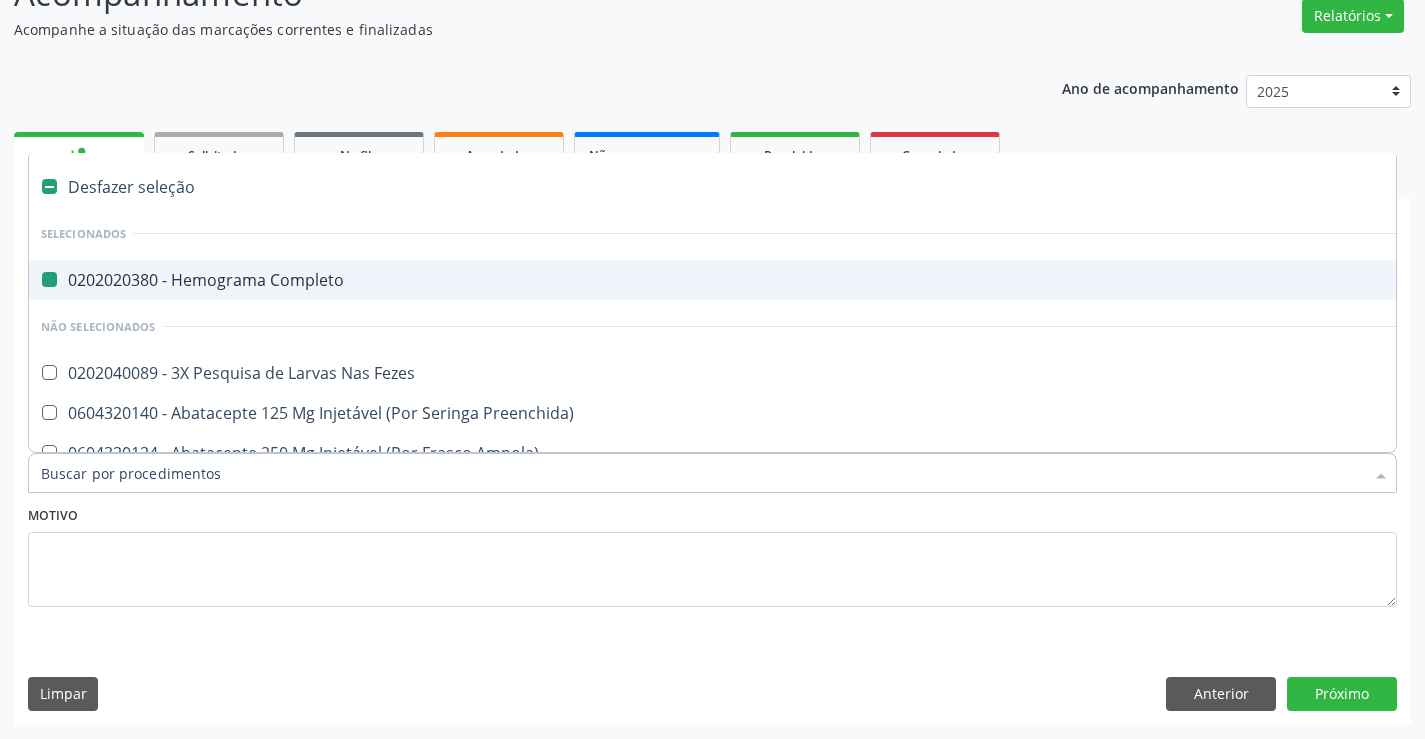 type on "u" 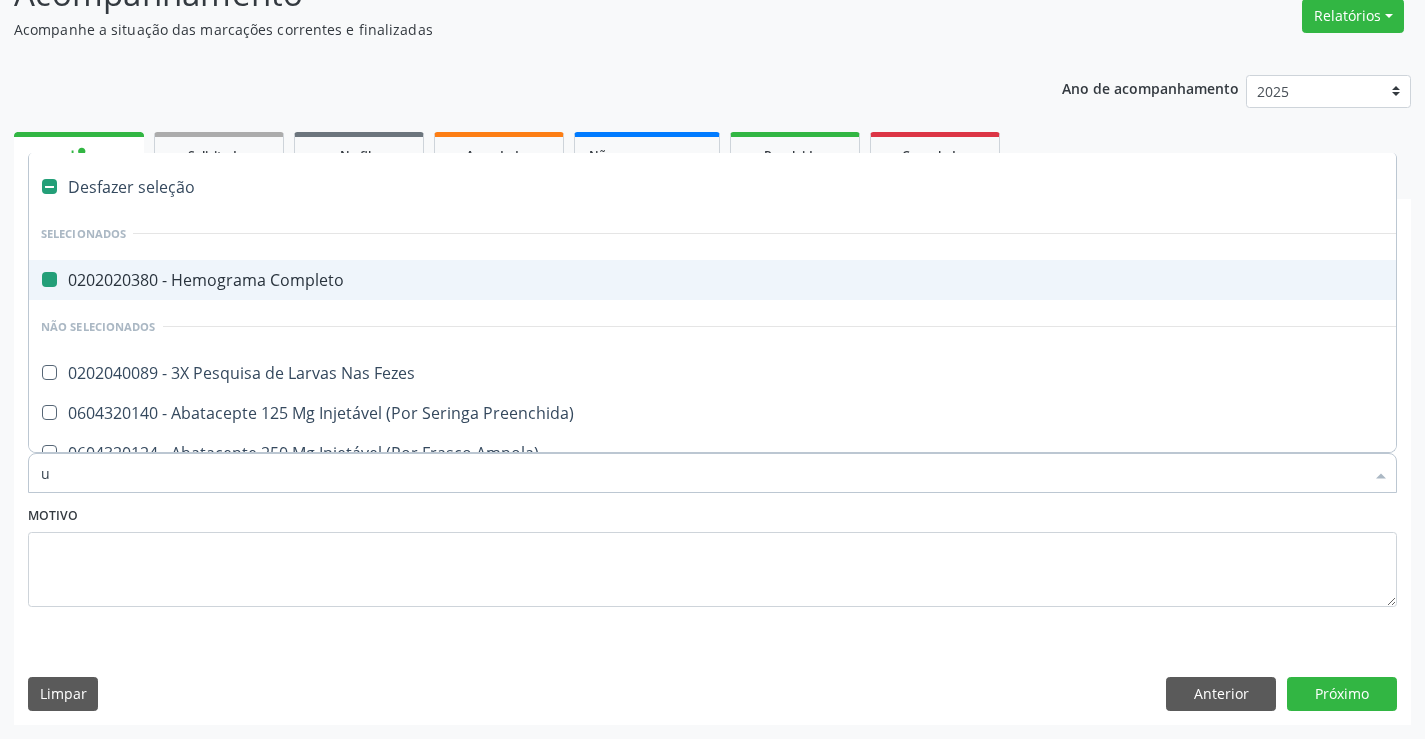 checkbox on "false" 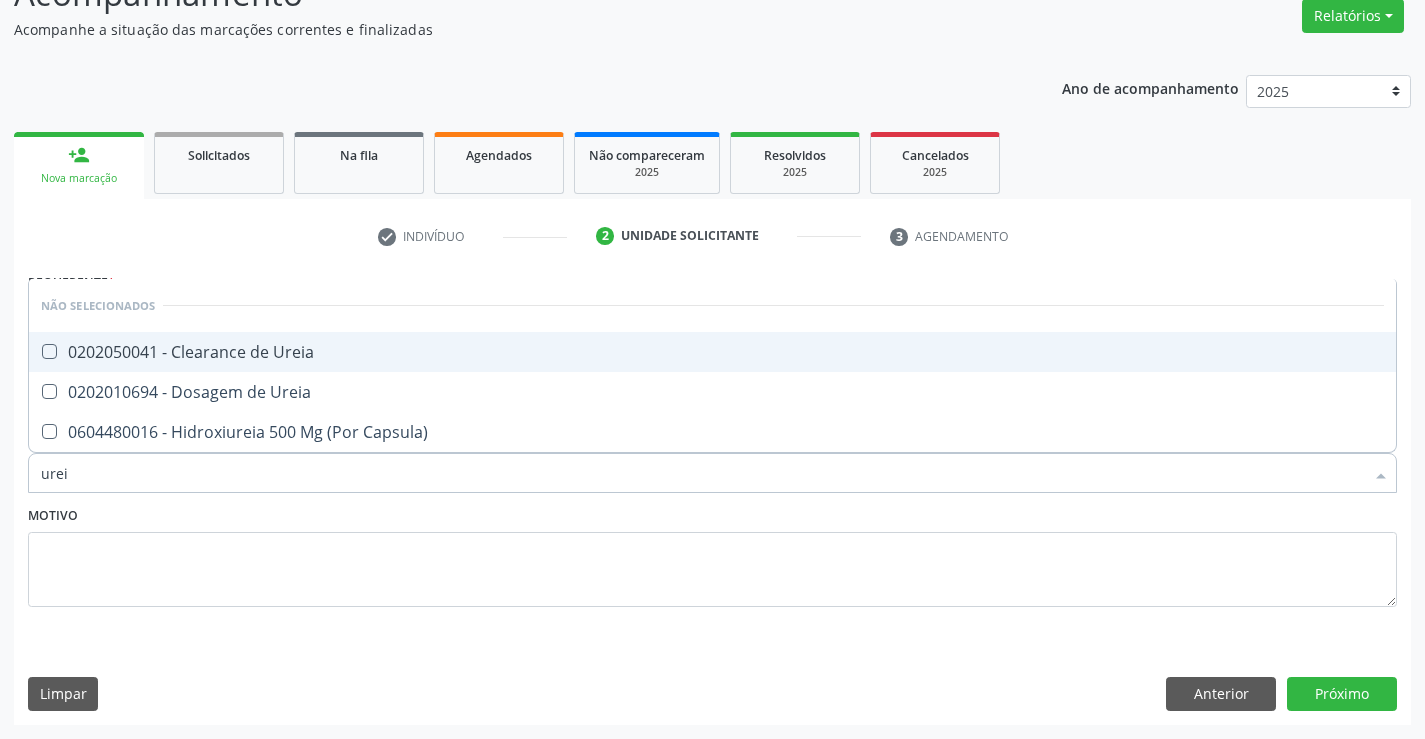 type on "ureia" 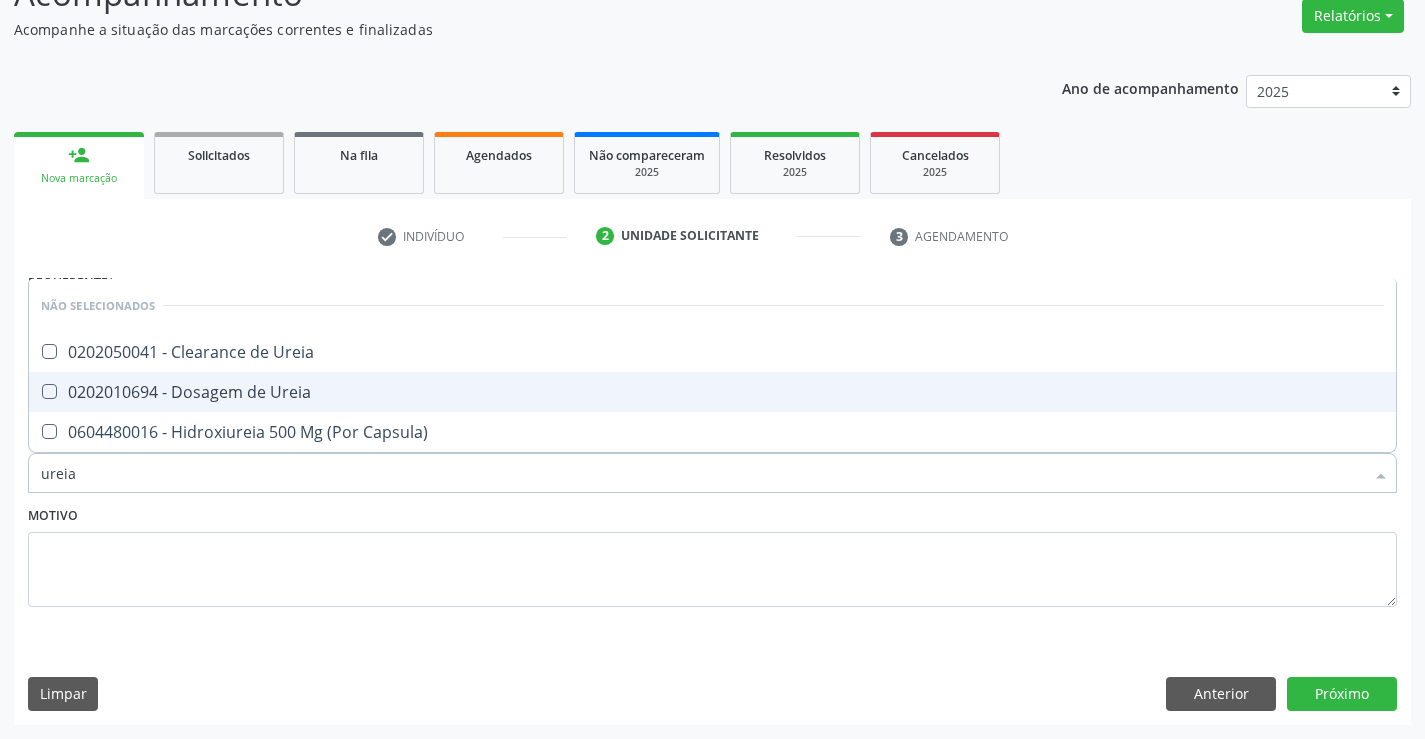 click on "0202010694 - Dosagem de Ureia" at bounding box center (712, 392) 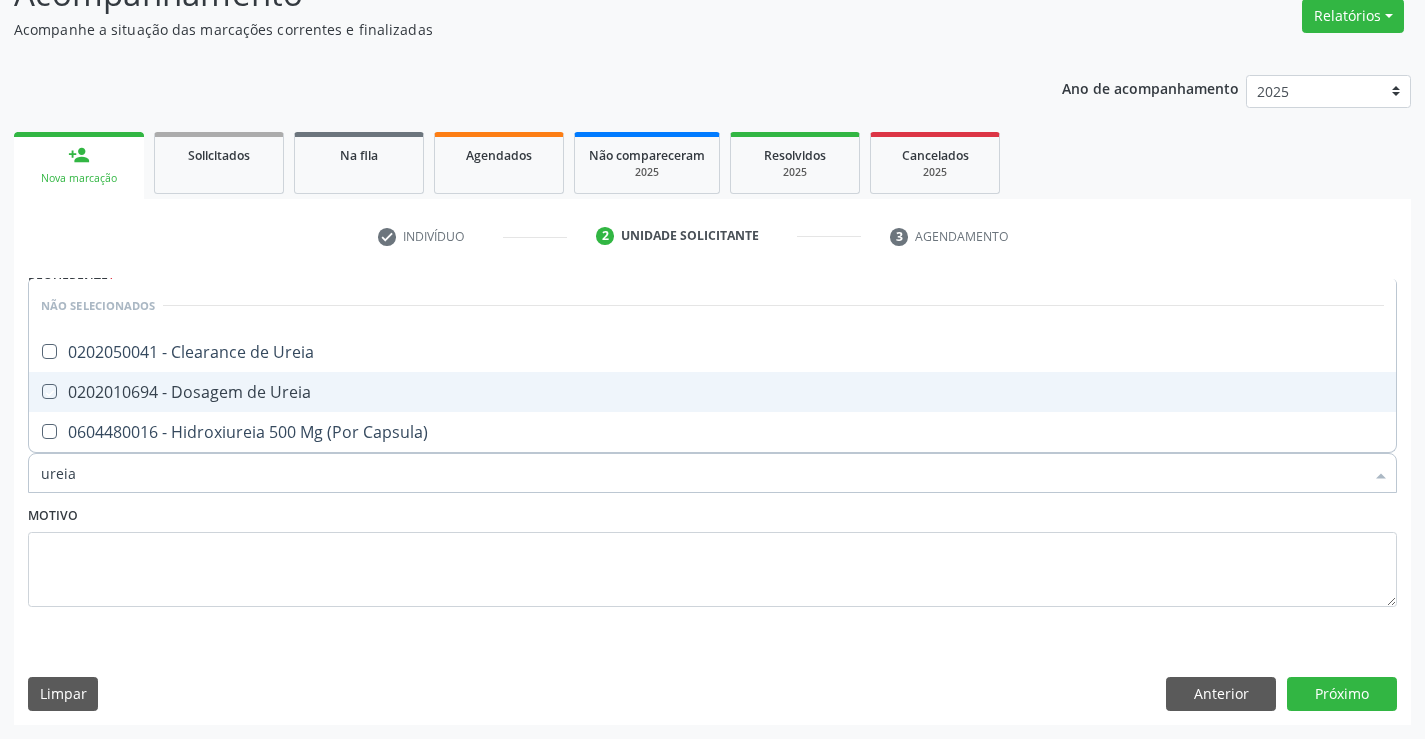 checkbox on "true" 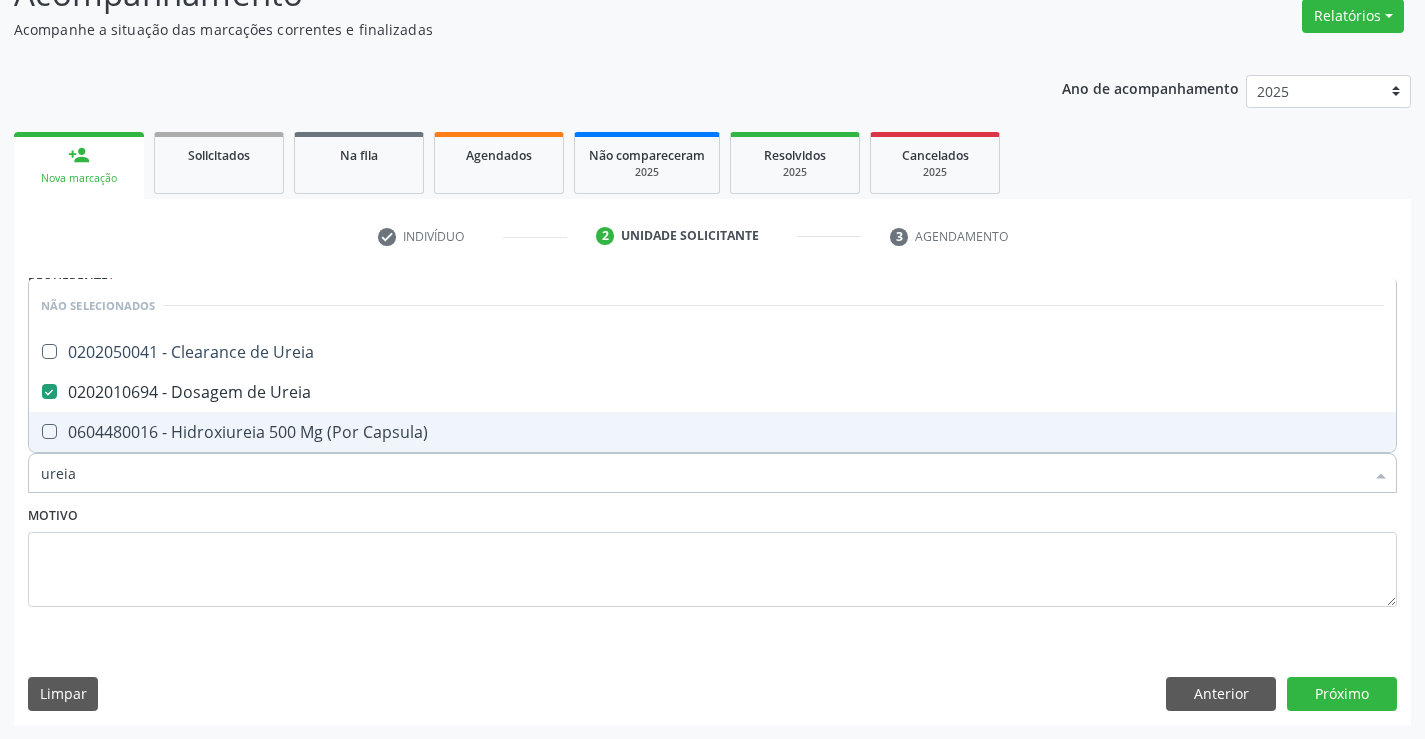 type on "ureia" 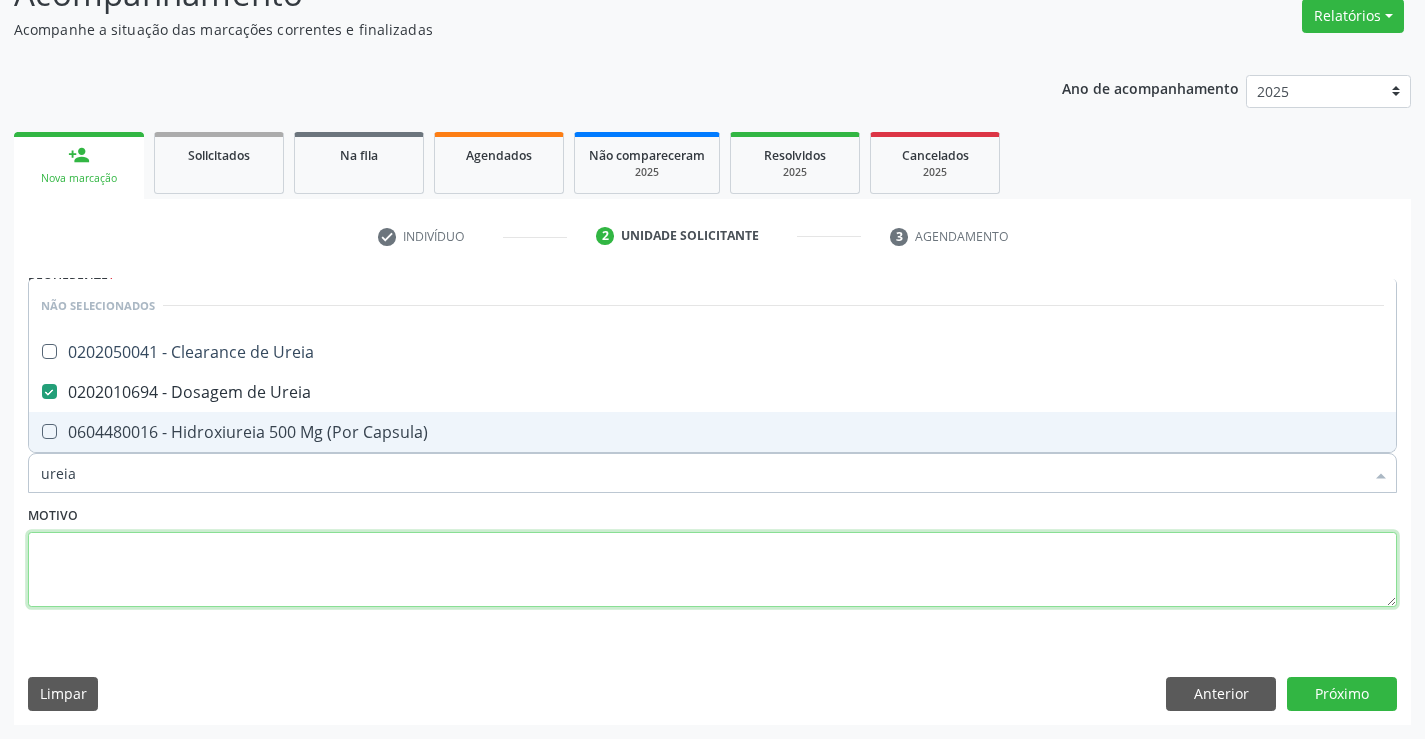 click at bounding box center (712, 570) 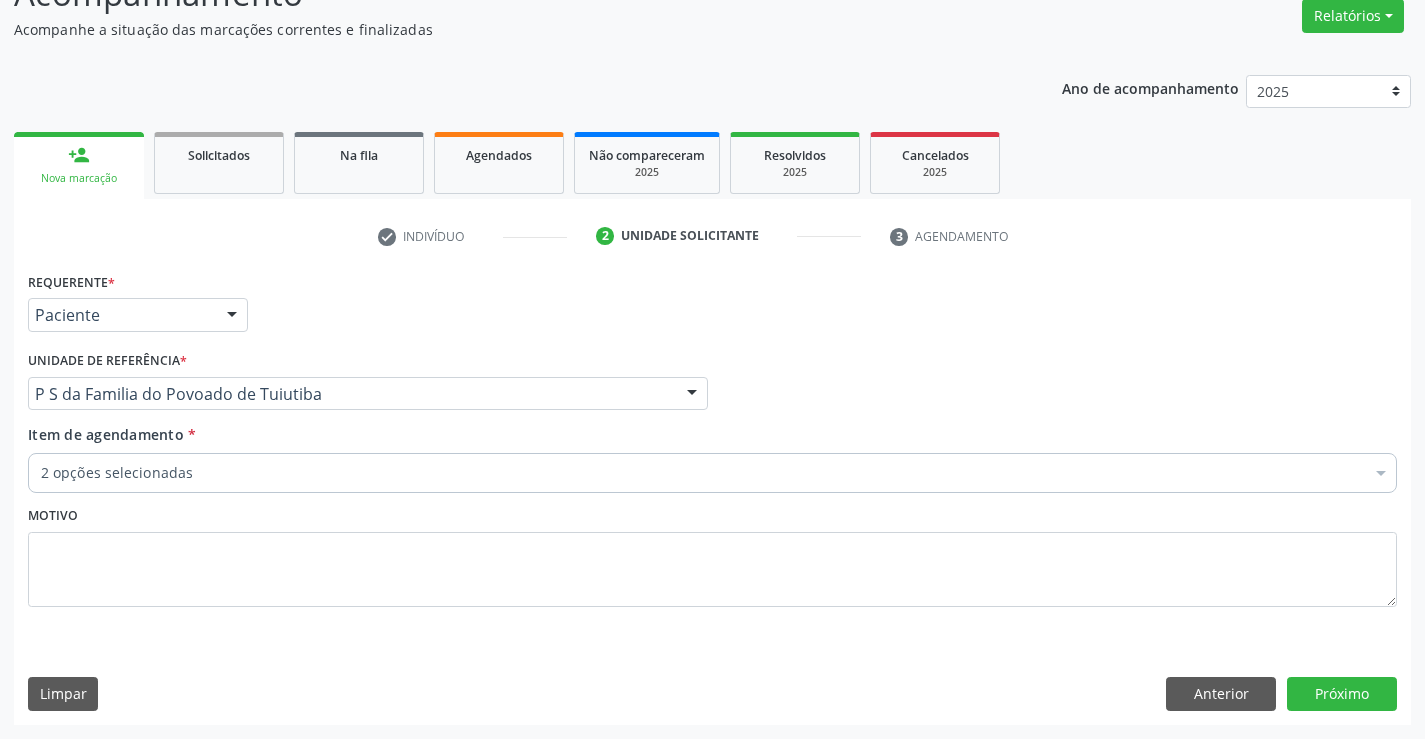 click on "Item de agendamento
*
2 opções selecionadas
Desfazer seleção
Selecionados
[PROCEDURE_CODE] - Hemograma Completo
[PROCEDURE_CODE] - Dosagem de Ureia
Não selecionados
[PROCEDURE_CODE] - 3X Pesquisa de Larvas Nas Fezes
[PROCEDURE_CODE] - Abatacepte 125 Mg Injetável (Por Seringa Preenchida)
[PROCEDURE_CODE] - Abatacepte 250 Mg Injetável (Por Frasco Ampola).
[PROCEDURE_CODE] - Abciximabe
[PROCEDURE_CODE] - Abertura de Comunicacao Inter-Atrial
[PROCEDURE_CODE] - Abertura de Estenose Aortica Valvar
[PROCEDURE_CODE] - Abertura de Estenose Aortica Valvar (Criança e Adolescente)
[PROCEDURE_CODE] - Abertura de Estenose Pulmonar Valvar
[PROCEDURE_CODE] - Abertura de Estenose Pulmonar Valvar (Criança e Adolescente)
[PROCEDURE_CODE] - Abordagem Cognitiva Comportamental do Fumante (Por Atendimento / Paciente)" at bounding box center (712, 462) 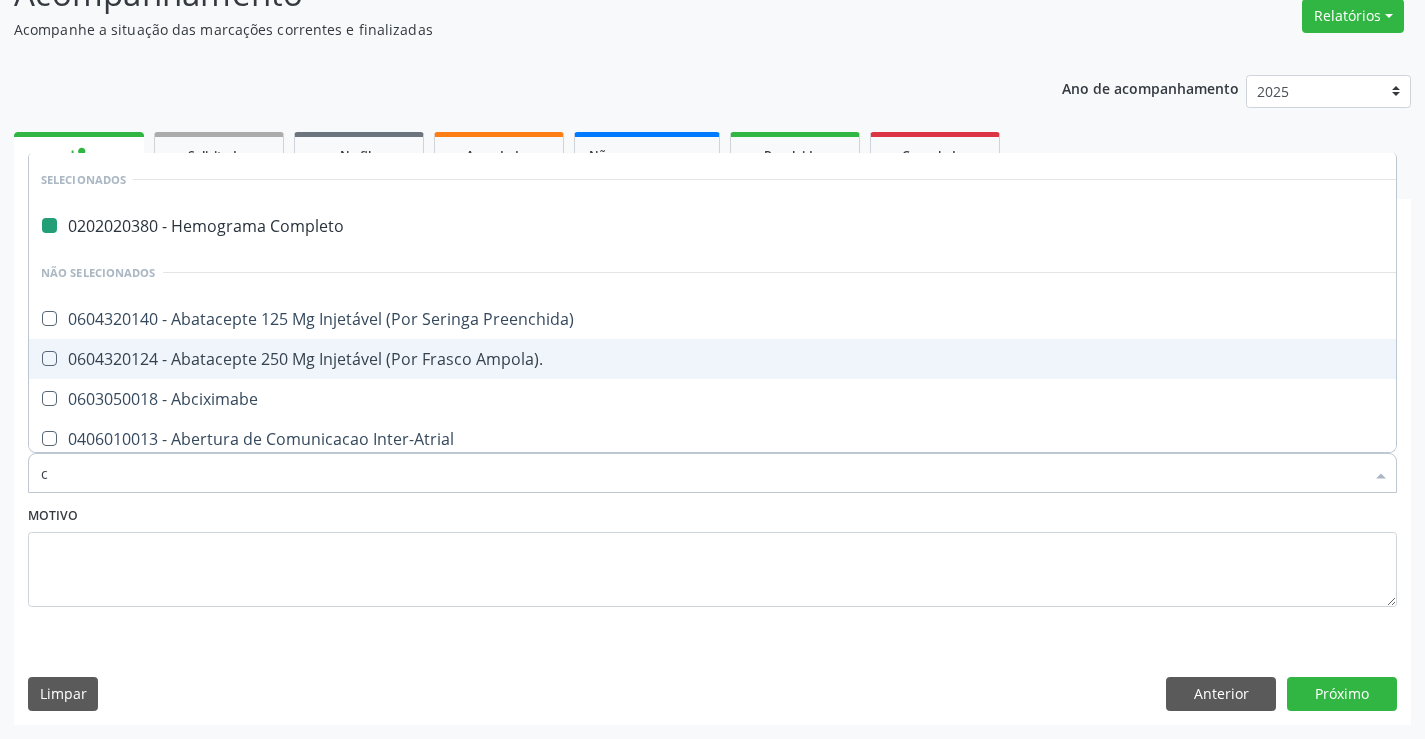 type on "cr" 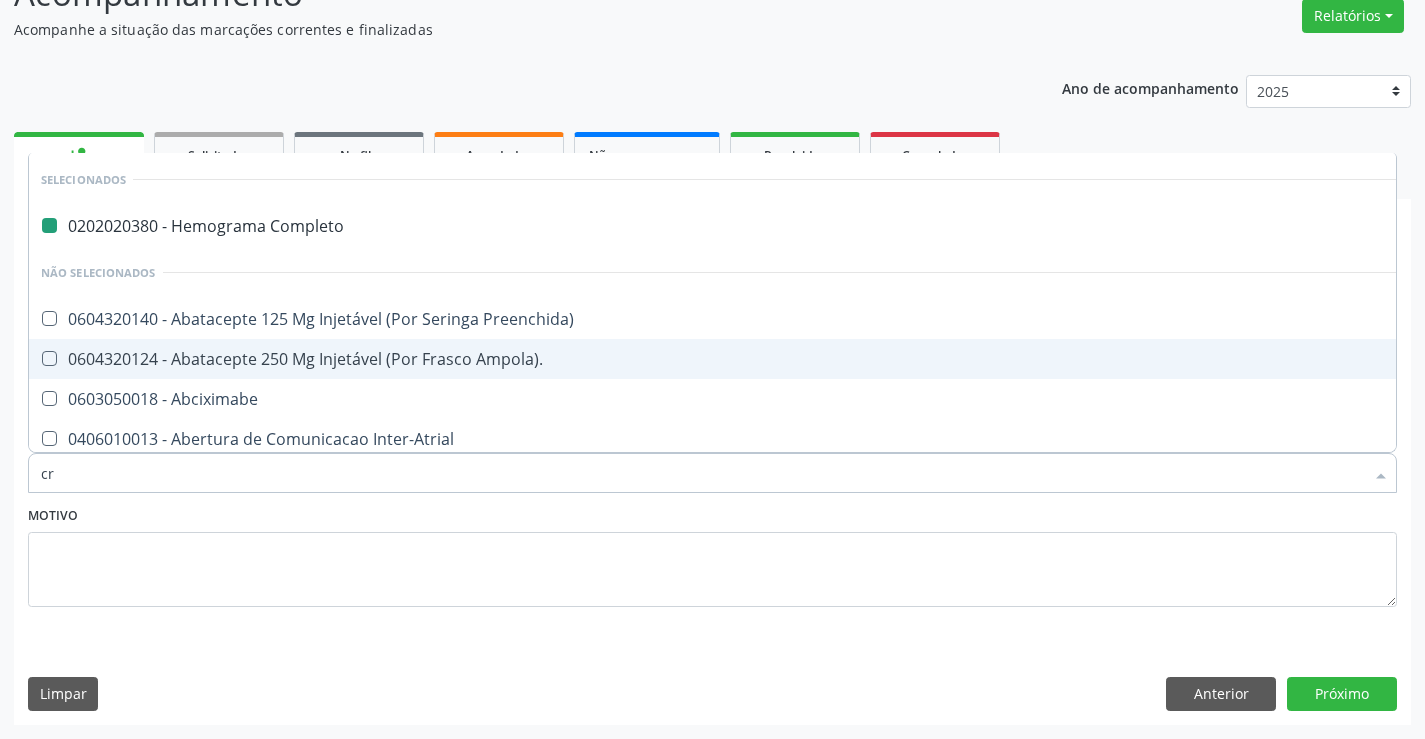 checkbox on "false" 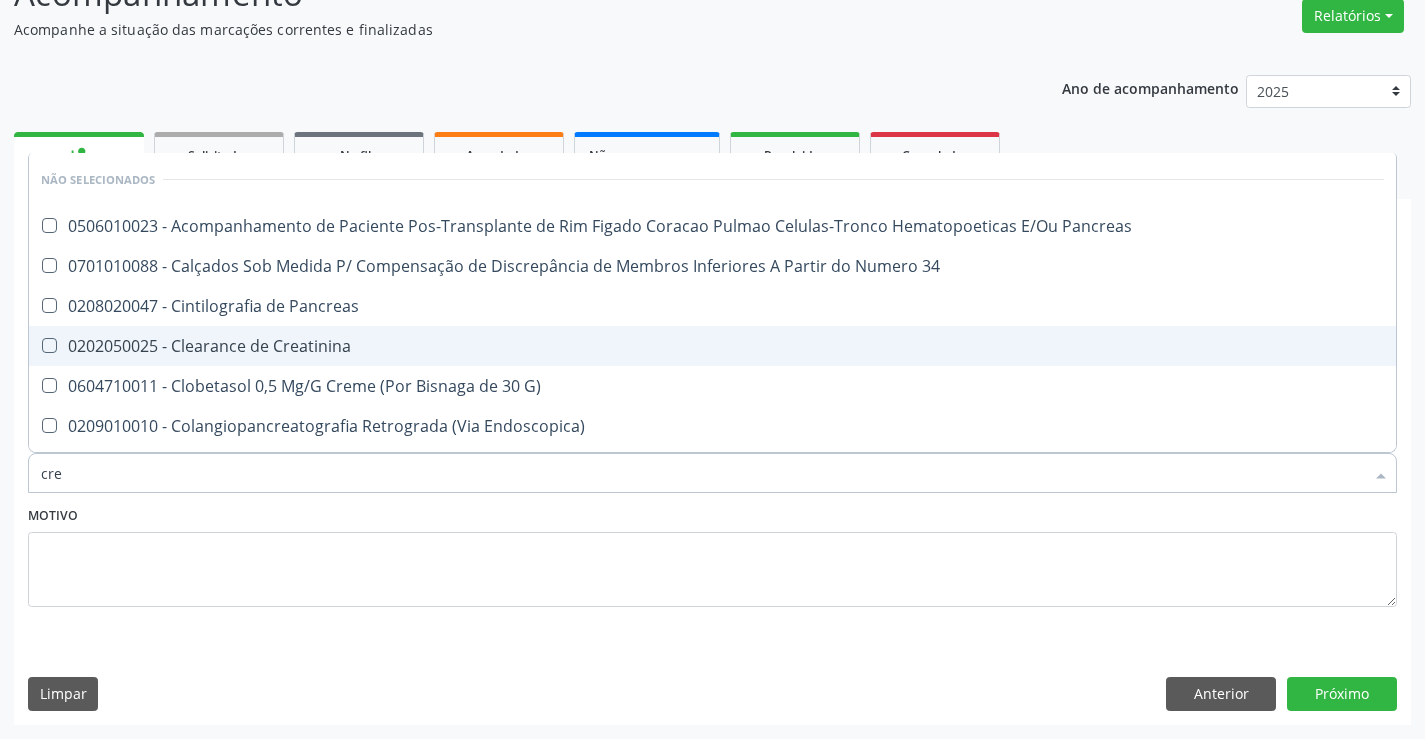 type on "crea" 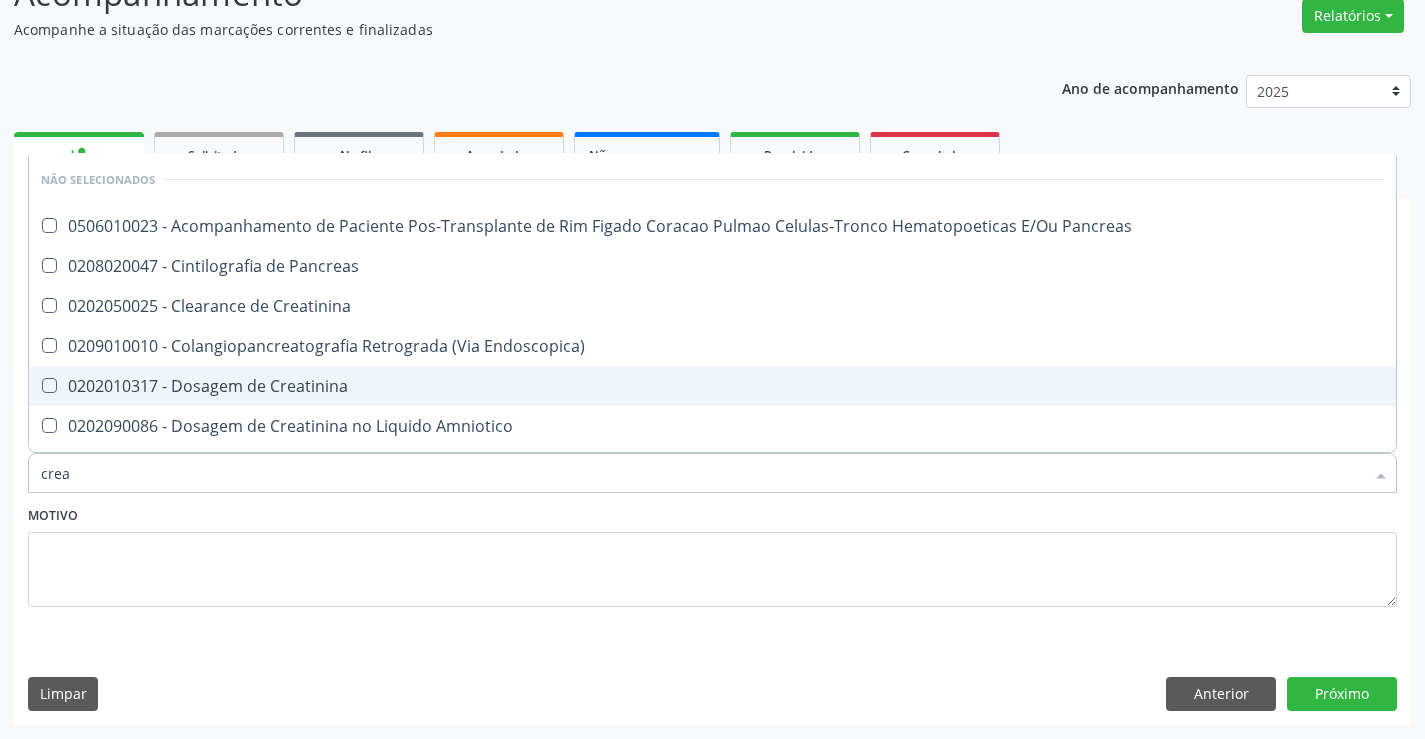 click on "0202010317 - Dosagem de Creatinina" at bounding box center [712, 386] 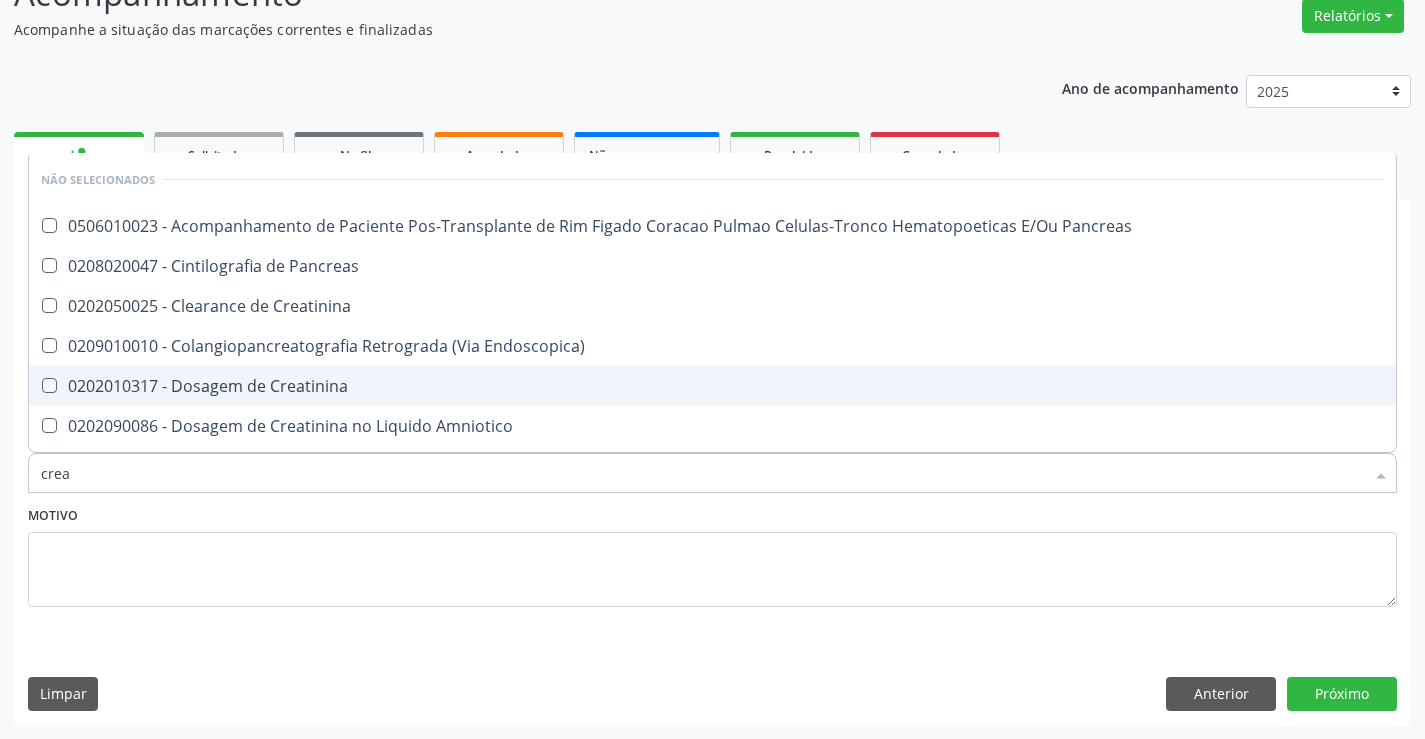 checkbox on "true" 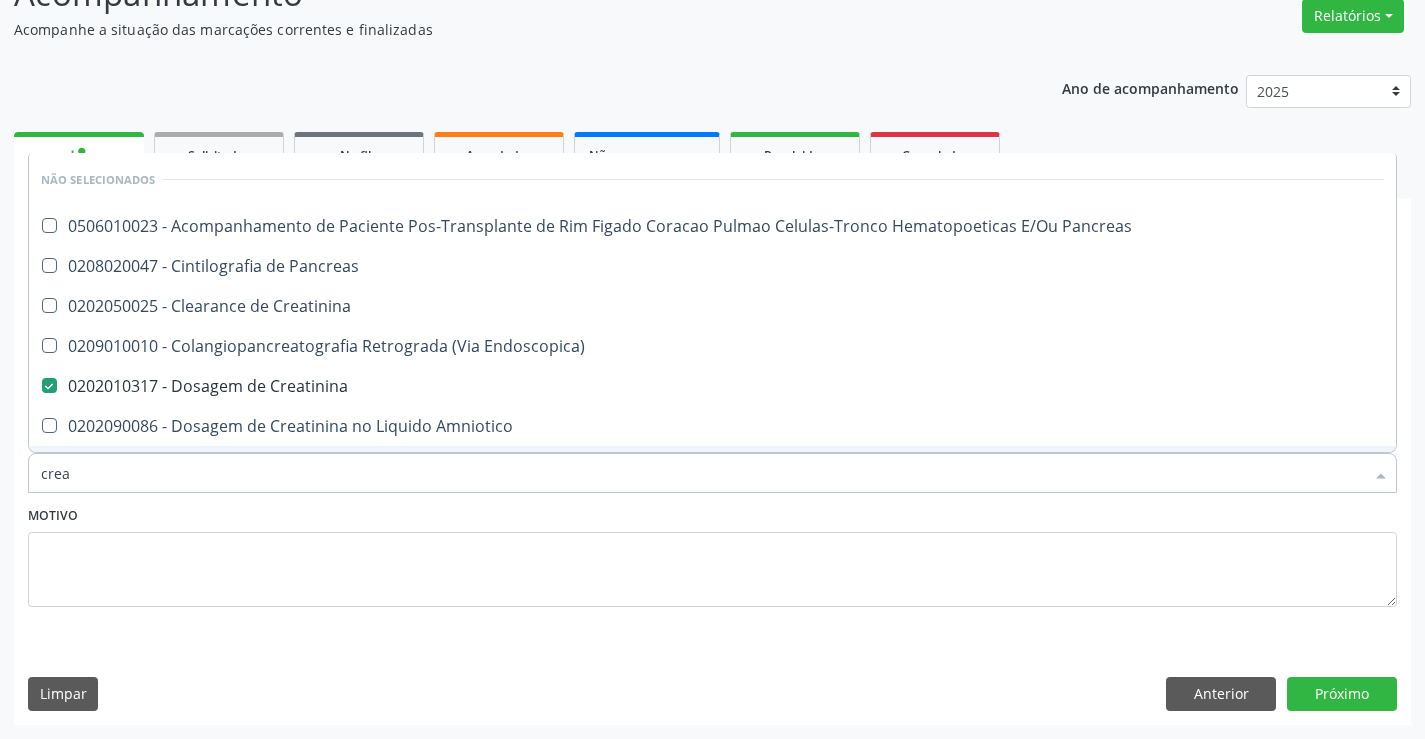 type on "crea" 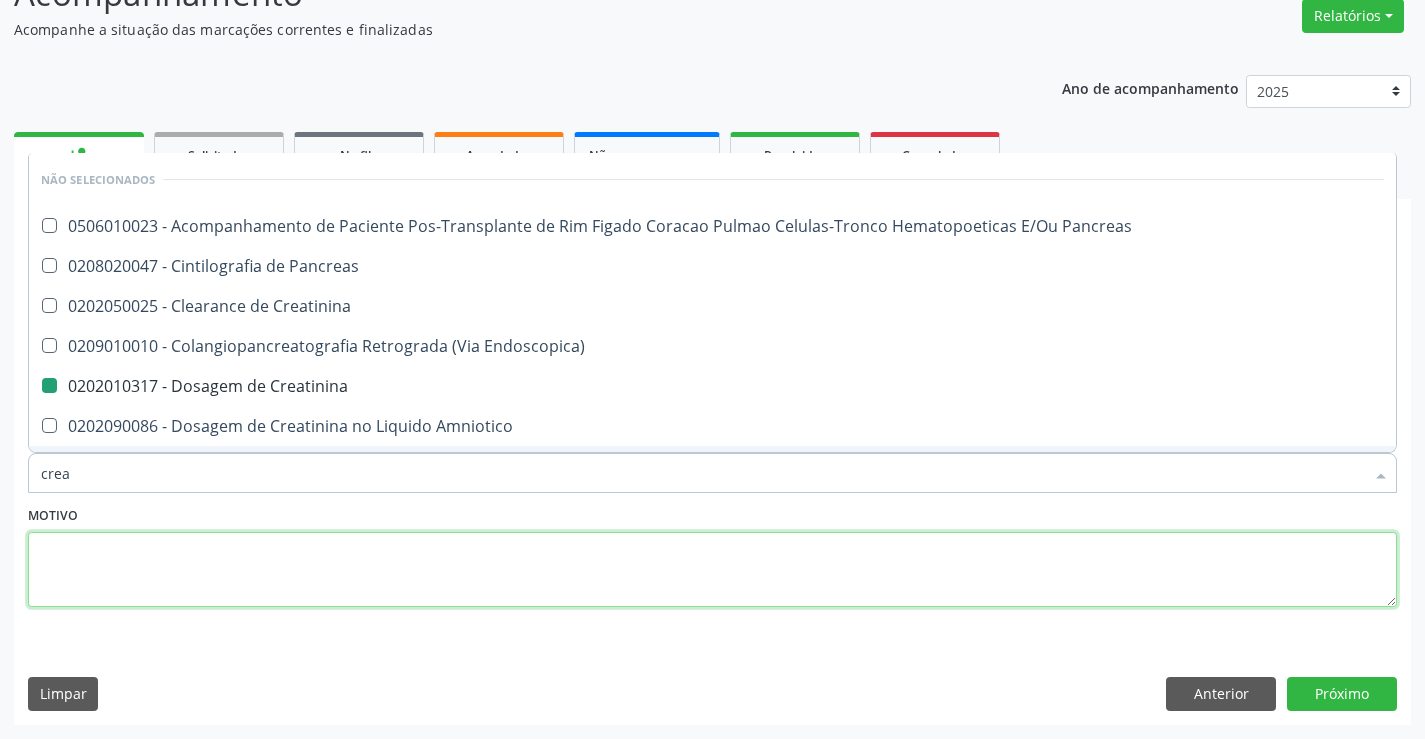 click at bounding box center [712, 570] 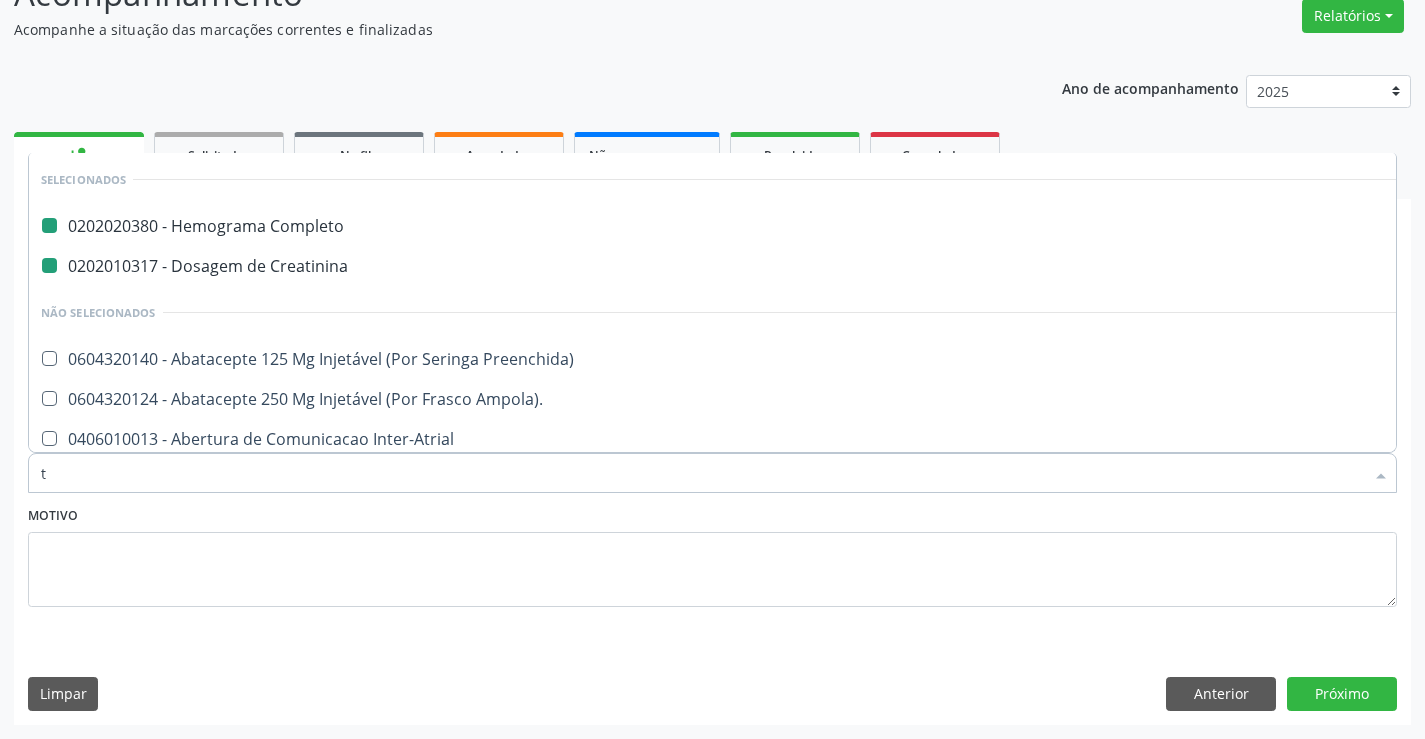 type on "tg" 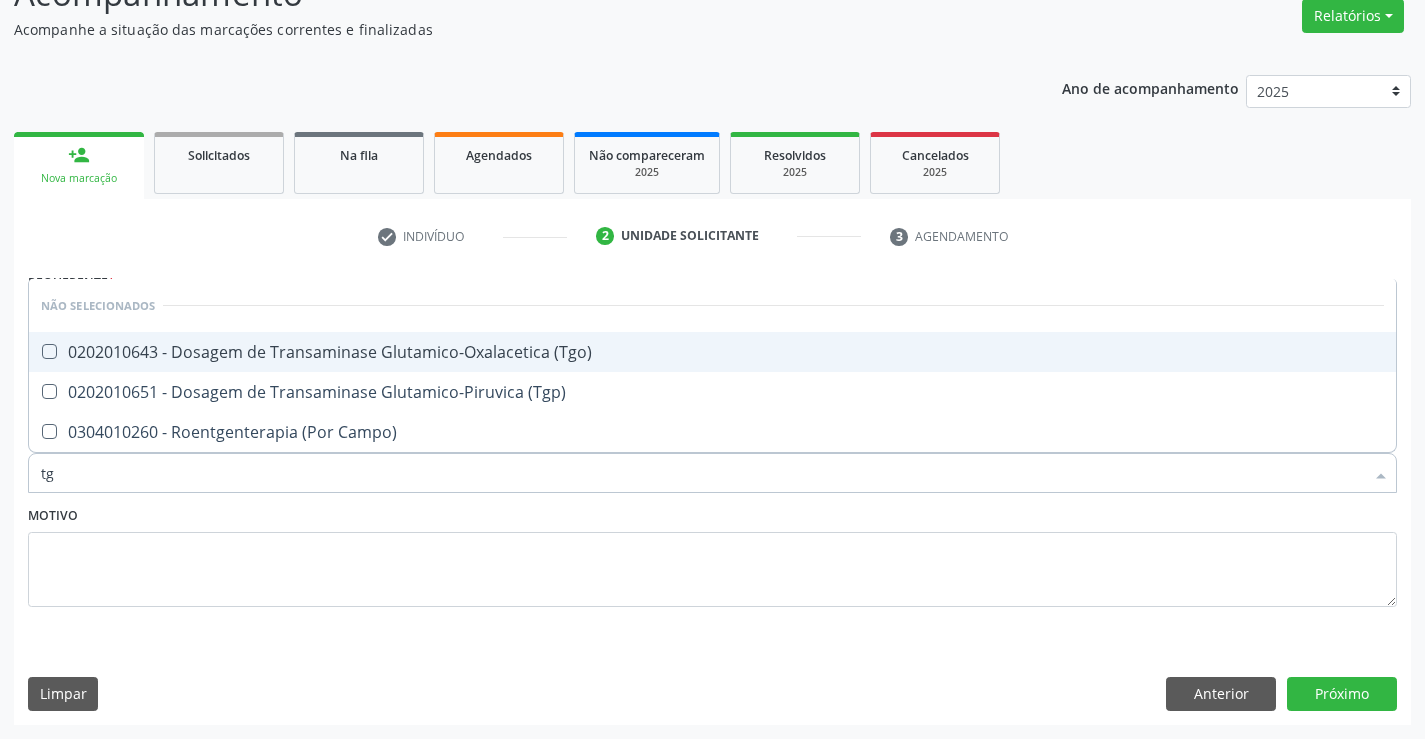 click on "0202010643 - Dosagem de Transaminase Glutamico-Oxalacetica (Tgo)" at bounding box center [712, 352] 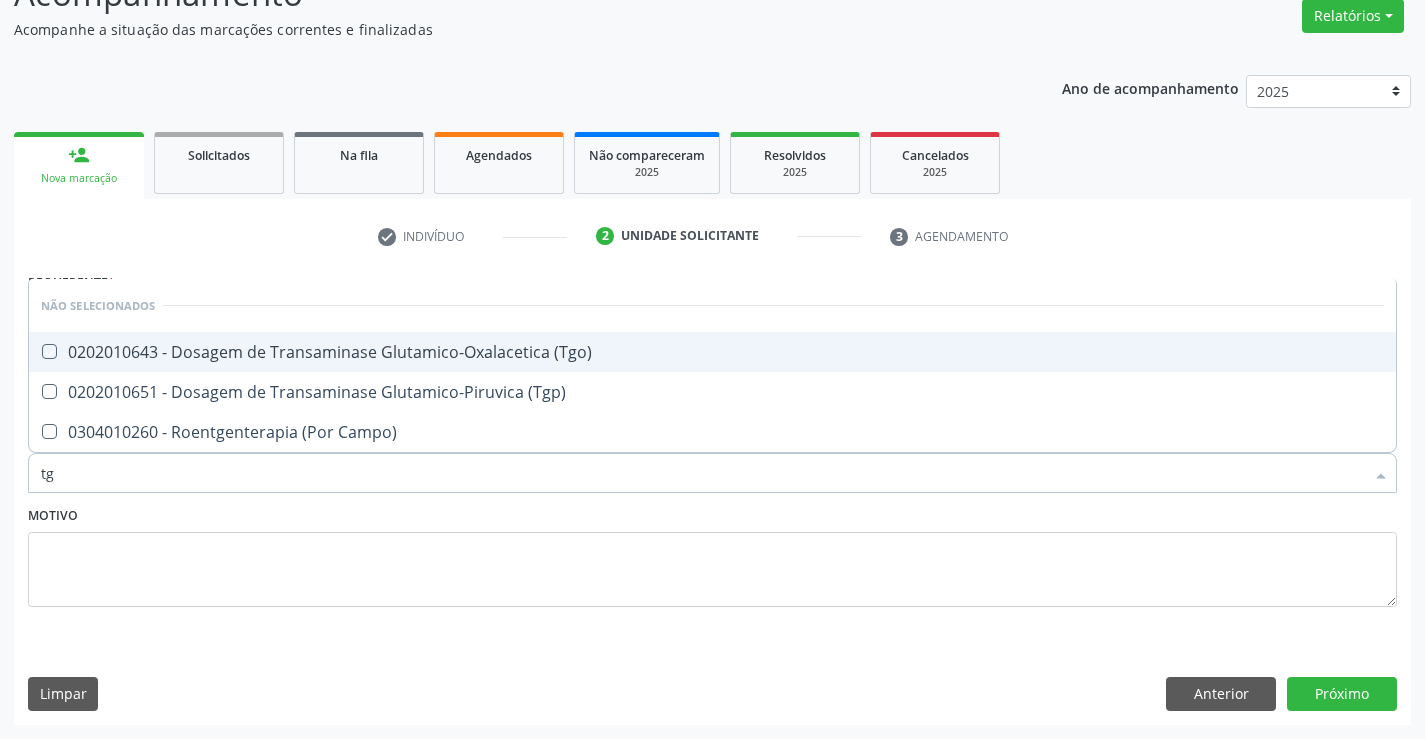 checkbox on "true" 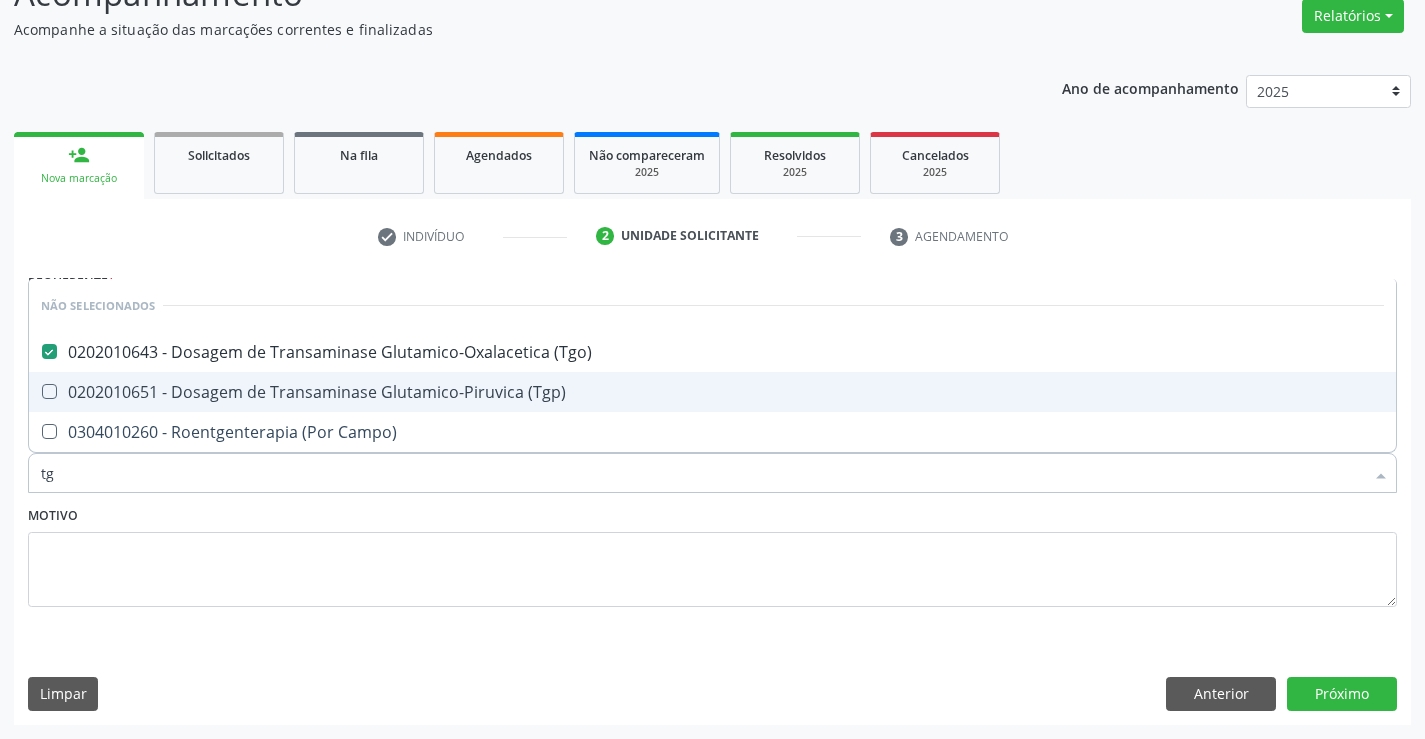 click on "0202010651 - Dosagem de Transaminase Glutamico-Piruvica (Tgp)" at bounding box center [712, 392] 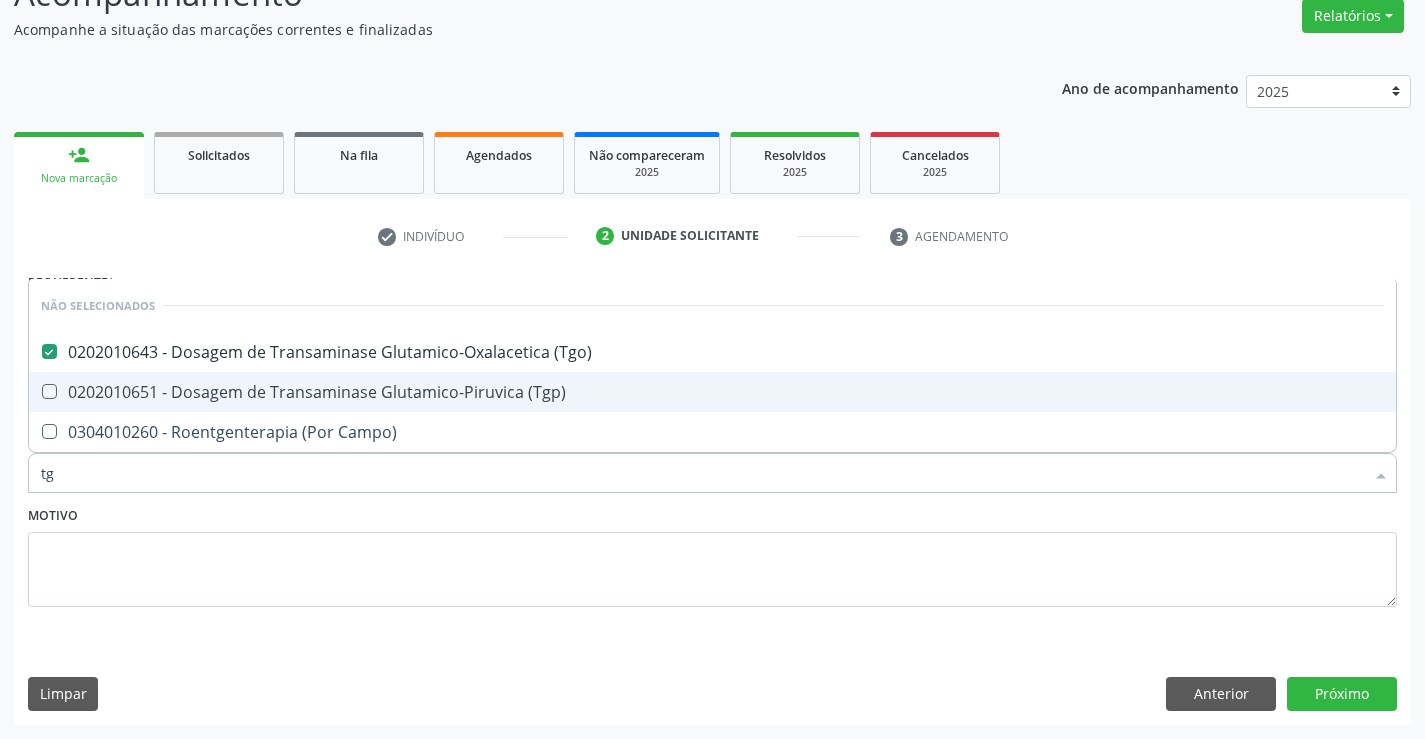 checkbox on "true" 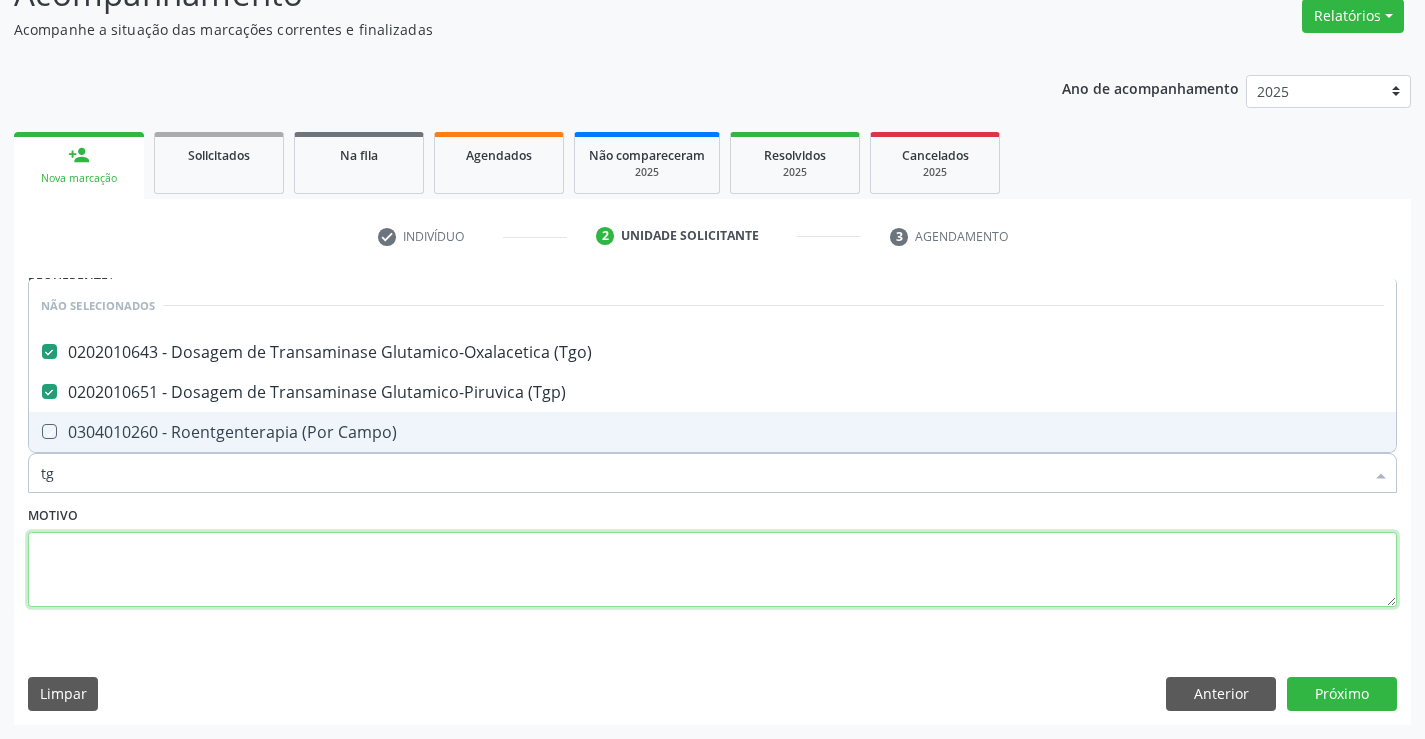 click at bounding box center (712, 570) 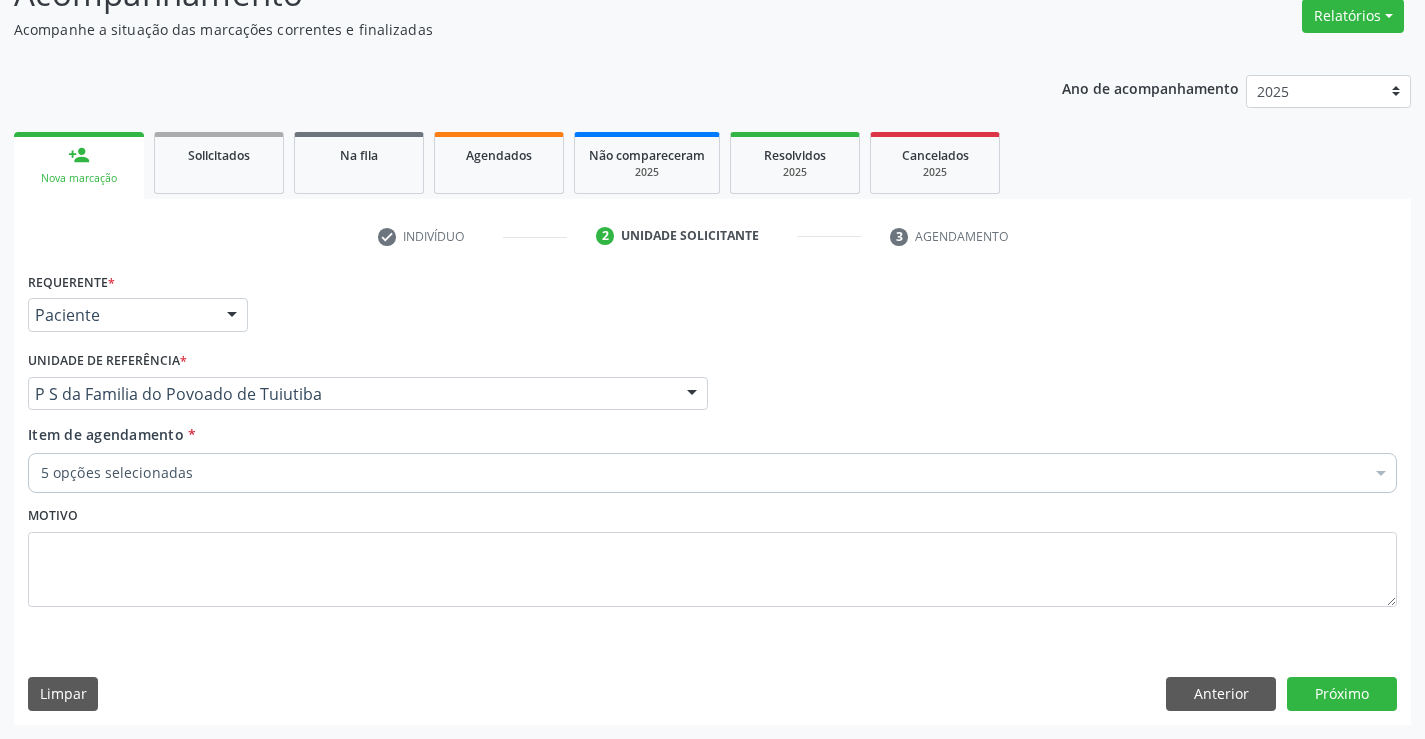 click on "5 opções selecionadas" at bounding box center (712, 473) 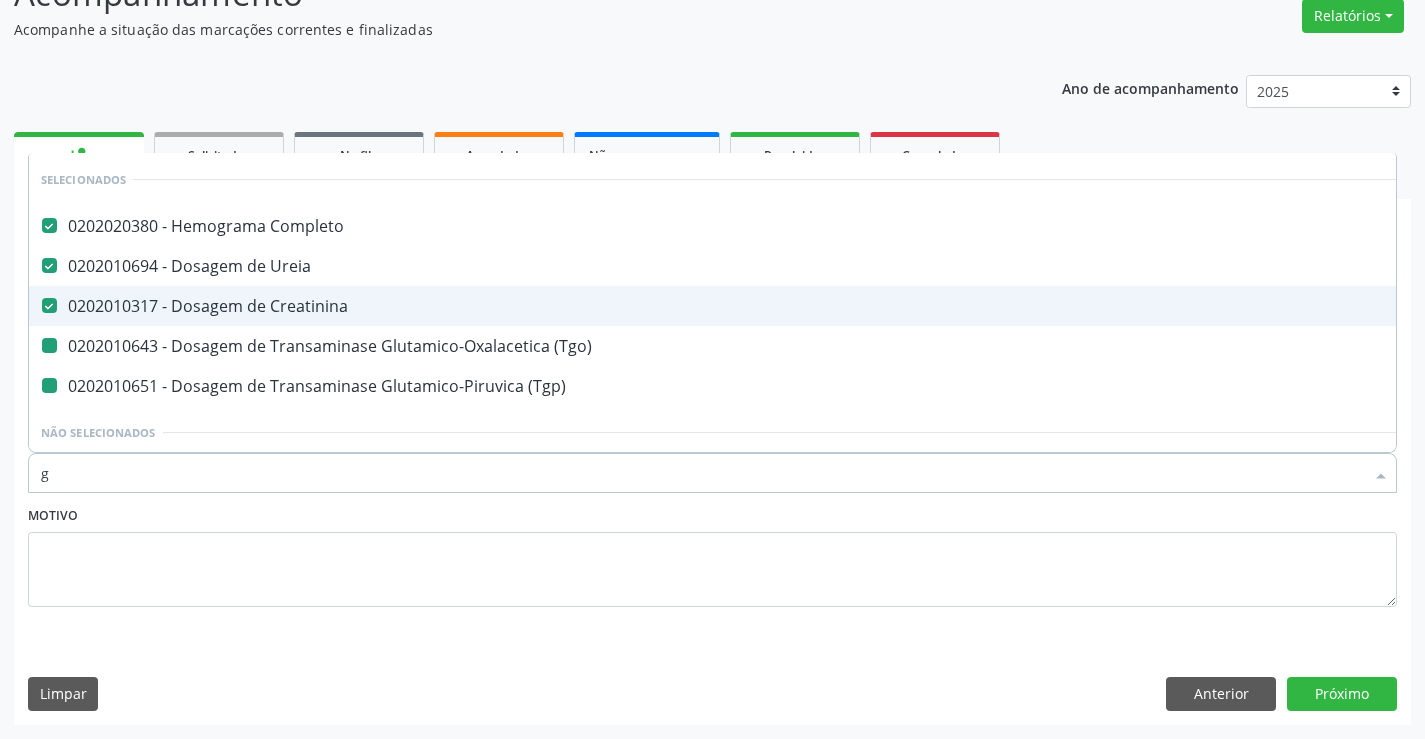 type on "gl" 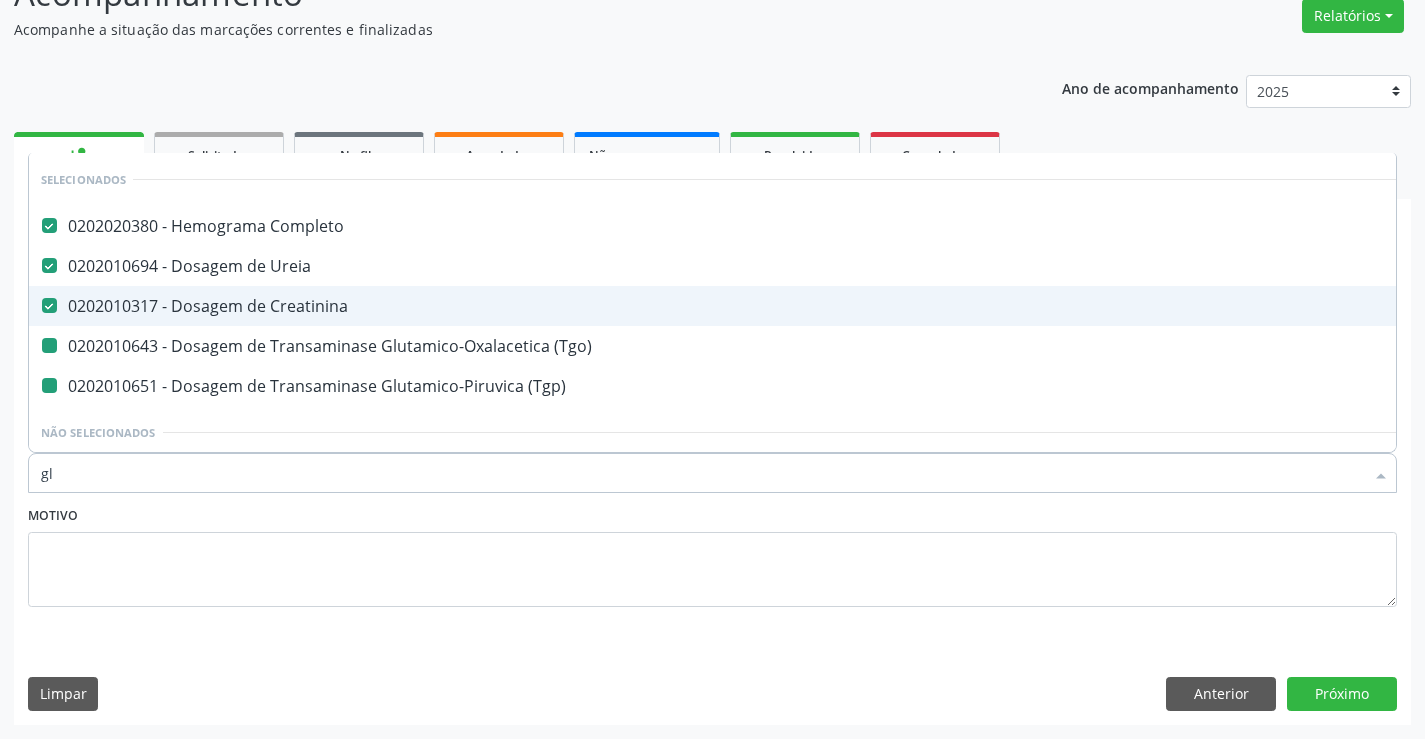 checkbox on "false" 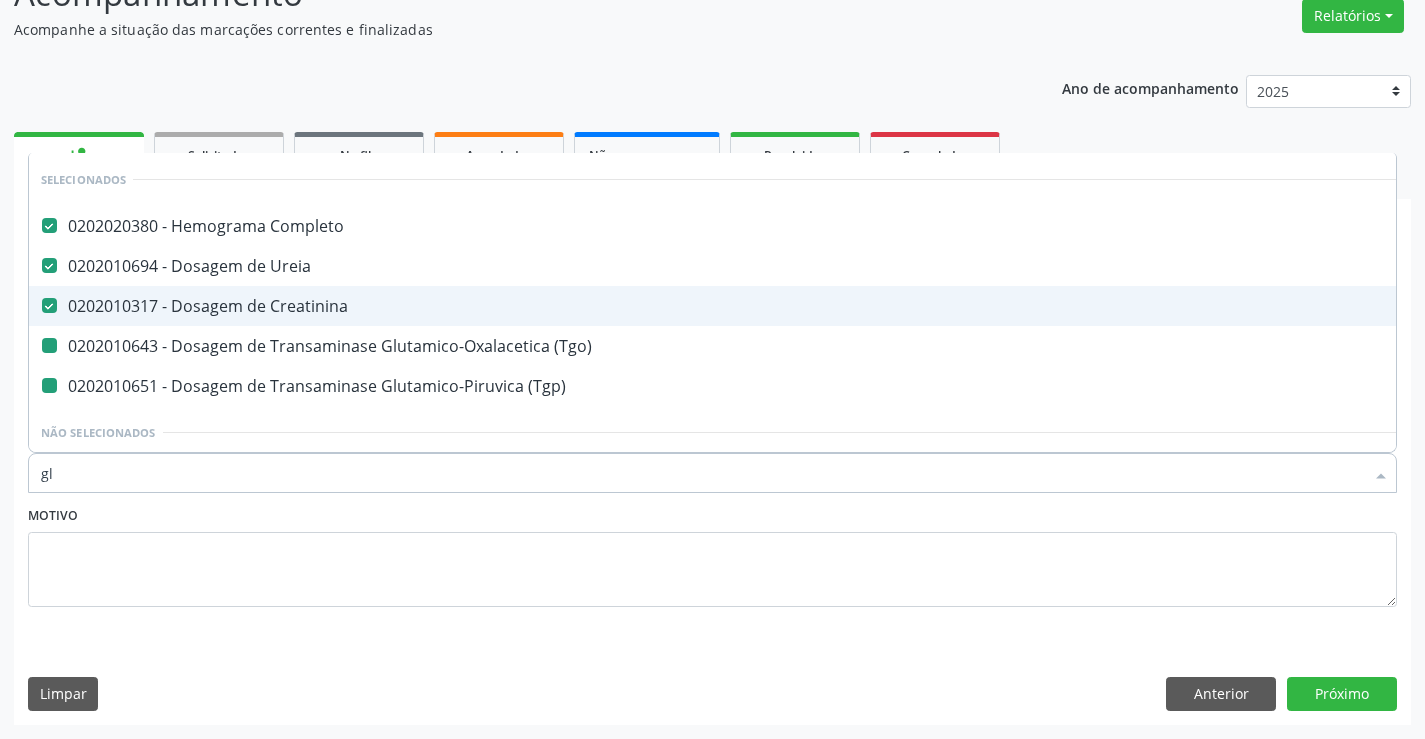 checkbox on "false" 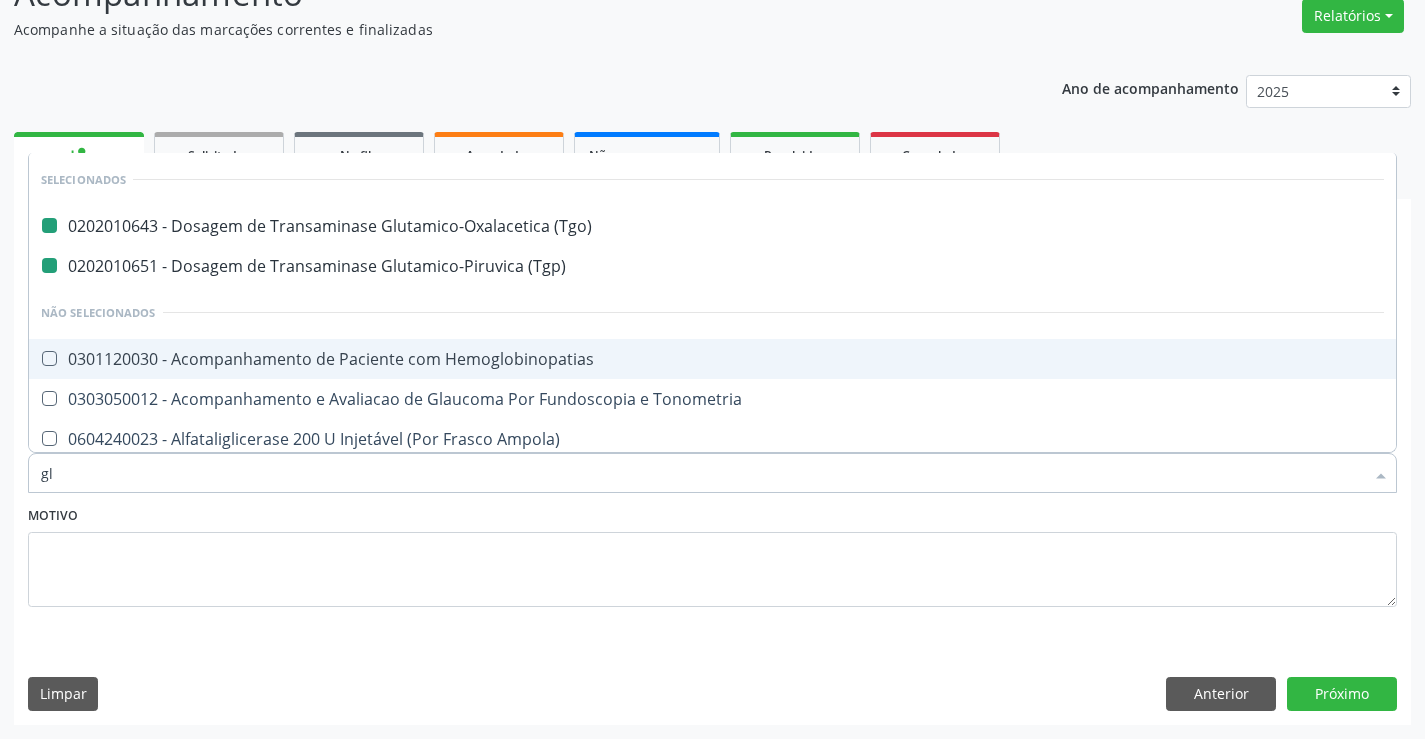 type on "gli" 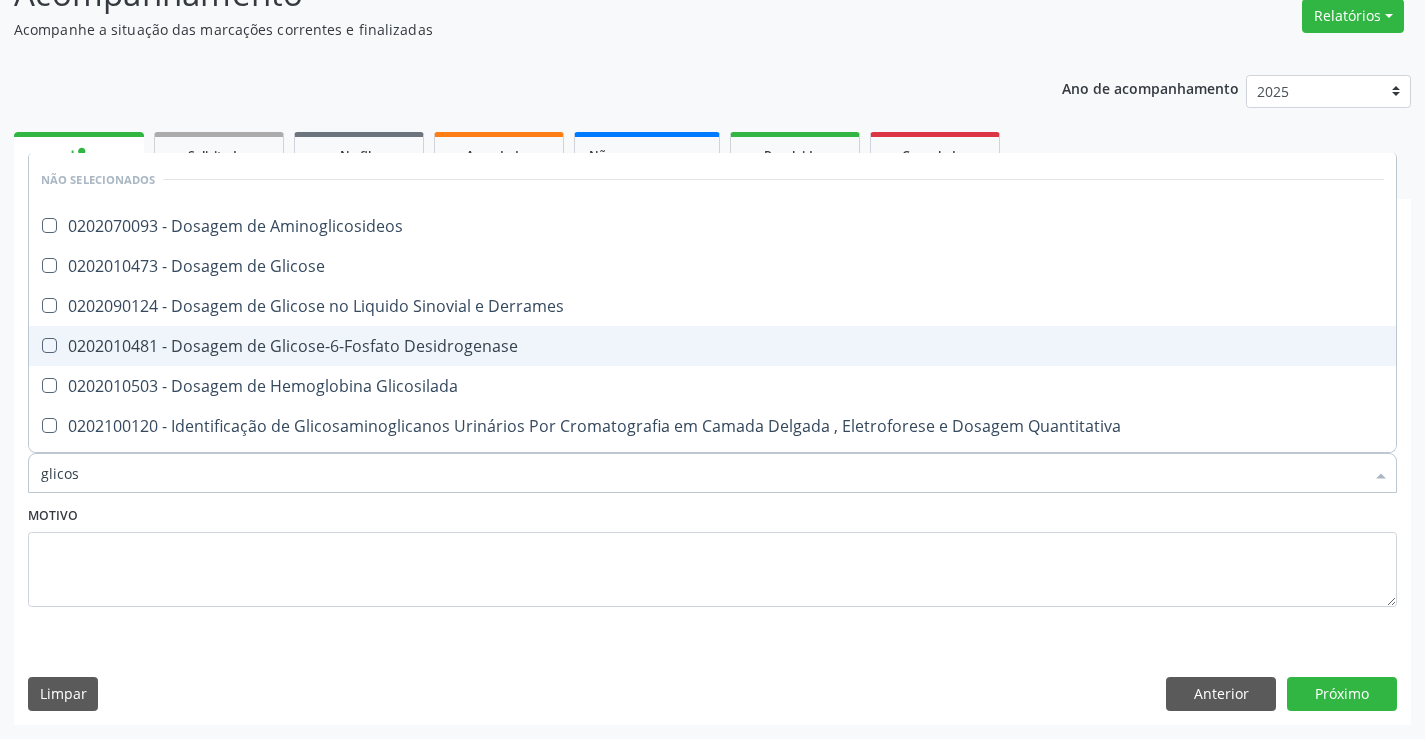 type on "glicose" 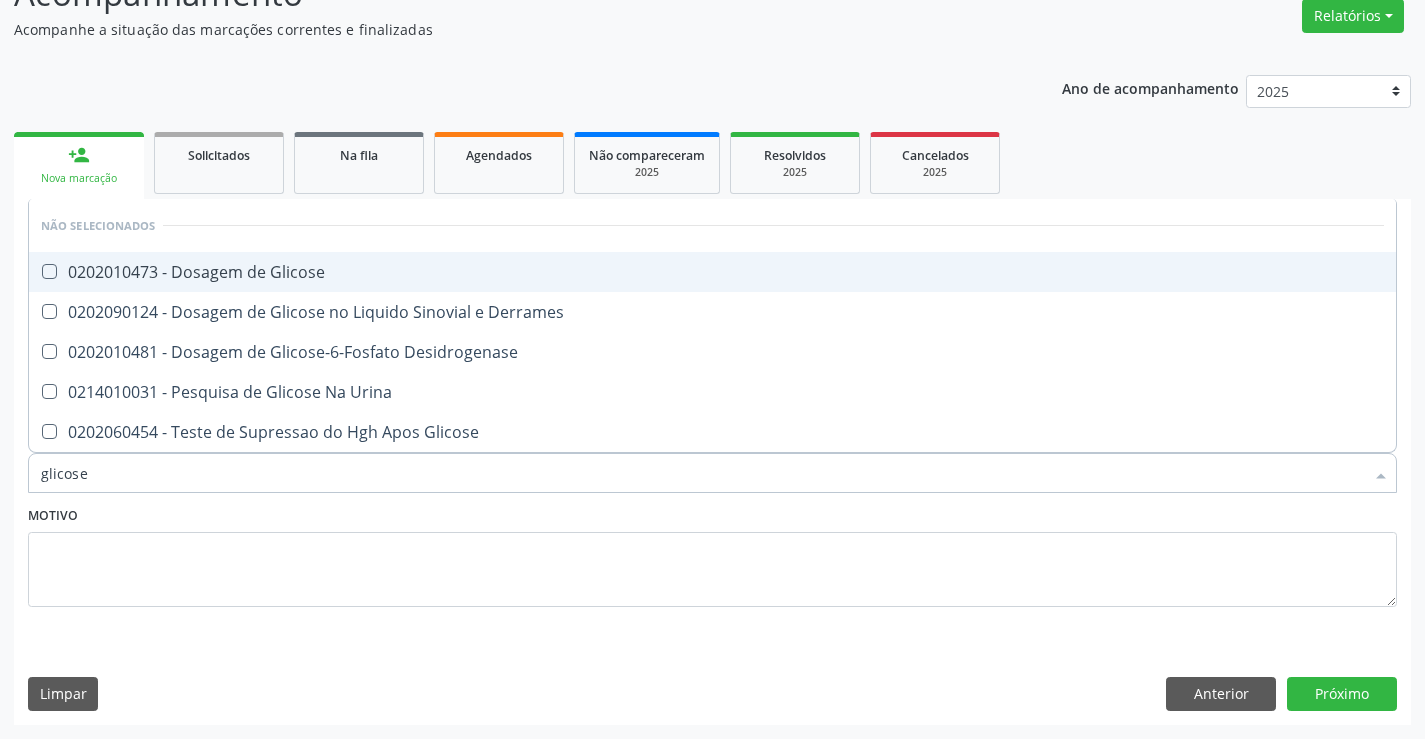 click on "0202010473 - Dosagem de Glicose" at bounding box center [712, 272] 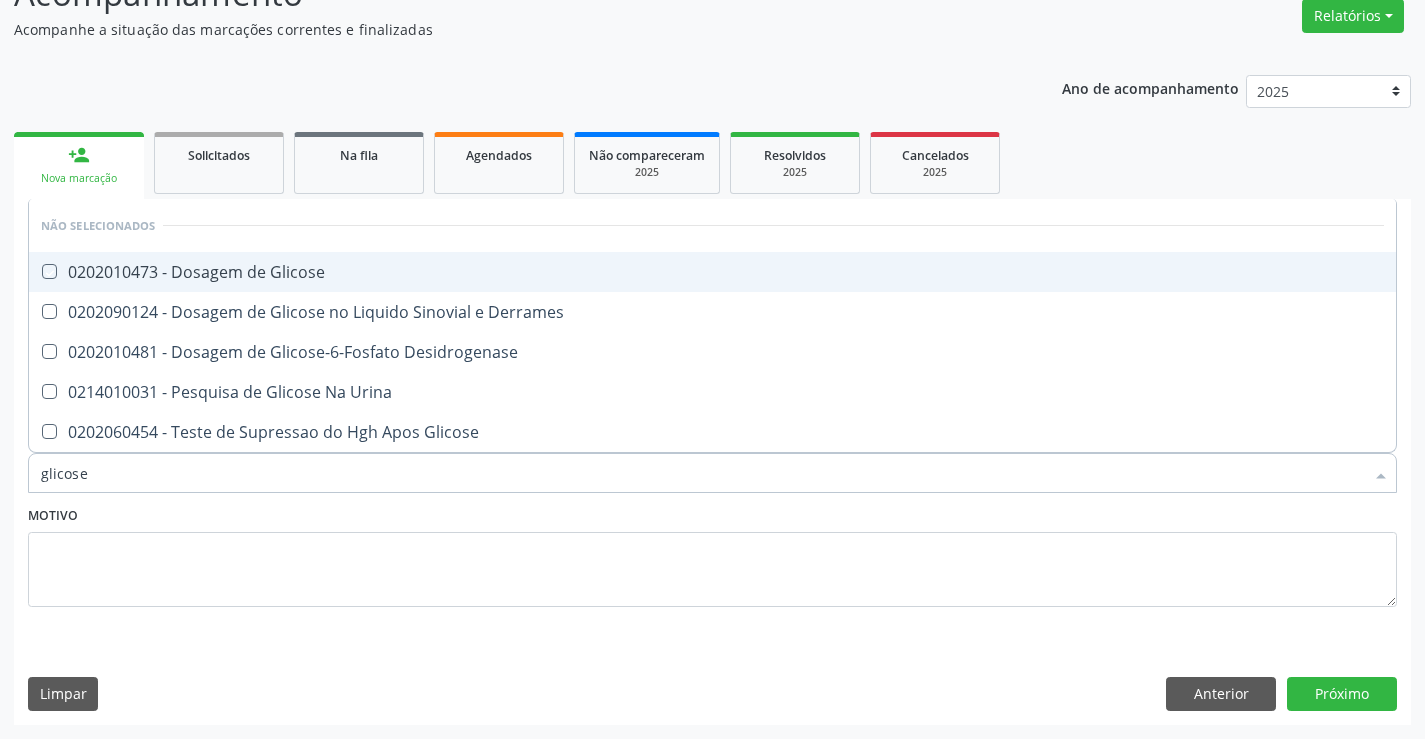 checkbox on "true" 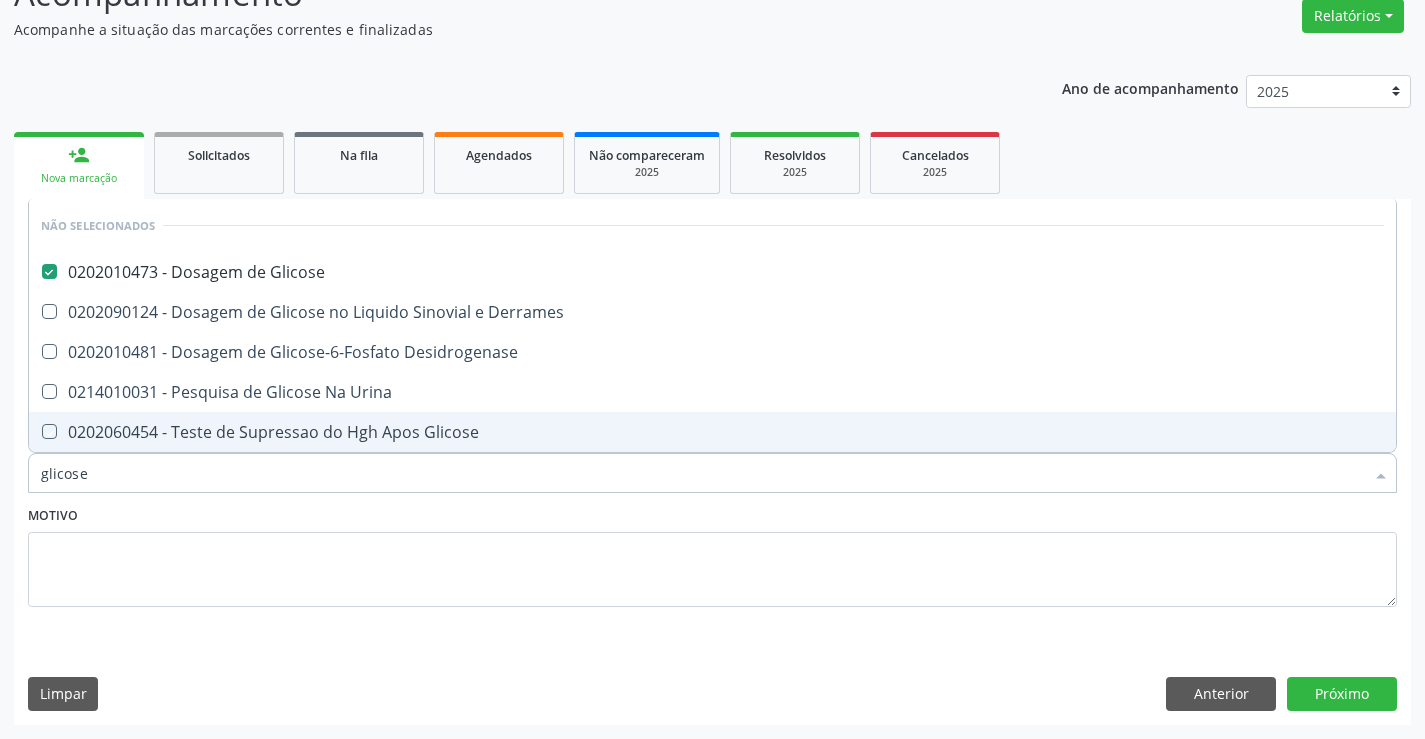 click on "Motivo" at bounding box center (712, 554) 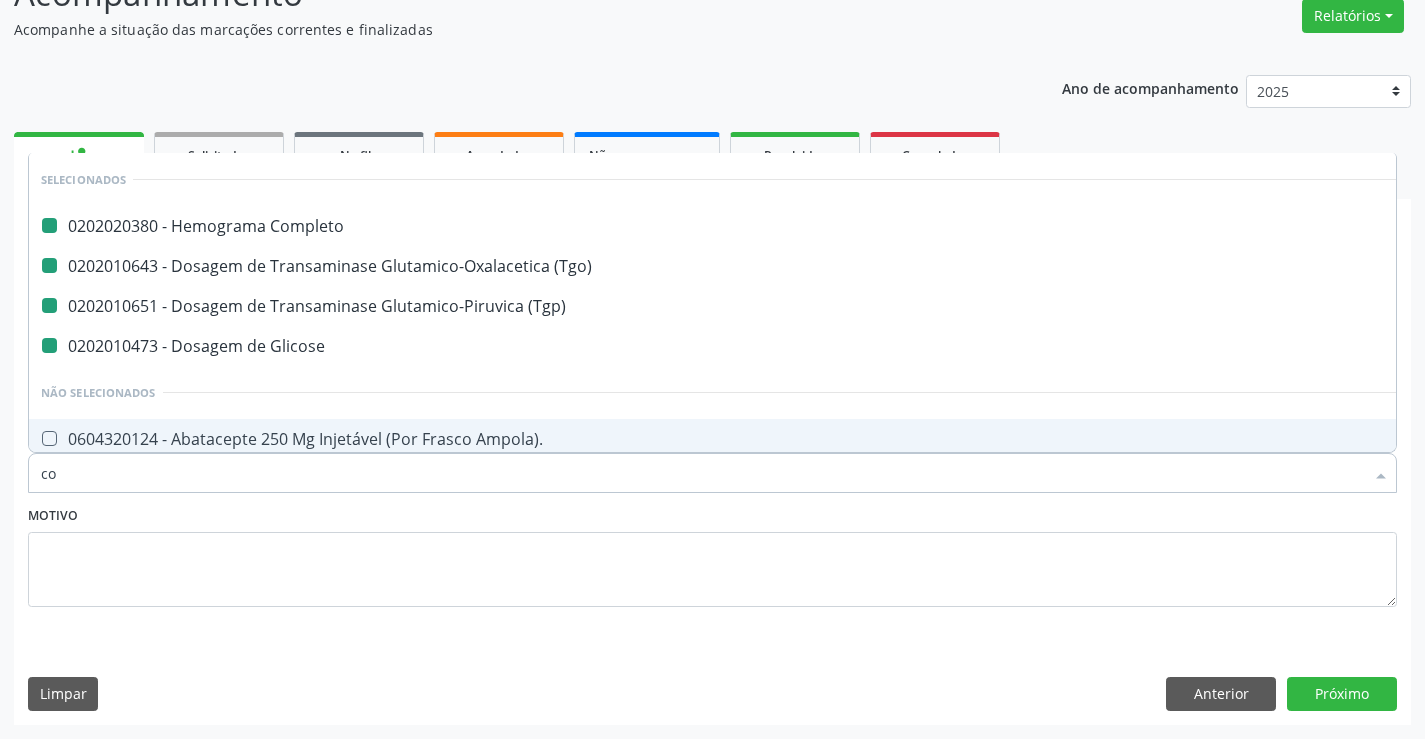 type on "col" 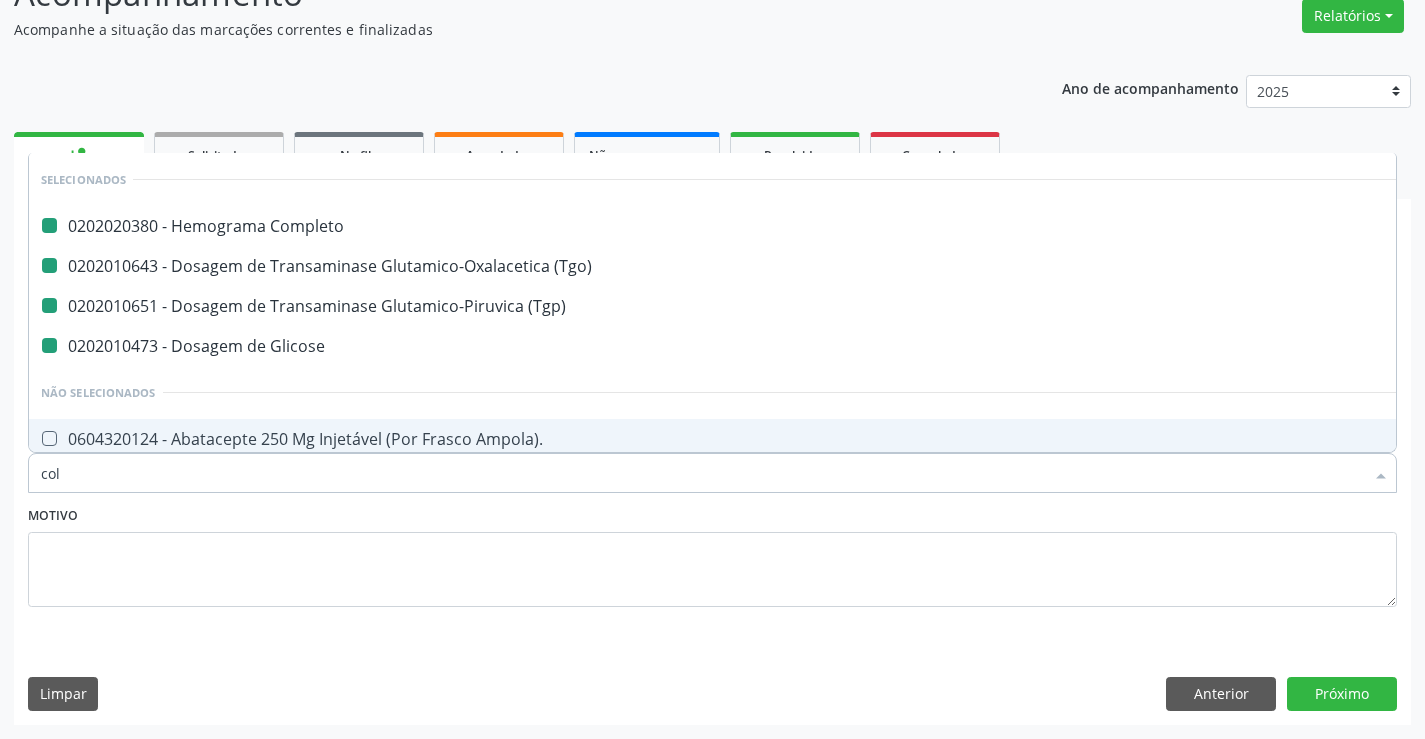 checkbox on "false" 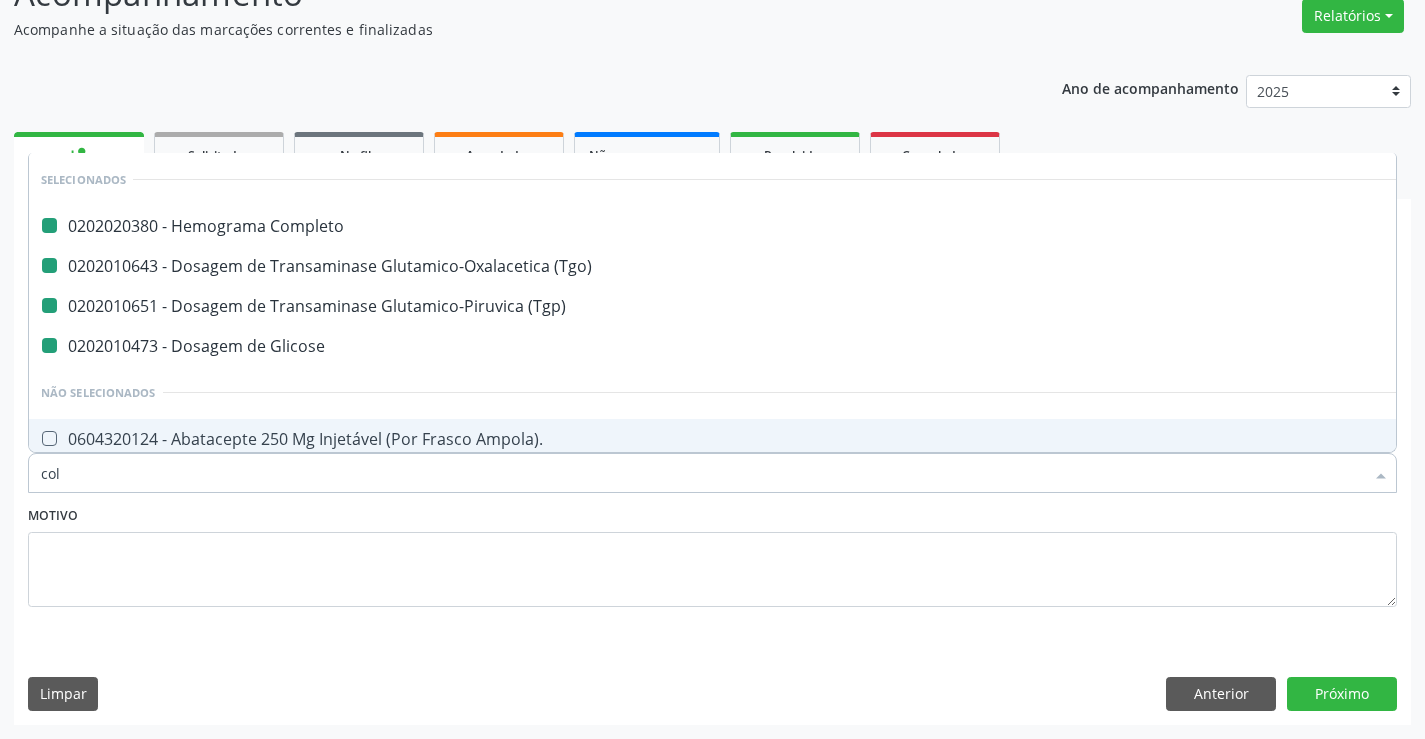 checkbox on "false" 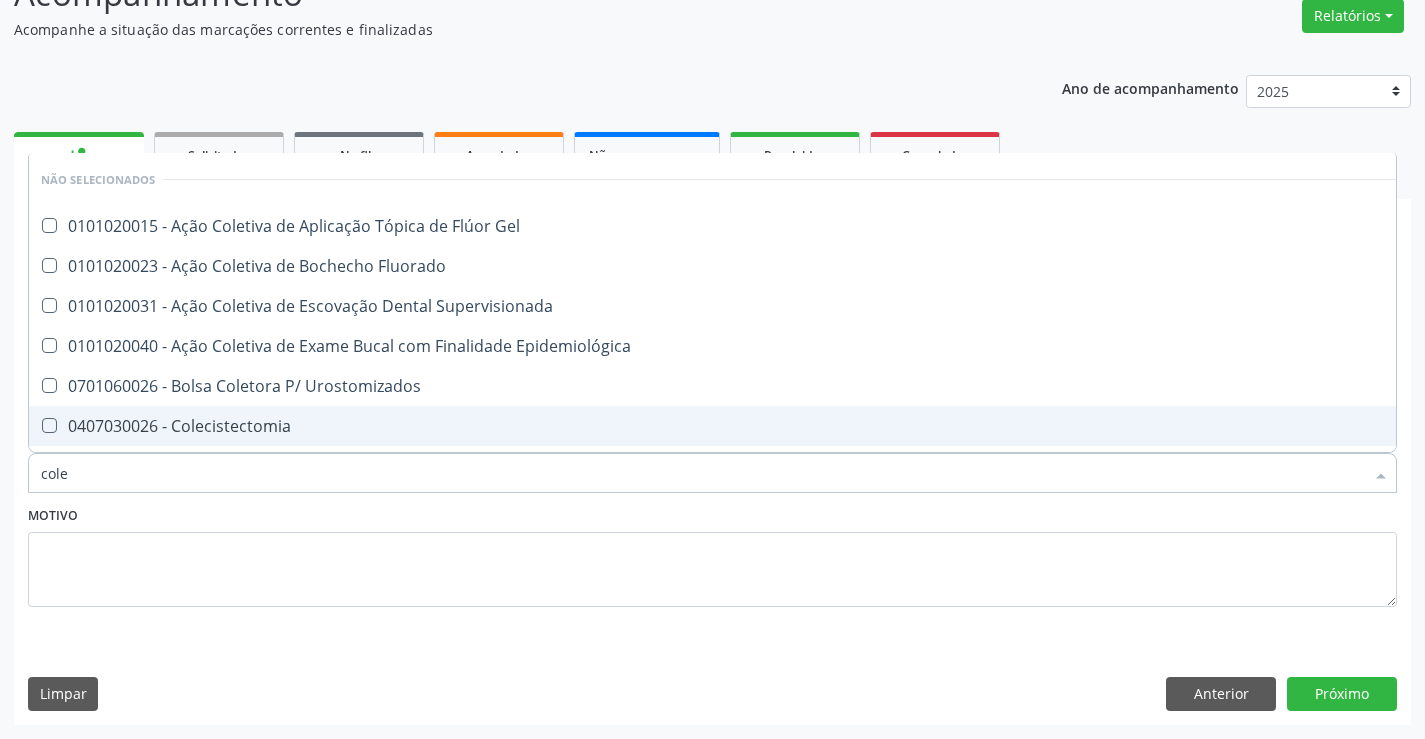 type on "coles" 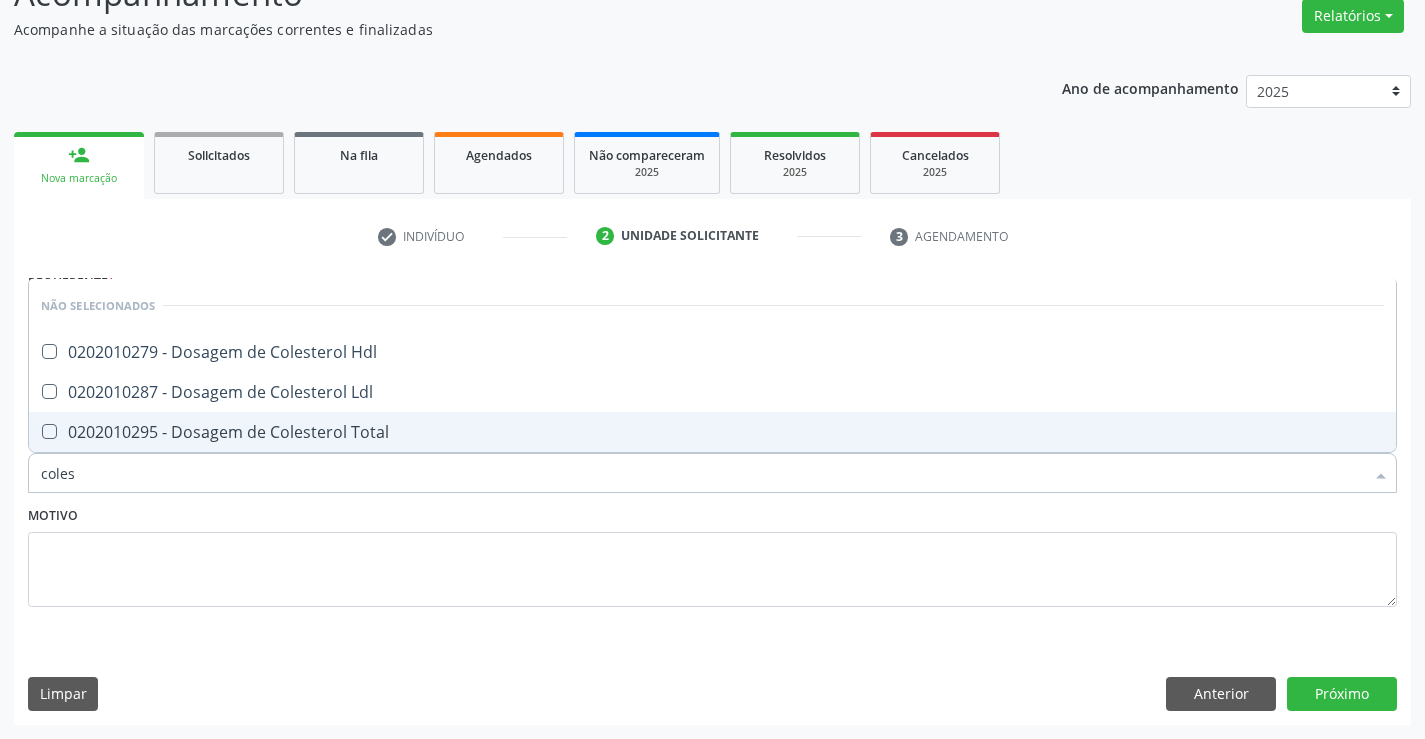 click on "0202010295 - Dosagem de Colesterol Total" at bounding box center [712, 432] 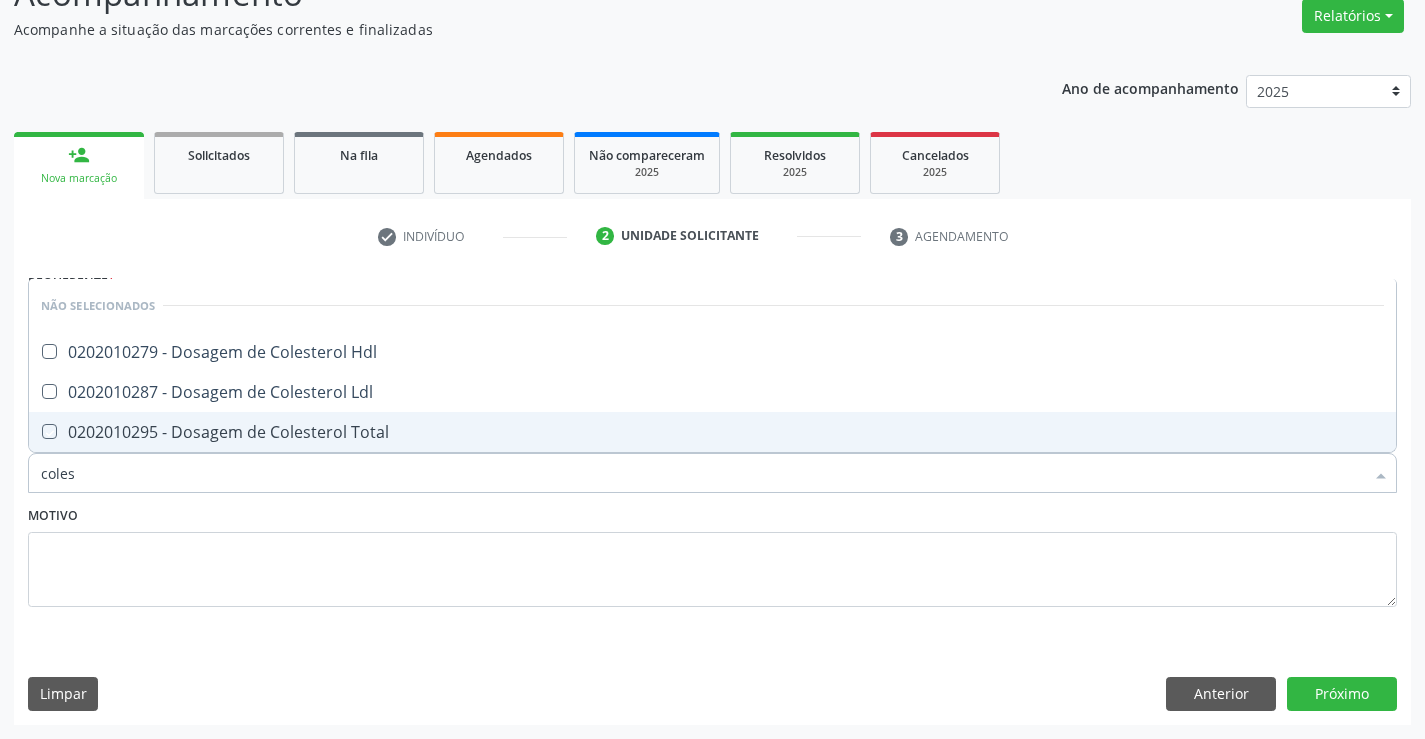 checkbox on "true" 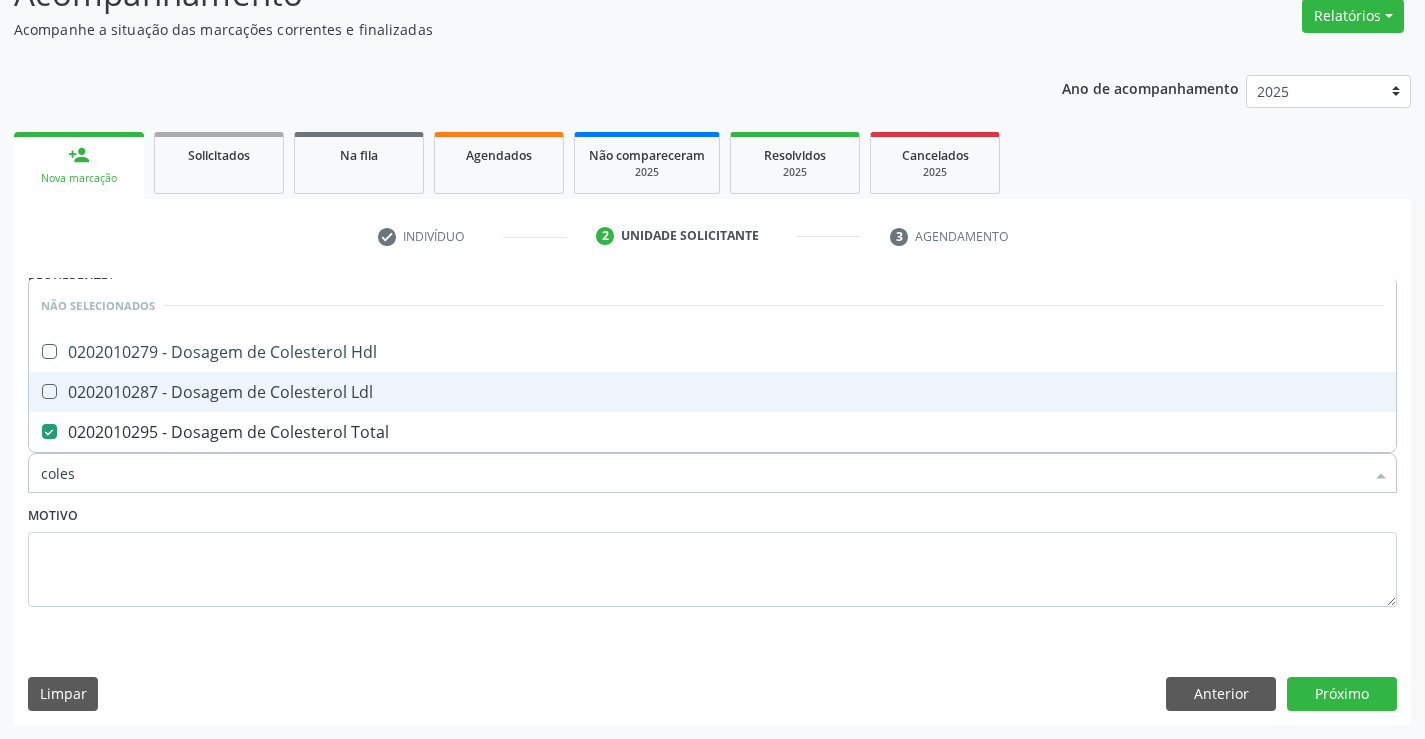 click on "0202010287 - Dosagem de Colesterol Ldl" at bounding box center [712, 392] 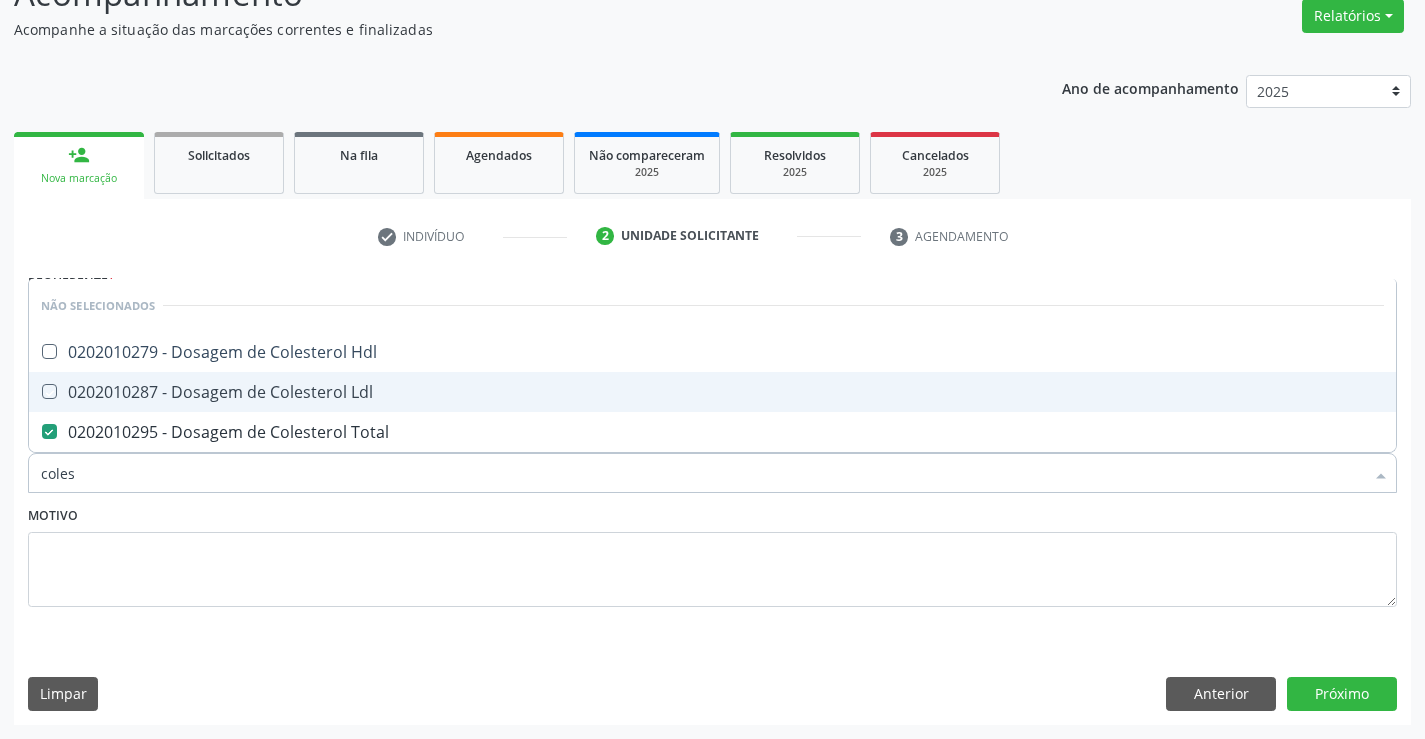 checkbox on "true" 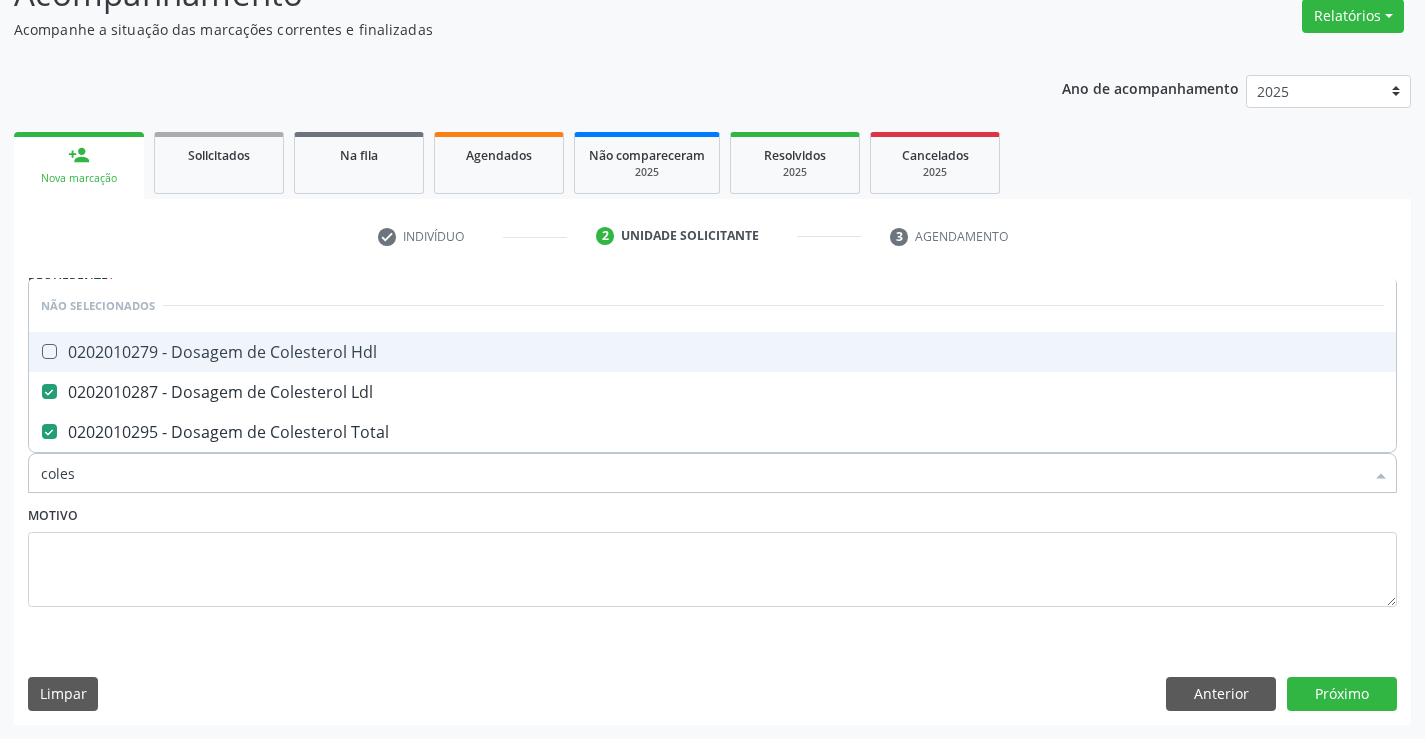 click on "0202010279 - Dosagem de Colesterol Hdl" at bounding box center [712, 352] 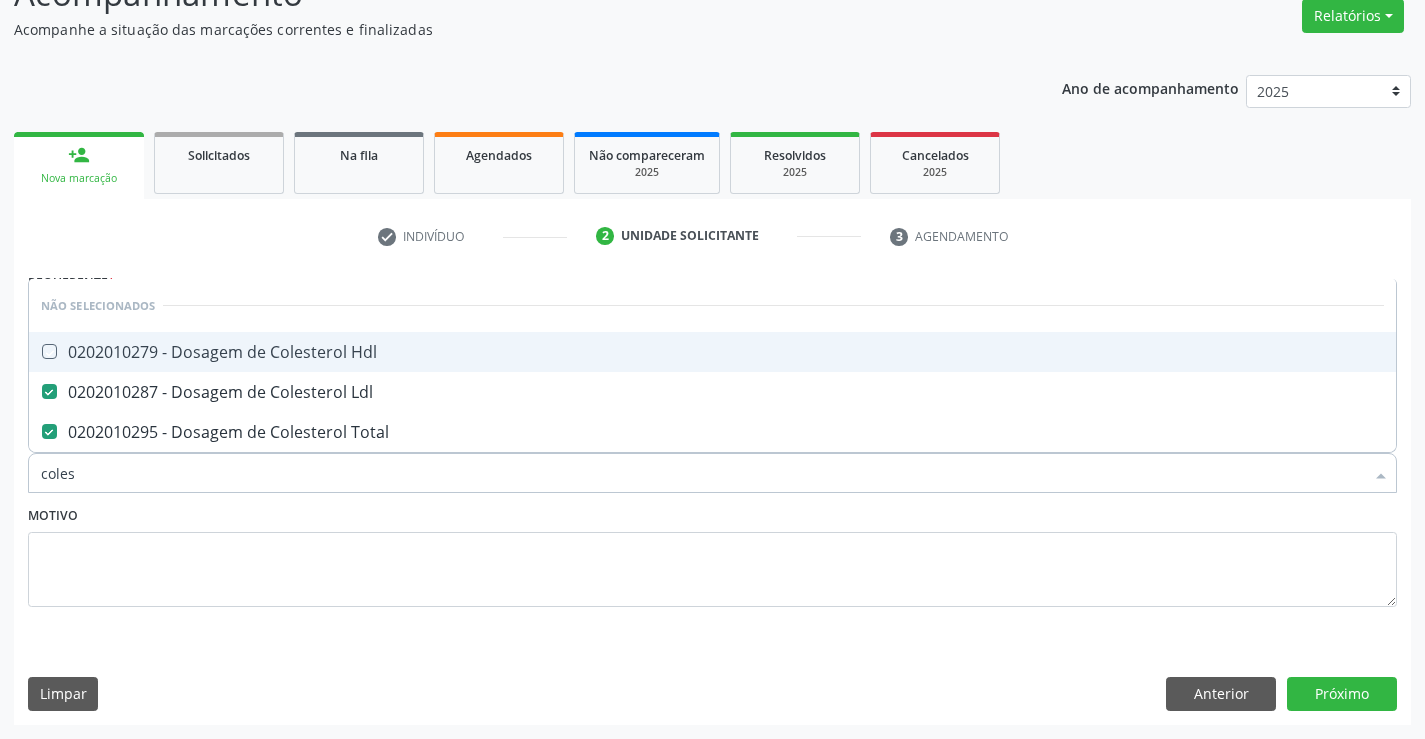 checkbox on "true" 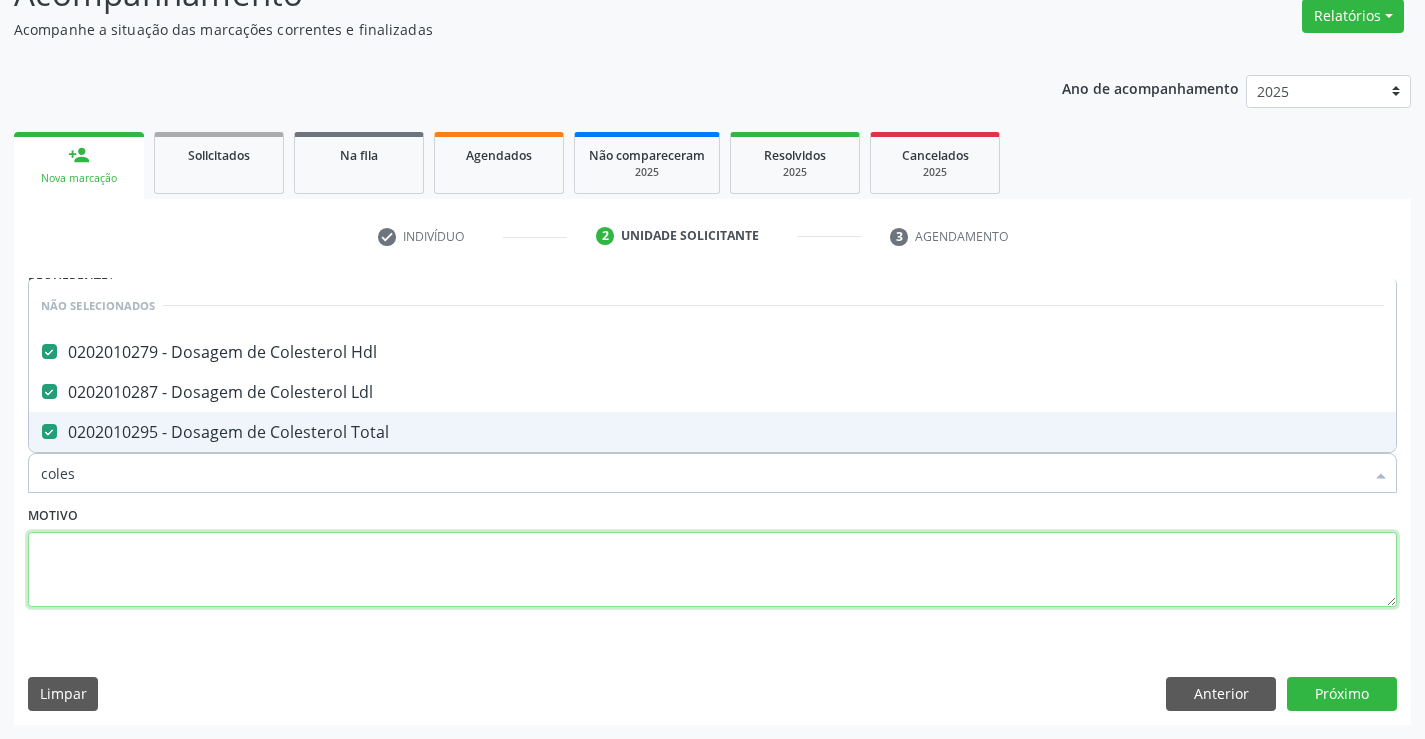 click at bounding box center (712, 570) 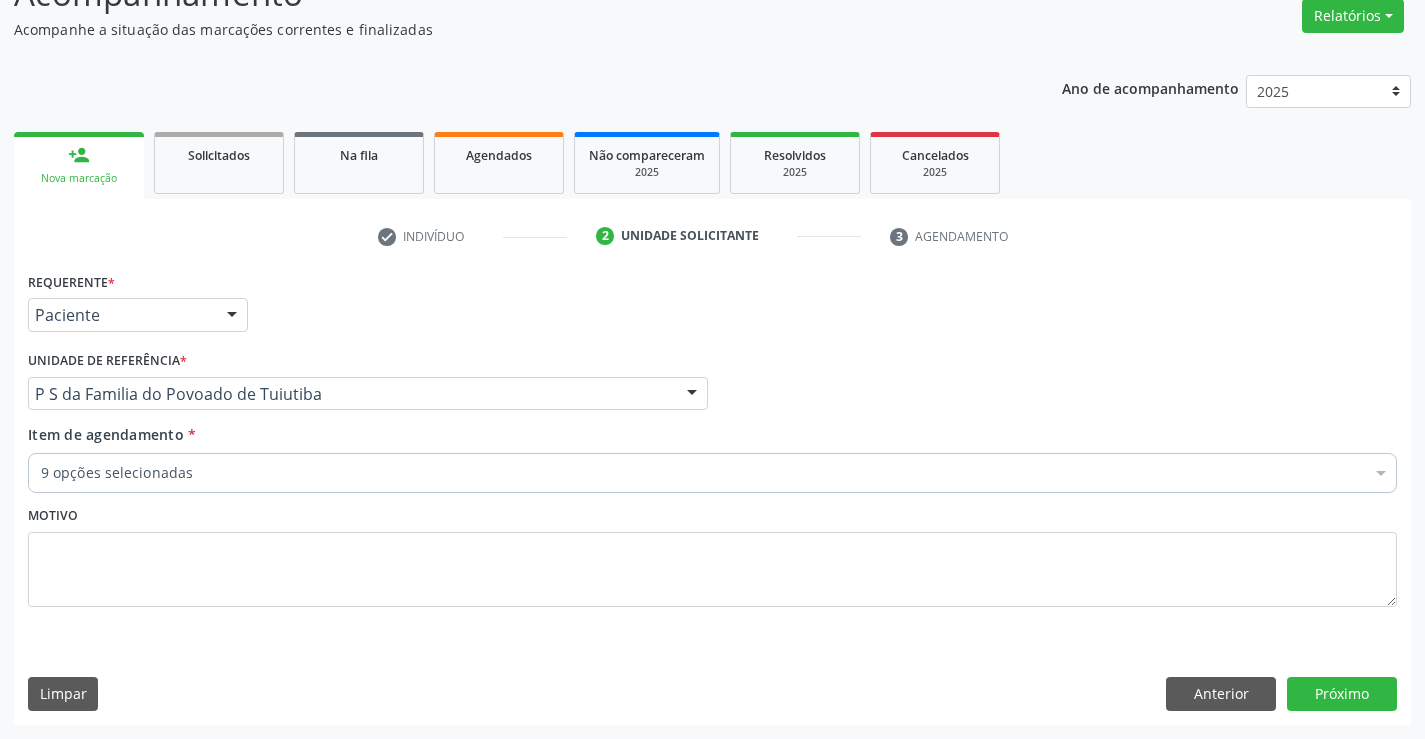 click on "9 opções selecionadas" at bounding box center [712, 473] 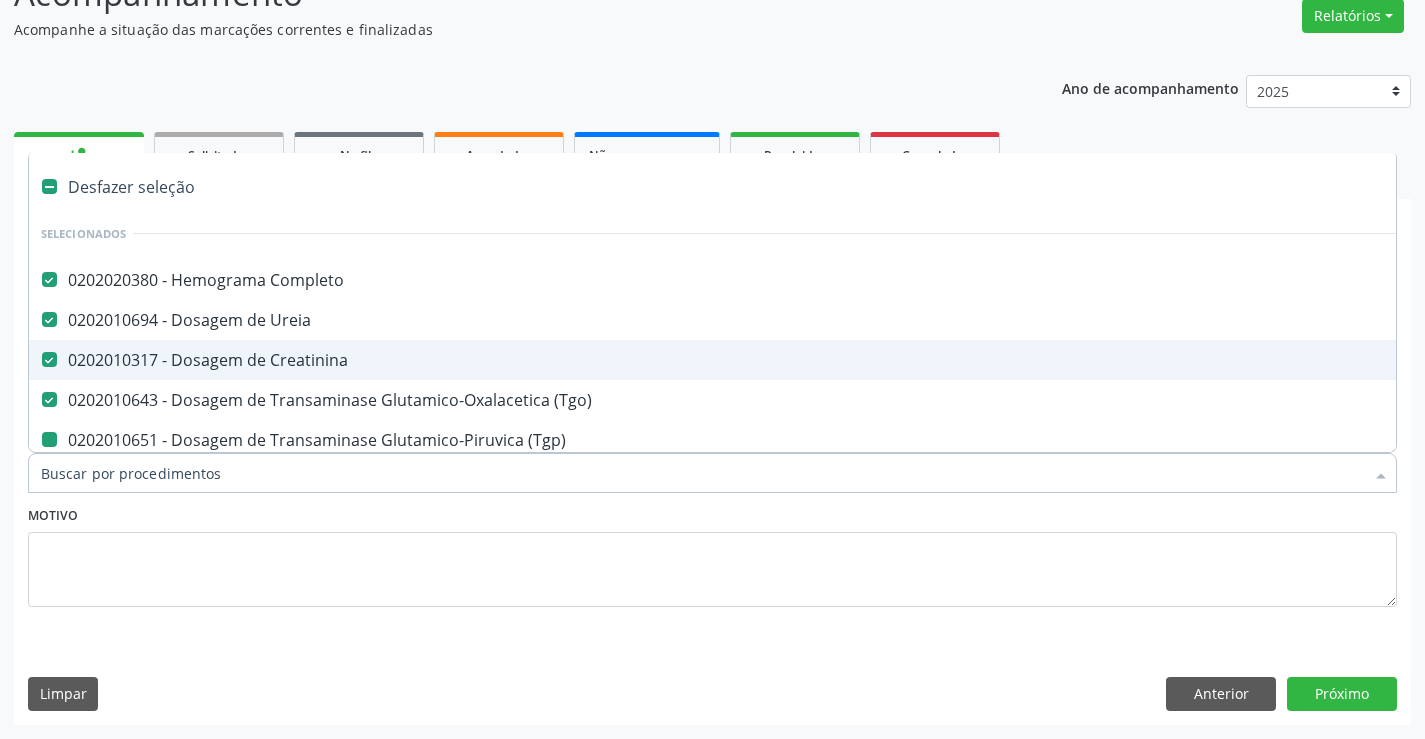type on "u" 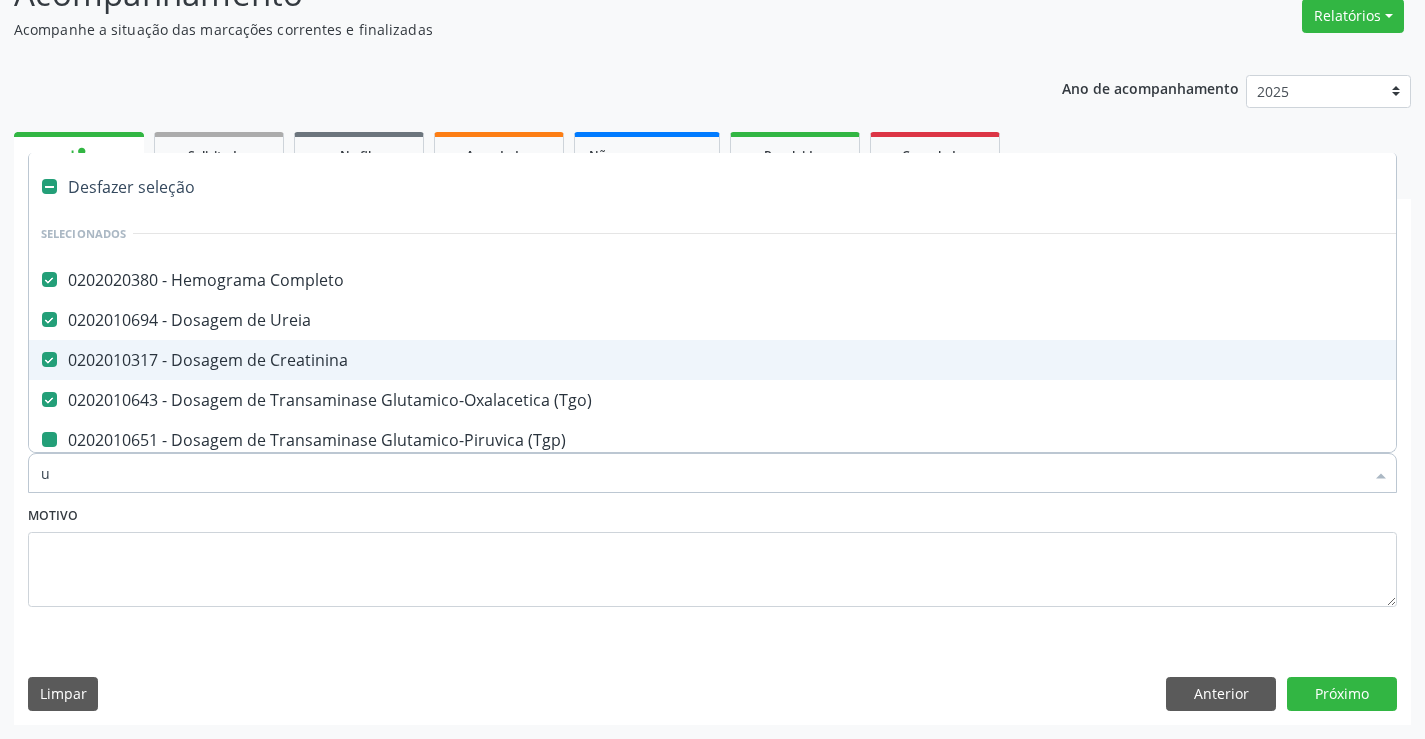 checkbox on "false" 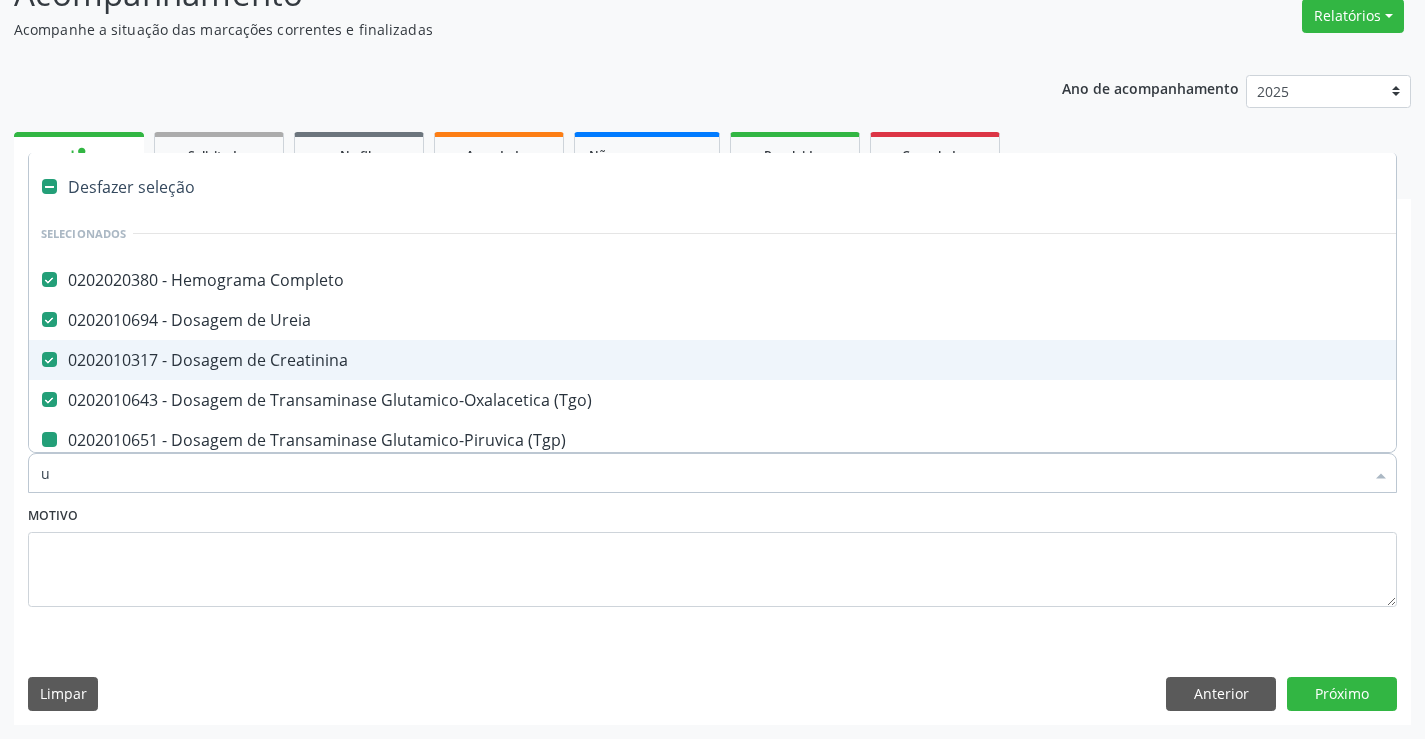 checkbox on "false" 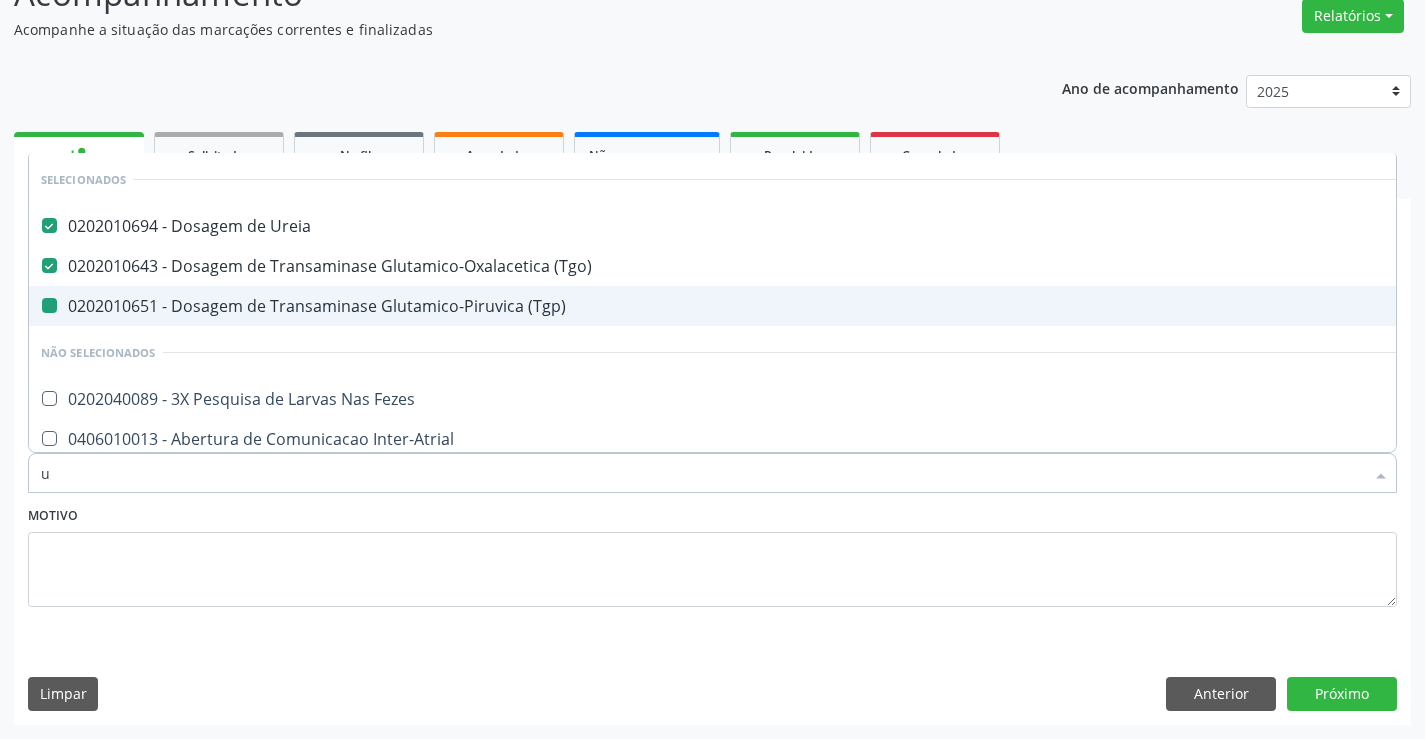 type on "ur" 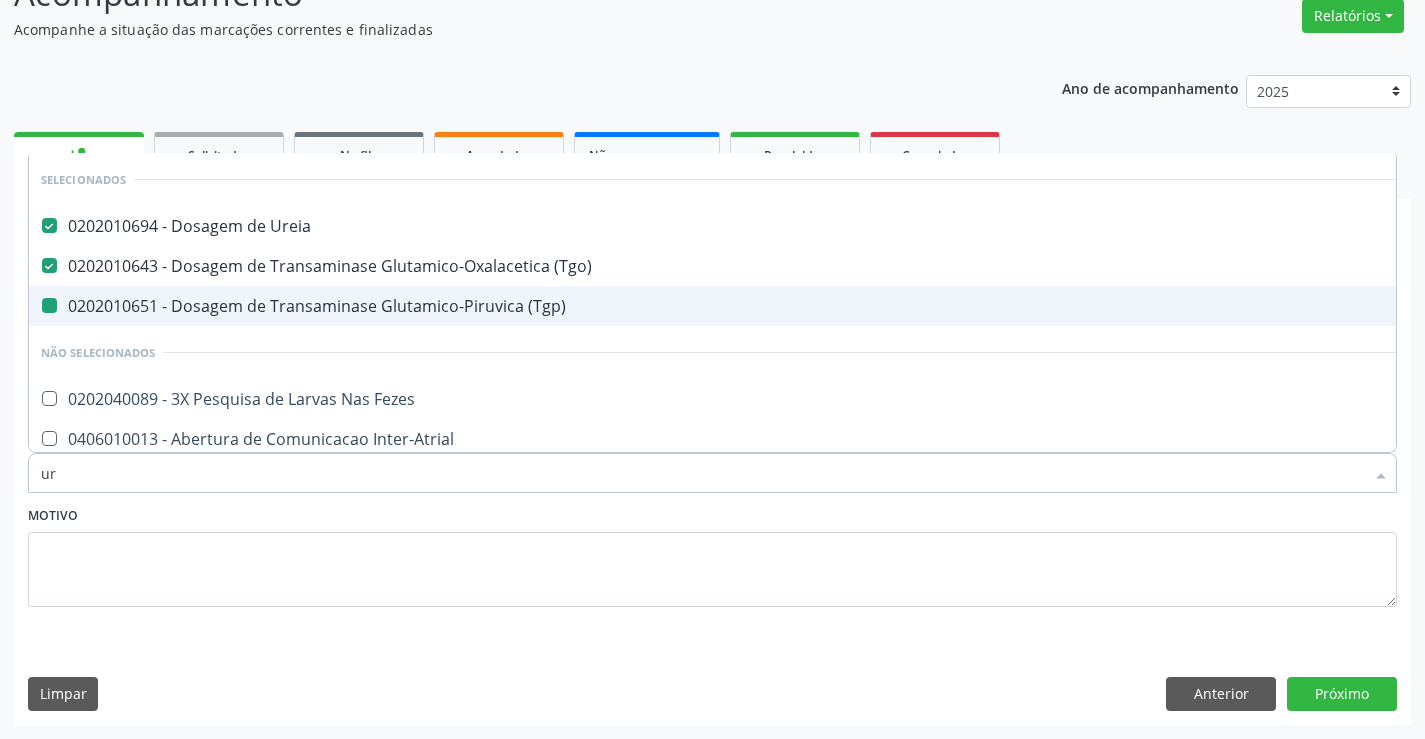 checkbox on "false" 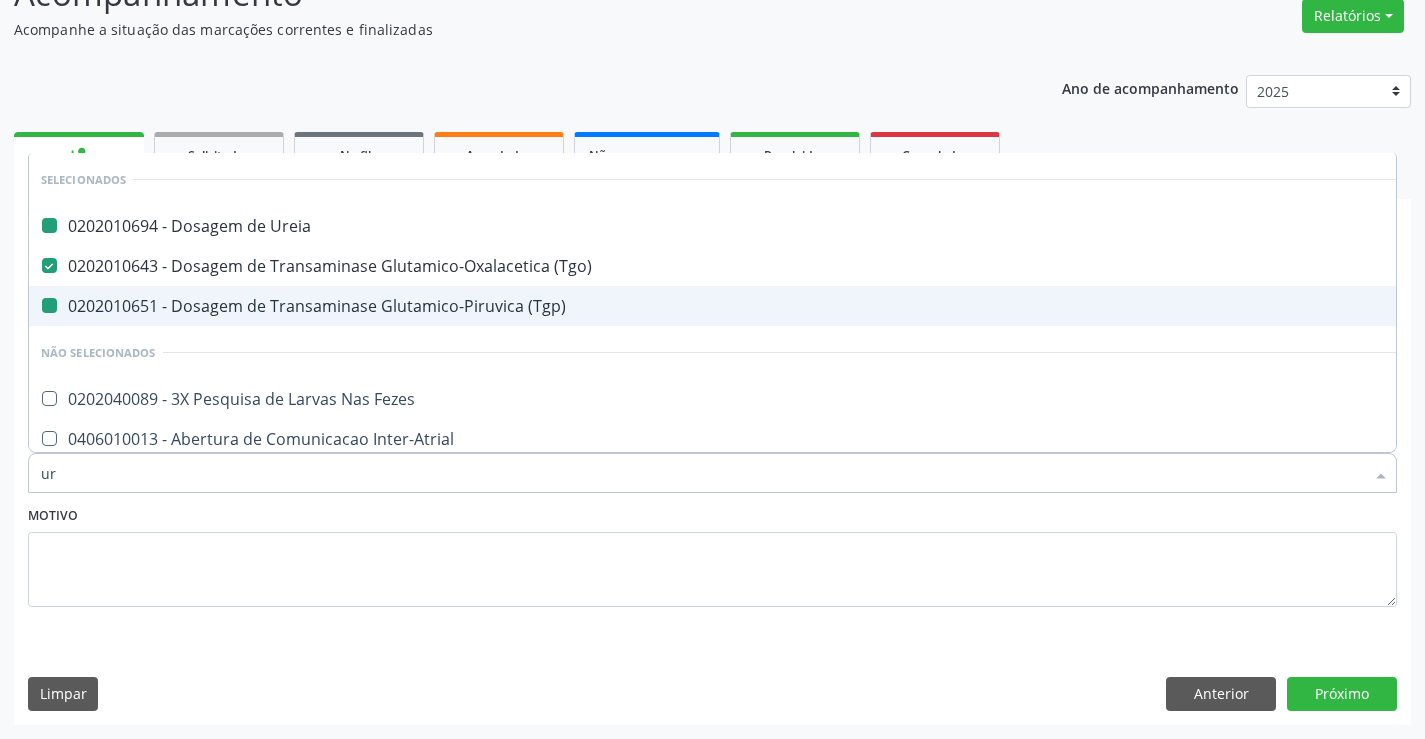 type on "uri" 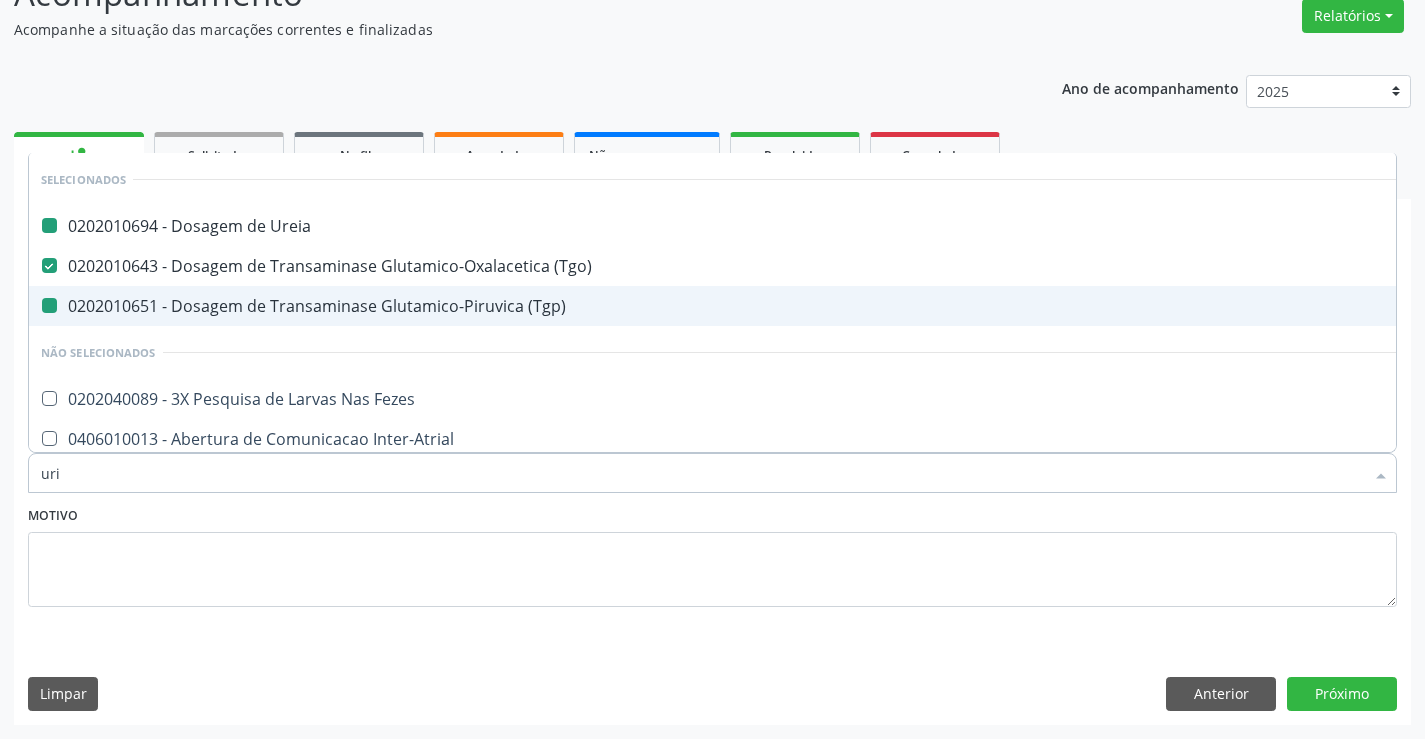checkbox on "false" 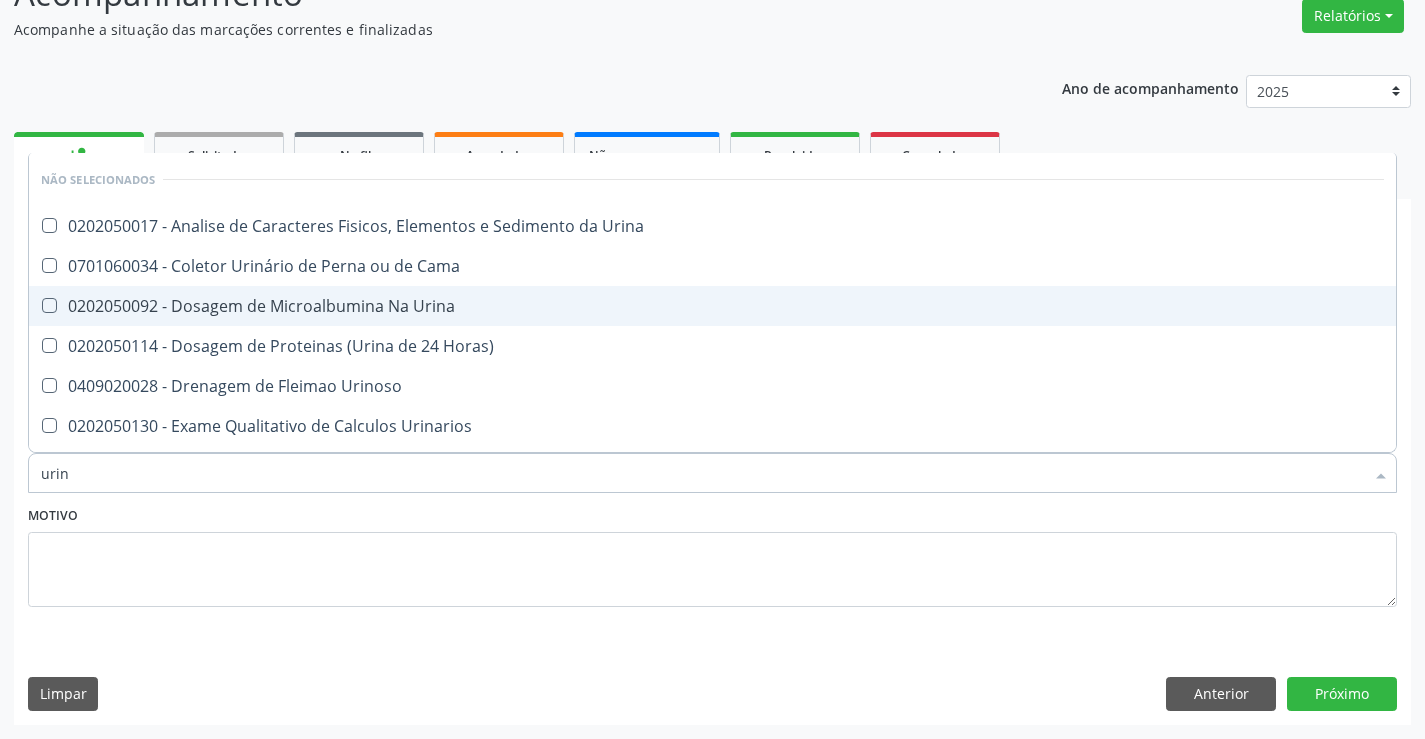 type on "urina" 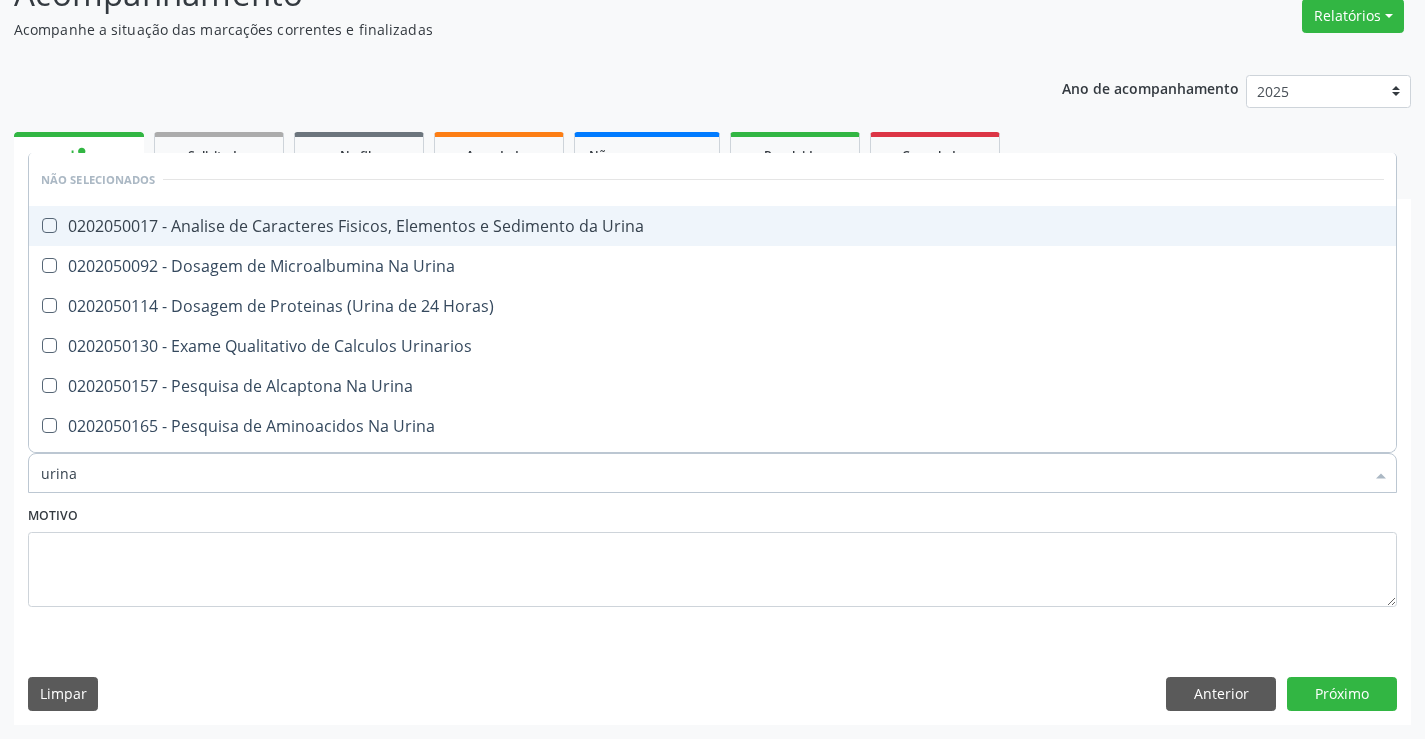 click on "0202050017 - Analise de Caracteres Fisicos, Elementos e Sedimento da Urina" at bounding box center [712, 226] 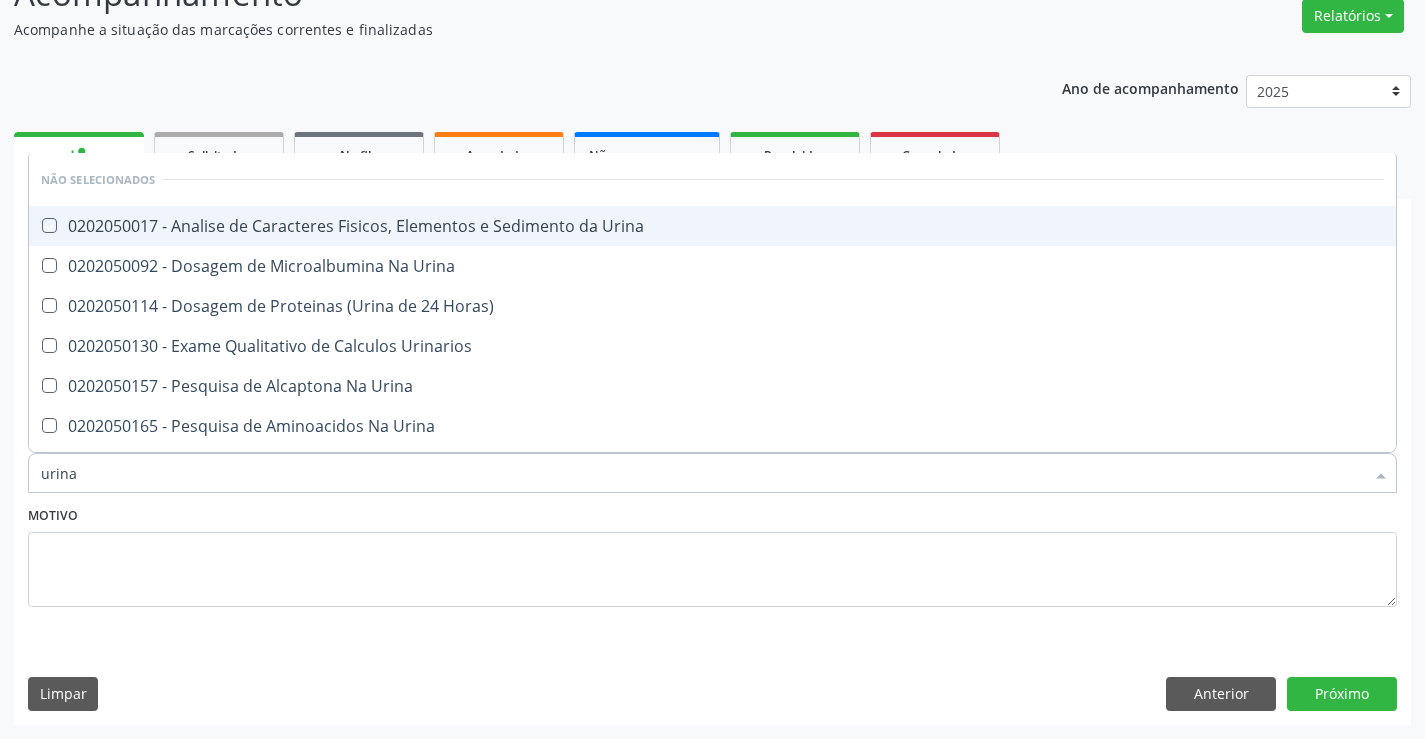 checkbox on "true" 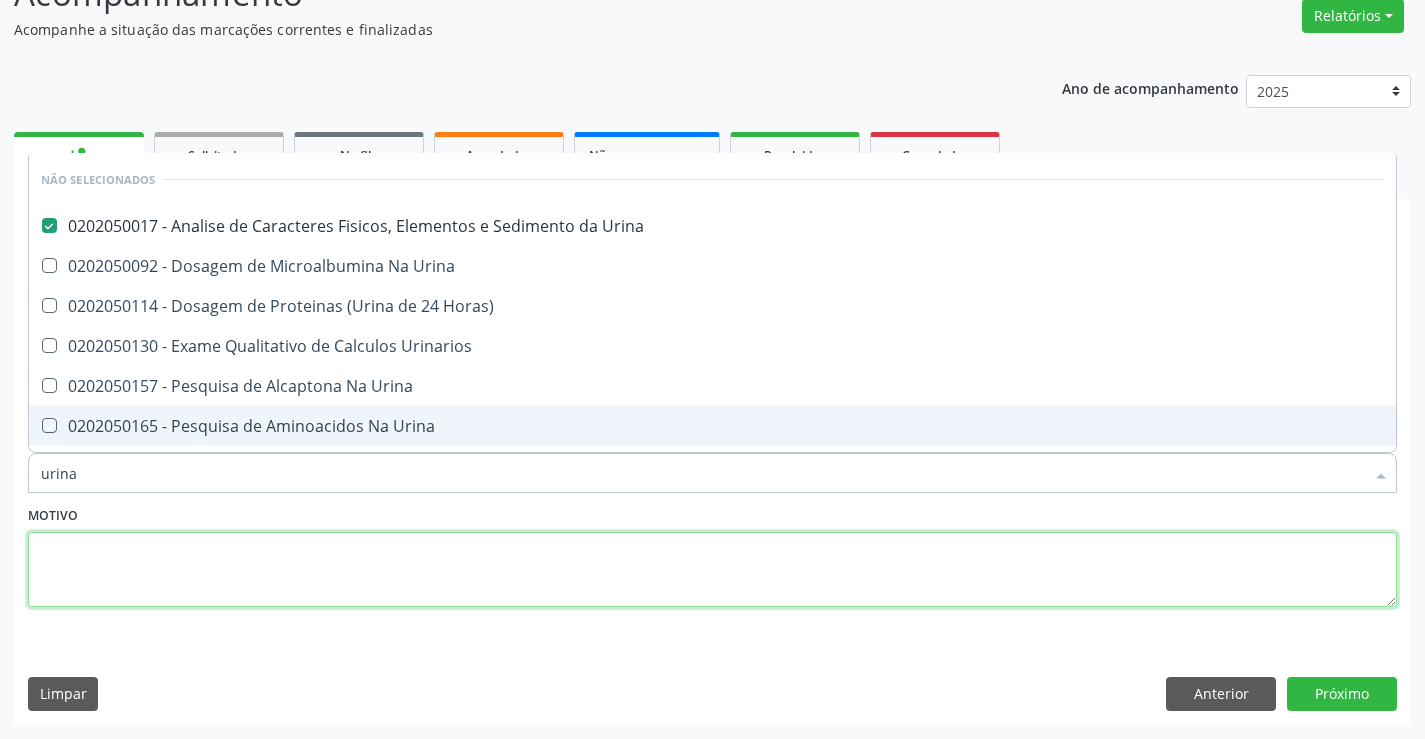 click at bounding box center (712, 570) 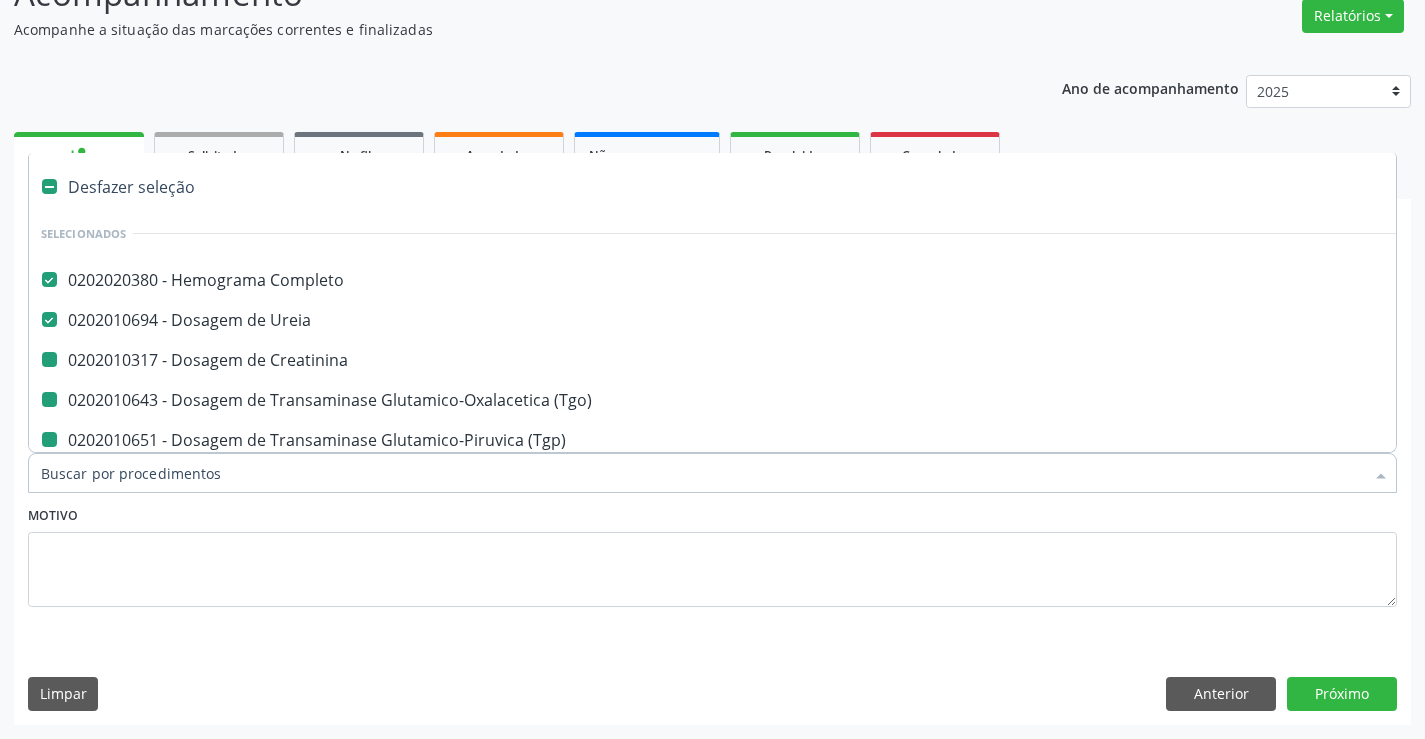 type on "f" 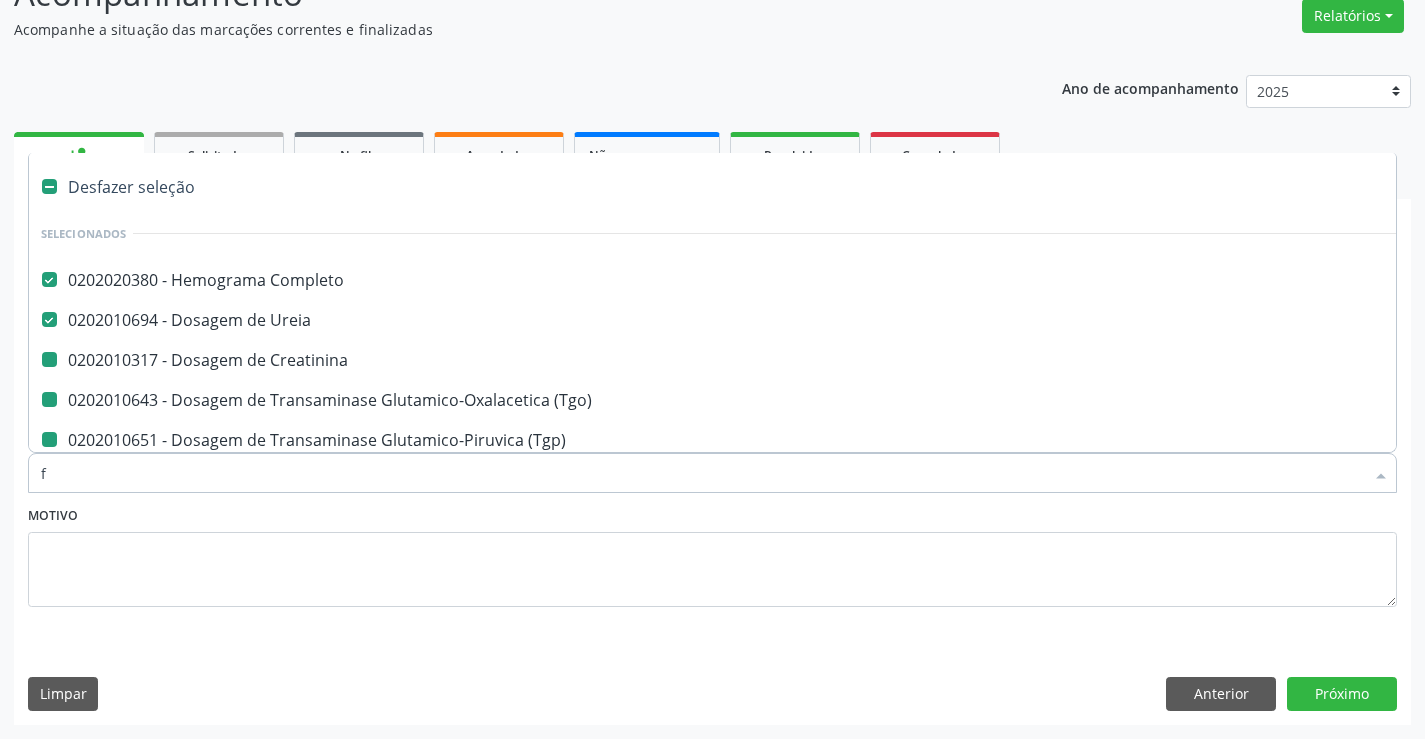 checkbox on "false" 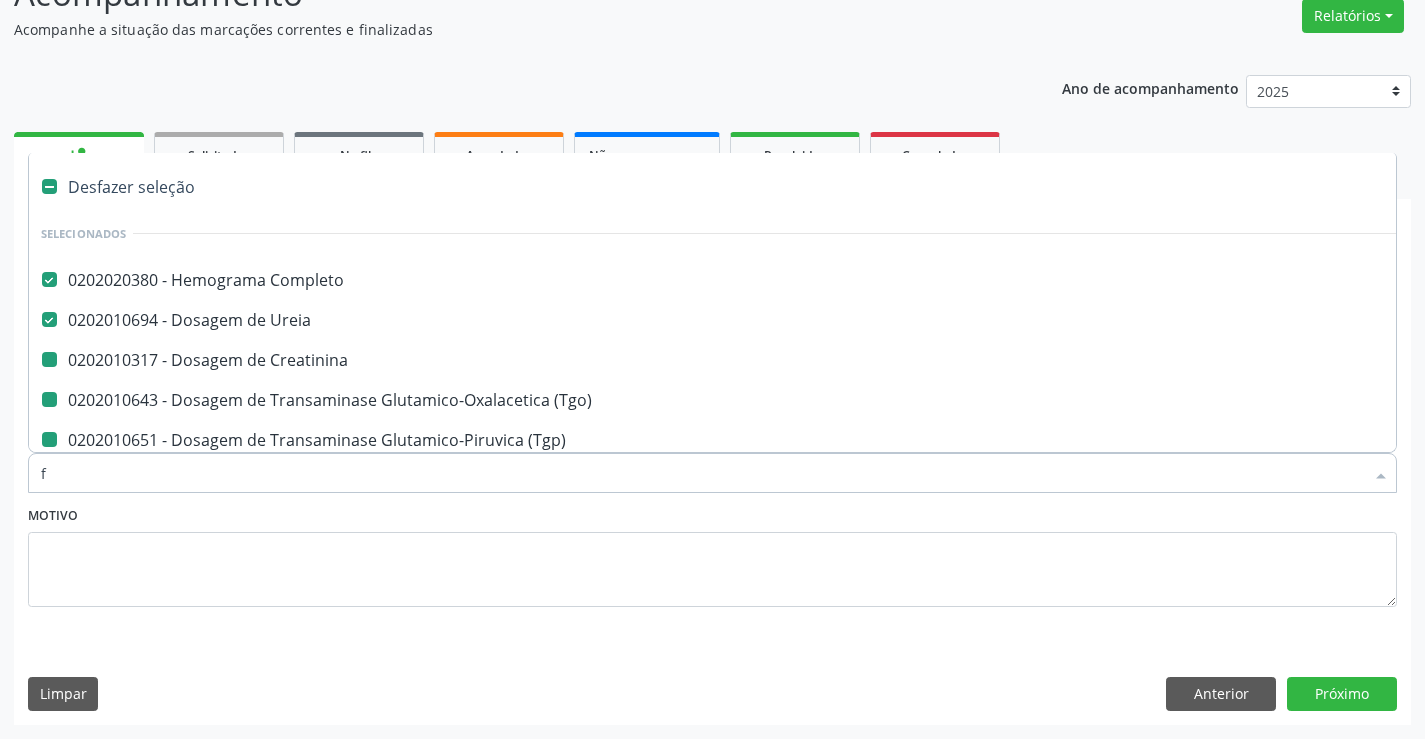 checkbox on "false" 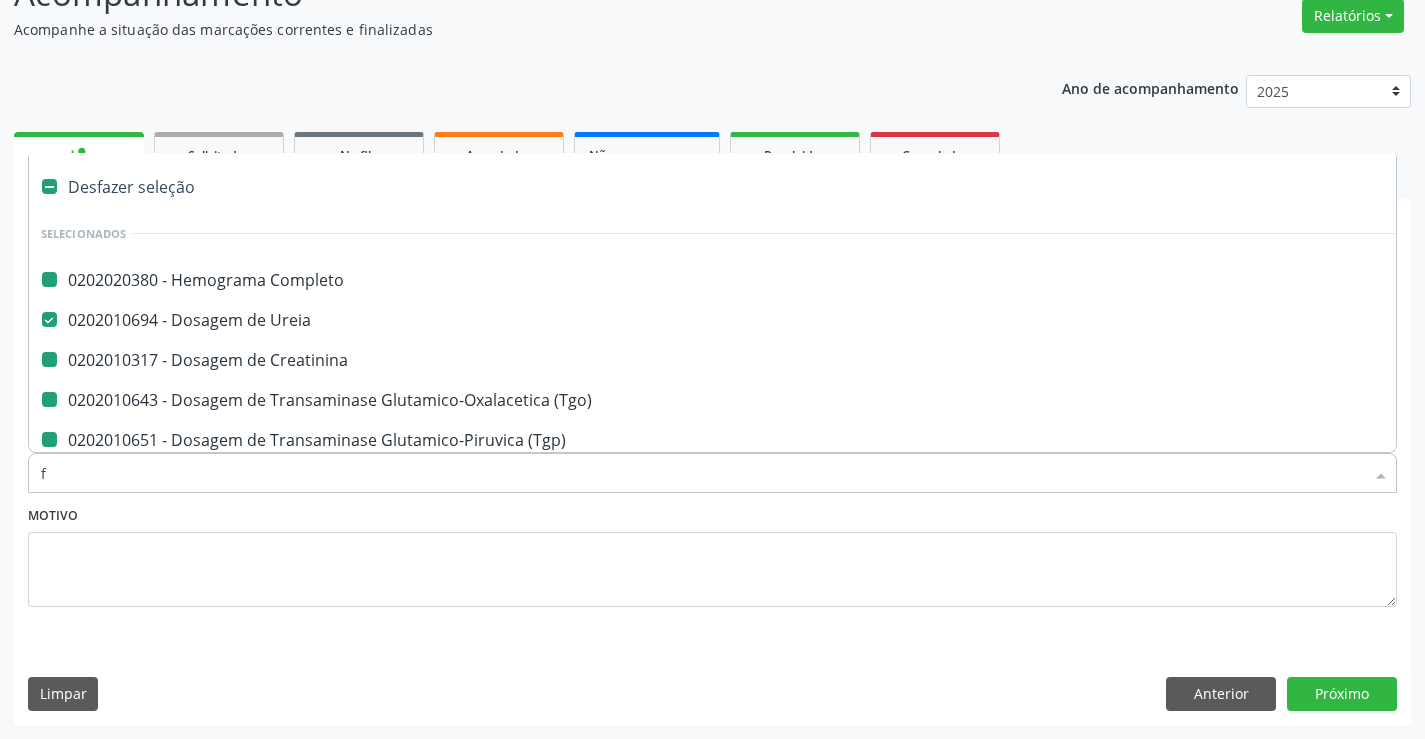 type on "fe" 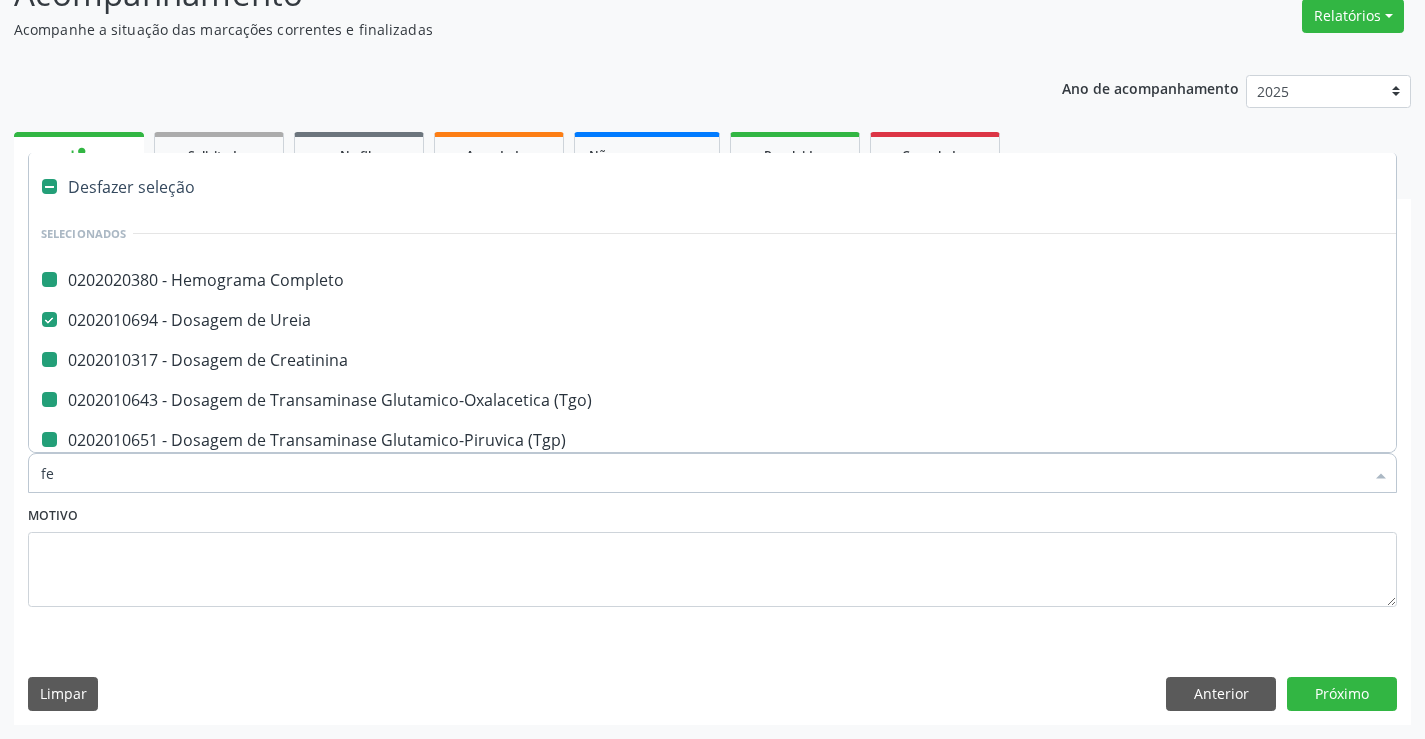 checkbox on "false" 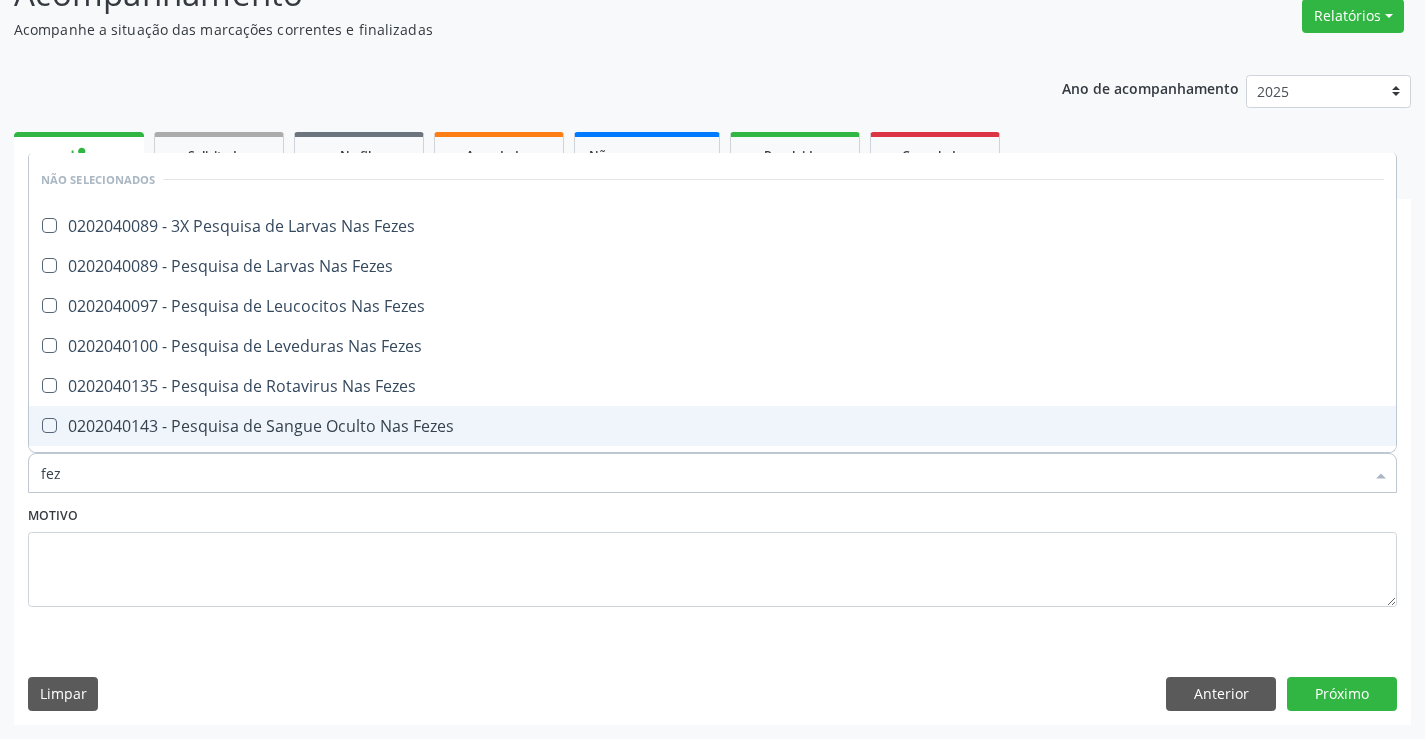 type on "feze" 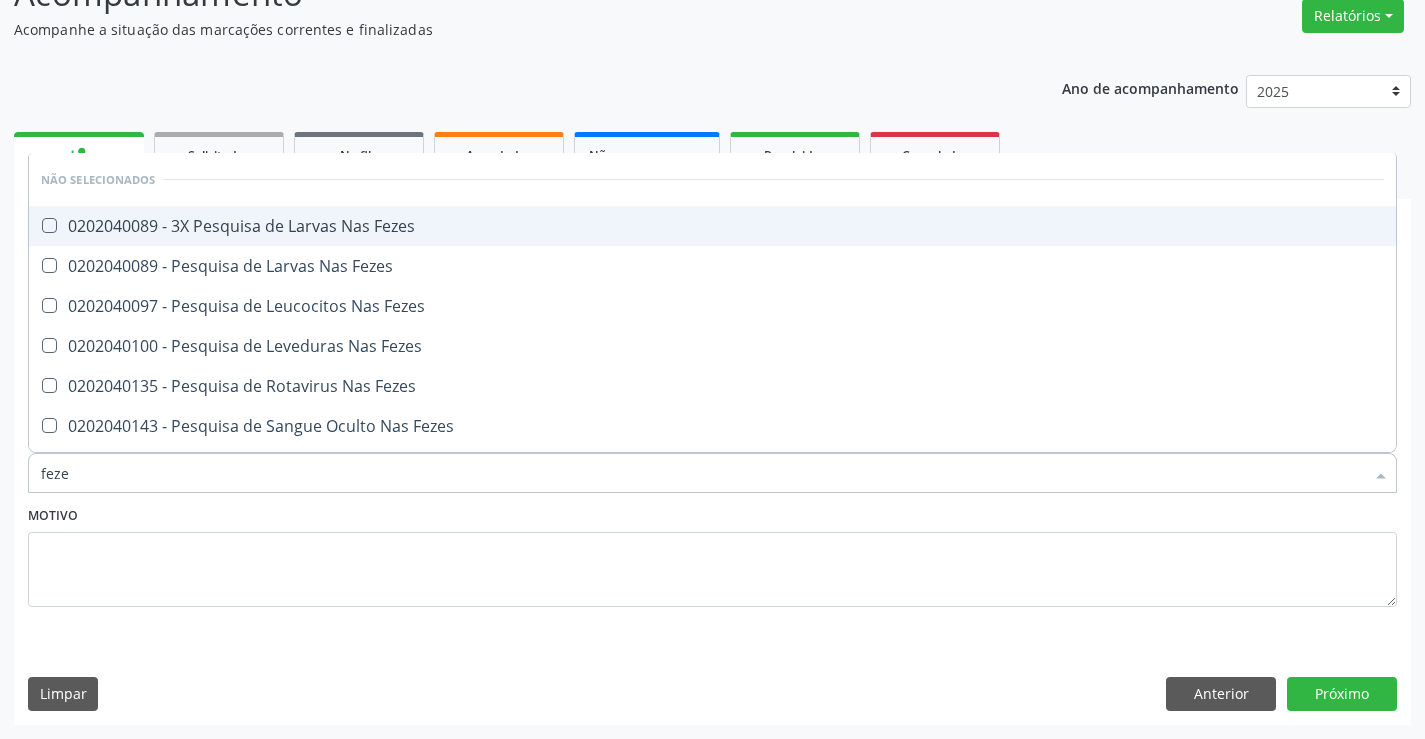 click on "0202040089 - 3X Pesquisa de Larvas Nas Fezes" at bounding box center (712, 226) 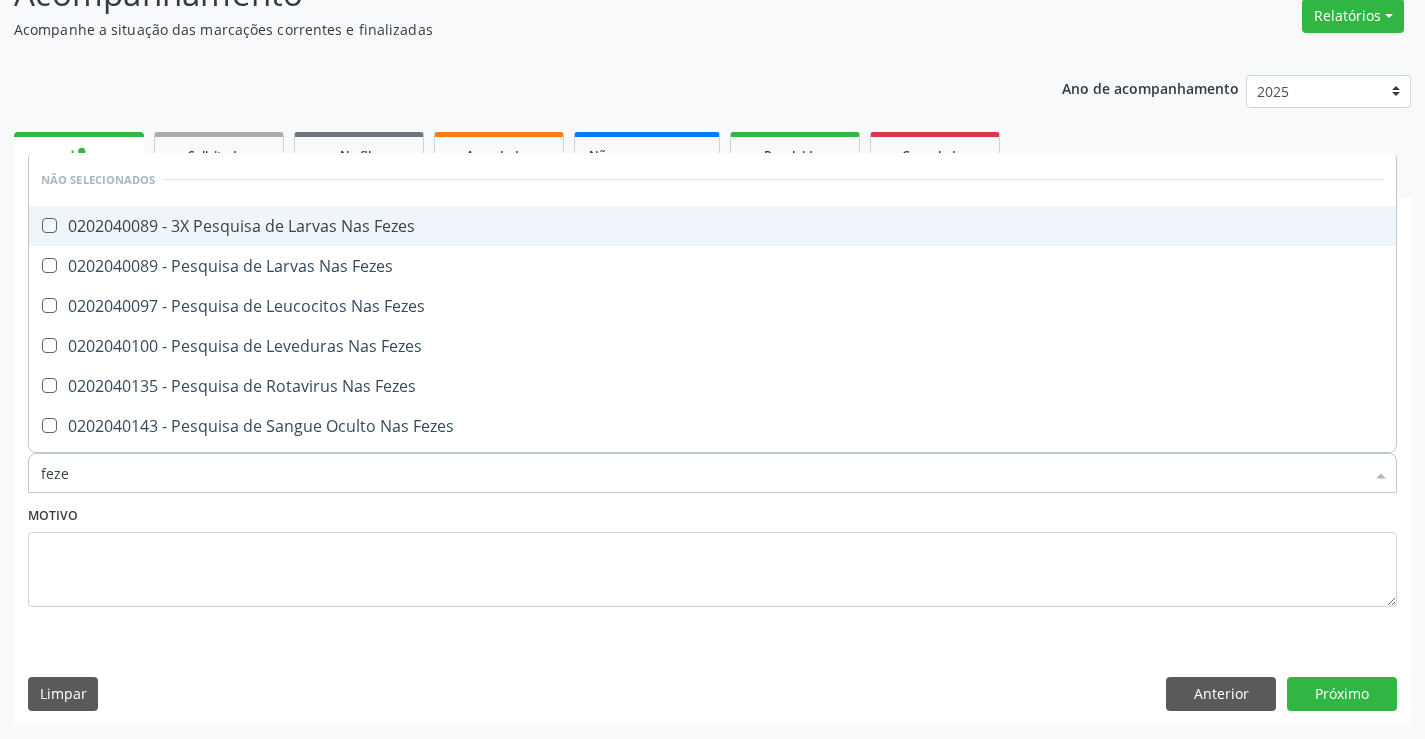 checkbox on "true" 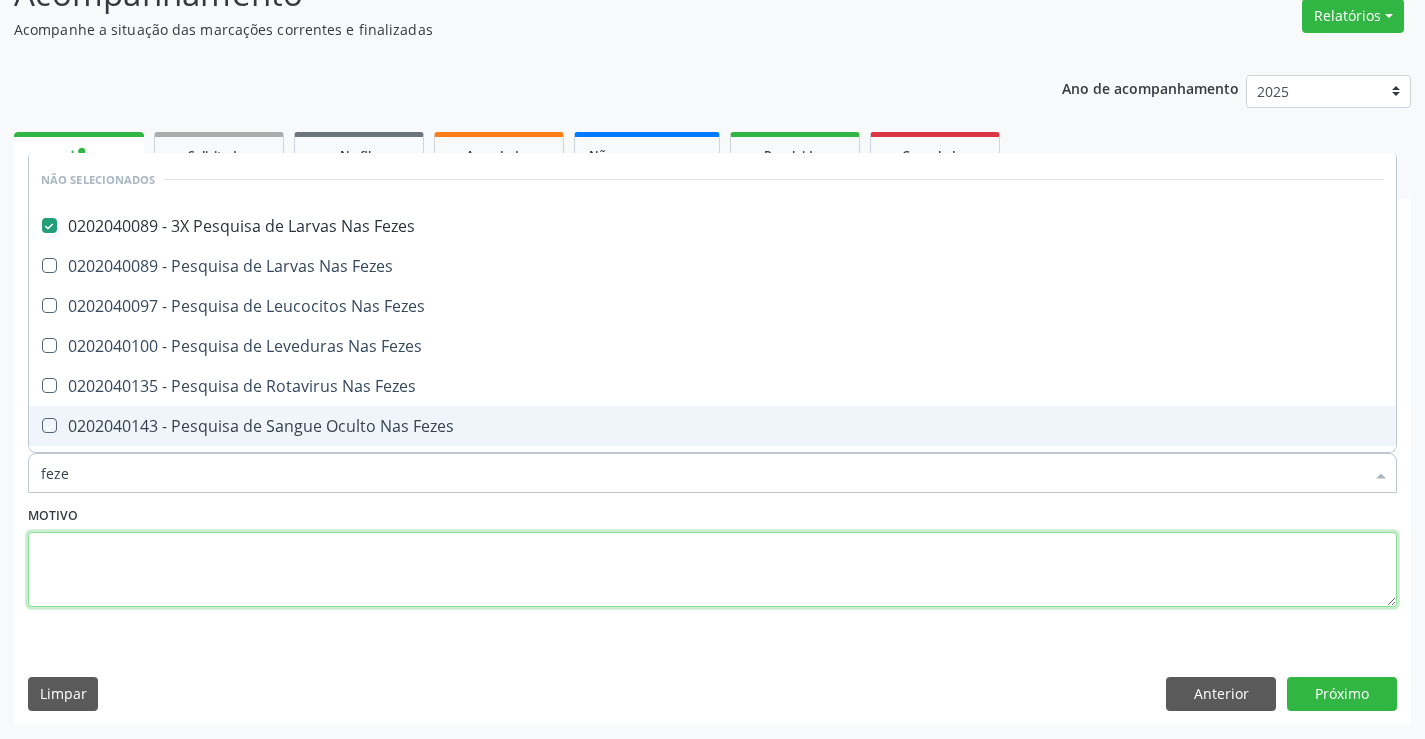 click at bounding box center [712, 570] 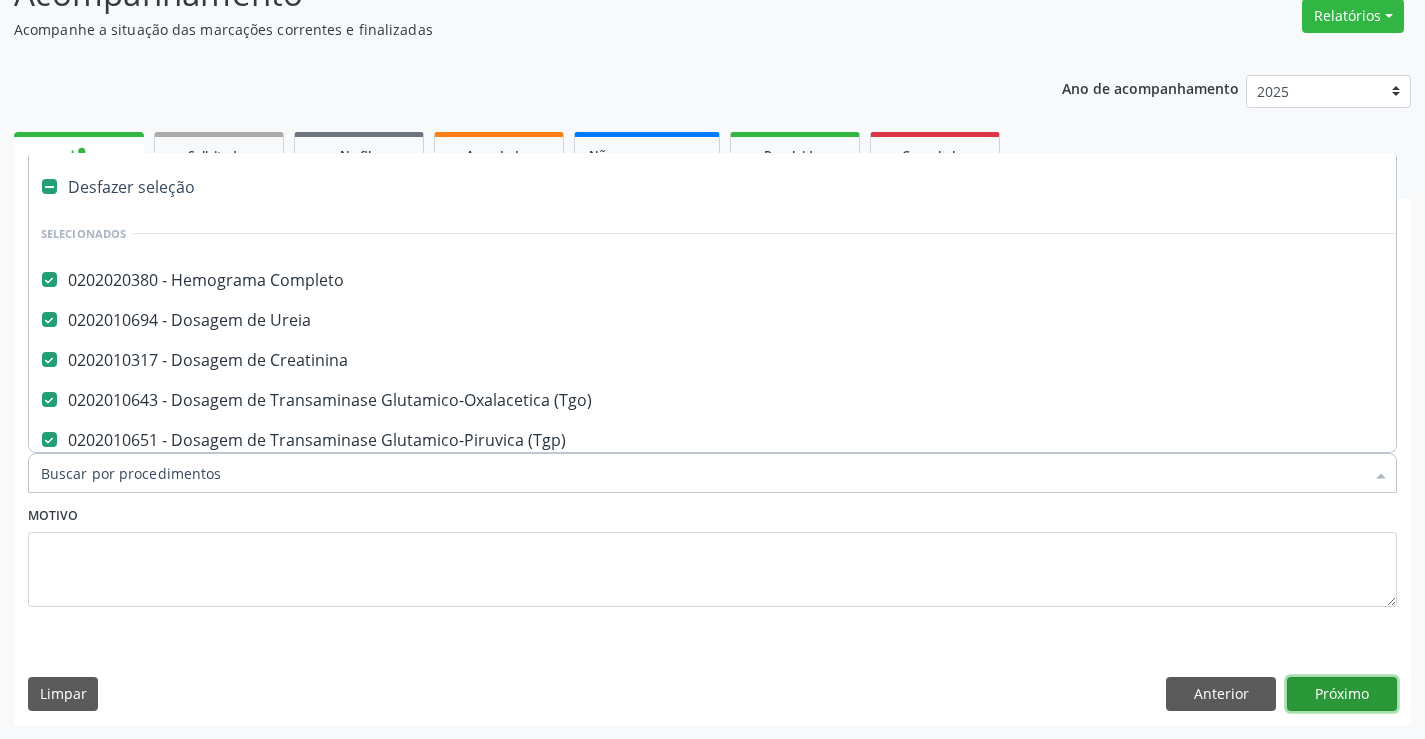 click on "Próximo" at bounding box center (1342, 694) 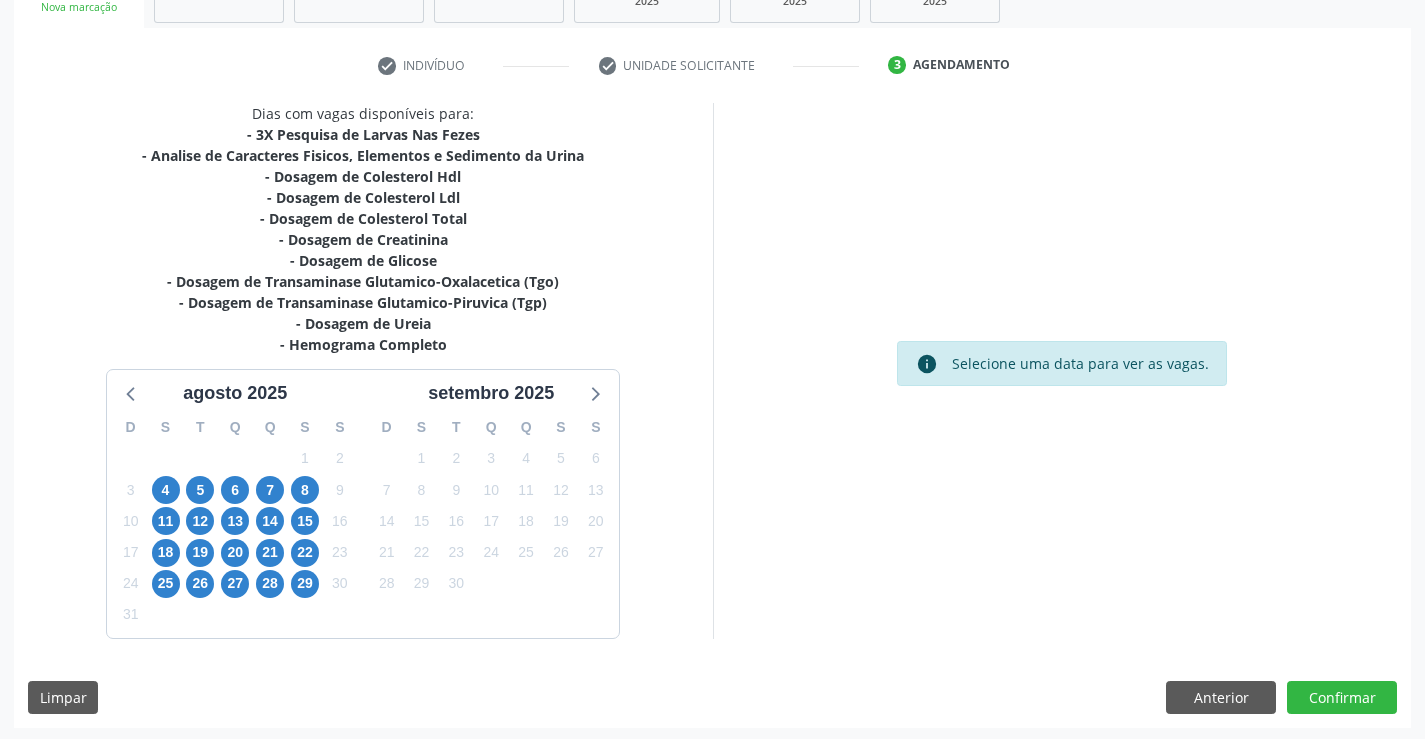 scroll, scrollTop: 341, scrollLeft: 0, axis: vertical 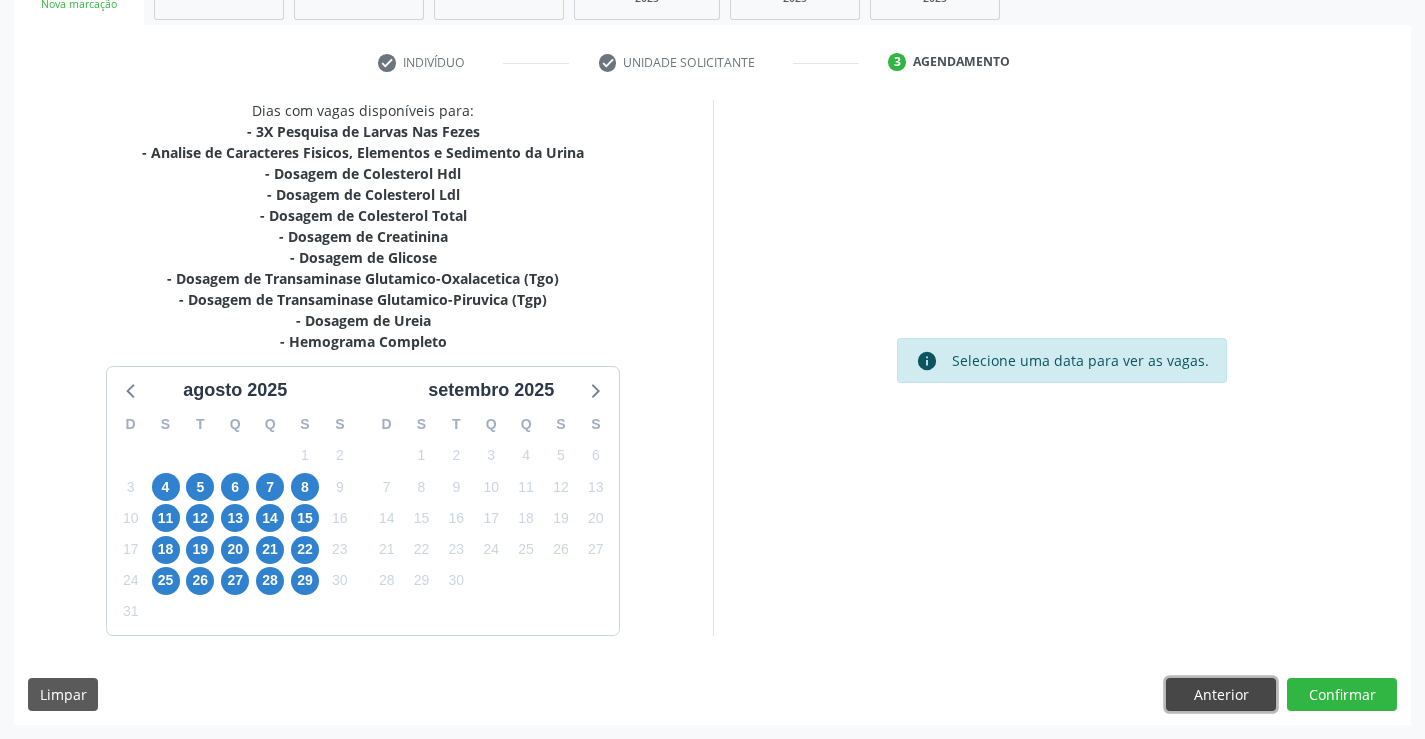 click on "Anterior" at bounding box center (1221, 695) 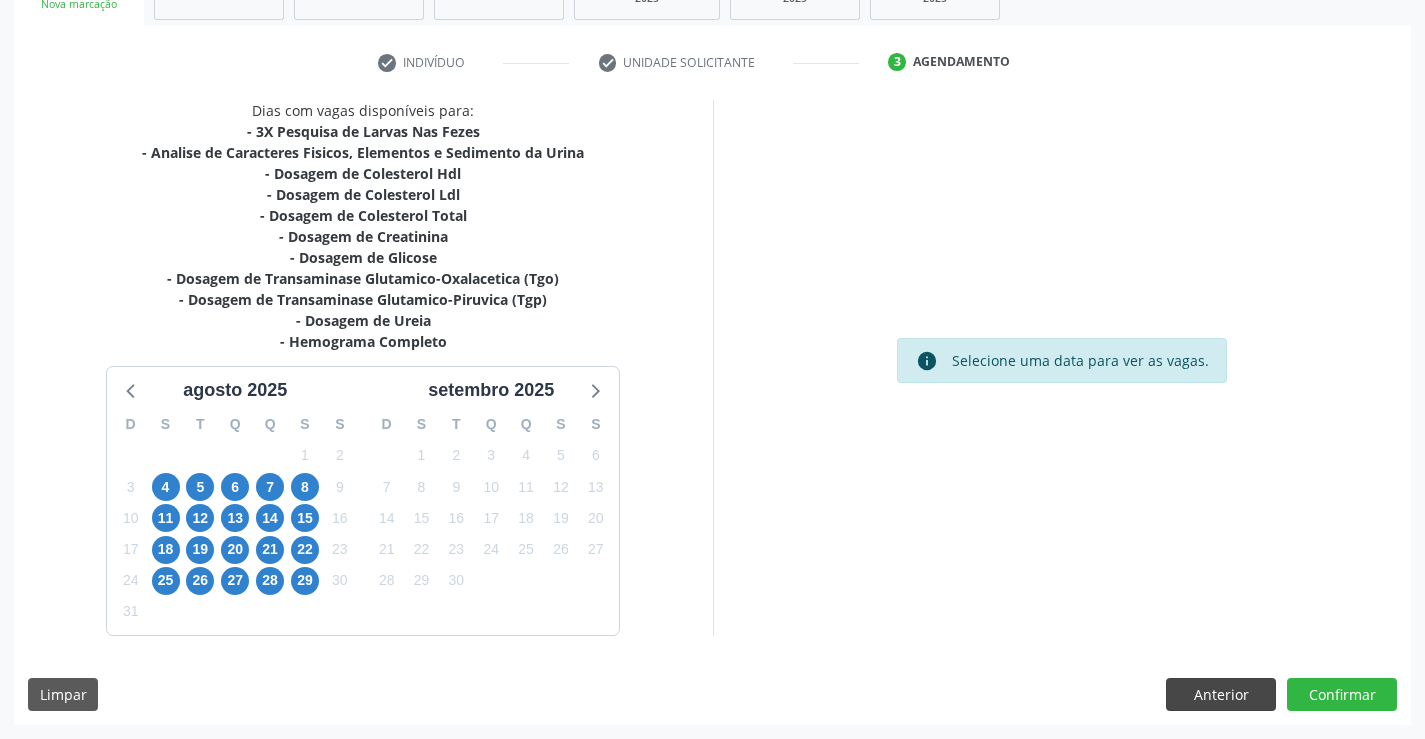 scroll, scrollTop: 167, scrollLeft: 0, axis: vertical 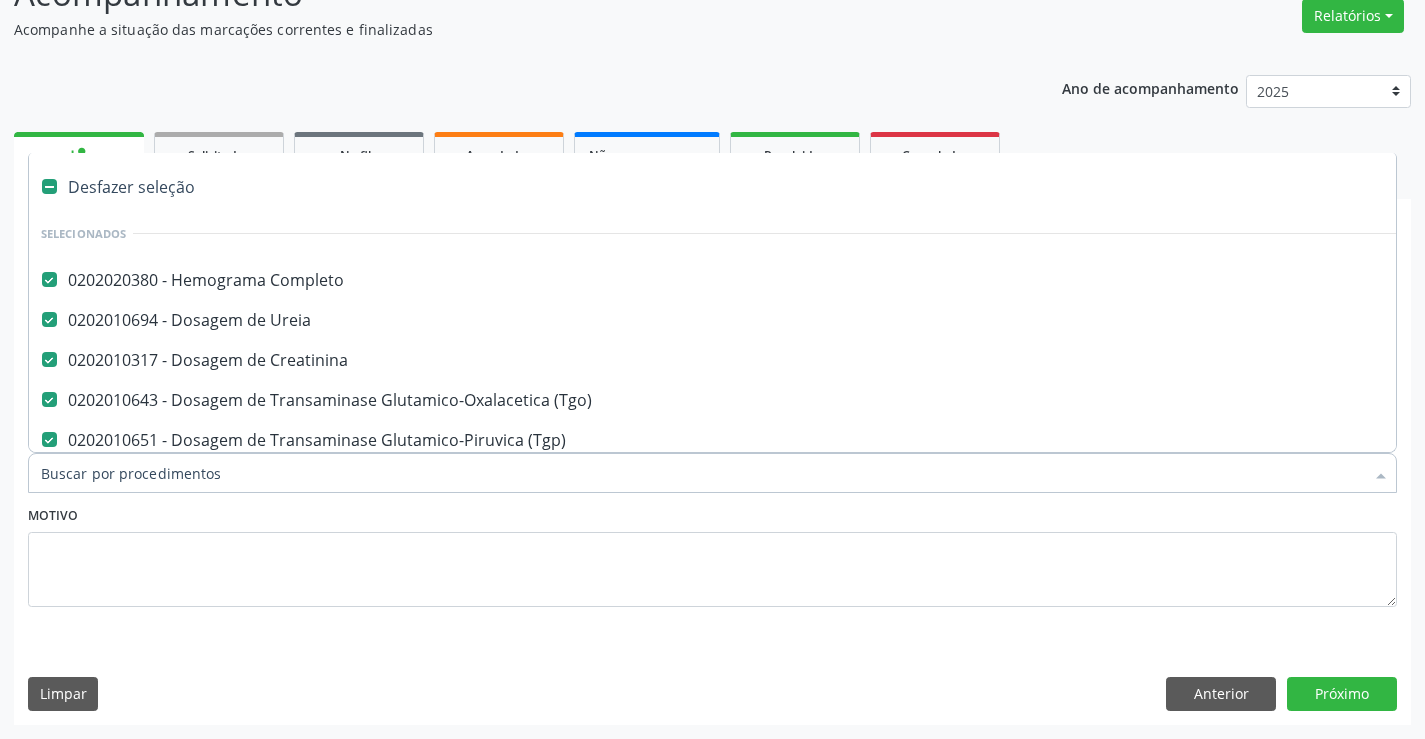 type on "t" 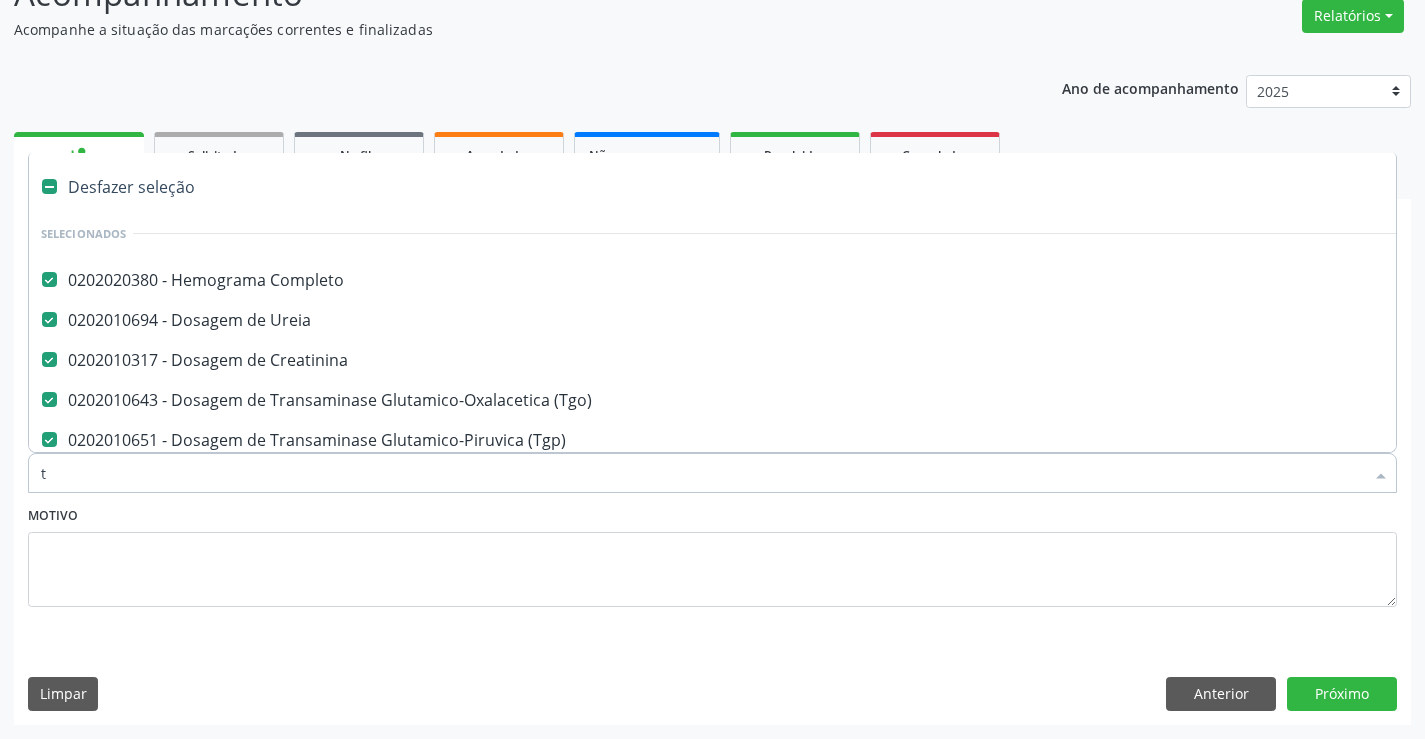 checkbox on "false" 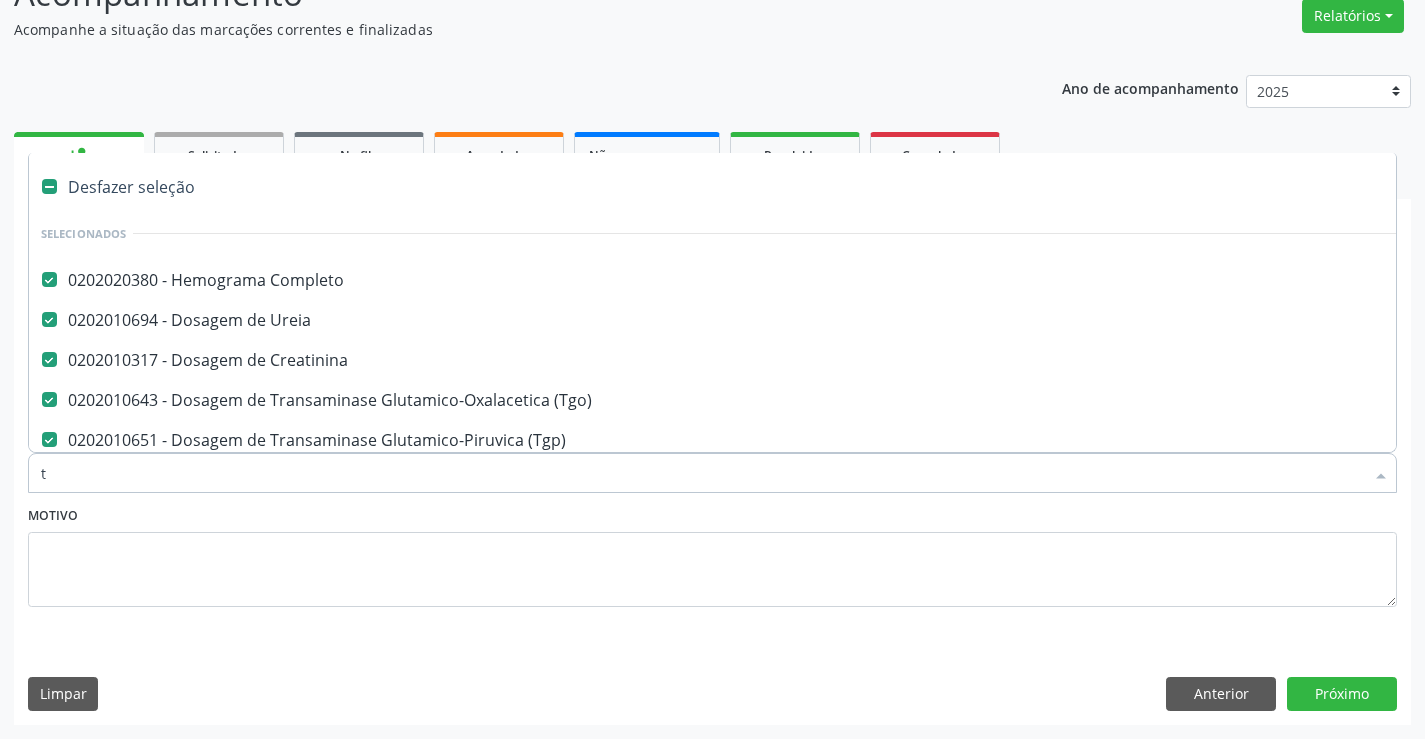 checkbox on "false" 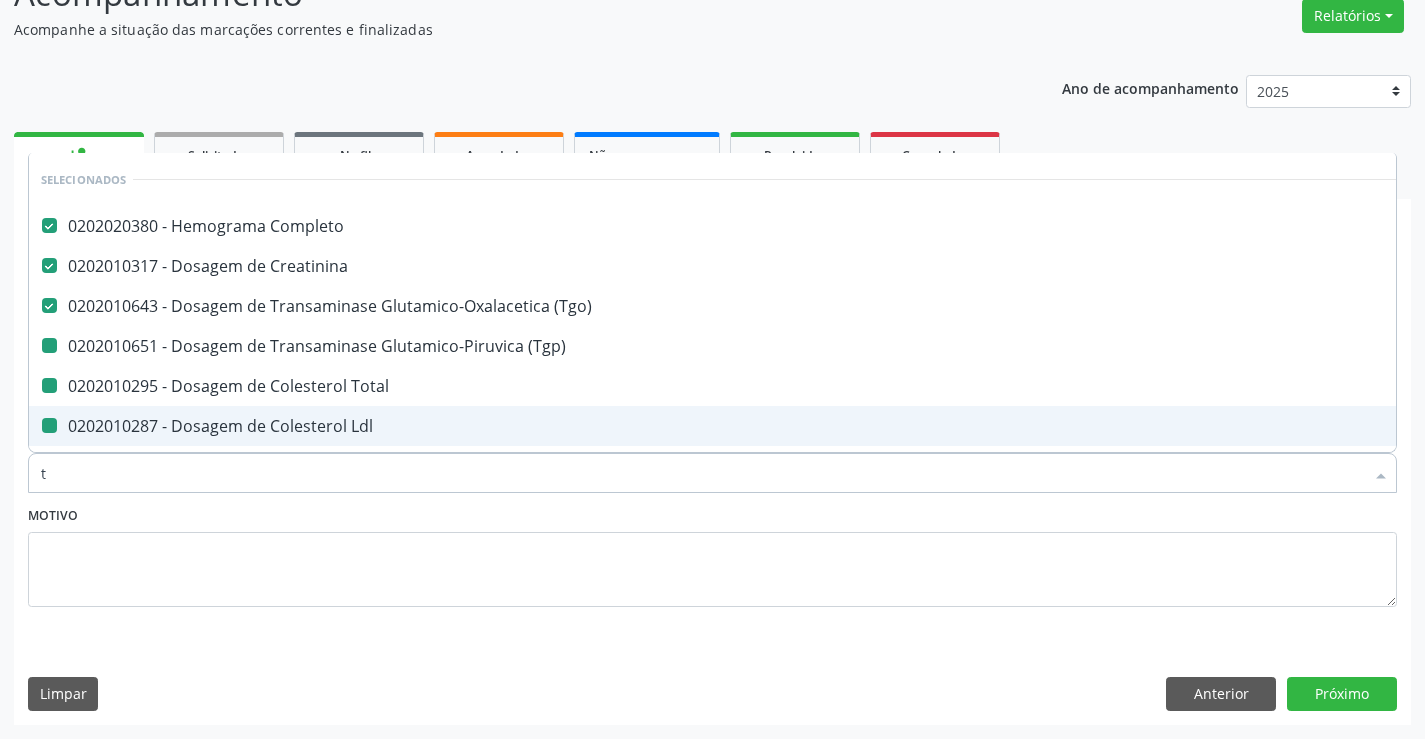type on "tr" 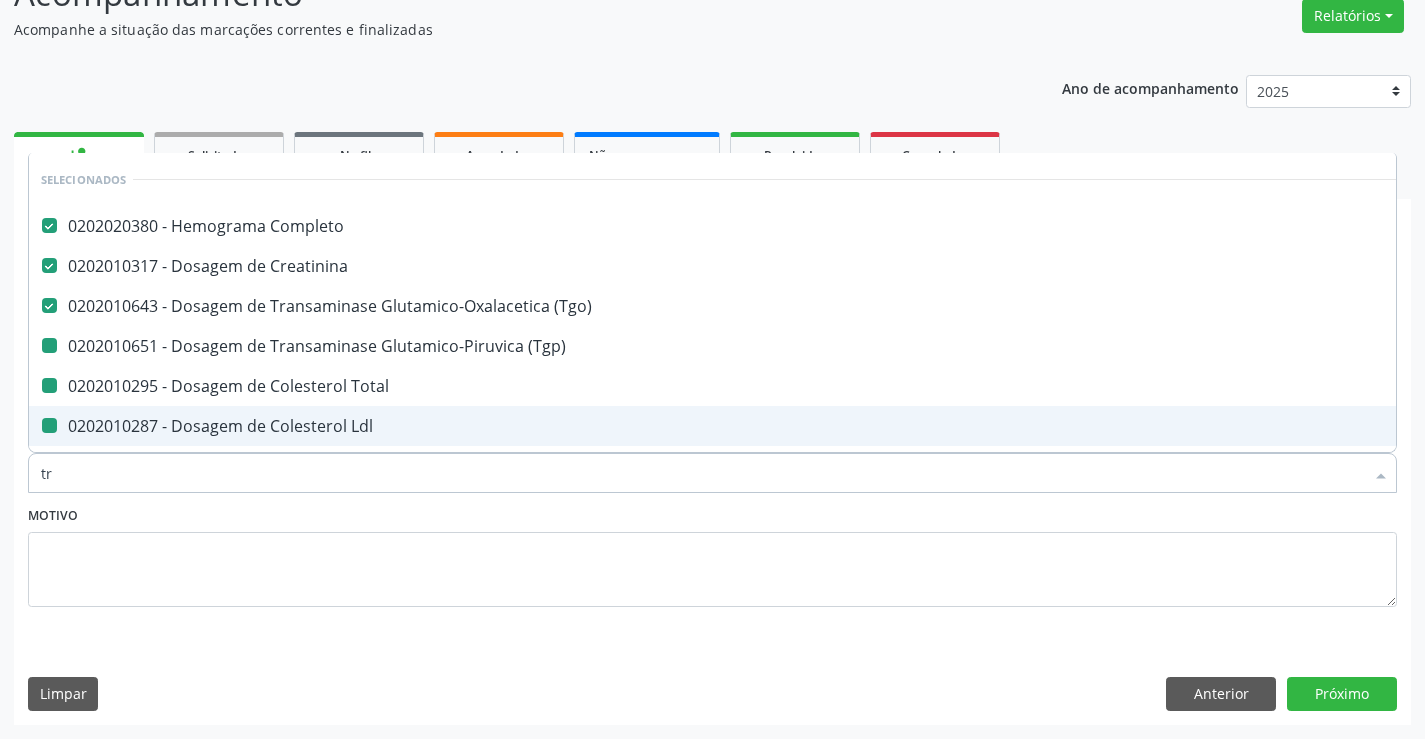 checkbox on "false" 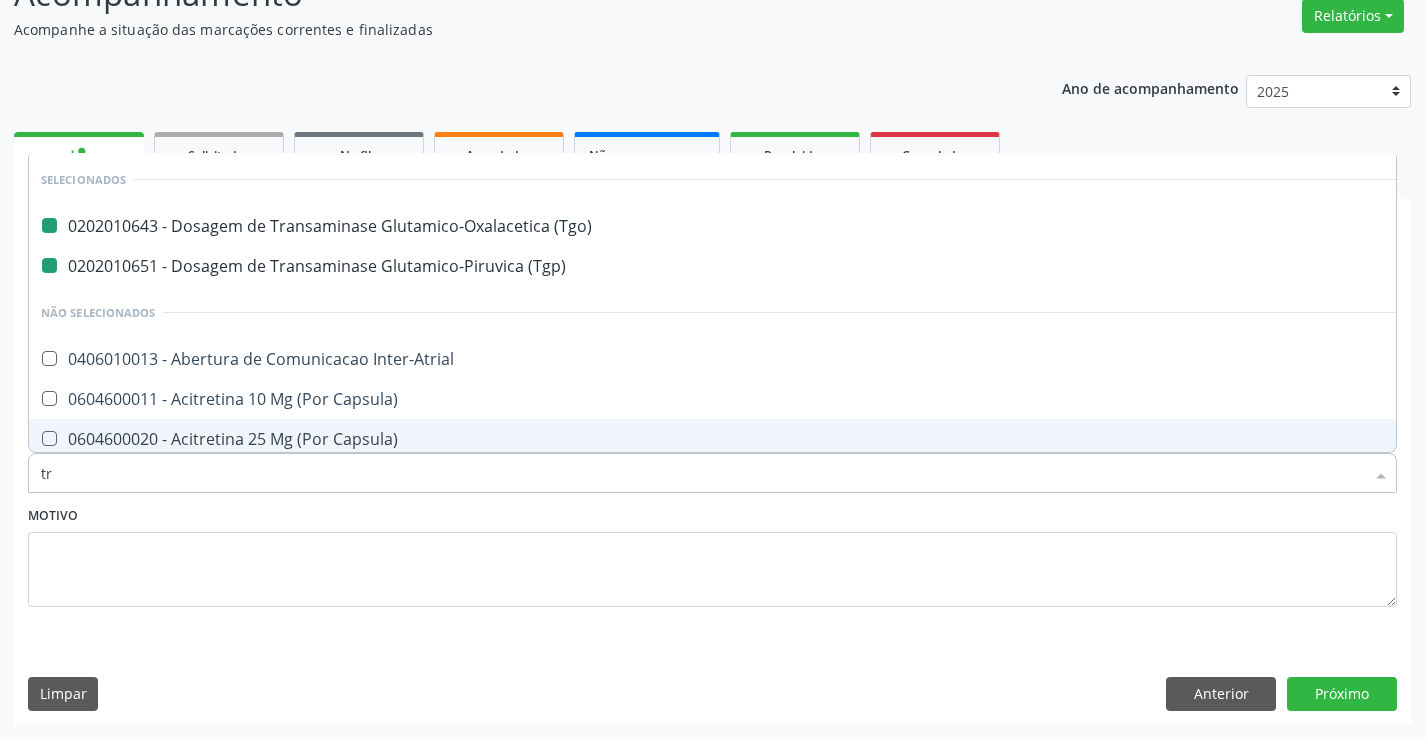 type on "tri" 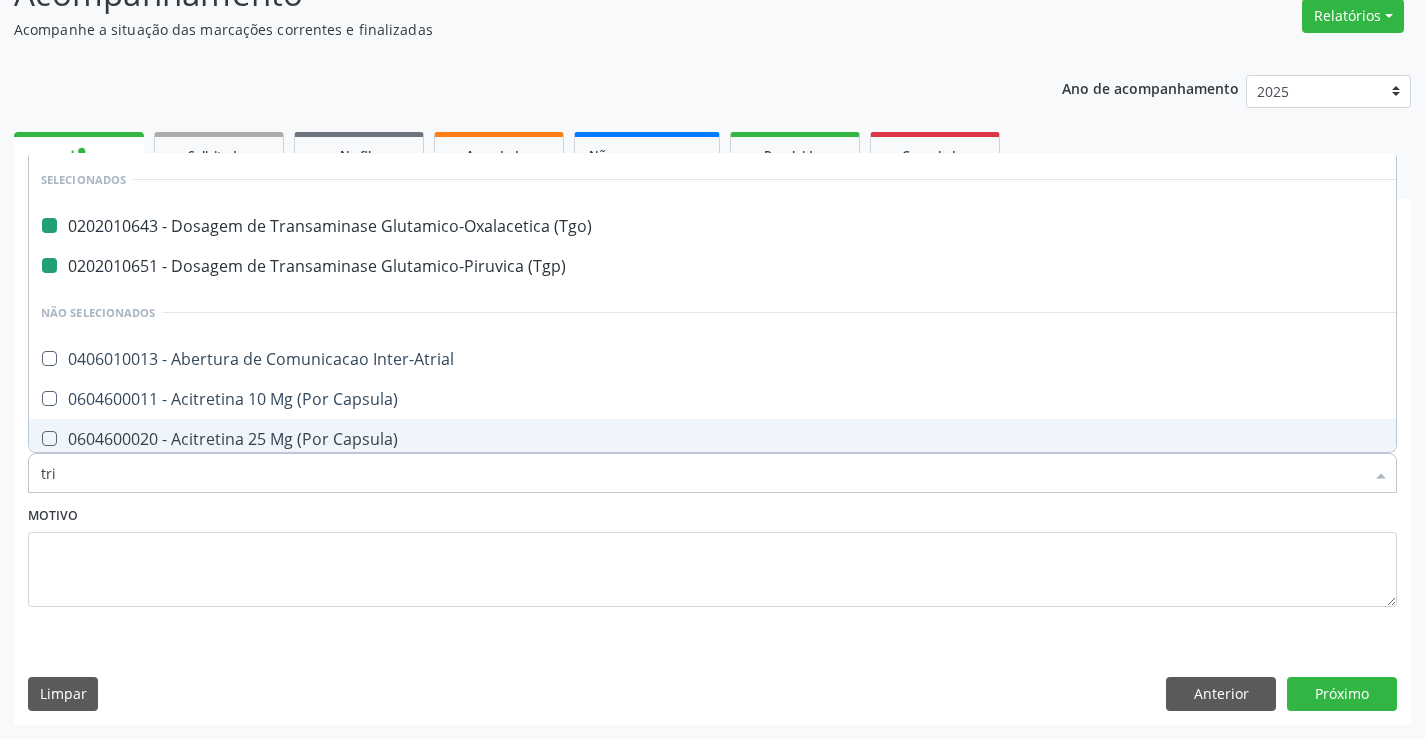 checkbox on "false" 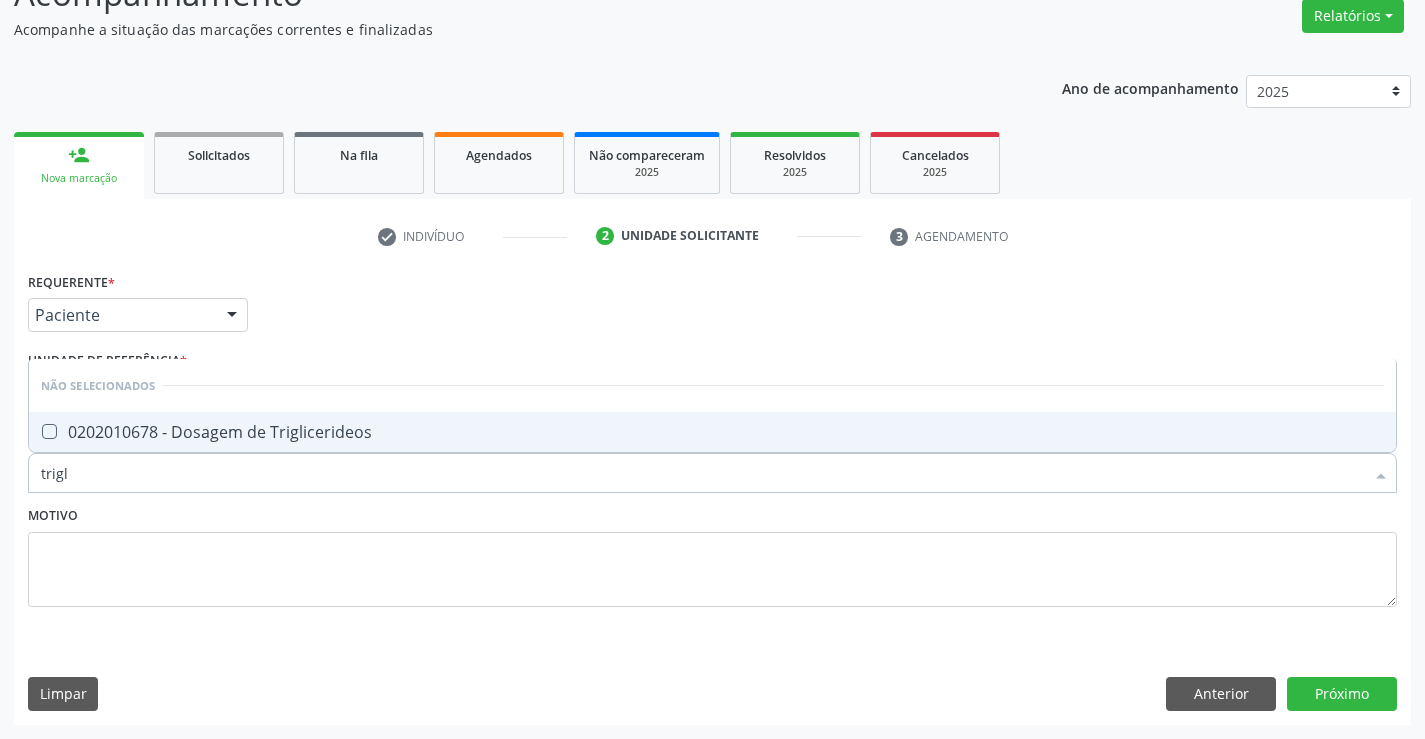 type on "trigli" 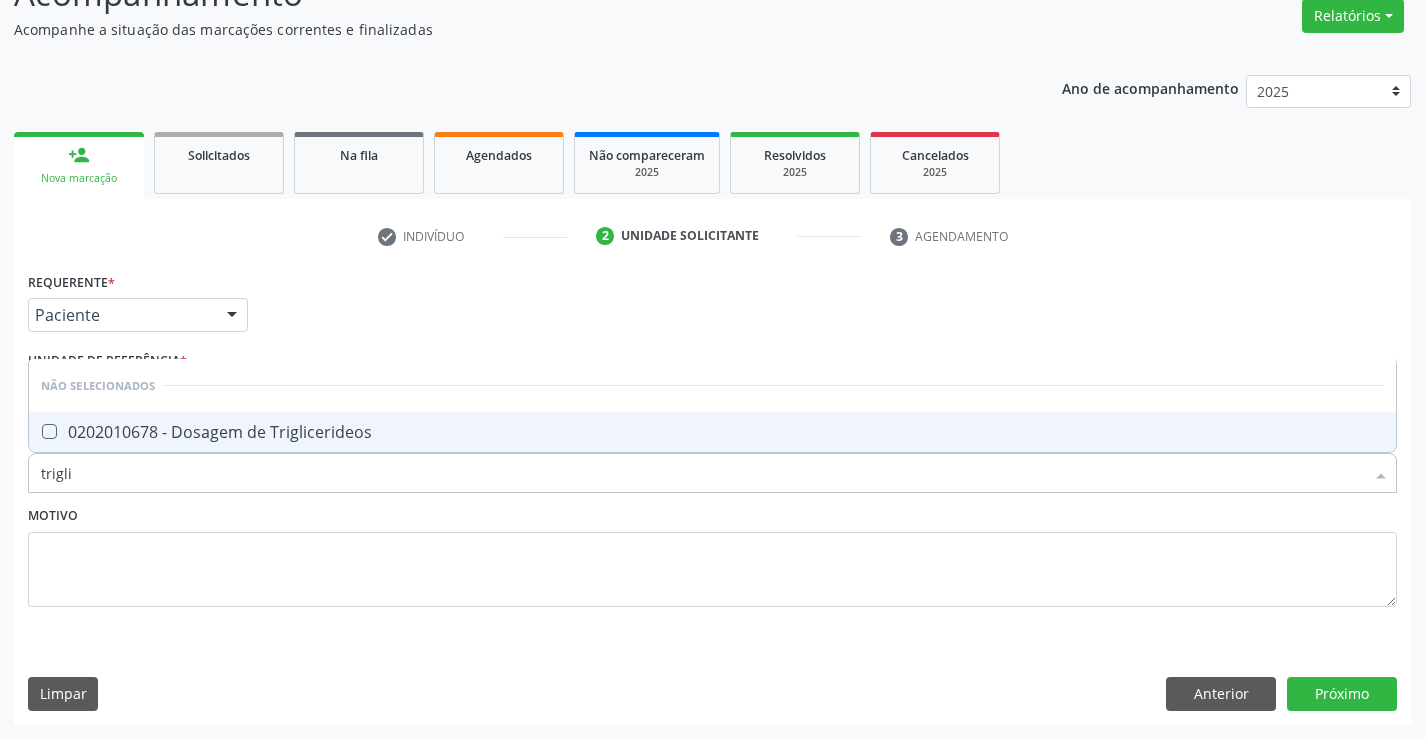 click on "0202010678 - Dosagem de Triglicerideos" at bounding box center (712, 432) 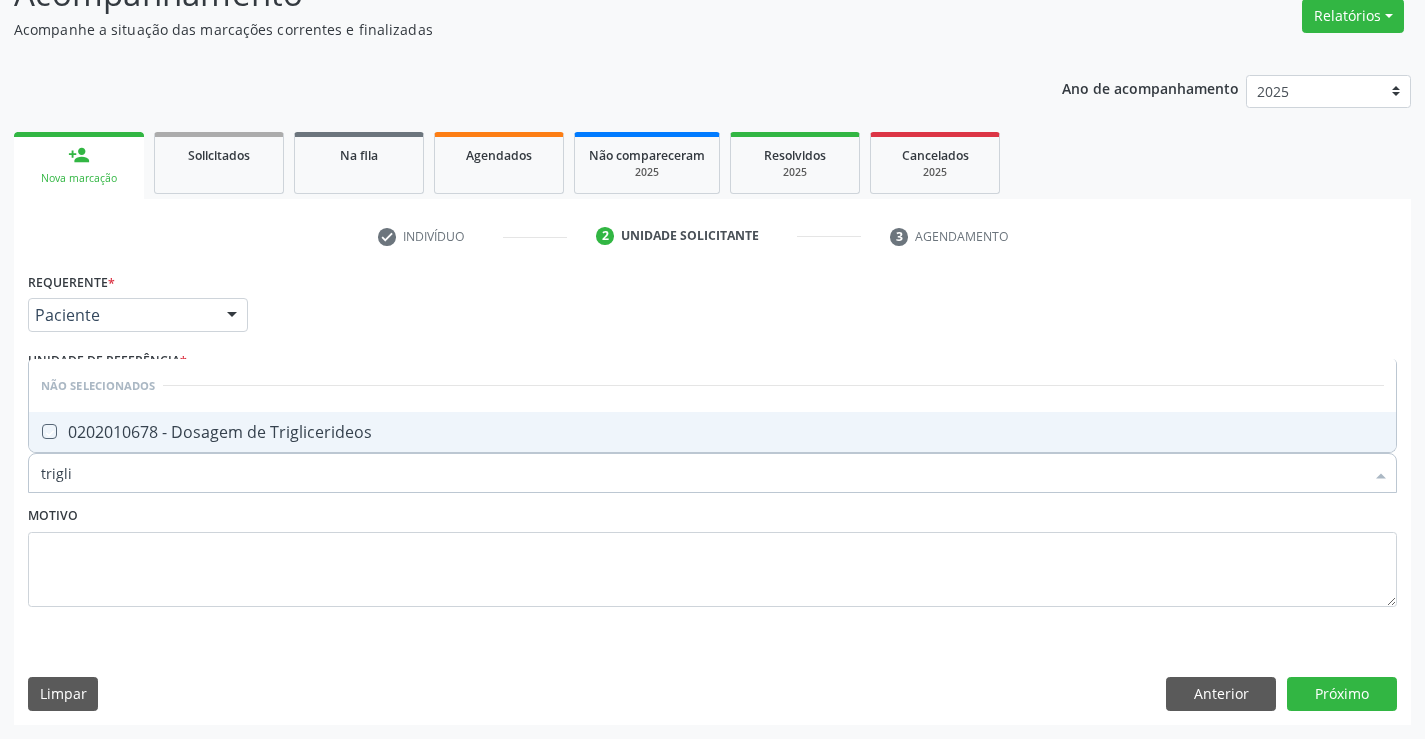 checkbox on "true" 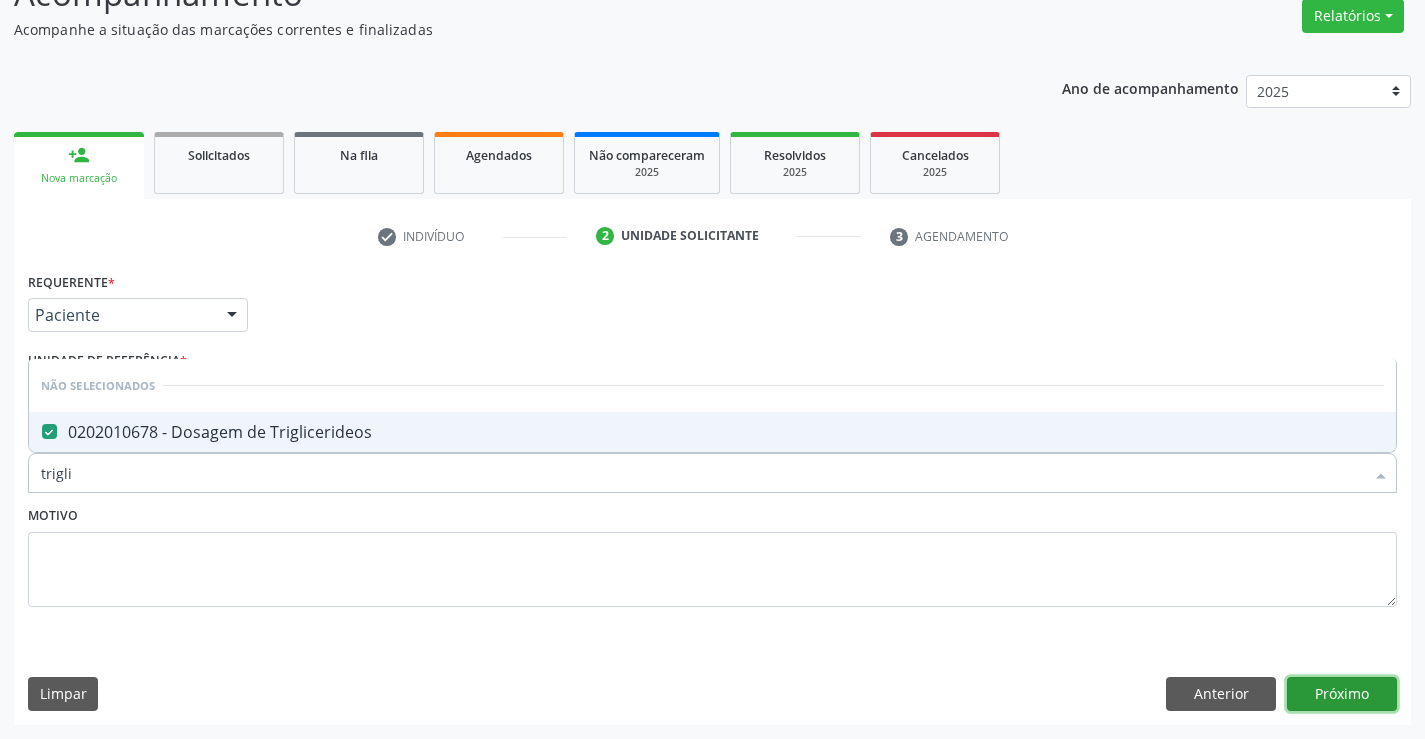 click on "Próximo" at bounding box center (1342, 694) 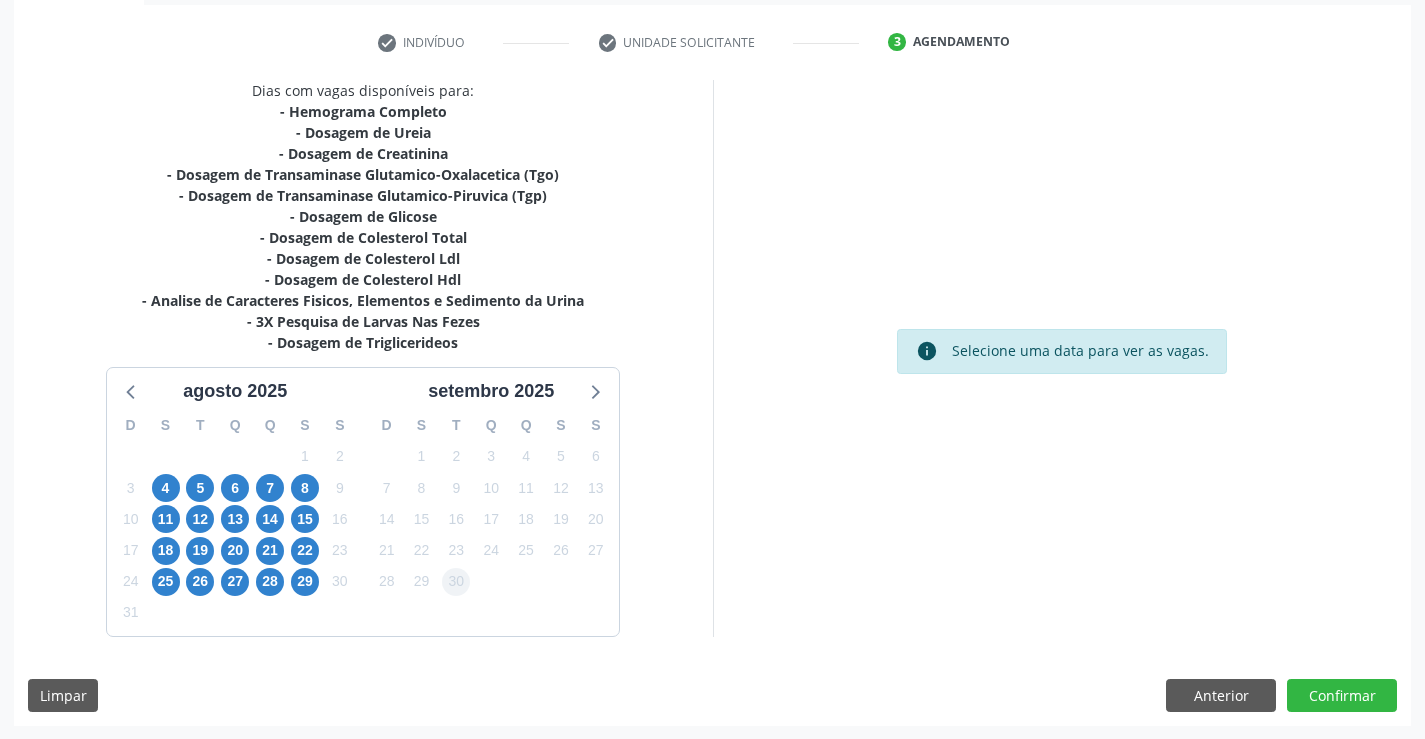 scroll, scrollTop: 362, scrollLeft: 0, axis: vertical 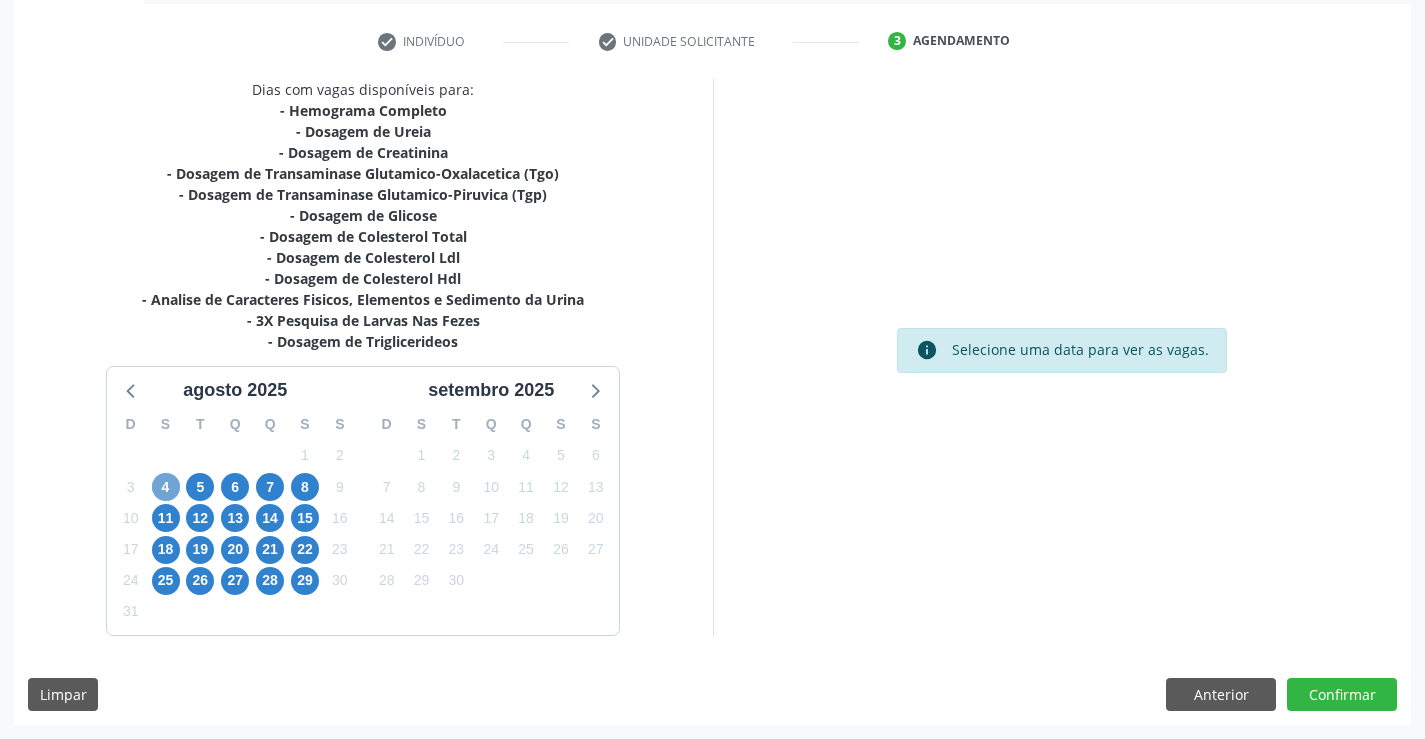 click on "4" at bounding box center [166, 487] 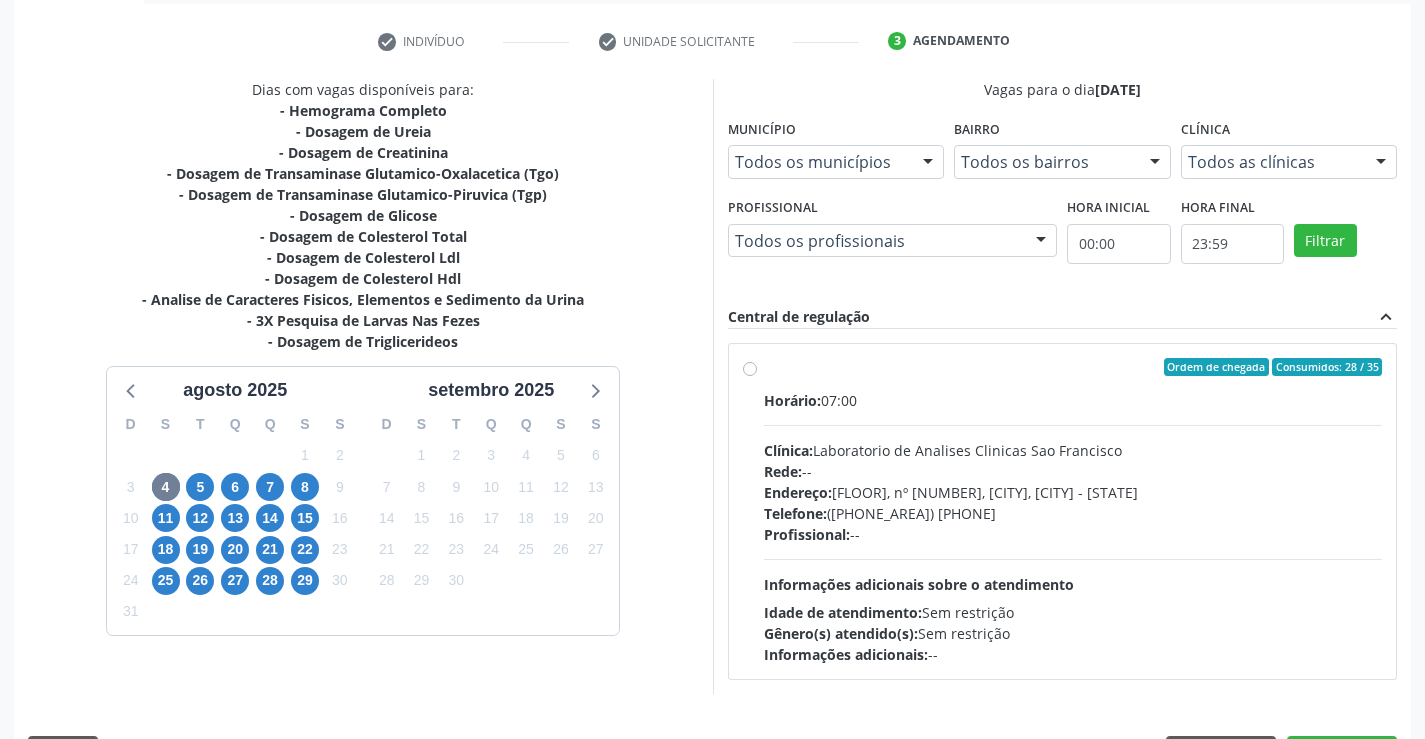 click on "Ordem de chegada
Consumidos: 28 / 35
Horário:   07:00
Clínica:  Laboratorio de Analises Clinicas Sao Francisco
Rede:
--
Endereço:   Terreo, nº 258, Centro, Campo Formoso - BA
Telefone:   (74) 36453588
Profissional:
--
Informações adicionais sobre o atendimento
Idade de atendimento:
Sem restrição
Gênero(s) atendido(s):
Sem restrição
Informações adicionais:
--" at bounding box center (1073, 511) 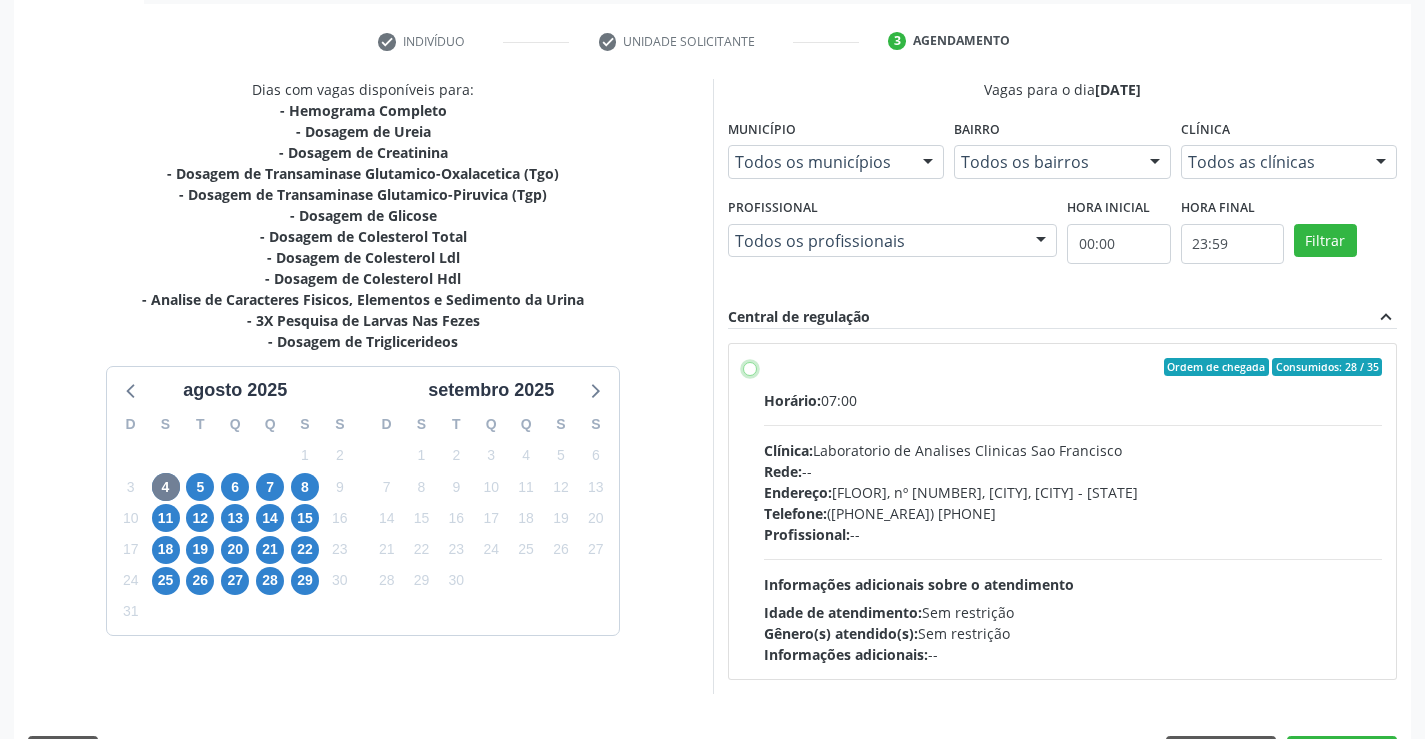 click on "Ordem de chegada
Consumidos: 28 / 35
Horário:   07:00
Clínica:  Laboratorio de Analises Clinicas Sao Francisco
Rede:
--
Endereço:   Terreo, nº 258, Centro, Campo Formoso - BA
Telefone:   (74) 36453588
Profissional:
--
Informações adicionais sobre o atendimento
Idade de atendimento:
Sem restrição
Gênero(s) atendido(s):
Sem restrição
Informações adicionais:
--" at bounding box center [750, 367] 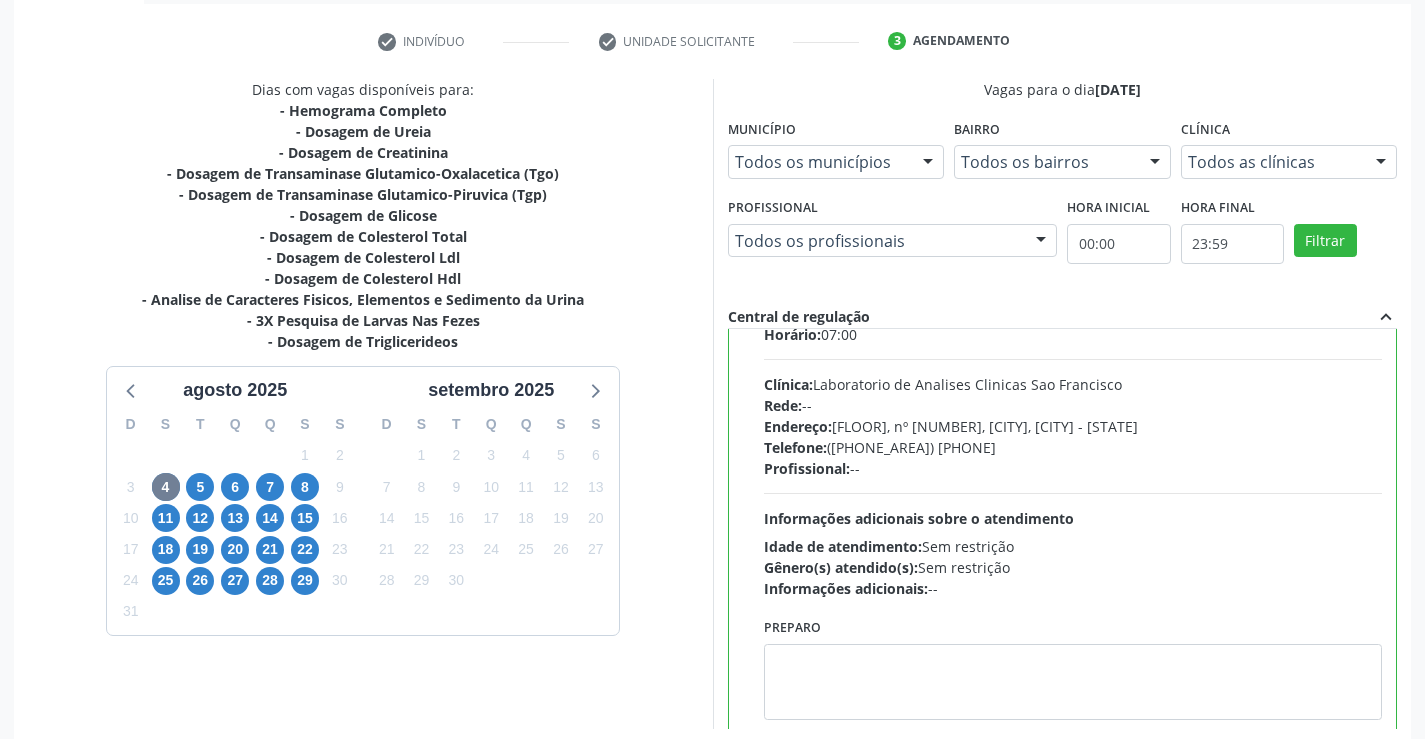 scroll, scrollTop: 99, scrollLeft: 0, axis: vertical 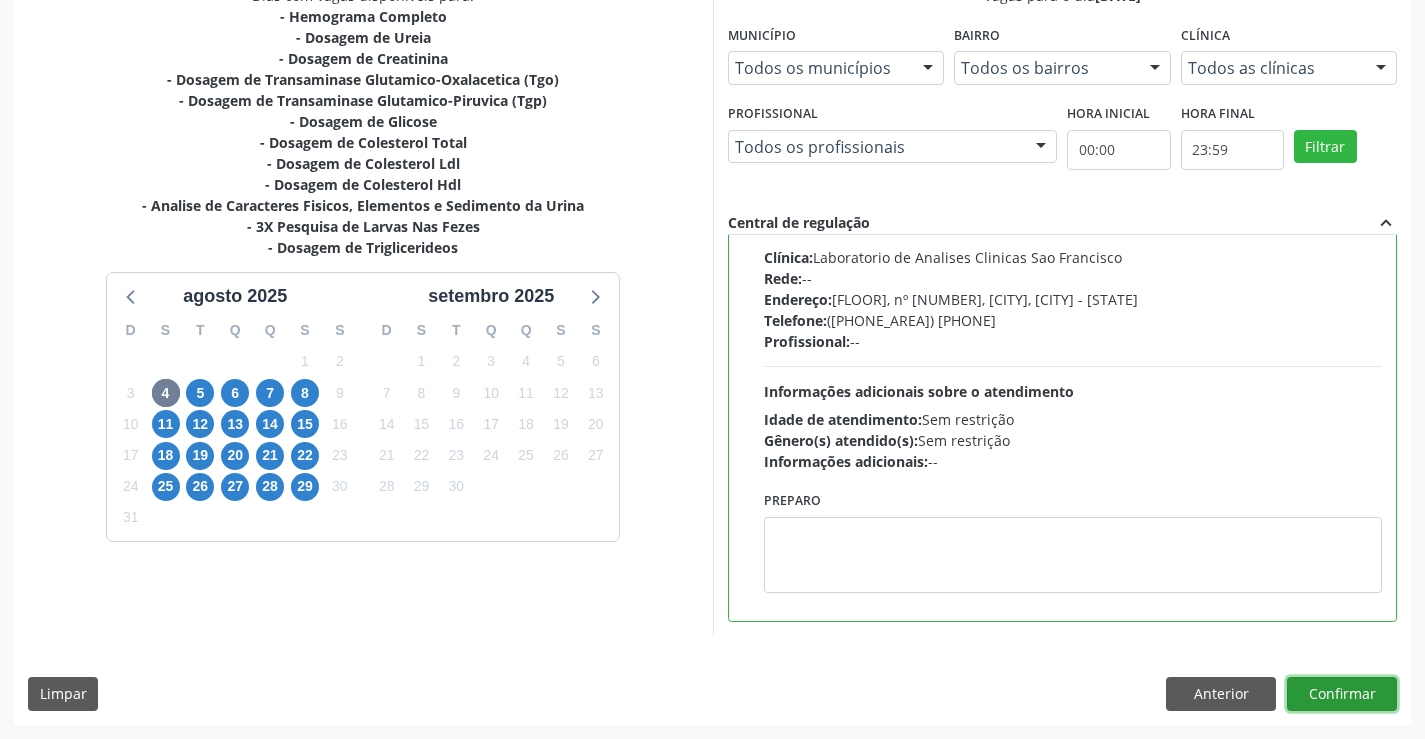 click on "Confirmar" at bounding box center (1342, 694) 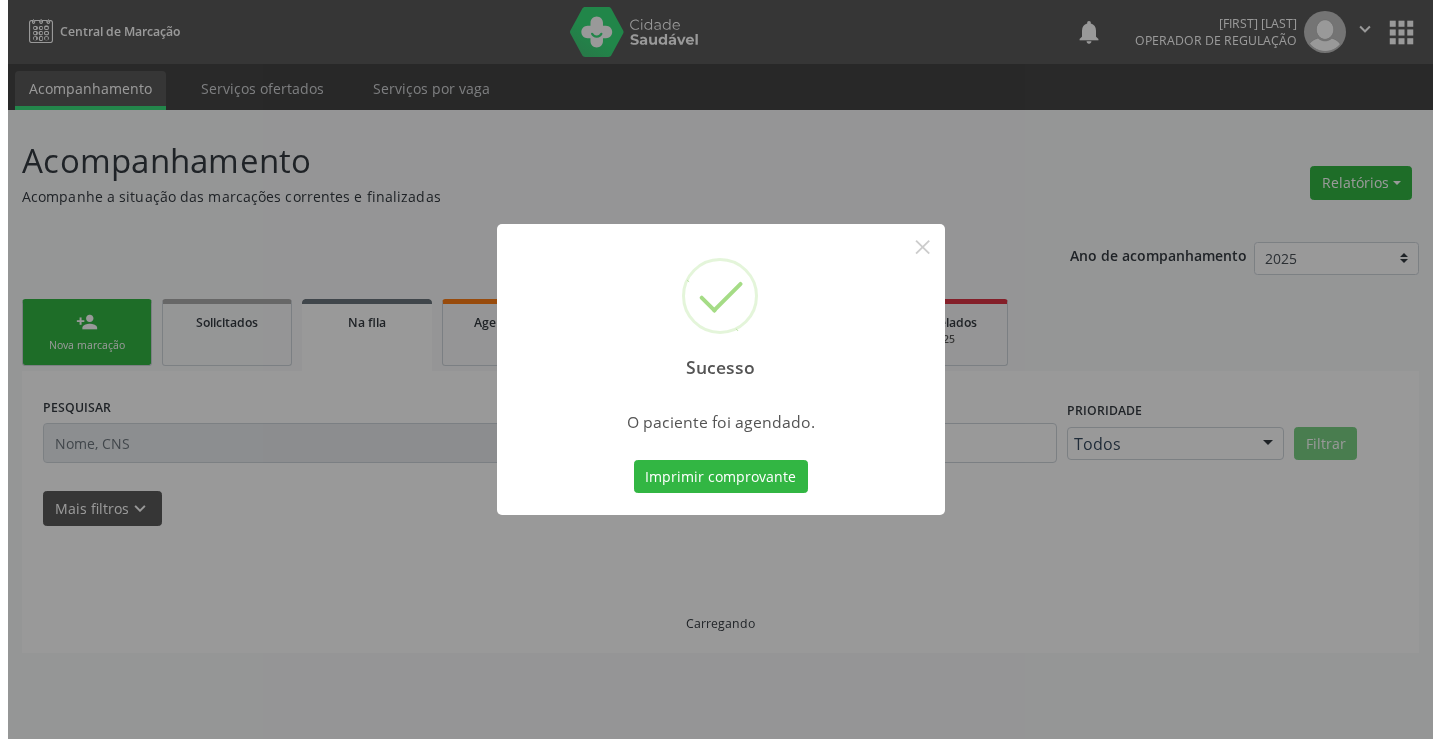 scroll, scrollTop: 0, scrollLeft: 0, axis: both 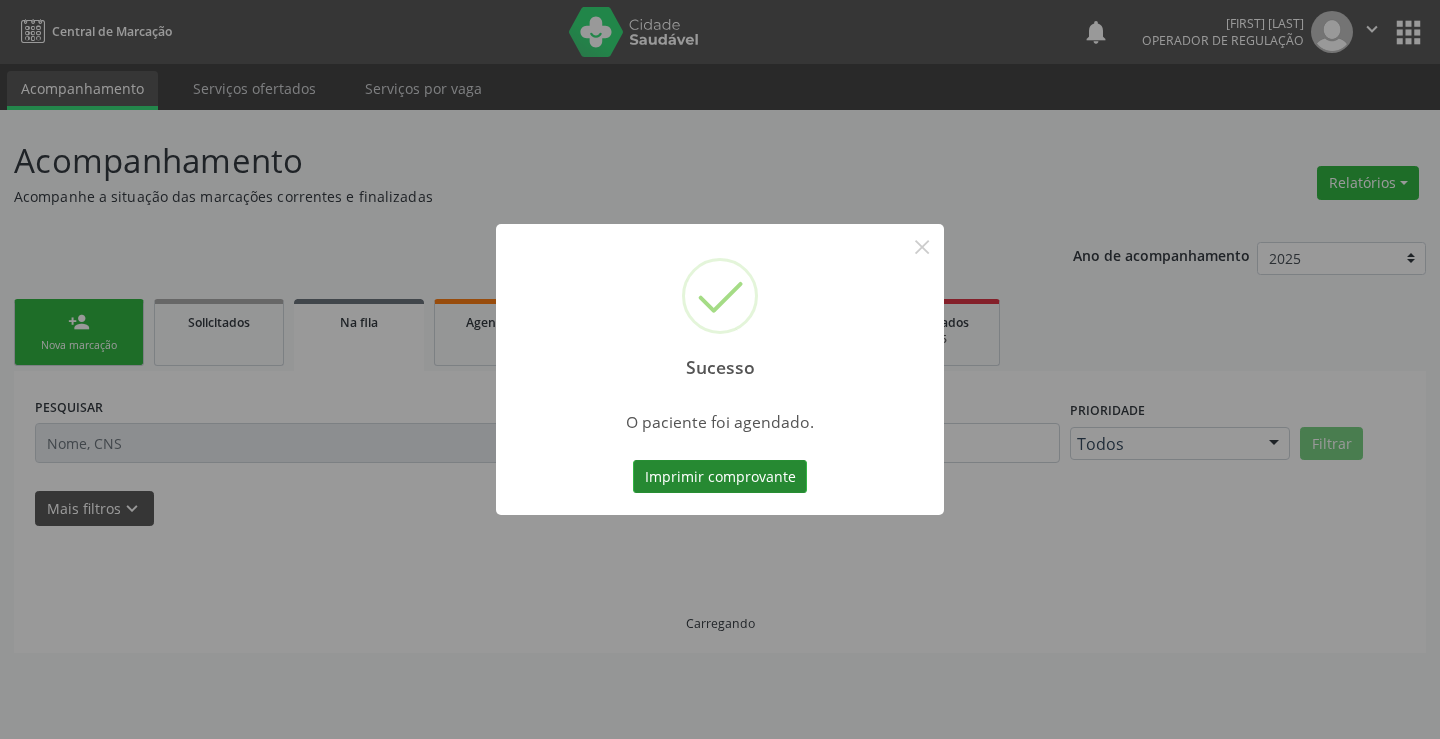click on "Imprimir comprovante" at bounding box center (720, 477) 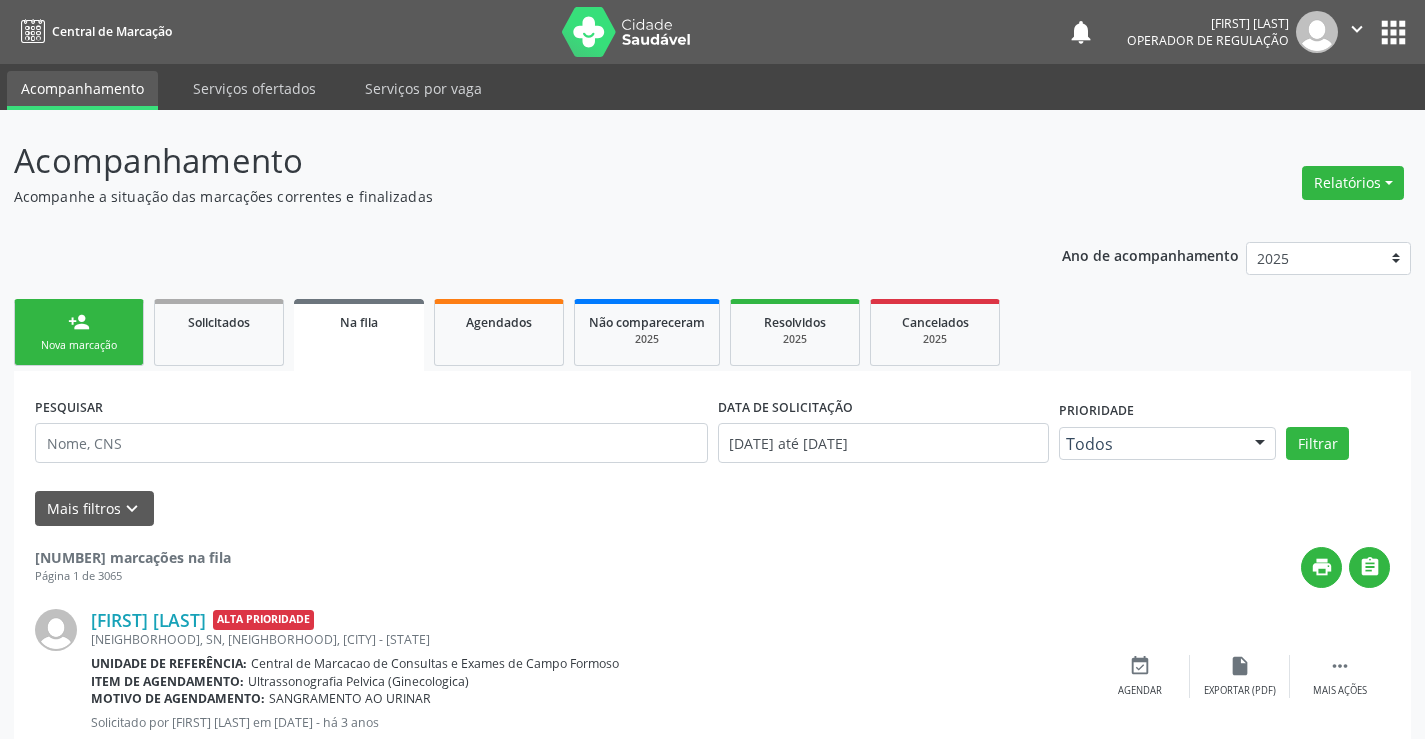 scroll, scrollTop: 0, scrollLeft: 0, axis: both 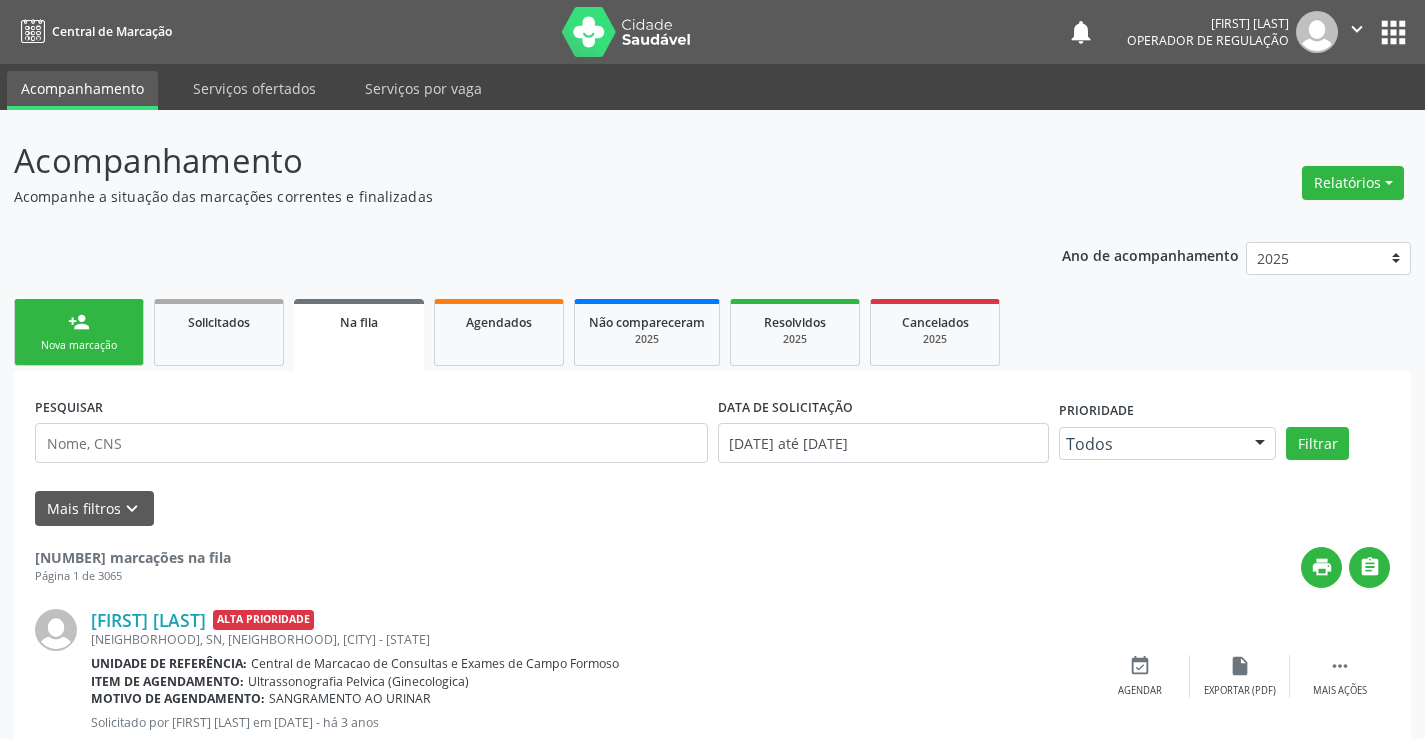click on "person_add" at bounding box center (79, 322) 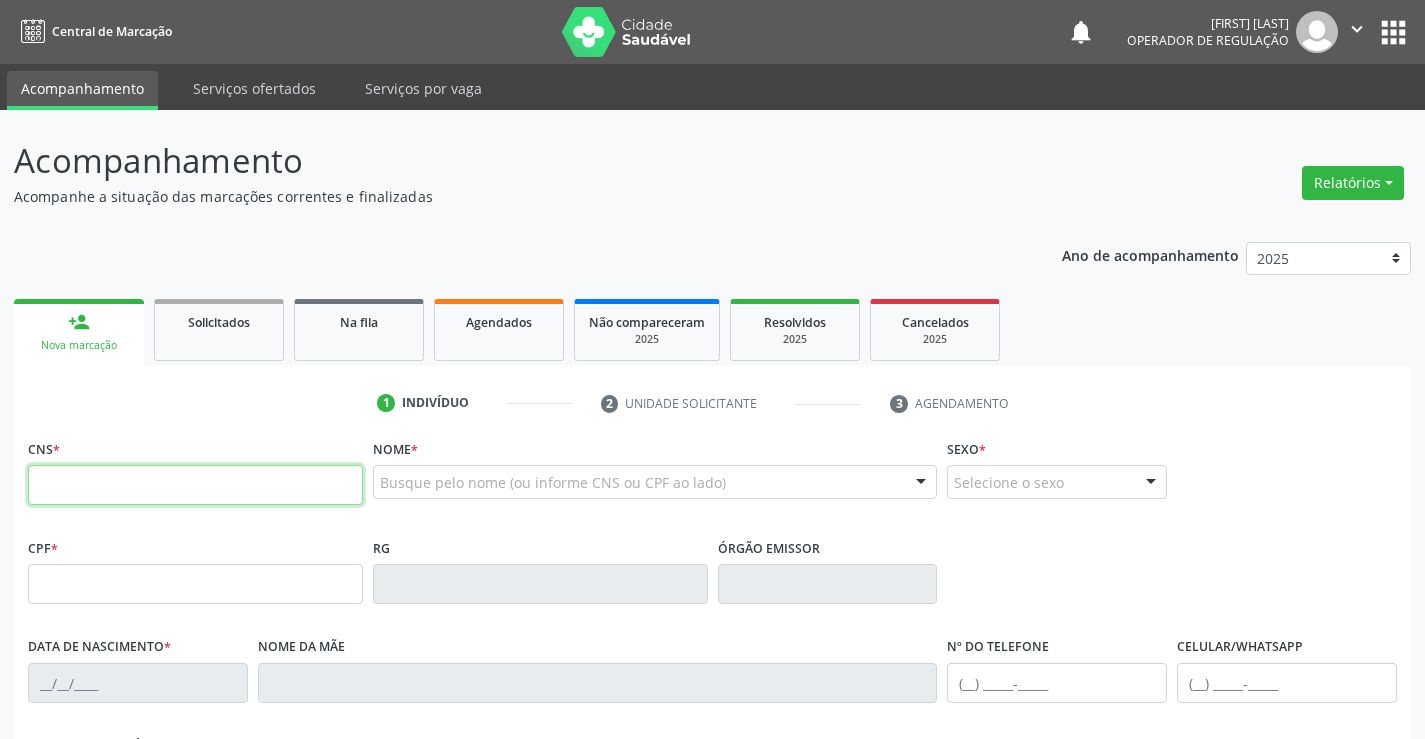 click at bounding box center [195, 485] 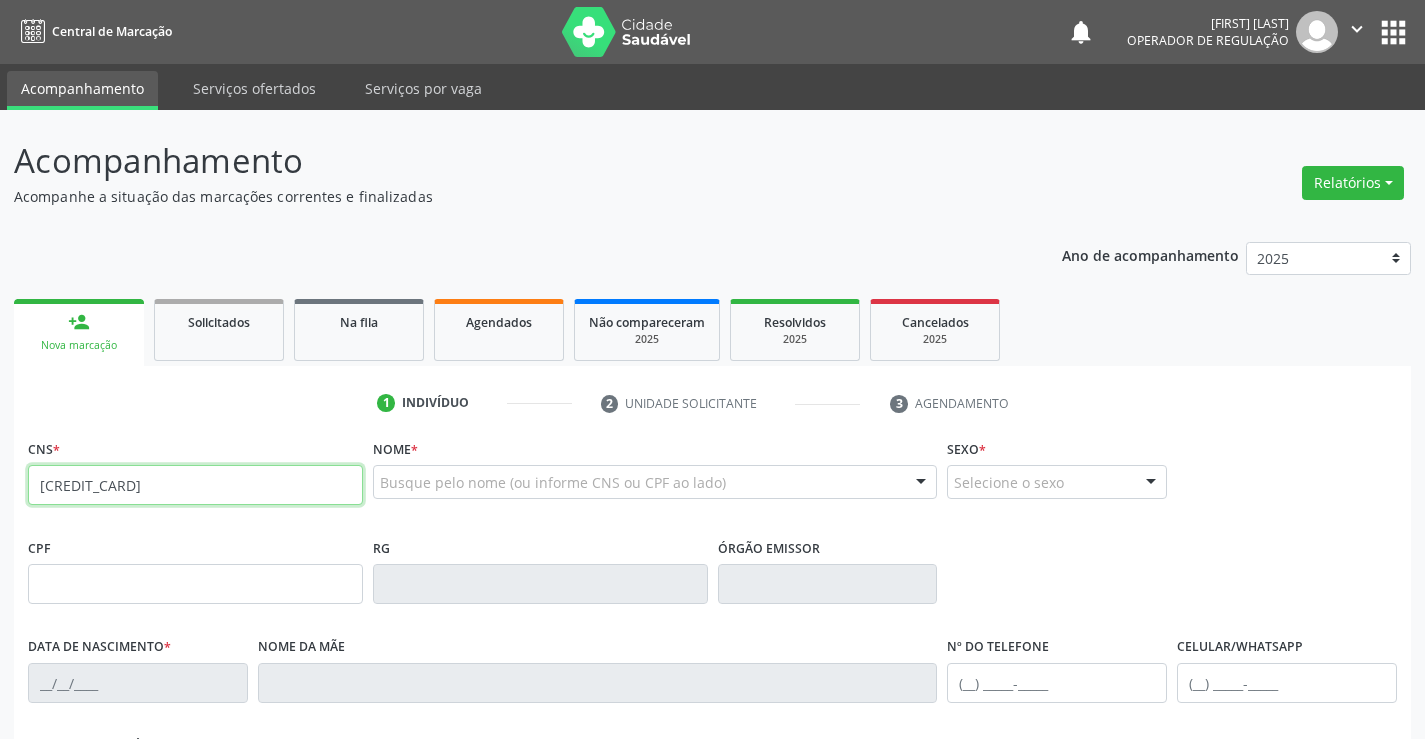 type on "[CREDIT_CARD]" 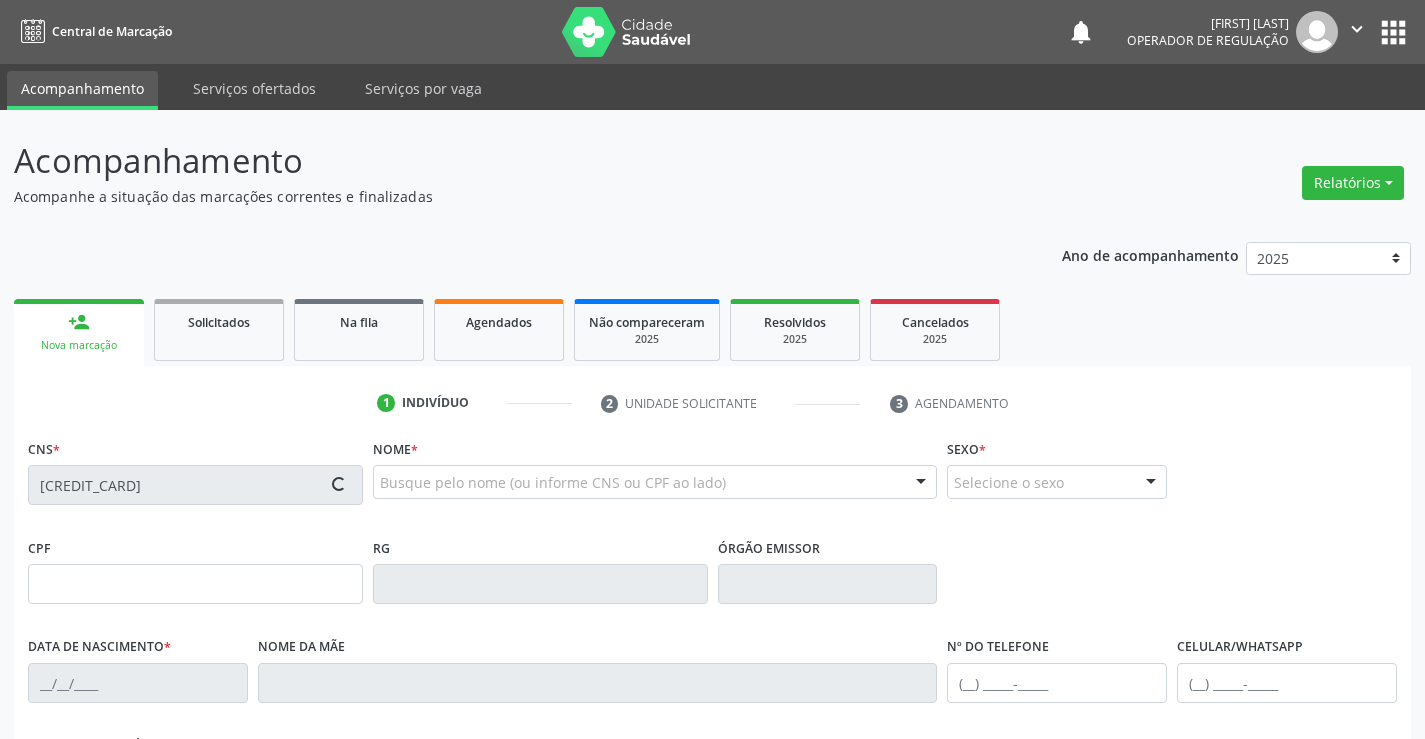 type on "[PHONE]" 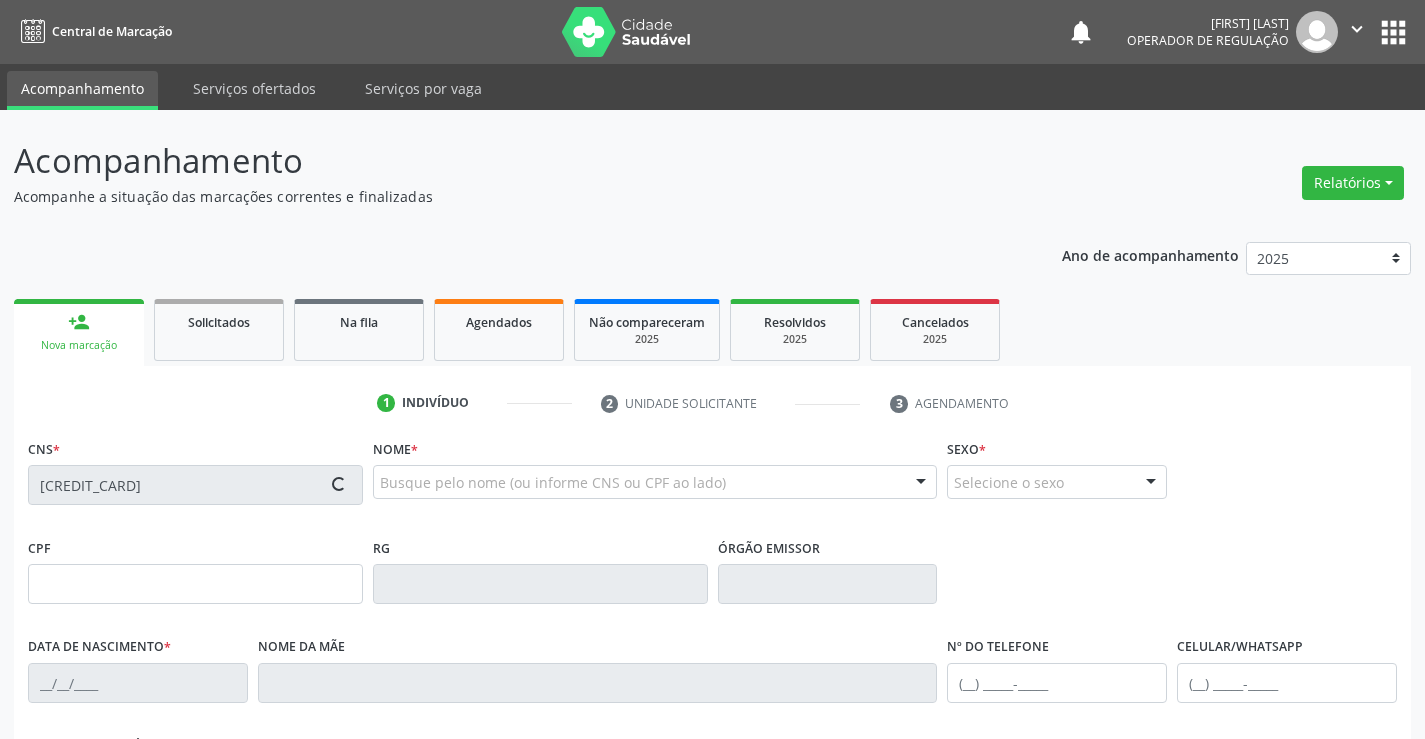 type on "[DATE]" 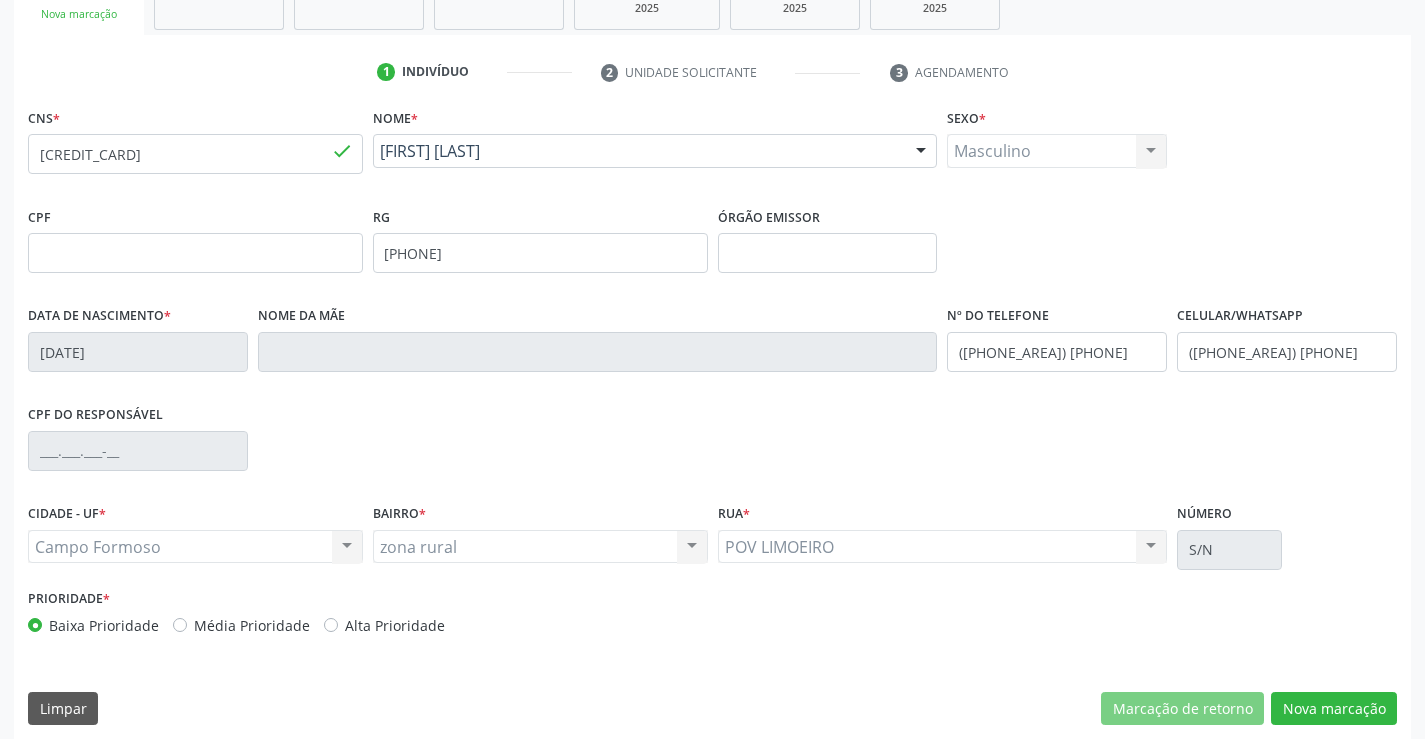 scroll, scrollTop: 345, scrollLeft: 0, axis: vertical 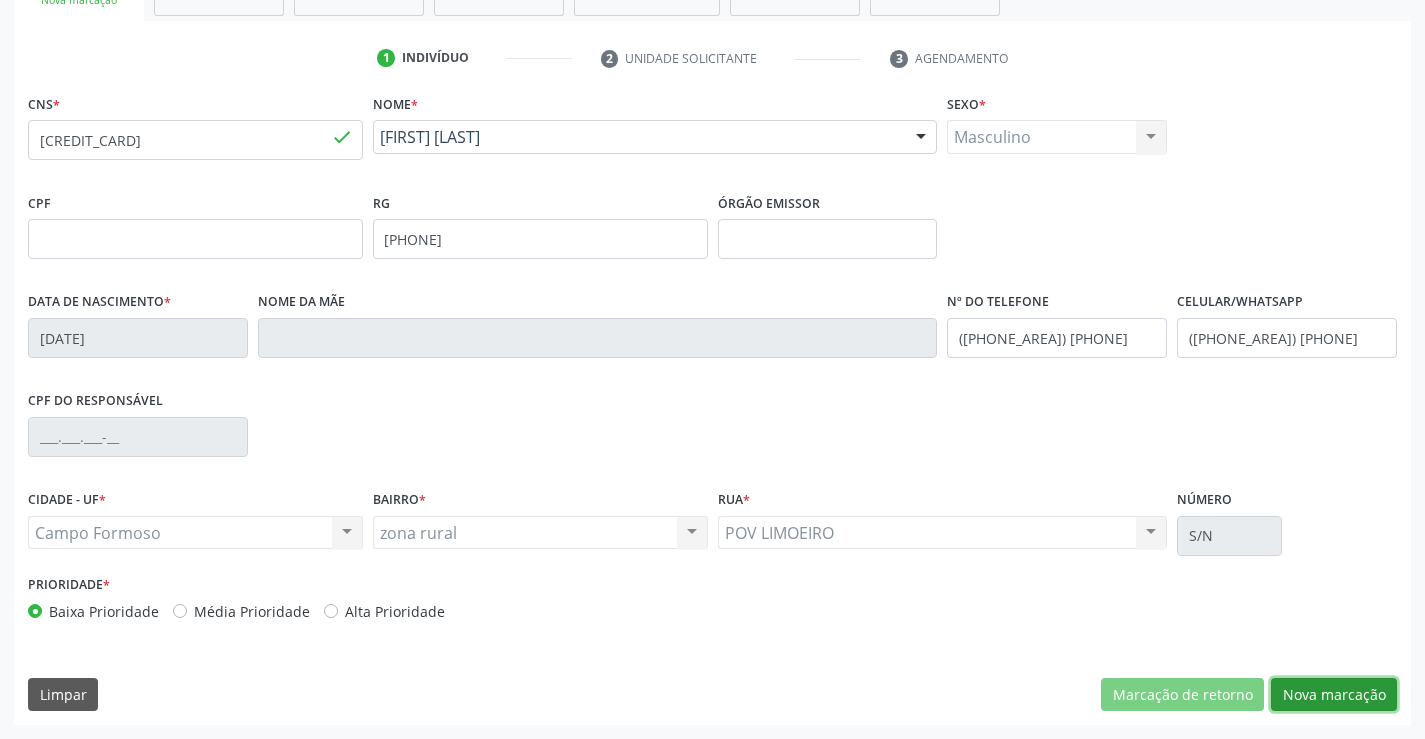 click on "Nova marcação" at bounding box center (1334, 695) 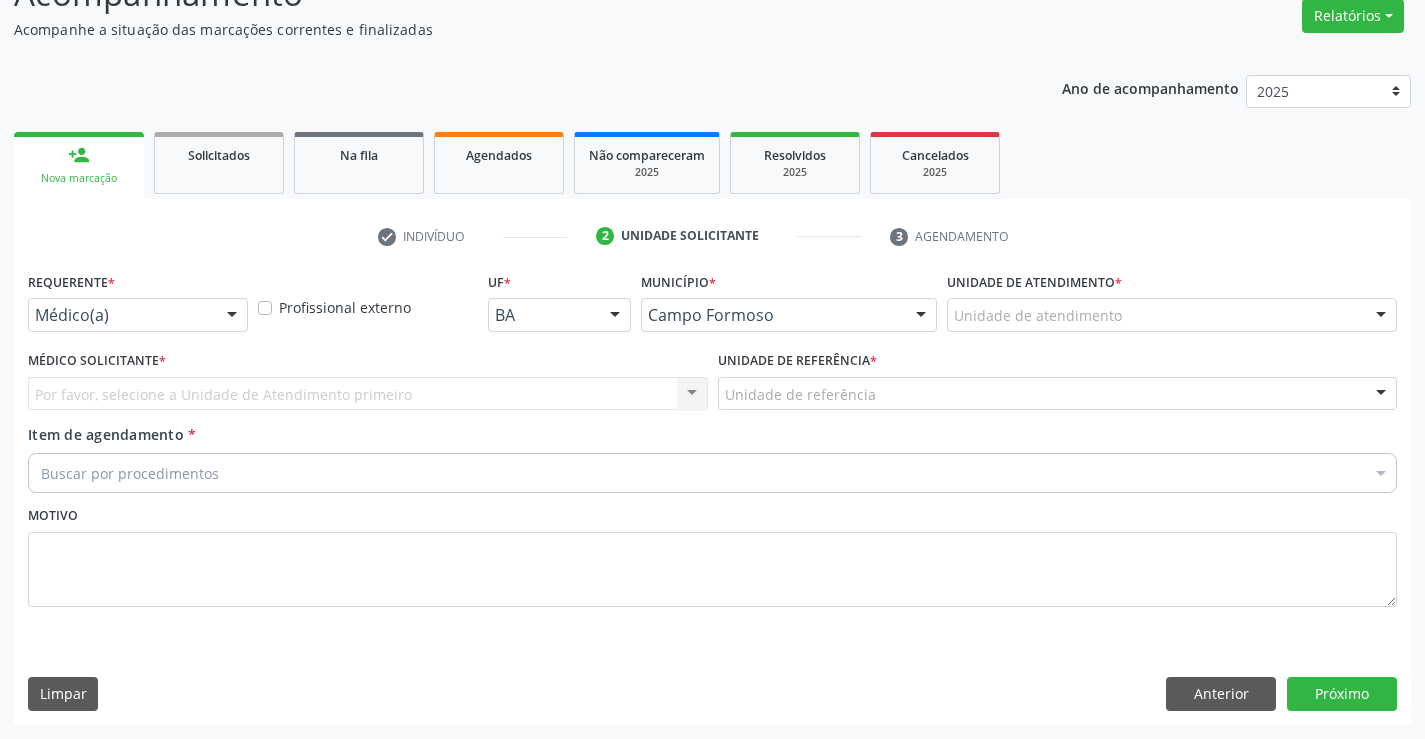 scroll, scrollTop: 167, scrollLeft: 0, axis: vertical 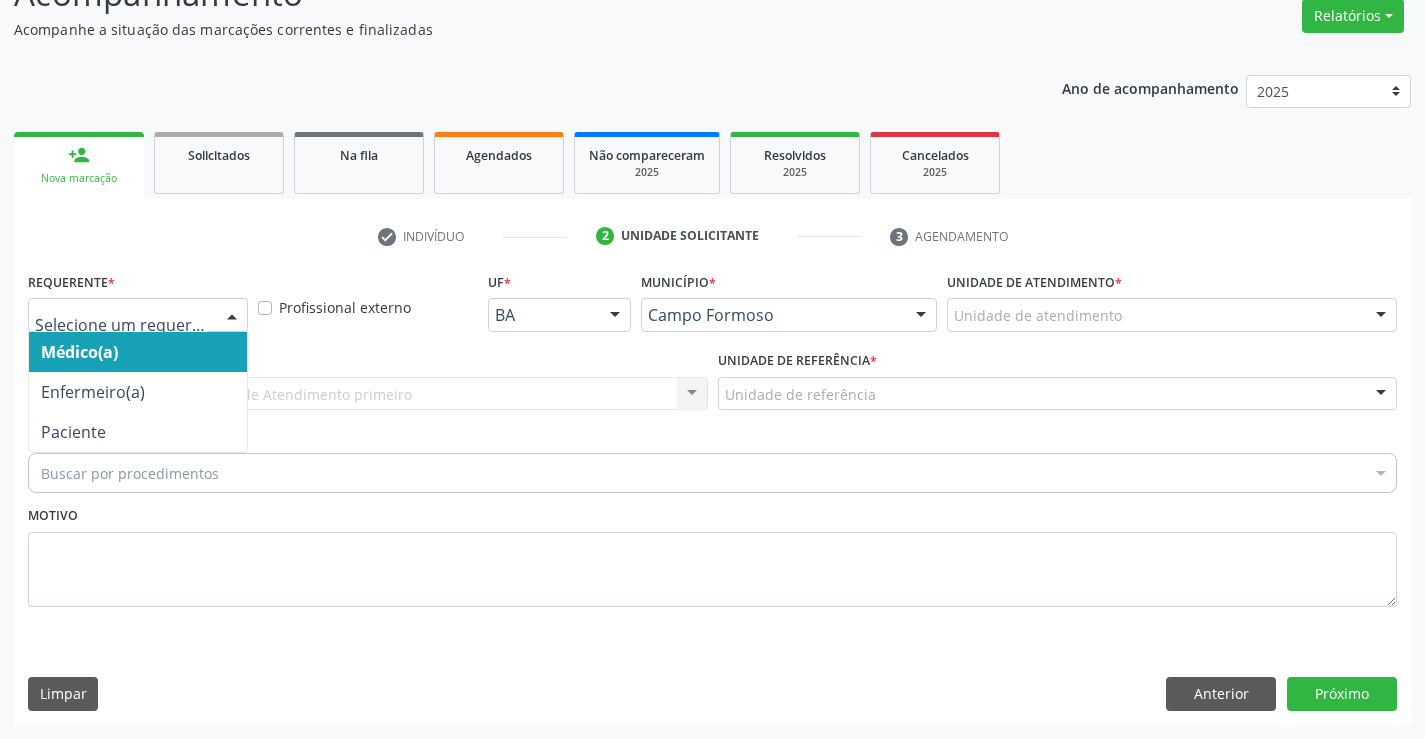 click at bounding box center [138, 315] 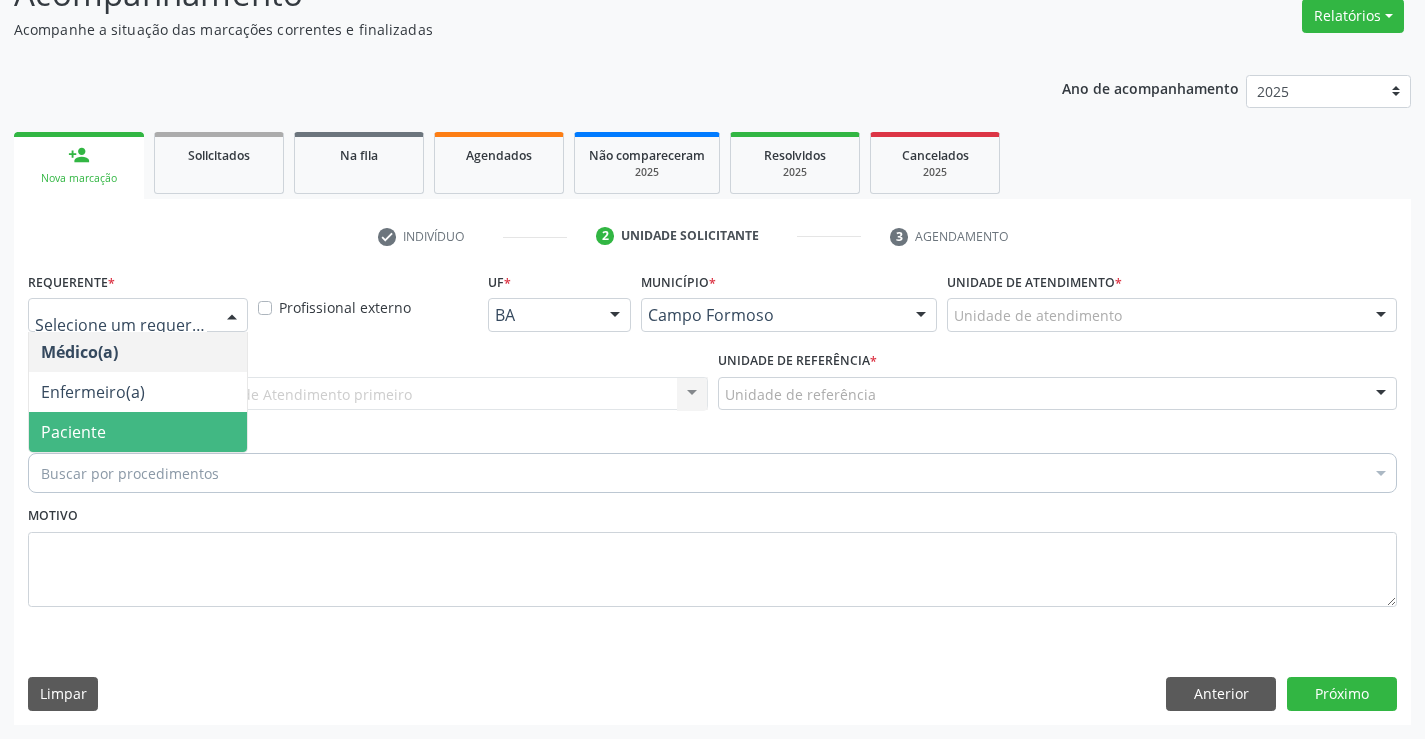 click on "Paciente" at bounding box center [138, 432] 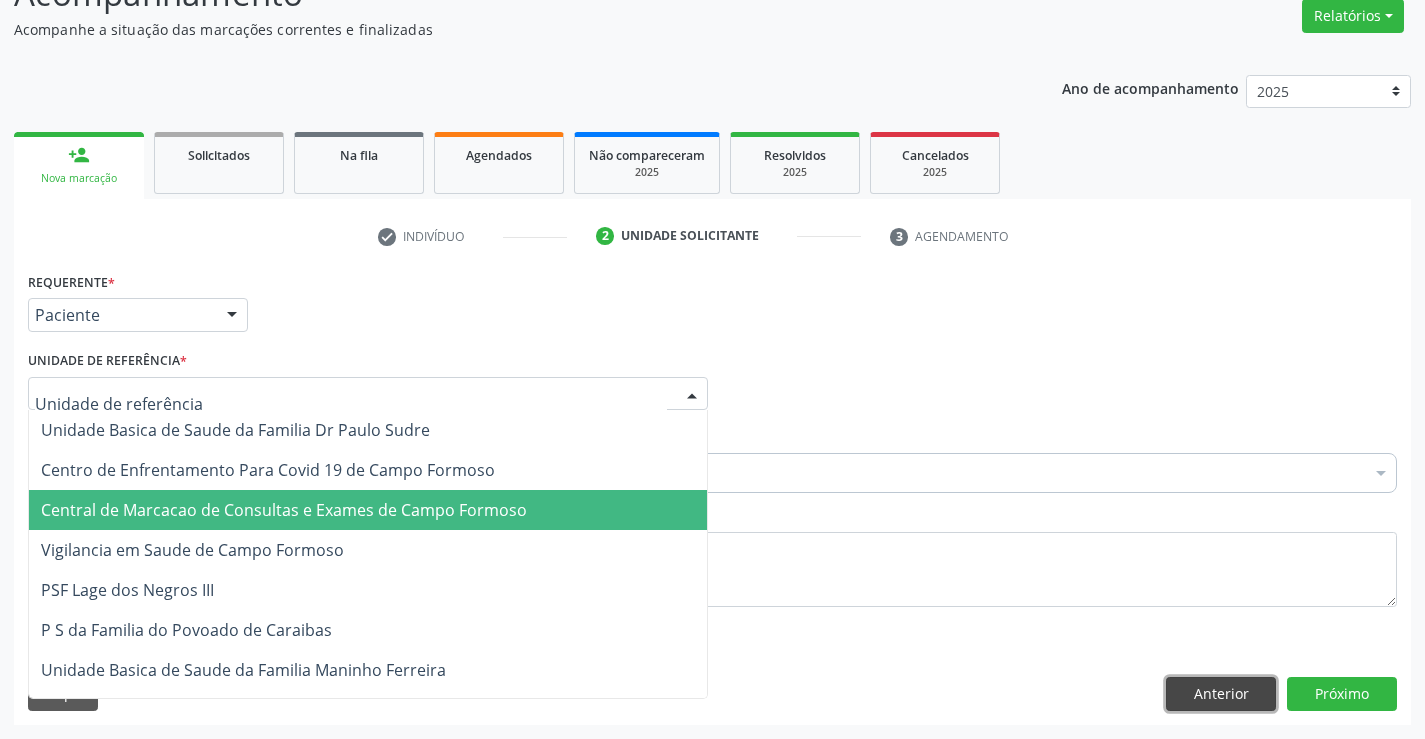 click on "Anterior" at bounding box center [1221, 694] 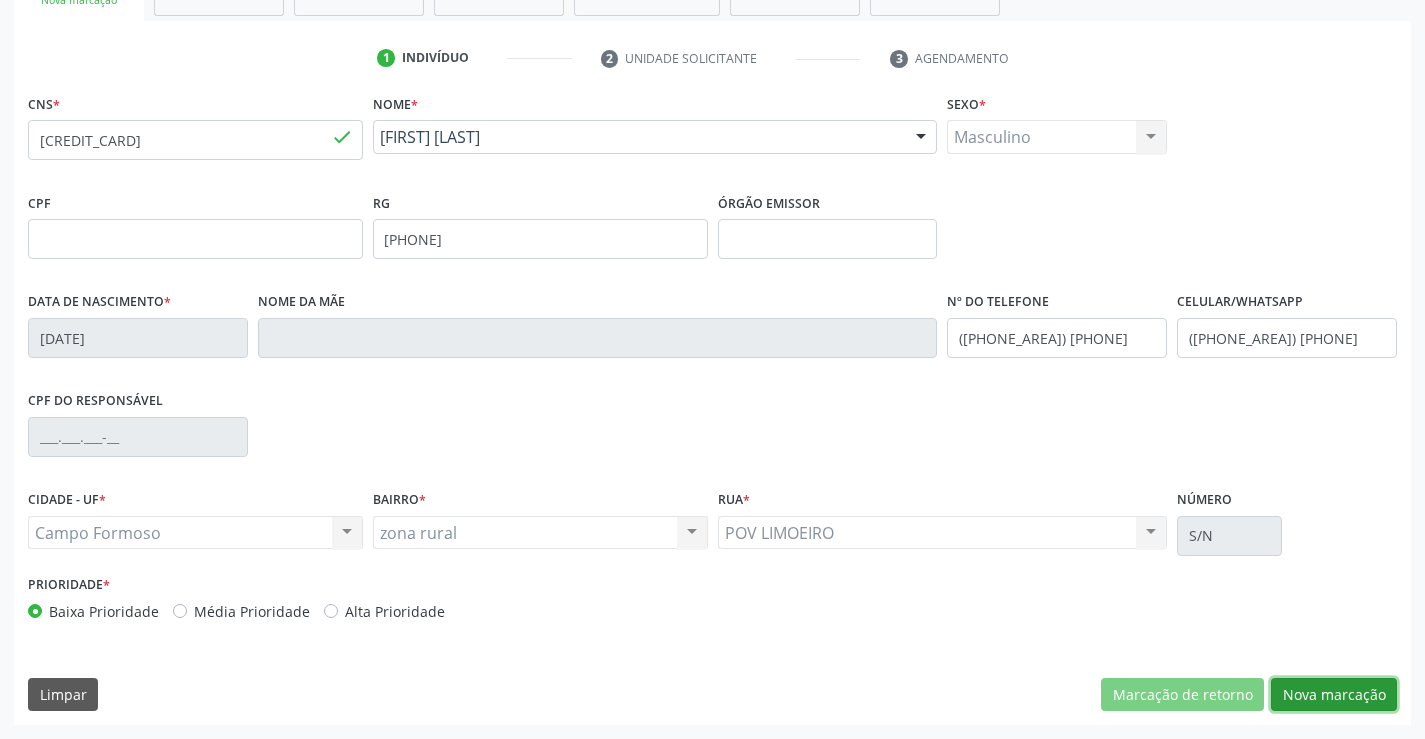 click on "Nova marcação" at bounding box center (1334, 695) 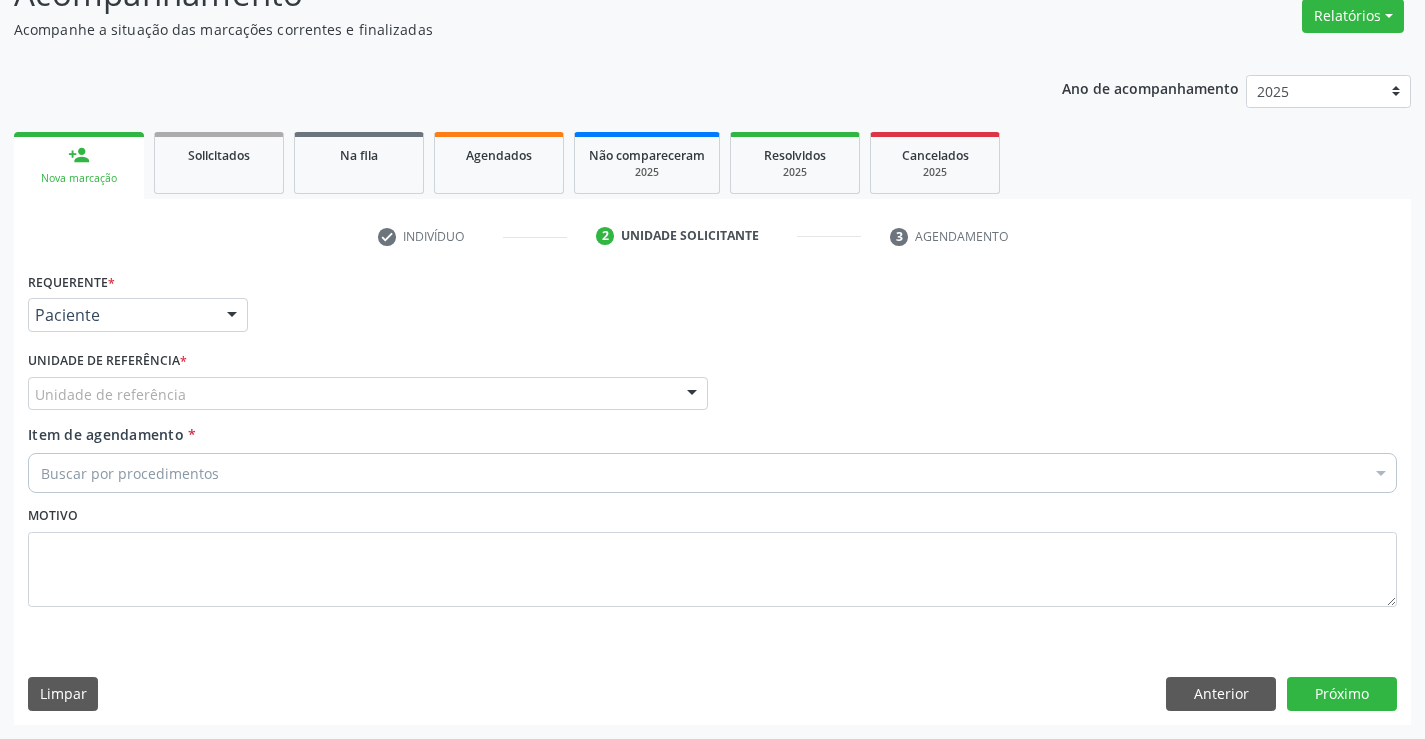 scroll, scrollTop: 167, scrollLeft: 0, axis: vertical 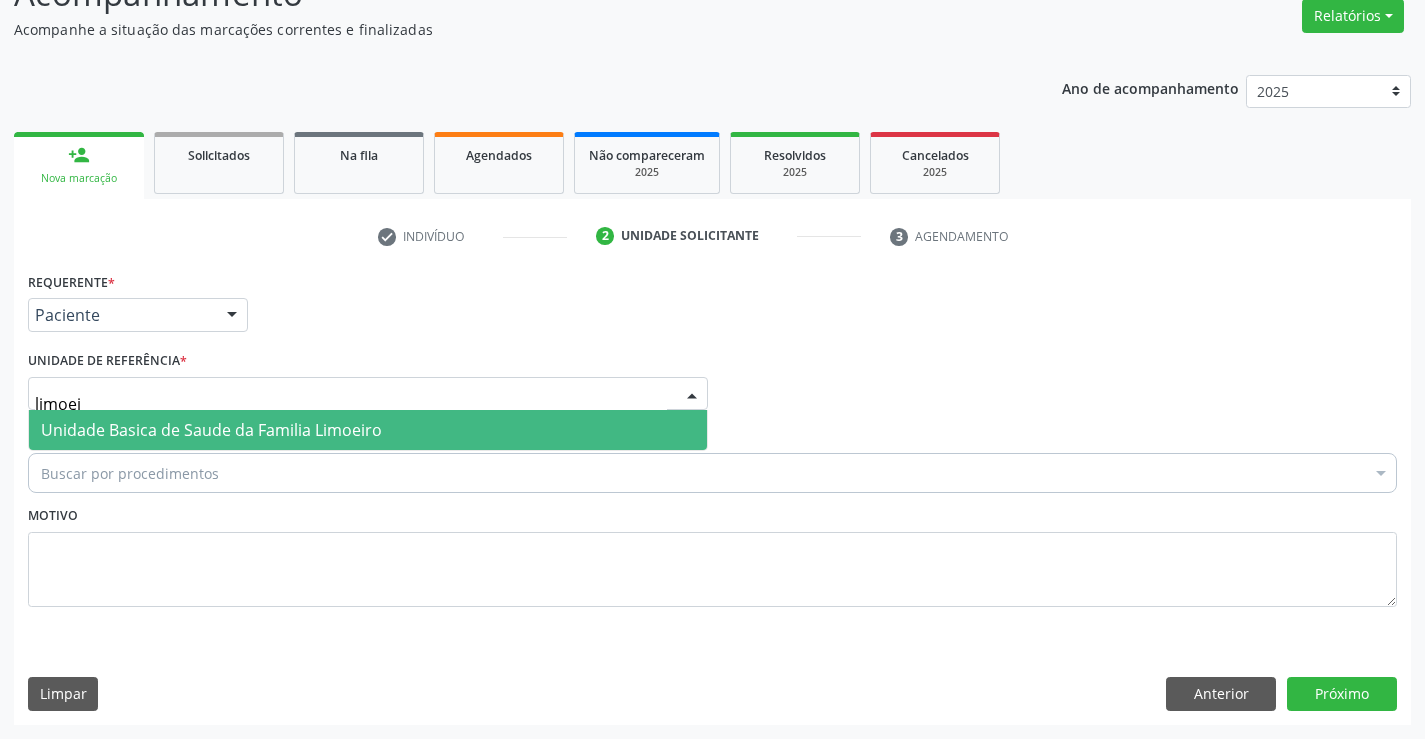 type on "limoeir" 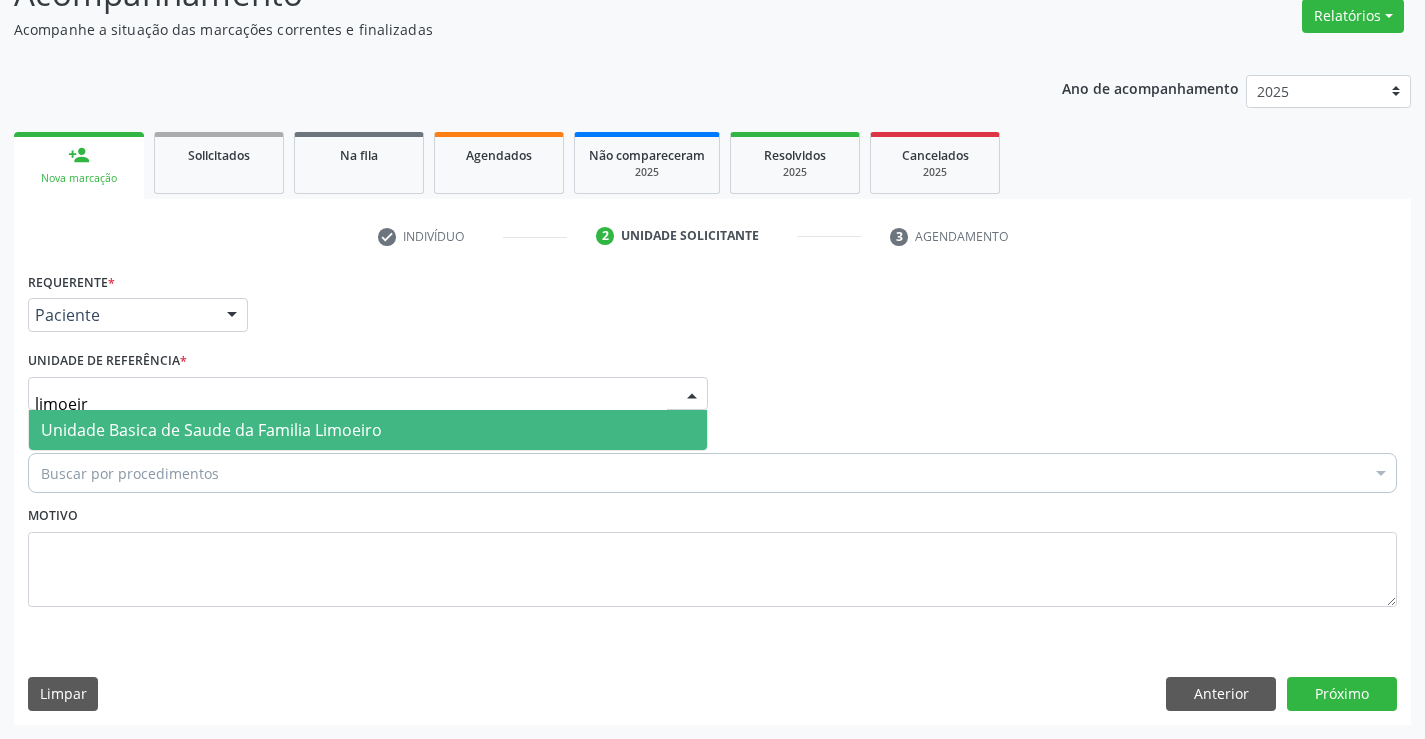 click on "Unidade Basica de Saude da Familia Limoeiro" at bounding box center [211, 430] 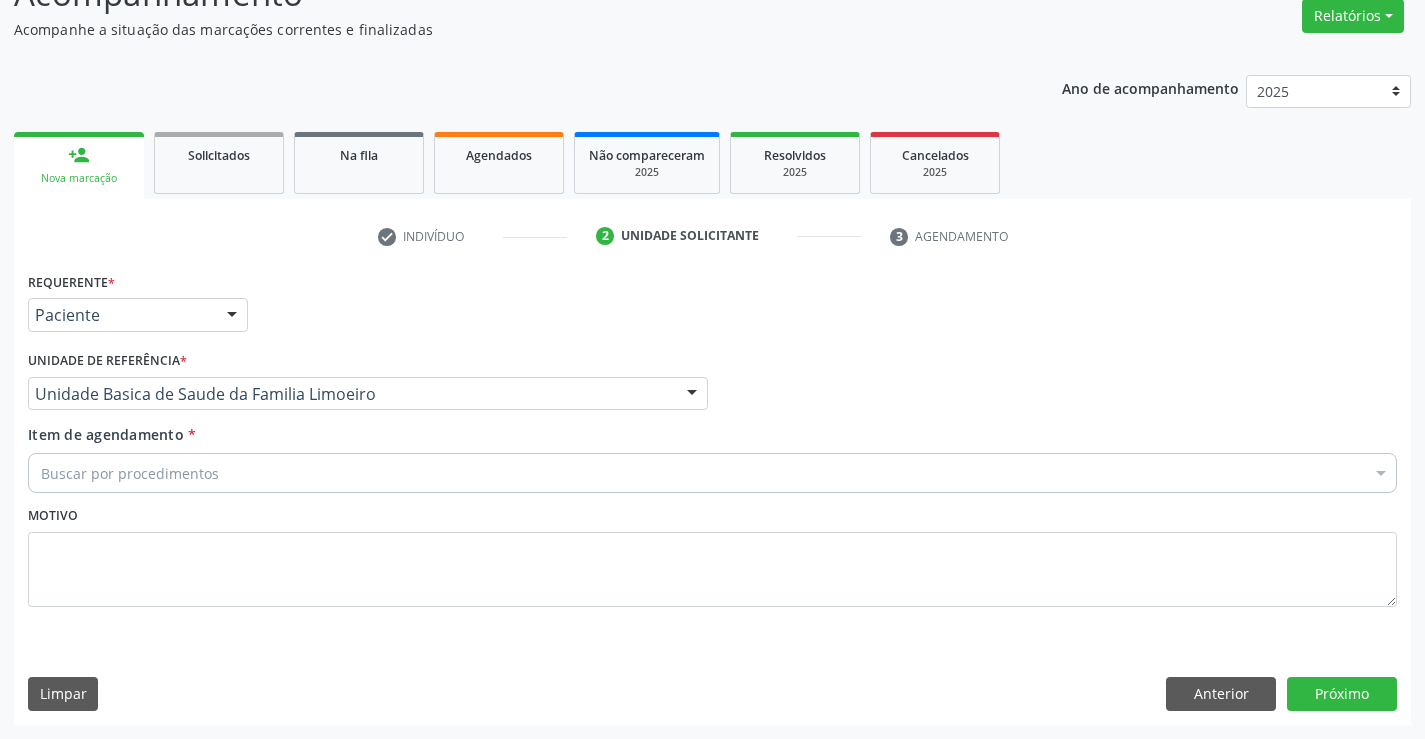 click on "Buscar por procedimentos" at bounding box center (712, 473) 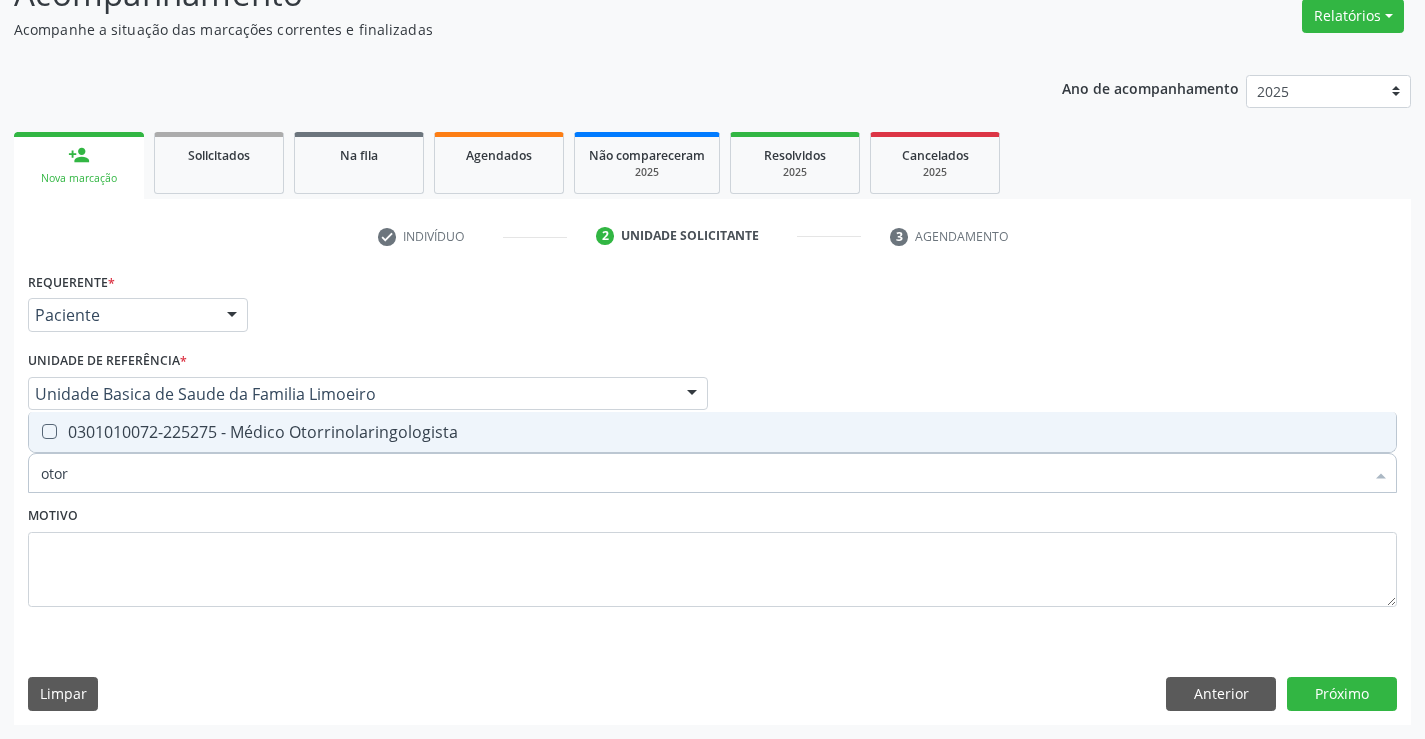 type on "otorr" 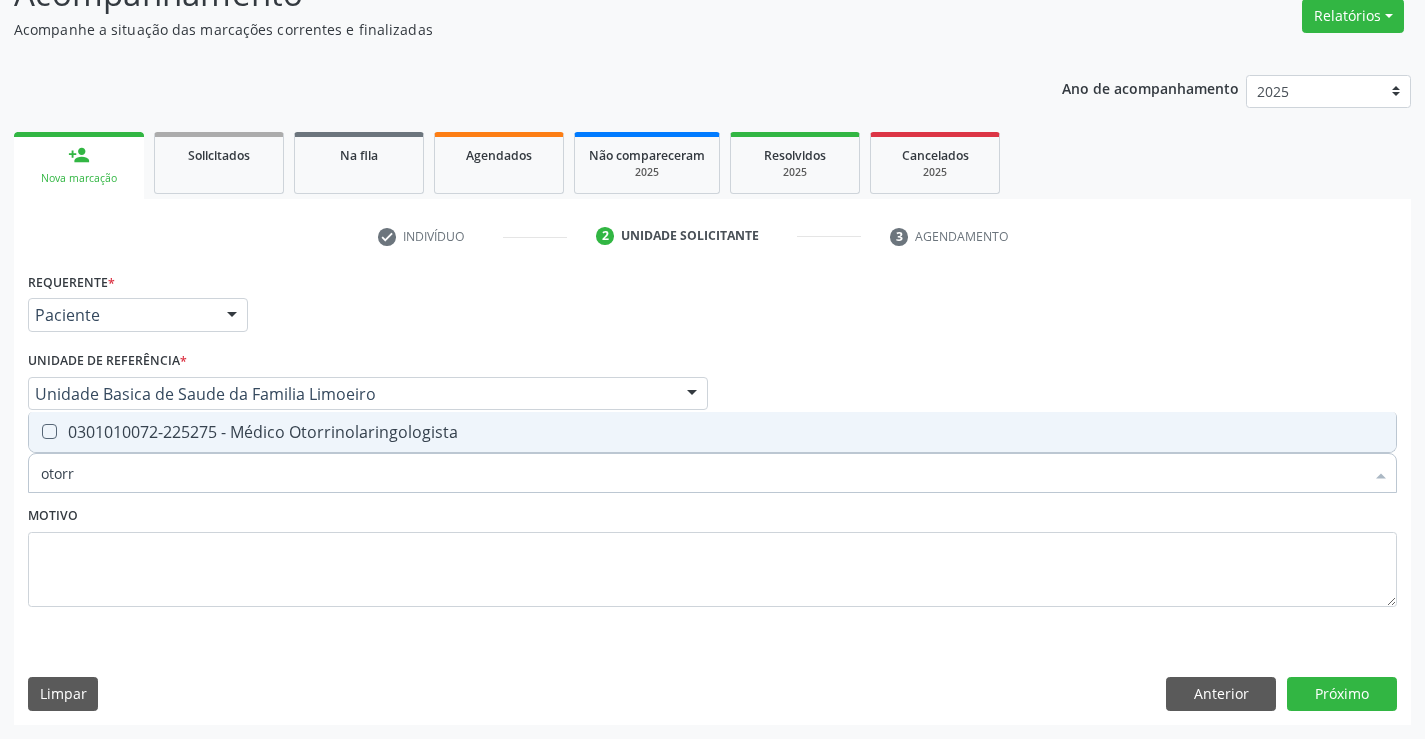 click on "0301010072-225275 - Médico Otorrinolaringologista" at bounding box center [712, 432] 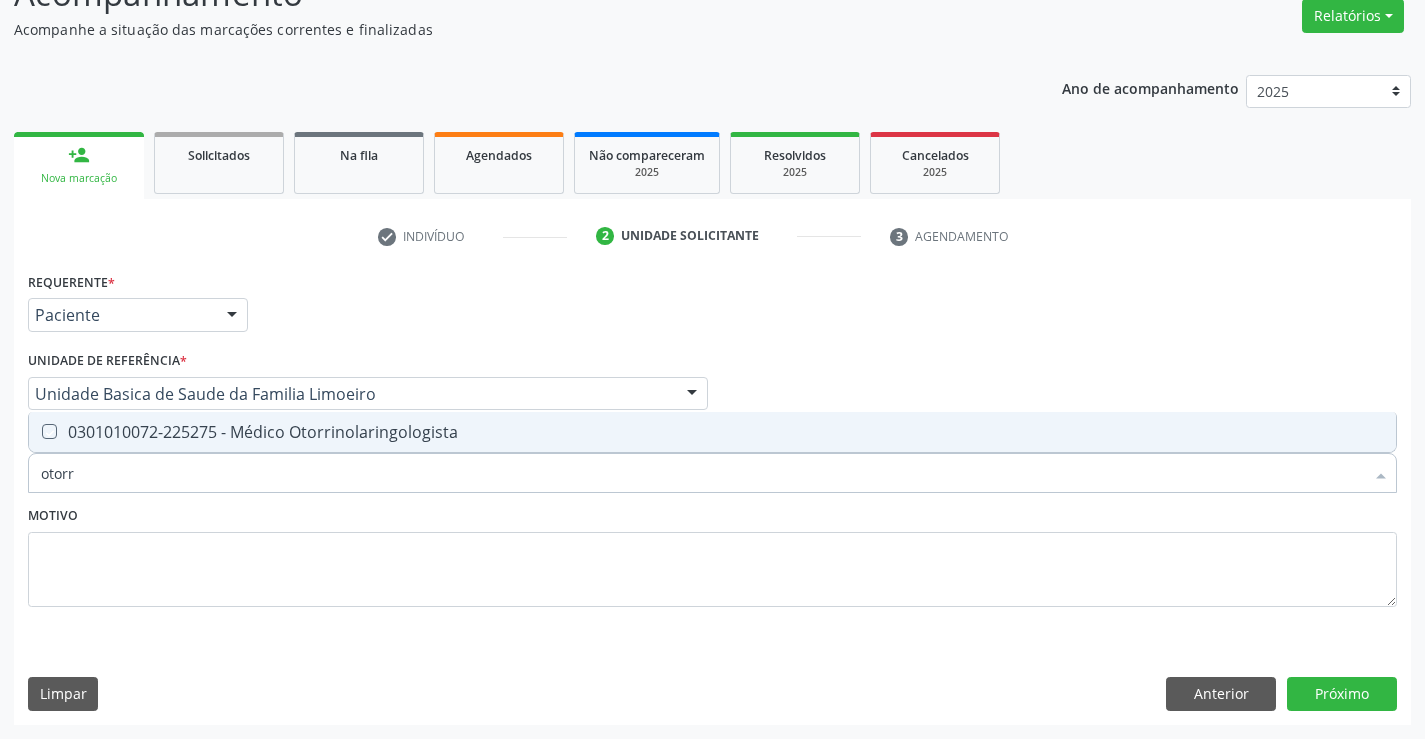 checkbox on "true" 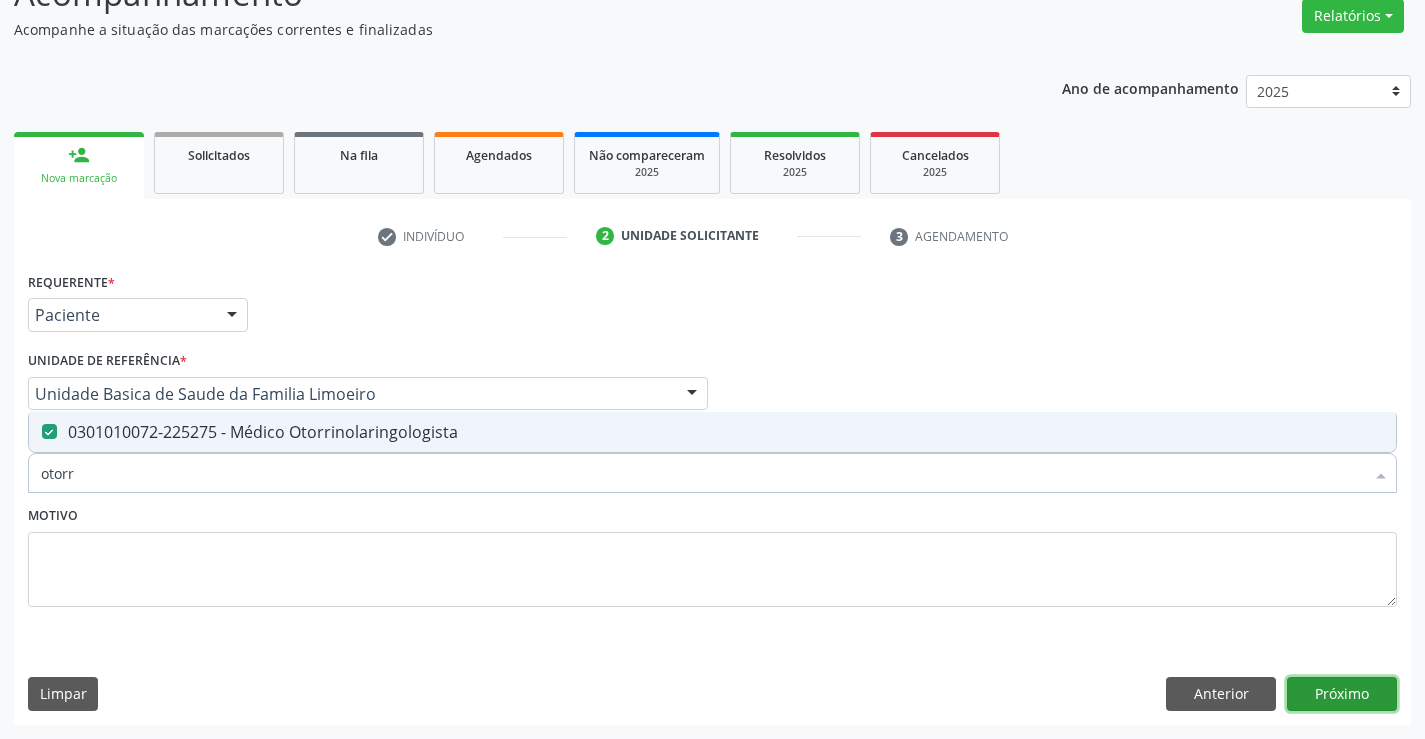 click on "Próximo" at bounding box center [1342, 694] 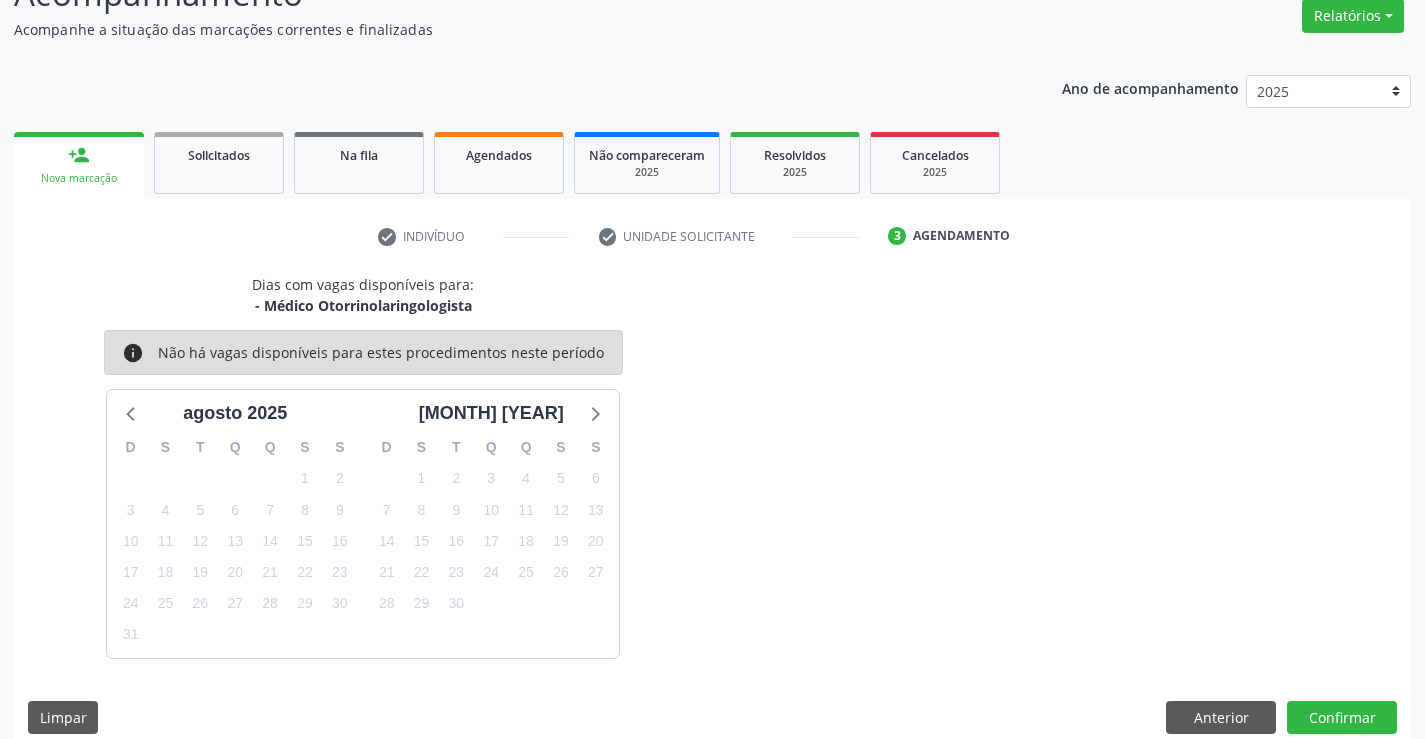 scroll, scrollTop: 190, scrollLeft: 0, axis: vertical 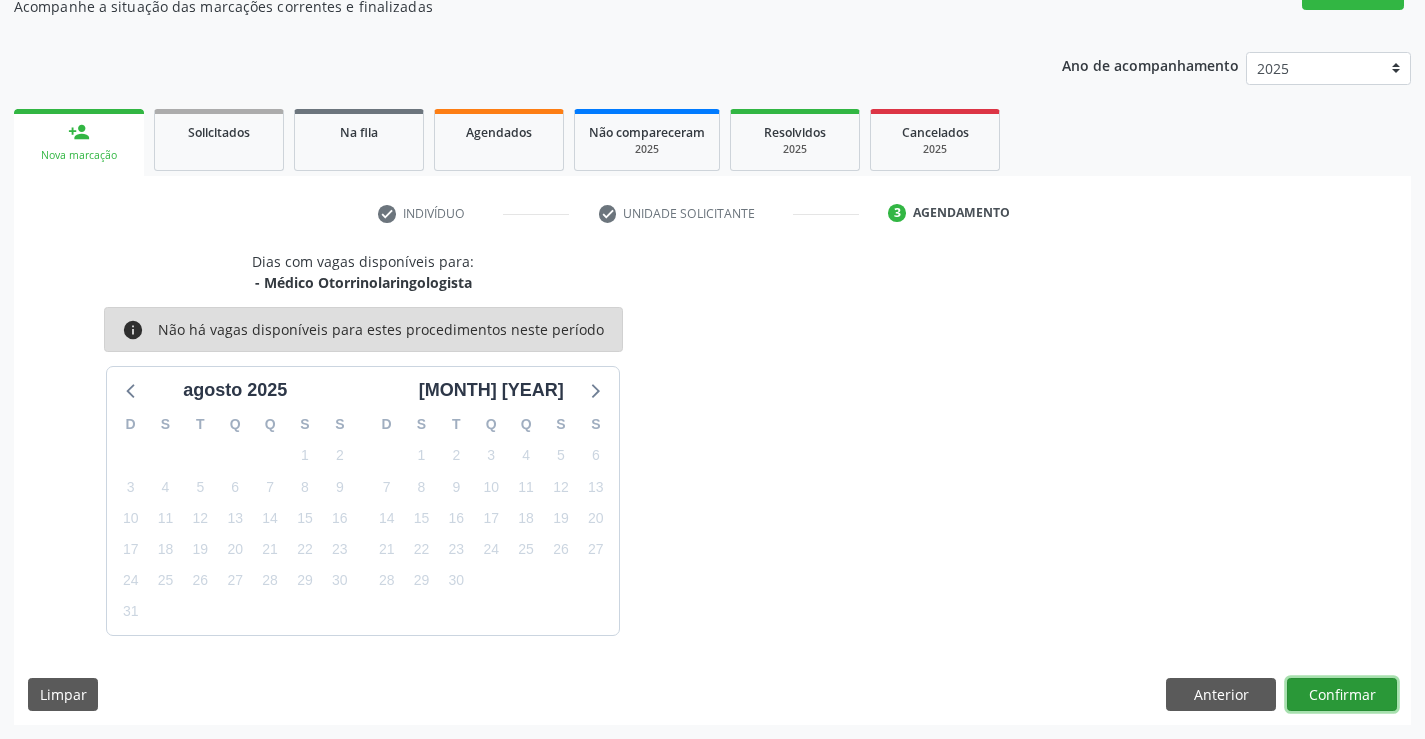 click on "Confirmar" at bounding box center (1342, 695) 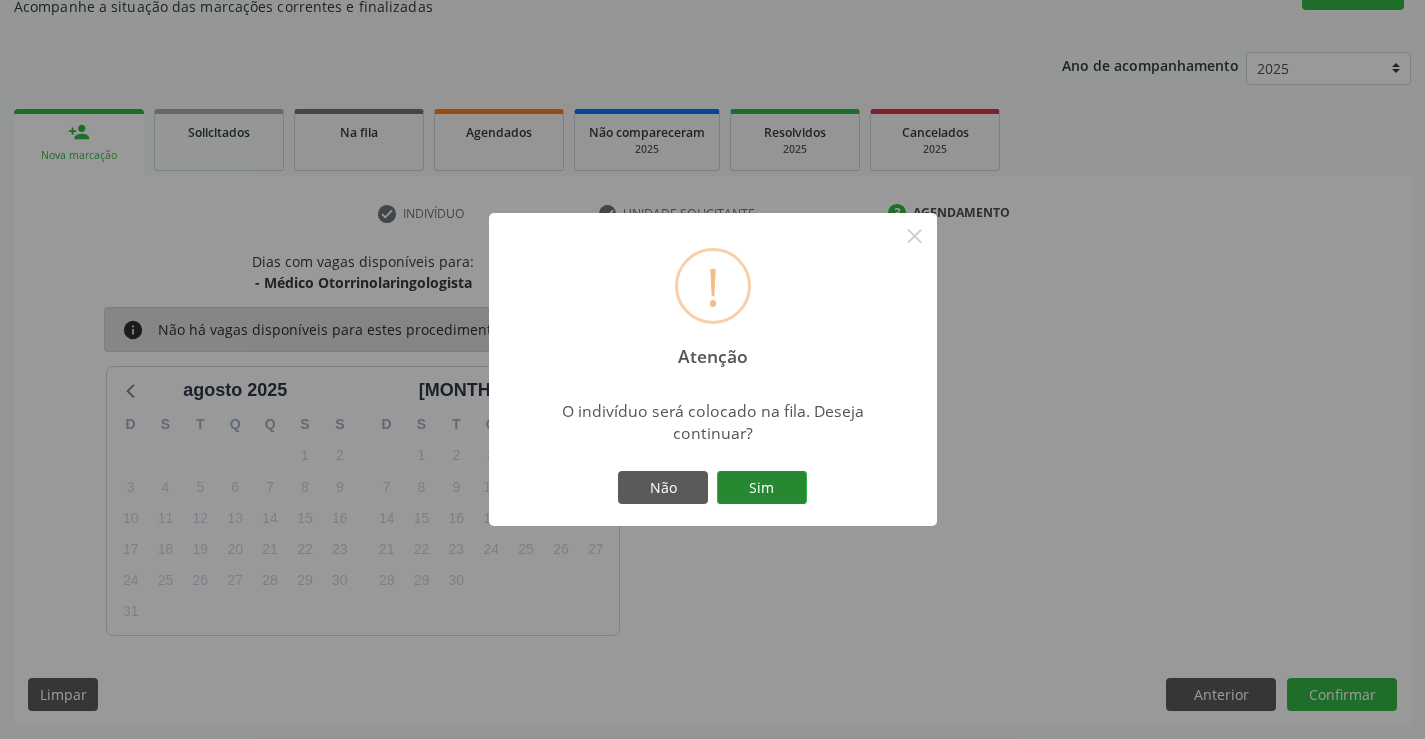 click on "Sim" at bounding box center [762, 488] 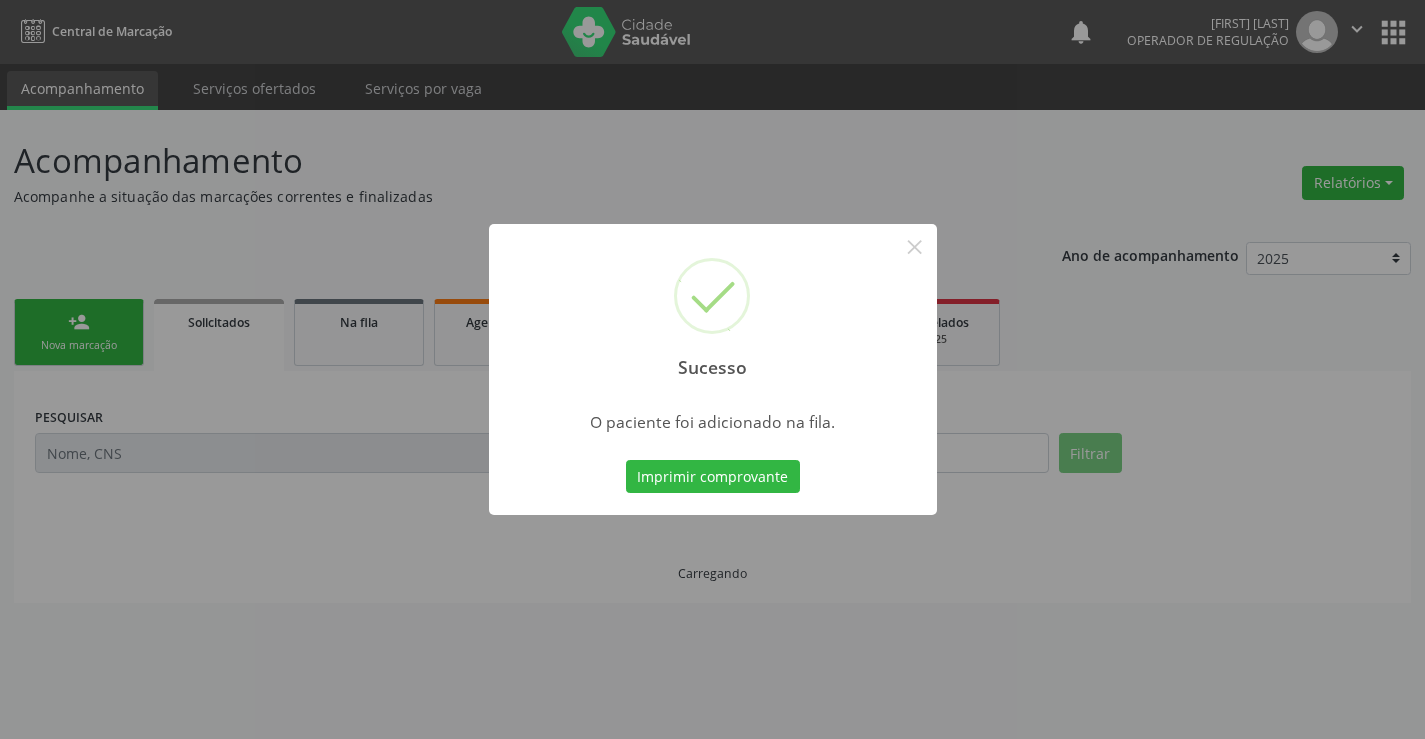scroll, scrollTop: 0, scrollLeft: 0, axis: both 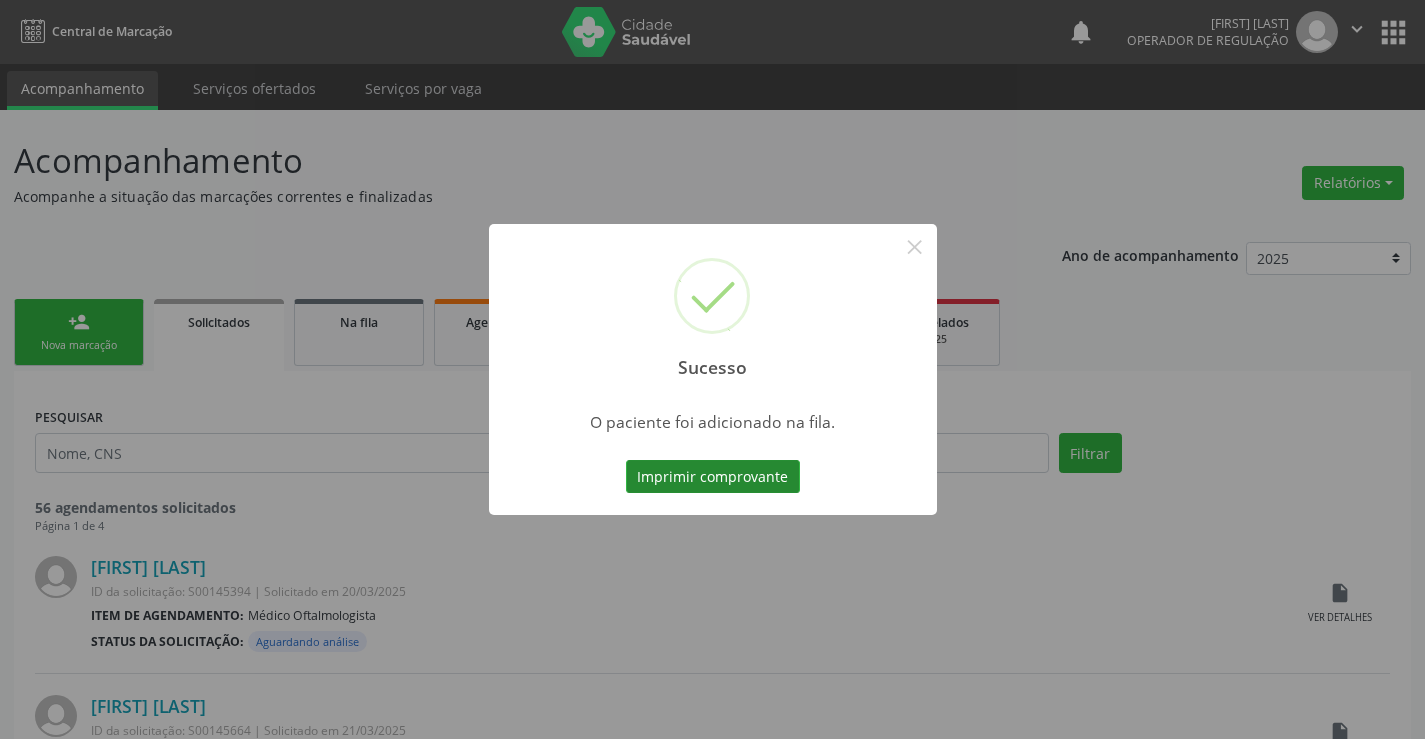 click on "Imprimir comprovante" at bounding box center (713, 477) 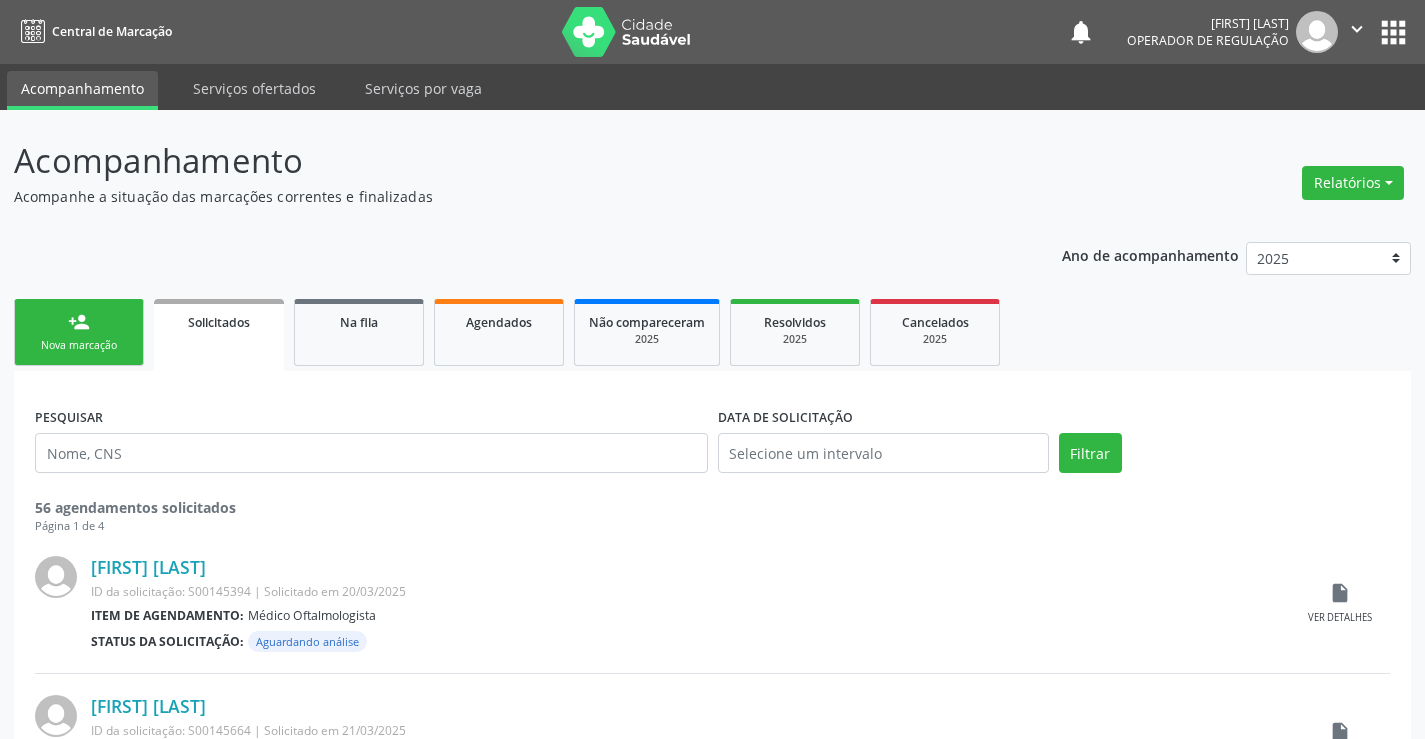 click on "Nova marcação" at bounding box center (79, 345) 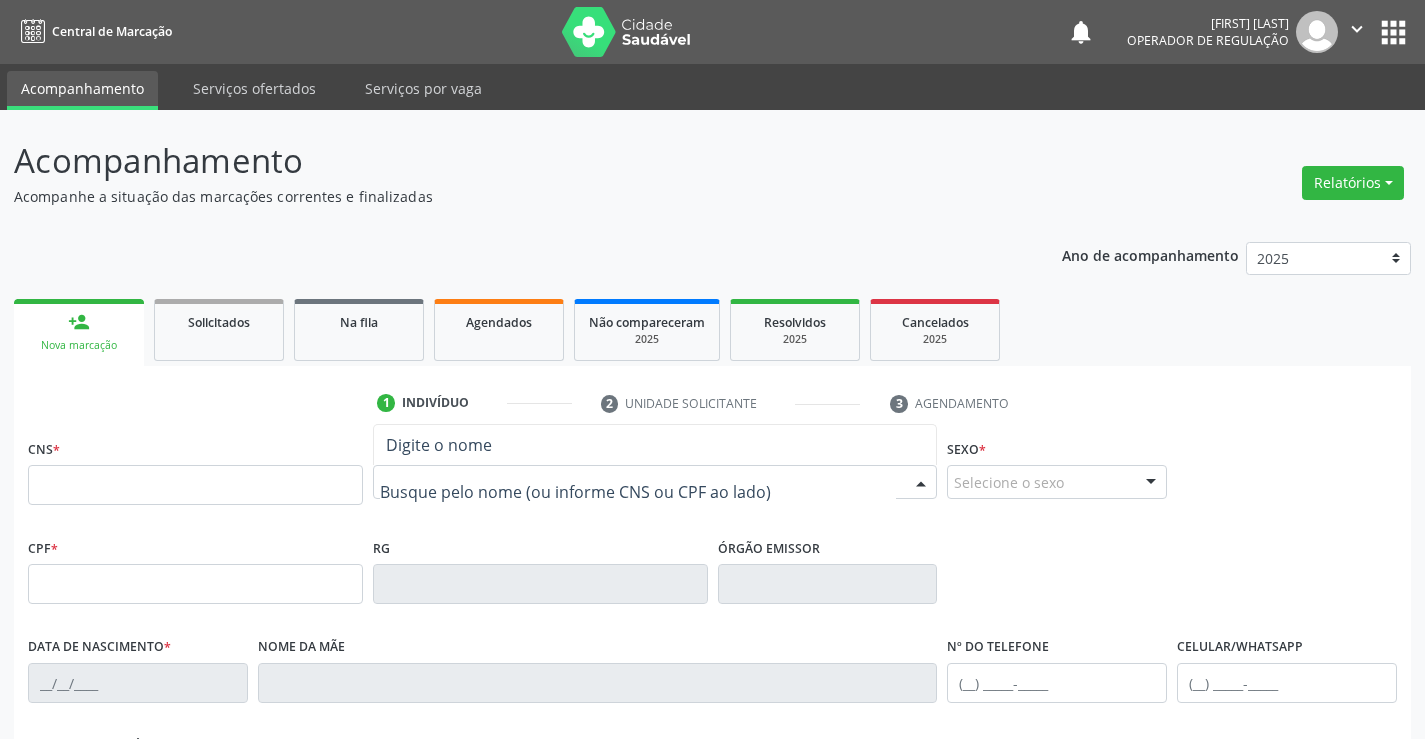 click at bounding box center [655, 482] 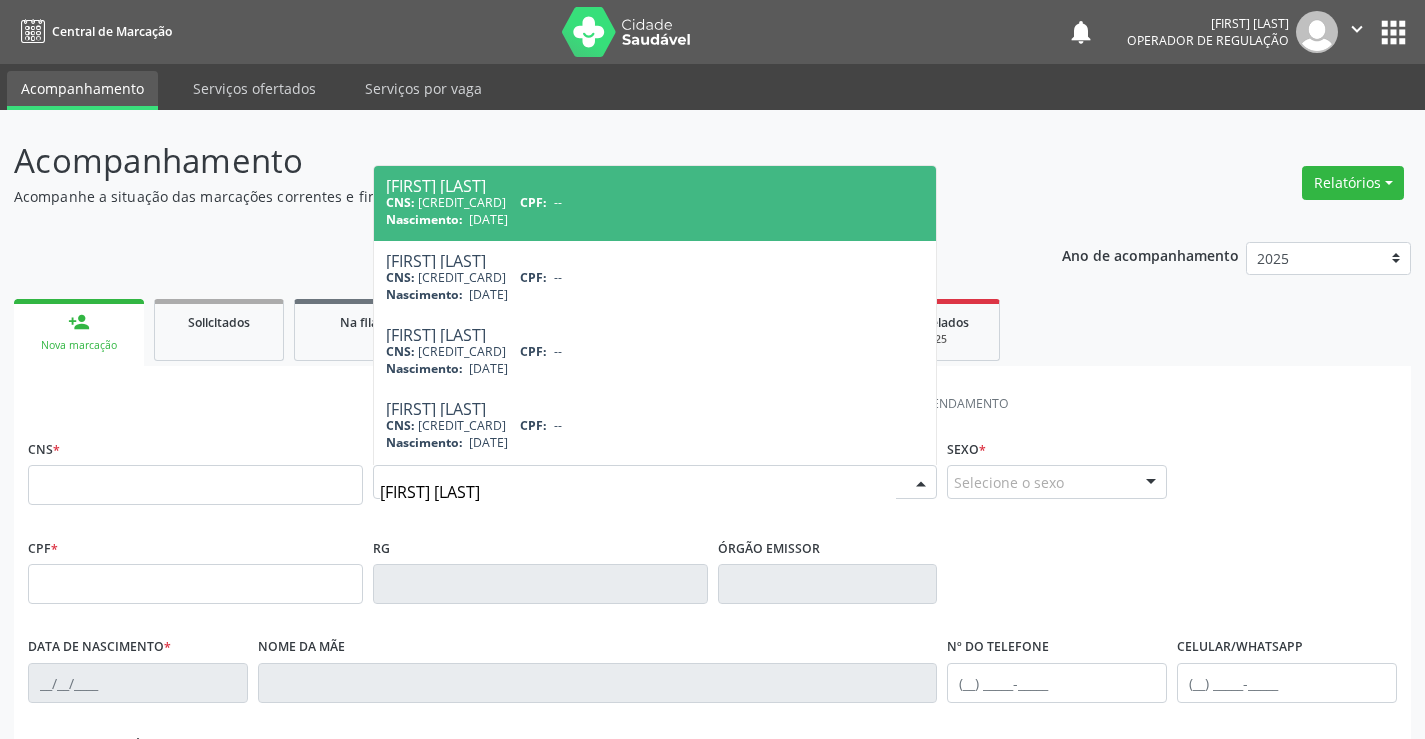 type on "marcia antonia reis" 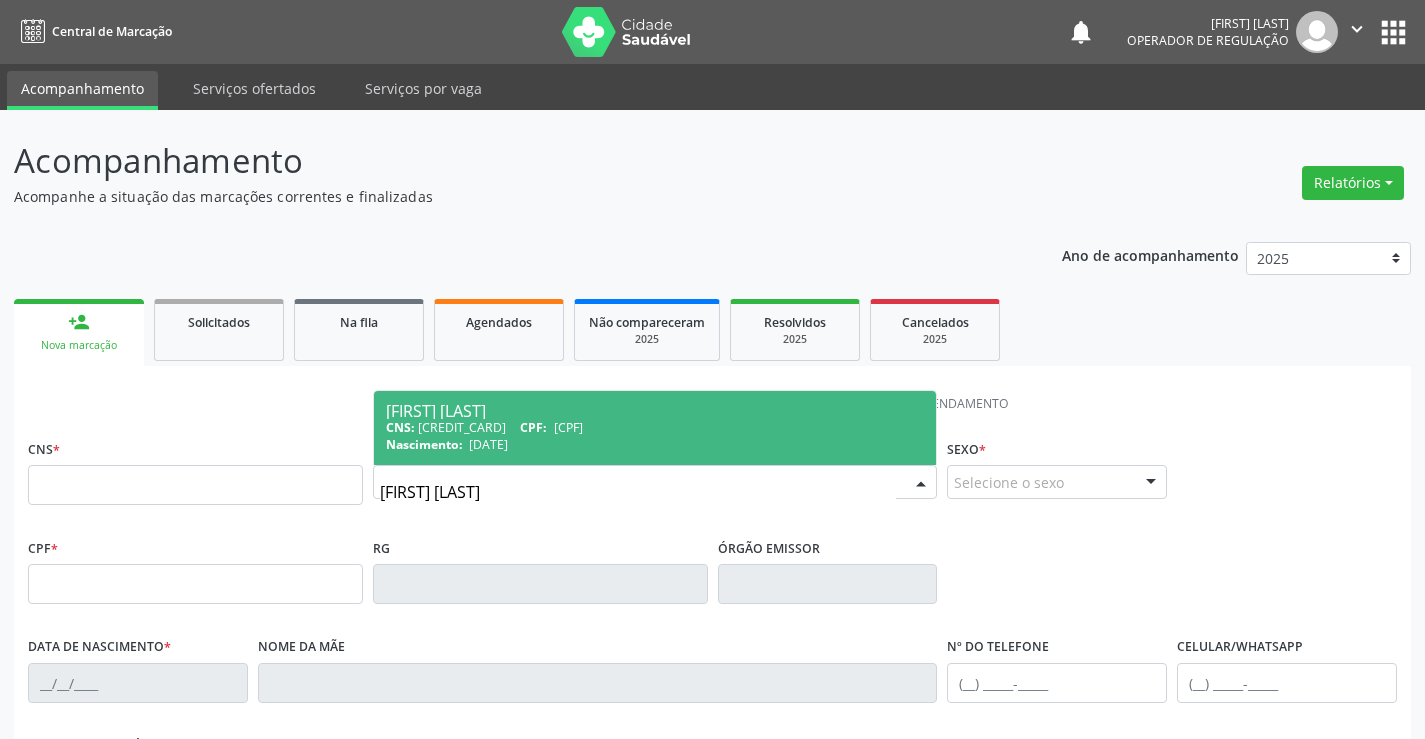 click on "001.856.025-33" at bounding box center (568, 427) 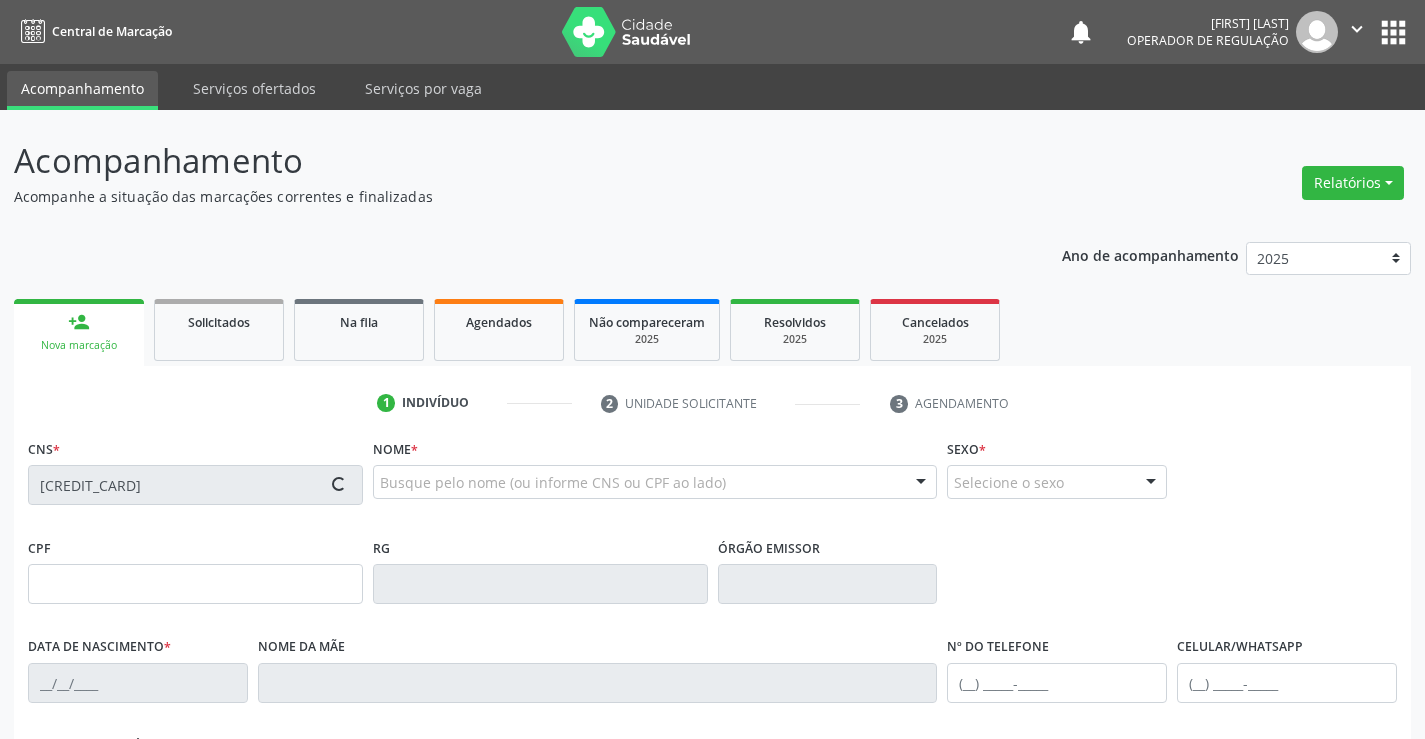 type on "001.856.025-33" 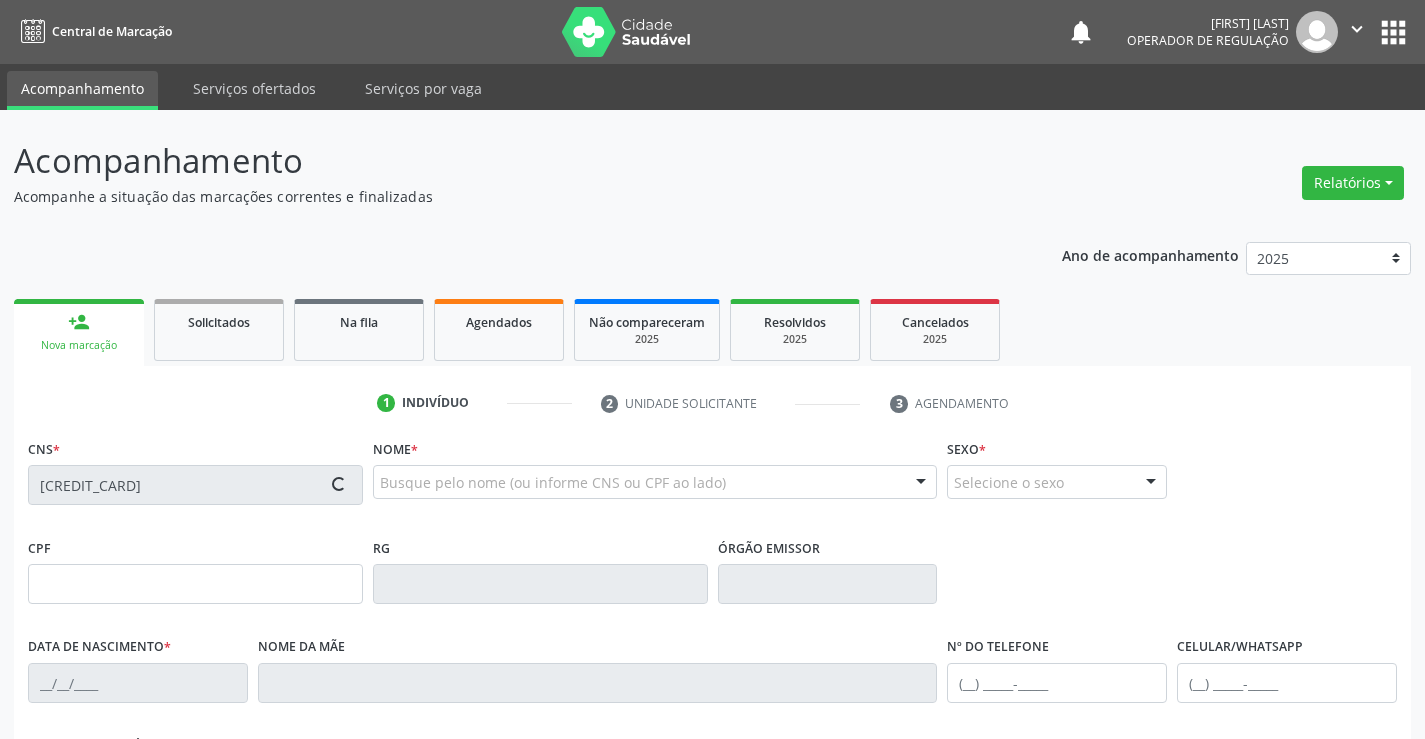 type on "1117065057" 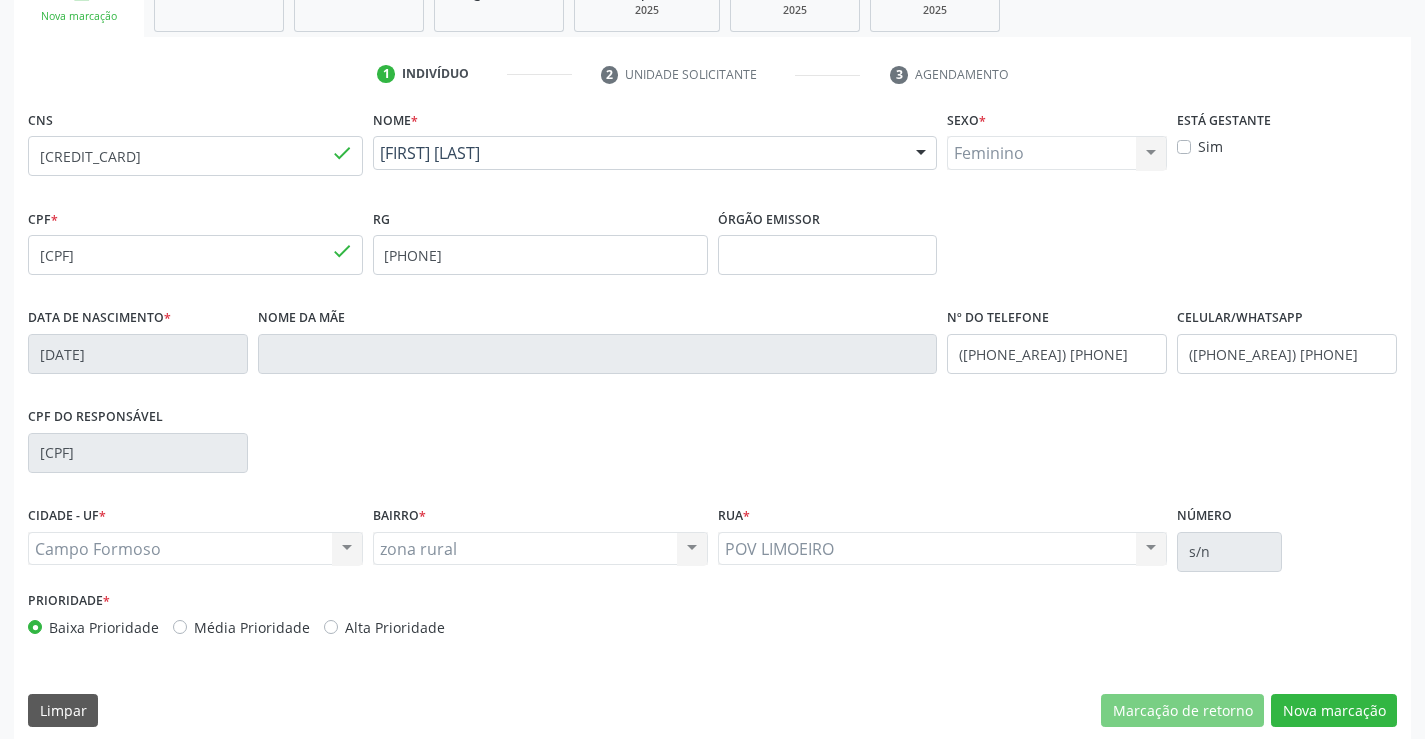 scroll, scrollTop: 345, scrollLeft: 0, axis: vertical 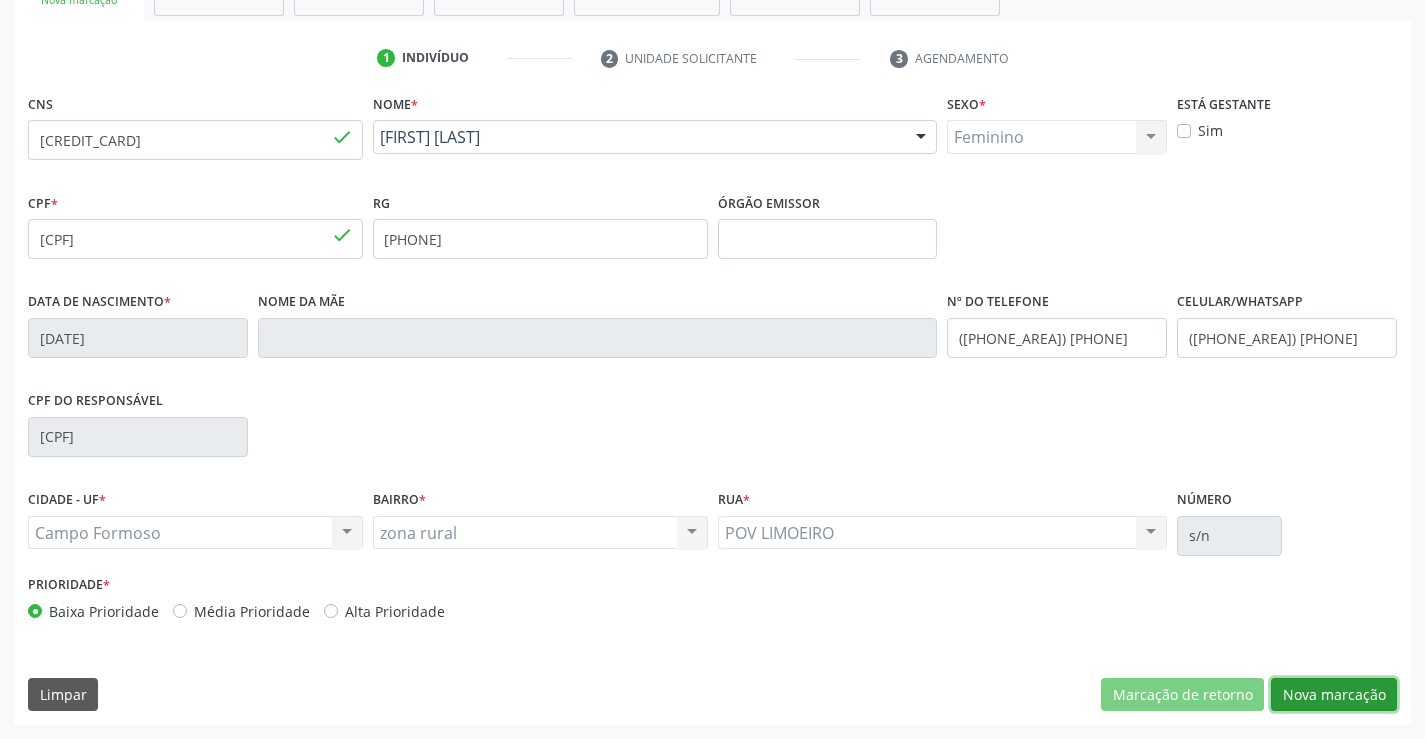 click on "Nova marcação" at bounding box center (1334, 695) 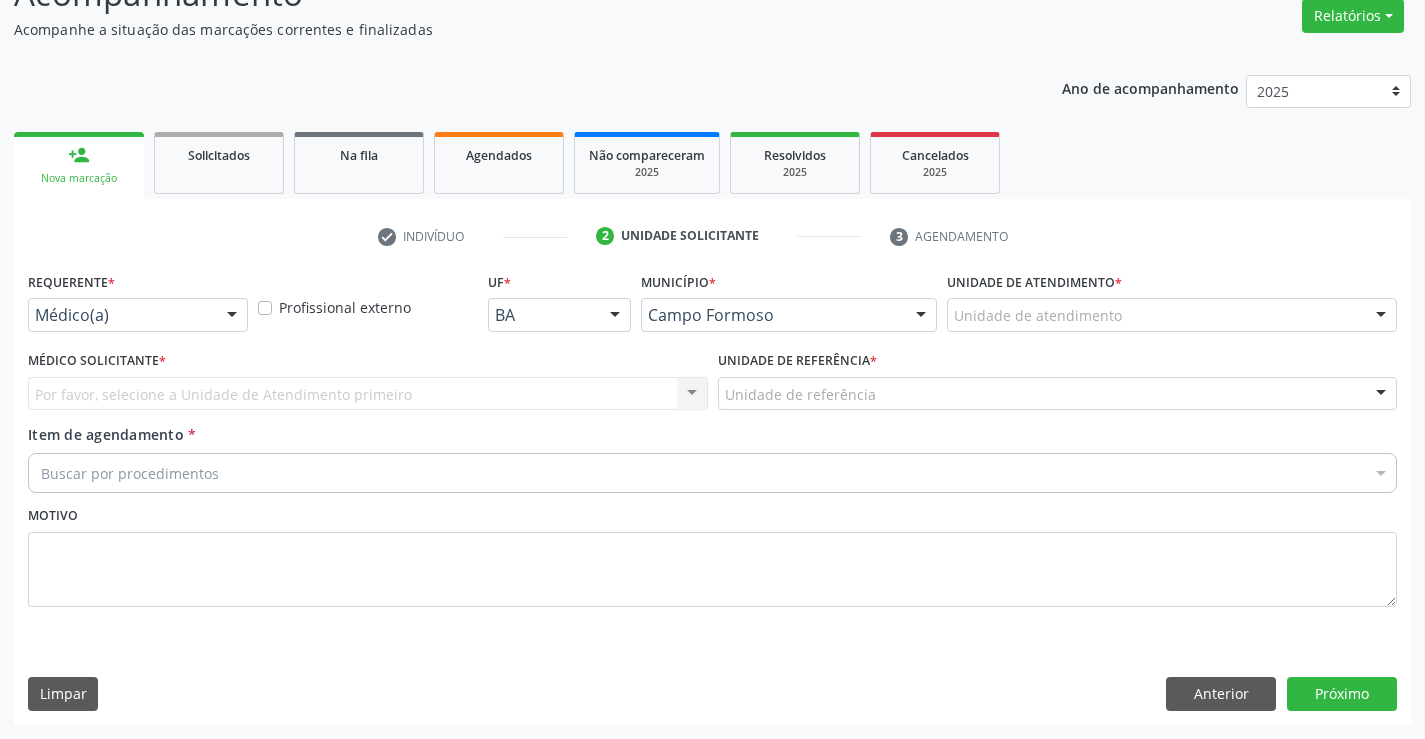 scroll, scrollTop: 167, scrollLeft: 0, axis: vertical 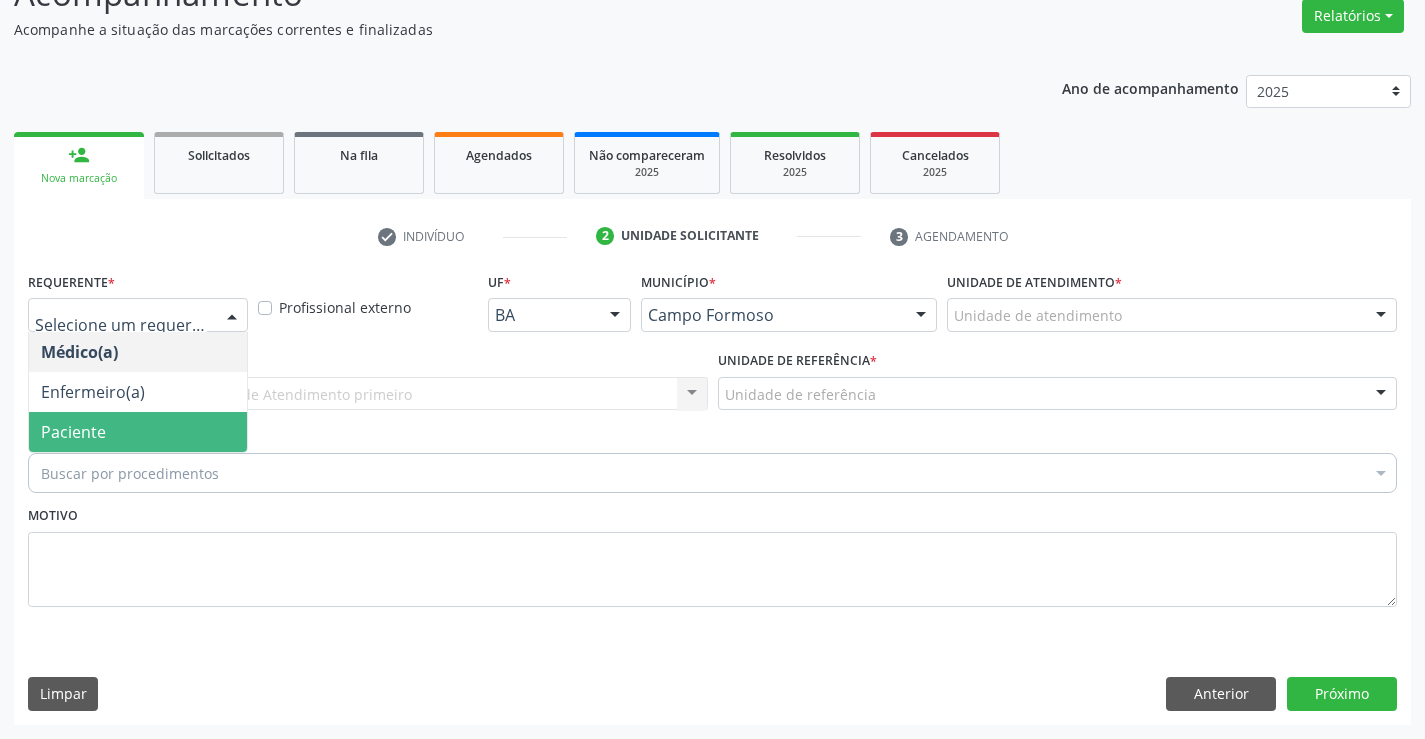 click on "Paciente" at bounding box center (138, 432) 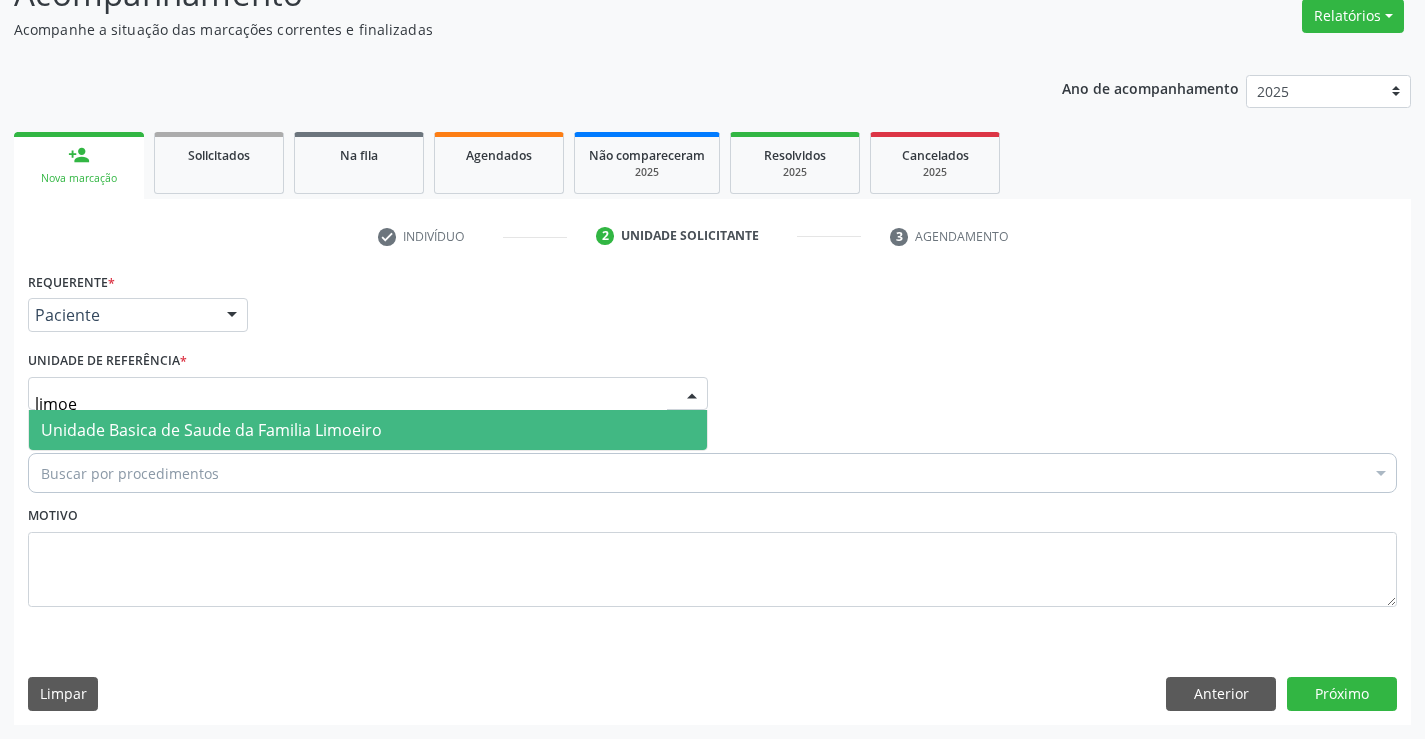 type on "limoei" 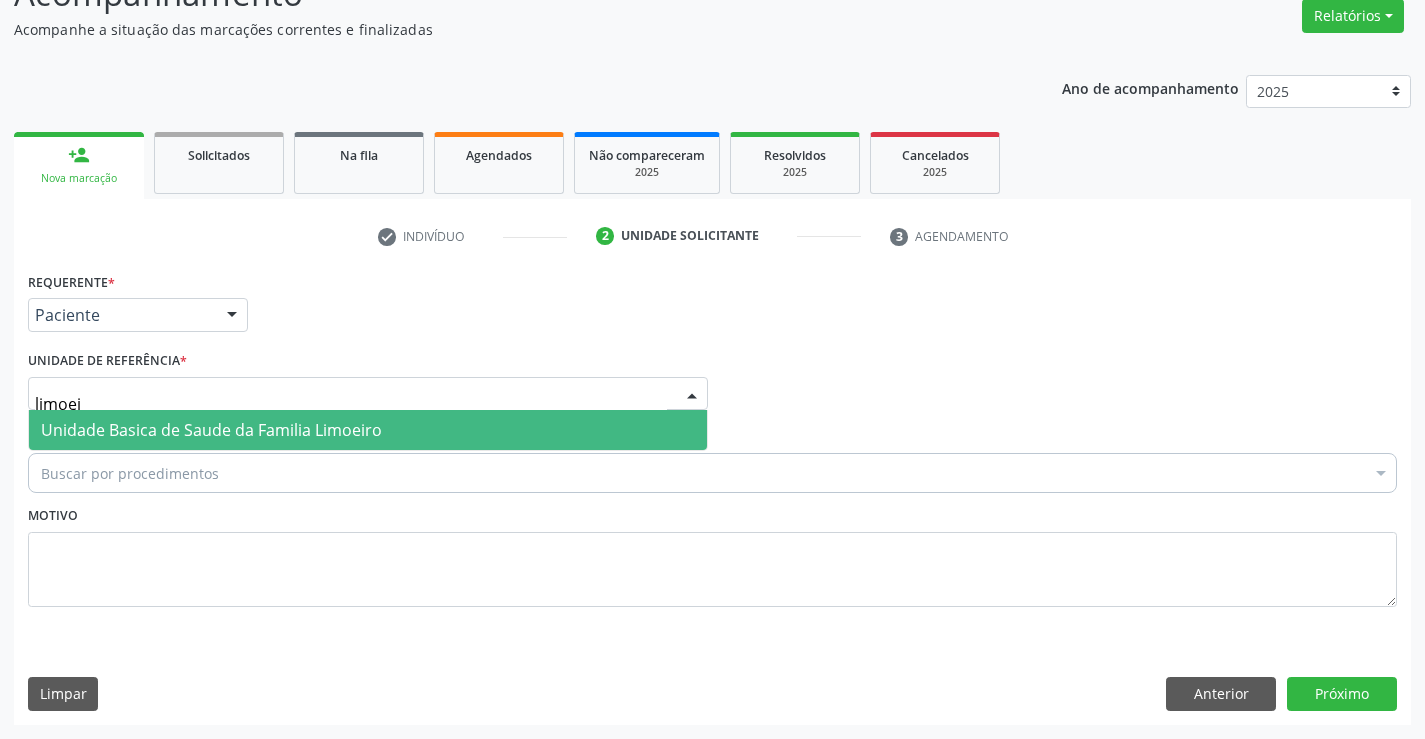 click on "Unidade Basica de Saude da Familia Limoeiro" at bounding box center [211, 430] 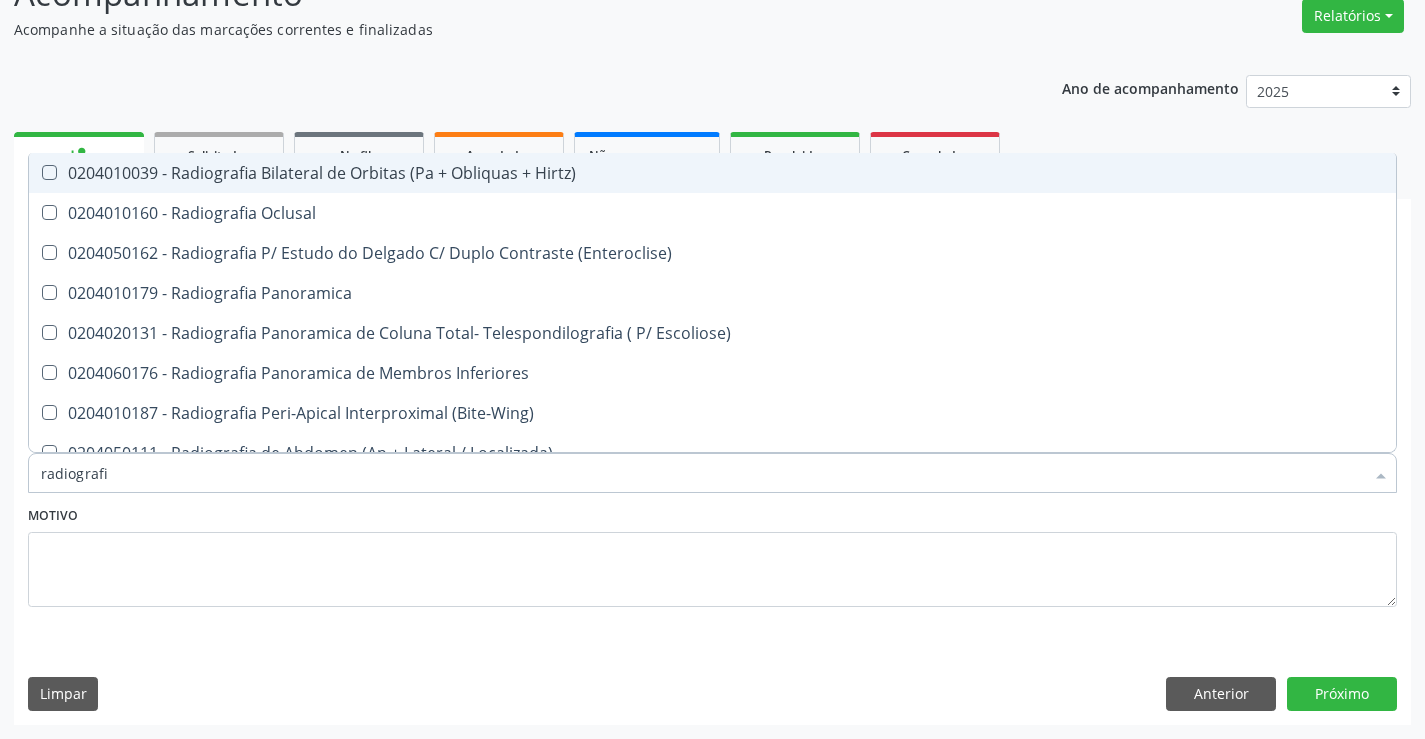 type on "radiografia" 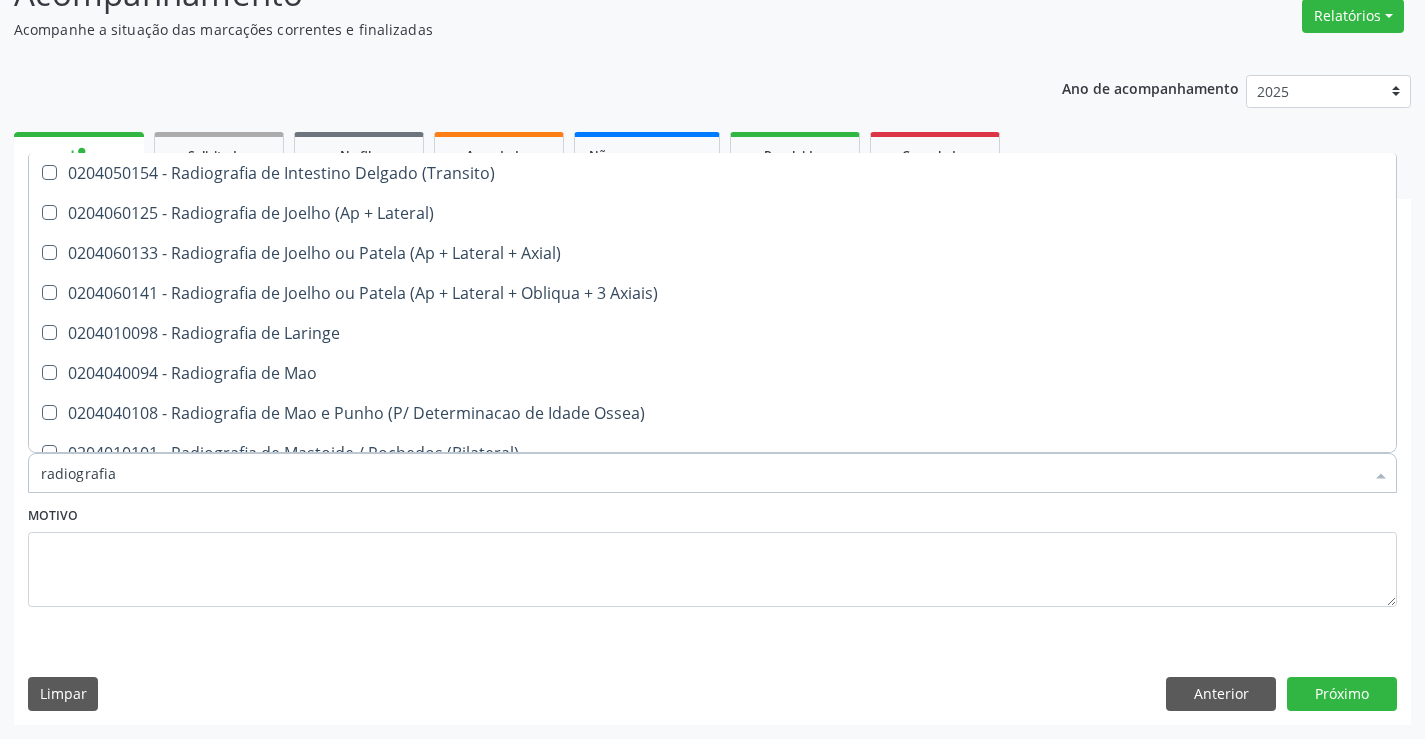 scroll, scrollTop: 1700, scrollLeft: 0, axis: vertical 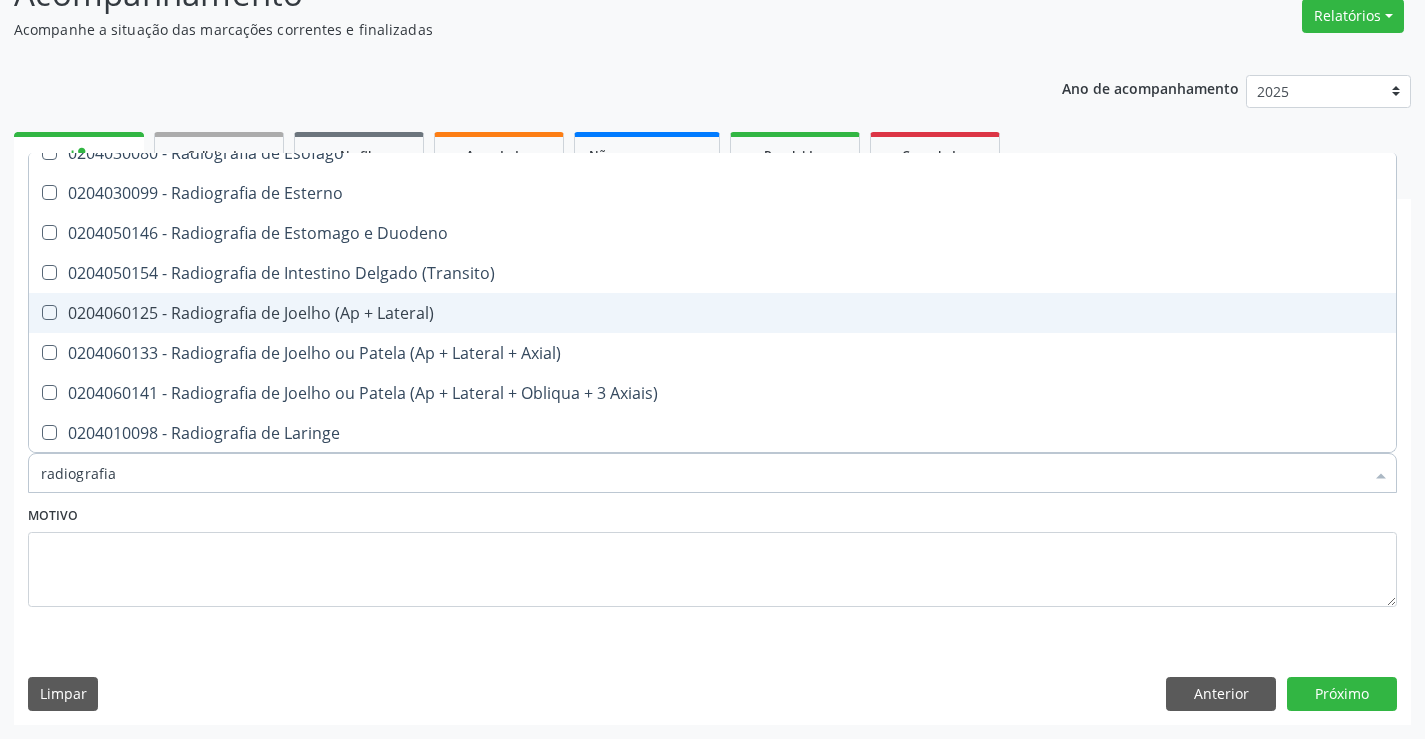 click on "0204060125 - Radiografia de Joelho (Ap + Lateral)" at bounding box center [712, 313] 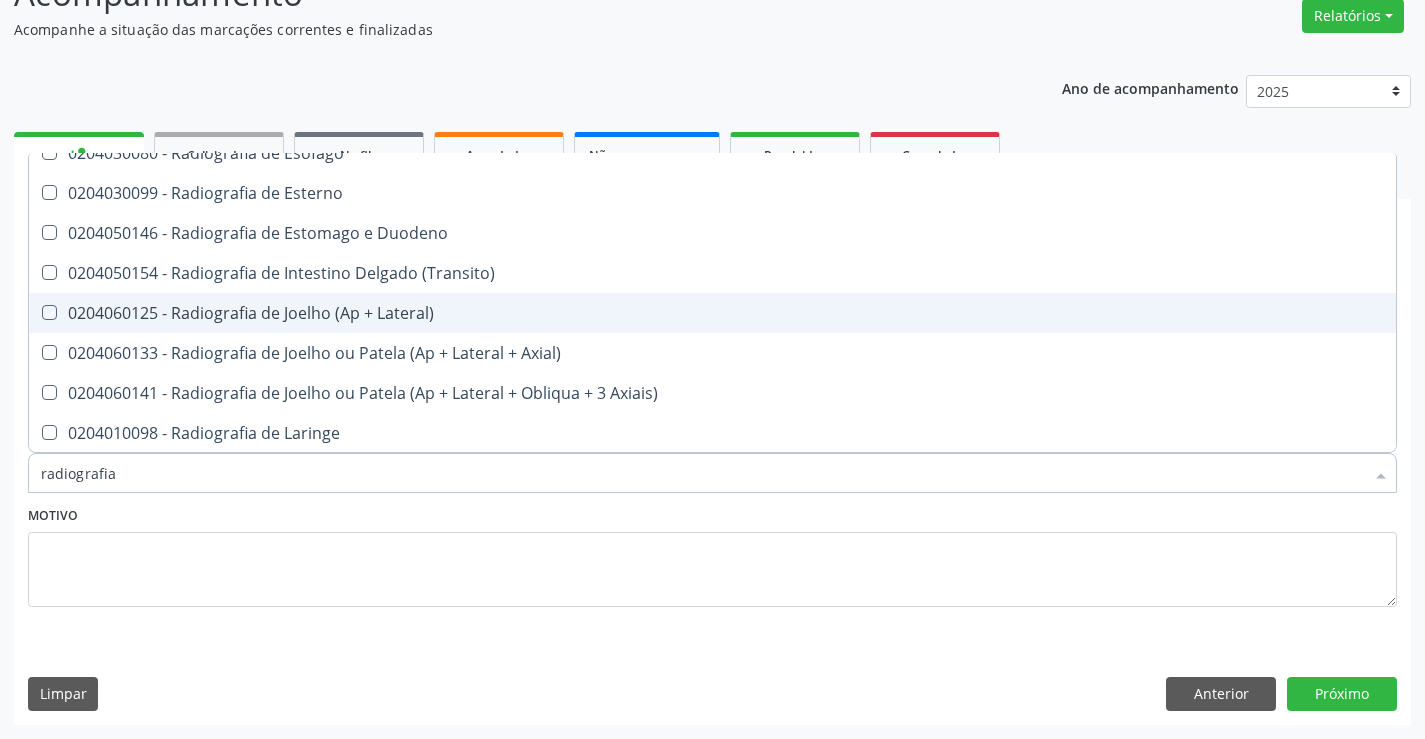checkbox on "true" 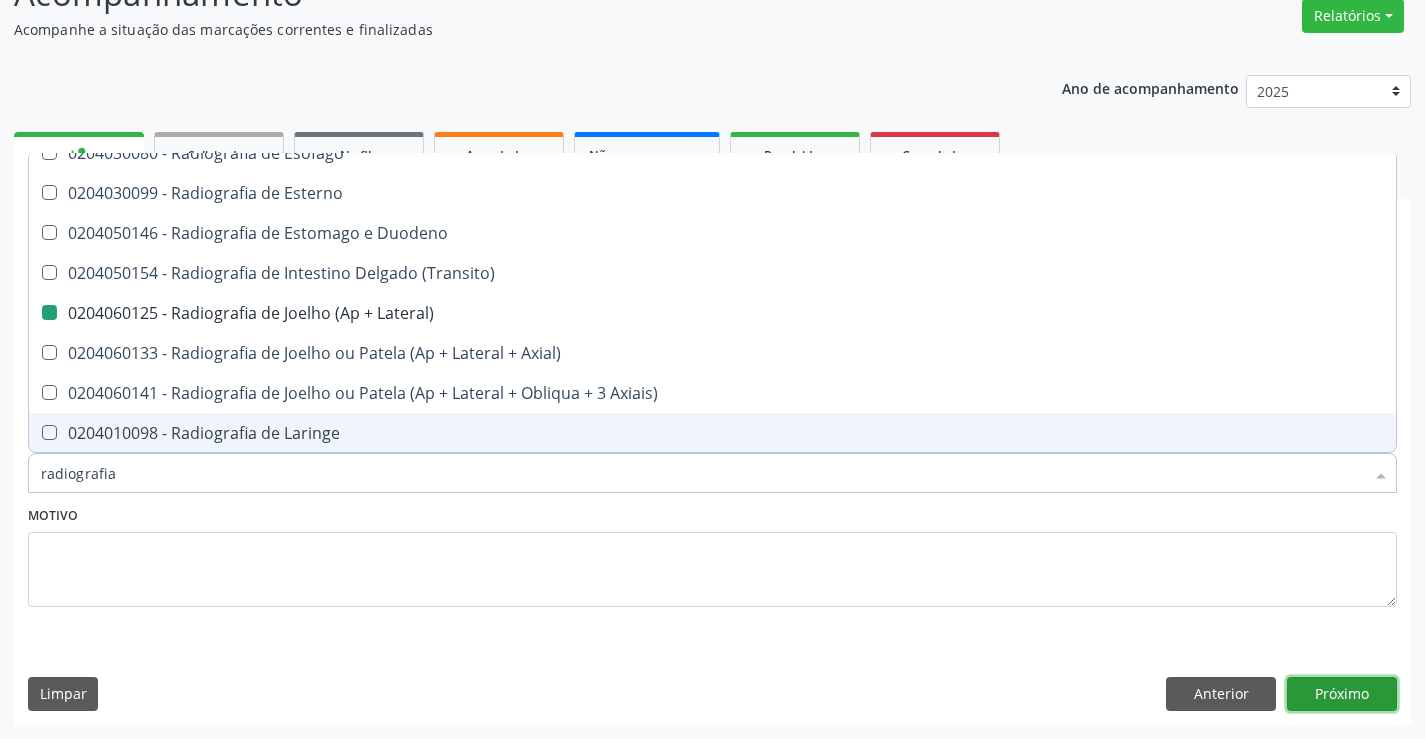 click on "Próximo" at bounding box center [1342, 694] 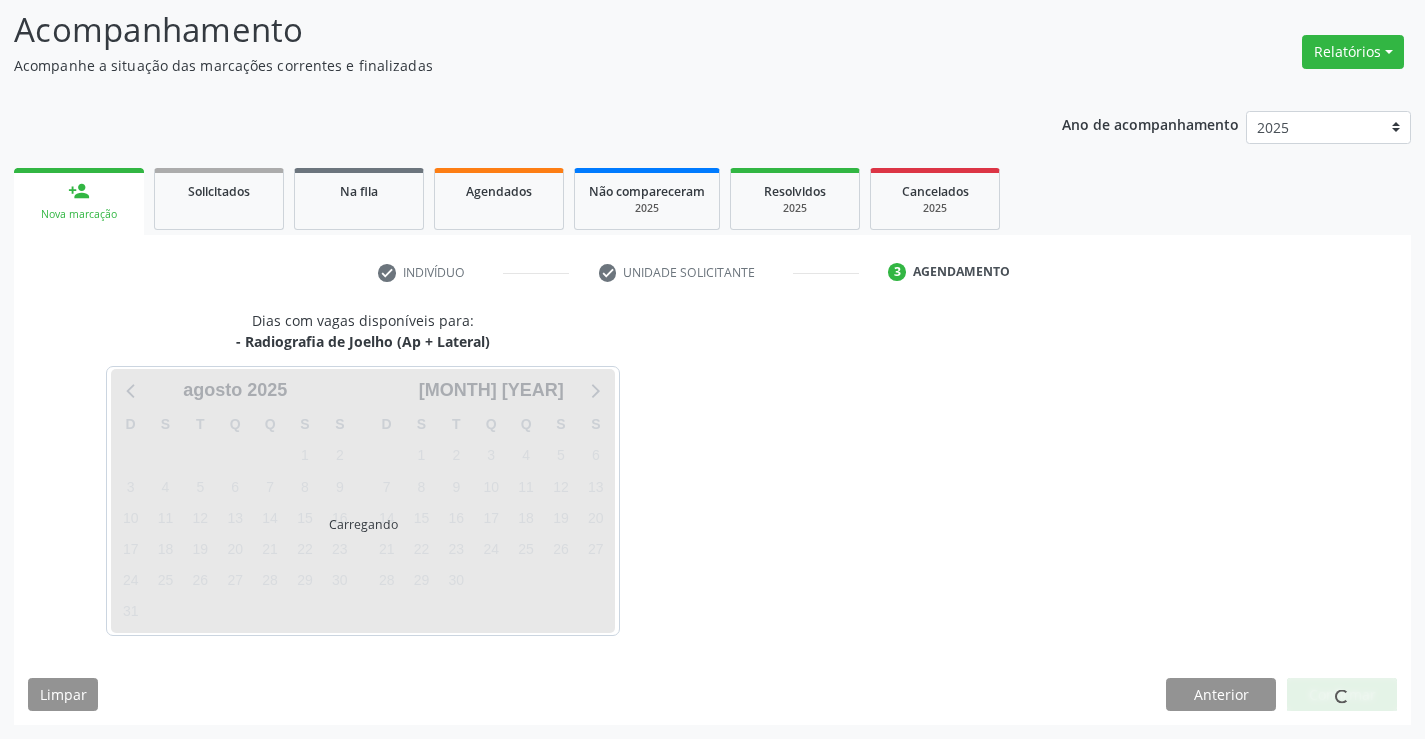 scroll, scrollTop: 131, scrollLeft: 0, axis: vertical 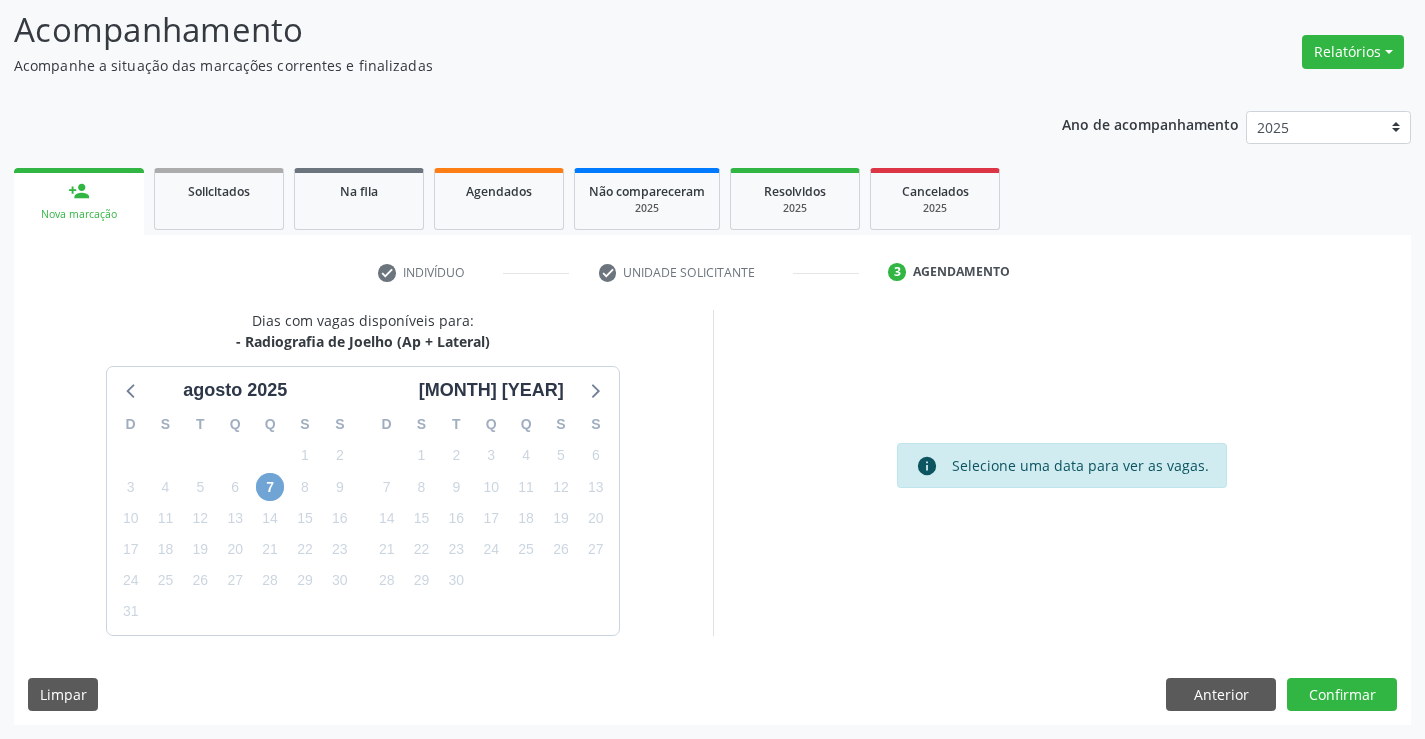 click on "7" at bounding box center (270, 487) 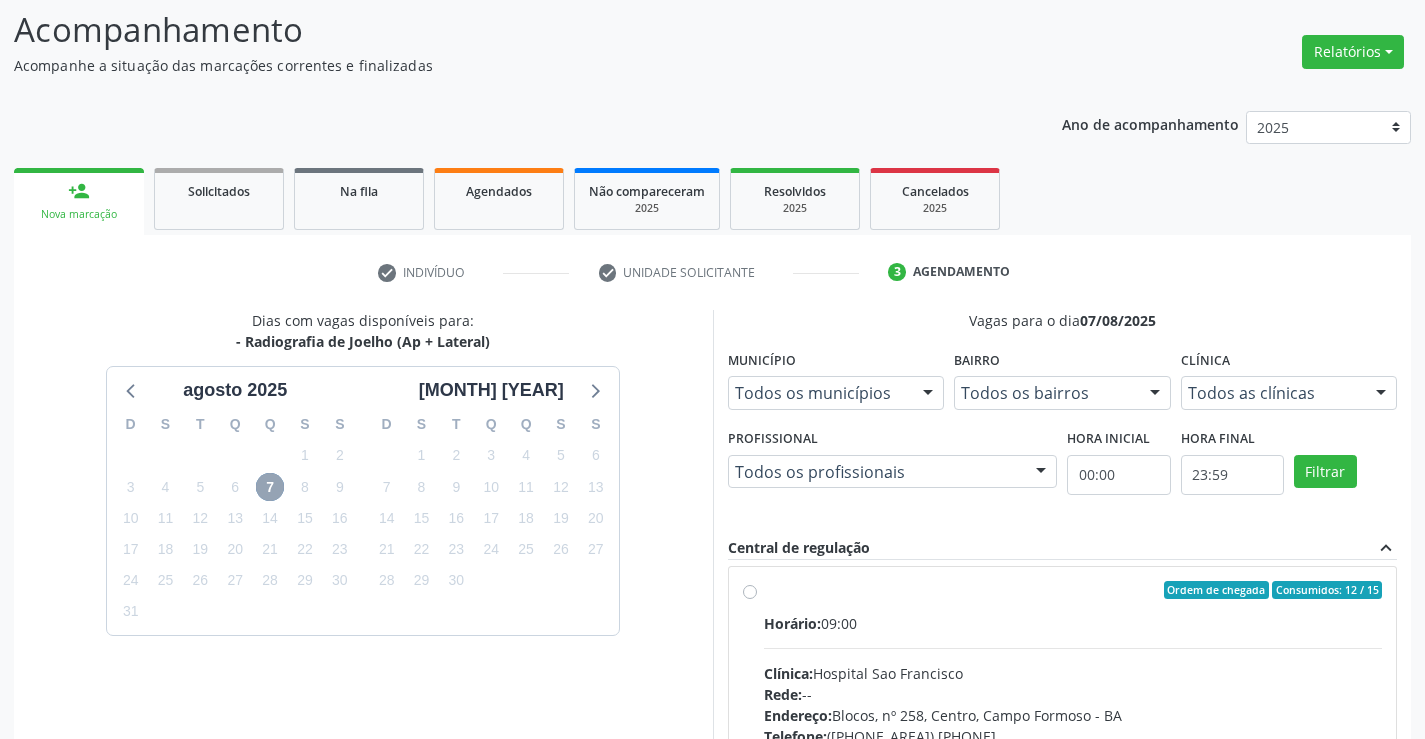 scroll, scrollTop: 0, scrollLeft: 0, axis: both 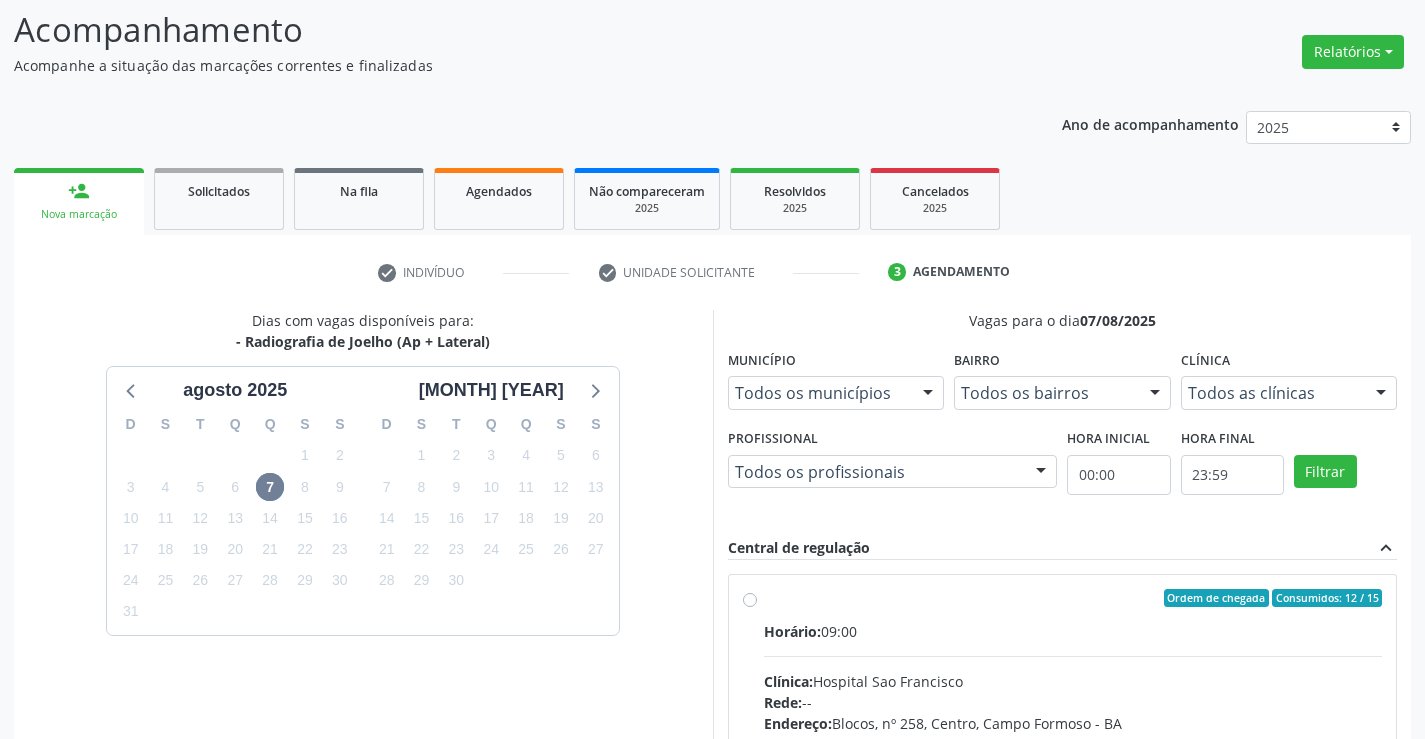 click on "Ordem de chegada
Consumidos: 12 / 15
Horário:   09:00
Clínica:  Hospital Sao Francisco
Rede:
--
Endereço:   Blocos, nº 258, Centro, Campo Formoso - BA
Telefone:   (74) 36451217
Profissional:
Joel da Rocha Almeida
Informações adicionais sobre o atendimento
Idade de atendimento:
de 0 a 120 anos
Gênero(s) atendido(s):
Masculino e Feminino
Informações adicionais:
--" at bounding box center [1073, 742] 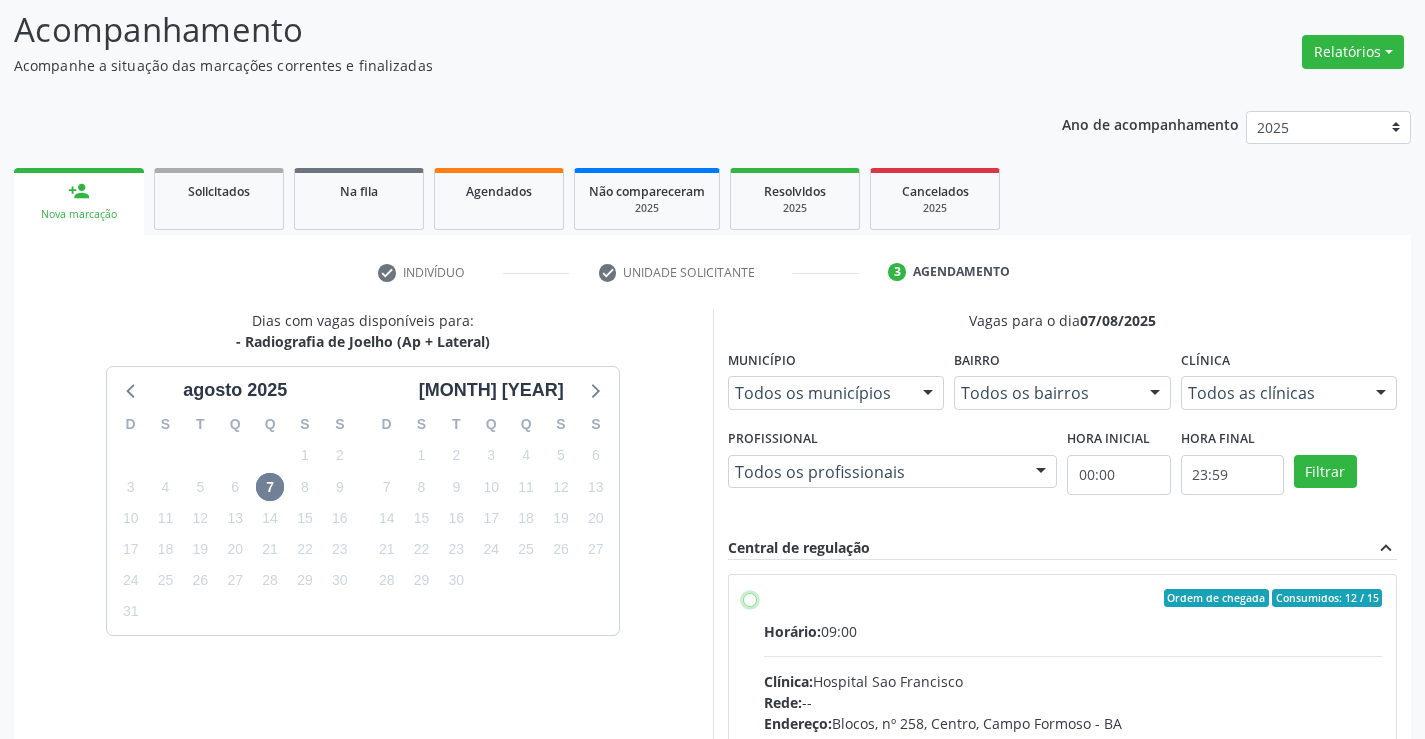 radio on "true" 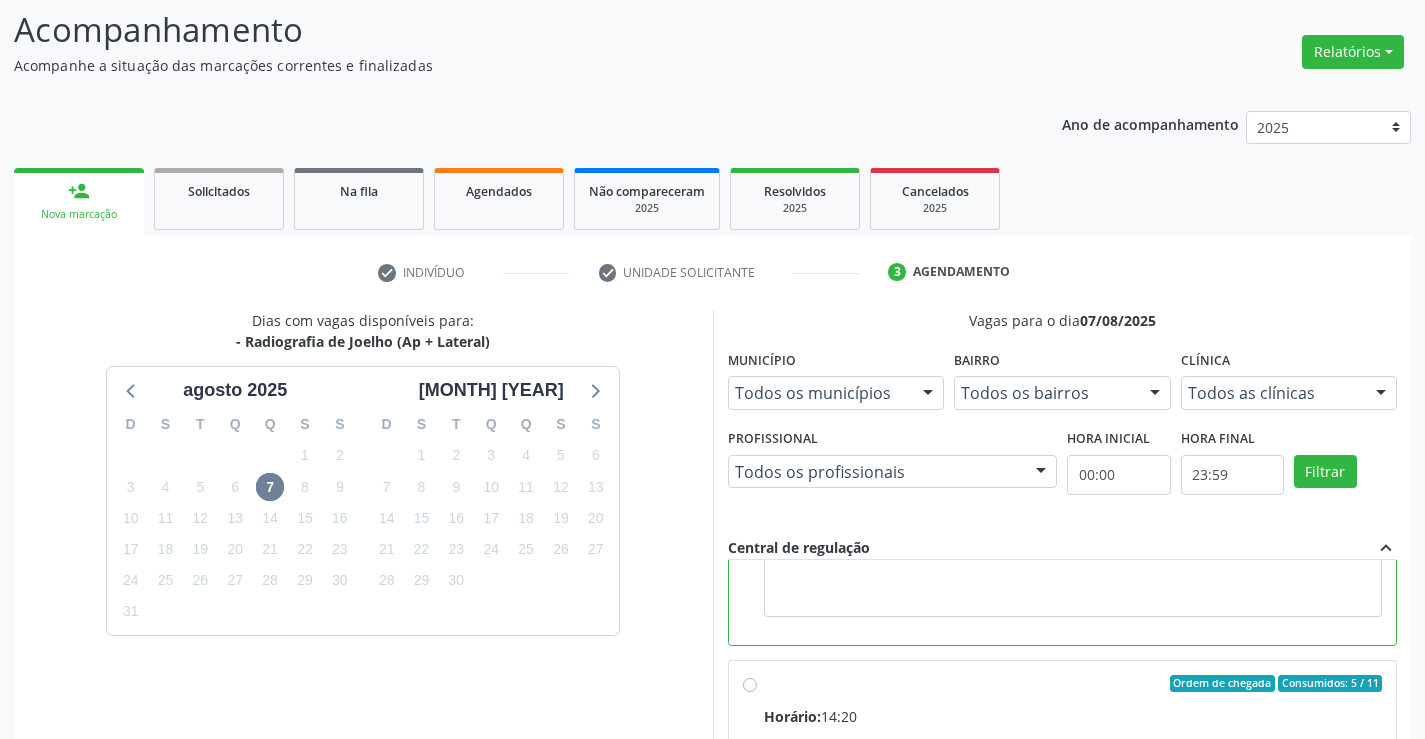 scroll, scrollTop: 450, scrollLeft: 0, axis: vertical 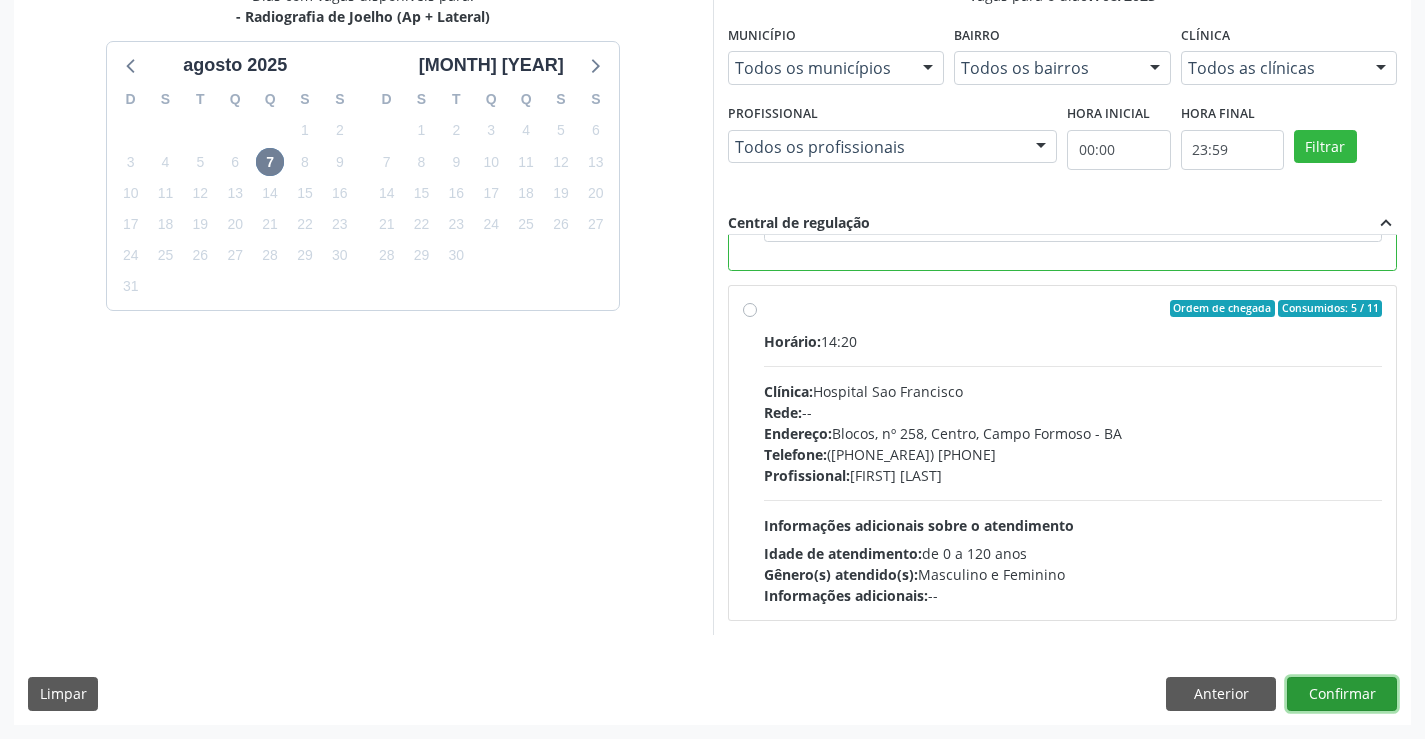 click on "Confirmar" at bounding box center [1342, 694] 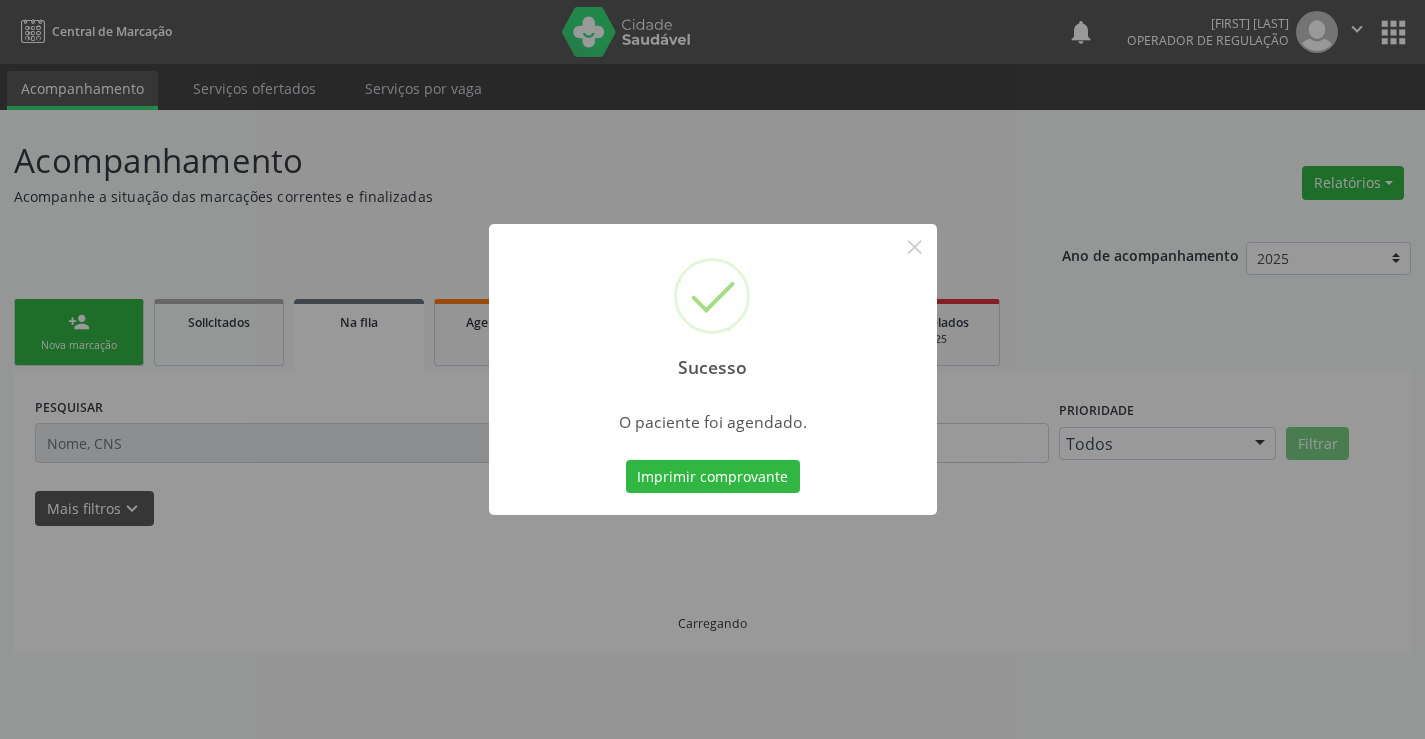 scroll, scrollTop: 0, scrollLeft: 0, axis: both 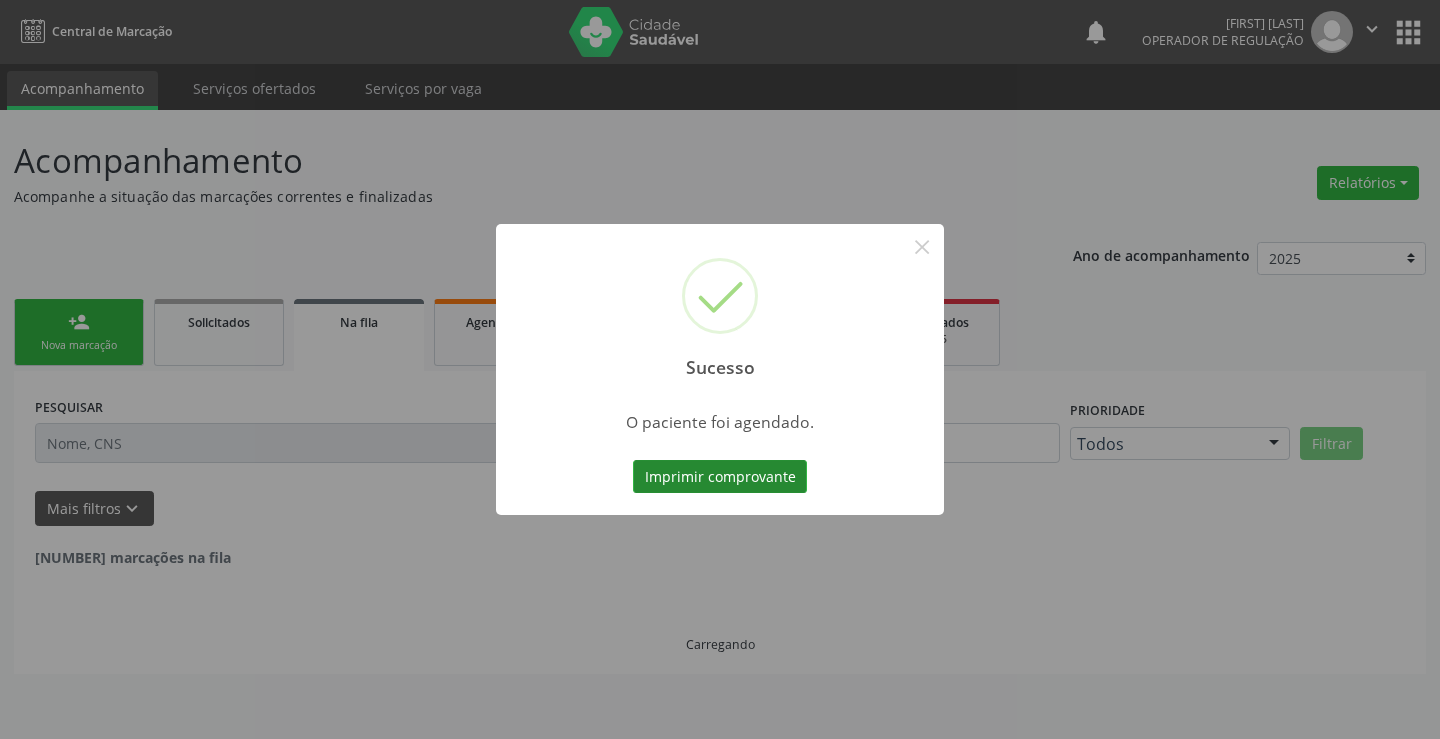 click on "Imprimir comprovante" at bounding box center [720, 477] 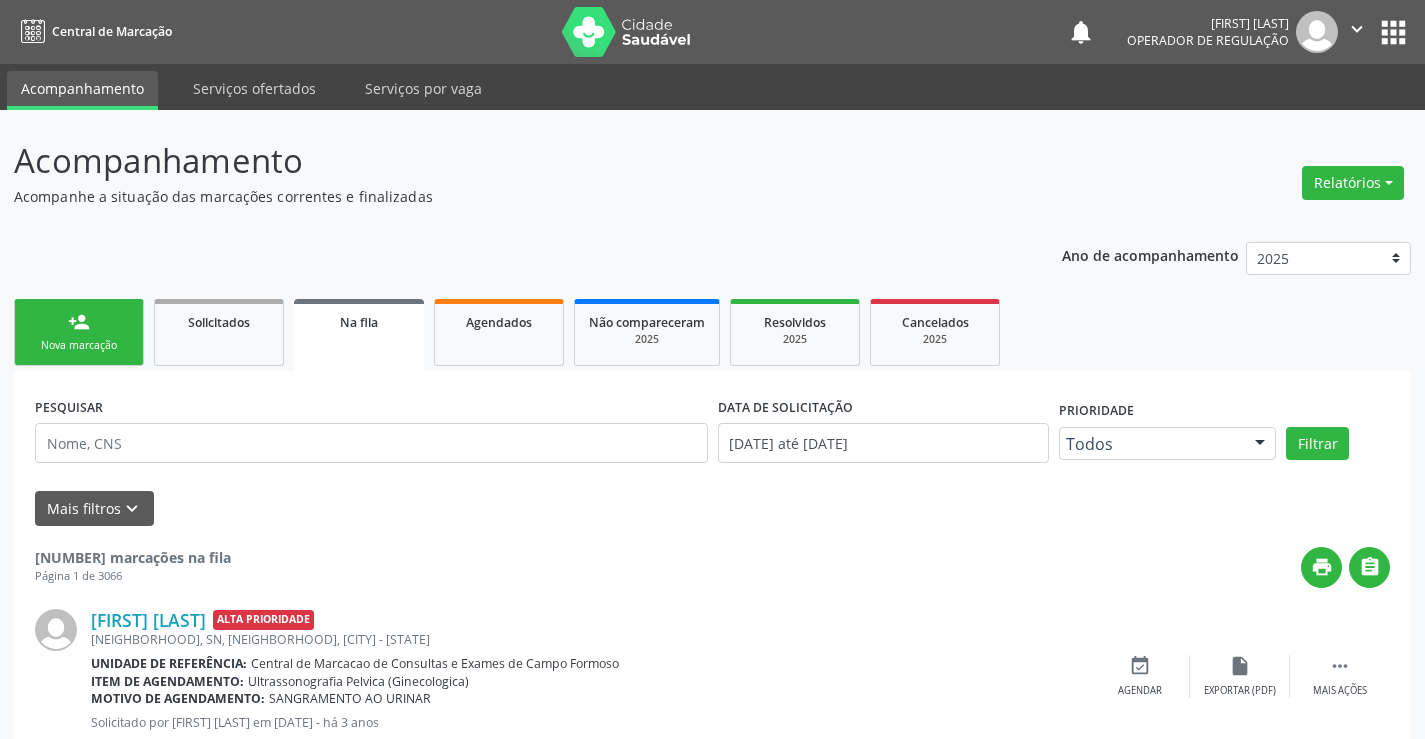 click on "person_add
Nova marcação" at bounding box center [79, 332] 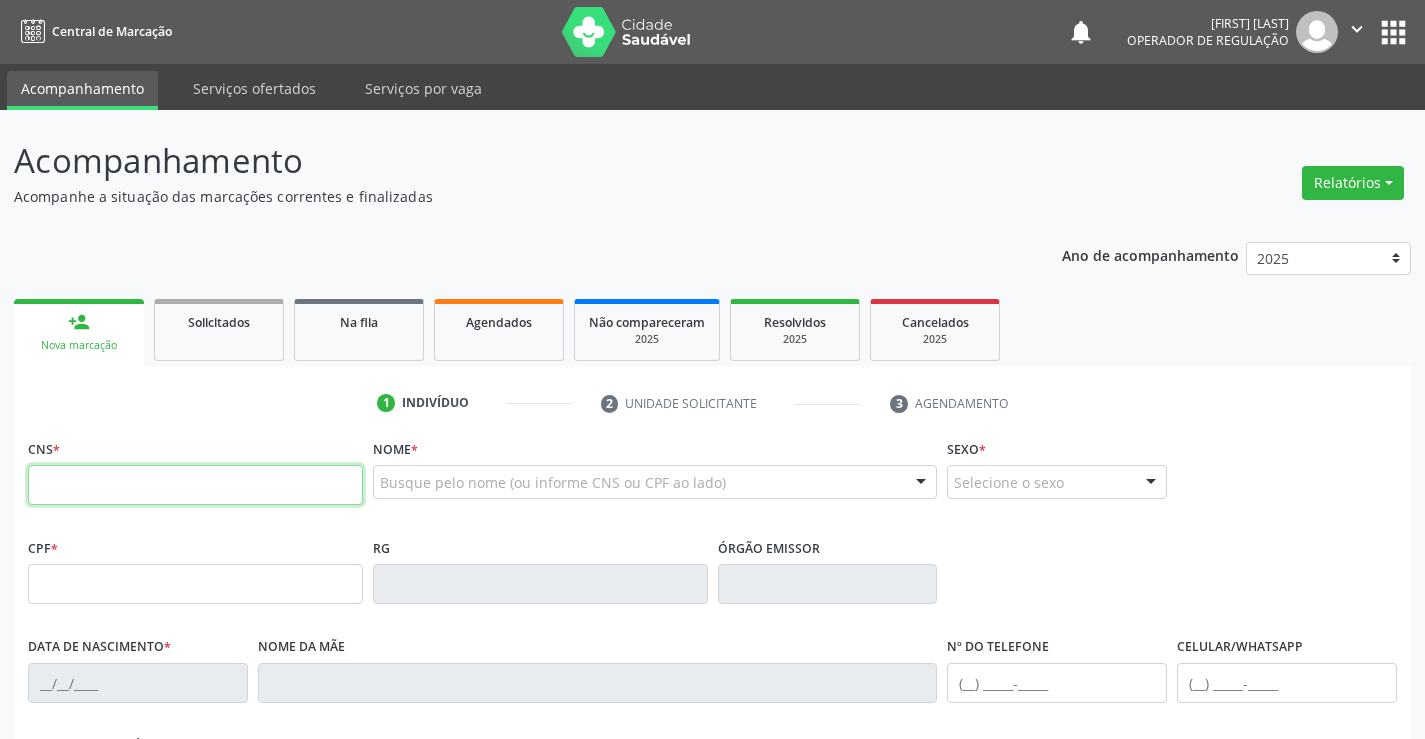 click at bounding box center [195, 485] 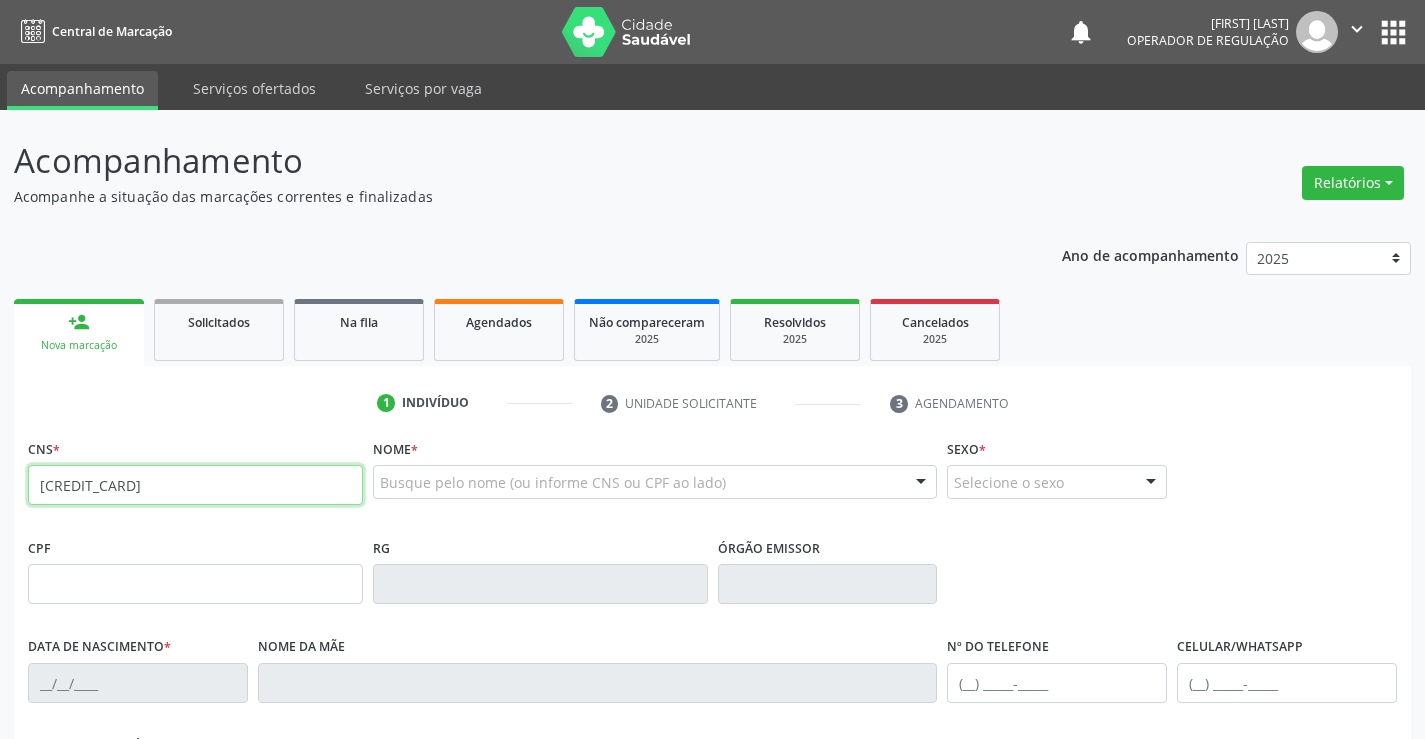 type on "704 3075 1060 1198" 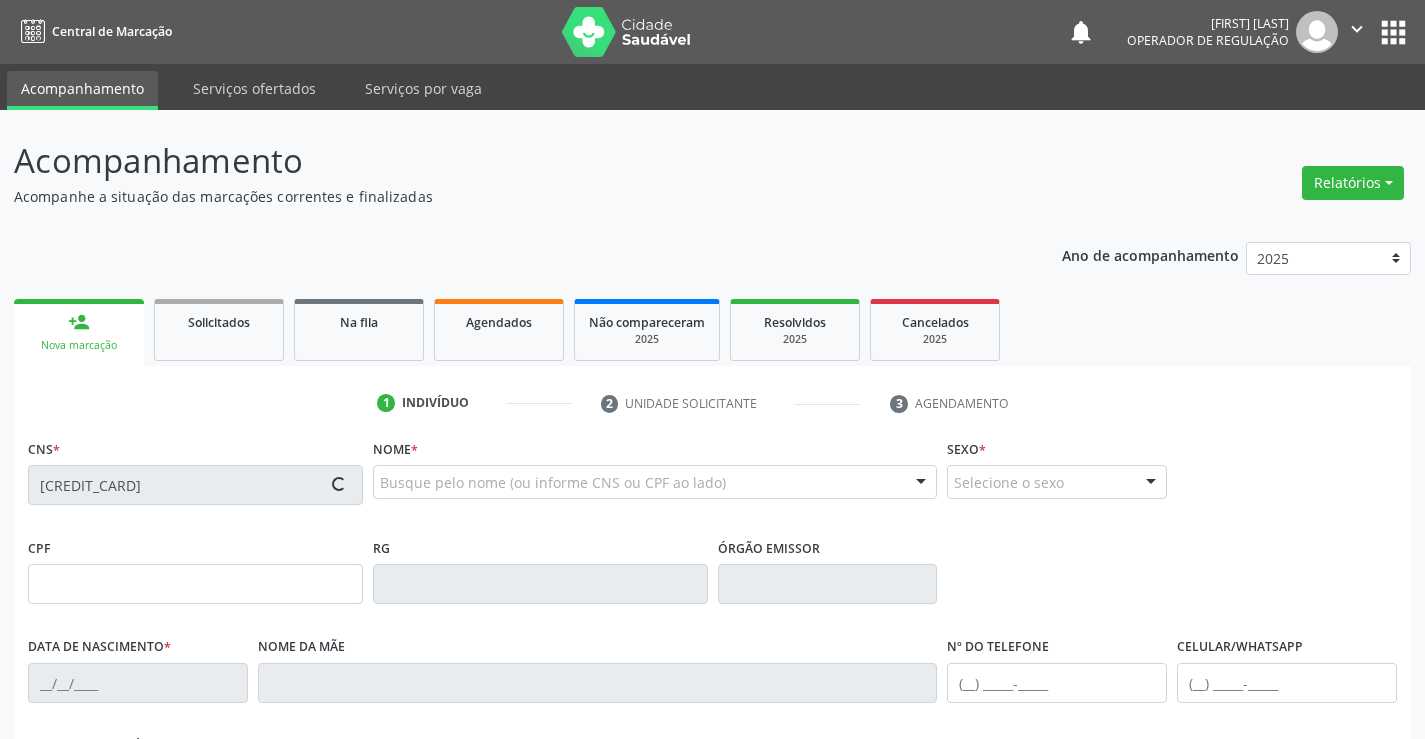 type on "30/04/1982" 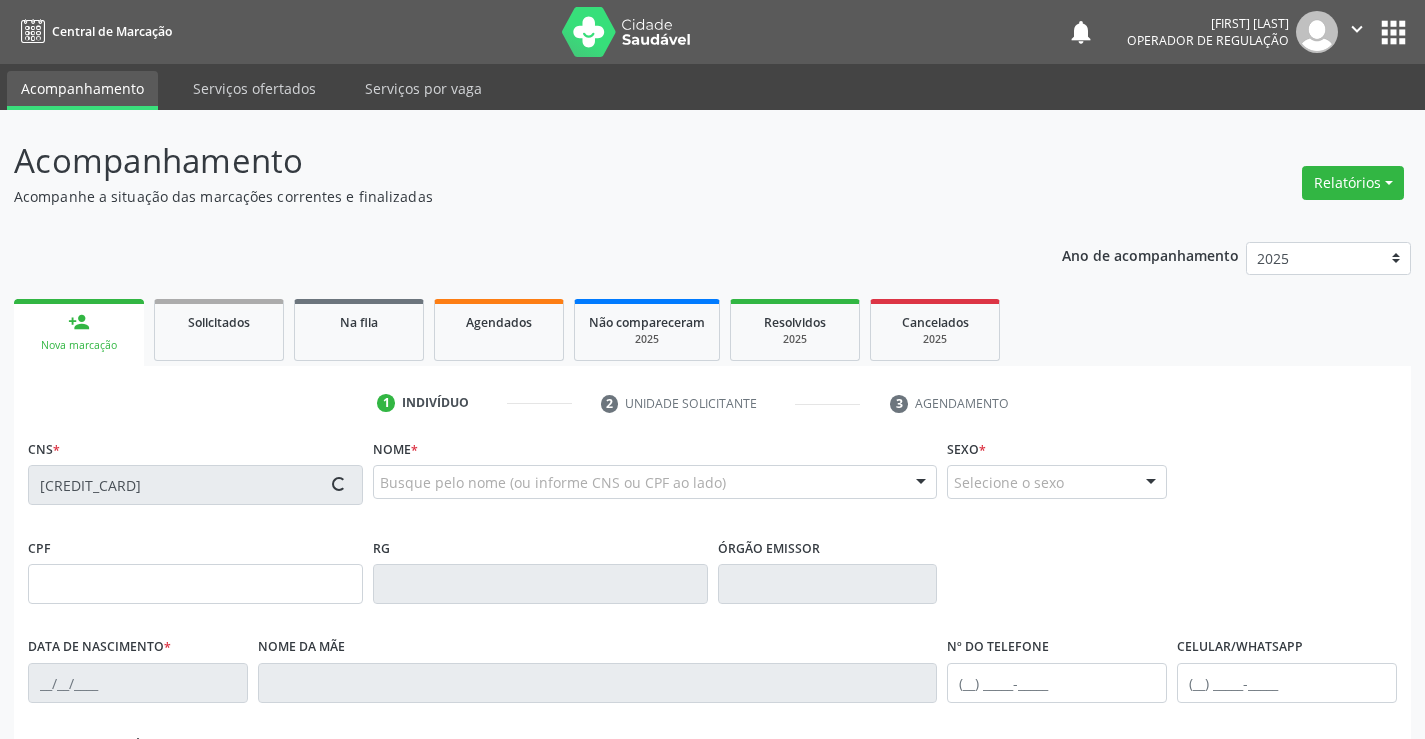 type on "(74) 98051-0557" 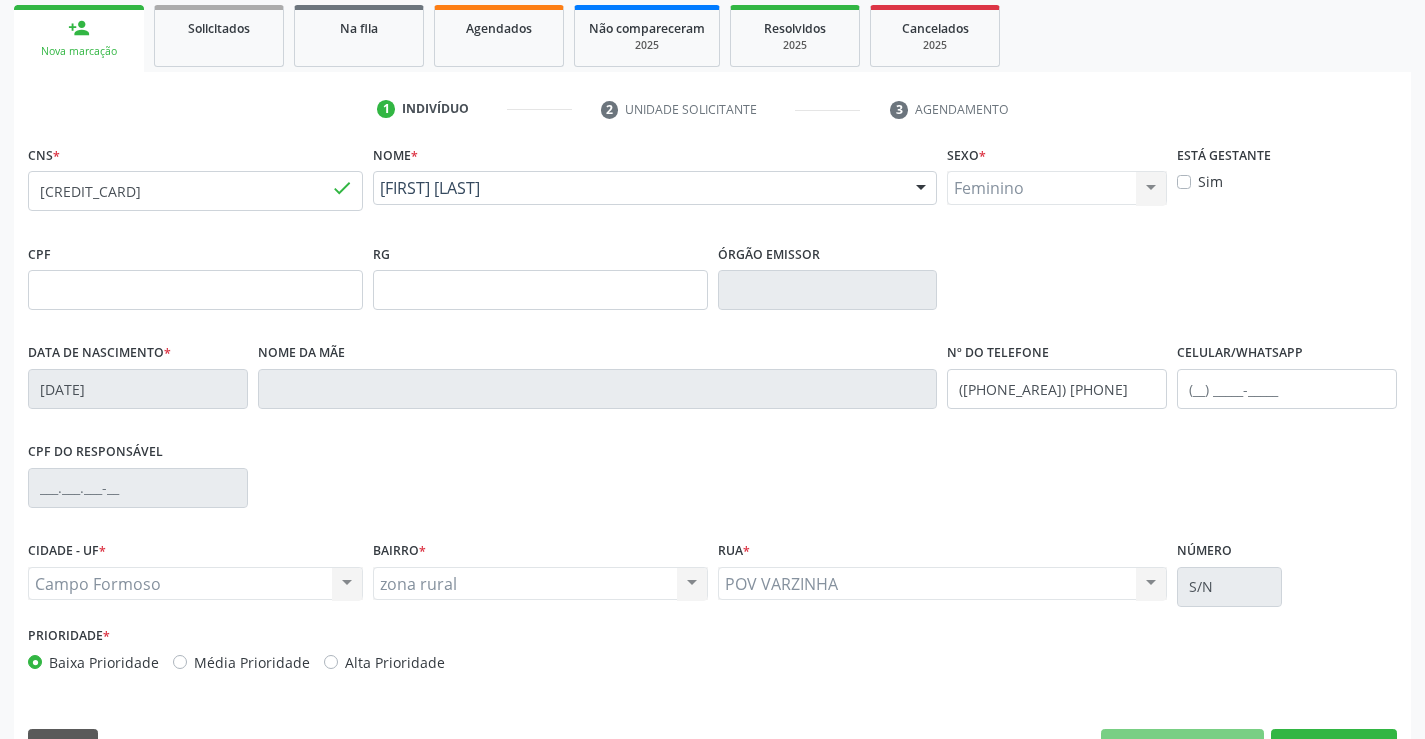scroll, scrollTop: 345, scrollLeft: 0, axis: vertical 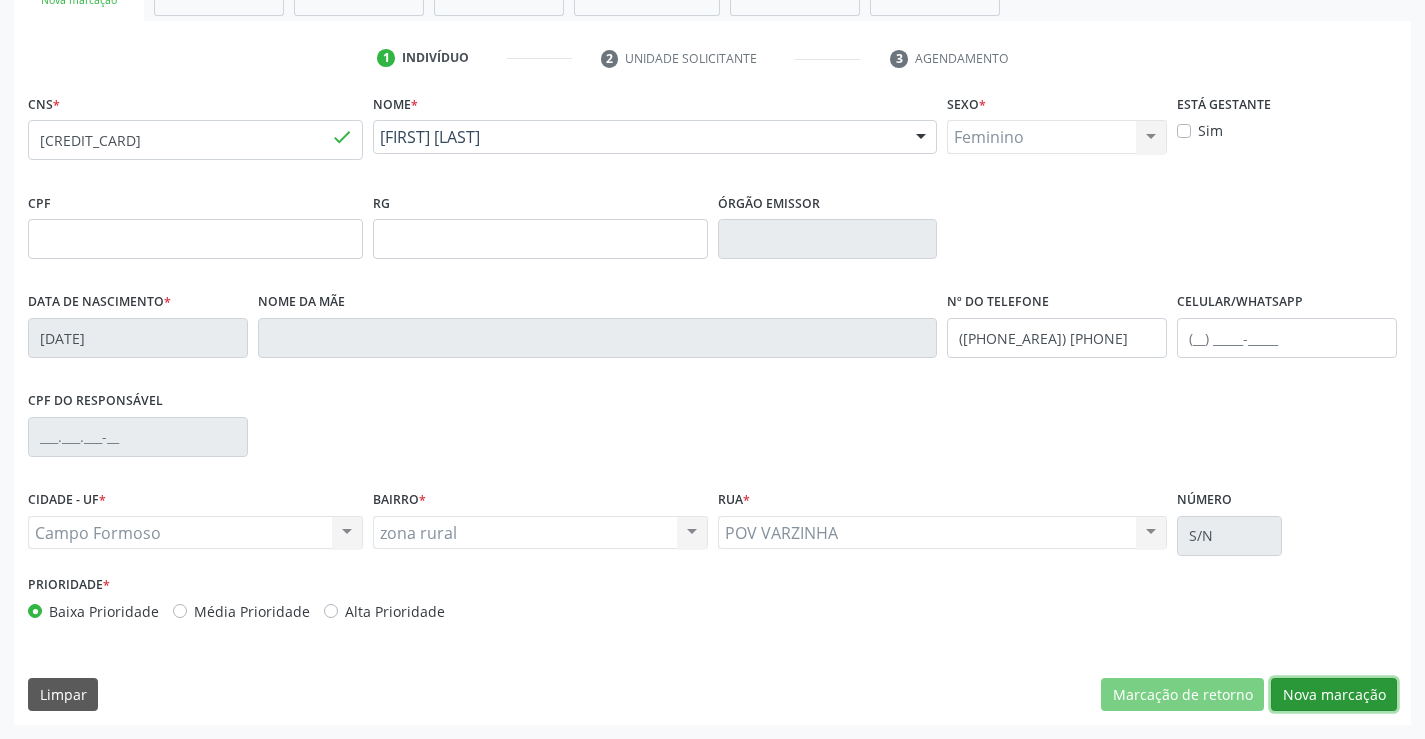 click on "Nova marcação" at bounding box center [1334, 695] 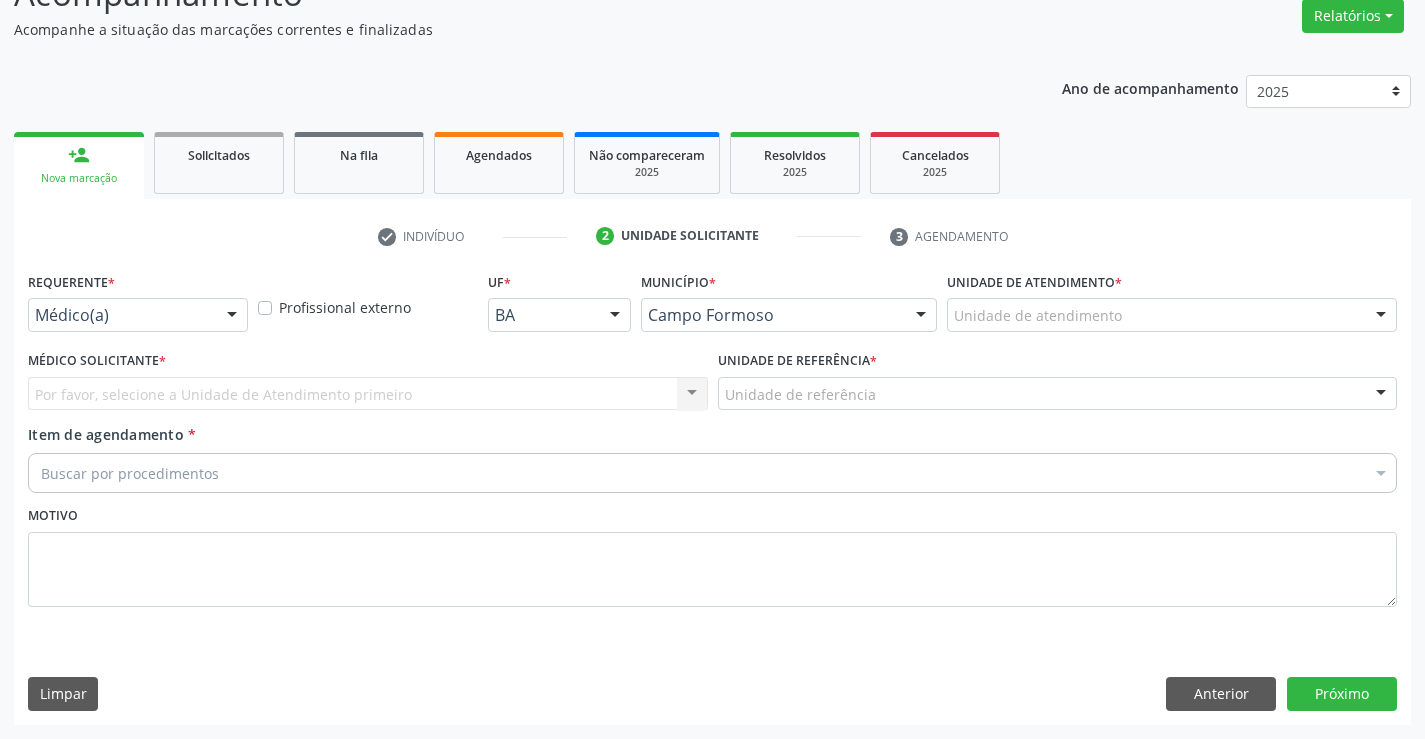 scroll, scrollTop: 167, scrollLeft: 0, axis: vertical 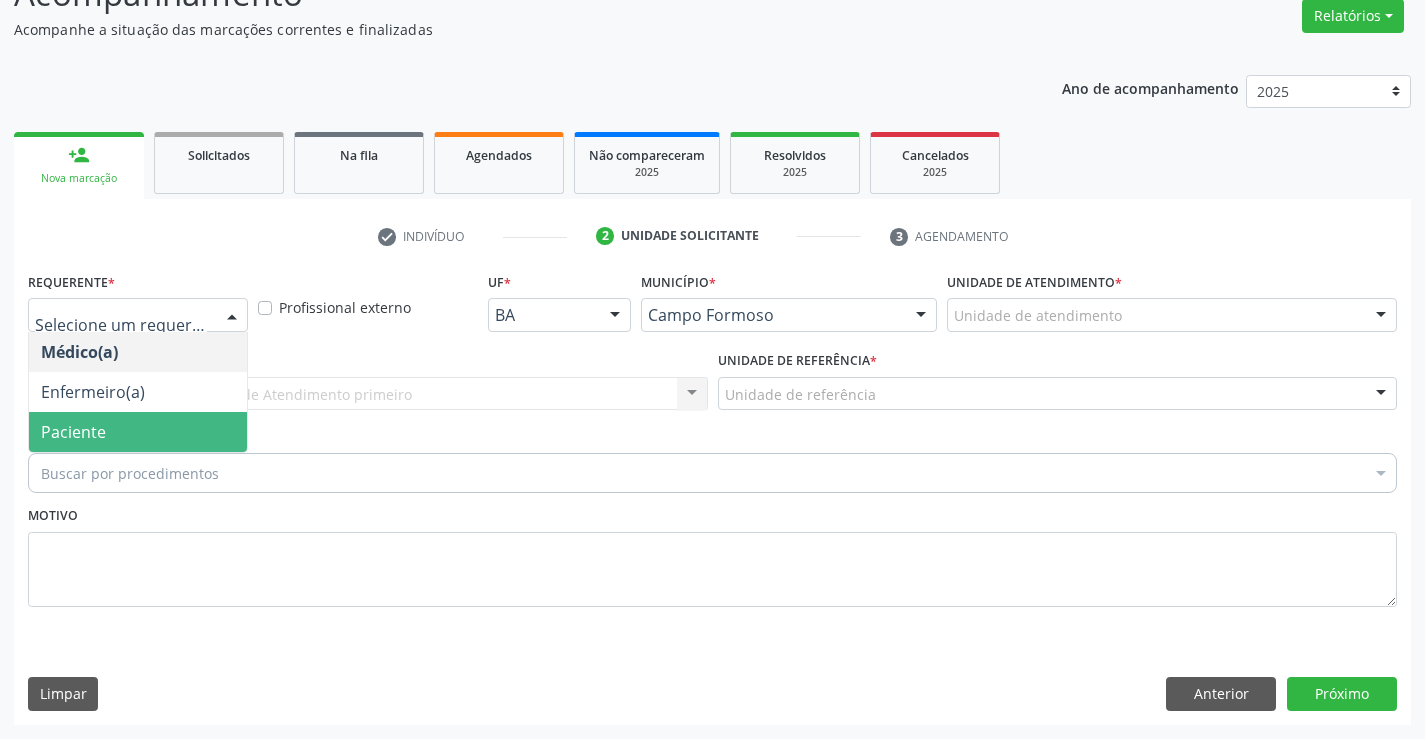 click on "Paciente" at bounding box center [138, 432] 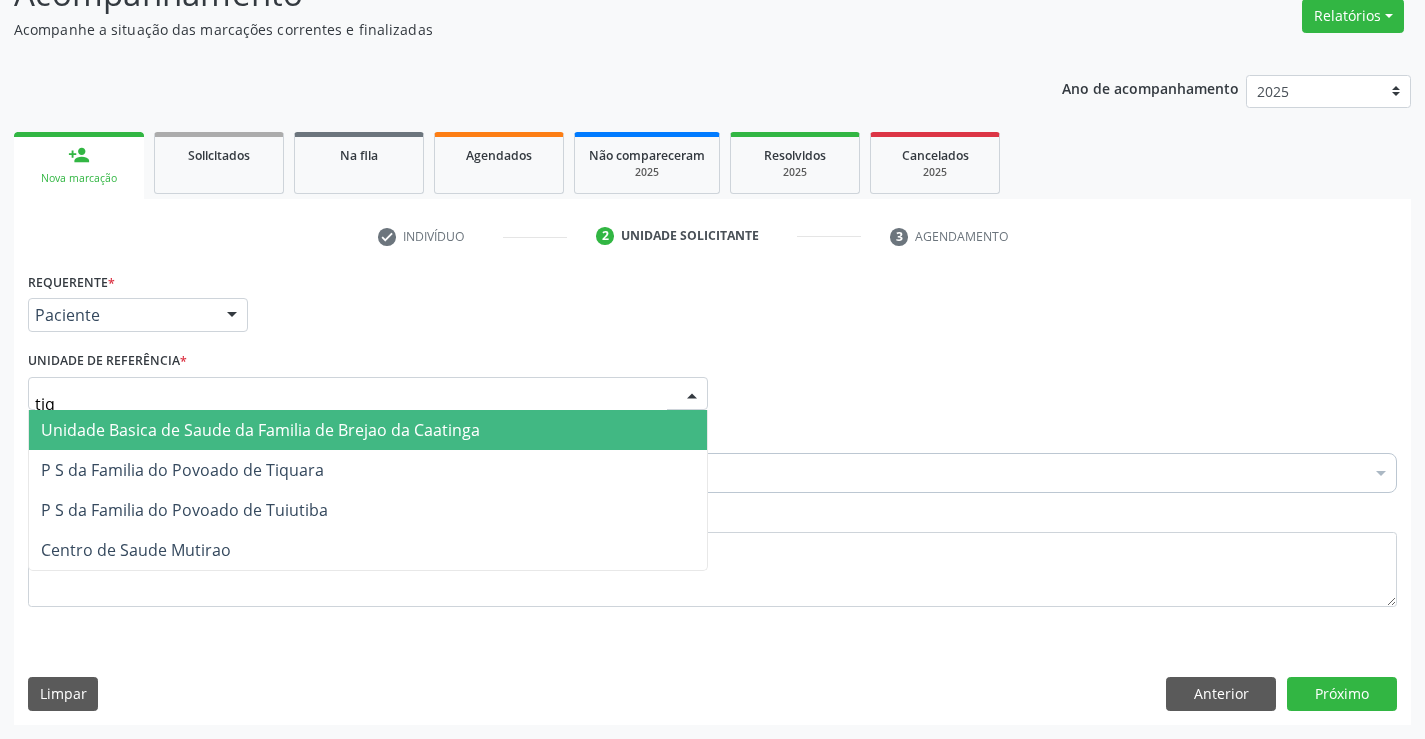 type on "tiqu" 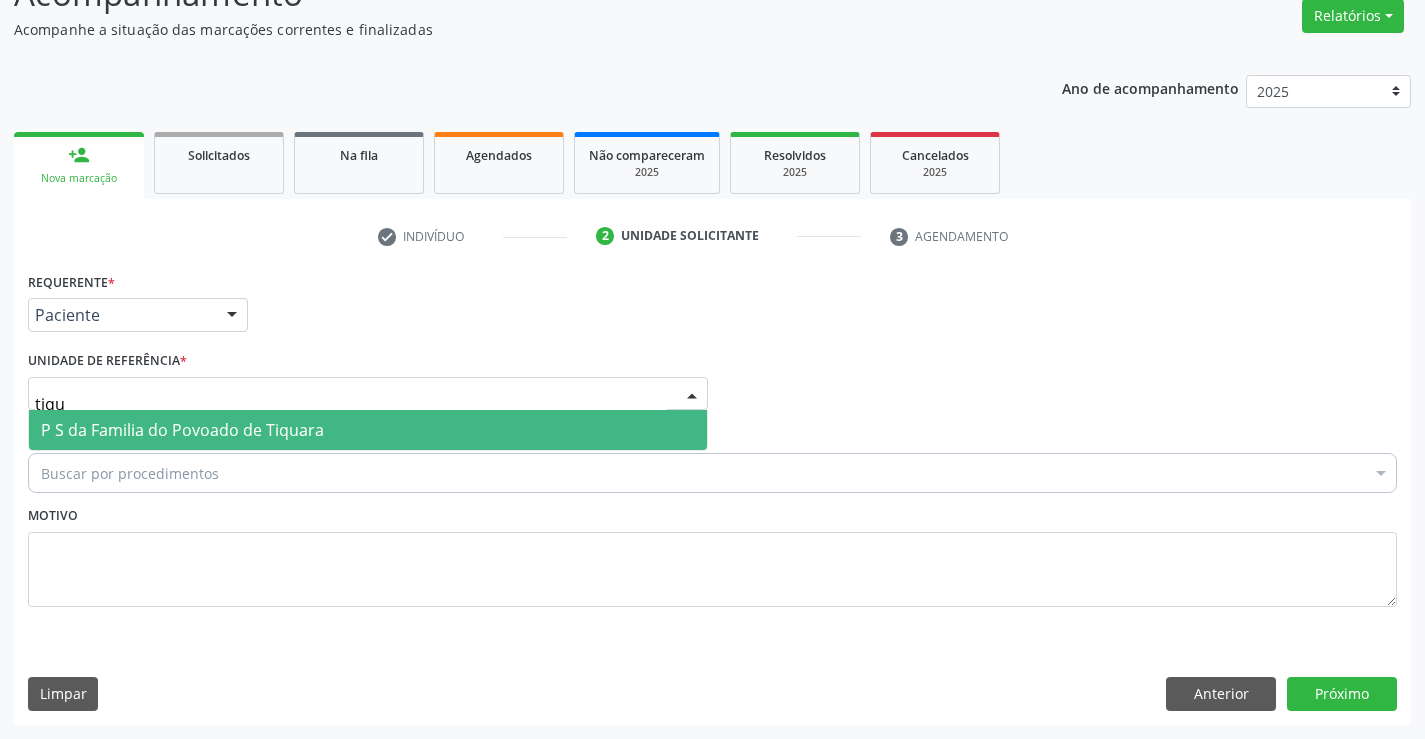 click on "P S da Familia do Povoado de Tiquara" at bounding box center (182, 430) 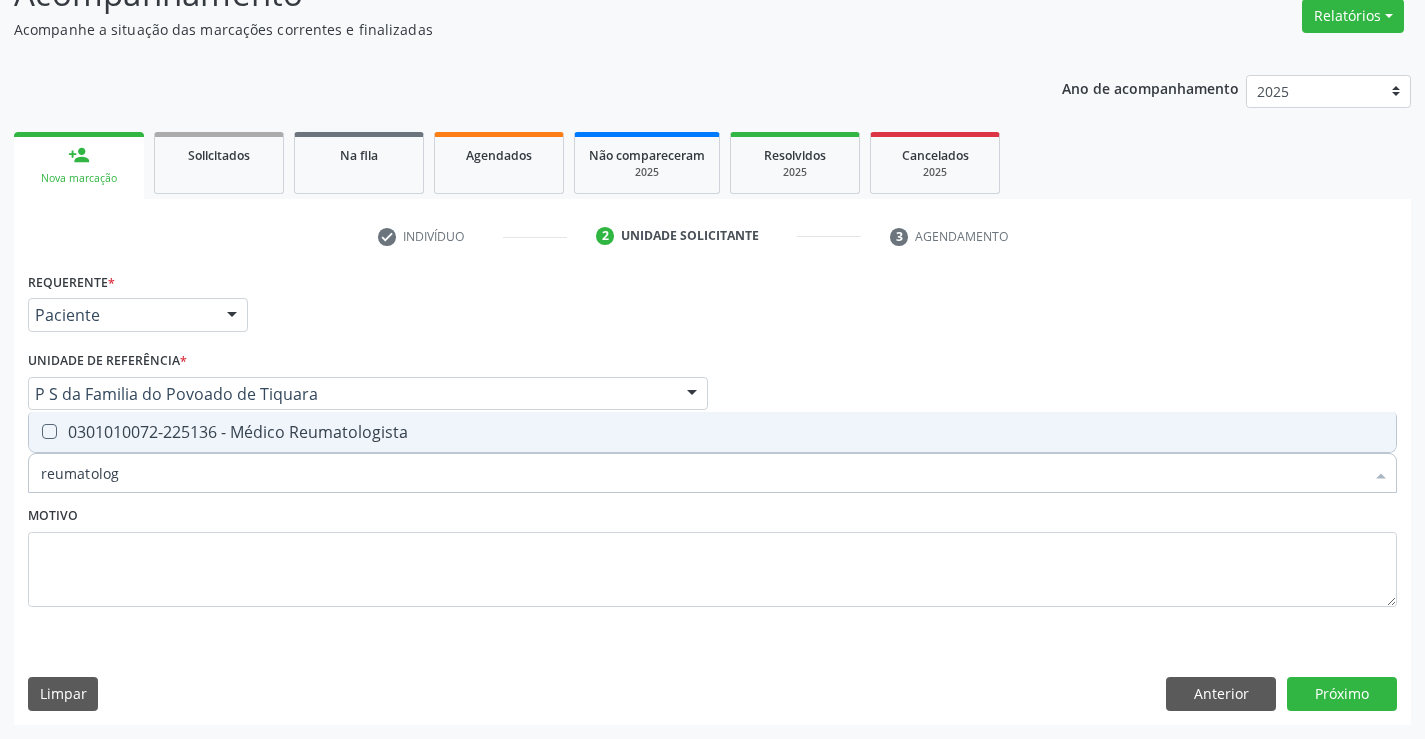 type on "reumatologi" 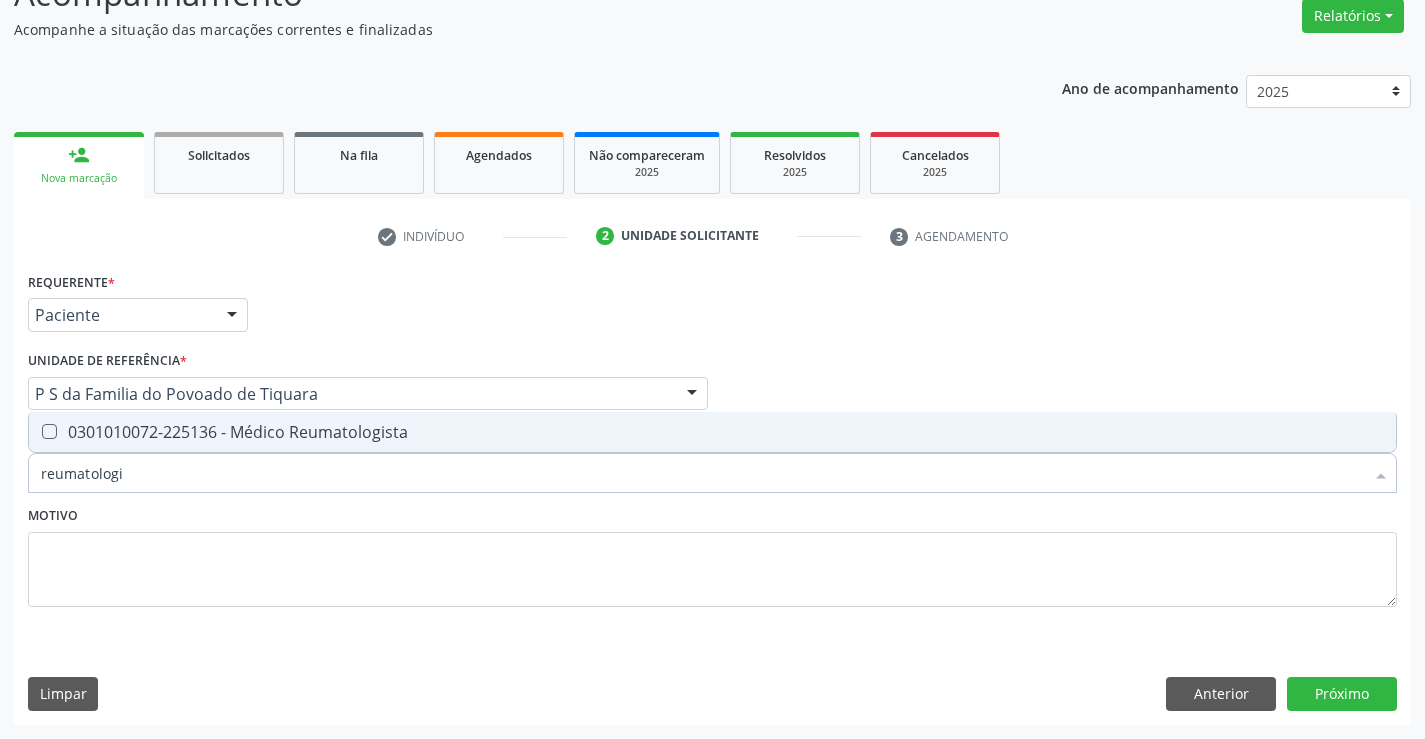 click on "0301010072-225136 - Médico Reumatologista" at bounding box center (712, 432) 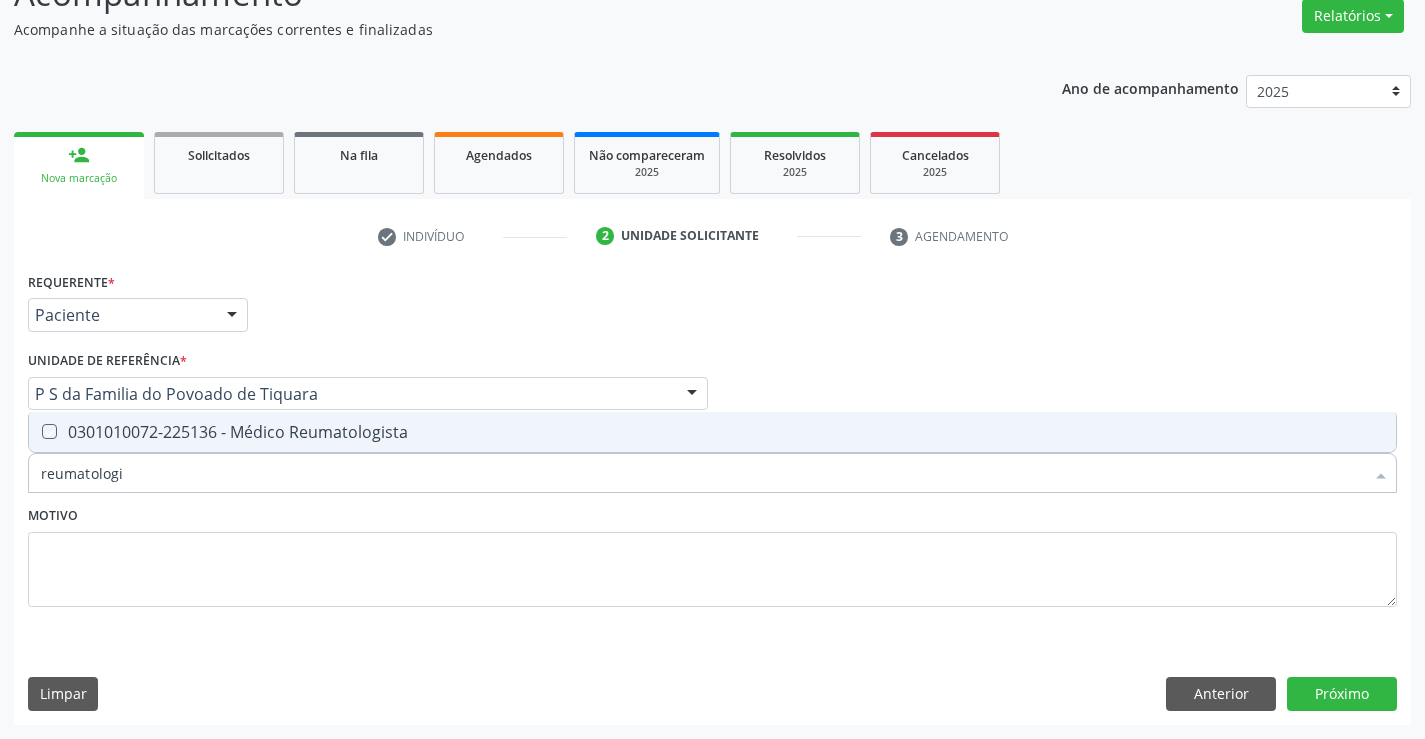 checkbox on "true" 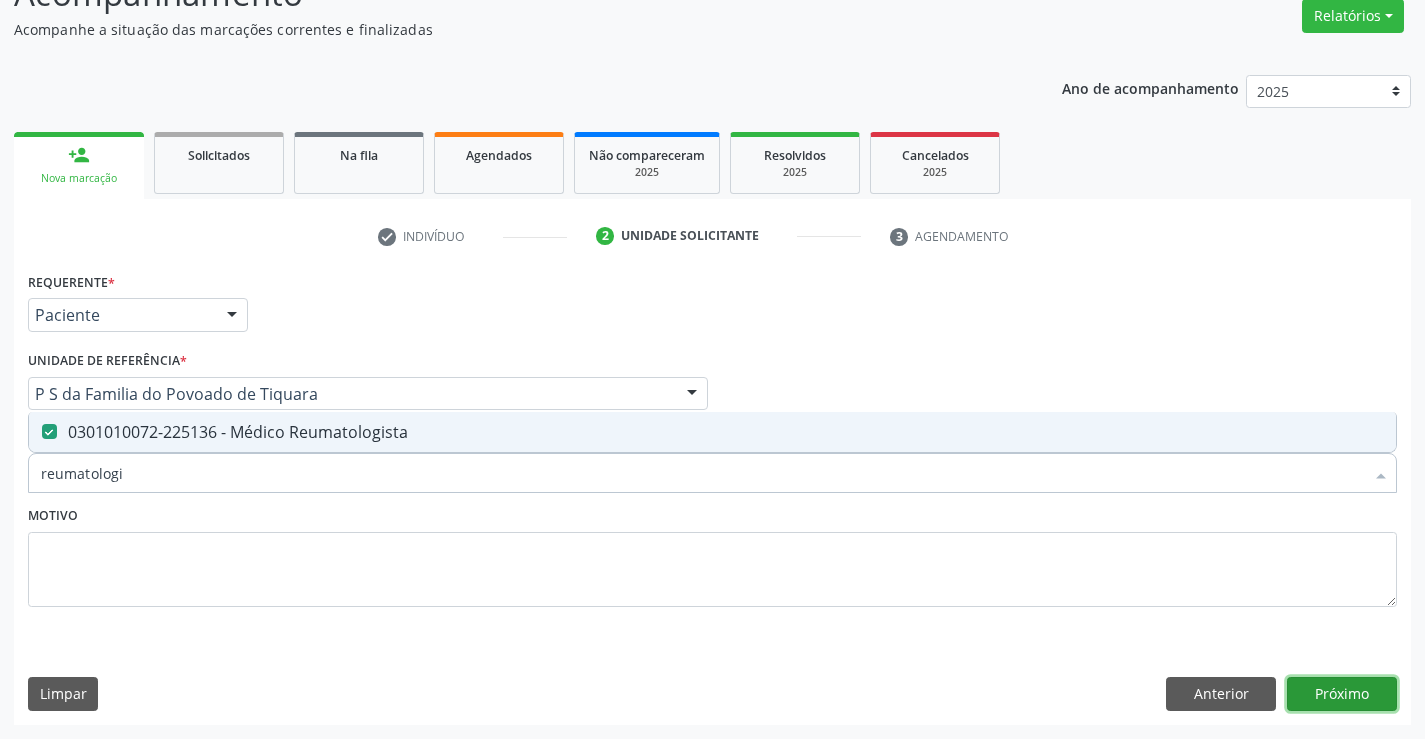 click on "Próximo" at bounding box center (1342, 694) 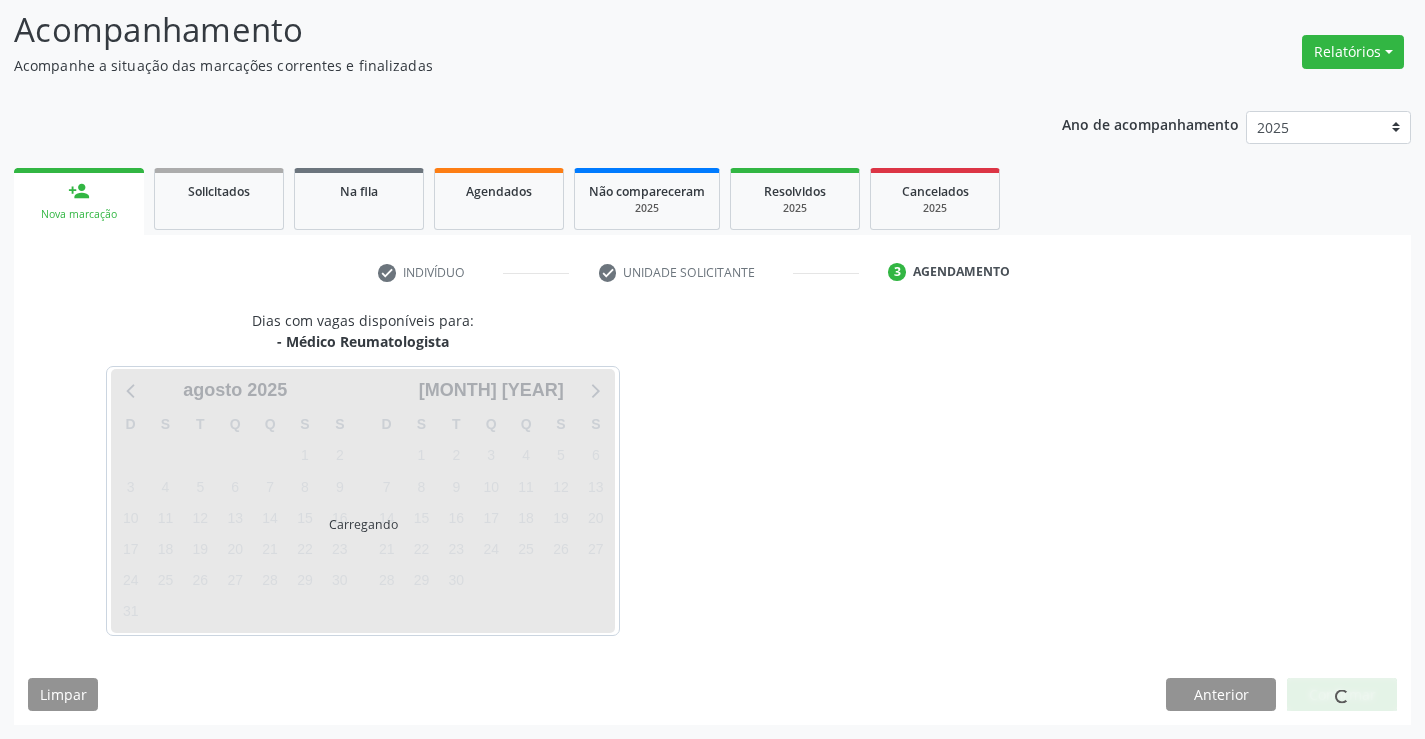 scroll, scrollTop: 167, scrollLeft: 0, axis: vertical 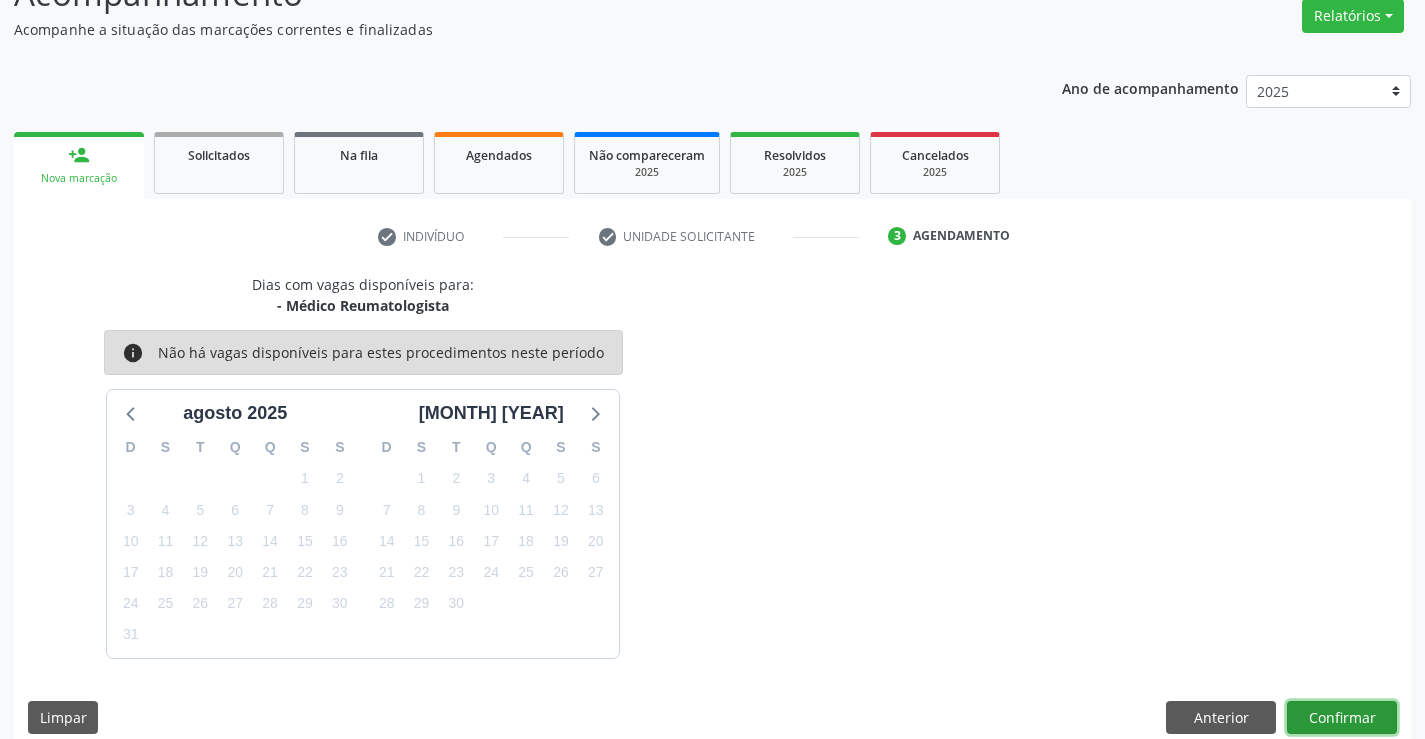 click on "Confirmar" at bounding box center [1342, 718] 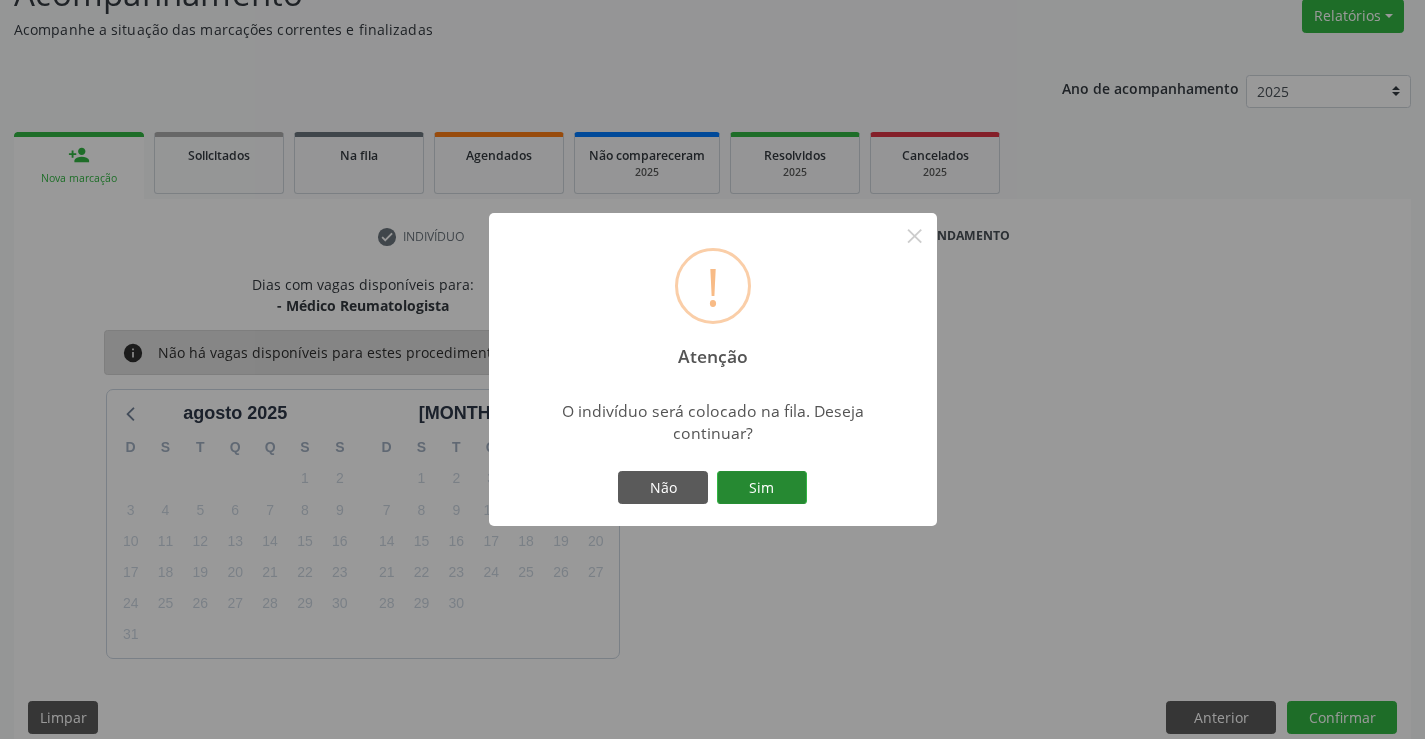 click on "Sim" at bounding box center (762, 488) 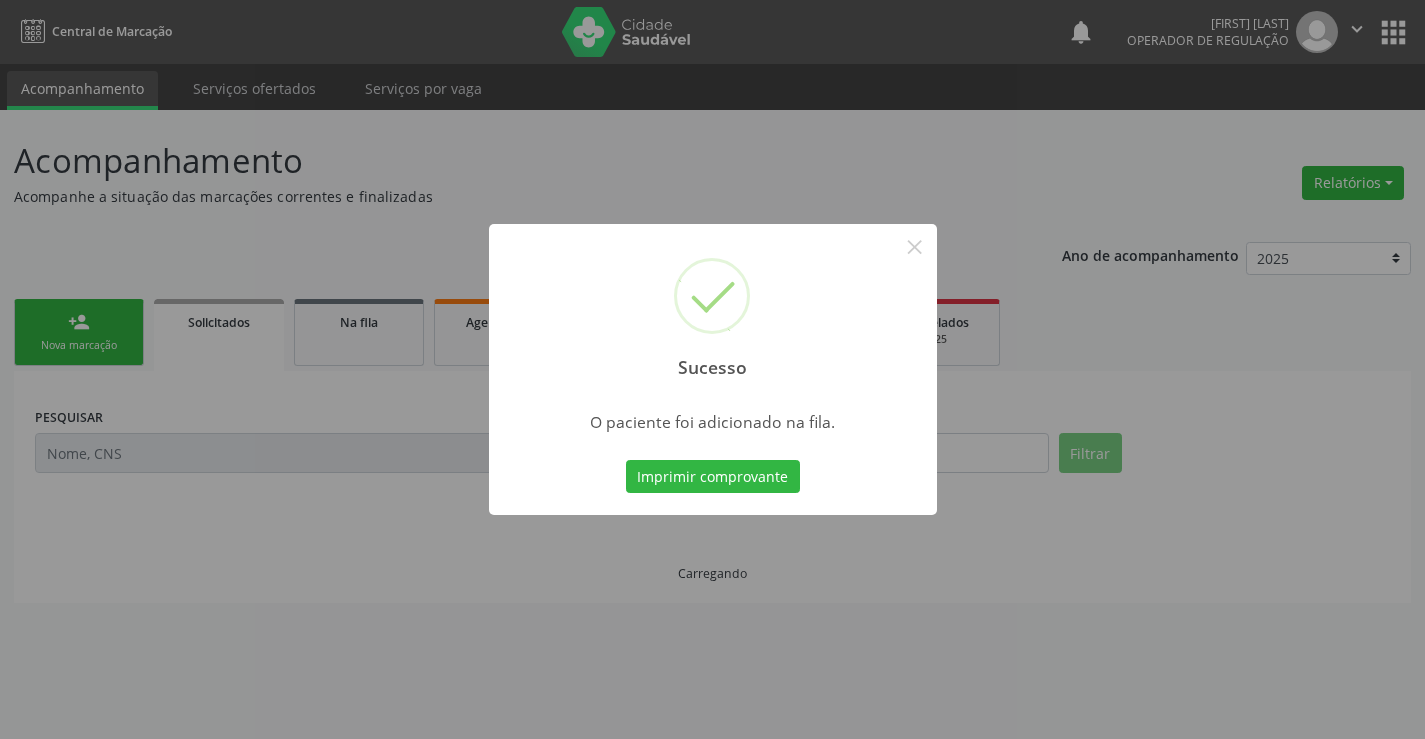 scroll, scrollTop: 0, scrollLeft: 0, axis: both 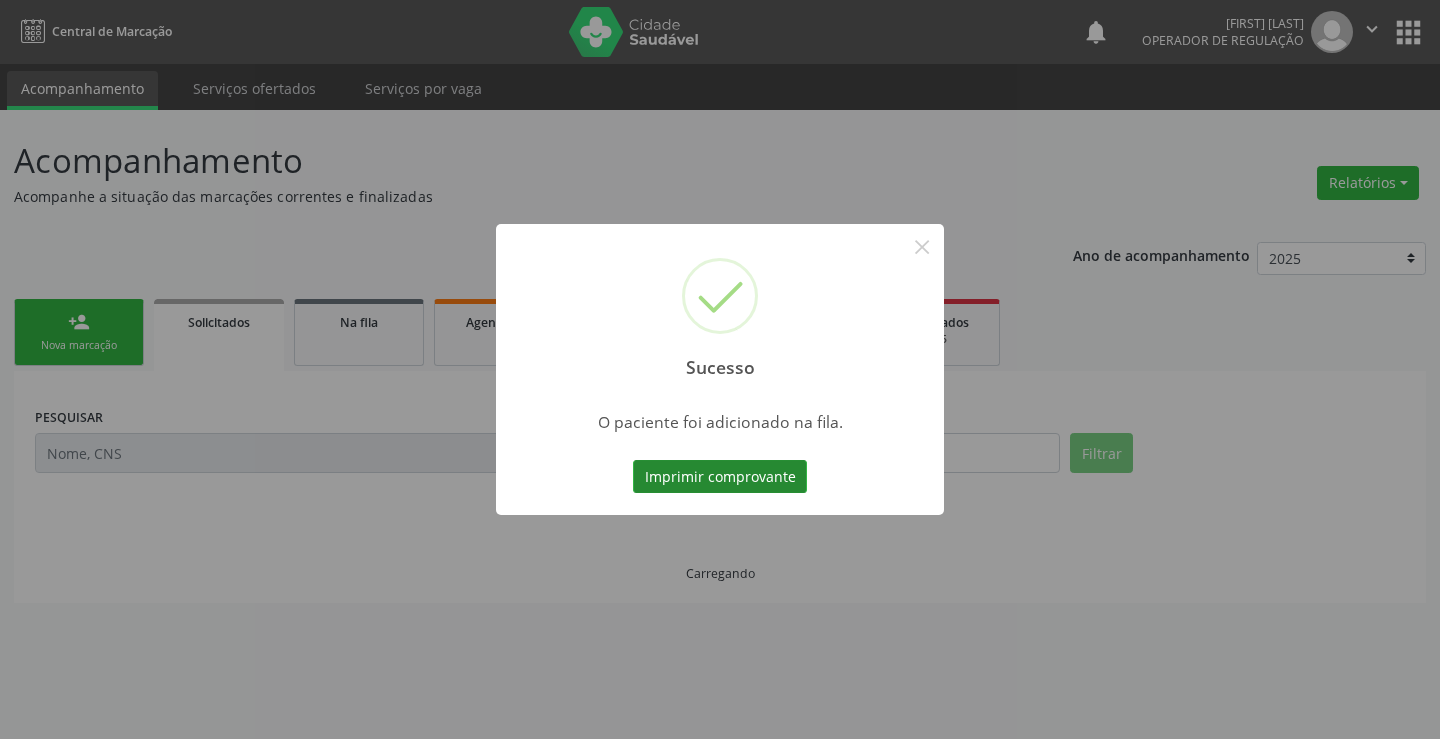 click on "Imprimir comprovante" at bounding box center [720, 477] 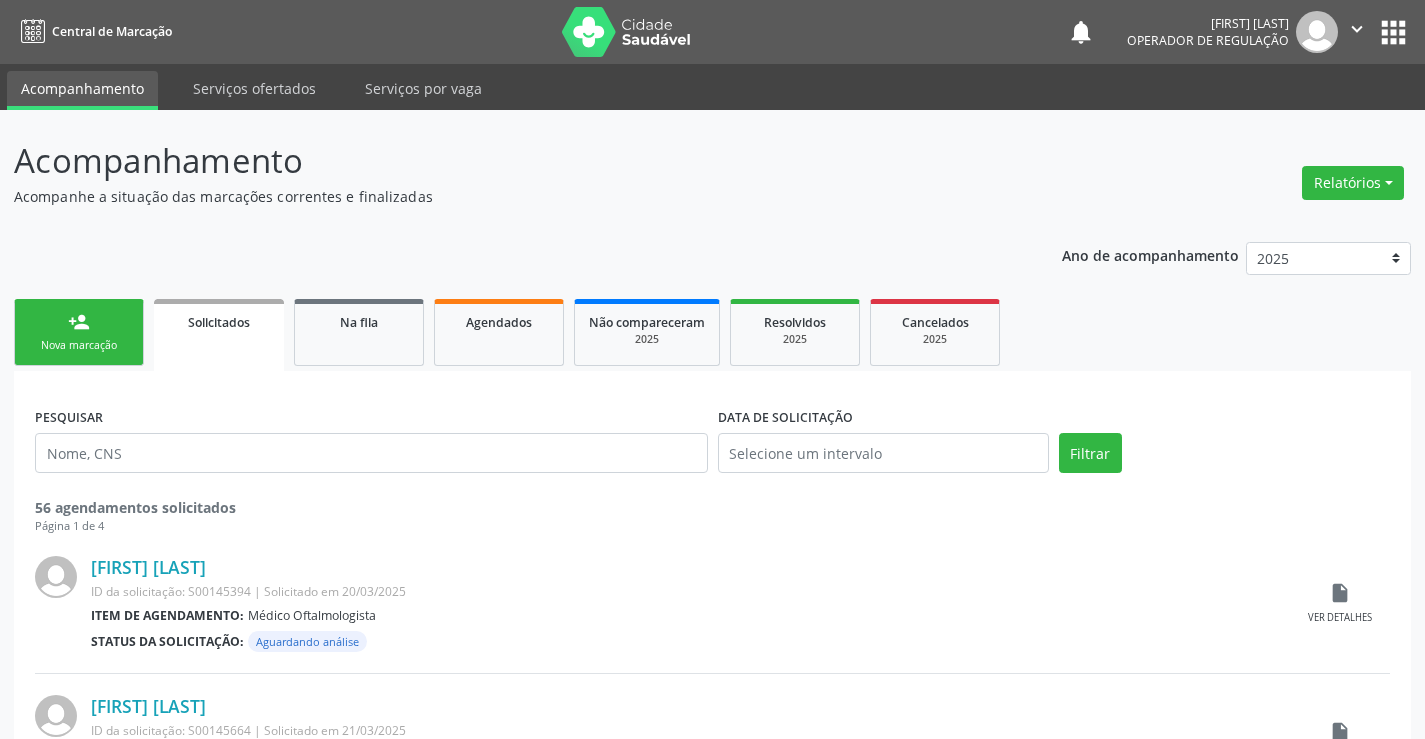 click on "person_add
Nova marcação" at bounding box center [79, 332] 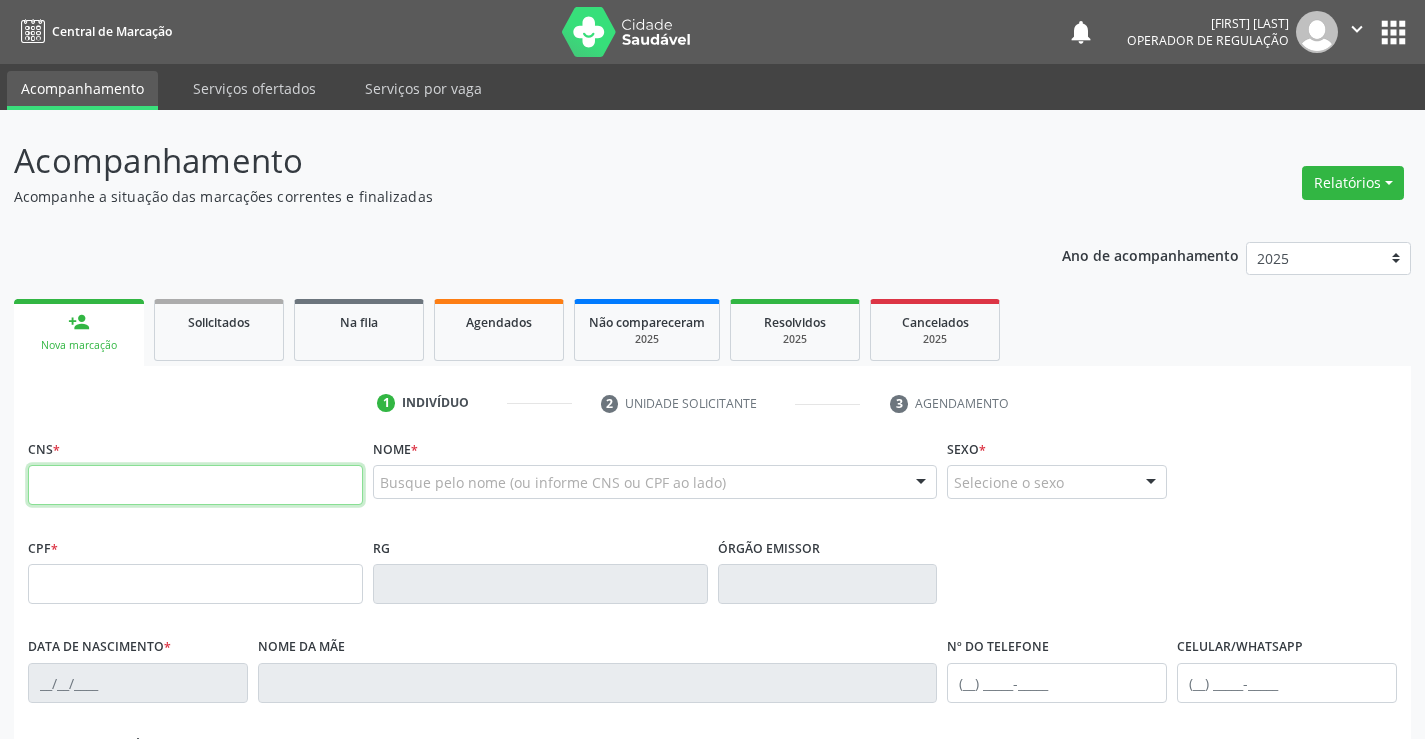click at bounding box center [195, 485] 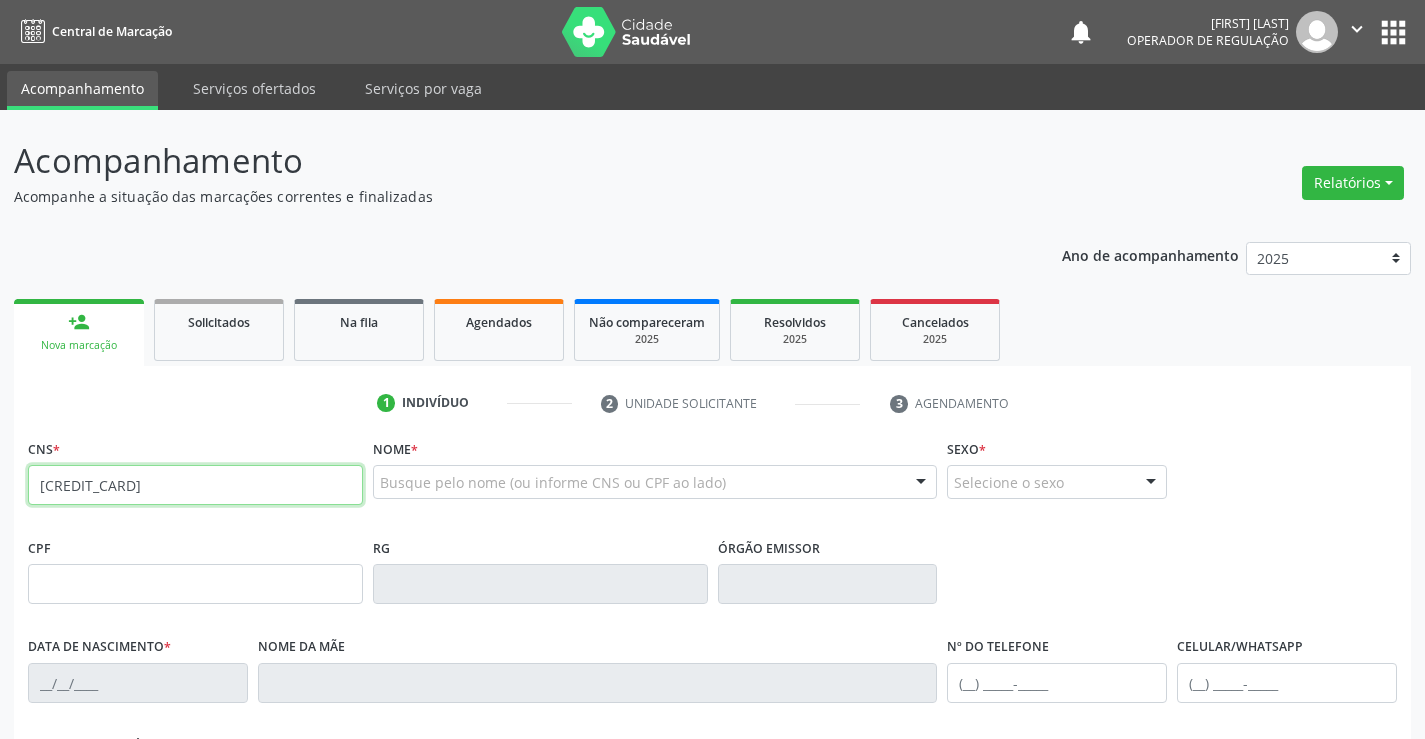 type on "700 0066 4009 9300" 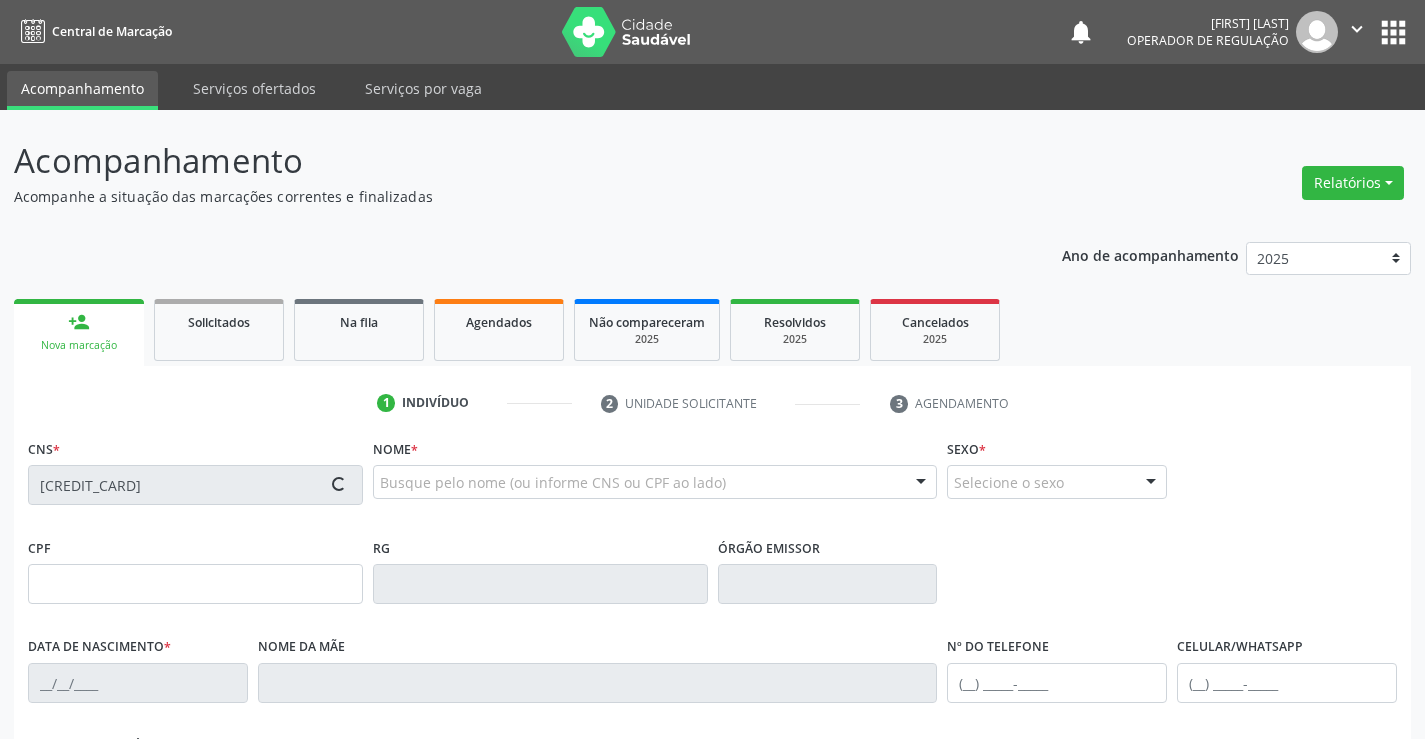 type on "1117705560" 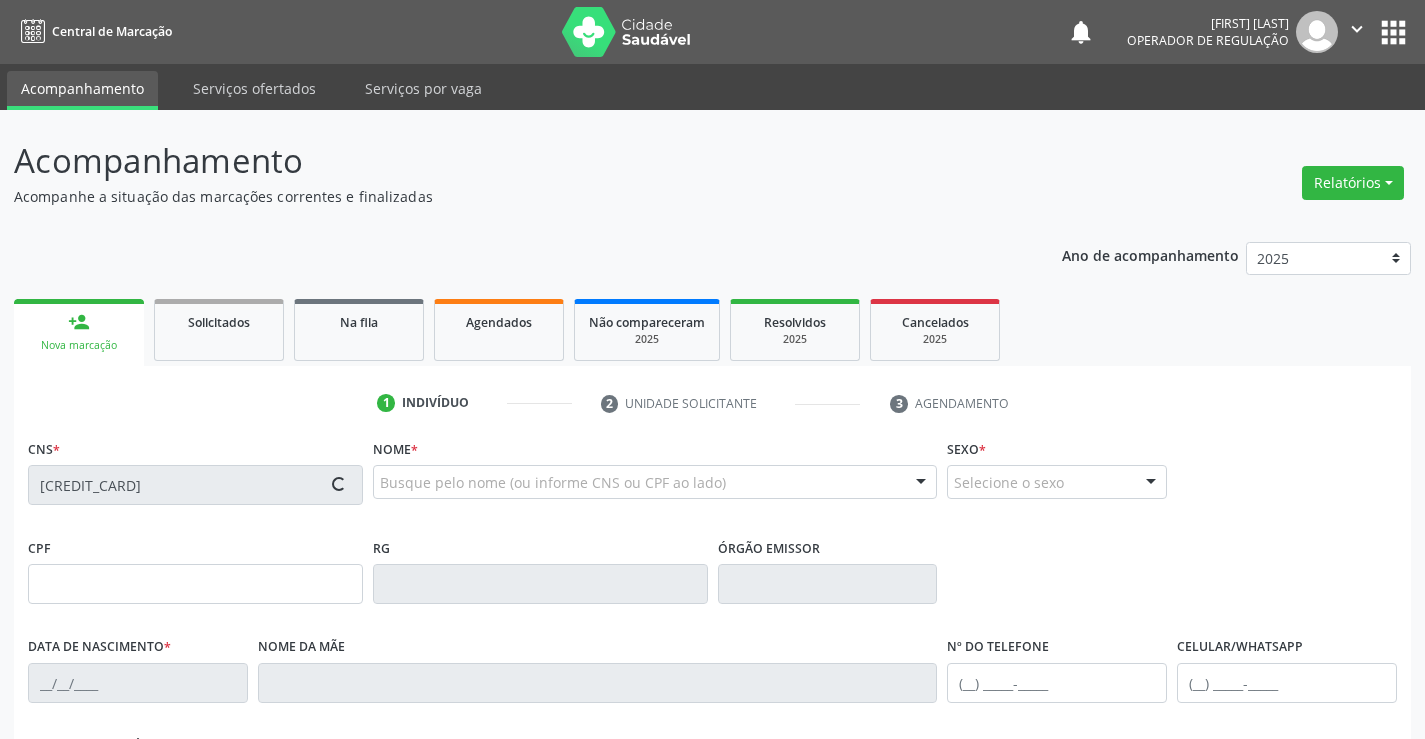 type on "28/10/1980" 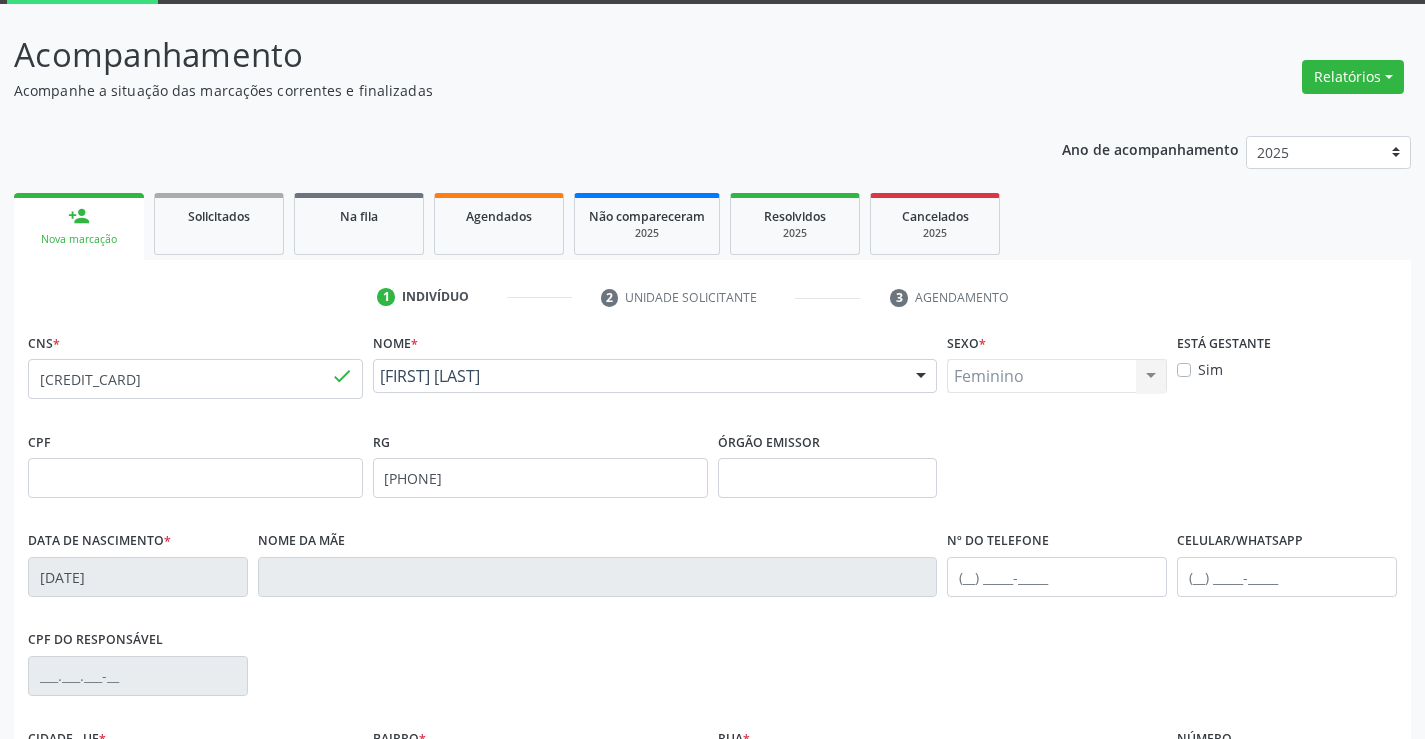 scroll, scrollTop: 300, scrollLeft: 0, axis: vertical 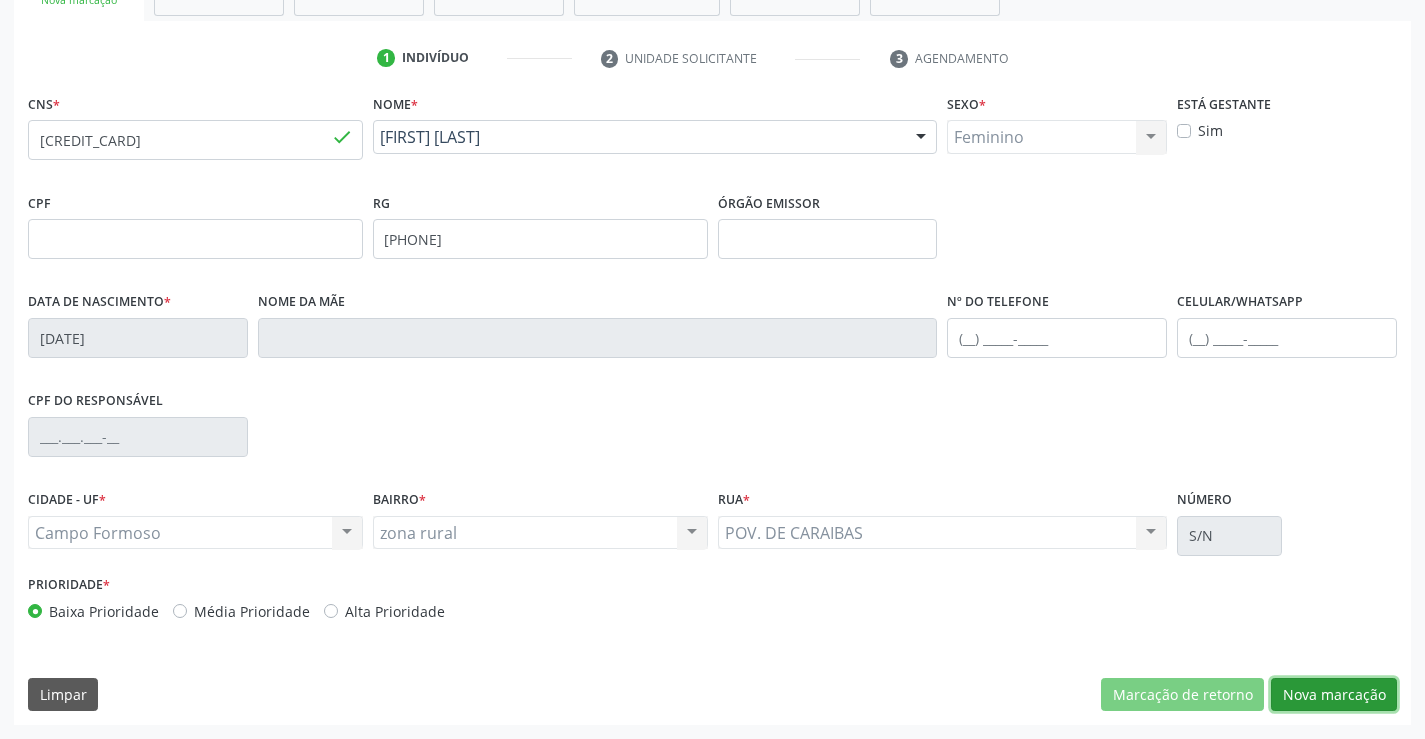 click on "Nova marcação" at bounding box center [1334, 695] 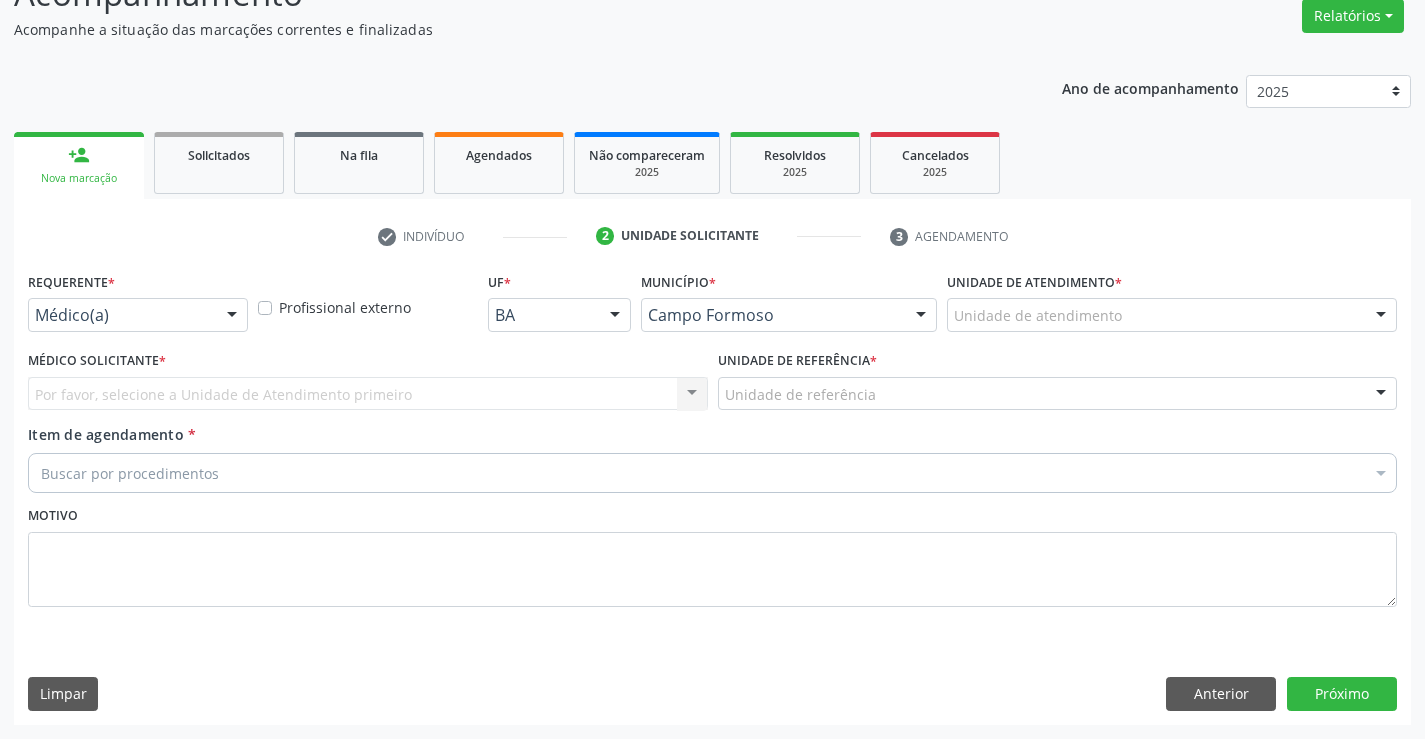 scroll, scrollTop: 167, scrollLeft: 0, axis: vertical 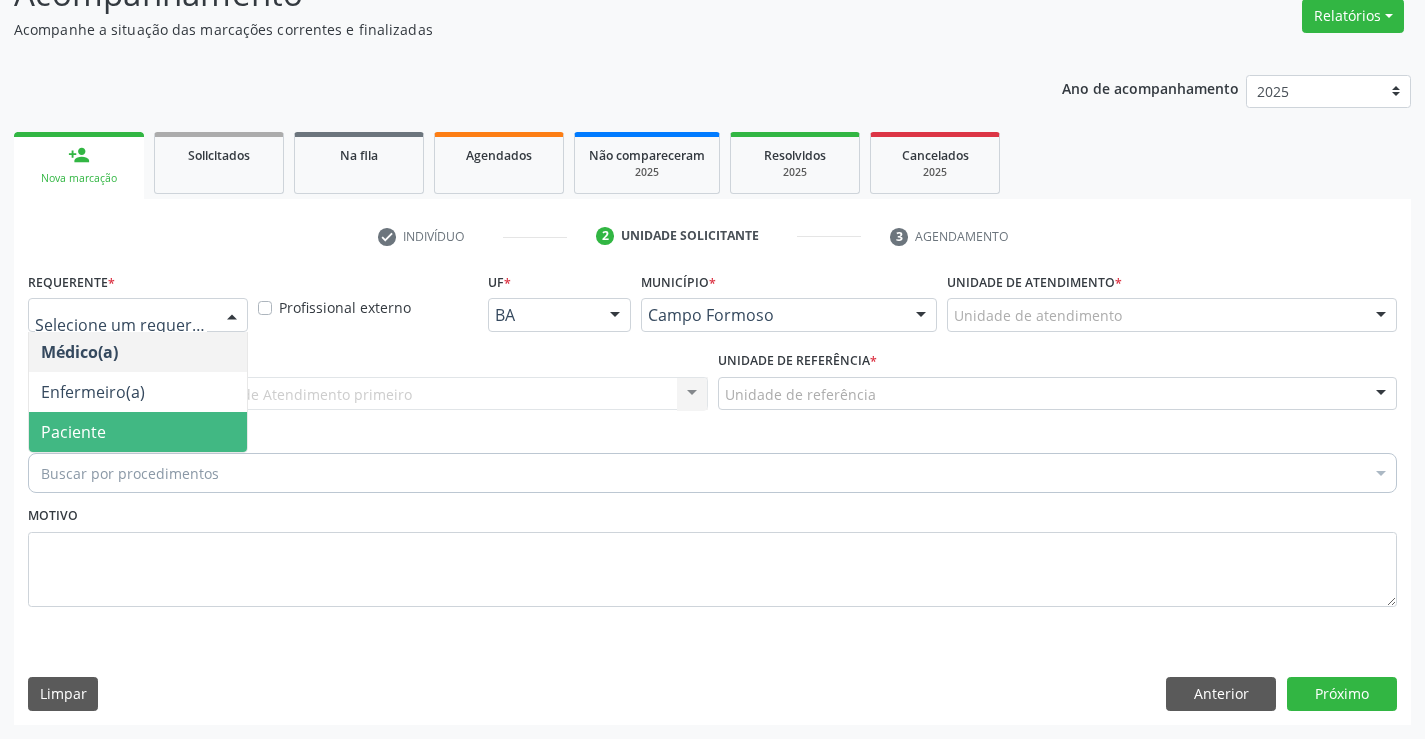 click on "Paciente" at bounding box center [73, 432] 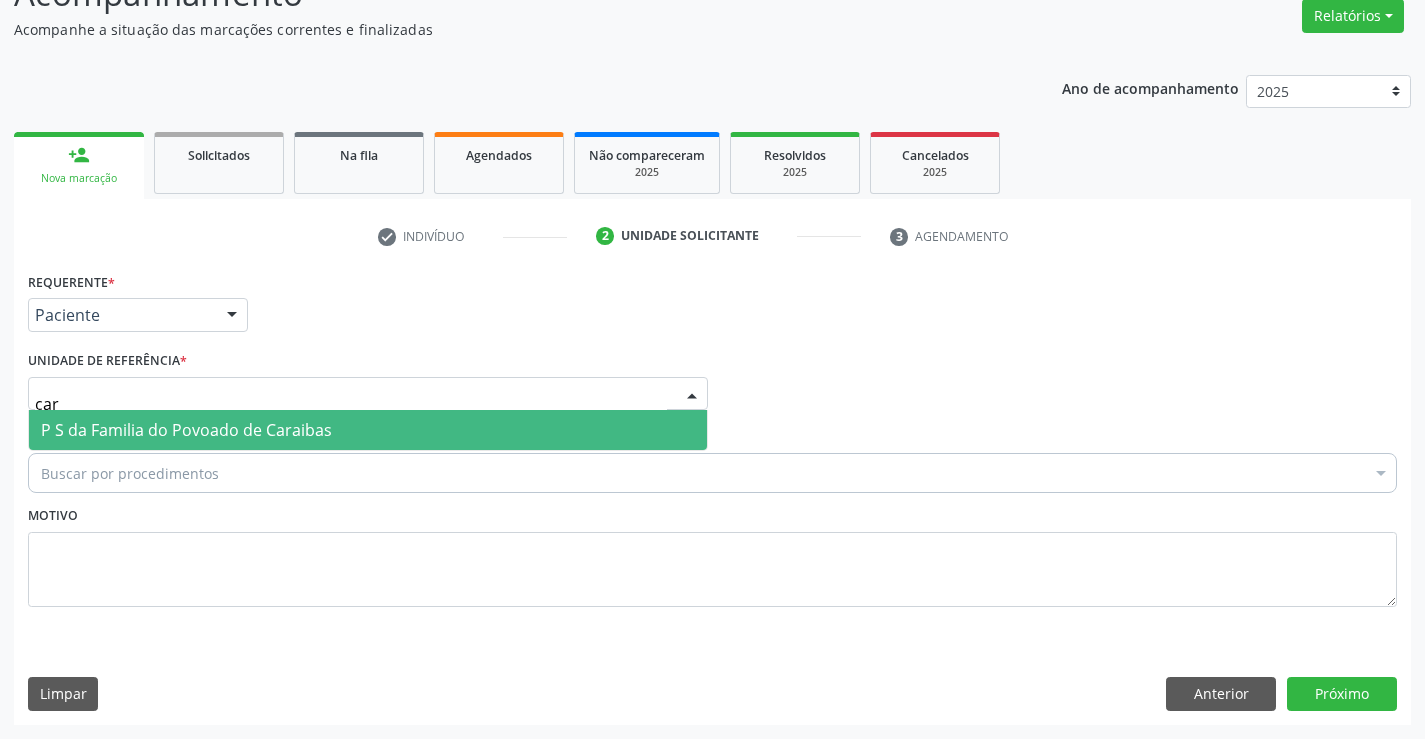type on "cara" 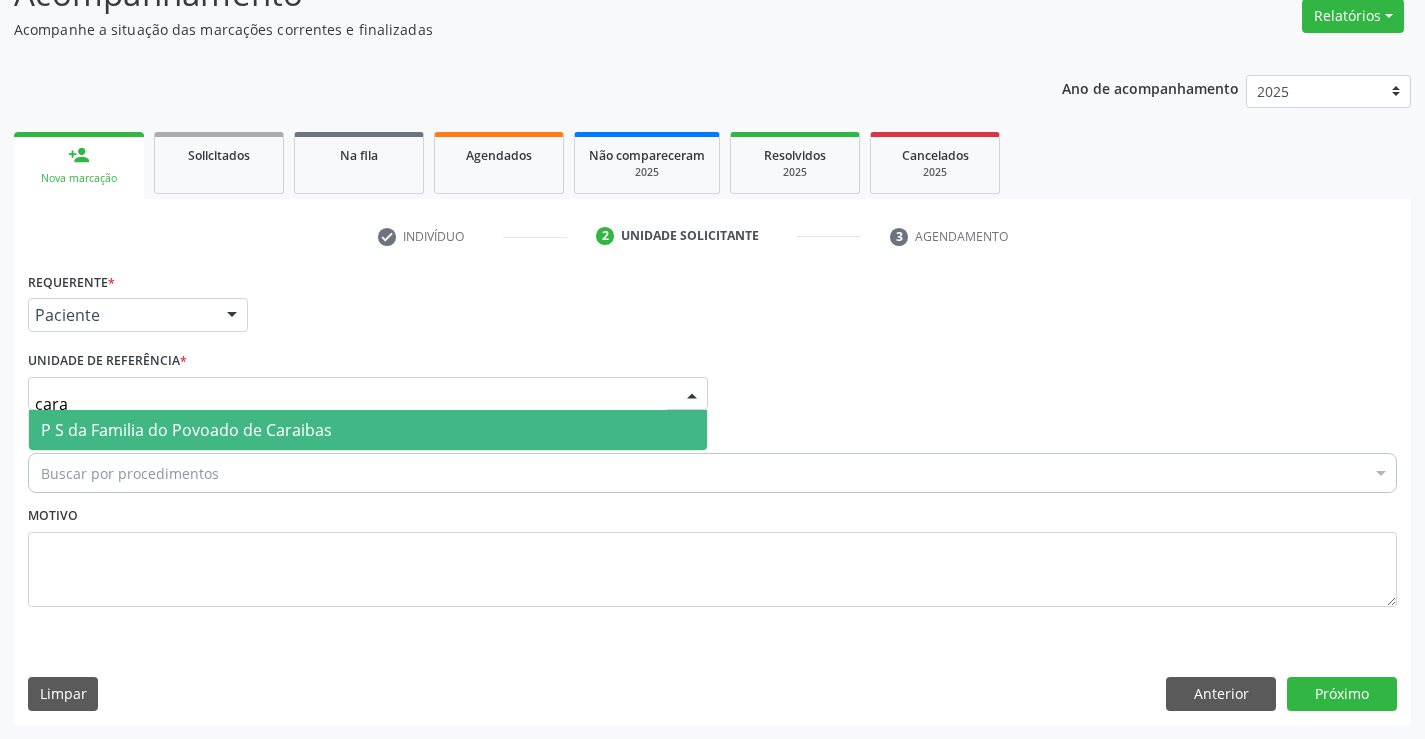click on "P S da Familia do Povoado de Caraibas" at bounding box center (186, 430) 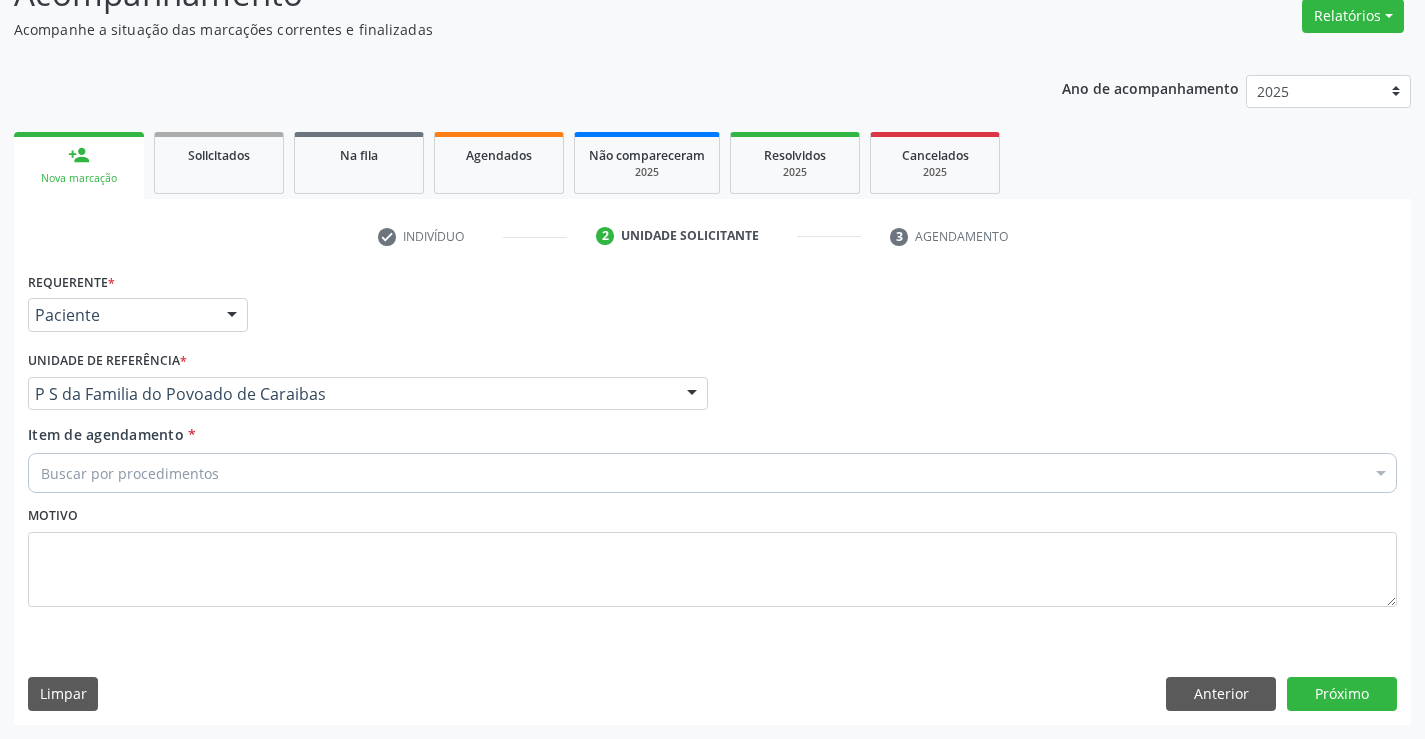 click on "Buscar por procedimentos" at bounding box center [712, 473] 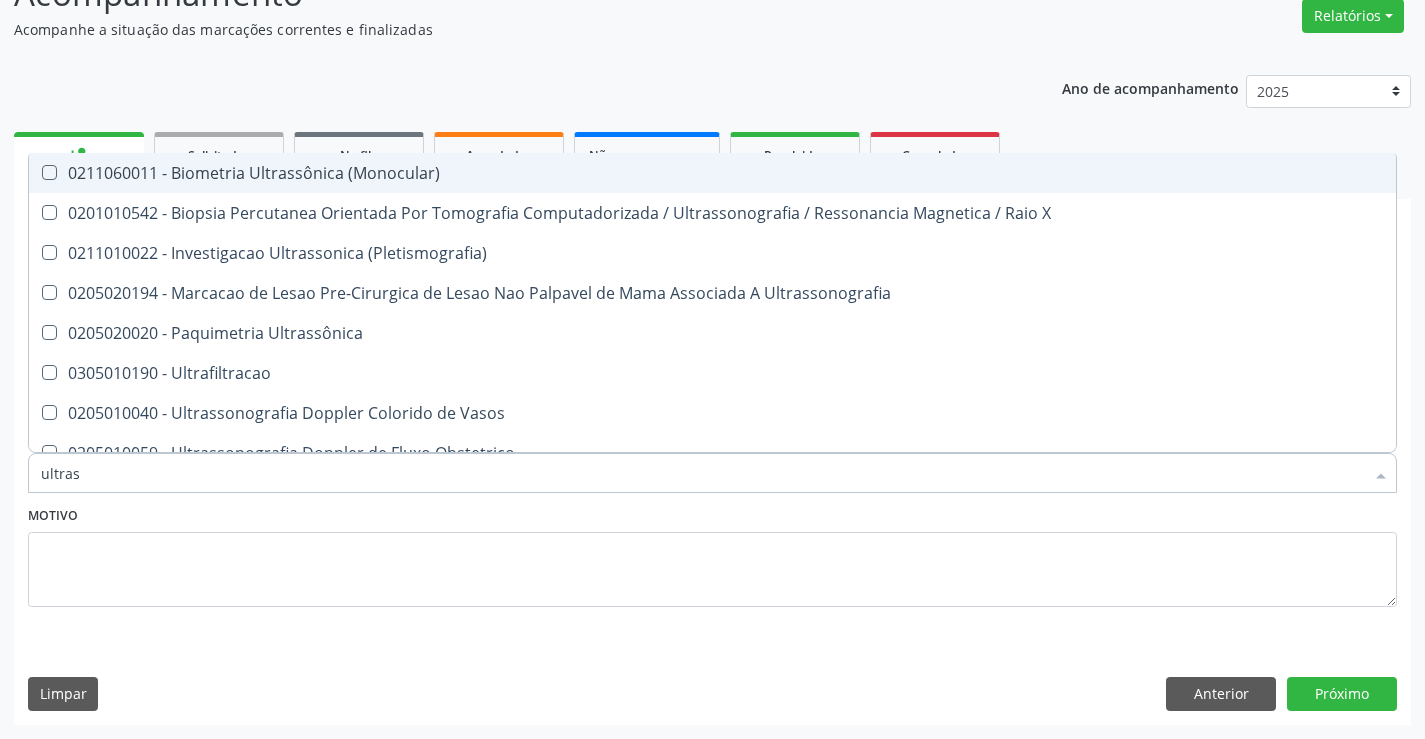 type on "ultrass" 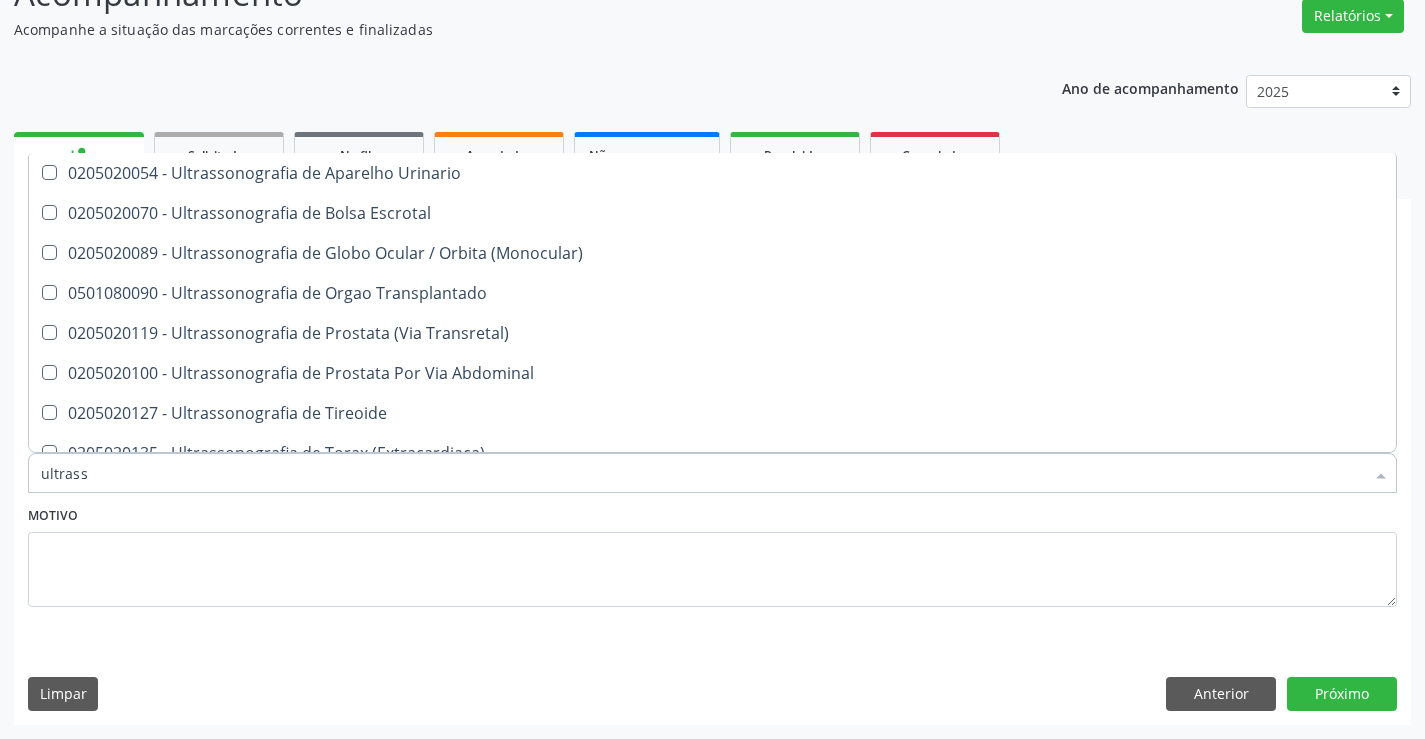 scroll, scrollTop: 621, scrollLeft: 0, axis: vertical 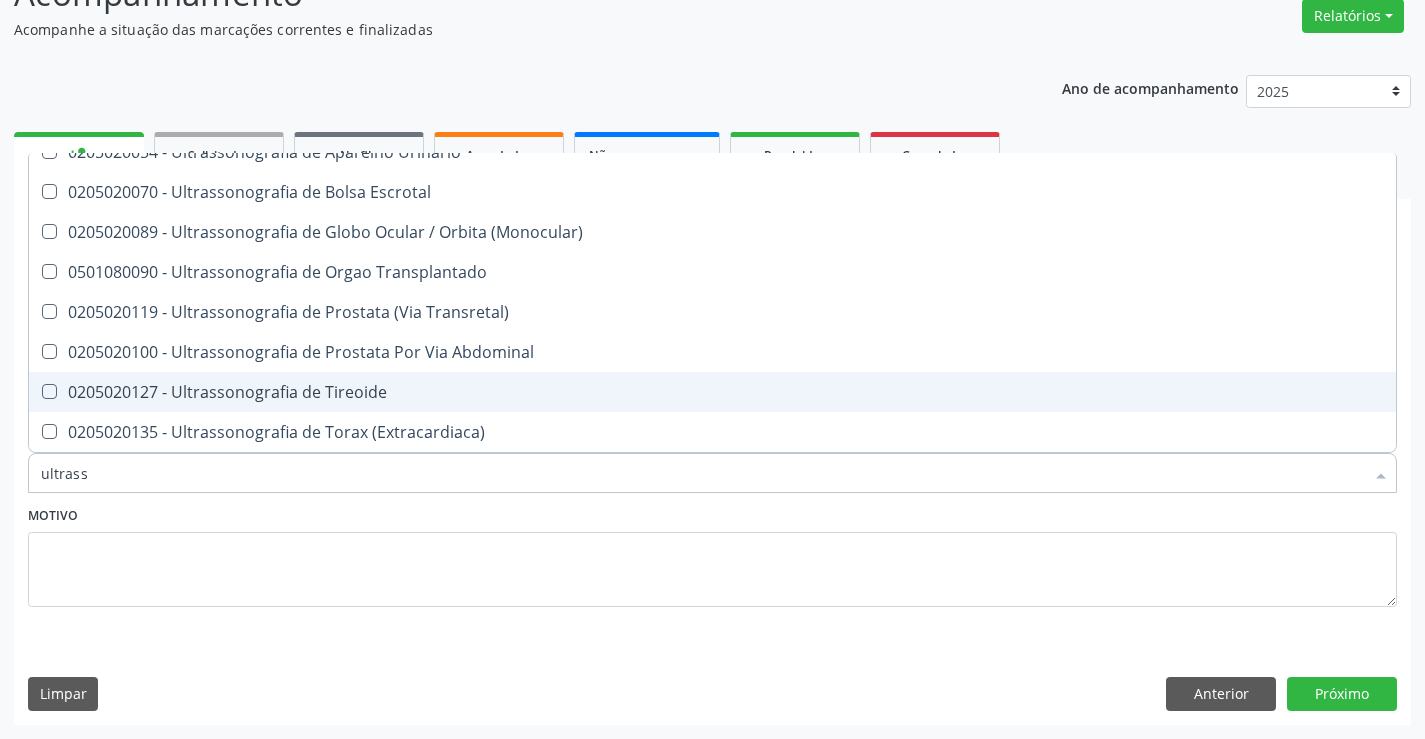 click on "0205020127 - Ultrassonografia de Tireoide" at bounding box center [712, 392] 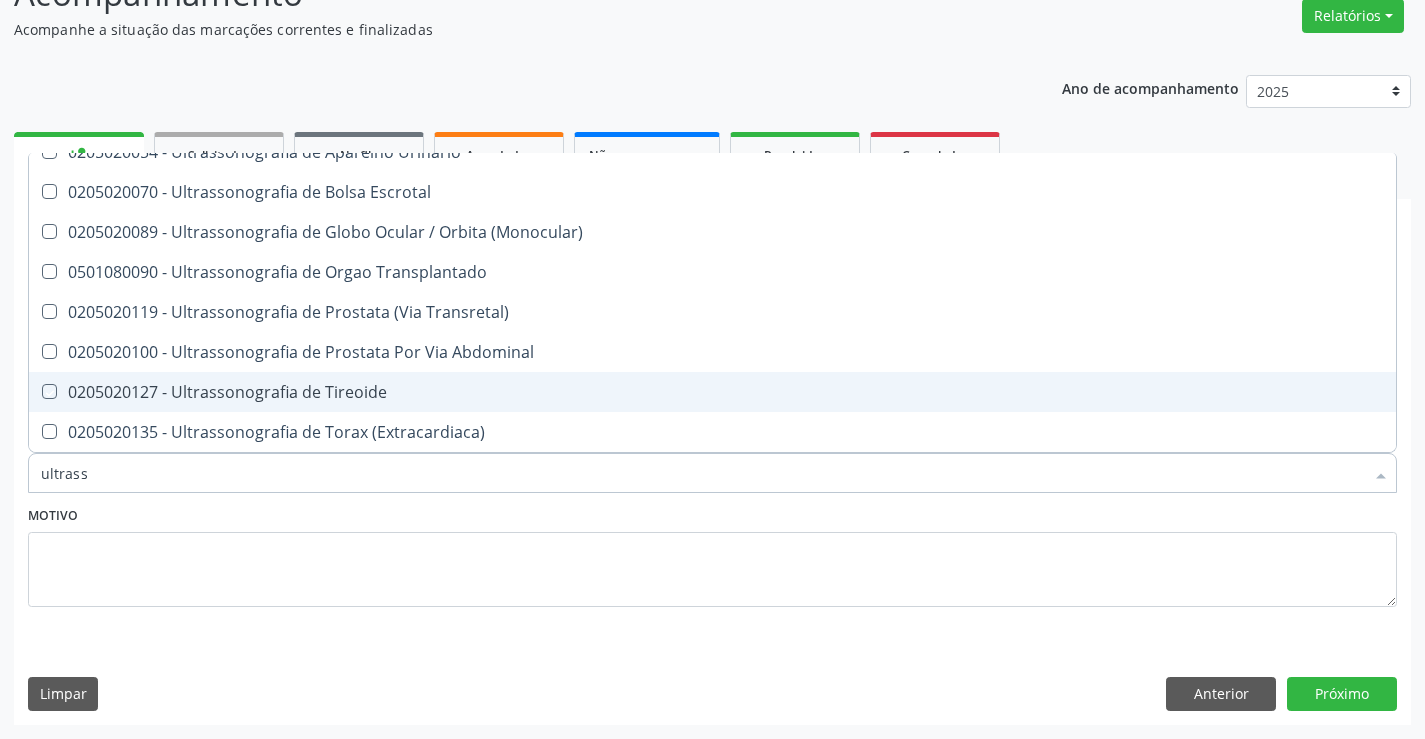 checkbox on "true" 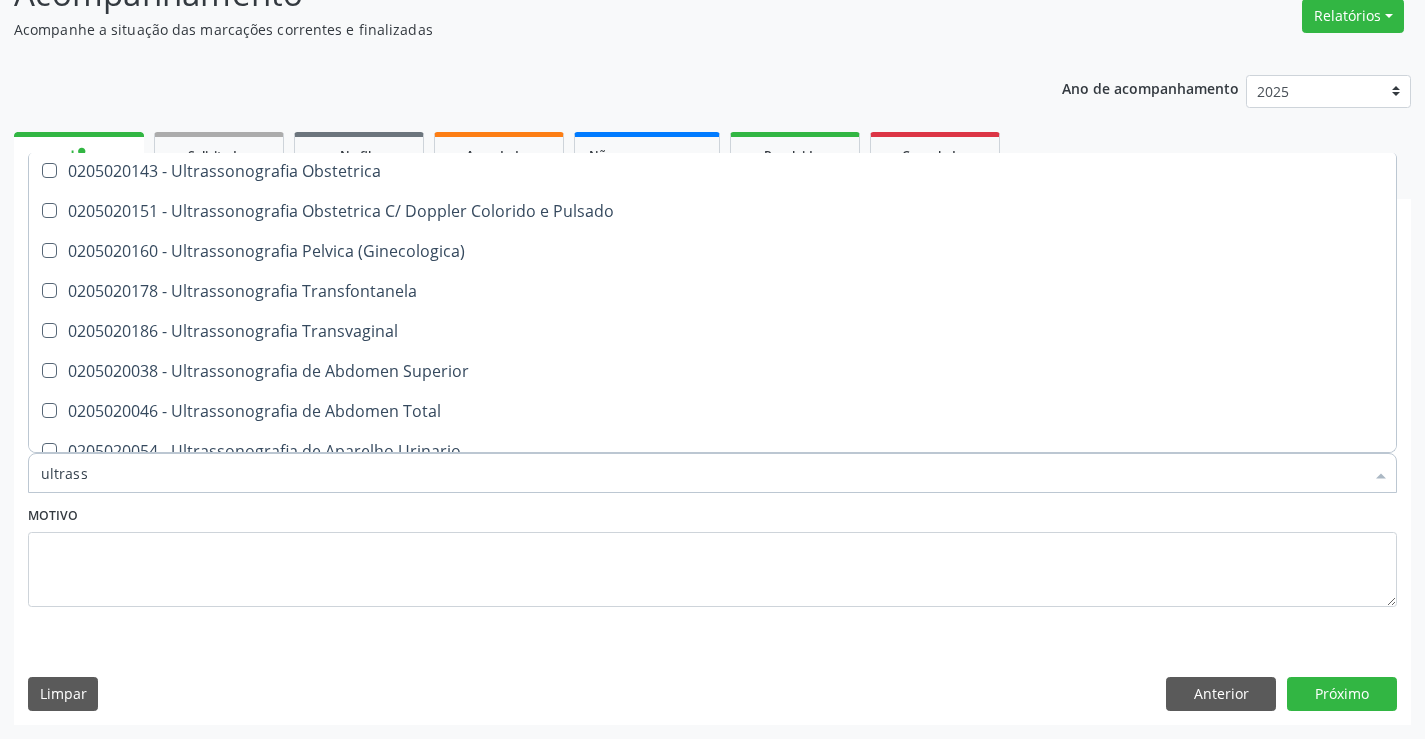 scroll, scrollTop: 321, scrollLeft: 0, axis: vertical 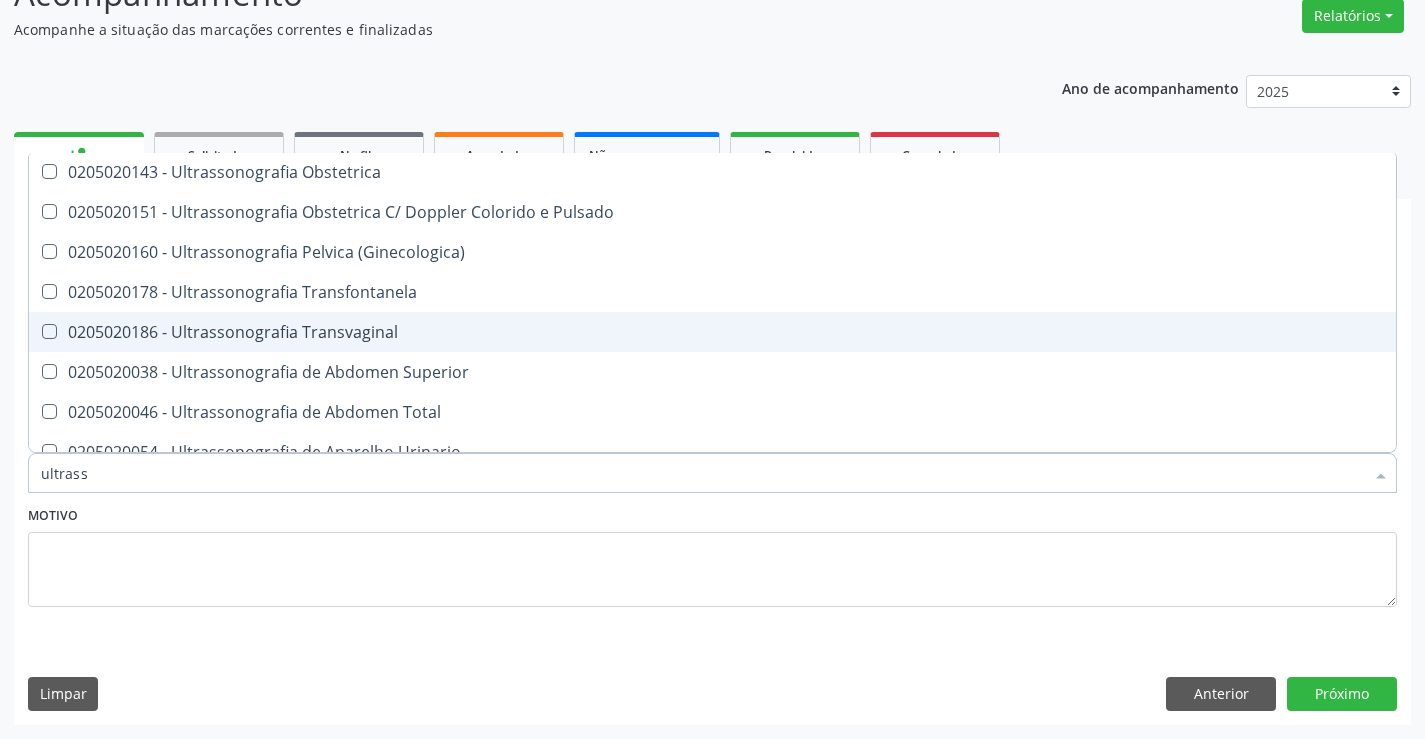 click on "0205020186 - Ultrassonografia Transvaginal" at bounding box center [712, 332] 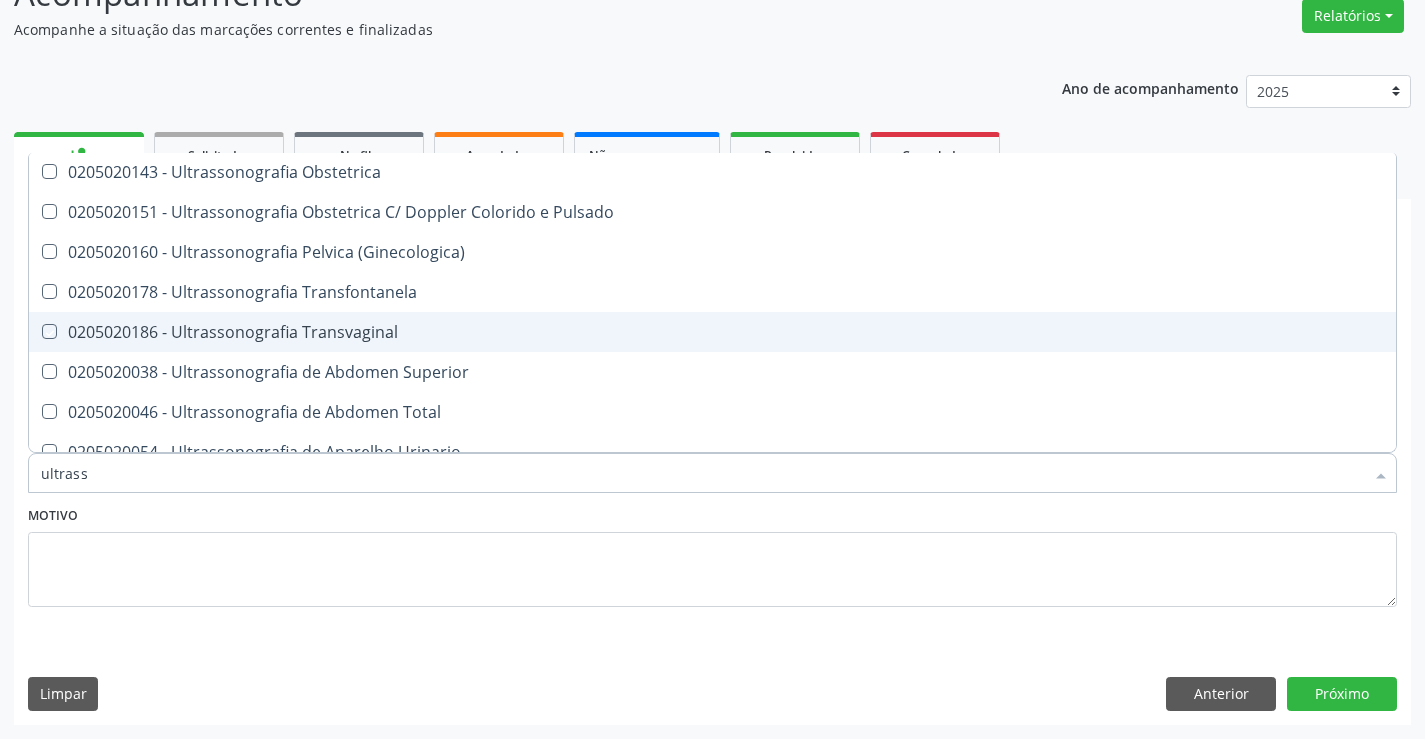 checkbox on "true" 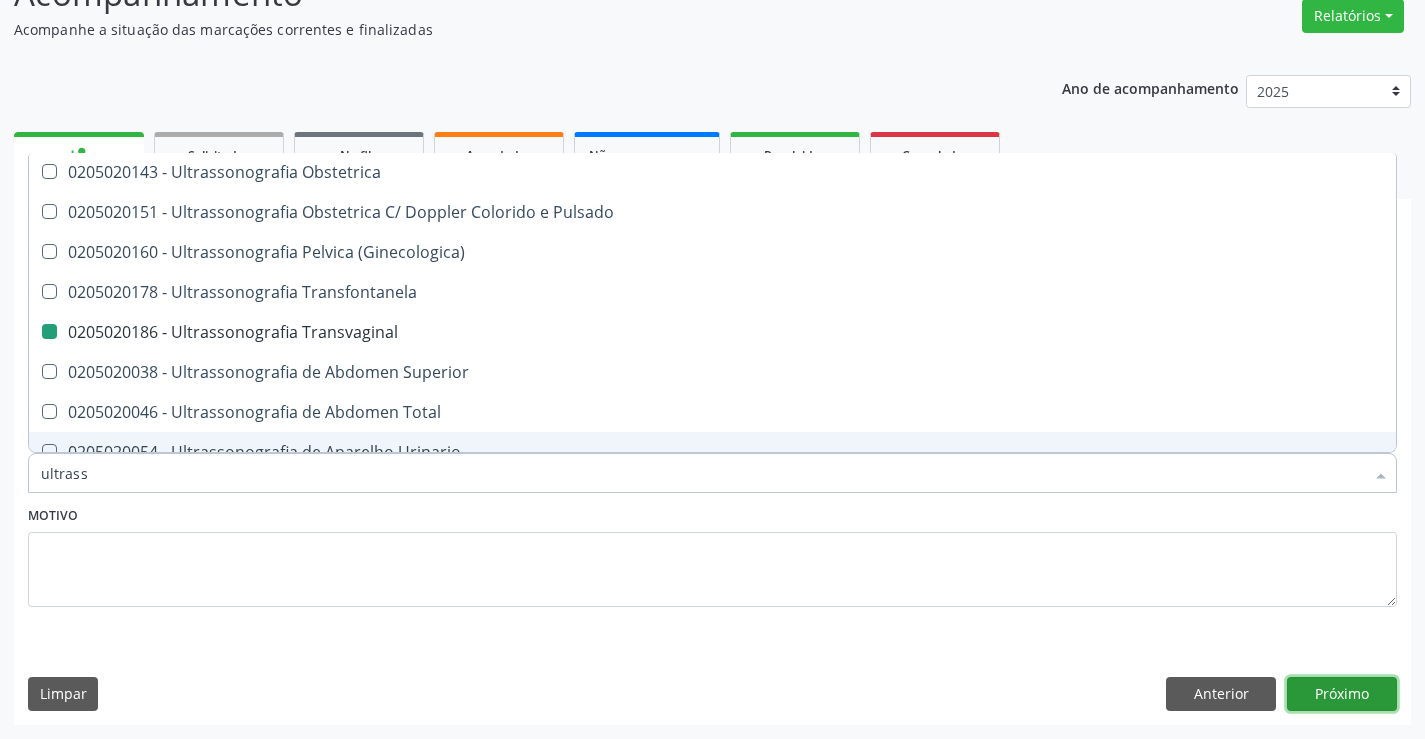 click on "Próximo" at bounding box center [1342, 694] 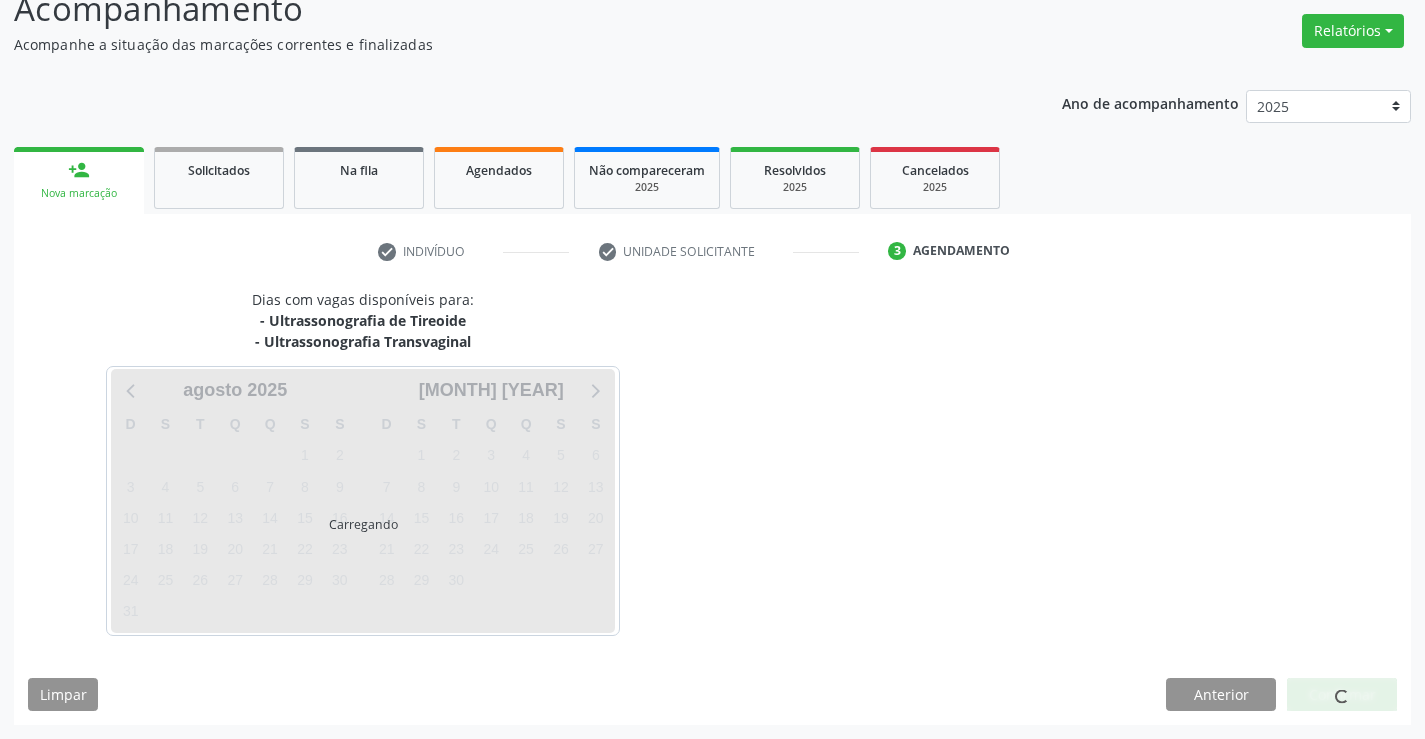 scroll, scrollTop: 152, scrollLeft: 0, axis: vertical 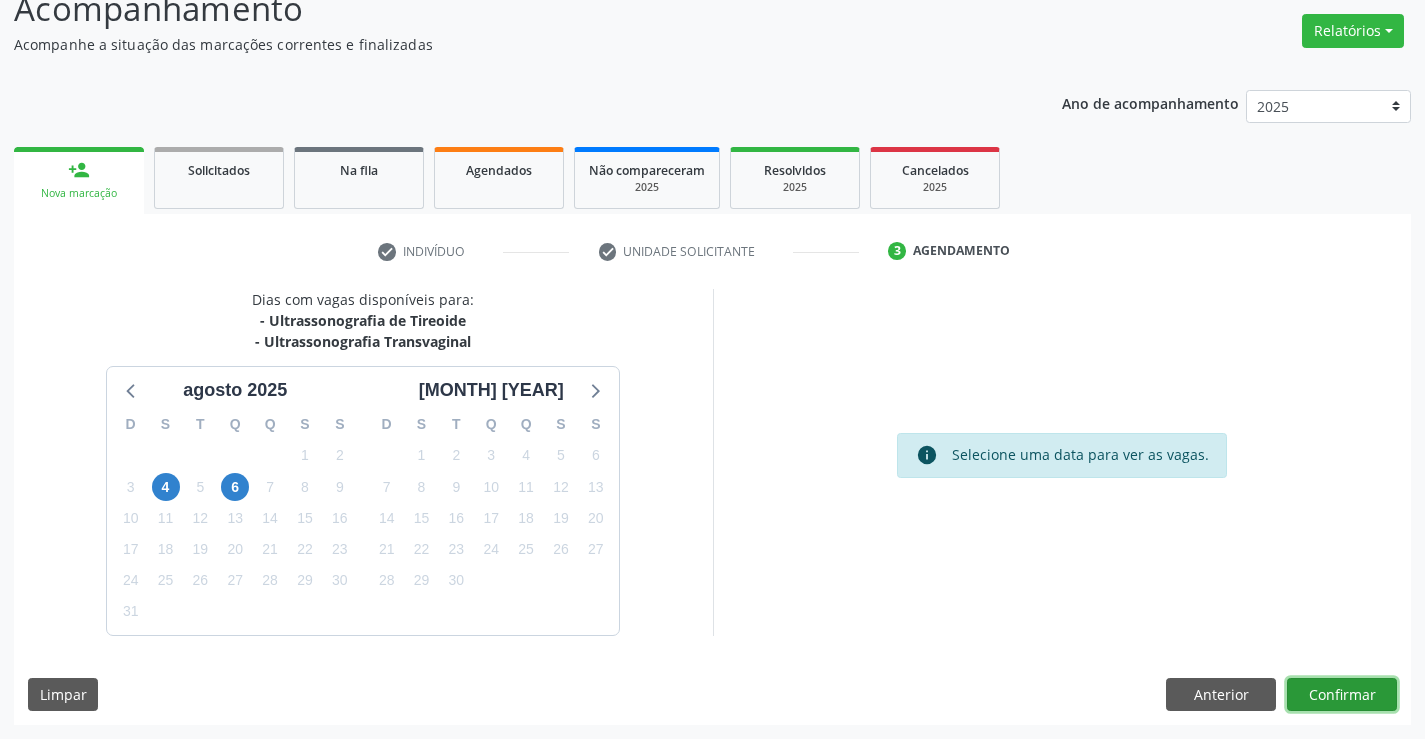 click on "Confirmar" at bounding box center [1342, 695] 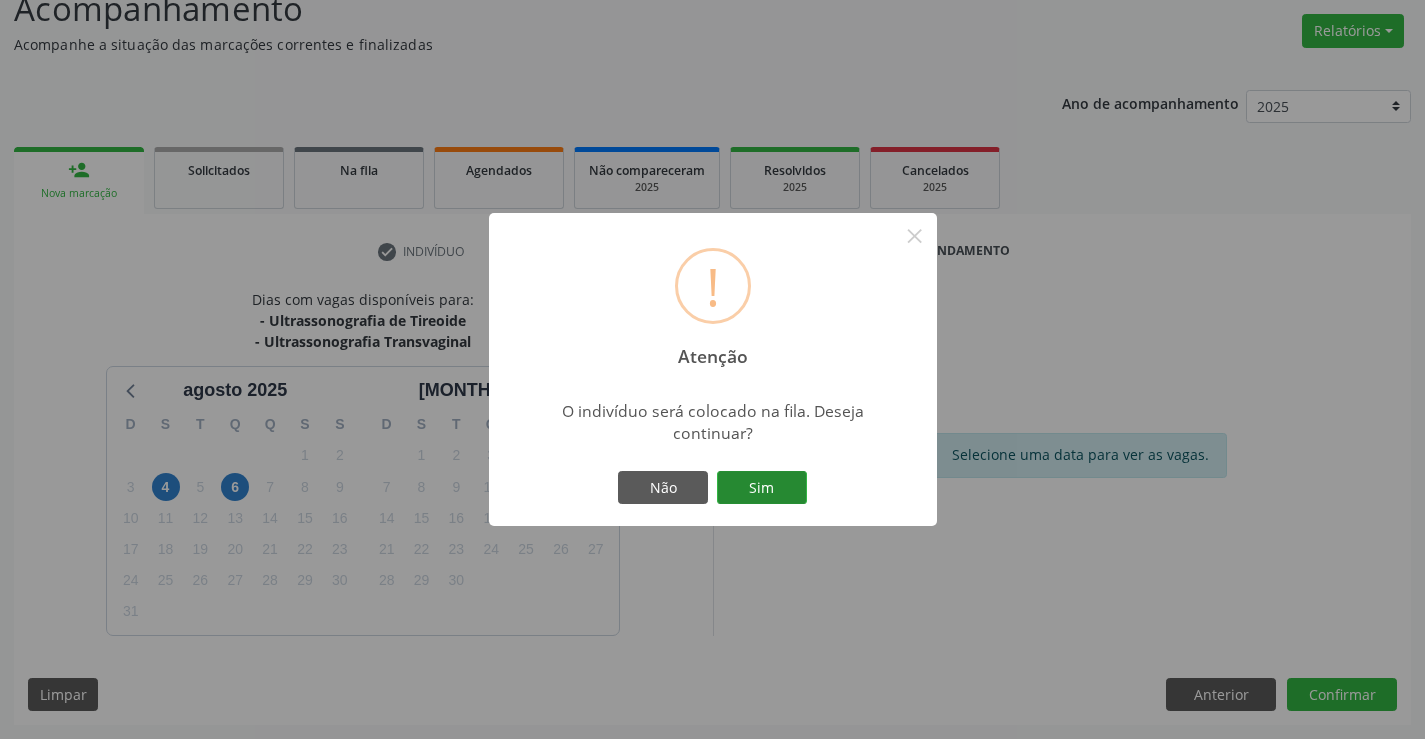 click on "Sim" at bounding box center (762, 488) 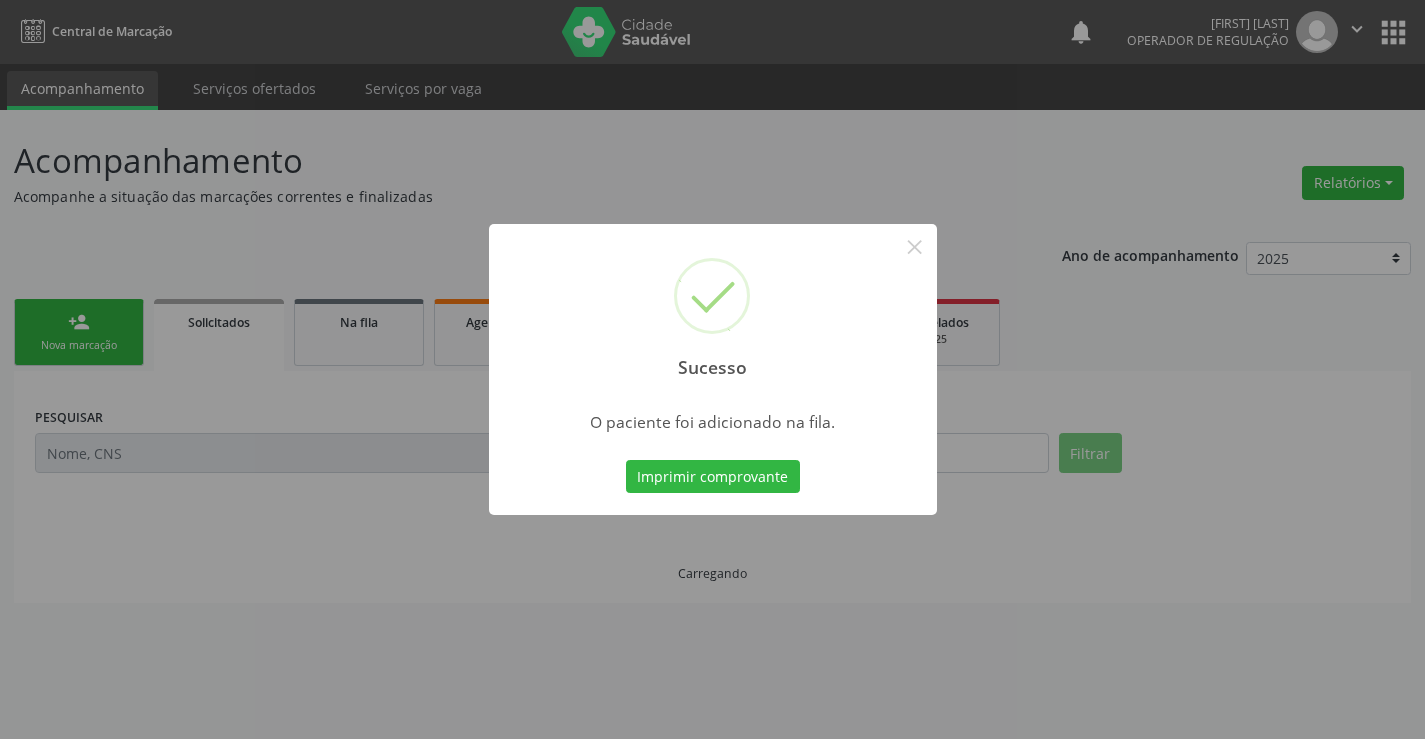 scroll, scrollTop: 0, scrollLeft: 0, axis: both 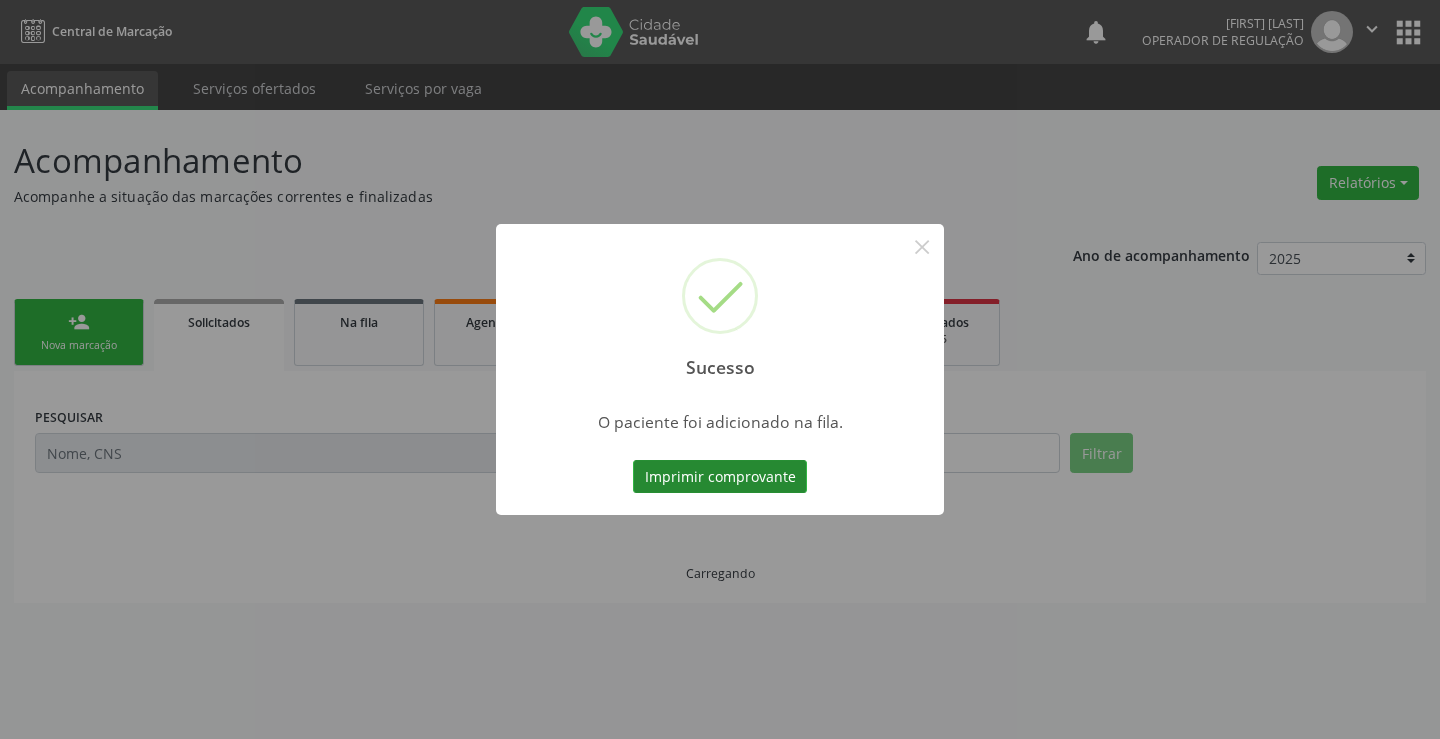 click on "Imprimir comprovante" at bounding box center [720, 477] 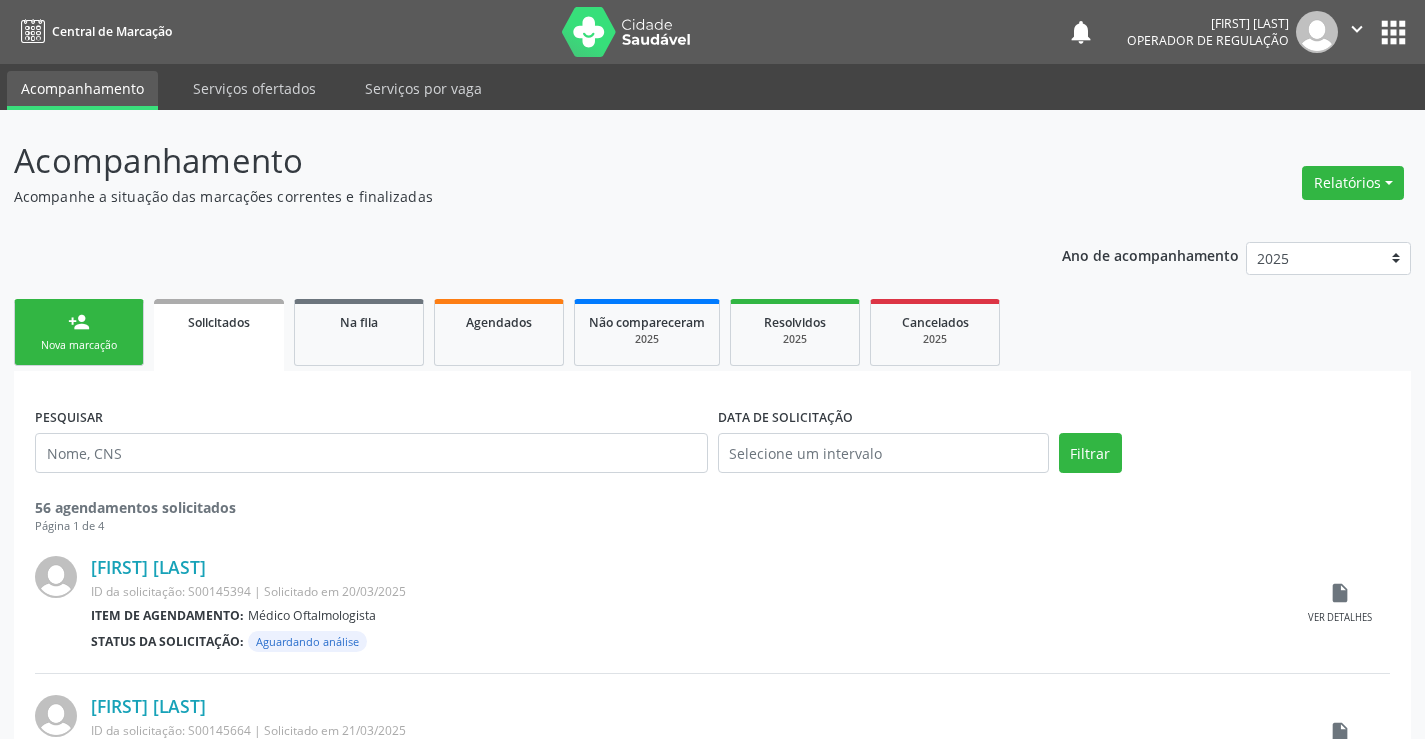 click on "person_add
Nova marcação" at bounding box center (79, 332) 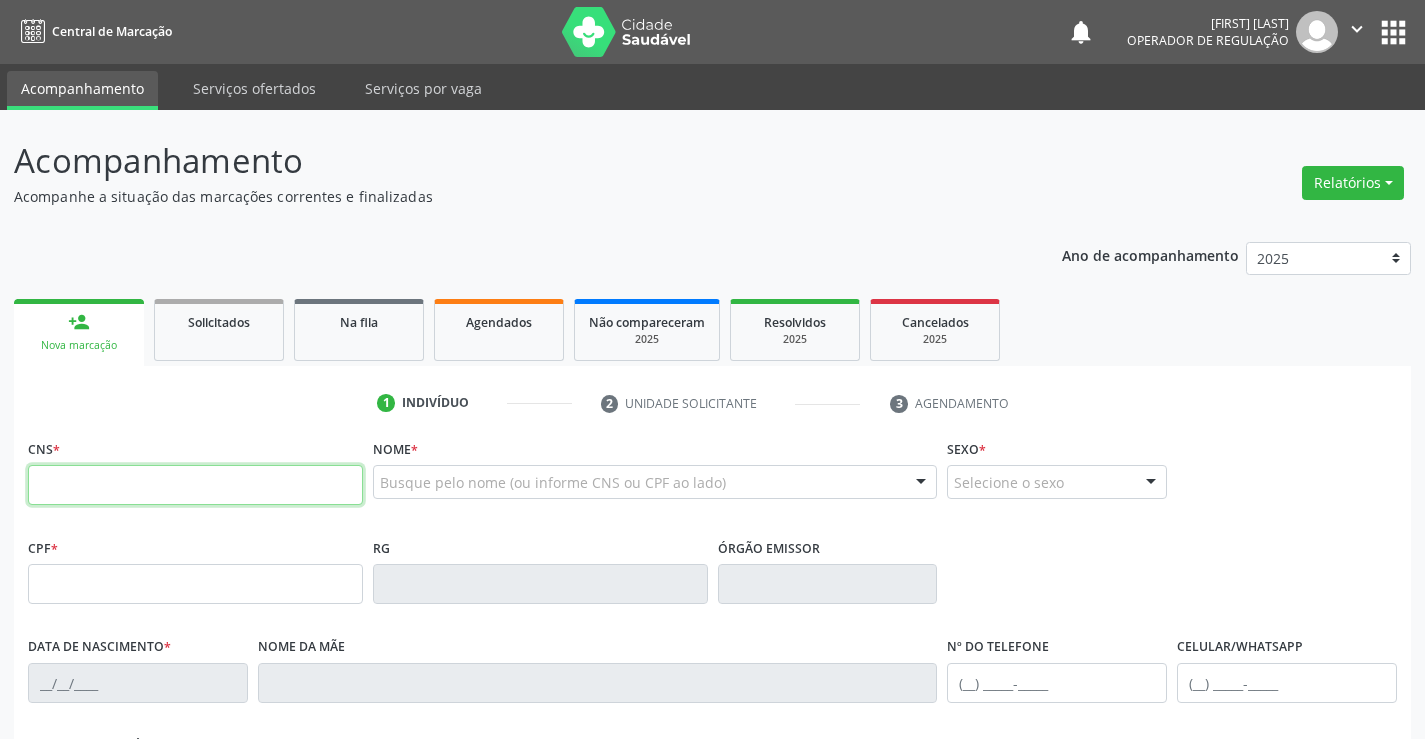click at bounding box center [195, 485] 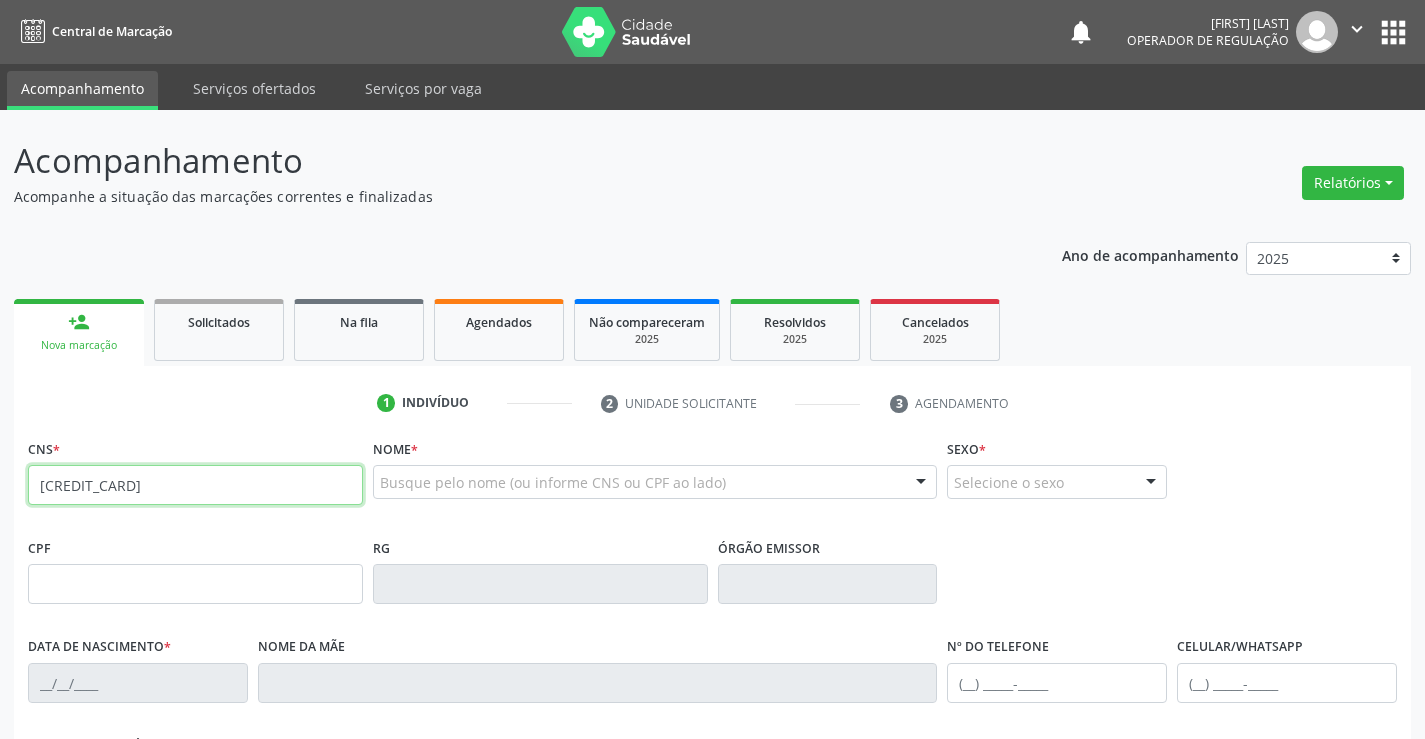 type on "706 9081 3230 5030" 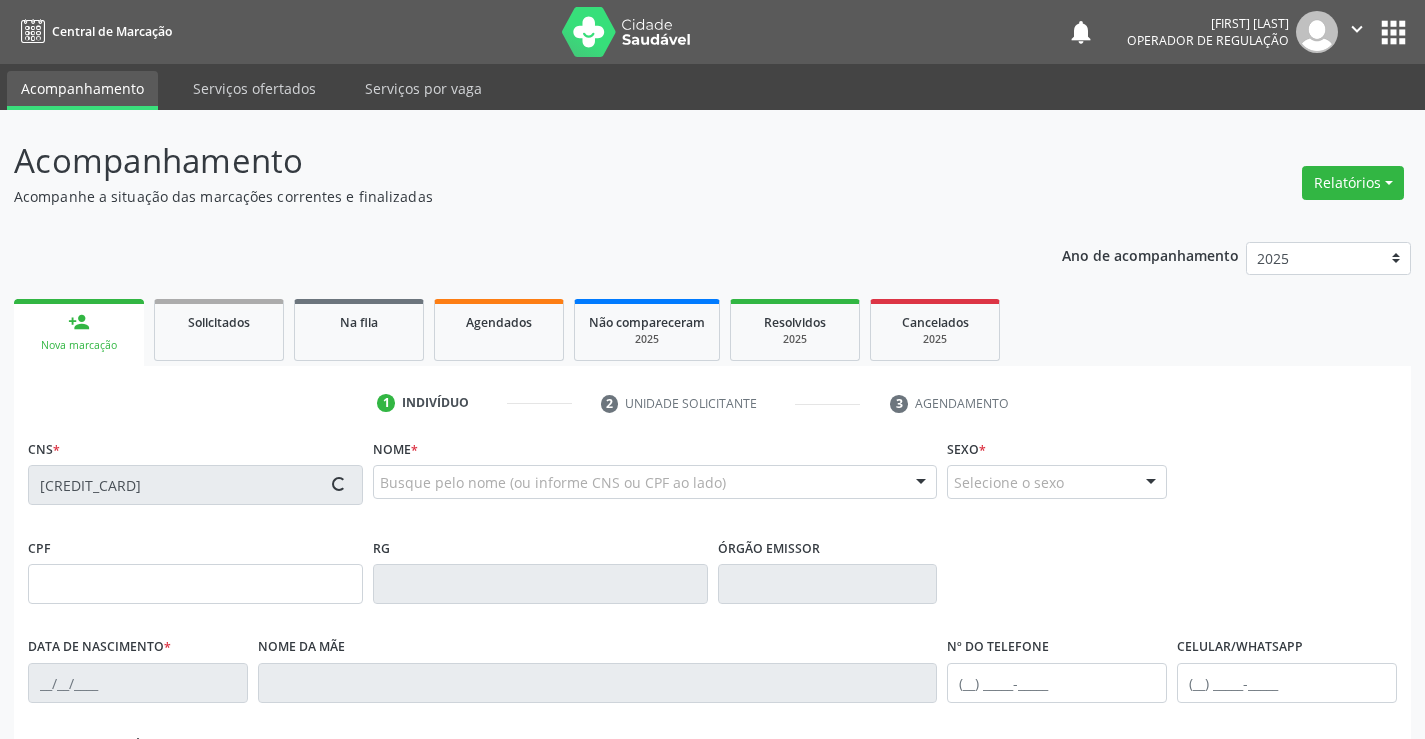 type on "0739388665" 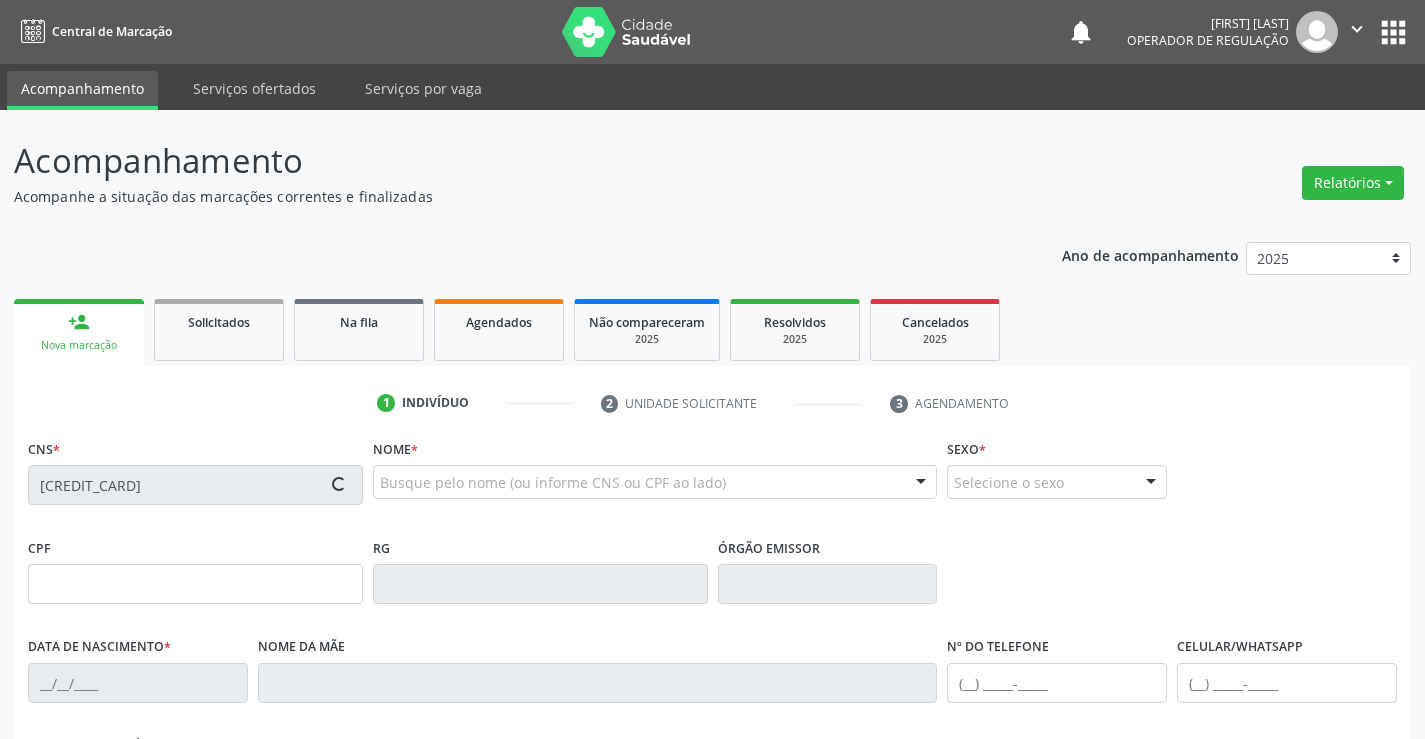 type on "03/03/1953" 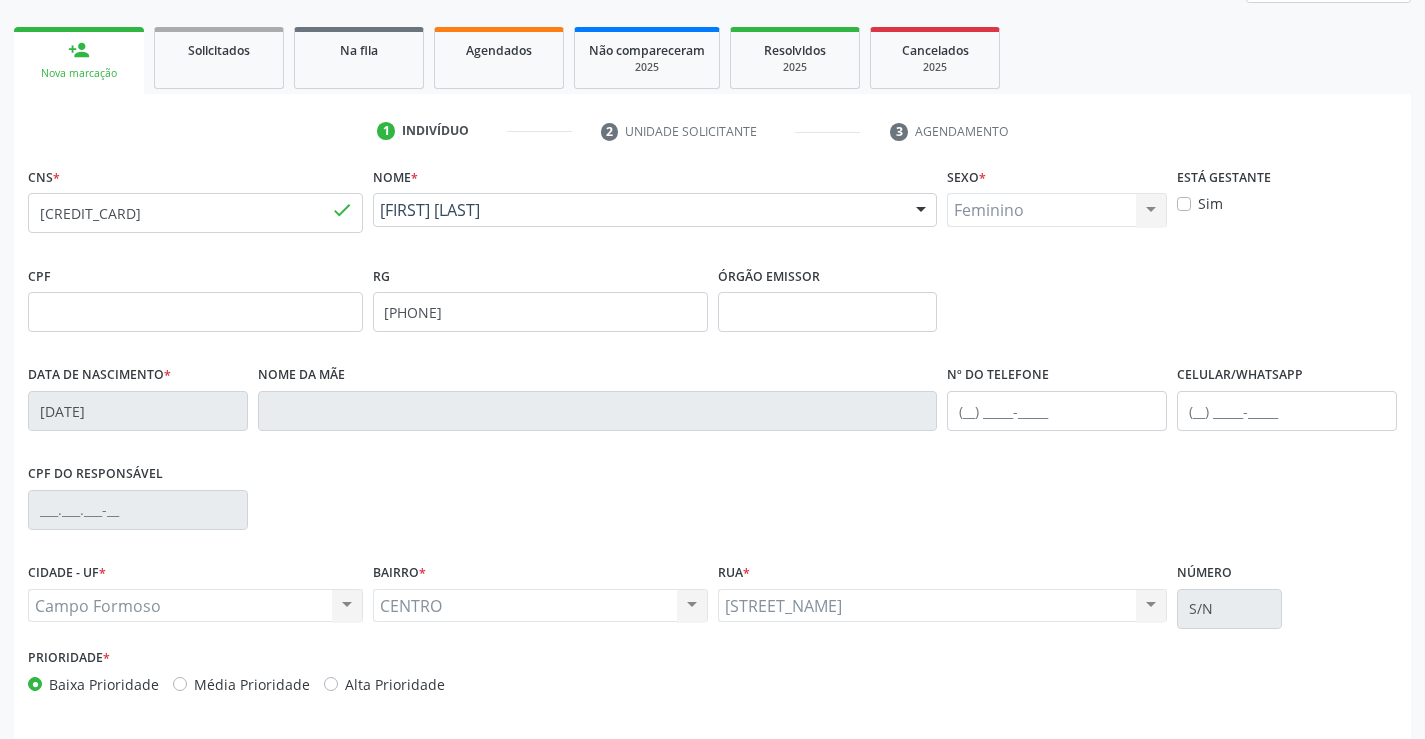 scroll, scrollTop: 345, scrollLeft: 0, axis: vertical 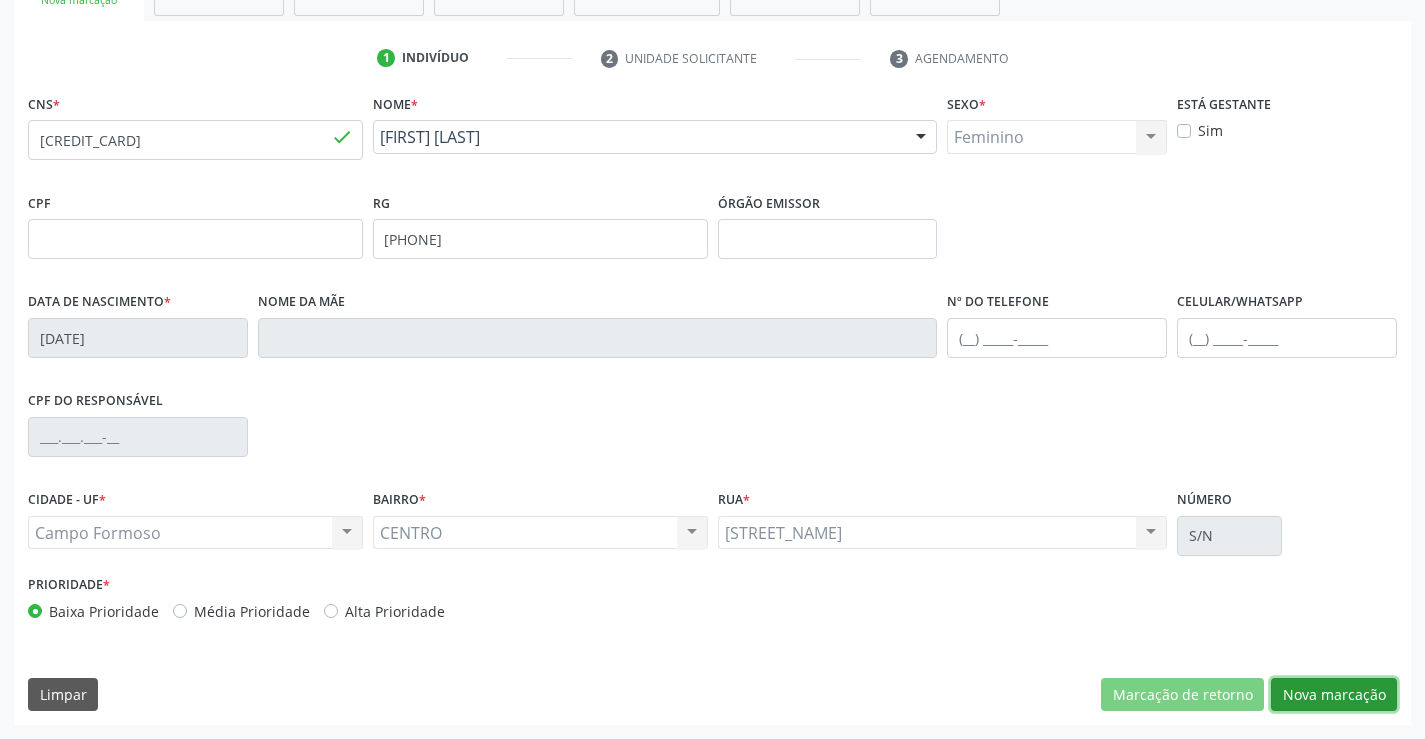 click on "Nova marcação" at bounding box center (1334, 695) 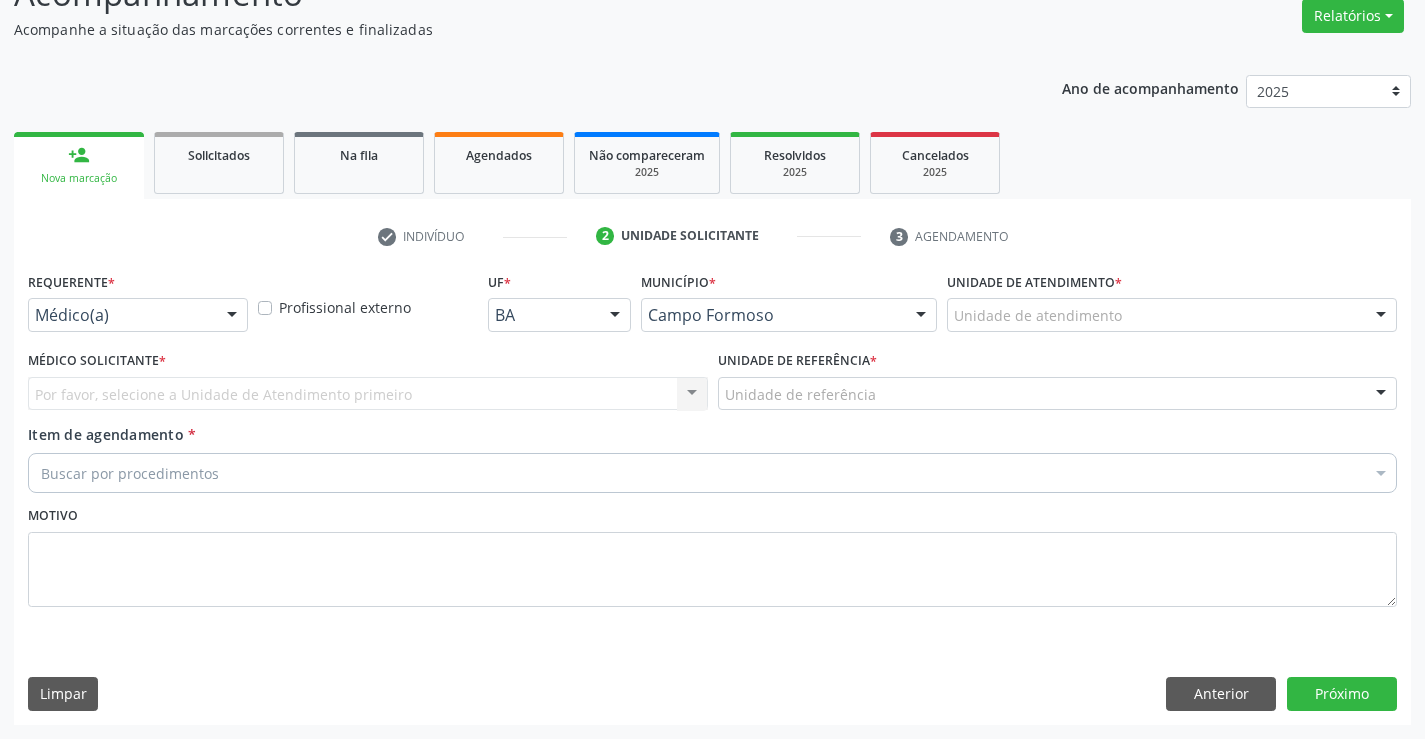 scroll, scrollTop: 167, scrollLeft: 0, axis: vertical 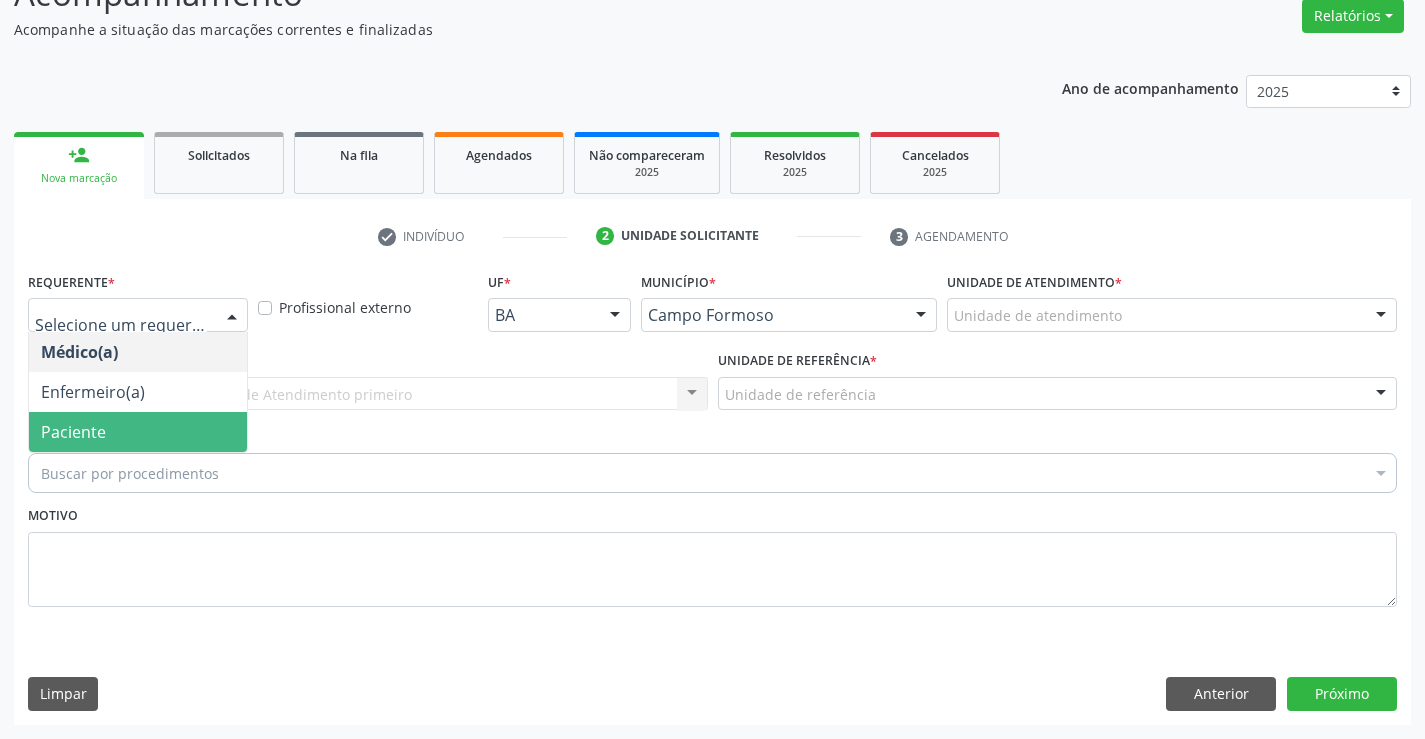click on "Paciente" at bounding box center [73, 432] 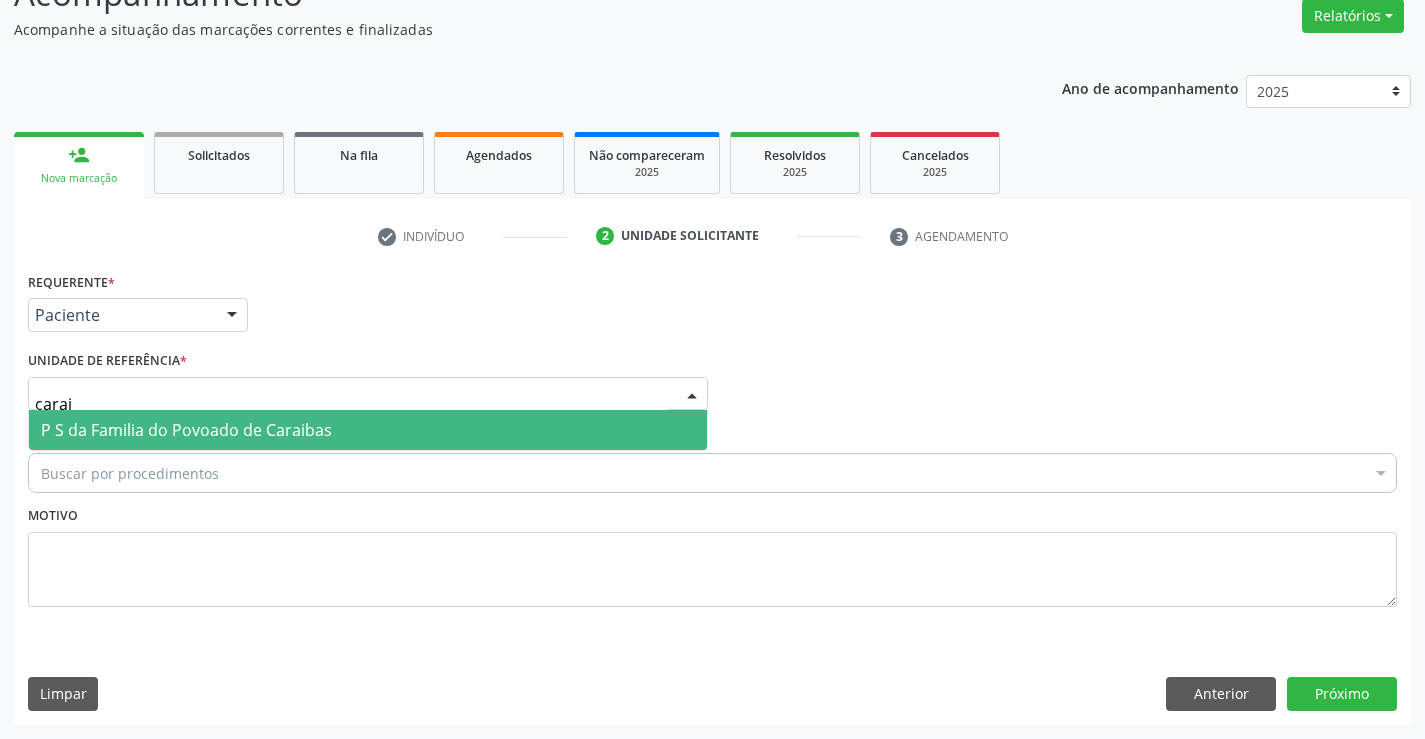type on "caraib" 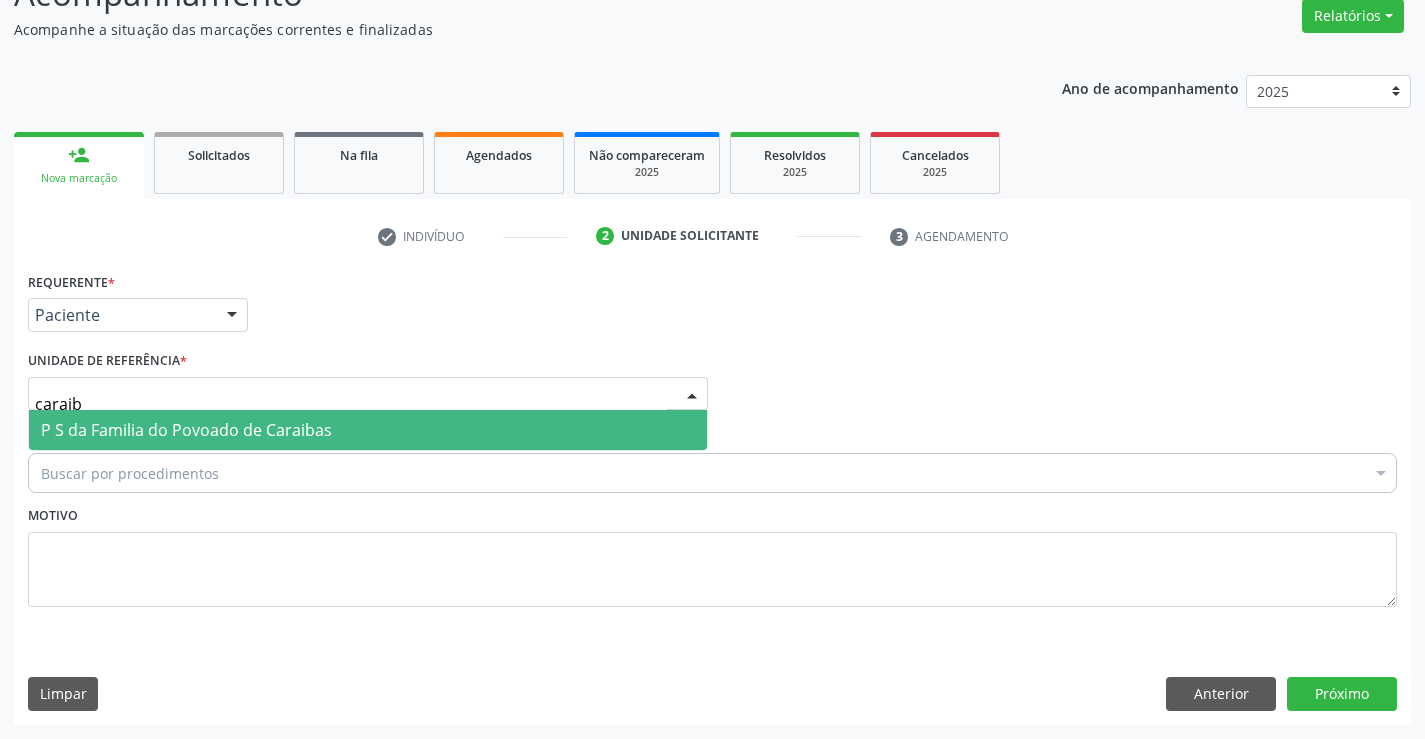 click on "P S da Familia do Povoado de Caraibas" at bounding box center (186, 430) 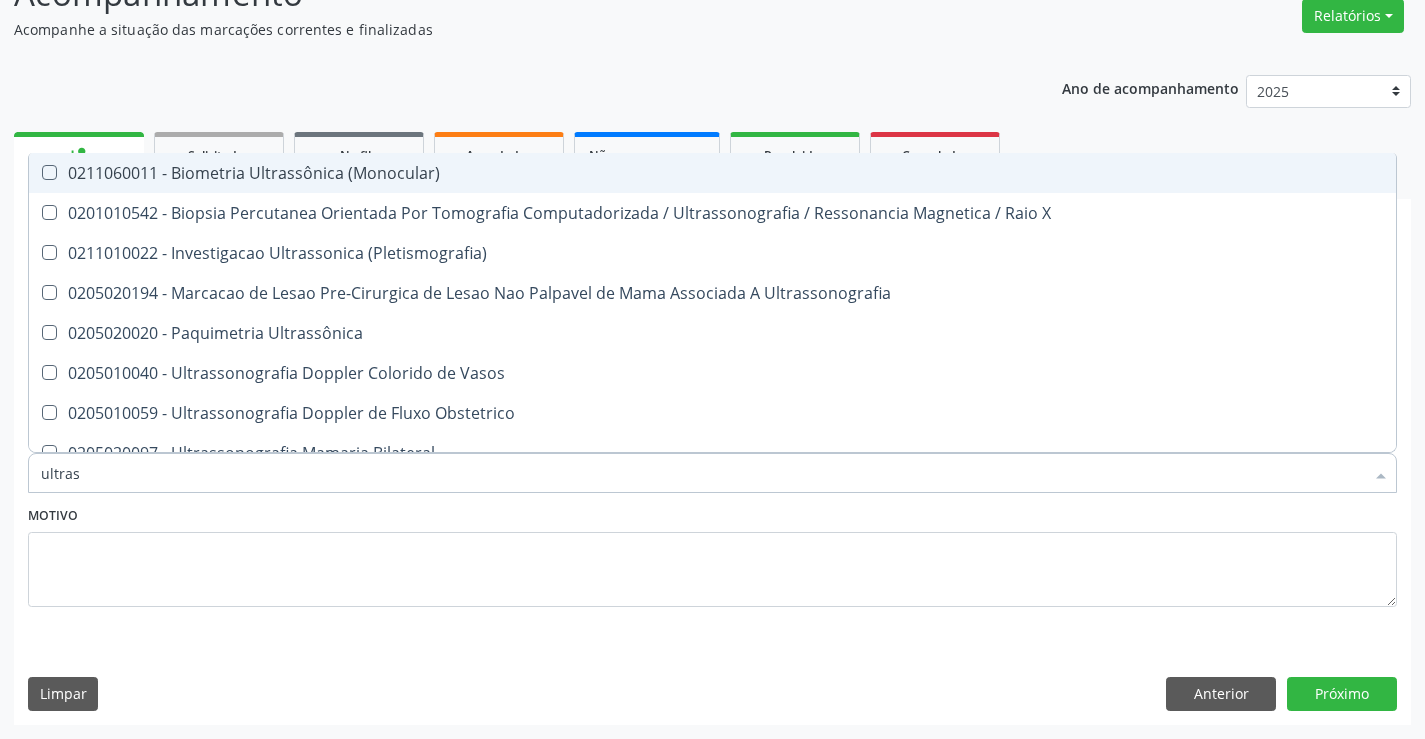type on "ultrass" 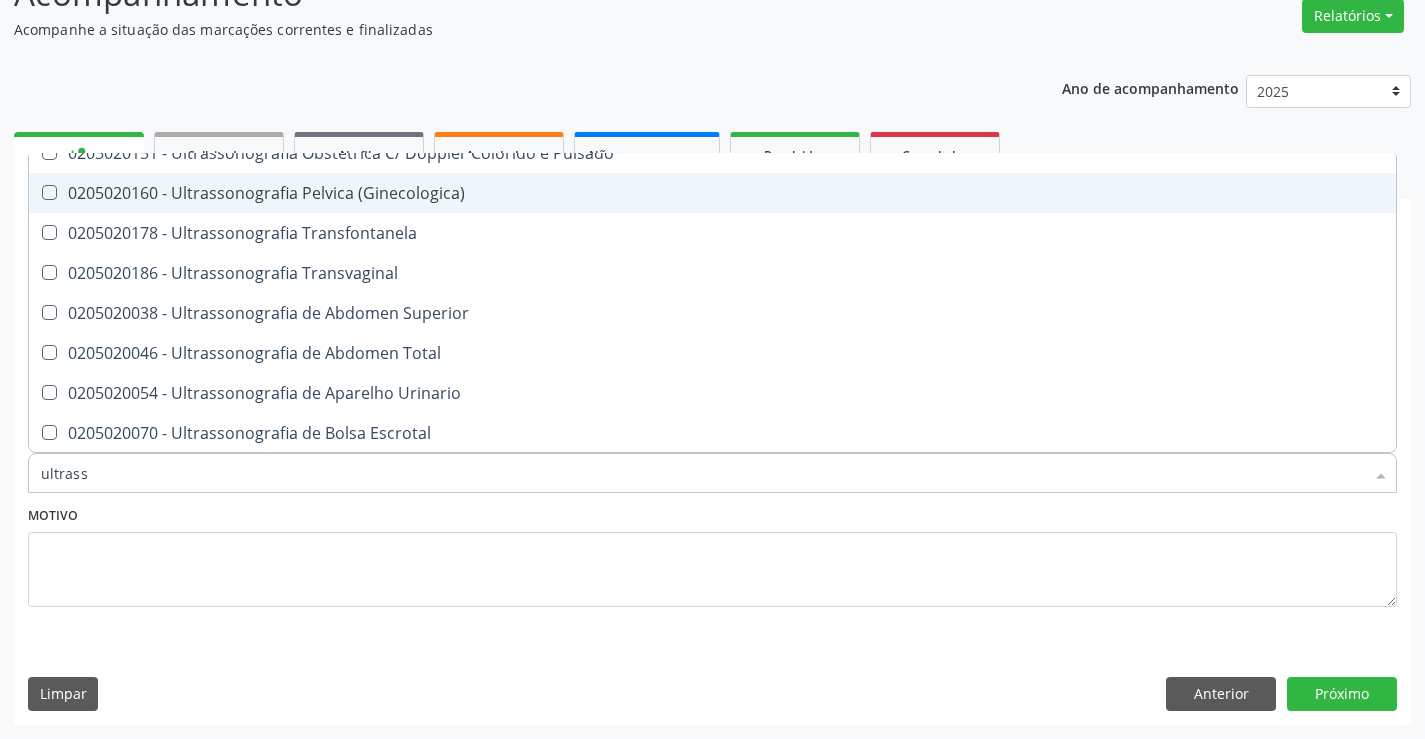 scroll, scrollTop: 400, scrollLeft: 0, axis: vertical 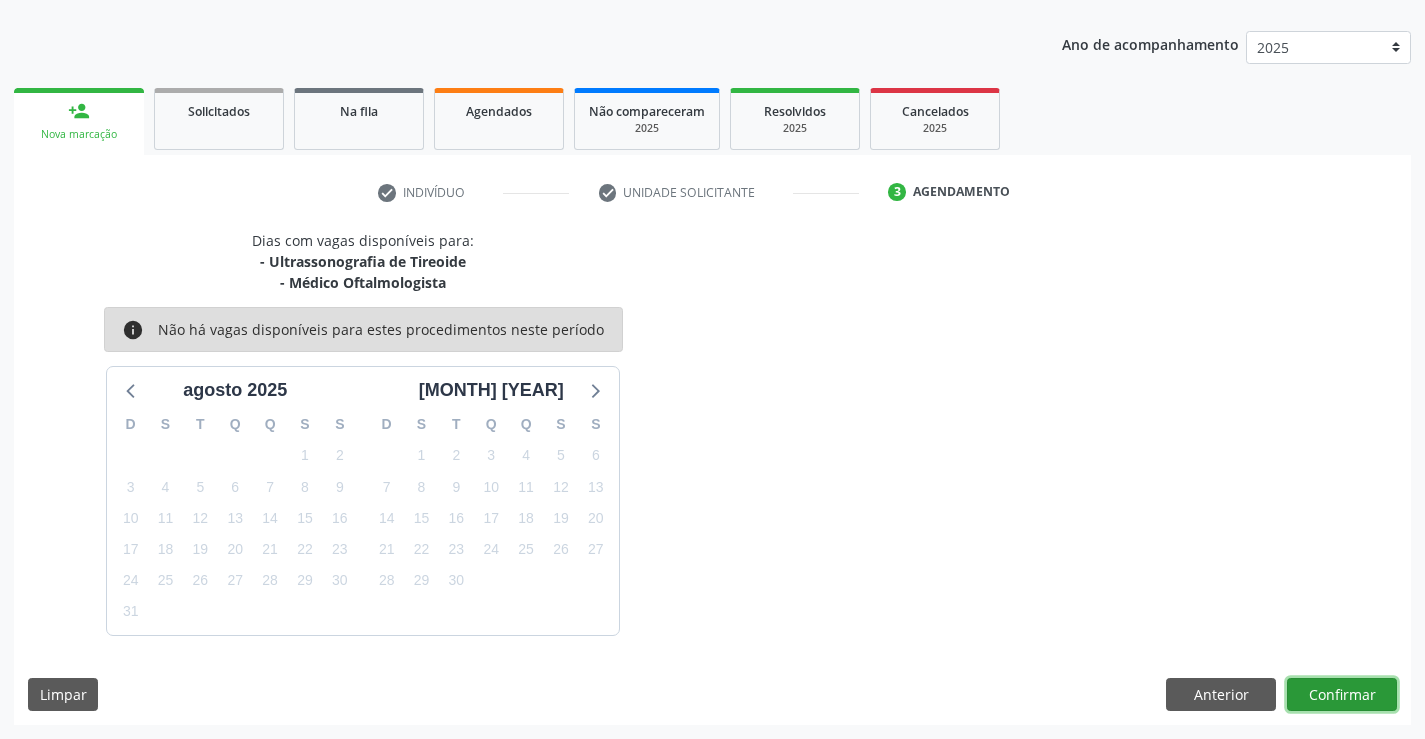 click on "Confirmar" at bounding box center (1342, 695) 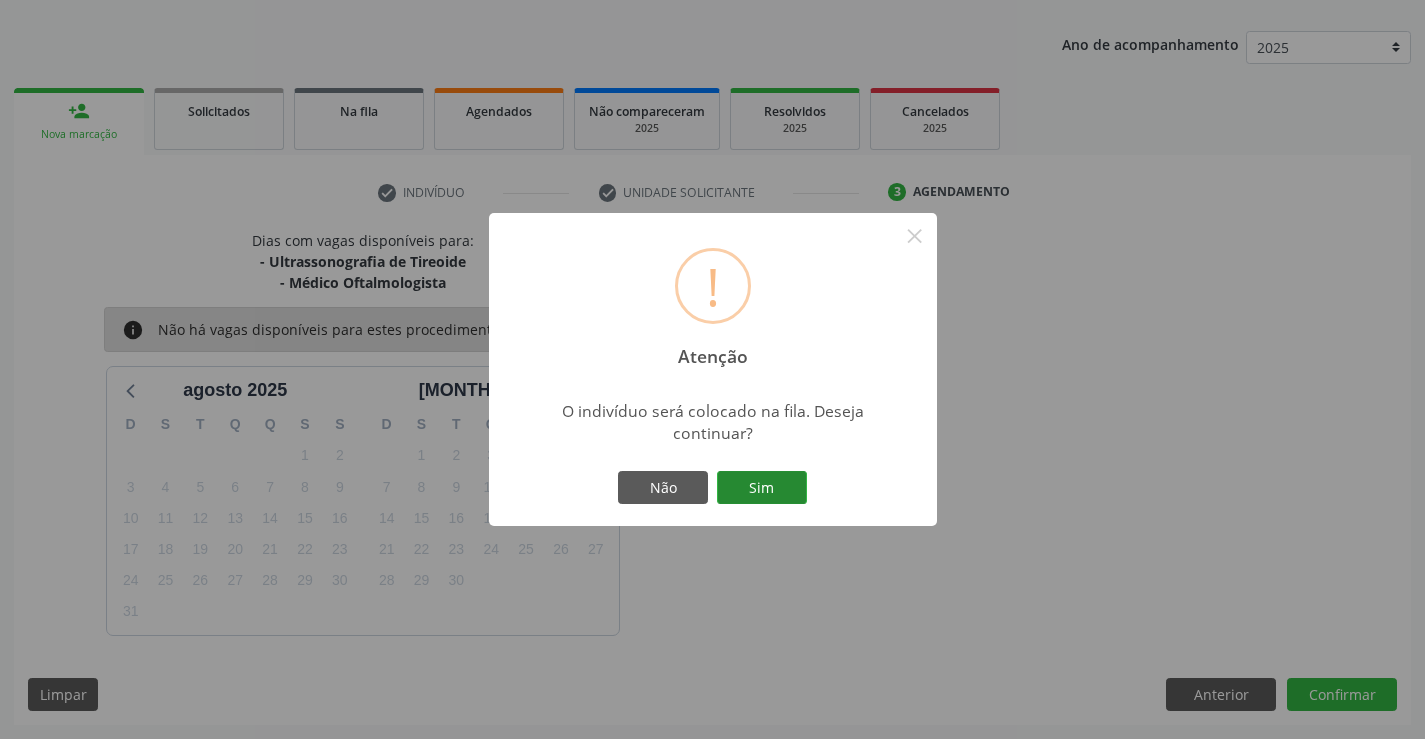 click on "Sim" at bounding box center [762, 488] 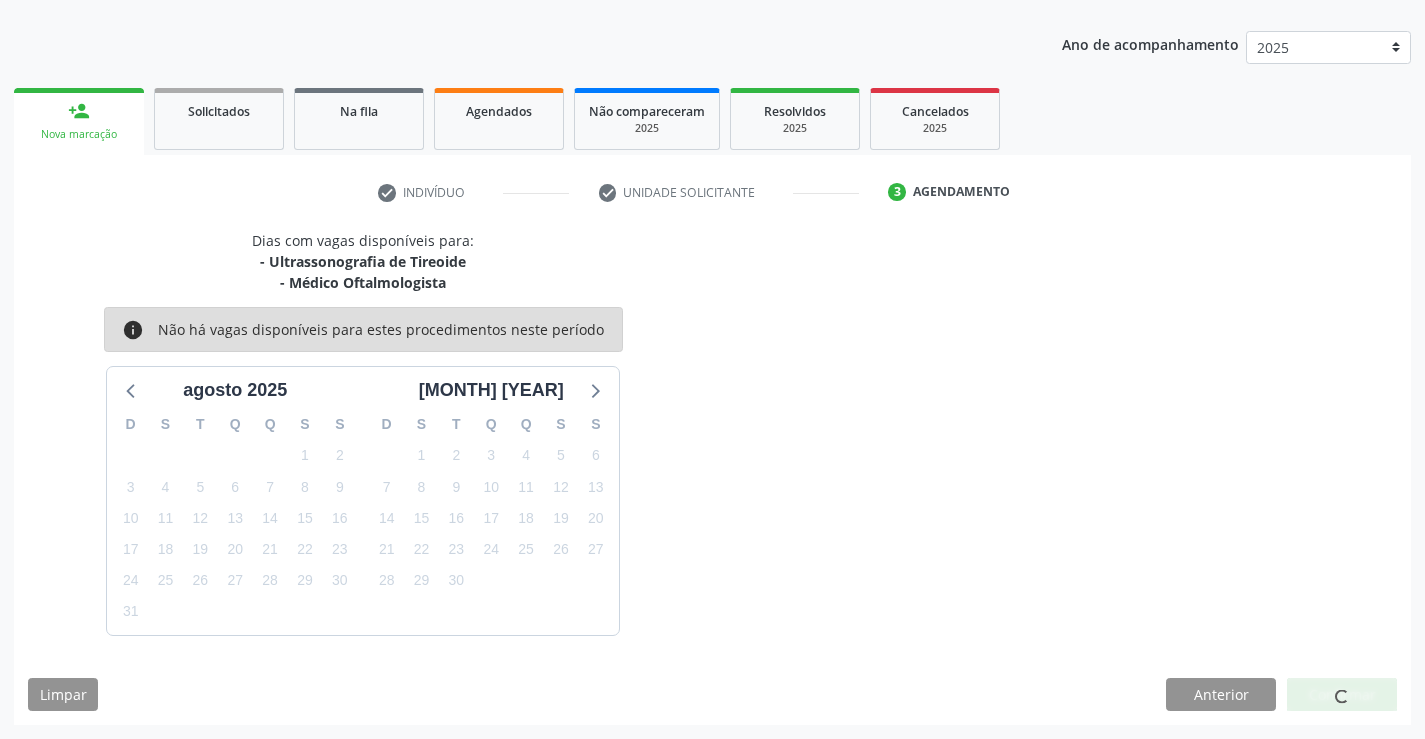 scroll, scrollTop: 0, scrollLeft: 0, axis: both 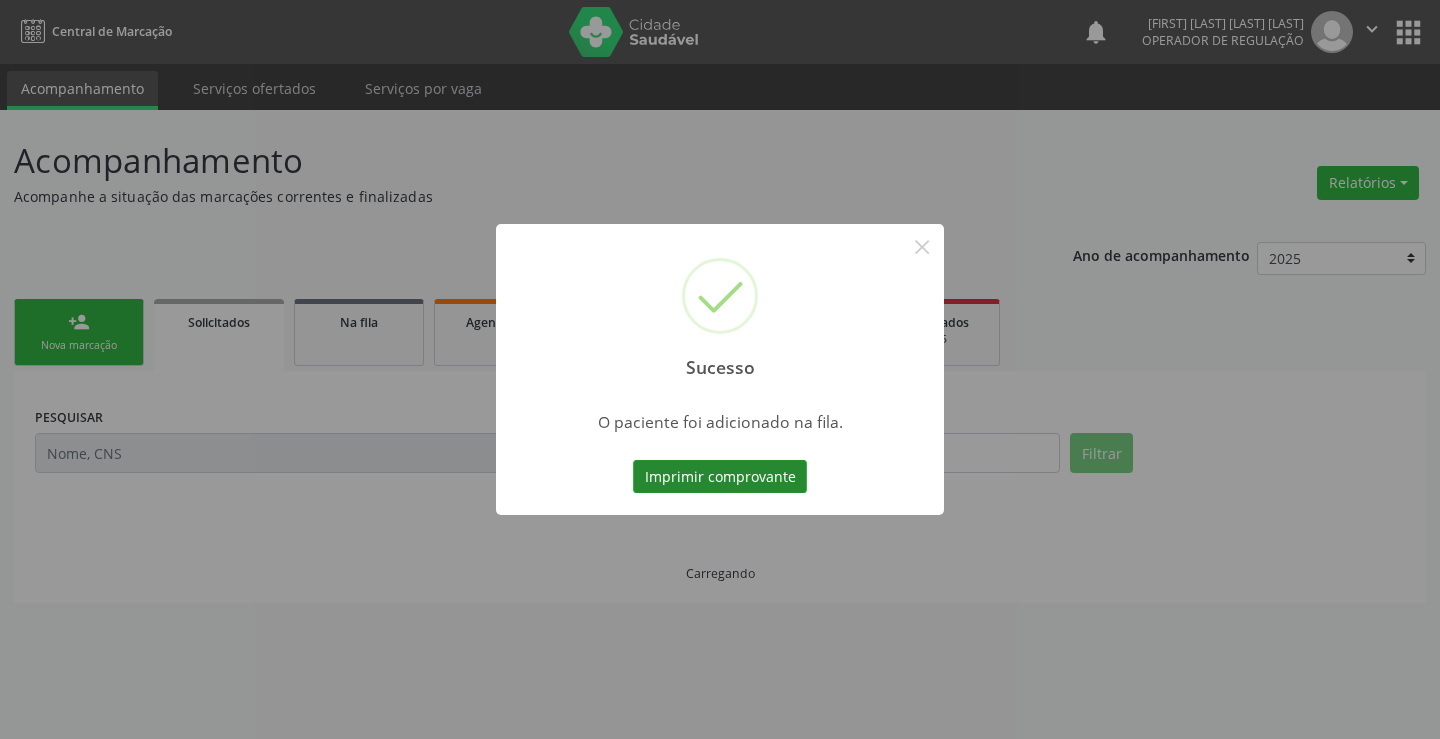 click on "Imprimir comprovante" at bounding box center (720, 477) 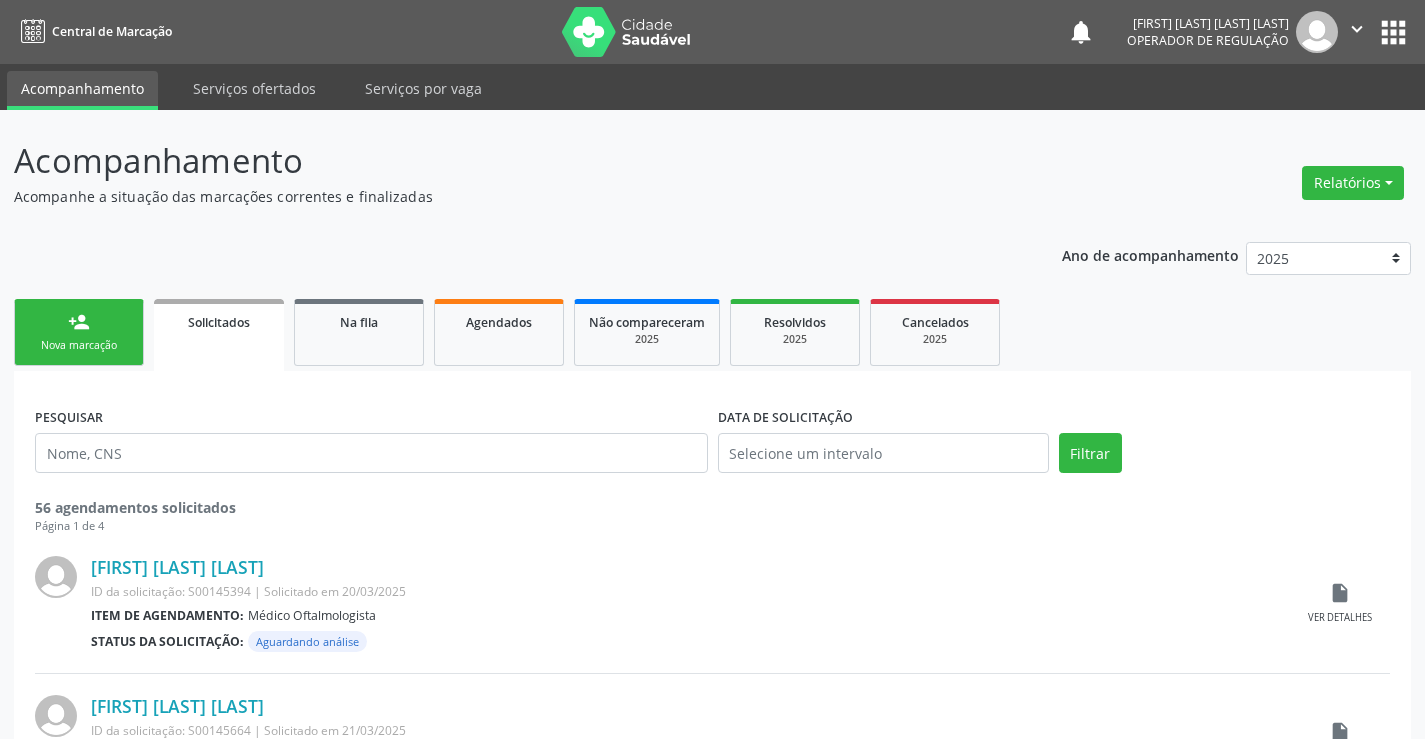click on "person_add
Nova marcação" at bounding box center [79, 332] 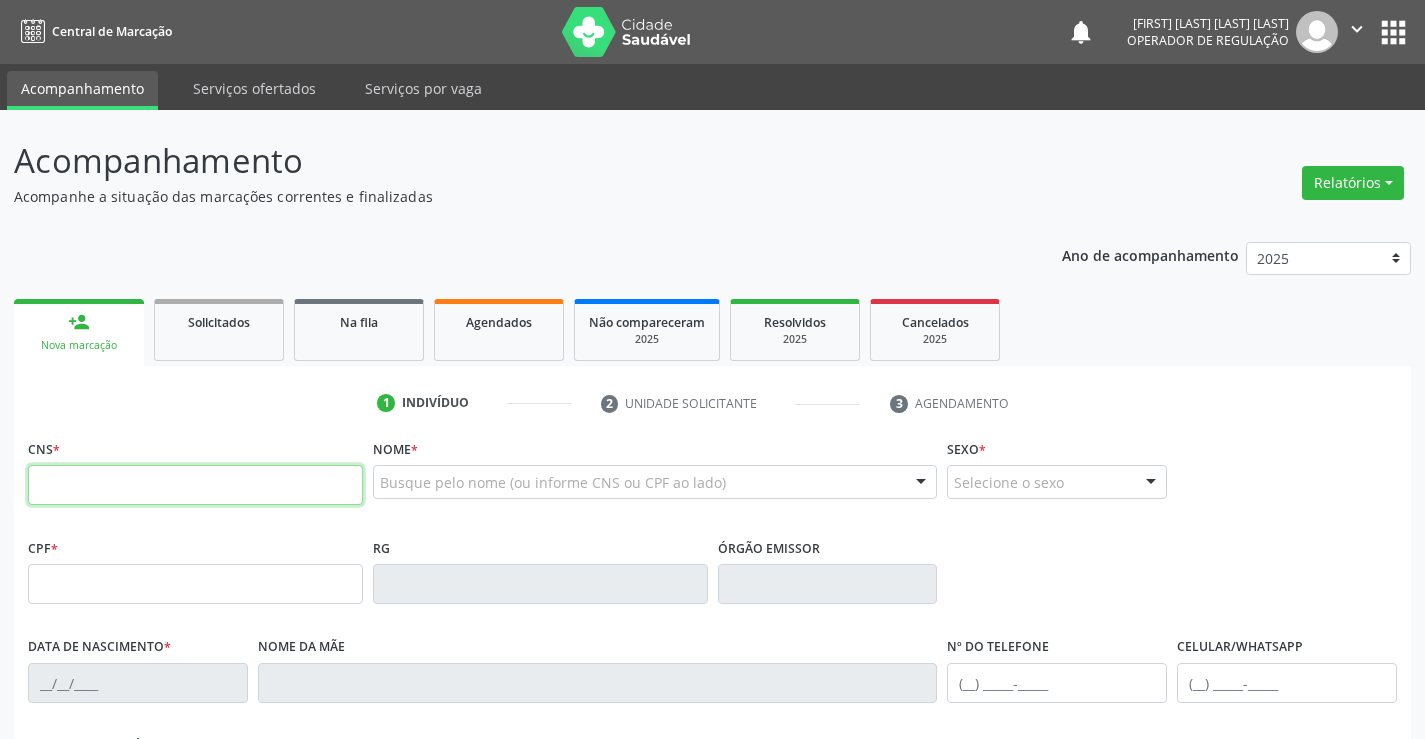 click at bounding box center (195, 485) 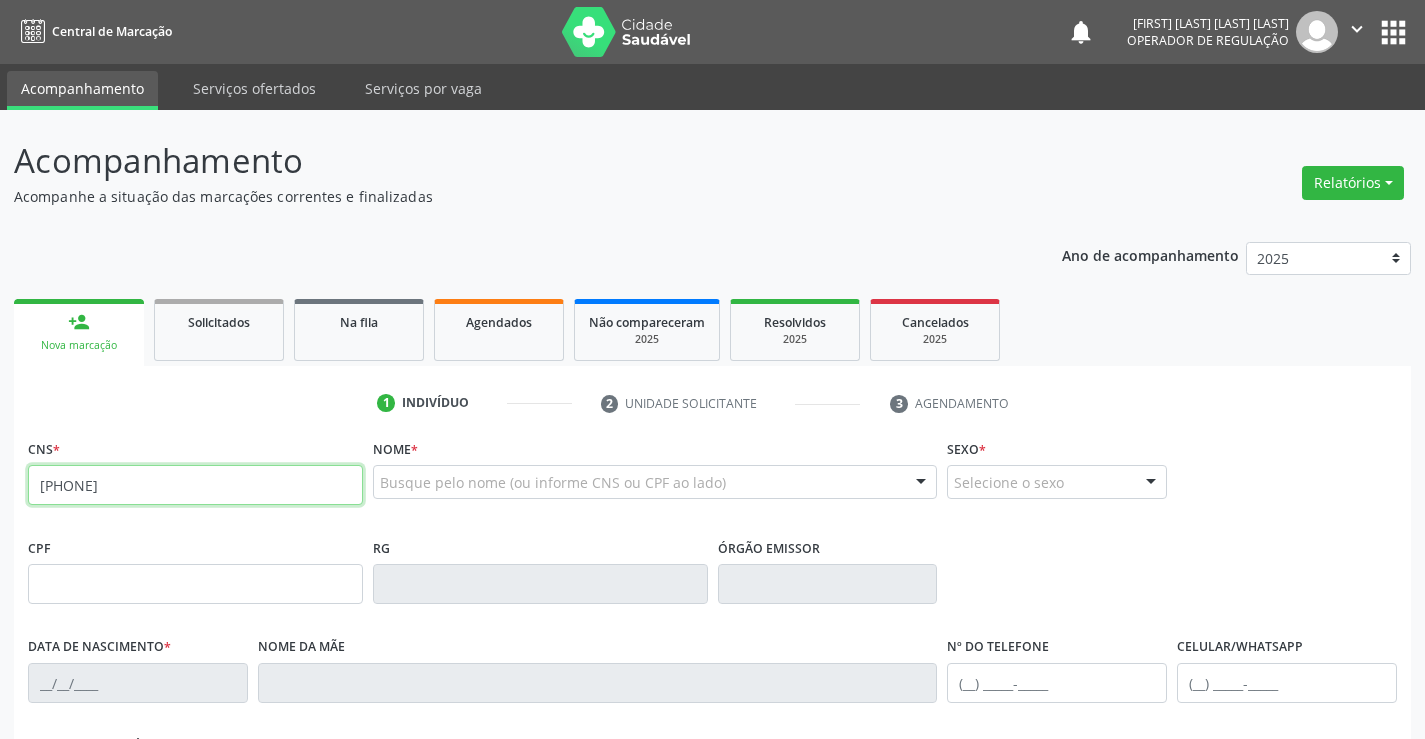 type on "700 0087 5357 3905" 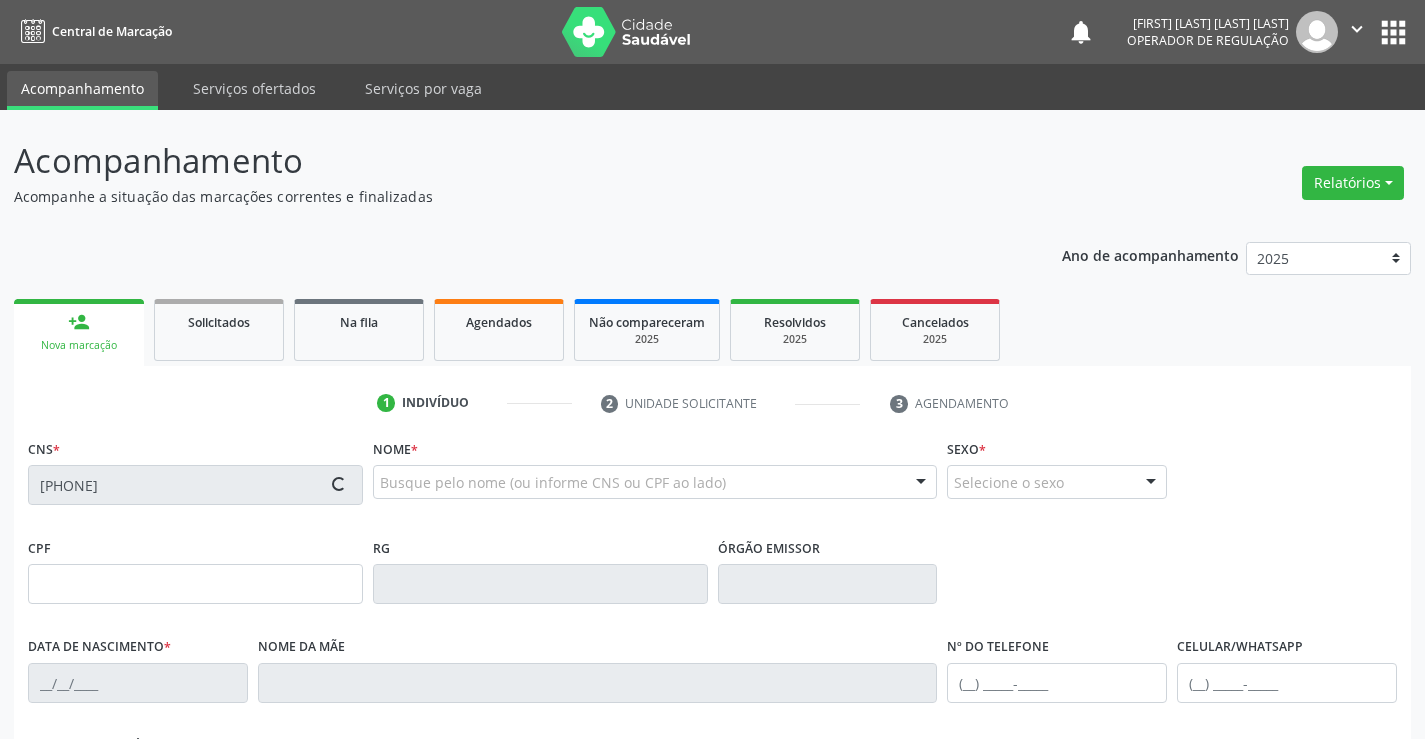 type on "0773243402" 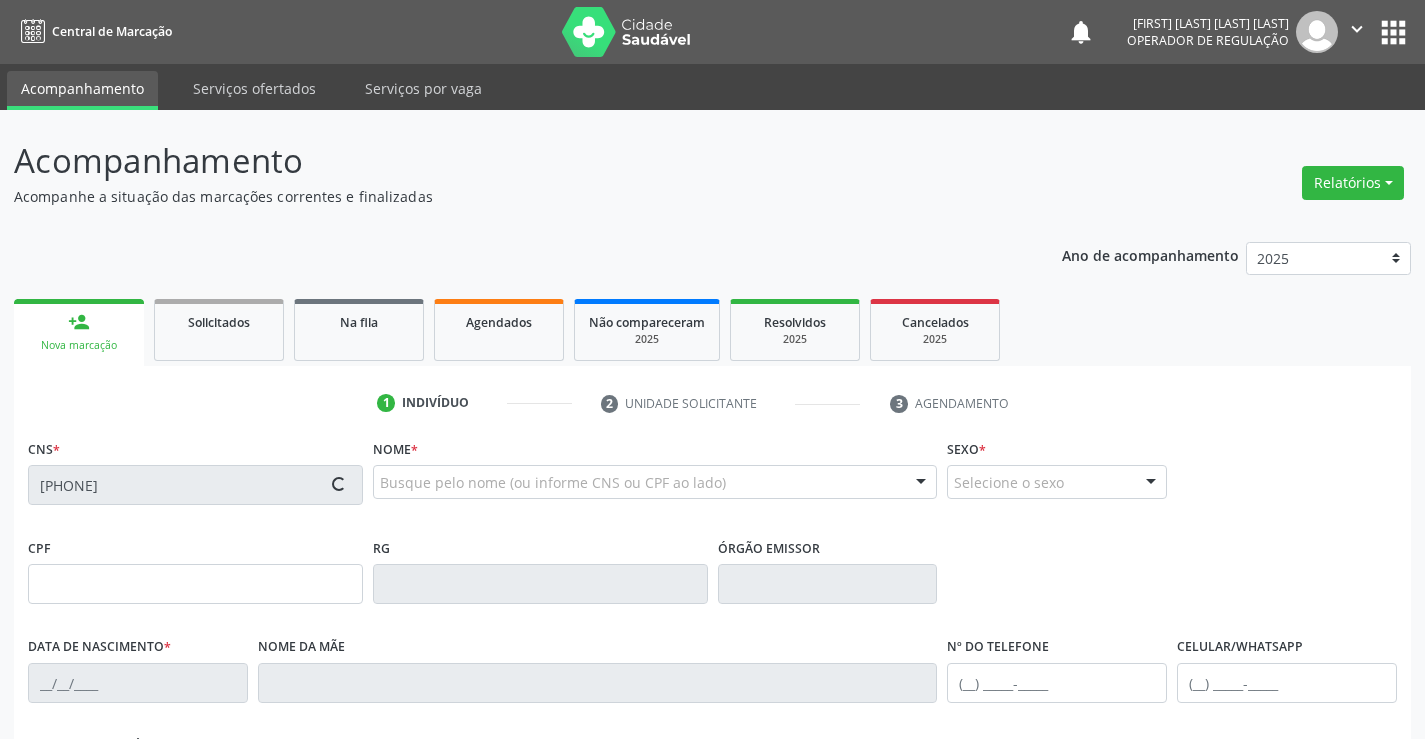 type on "26/08/1975" 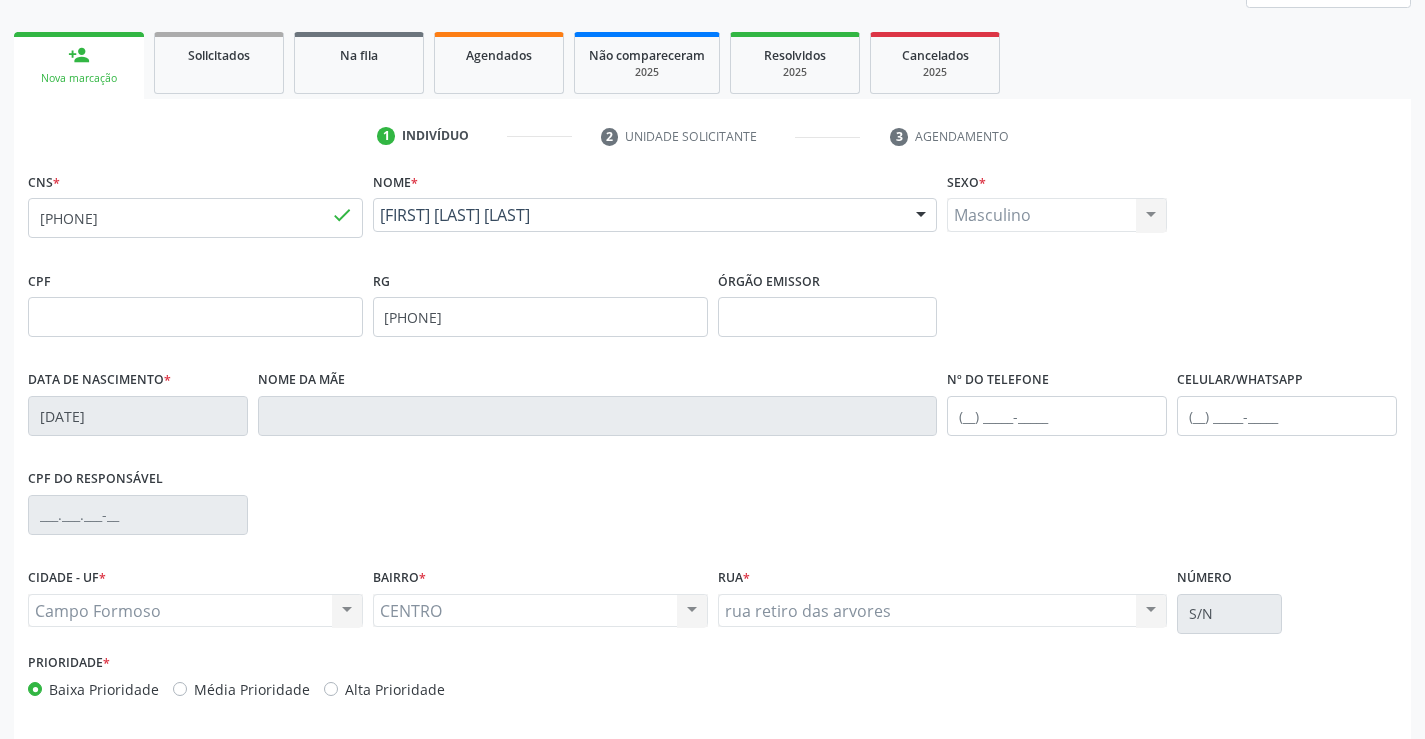 scroll, scrollTop: 345, scrollLeft: 0, axis: vertical 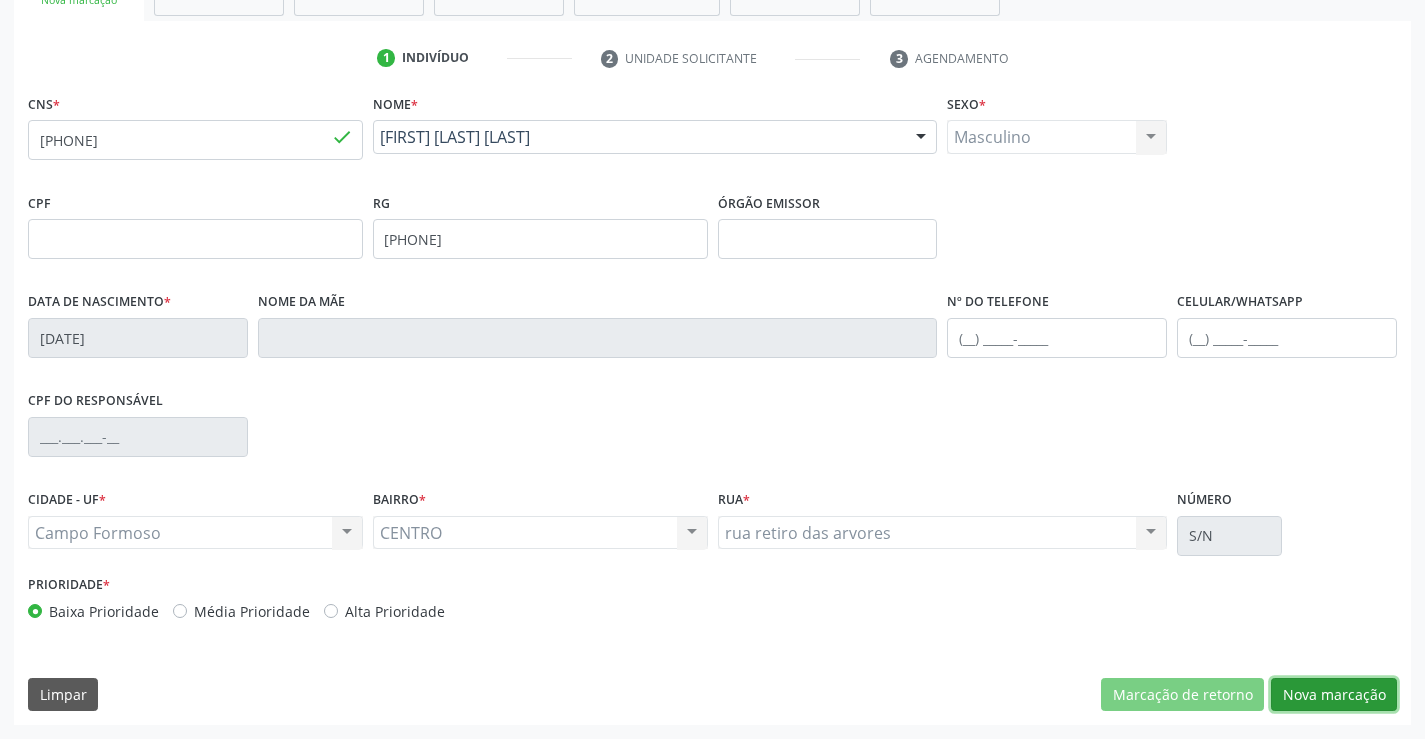 click on "Nova marcação" at bounding box center [1334, 695] 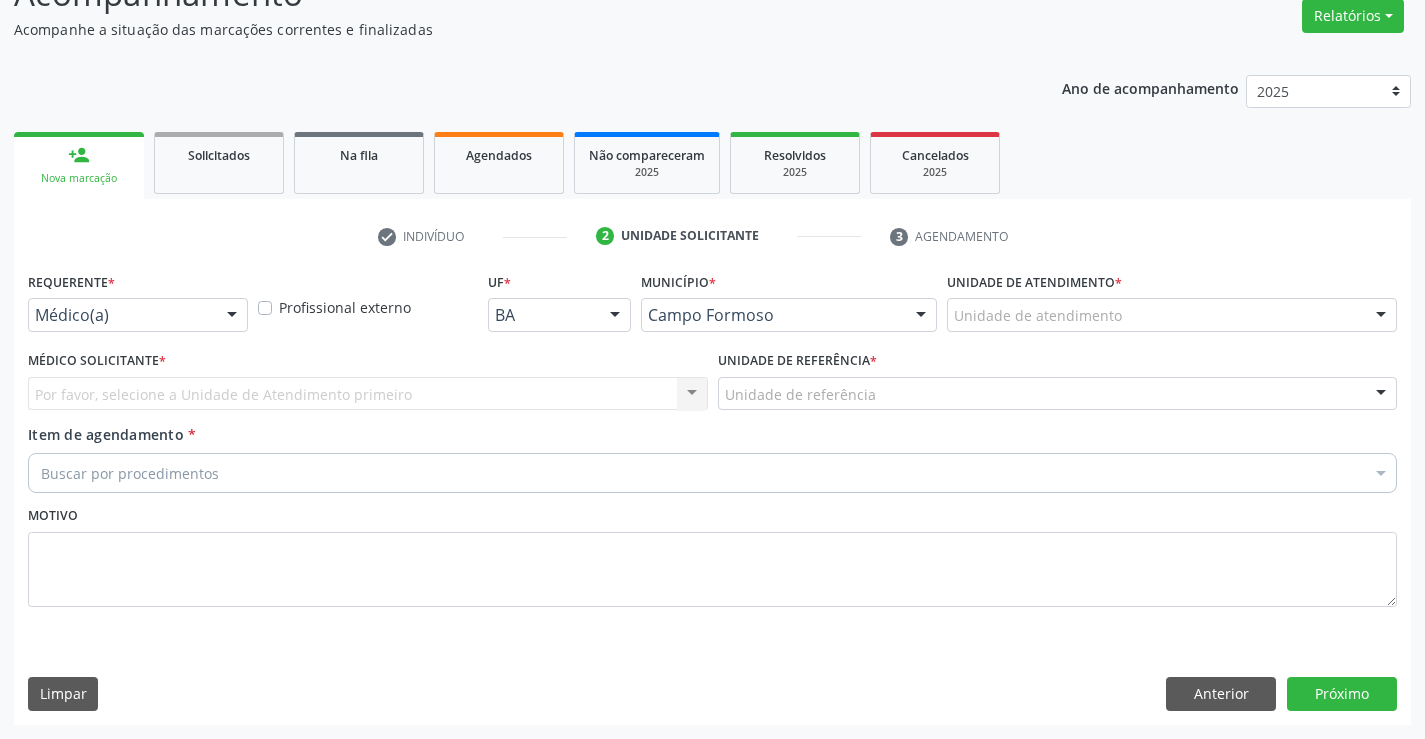 scroll, scrollTop: 167, scrollLeft: 0, axis: vertical 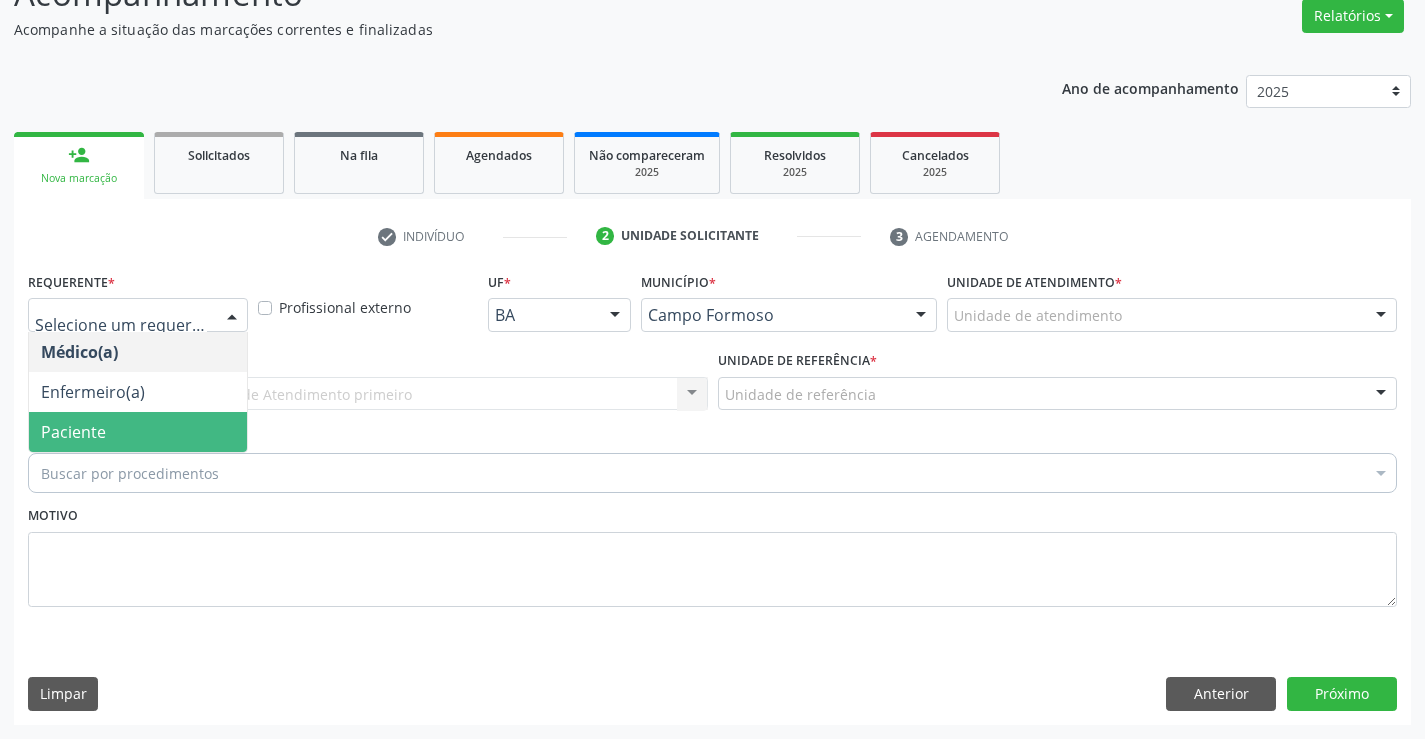 click on "Paciente" at bounding box center [73, 432] 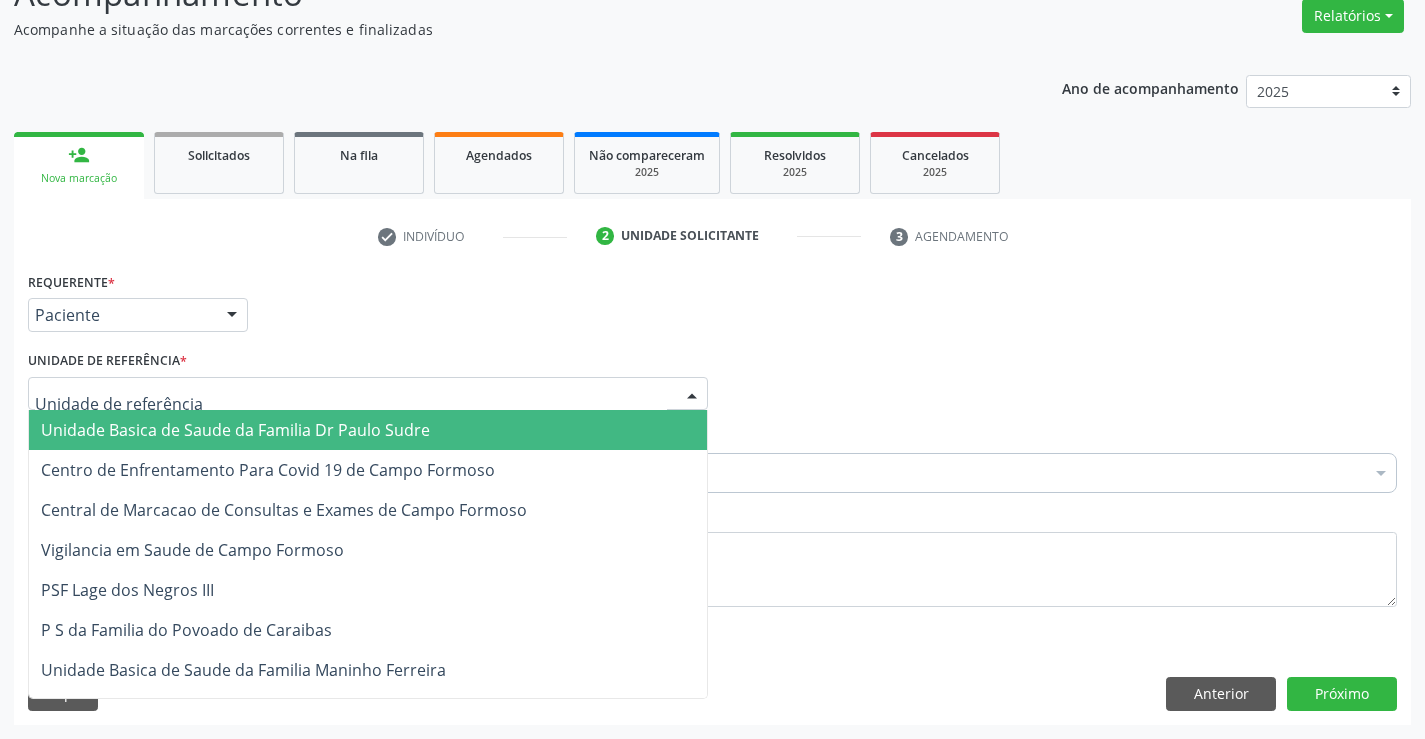 click at bounding box center [368, 394] 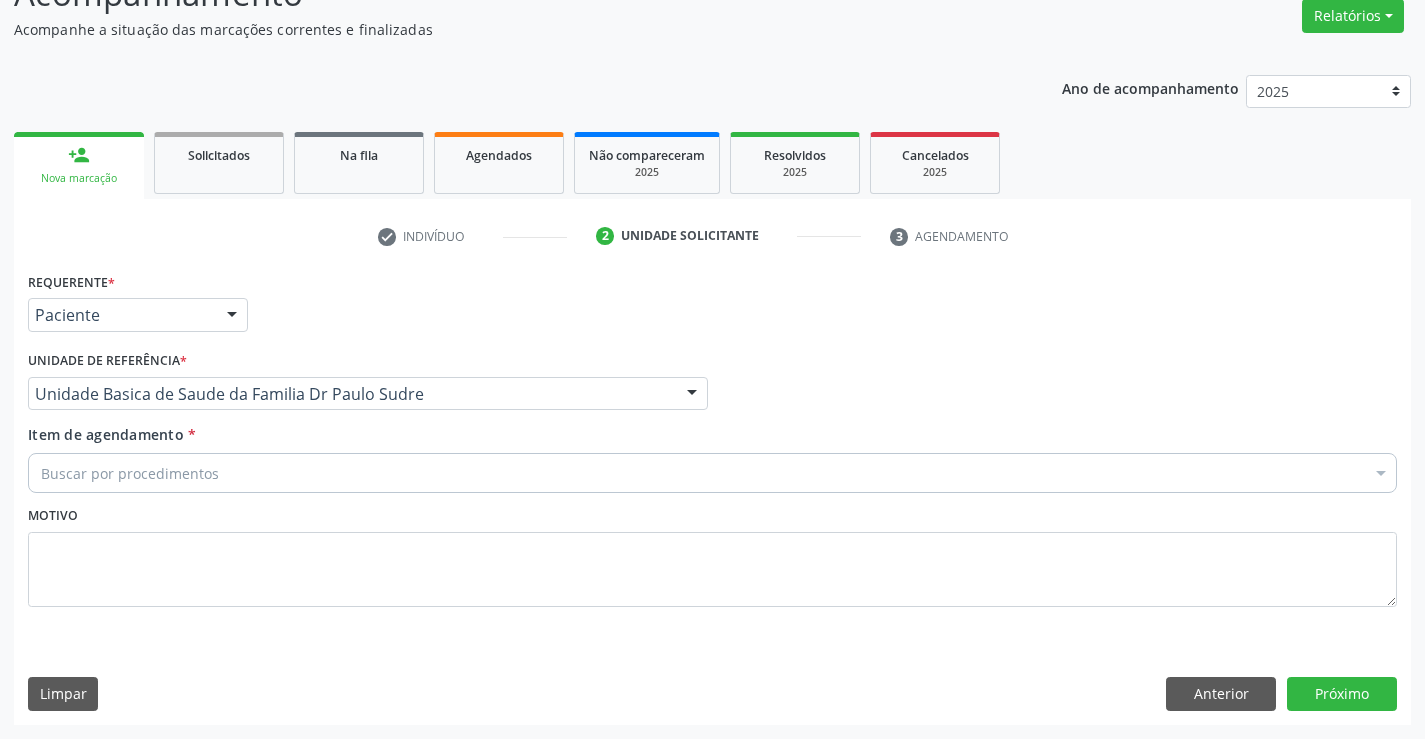 click on "Buscar por procedimentos" at bounding box center (712, 473) 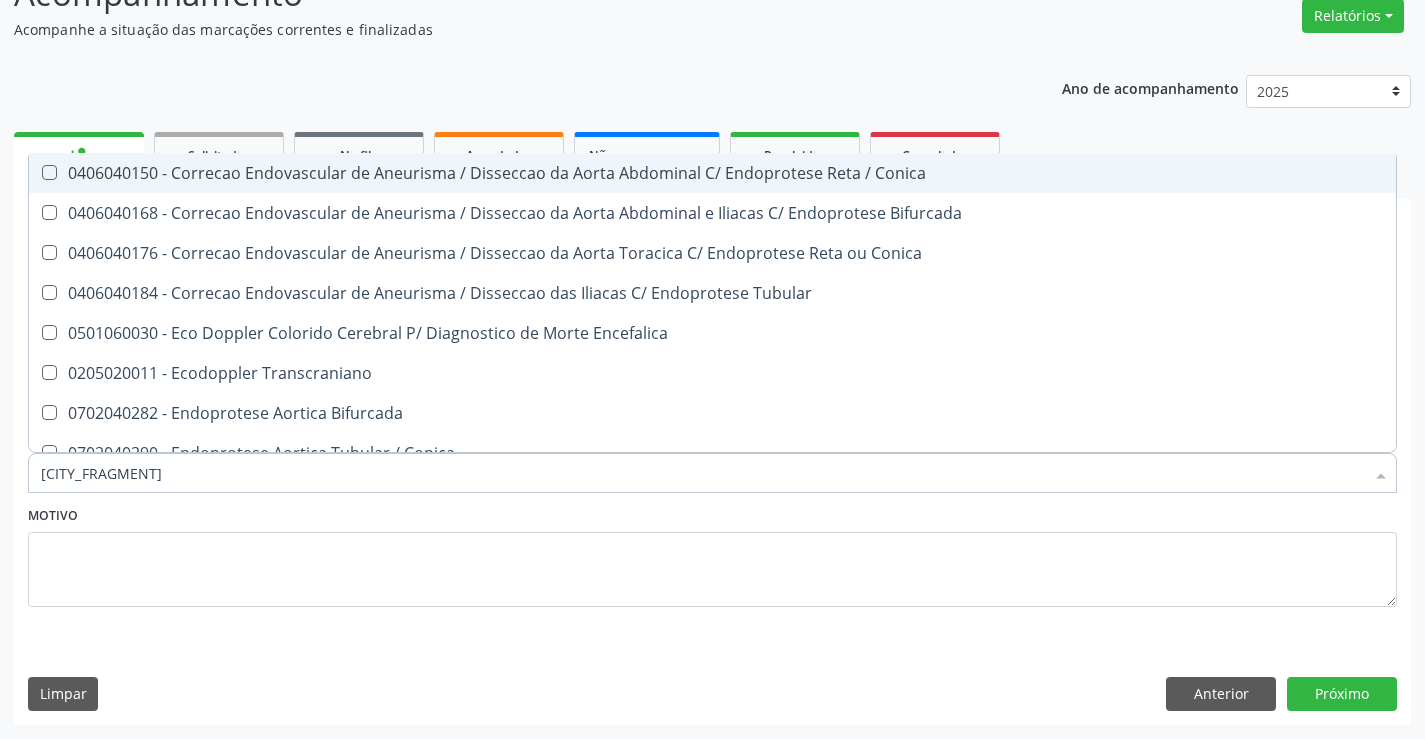 type on "dopp" 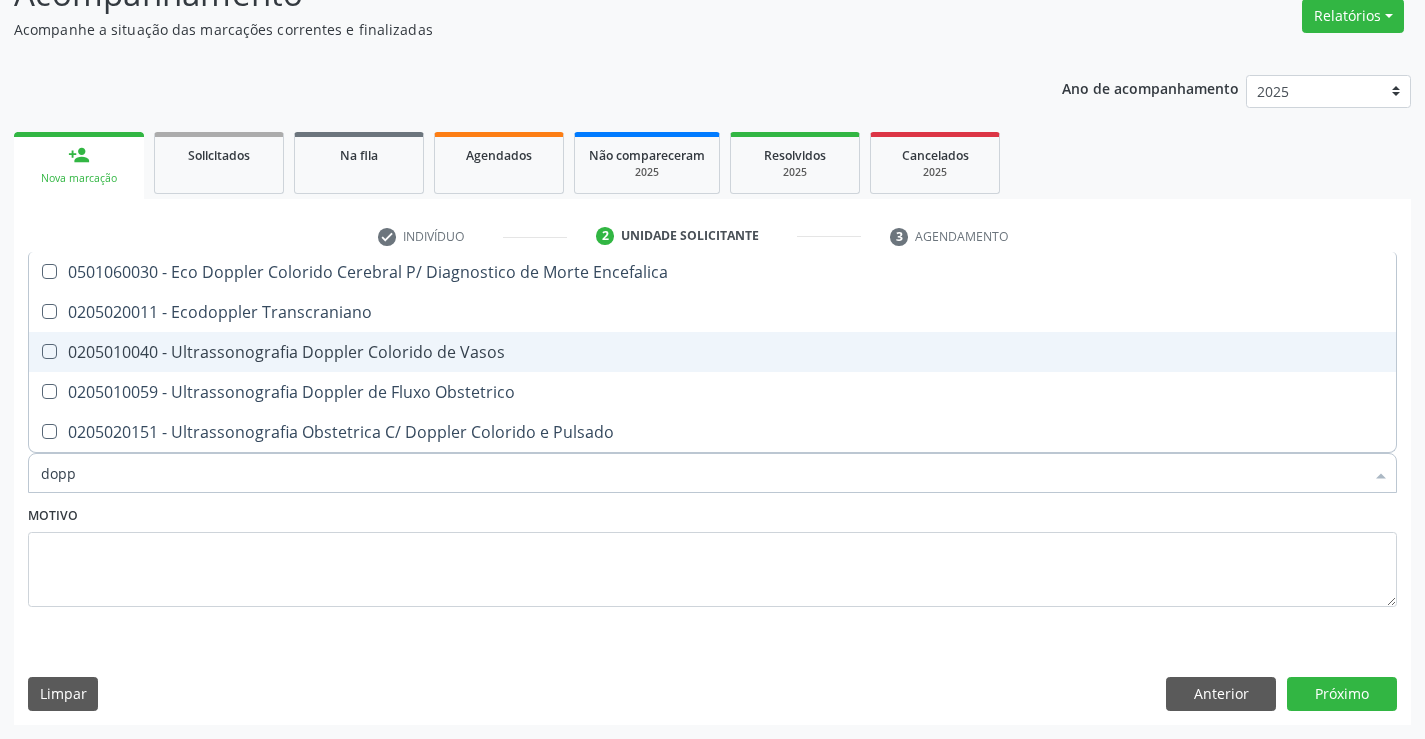 click on "0205010040 - Ultrassonografia Doppler Colorido de Vasos" at bounding box center [712, 352] 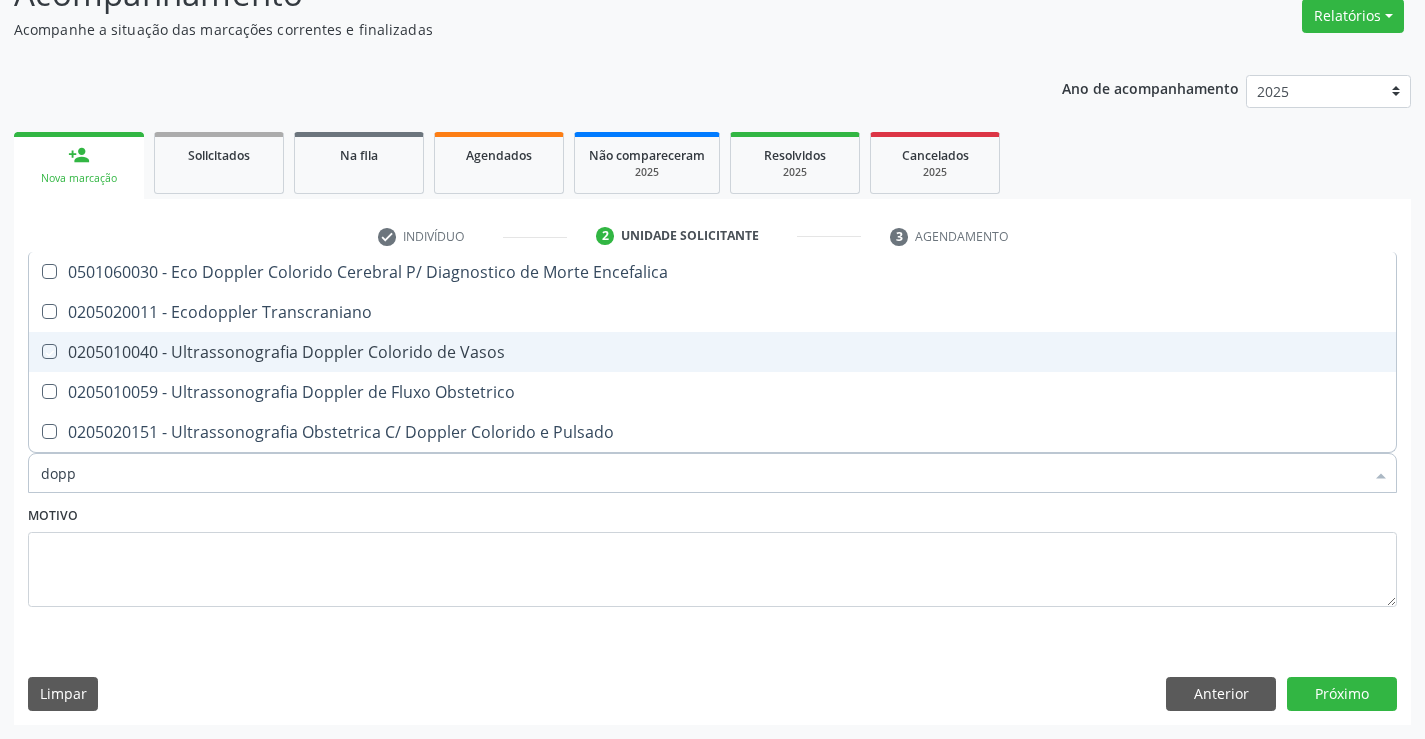 checkbox on "true" 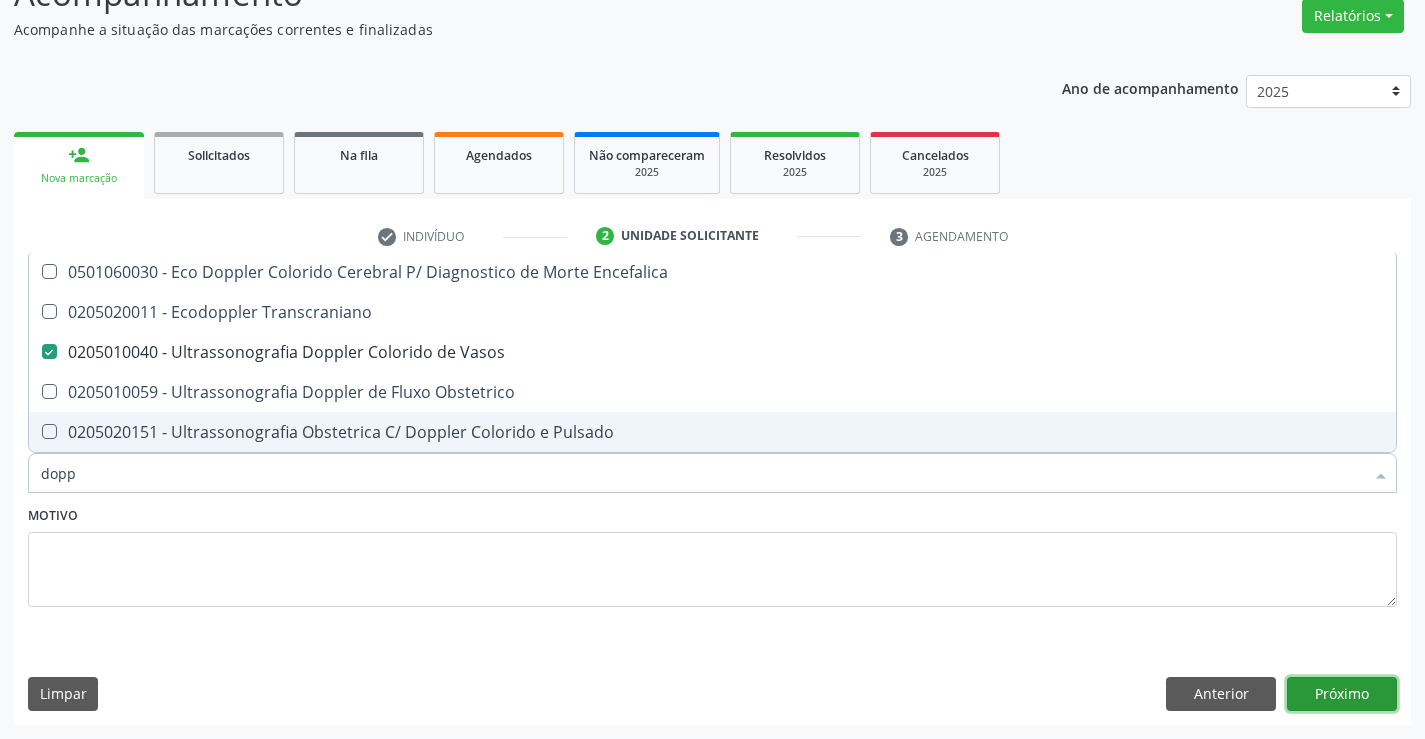 click on "Próximo" at bounding box center (1342, 694) 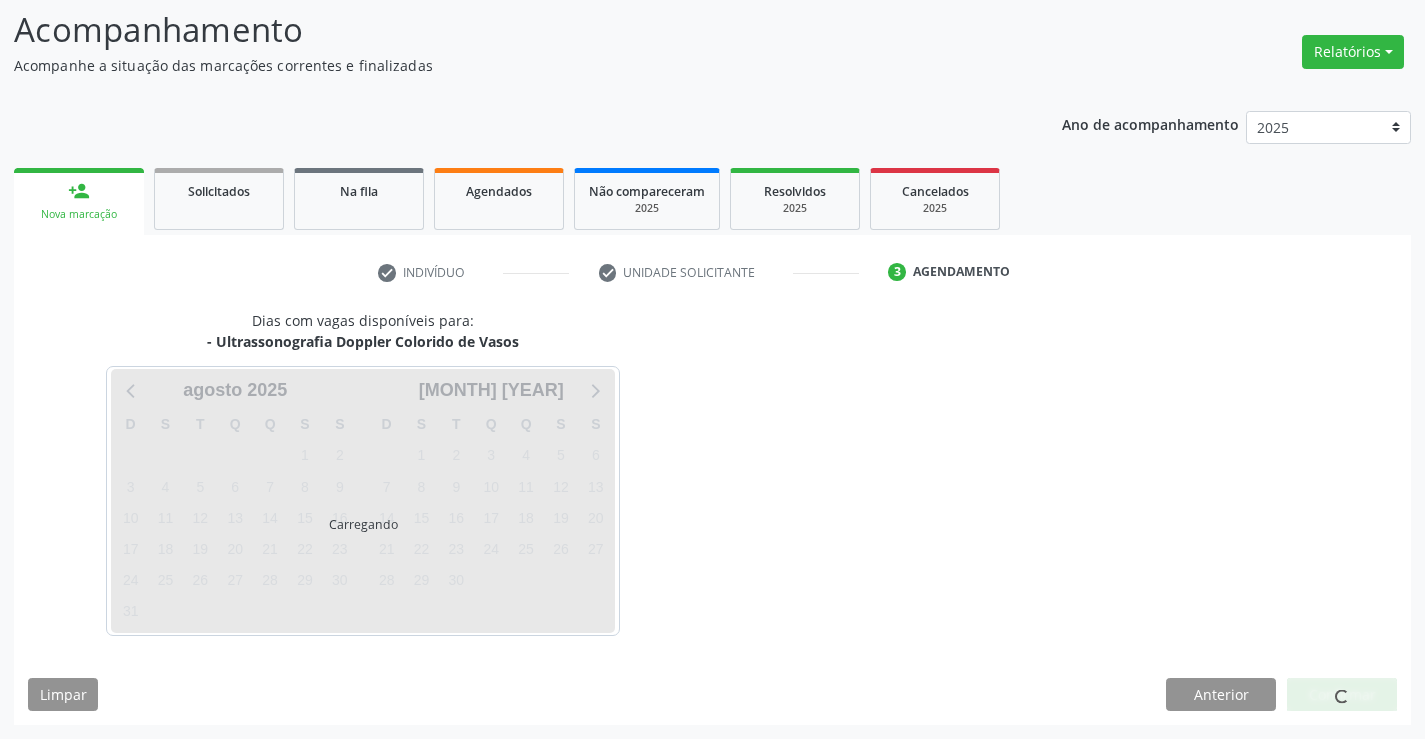 scroll, scrollTop: 167, scrollLeft: 0, axis: vertical 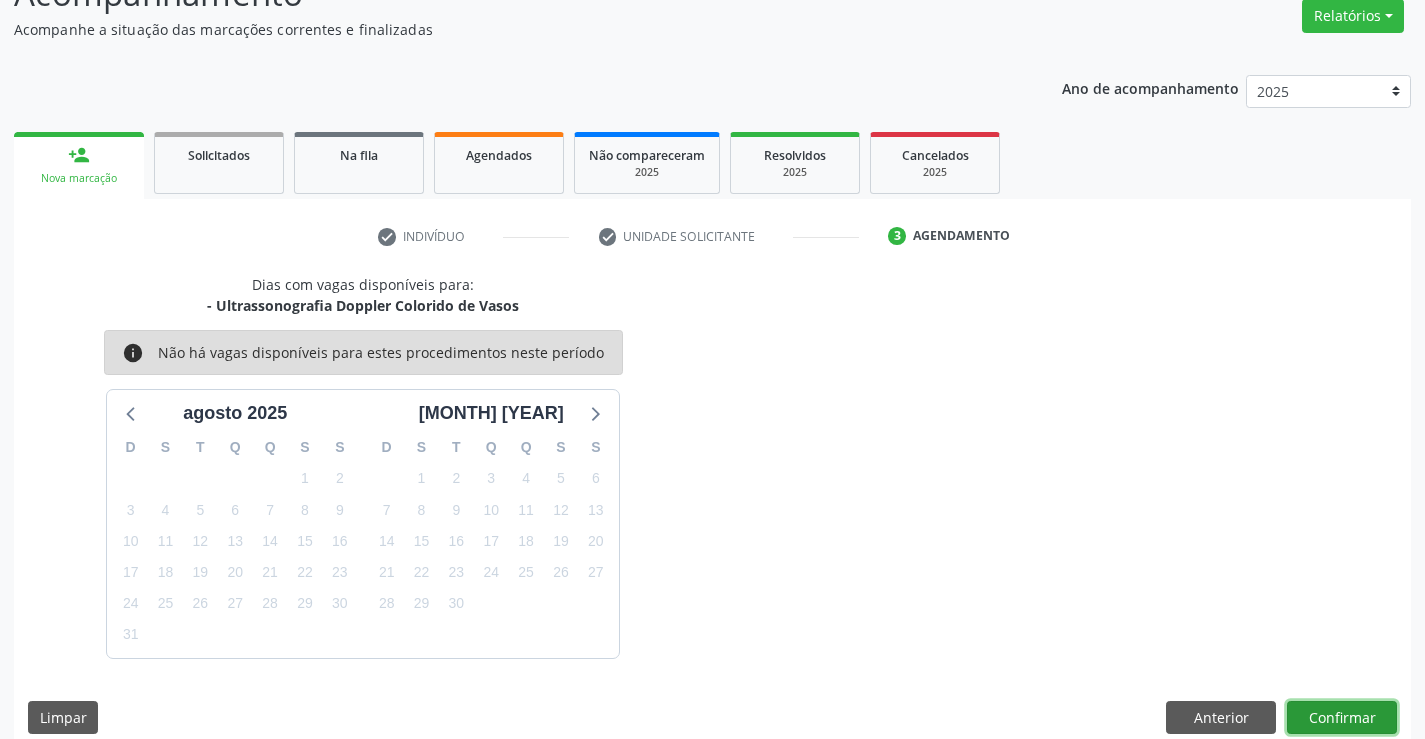 click on "Confirmar" at bounding box center [1342, 718] 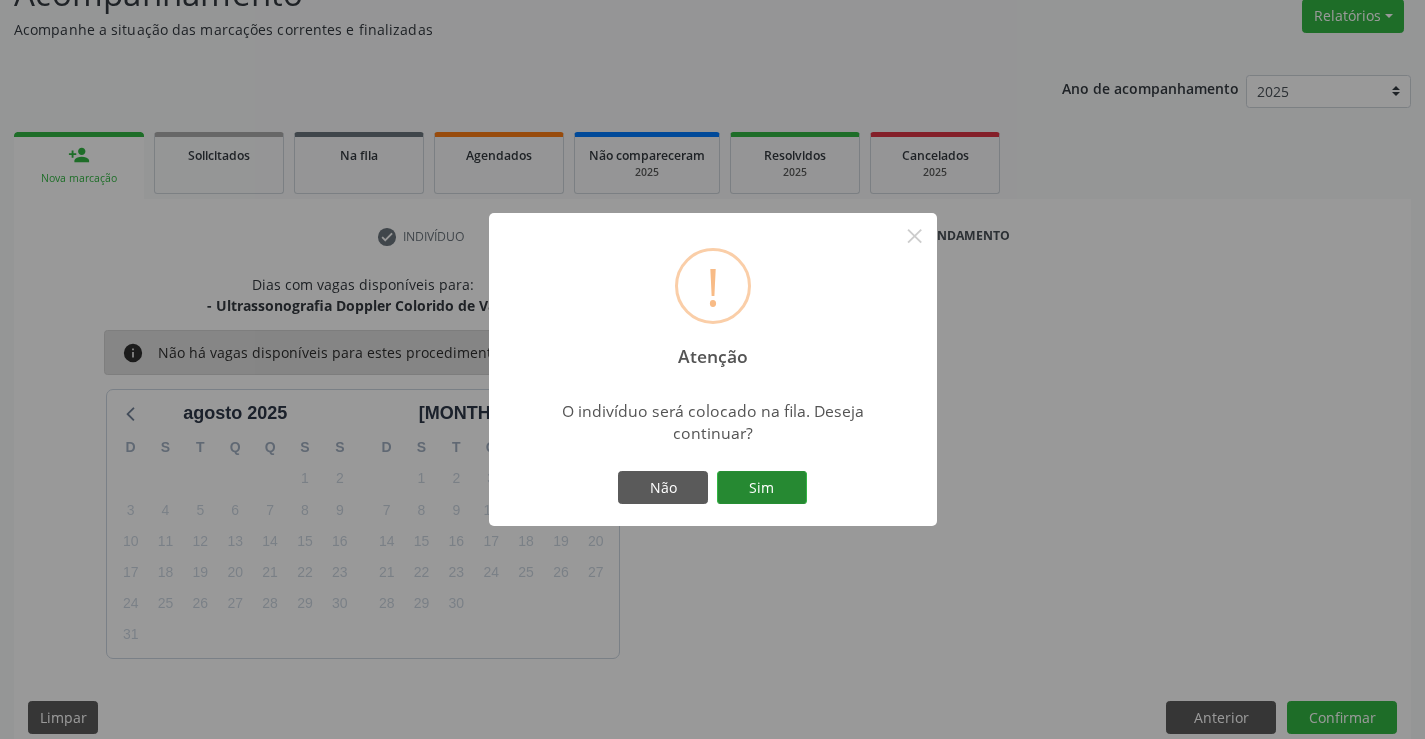 click on "Sim" at bounding box center (762, 488) 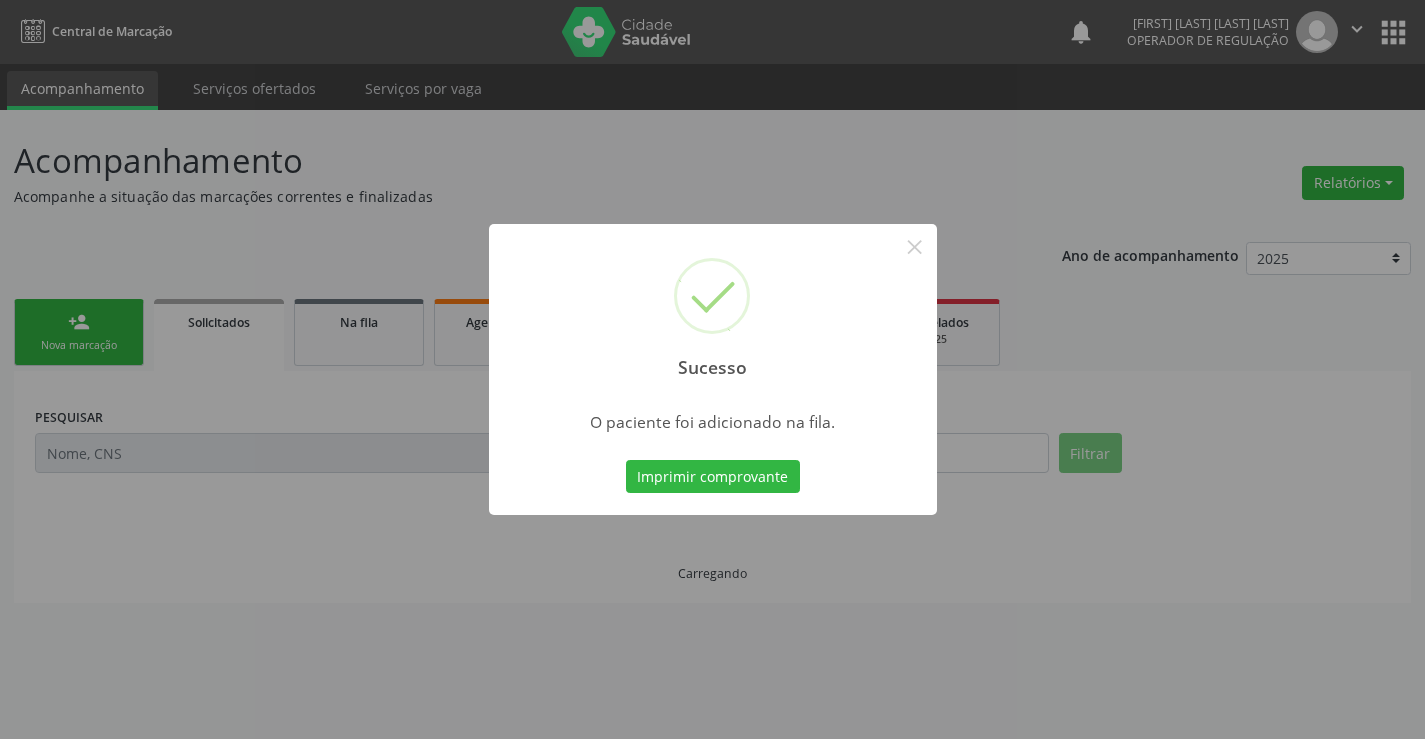scroll, scrollTop: 0, scrollLeft: 0, axis: both 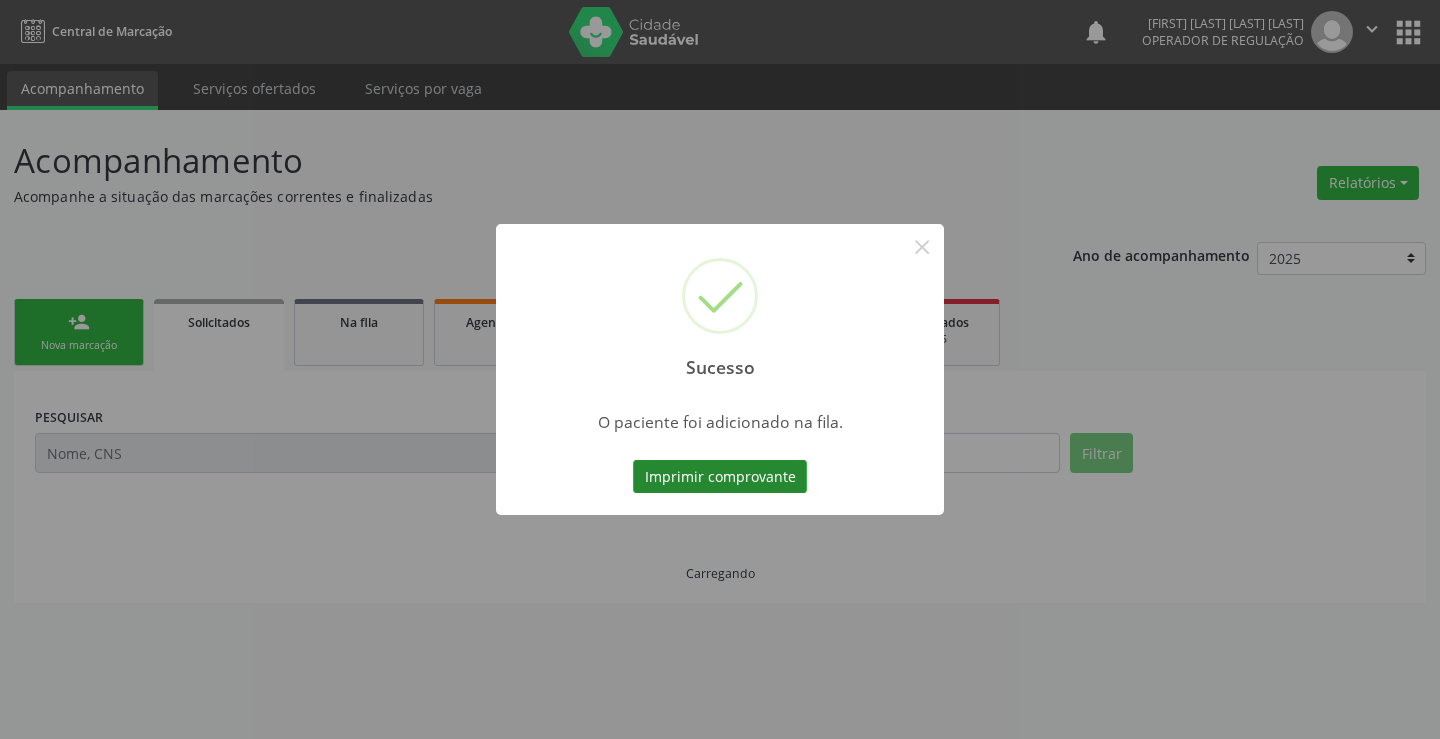 click on "Imprimir comprovante" at bounding box center (720, 477) 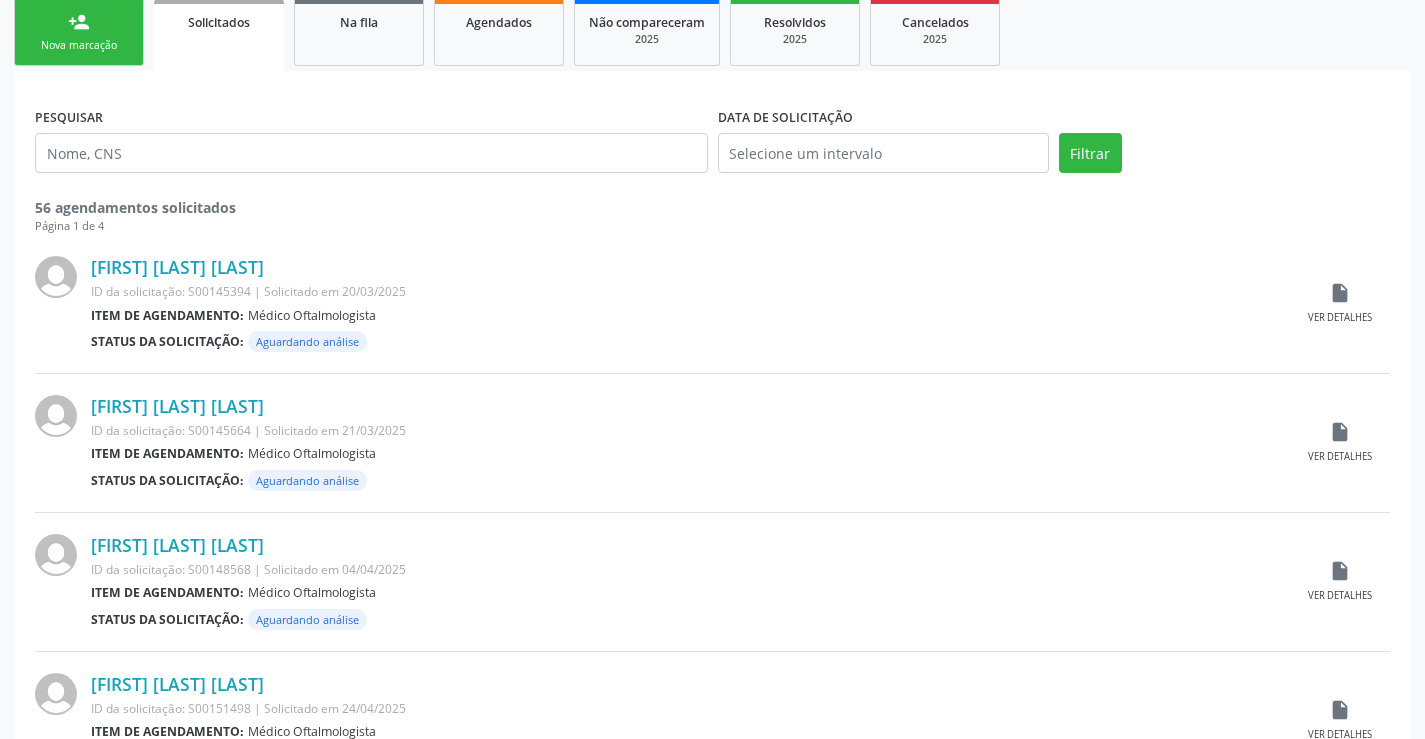 scroll, scrollTop: 0, scrollLeft: 0, axis: both 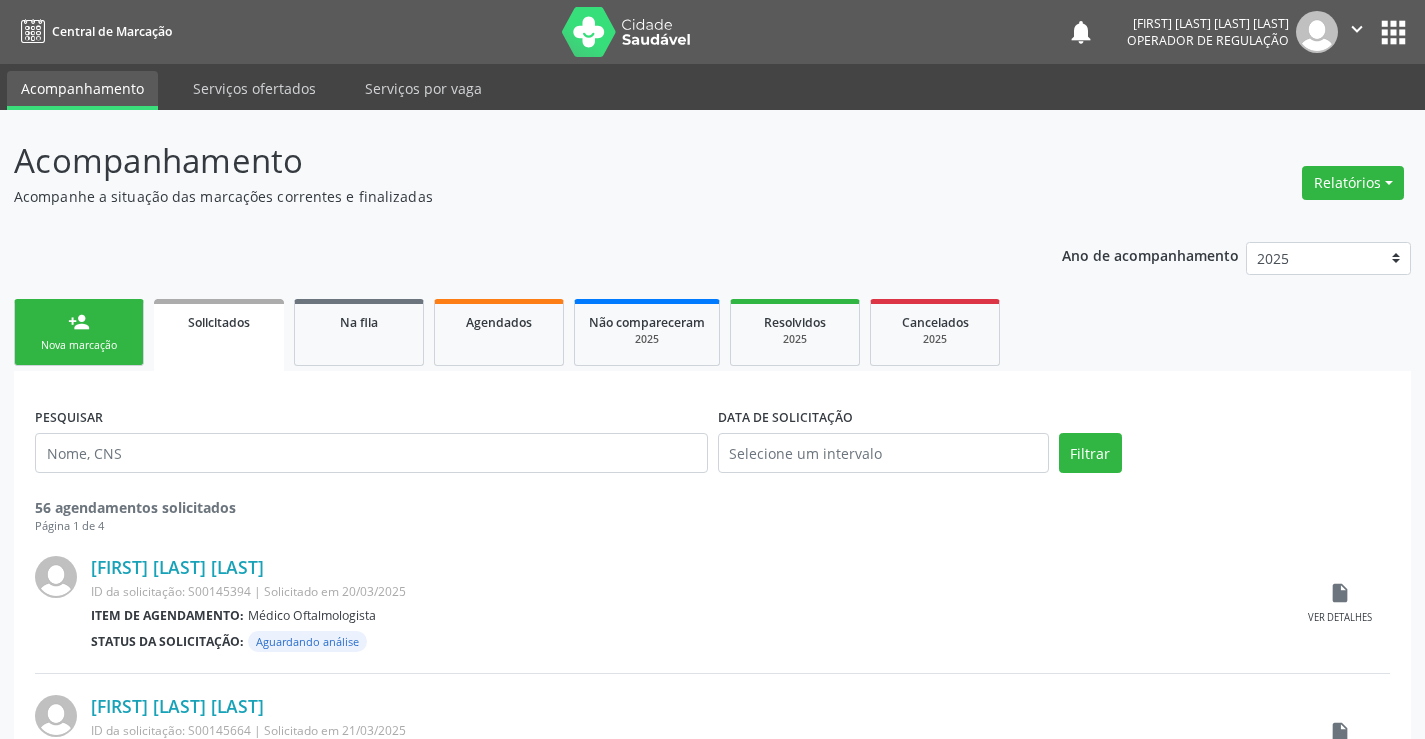 click on "person_add
Nova marcação" at bounding box center [79, 332] 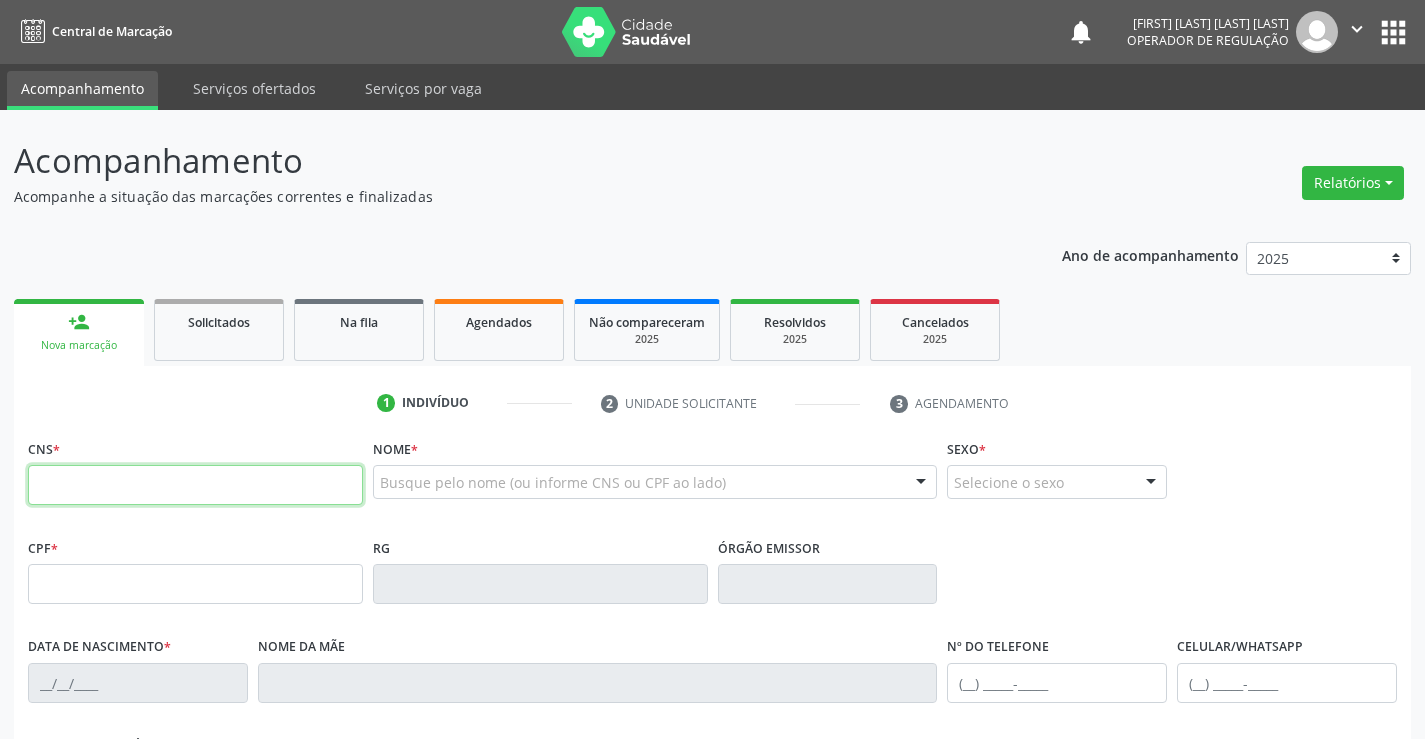 click at bounding box center [195, 485] 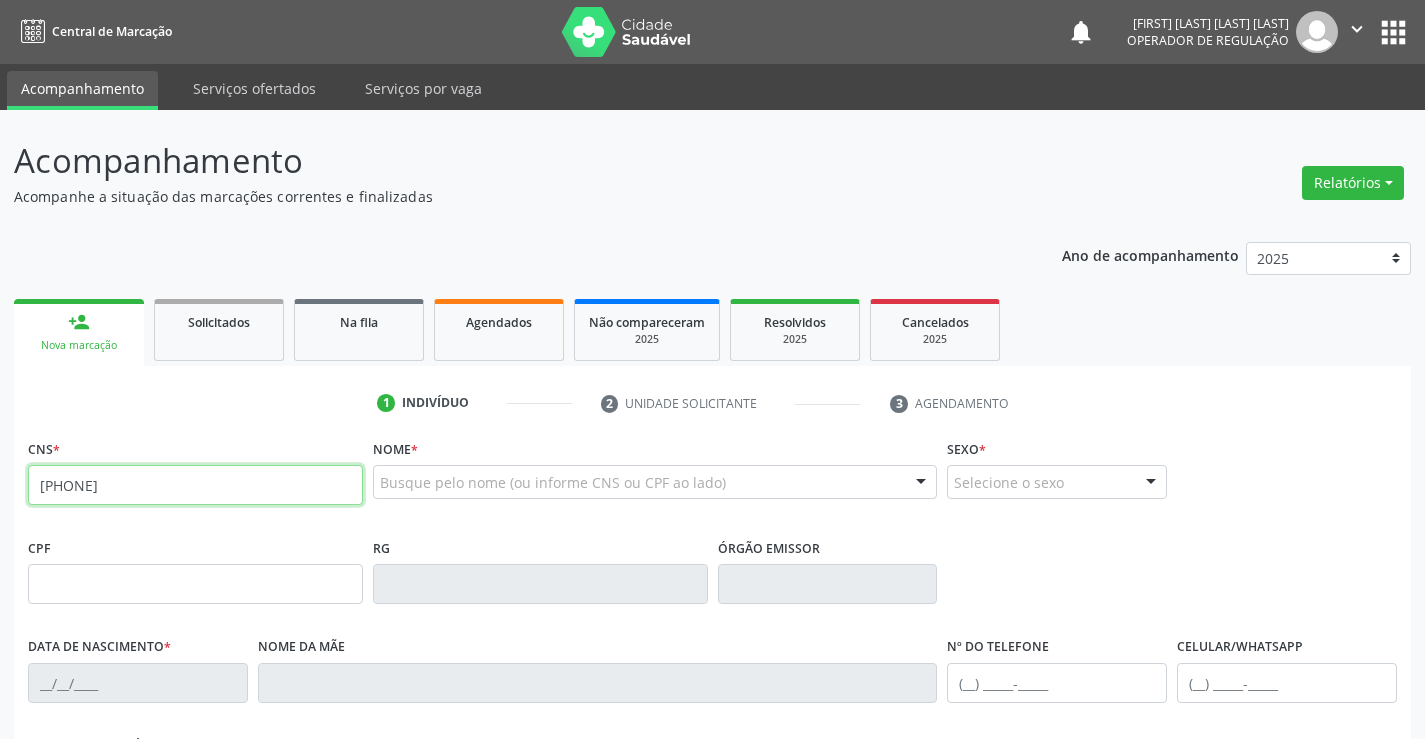 type on "700 0005 2149 5304" 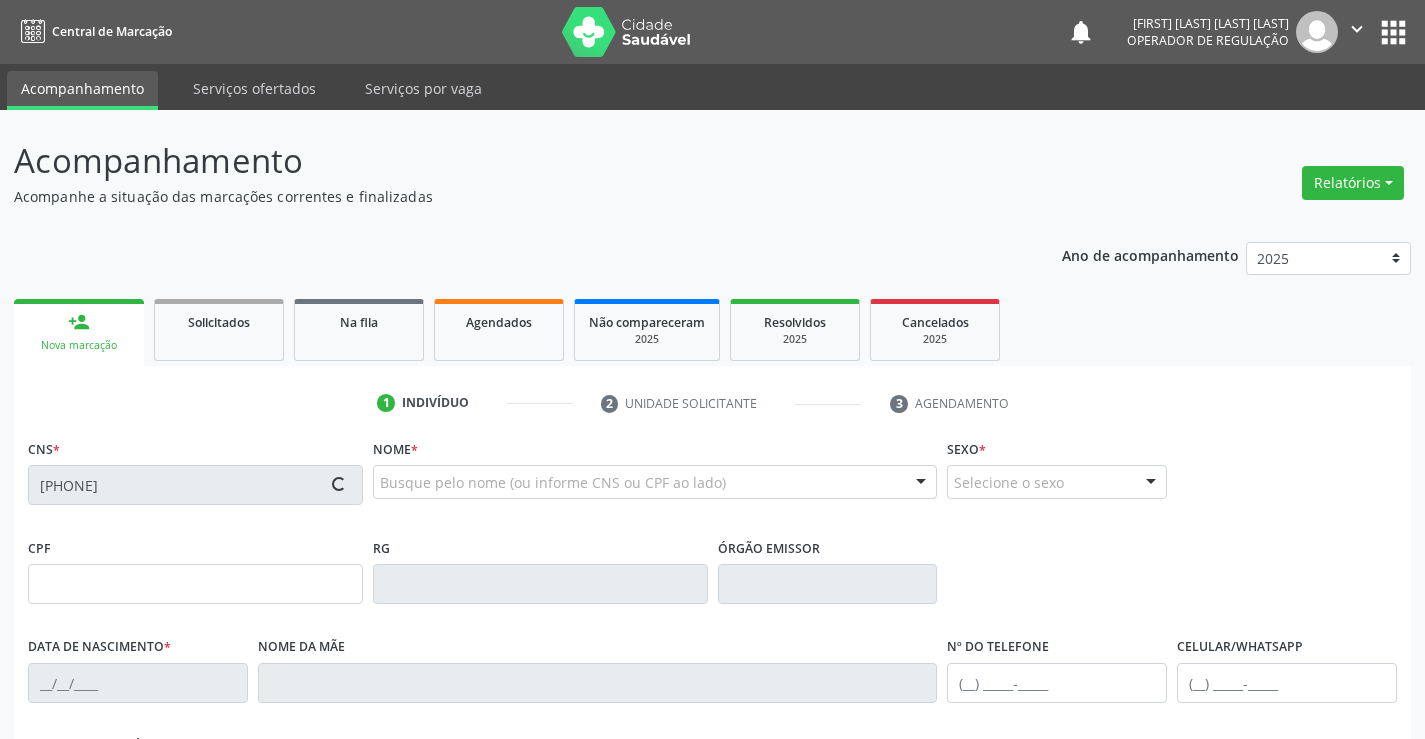 type on "14/06/2022" 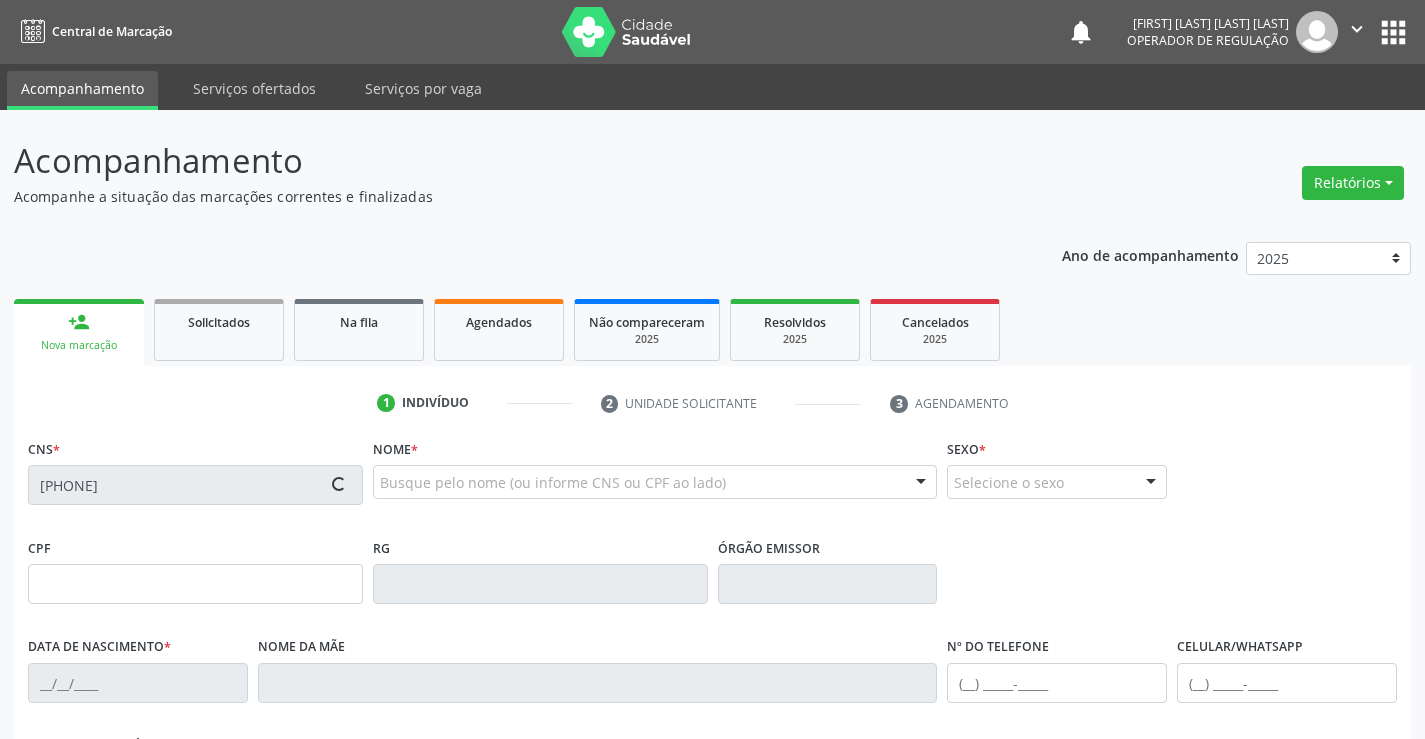type on "(74) 98859-7823" 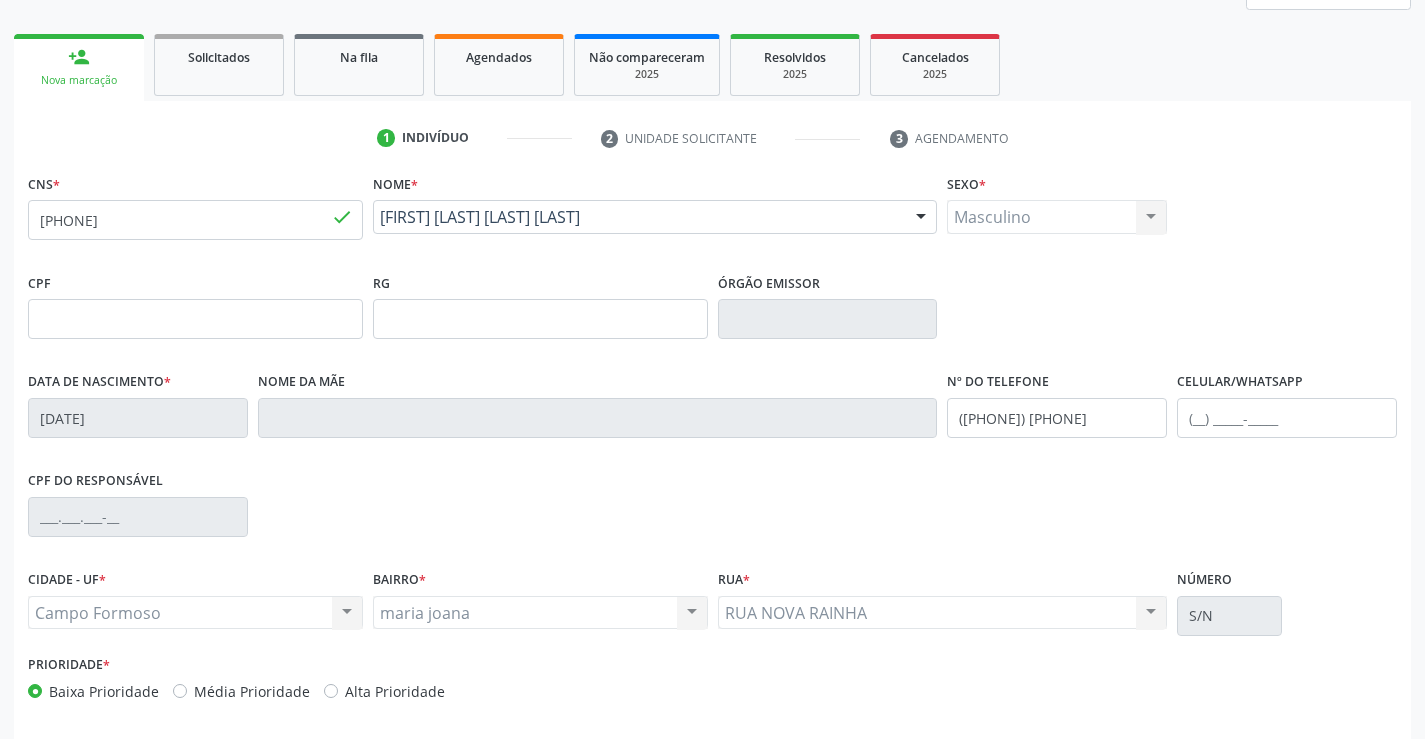 scroll, scrollTop: 345, scrollLeft: 0, axis: vertical 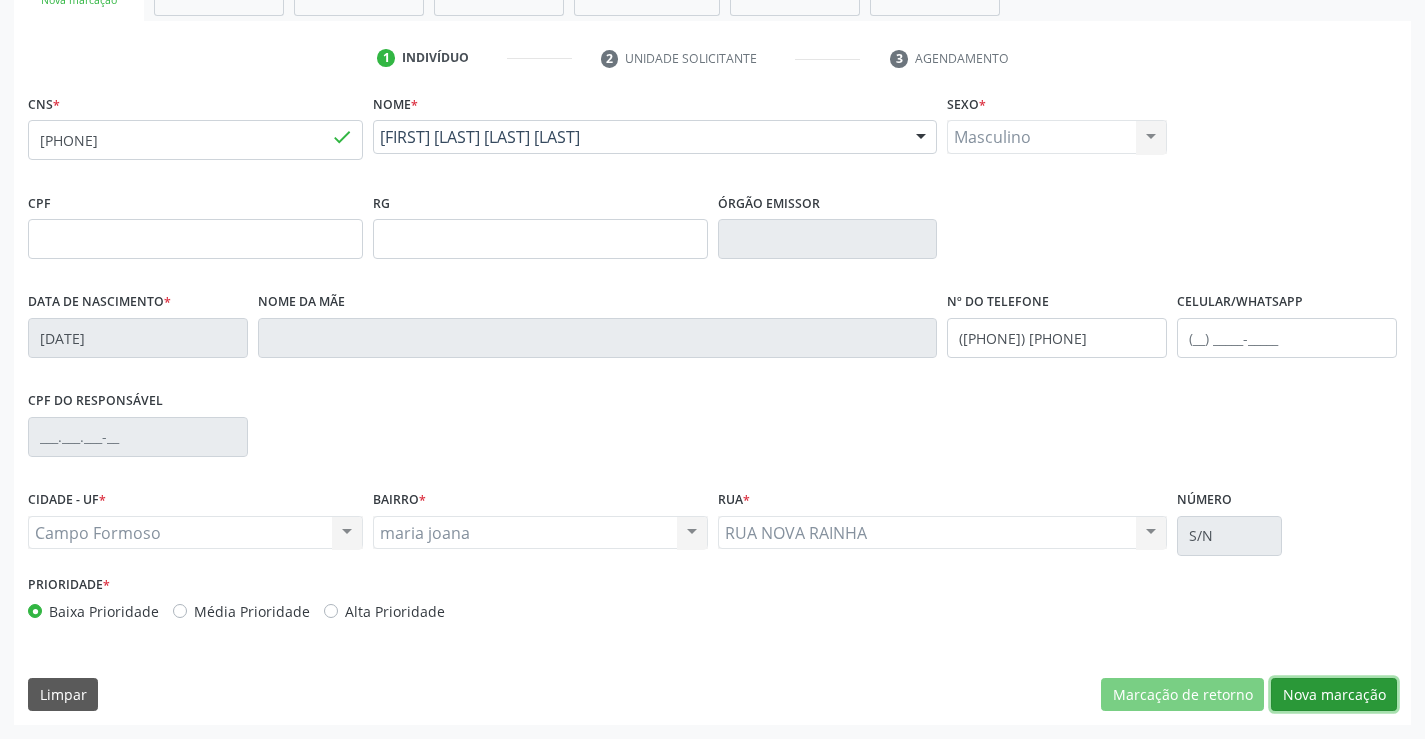click on "Nova marcação" at bounding box center [1334, 695] 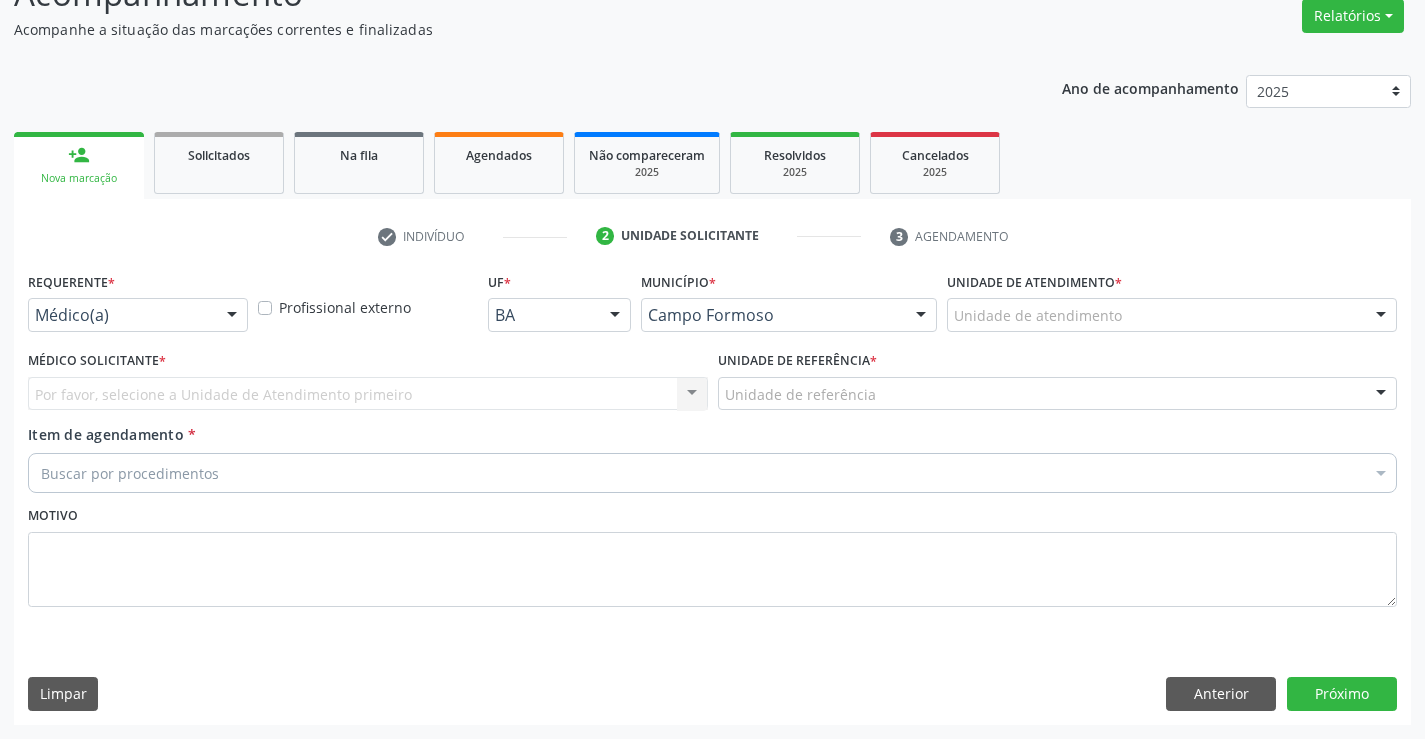 scroll, scrollTop: 167, scrollLeft: 0, axis: vertical 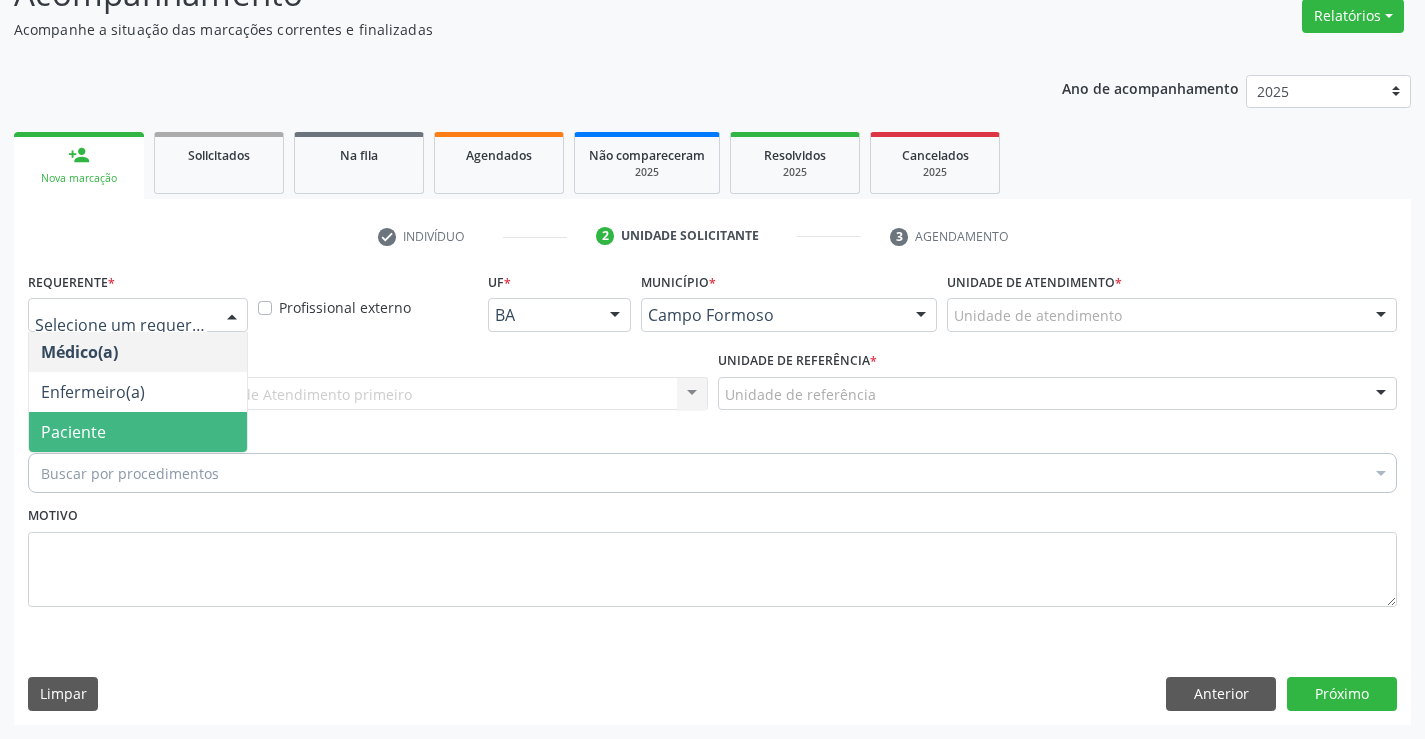 click on "Paciente" at bounding box center [73, 432] 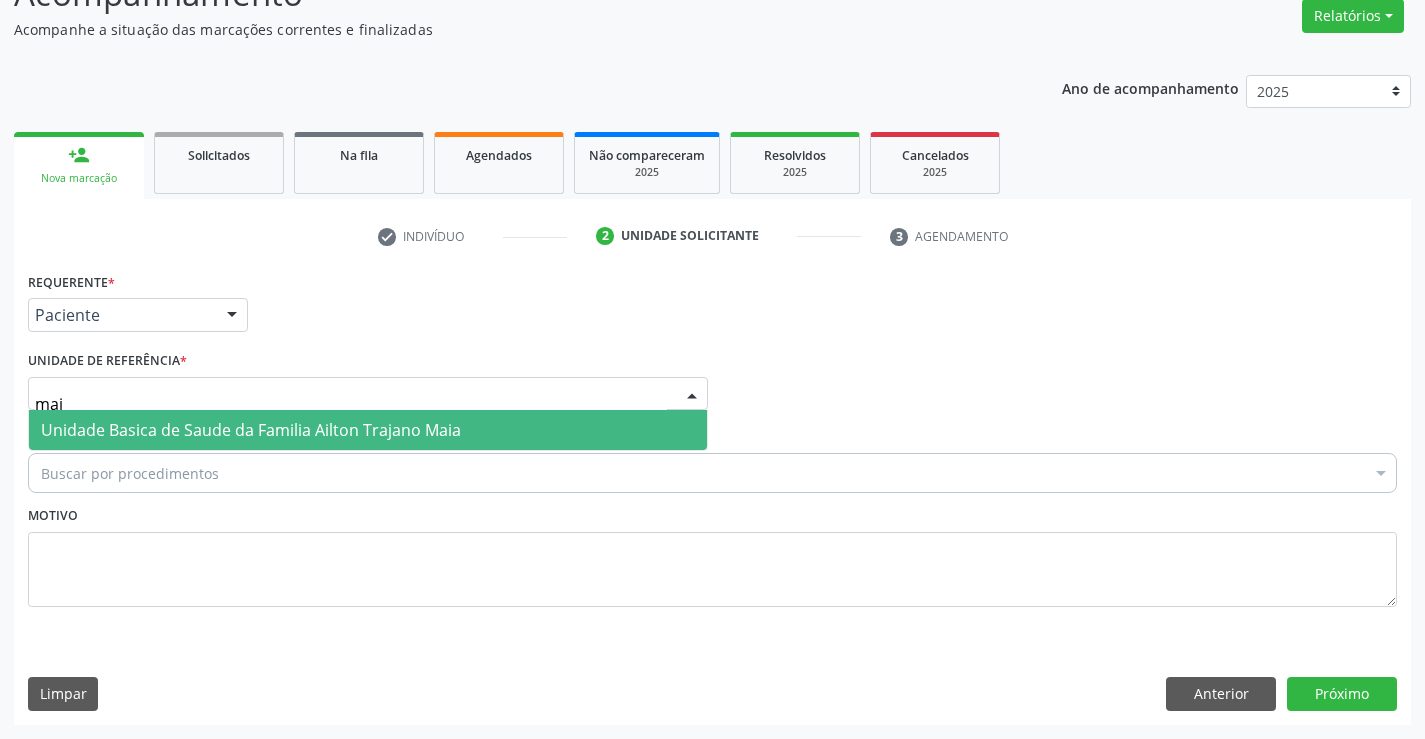 type on "maia" 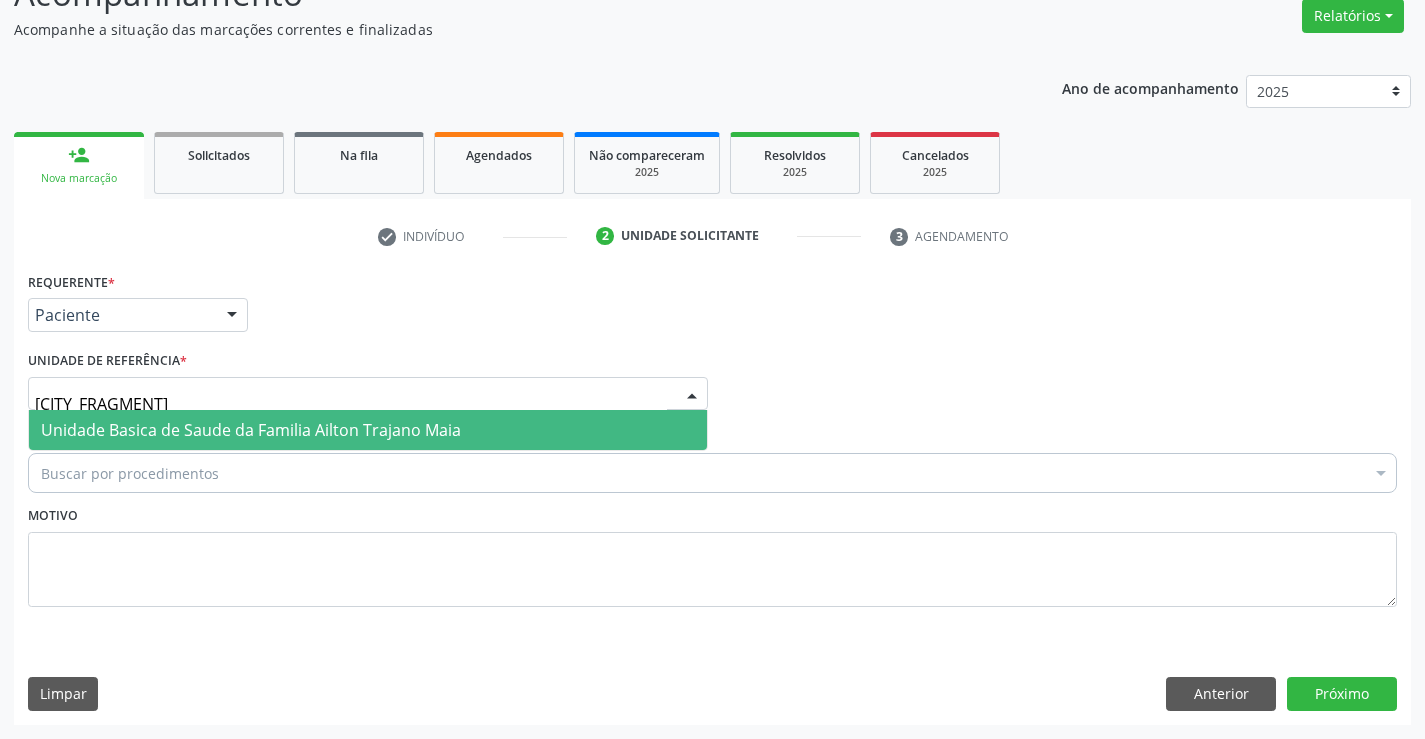 click on "Unidade Basica de Saude da Familia Ailton Trajano Maia" at bounding box center [251, 430] 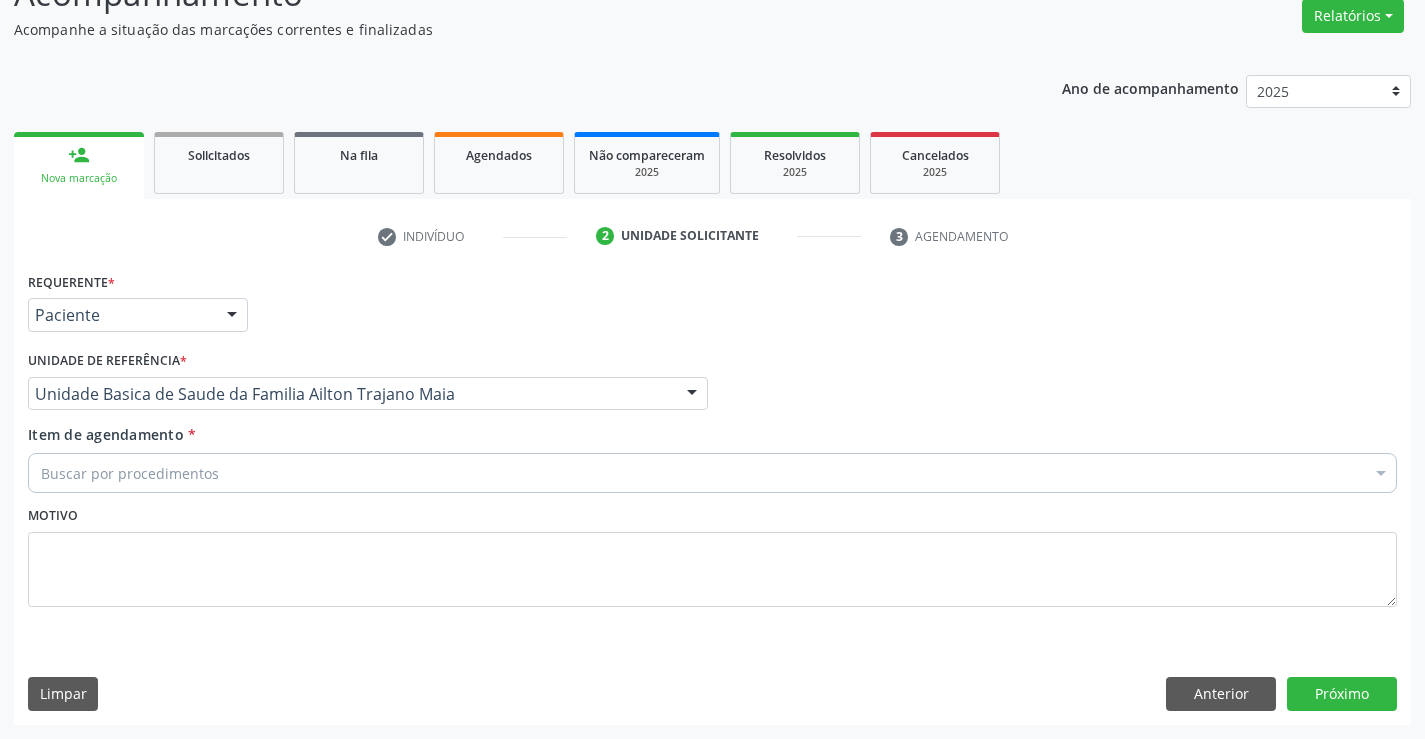 click on "Item de agendamento
*
Buscar por procedimentos
Selecionar todos
0202040089 - 3X Pesquisa de Larvas Nas Fezes
0604320140 - Abatacepte 125 Mg Injetável (Por Seringa Preenchida)
0604320124 - Abatacepte 250 Mg Injetável (Por Frasco Ampola).
0603050018 - Abciximabe
0406010013 - Abertura de Comunicacao Inter-Atrial
0406010021 - Abertura de Estenose Aortica Valvar
0406011265 - Abertura de Estenose Aortica Valvar (Criança e Adolescente)
0406010030 - Abertura de Estenose Pulmonar Valvar
0406011273 - Abertura de Estenose Pulmonar Valvar (Criança e Adolescente)
0301080011 - Abordagem Cognitiva Comportamental do Fumante (Por Atendimento / Paciente)
0307020010 - Acesso A Polpa Dentaria e Medicacao (Por Dente)
0604660030 - Acetazolamida 250 Mg (Por Comprimido)" at bounding box center [712, 462] 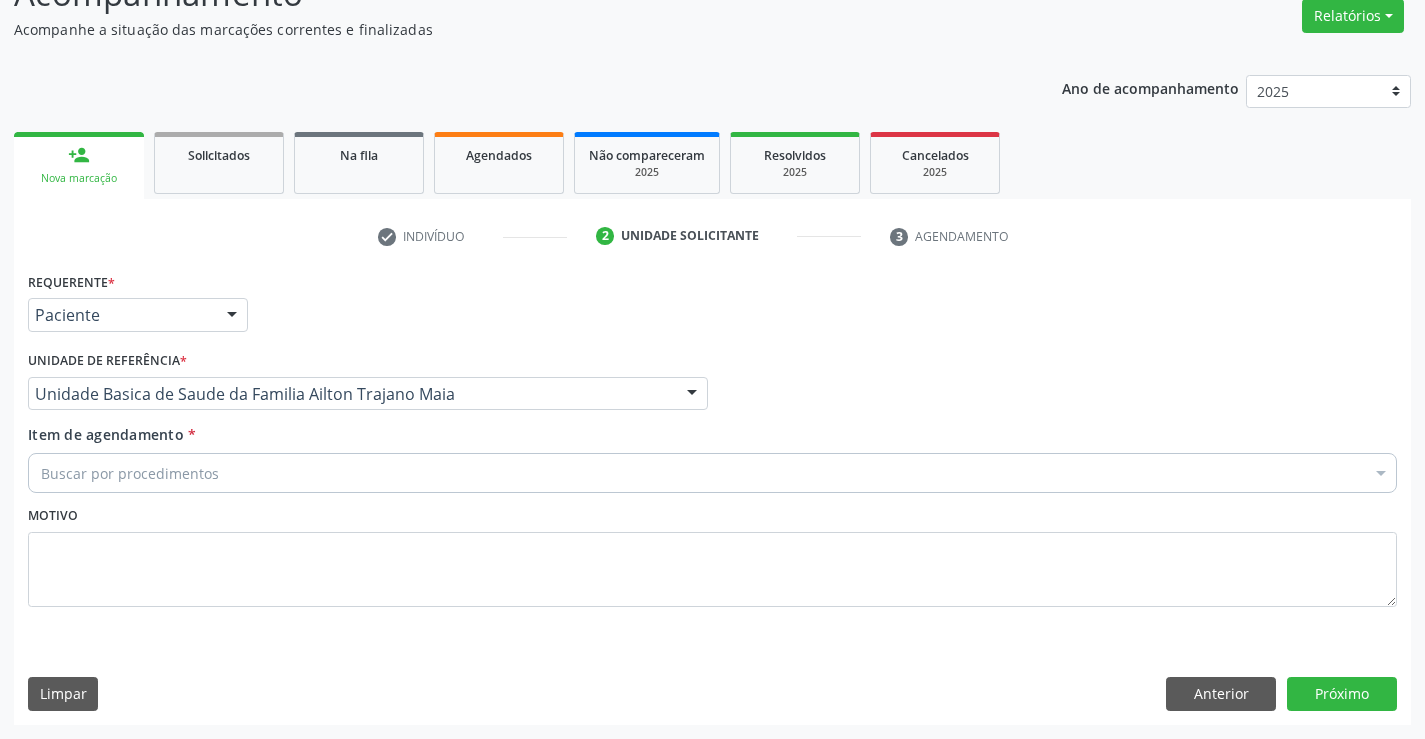 click on "Buscar por procedimentos" at bounding box center [712, 473] 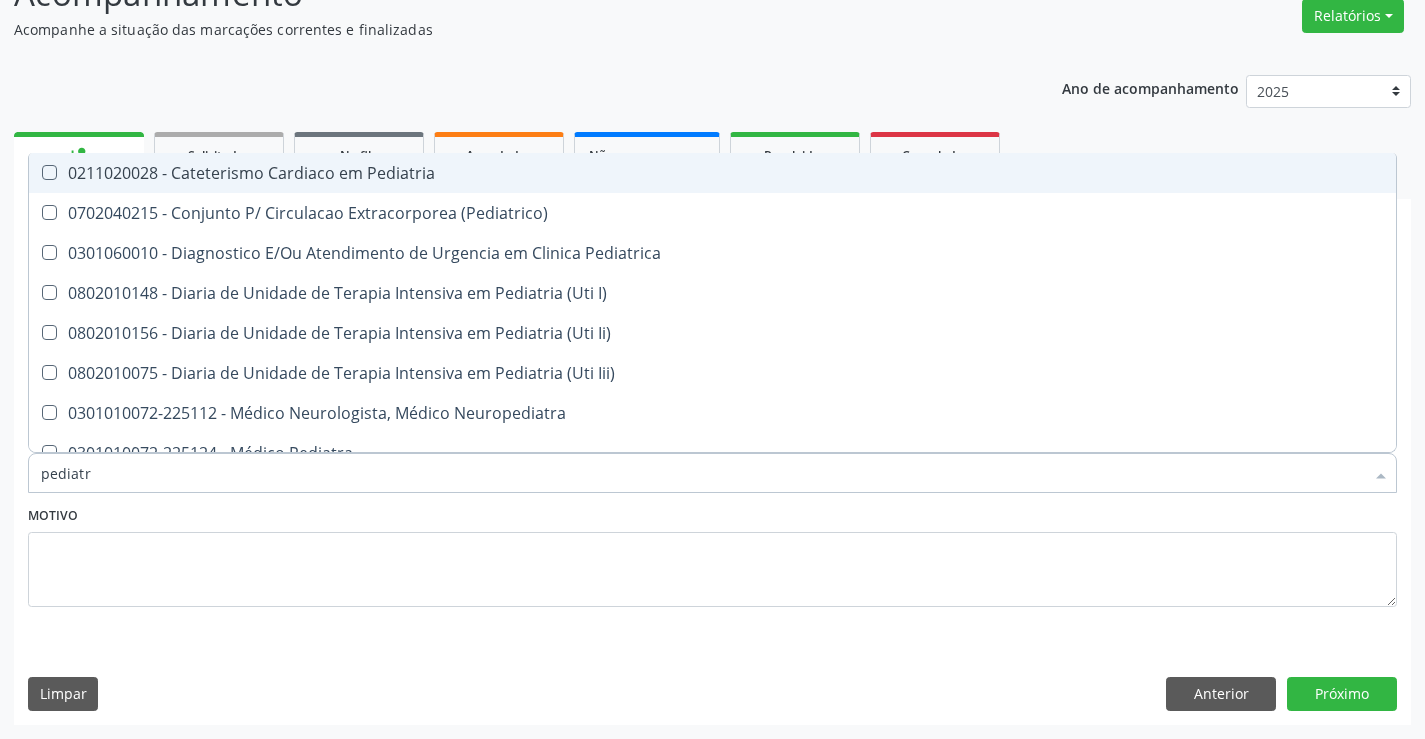 type on "pediatra" 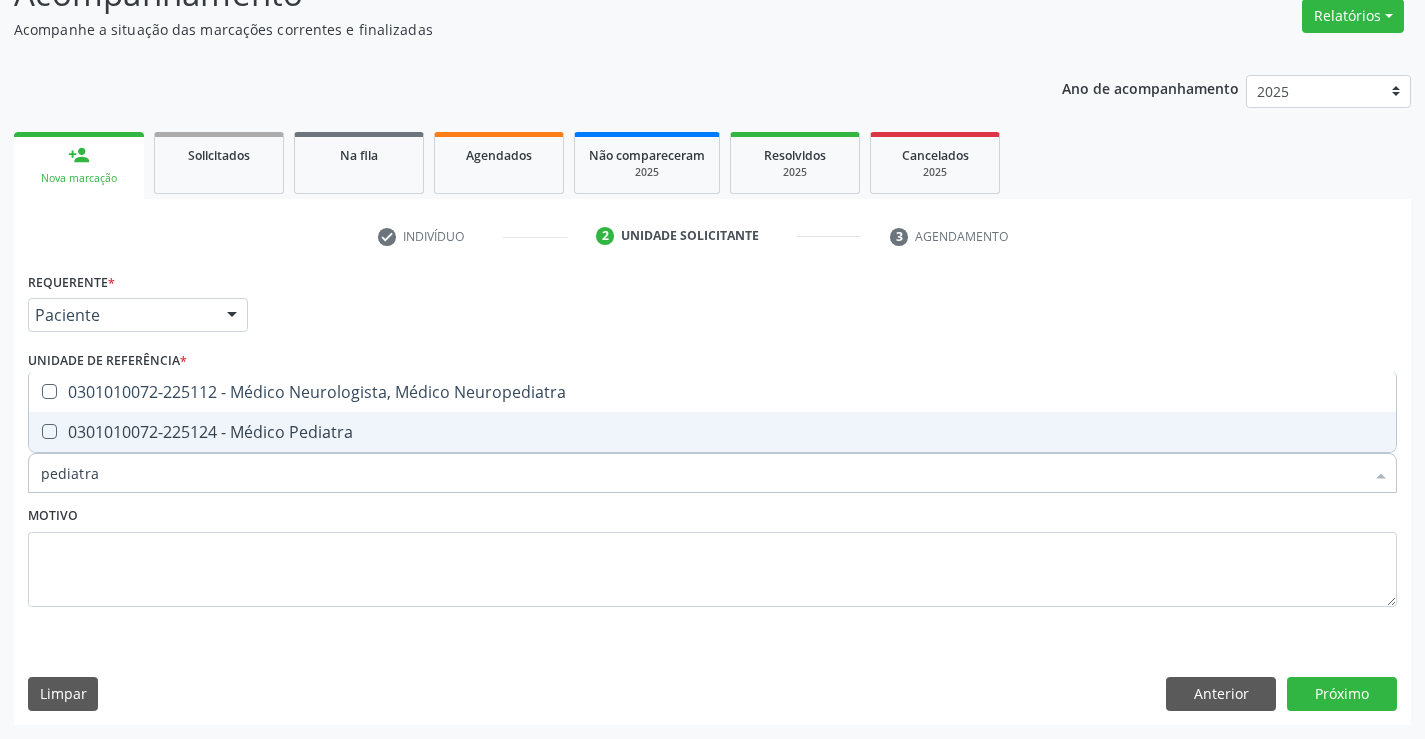 click on "0301010072-225124 - Médico Pediatra" at bounding box center (712, 432) 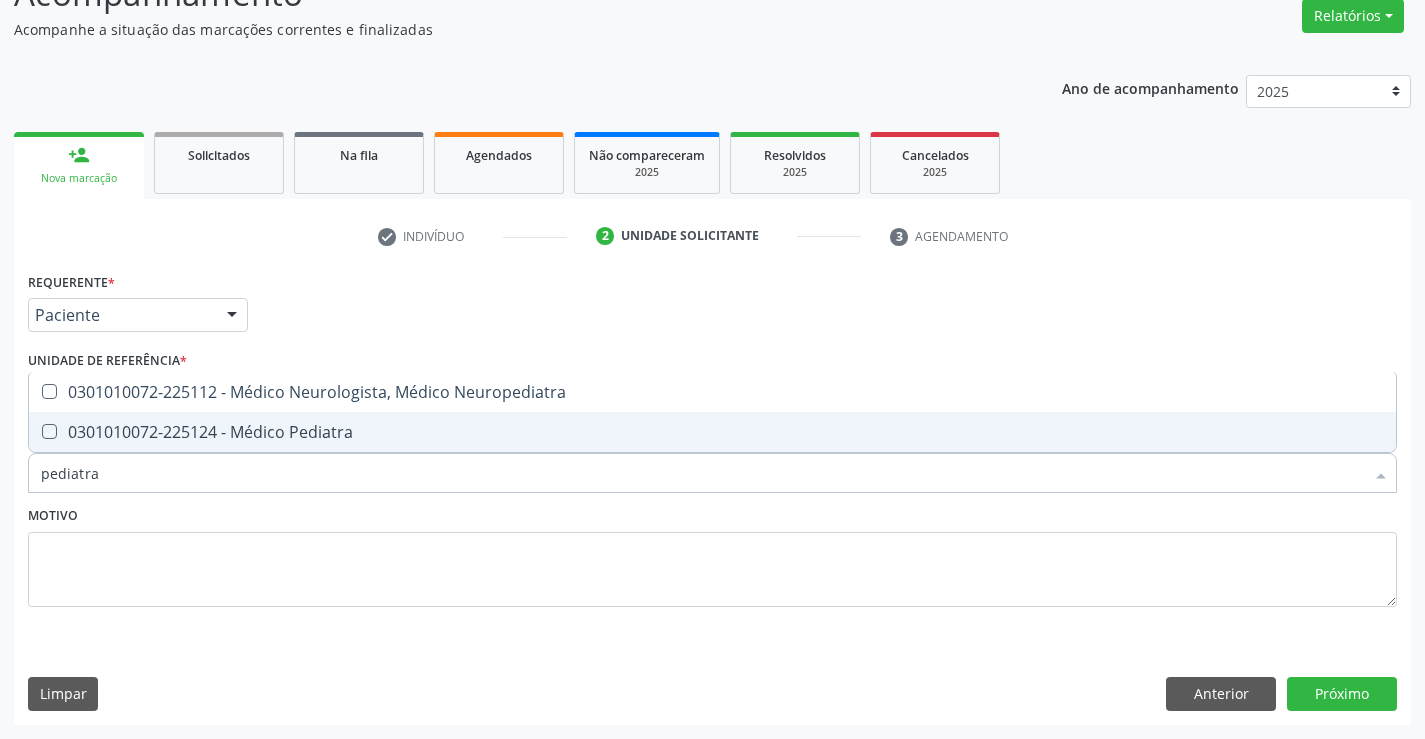 checkbox on "true" 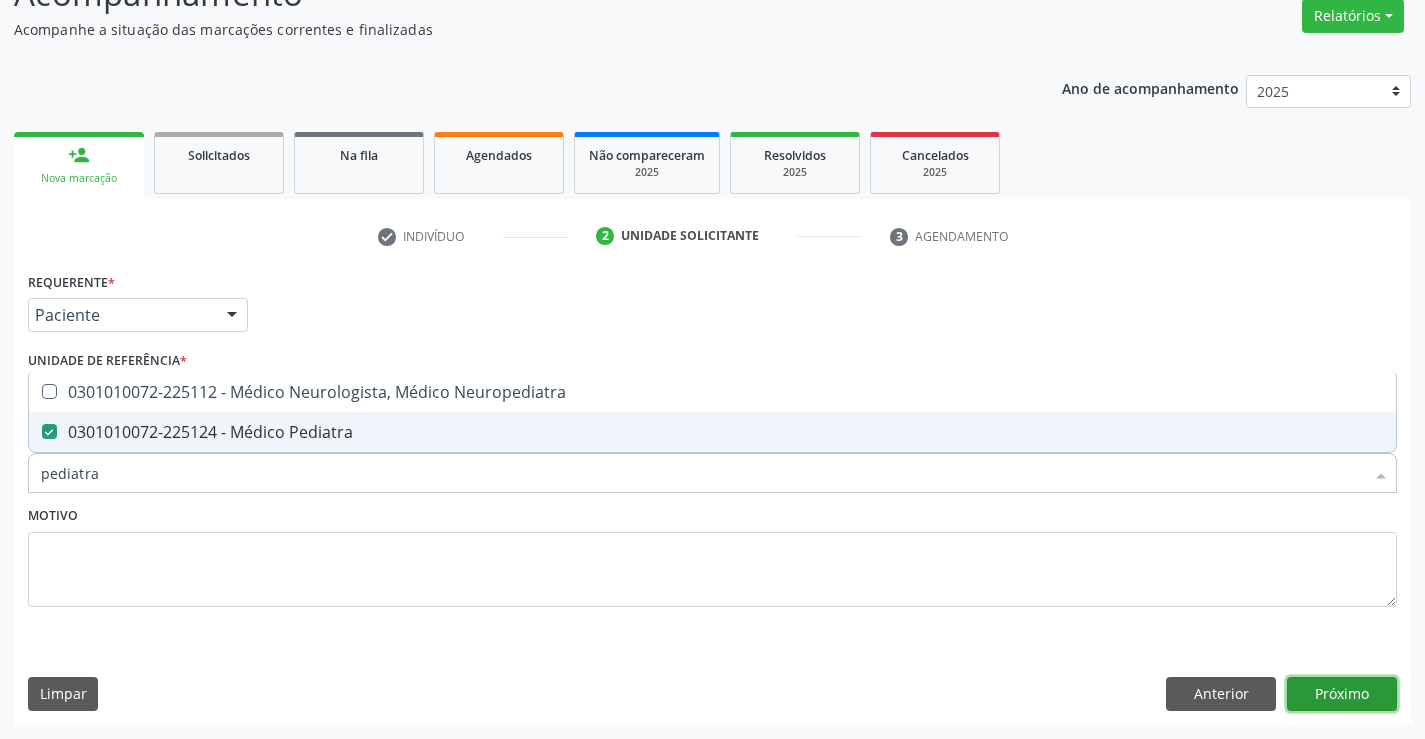 click on "Próximo" at bounding box center [1342, 694] 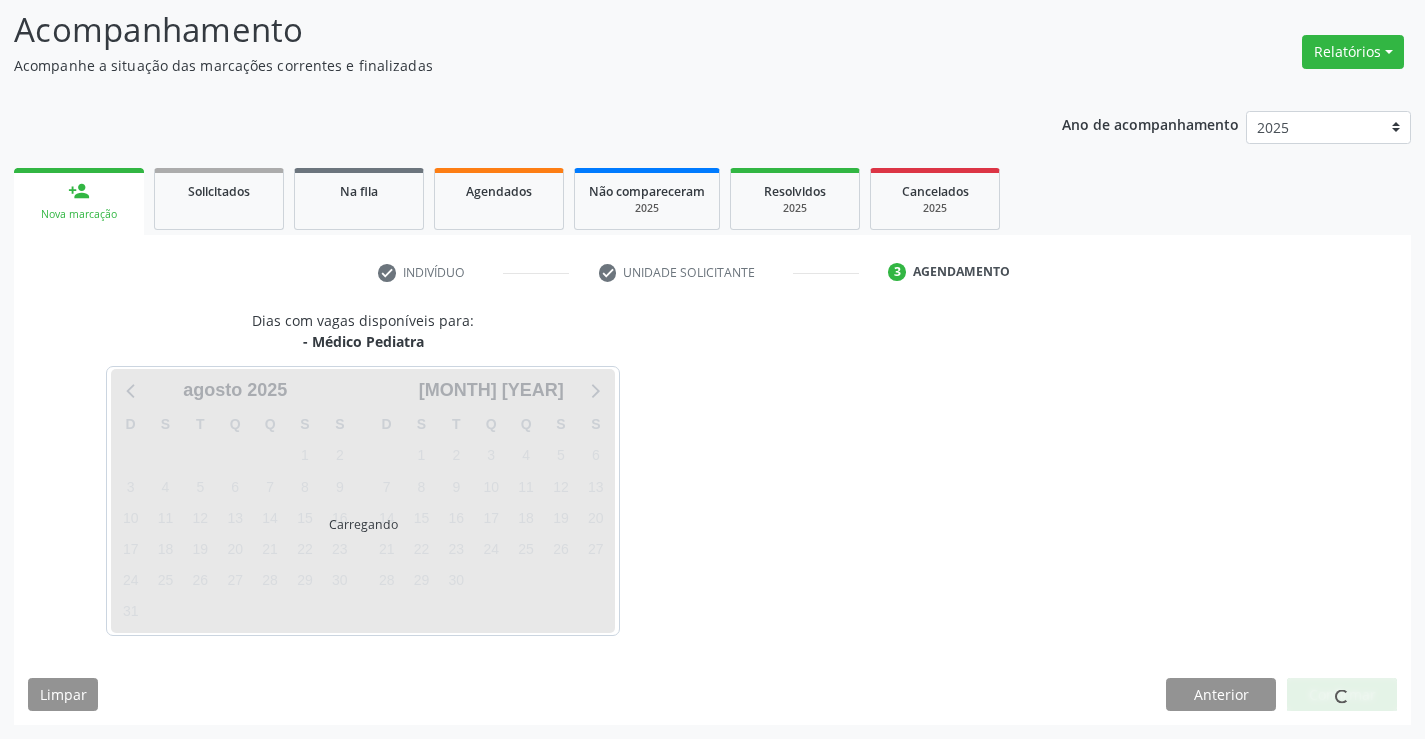 scroll, scrollTop: 131, scrollLeft: 0, axis: vertical 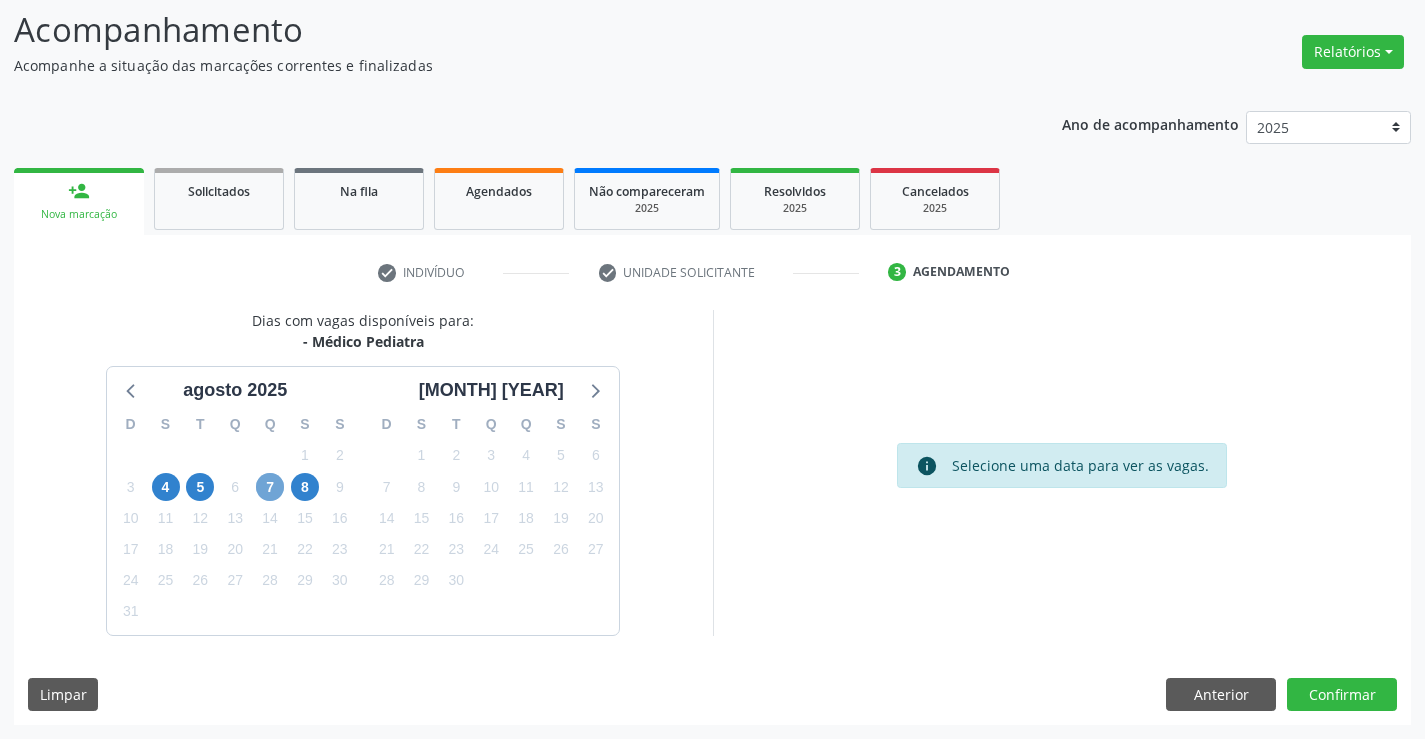 click on "7" at bounding box center [270, 487] 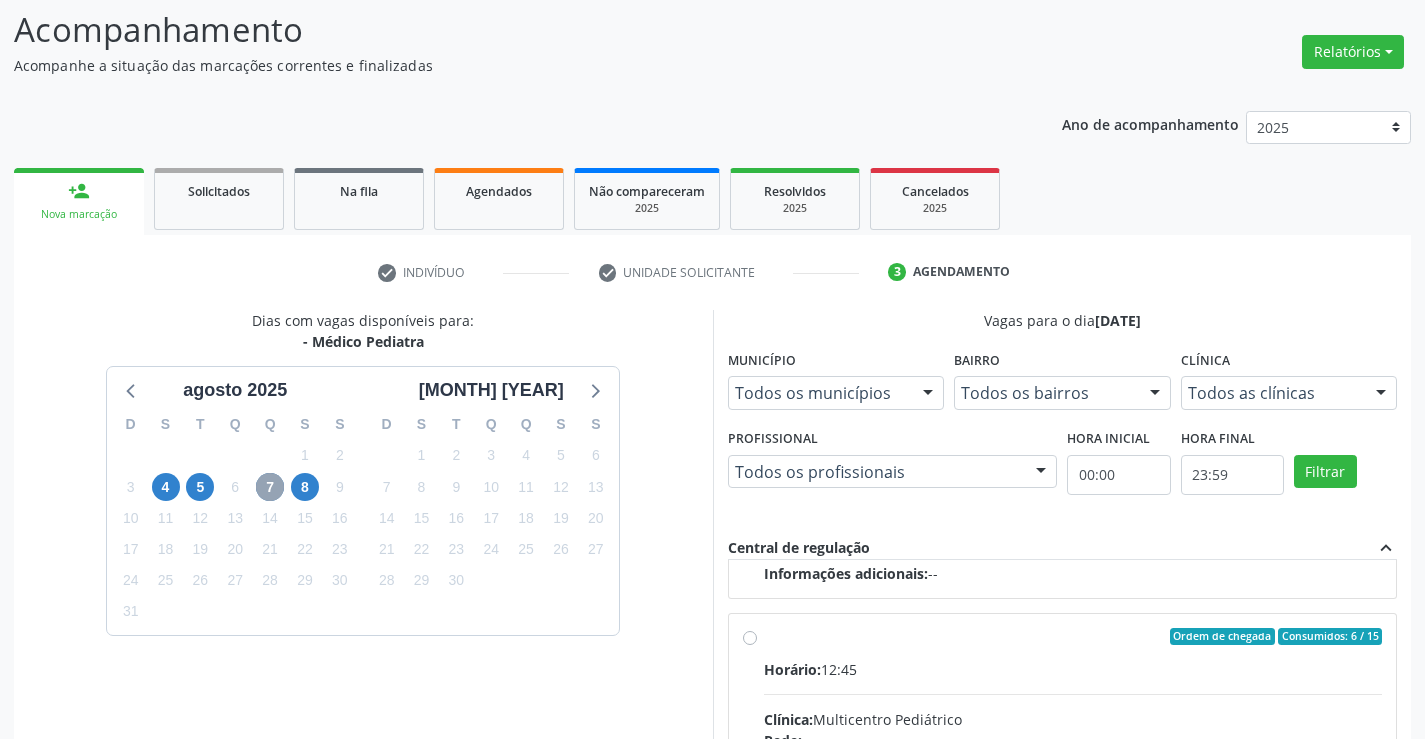 scroll, scrollTop: 315, scrollLeft: 0, axis: vertical 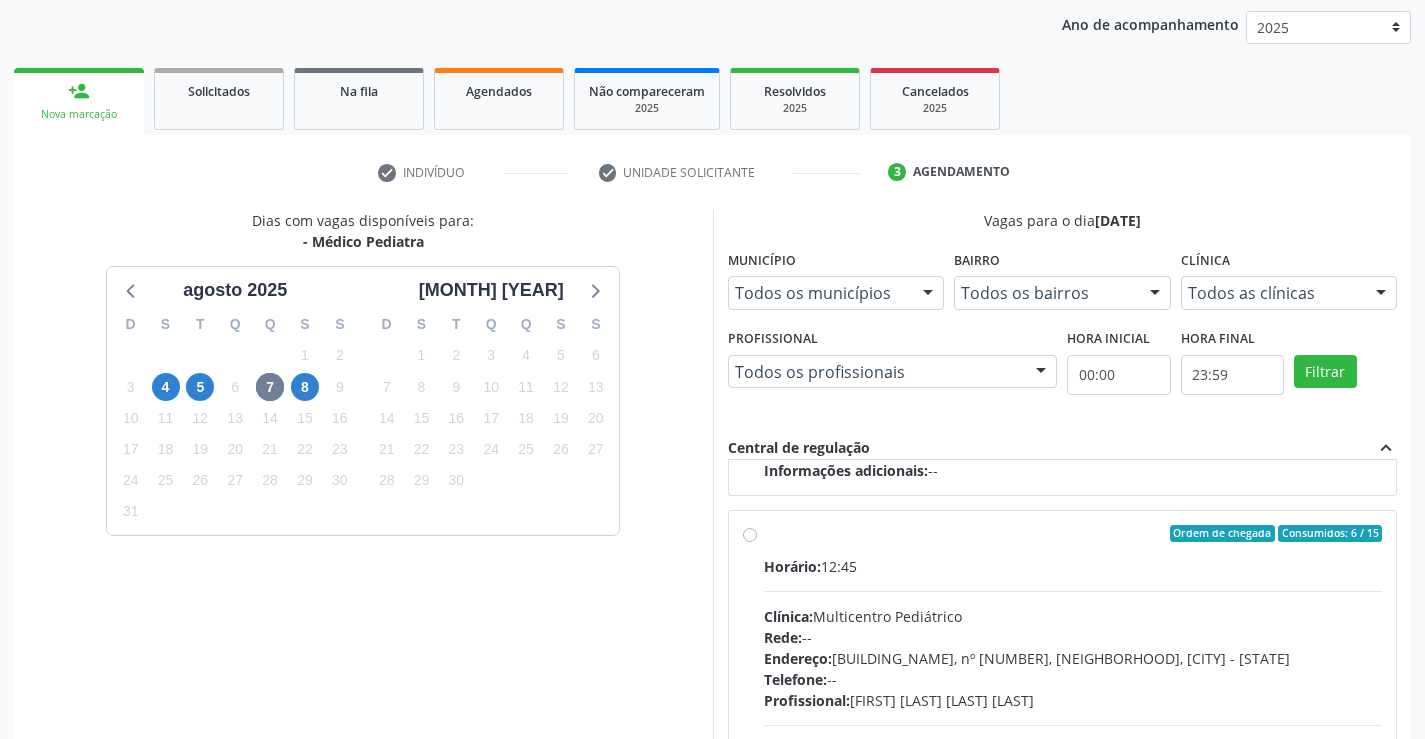 click on "Ordem de chegada
Consumidos: 6 / 15
Horário:   12:45
Clínica:  Multicentro Pediátrico
Rede:
--
Endereço:   Antigo Casa Grande, nº 37, Centro, Campo Formoso - BA
Telefone:   --
Profissional:
Maria Ubaldina Silva Calixto Sobreira
Informações adicionais sobre o atendimento
Idade de atendimento:
de 0 a 11 anos
Gênero(s) atendido(s):
Masculino e Feminino
Informações adicionais:
--" at bounding box center (1073, 678) 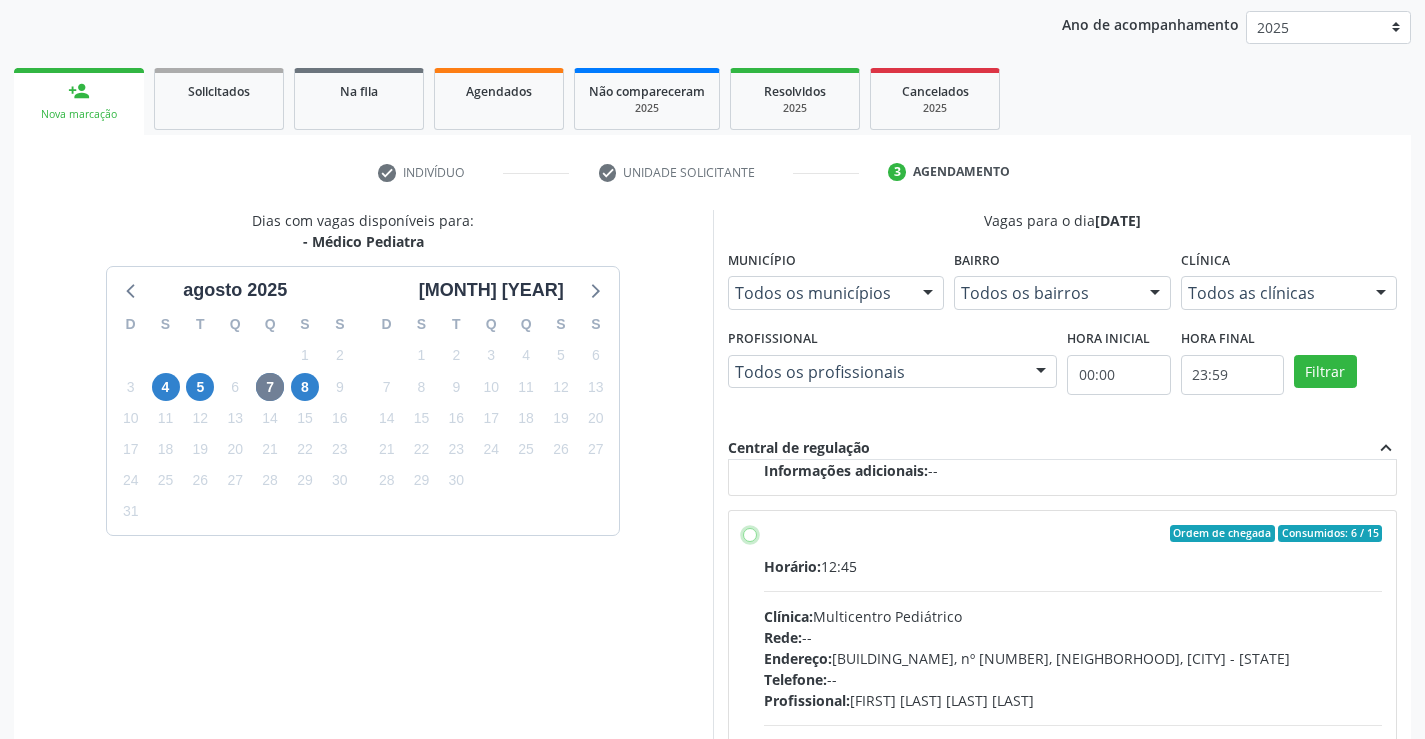 click on "Ordem de chegada
Consumidos: 6 / 15
Horário:   12:45
Clínica:  Multicentro Pediátrico
Rede:
--
Endereço:   Antigo Casa Grande, nº 37, Centro, Campo Formoso - BA
Telefone:   --
Profissional:
Maria Ubaldina Silva Calixto Sobreira
Informações adicionais sobre o atendimento
Idade de atendimento:
de 0 a 11 anos
Gênero(s) atendido(s):
Masculino e Feminino
Informações adicionais:
--" at bounding box center (750, 534) 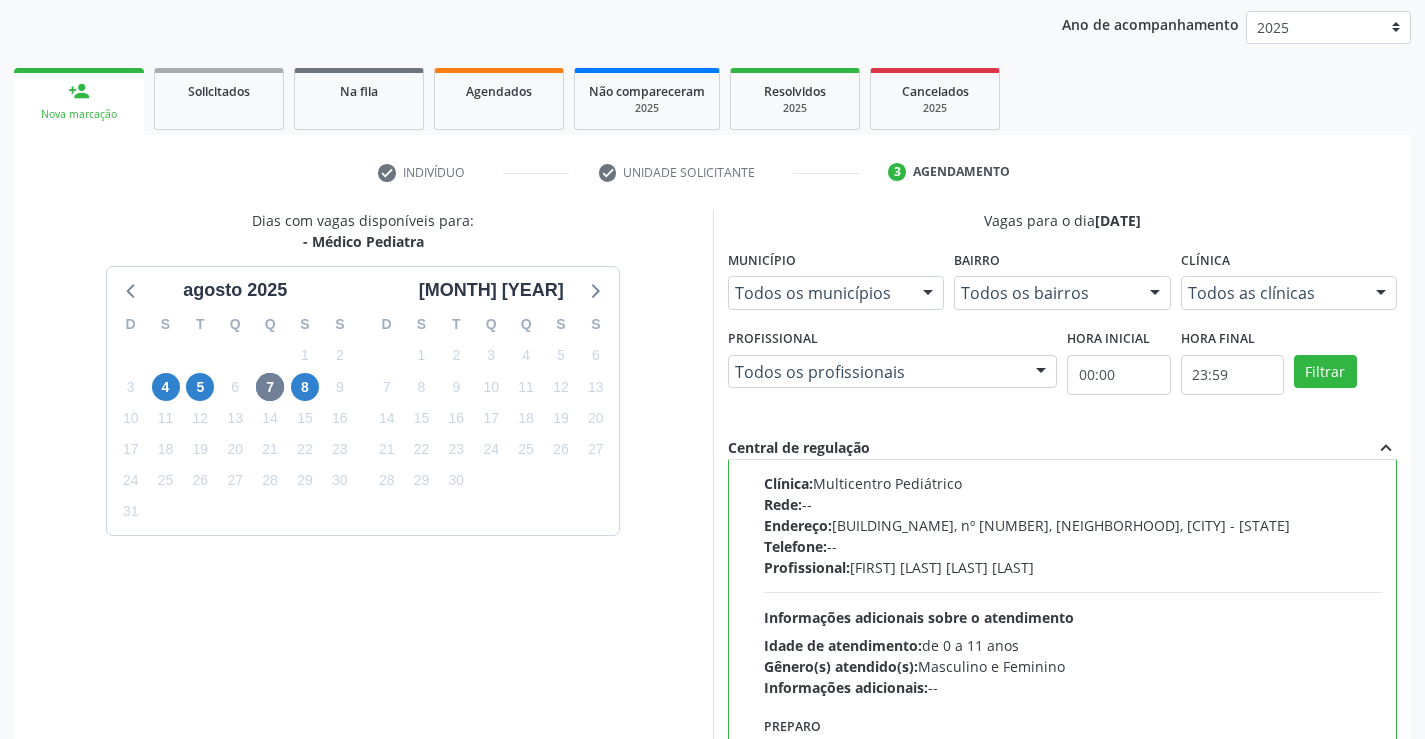 scroll, scrollTop: 450, scrollLeft: 0, axis: vertical 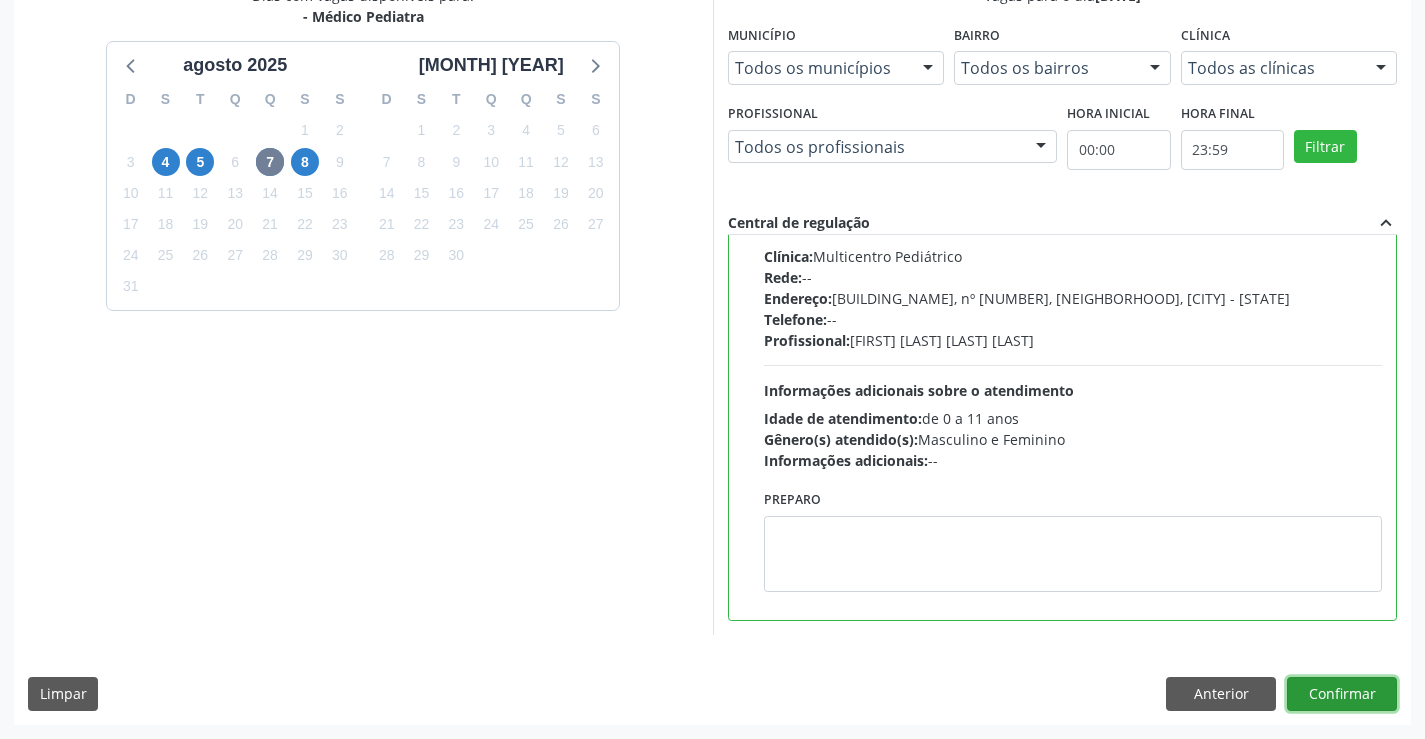 click on "Confirmar" at bounding box center (1342, 694) 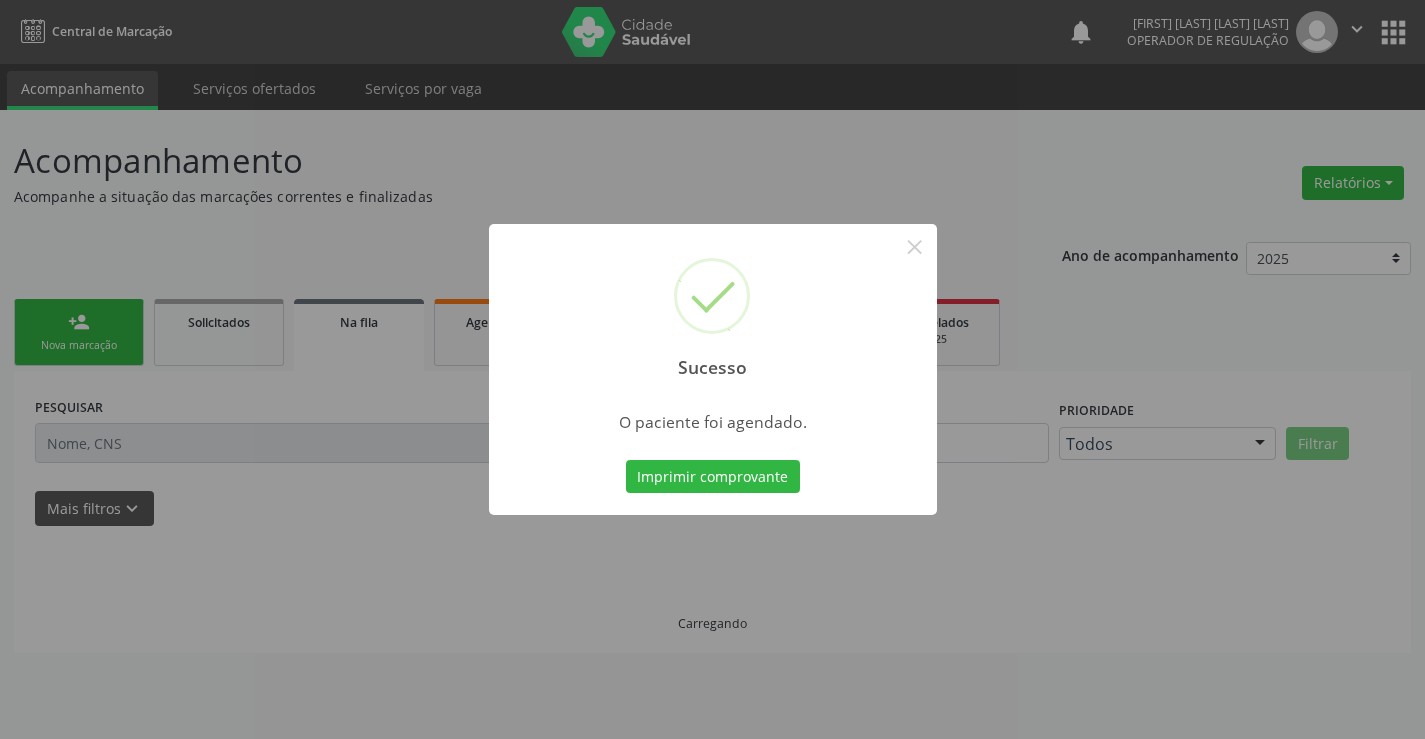 scroll, scrollTop: 0, scrollLeft: 0, axis: both 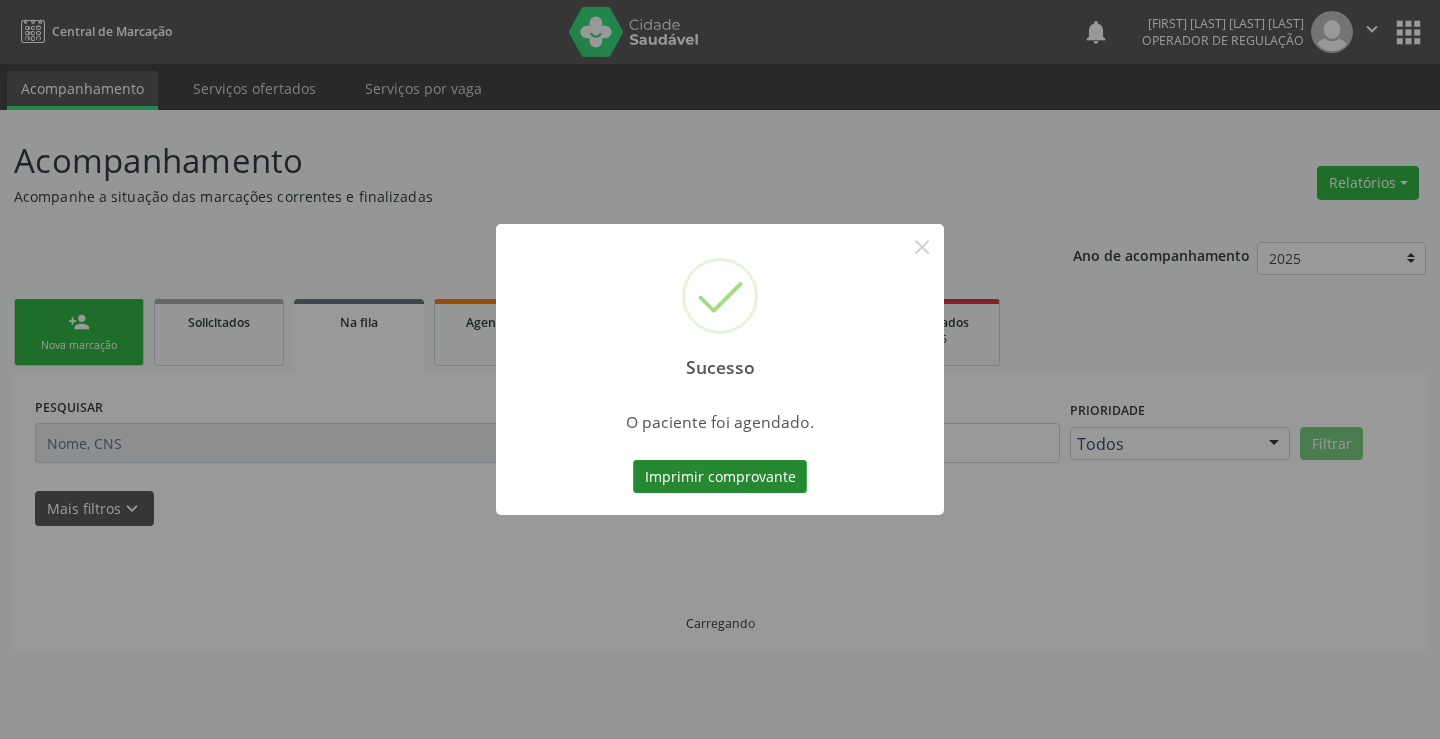 click on "Imprimir comprovante" at bounding box center (720, 477) 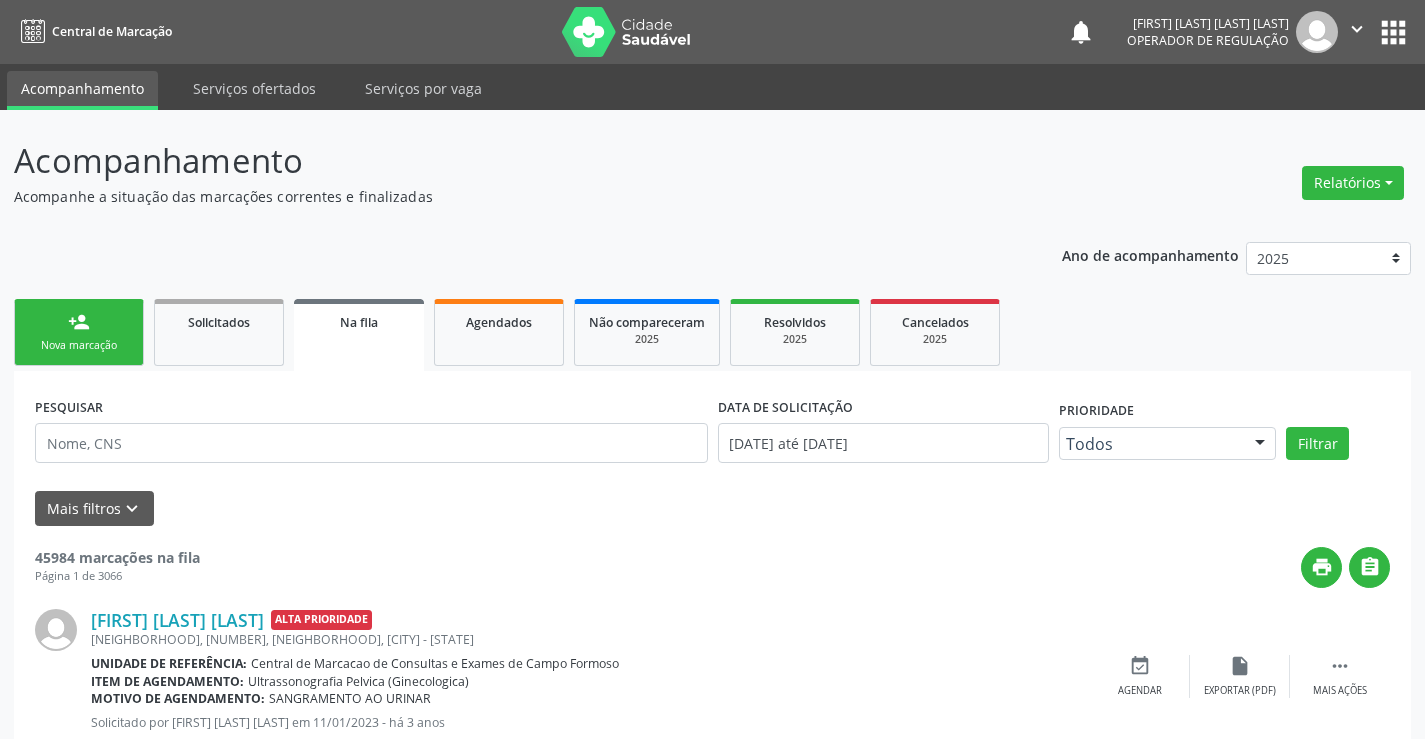 click on "person_add
Nova marcação" at bounding box center [79, 332] 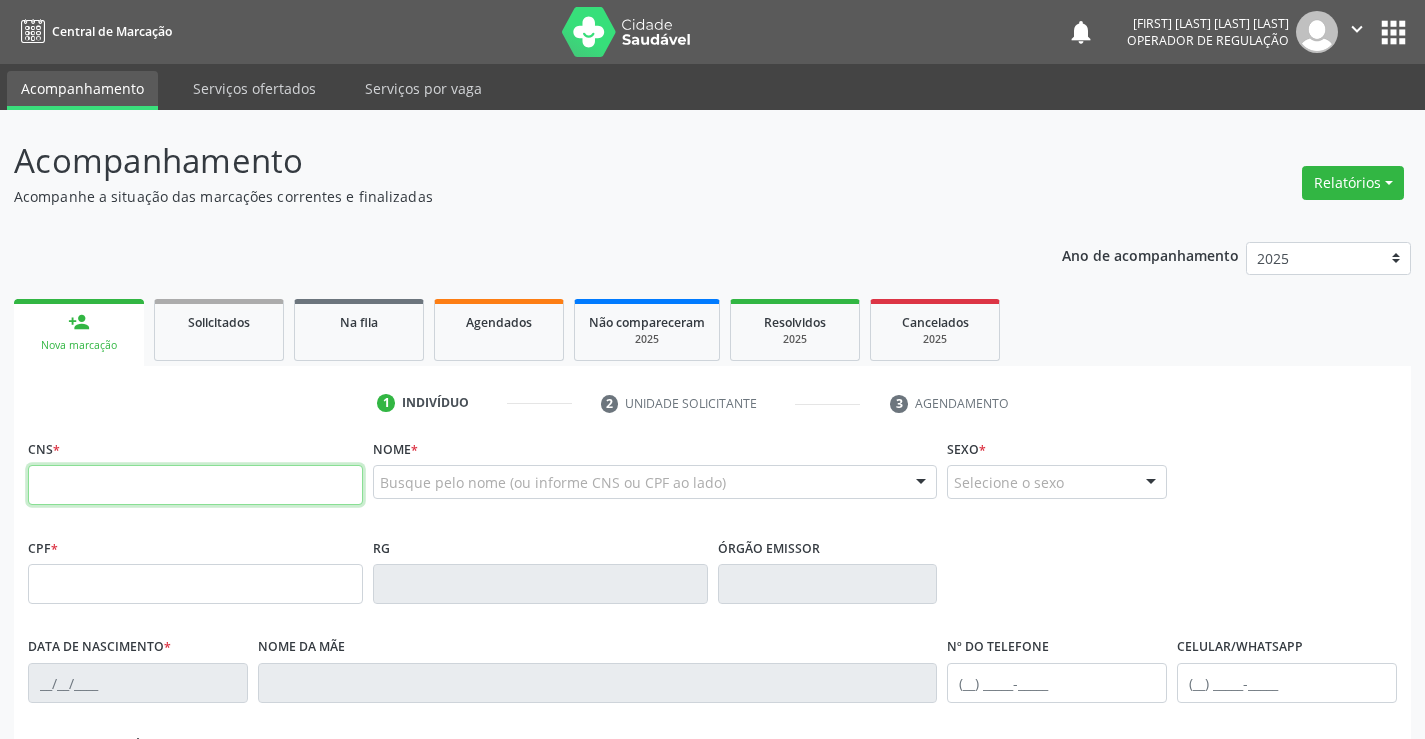 click at bounding box center (195, 485) 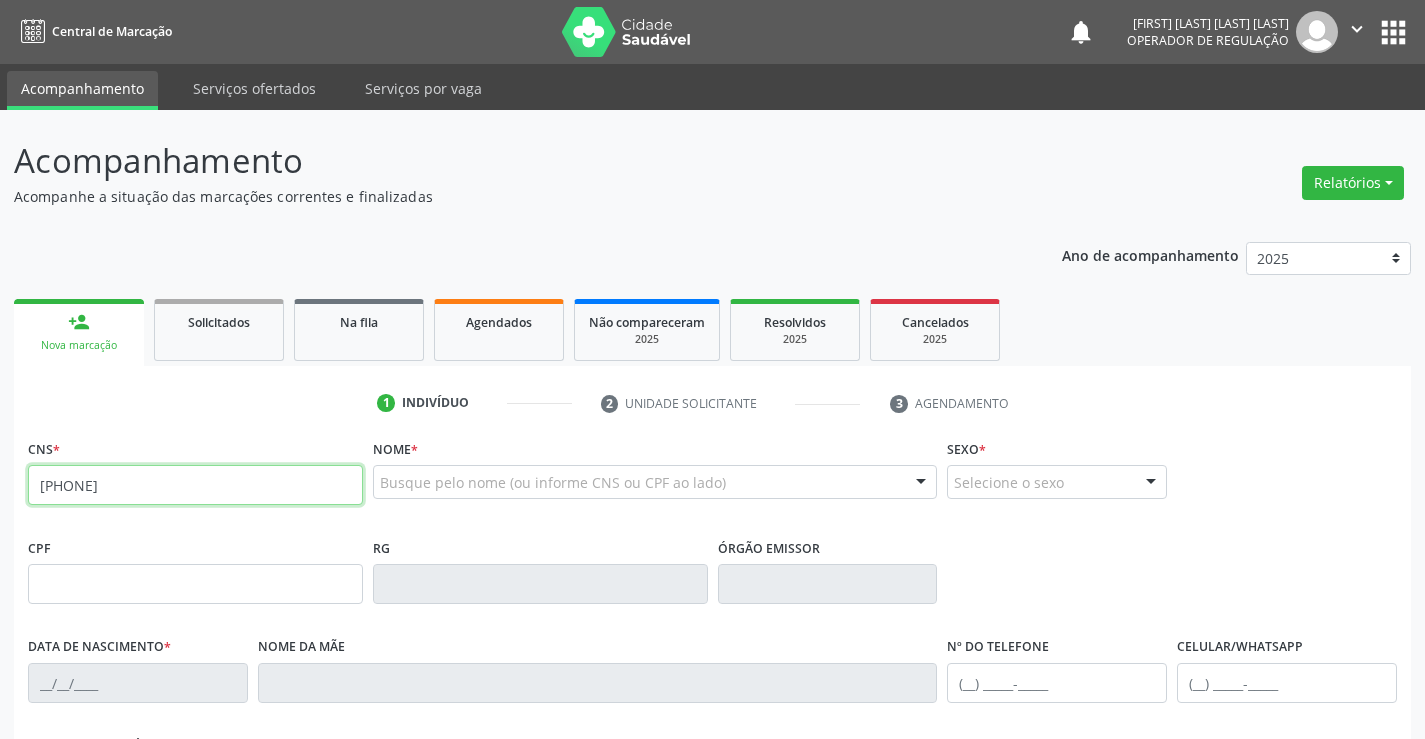 type on "707 1063 6859 2320" 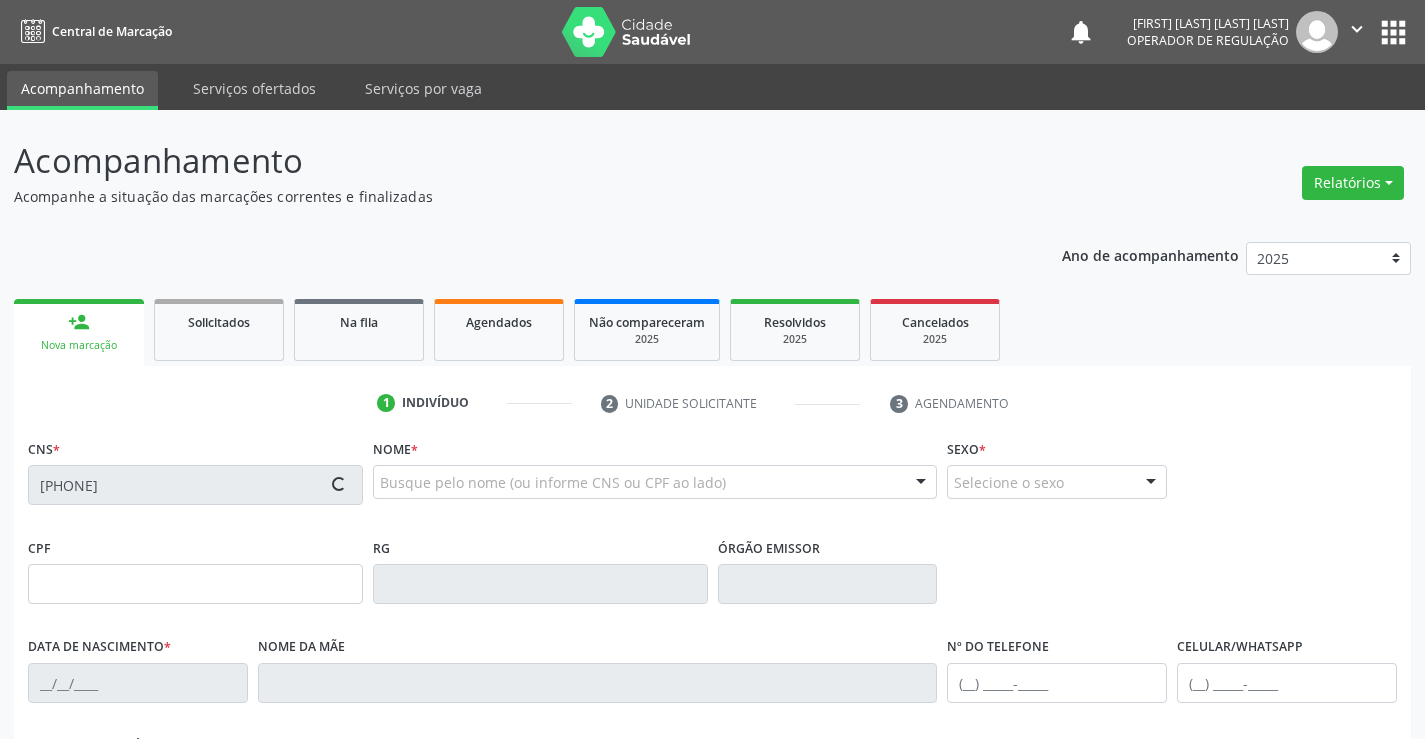 type on "23/02/1970" 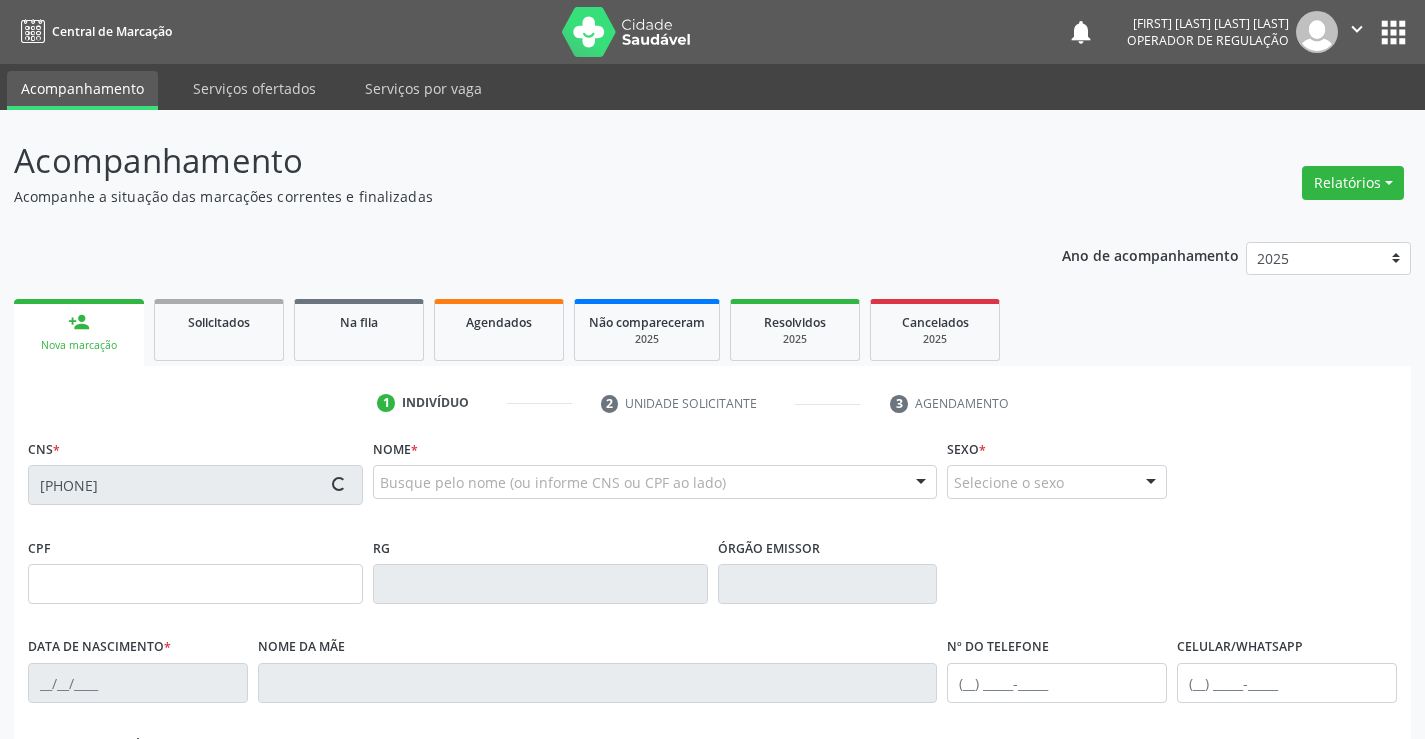 type on "(74) 99101-2436" 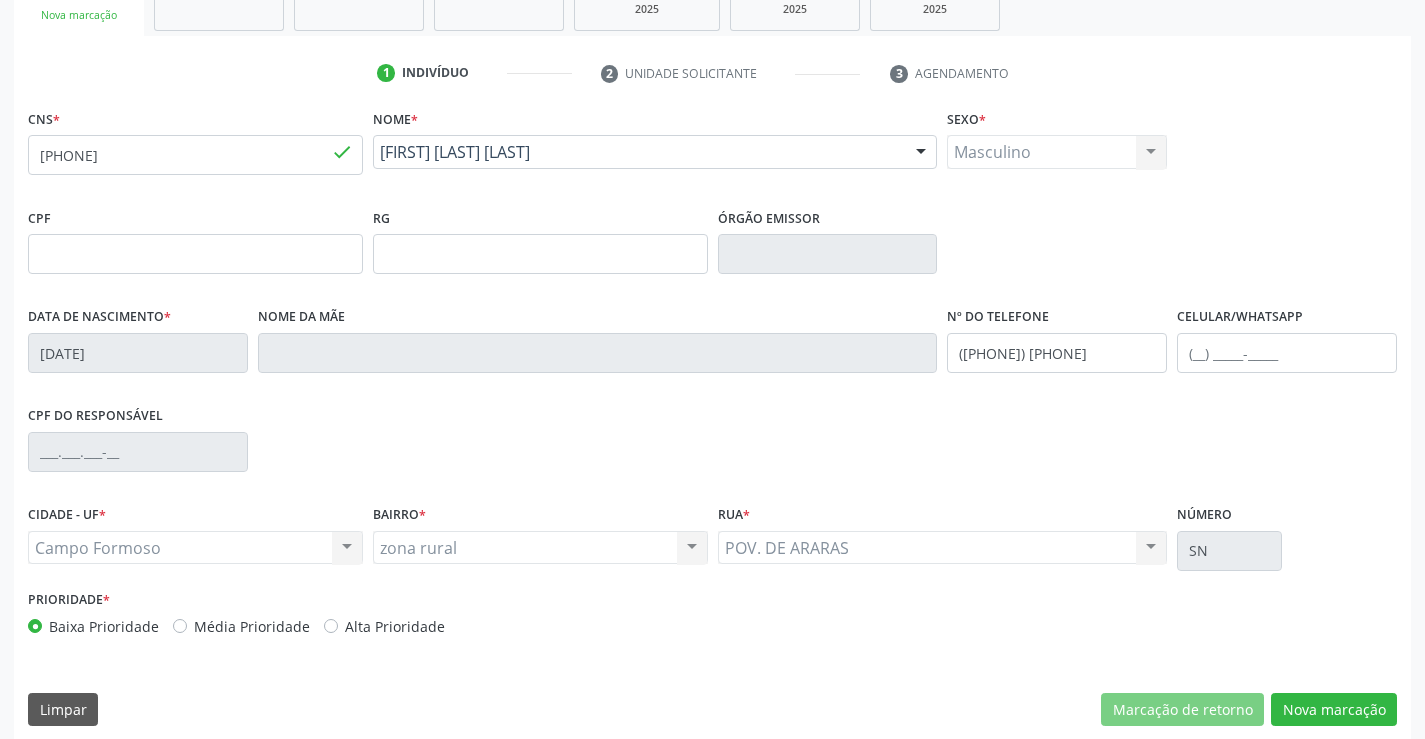 scroll, scrollTop: 345, scrollLeft: 0, axis: vertical 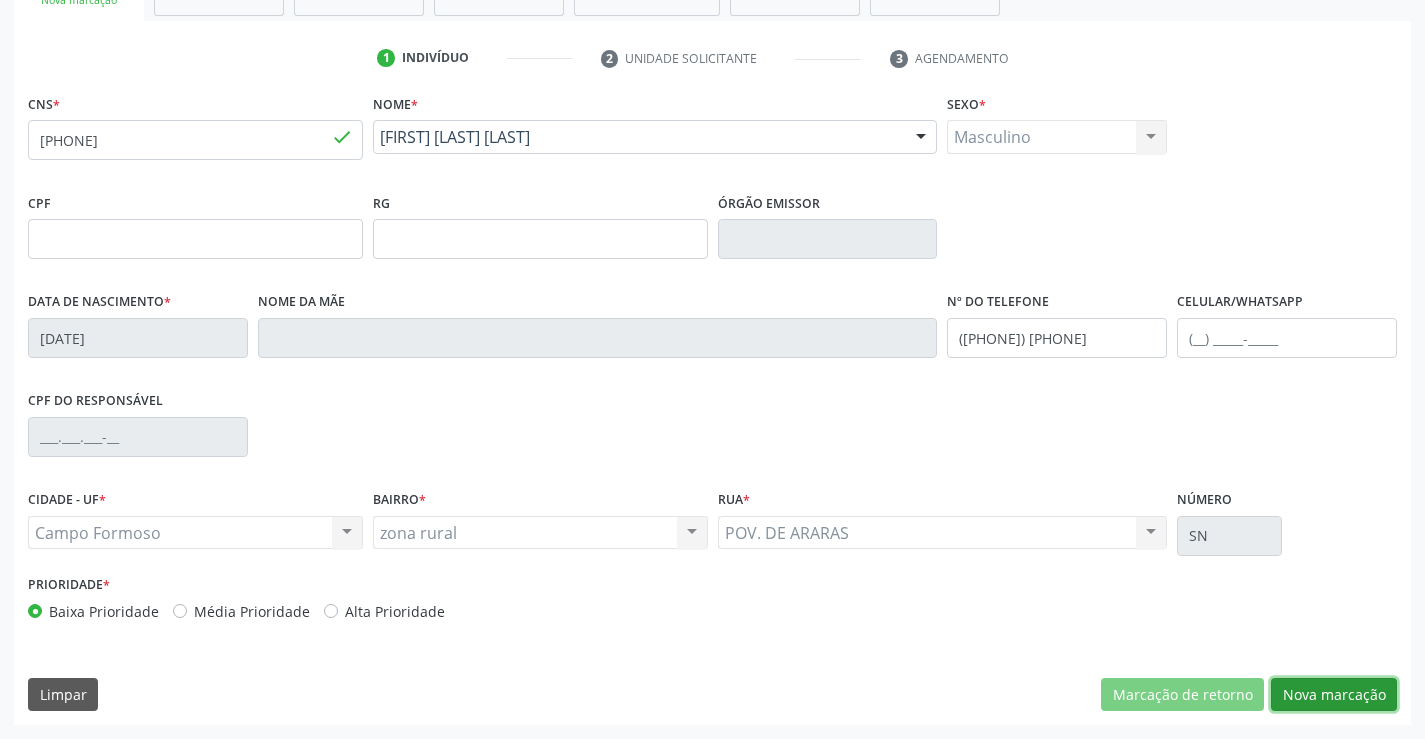 click on "Nova marcação" at bounding box center (1334, 695) 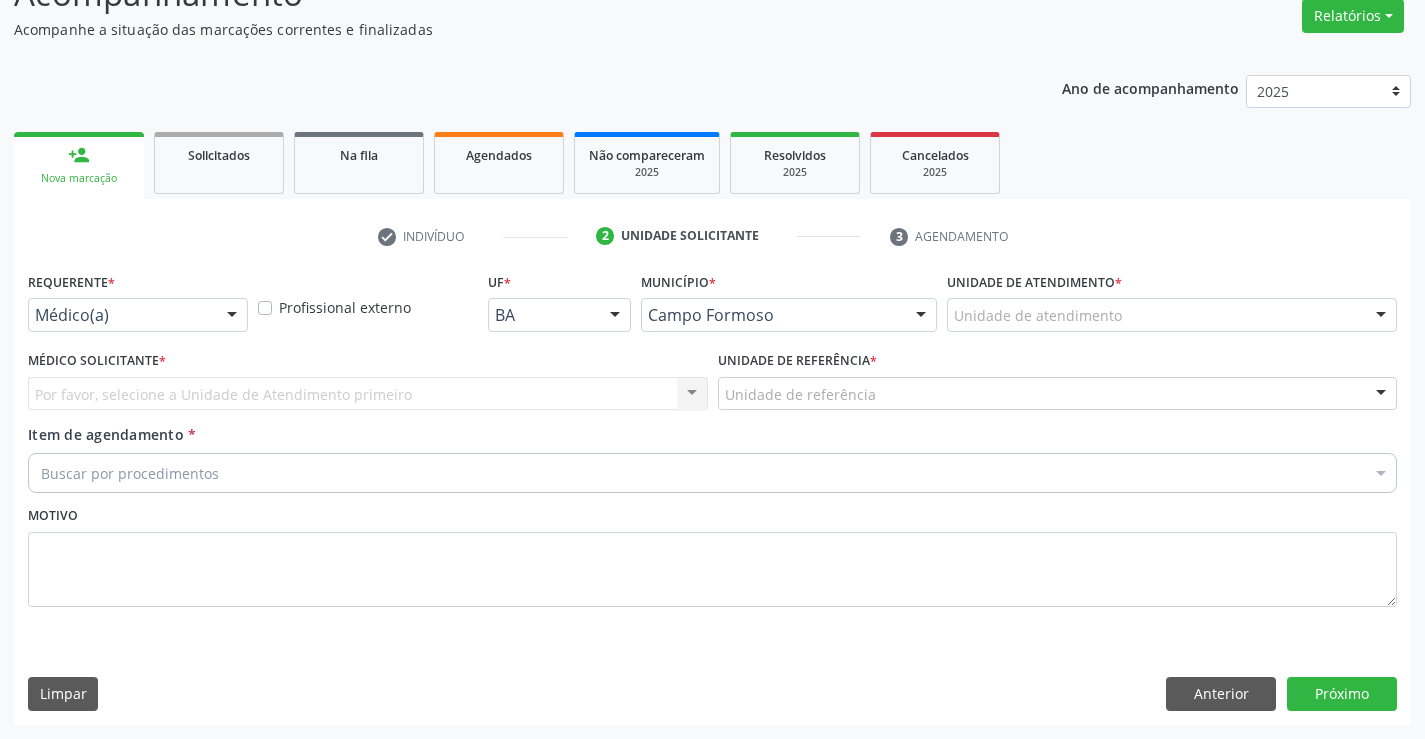 scroll, scrollTop: 167, scrollLeft: 0, axis: vertical 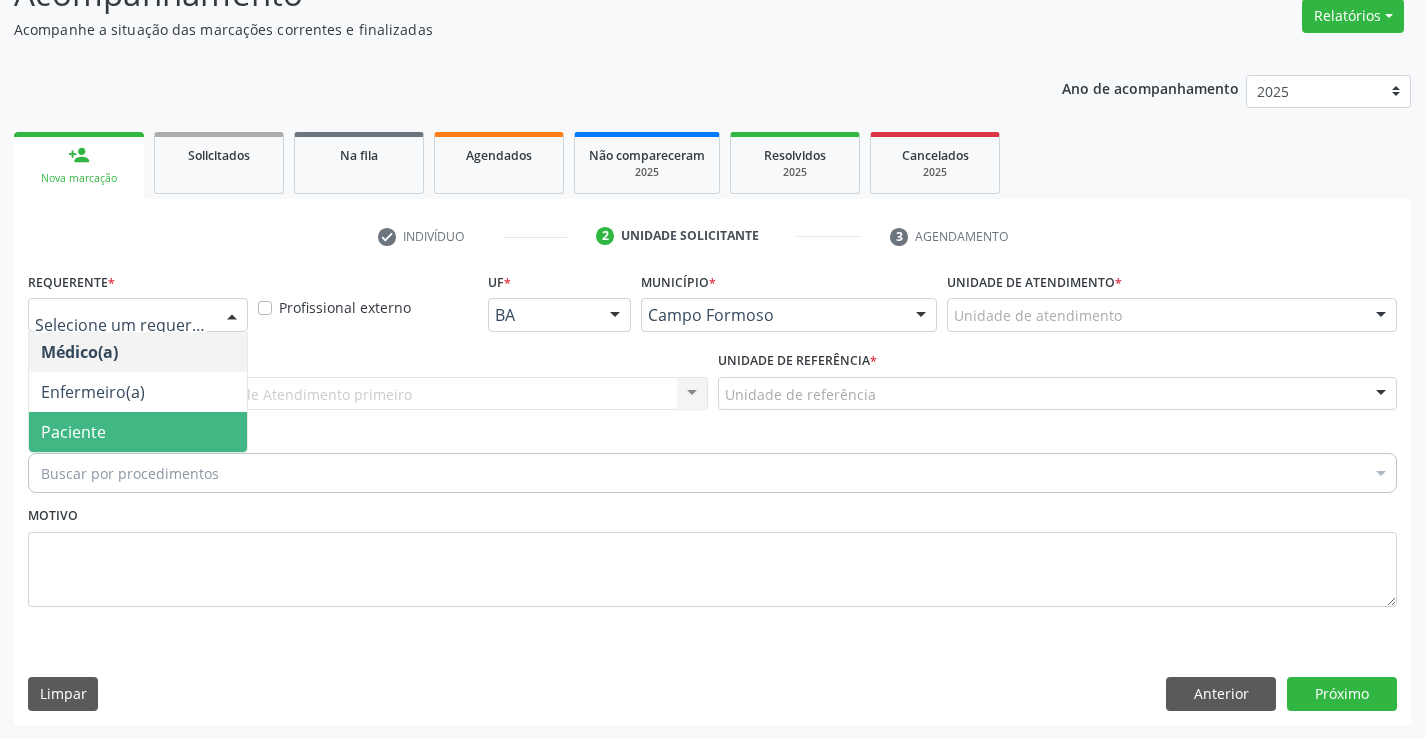 click on "Paciente" at bounding box center [138, 432] 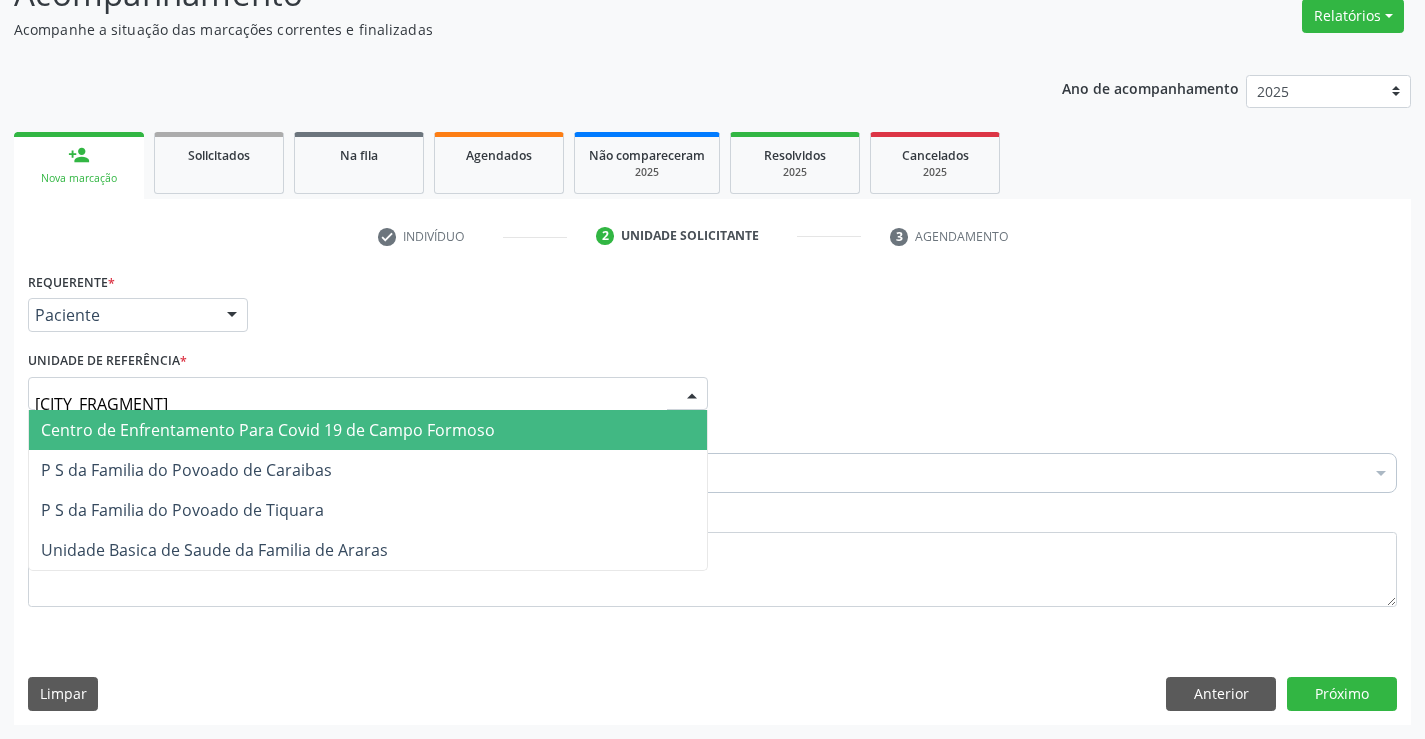 type on "arar" 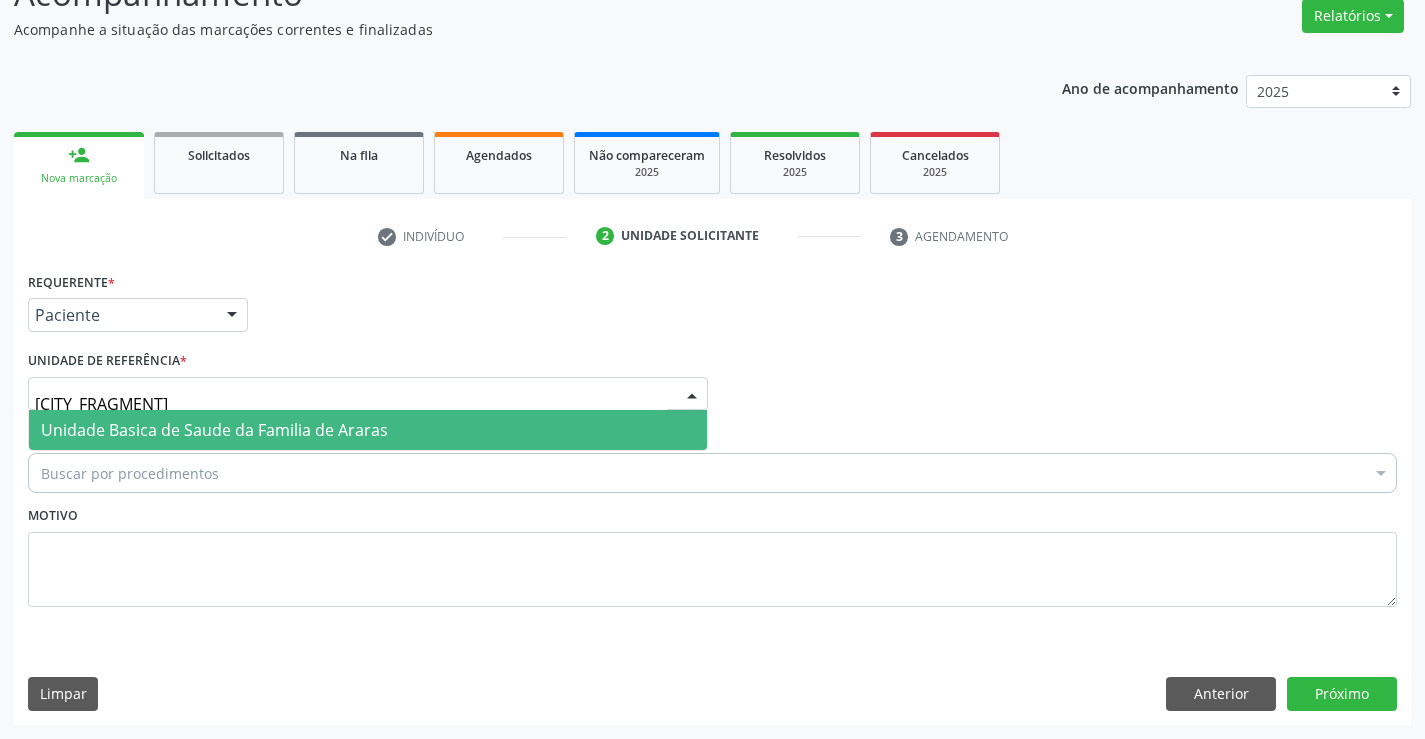 click on "Unidade Basica de Saude da Familia de Araras" at bounding box center (214, 430) 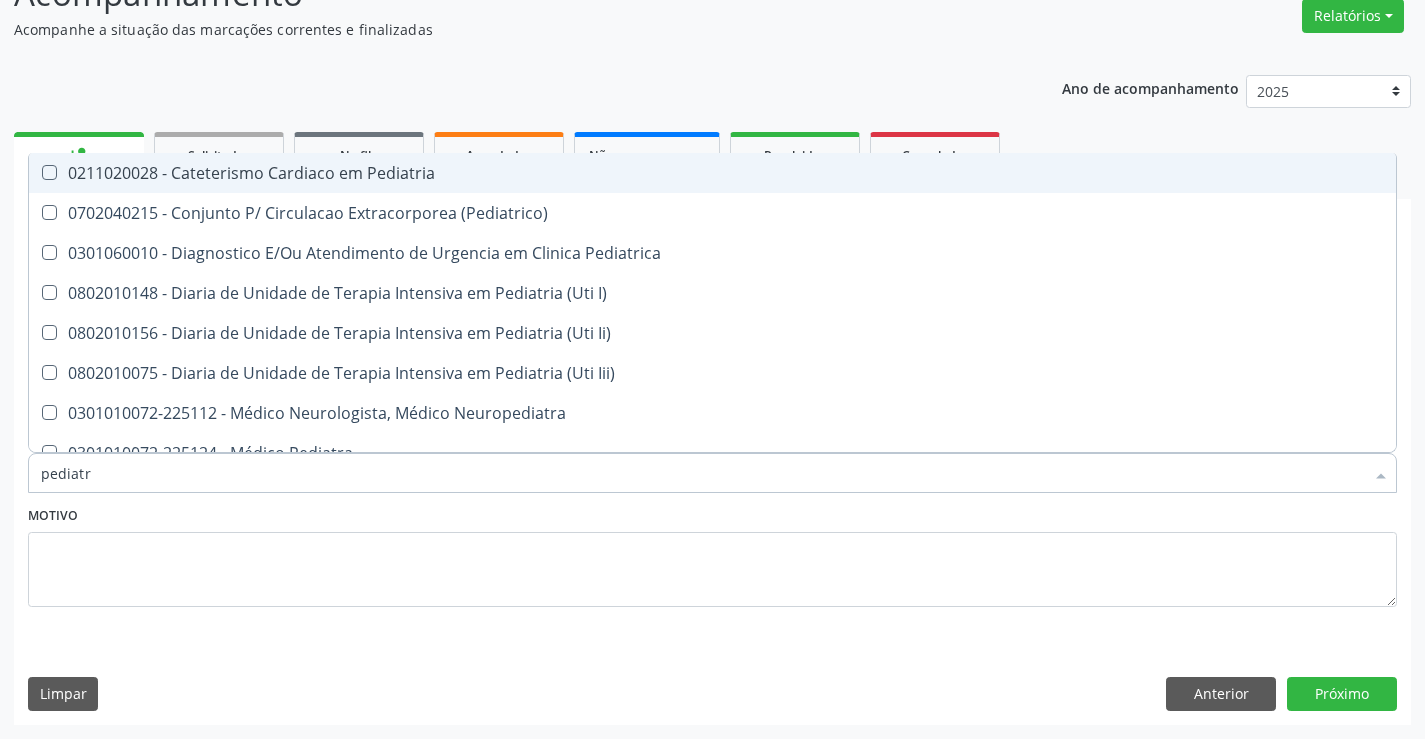 type on "pediatra" 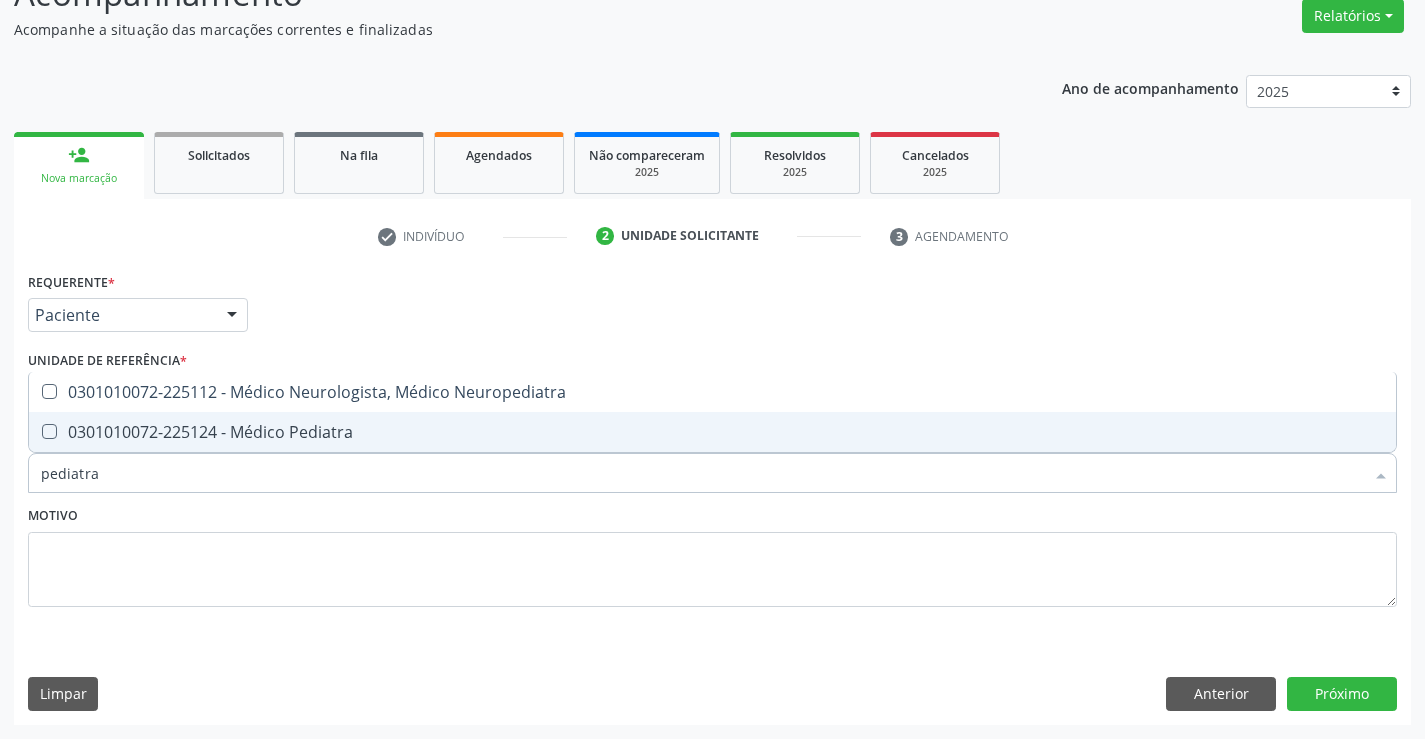 drag, startPoint x: 350, startPoint y: 444, endPoint x: 439, endPoint y: 467, distance: 91.92388 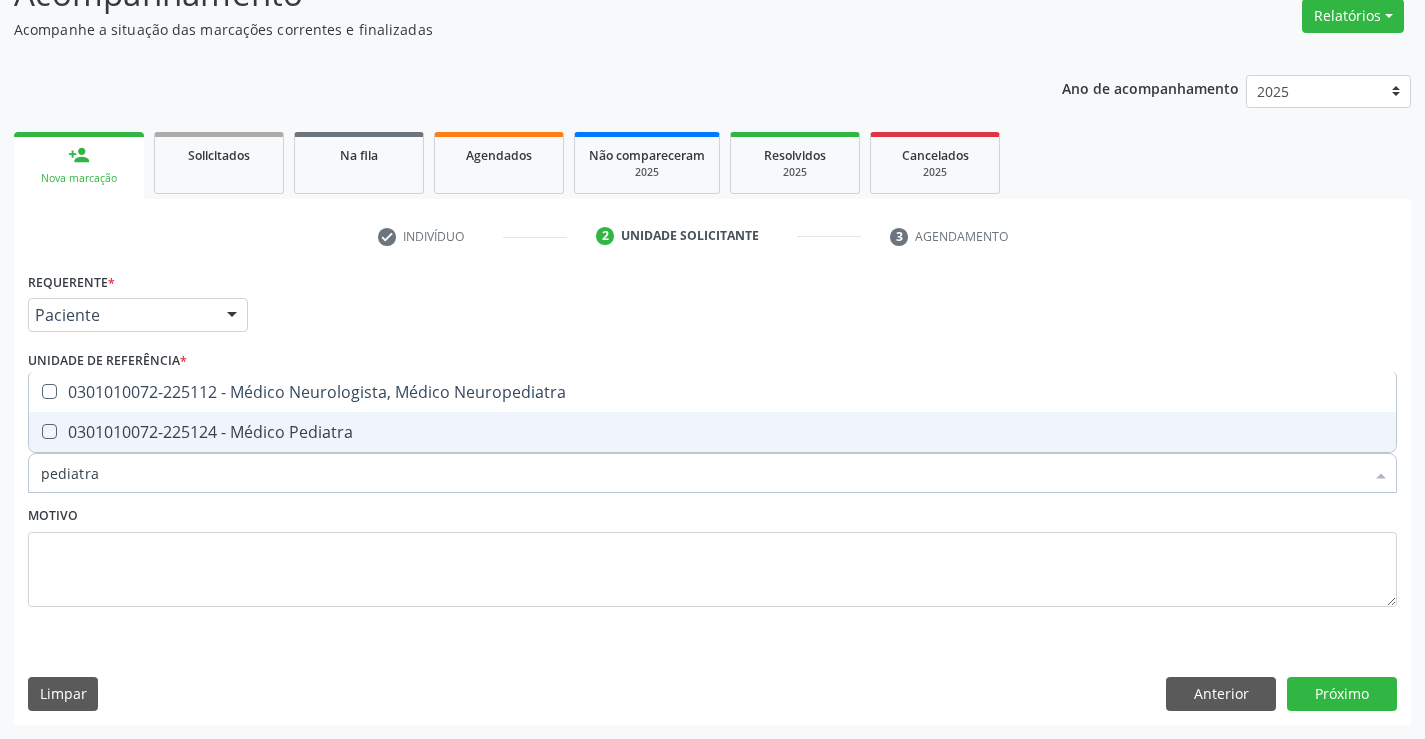 checkbox on "true" 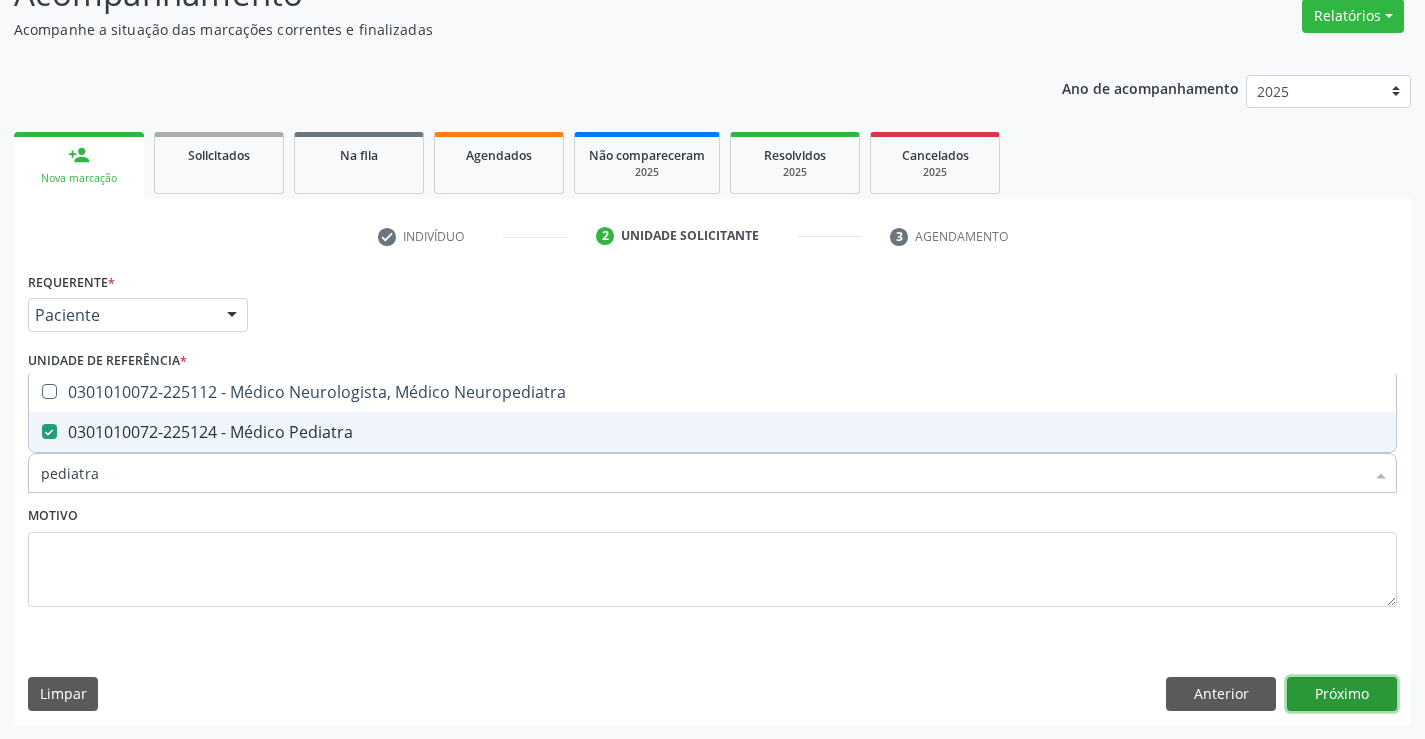 click on "Próximo" at bounding box center [1342, 694] 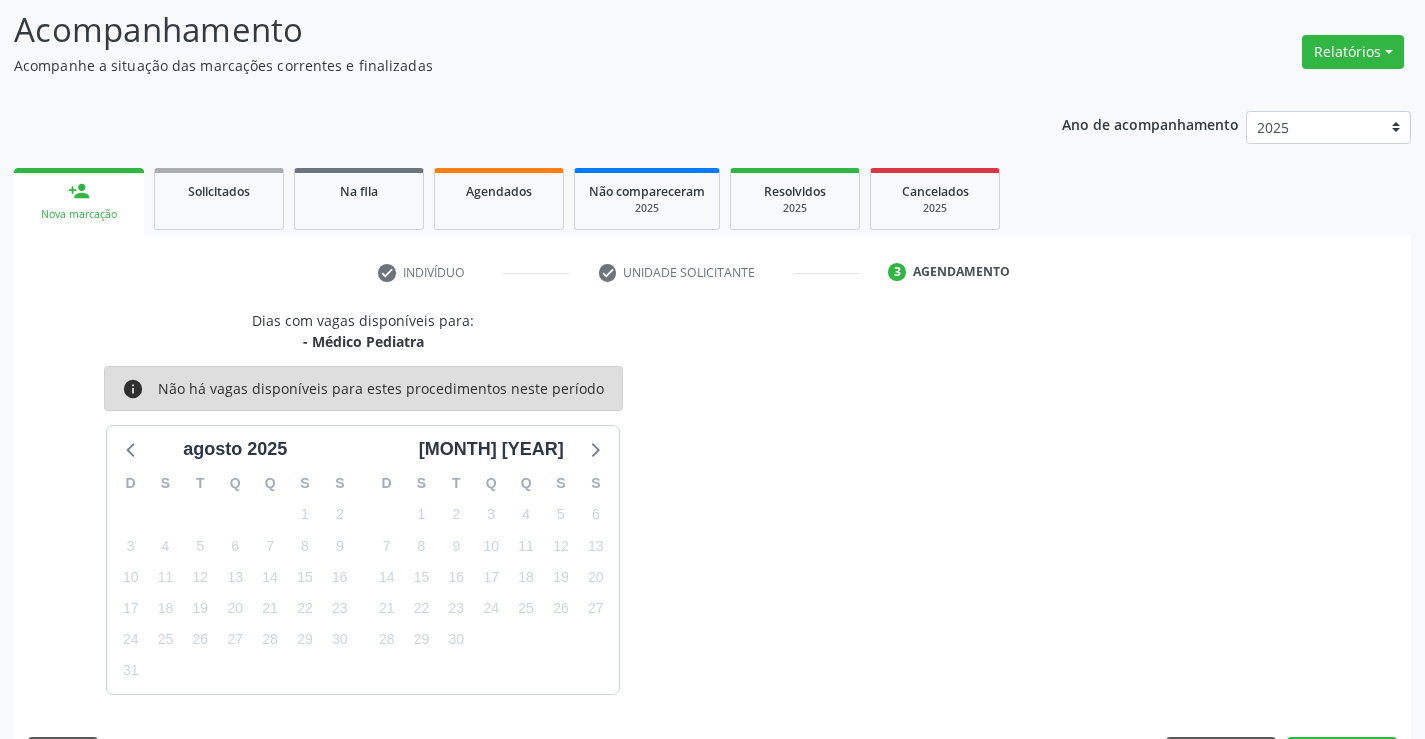 scroll, scrollTop: 167, scrollLeft: 0, axis: vertical 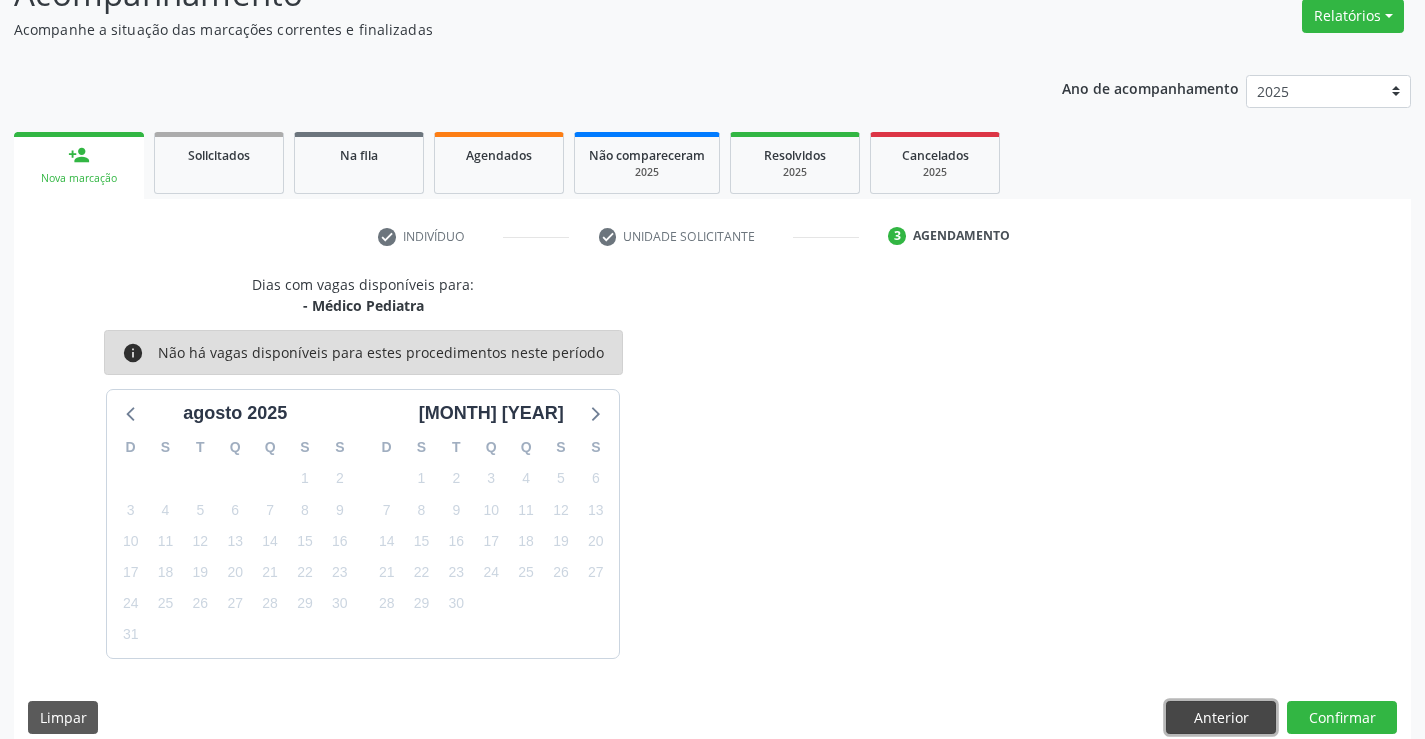 click on "Anterior" at bounding box center (1221, 718) 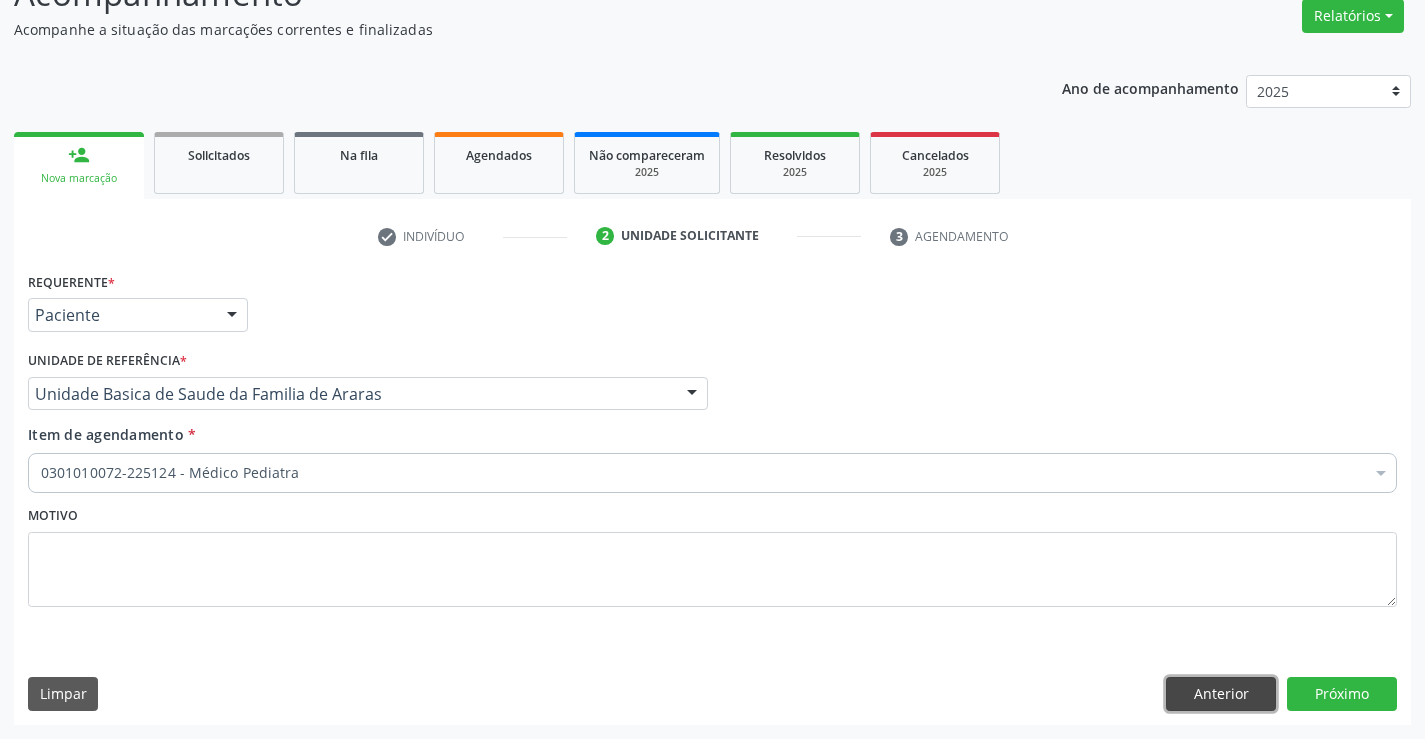 click on "Anterior" at bounding box center [1221, 694] 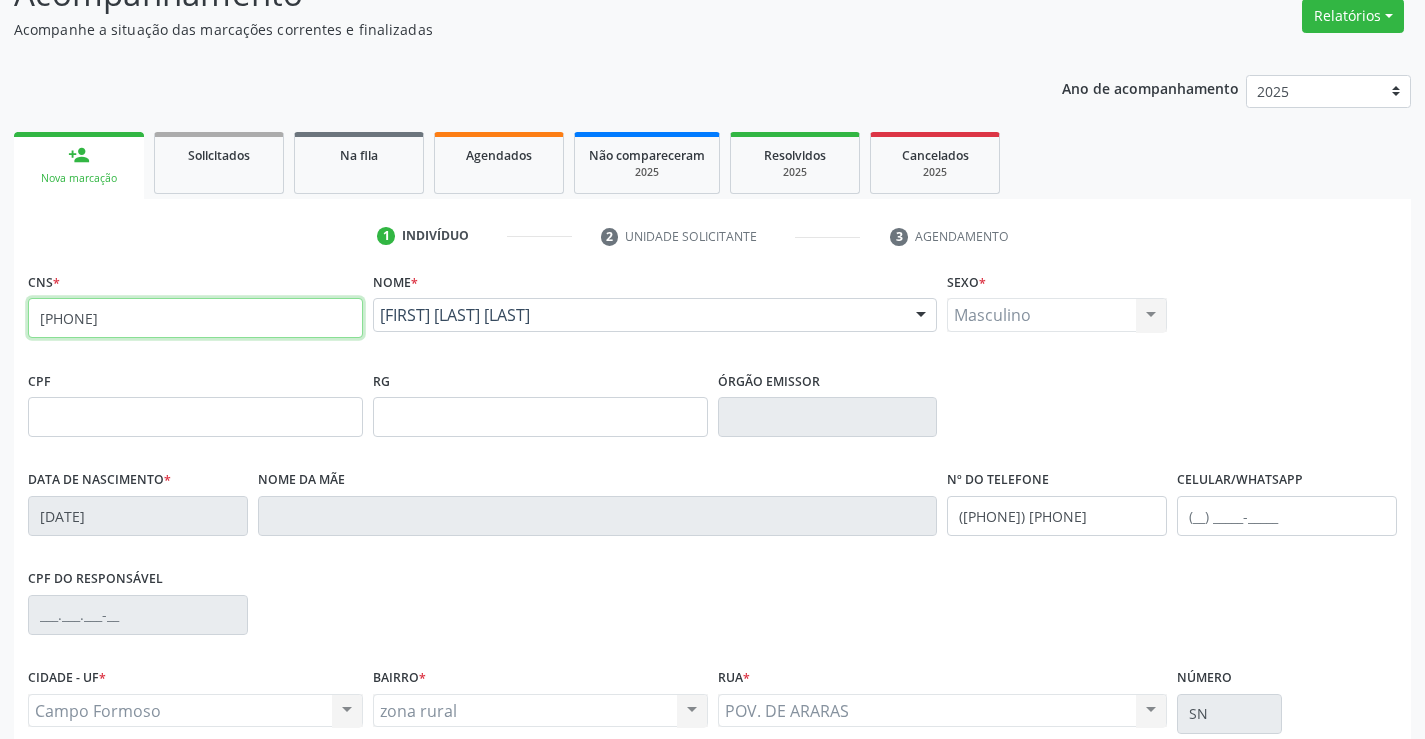 drag, startPoint x: 178, startPoint y: 314, endPoint x: 0, endPoint y: 242, distance: 192.01042 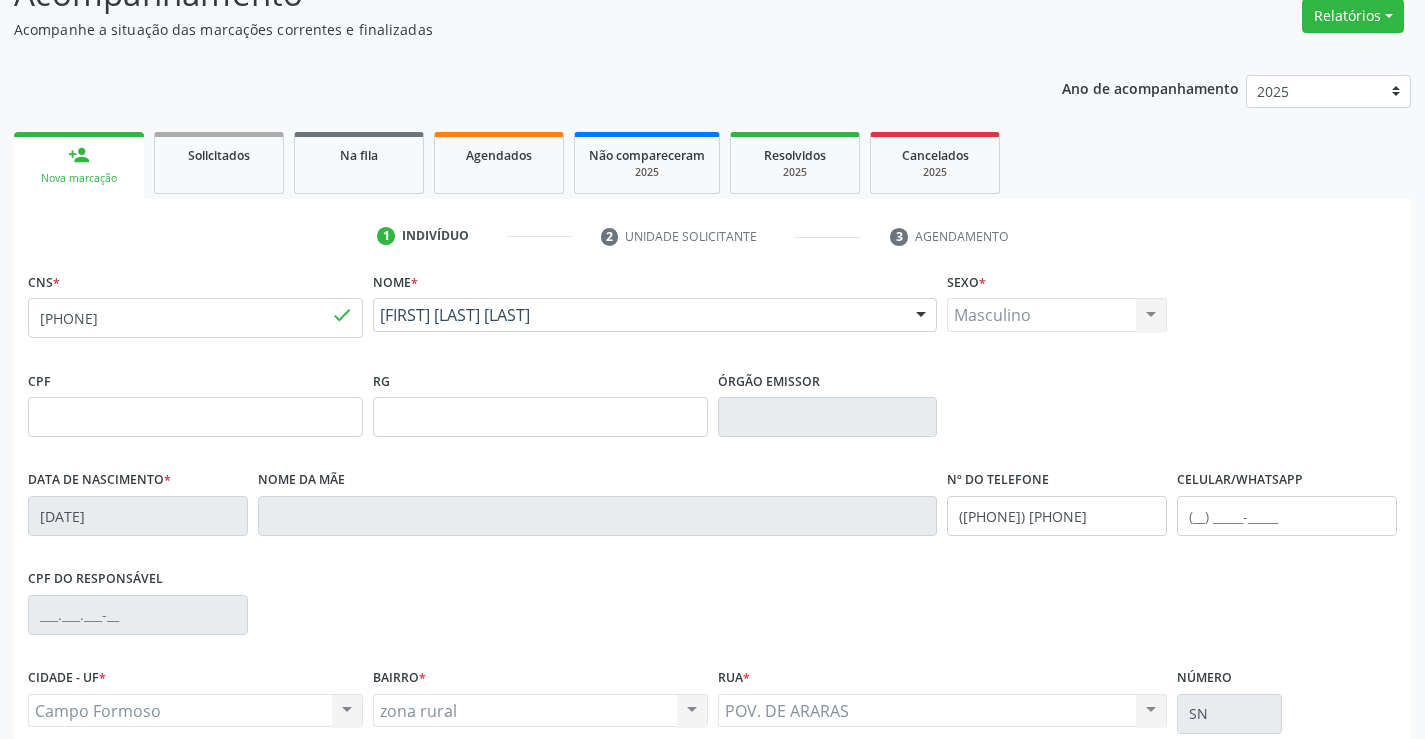 type 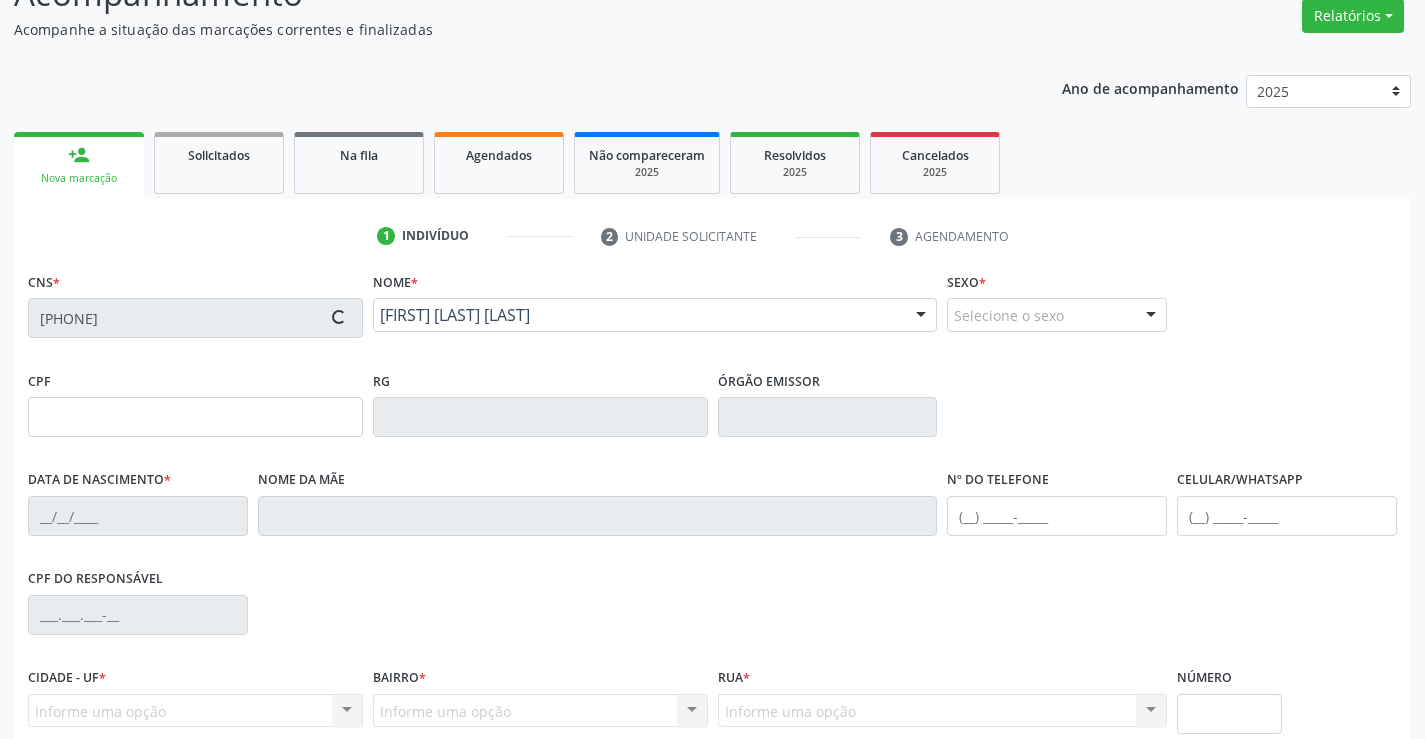 type on "135.429.895-09" 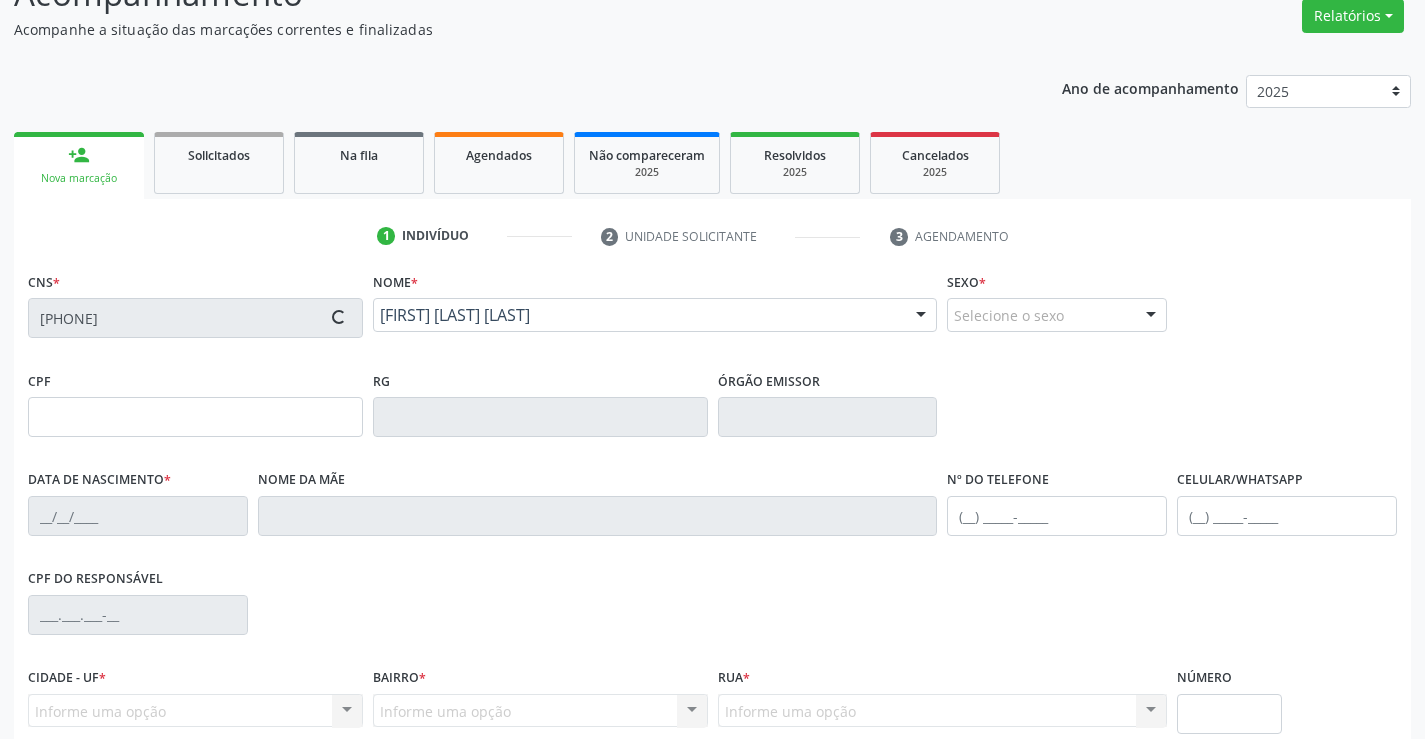 type on "09/04/2025" 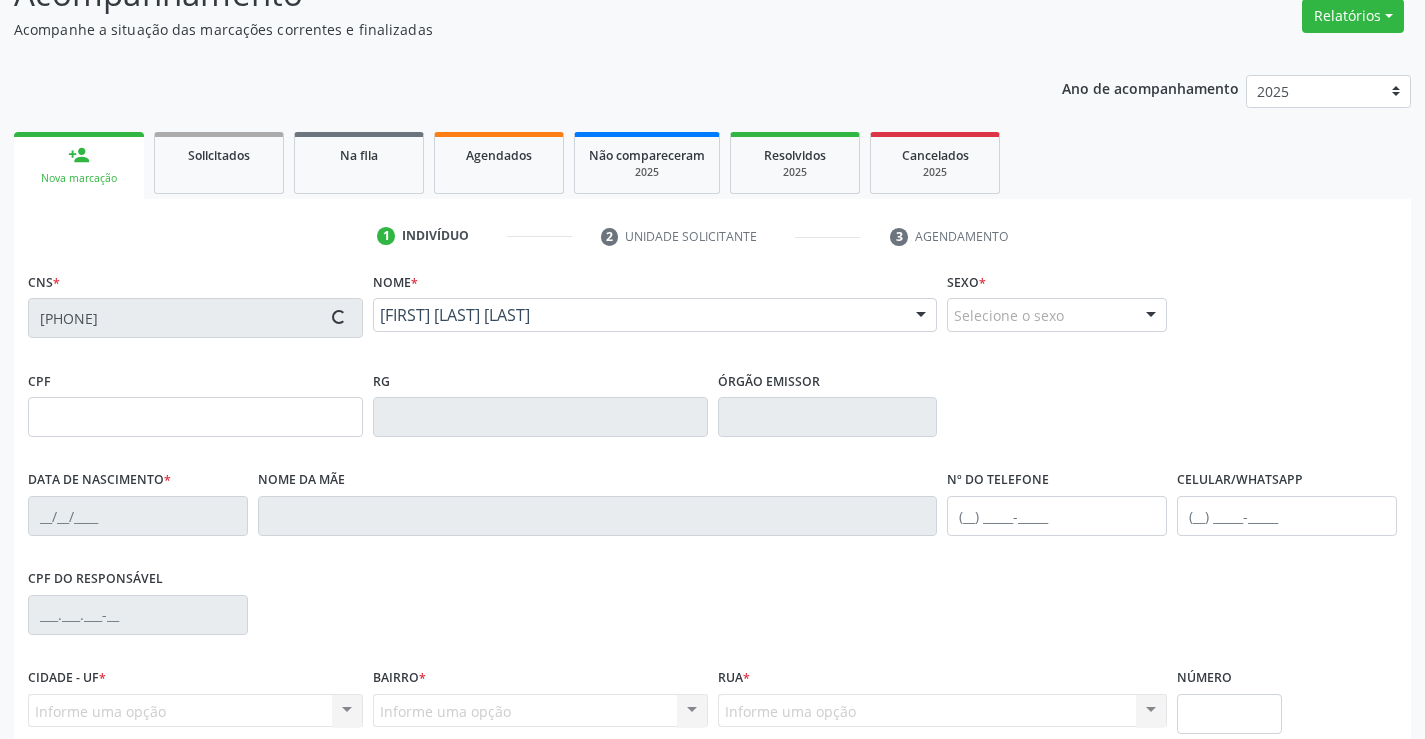 type on "Joice da Silva Santos" 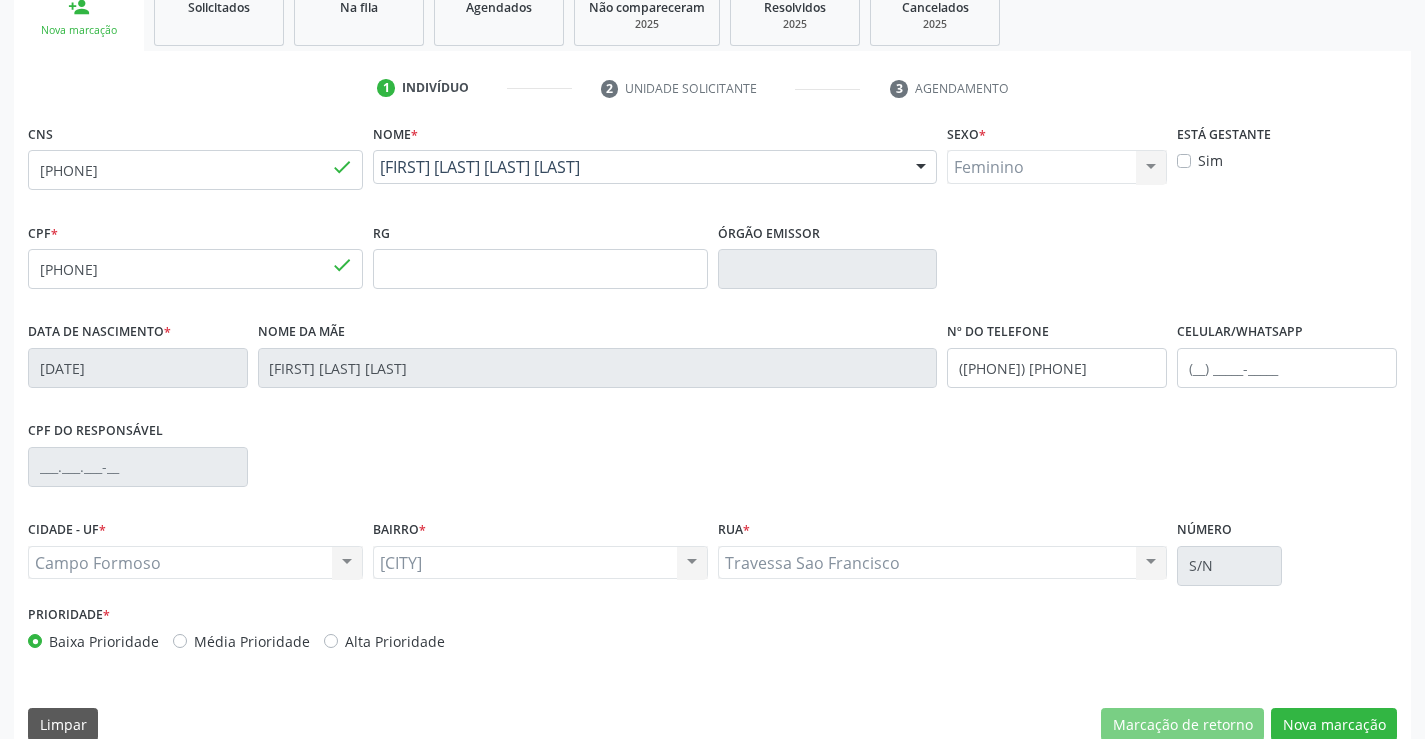 scroll, scrollTop: 345, scrollLeft: 0, axis: vertical 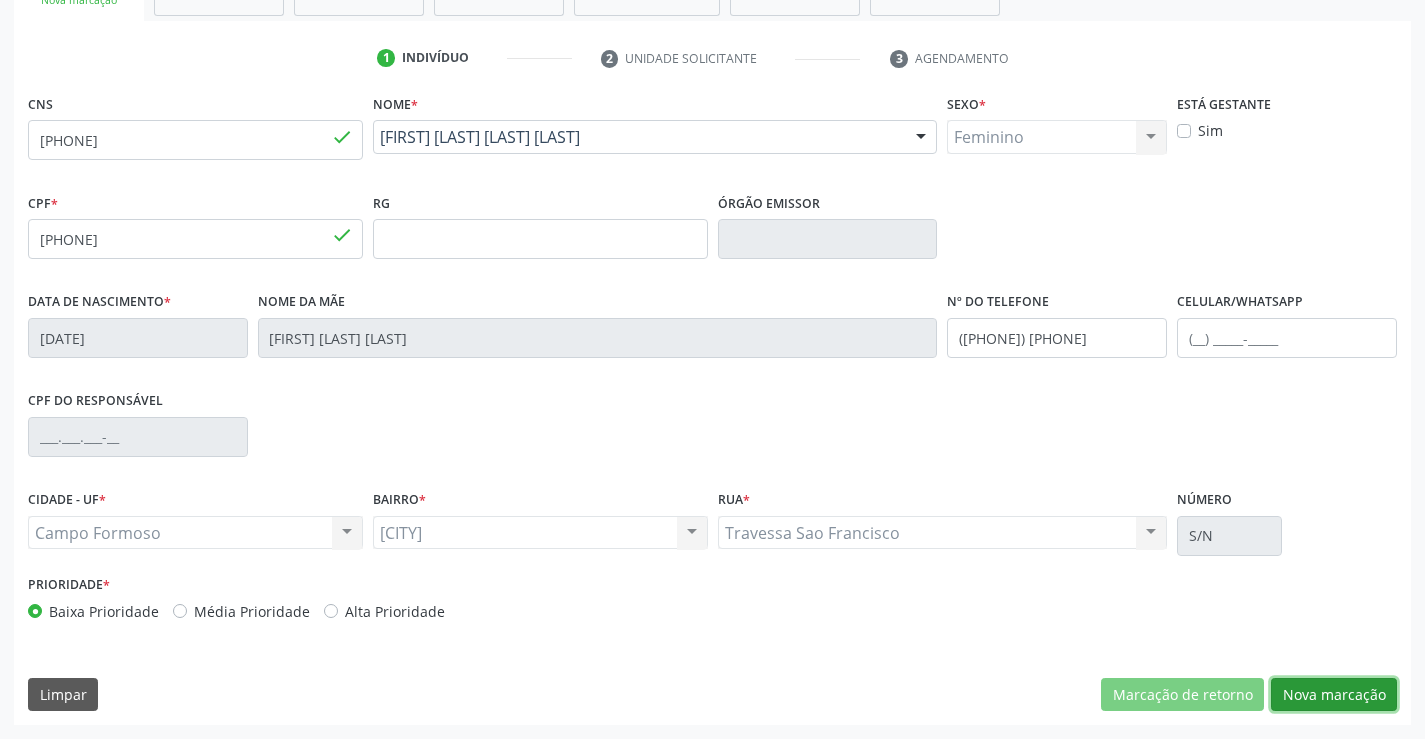 click on "Nova marcação" at bounding box center (1334, 695) 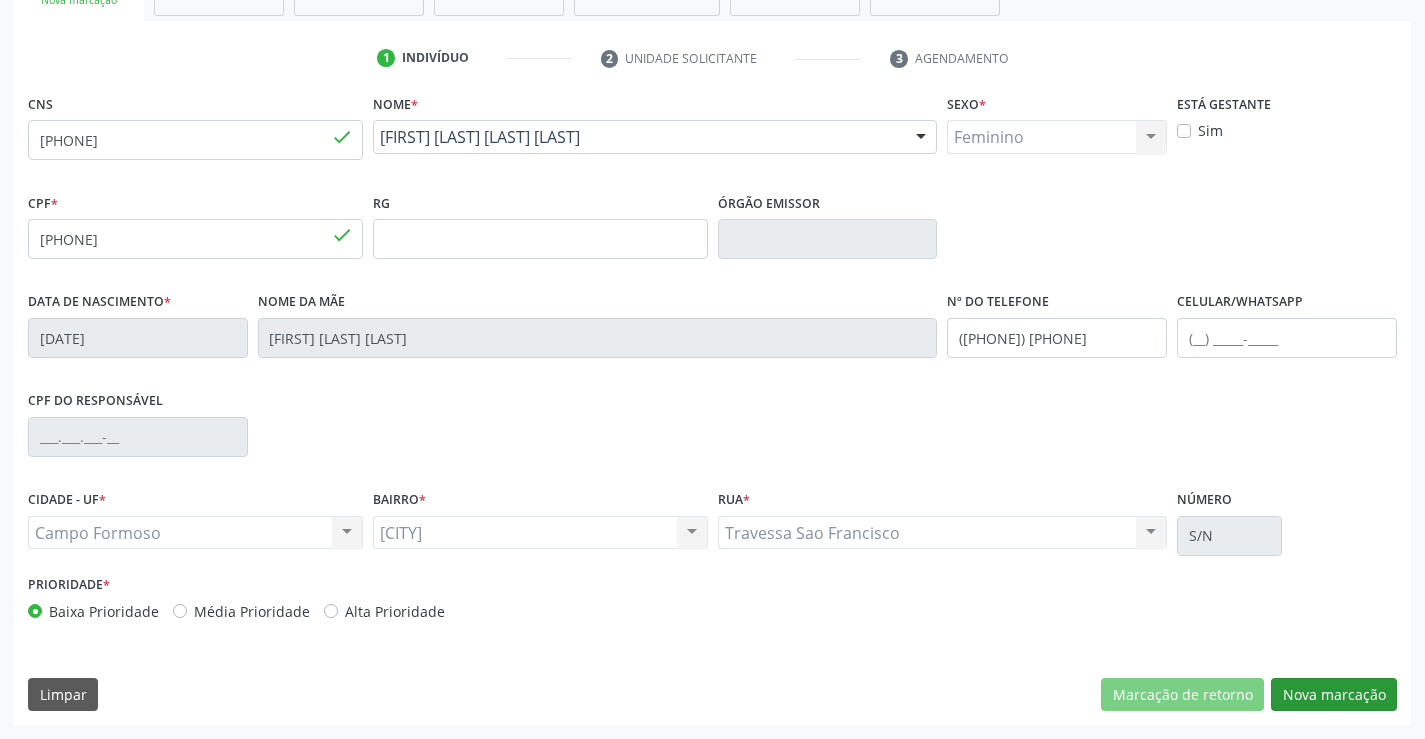 scroll, scrollTop: 167, scrollLeft: 0, axis: vertical 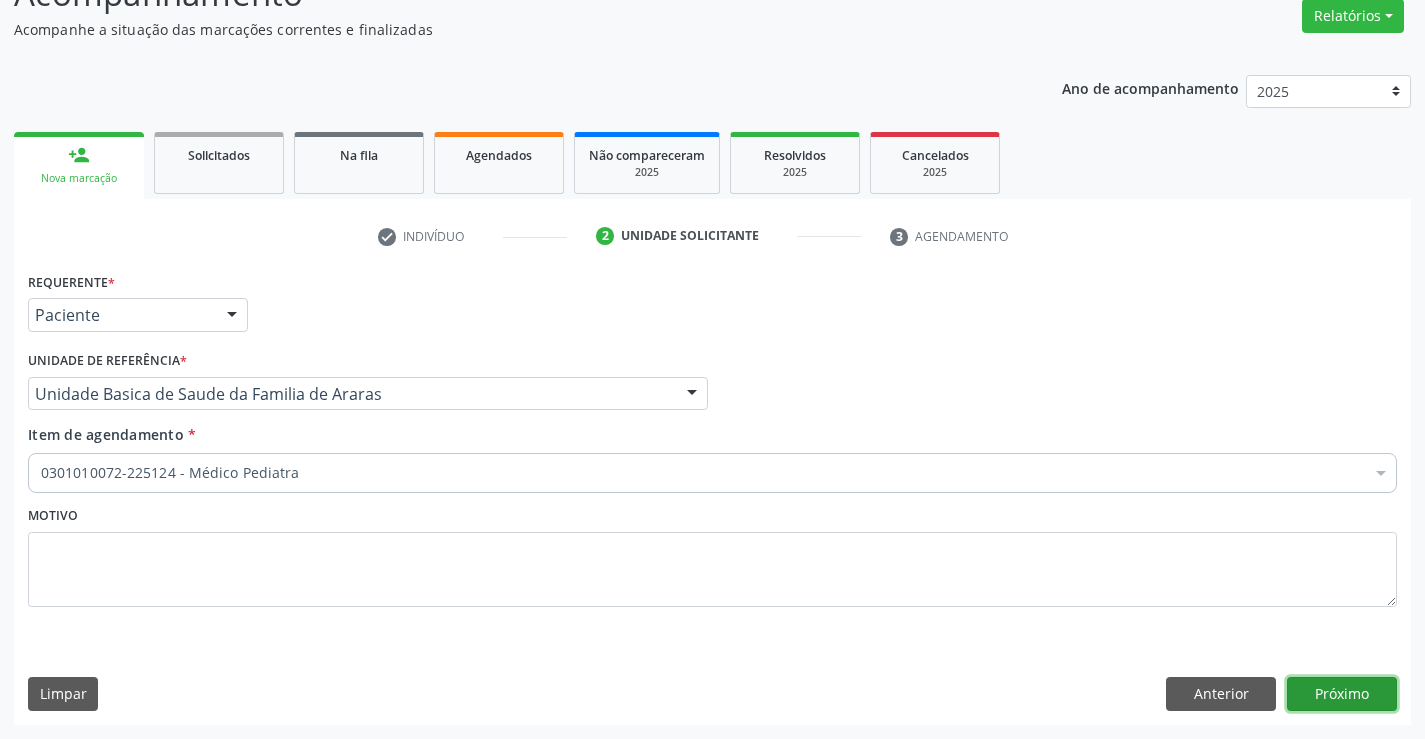 click on "Próximo" at bounding box center (1342, 694) 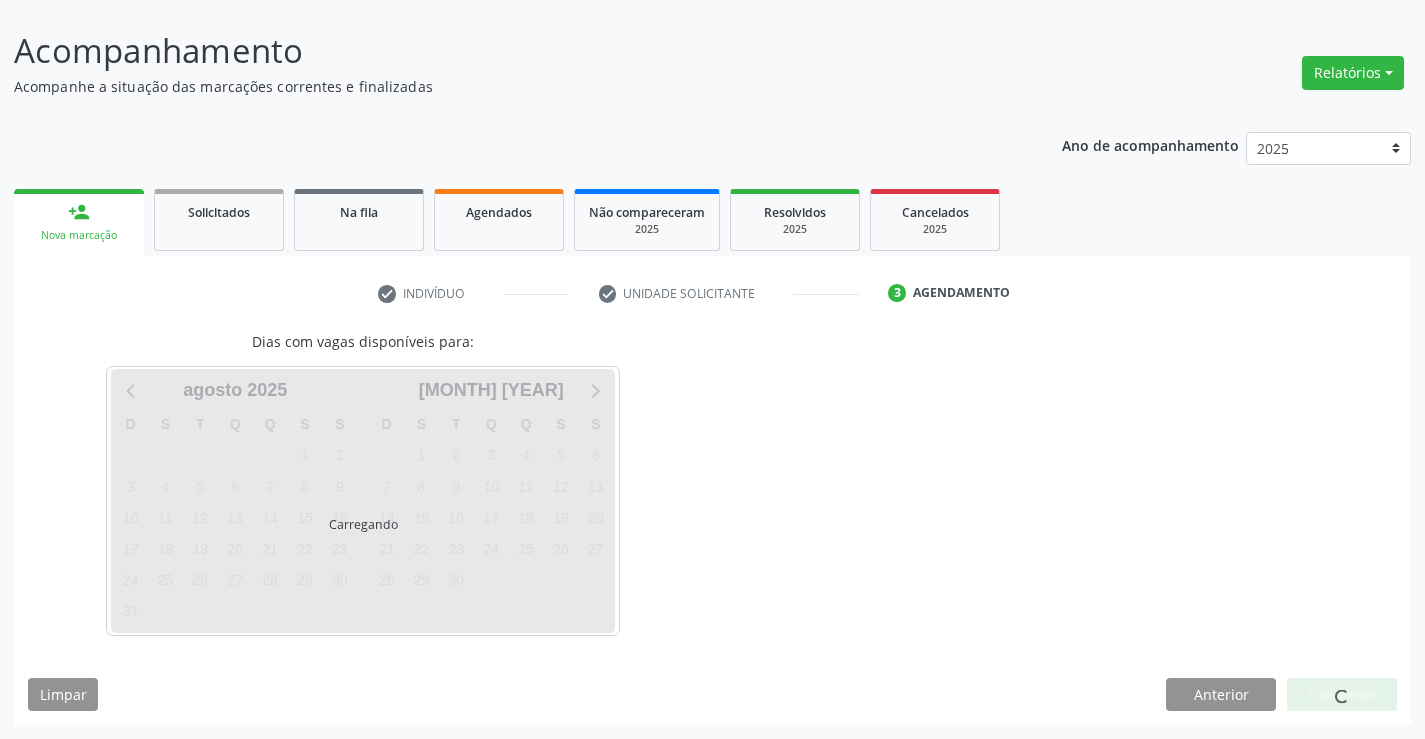 scroll, scrollTop: 110, scrollLeft: 0, axis: vertical 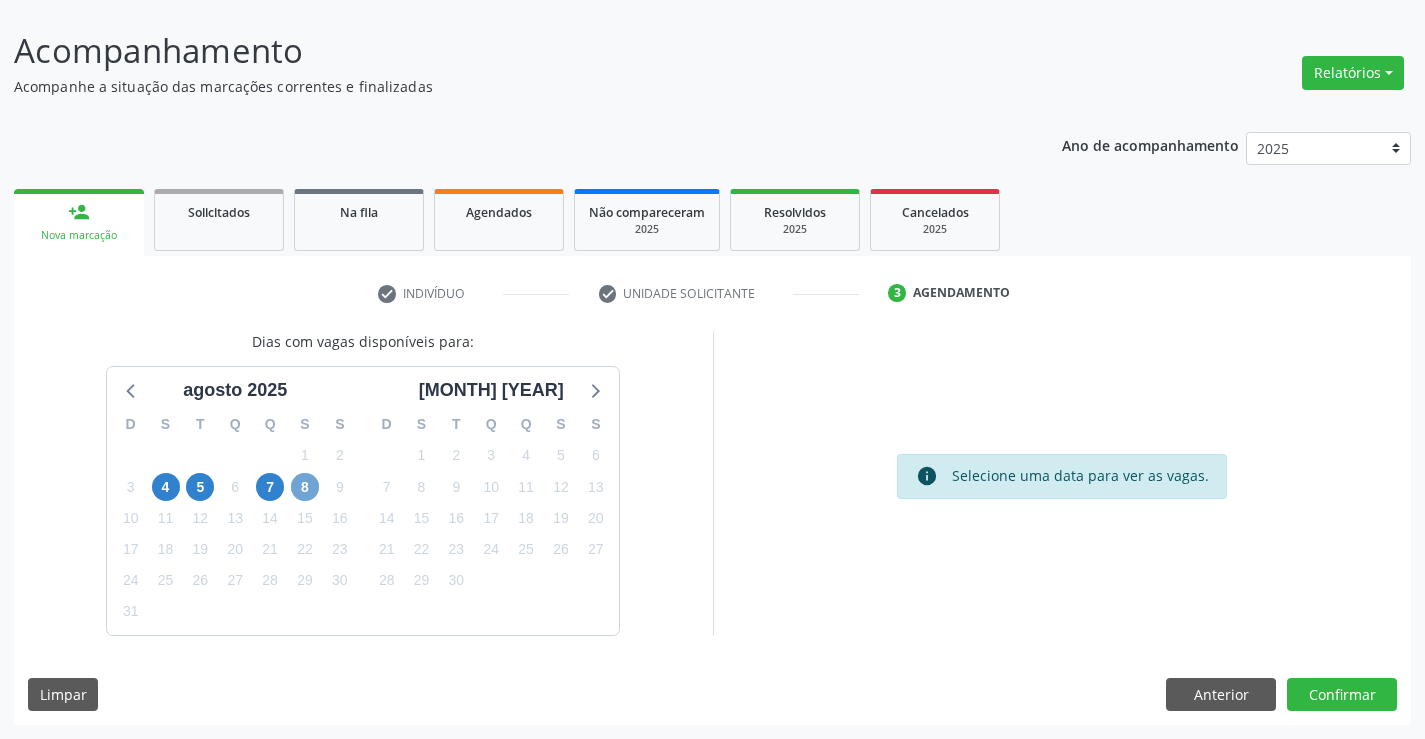 click on "8" at bounding box center [305, 487] 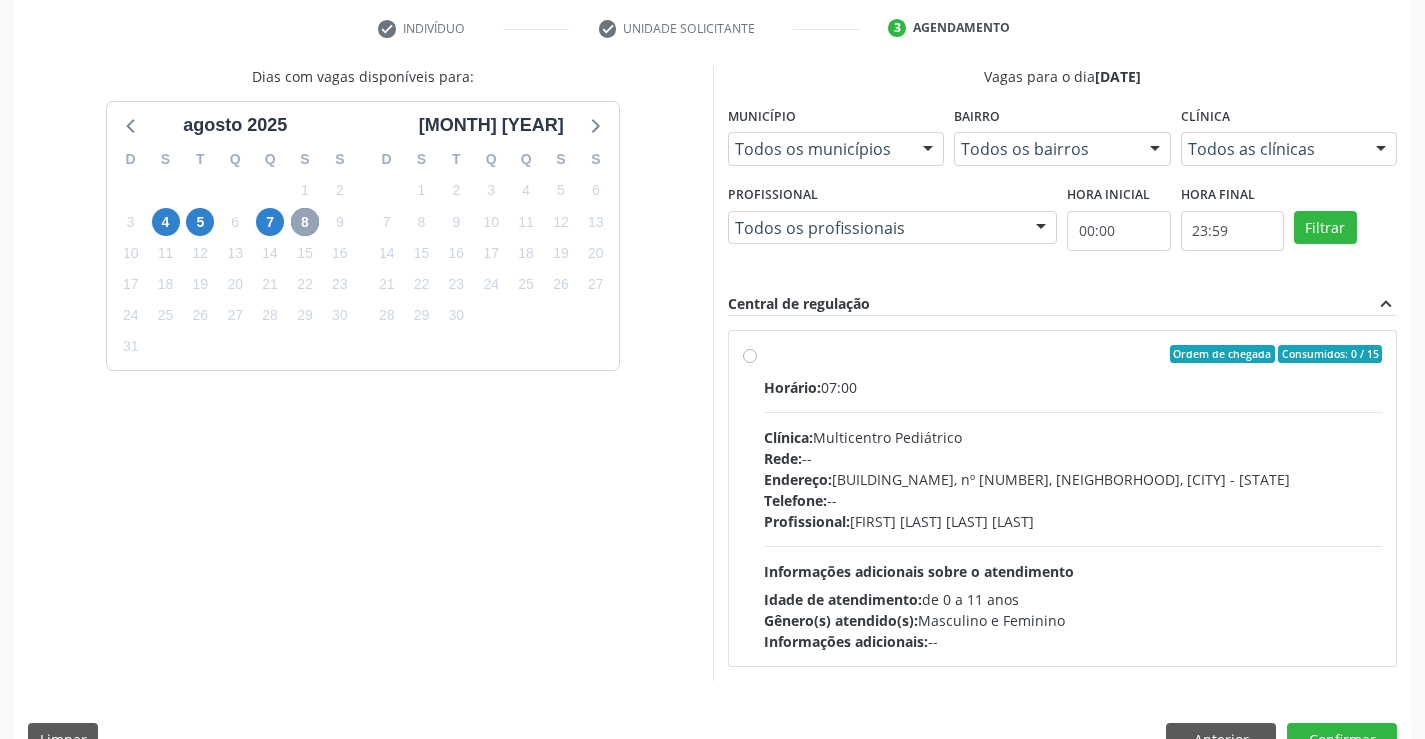 scroll, scrollTop: 410, scrollLeft: 0, axis: vertical 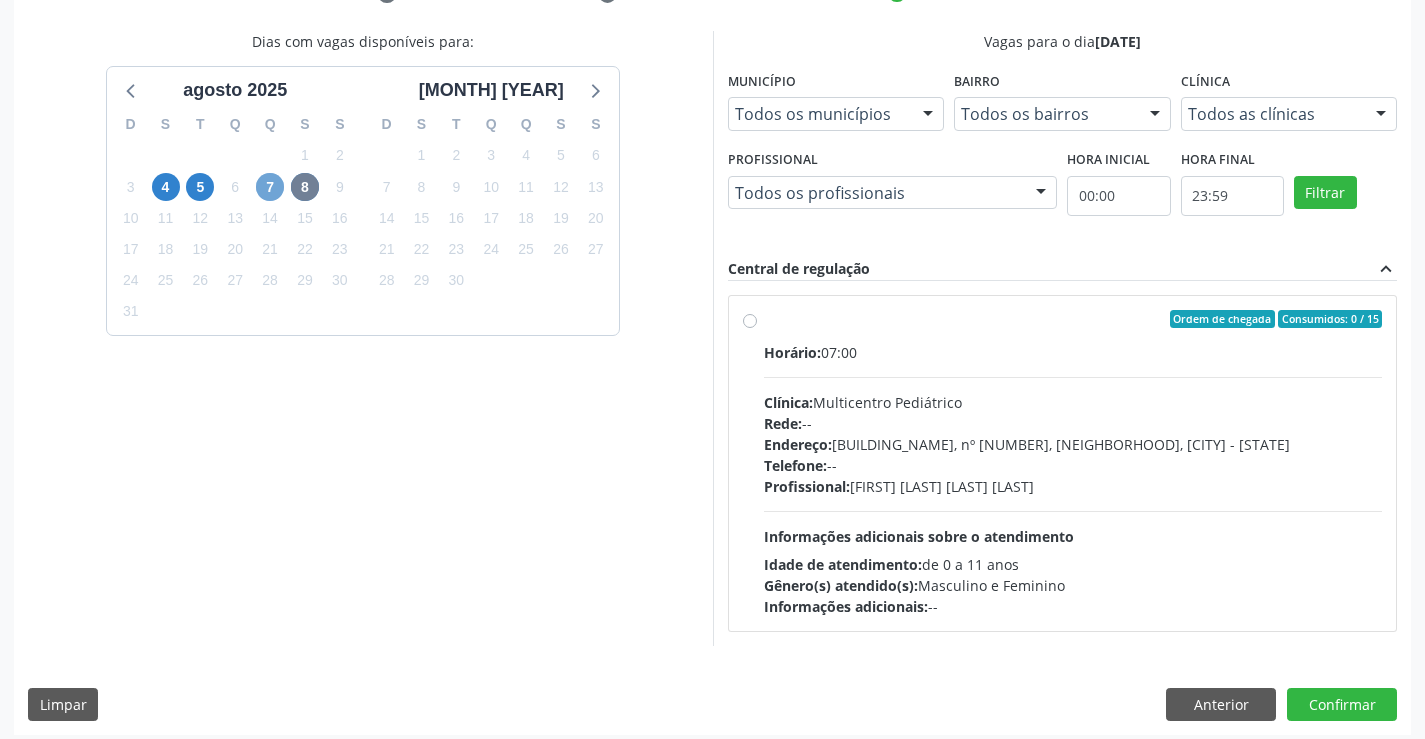 click on "7" at bounding box center (270, 187) 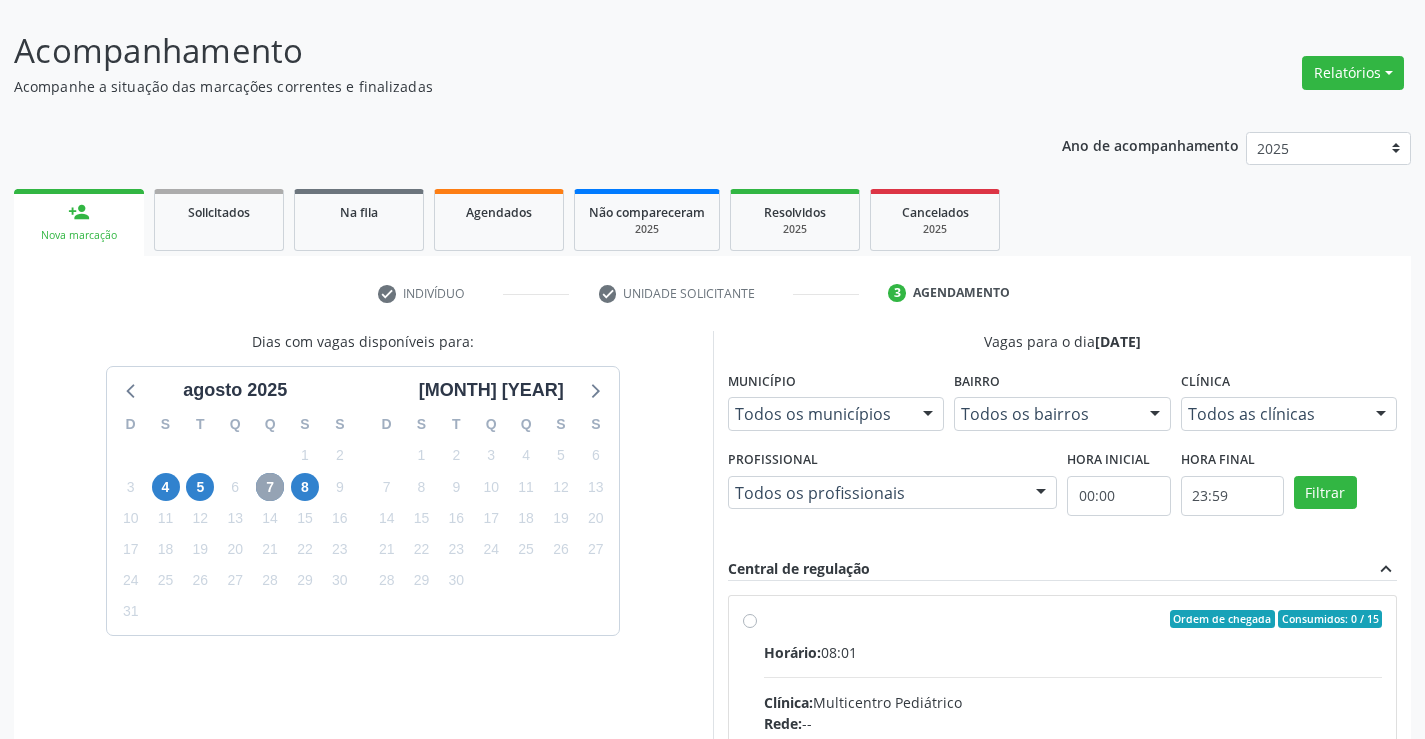 scroll, scrollTop: 410, scrollLeft: 0, axis: vertical 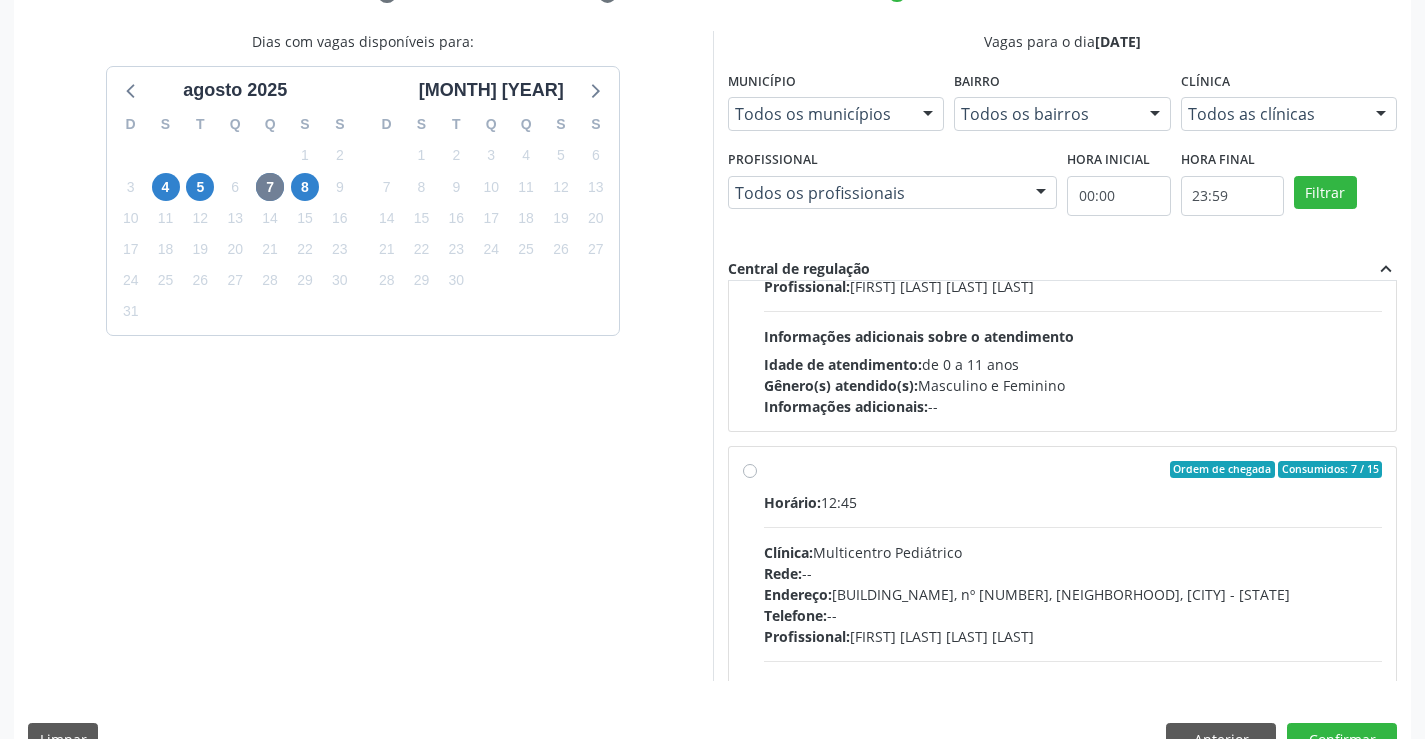 click on "Ordem de chegada
Consumidos: 7 / 15
Horário:   12:45
Clínica:  Multicentro Pediátrico
Rede:
--
Endereço:   Antigo Casa Grande, nº 37, Centro, Campo Formoso - BA
Telefone:   --
Profissional:
Maria Ubaldina Silva Calixto Sobreira
Informações adicionais sobre o atendimento
Idade de atendimento:
de 0 a 11 anos
Gênero(s) atendido(s):
Masculino e Feminino
Informações adicionais:
--" at bounding box center (1073, 614) 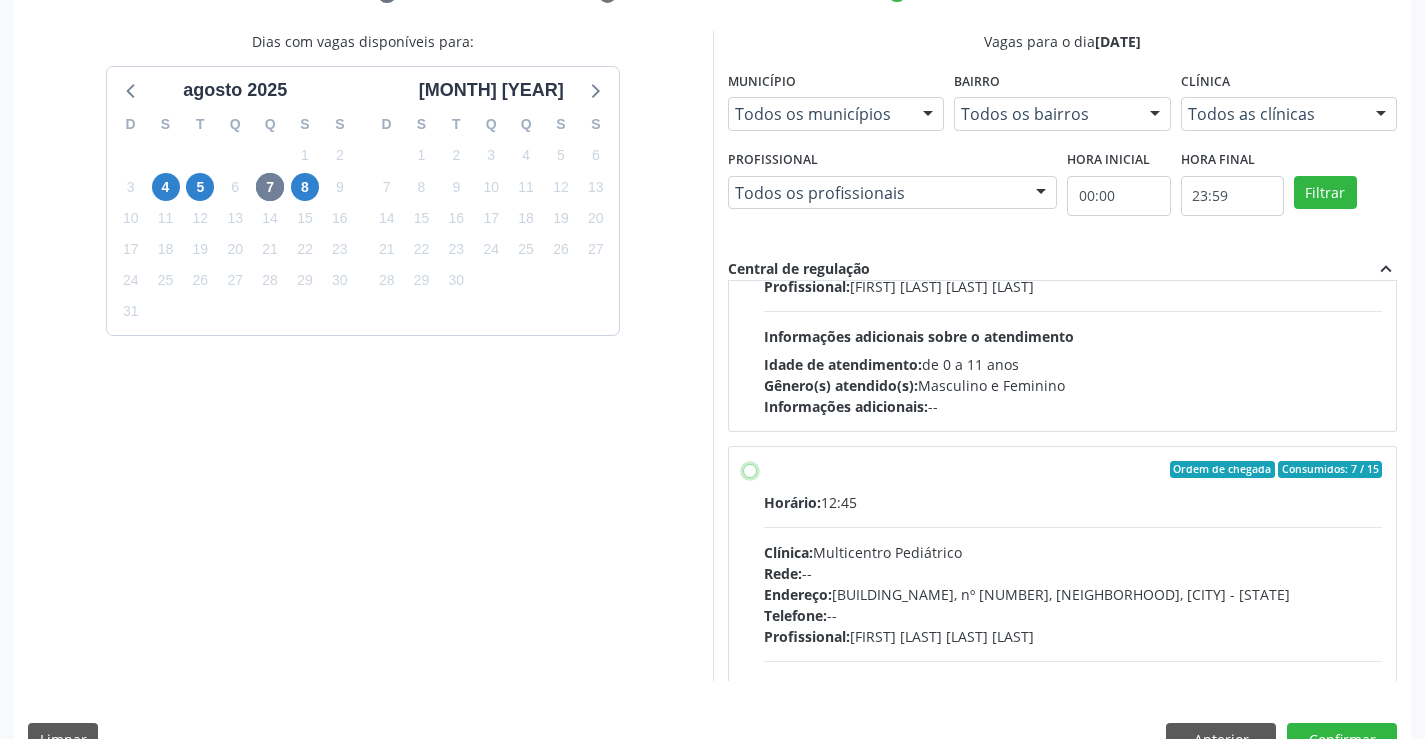 click on "Ordem de chegada
Consumidos: 7 / 15
Horário:   12:45
Clínica:  Multicentro Pediátrico
Rede:
--
Endereço:   Antigo Casa Grande, nº 37, Centro, Campo Formoso - BA
Telefone:   --
Profissional:
Maria Ubaldina Silva Calixto Sobreira
Informações adicionais sobre o atendimento
Idade de atendimento:
de 0 a 11 anos
Gênero(s) atendido(s):
Masculino e Feminino
Informações adicionais:
--" at bounding box center [750, 470] 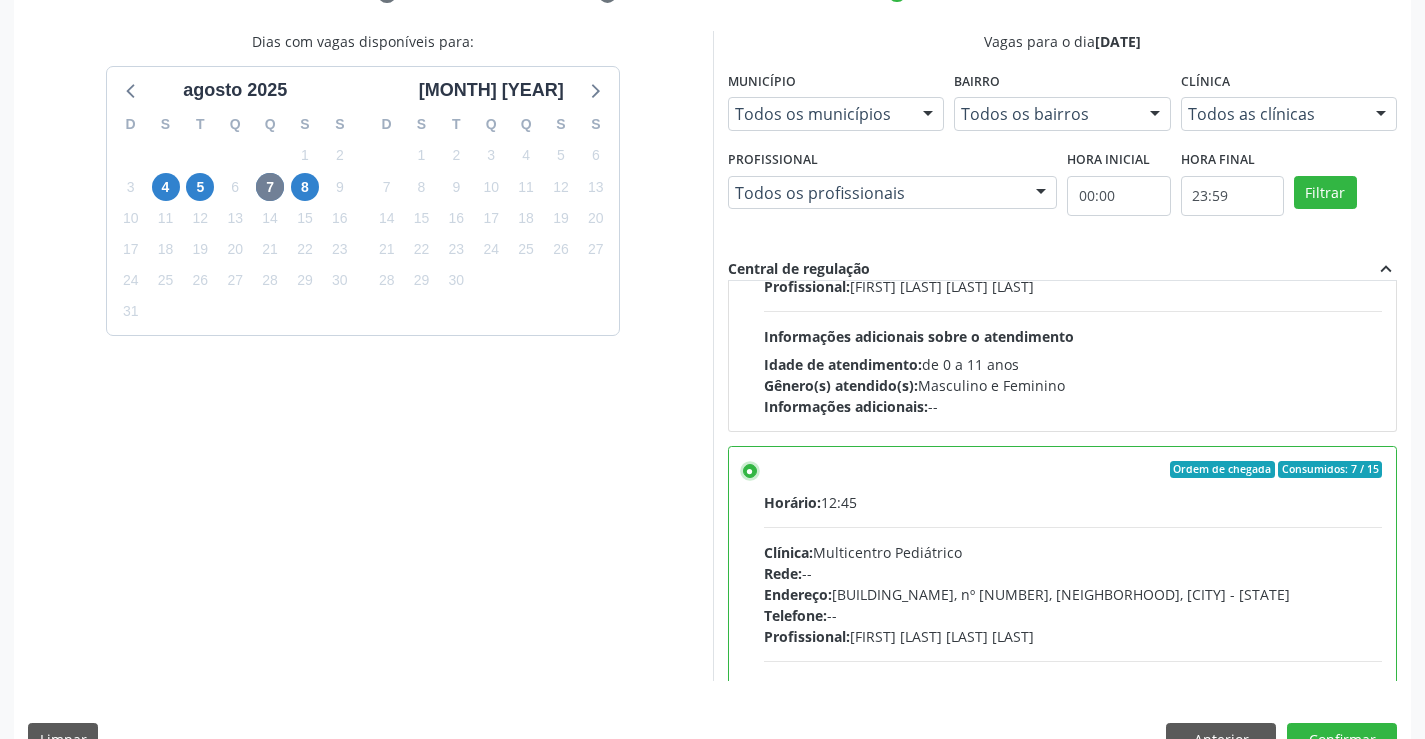 scroll, scrollTop: 456, scrollLeft: 0, axis: vertical 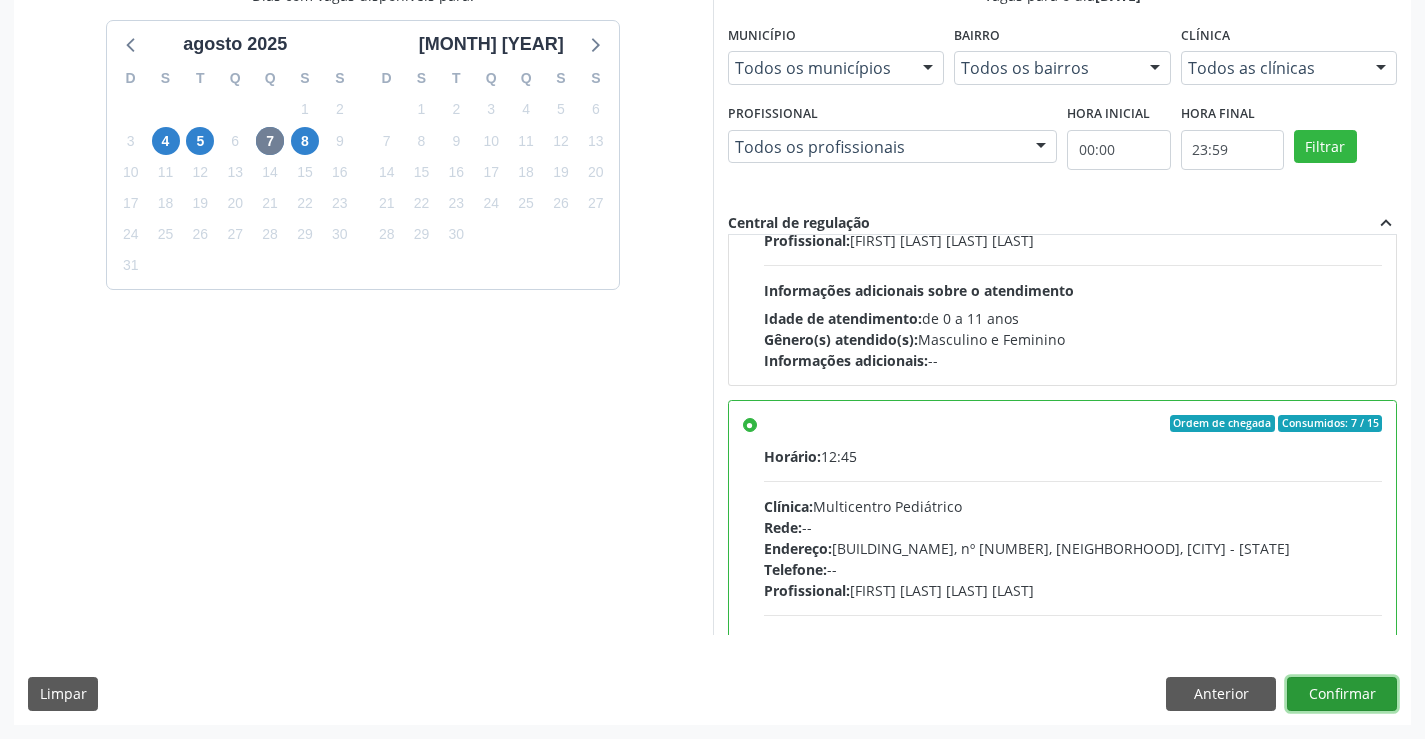 click on "Confirmar" at bounding box center [1342, 694] 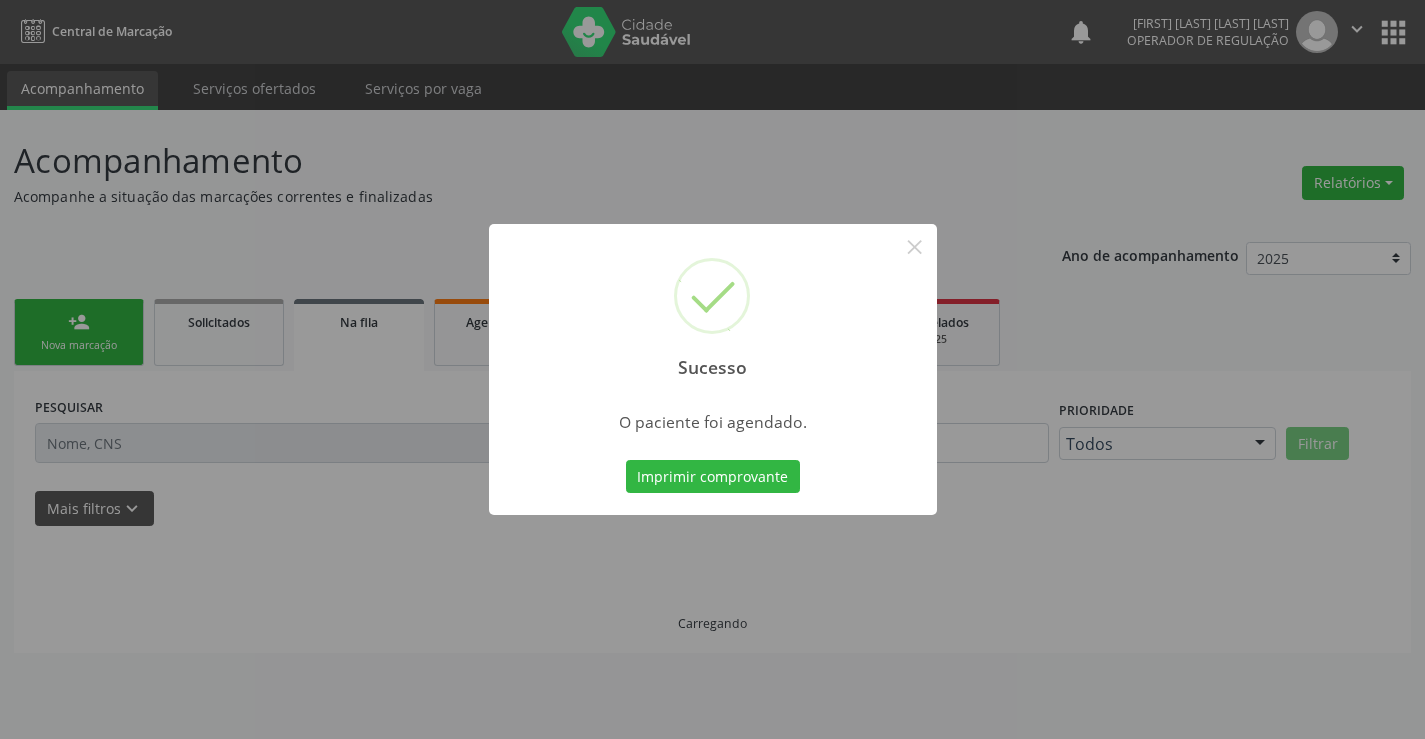 scroll, scrollTop: 0, scrollLeft: 0, axis: both 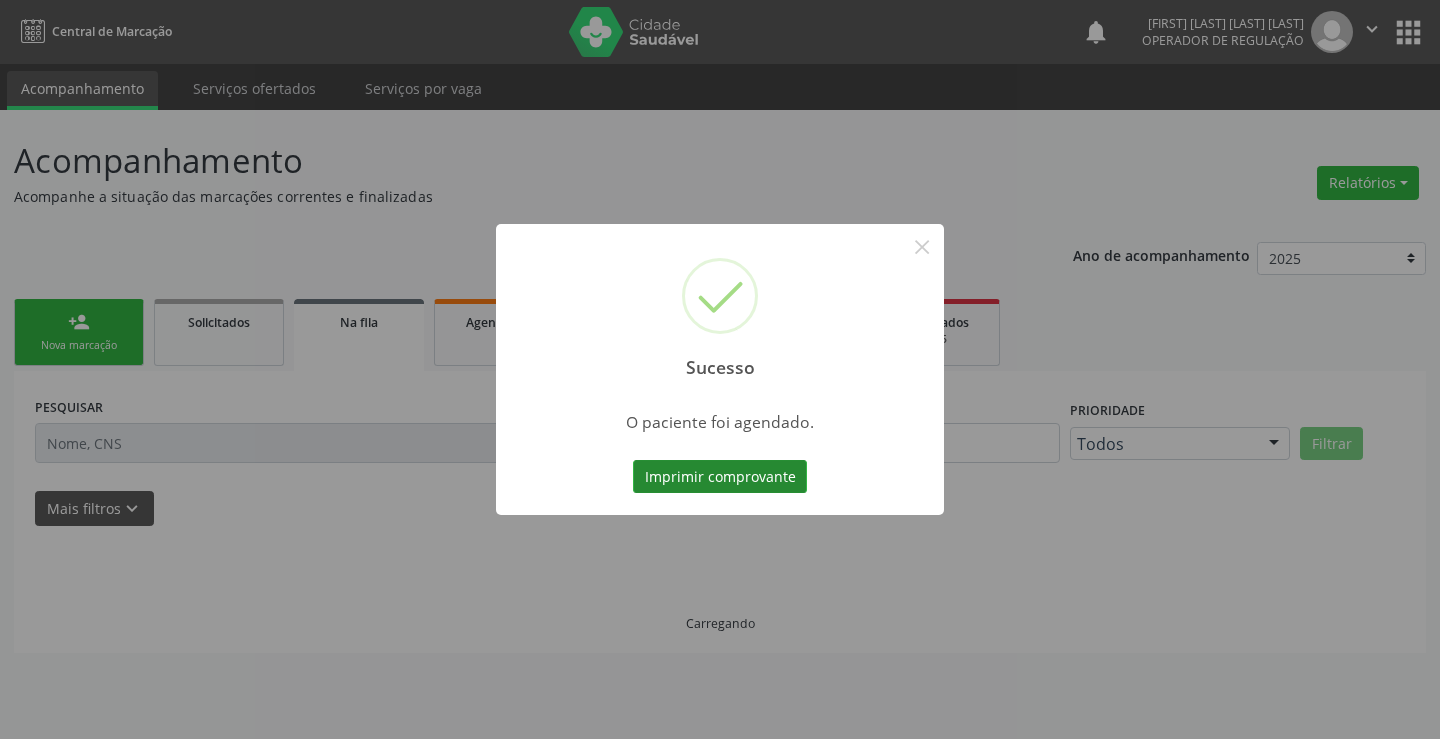 click on "Imprimir comprovante" at bounding box center (720, 477) 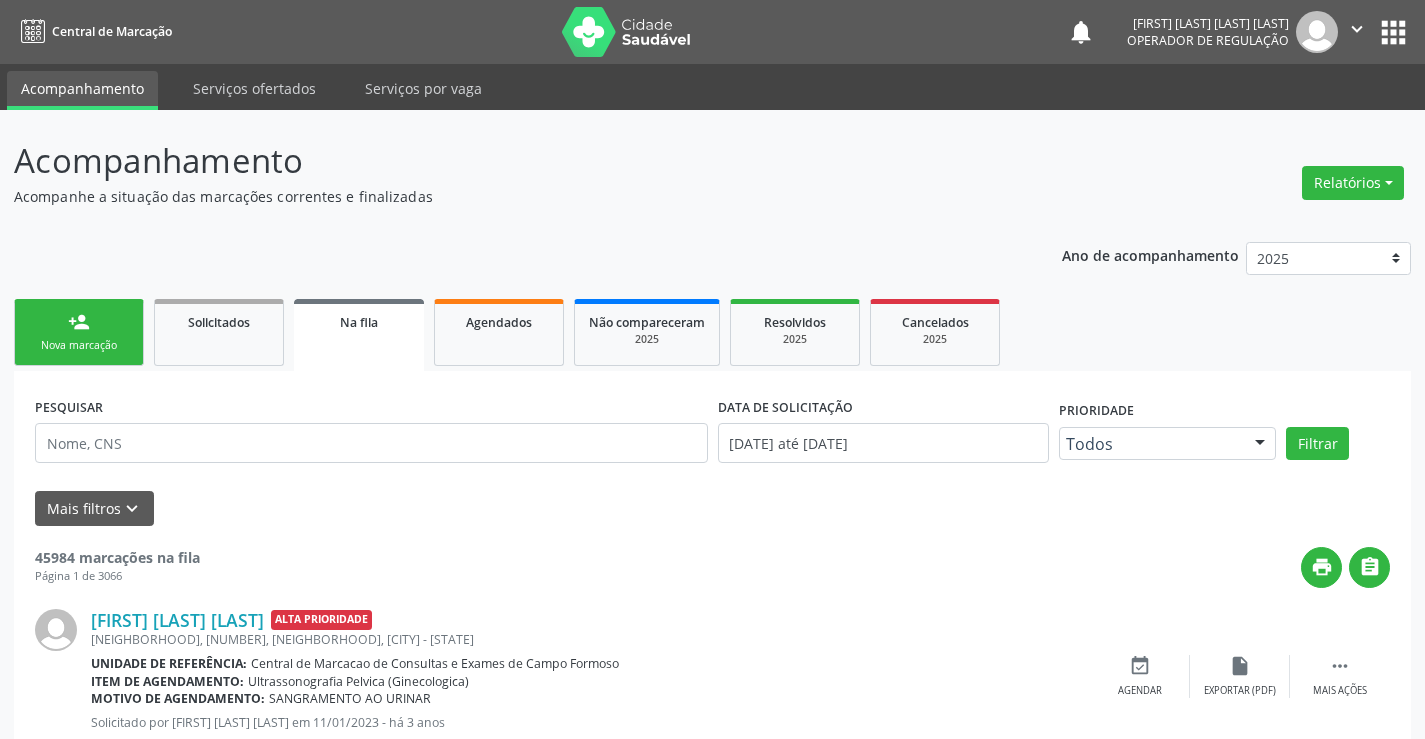 click on "person_add" at bounding box center (79, 322) 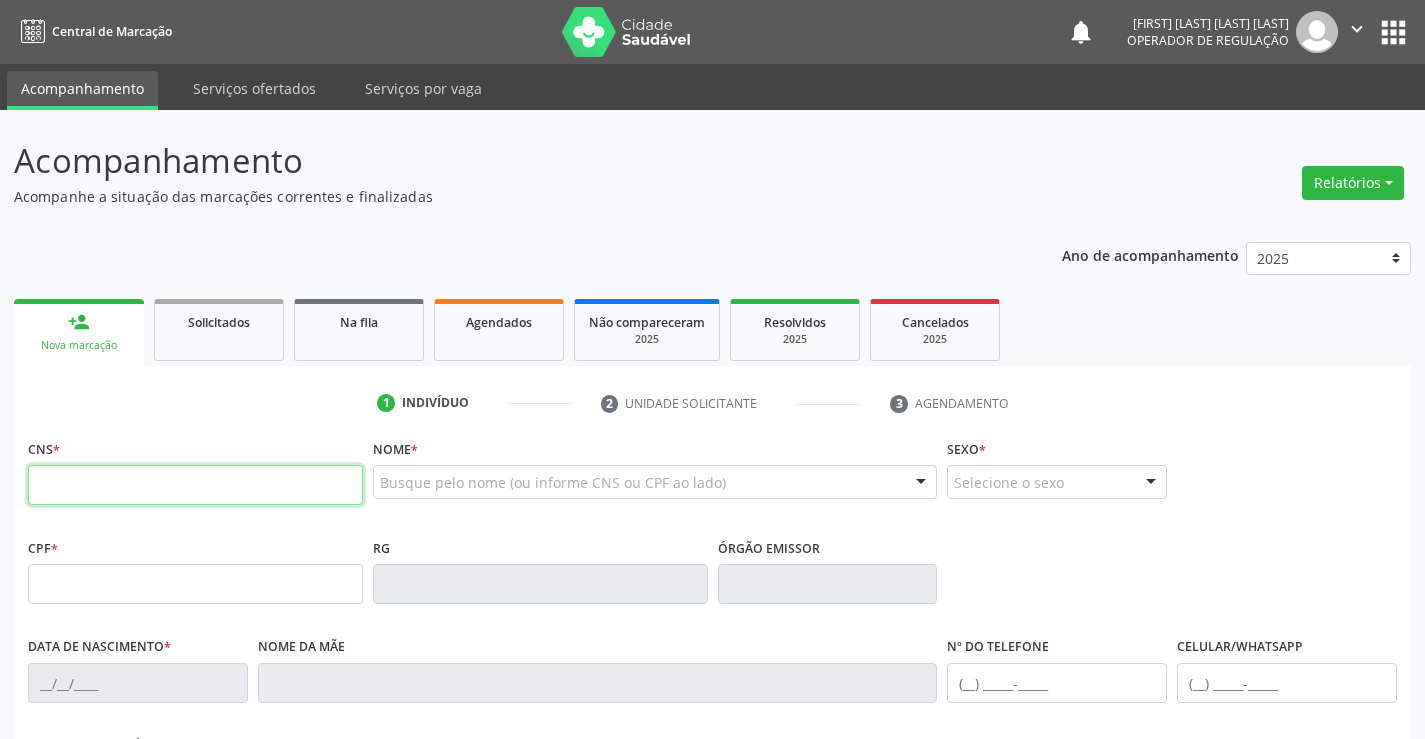 click at bounding box center (195, 485) 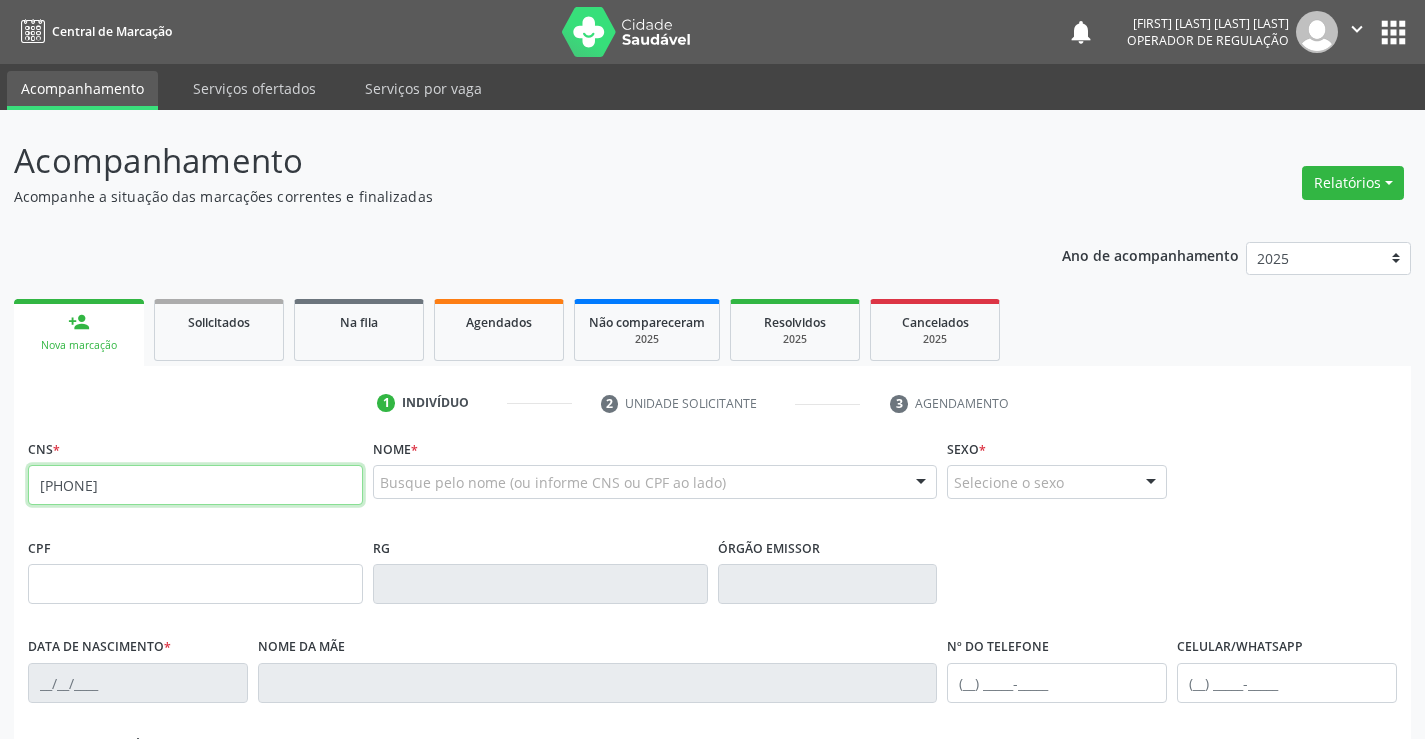 type on "702 0048 5735 7489" 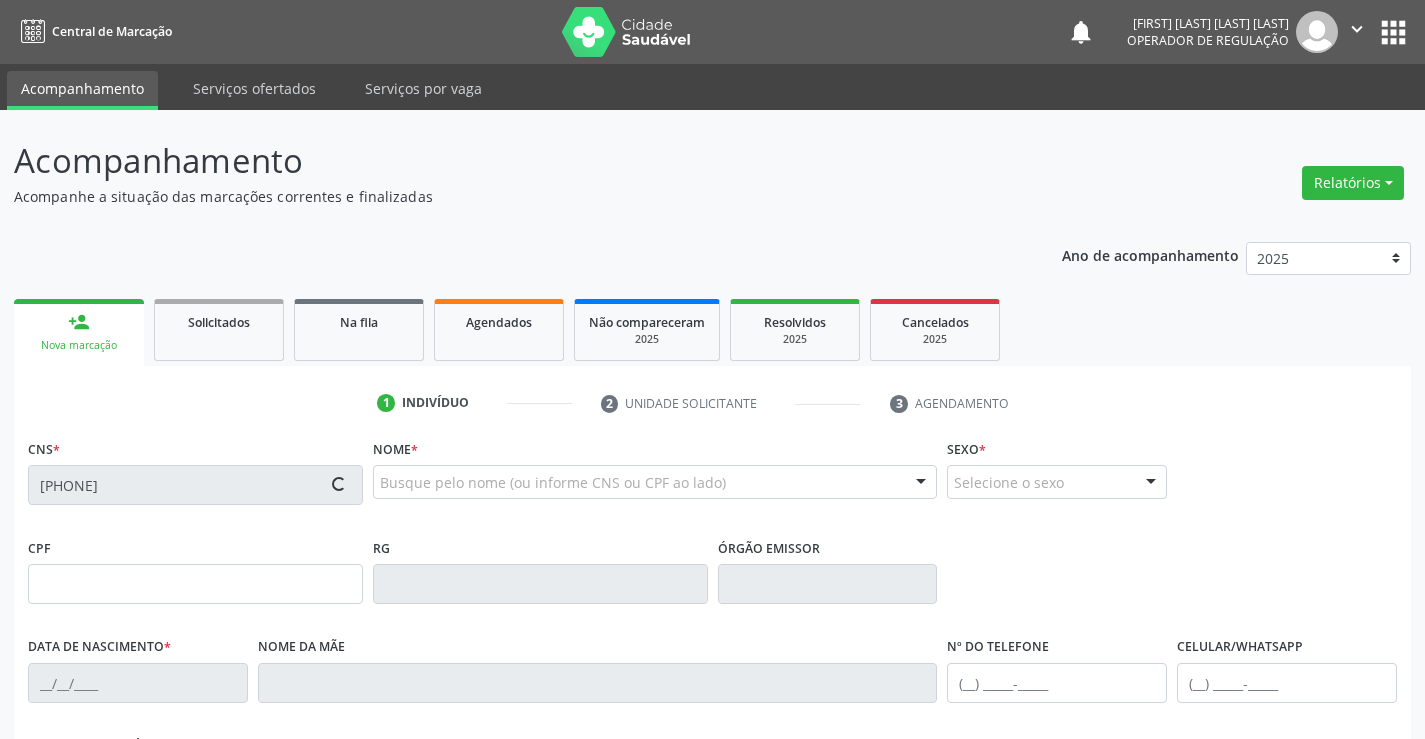 type on "1554922178" 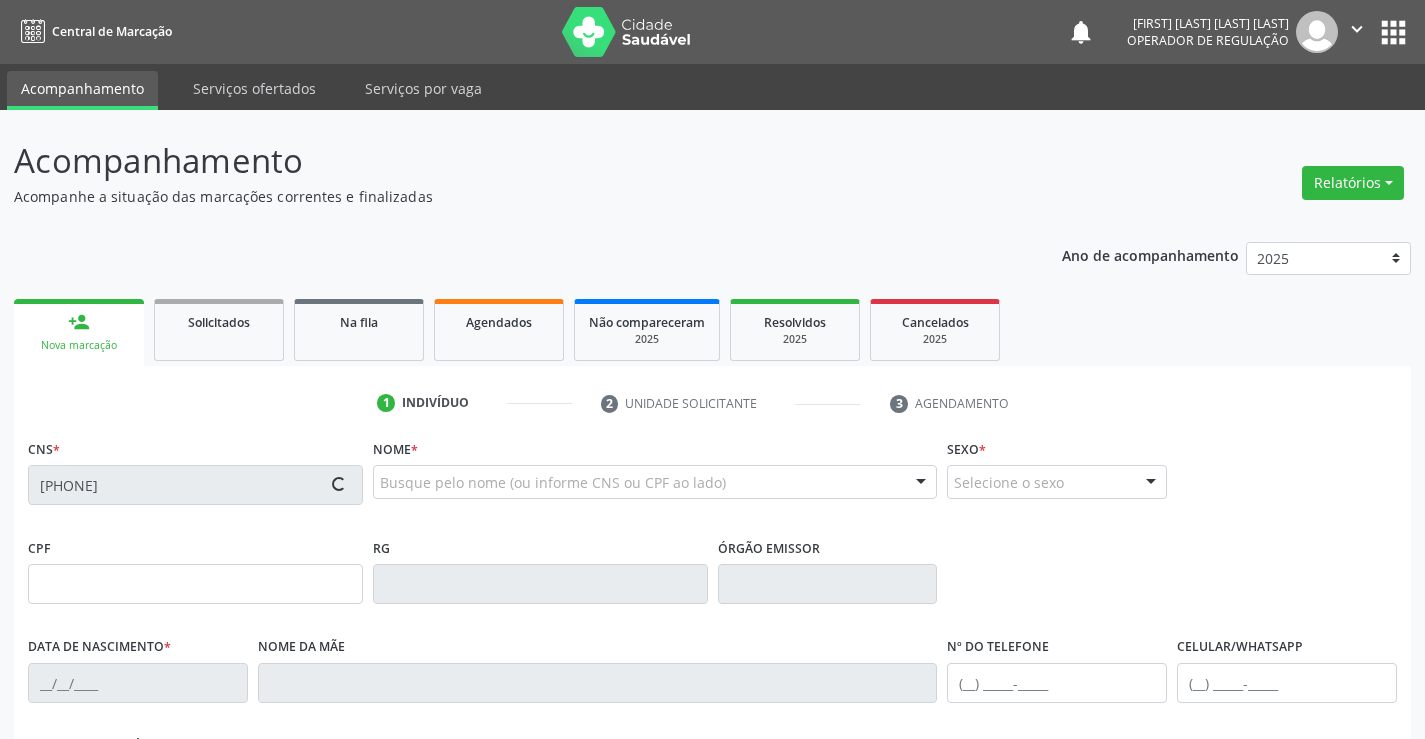type on "01/10/1990" 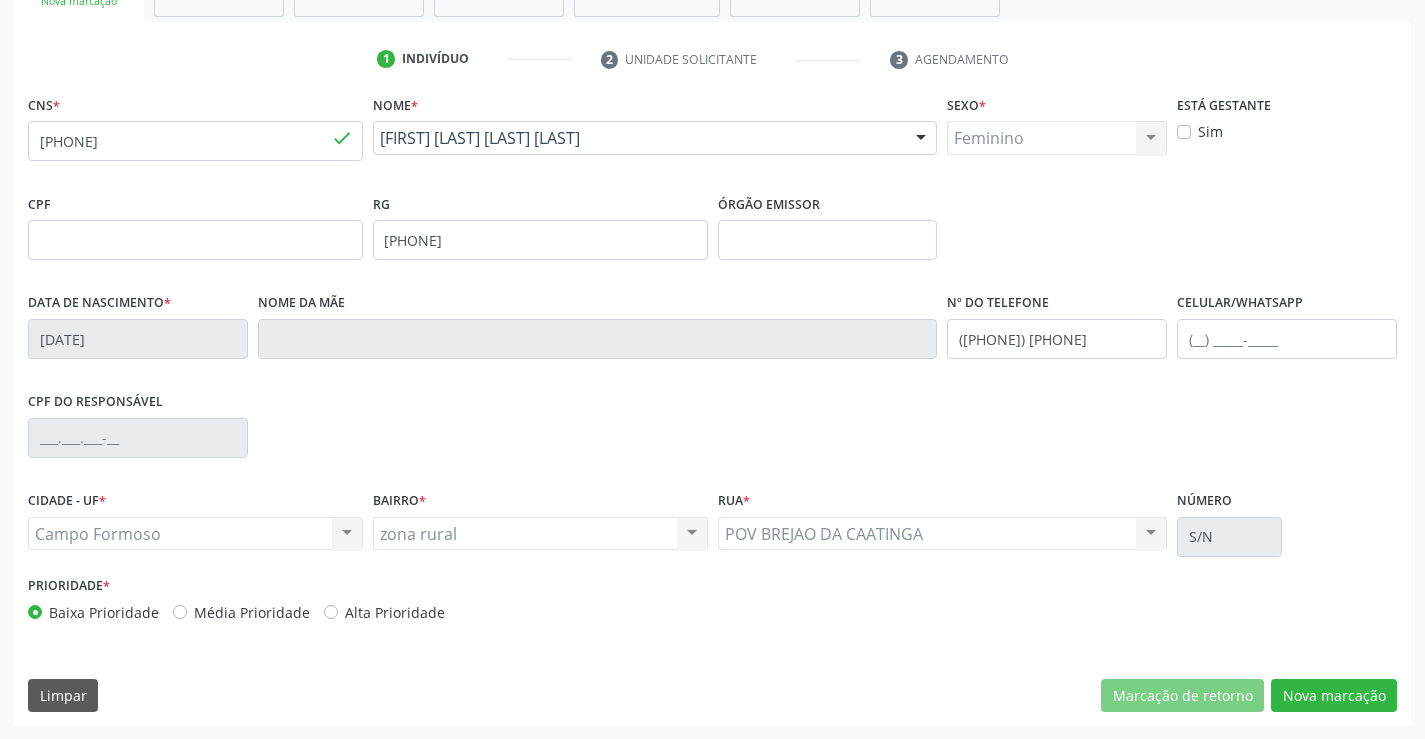 scroll, scrollTop: 345, scrollLeft: 0, axis: vertical 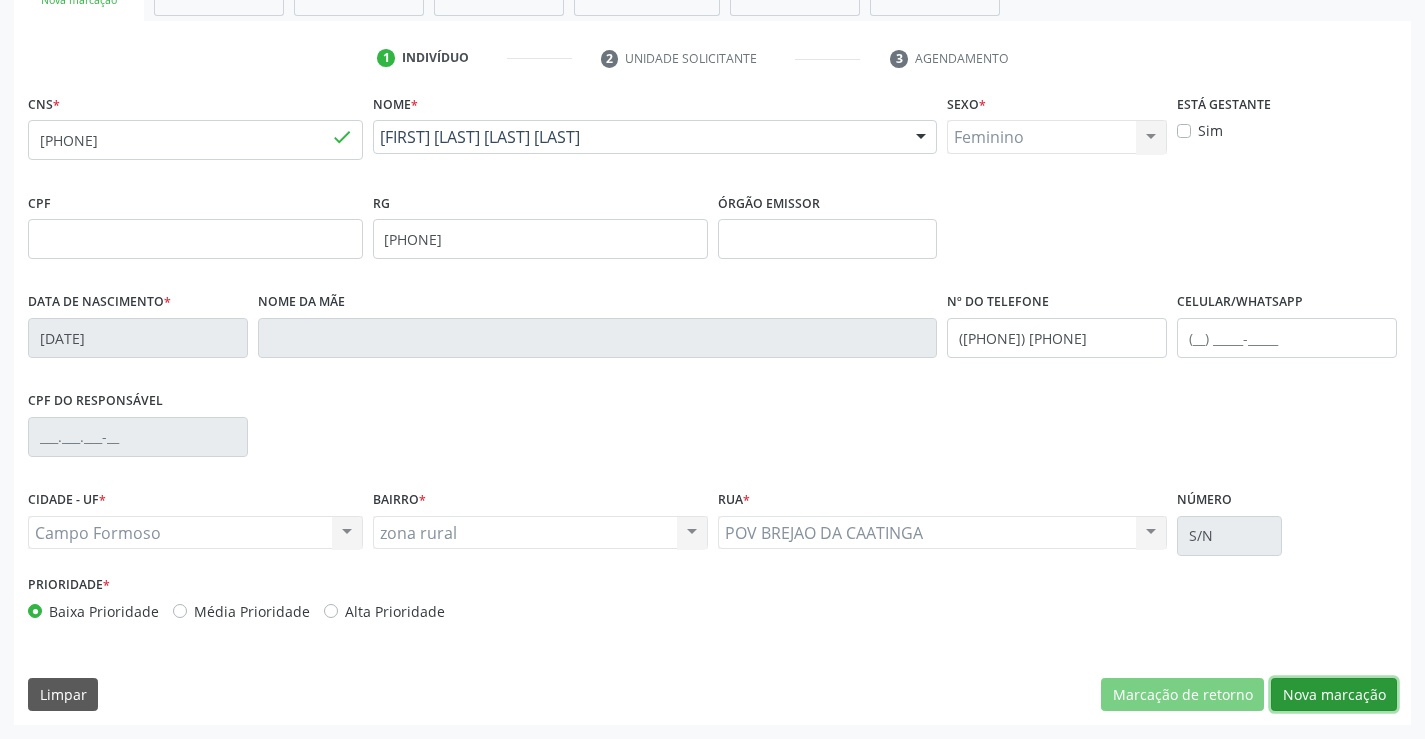 click on "Nova marcação" at bounding box center (1334, 695) 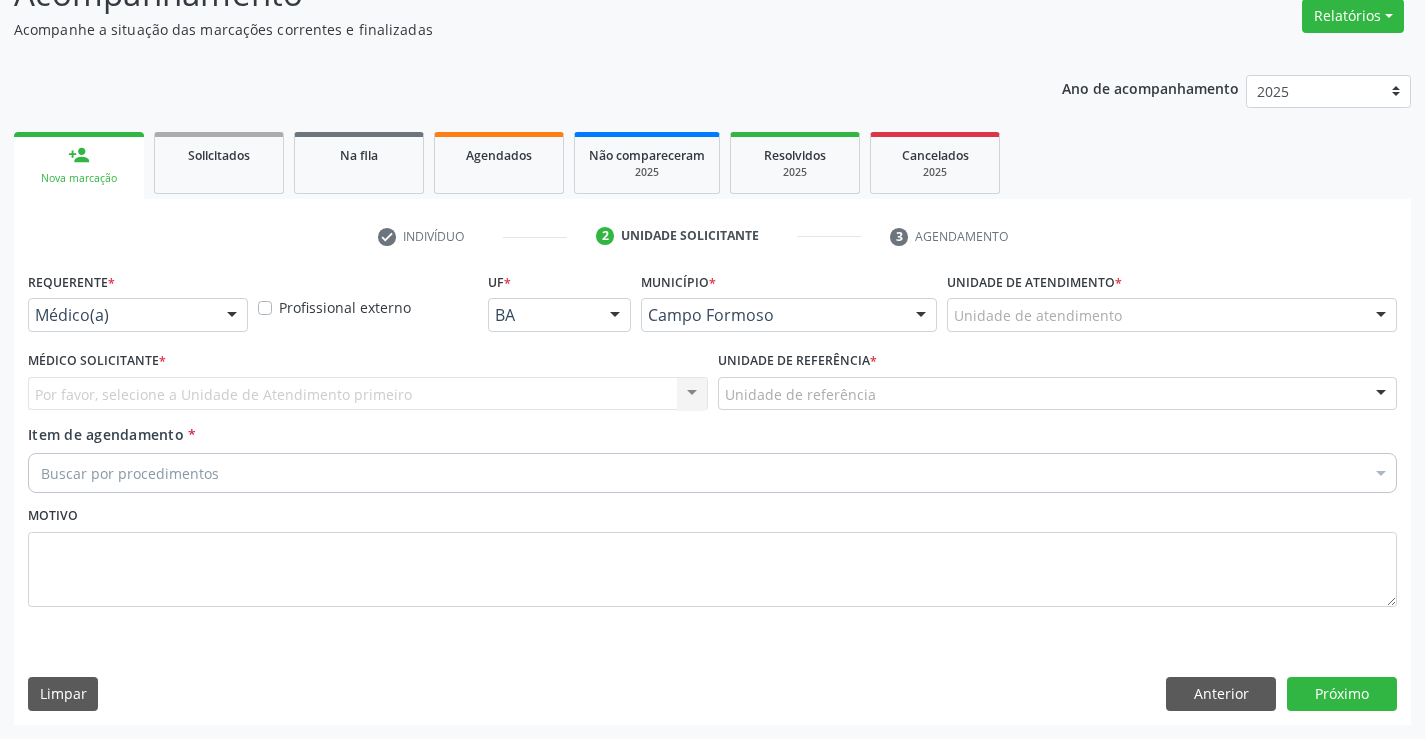scroll, scrollTop: 167, scrollLeft: 0, axis: vertical 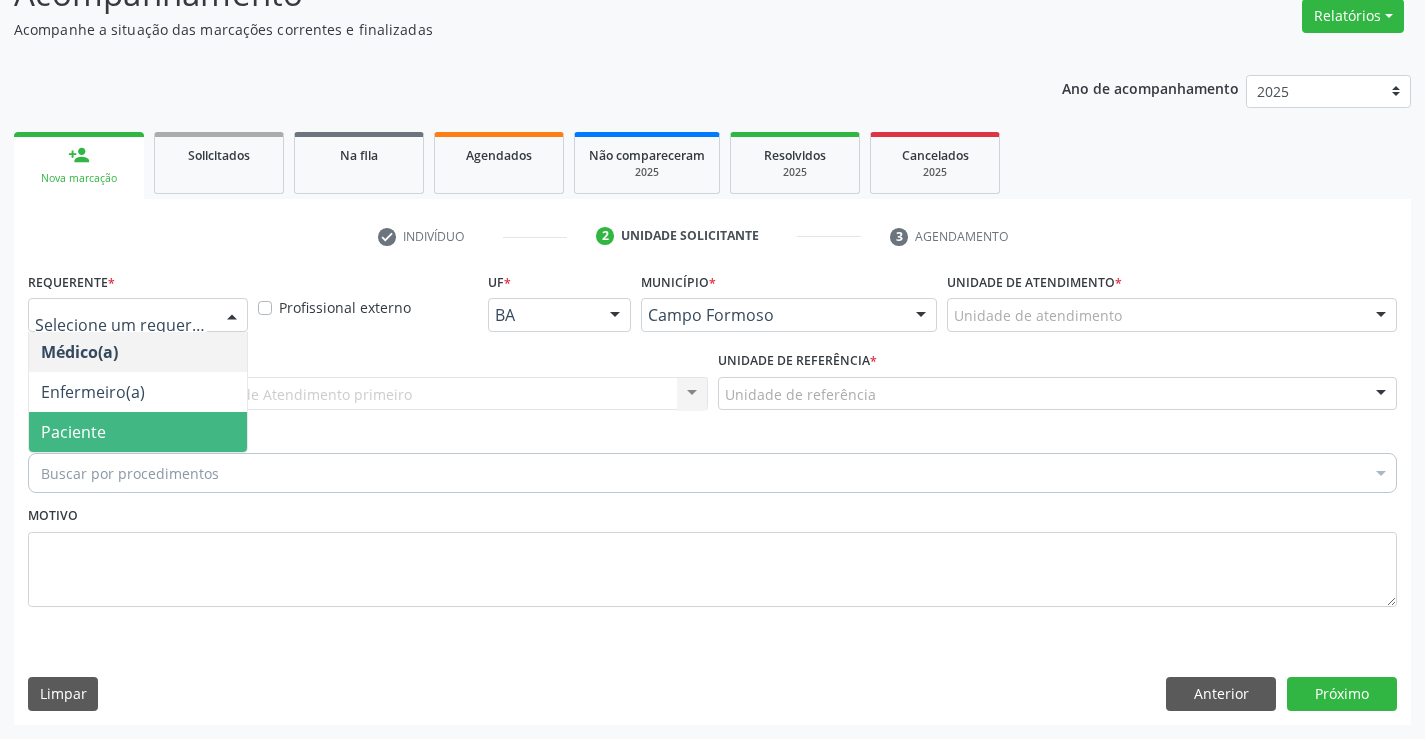 click on "Paciente" at bounding box center (73, 432) 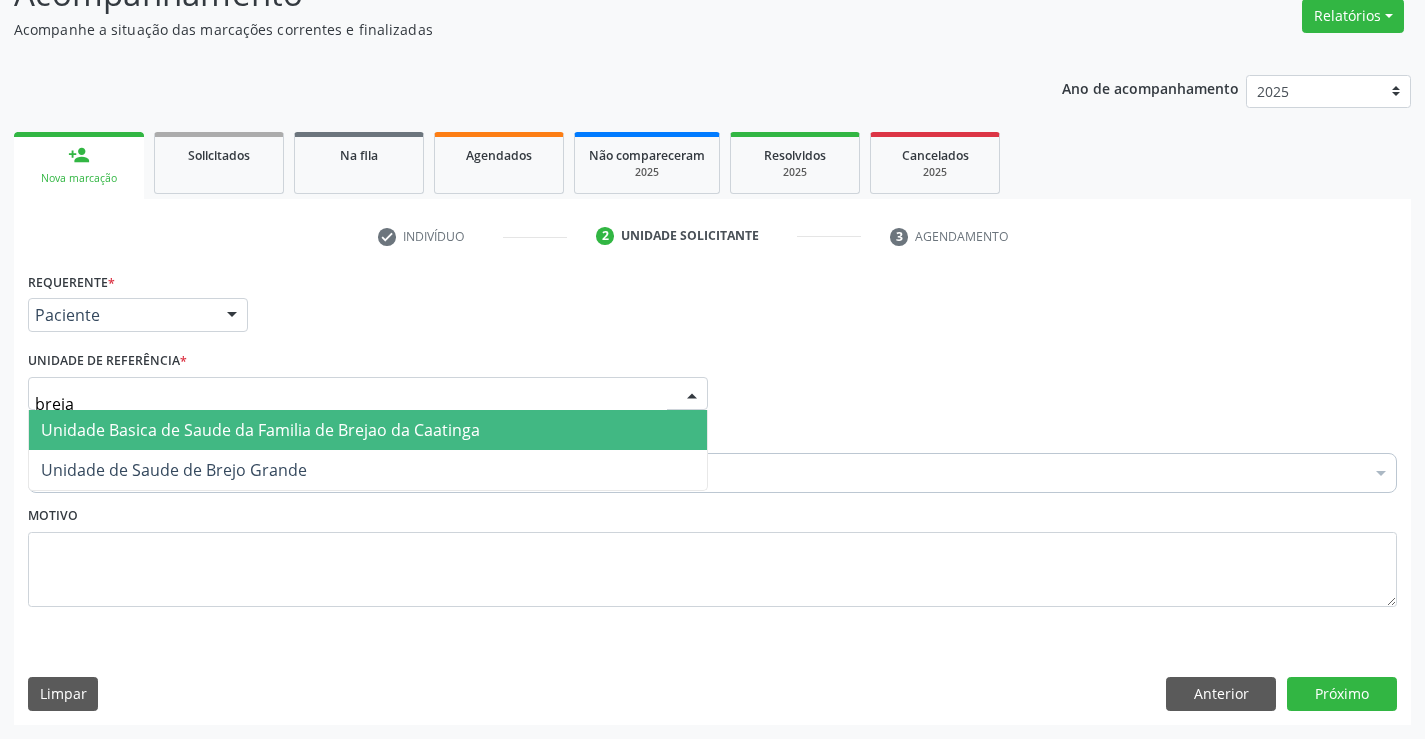 type on "brejao" 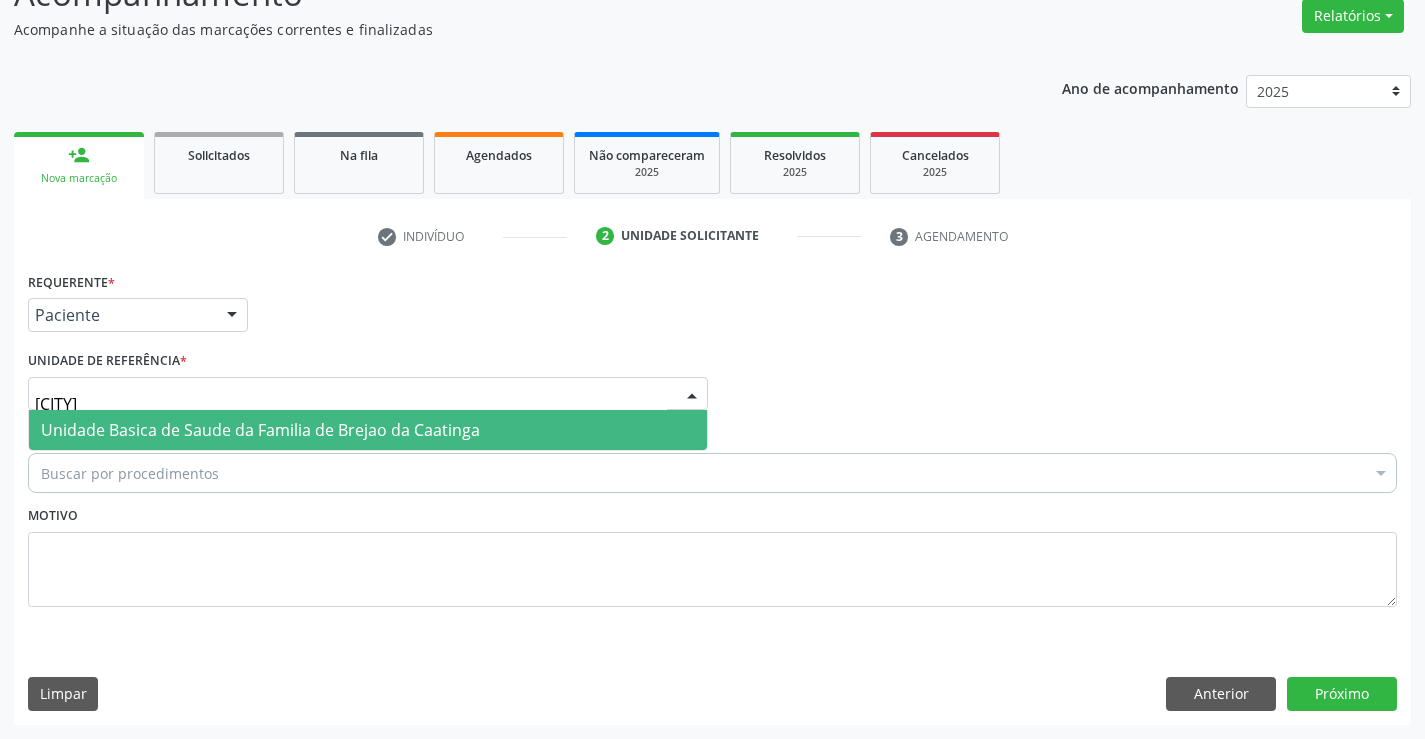 click on "Unidade Basica de Saude da Familia de Brejao da Caatinga" at bounding box center [260, 430] 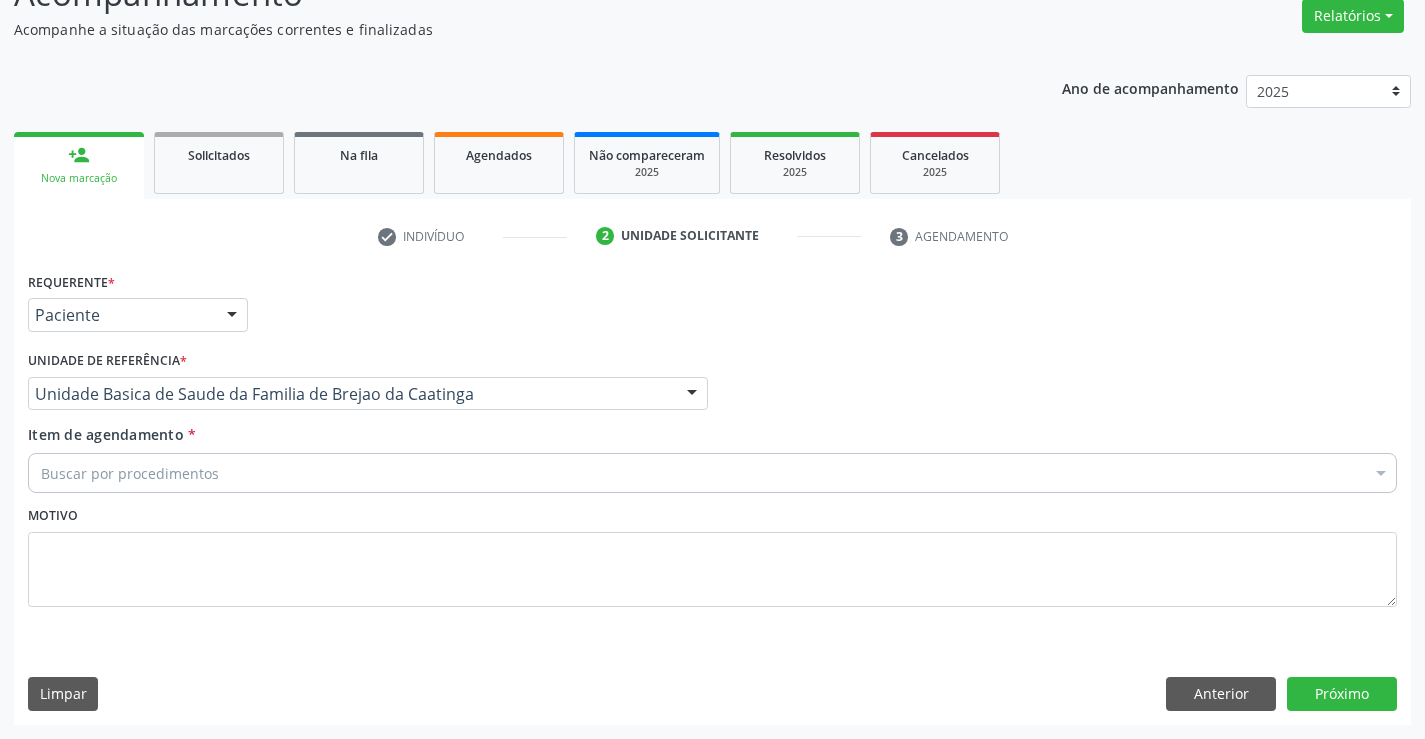 click on "Buscar por procedimentos" at bounding box center (712, 473) 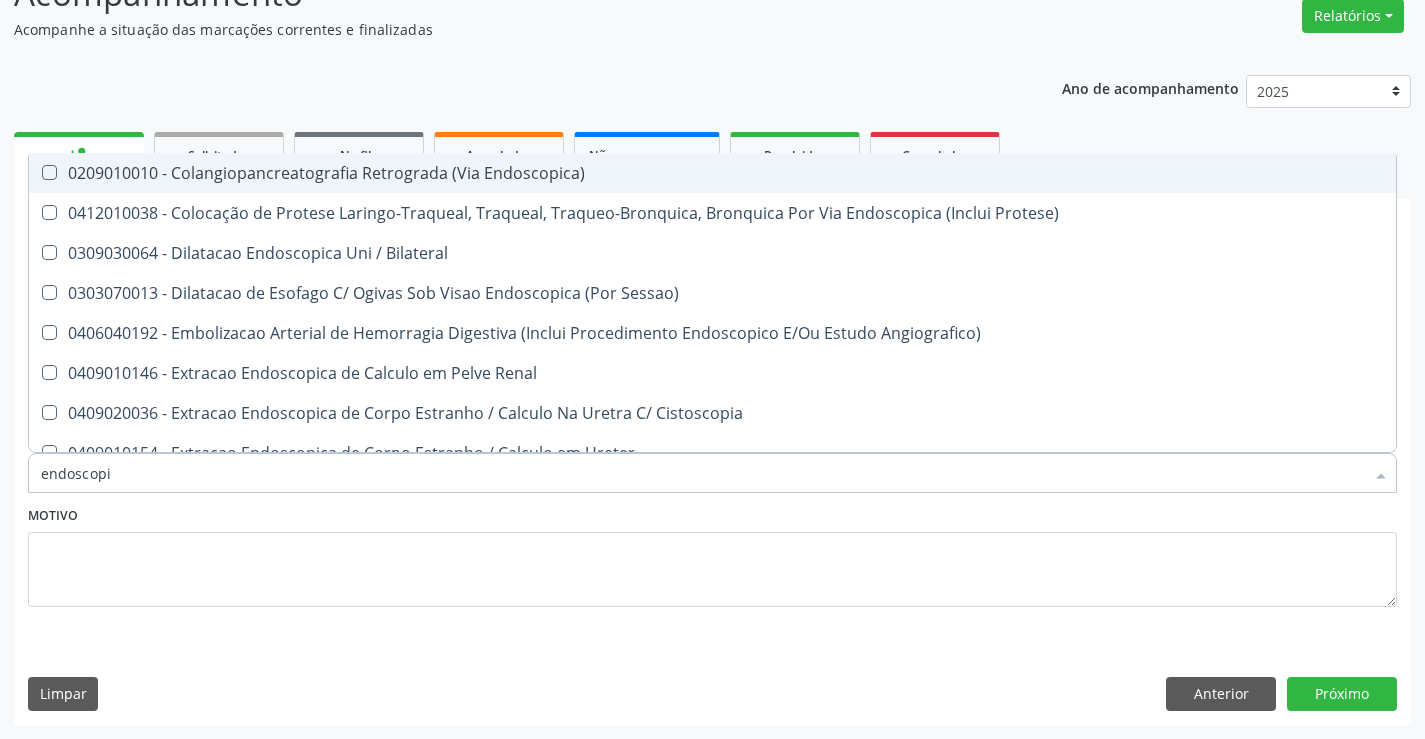 type on "endoscopia" 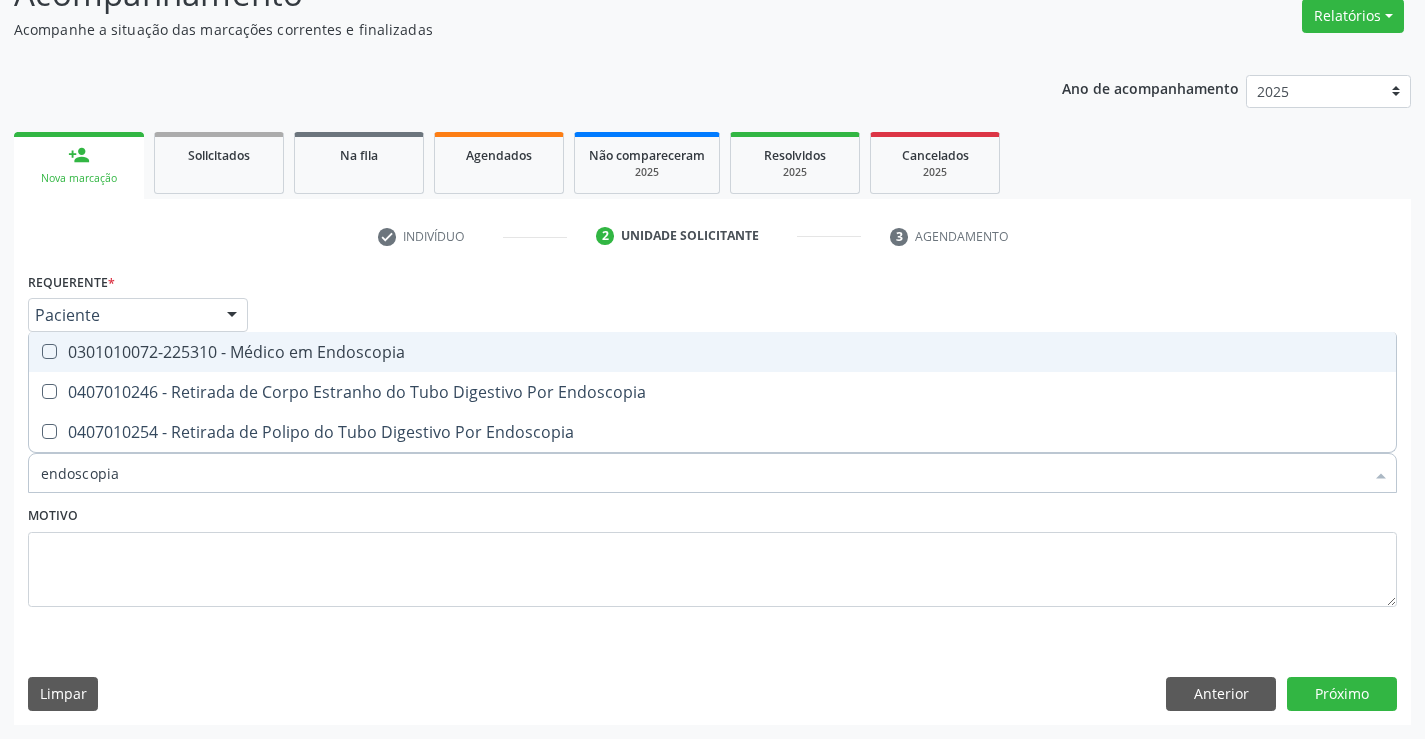 click on "0301010072-225310 - Médico em Endoscopia" at bounding box center [712, 352] 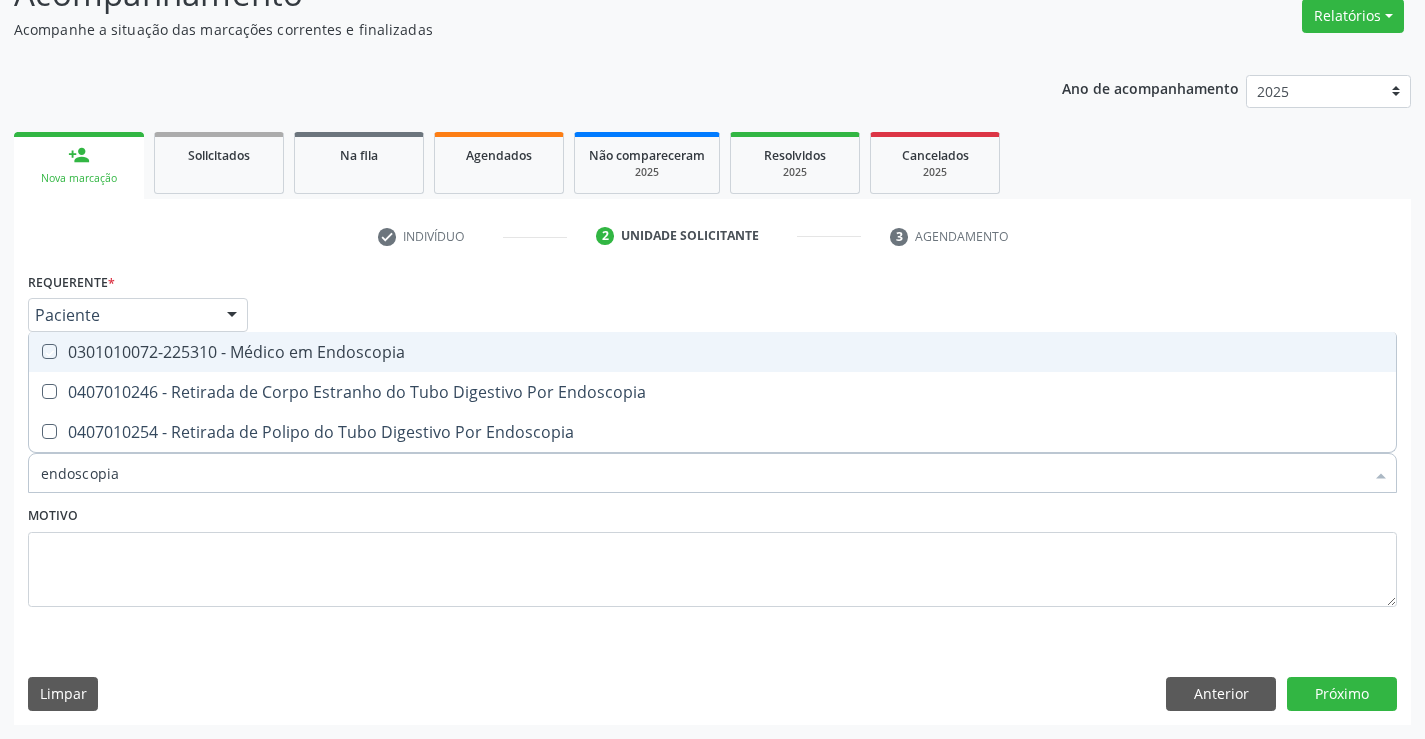 checkbox on "true" 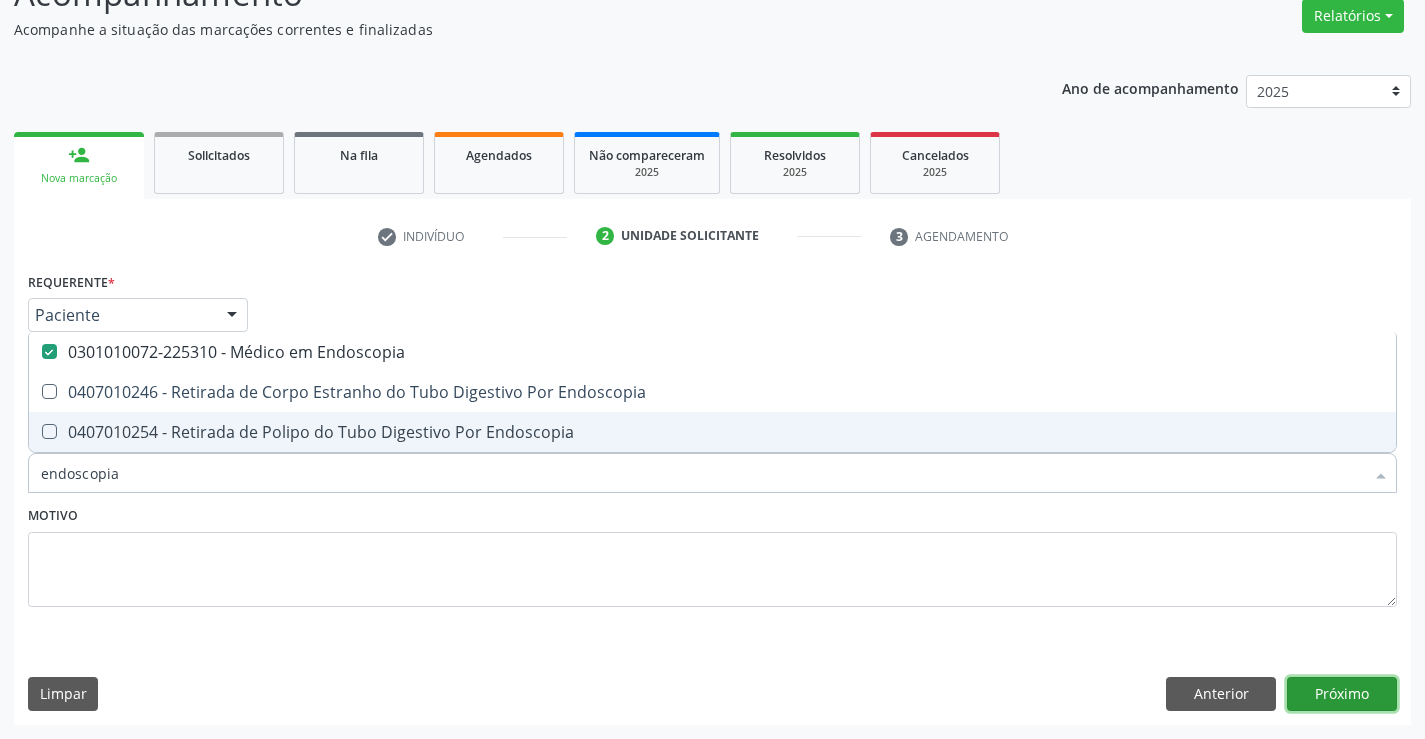 click on "Próximo" at bounding box center (1342, 694) 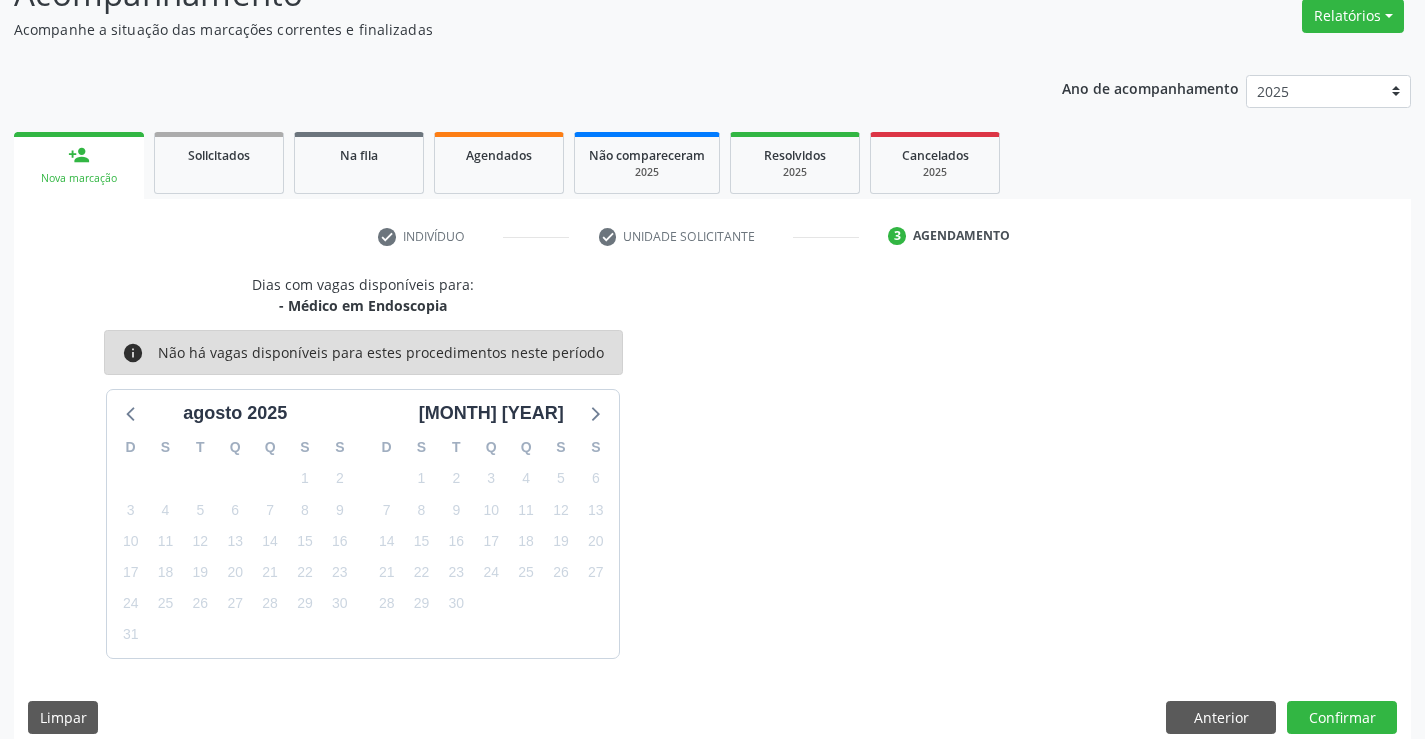 scroll, scrollTop: 190, scrollLeft: 0, axis: vertical 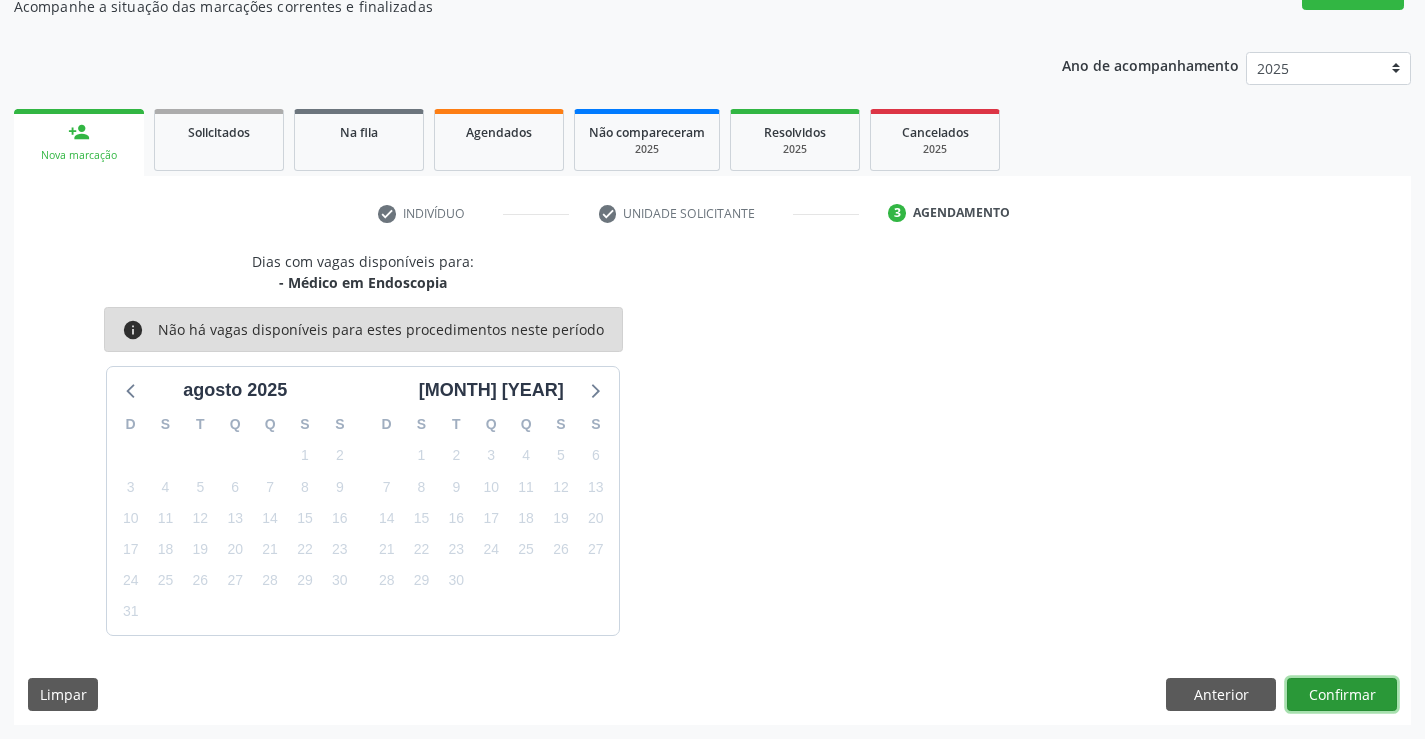 click on "Confirmar" at bounding box center [1342, 695] 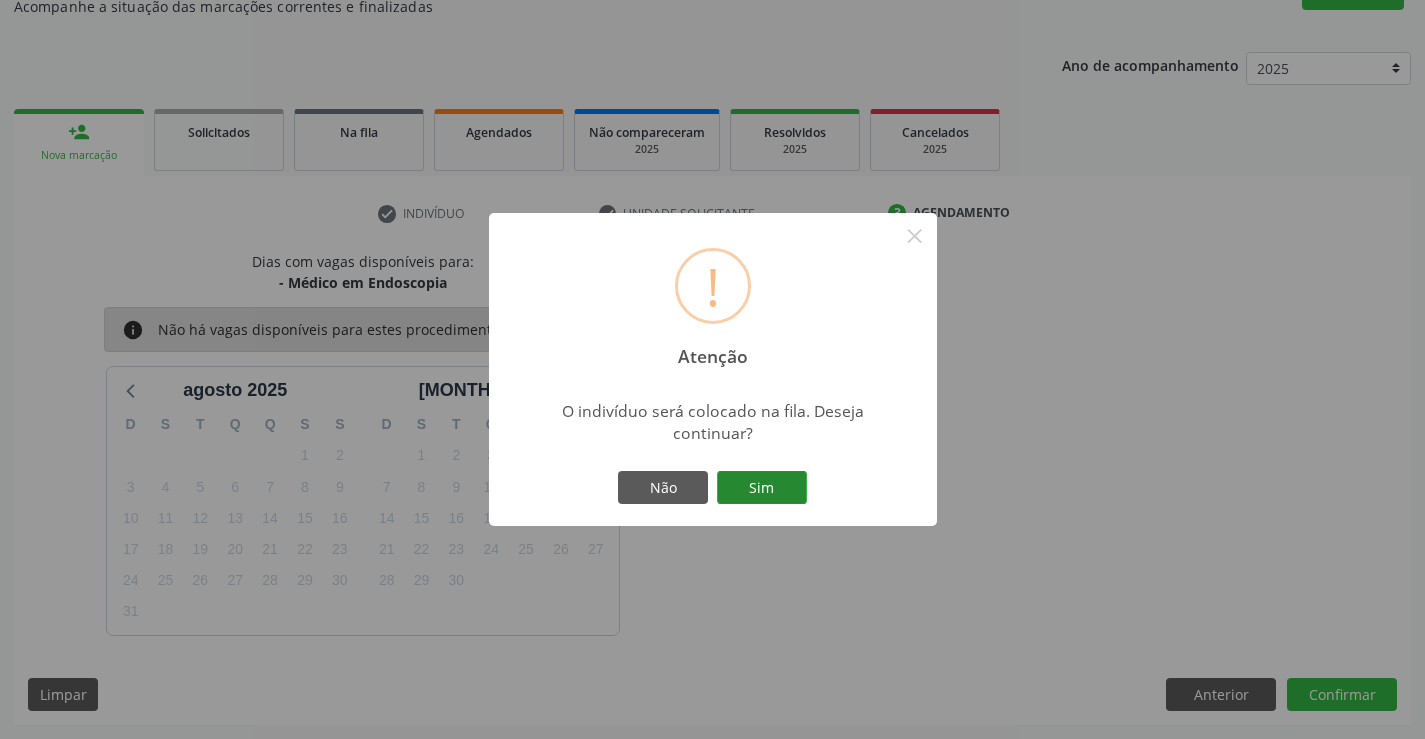 click on "Sim" at bounding box center (762, 488) 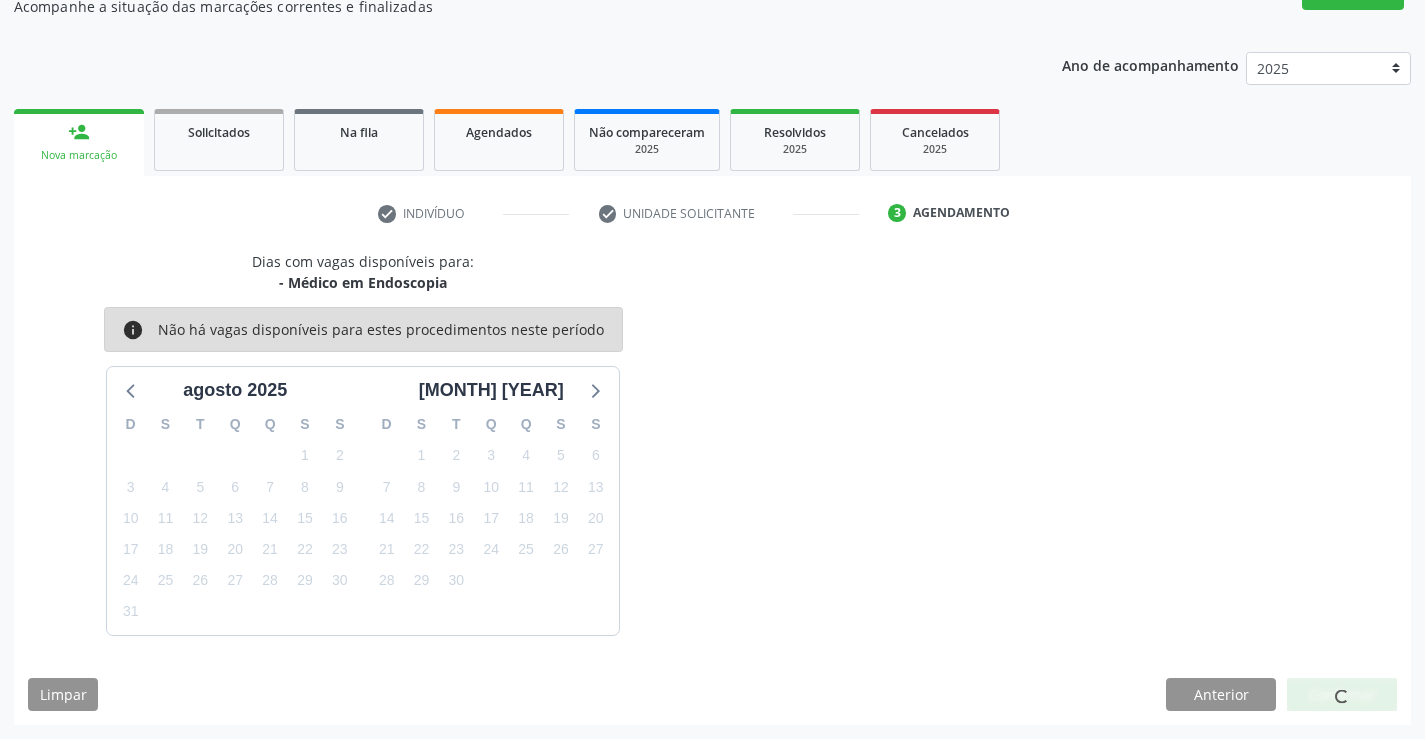 scroll, scrollTop: 0, scrollLeft: 0, axis: both 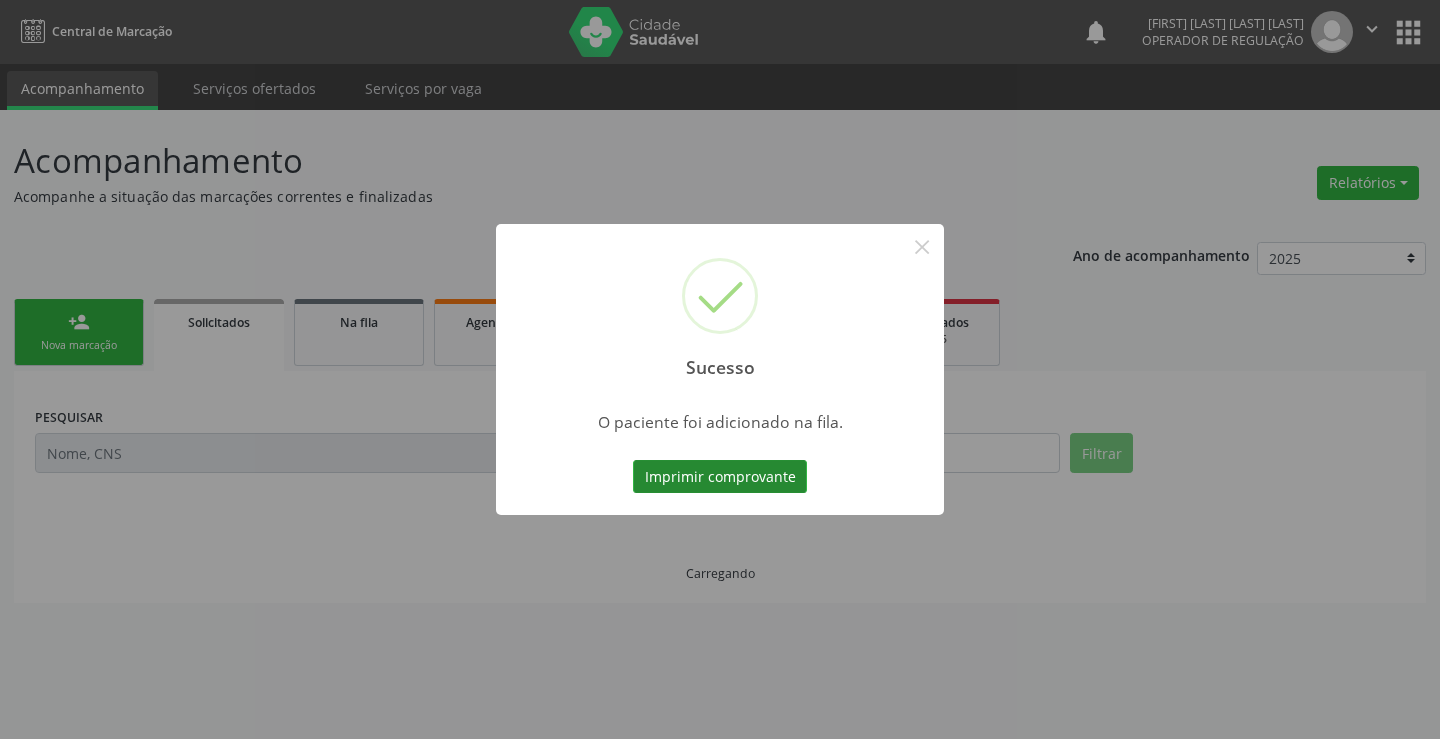 click on "Imprimir comprovante" at bounding box center (720, 477) 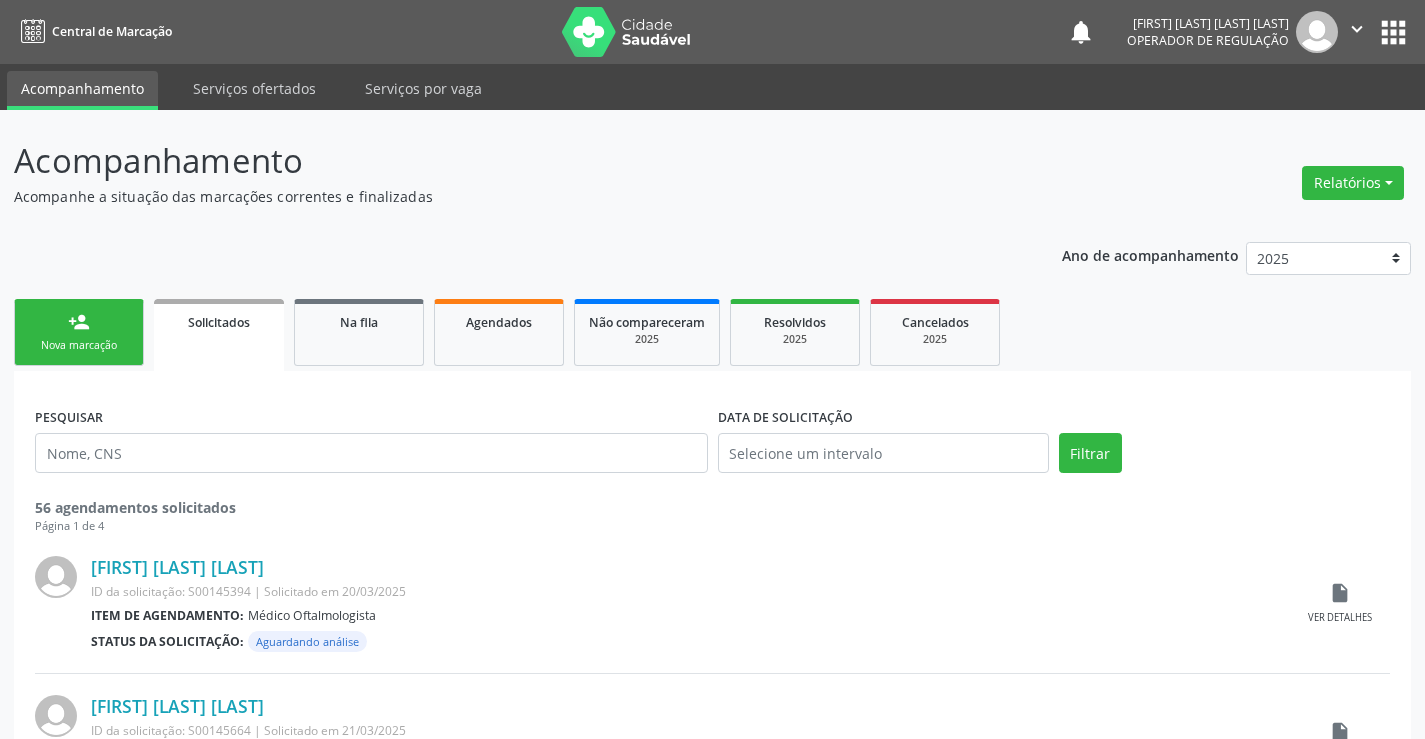 click on "person_add
Nova marcação" at bounding box center (79, 332) 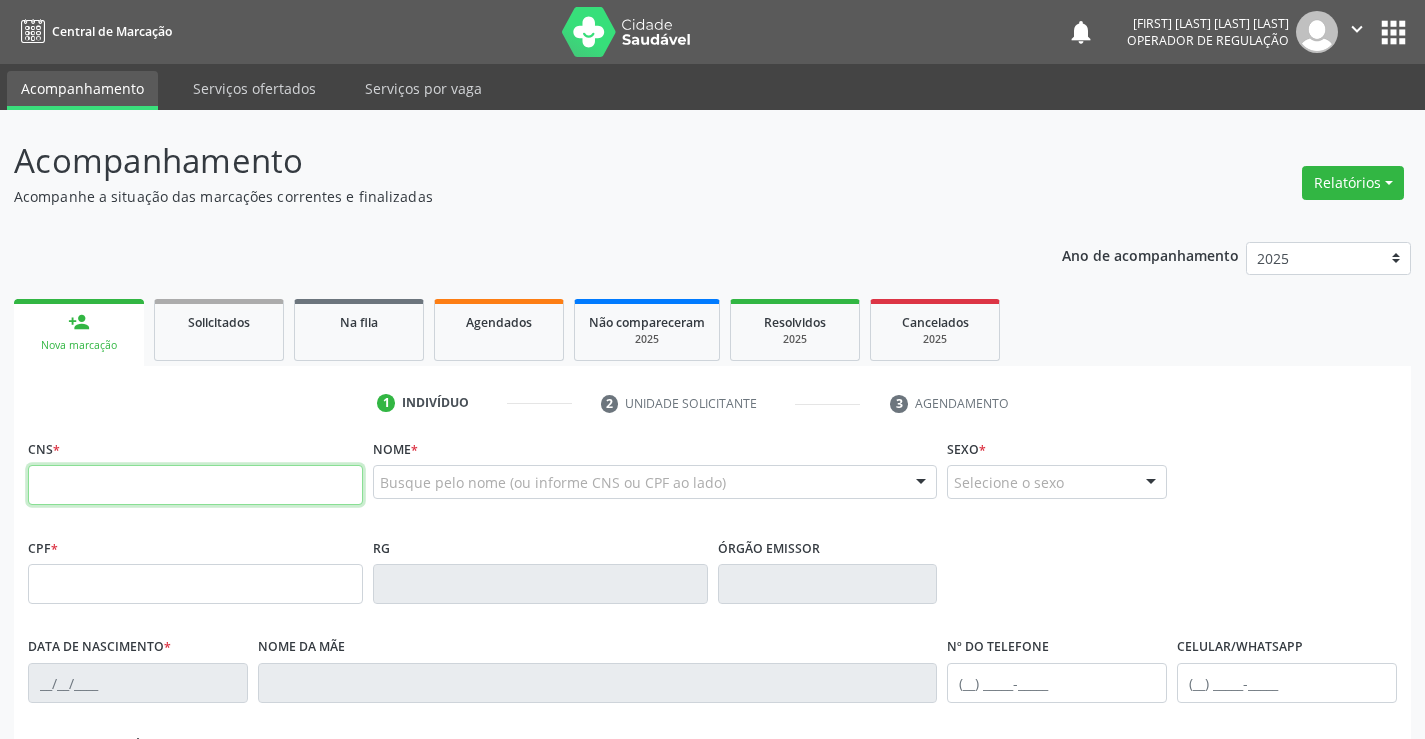 drag, startPoint x: 92, startPoint y: 328, endPoint x: 217, endPoint y: 480, distance: 196.79684 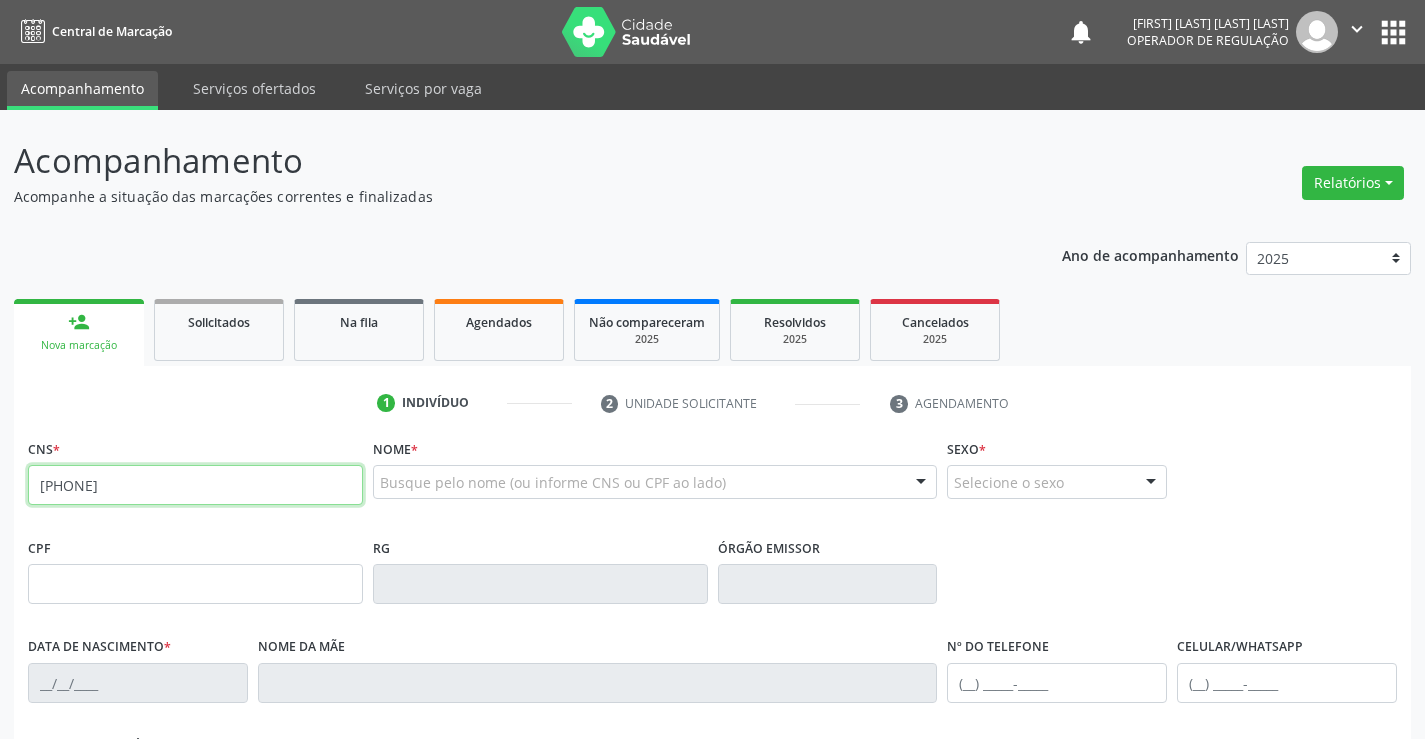 type on "702 6047 2405 6547" 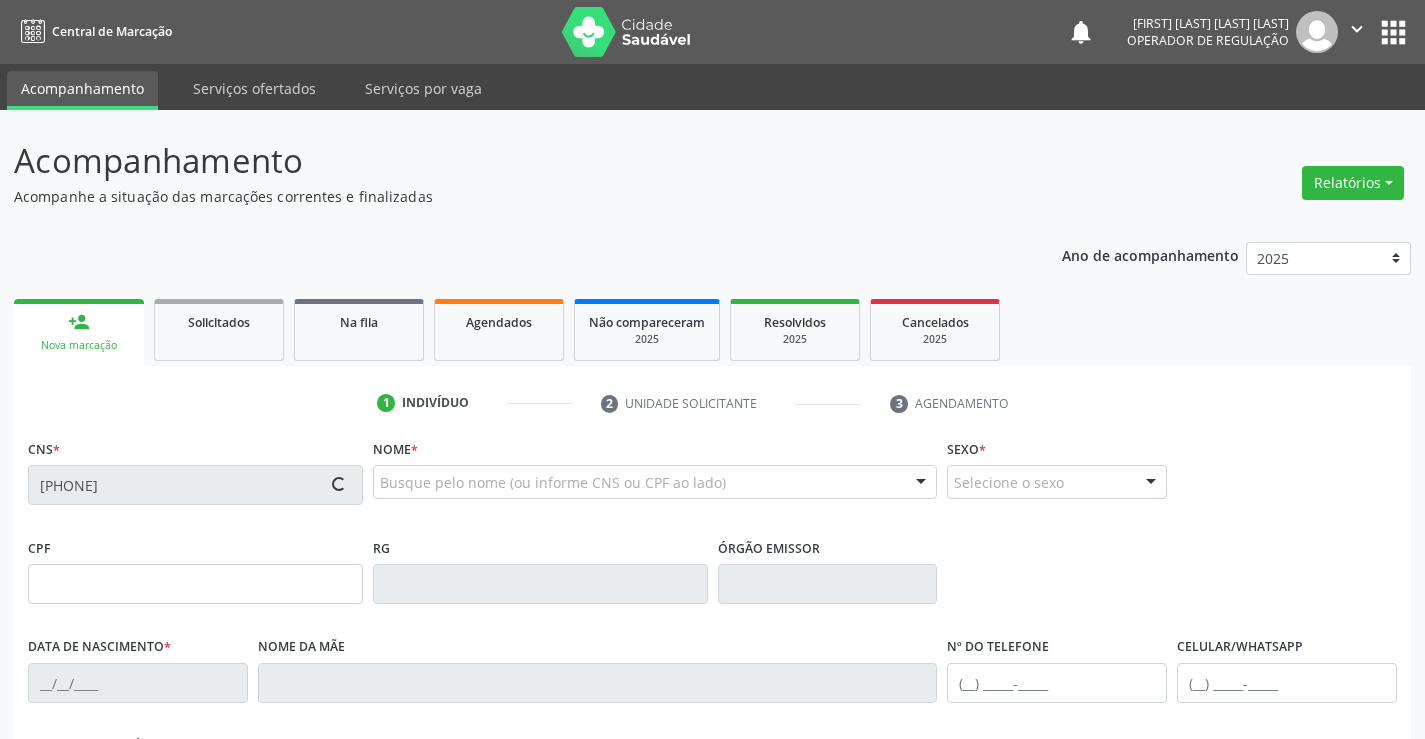 type on "2127142527" 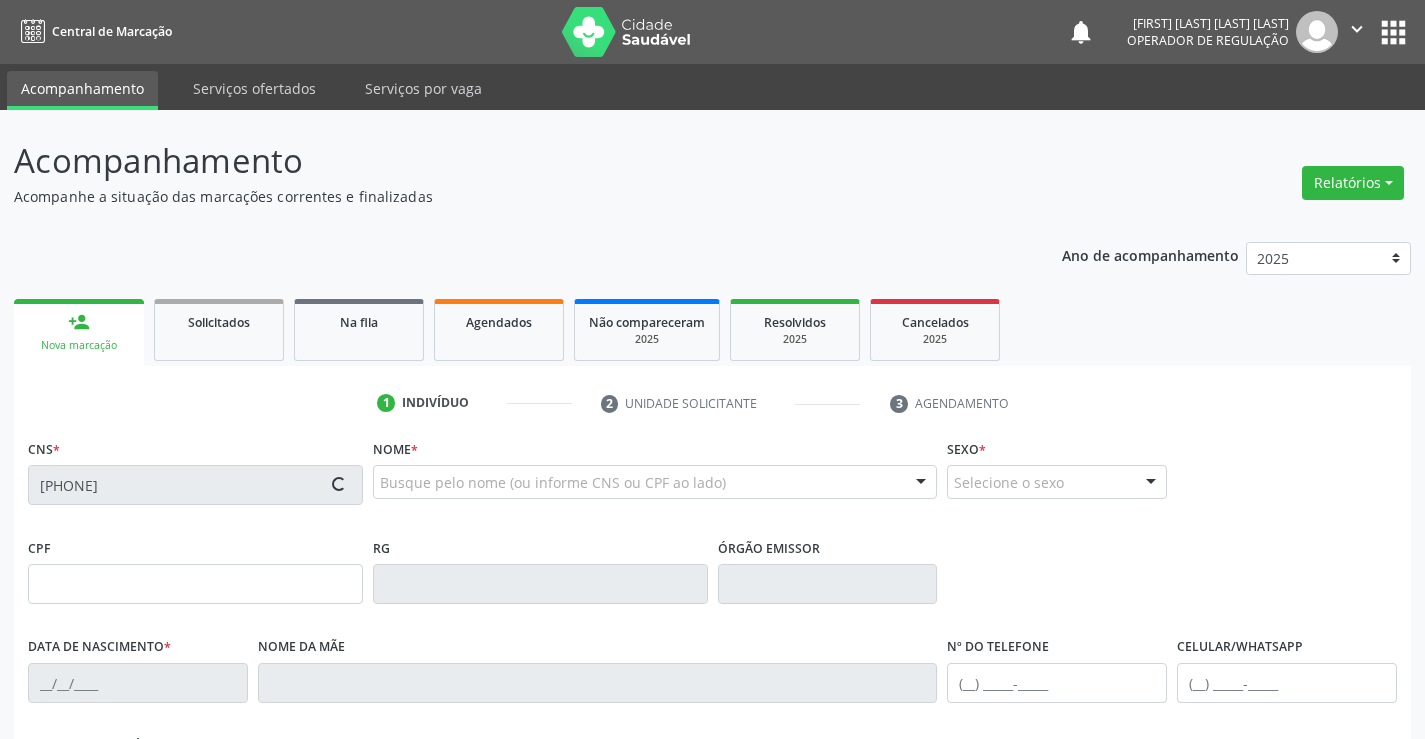 type on "25/01/2004" 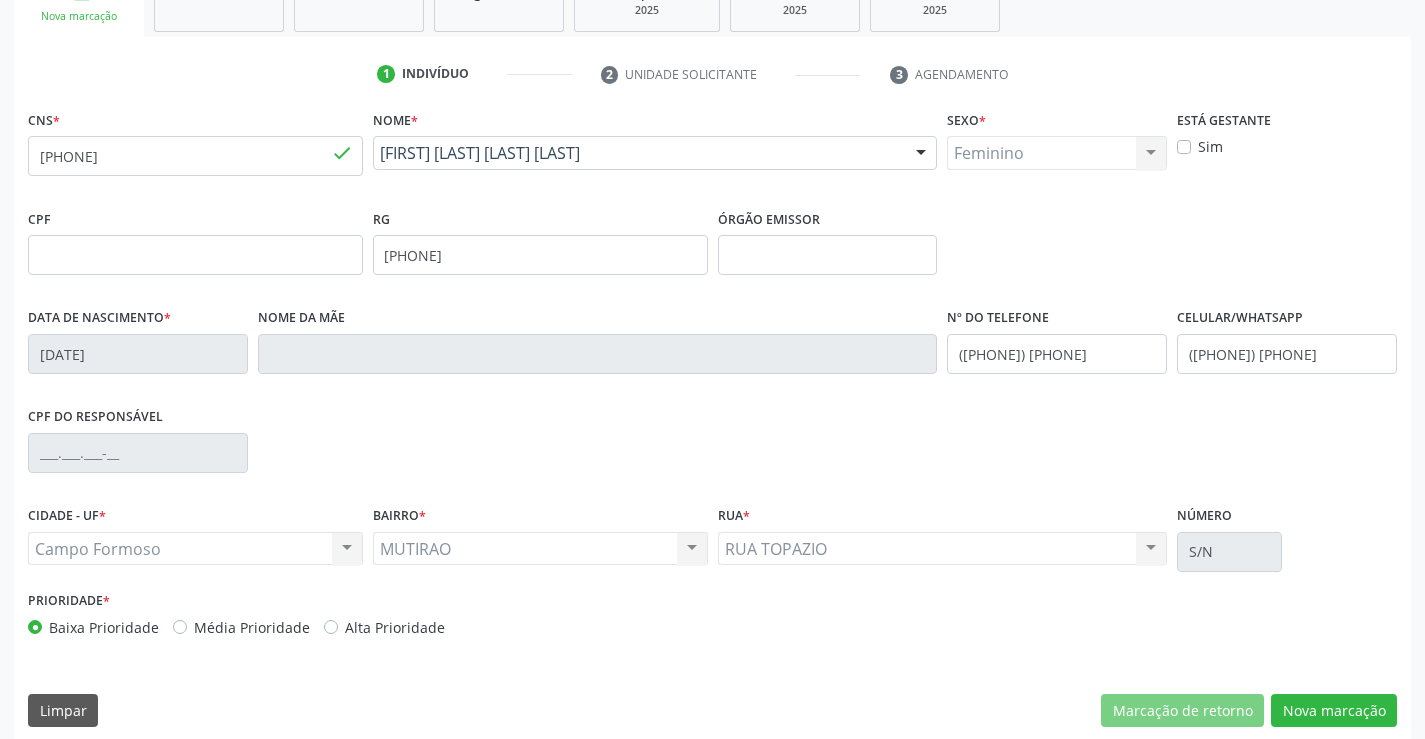 scroll, scrollTop: 345, scrollLeft: 0, axis: vertical 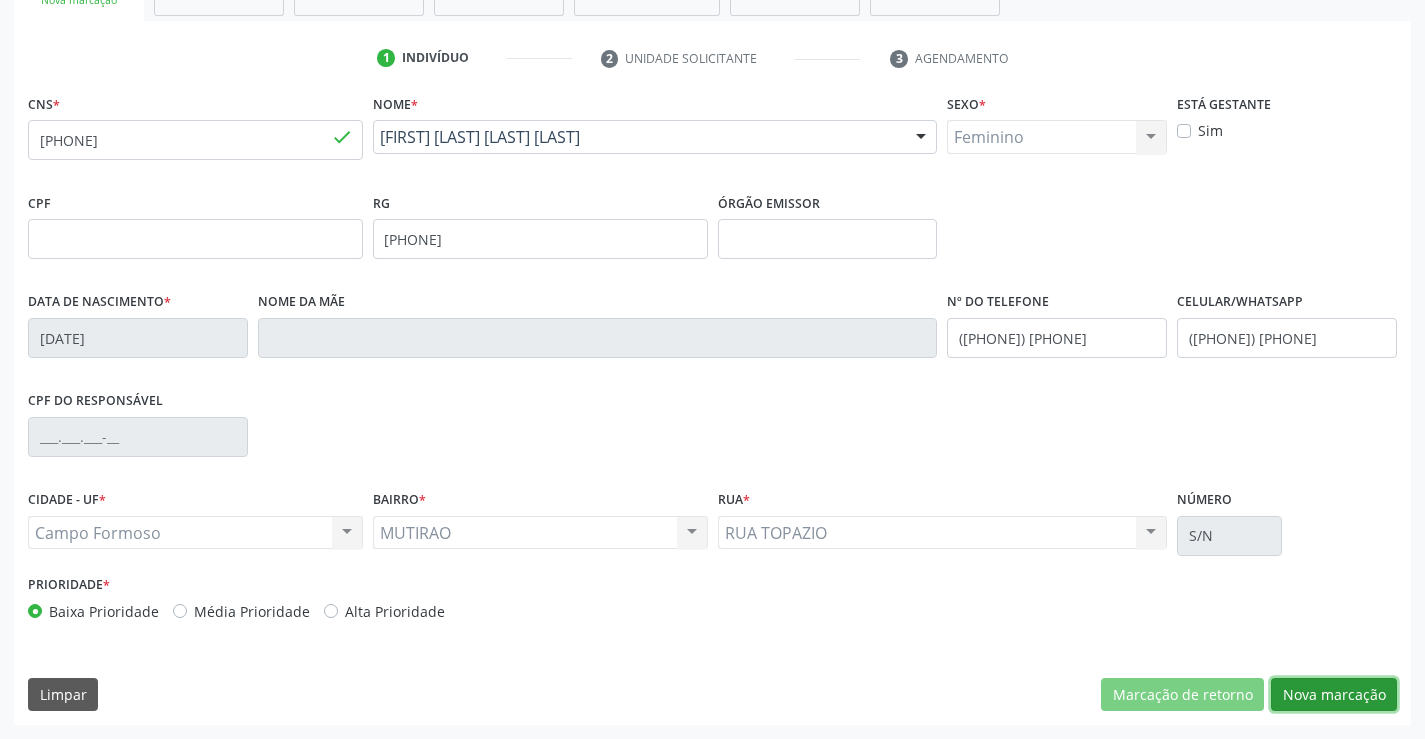 click on "Nova marcação" at bounding box center [1334, 695] 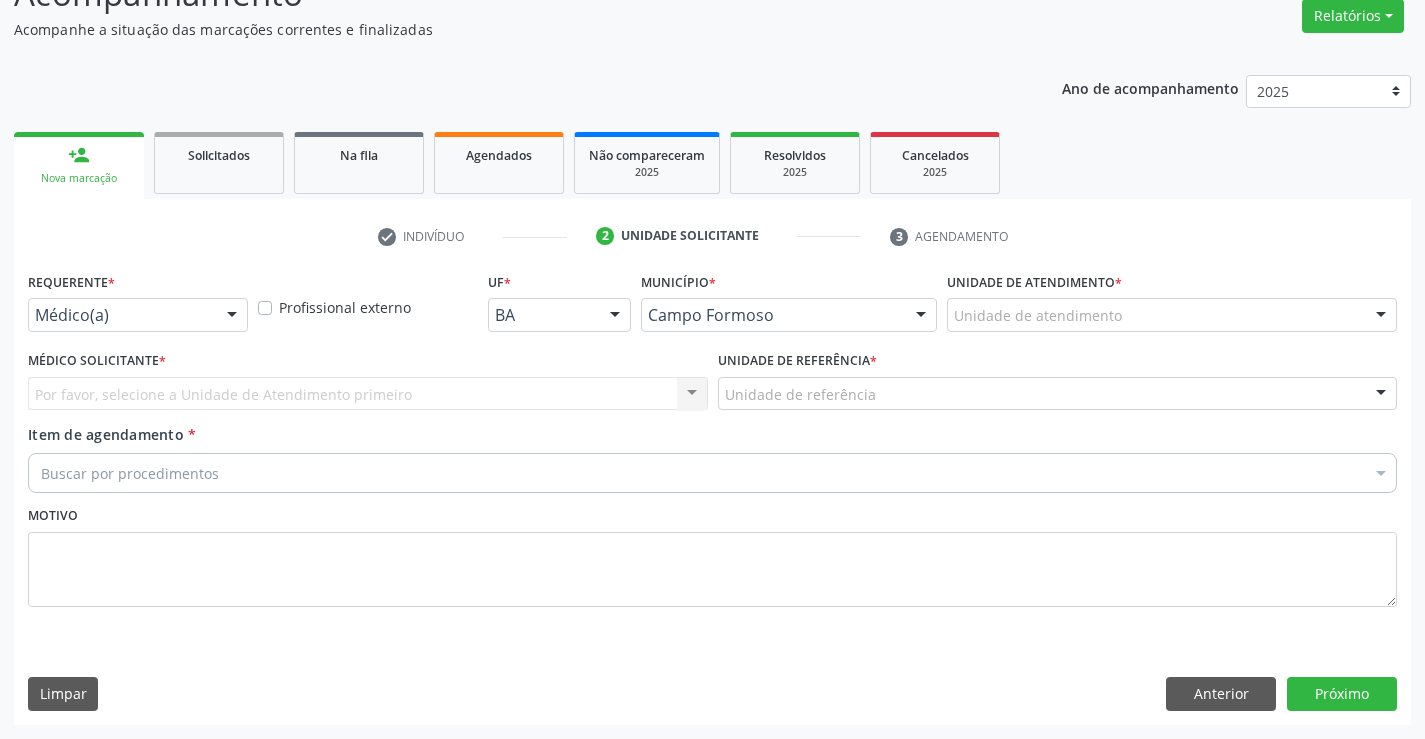 scroll, scrollTop: 167, scrollLeft: 0, axis: vertical 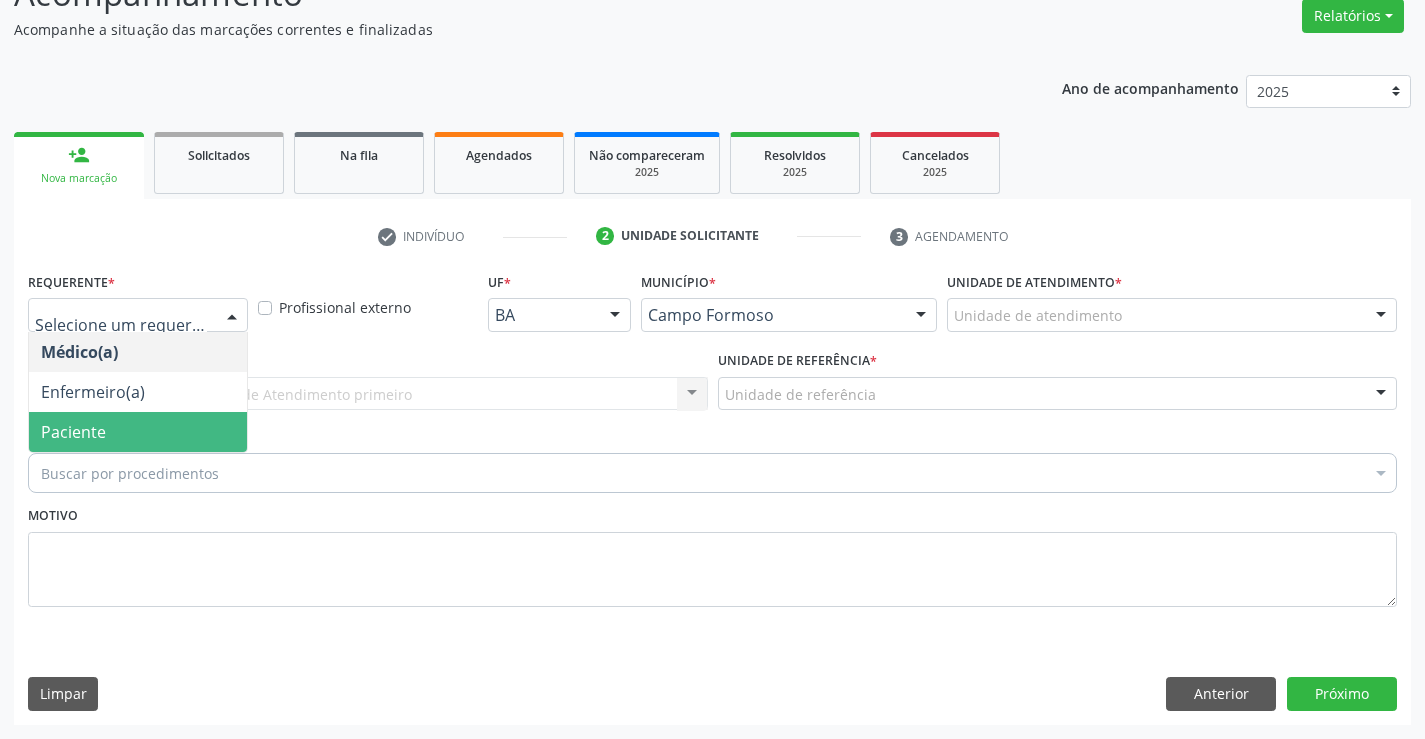 click on "Paciente" at bounding box center (73, 432) 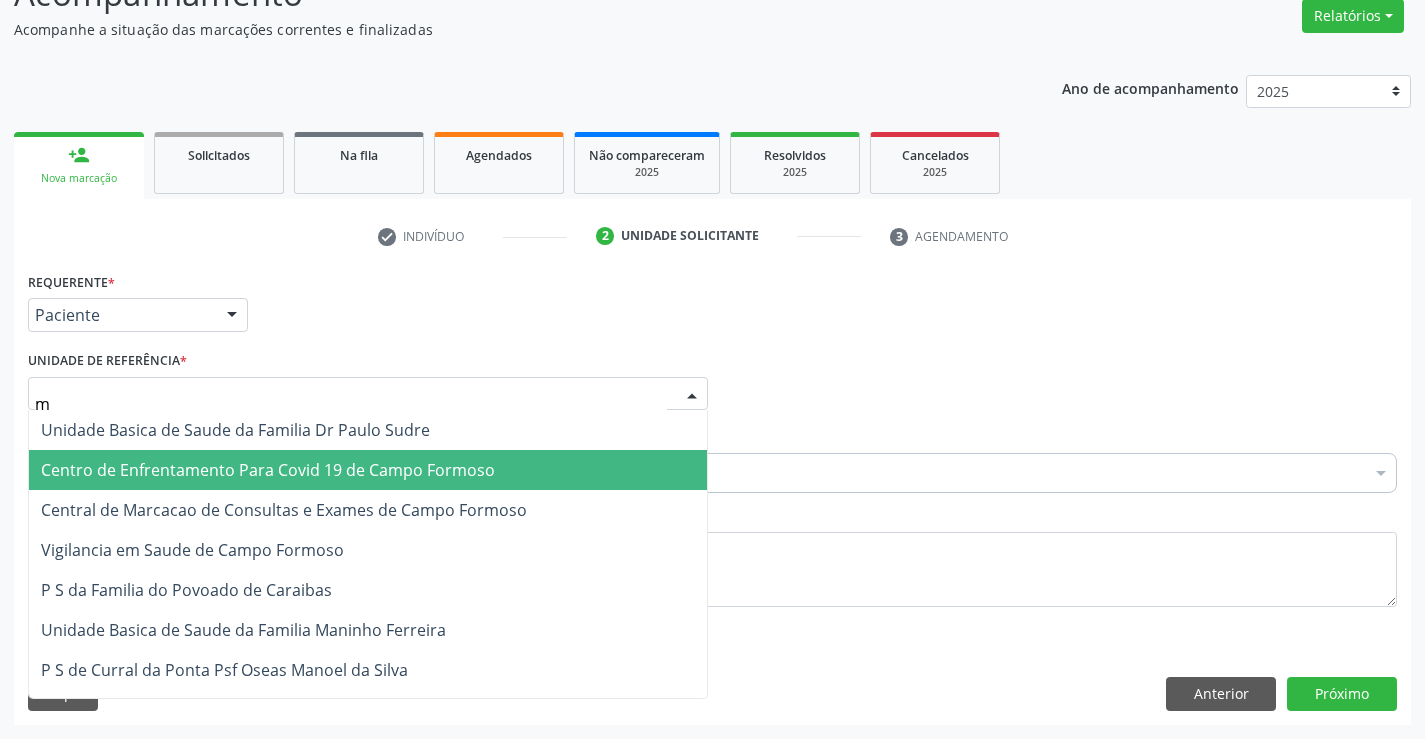 type on "mu" 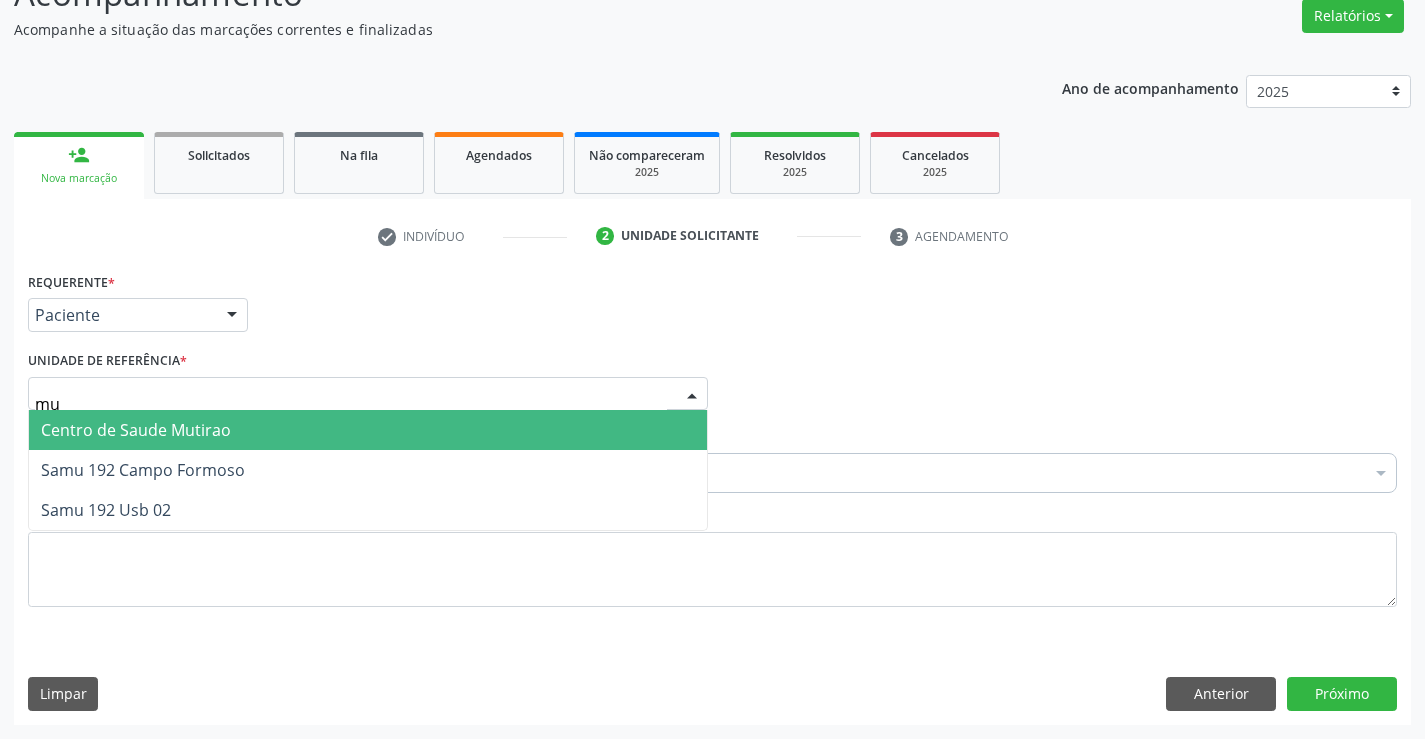 click on "Centro de Saude Mutirao" at bounding box center [368, 430] 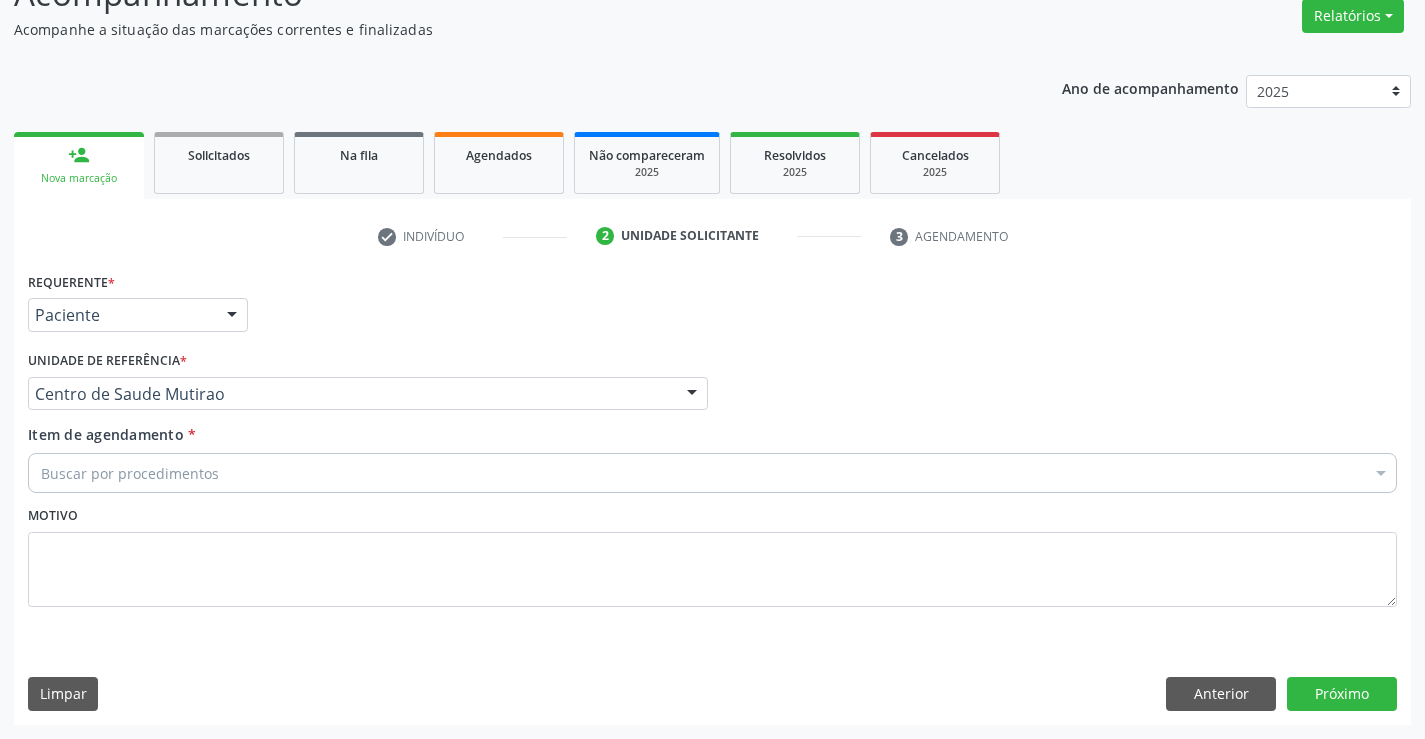 click on "Buscar por procedimentos" at bounding box center (712, 473) 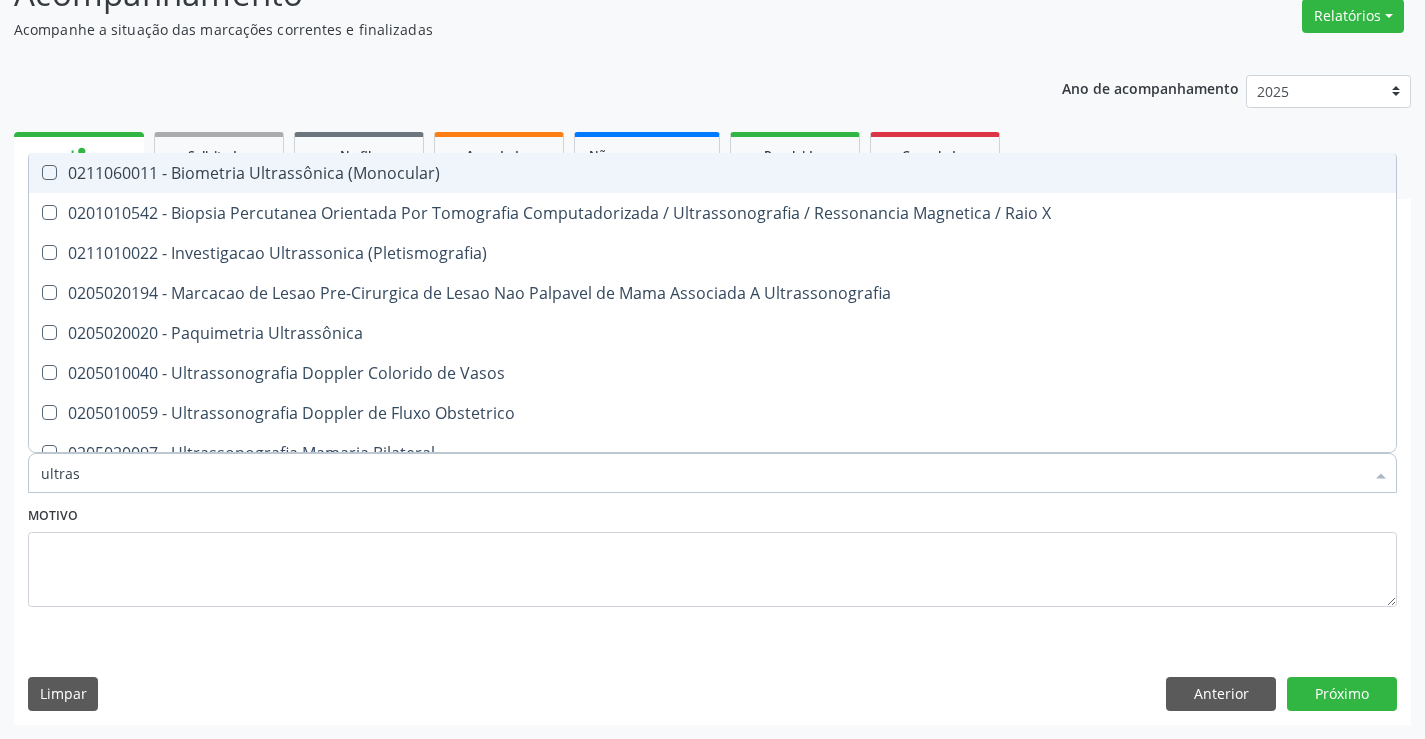 type on "ultrass" 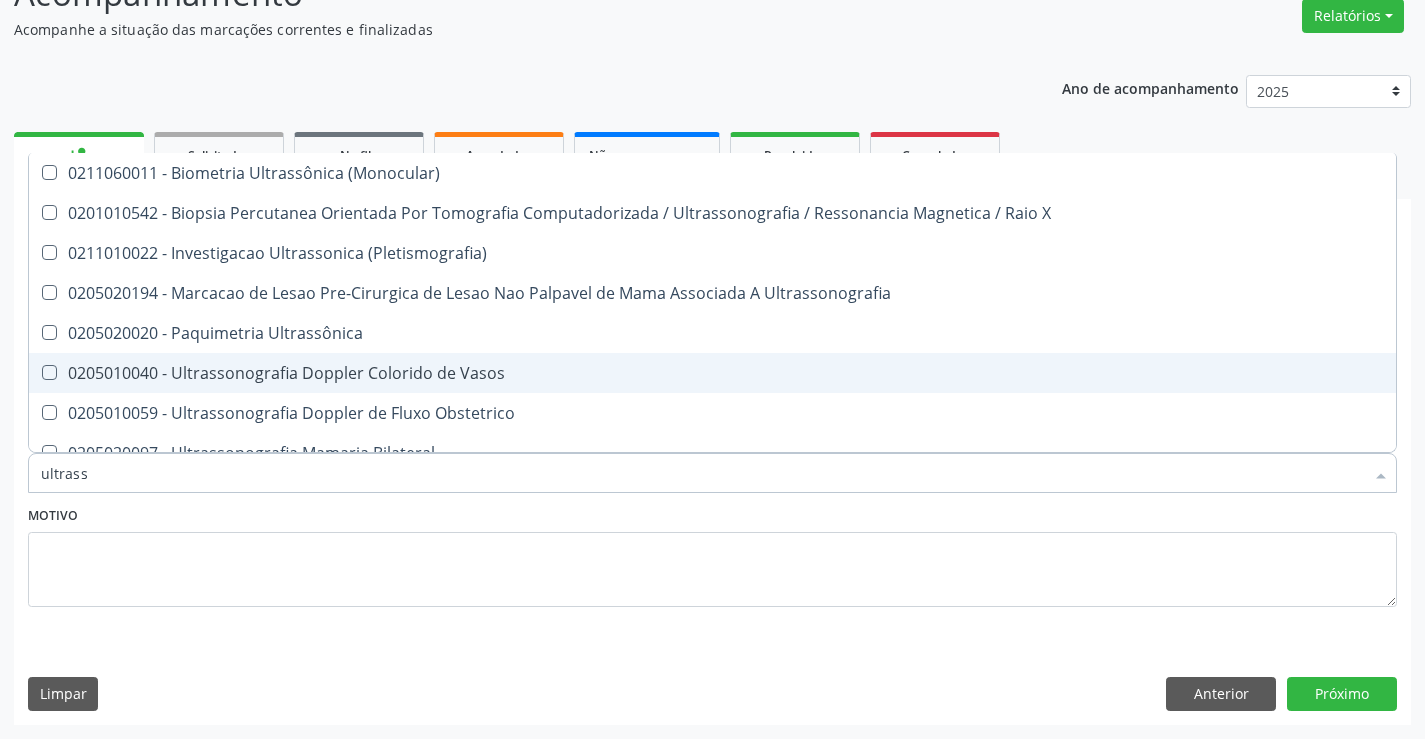 scroll, scrollTop: 100, scrollLeft: 0, axis: vertical 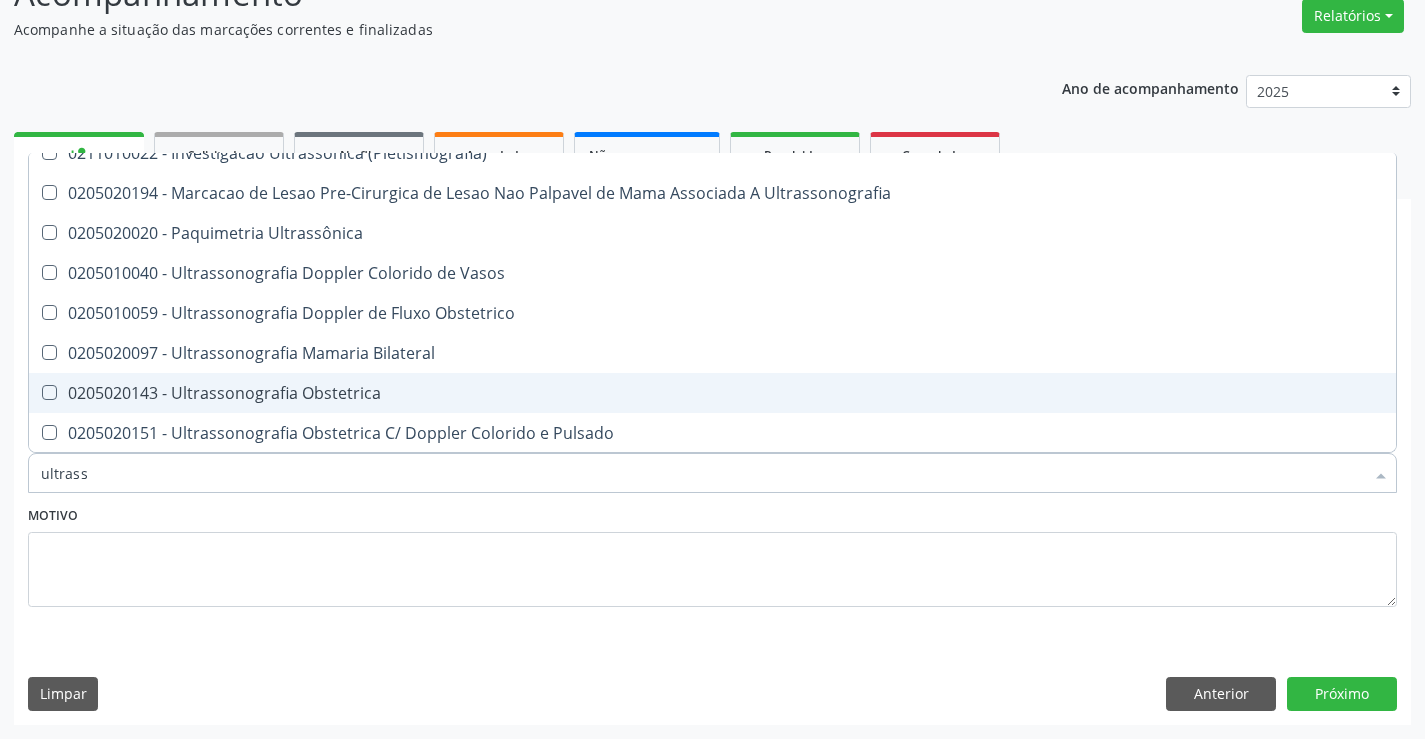 click on "0205020143 - Ultrassonografia Obstetrica" at bounding box center (712, 393) 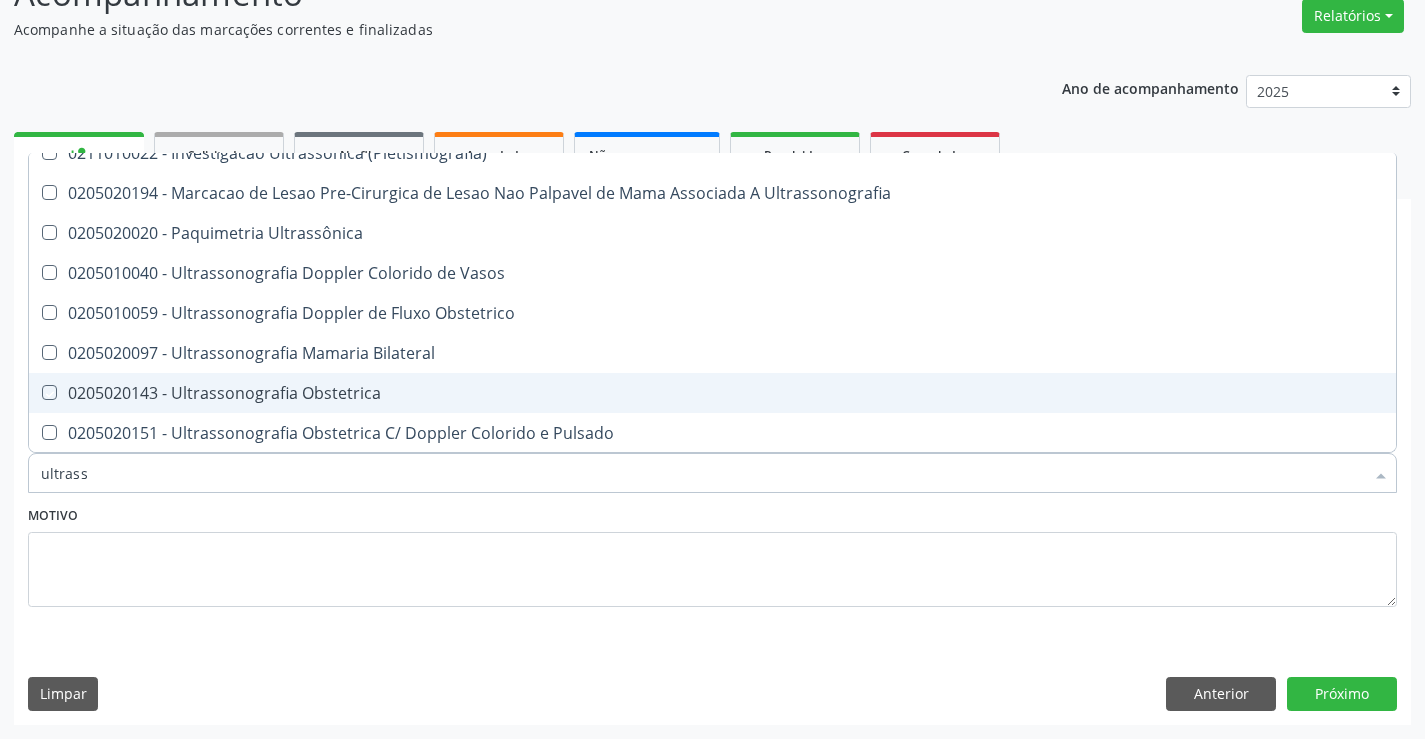 checkbox on "true" 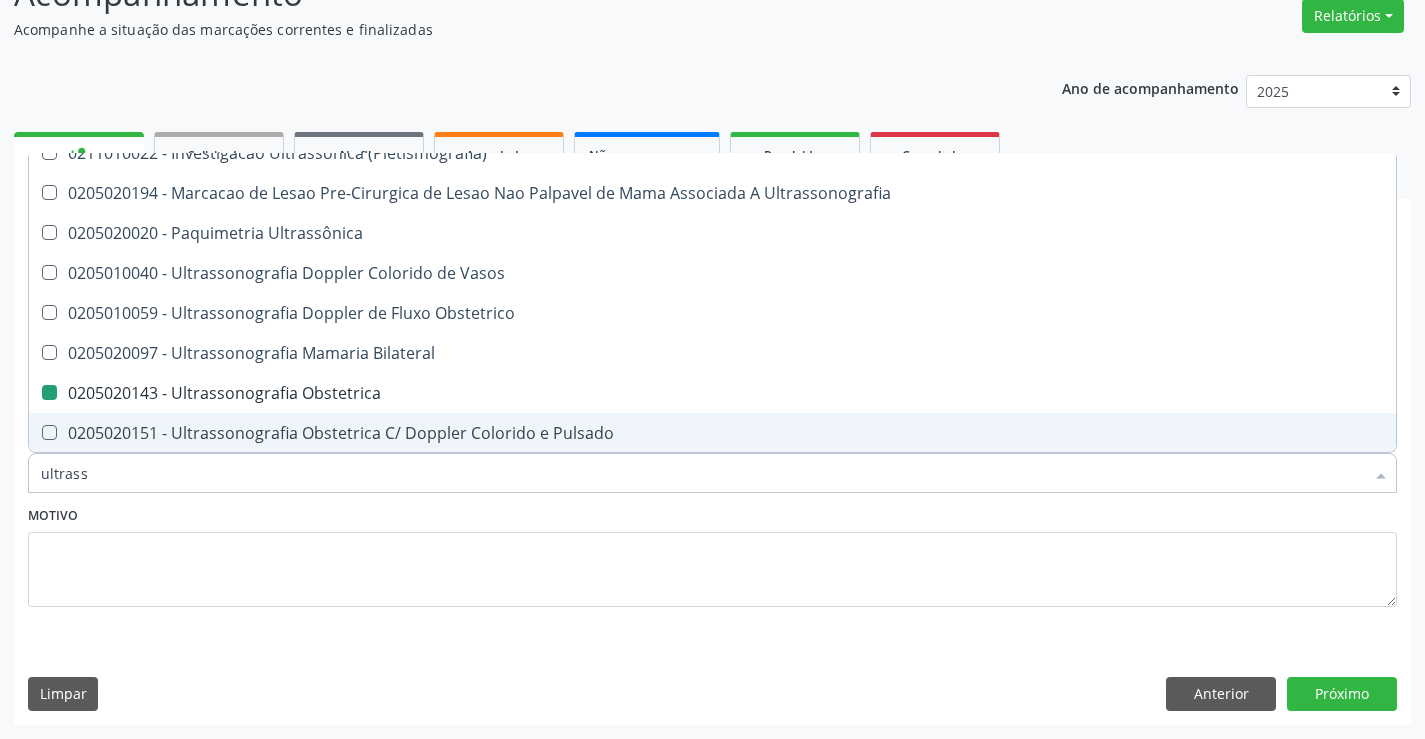 click on "Requerente
*
Paciente         Médico(a)   Enfermeiro(a)   Paciente
Nenhum resultado encontrado para: "   "
Não há nenhuma opção para ser exibida.
UF
BA         BA
Nenhum resultado encontrado para: "   "
Não há nenhuma opção para ser exibida.
Município
Campo Formoso         Campo Formoso
Nenhum resultado encontrado para: "   "
Não há nenhuma opção para ser exibida.
Médico Solicitante
Por favor, selecione a Unidade de Atendimento primeiro
Nenhum resultado encontrado para: "   "
Não há nenhuma opção para ser exibida.
Unidade de referência
*
Centro de Saude Mutirao         Unidade Basica de Saude da Familia Dr Paulo Sudre   Centro de Enfrentamento Para Covid 19 de Campo Formoso     Vigilancia em Saude de Campo Formoso" at bounding box center (712, 495) 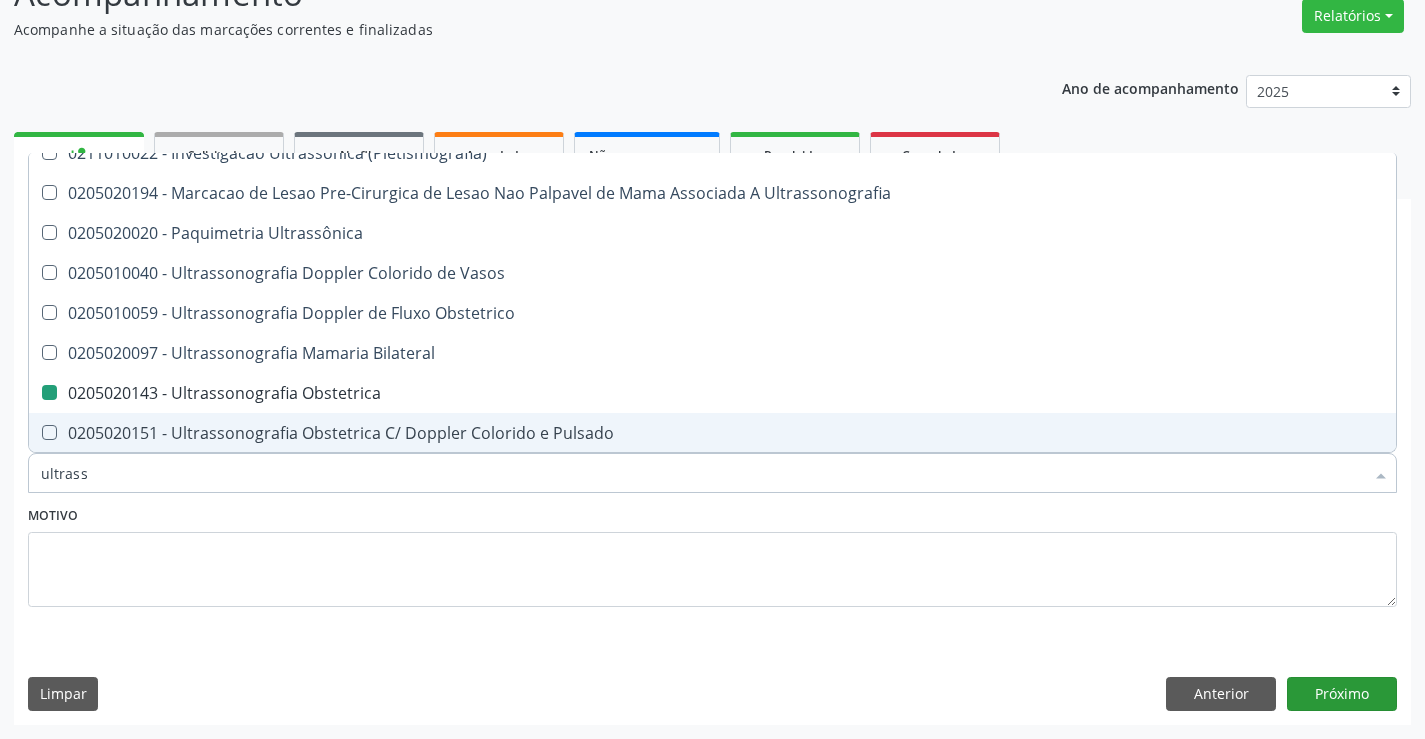 checkbox on "true" 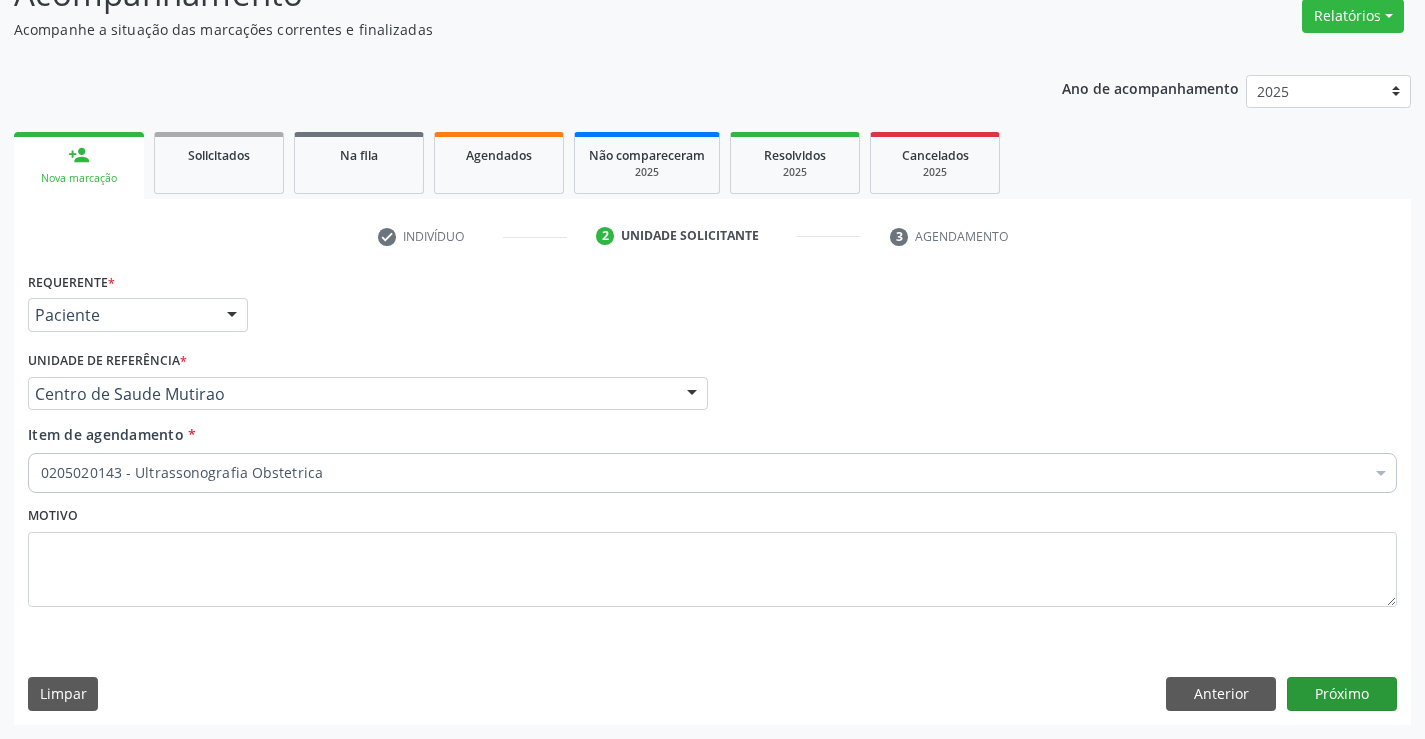 scroll, scrollTop: 0, scrollLeft: 0, axis: both 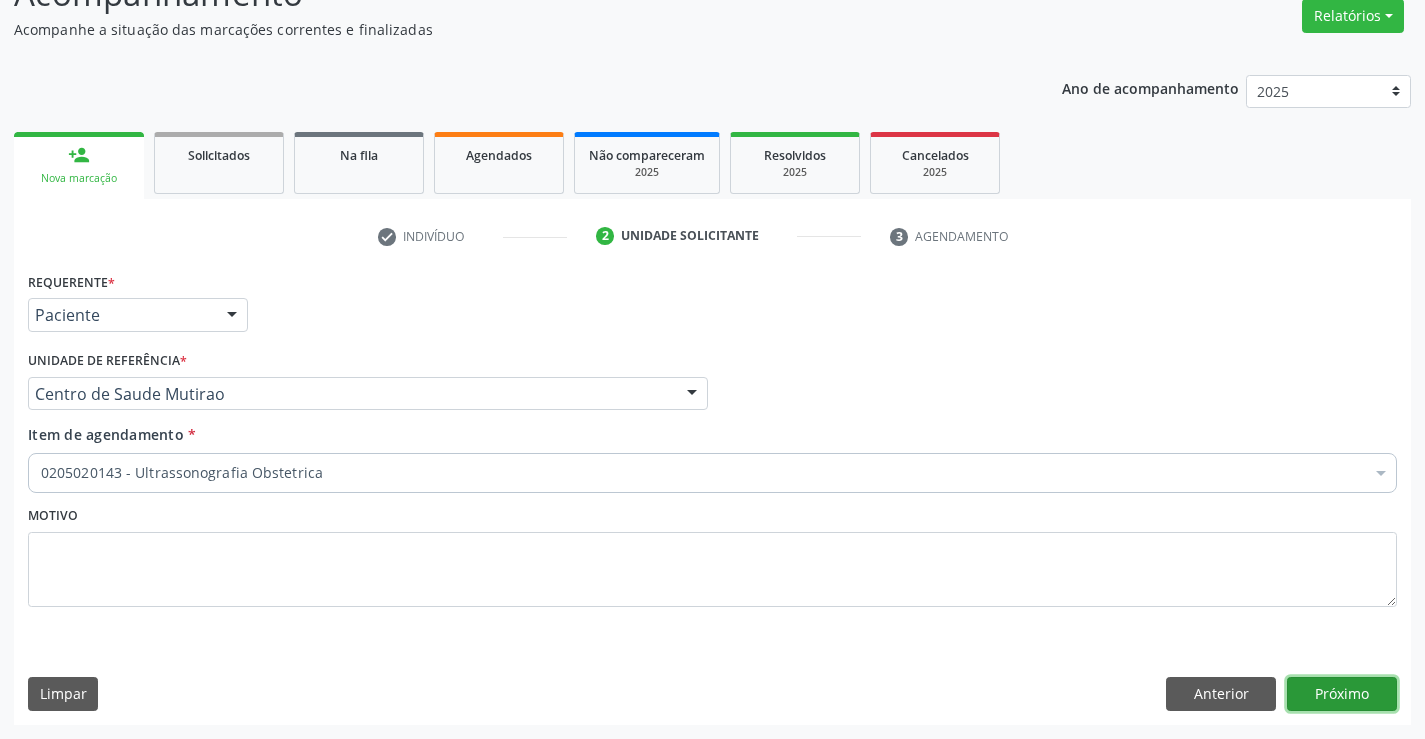 click on "Próximo" at bounding box center (1342, 694) 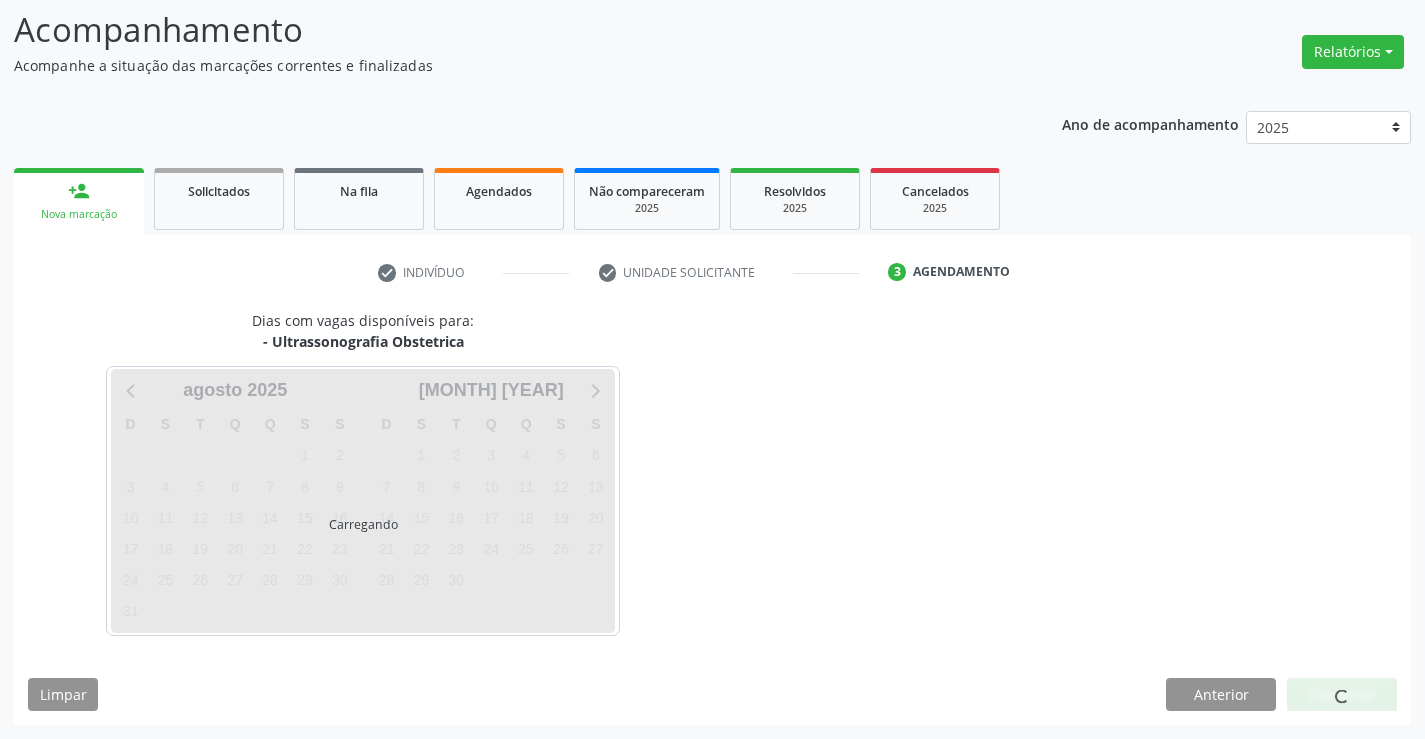 scroll, scrollTop: 131, scrollLeft: 0, axis: vertical 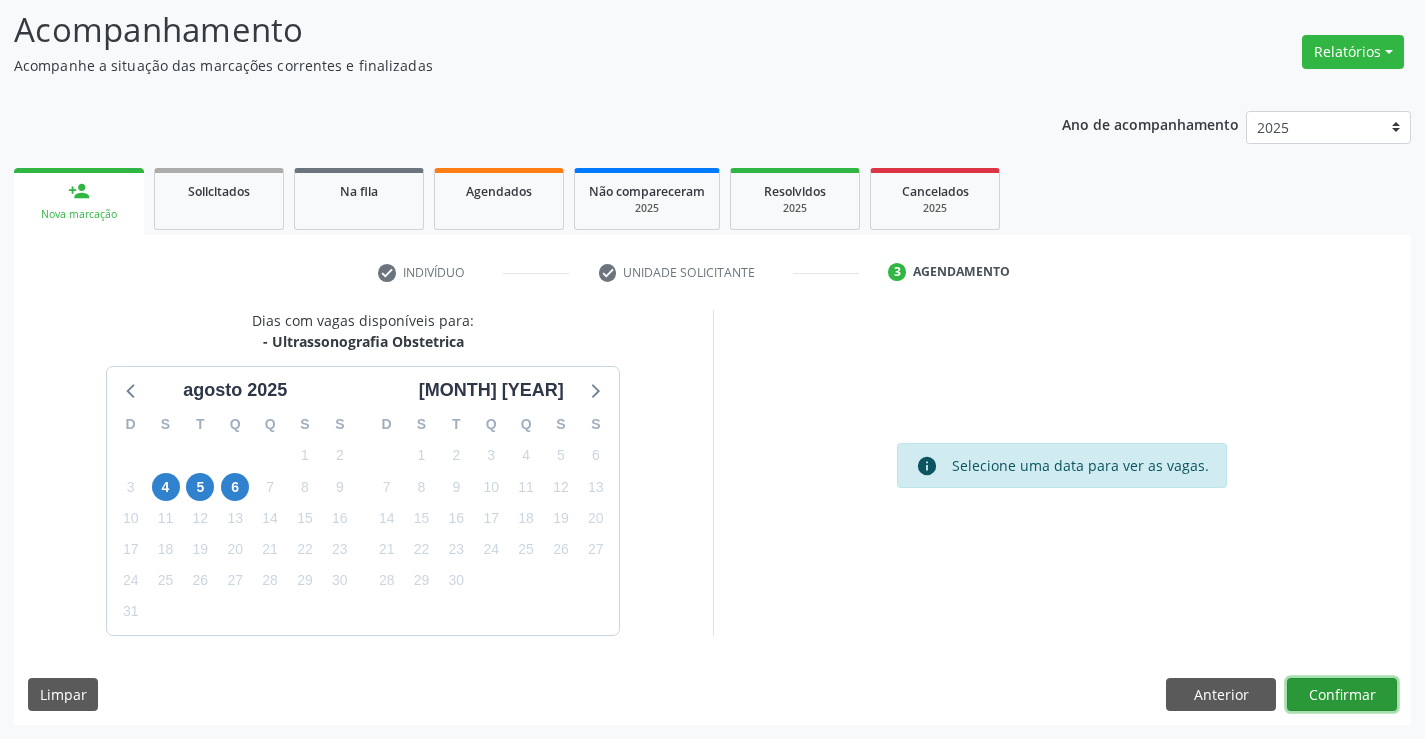 click on "Confirmar" at bounding box center [1342, 695] 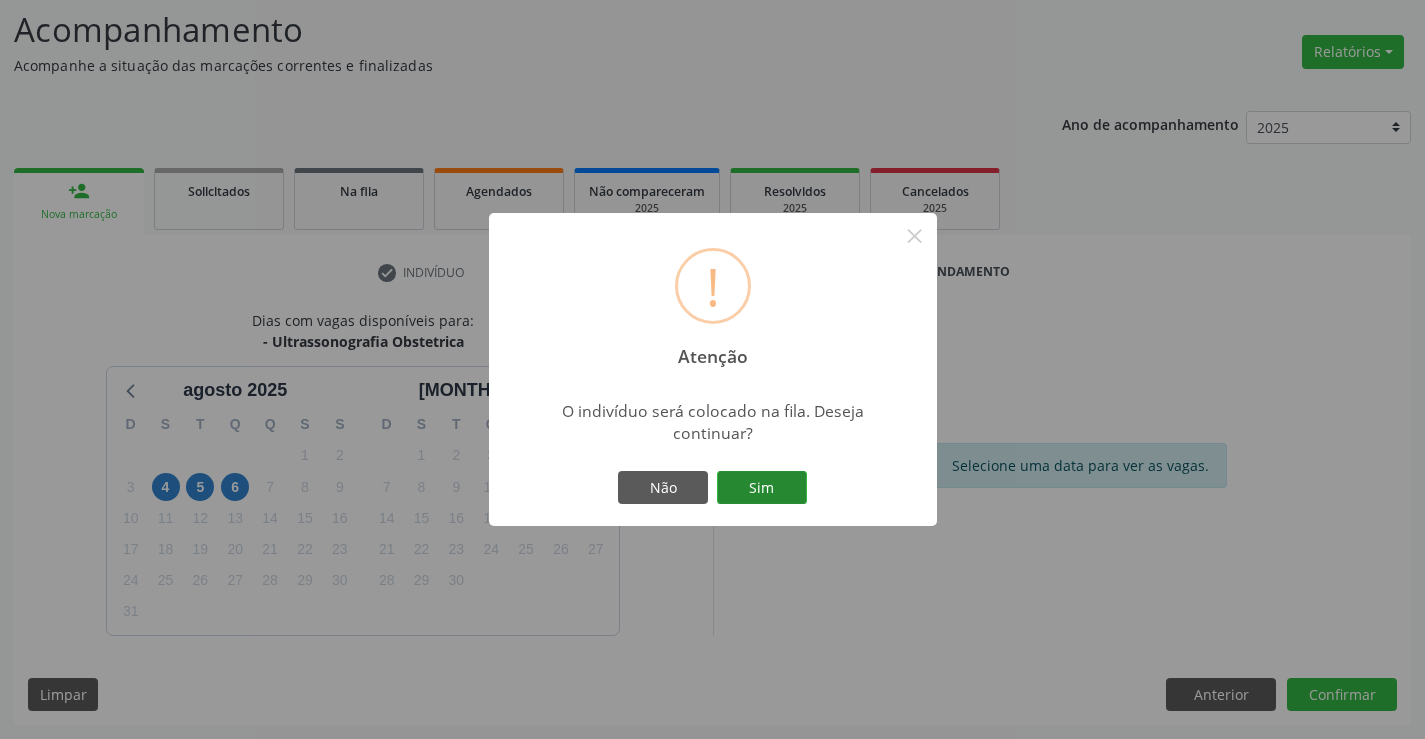 click on "Sim" at bounding box center [762, 488] 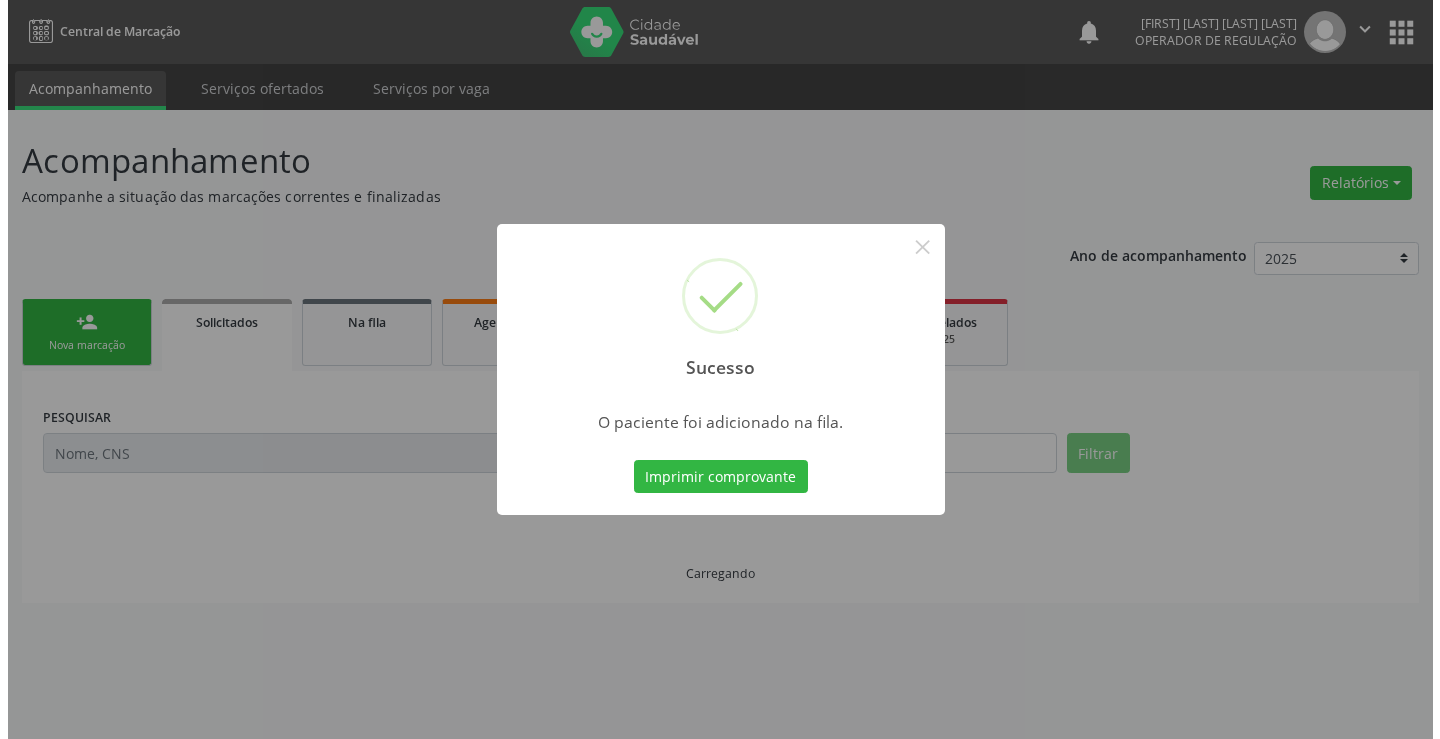 scroll, scrollTop: 0, scrollLeft: 0, axis: both 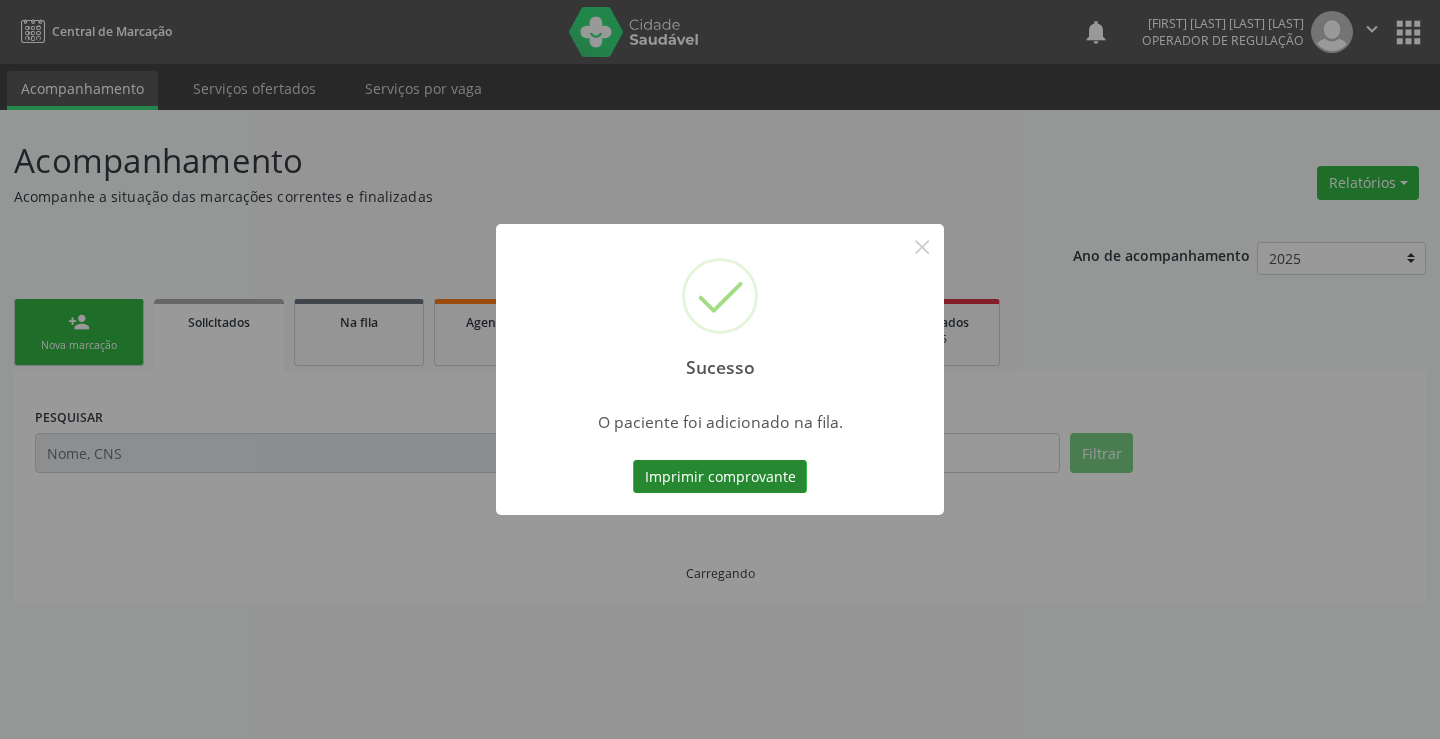 click on "Imprimir comprovante" at bounding box center [720, 477] 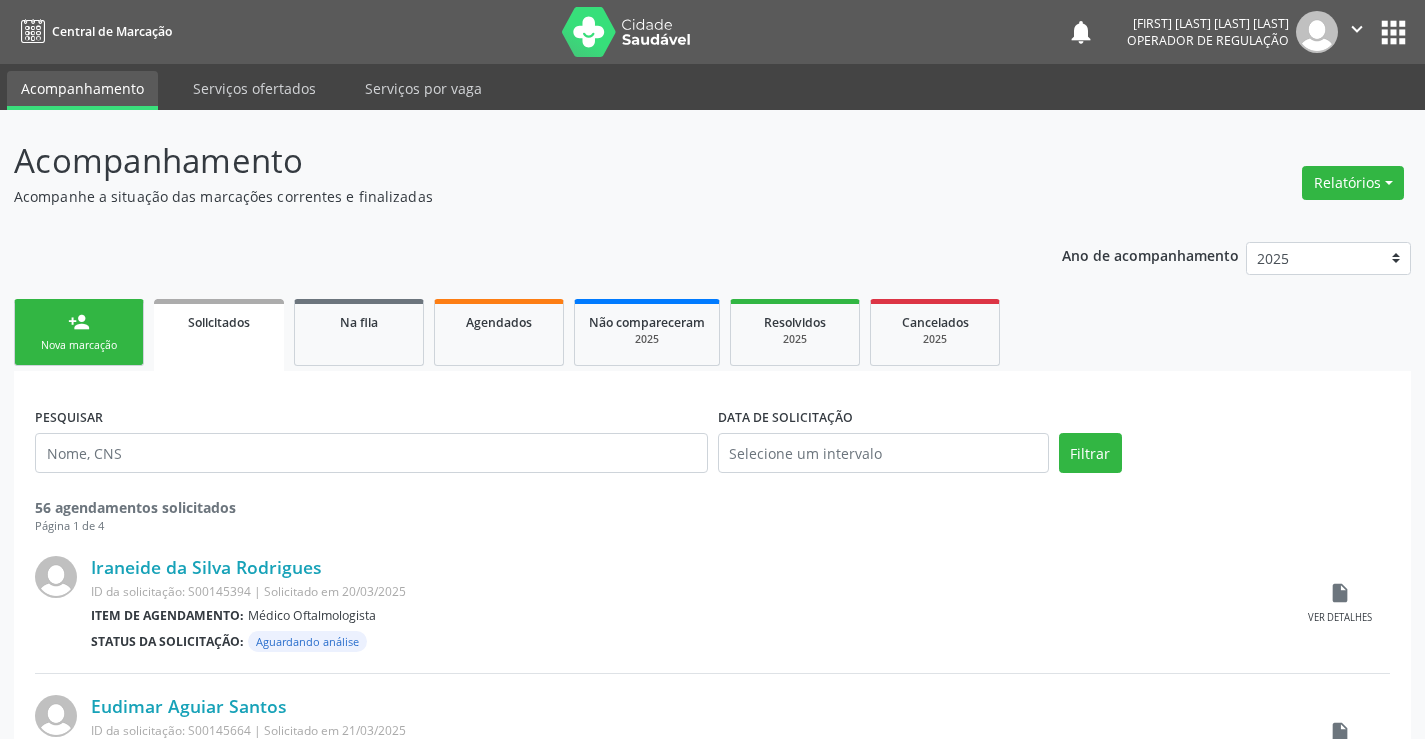 scroll, scrollTop: 0, scrollLeft: 0, axis: both 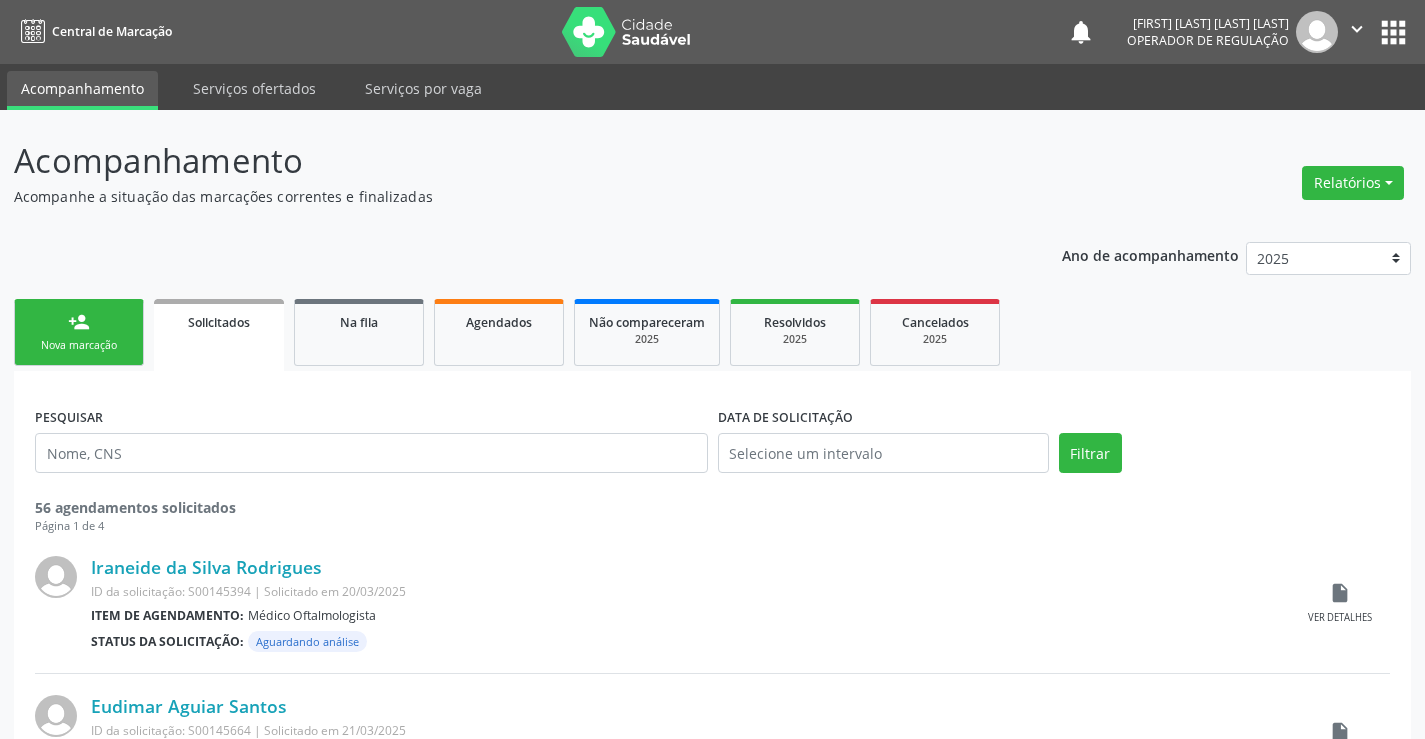 click on "person_add
Nova marcação" at bounding box center (79, 332) 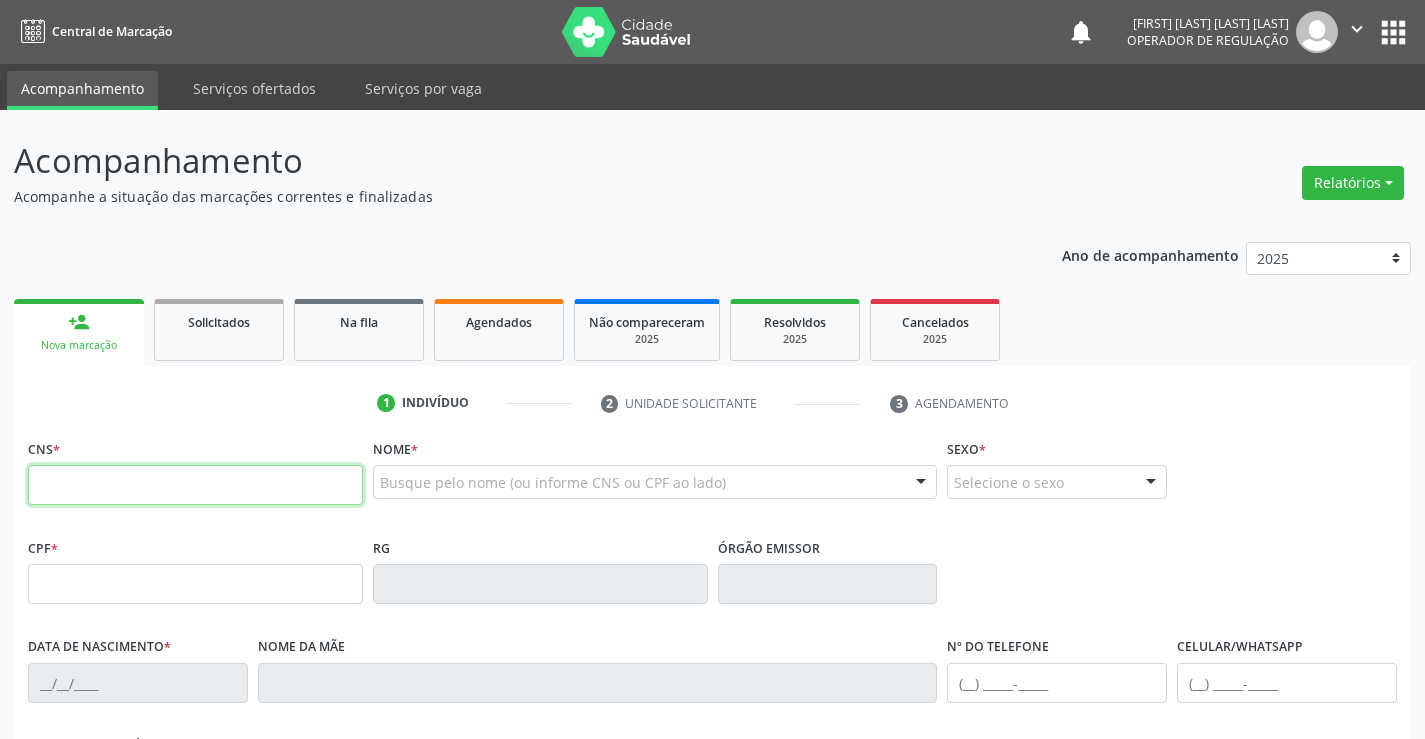 drag, startPoint x: 181, startPoint y: 486, endPoint x: 196, endPoint y: 484, distance: 15.132746 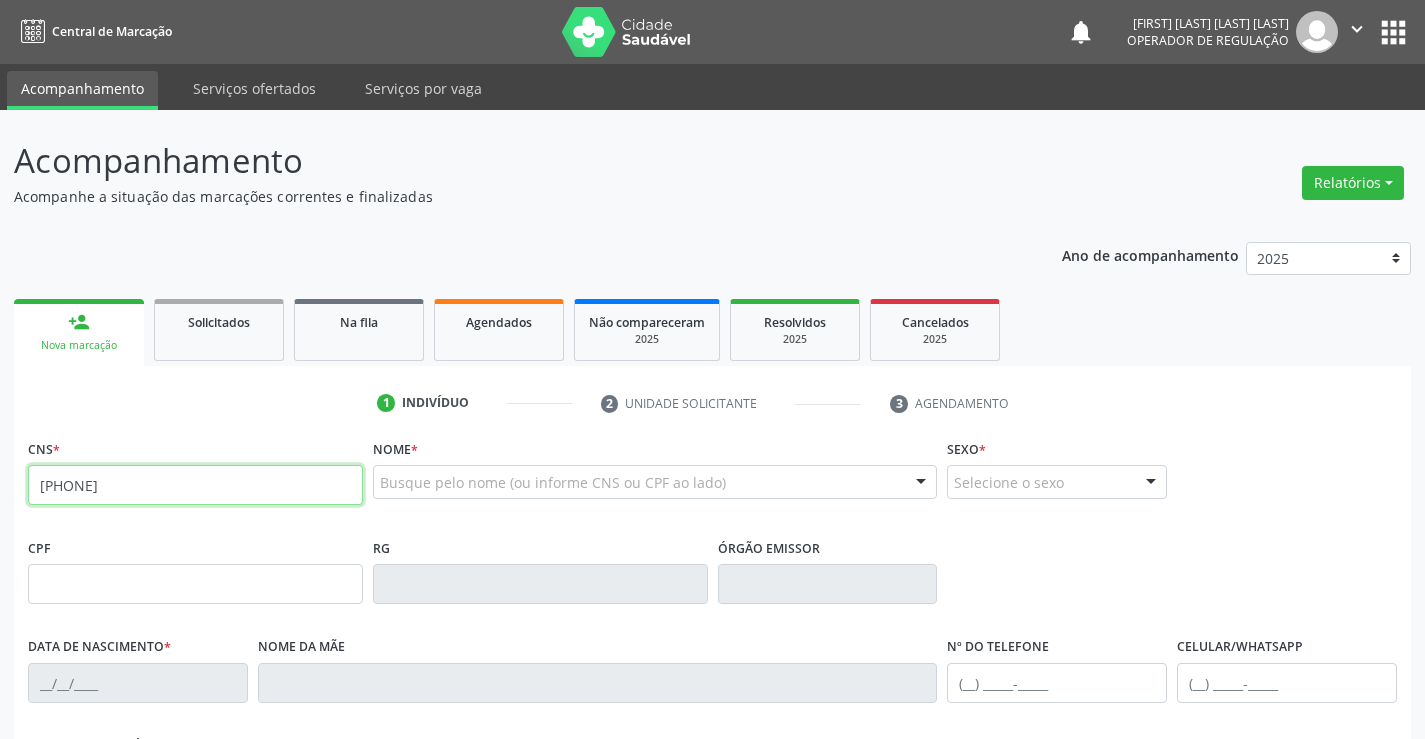 type on "[PHONE]" 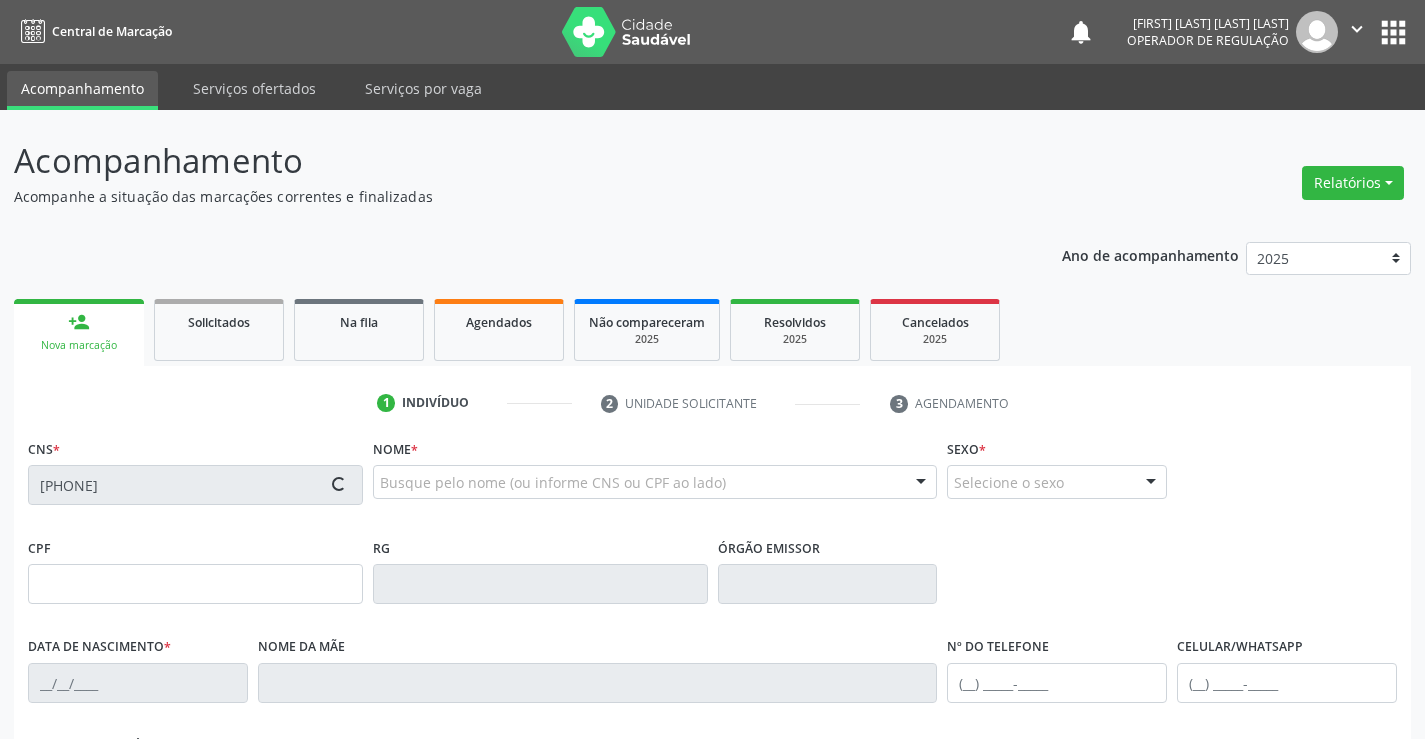 type on "[DD]/[MM]/[YYYY]" 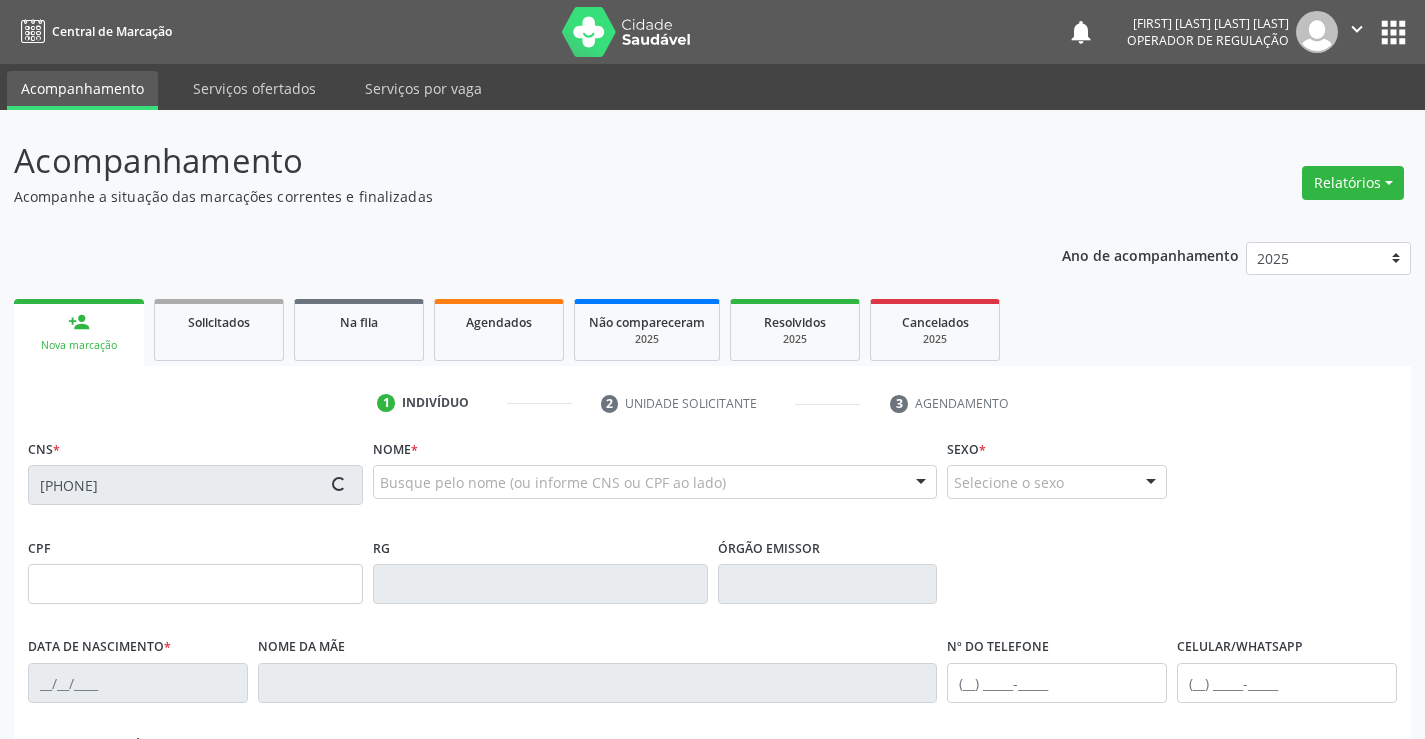 type on "[PHONE]" 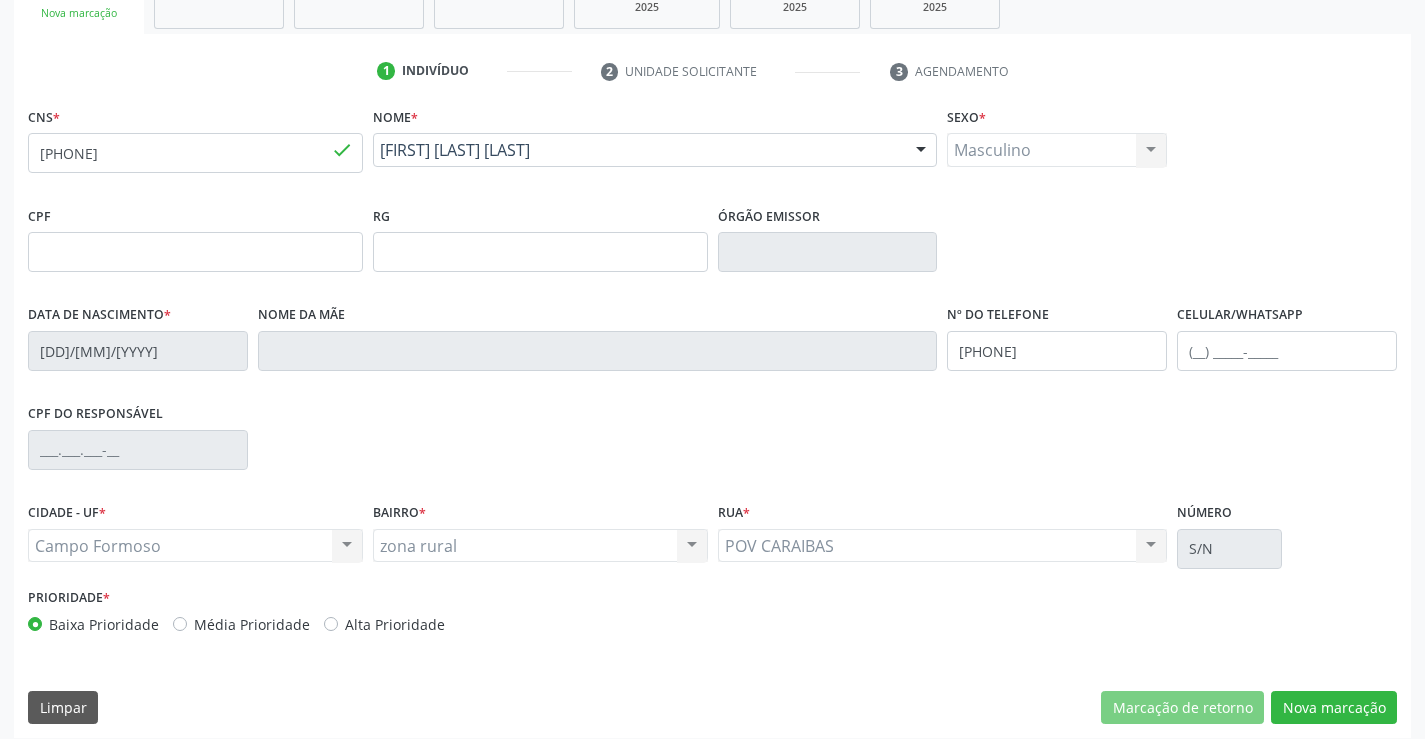 scroll, scrollTop: 345, scrollLeft: 0, axis: vertical 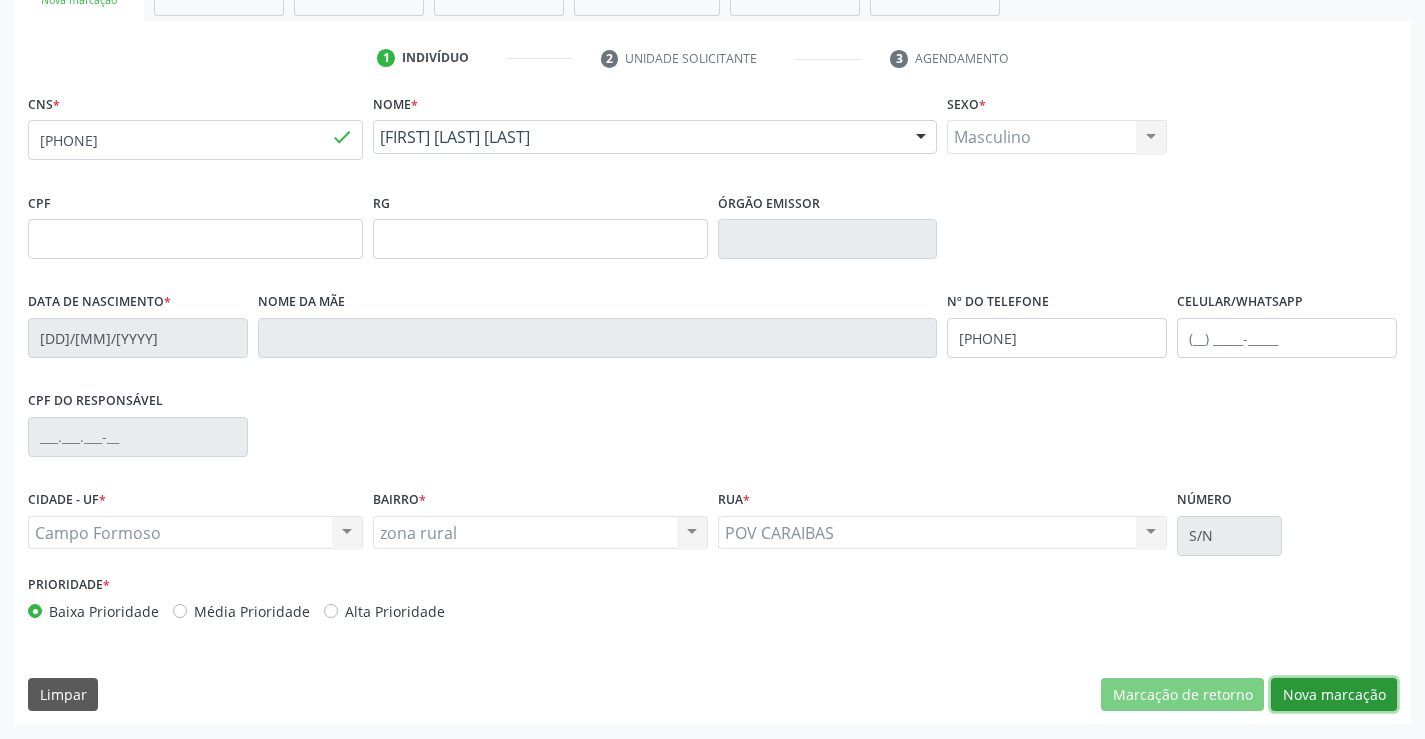 click on "Nova marcação" at bounding box center (1334, 695) 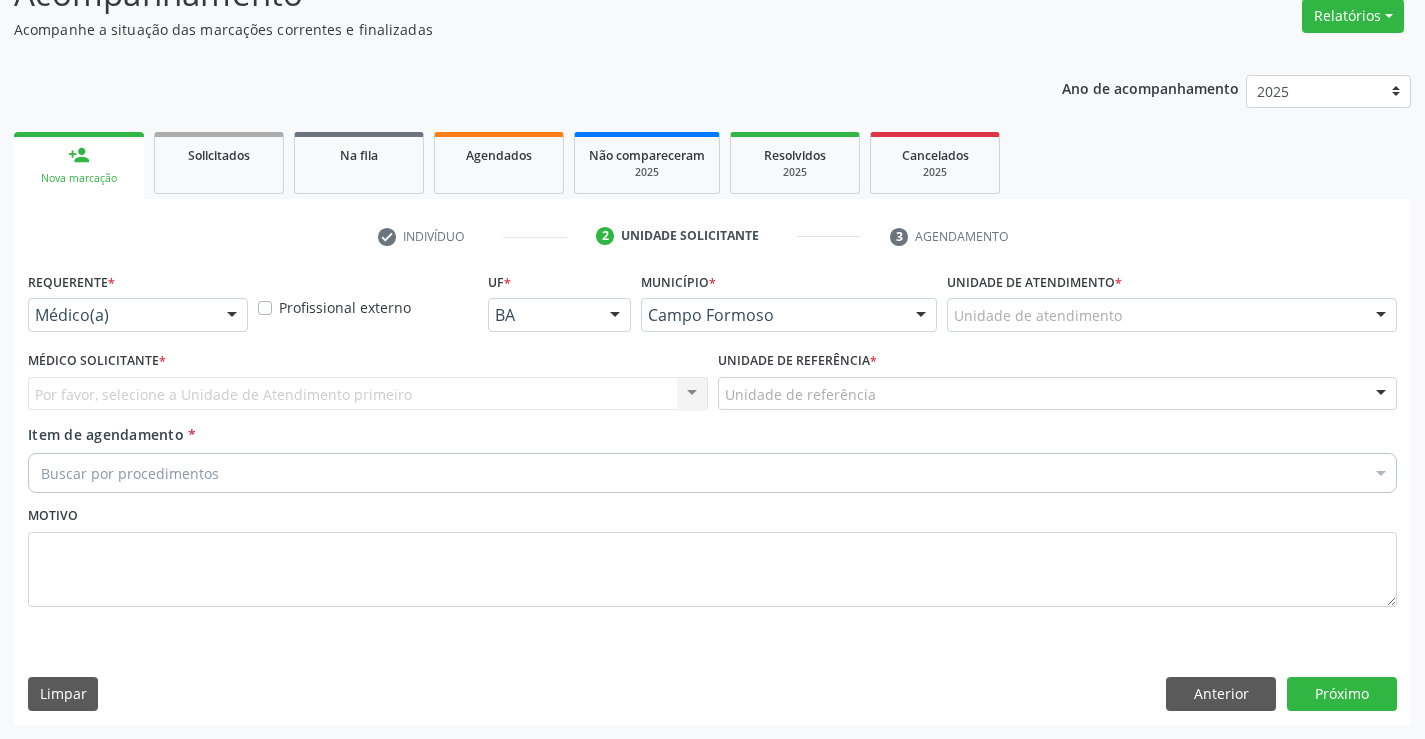 scroll, scrollTop: 167, scrollLeft: 0, axis: vertical 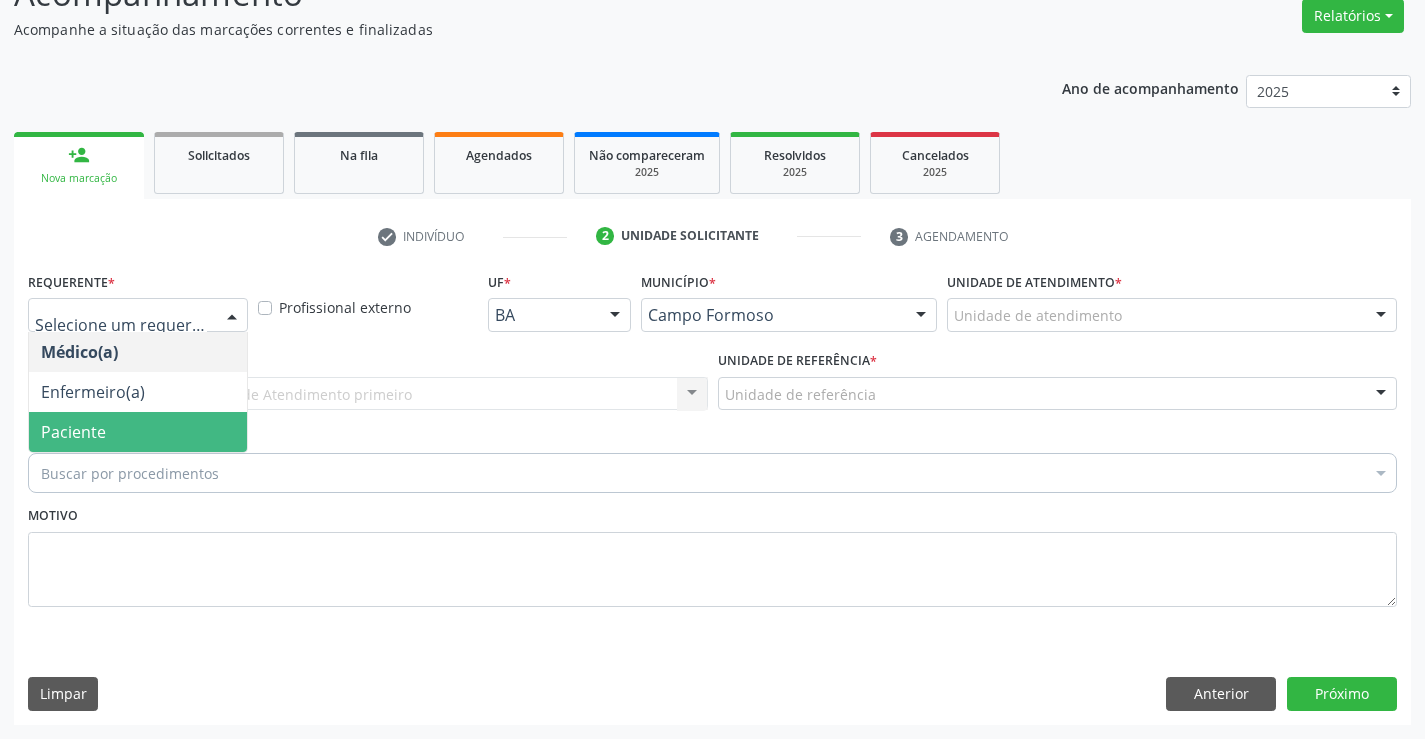 click on "Paciente" at bounding box center (138, 432) 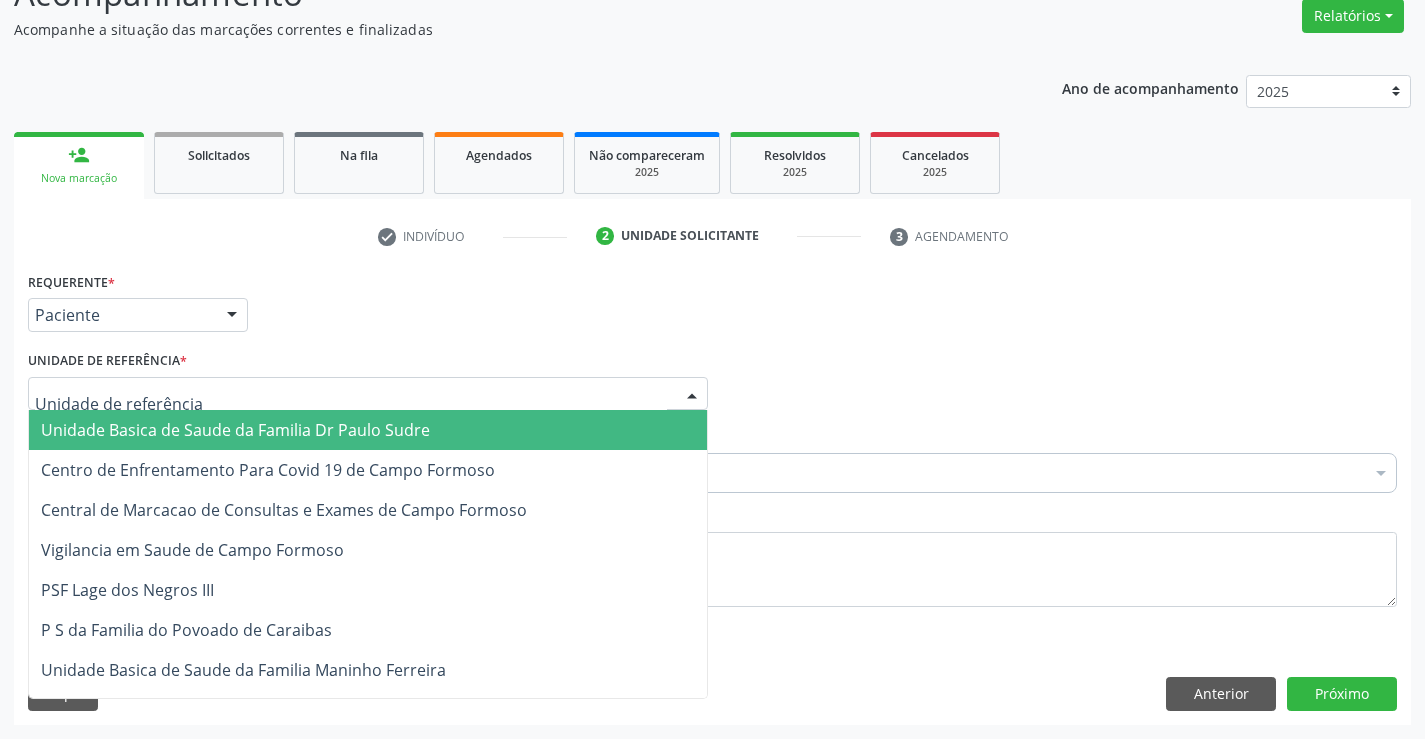 click on "Unidade Basica de Saude da Familia Dr Paulo Sudre" at bounding box center (235, 430) 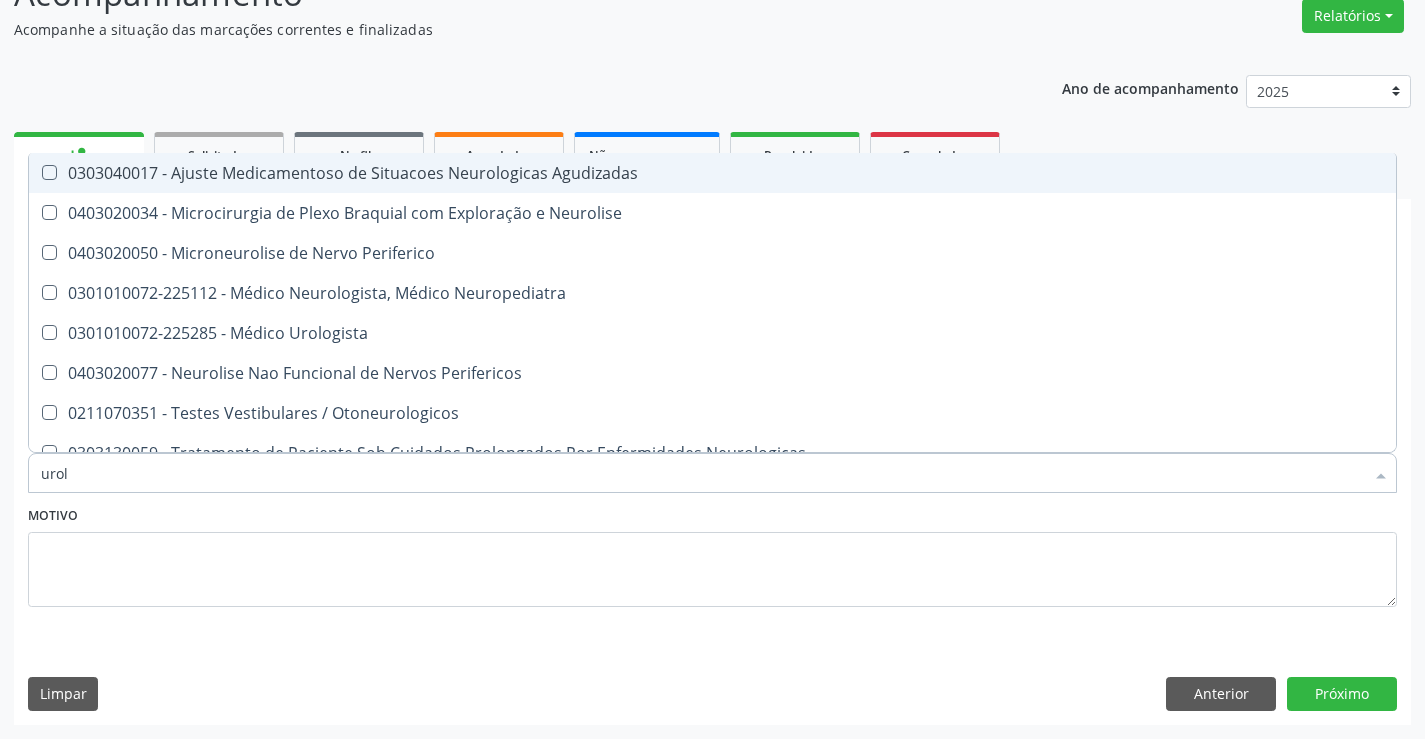 type on "urolo" 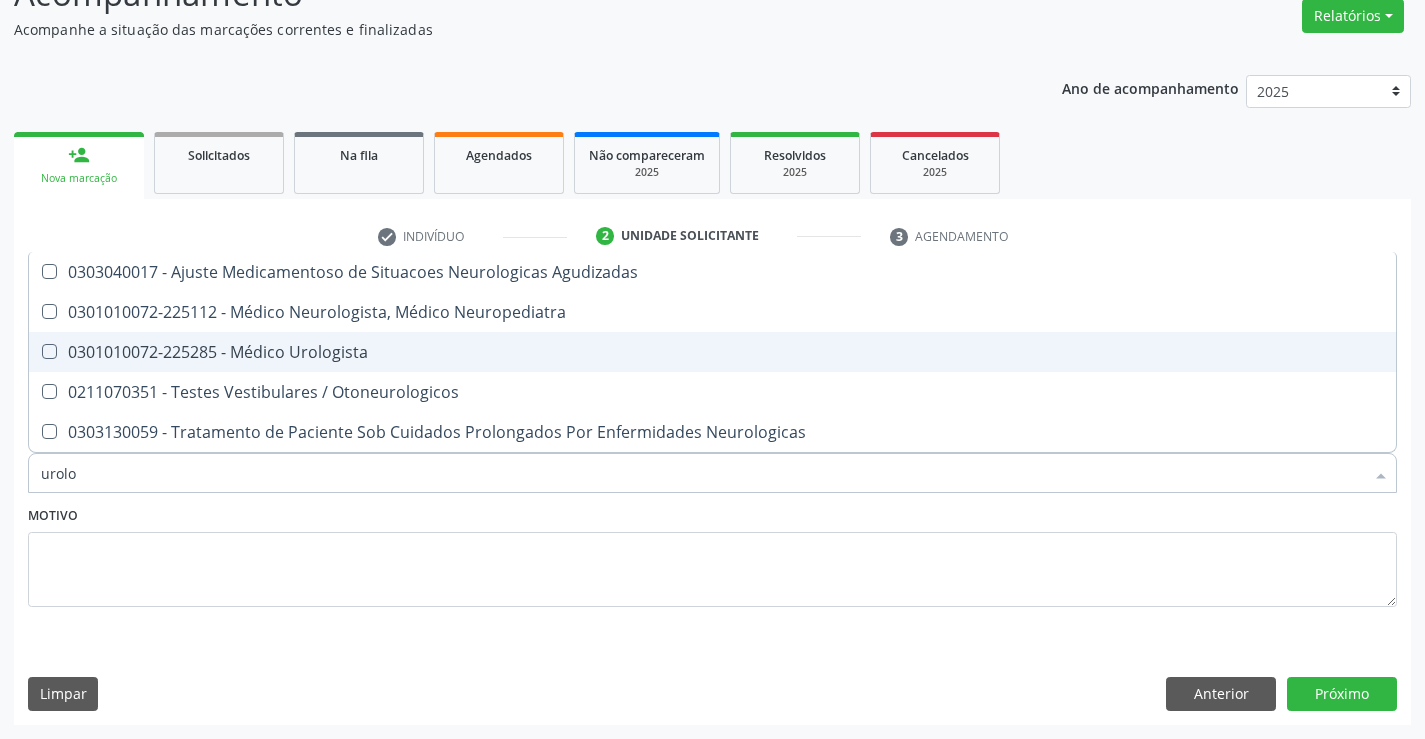click on "0301010072-225285 - Médico Urologista" at bounding box center [712, 352] 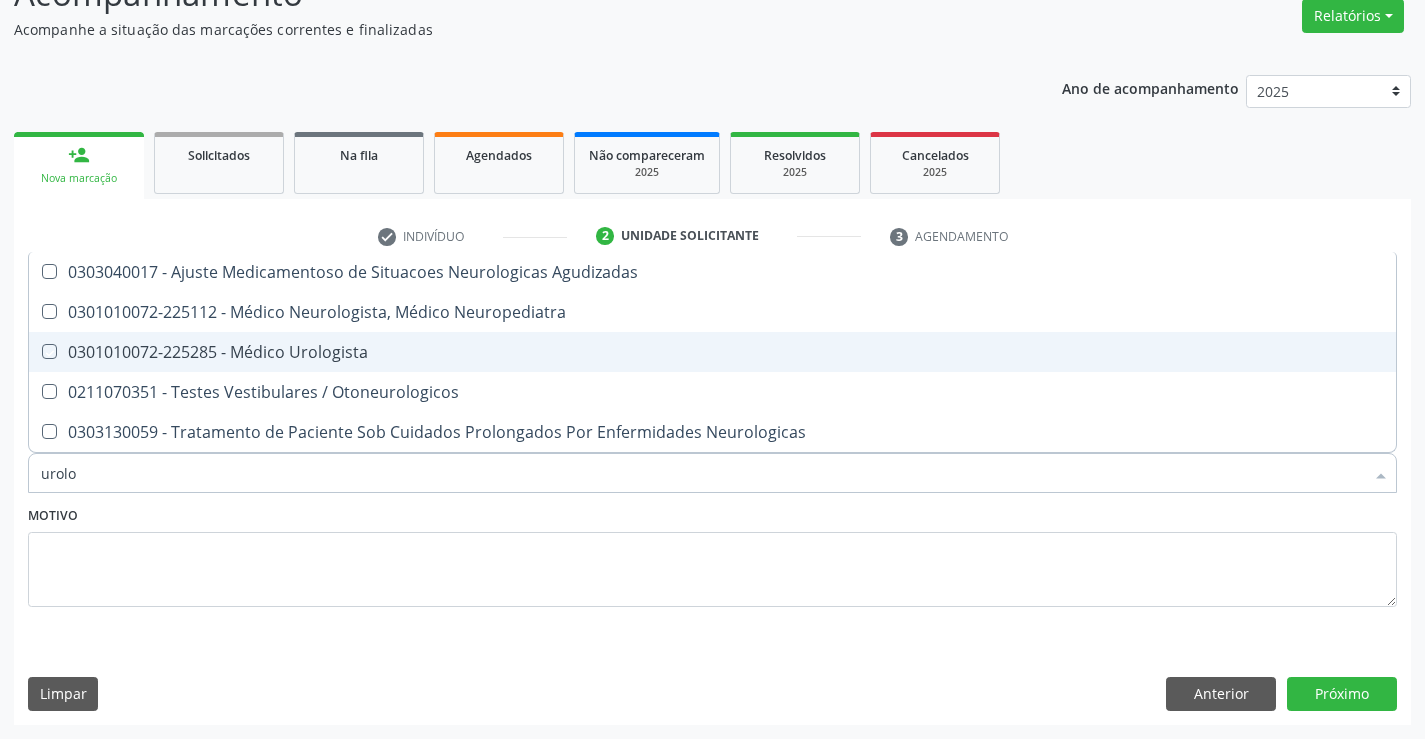 checkbox on "true" 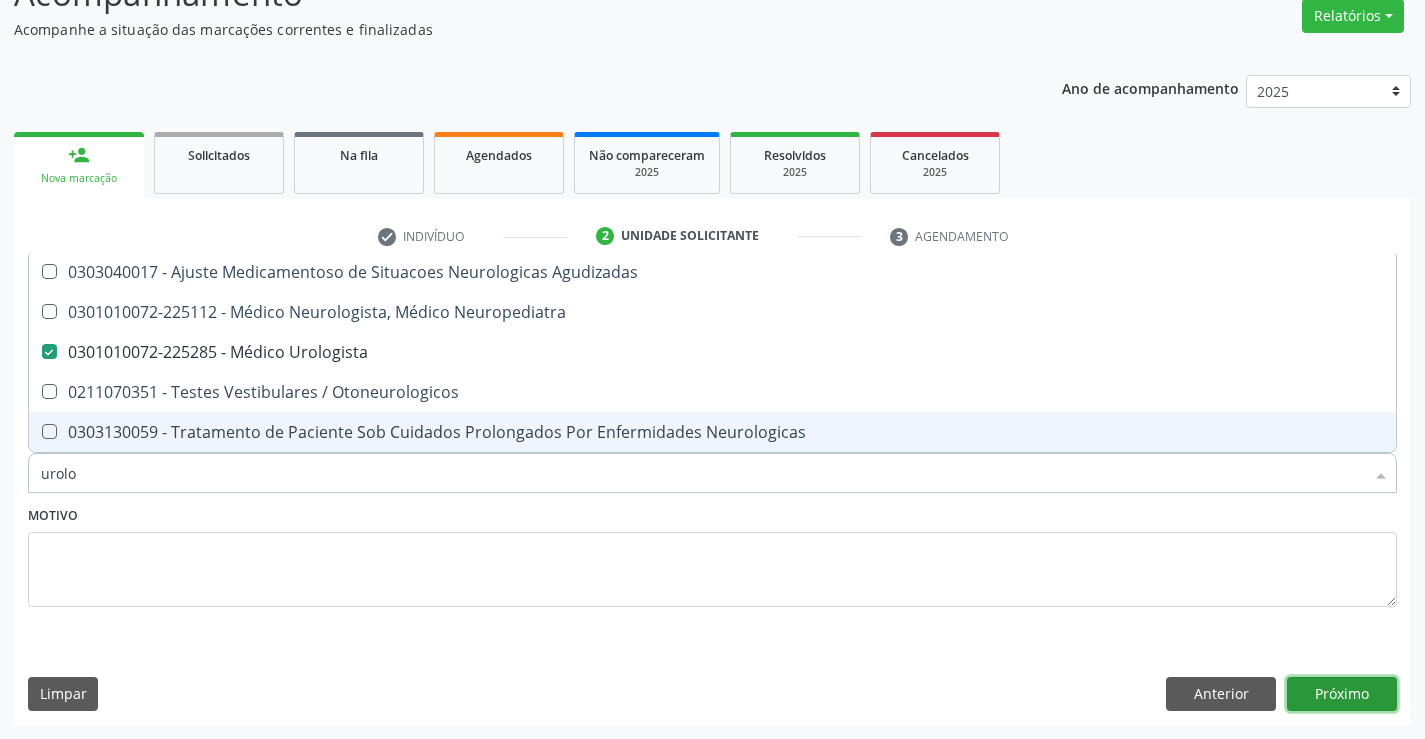 click on "Próximo" at bounding box center (1342, 694) 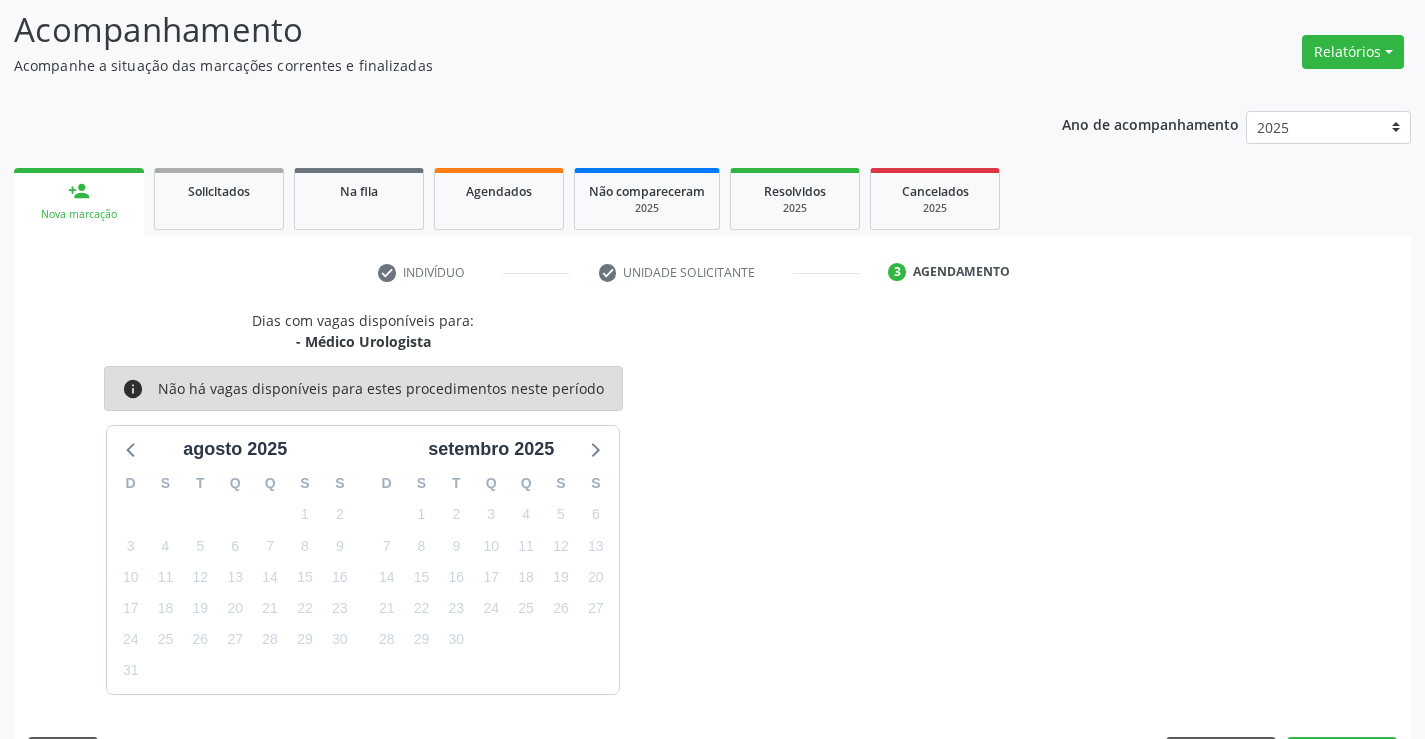 scroll, scrollTop: 167, scrollLeft: 0, axis: vertical 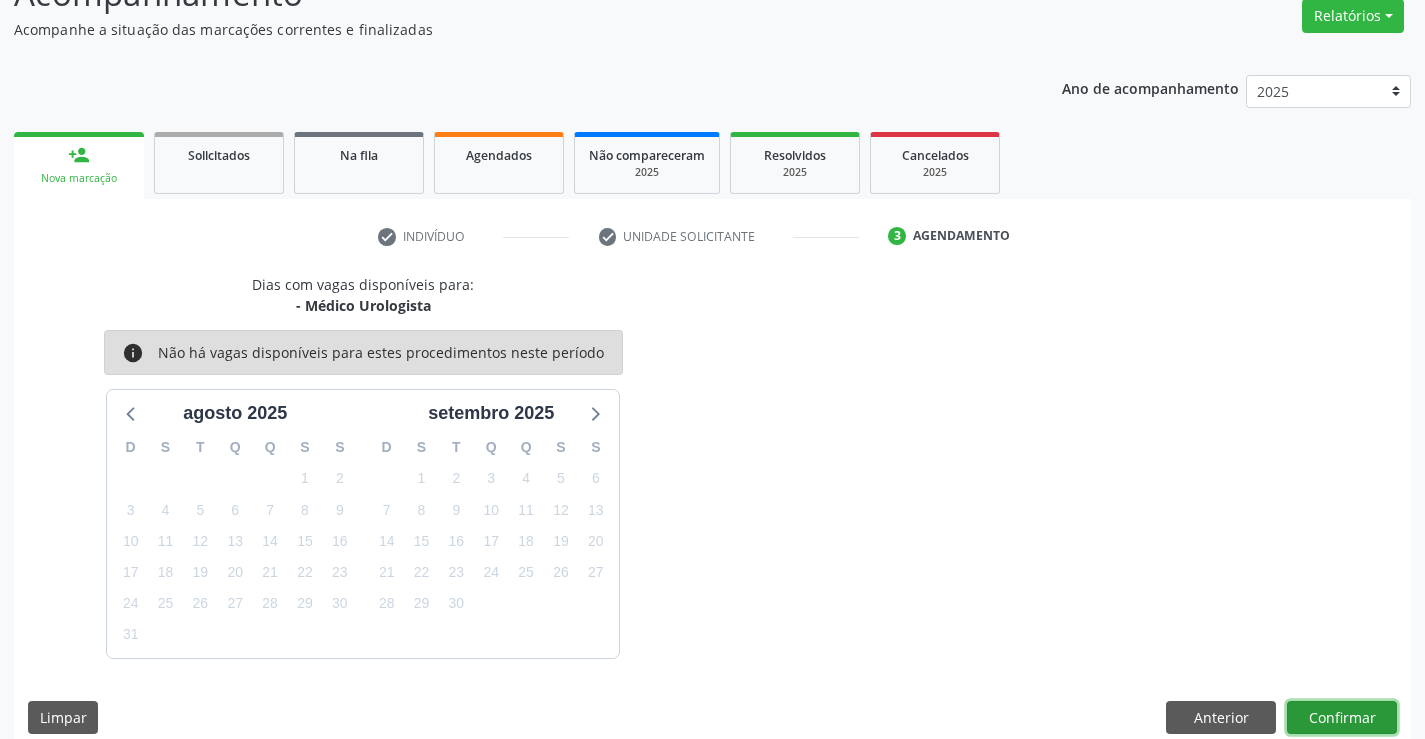 click on "Confirmar" at bounding box center [1342, 718] 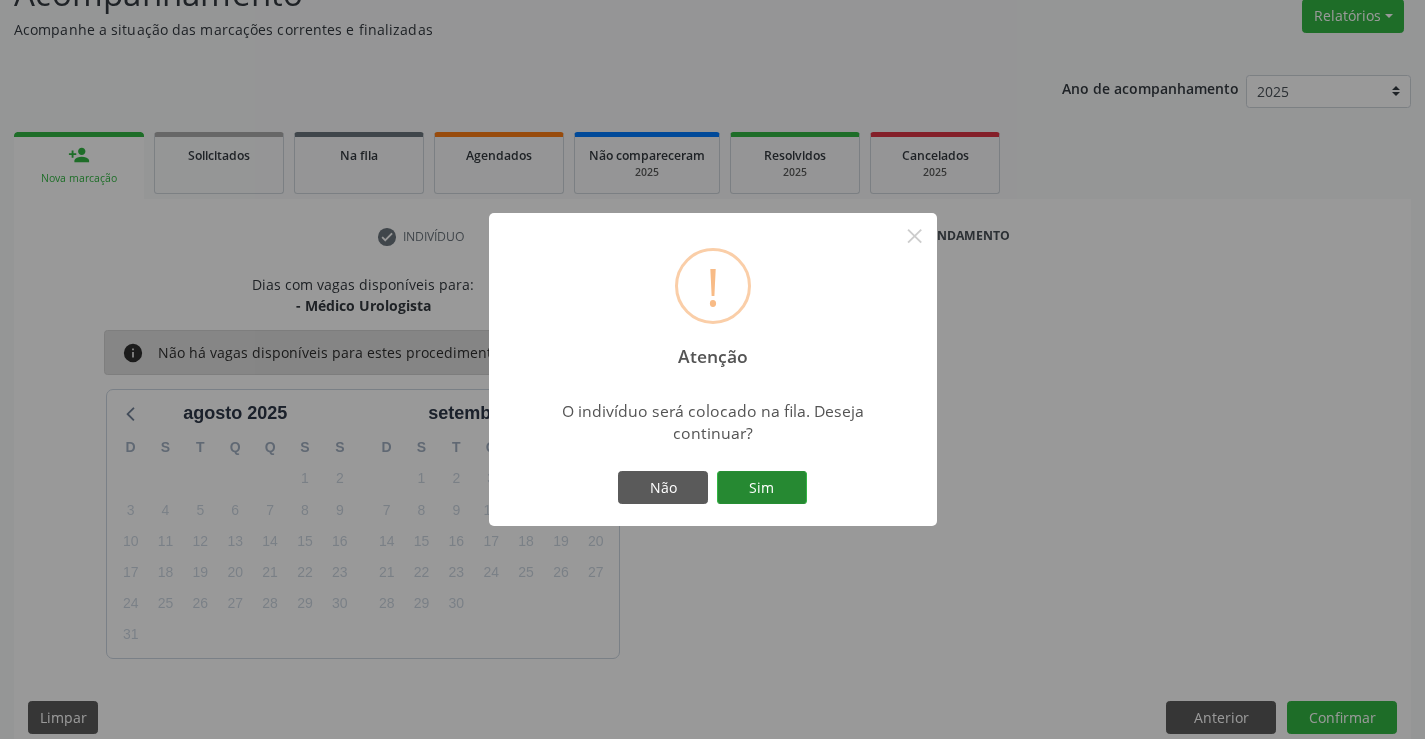 click on "Sim" at bounding box center (762, 488) 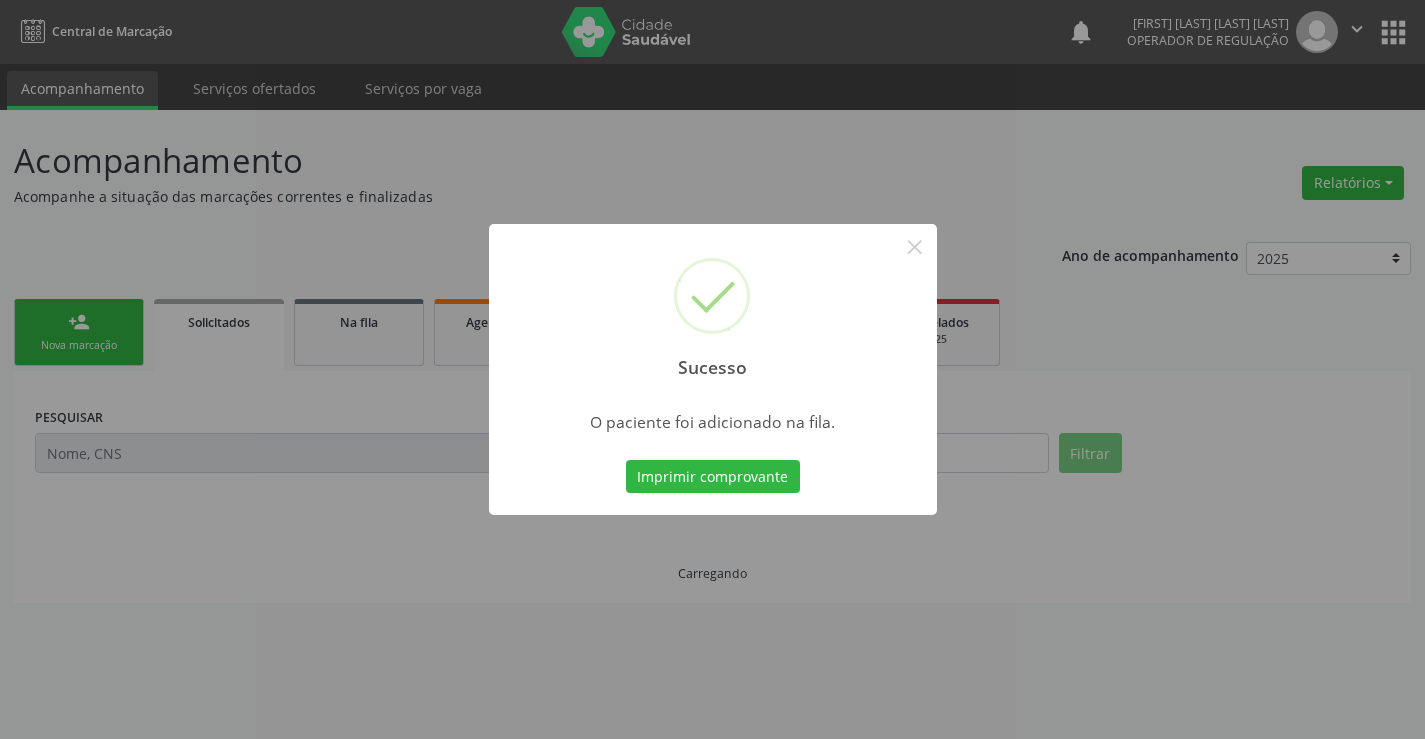 scroll, scrollTop: 0, scrollLeft: 0, axis: both 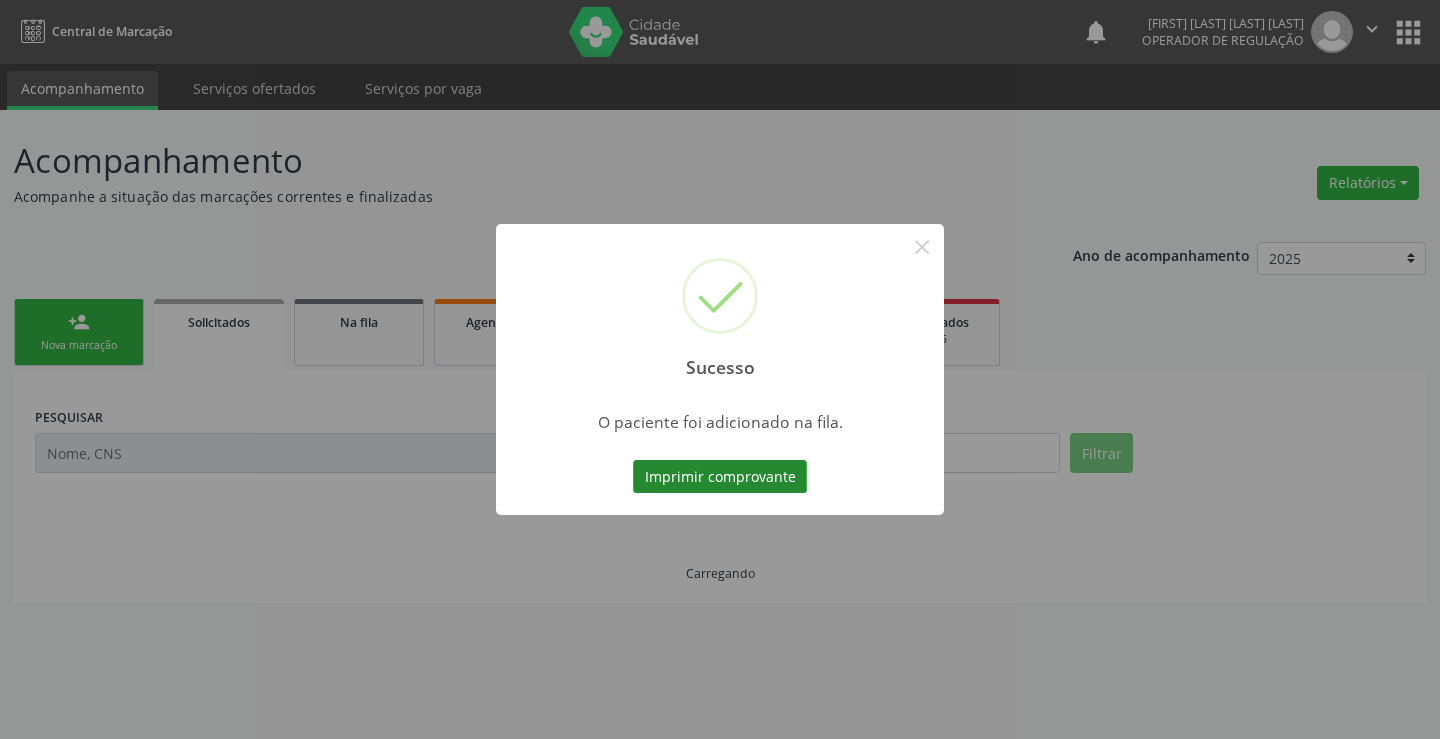 click on "Imprimir comprovante" at bounding box center [720, 477] 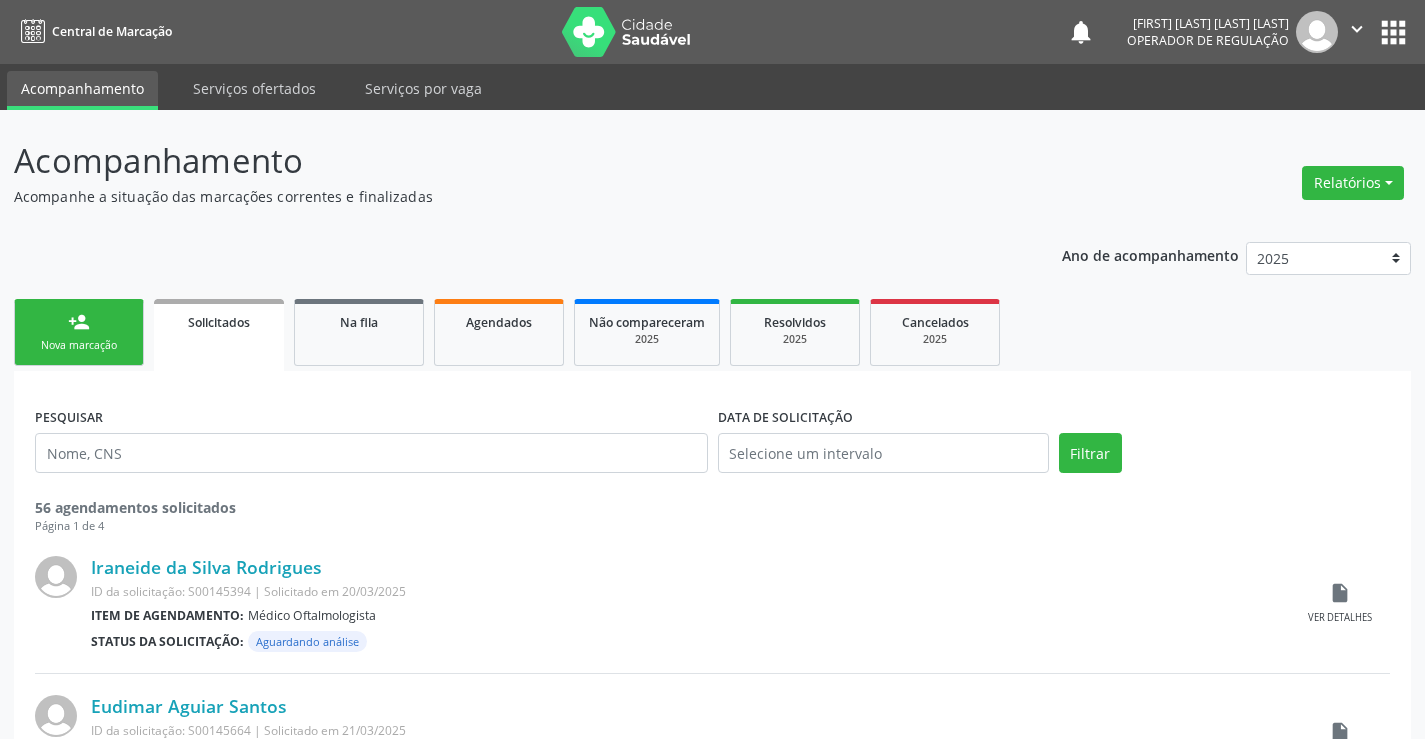 click on "person_add
Nova marcação" at bounding box center (79, 332) 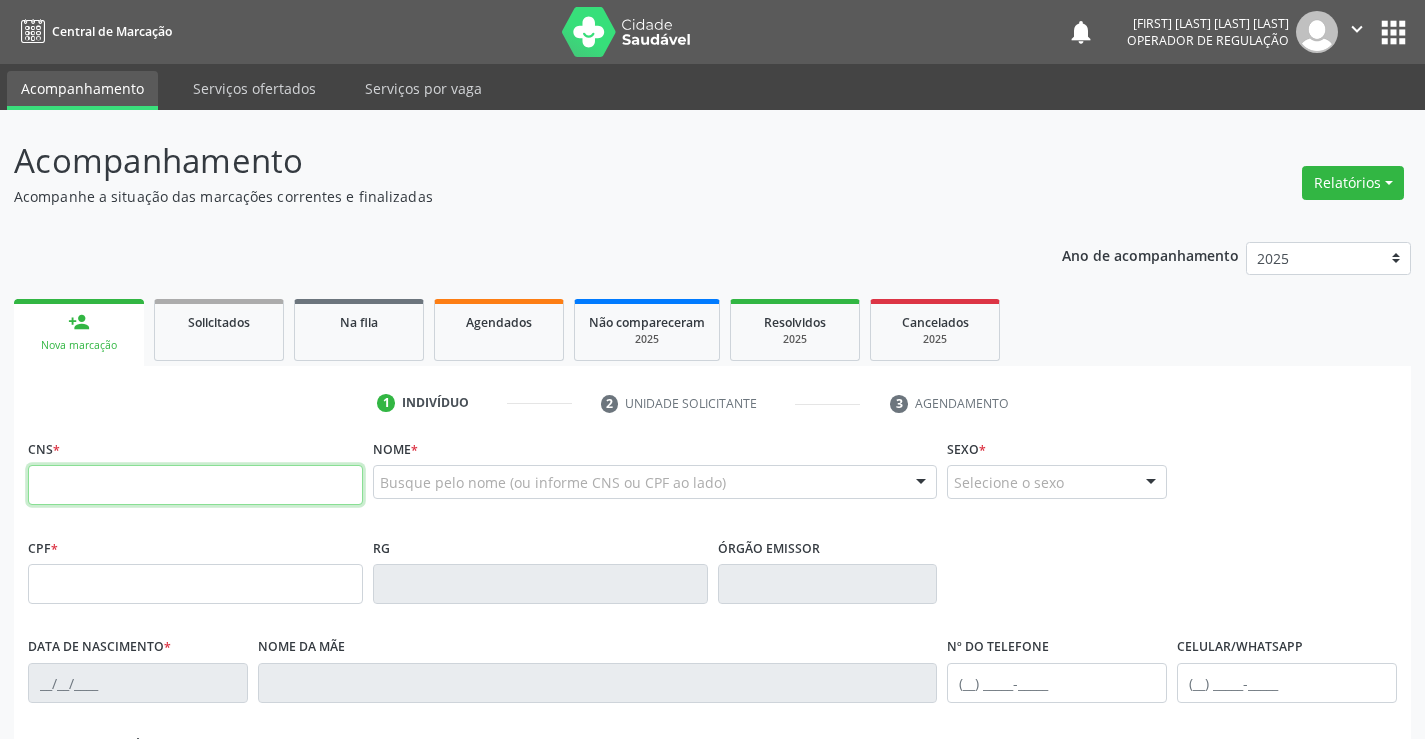 drag, startPoint x: 101, startPoint y: 335, endPoint x: 140, endPoint y: 483, distance: 153.05228 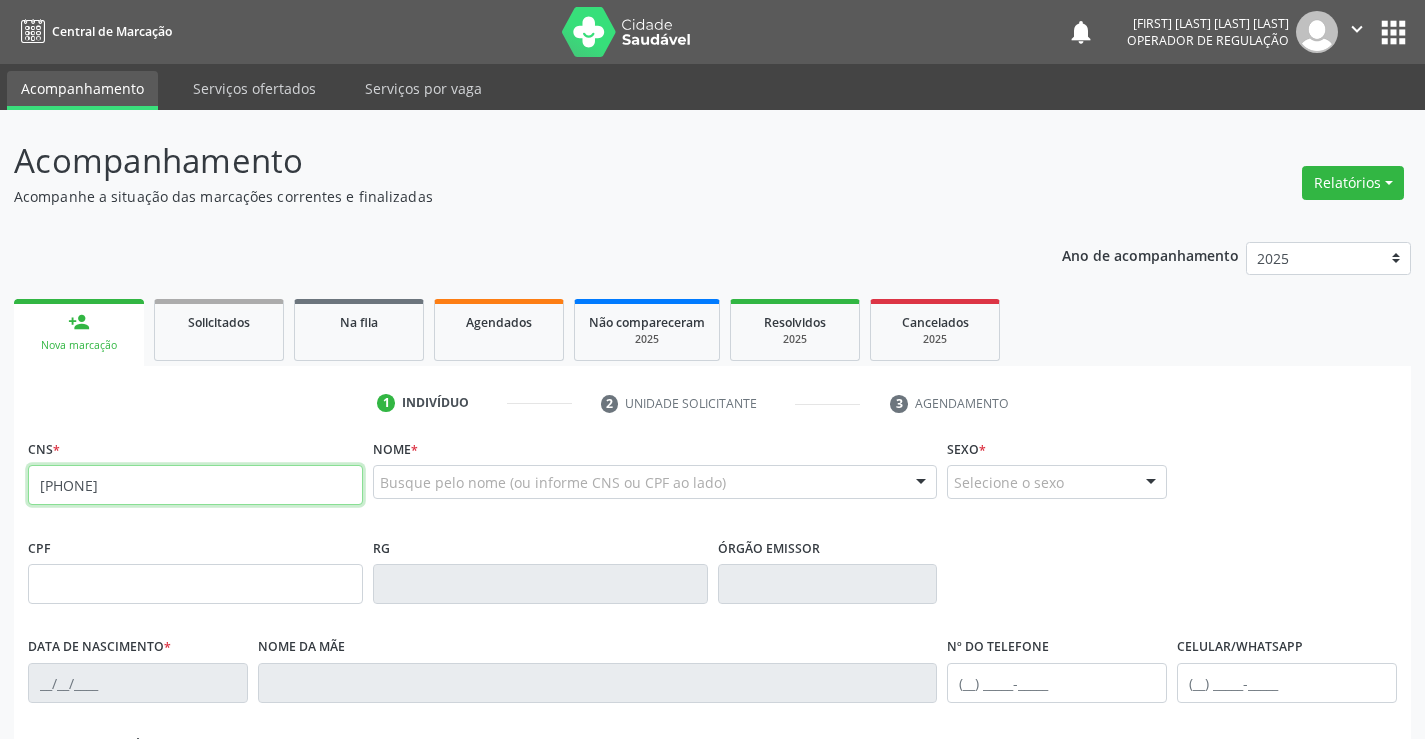 type on "[PHONE]" 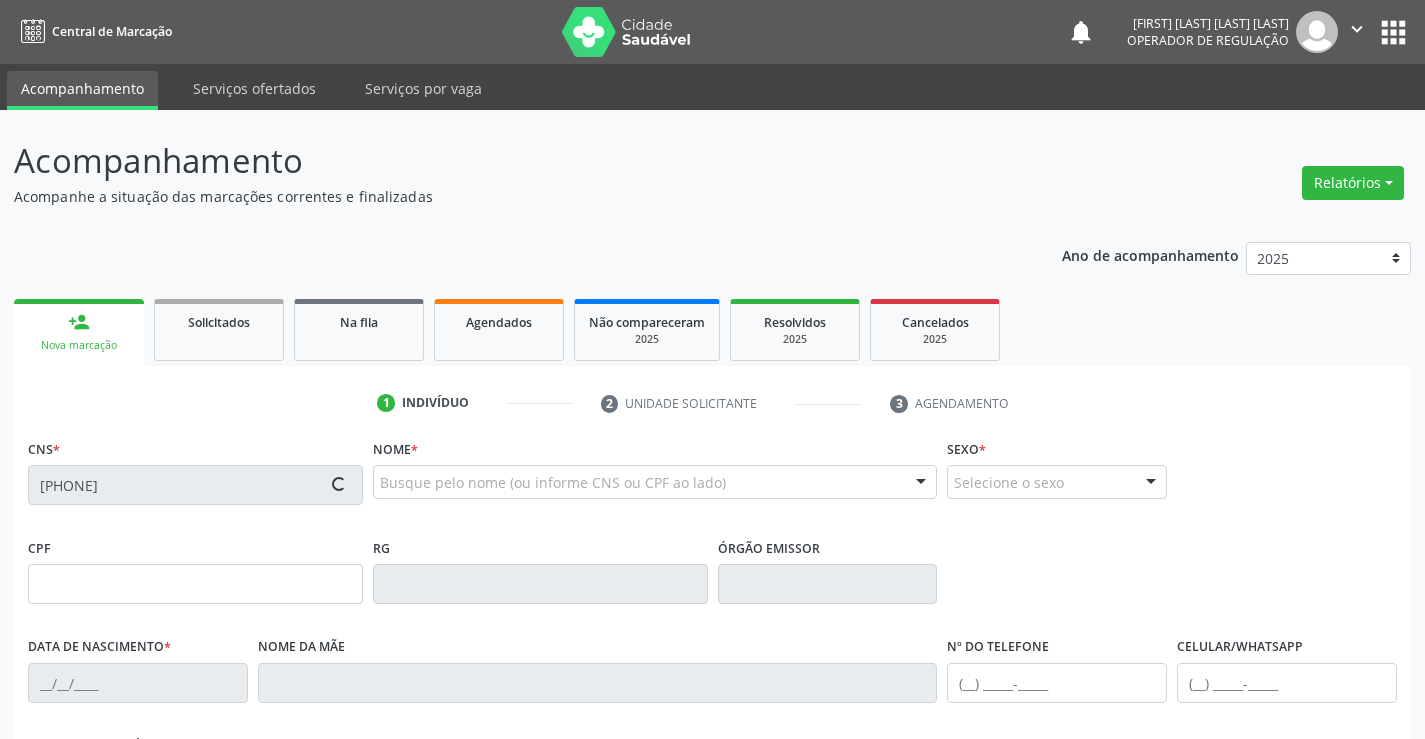 type on "[PHONE]" 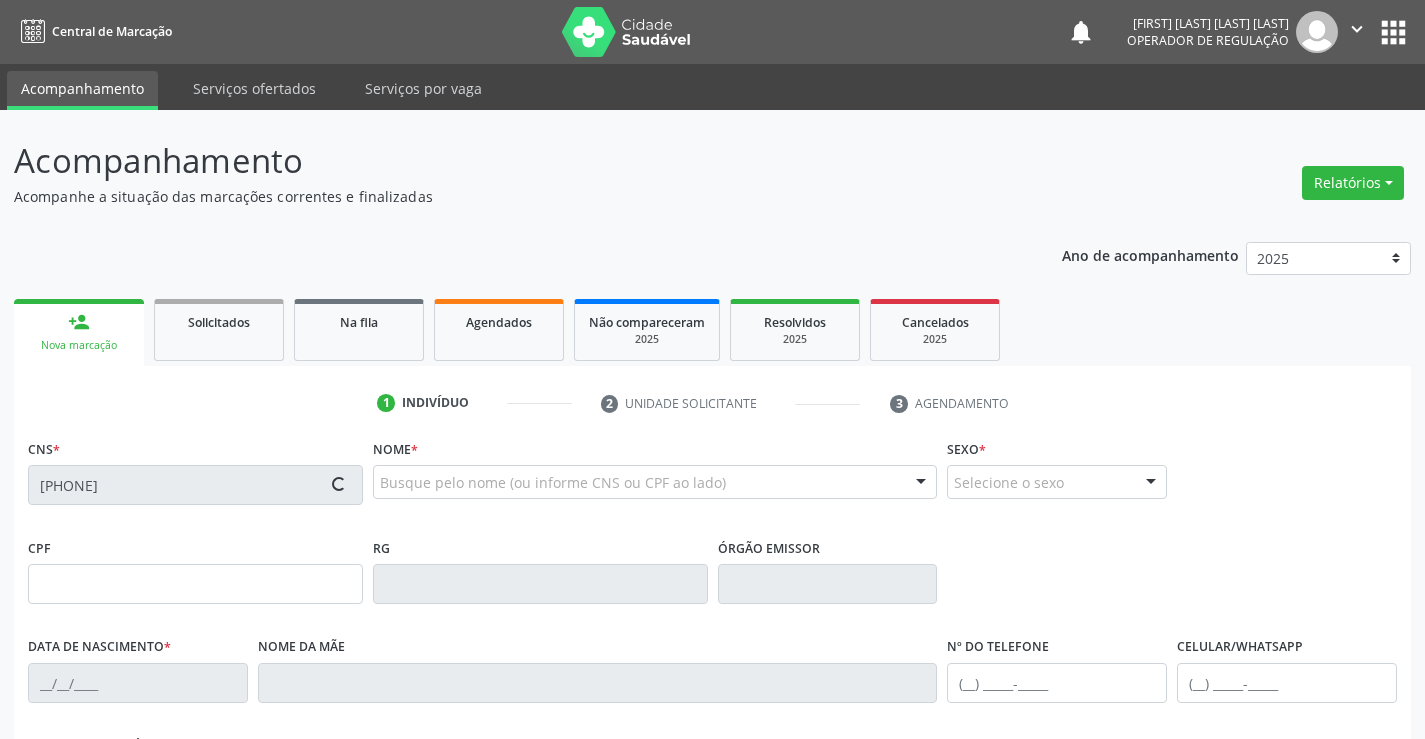 type on "[DD]/[MM]/[YYYY]" 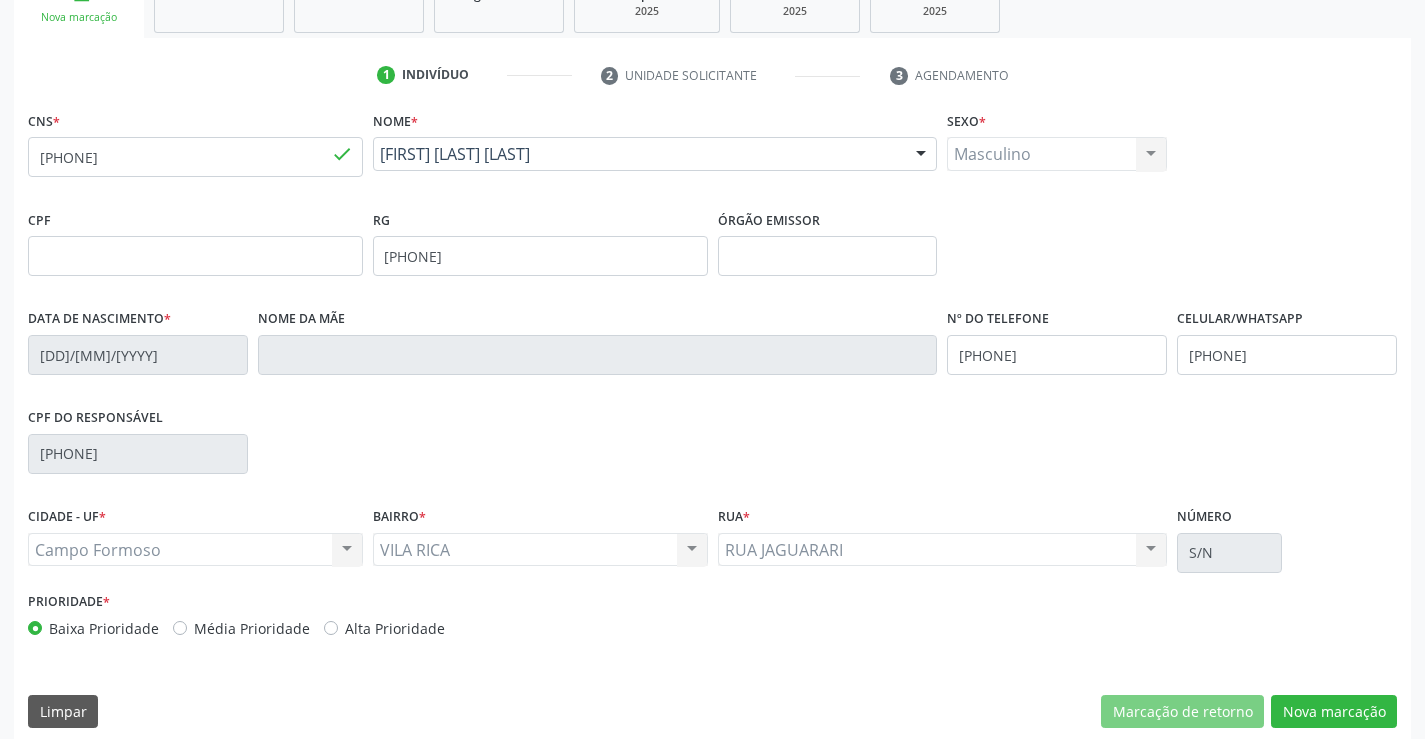 scroll, scrollTop: 345, scrollLeft: 0, axis: vertical 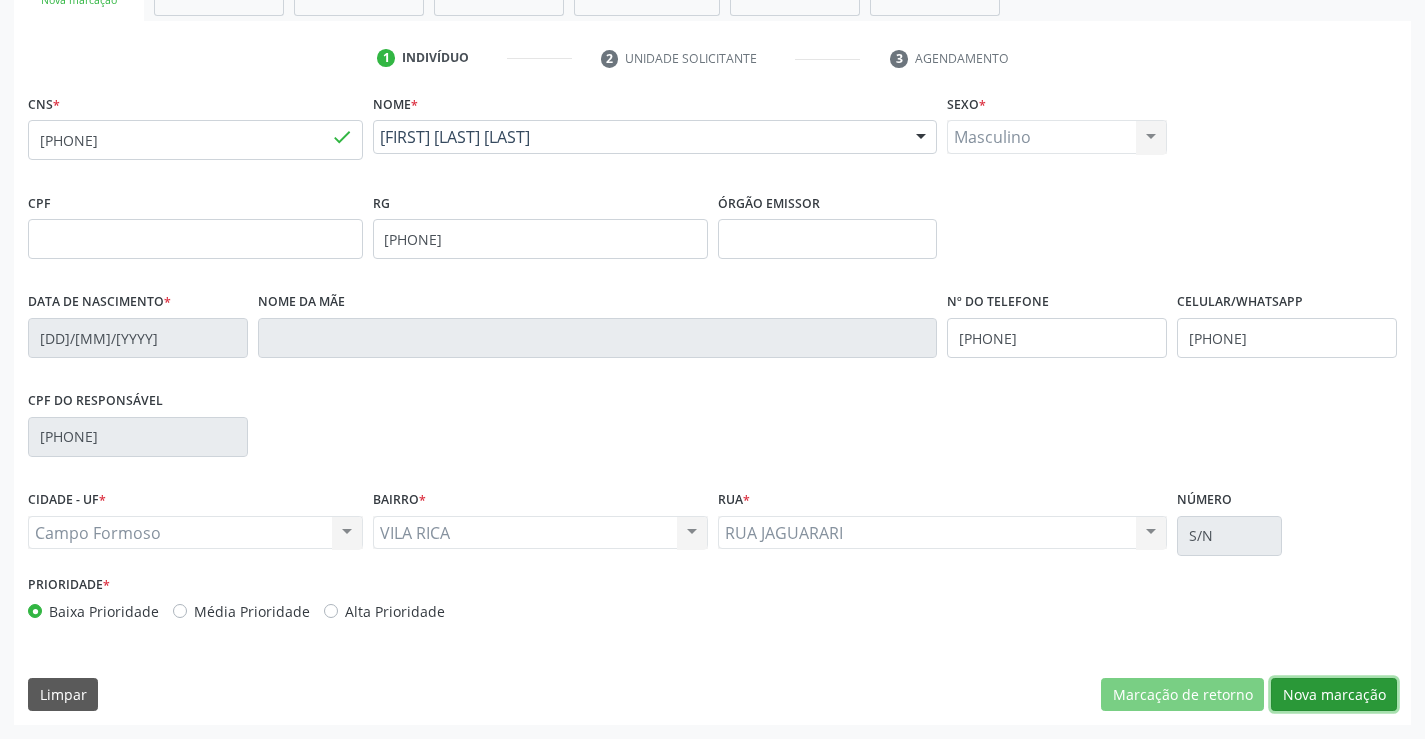 click on "Nova marcação" at bounding box center [1334, 695] 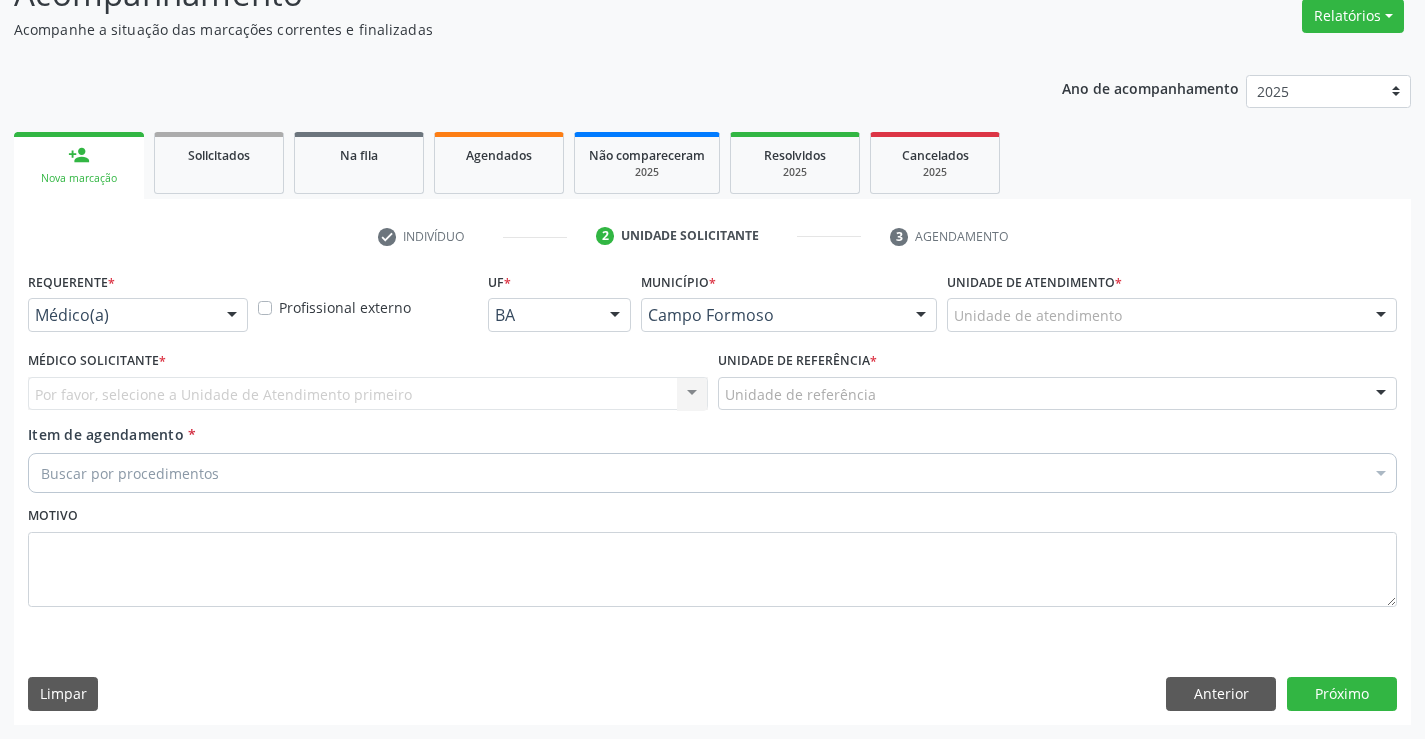 scroll, scrollTop: 167, scrollLeft: 0, axis: vertical 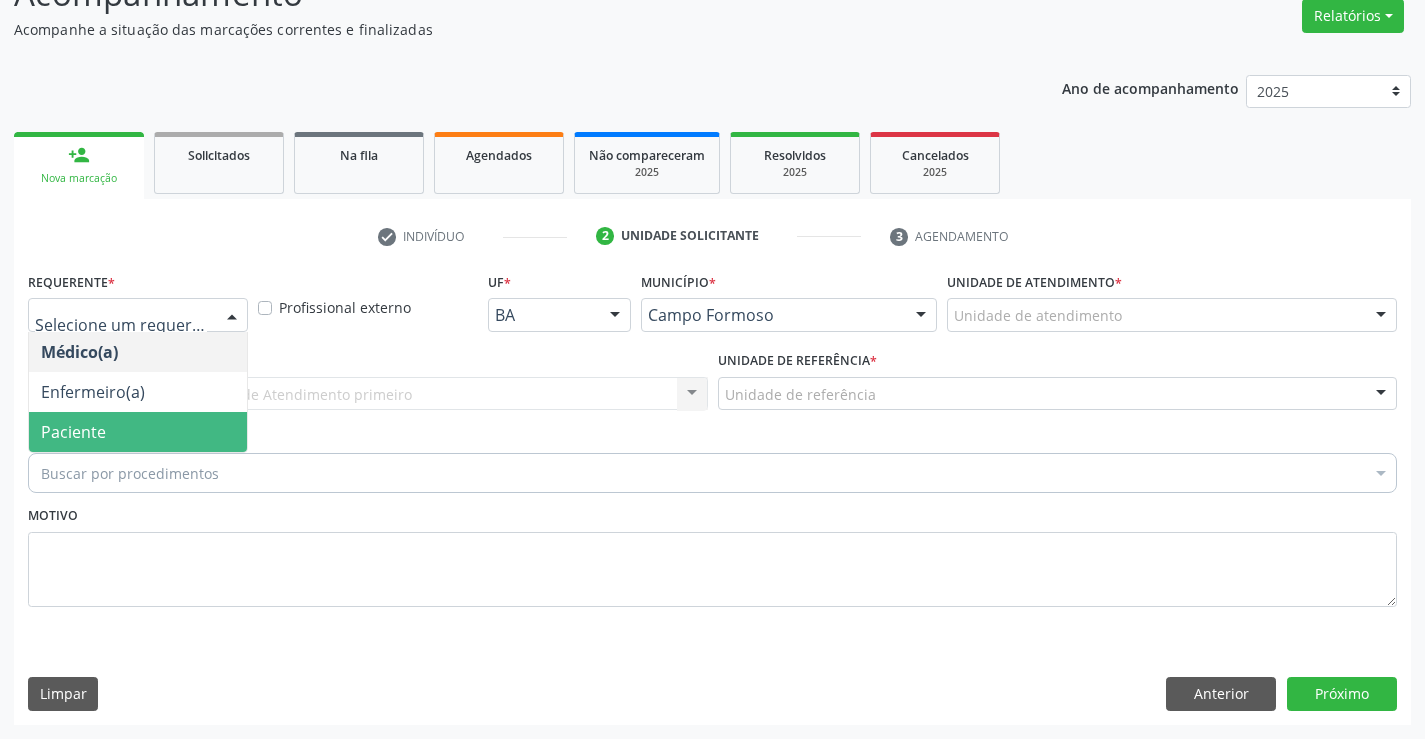 click on "Paciente" at bounding box center [138, 432] 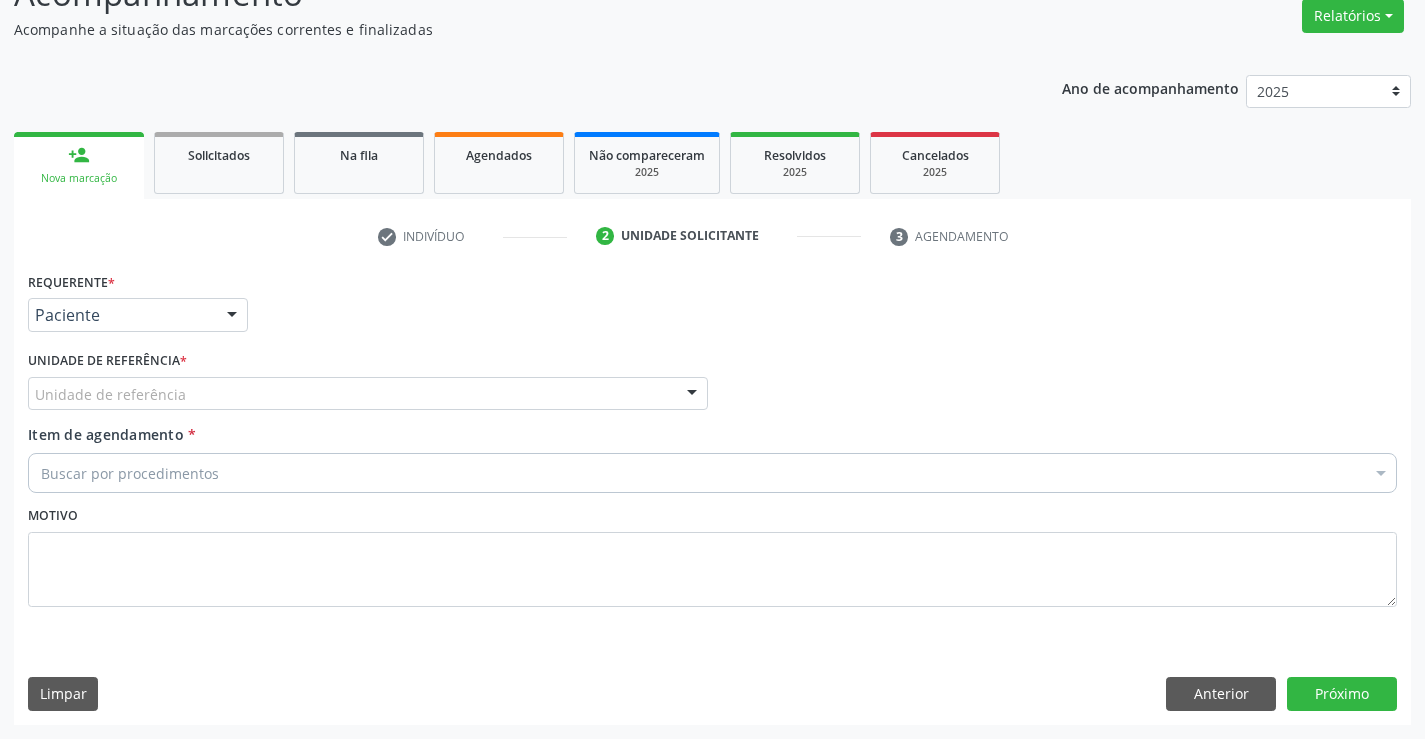 click on "Unidade de referência" at bounding box center [368, 394] 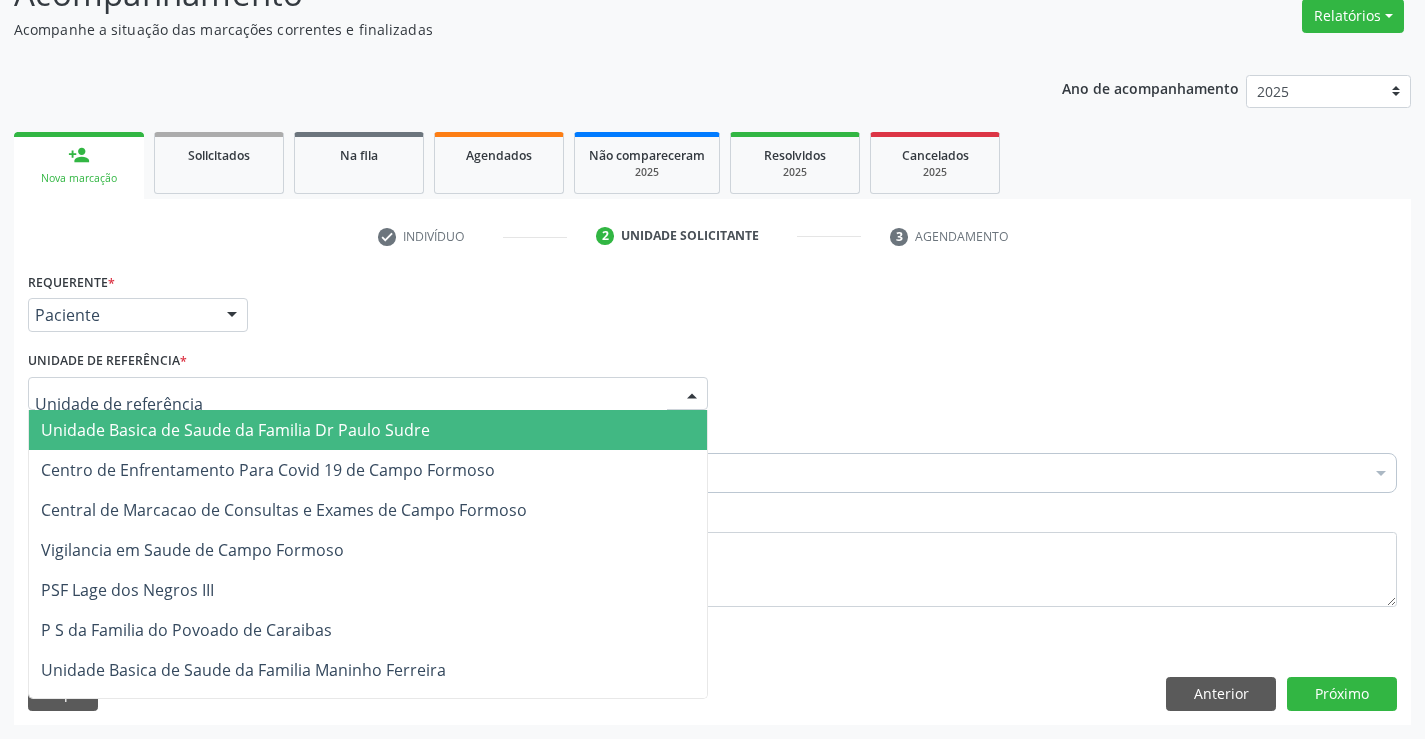 click on "Unidade Basica de Saude da Familia Dr Paulo Sudre" at bounding box center (235, 430) 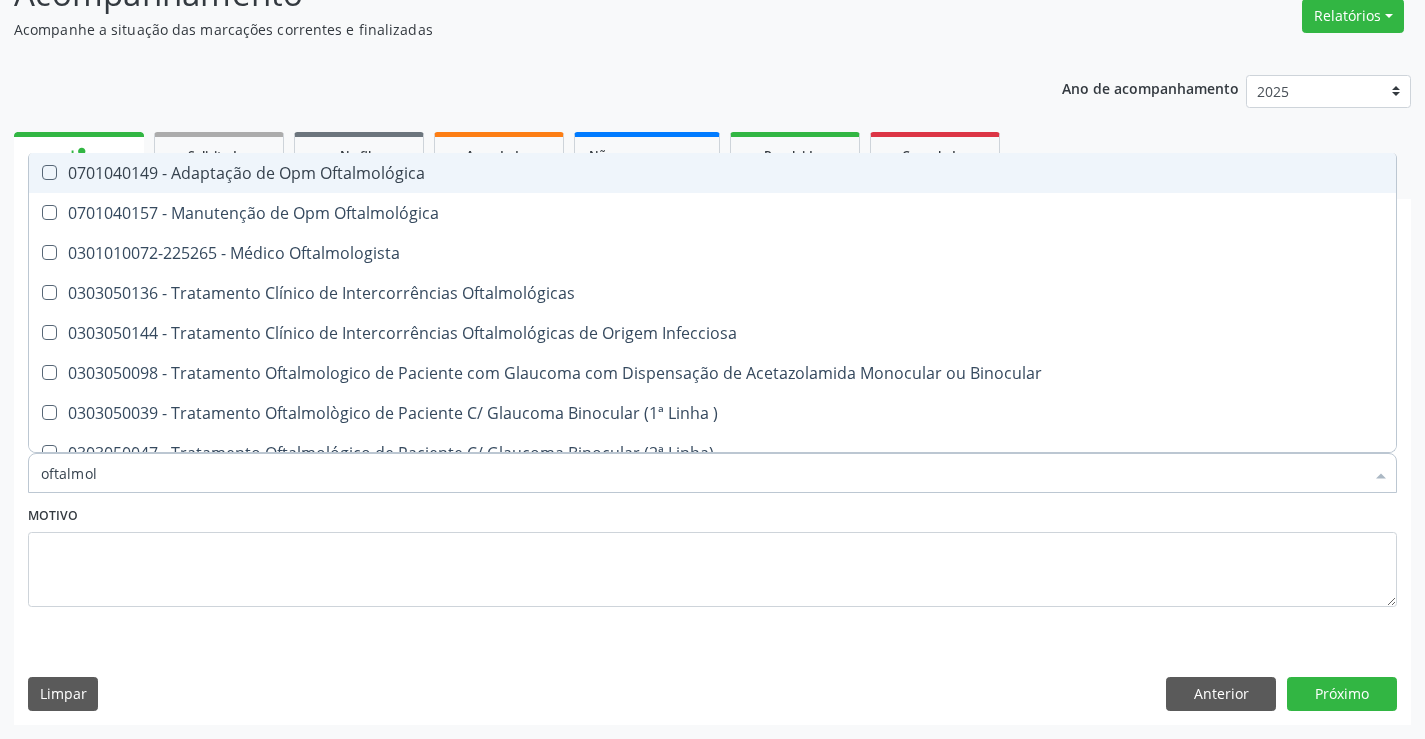 type on "oftalmolo" 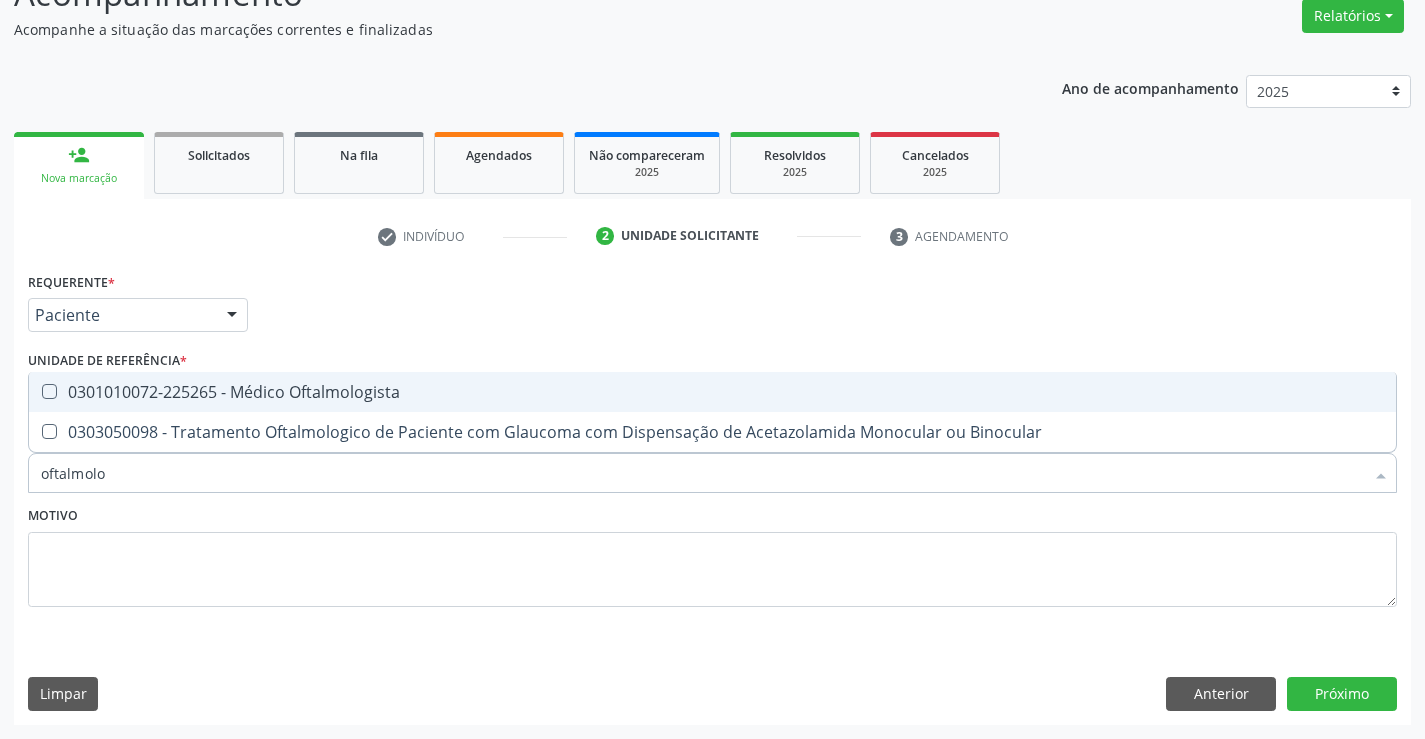 click on "0301010072-225265 - Médico Oftalmologista" at bounding box center (712, 392) 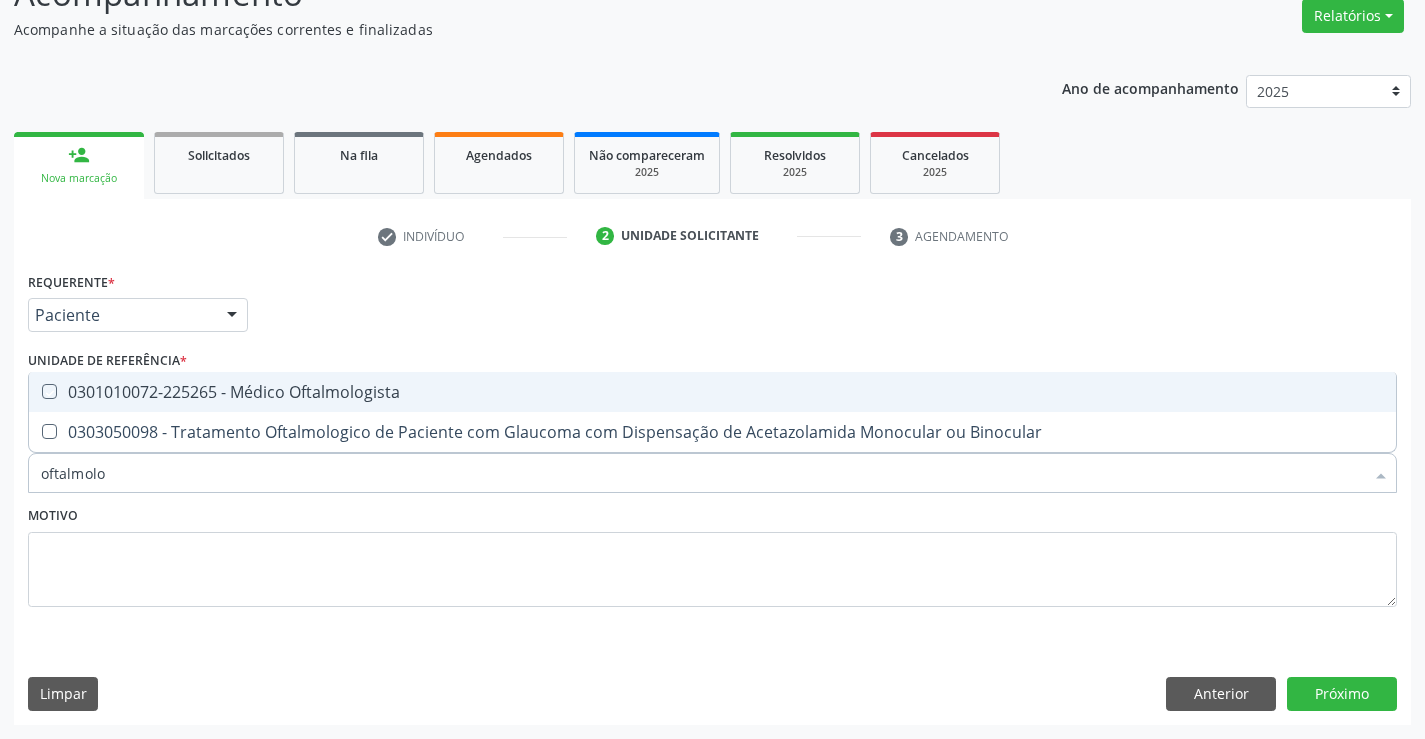 checkbox on "true" 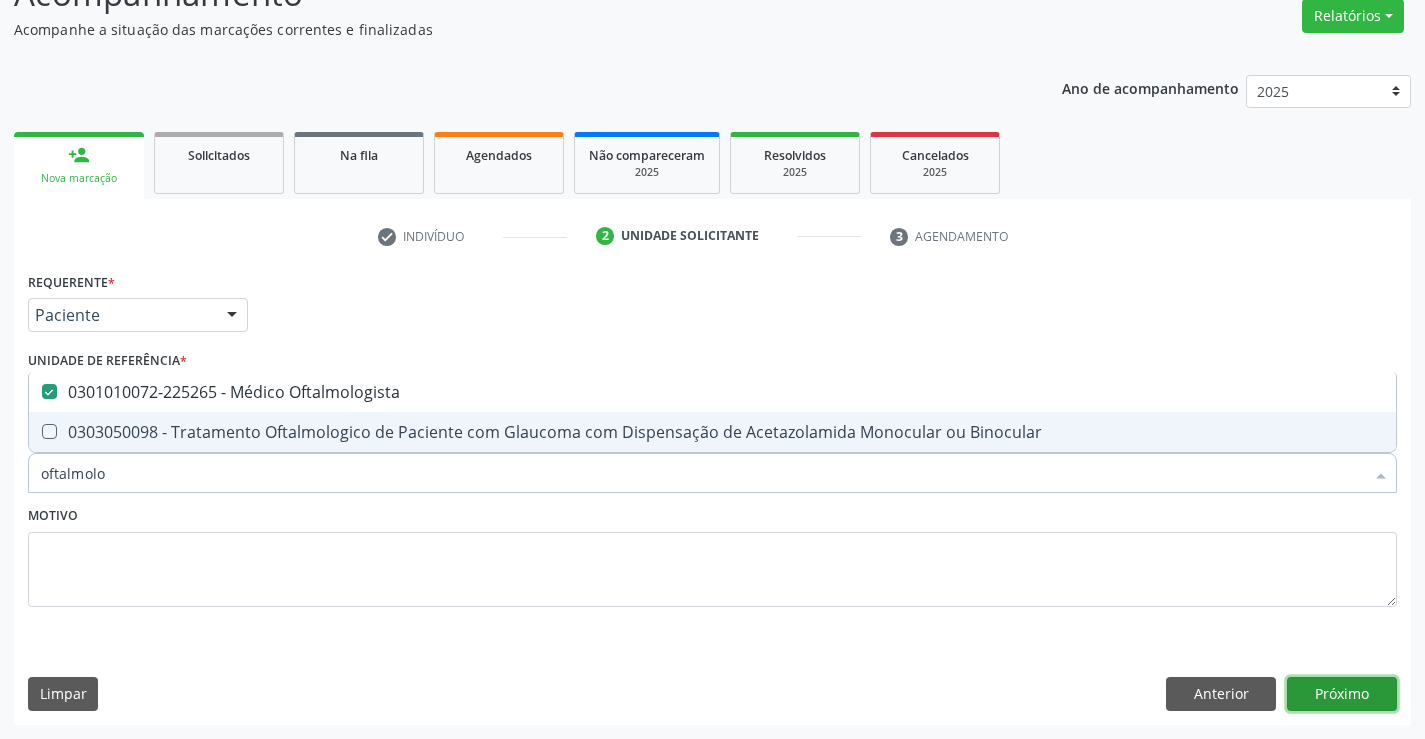 click on "Próximo" at bounding box center [1342, 694] 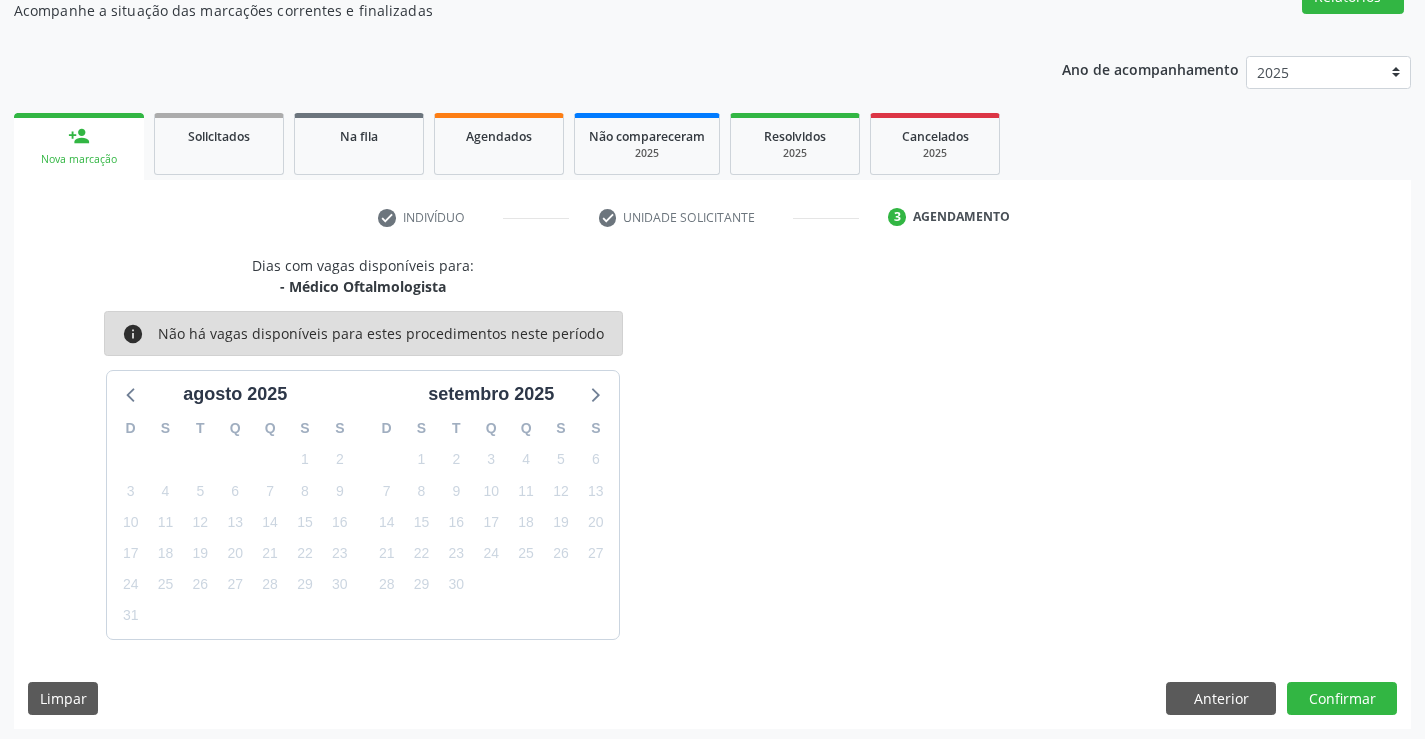 scroll, scrollTop: 190, scrollLeft: 0, axis: vertical 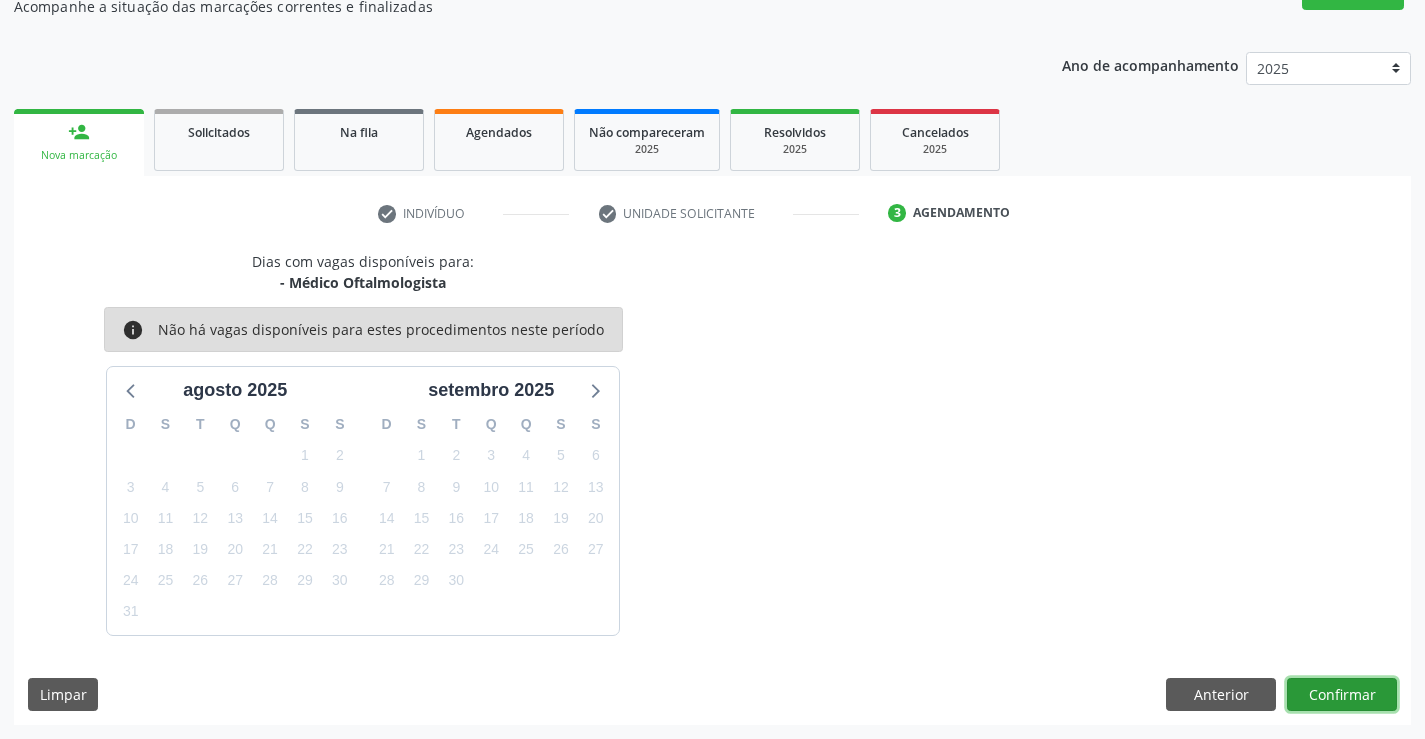 click on "Confirmar" at bounding box center [1342, 695] 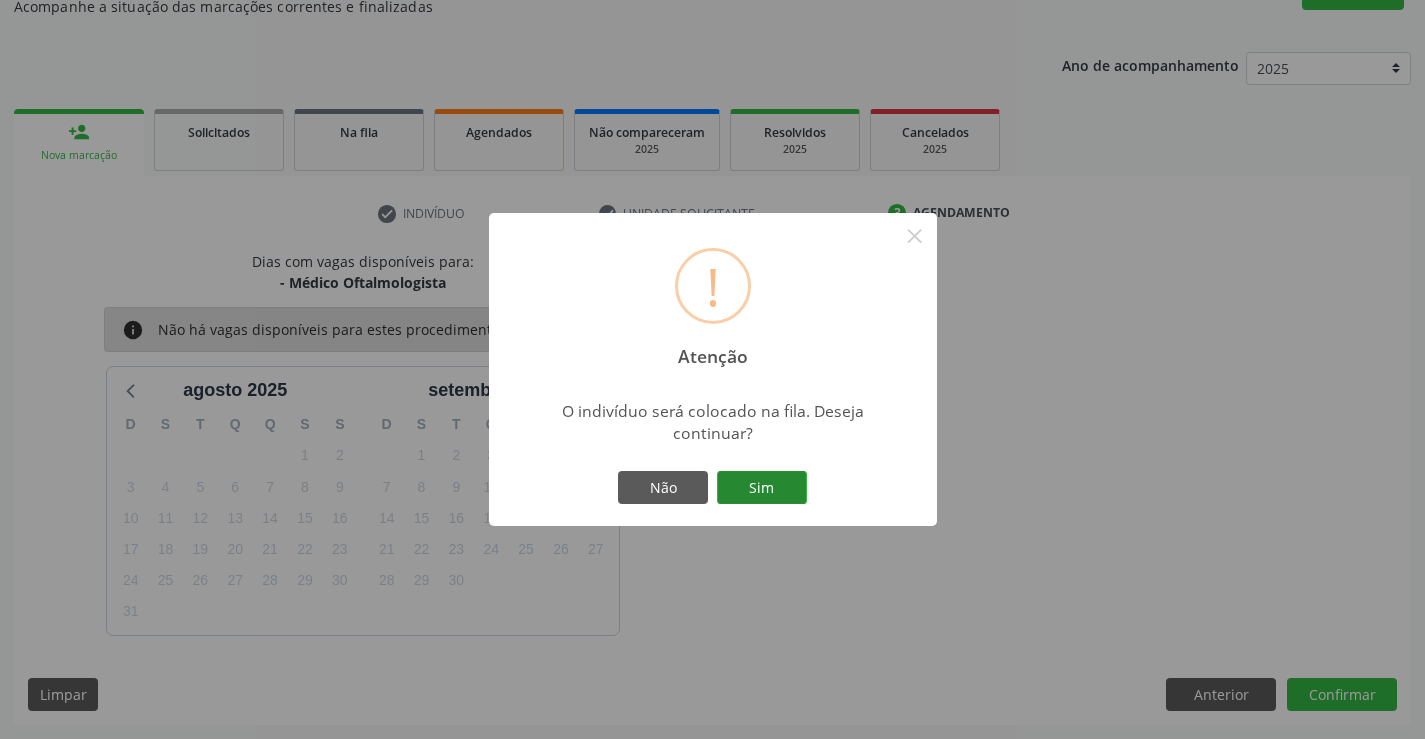 click on "Sim" at bounding box center [762, 488] 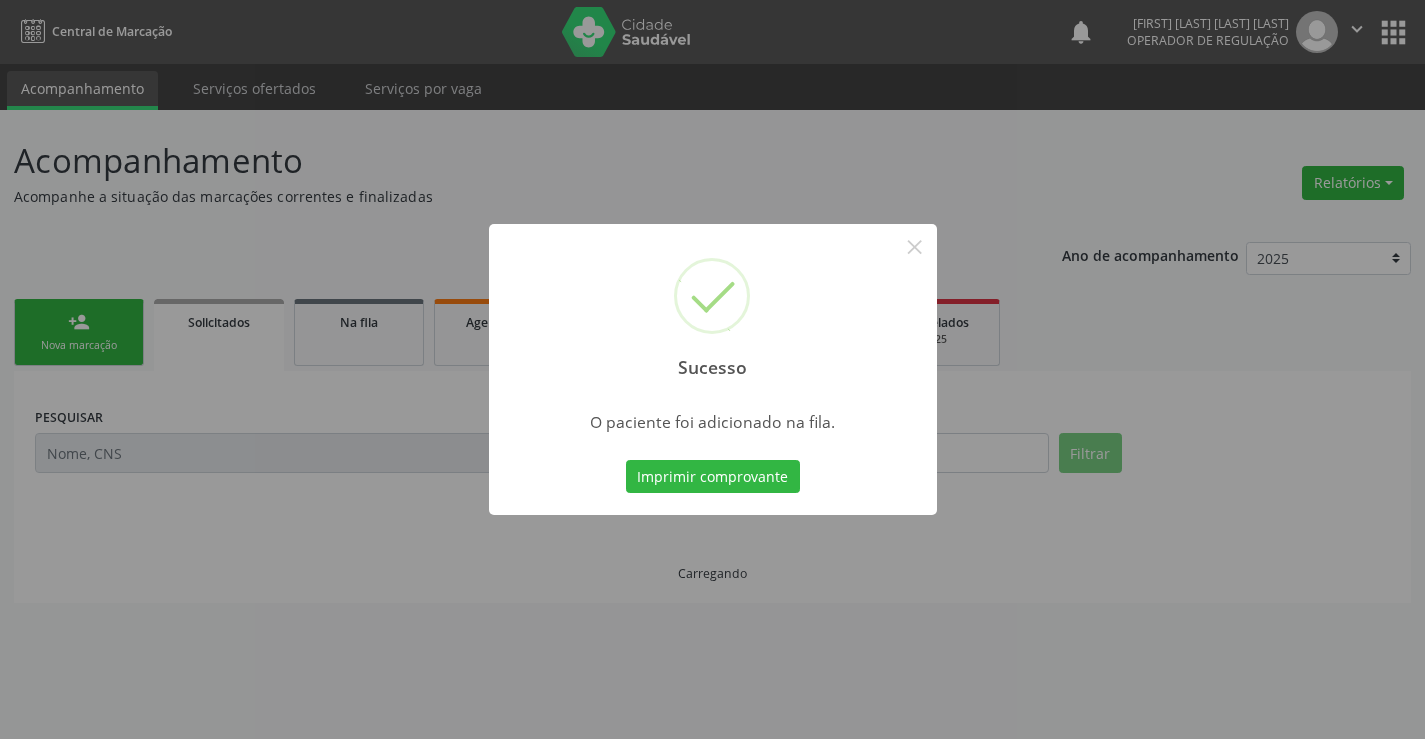 scroll, scrollTop: 0, scrollLeft: 0, axis: both 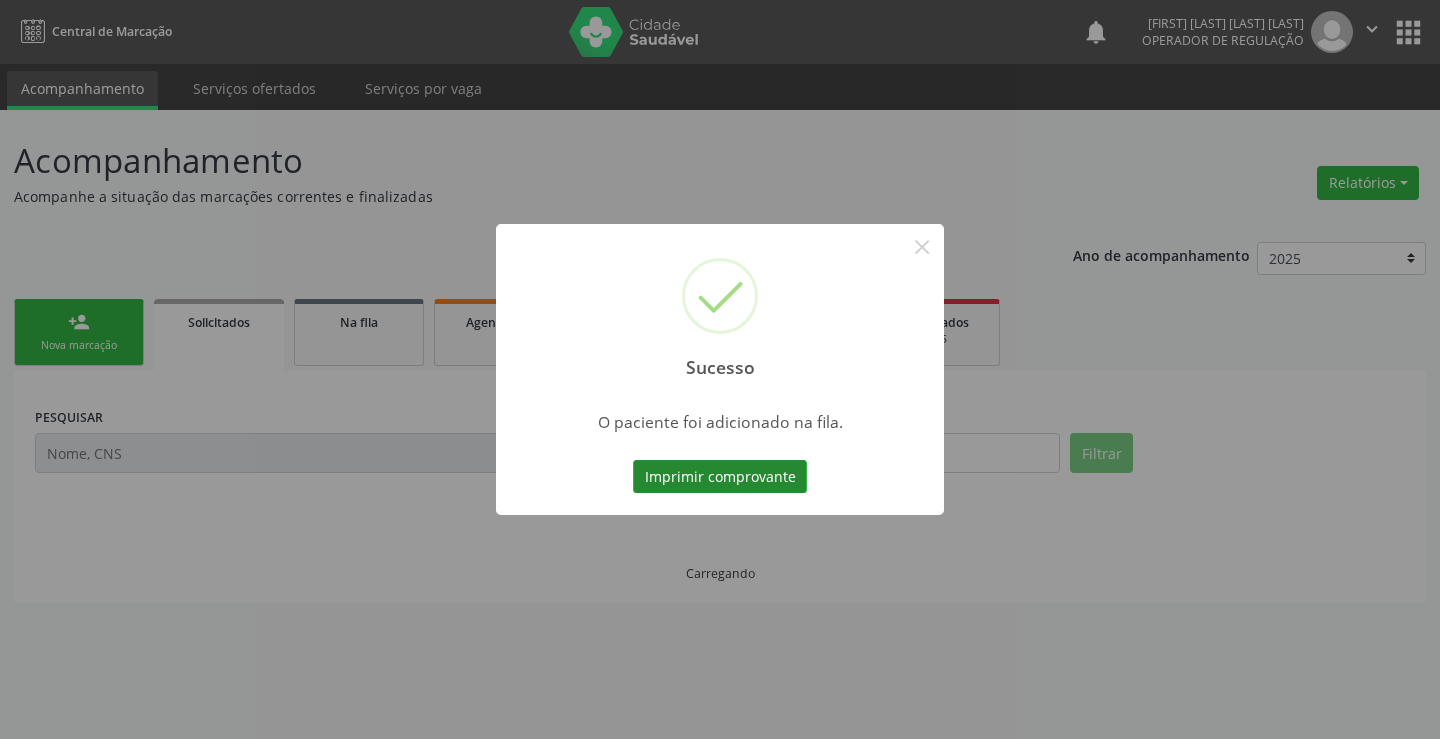click on "Imprimir comprovante" at bounding box center (720, 477) 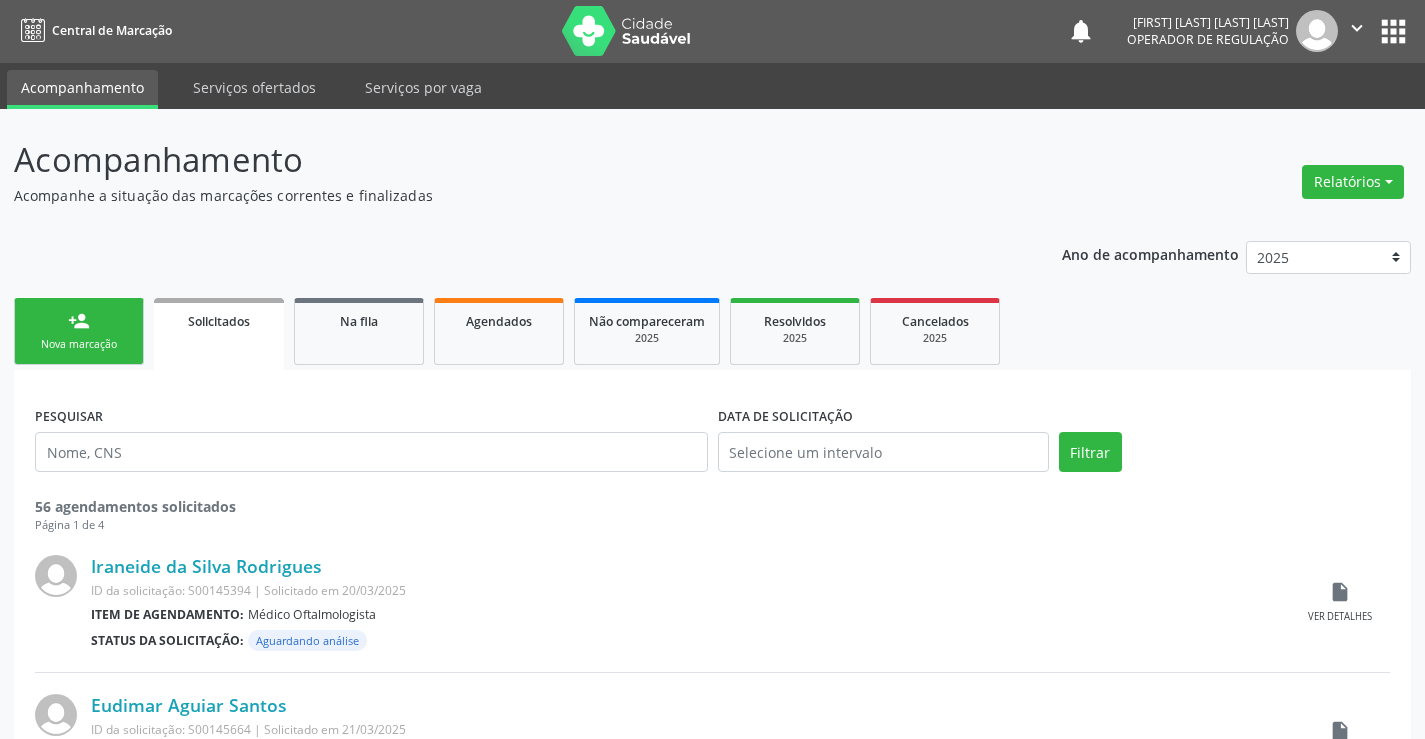 scroll, scrollTop: 0, scrollLeft: 0, axis: both 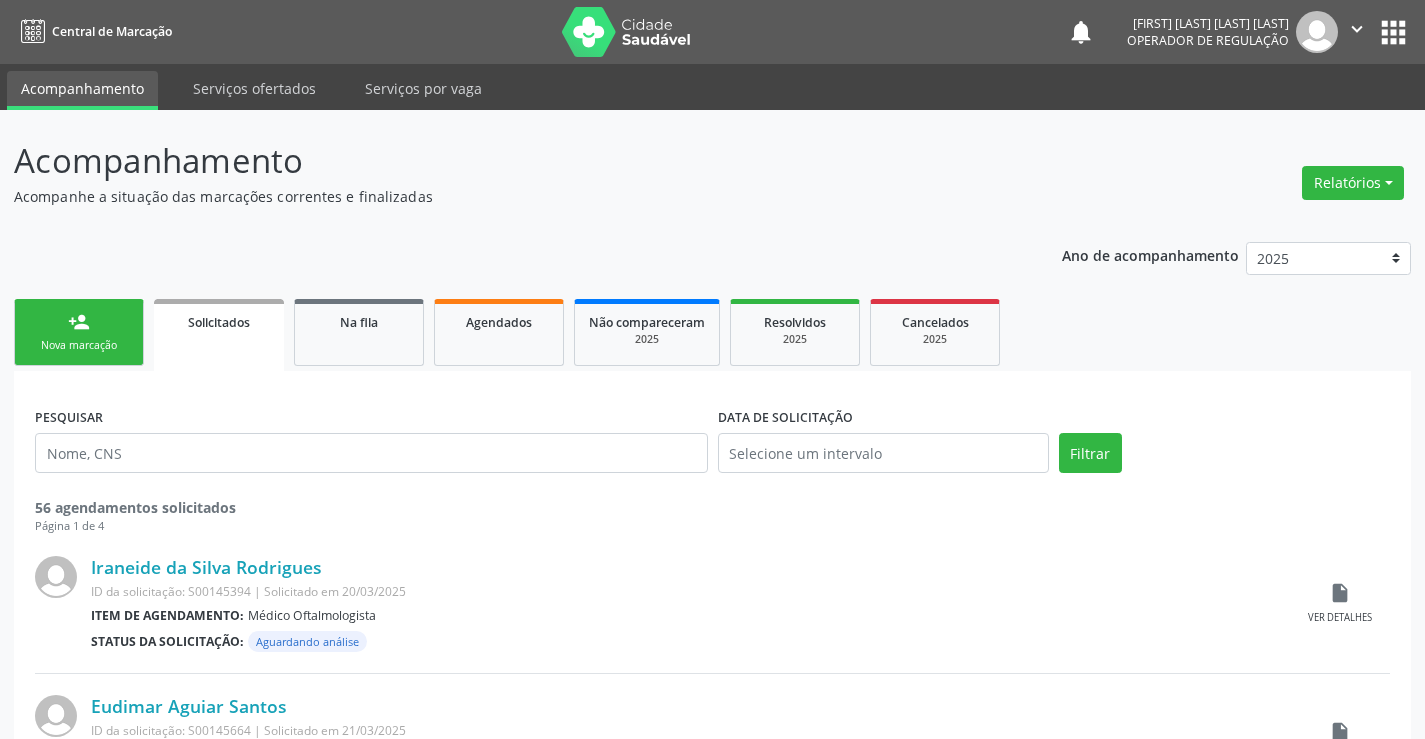 click on "person_add" at bounding box center [79, 322] 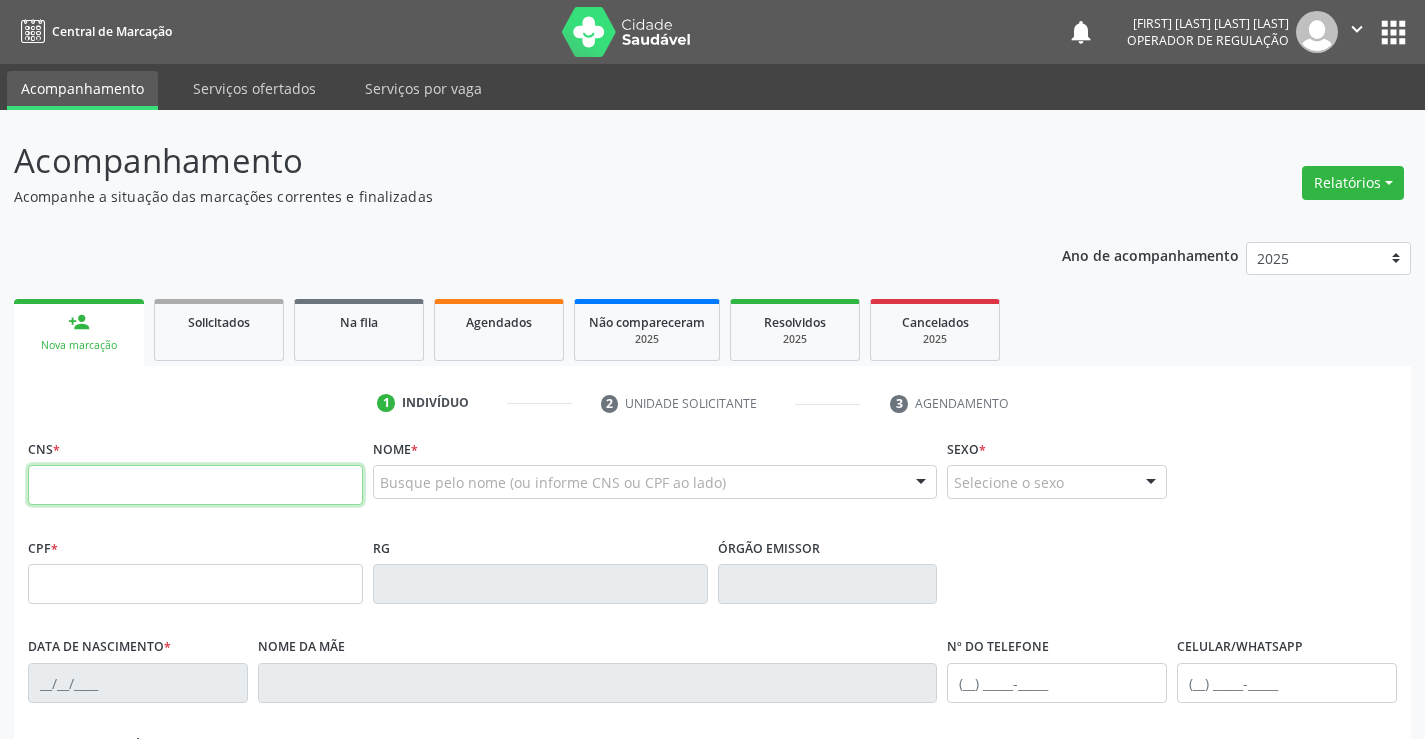 click at bounding box center (195, 485) 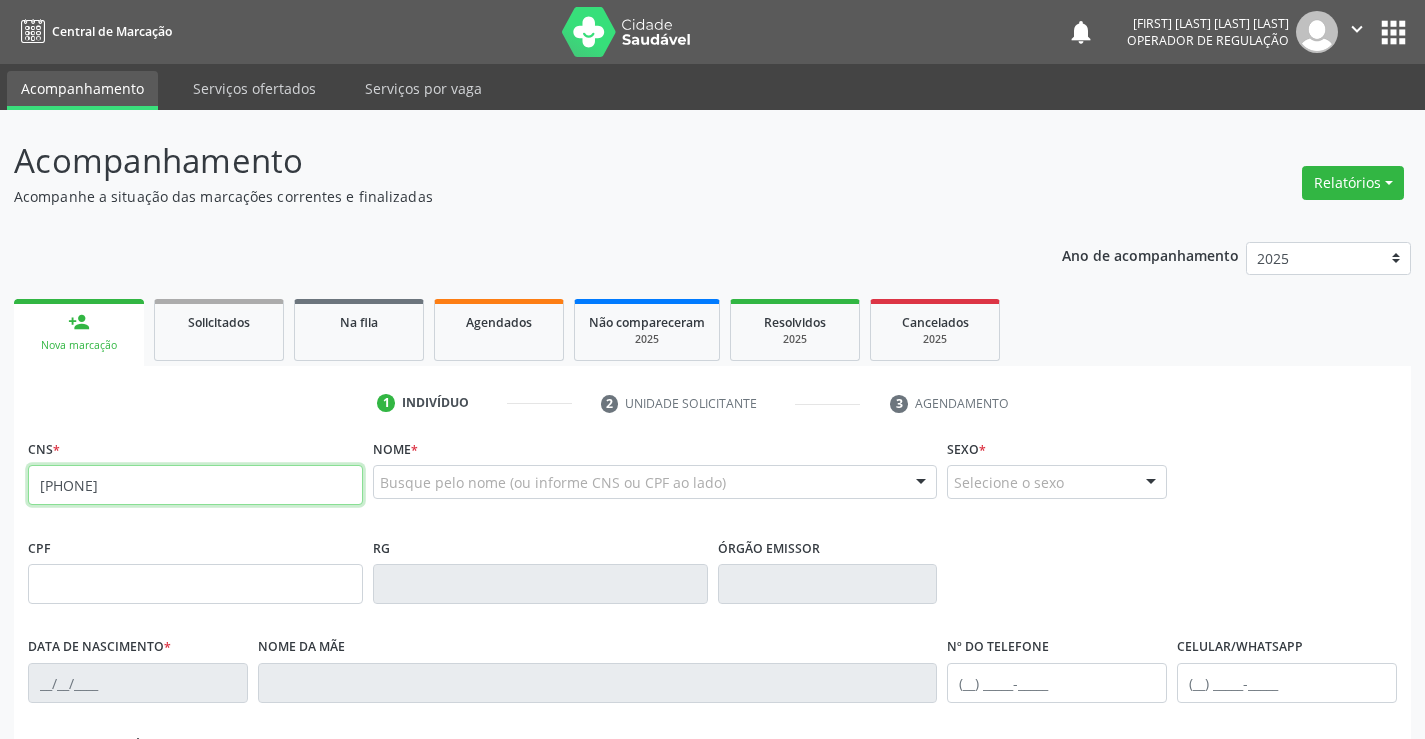 type on "702 6027 4086 6149" 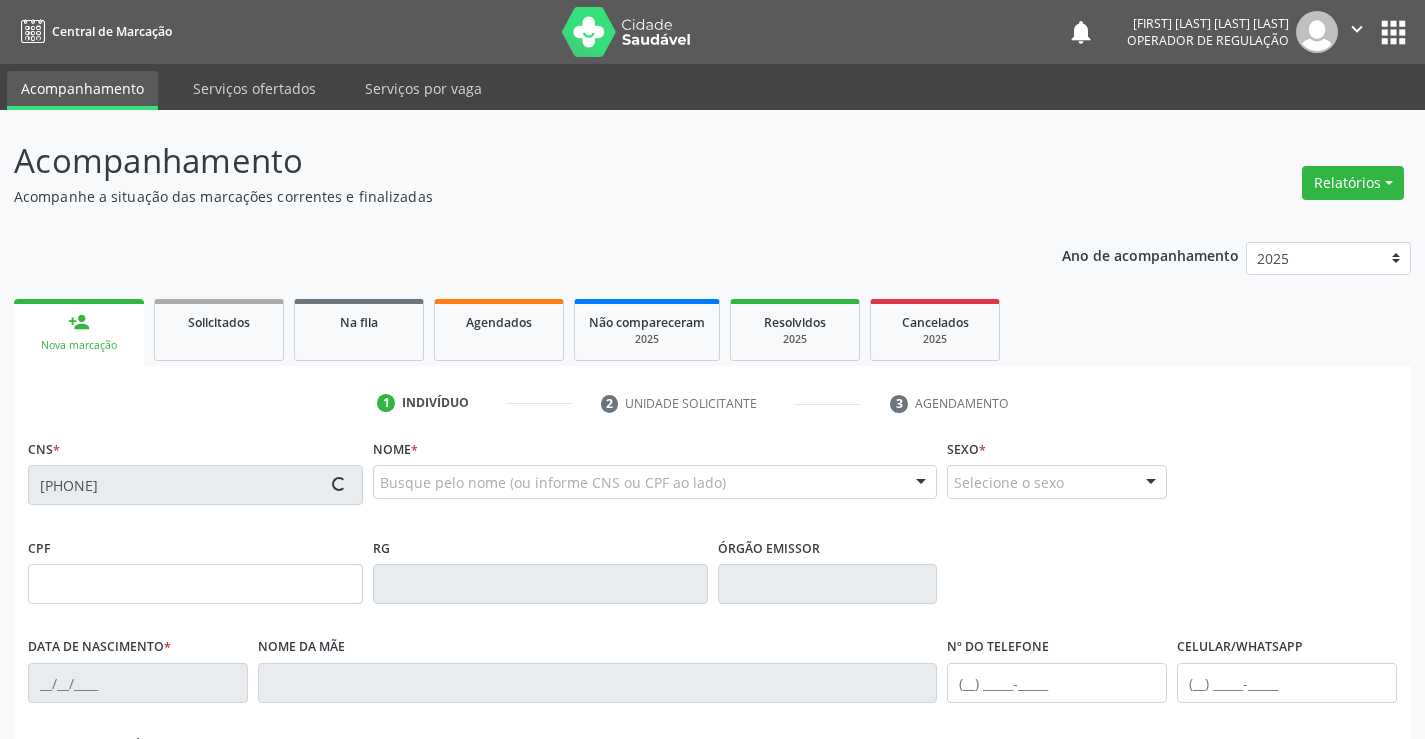 type on "0655464824" 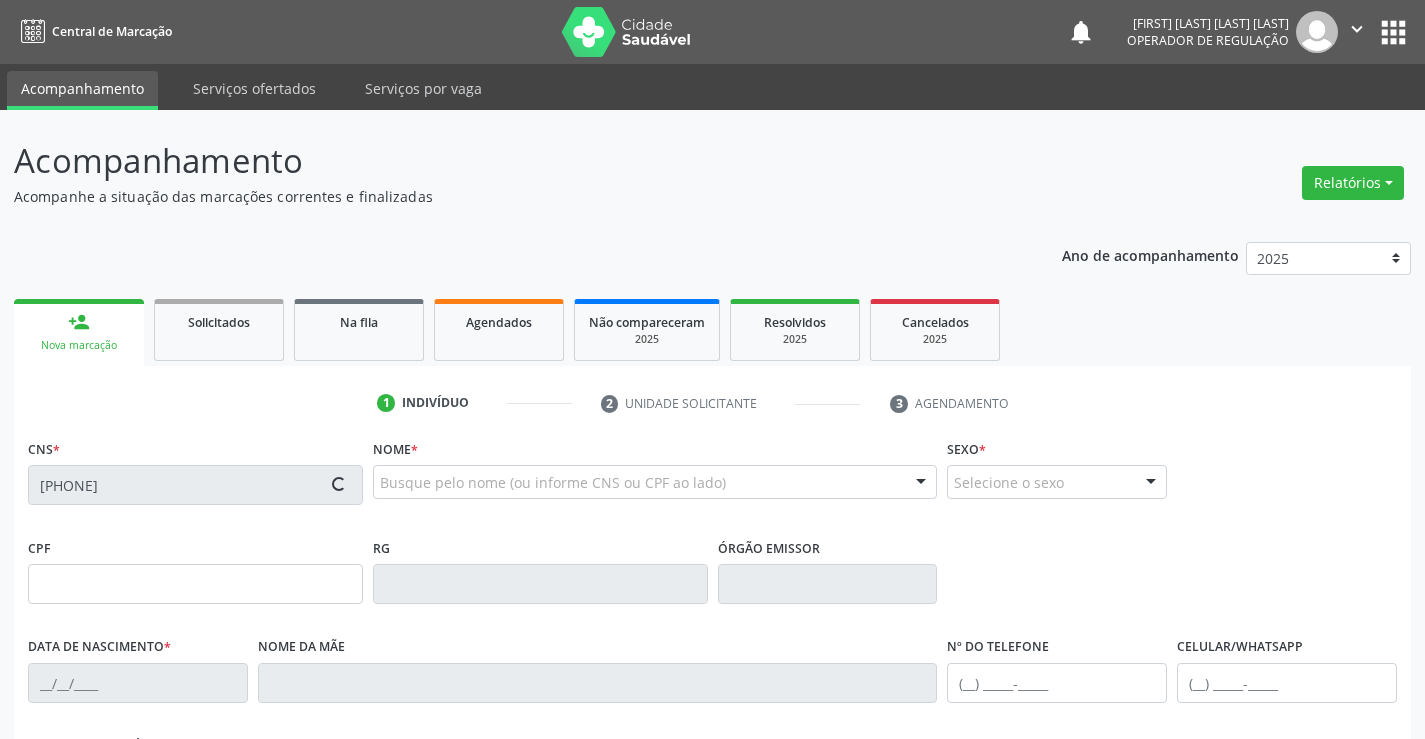 type on "SP" 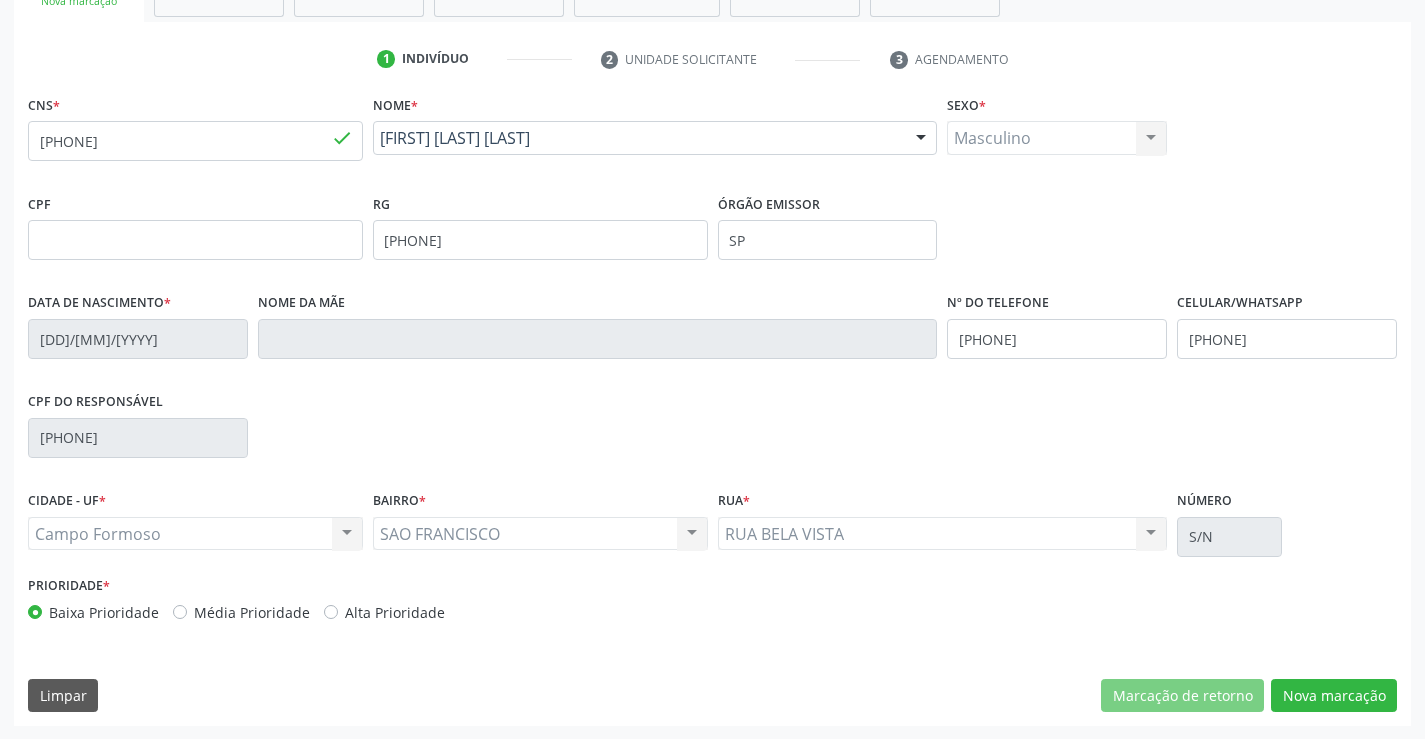 scroll, scrollTop: 345, scrollLeft: 0, axis: vertical 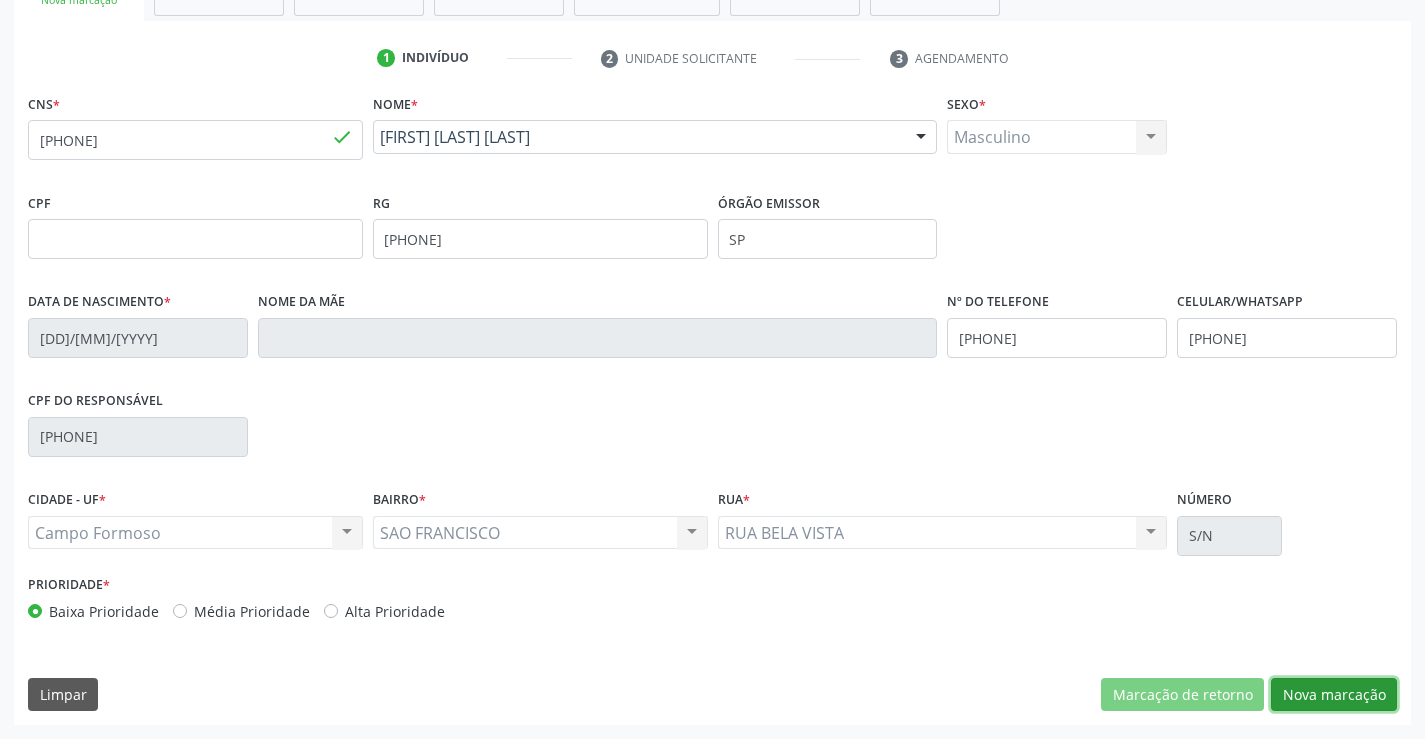 click on "Nova marcação" at bounding box center [1334, 695] 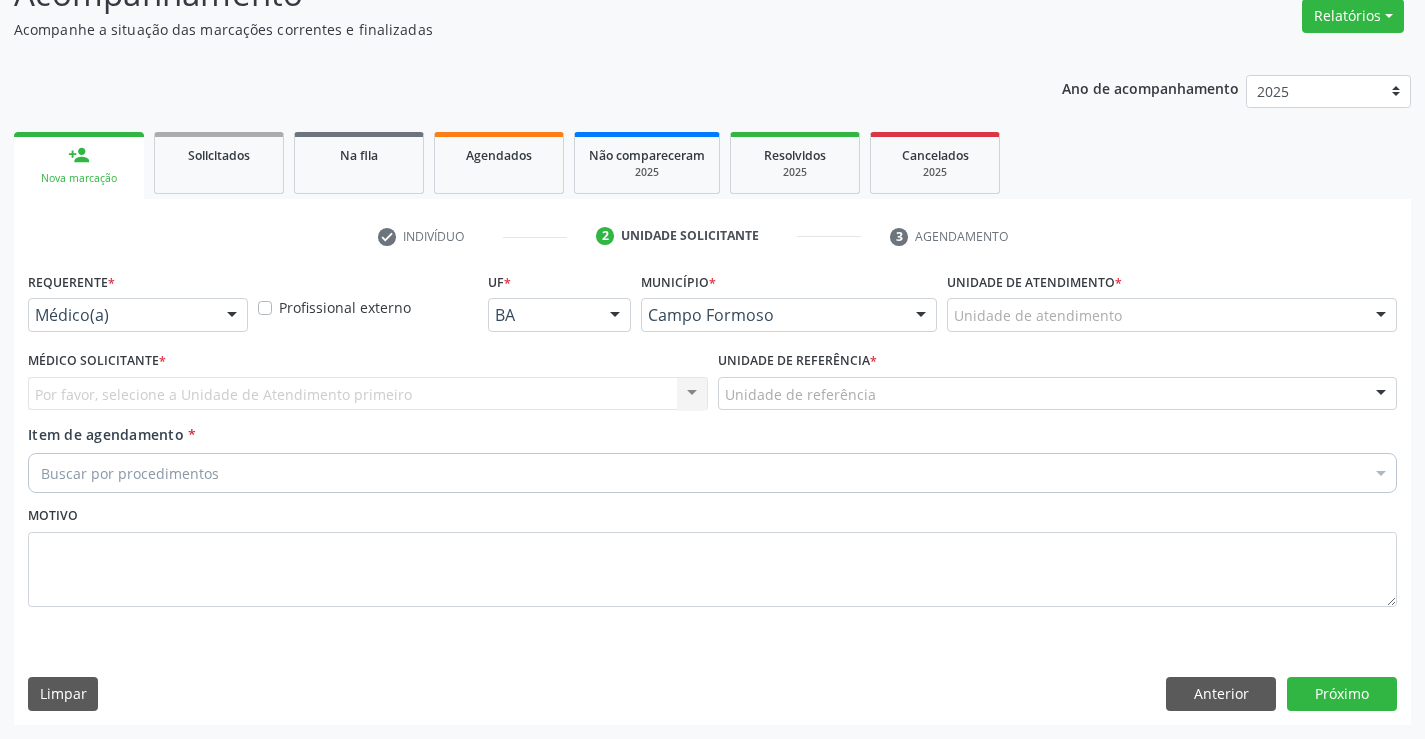 scroll, scrollTop: 167, scrollLeft: 0, axis: vertical 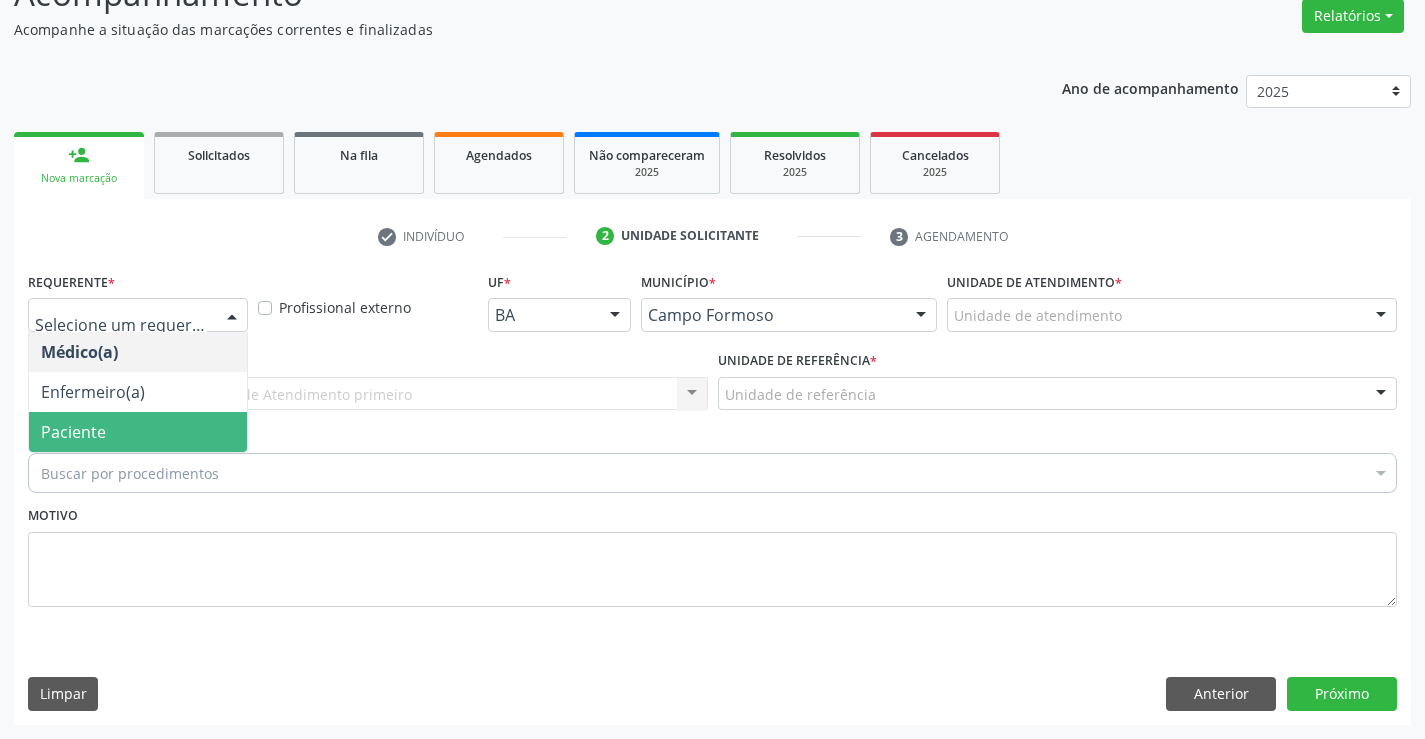 click on "Paciente" at bounding box center (73, 432) 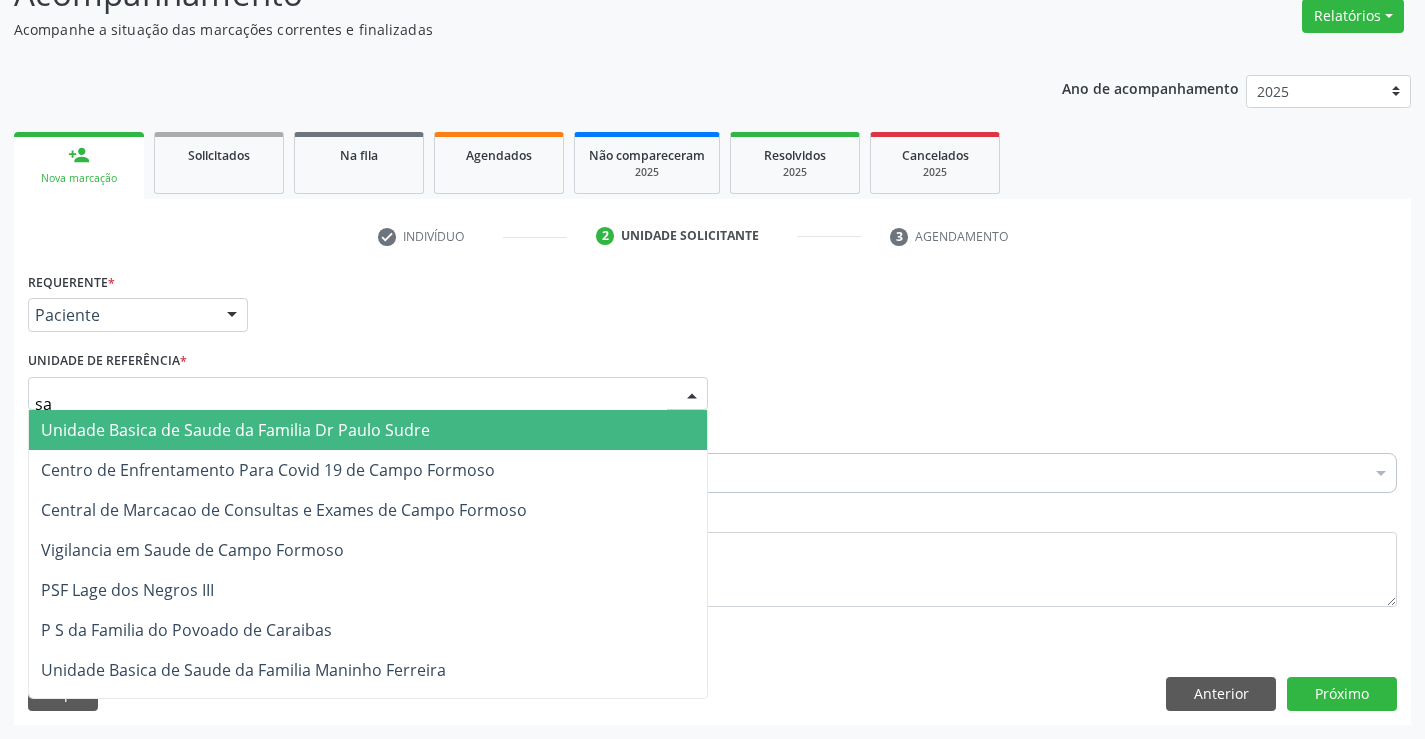 type on "sao" 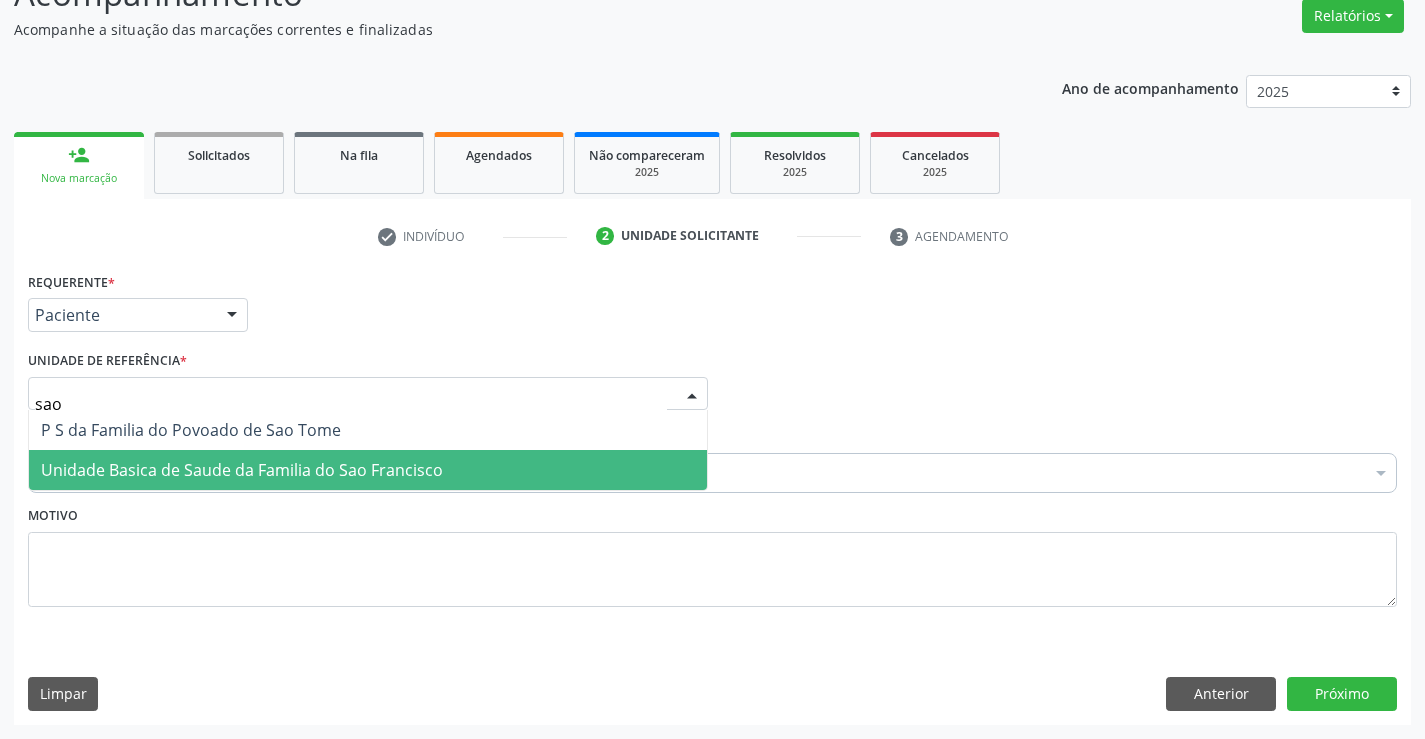 click on "Unidade Basica de Saude da Familia do Sao Francisco" at bounding box center [242, 470] 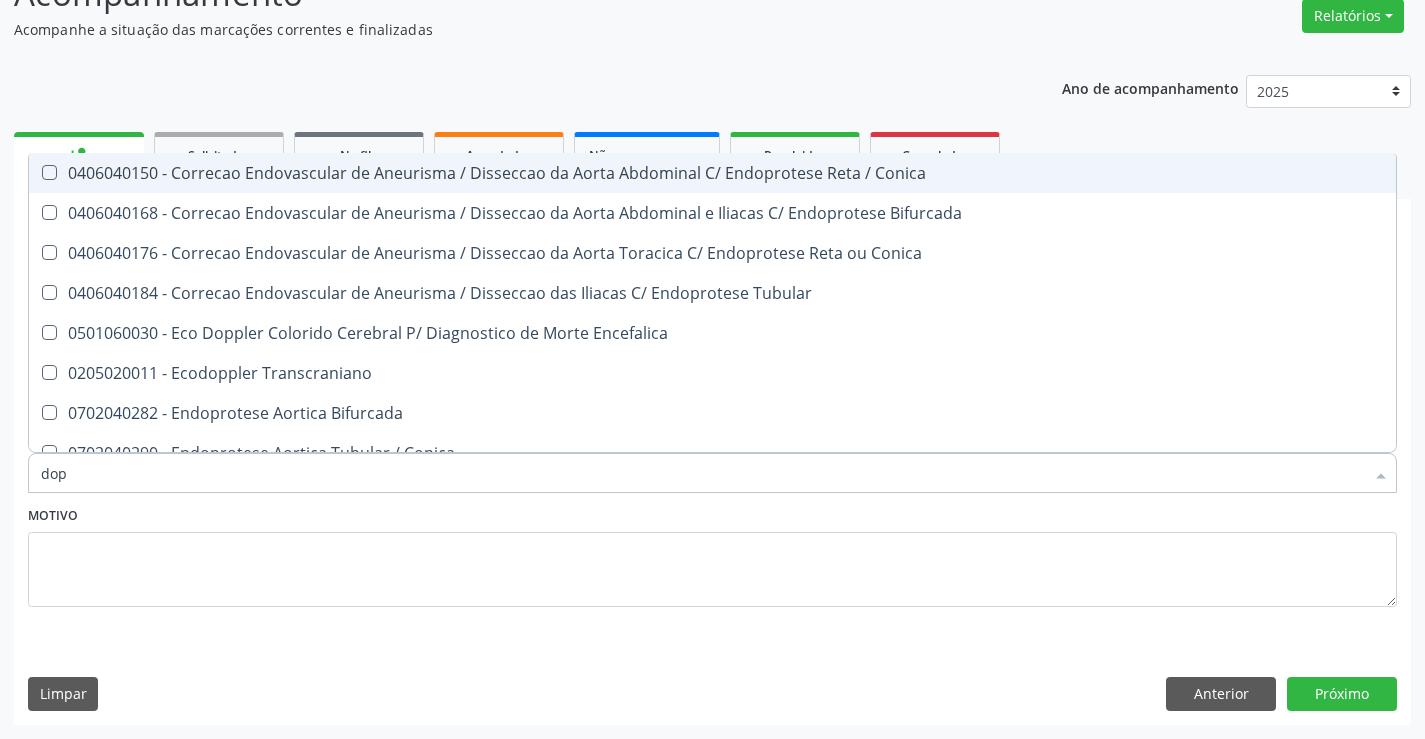type on "dopp" 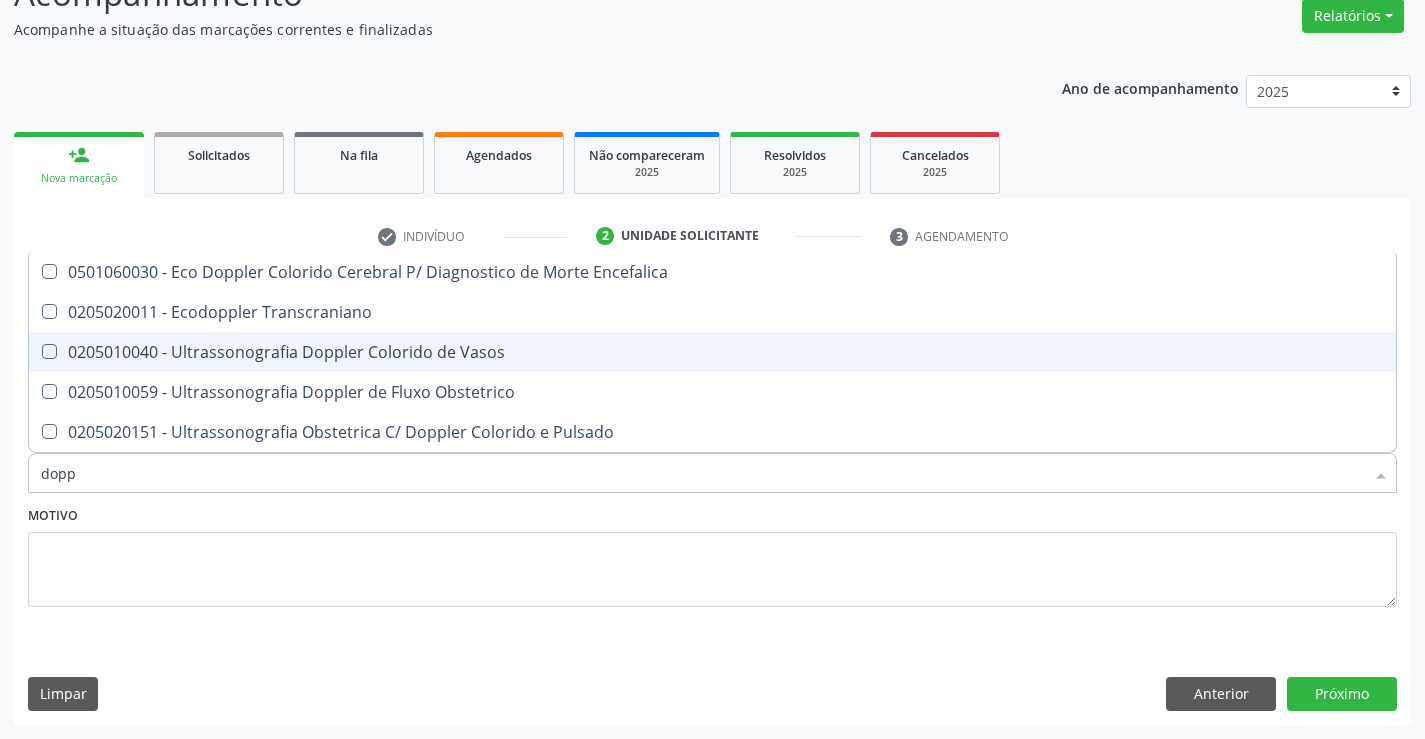 click on "0205010040 - Ultrassonografia Doppler Colorido de Vasos" at bounding box center [712, 352] 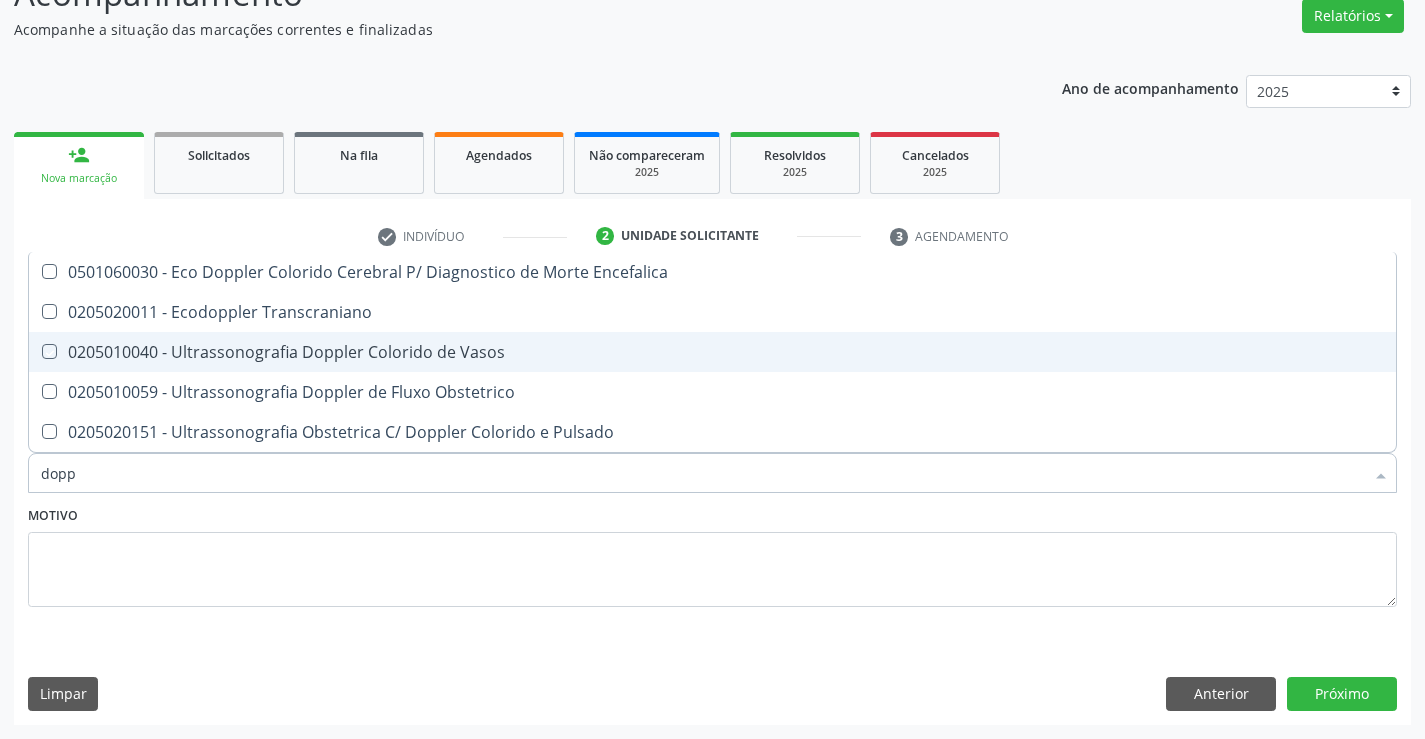 checkbox on "true" 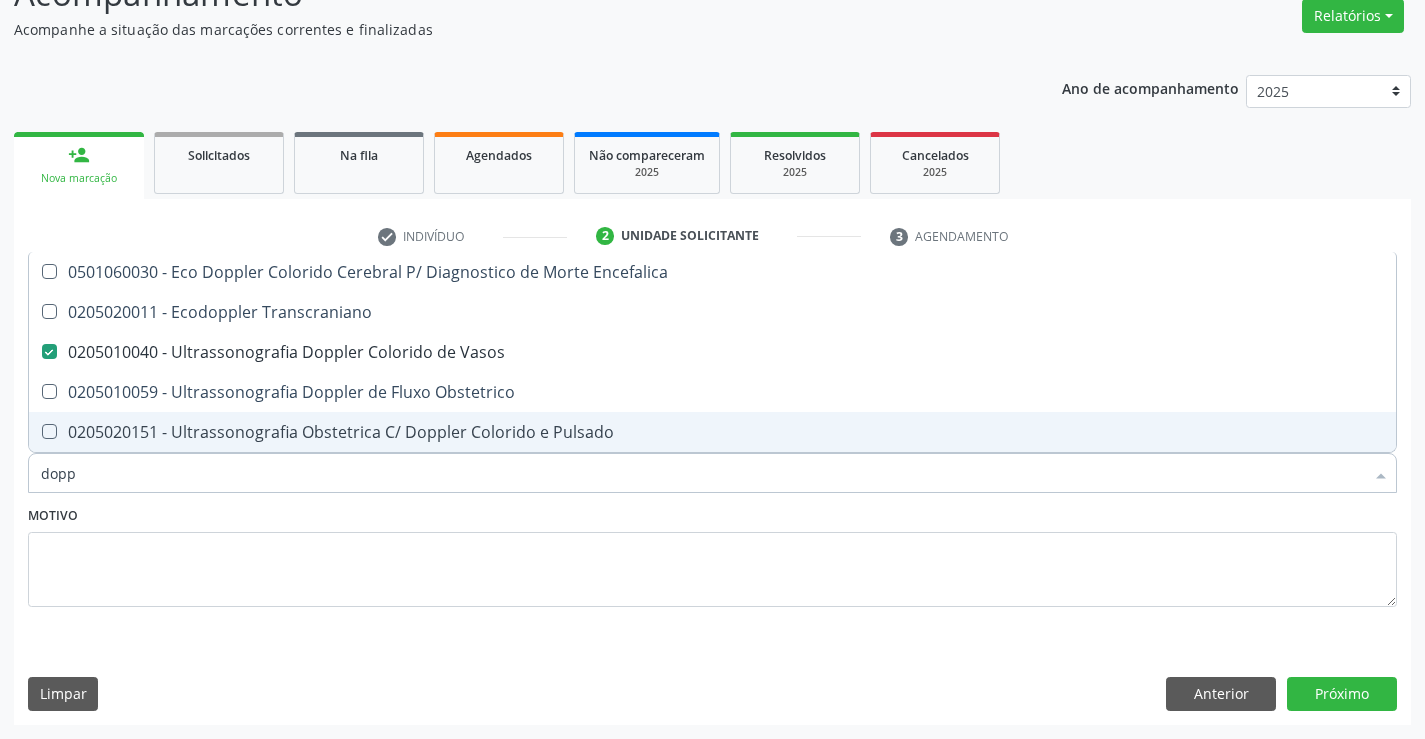 type on "dopp" 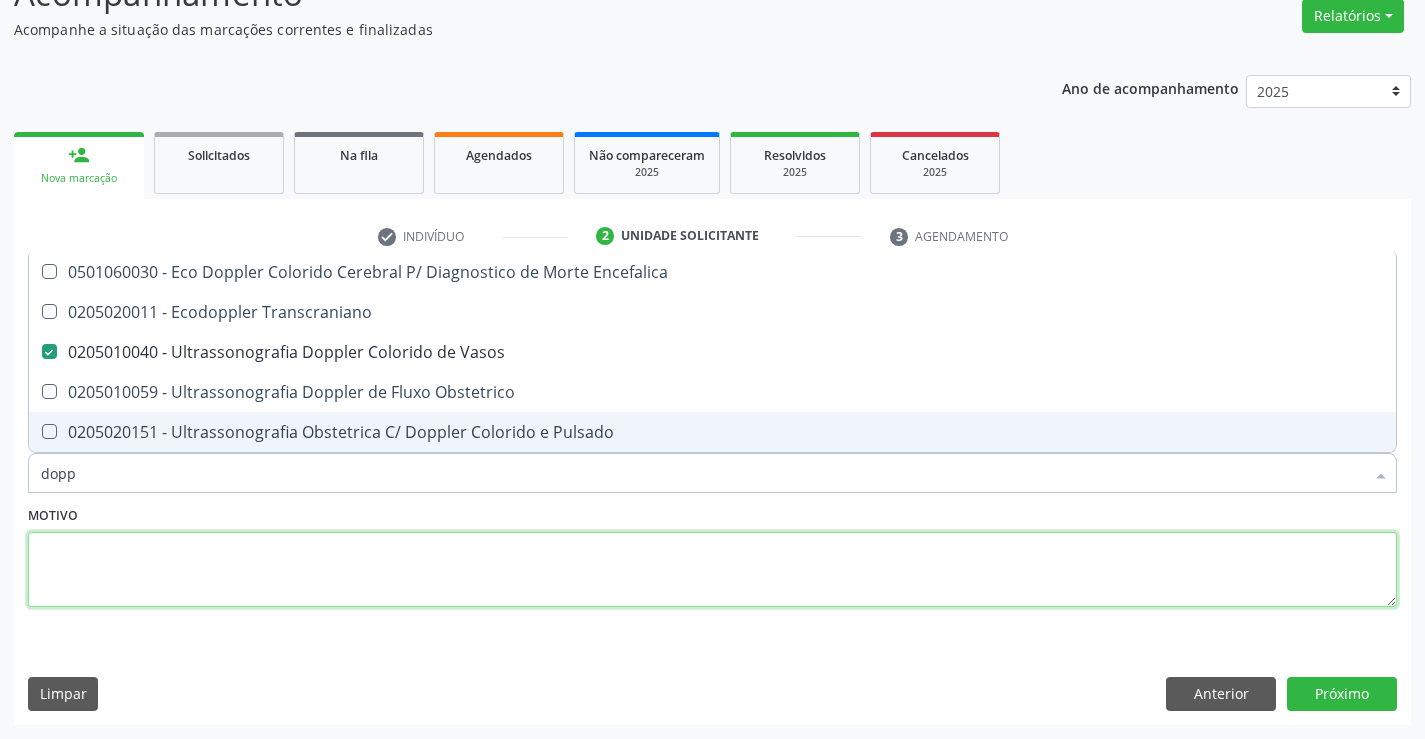 click at bounding box center [712, 570] 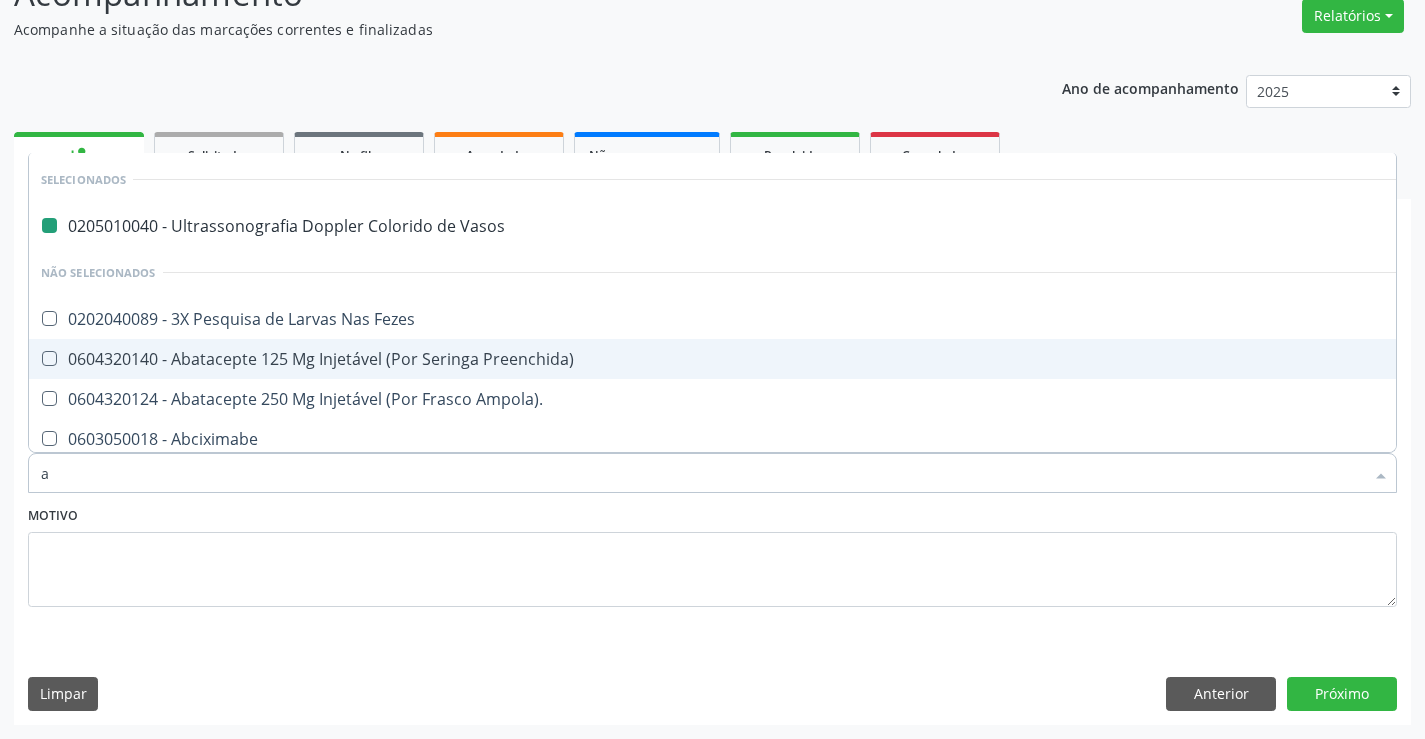 type on "an" 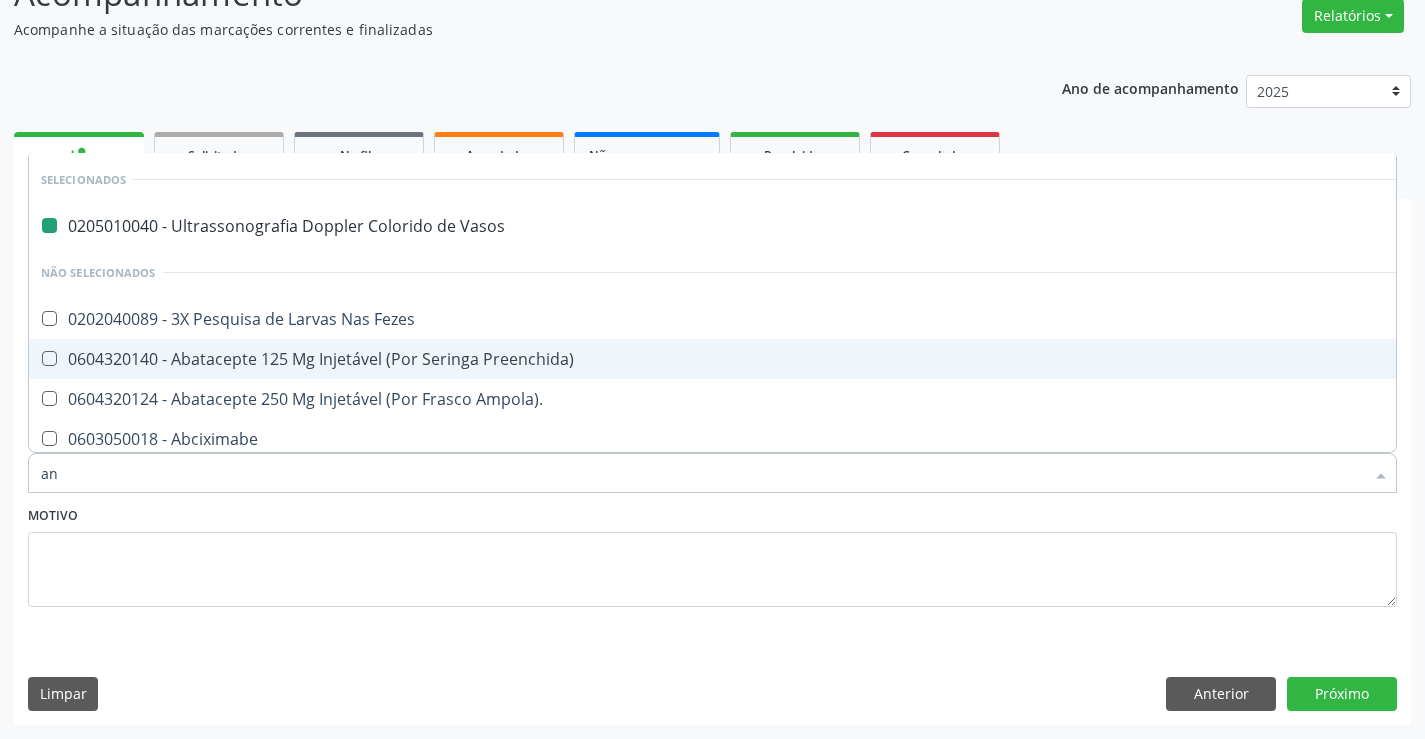 checkbox on "false" 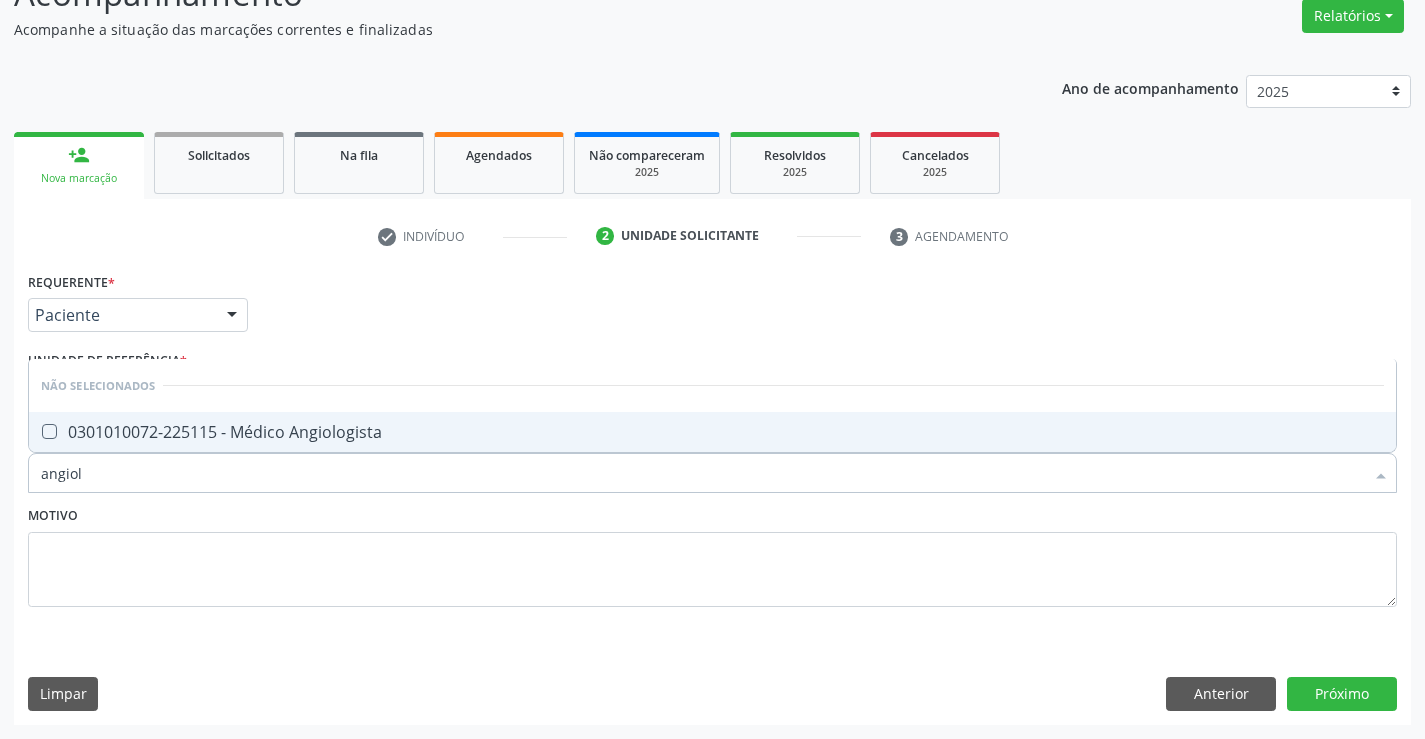 type on "angiolo" 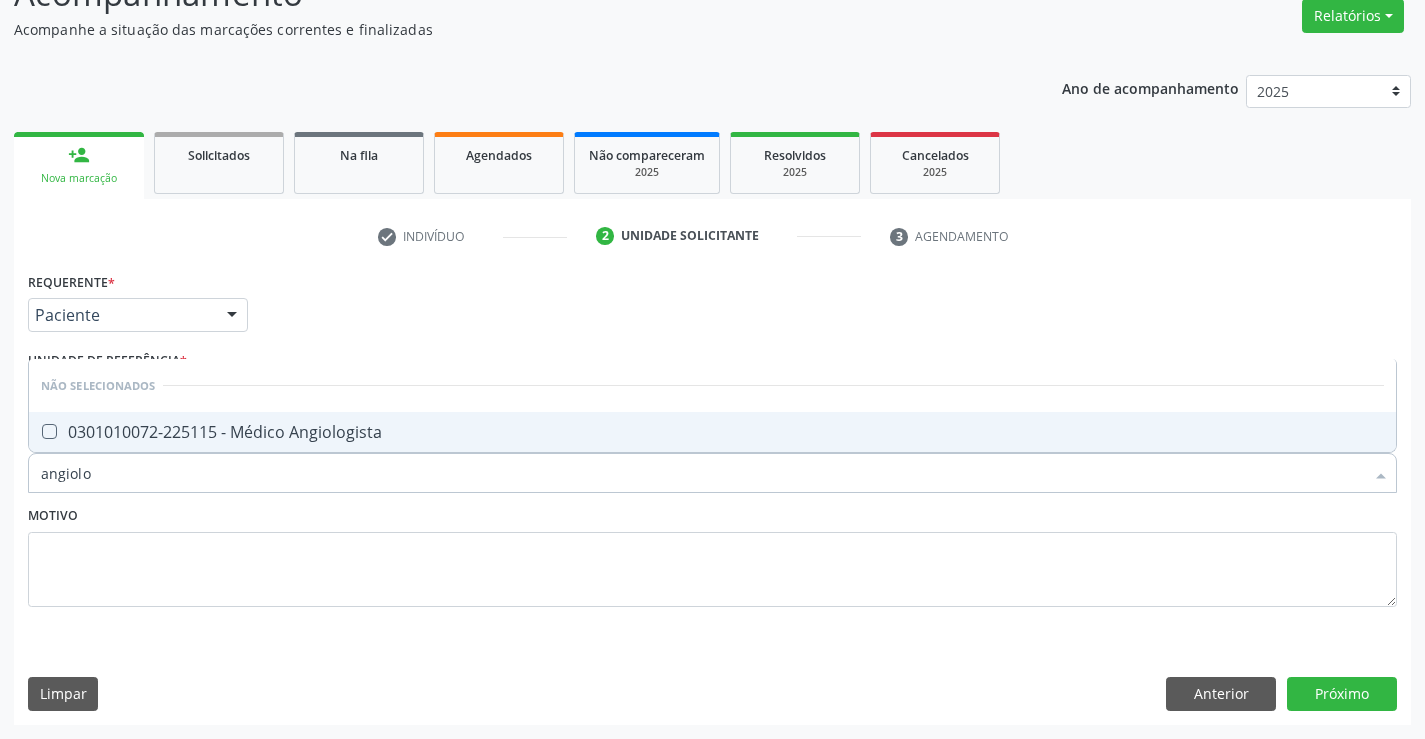 click on "0301010072-225115 - Médico Angiologista" at bounding box center (712, 432) 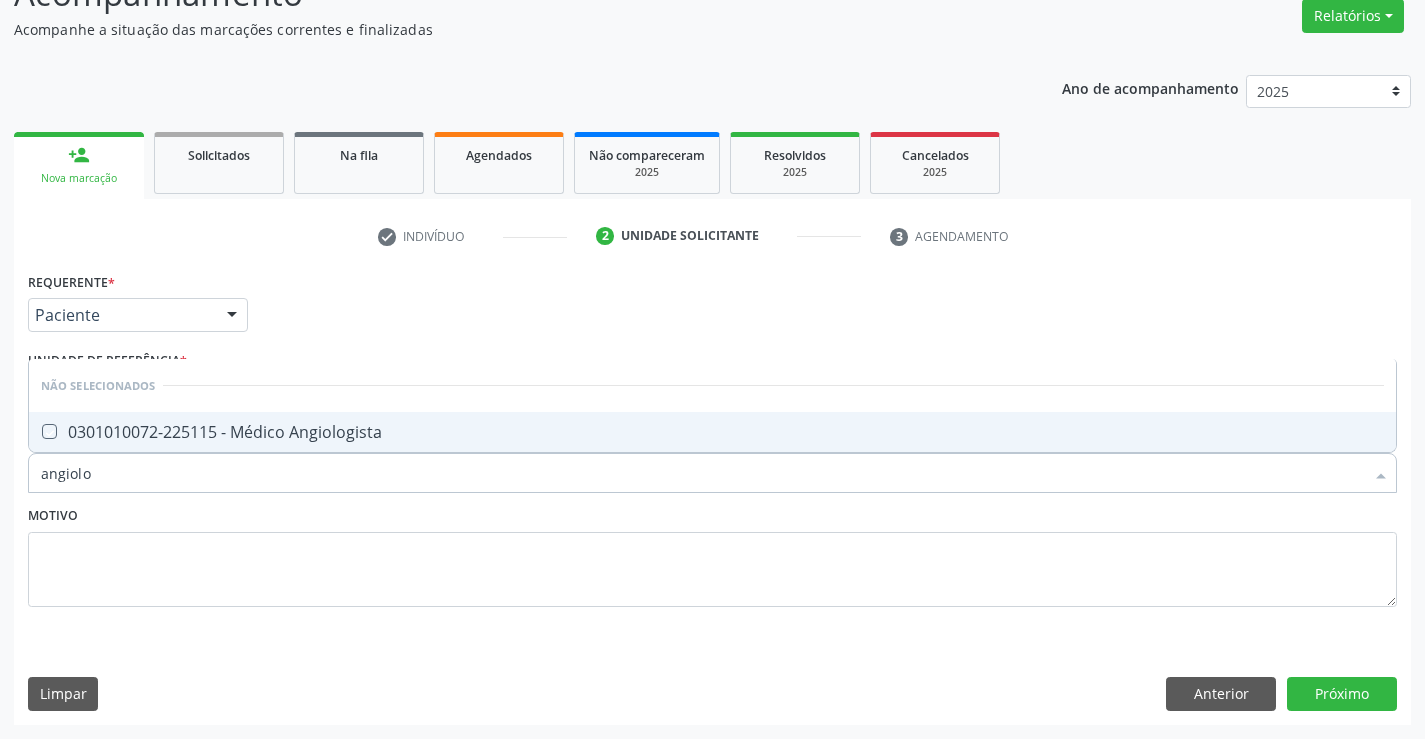 checkbox on "true" 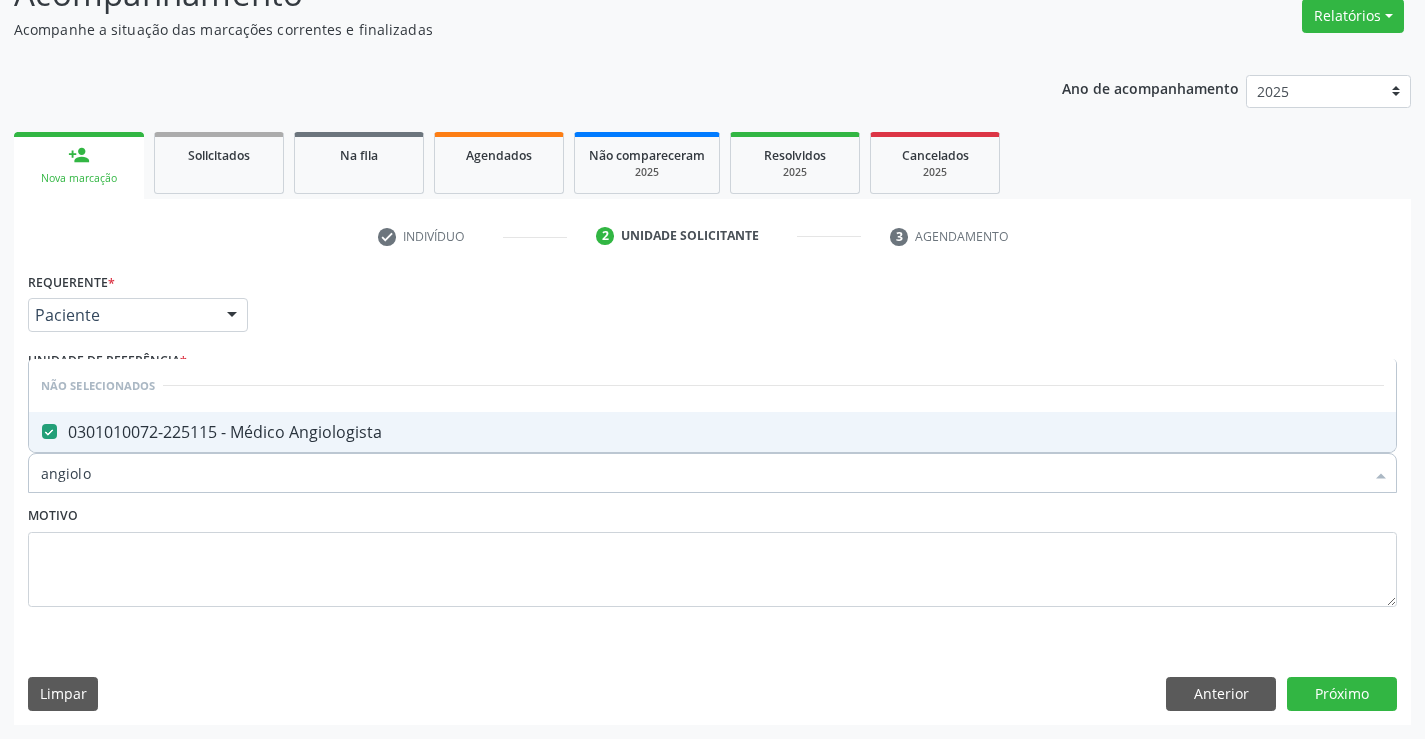 click on "Requerente
*
Paciente         Médico(a)   Enfermeiro(a)   Paciente
Nenhum resultado encontrado para: "   "
Não há nenhuma opção para ser exibida.
UF
BA         BA
Nenhum resultado encontrado para: "   "
Não há nenhuma opção para ser exibida.
Município
Campo Formoso         Campo Formoso
Nenhum resultado encontrado para: "   "
Não há nenhuma opção para ser exibida.
Médico Solicitante
Por favor, selecione a Unidade de Atendimento primeiro
Nenhum resultado encontrado para: "   "
Não há nenhuma opção para ser exibida.
Unidade de referência
*
Unidade Basica de Saude da Familia do Sao Francisco         Unidade Basica de Saude da Familia Dr Paulo Sudre   Centro de Enfrentamento Para Covid 19 de Campo Formoso       PSF Lage dos Negros III" at bounding box center [712, 495] 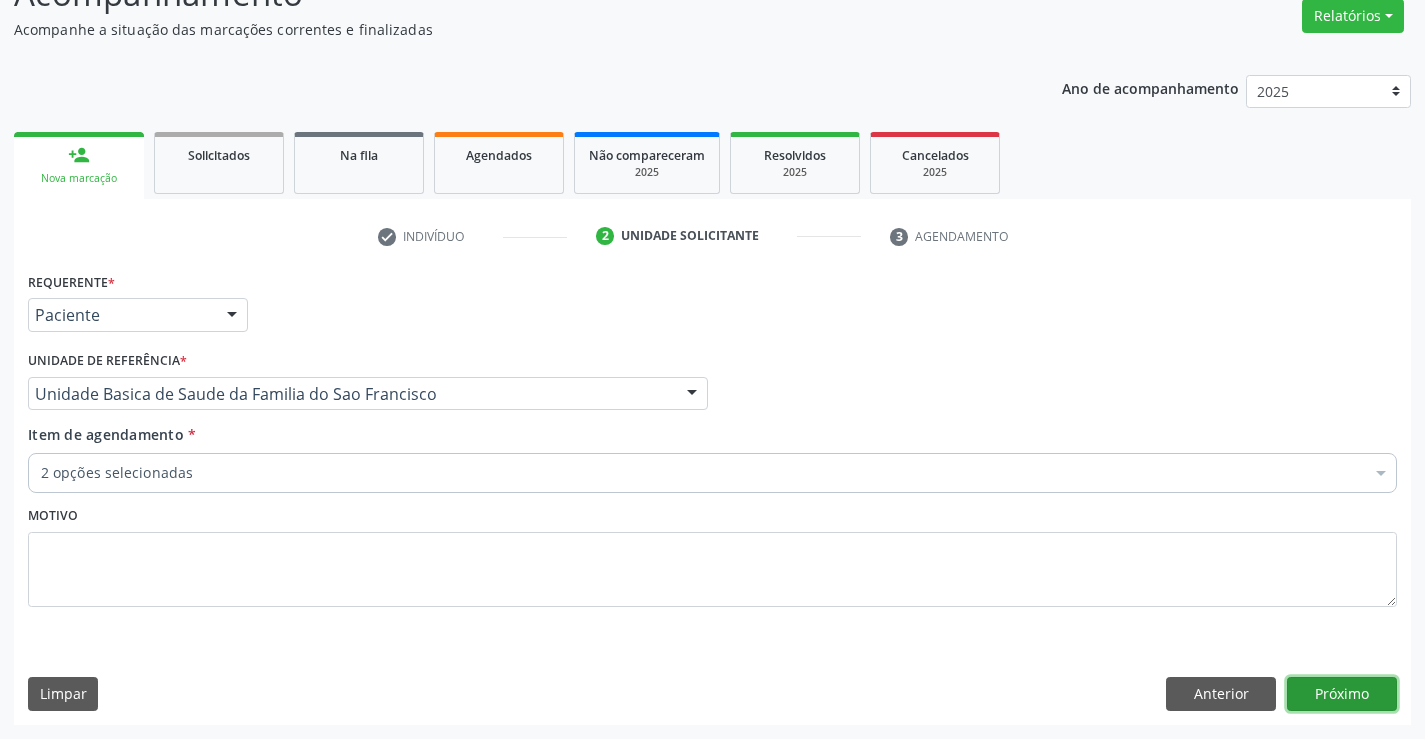 click on "Próximo" at bounding box center (1342, 694) 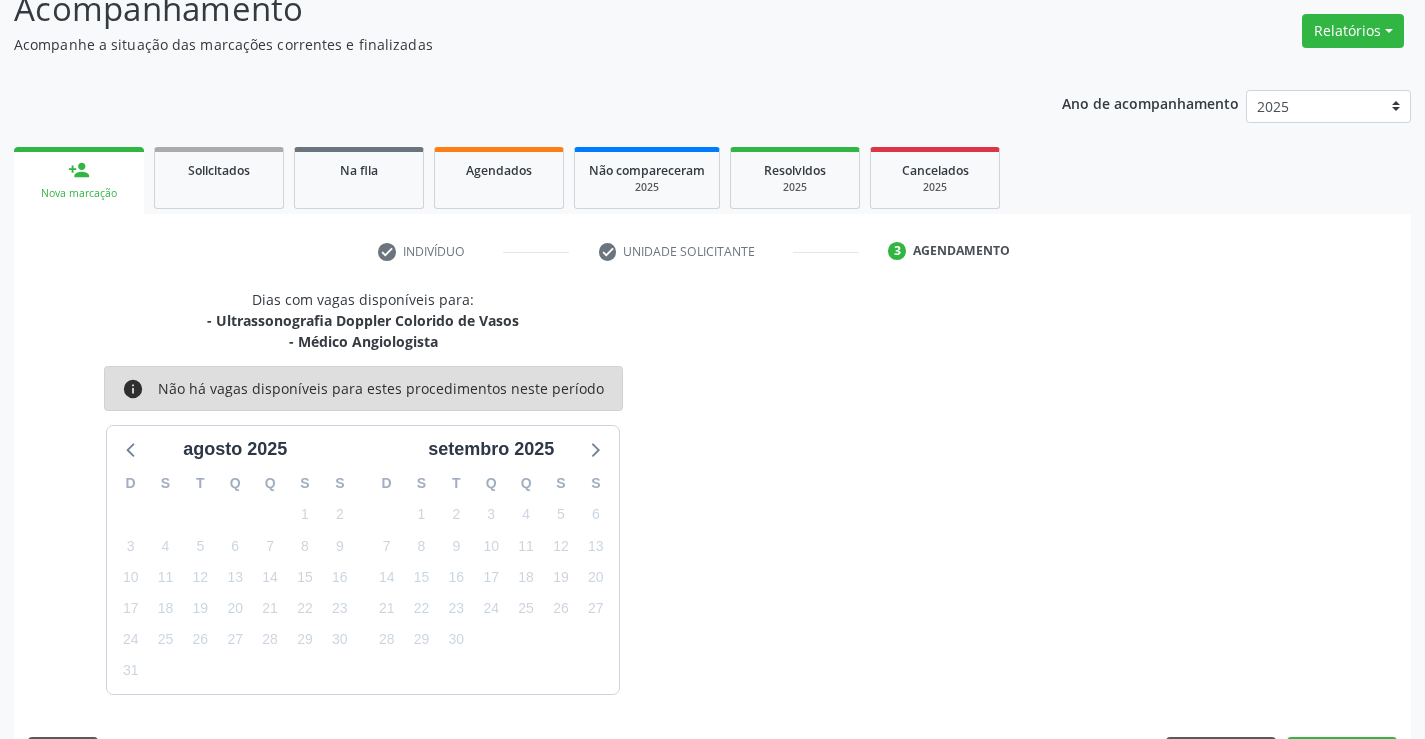 scroll, scrollTop: 167, scrollLeft: 0, axis: vertical 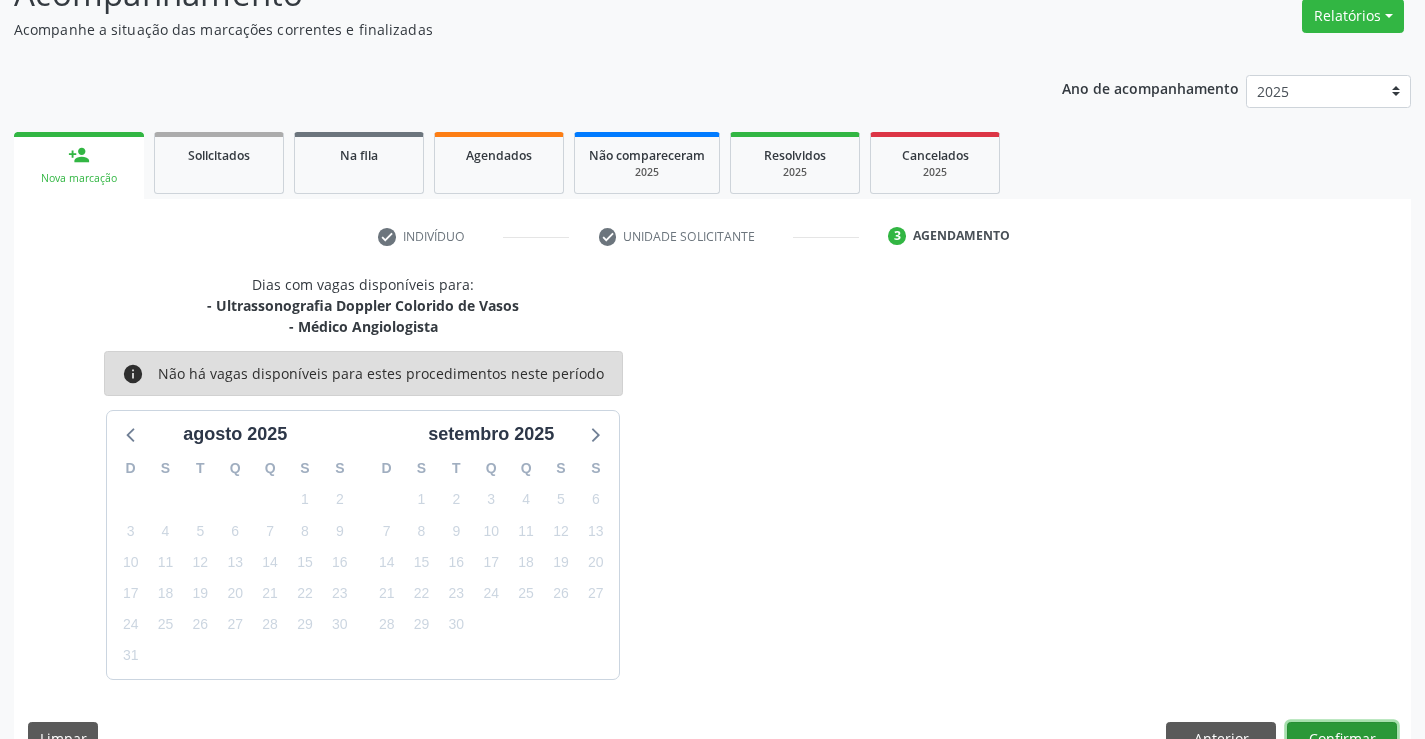 click on "Confirmar" at bounding box center [1342, 739] 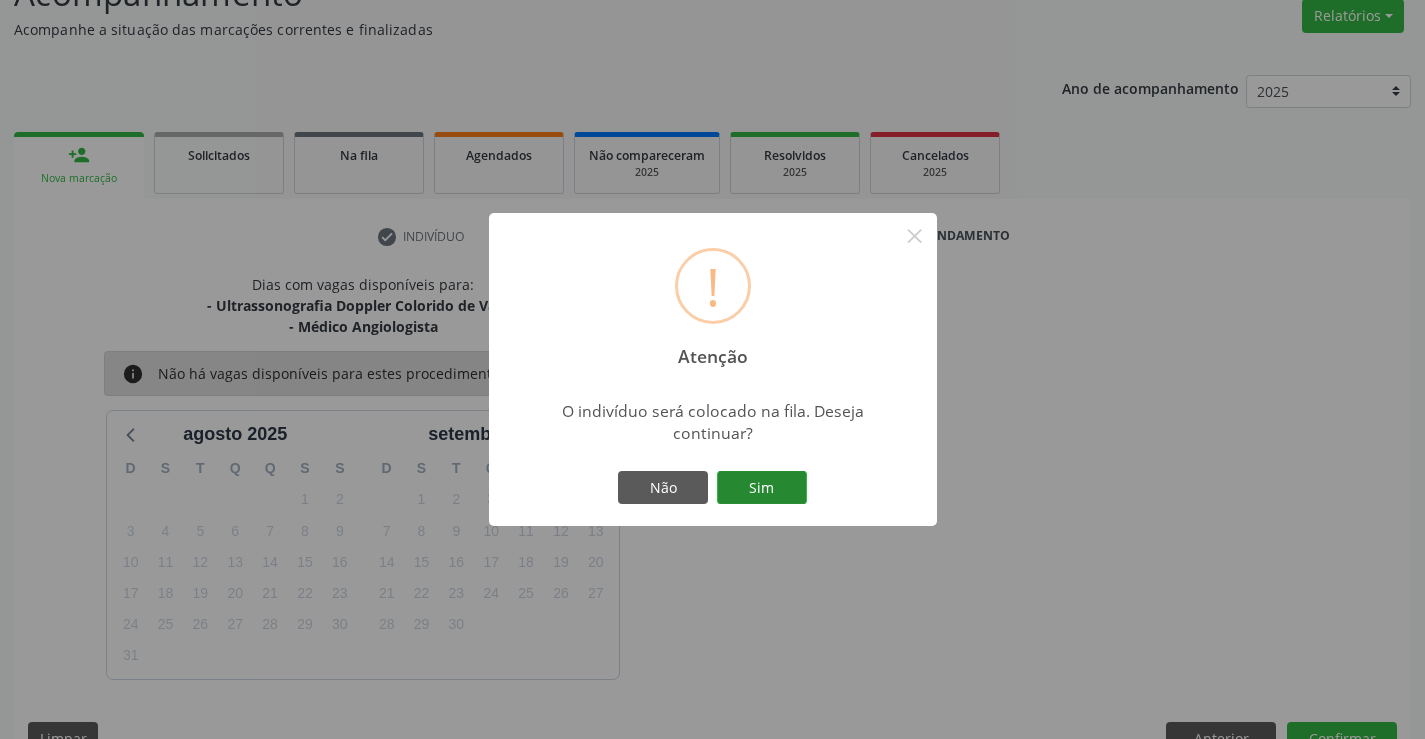 click on "Sim" at bounding box center [762, 488] 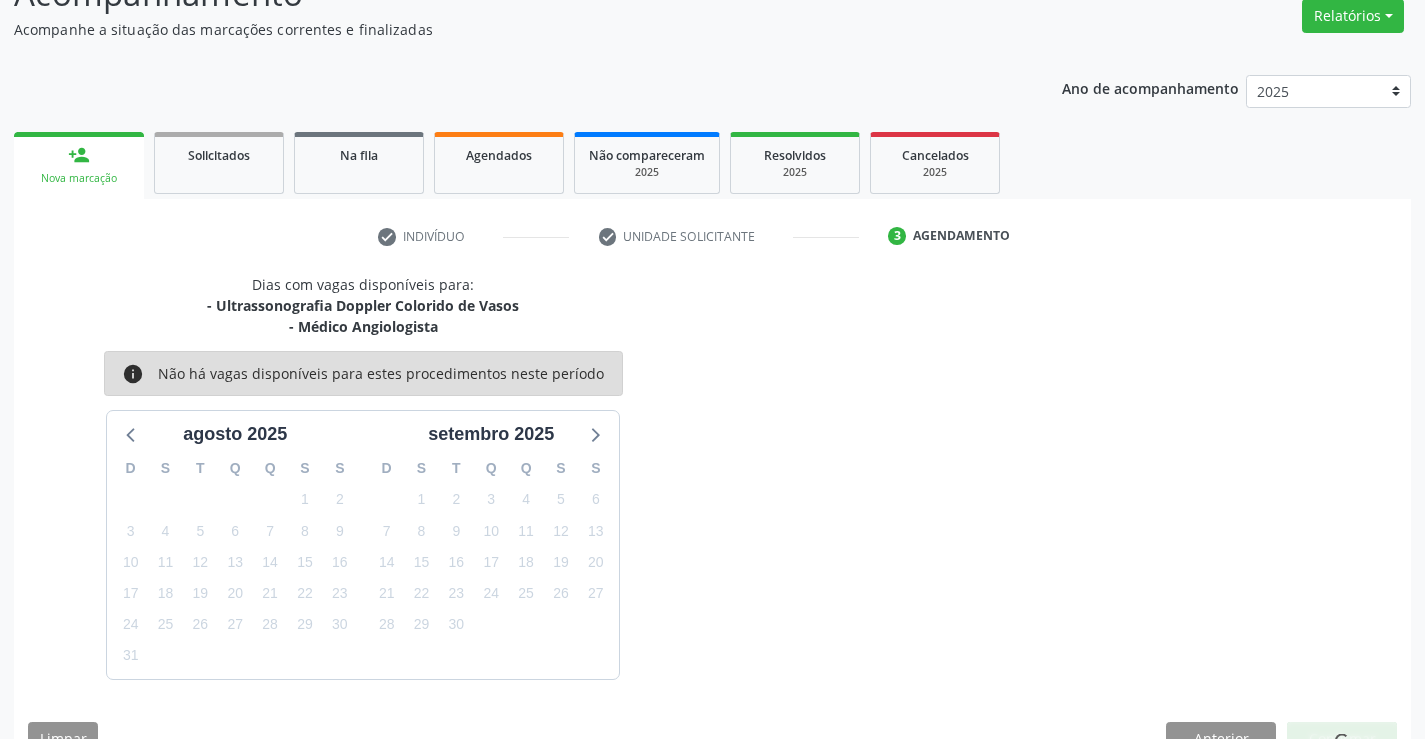 scroll, scrollTop: 0, scrollLeft: 0, axis: both 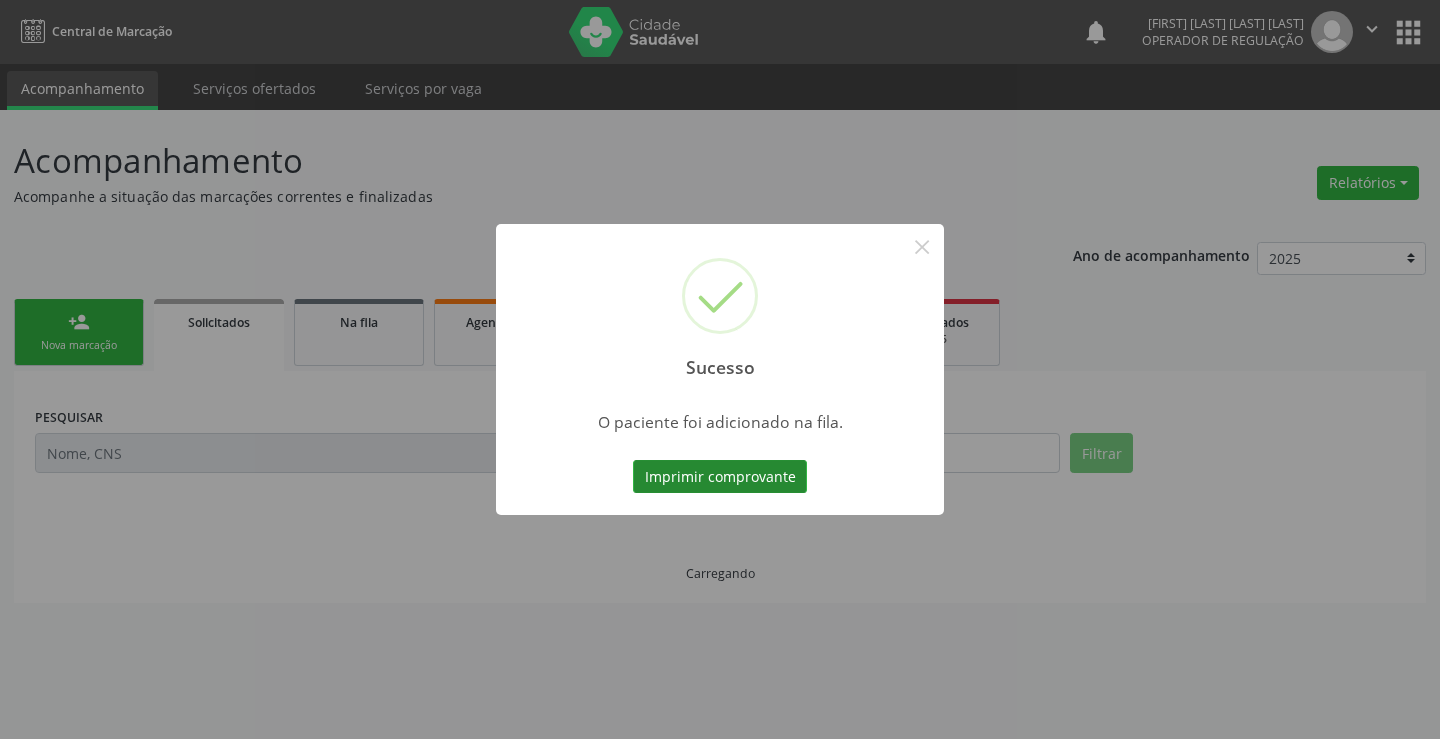 click on "Imprimir comprovante" at bounding box center (720, 477) 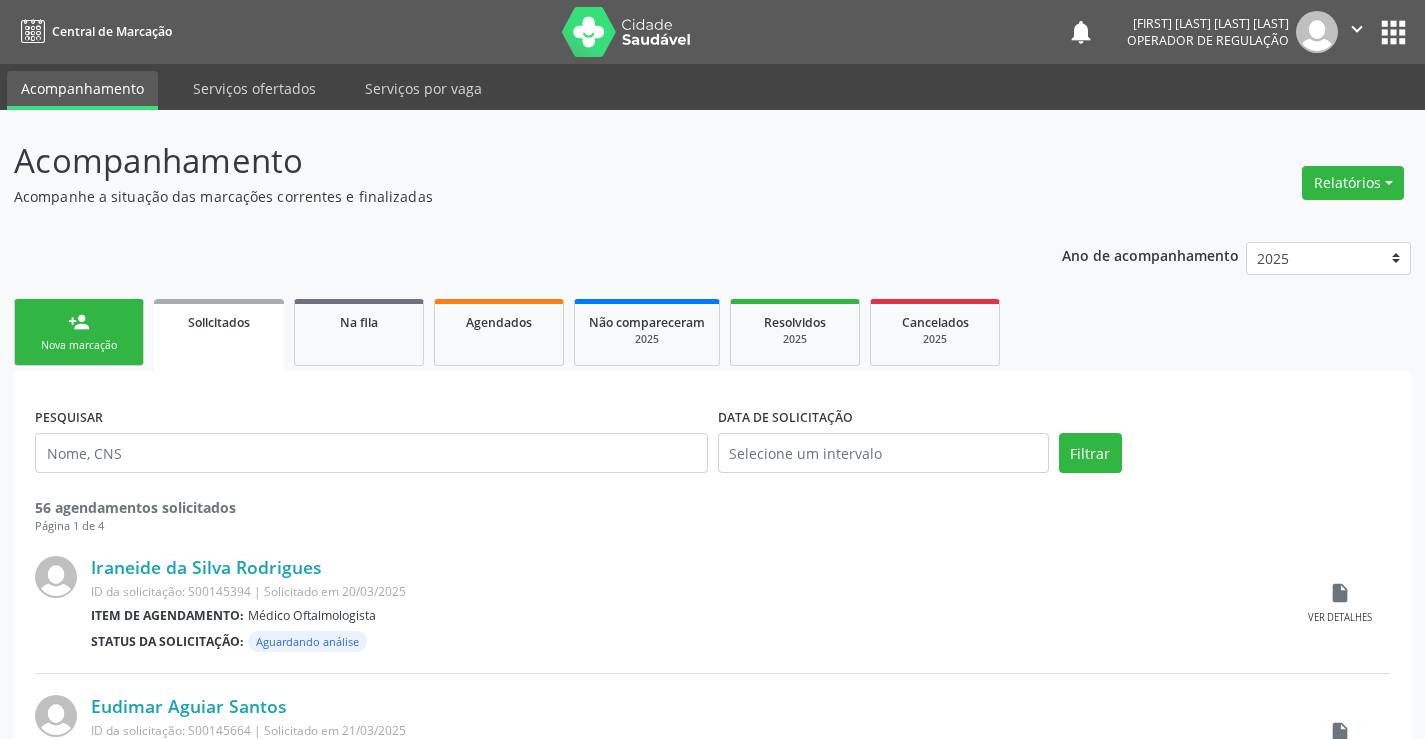 click on "person_add
Nova marcação" at bounding box center [79, 332] 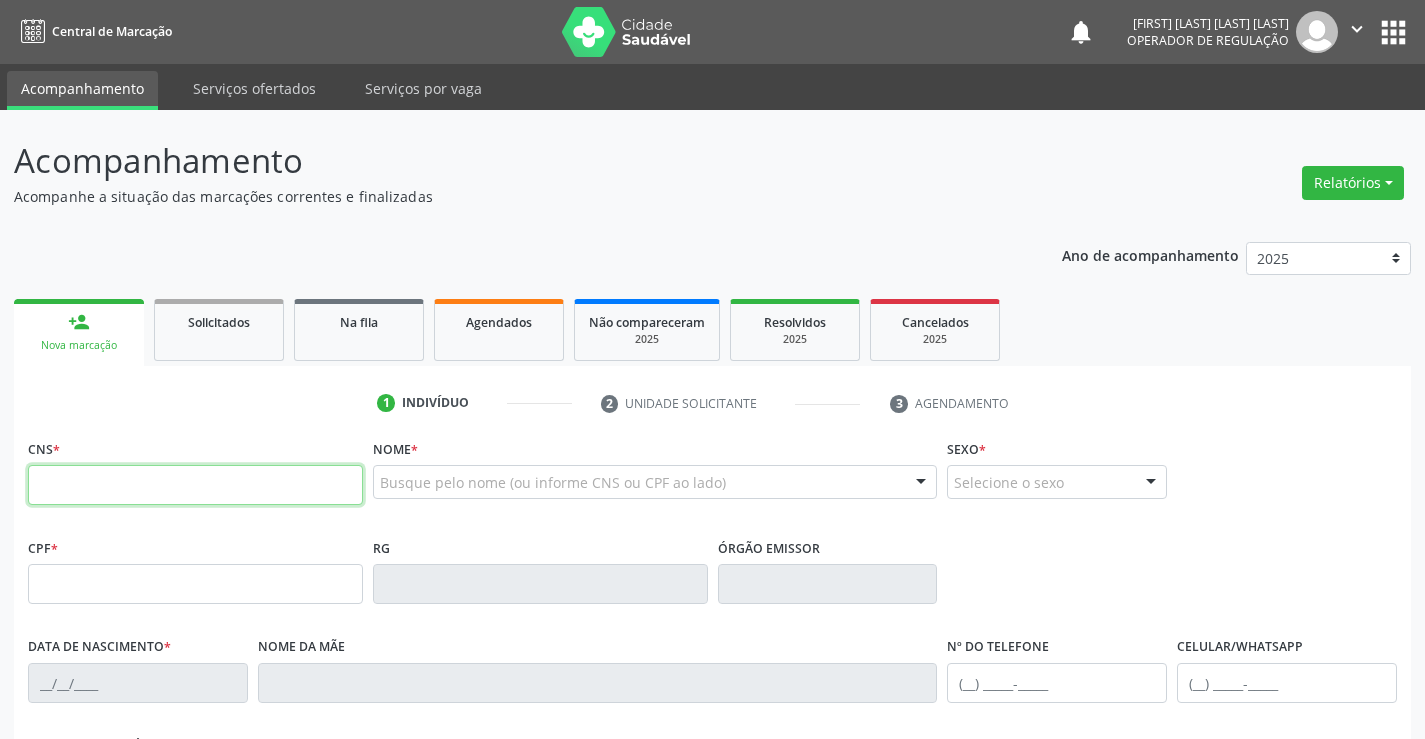 drag, startPoint x: 57, startPoint y: 330, endPoint x: 144, endPoint y: 502, distance: 192.75113 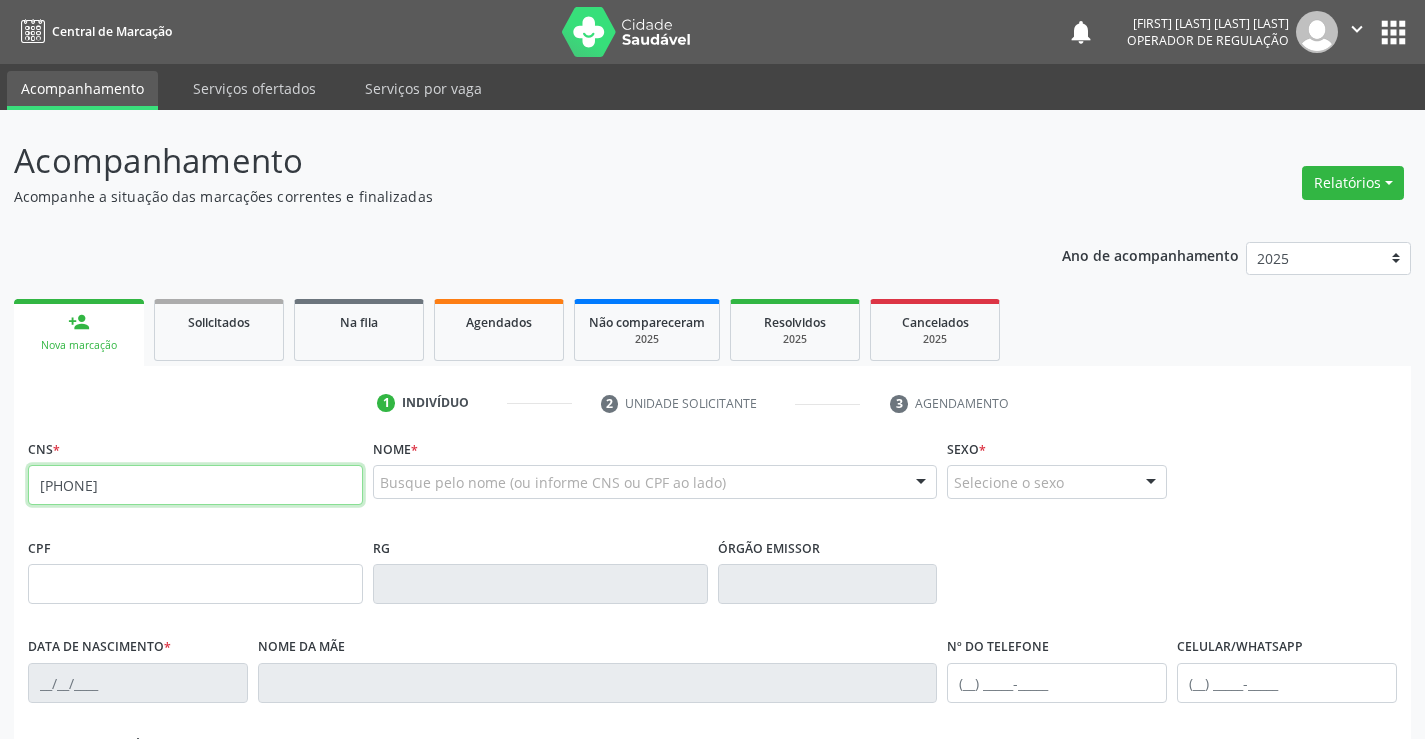 type on "[PHONE]" 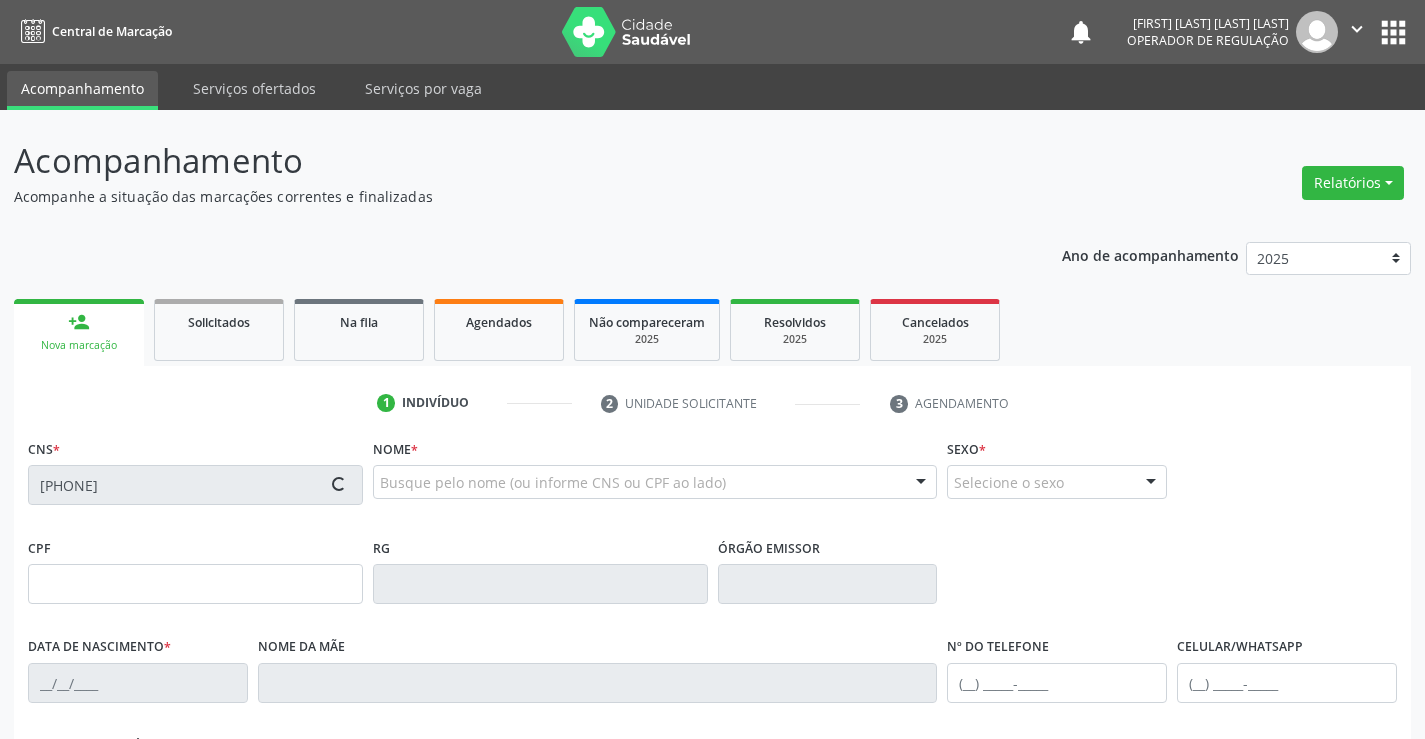 type on "[PHONE]" 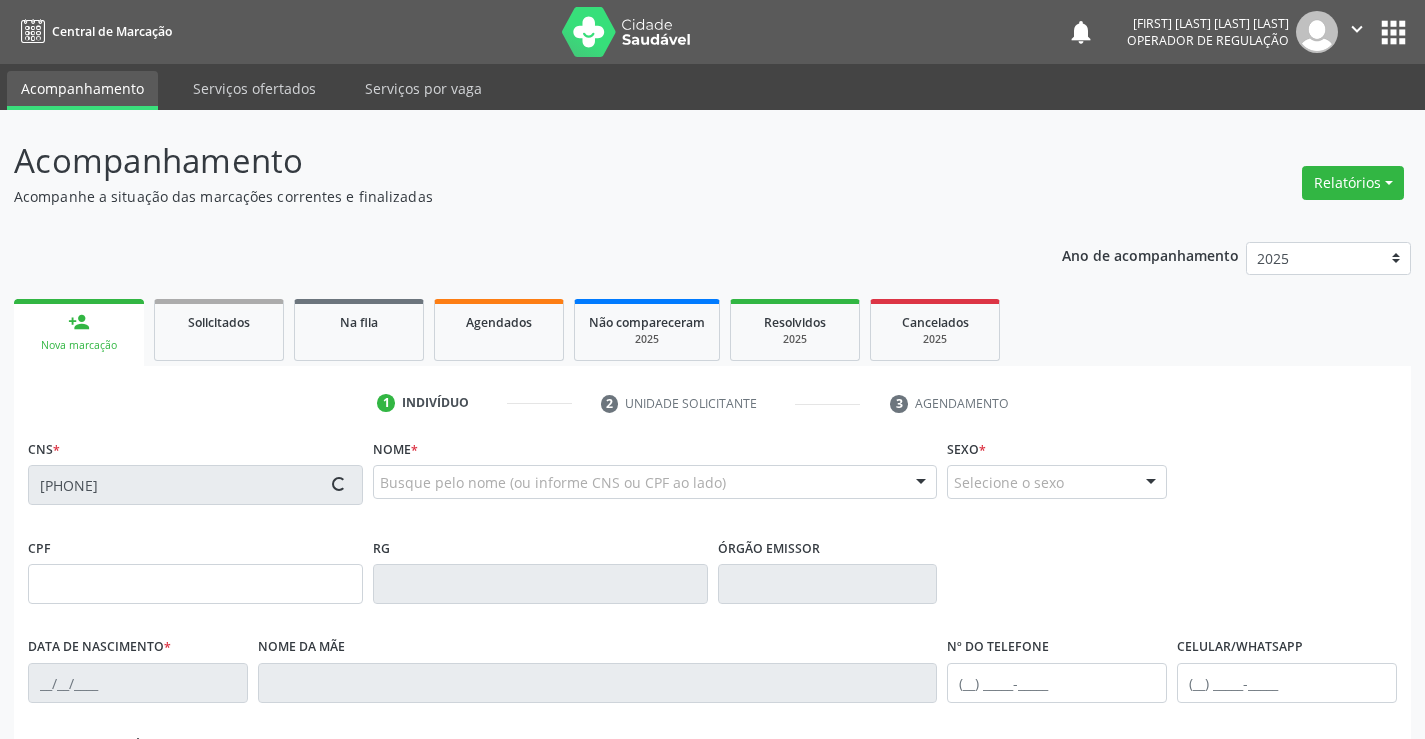 type on "[DATE]" 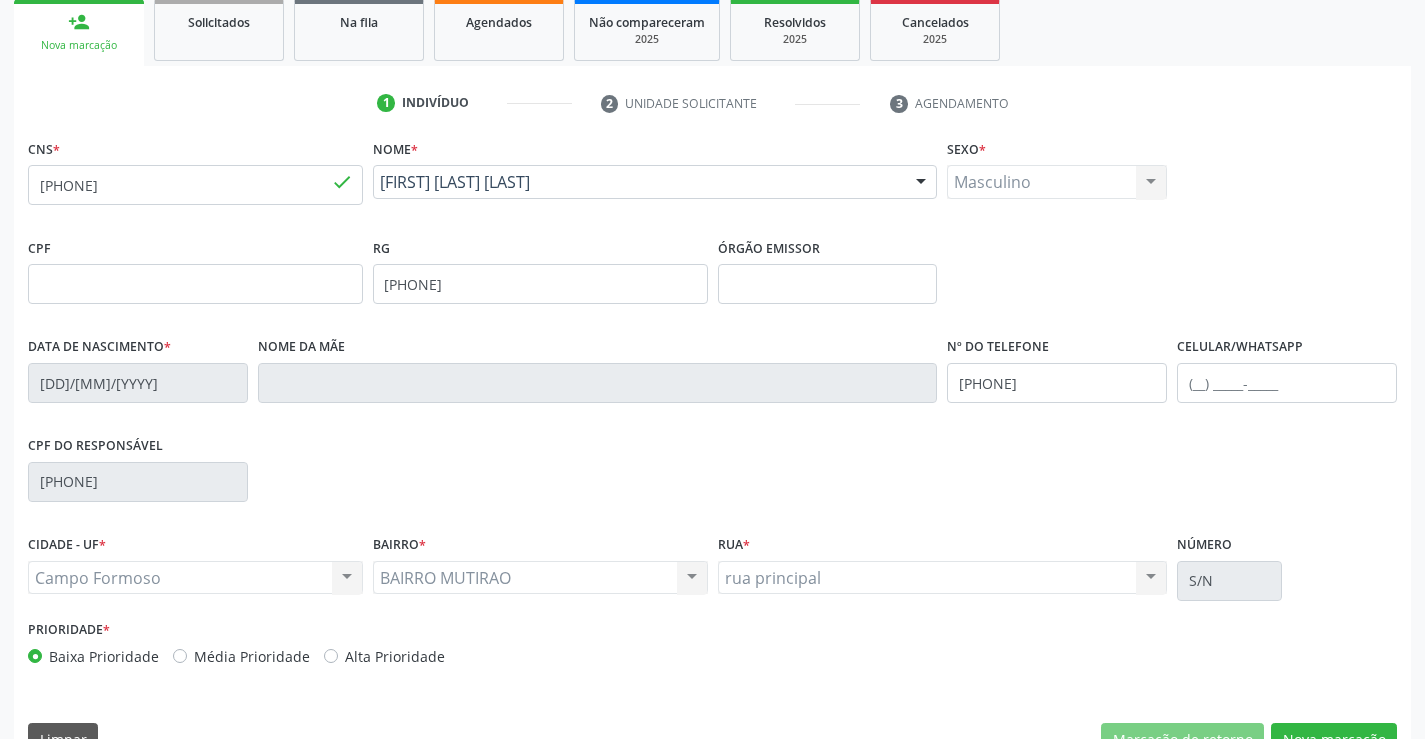 scroll, scrollTop: 345, scrollLeft: 0, axis: vertical 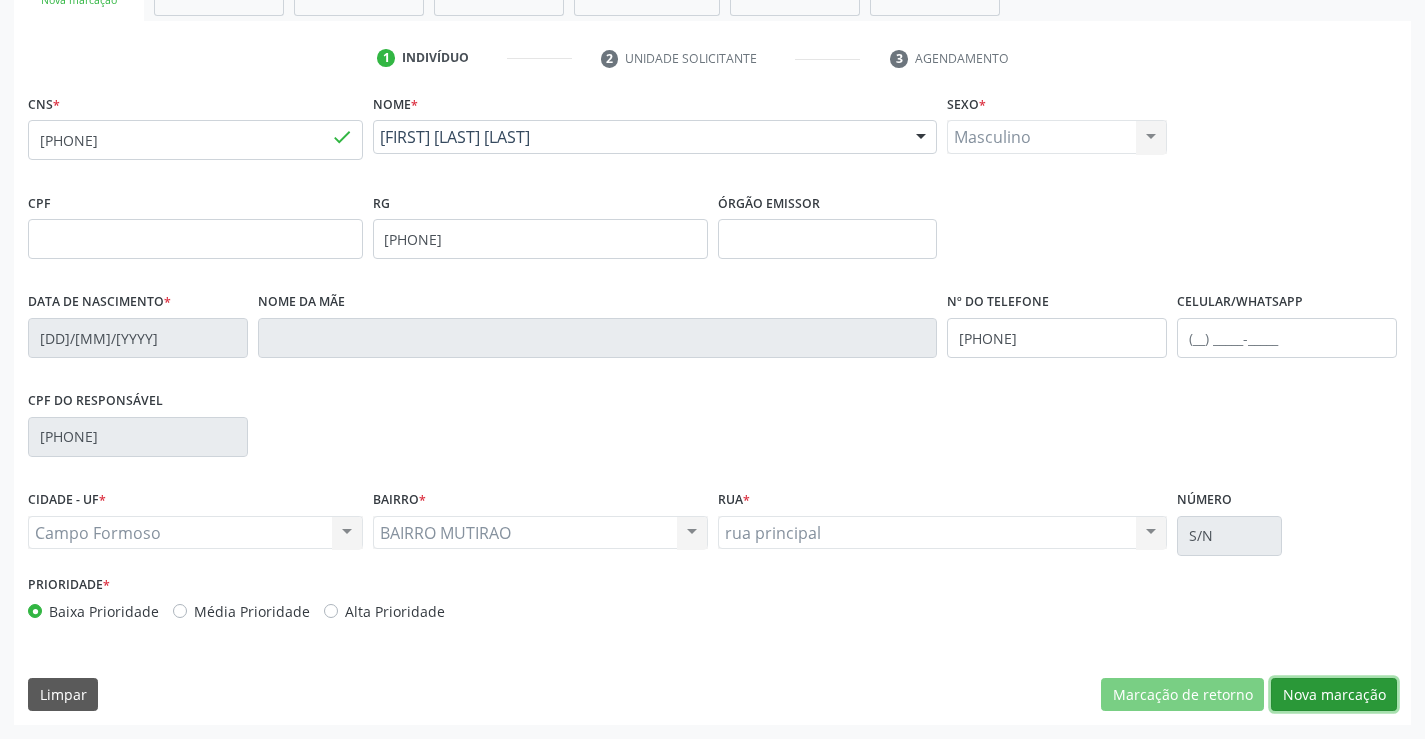 click on "Nova marcação" at bounding box center (1334, 695) 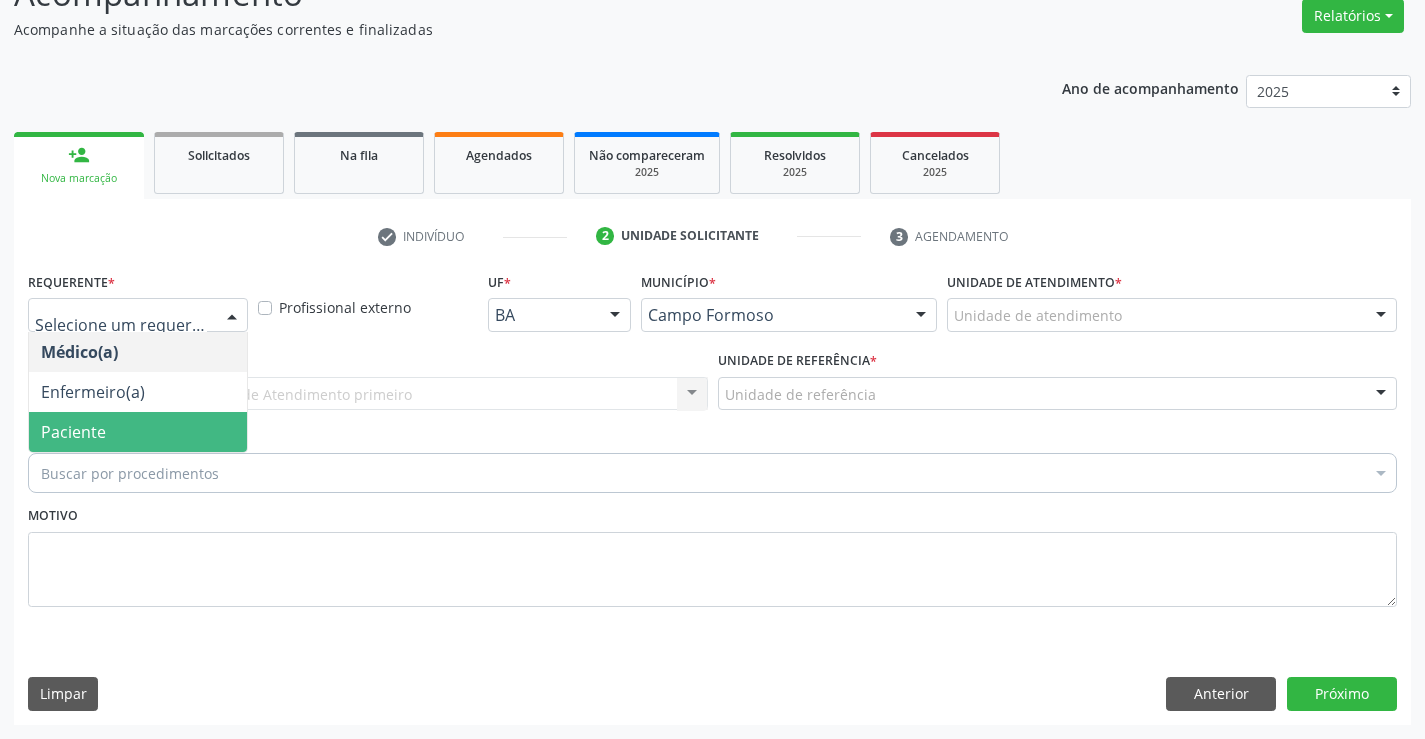 click on "Paciente" at bounding box center [138, 432] 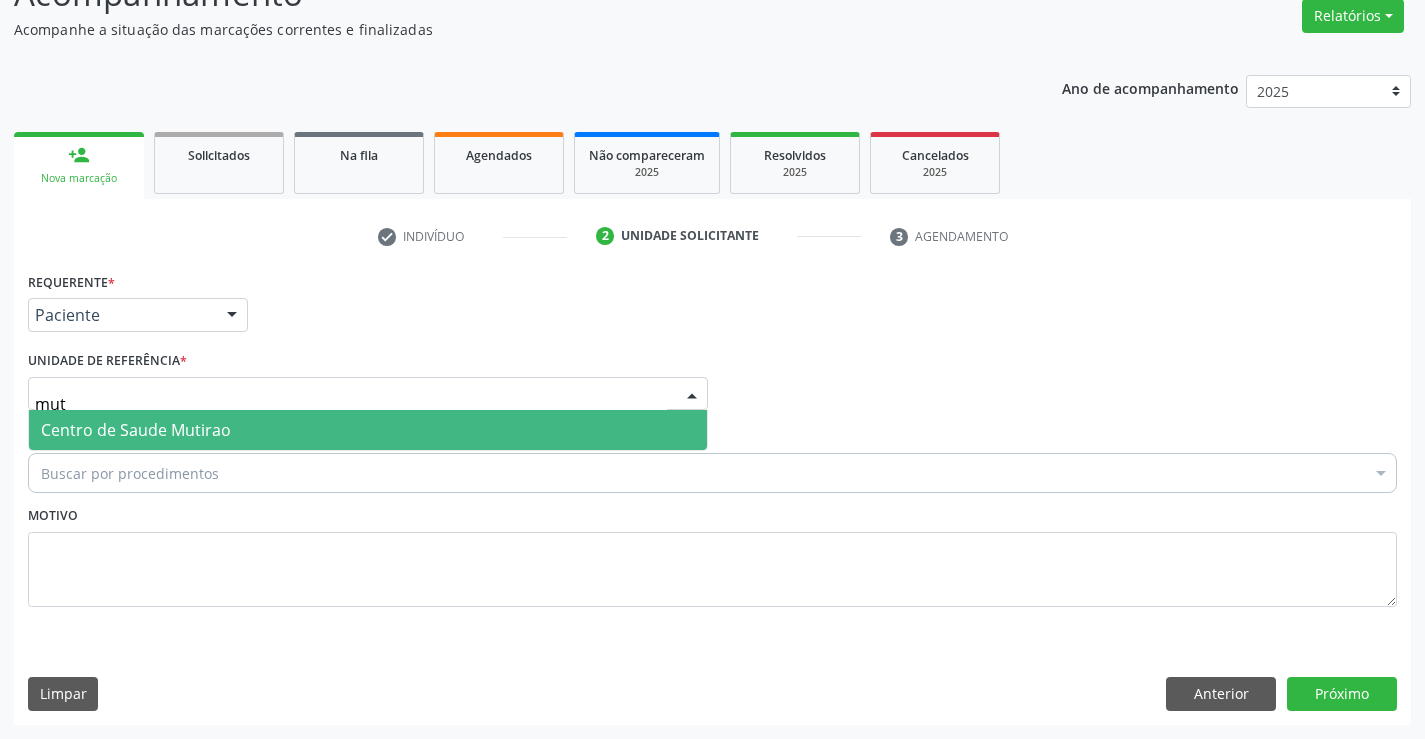 type on "muti" 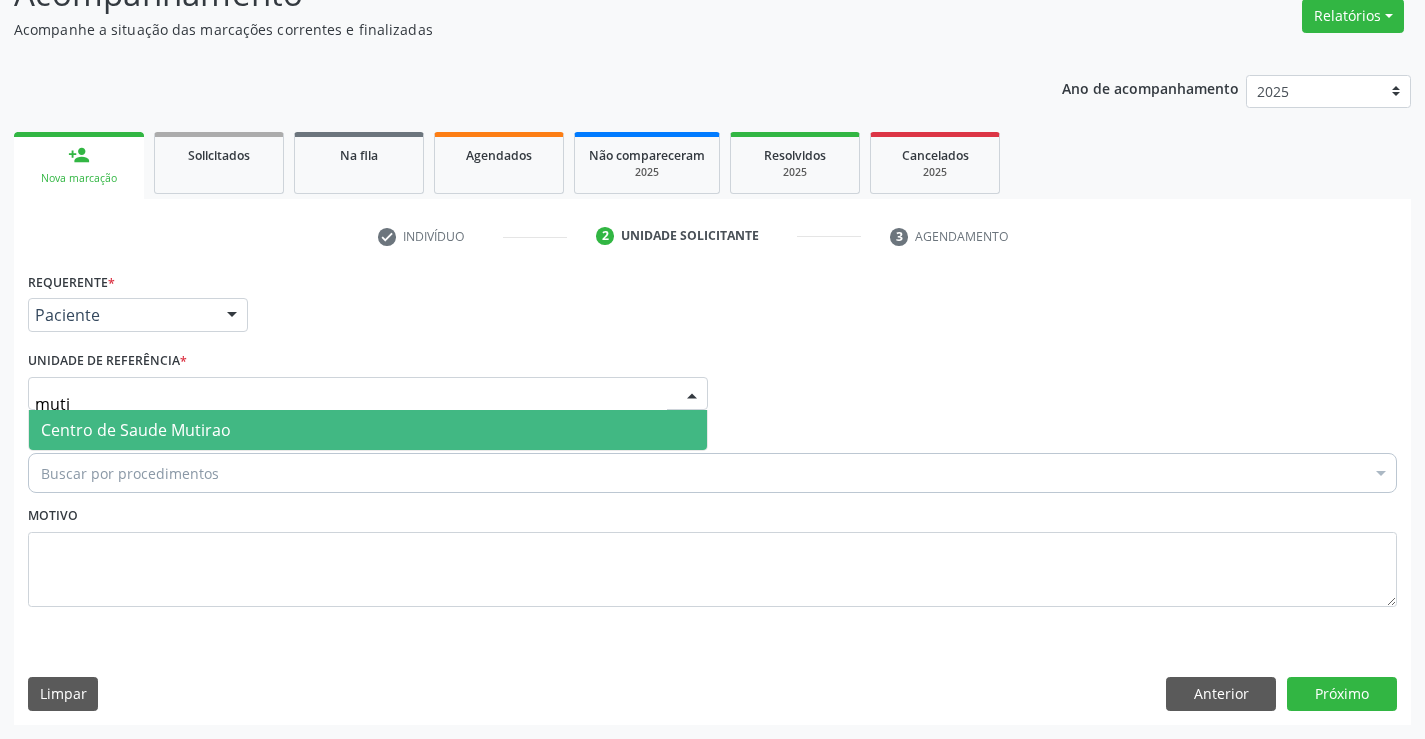 click on "muti" at bounding box center (351, 404) 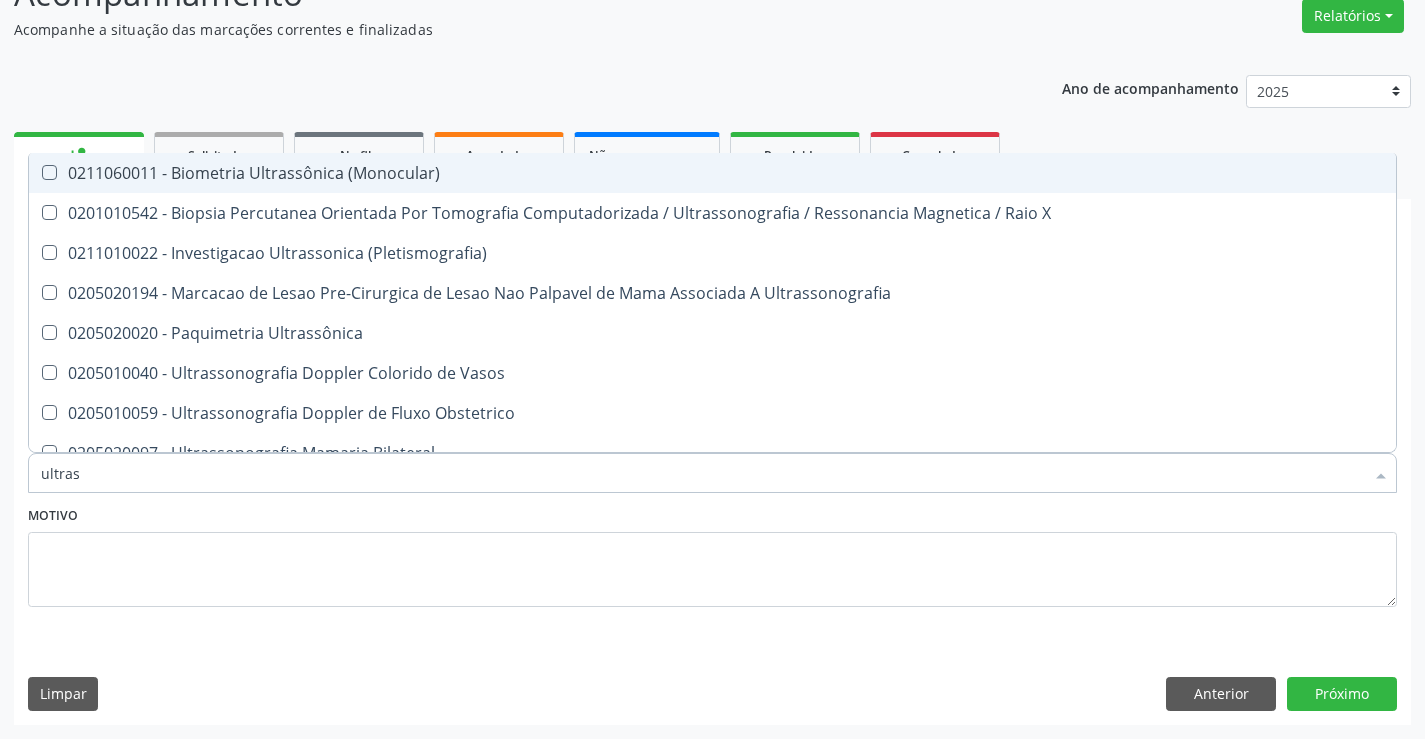 type on "ultrass" 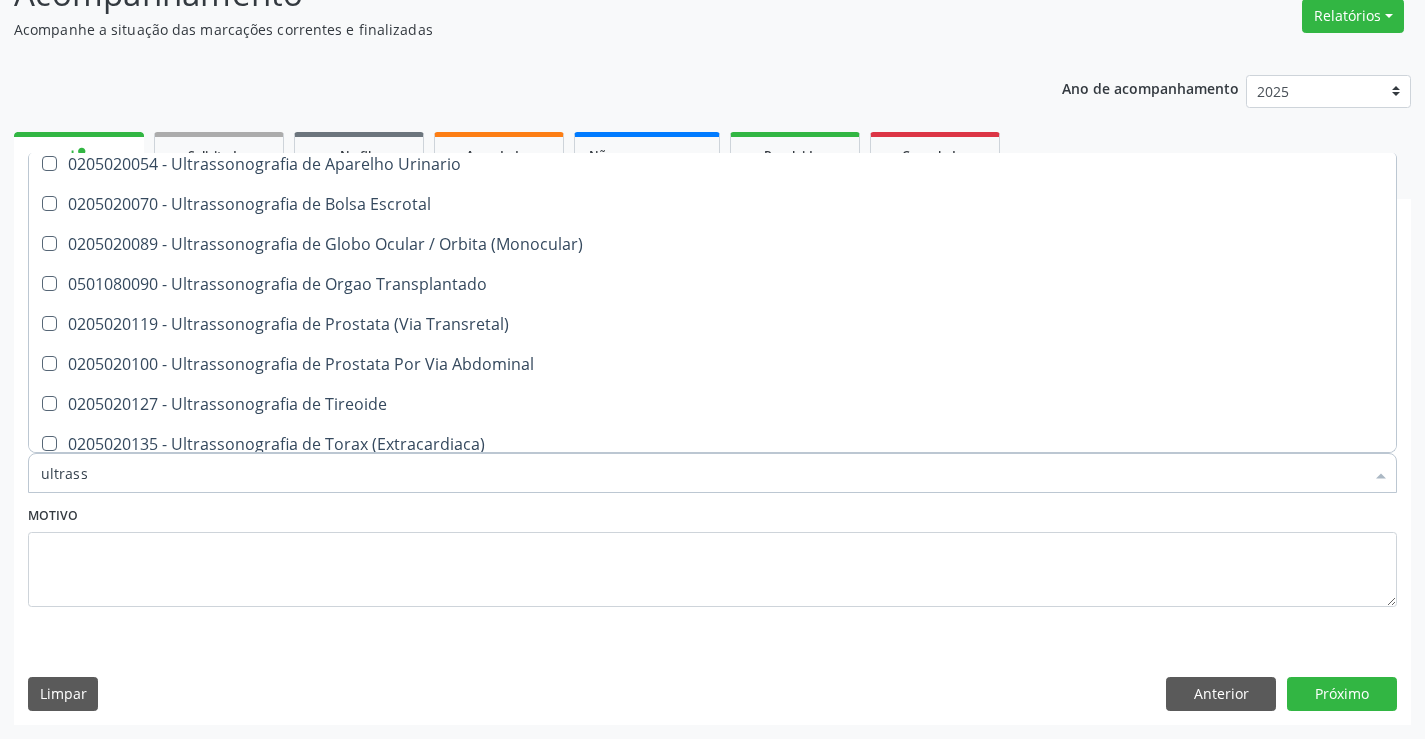 scroll, scrollTop: 621, scrollLeft: 0, axis: vertical 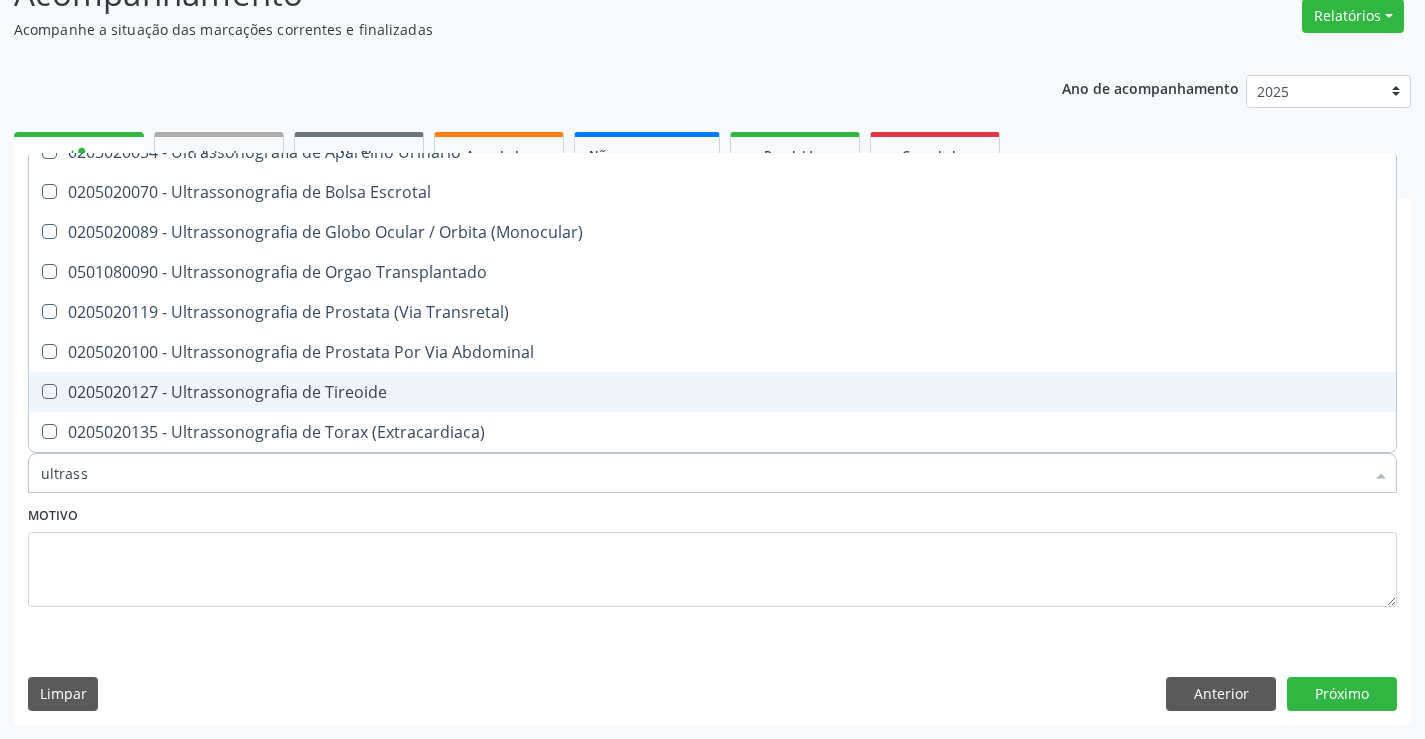 click on "0205020127 - Ultrassonografia de Tireoide" at bounding box center [712, 392] 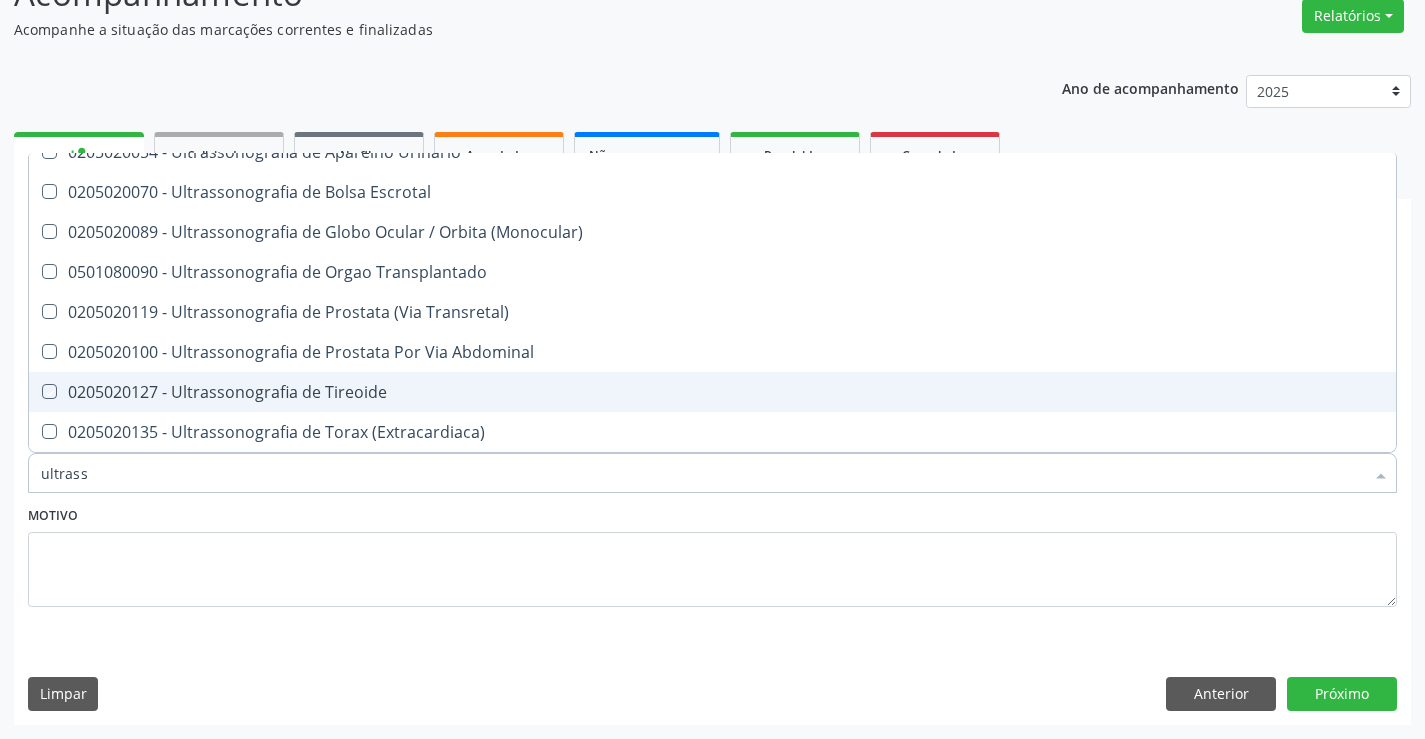 checkbox on "true" 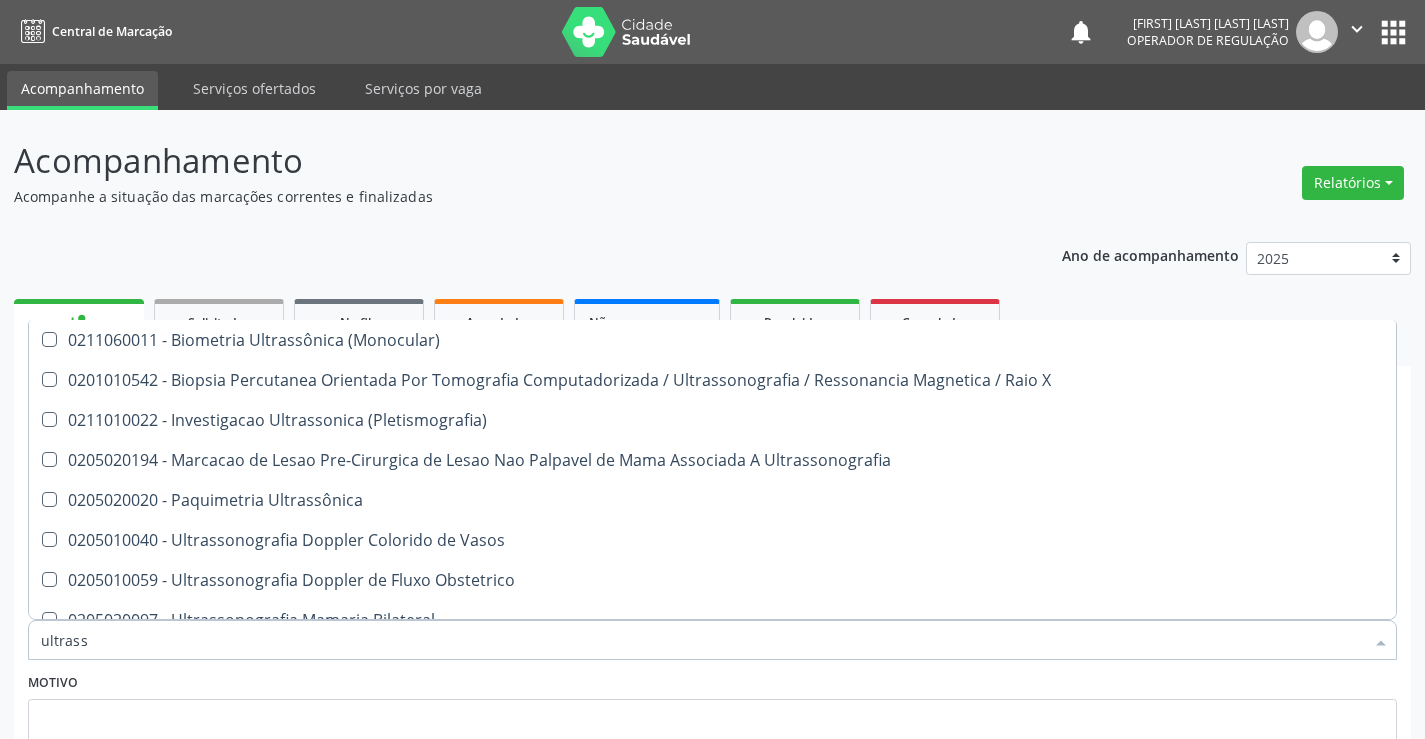scroll, scrollTop: 167, scrollLeft: 0, axis: vertical 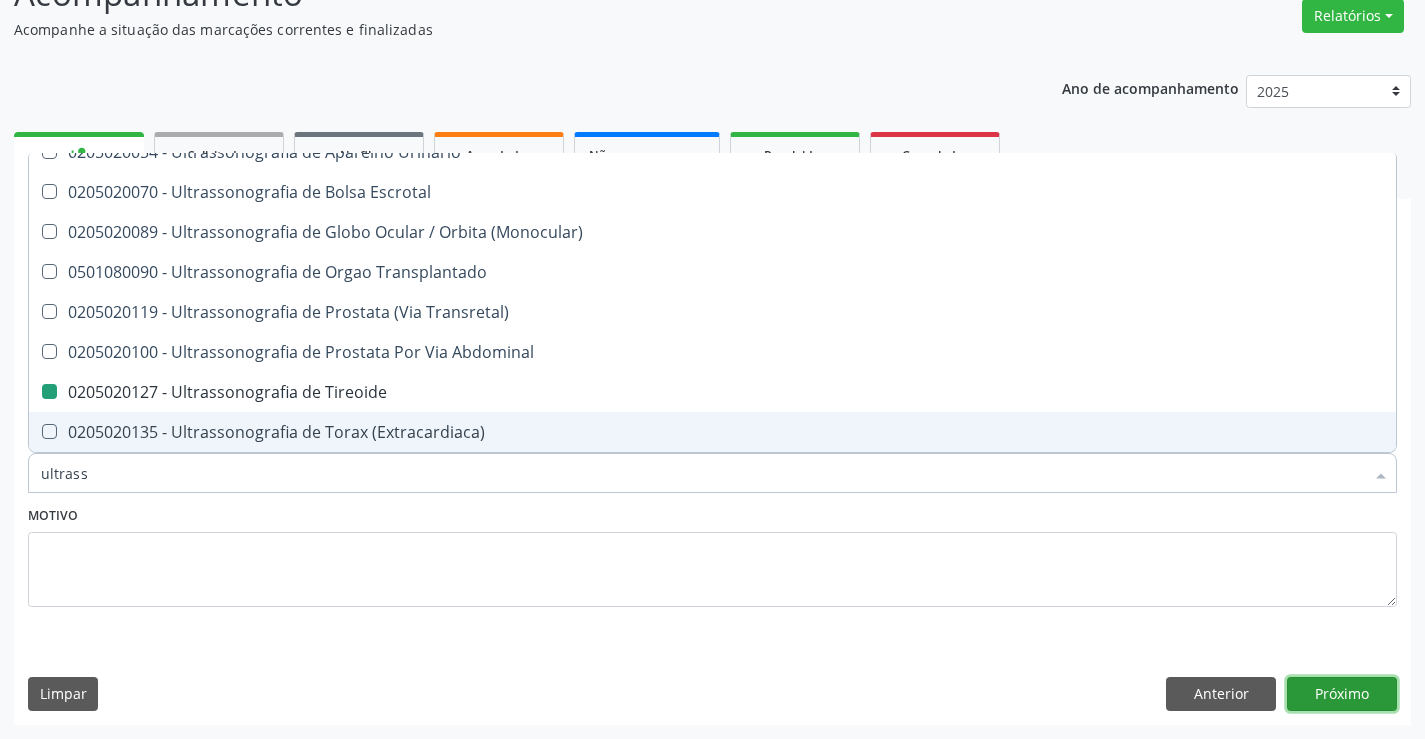 click on "Próximo" at bounding box center [1342, 694] 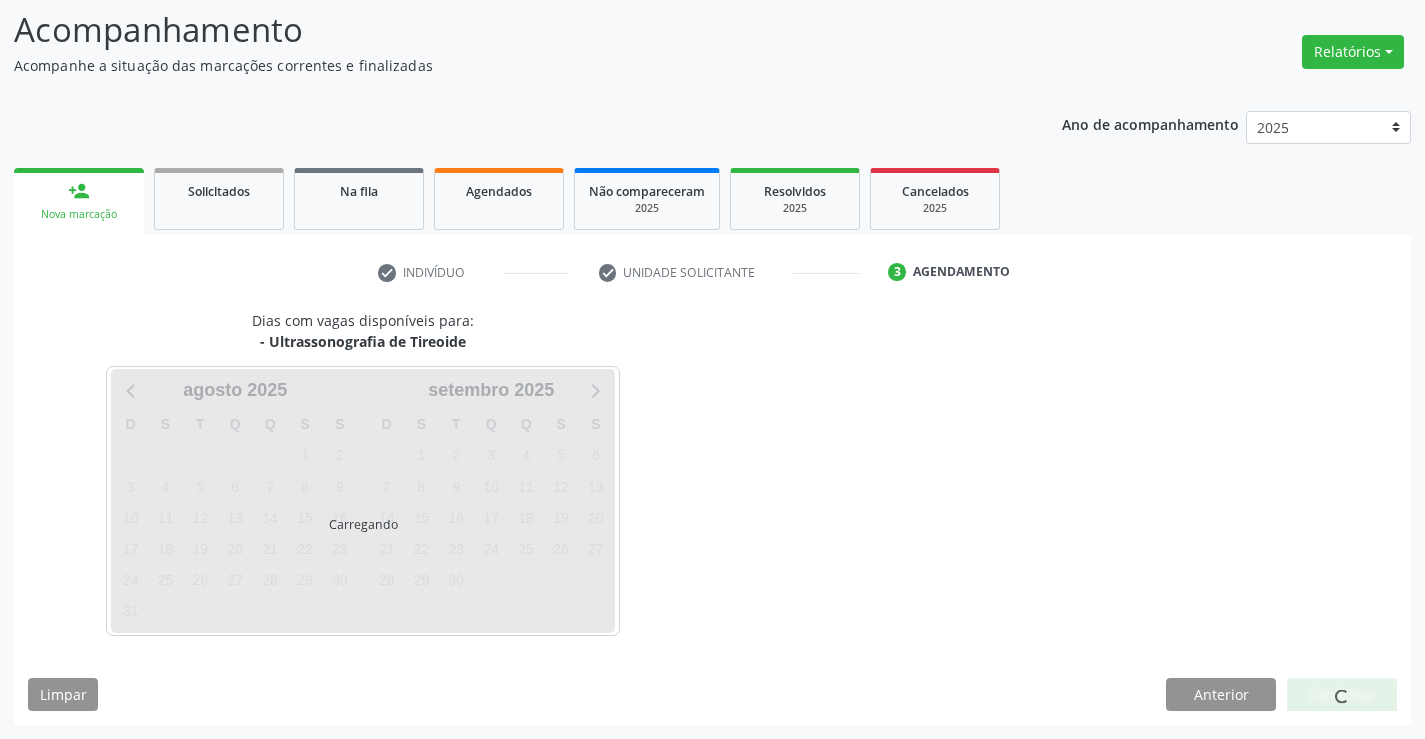 scroll, scrollTop: 131, scrollLeft: 0, axis: vertical 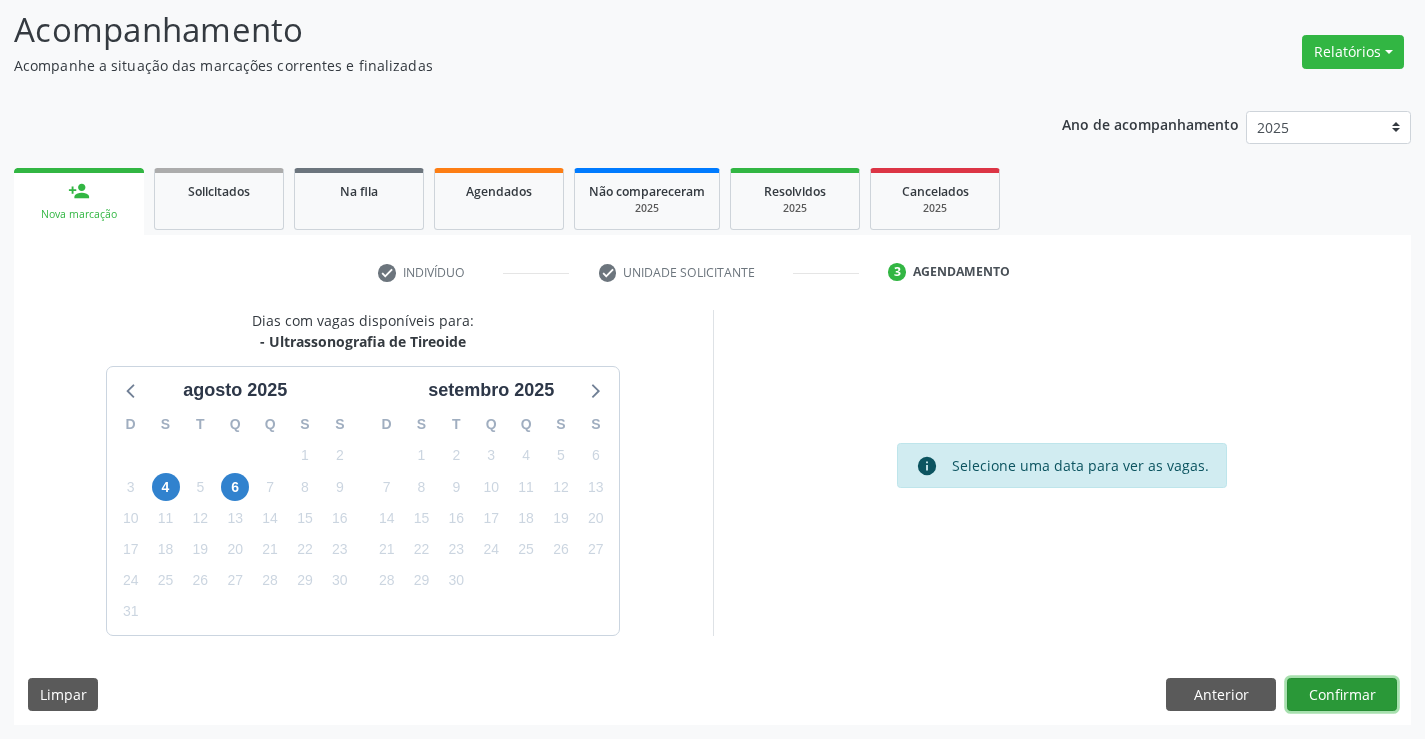 click on "Confirmar" at bounding box center [1342, 695] 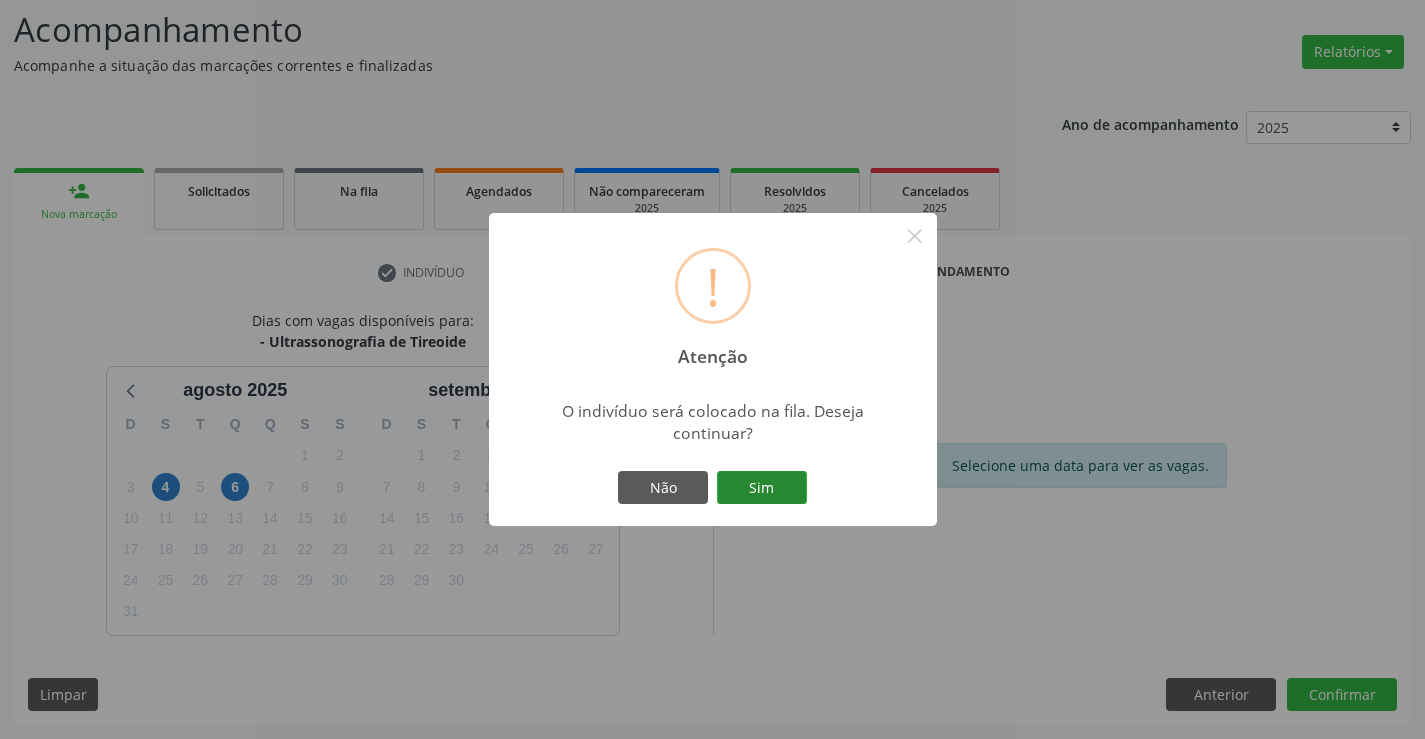 click on "Sim" at bounding box center [762, 488] 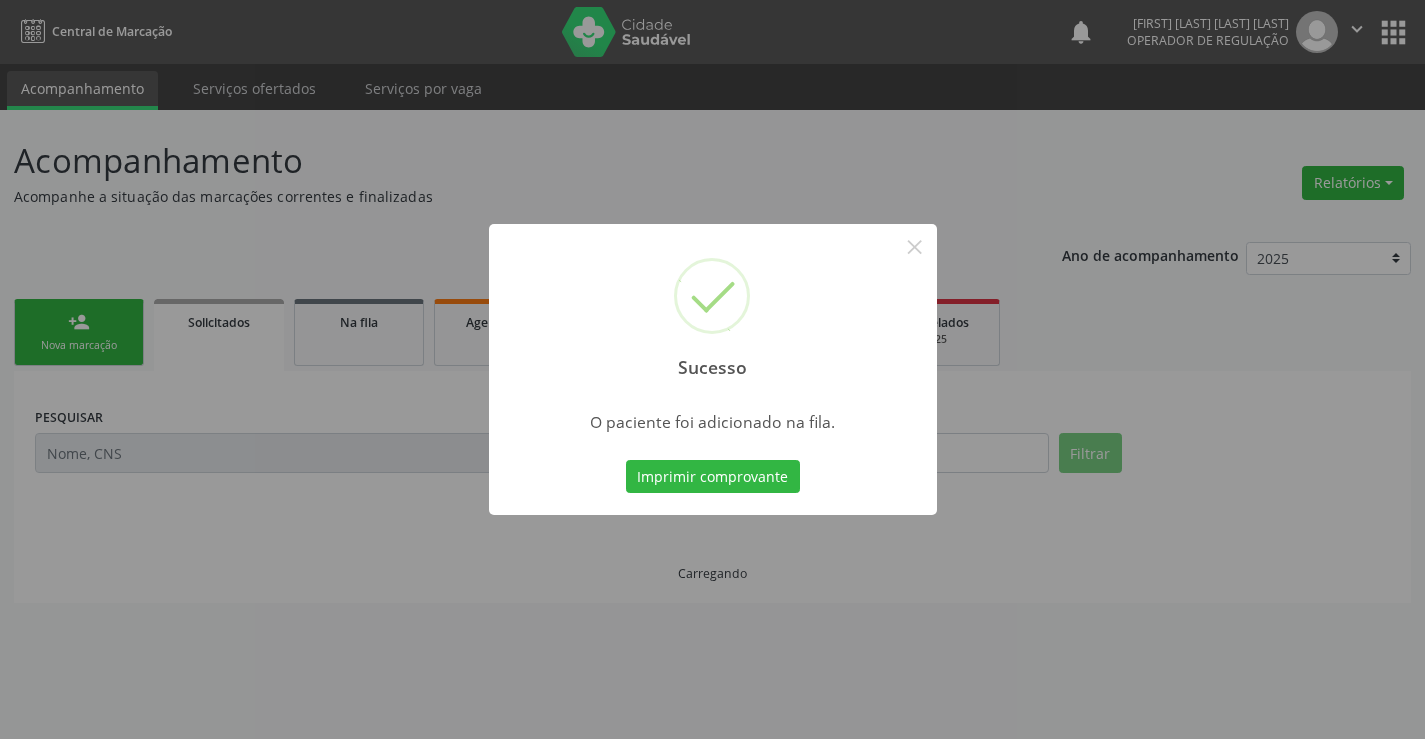 scroll, scrollTop: 0, scrollLeft: 0, axis: both 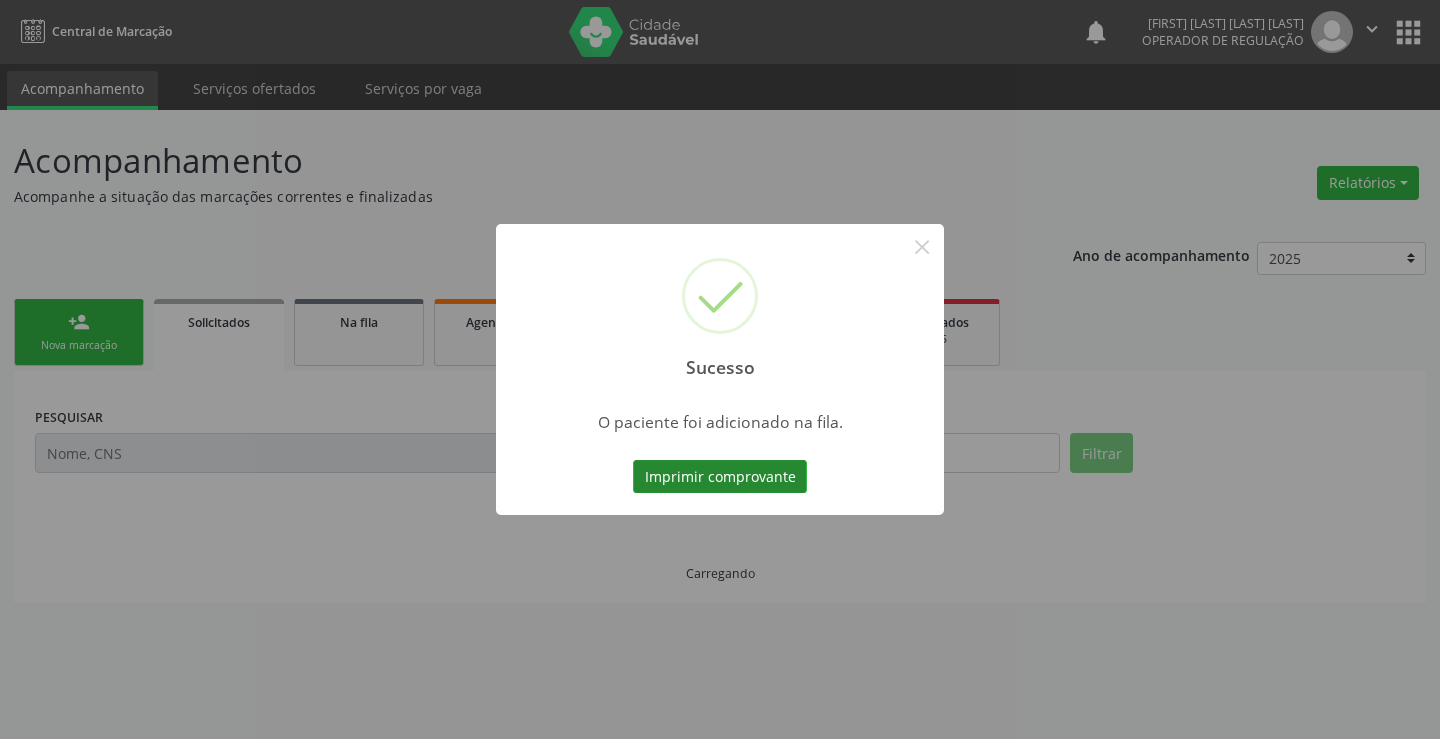 click on "Imprimir comprovante" at bounding box center [720, 477] 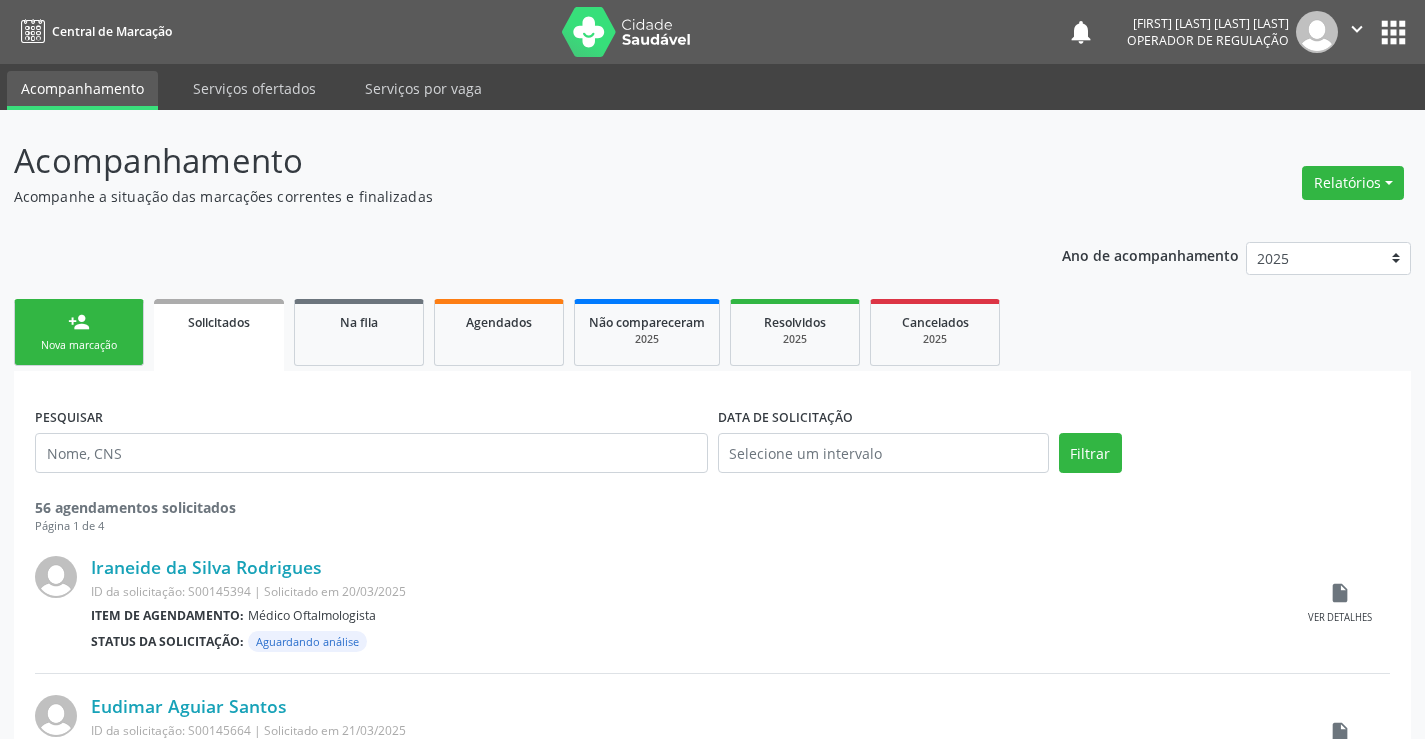 click on "person_add
Nova marcação" at bounding box center (79, 332) 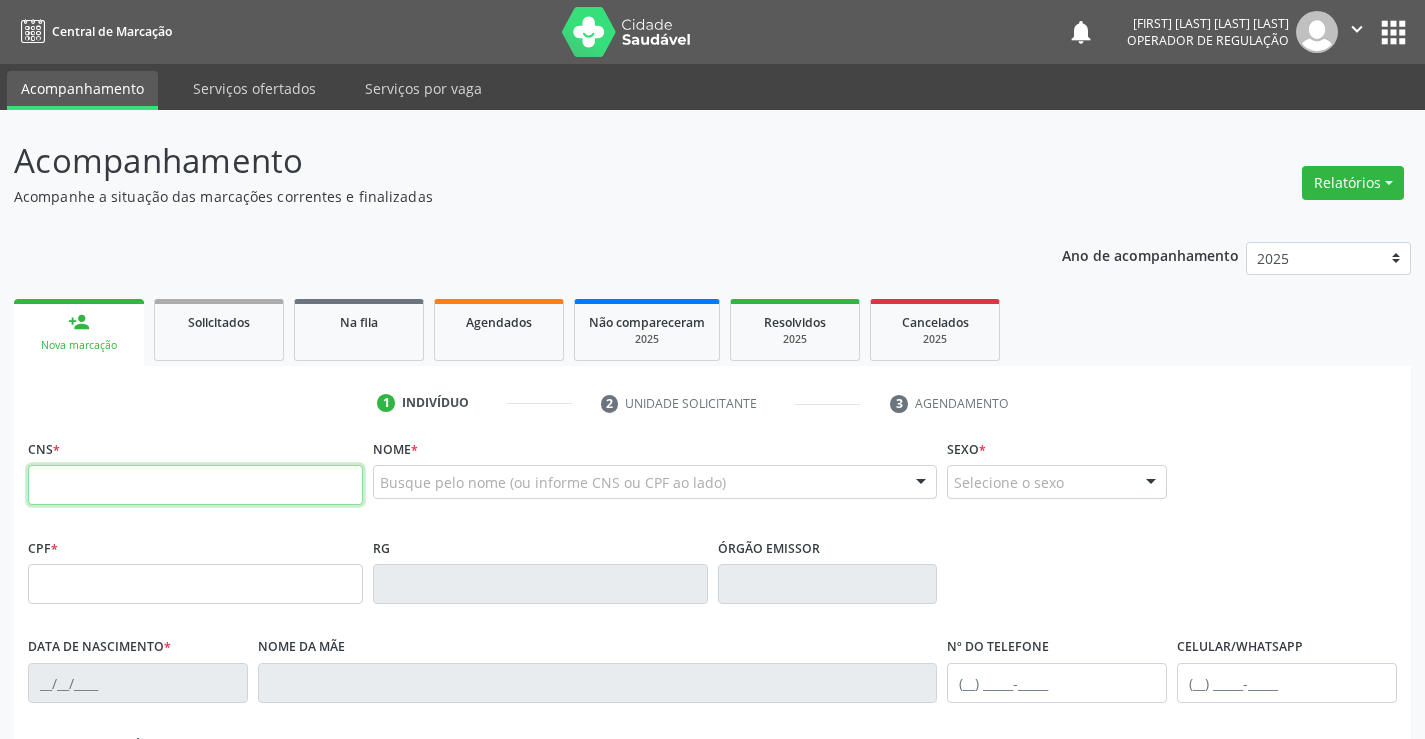 click at bounding box center [195, 485] 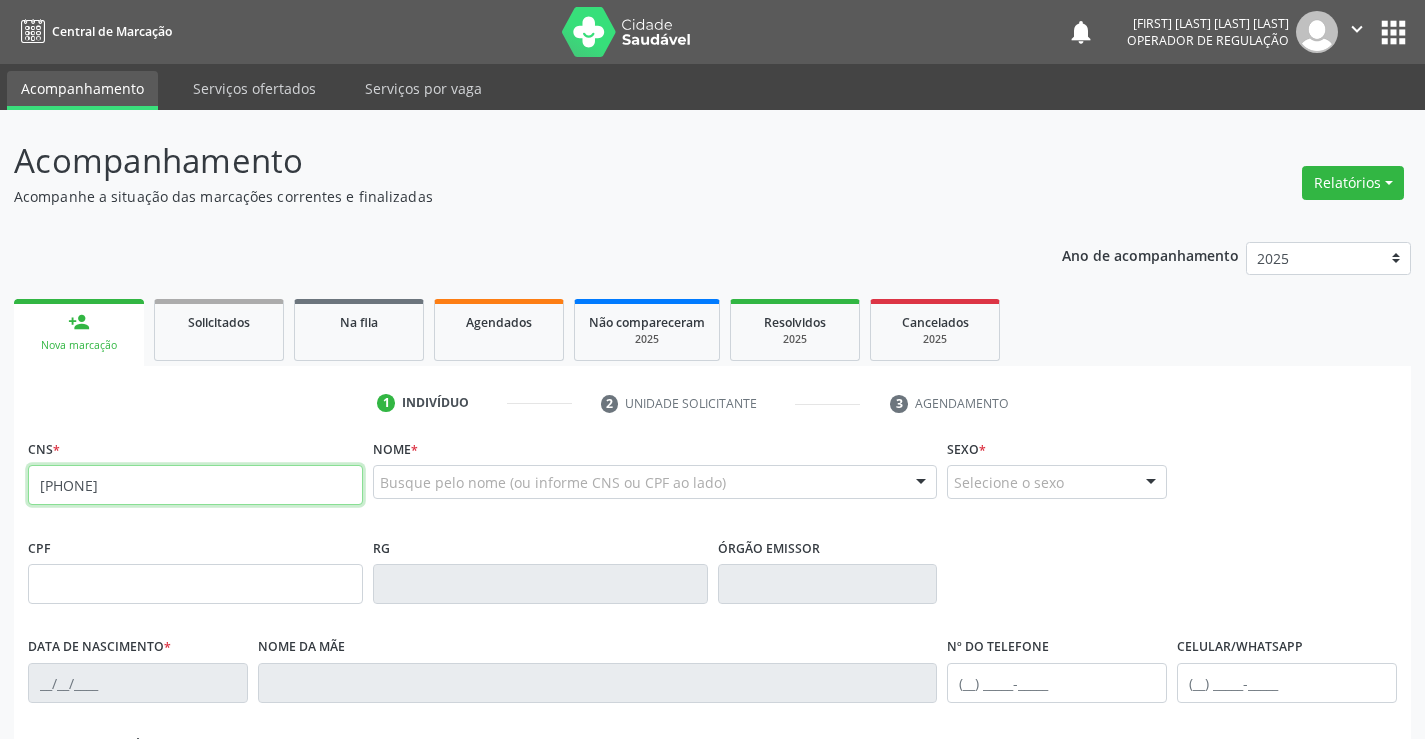 type on "[PHONE]" 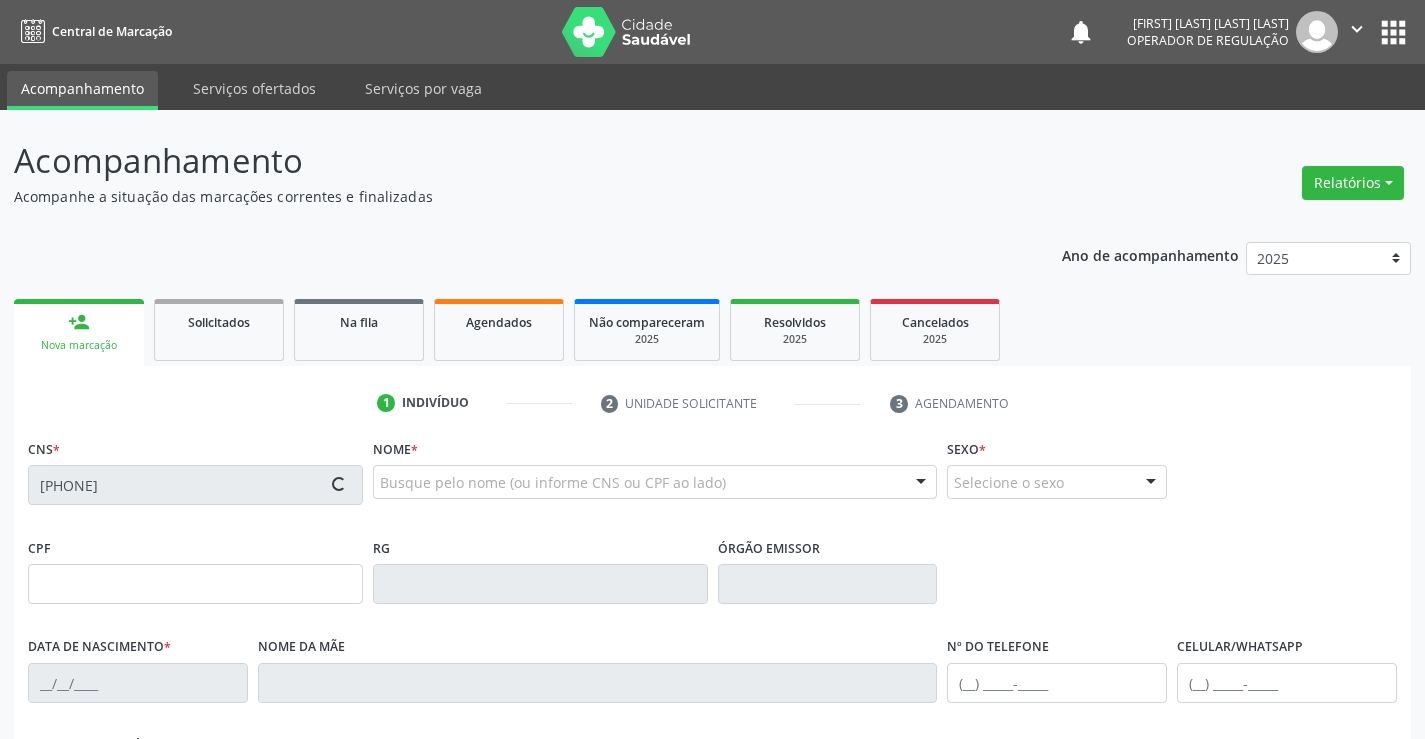 type on "[SSN]" 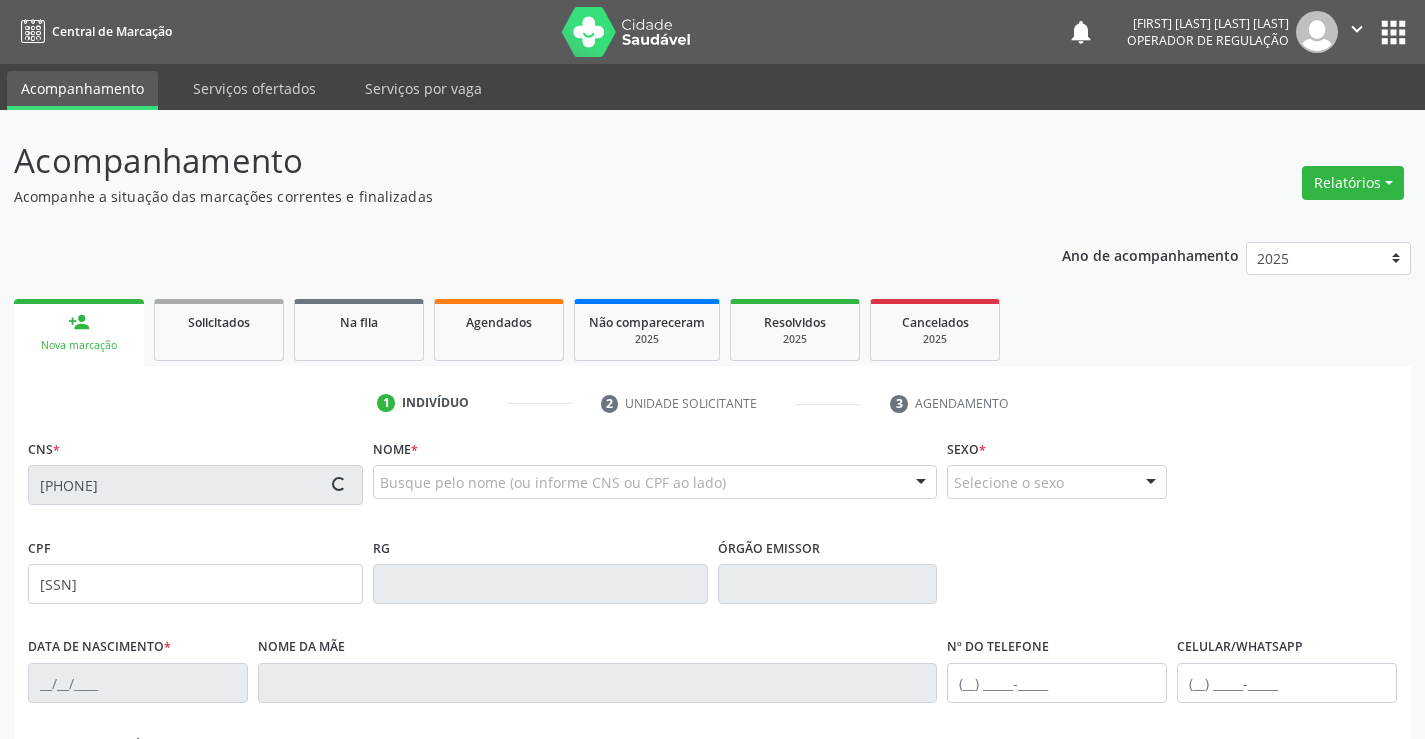 type on "[DATE]" 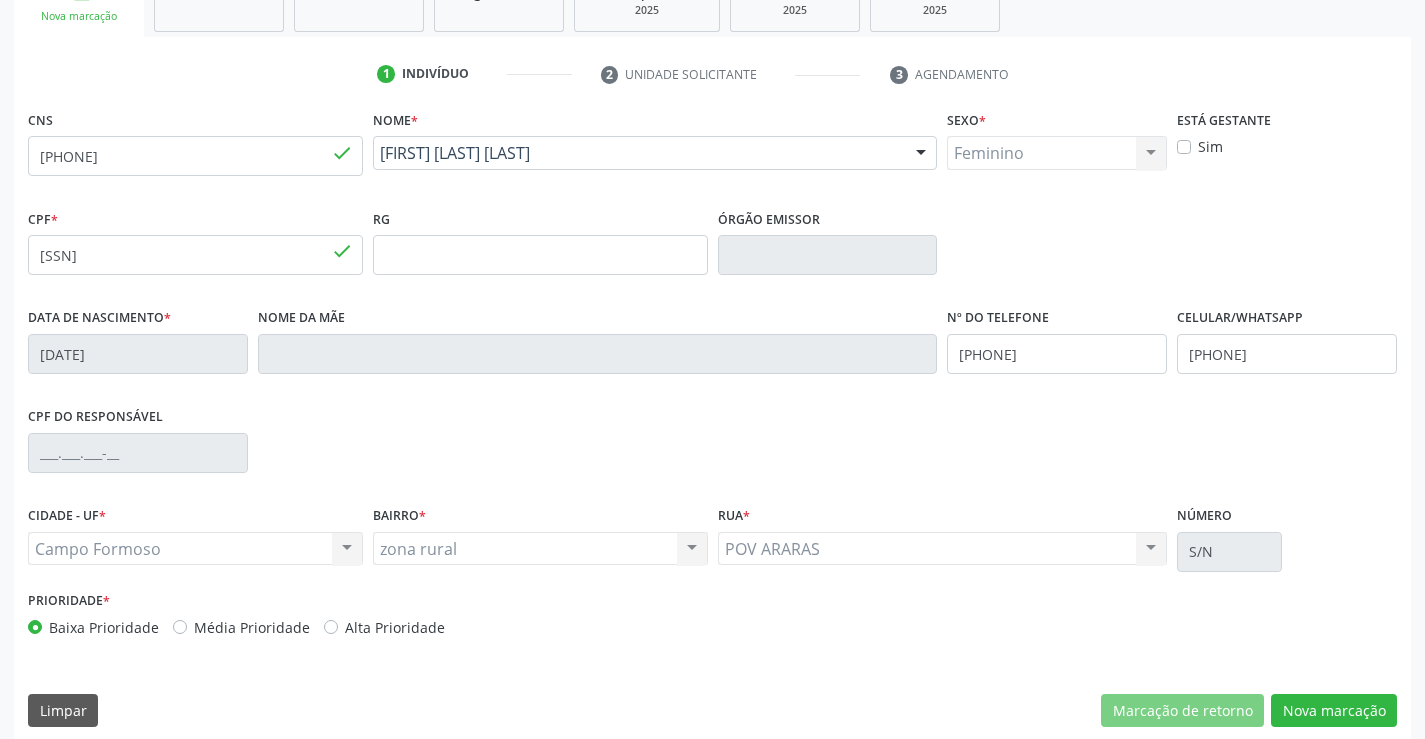 scroll, scrollTop: 345, scrollLeft: 0, axis: vertical 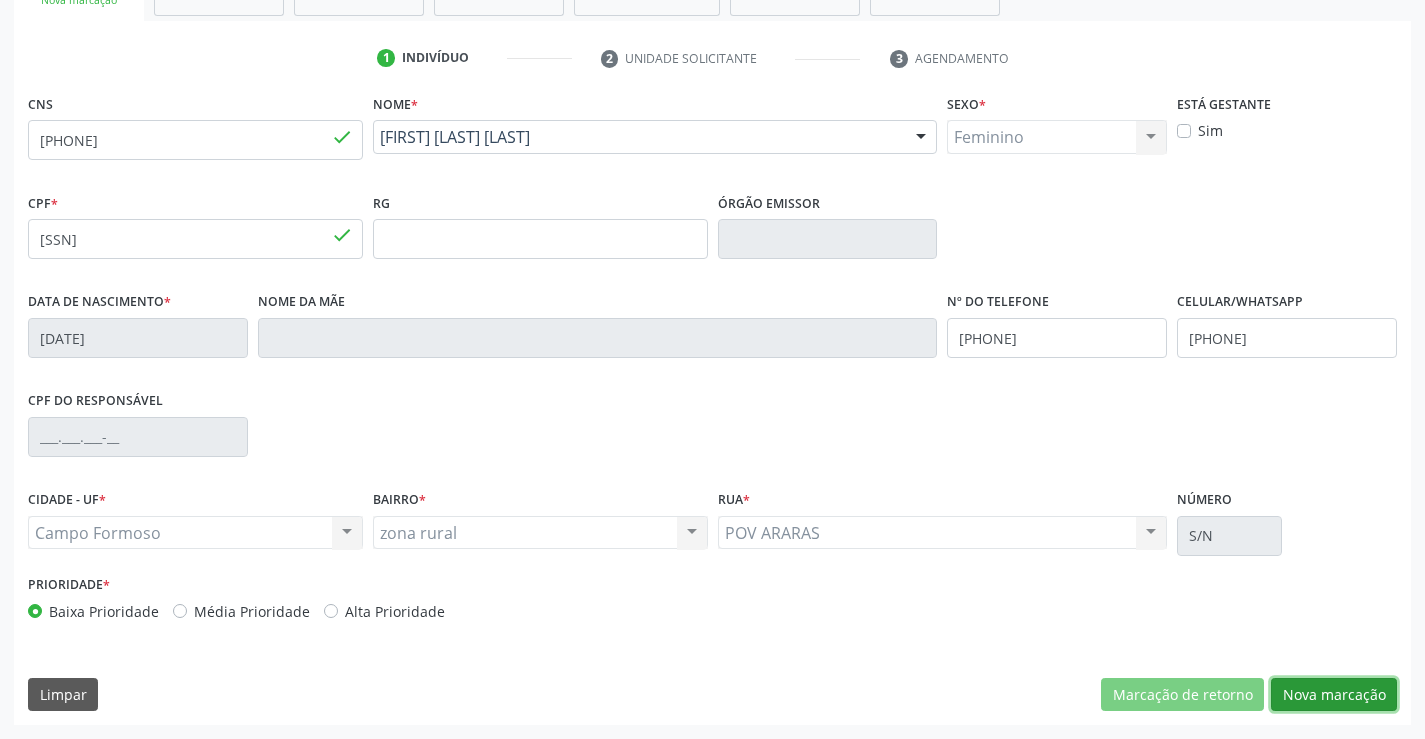 click on "Nova marcação" at bounding box center (1334, 695) 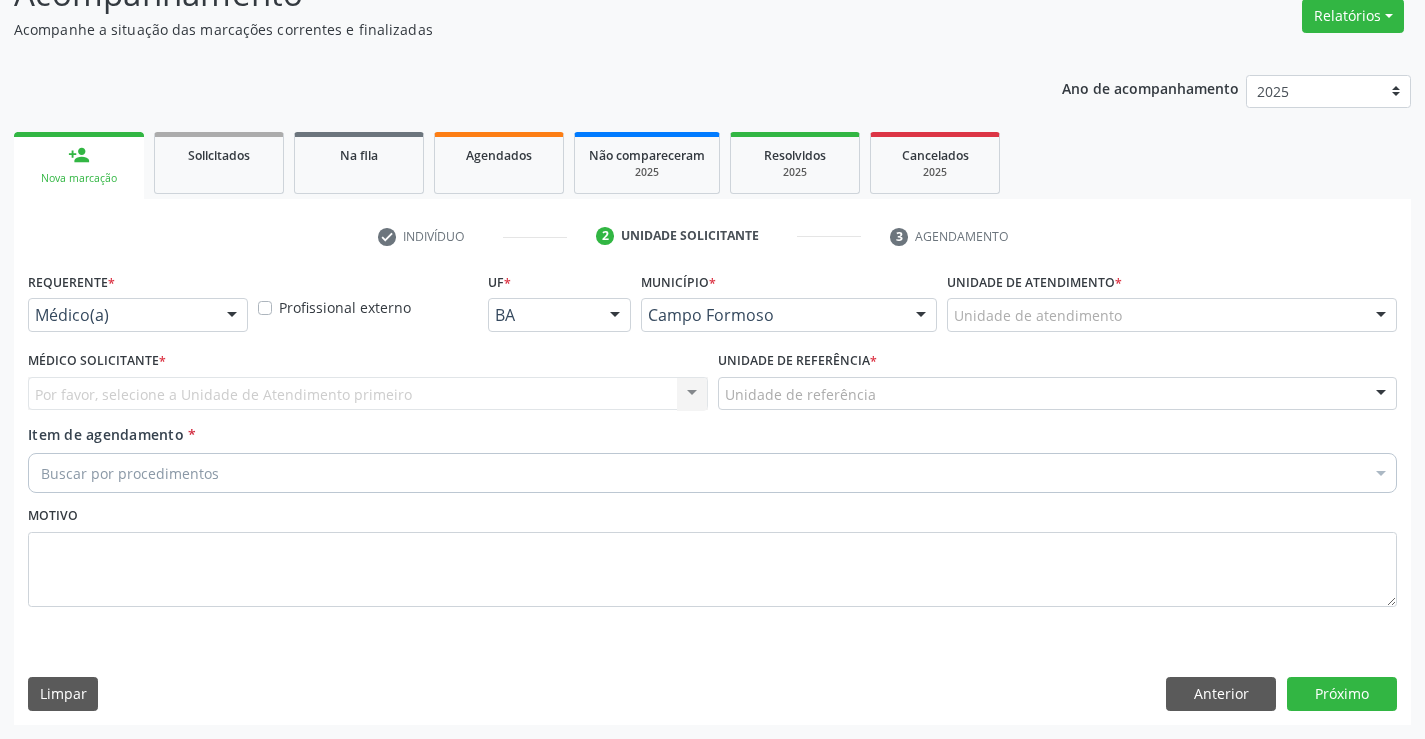 scroll, scrollTop: 167, scrollLeft: 0, axis: vertical 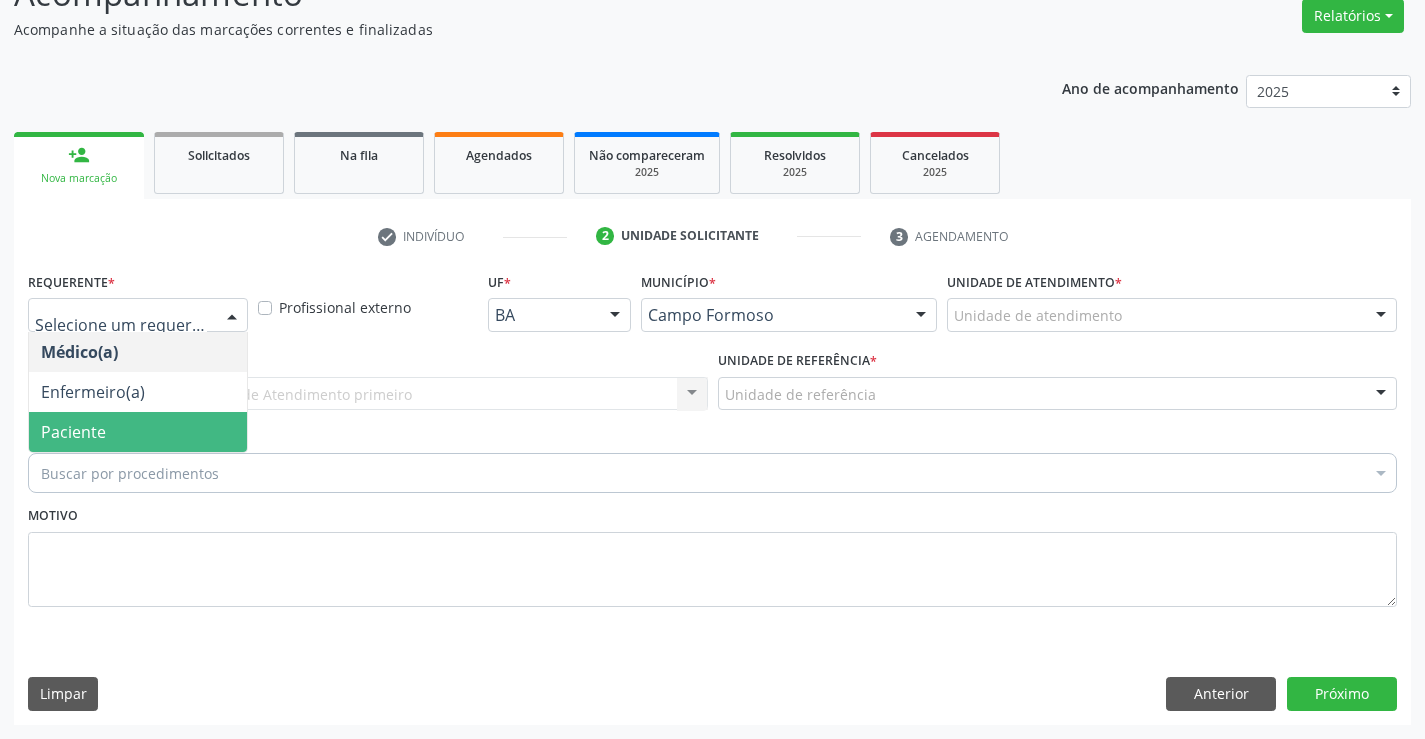 click on "Paciente" at bounding box center (73, 432) 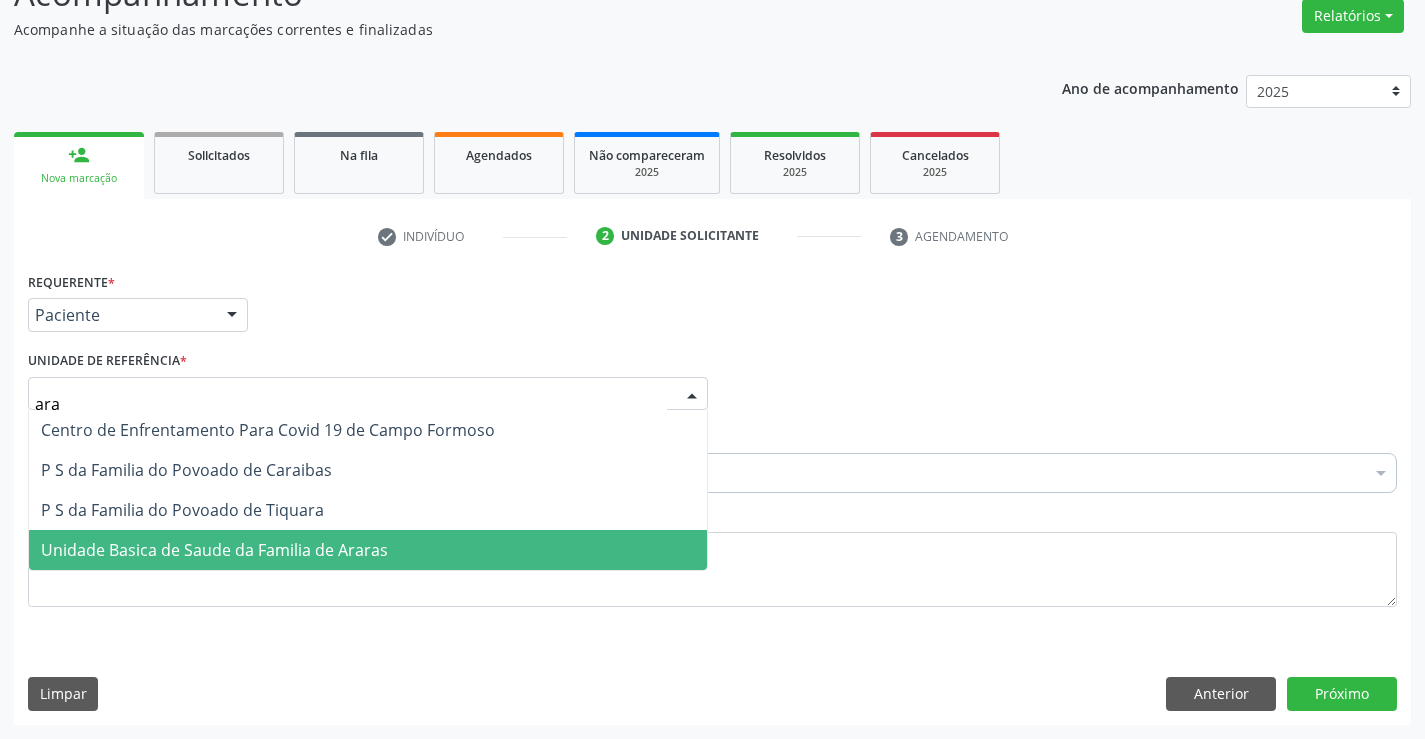 type on "arar" 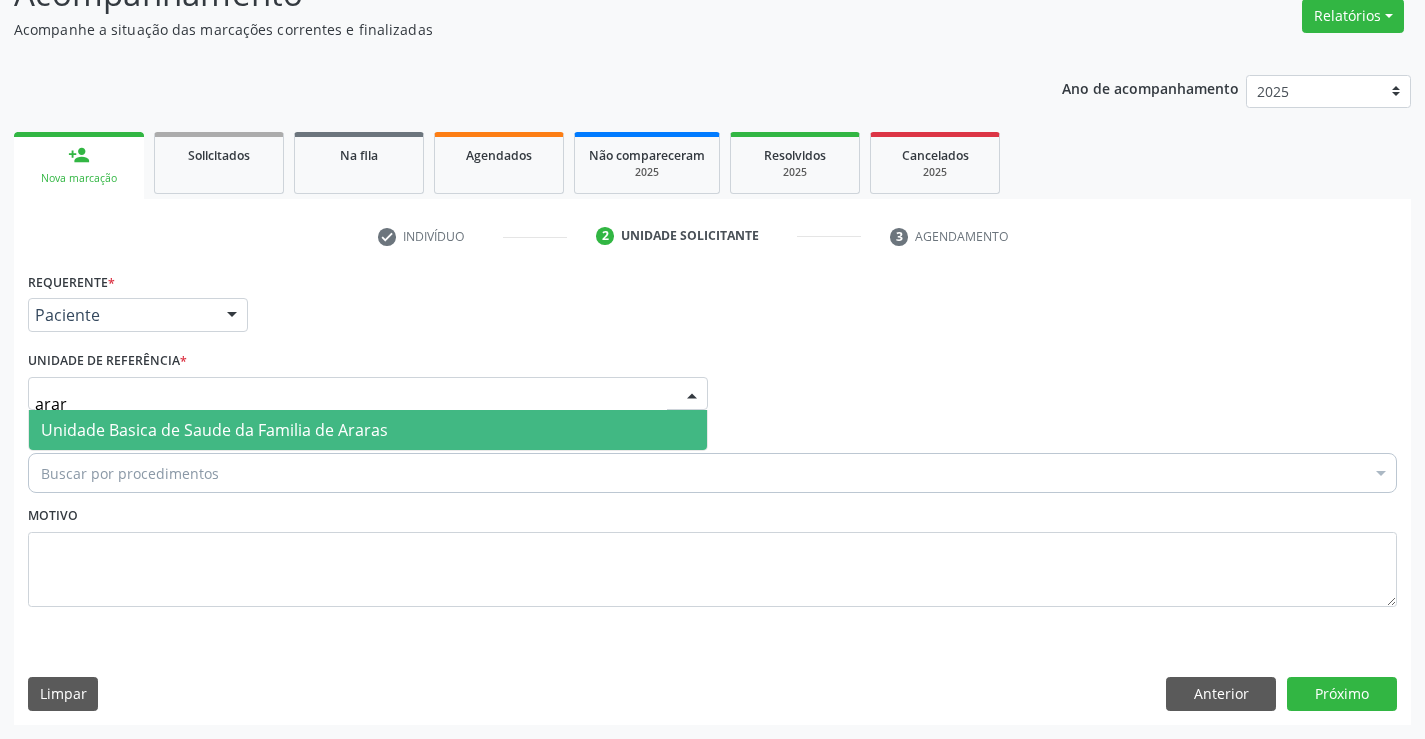 click on "Unidade Basica de Saude da Familia de Araras" at bounding box center (214, 430) 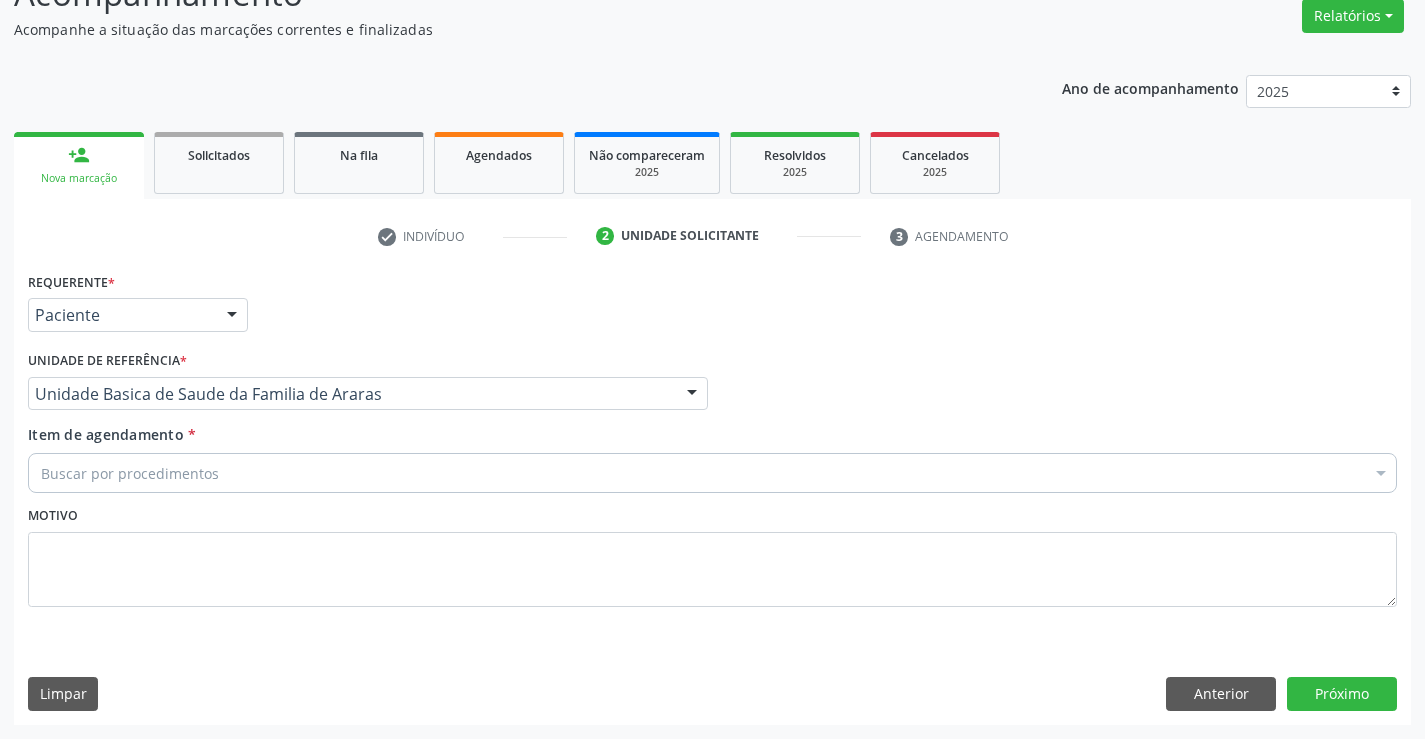 click on "Buscar por procedimentos" at bounding box center (712, 473) 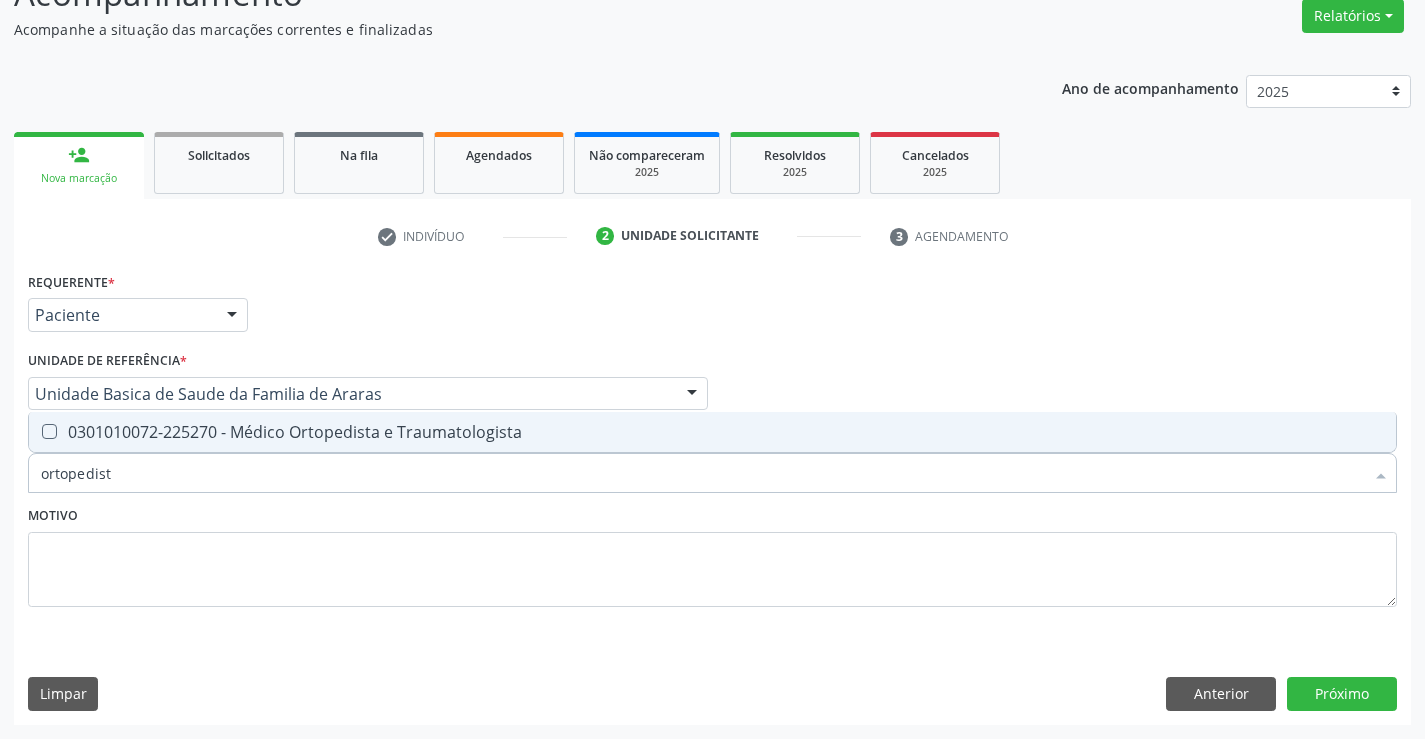 type on "ortopedista" 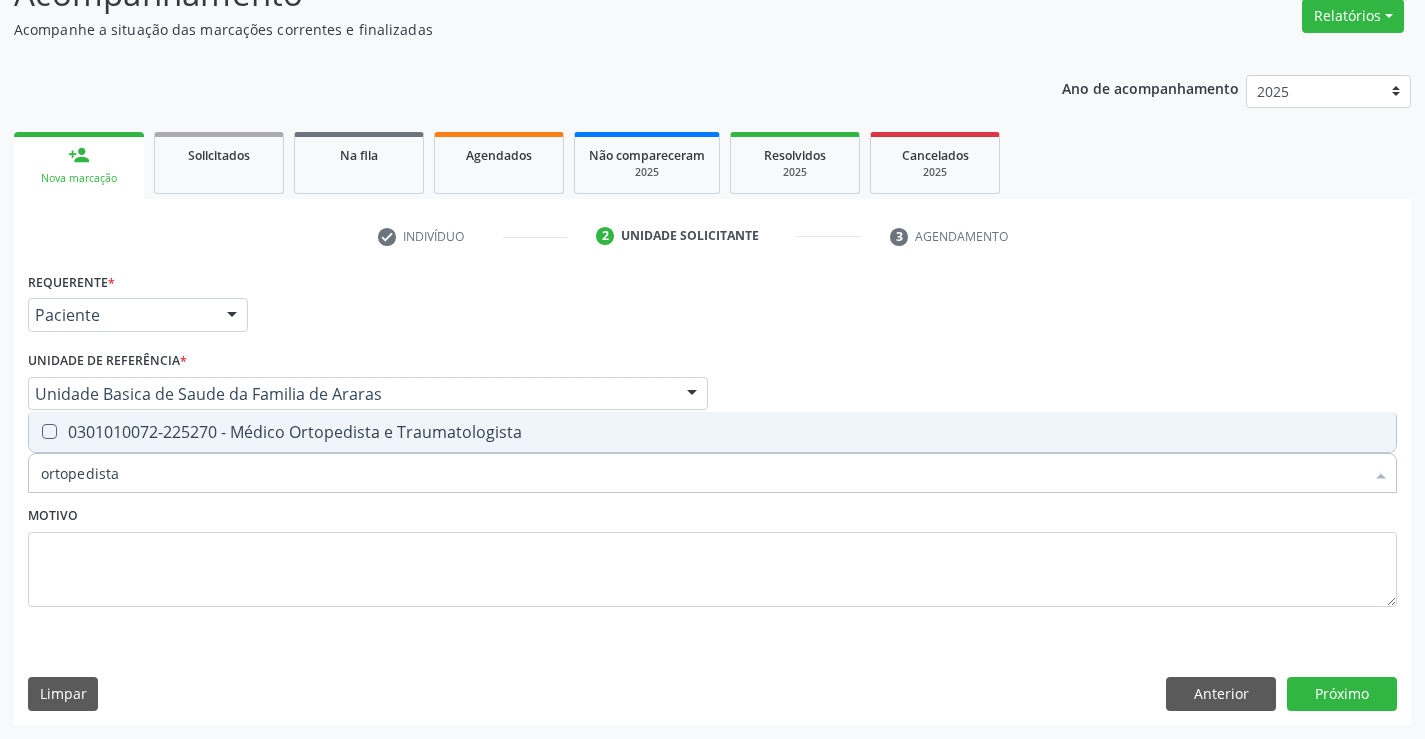 click on "0301010072-225270 - Médico Ortopedista e Traumatologista" at bounding box center (712, 432) 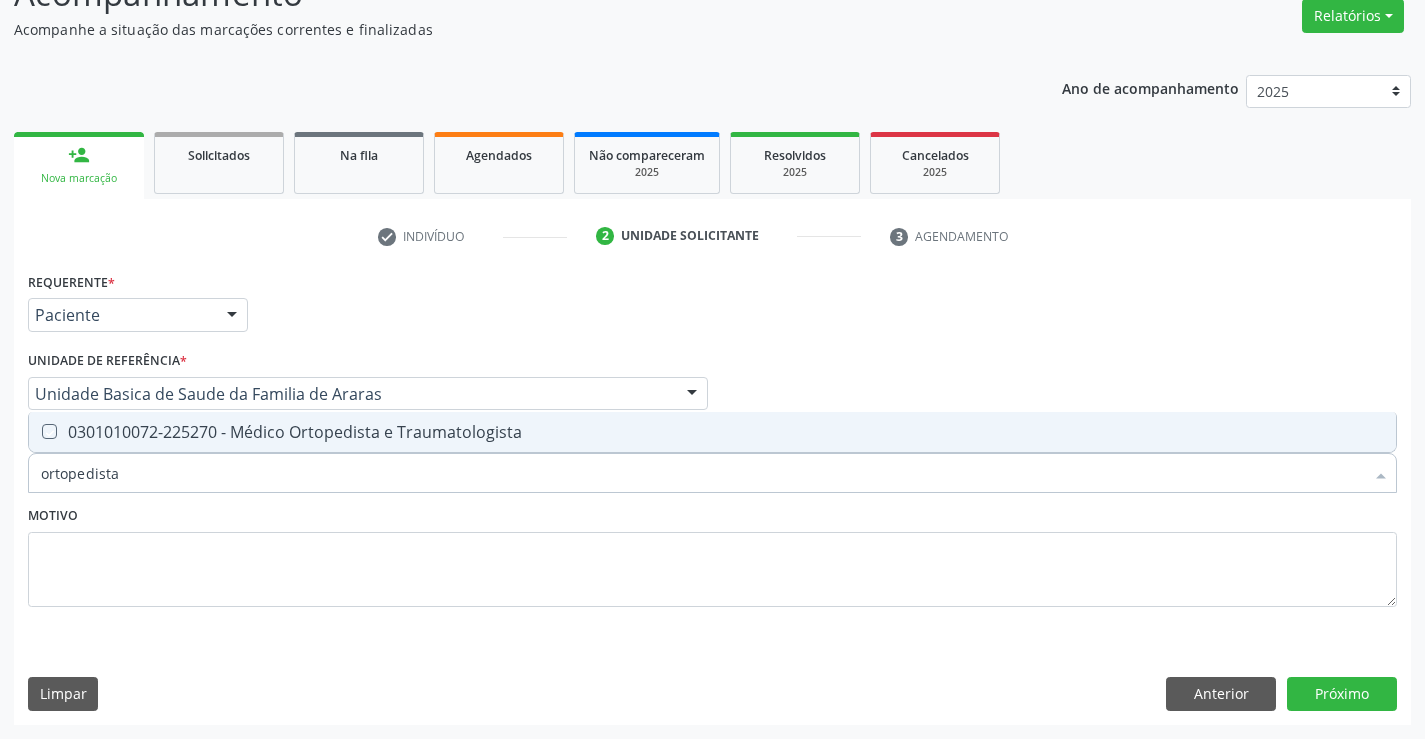 checkbox on "true" 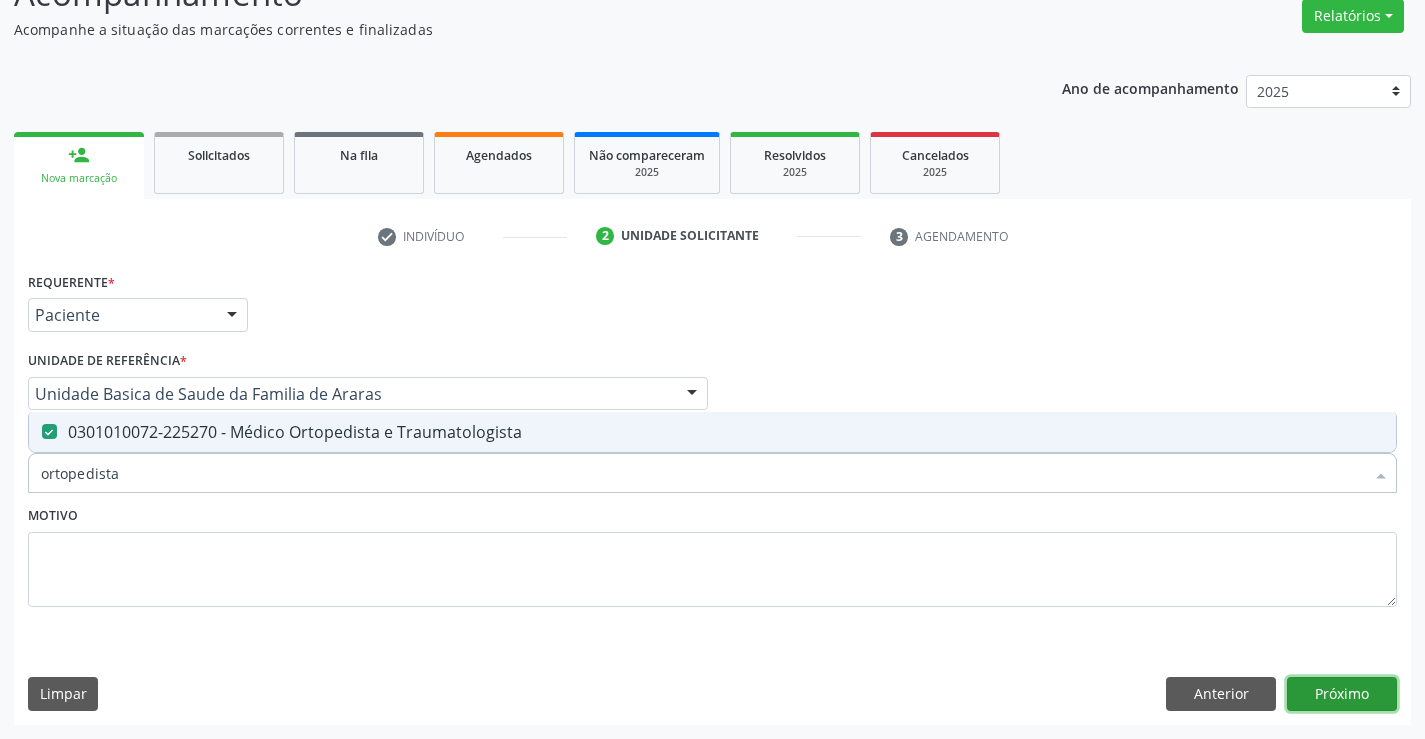 click on "Próximo" at bounding box center [1342, 694] 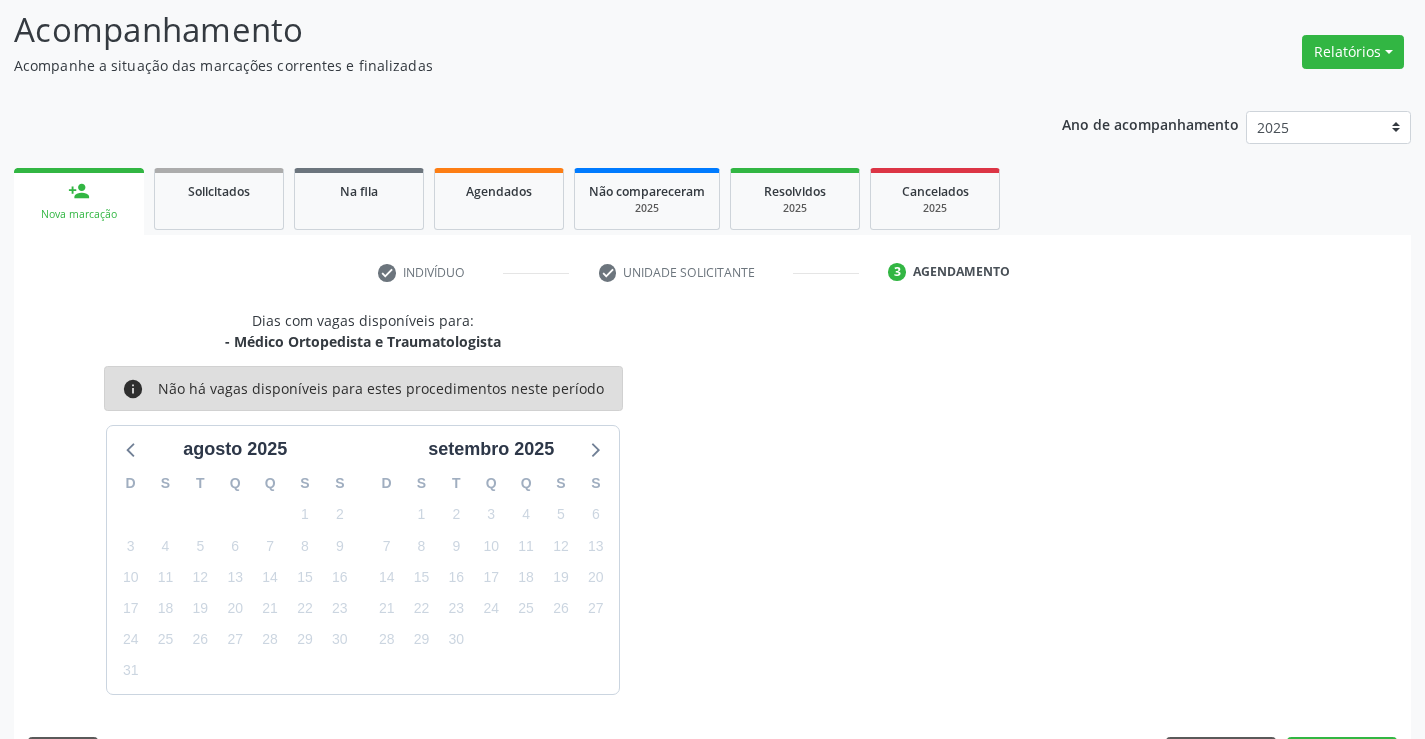 scroll, scrollTop: 167, scrollLeft: 0, axis: vertical 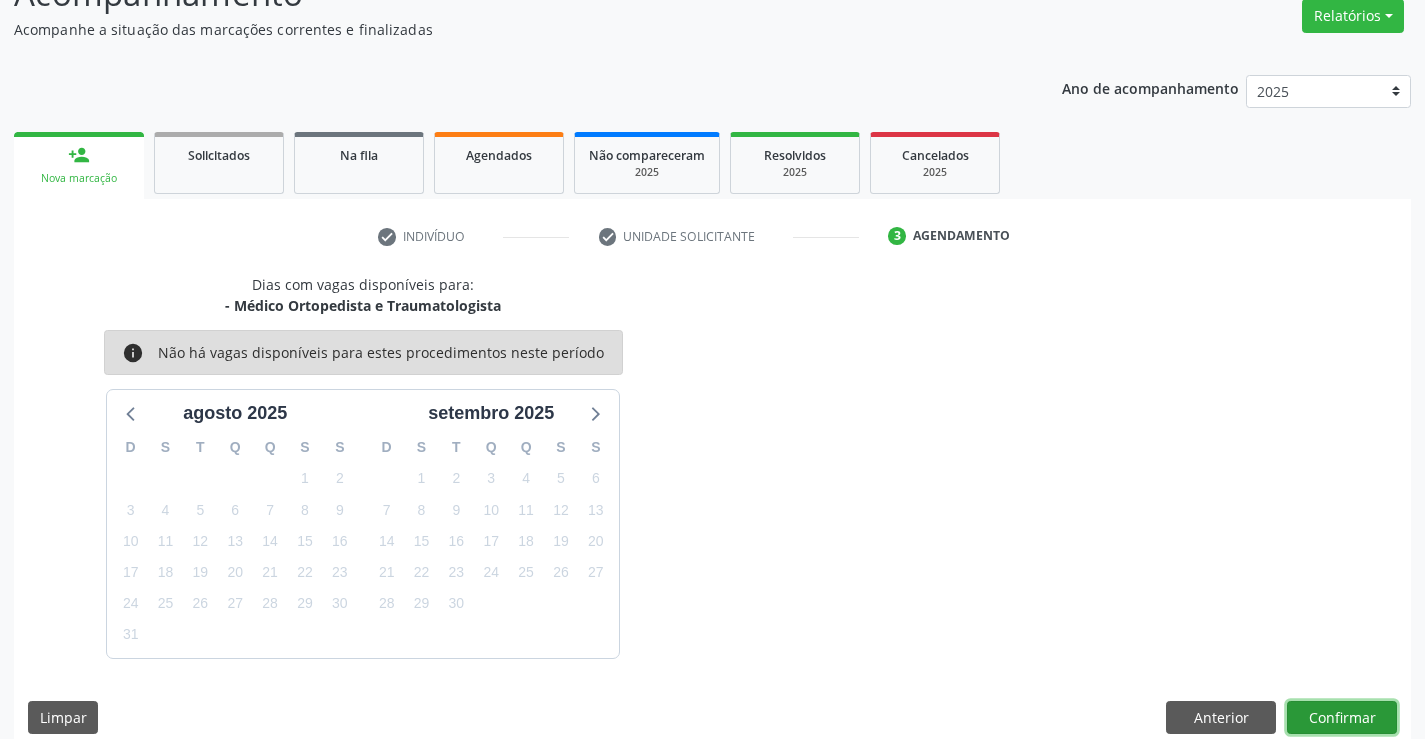 click on "Confirmar" at bounding box center (1342, 718) 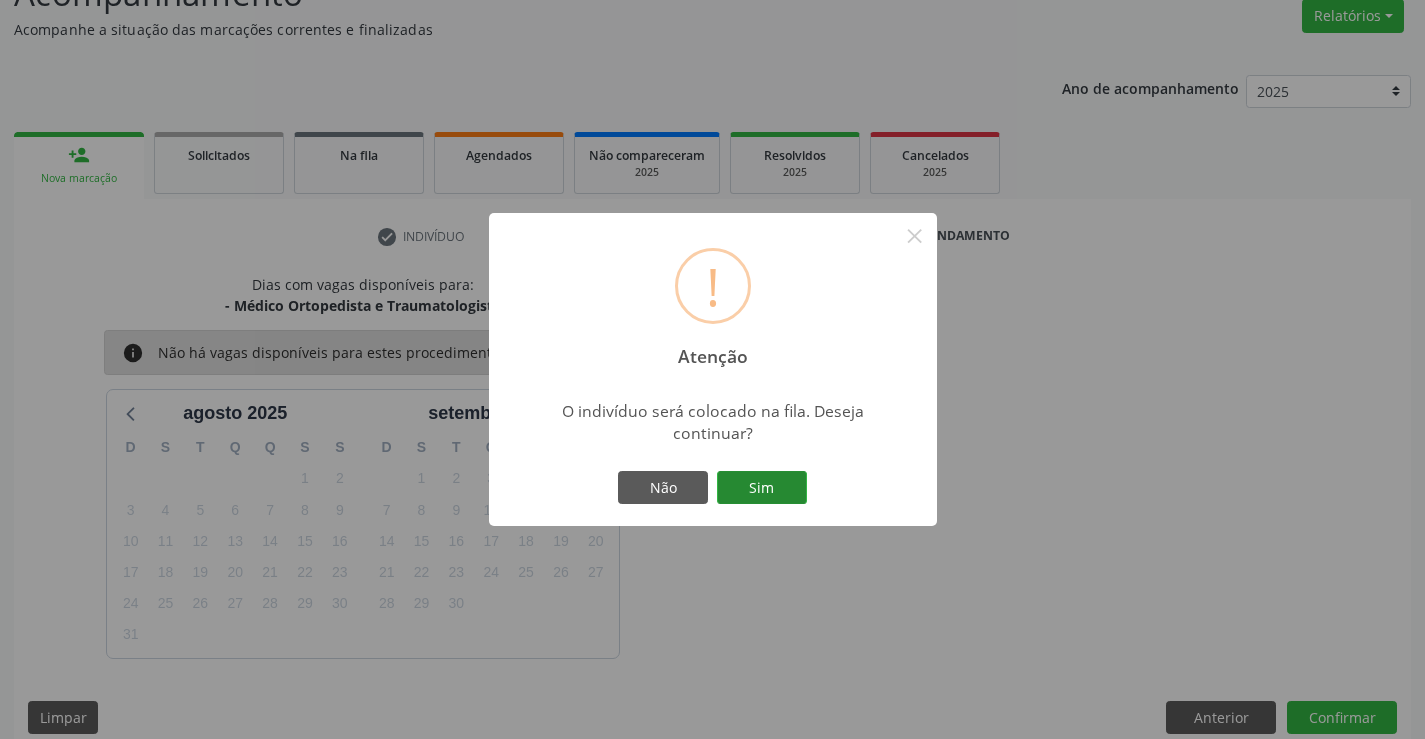 click on "Sim" at bounding box center (762, 488) 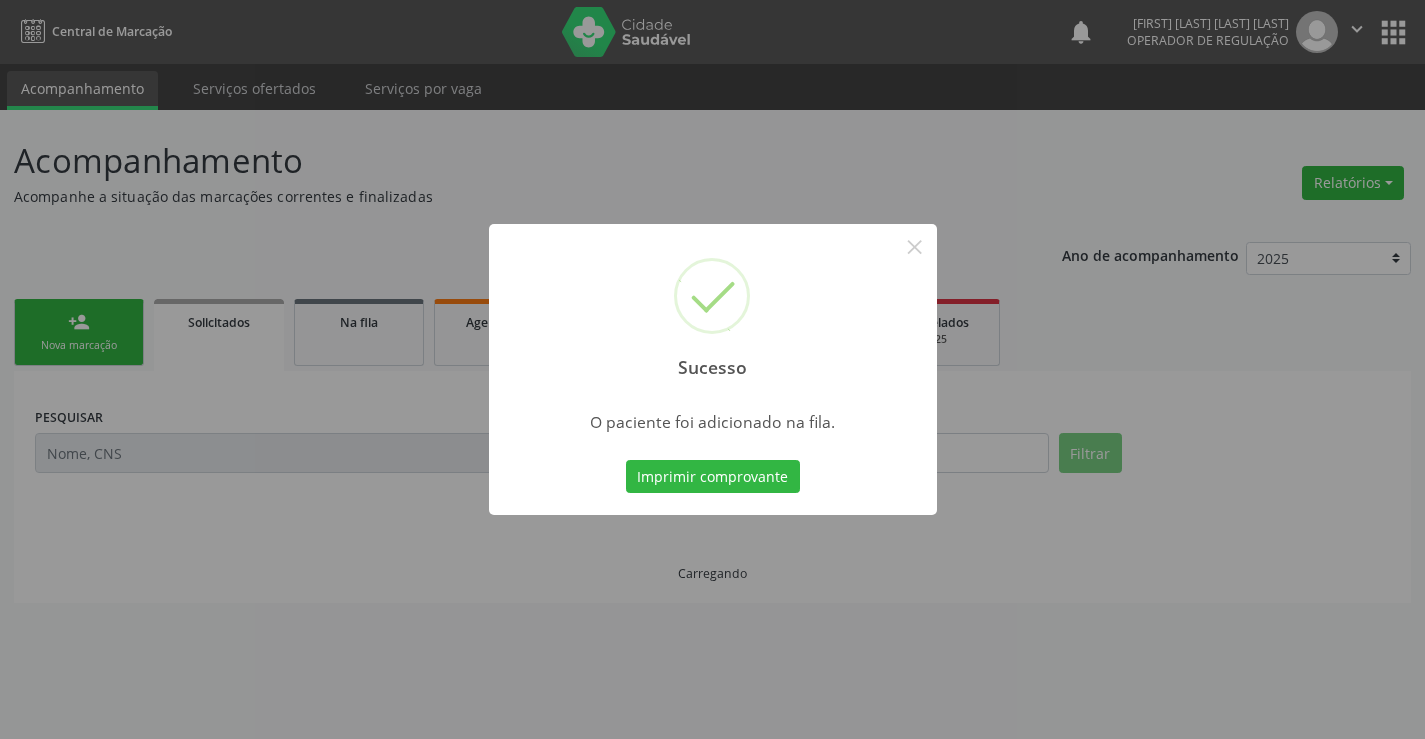 scroll, scrollTop: 0, scrollLeft: 0, axis: both 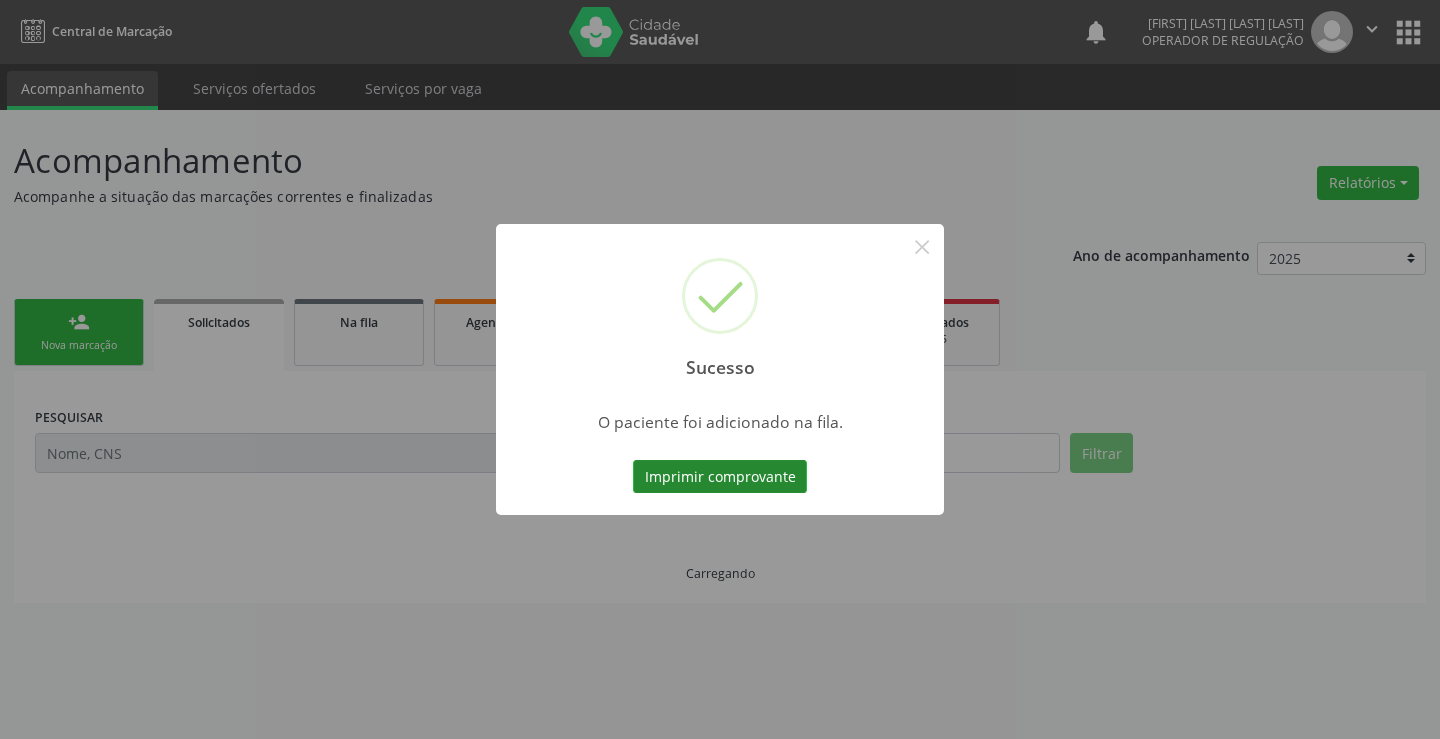 click on "Imprimir comprovante" at bounding box center [720, 477] 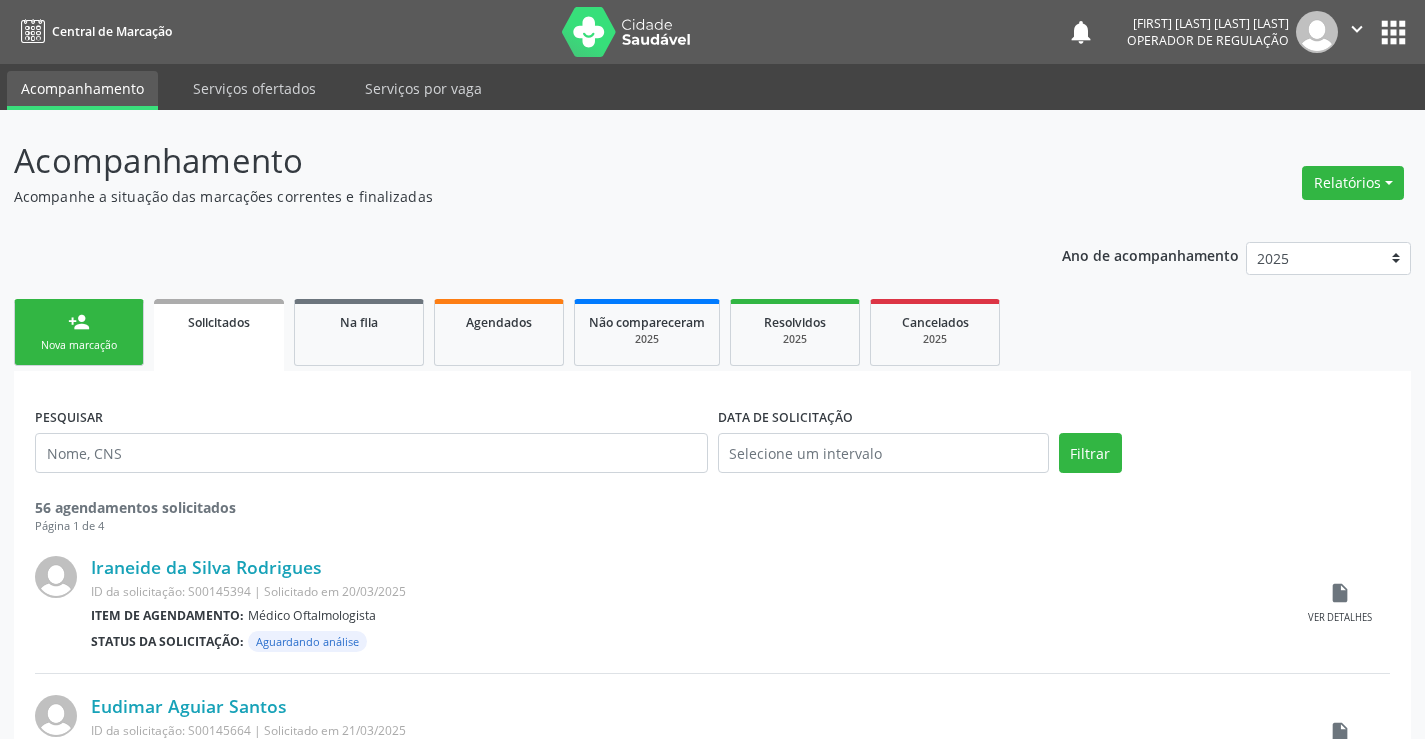 click on "Nova marcação" at bounding box center [79, 345] 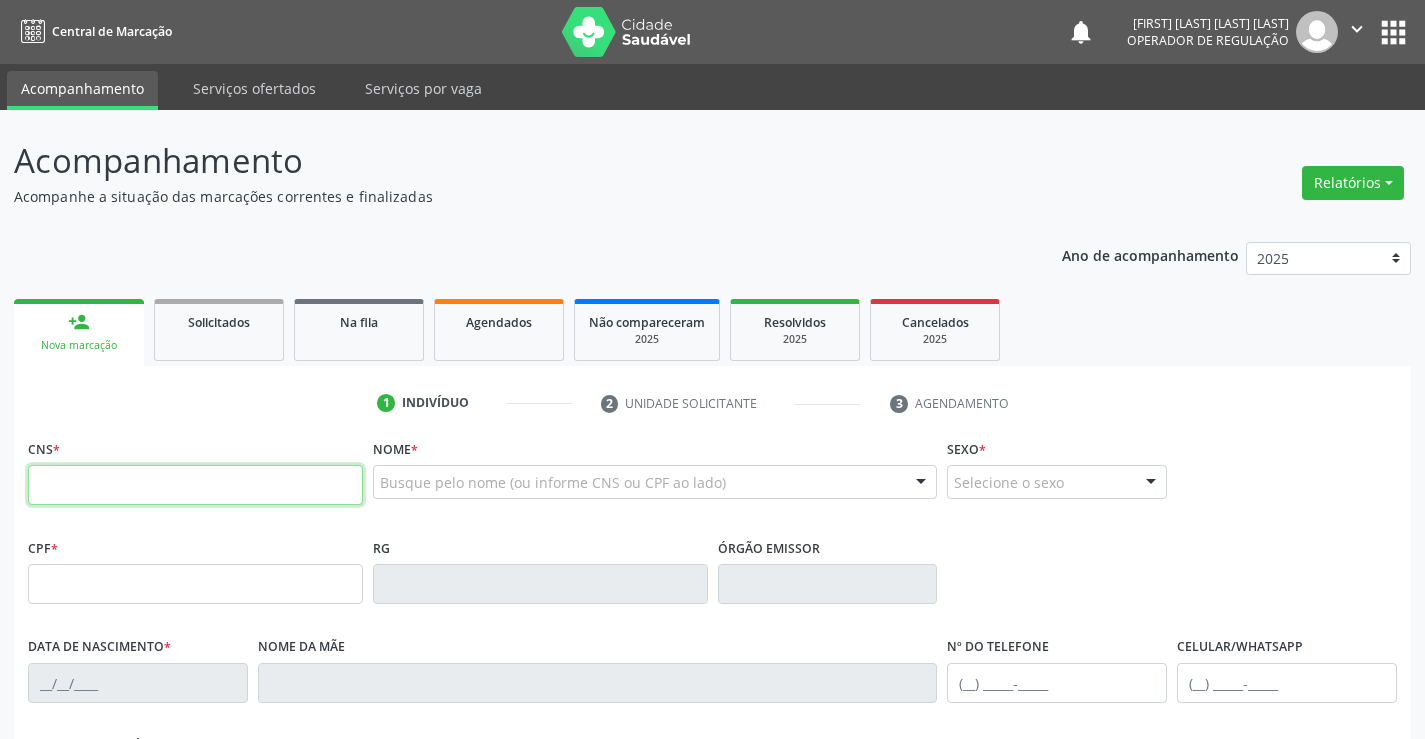 click at bounding box center (195, 485) 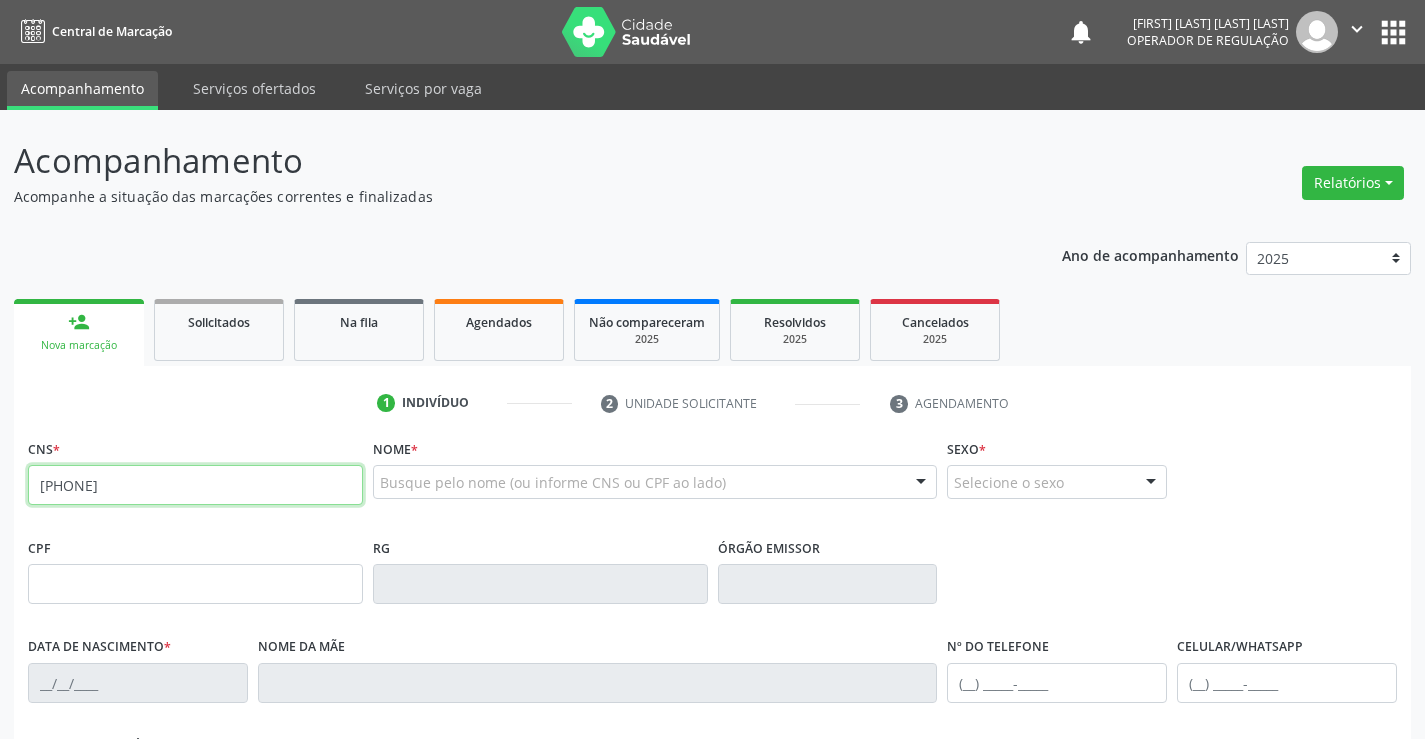 type on "[PHONE]" 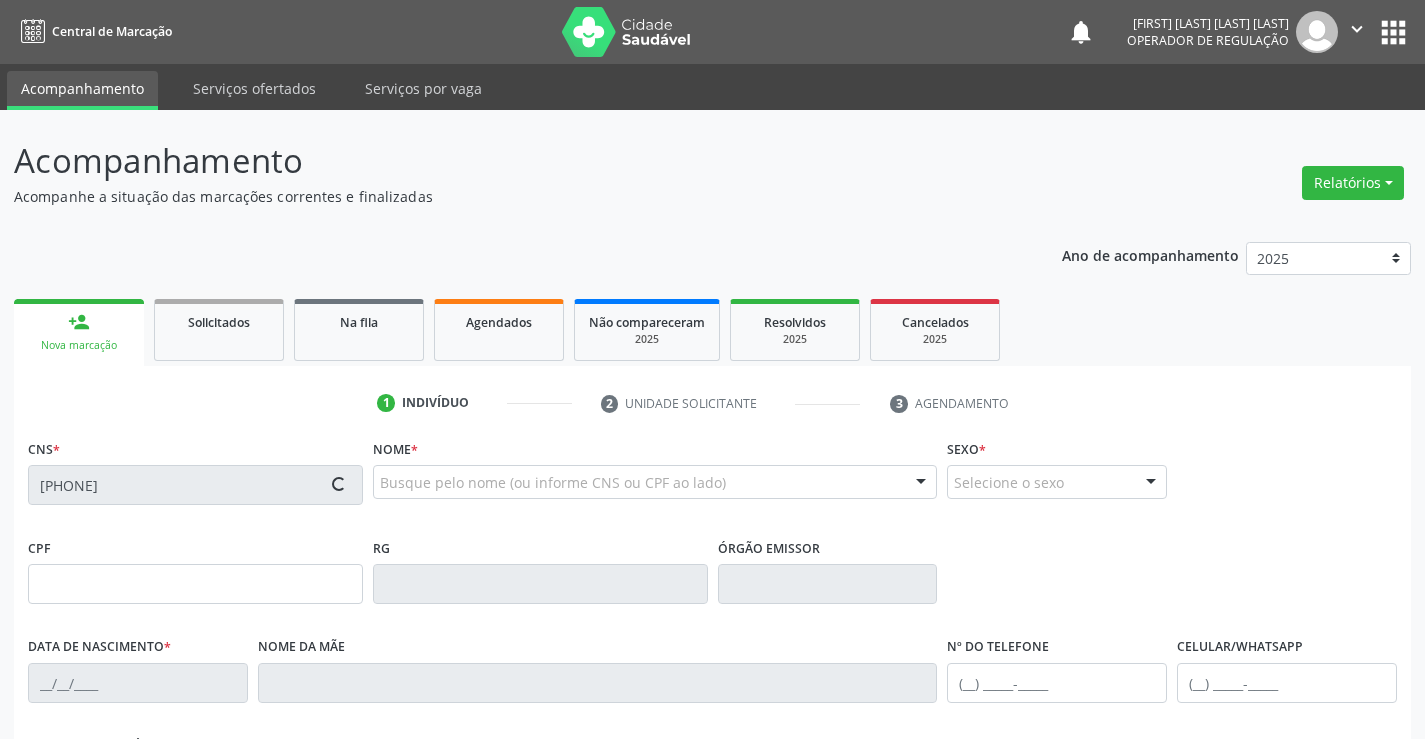 type on "[DATE]" 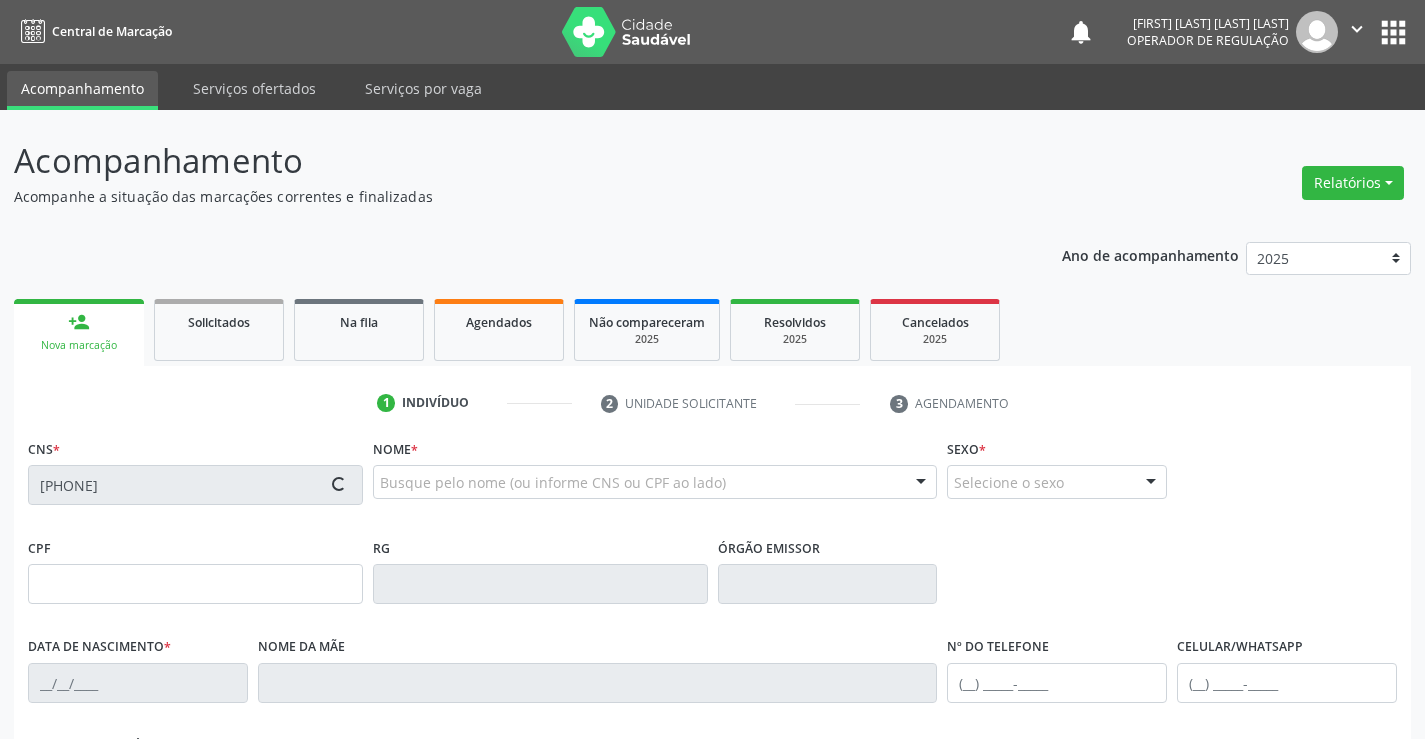 type on "SN" 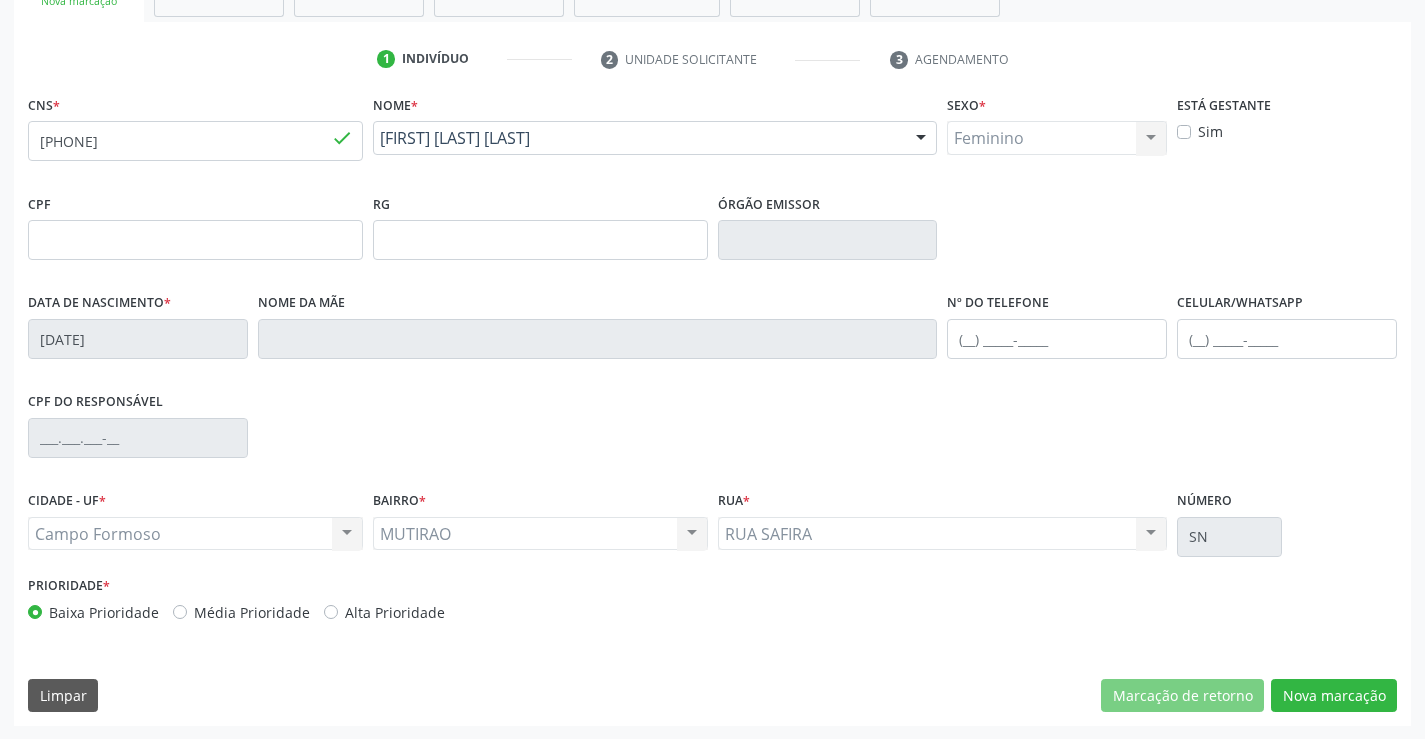 scroll, scrollTop: 345, scrollLeft: 0, axis: vertical 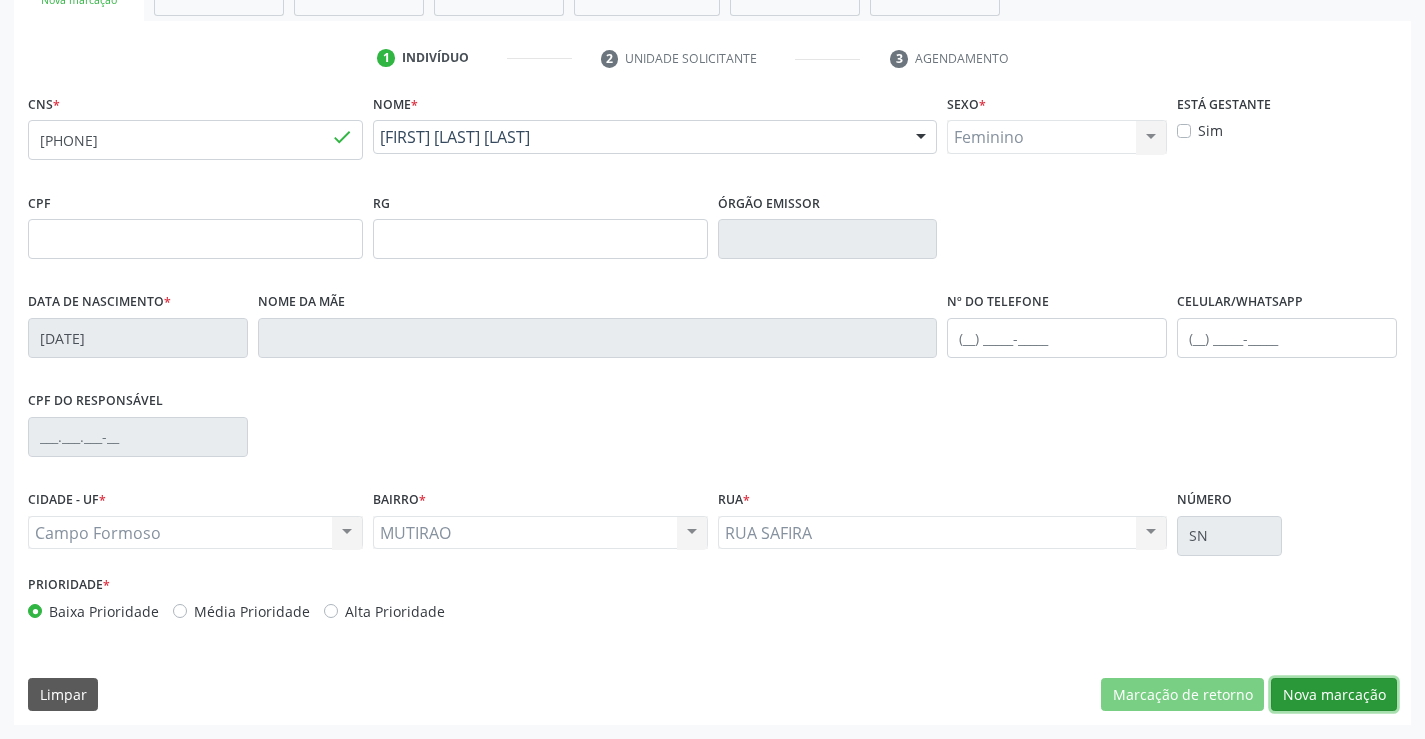 click on "Nova marcação" at bounding box center [1334, 695] 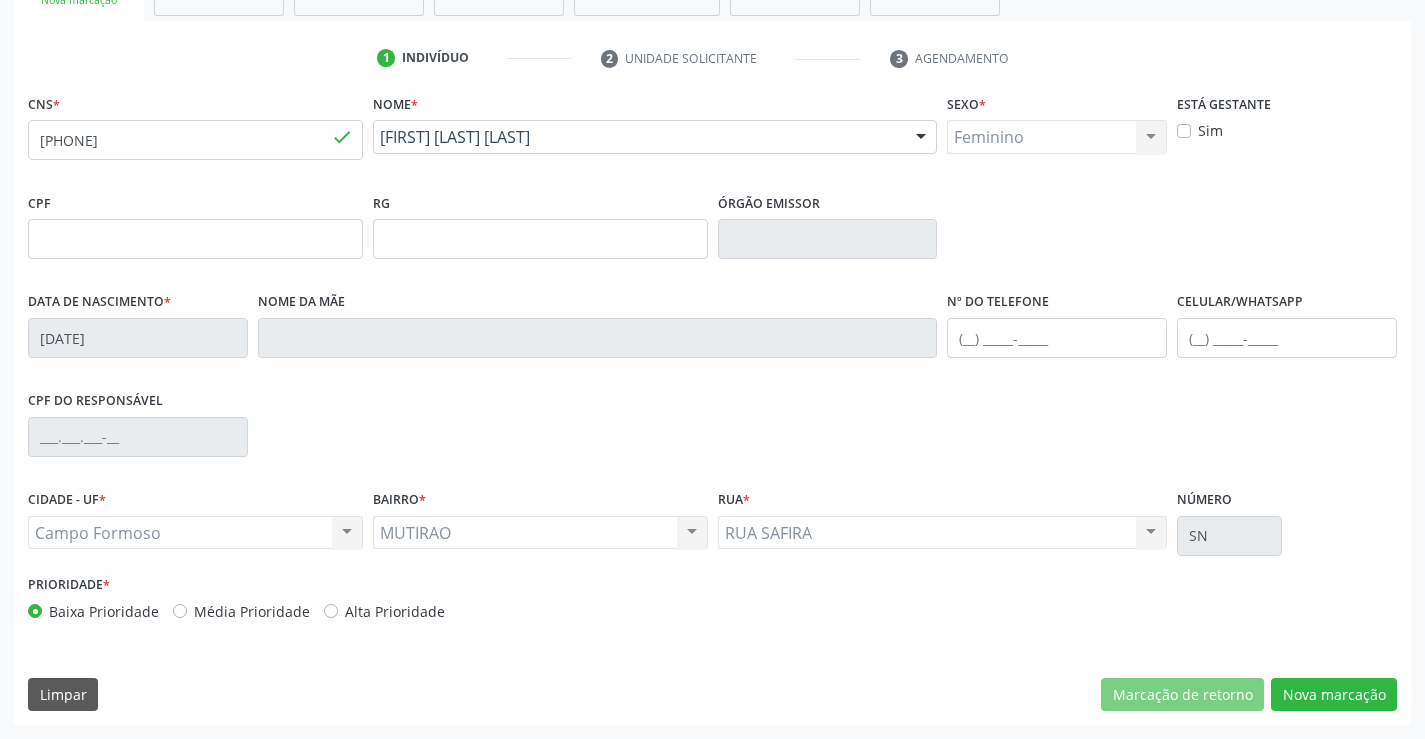 scroll, scrollTop: 167, scrollLeft: 0, axis: vertical 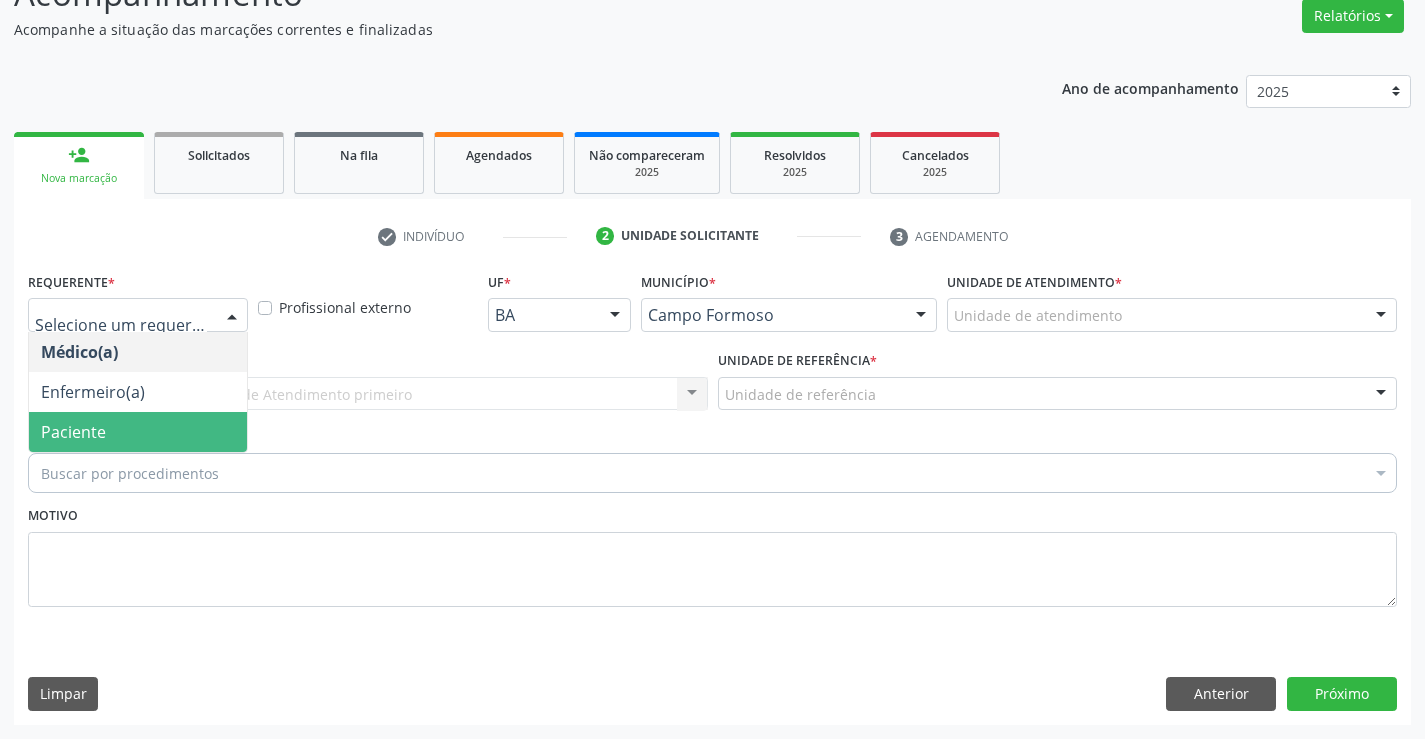 click on "Paciente" at bounding box center (73, 432) 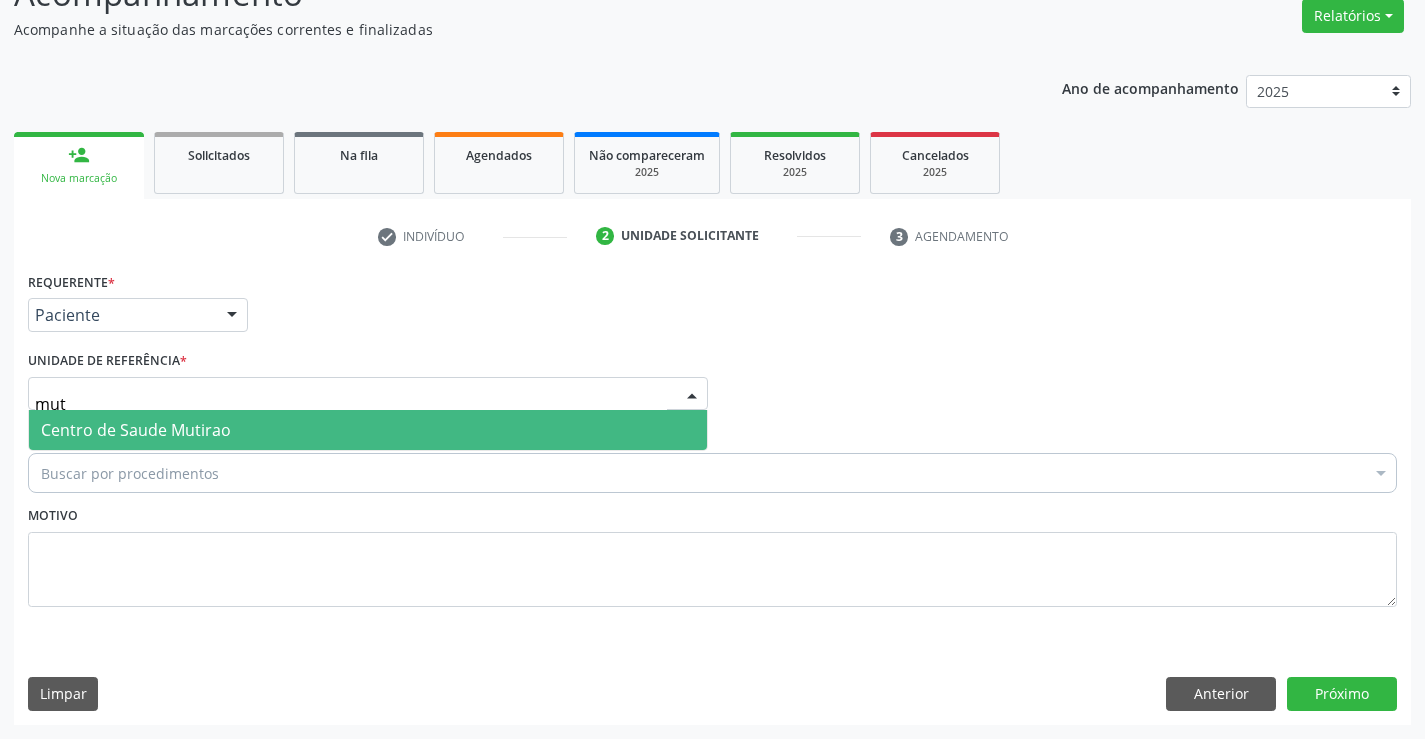 type on "muti" 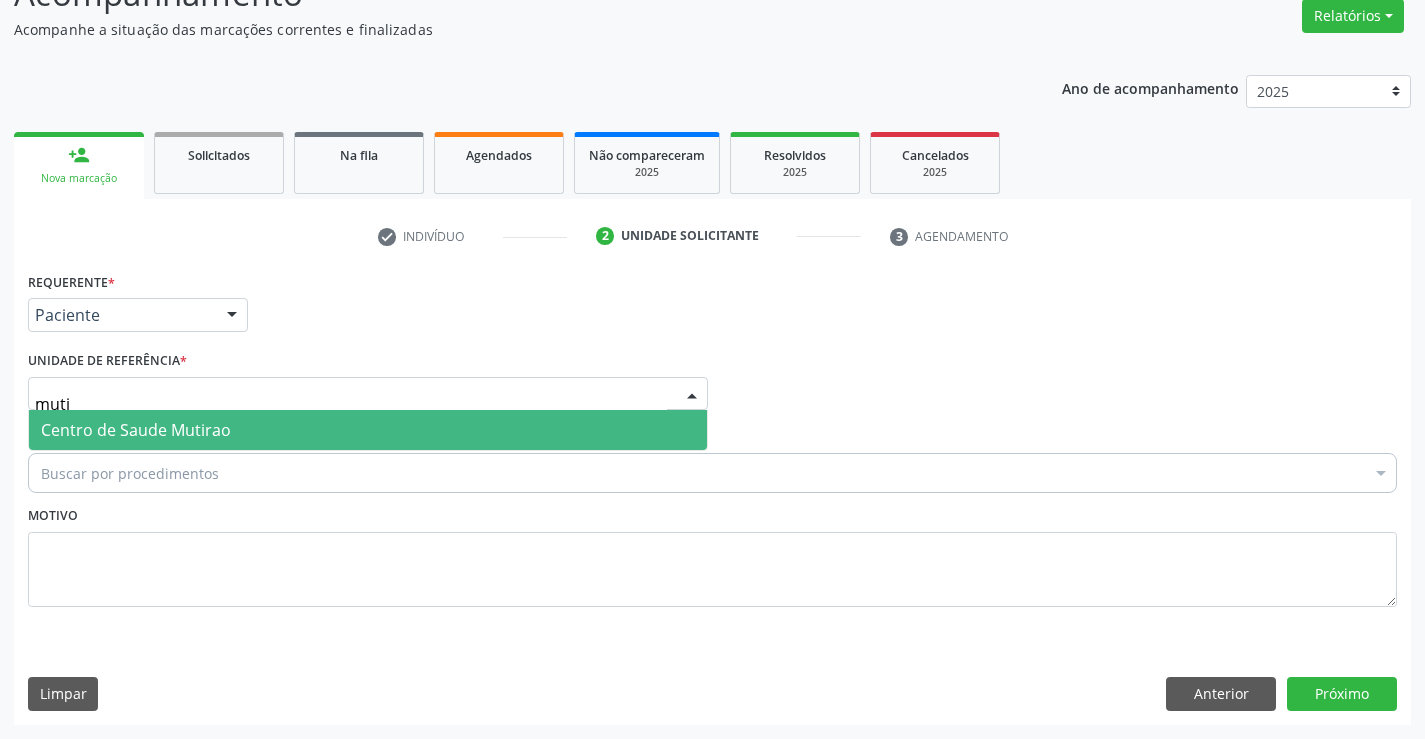 click on "Centro de Saude Mutirao" at bounding box center [136, 430] 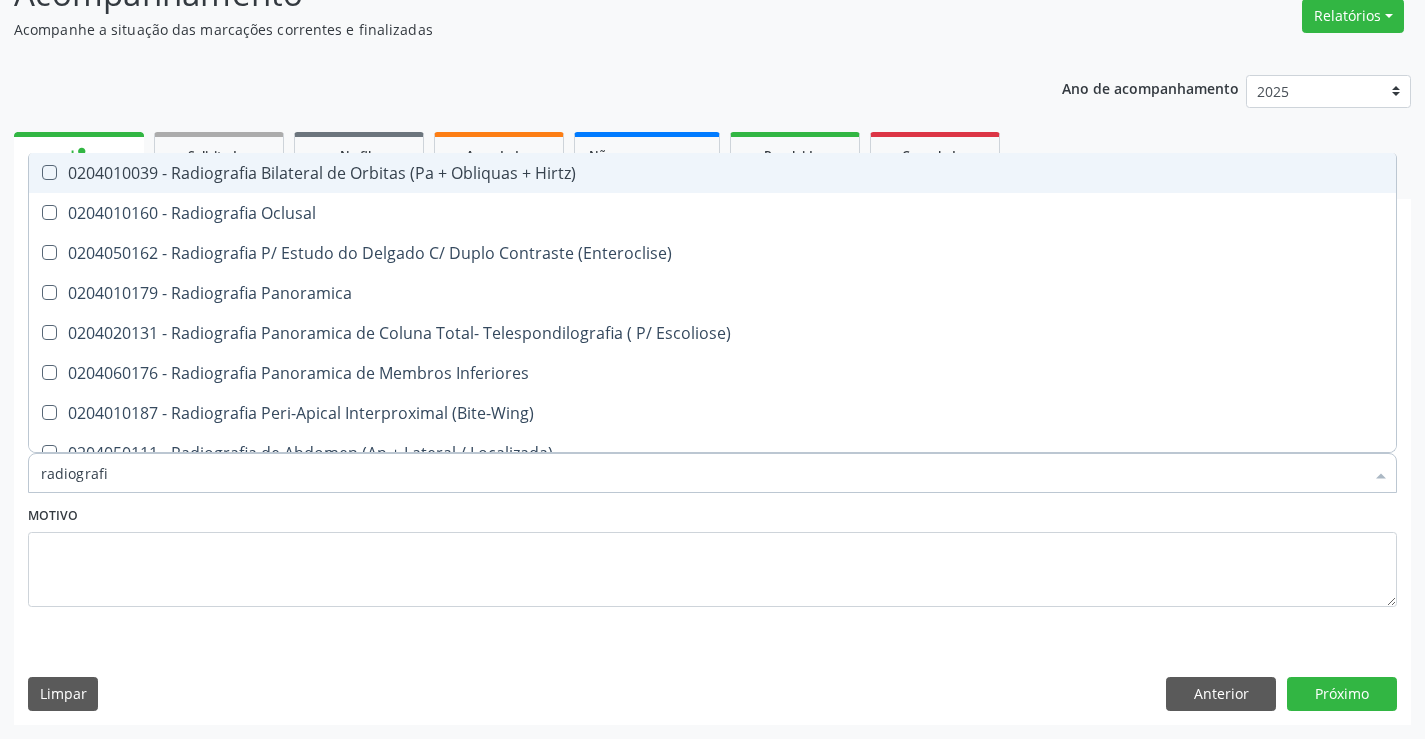 type on "radiografia" 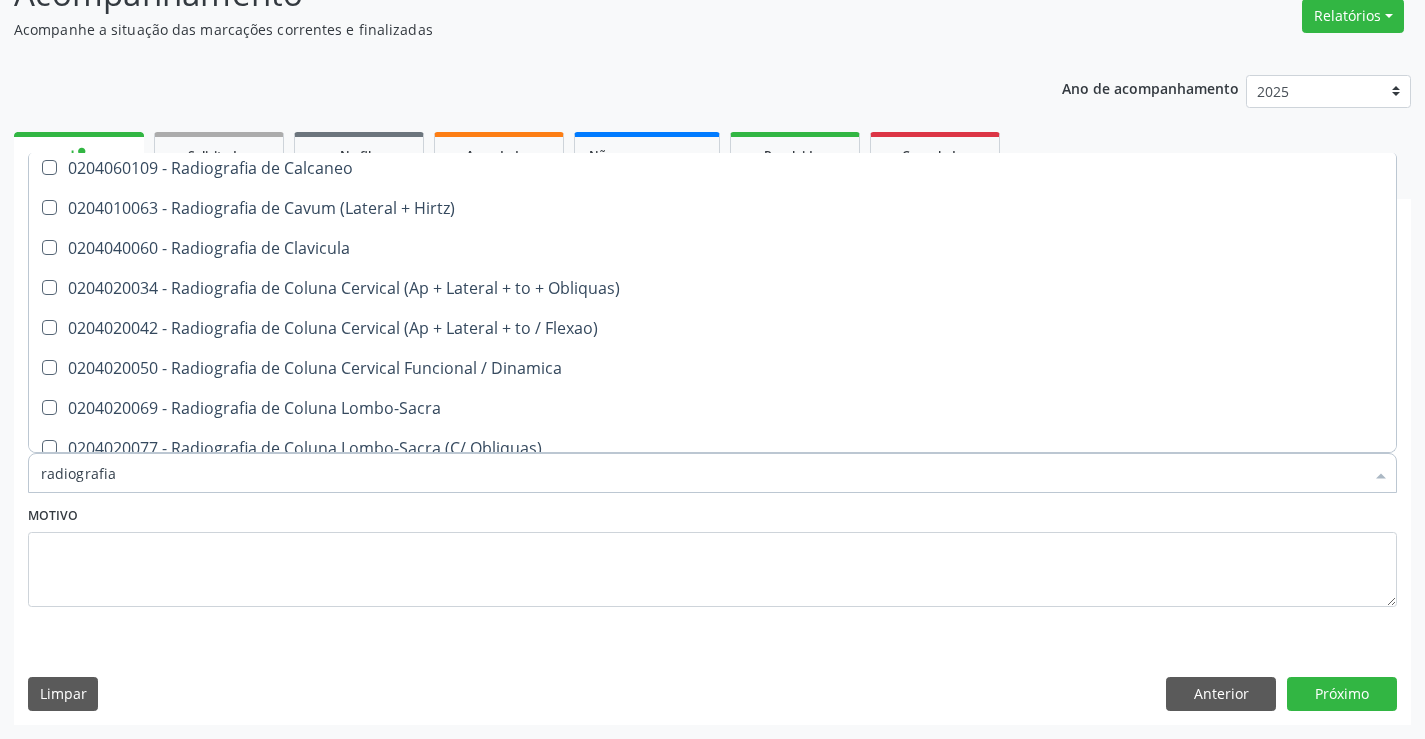 scroll, scrollTop: 900, scrollLeft: 0, axis: vertical 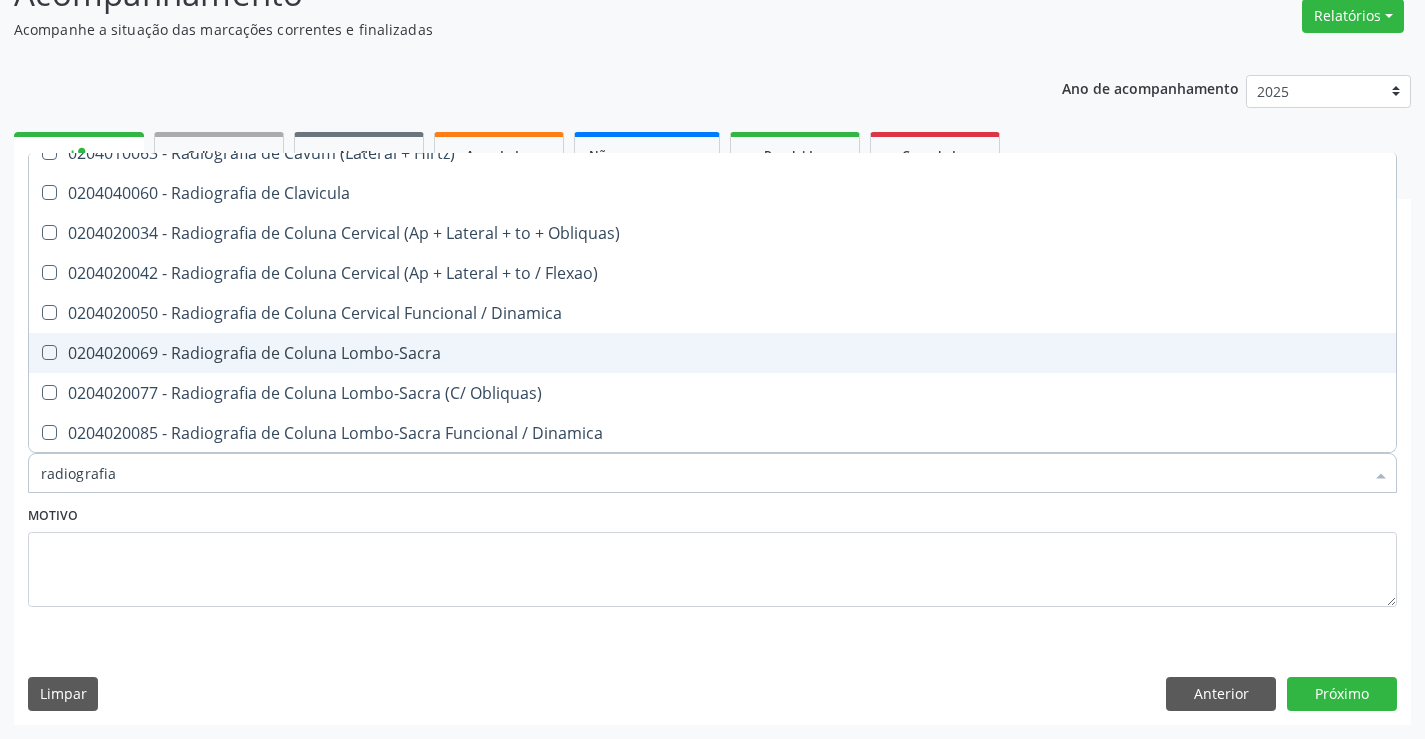 click on "0204020069 - Radiografia de Coluna Lombo-Sacra" at bounding box center (712, 353) 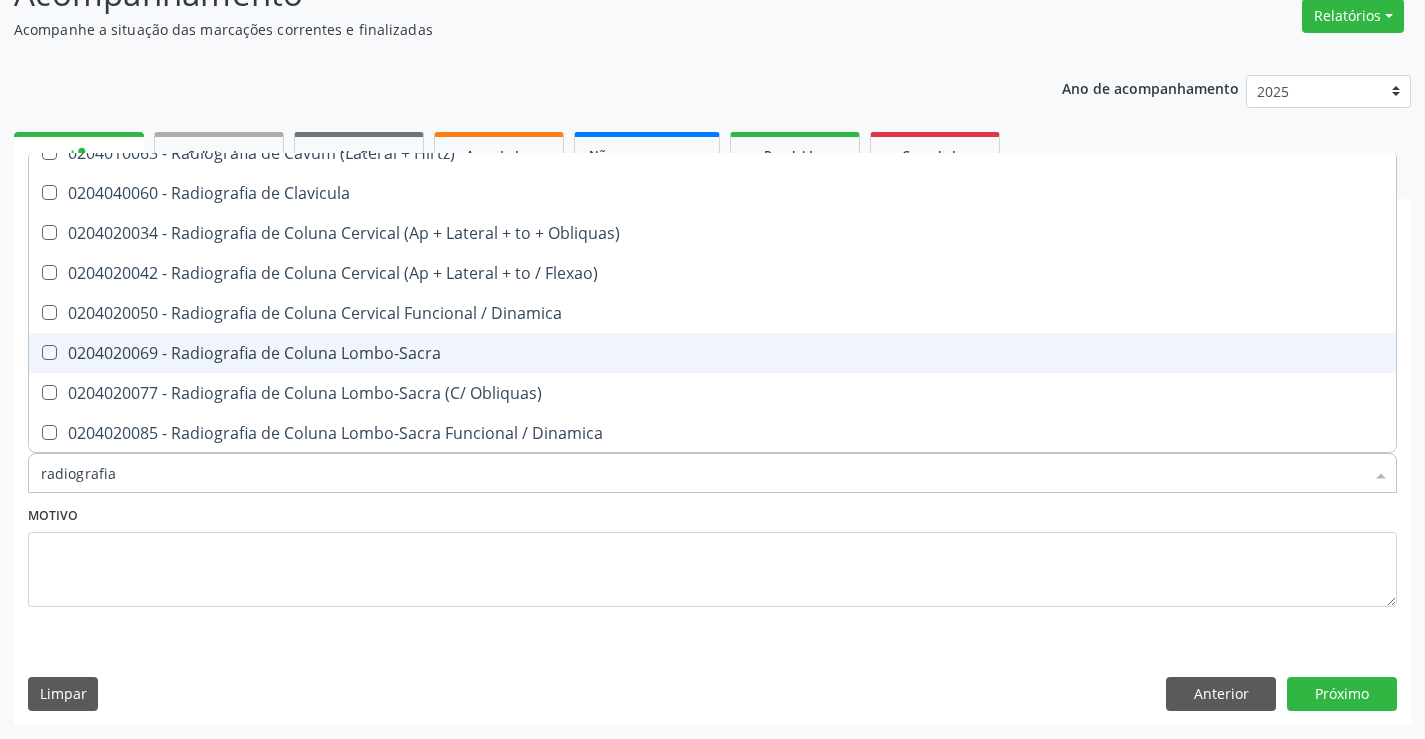 checkbox on "true" 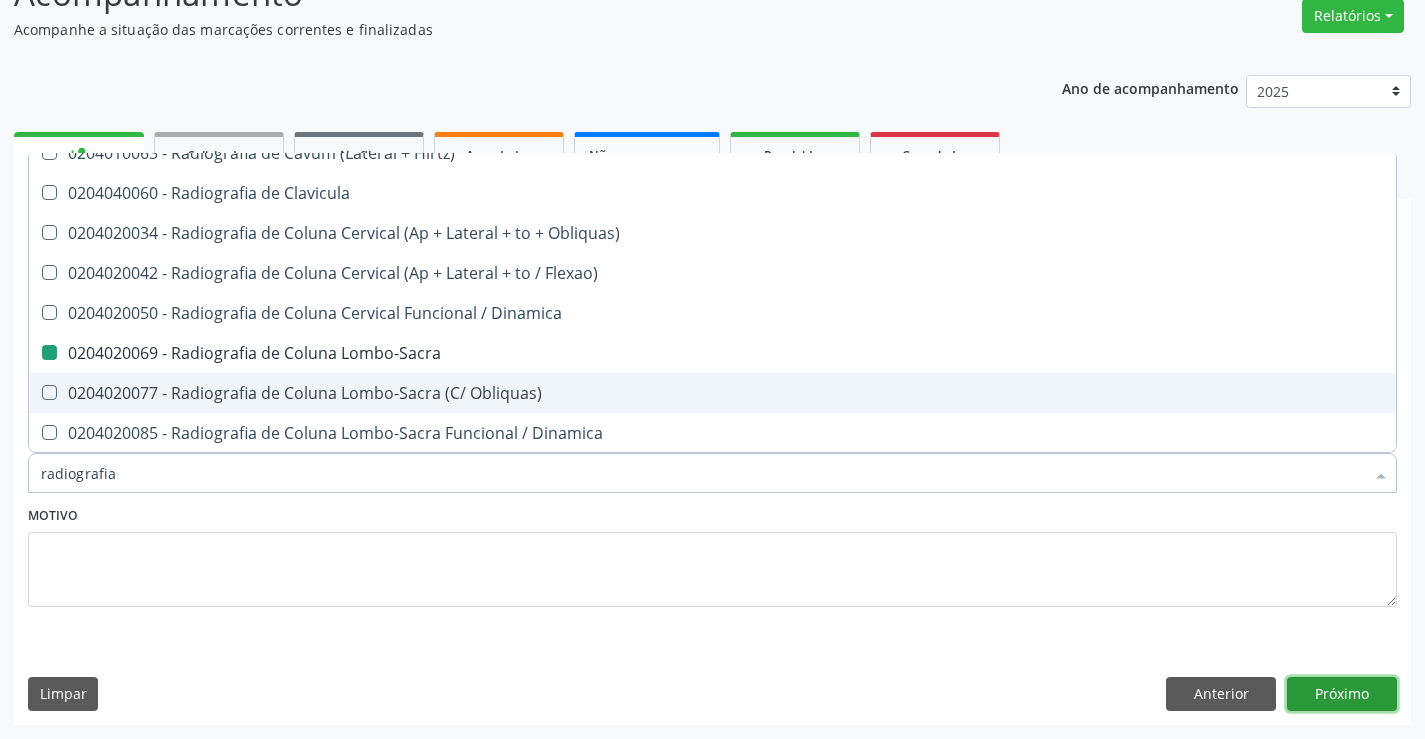 click on "Próximo" at bounding box center (1342, 694) 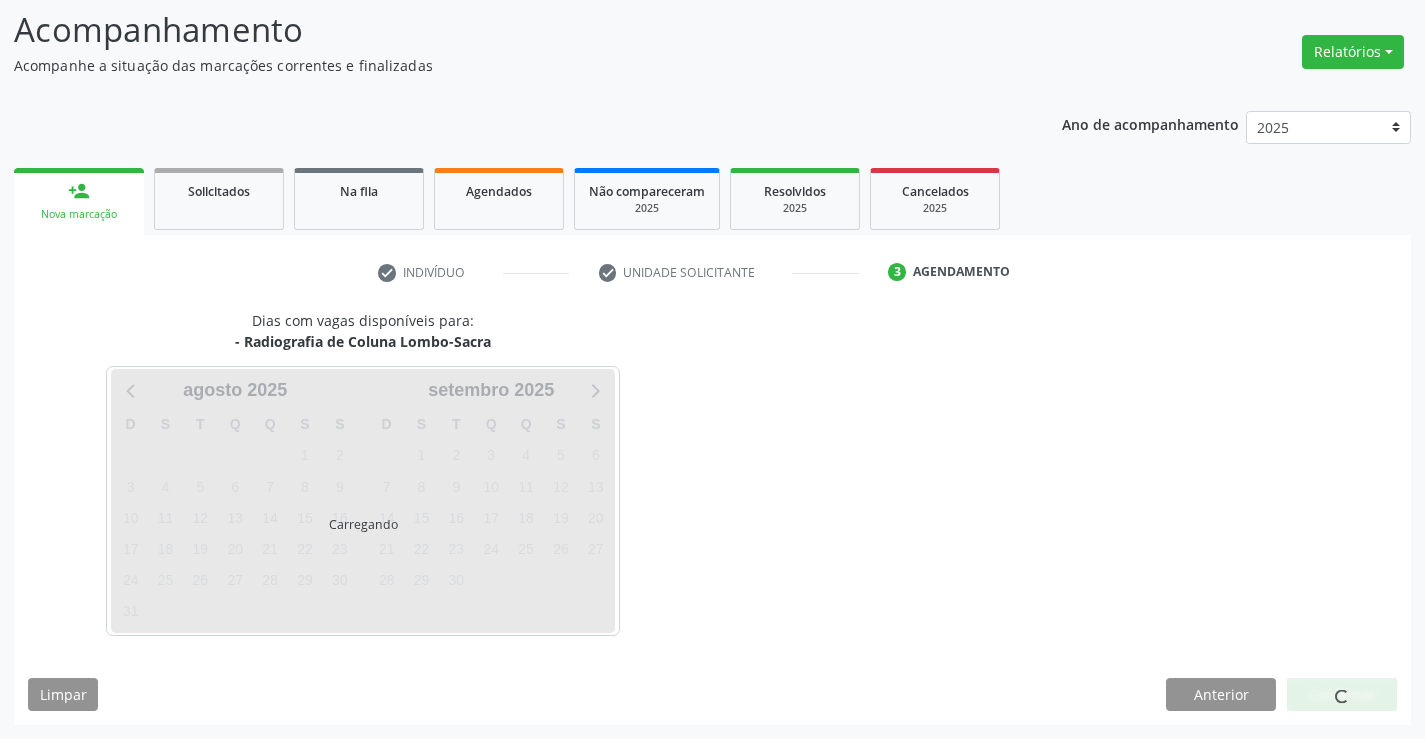 scroll, scrollTop: 131, scrollLeft: 0, axis: vertical 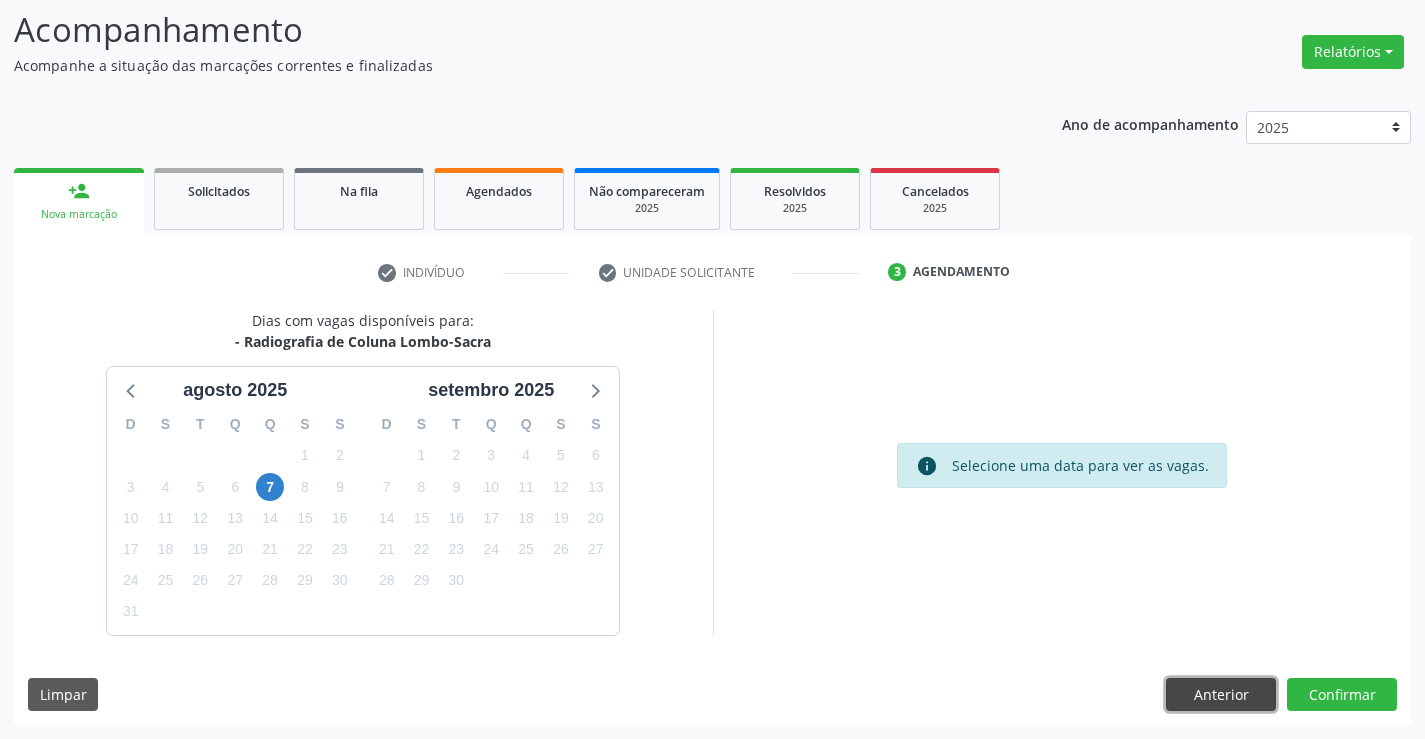 click on "Anterior" at bounding box center [1221, 695] 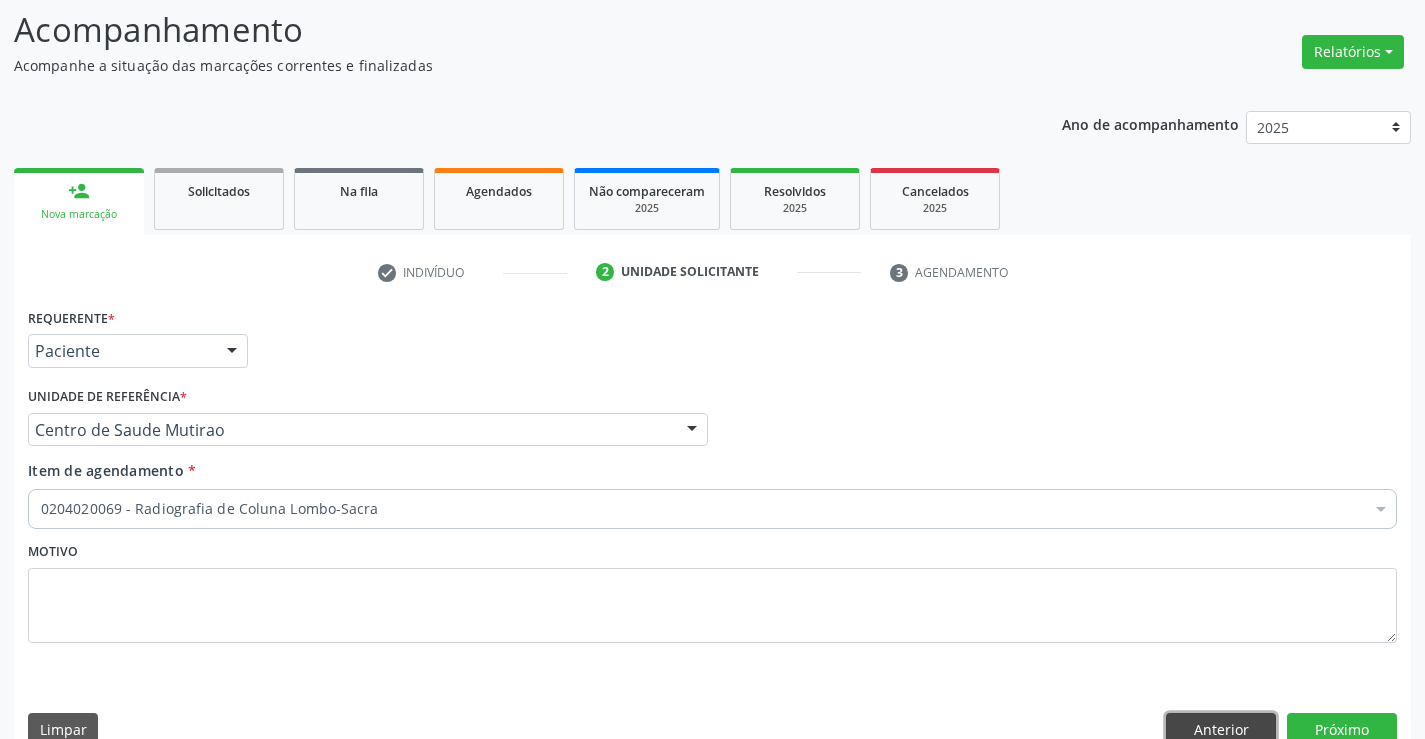 click on "Anterior" at bounding box center (1221, 730) 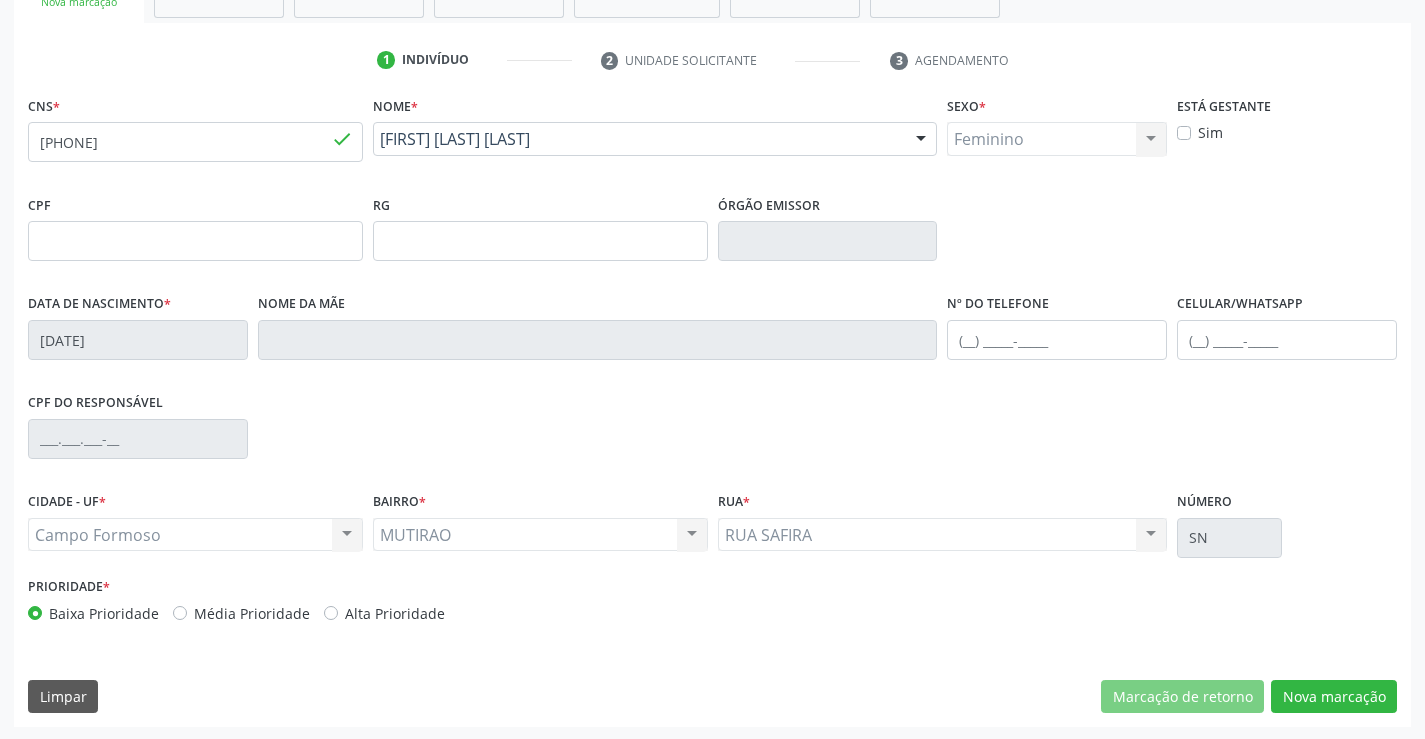 scroll, scrollTop: 345, scrollLeft: 0, axis: vertical 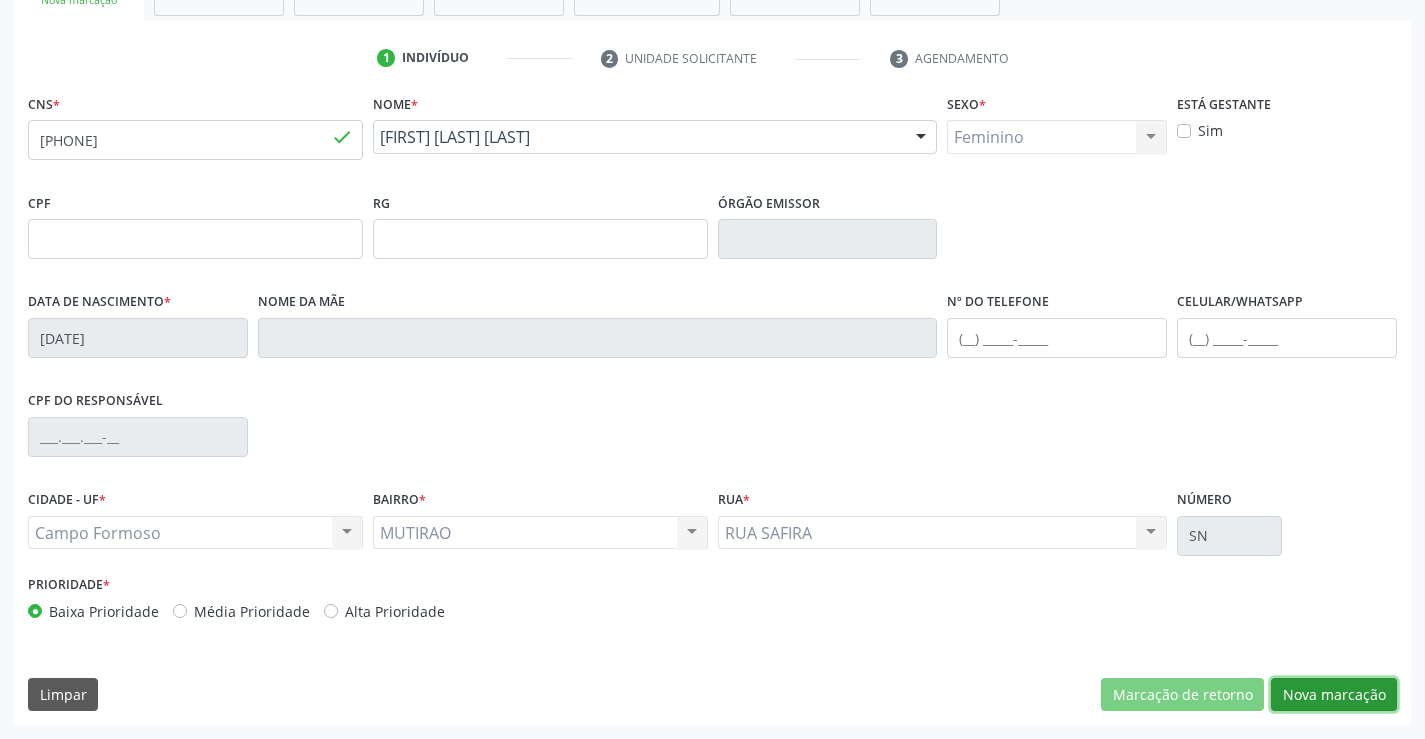 click on "Nova marcação" at bounding box center [1334, 695] 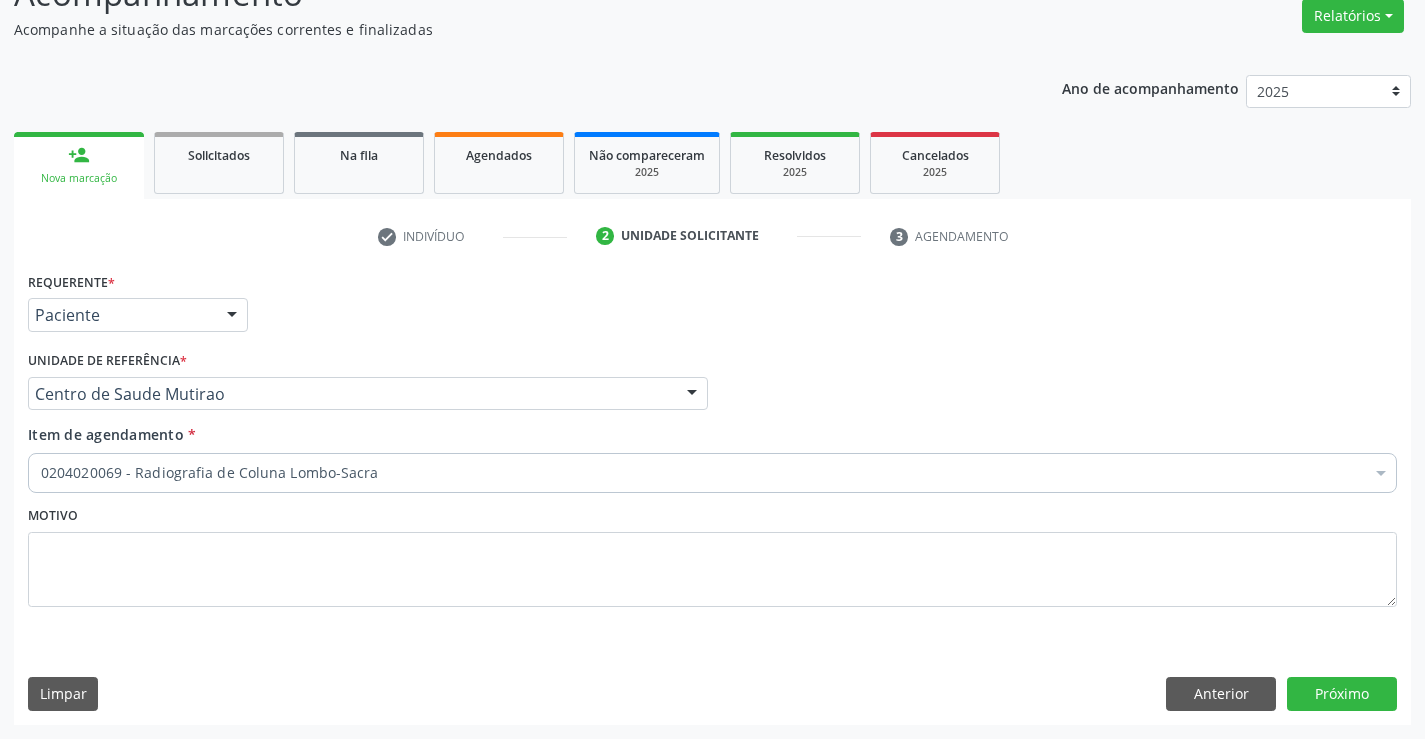 scroll, scrollTop: 167, scrollLeft: 0, axis: vertical 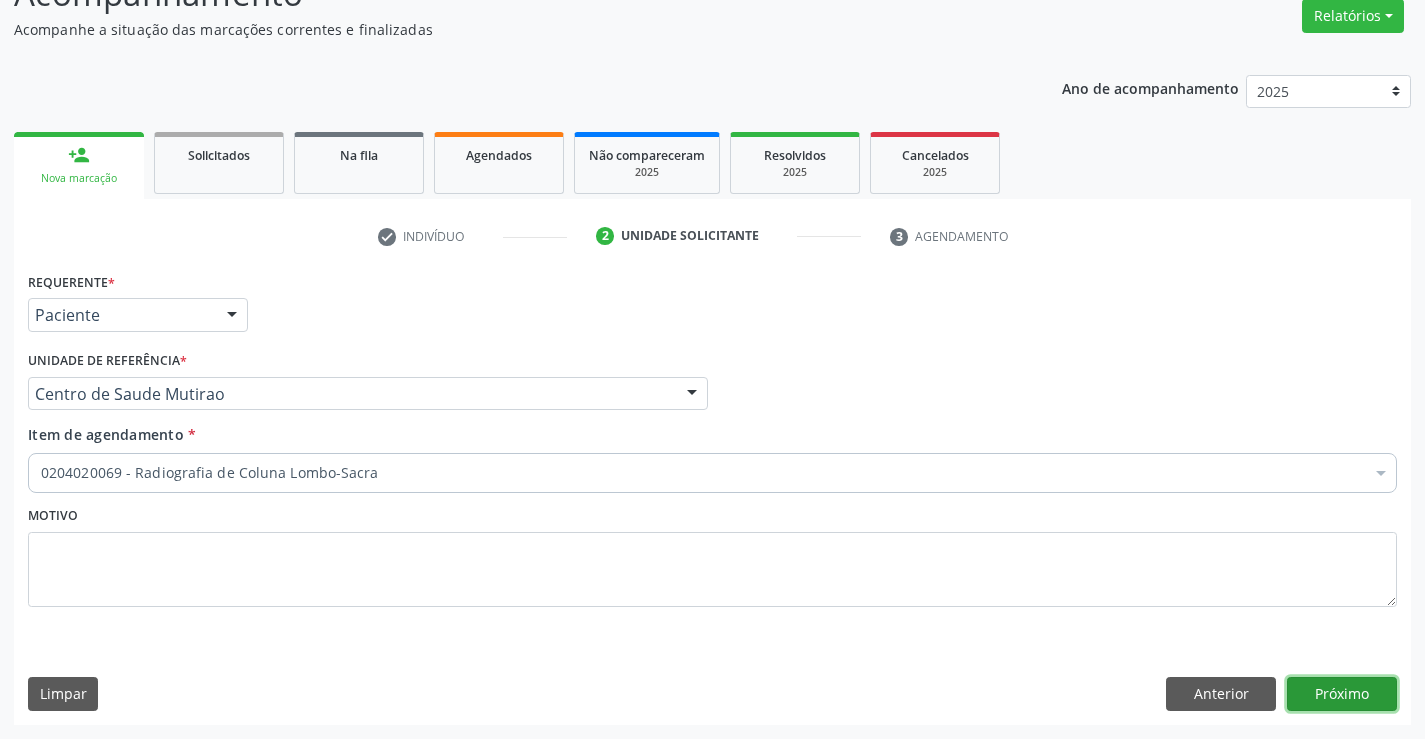 click on "Próximo" at bounding box center (1342, 694) 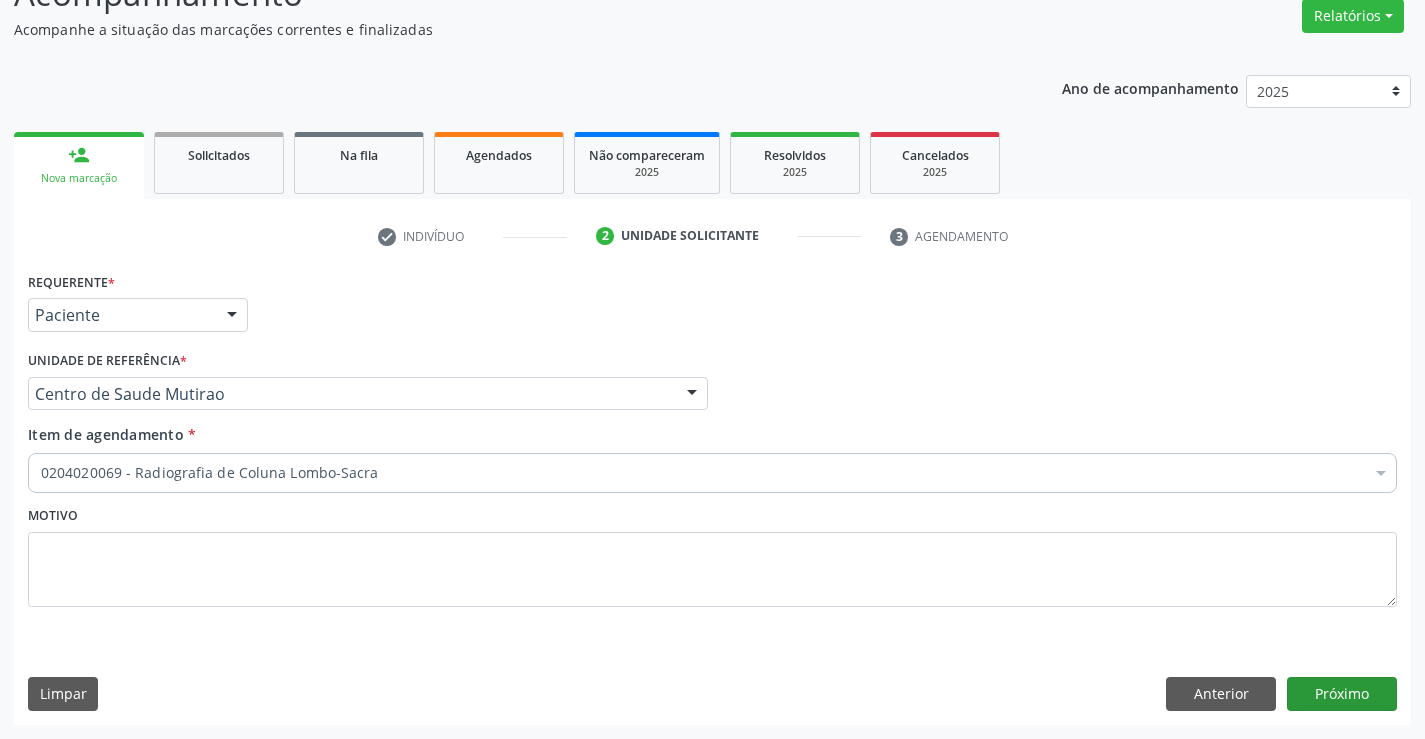 scroll, scrollTop: 131, scrollLeft: 0, axis: vertical 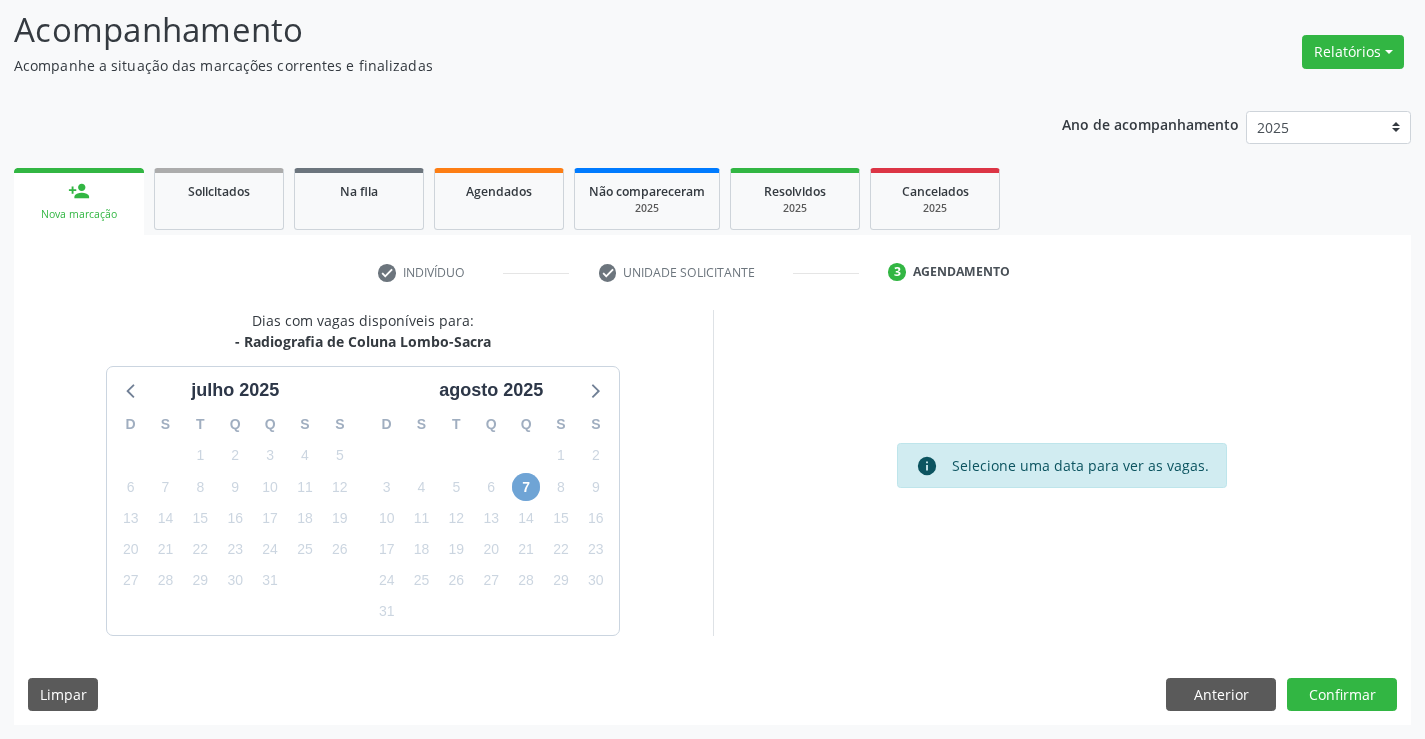 click on "7" at bounding box center (526, 487) 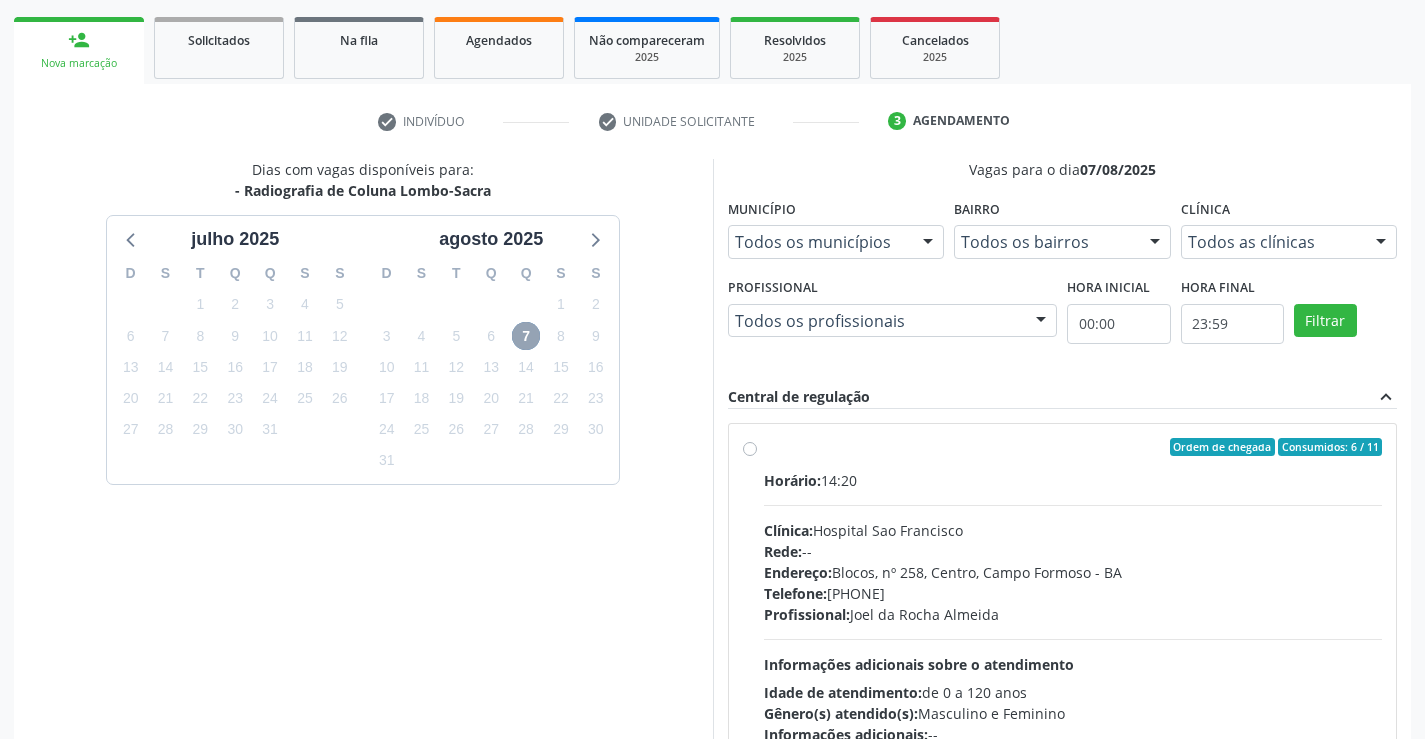 scroll, scrollTop: 331, scrollLeft: 0, axis: vertical 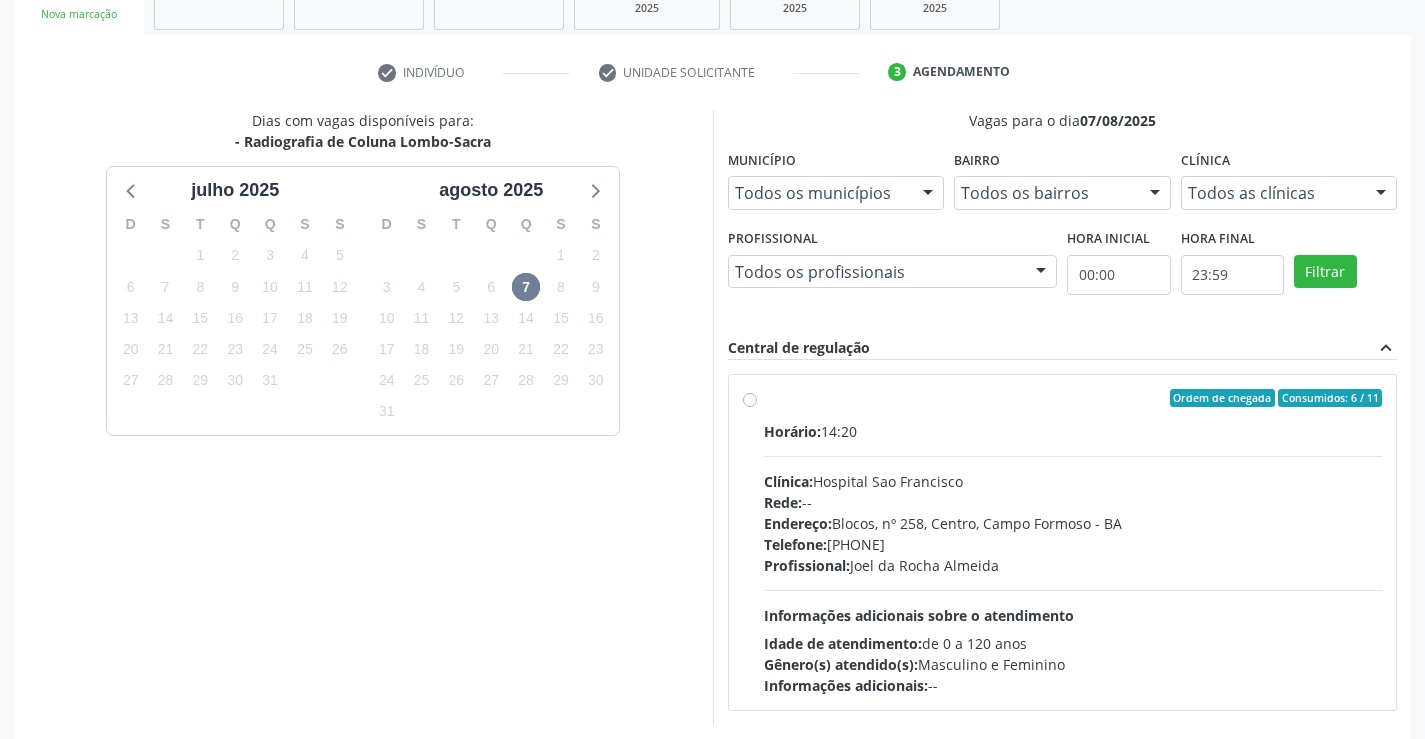 click on "Ordem de chegada
Consumidos: 6 / 11
Horário:   14:20
Clínica:  Hospital Sao Francisco
Rede:
--
Endereço:   Blocos, nº 258, Centro, Campo Formoso - BA
Telefone:   (74) 36451217
Profissional:
Joel da Rocha Almeida
Informações adicionais sobre o atendimento
Idade de atendimento:
de 0 a 120 anos
Gênero(s) atendido(s):
Masculino e Feminino
Informações adicionais:
--" at bounding box center [1073, 542] 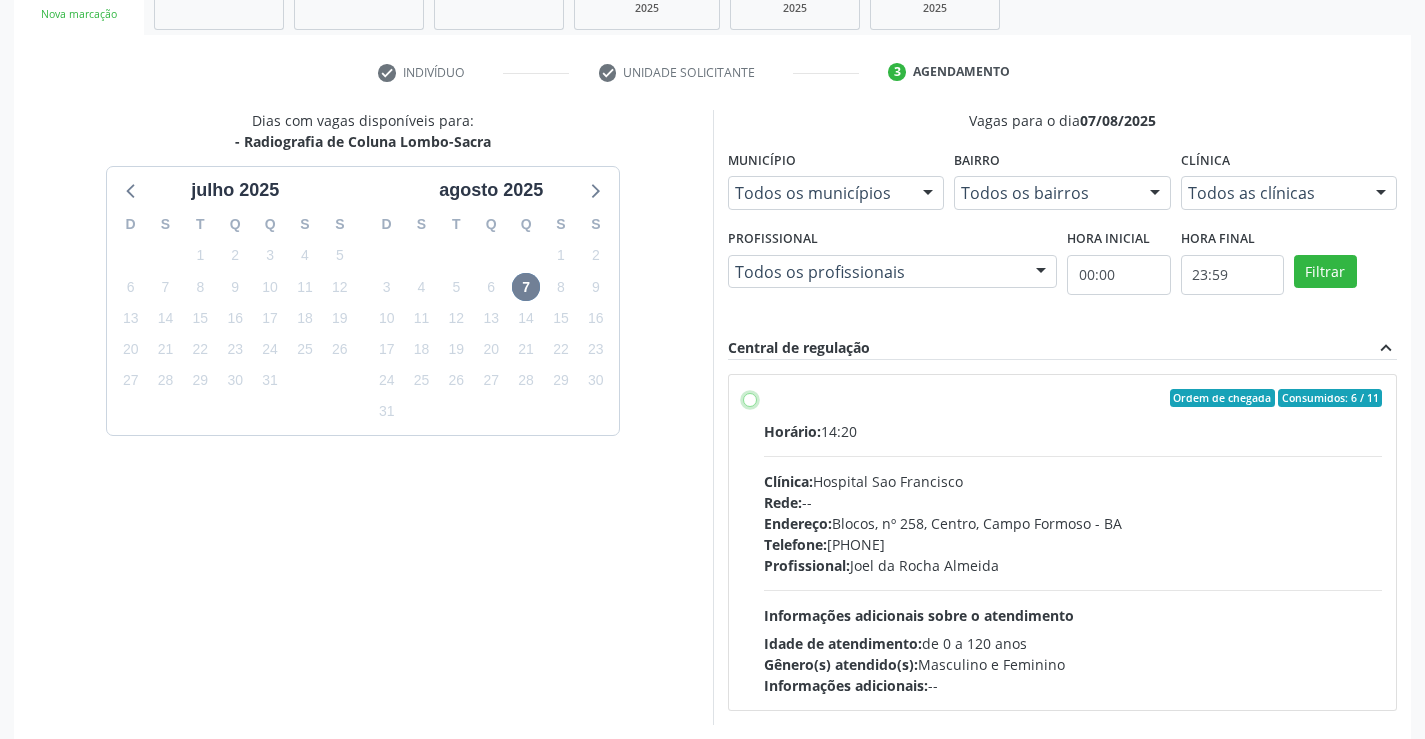 click on "Ordem de chegada
Consumidos: 6 / 11
Horário:   14:20
Clínica:  Hospital Sao Francisco
Rede:
--
Endereço:   Blocos, nº 258, Centro, Campo Formoso - BA
Telefone:   (74) 36451217
Profissional:
Joel da Rocha Almeida
Informações adicionais sobre o atendimento
Idade de atendimento:
de 0 a 120 anos
Gênero(s) atendido(s):
Masculino e Feminino
Informações adicionais:
--" at bounding box center [750, 398] 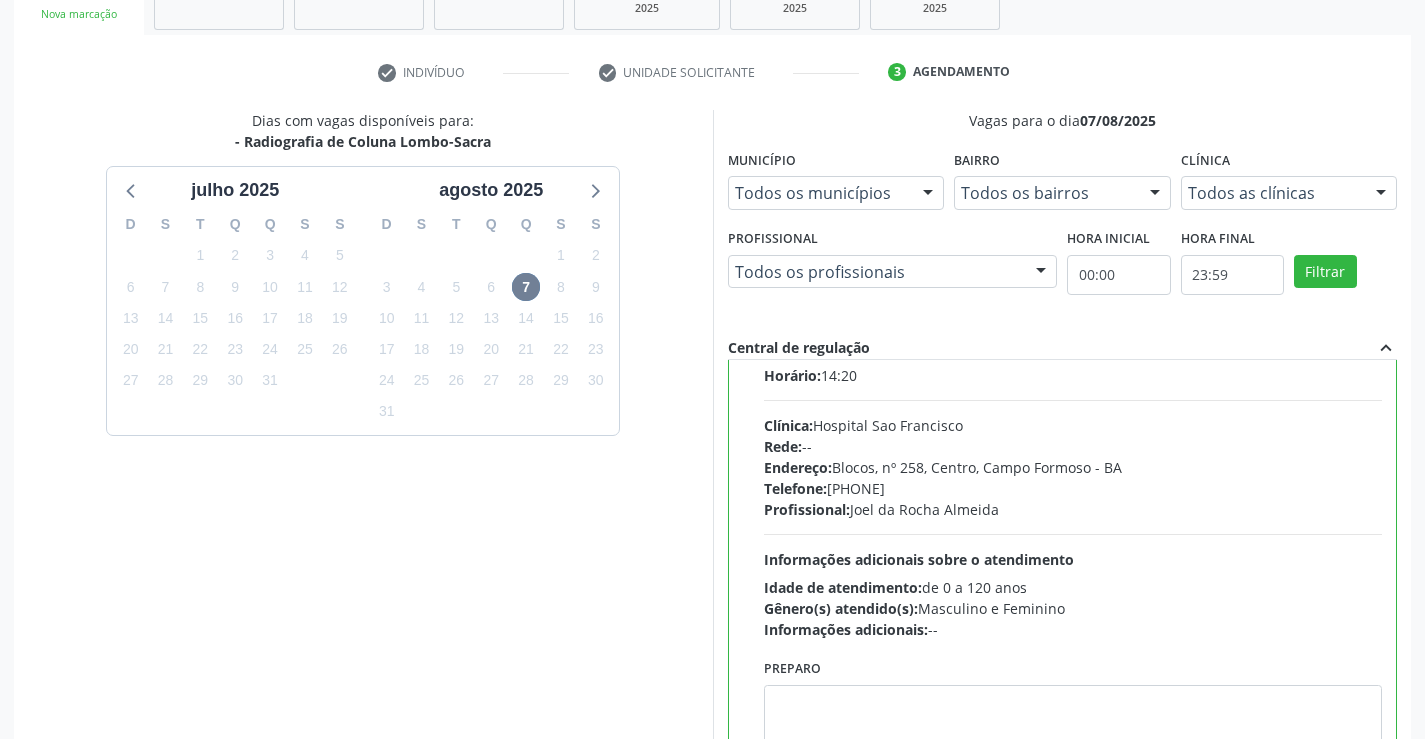 scroll, scrollTop: 99, scrollLeft: 0, axis: vertical 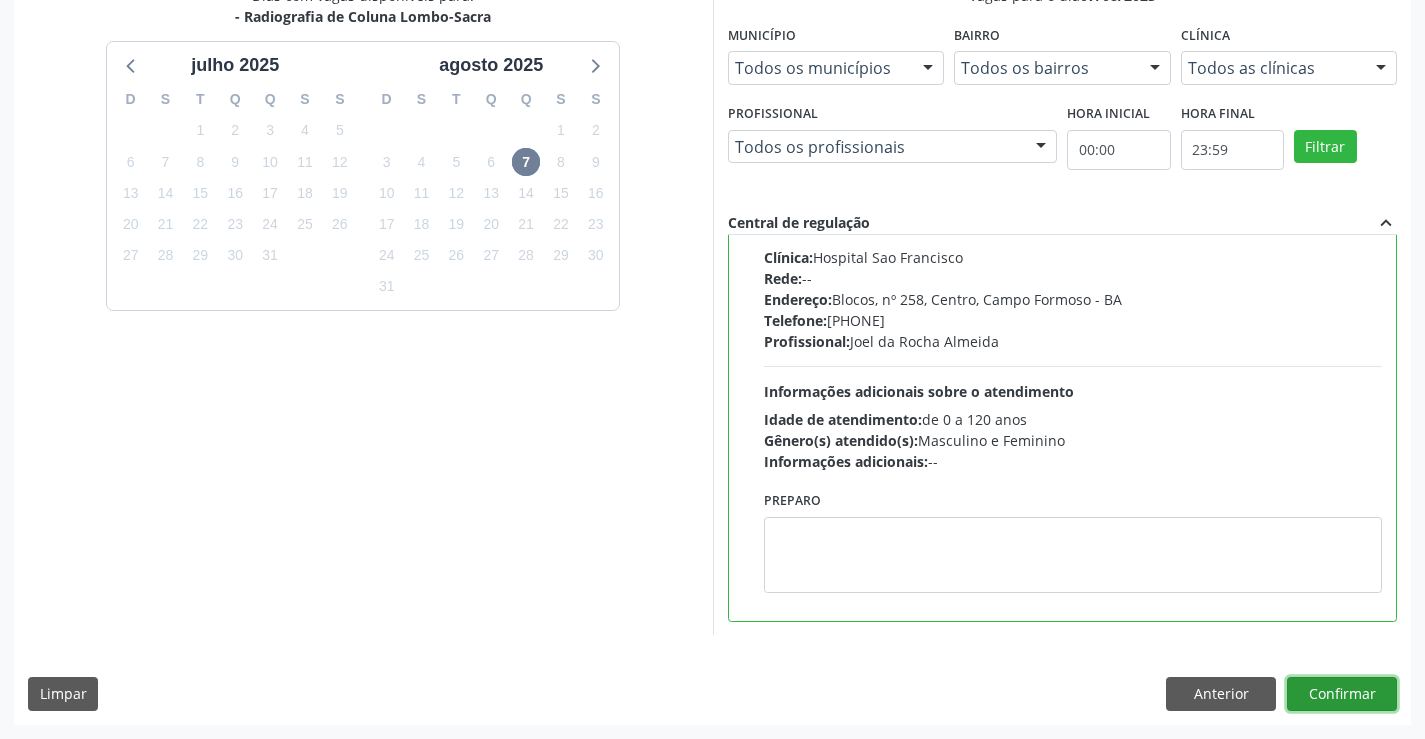 click on "Confirmar" at bounding box center (1342, 694) 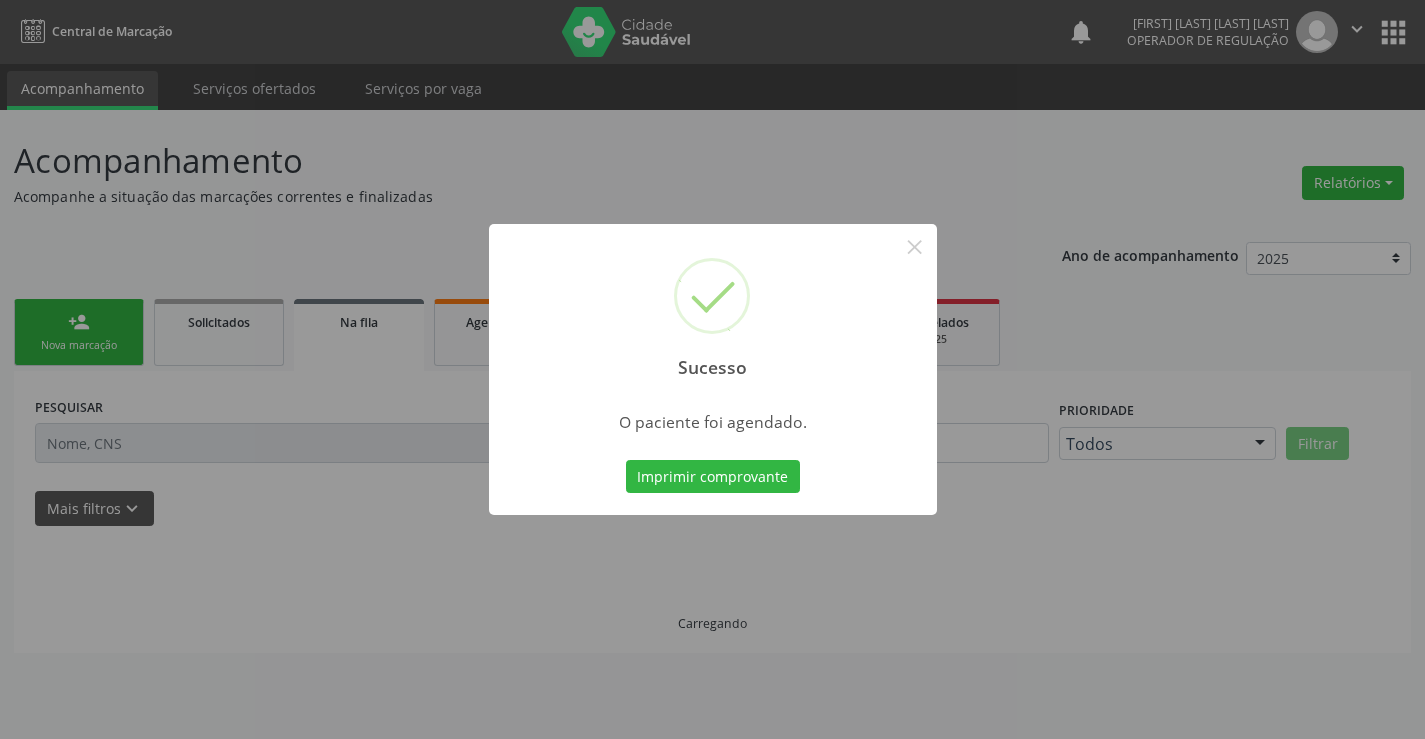 scroll, scrollTop: 0, scrollLeft: 0, axis: both 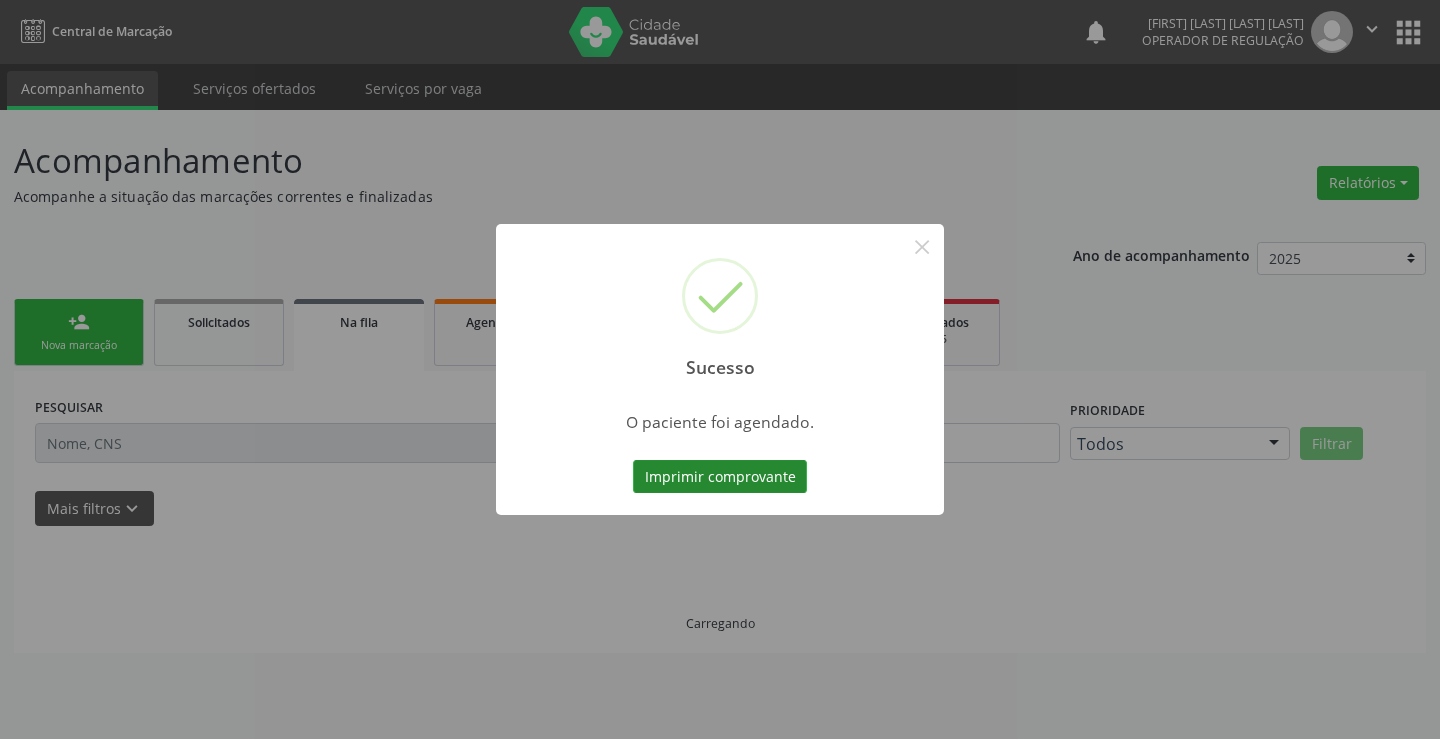 click on "Imprimir comprovante" at bounding box center [720, 477] 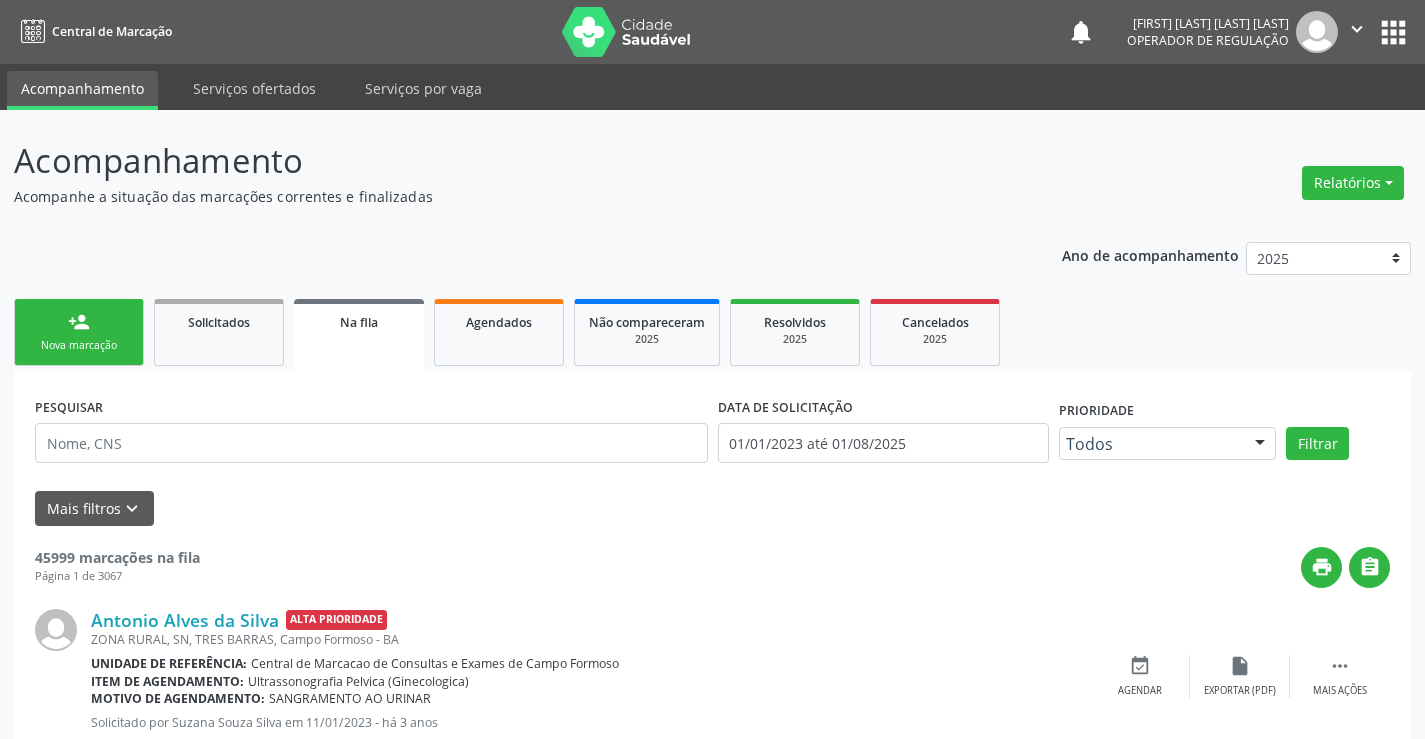 click on "person_add
Nova marcação" at bounding box center (79, 332) 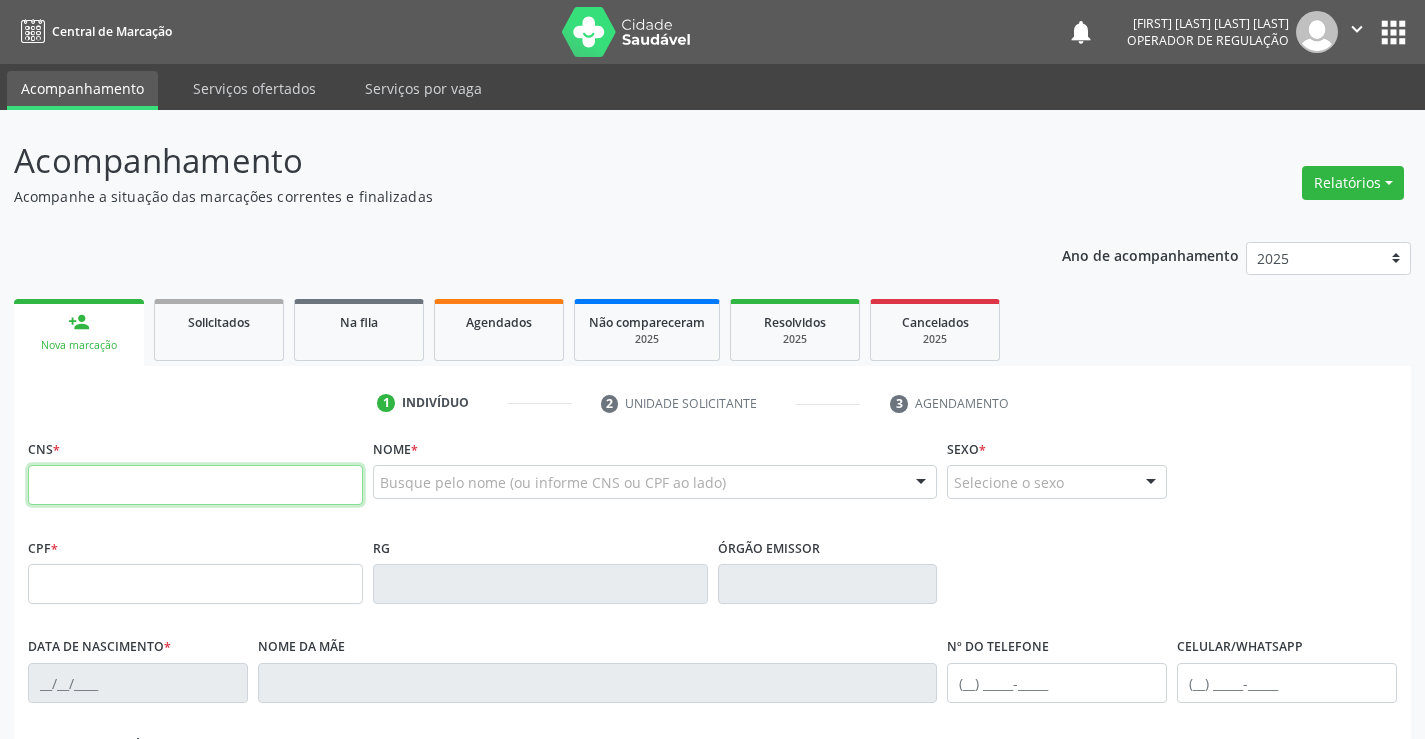 click at bounding box center (195, 485) 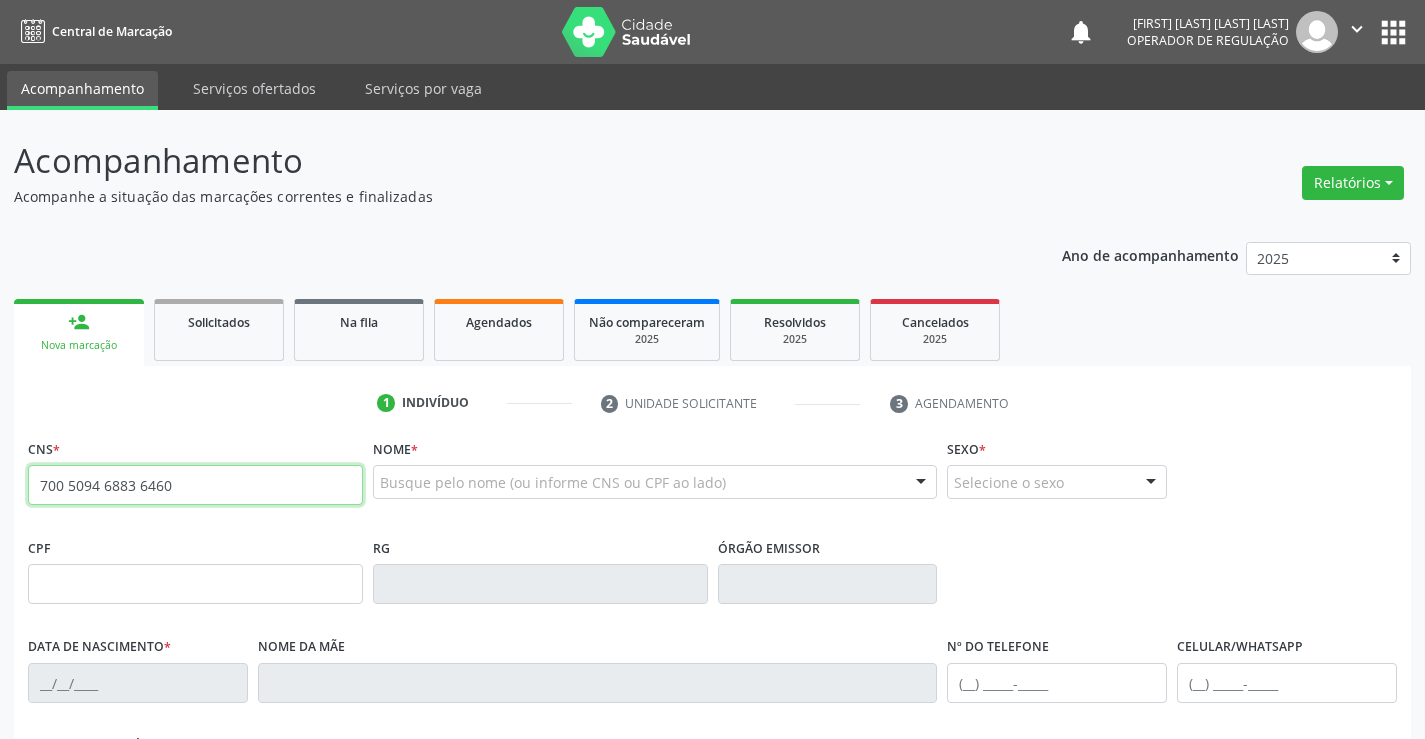 type on "700 5094 6883 6460" 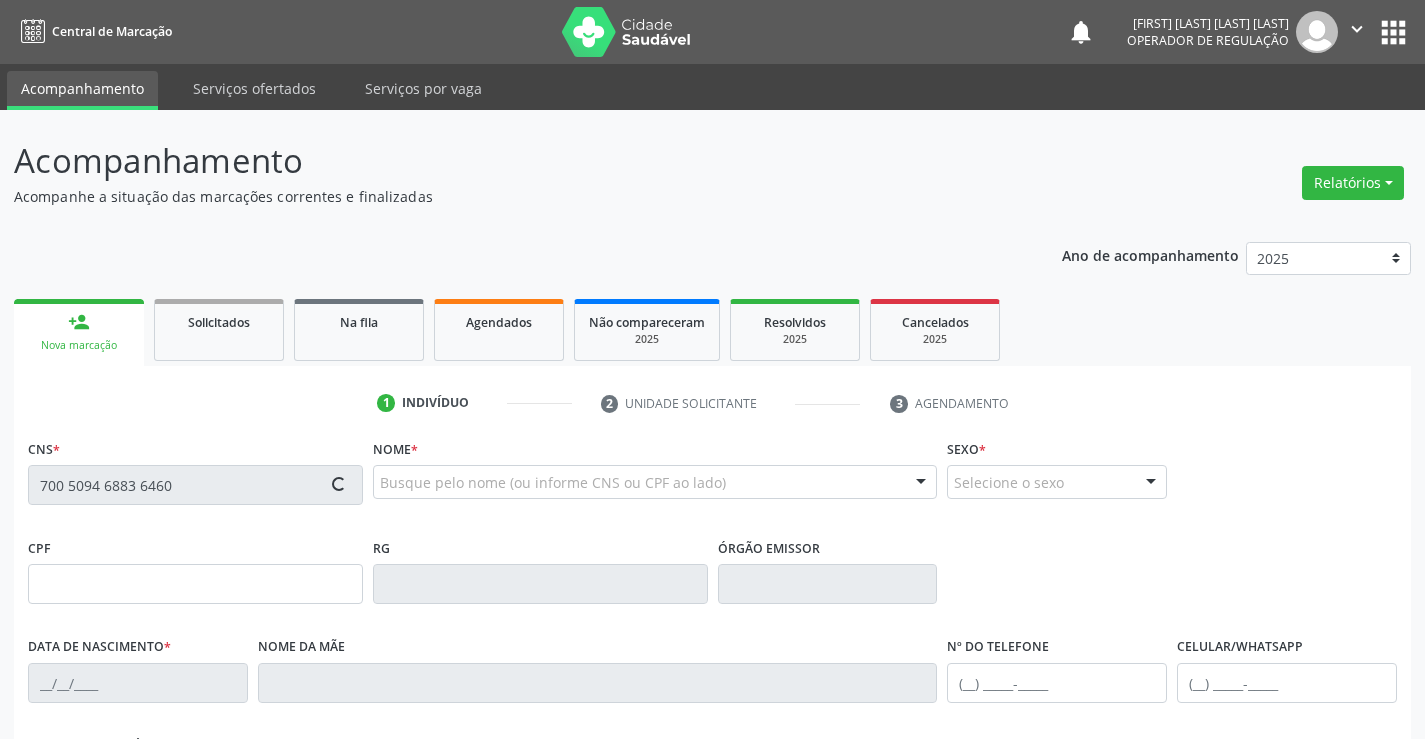 type on "298560607" 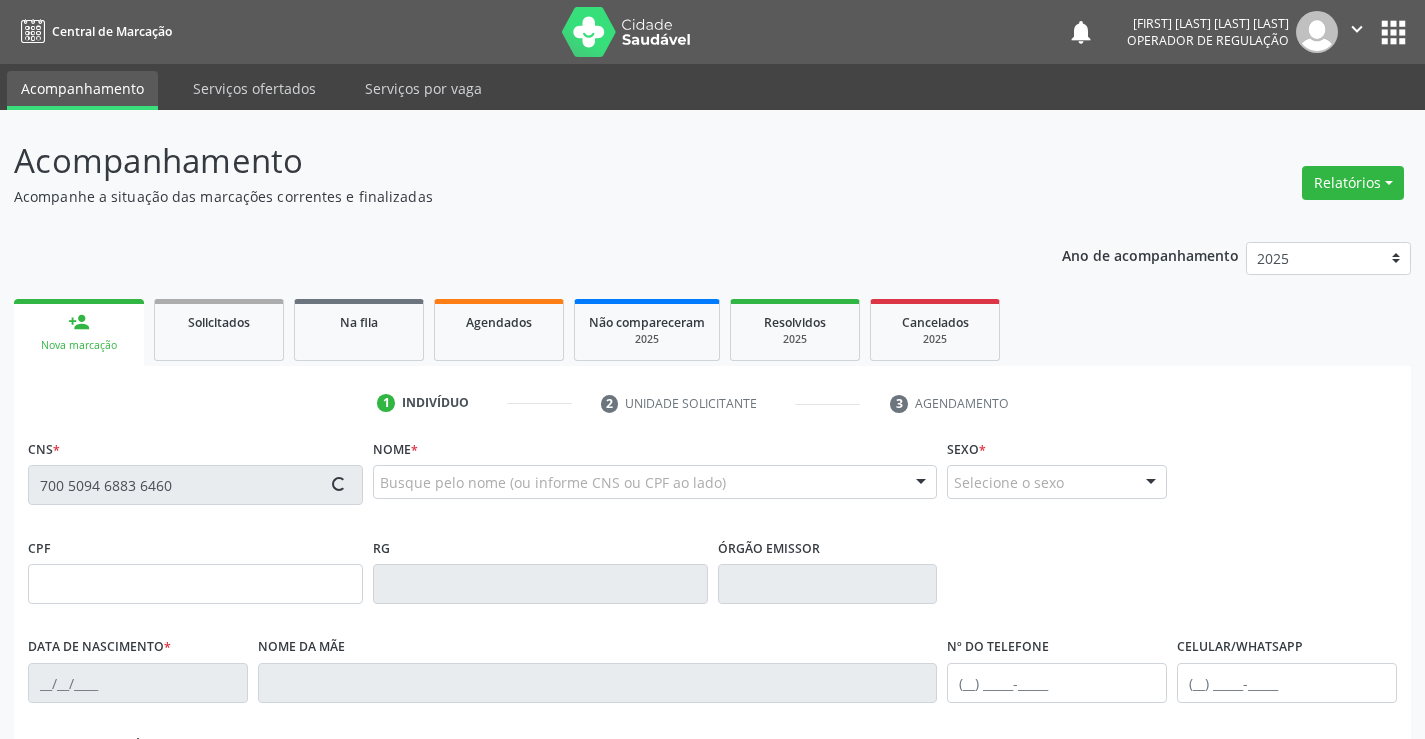 type on "11/02/1967" 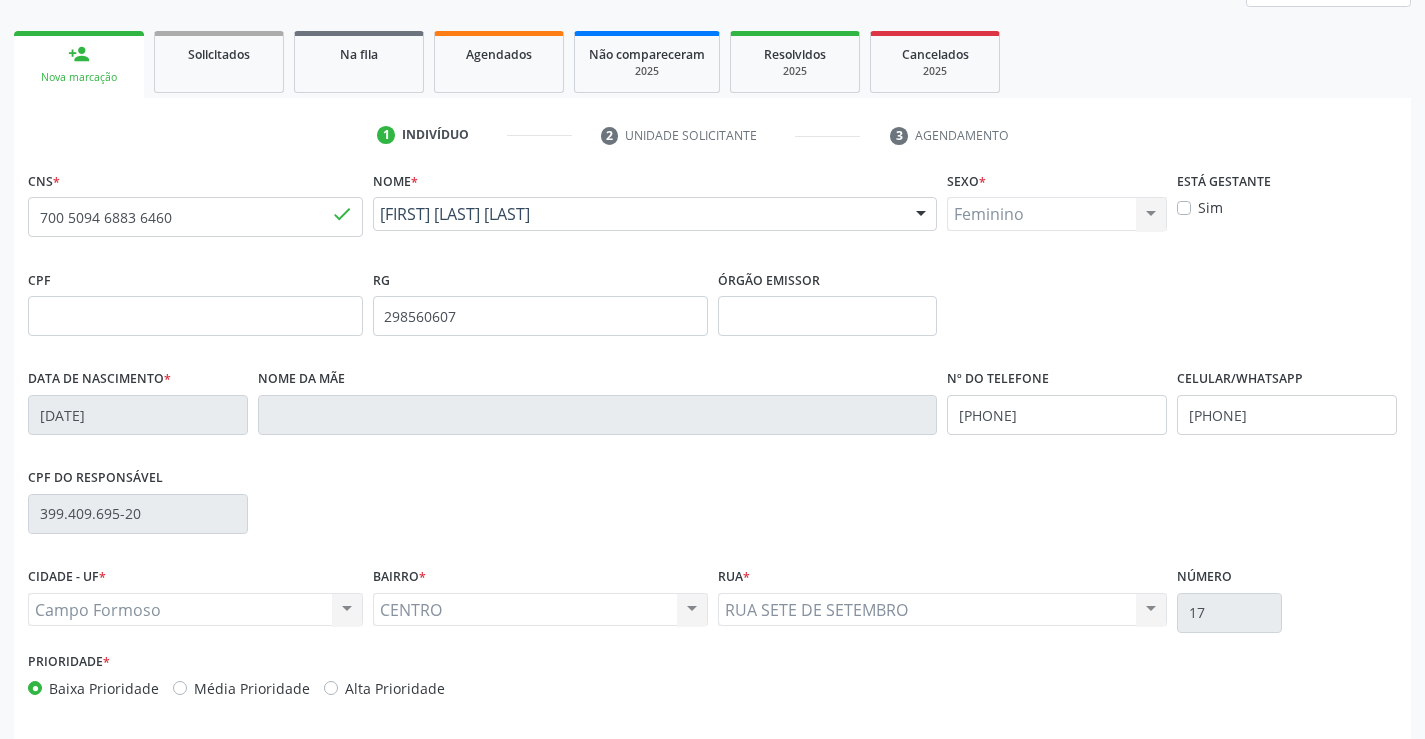 scroll, scrollTop: 345, scrollLeft: 0, axis: vertical 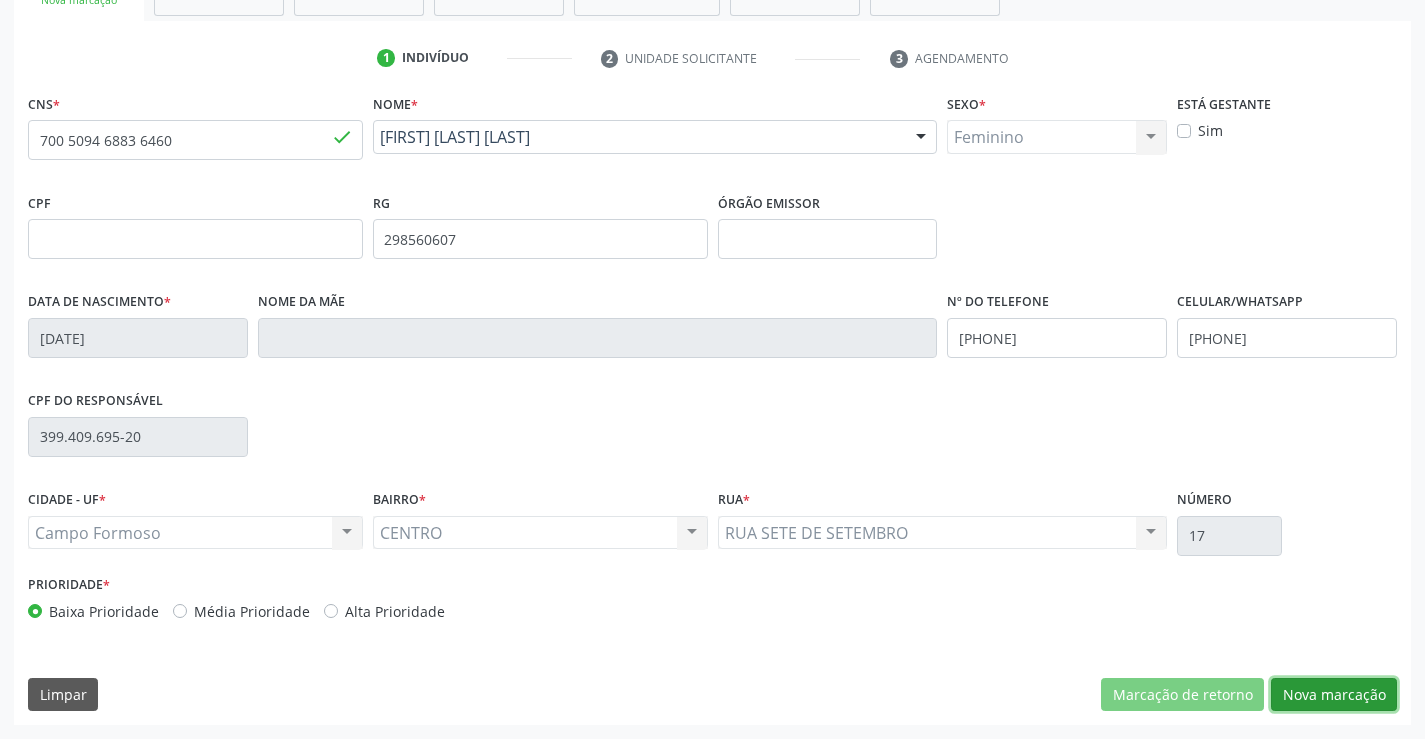 click on "Nova marcação" at bounding box center [1334, 695] 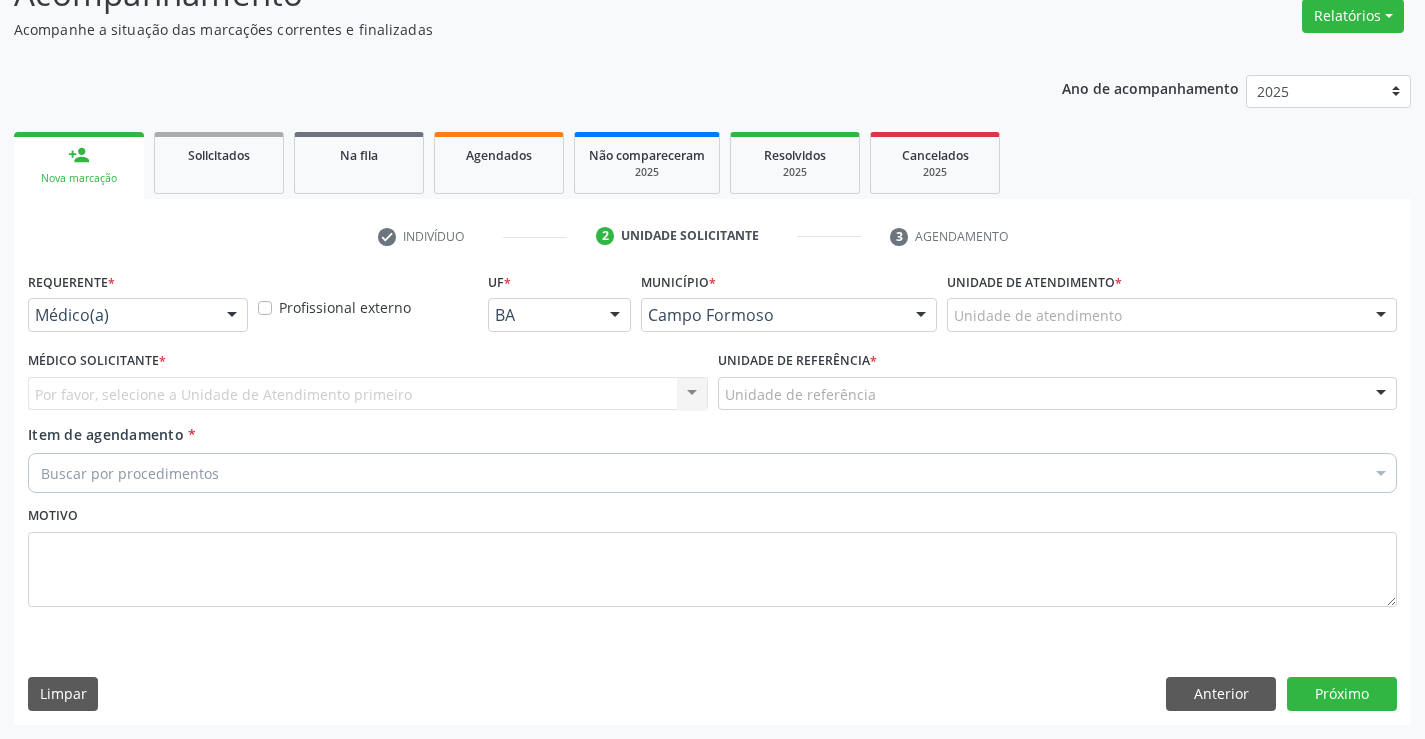 scroll, scrollTop: 167, scrollLeft: 0, axis: vertical 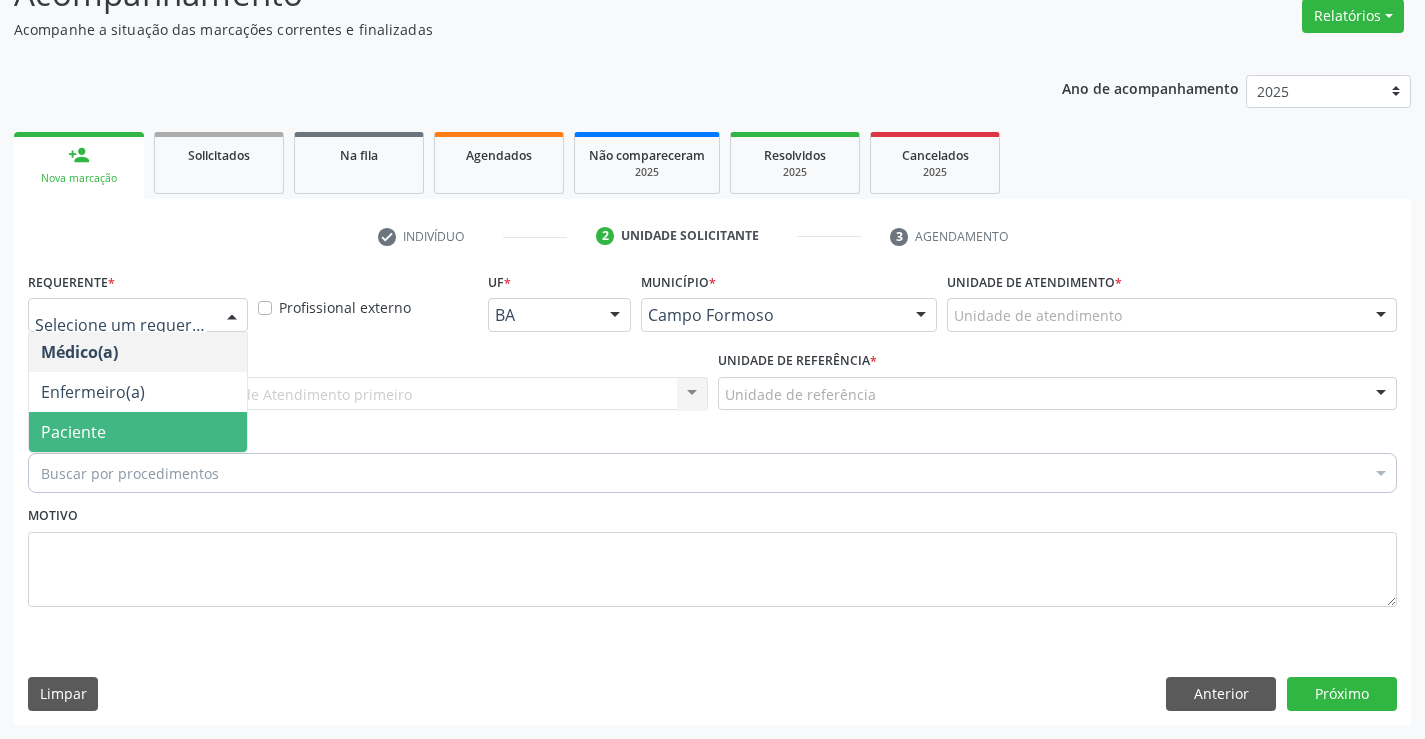click on "Paciente" at bounding box center (138, 432) 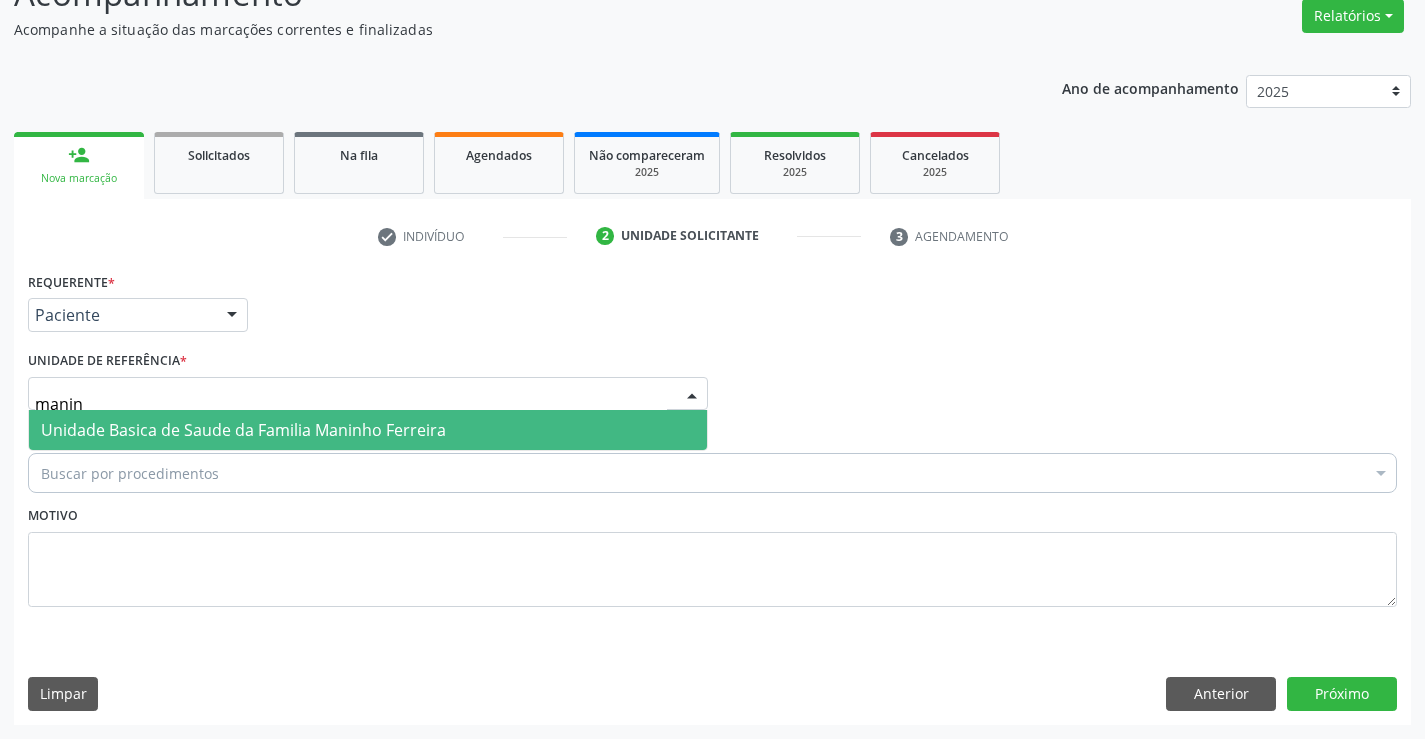 type on "maninh" 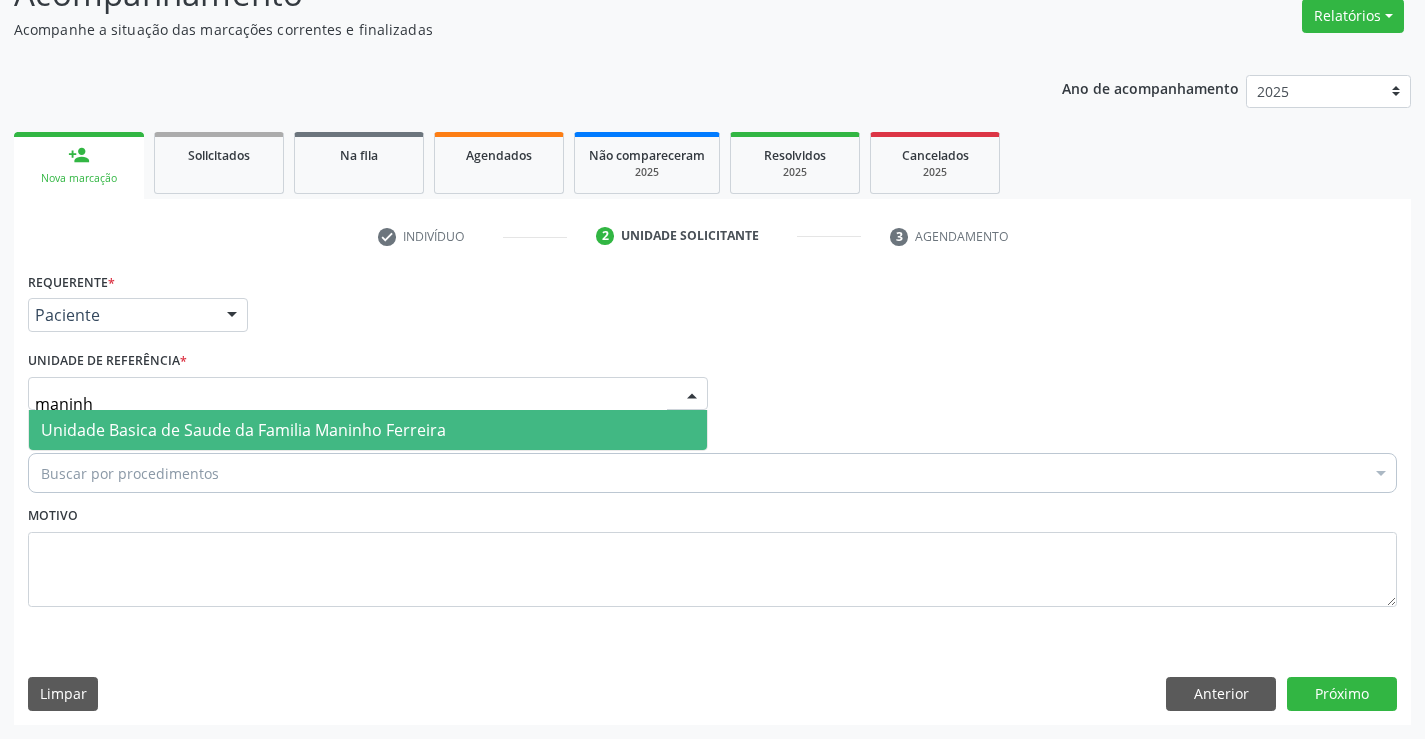 click on "Unidade Basica de Saude da Familia Maninho Ferreira" at bounding box center (368, 430) 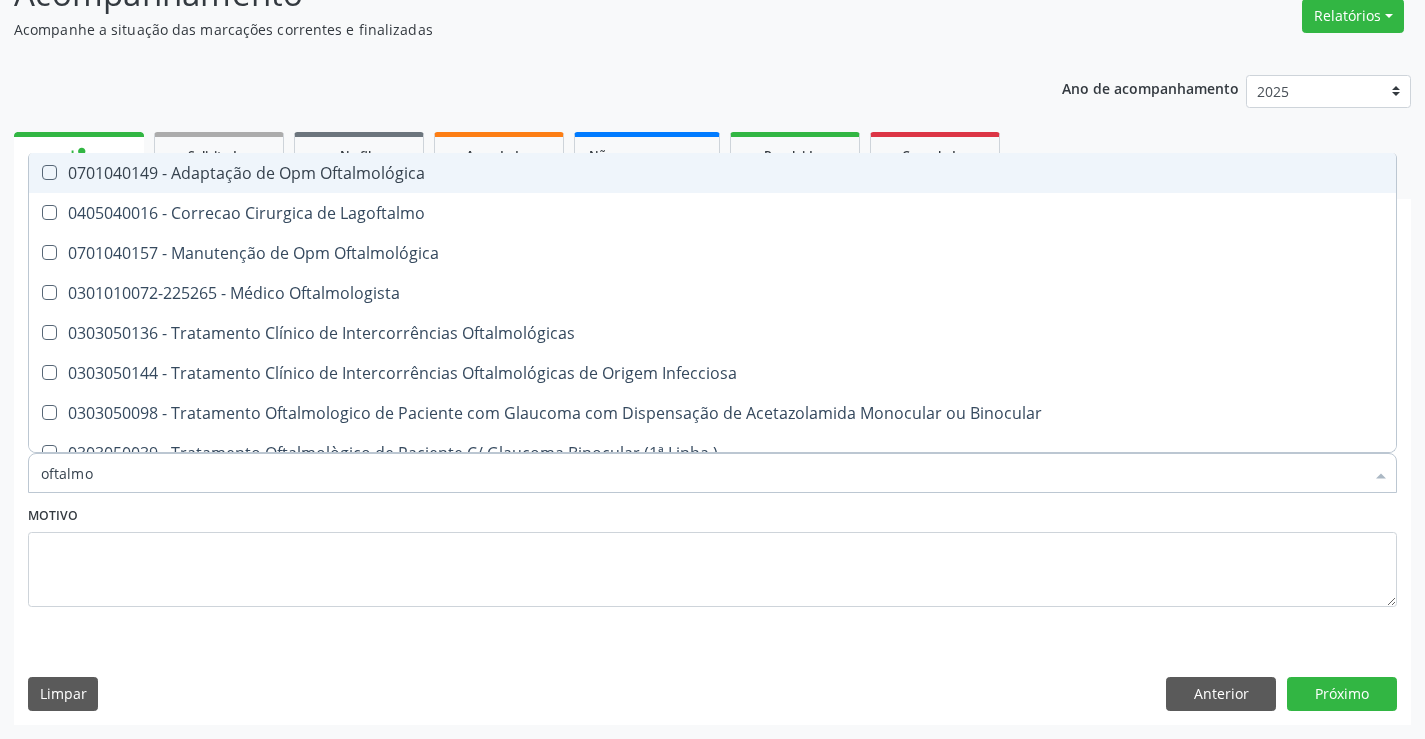type on "oftalmol" 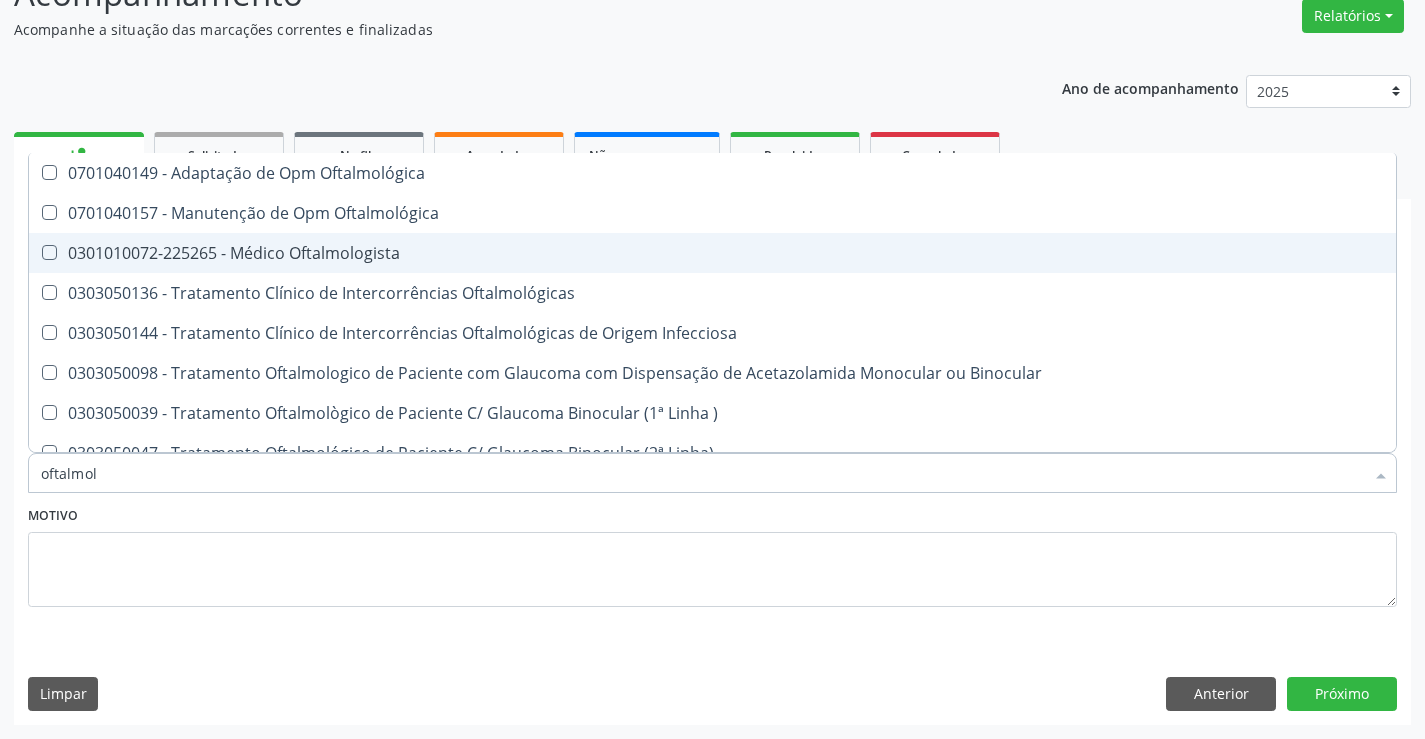 click on "0301010072-225265 - Médico Oftalmologista" at bounding box center [712, 253] 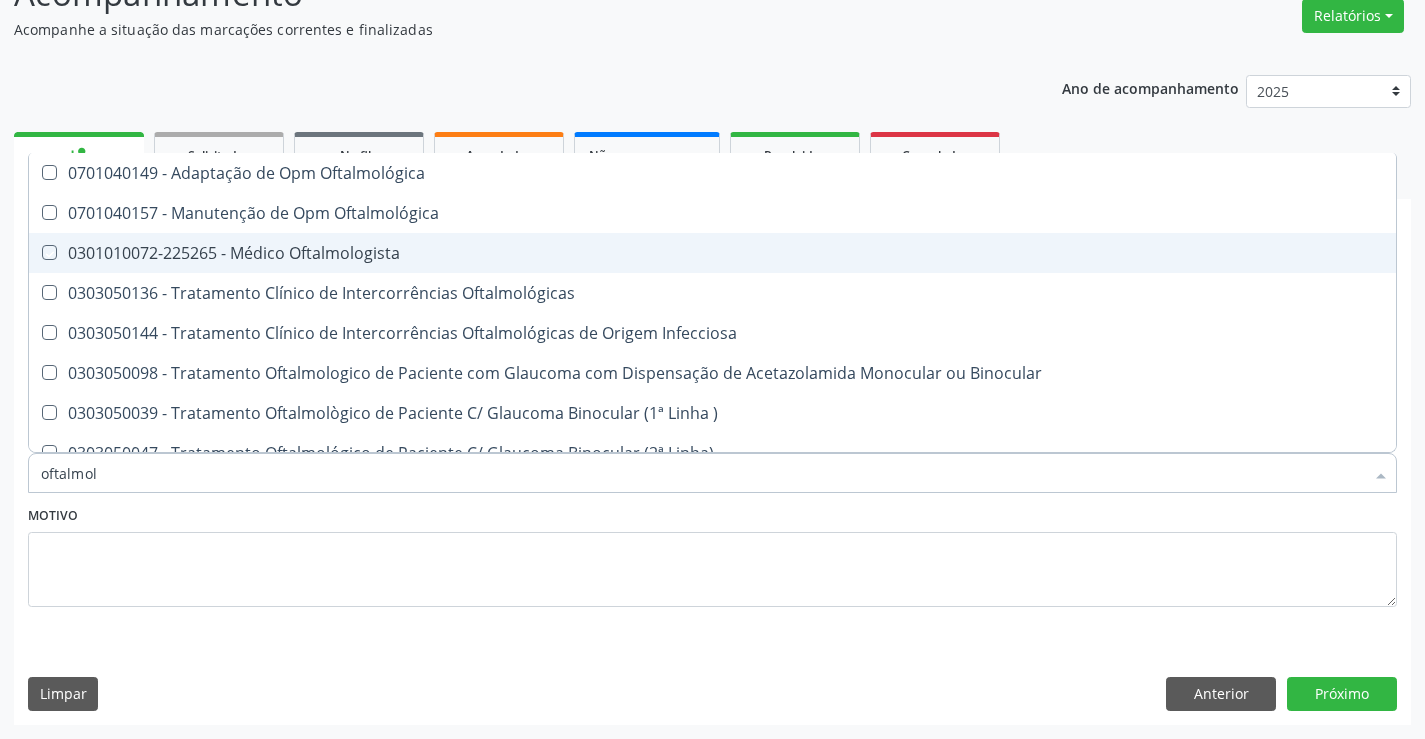 checkbox on "true" 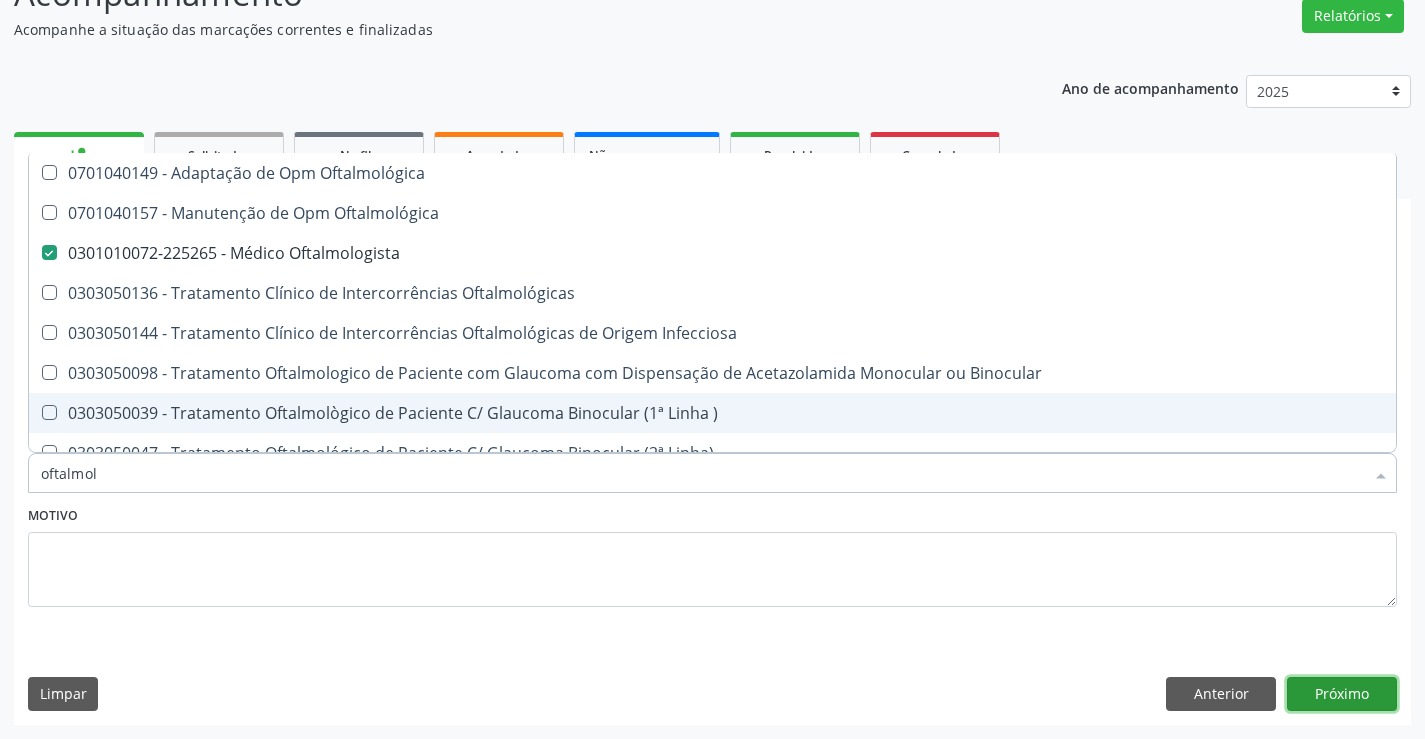 click on "Próximo" at bounding box center [1342, 694] 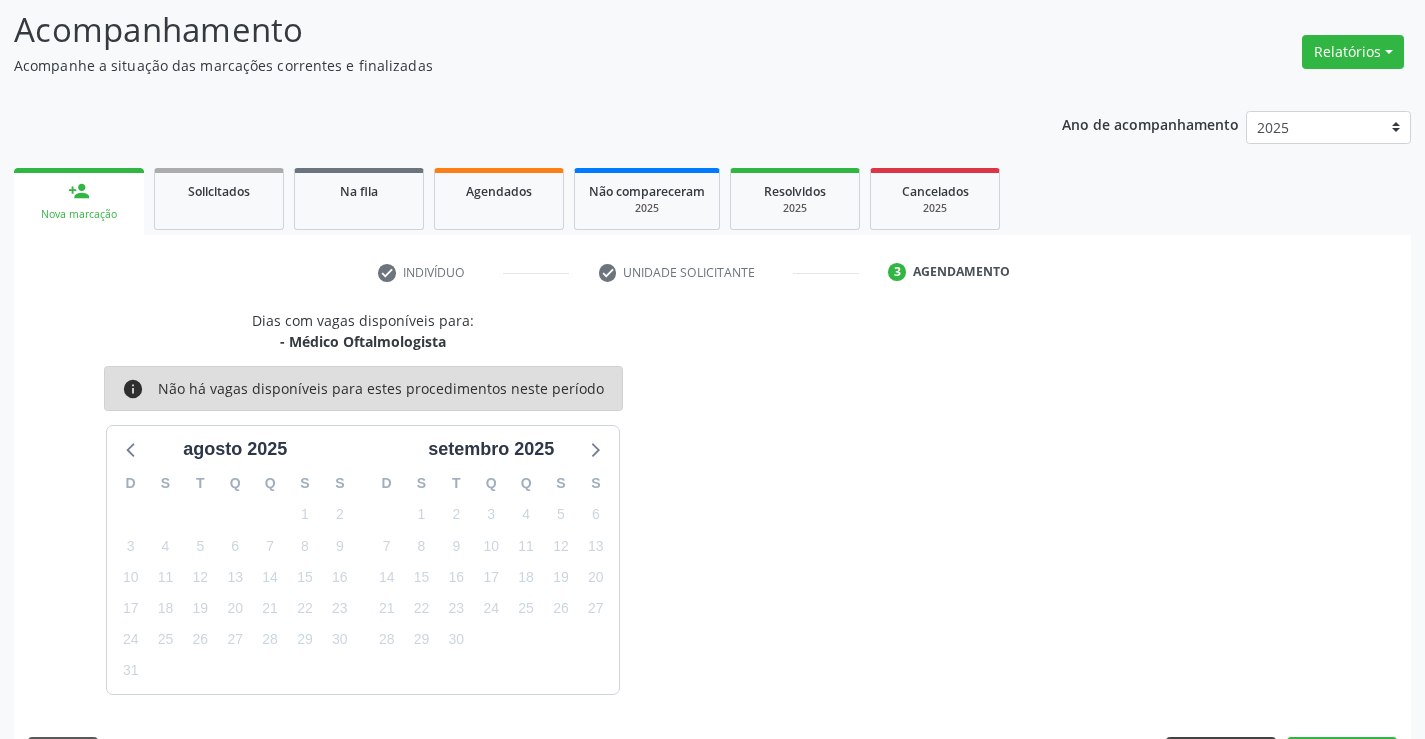 scroll, scrollTop: 167, scrollLeft: 0, axis: vertical 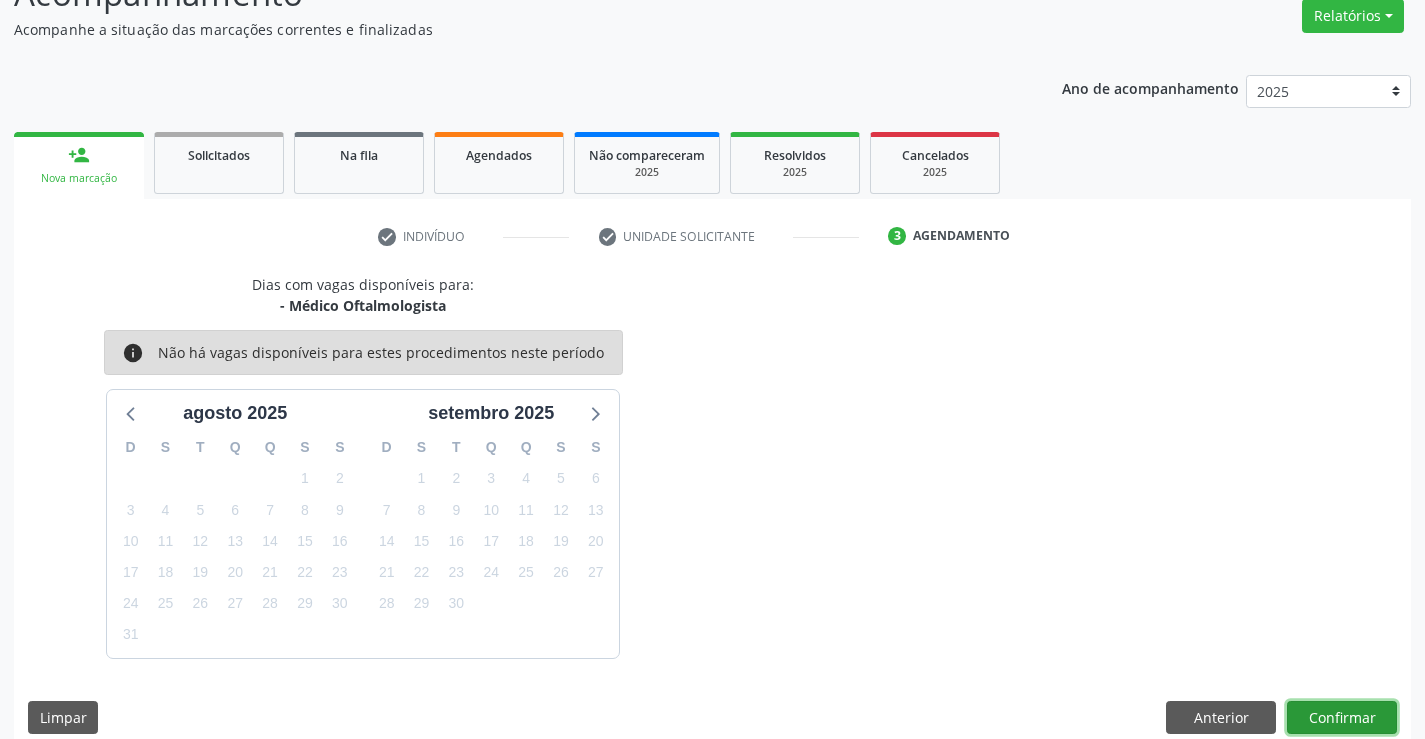 click on "Confirmar" at bounding box center [1342, 718] 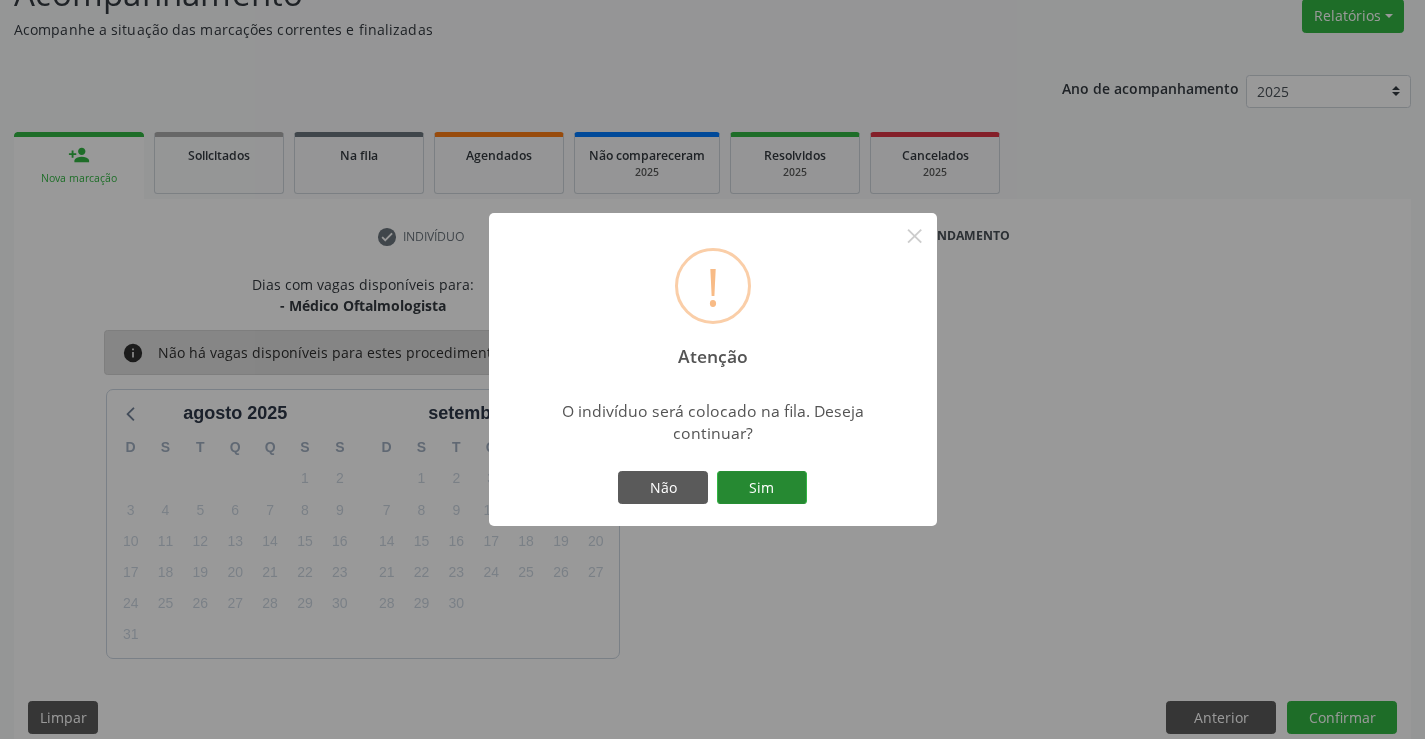 click on "Sim" at bounding box center (762, 488) 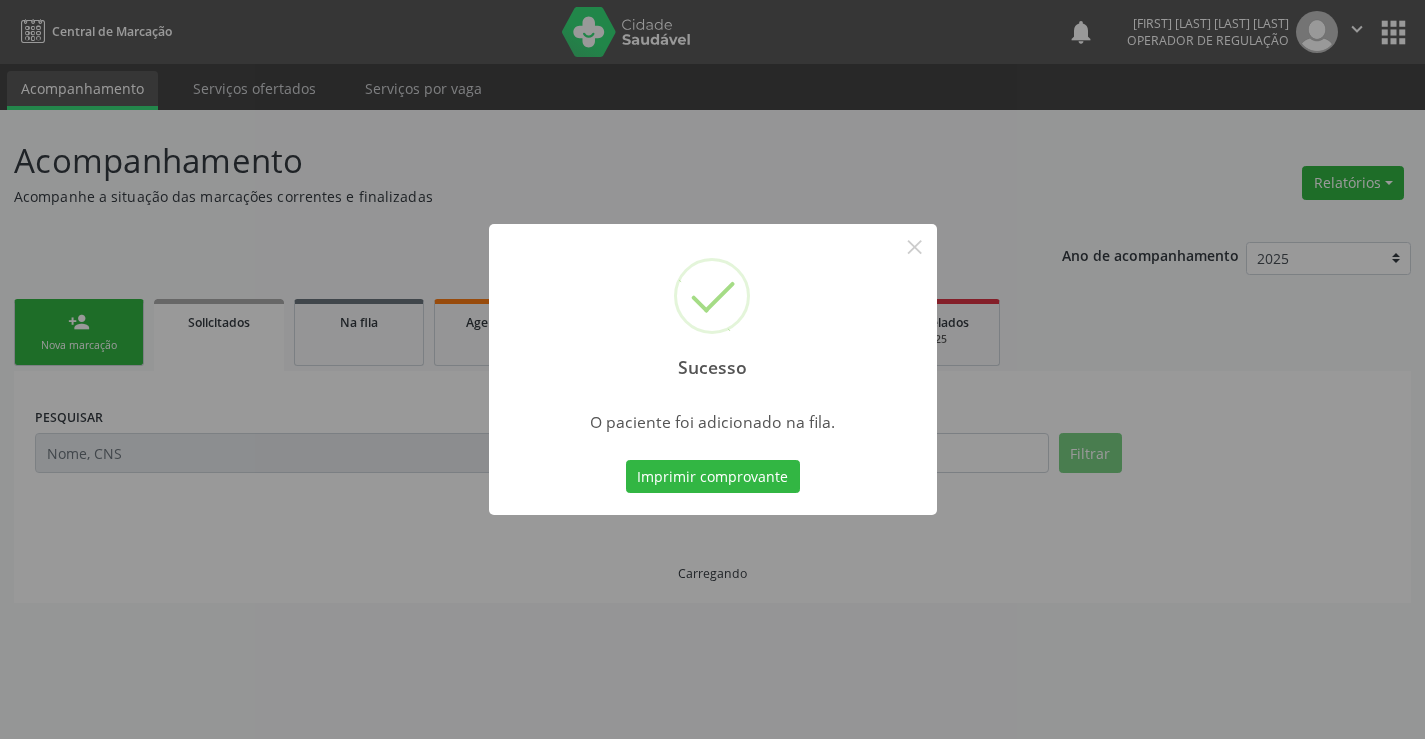 scroll, scrollTop: 0, scrollLeft: 0, axis: both 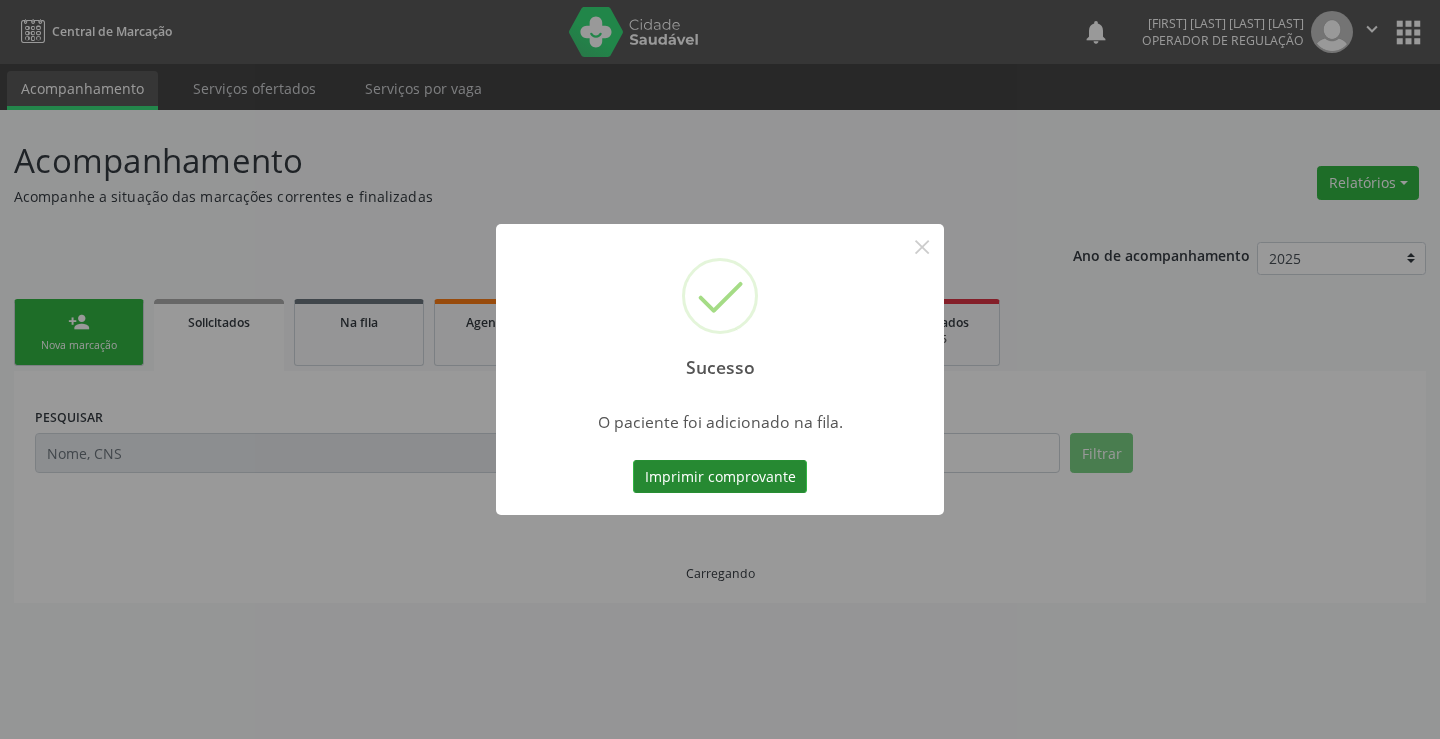 click on "Imprimir comprovante" at bounding box center [720, 477] 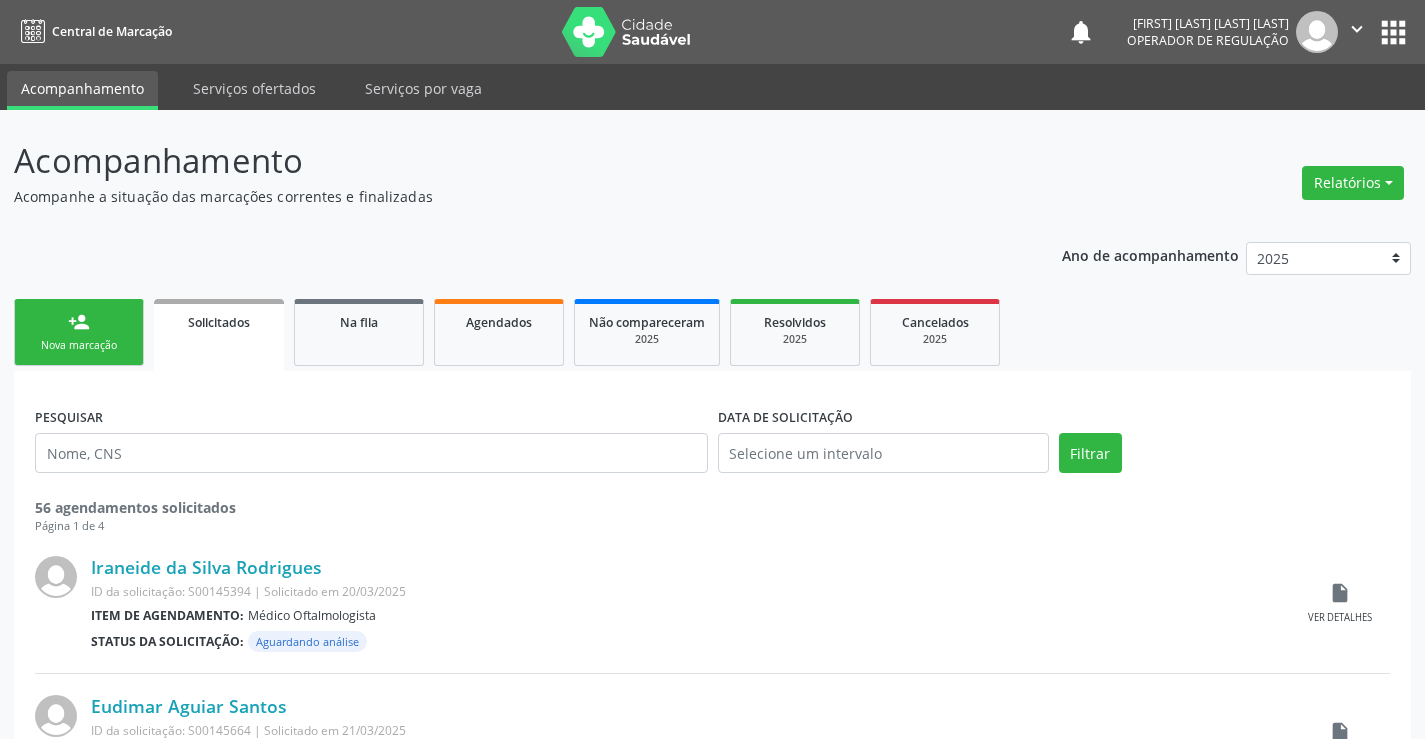 click on "Nova marcação" at bounding box center [79, 345] 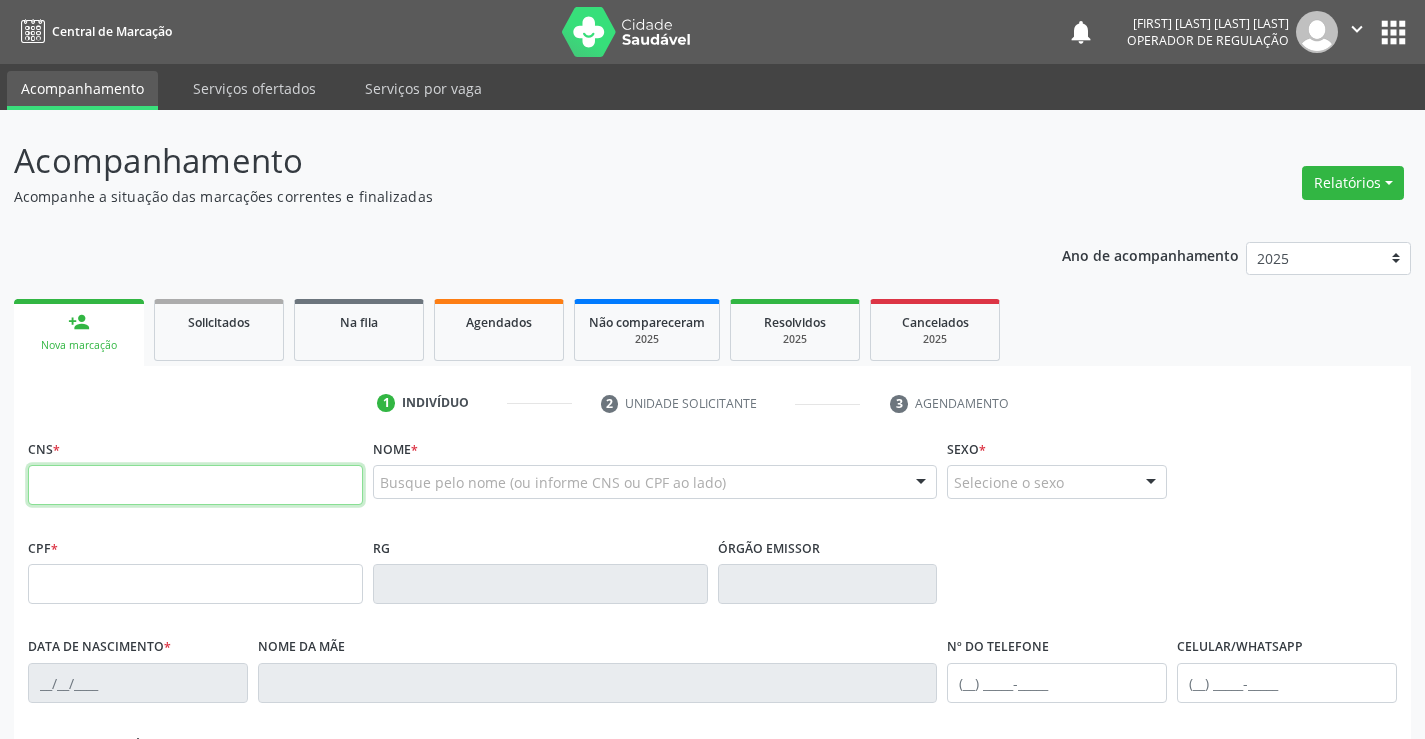 click at bounding box center (195, 485) 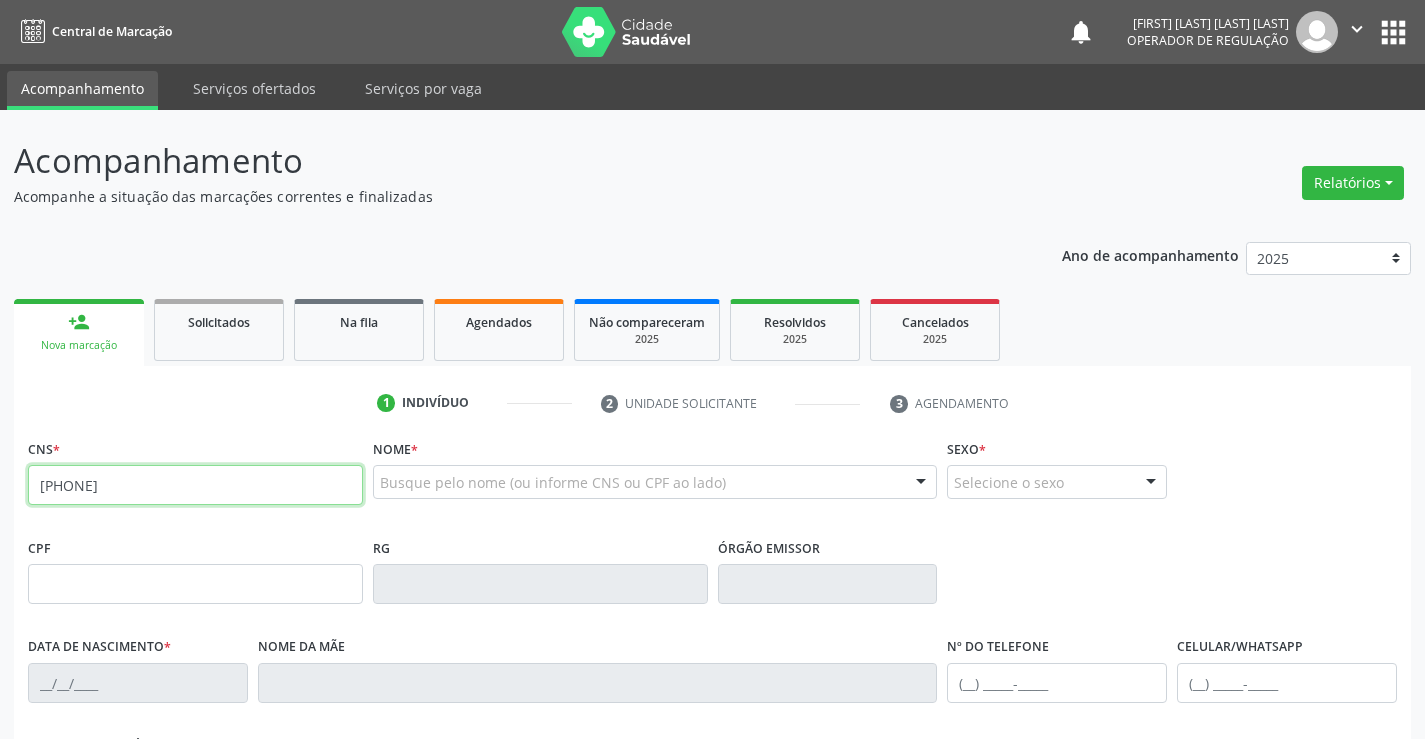 type on "706 5073 7079 8398" 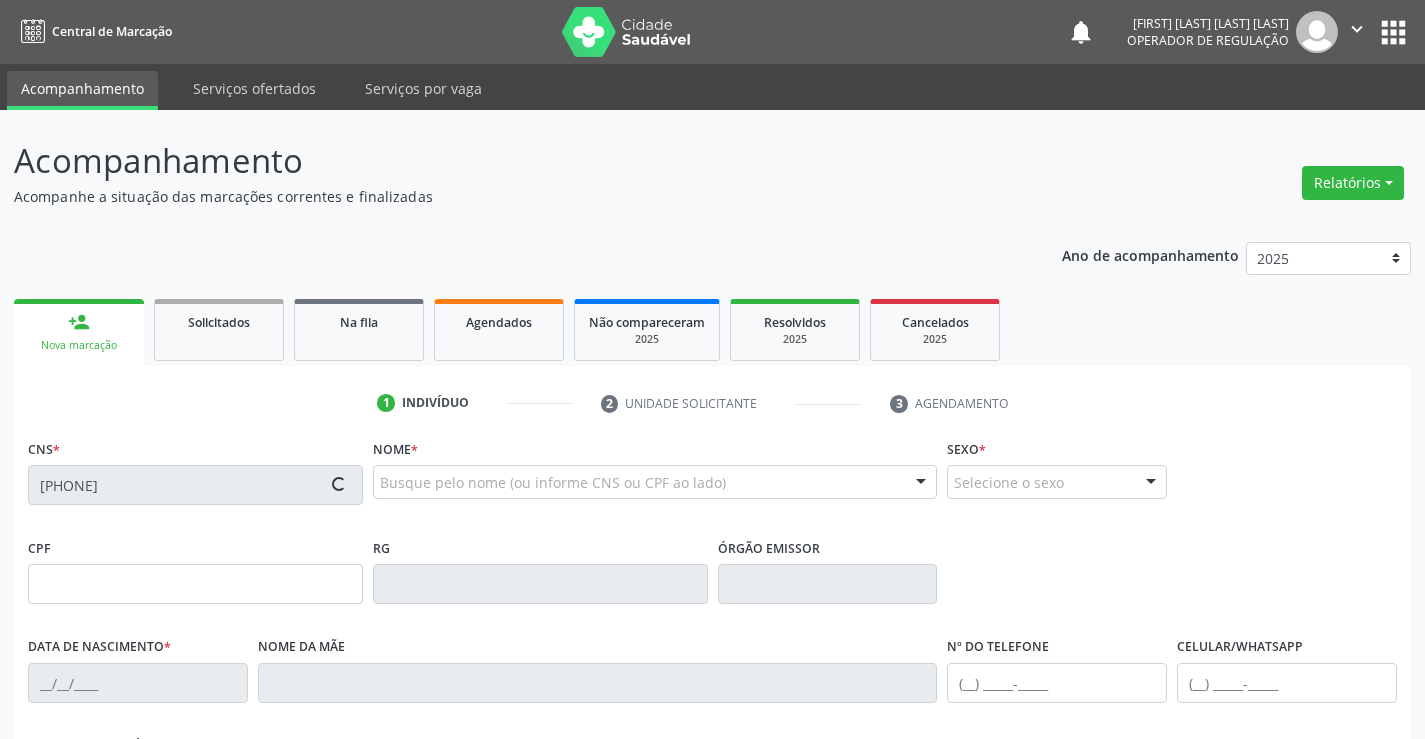 type on "227012909" 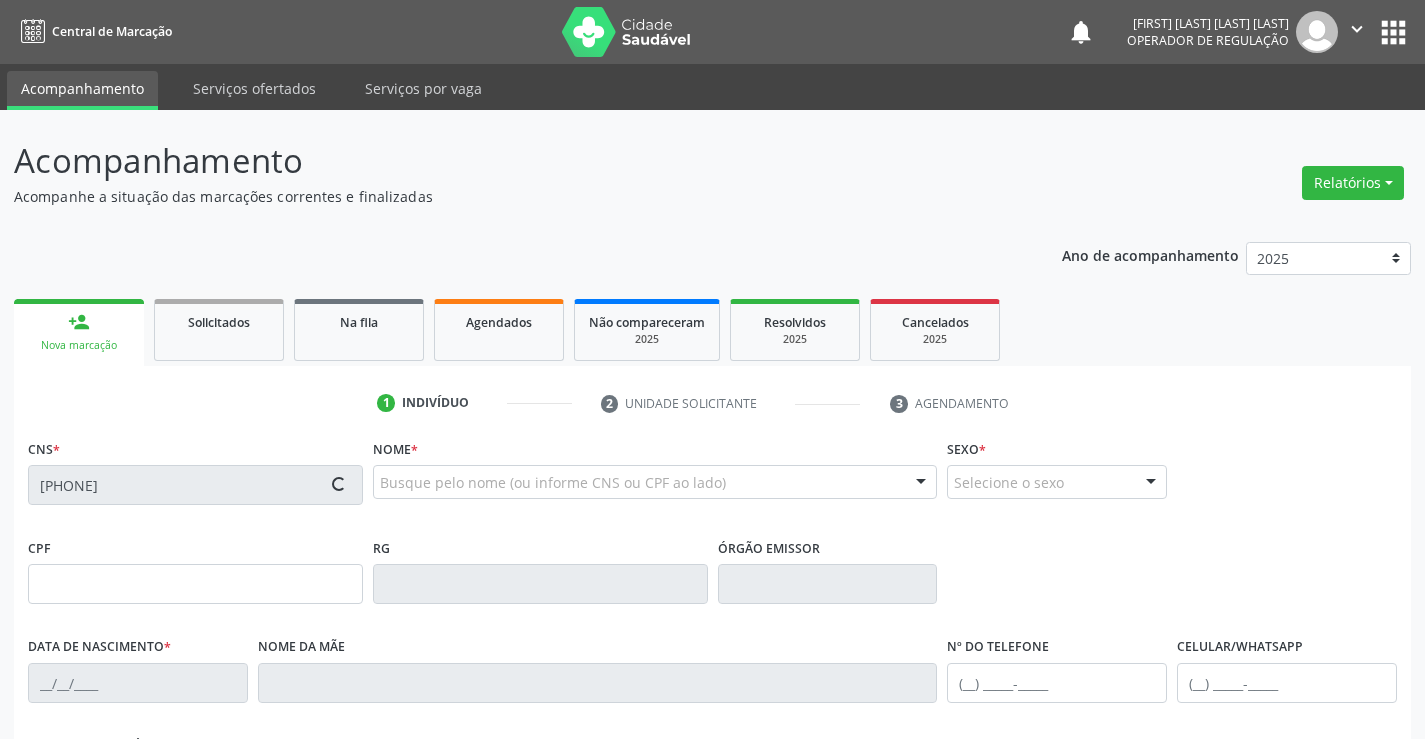 type on "04/02/1958" 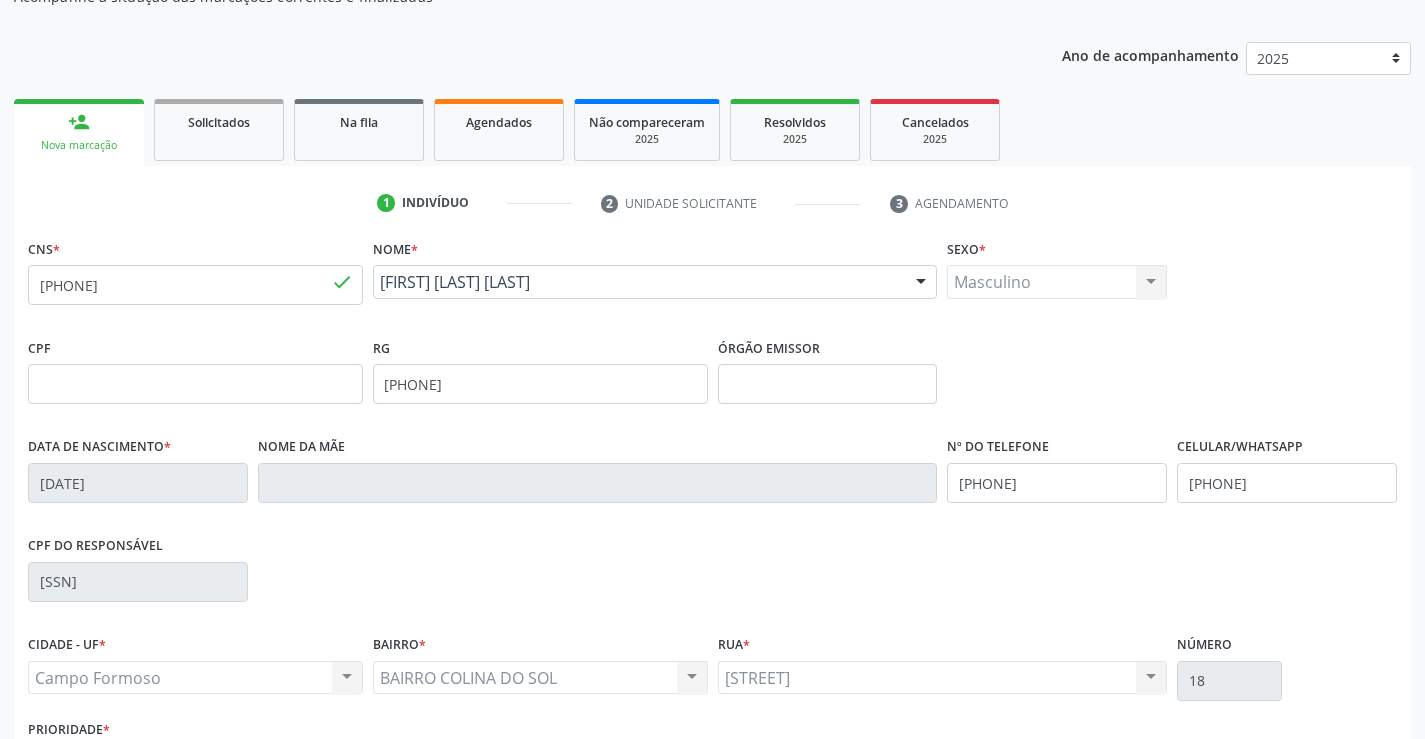 scroll, scrollTop: 345, scrollLeft: 0, axis: vertical 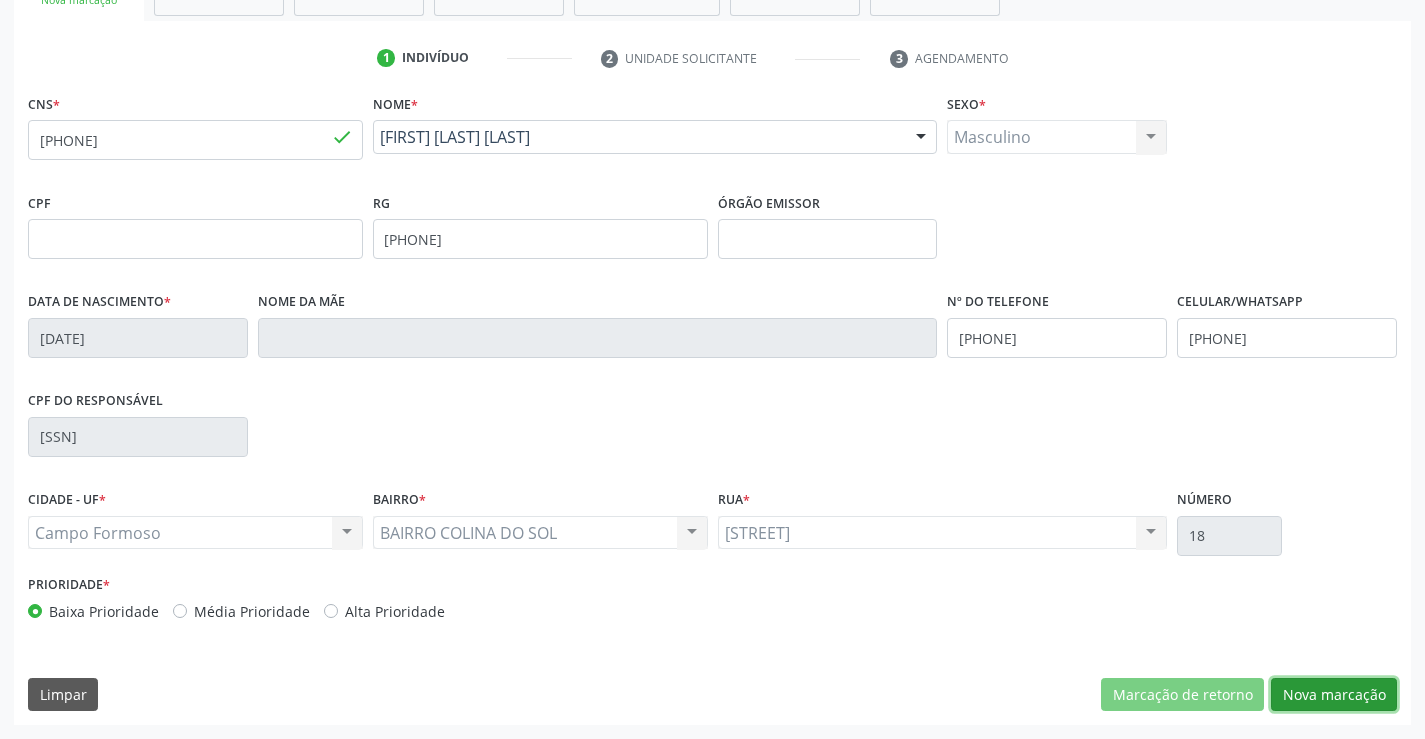 click on "Nova marcação" at bounding box center (1334, 695) 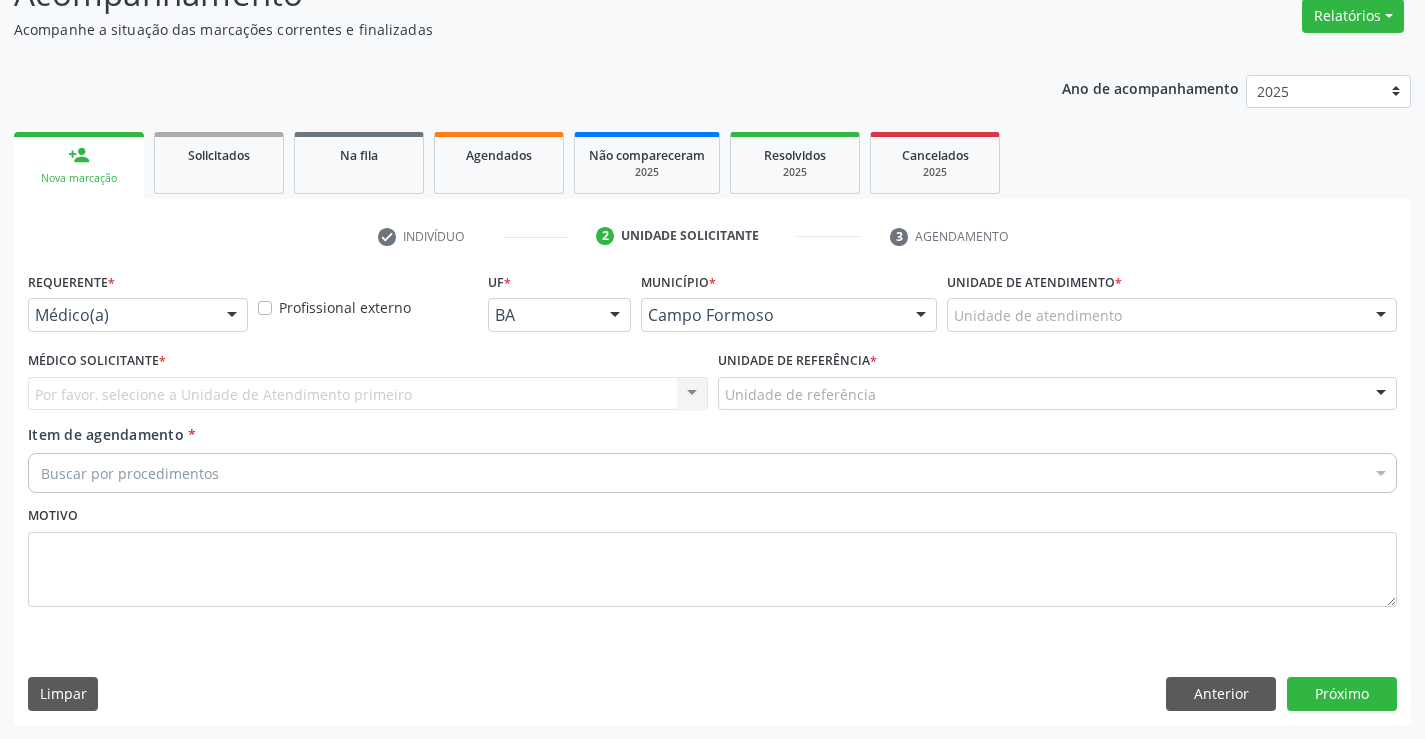 scroll, scrollTop: 167, scrollLeft: 0, axis: vertical 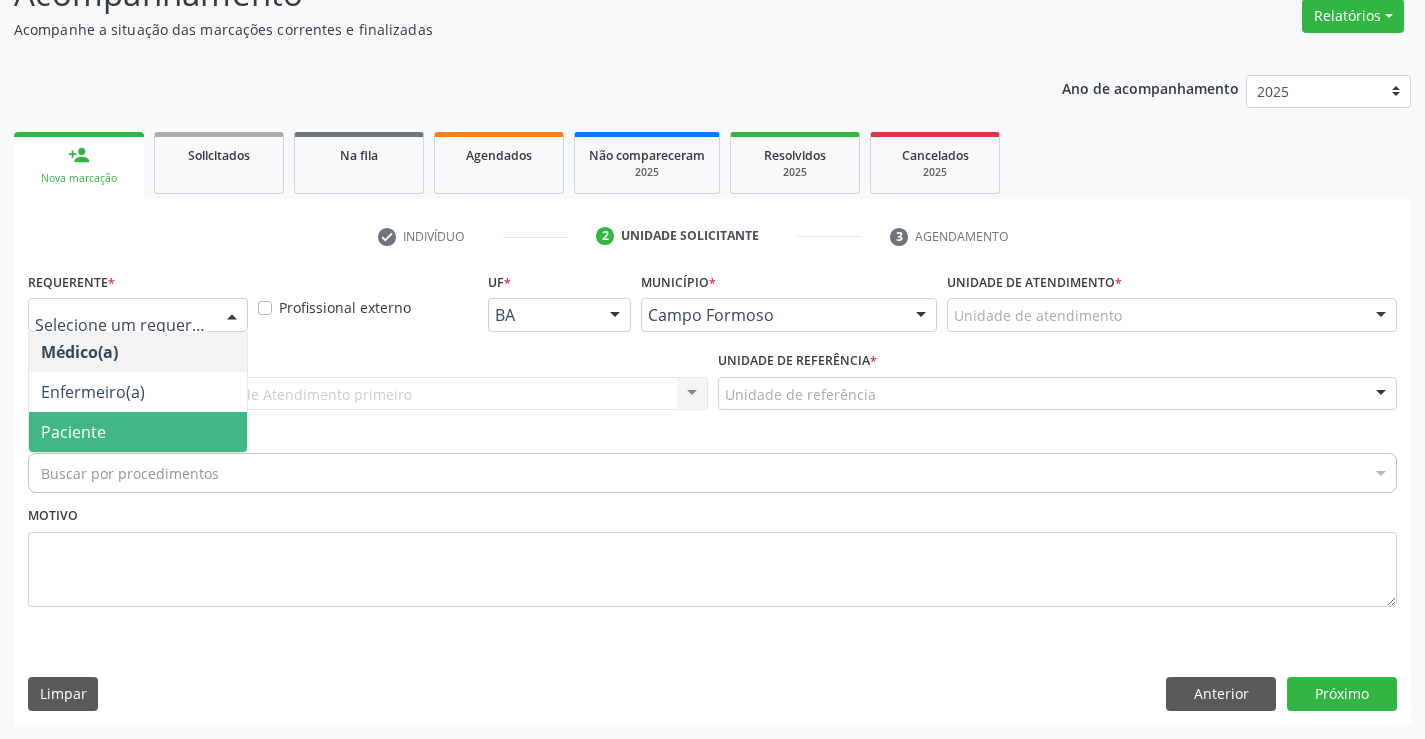click on "Paciente" at bounding box center [138, 432] 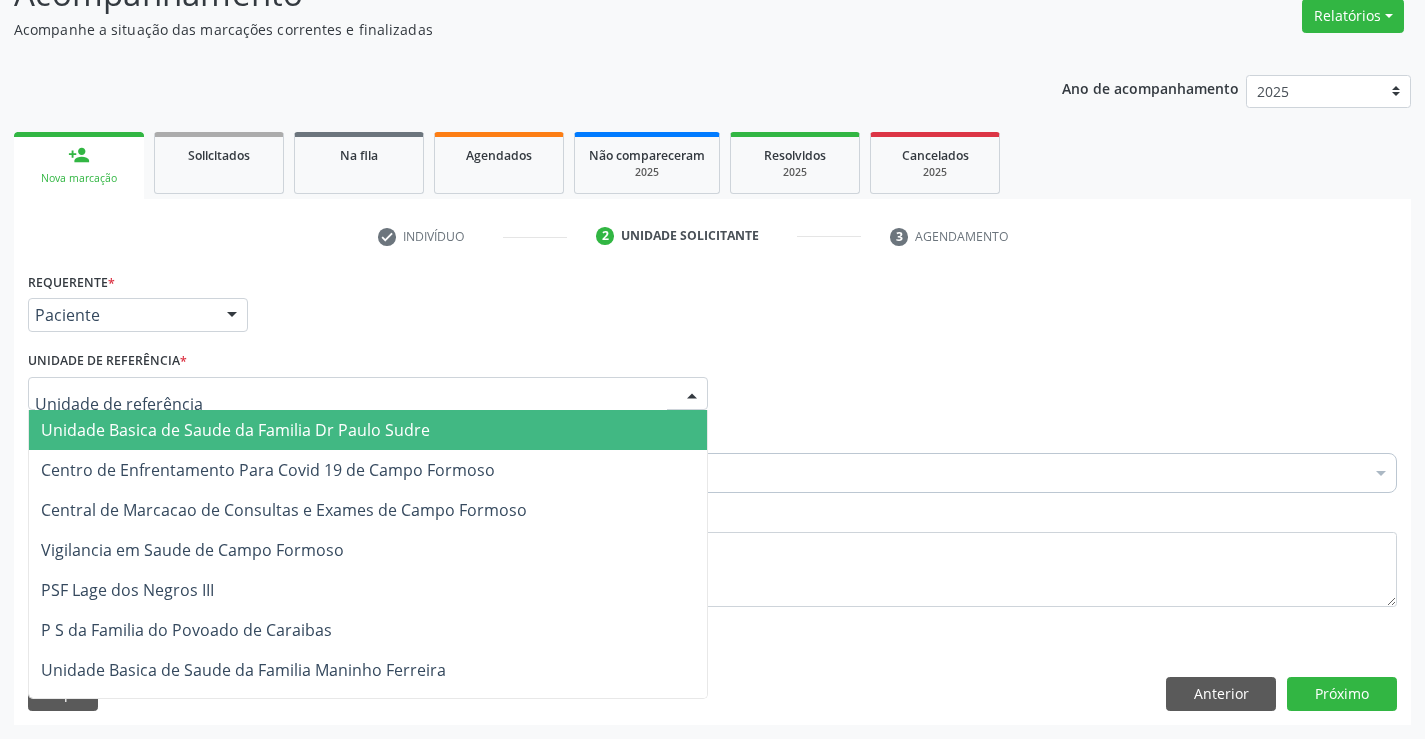 click on "Unidade Basica de Saude da Familia Dr Paulo Sudre" at bounding box center [235, 430] 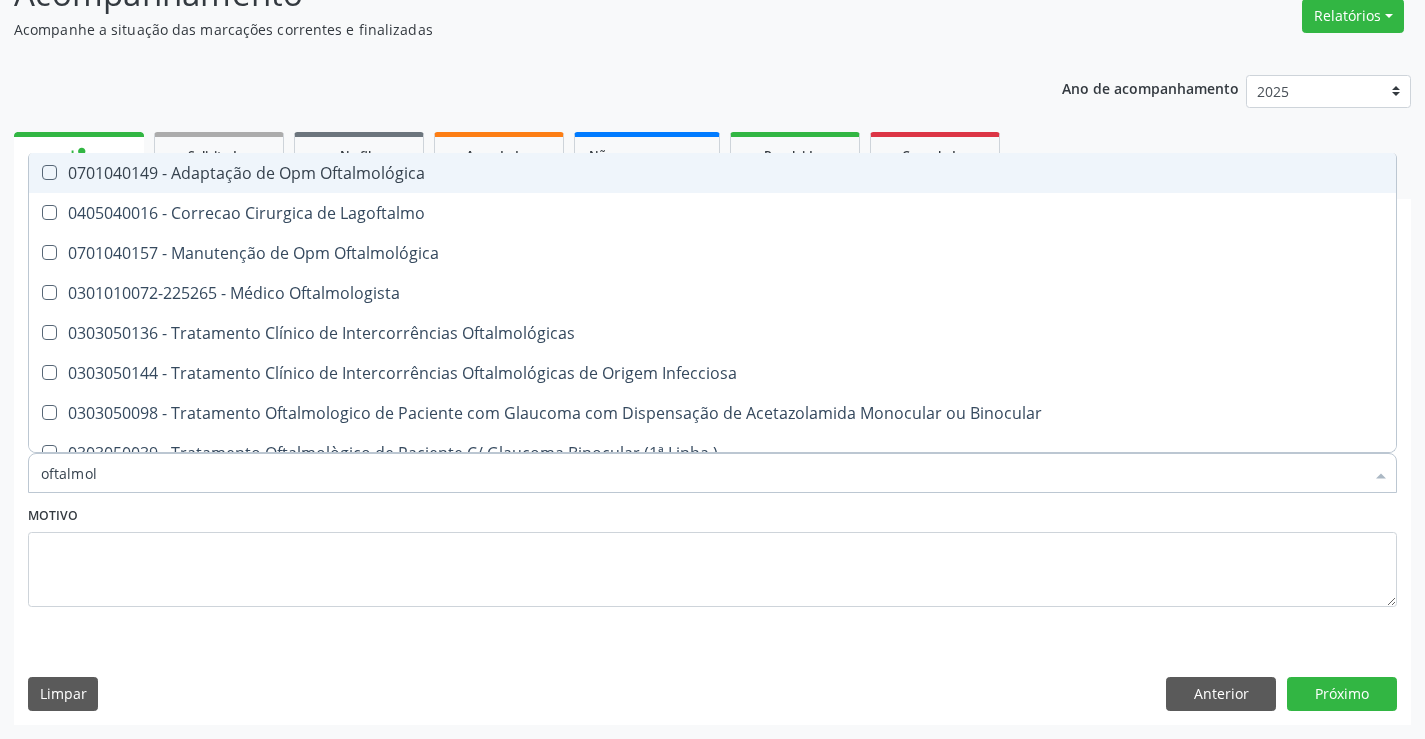 type on "oftalmolo" 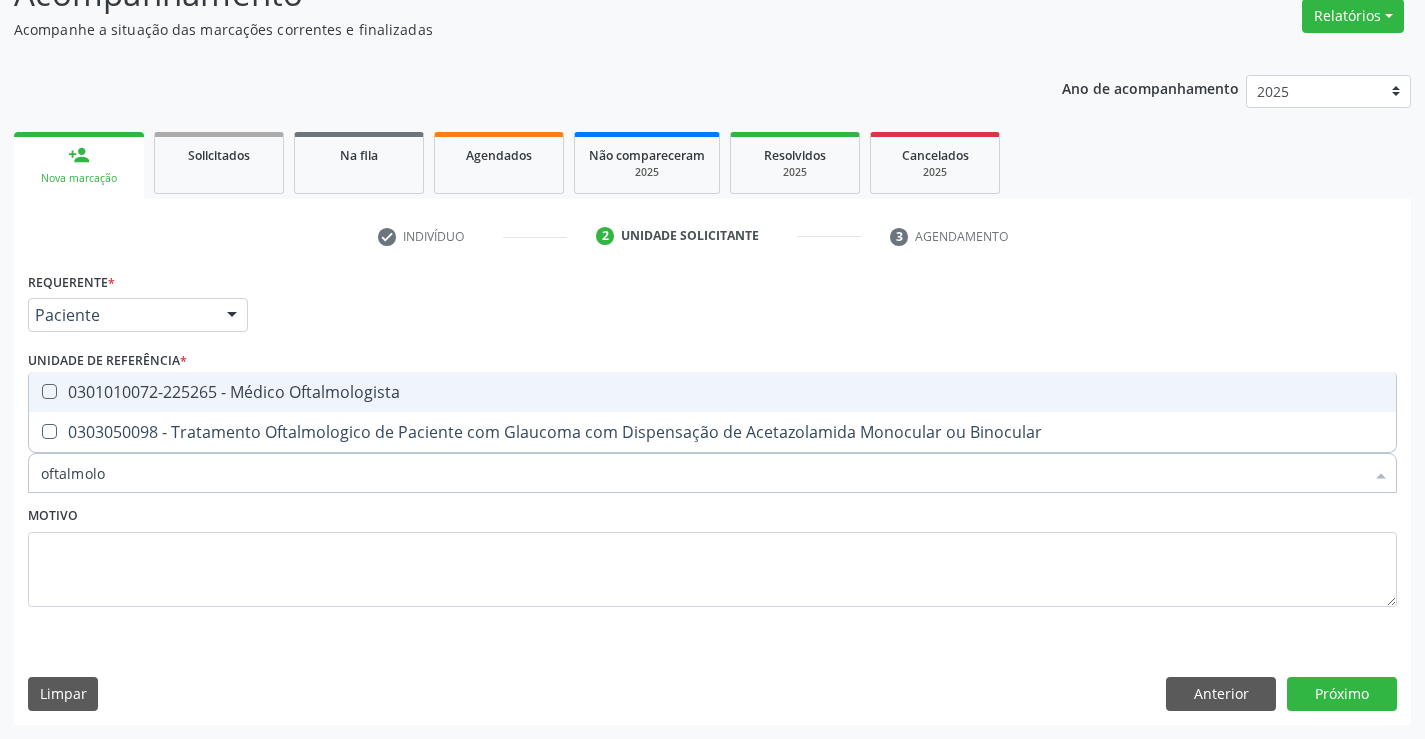 click on "0301010072-225265 - Médico Oftalmologista" at bounding box center (712, 392) 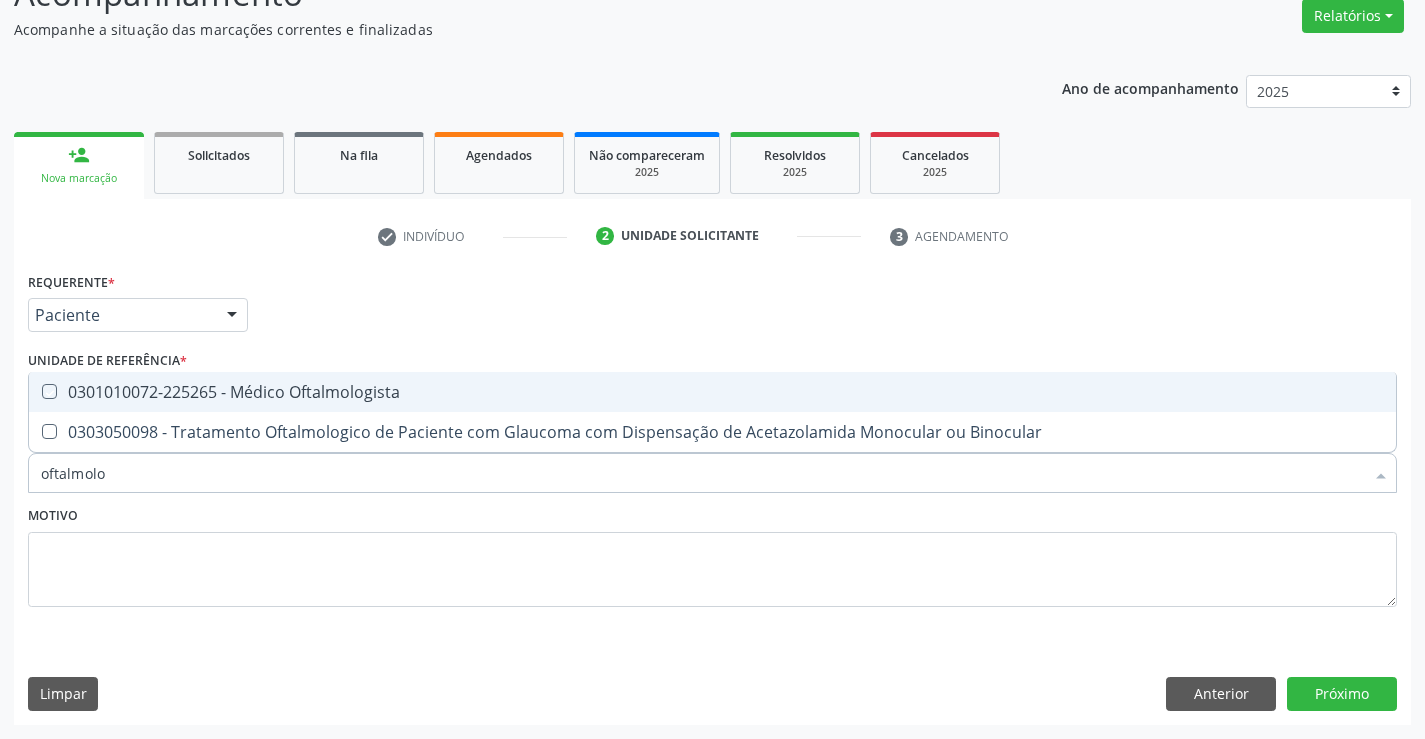 checkbox on "true" 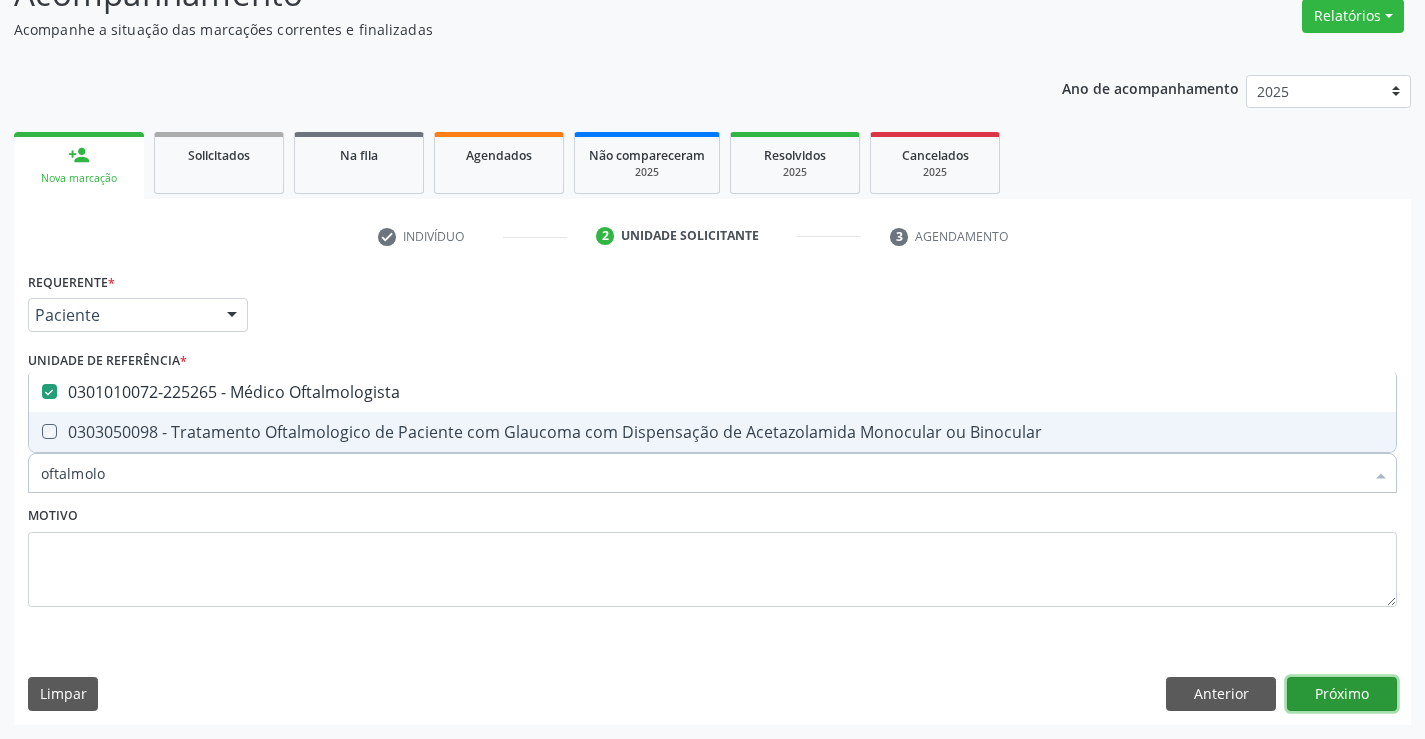 click on "Próximo" at bounding box center (1342, 694) 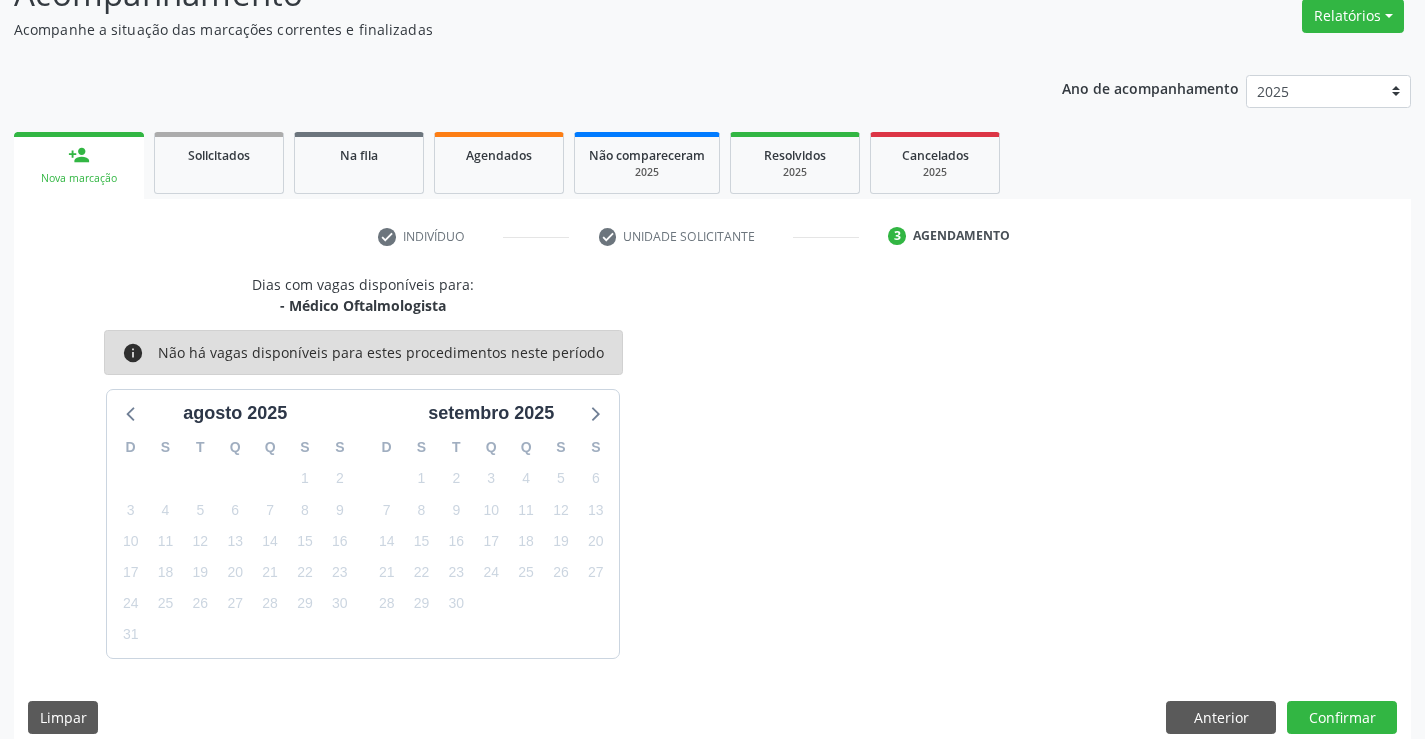 scroll, scrollTop: 190, scrollLeft: 0, axis: vertical 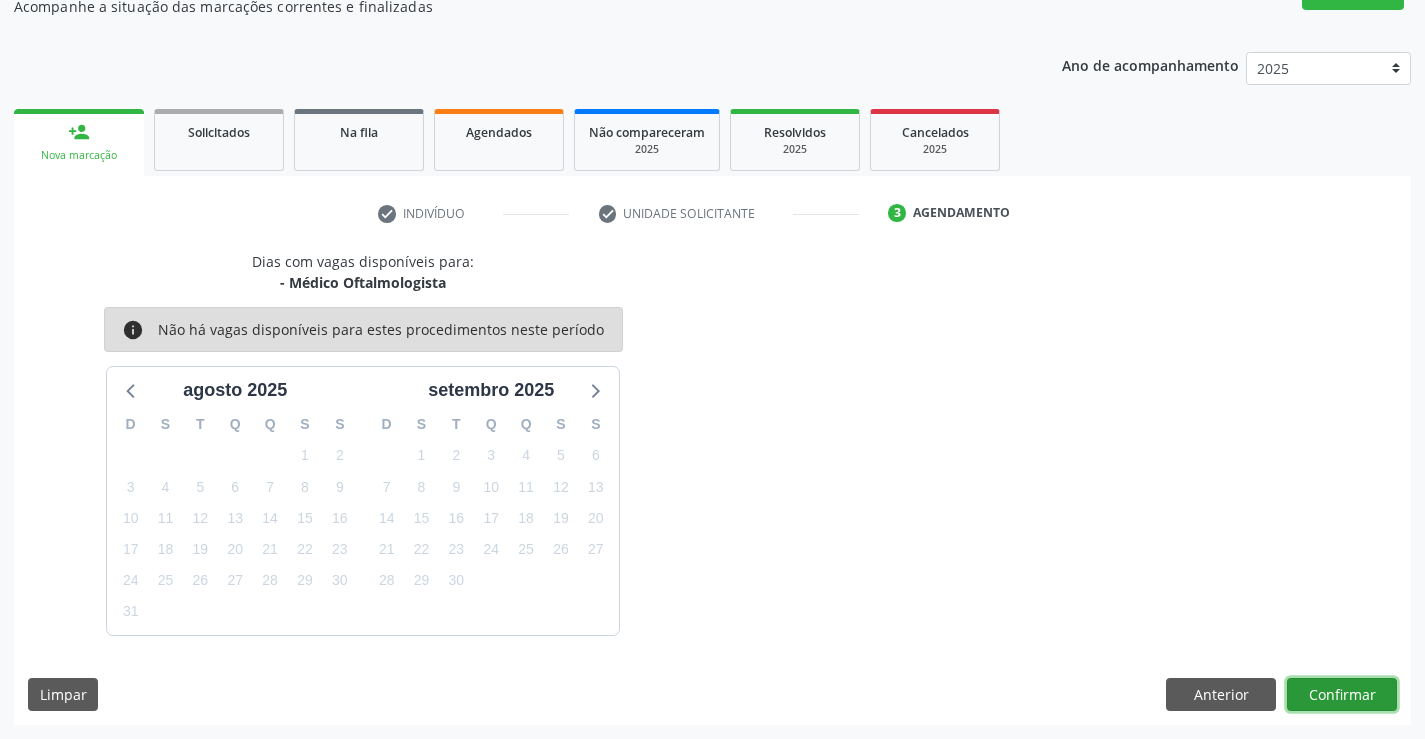 click on "Confirmar" at bounding box center [1342, 695] 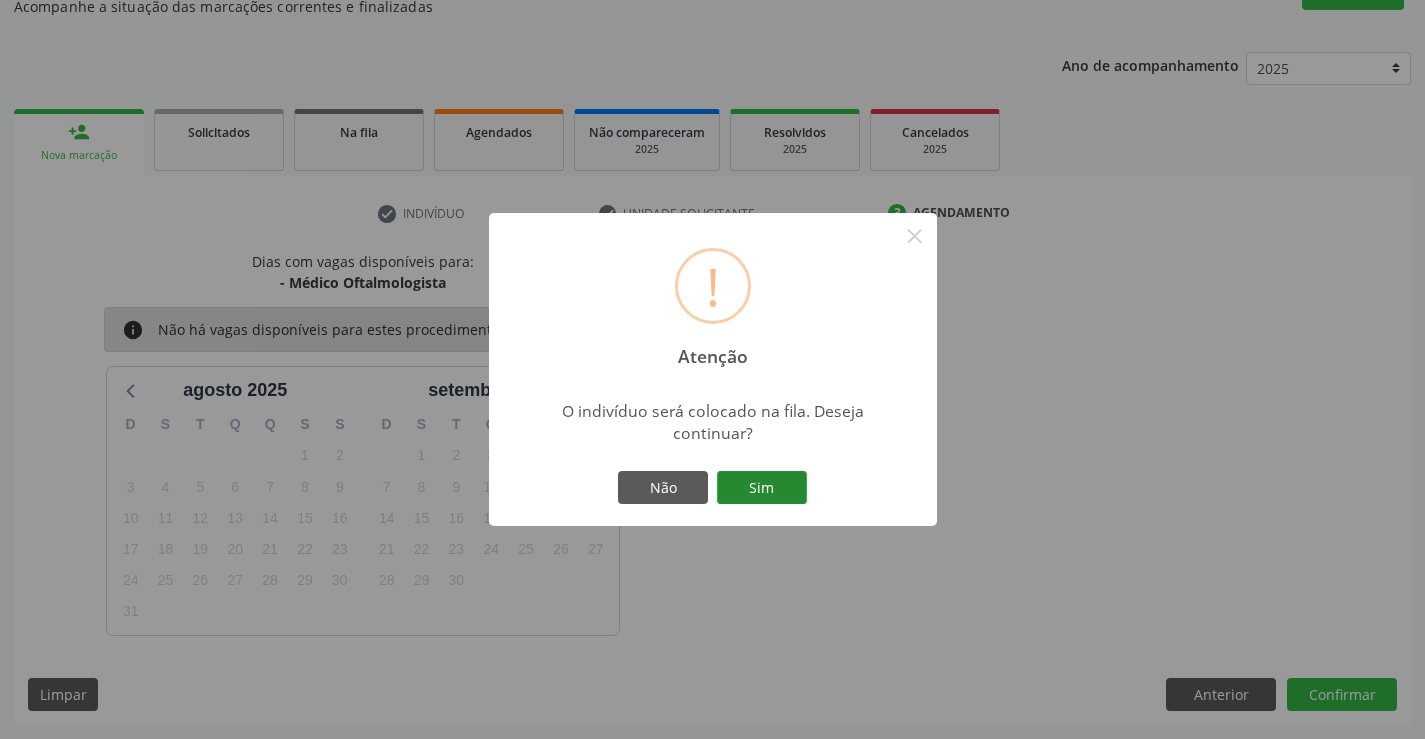 click on "Sim" at bounding box center (762, 488) 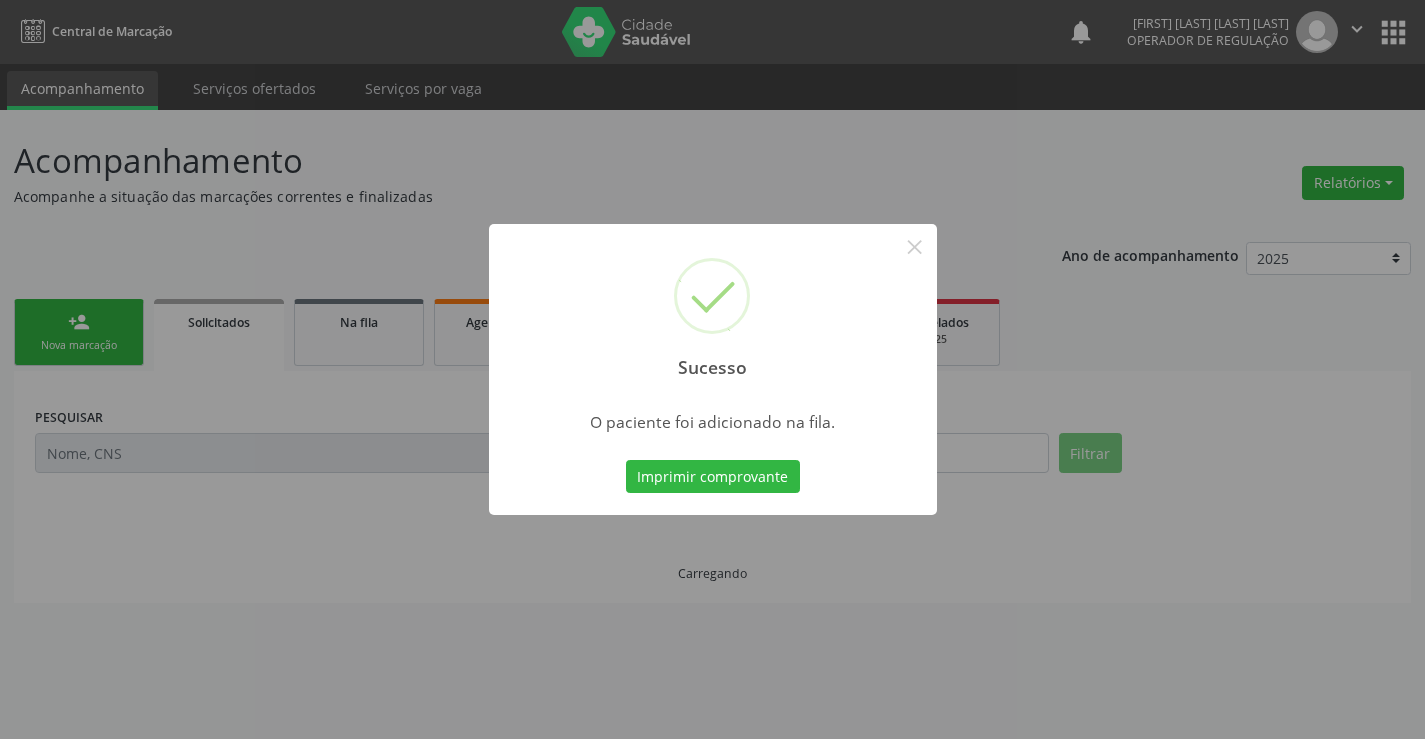 scroll, scrollTop: 0, scrollLeft: 0, axis: both 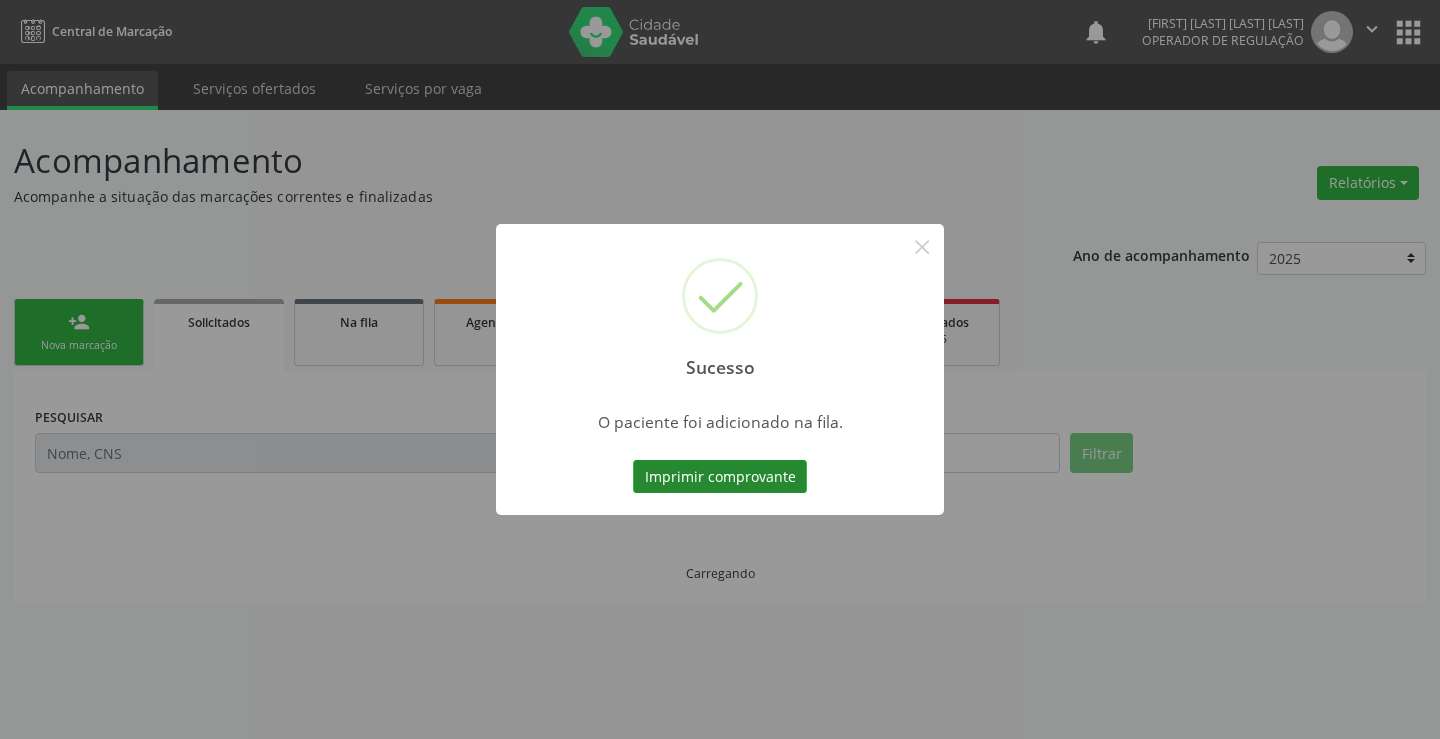 click on "Imprimir comprovante" at bounding box center [720, 477] 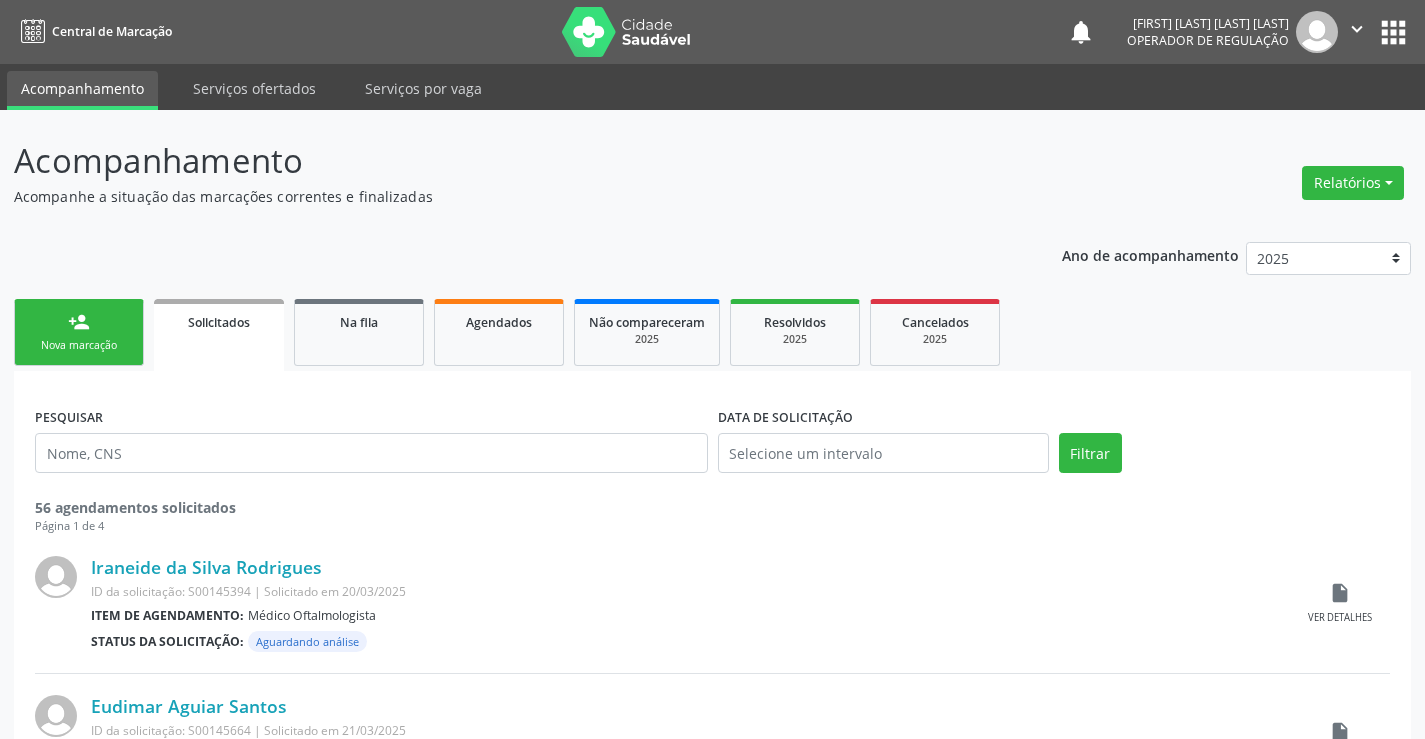click on "Nova marcação" at bounding box center (79, 345) 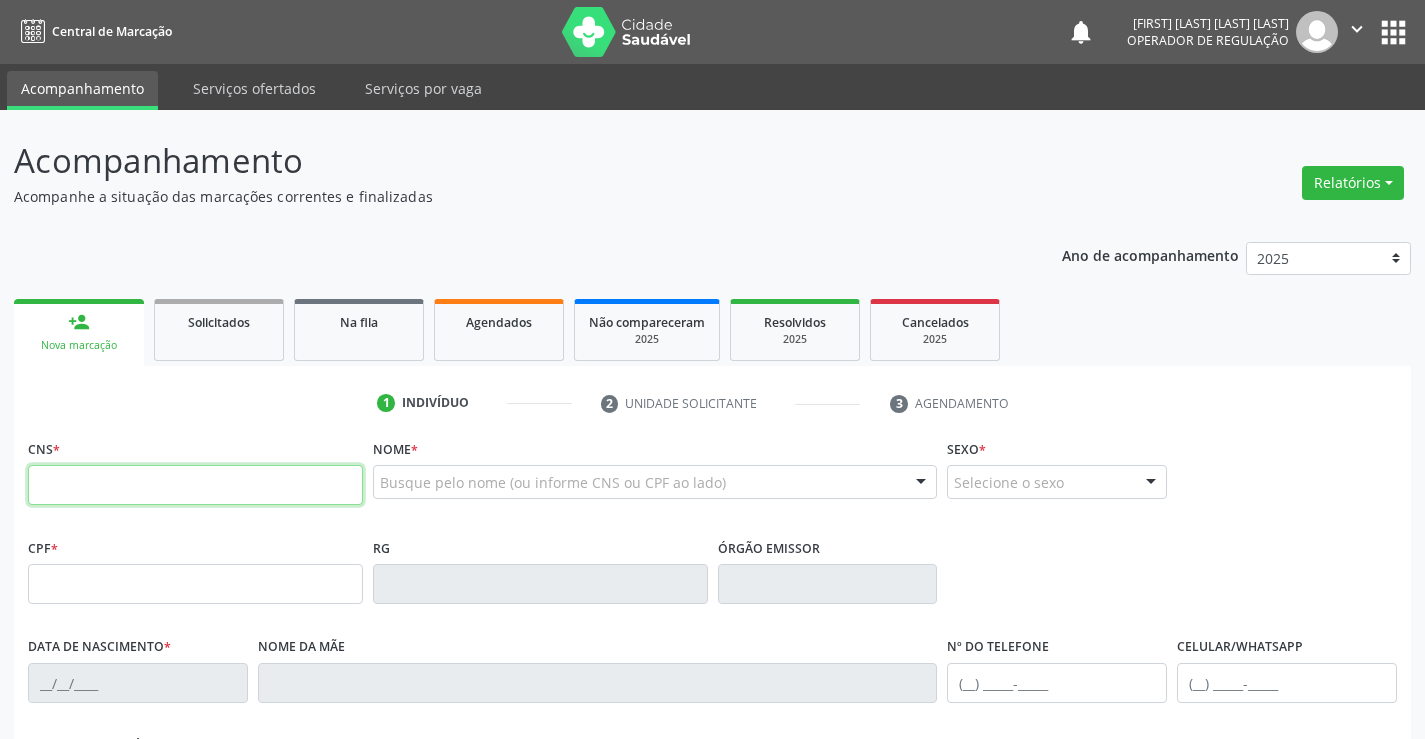 click at bounding box center (195, 485) 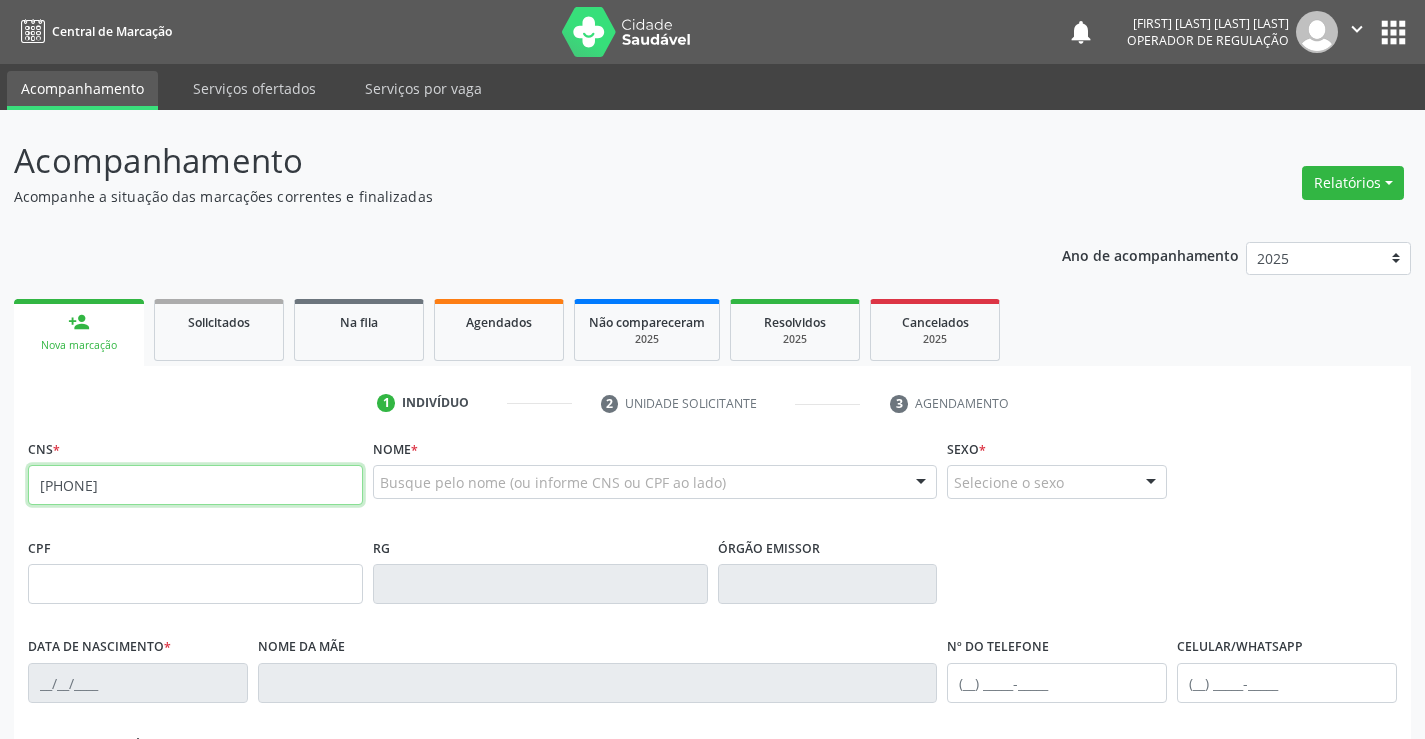 type on "705 0048 9096 5551" 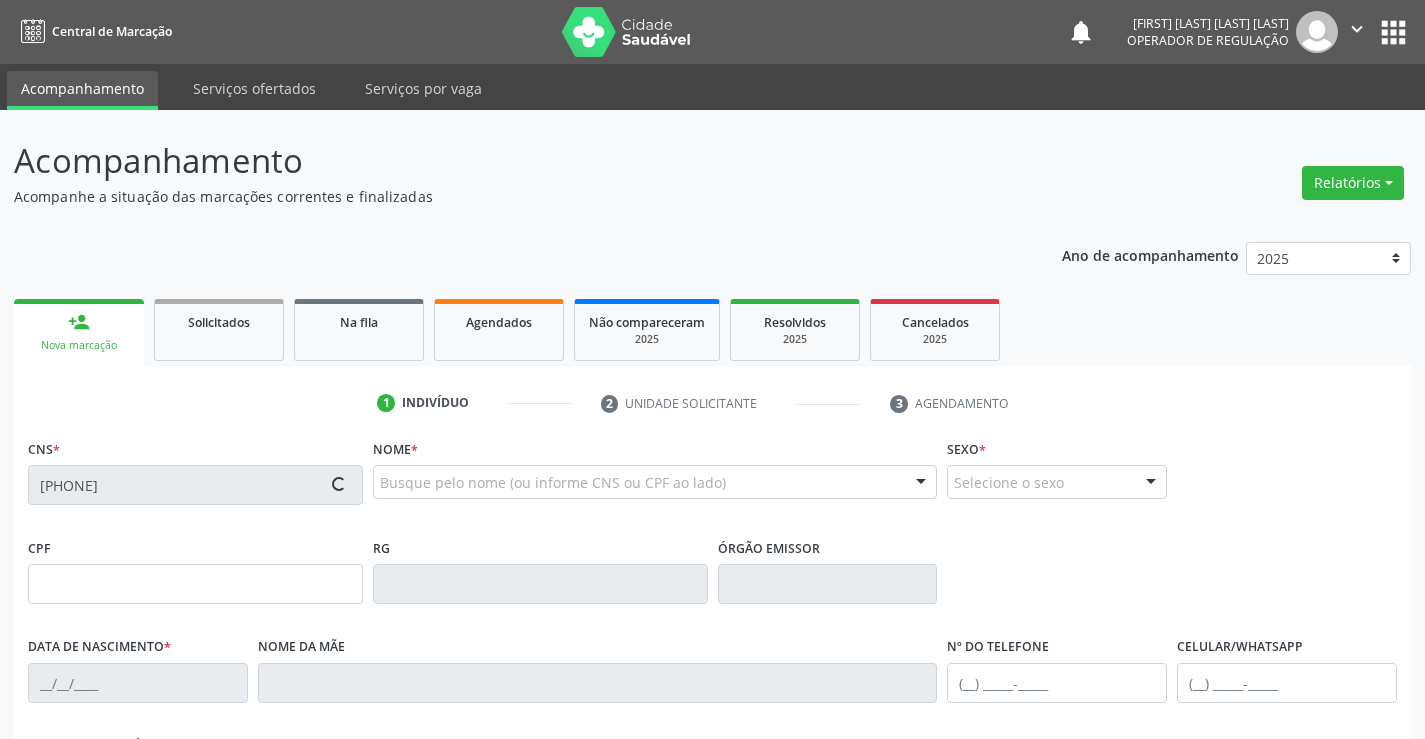 type on "0600668495" 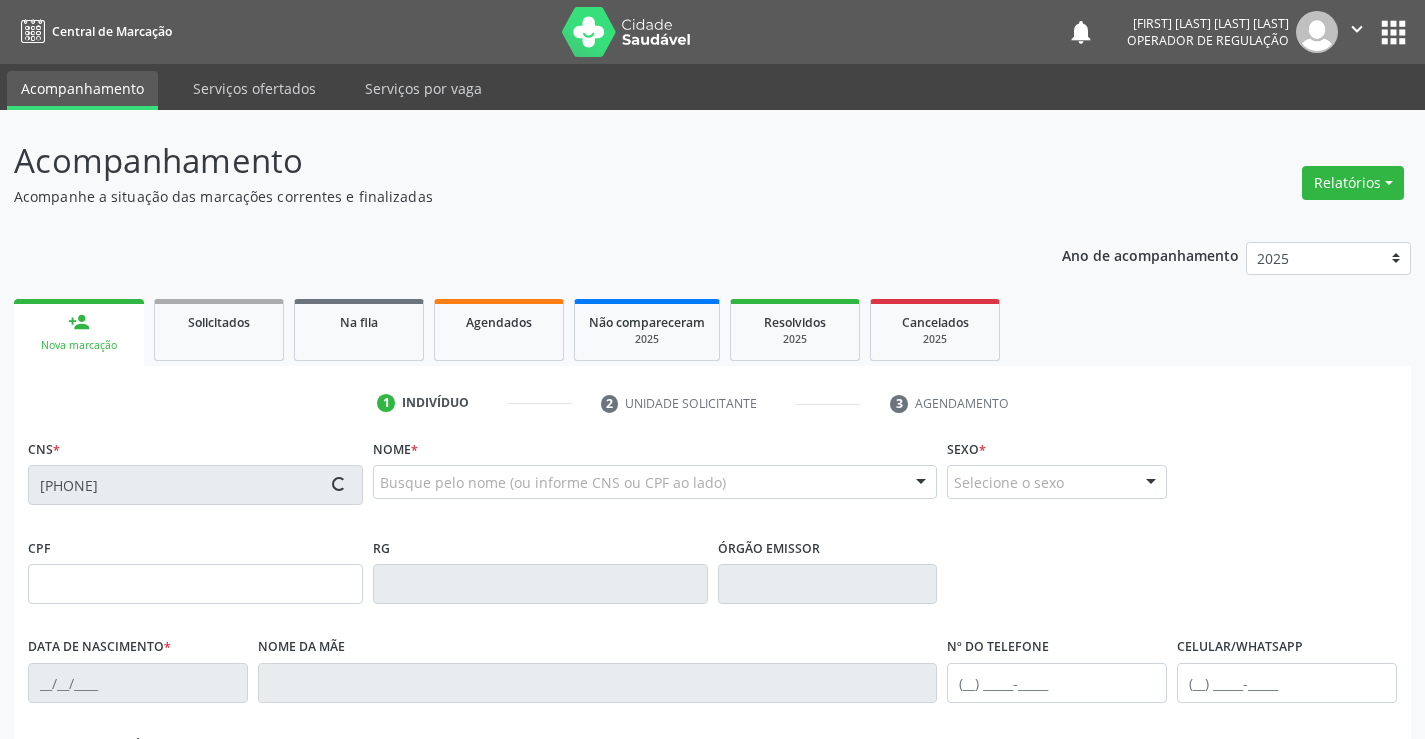 type on "16/06/1968" 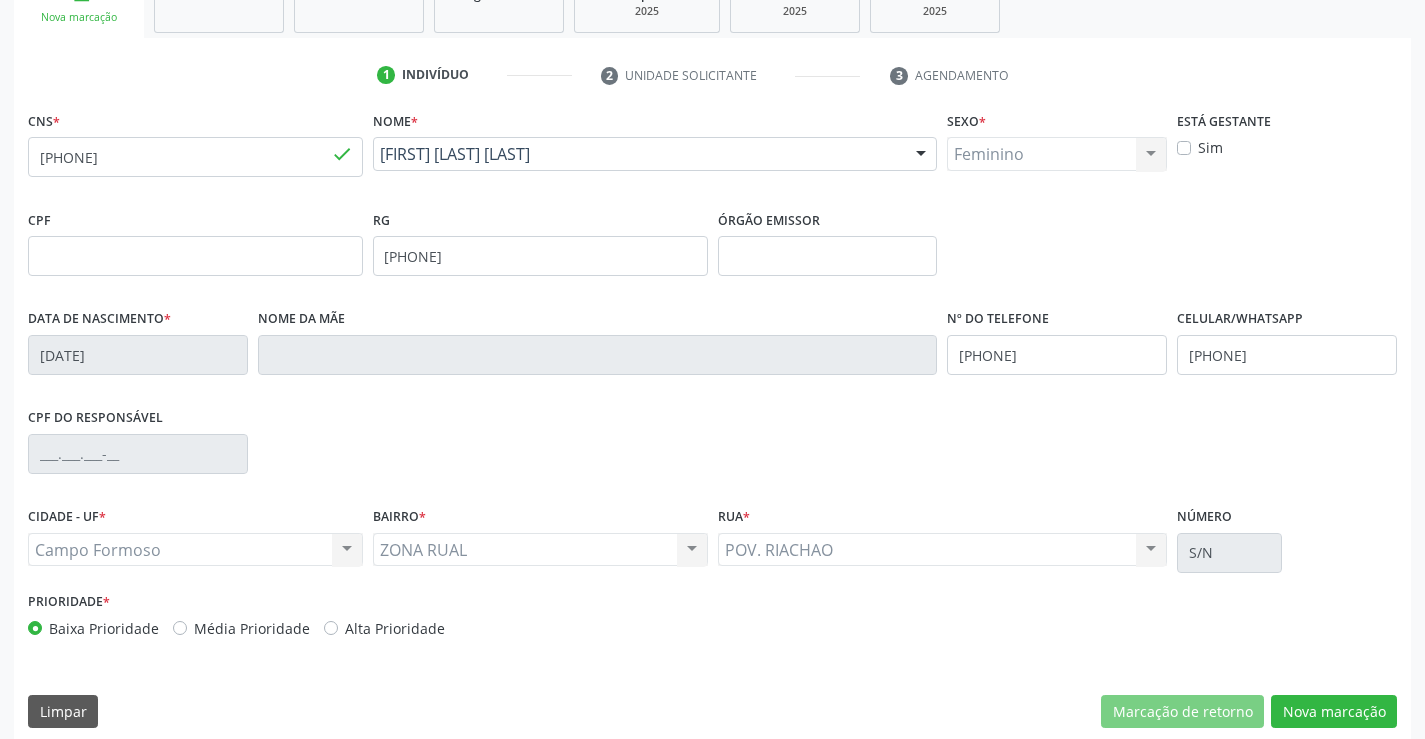 scroll, scrollTop: 345, scrollLeft: 0, axis: vertical 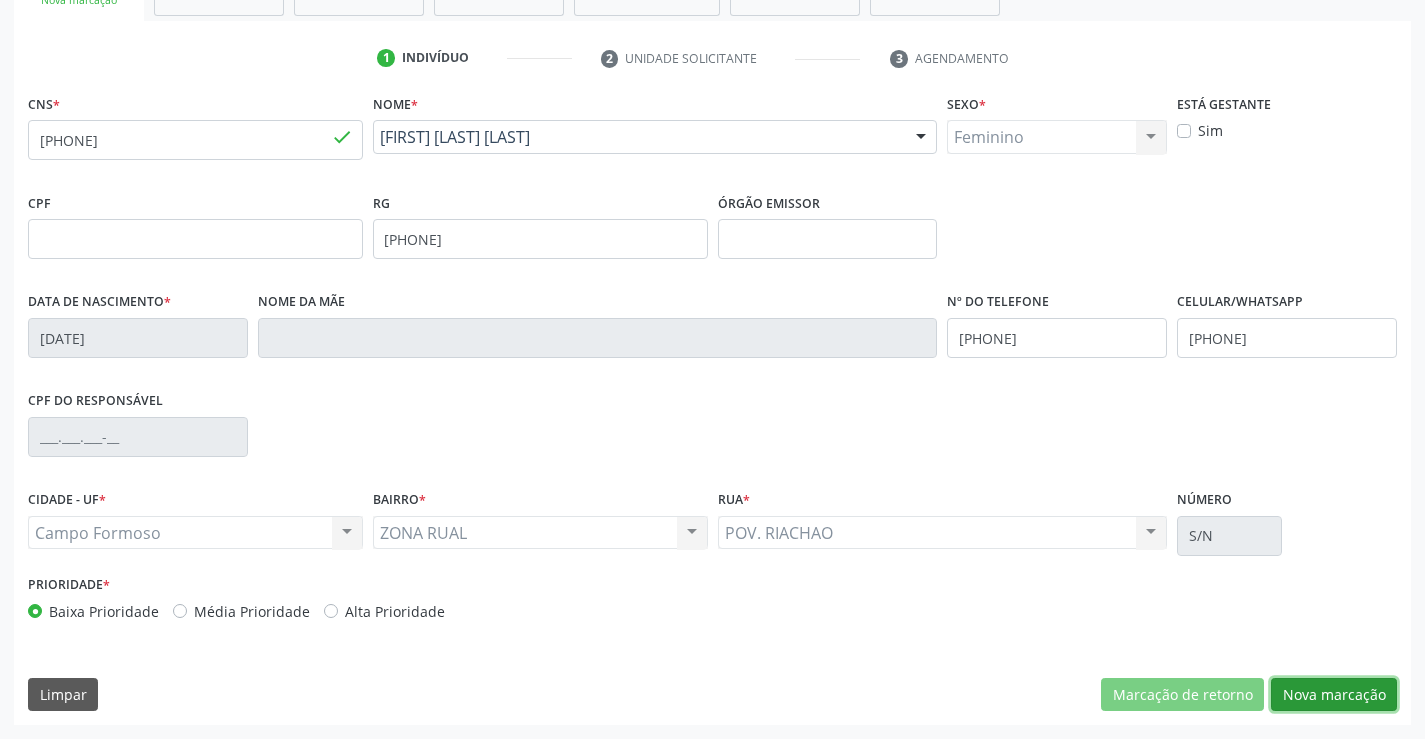 click on "Nova marcação" at bounding box center (1334, 695) 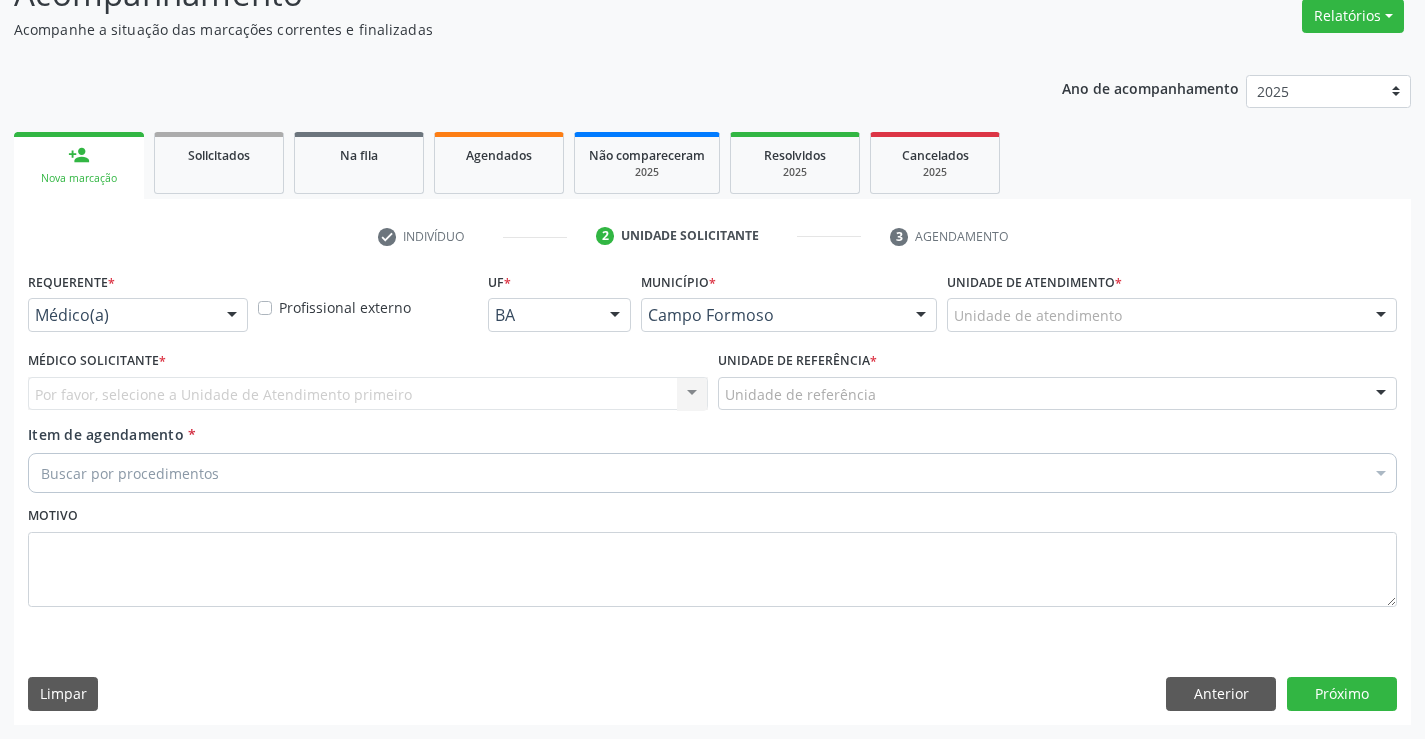 scroll, scrollTop: 167, scrollLeft: 0, axis: vertical 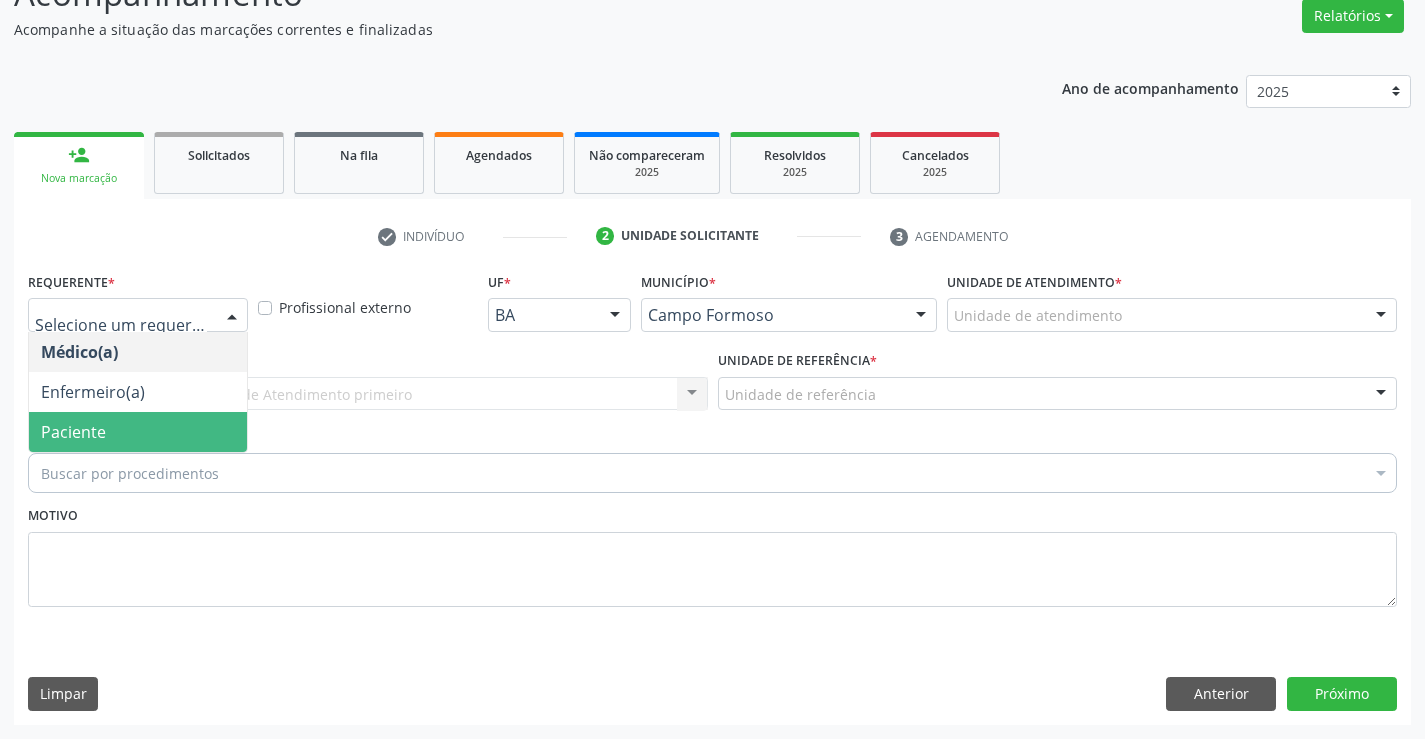 click on "Paciente" at bounding box center (138, 432) 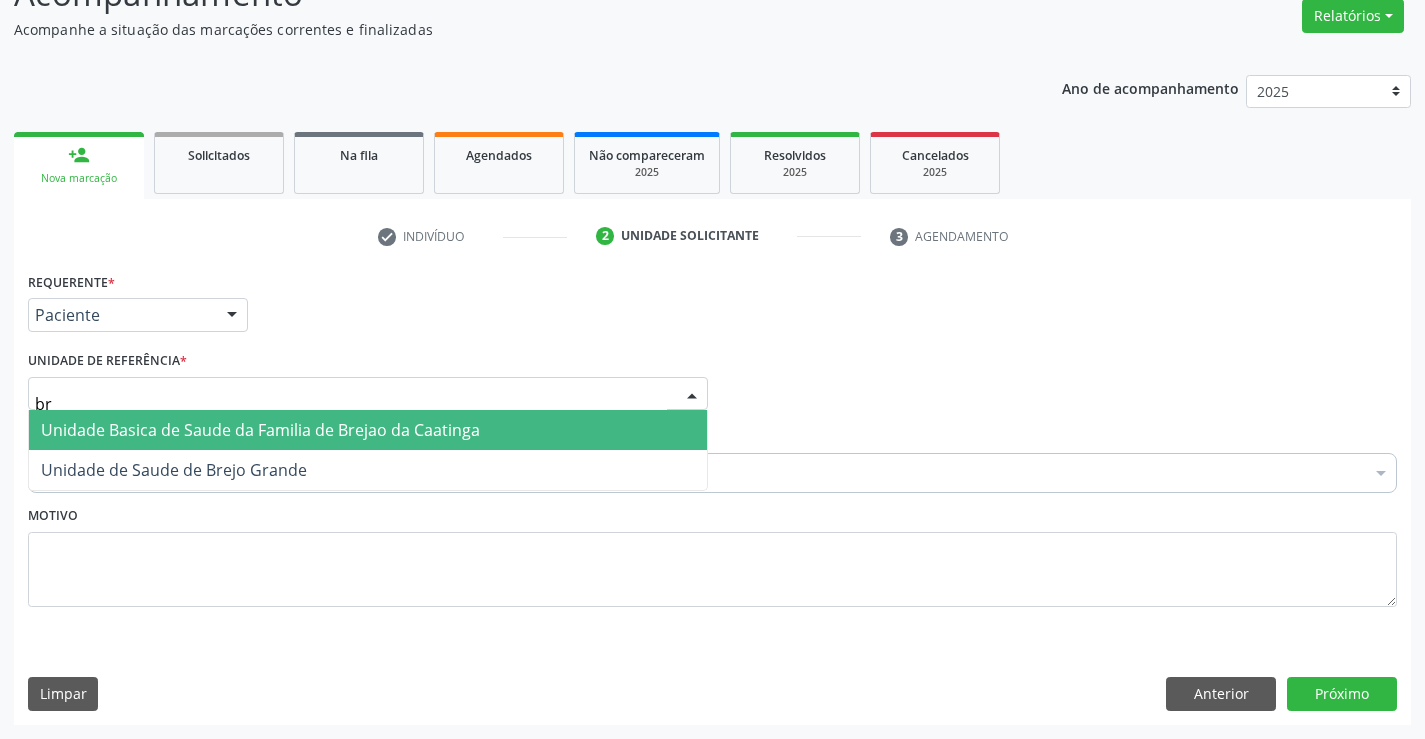 type on "bre" 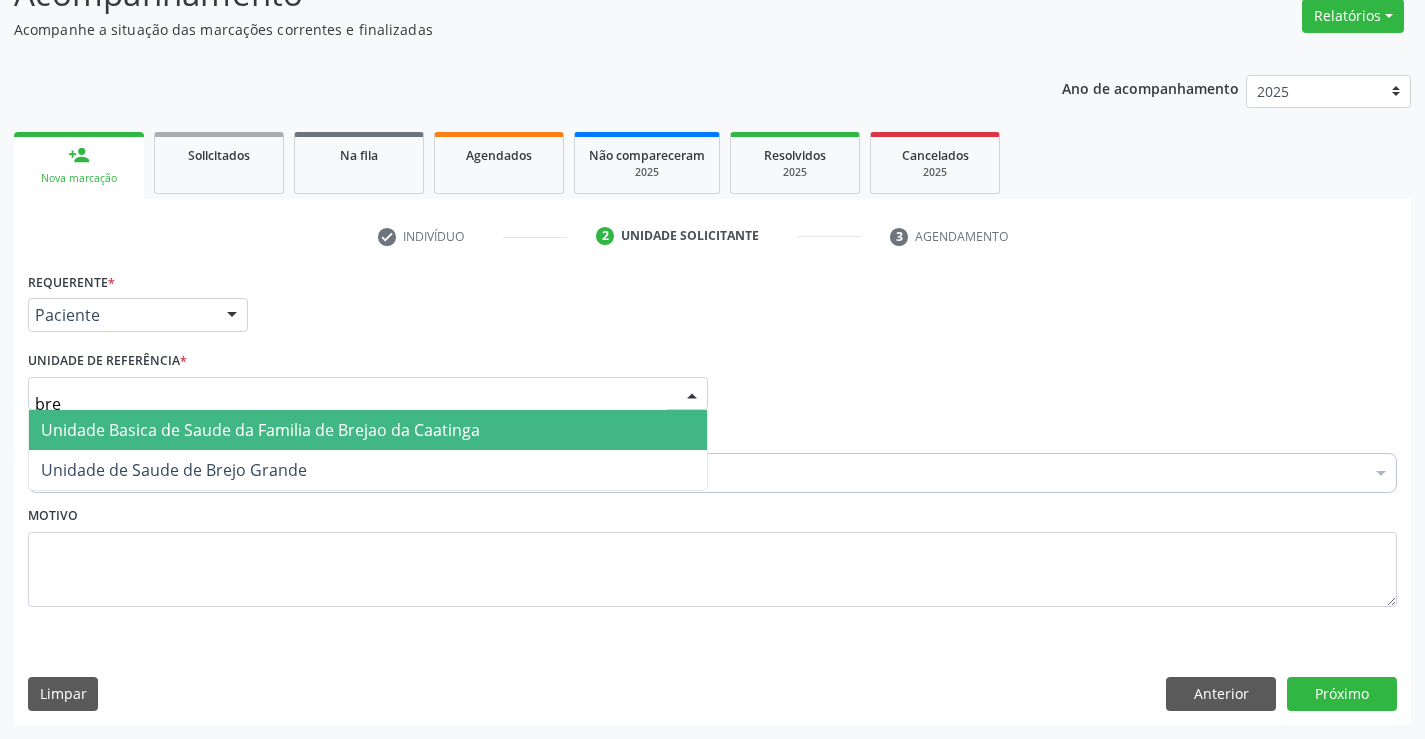 click on "Unidade Basica de Saude da Familia de Brejao da Caatinga" at bounding box center [260, 430] 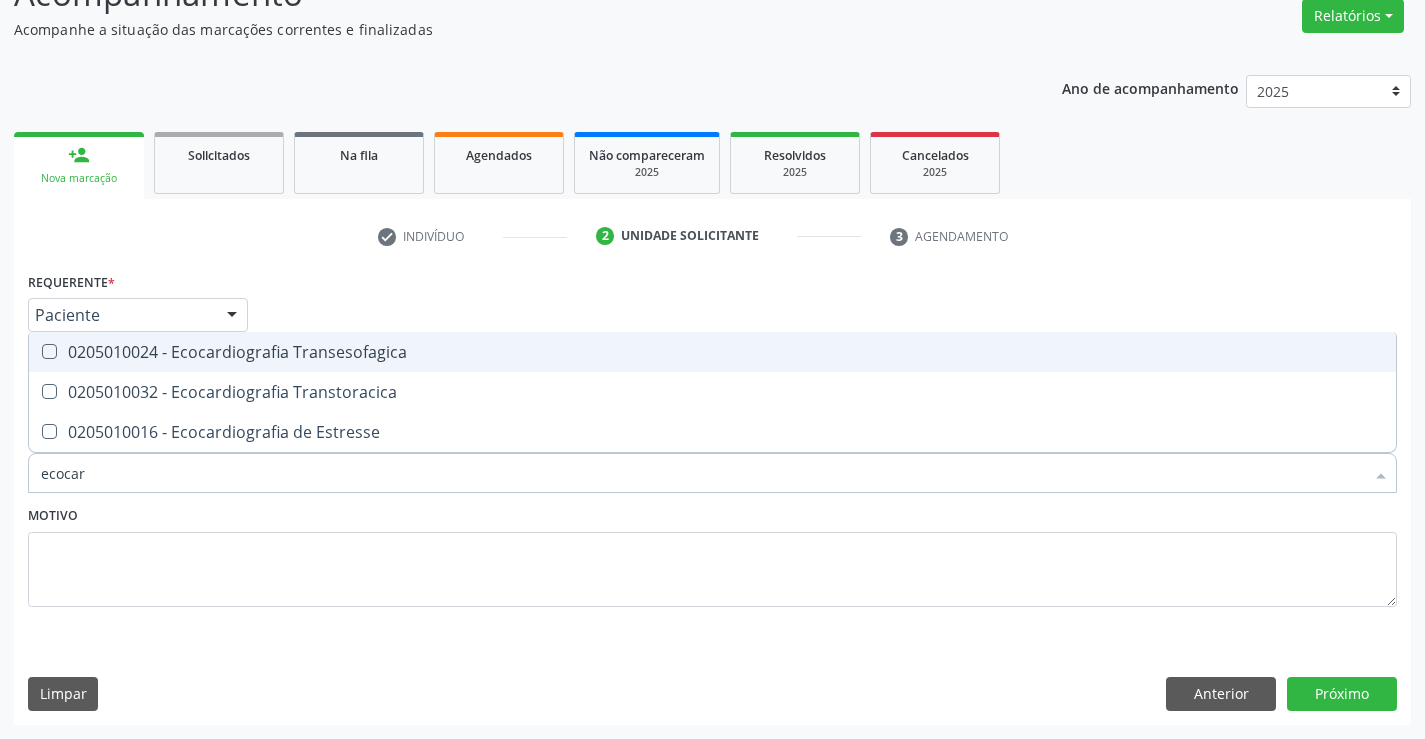 type on "ecocard" 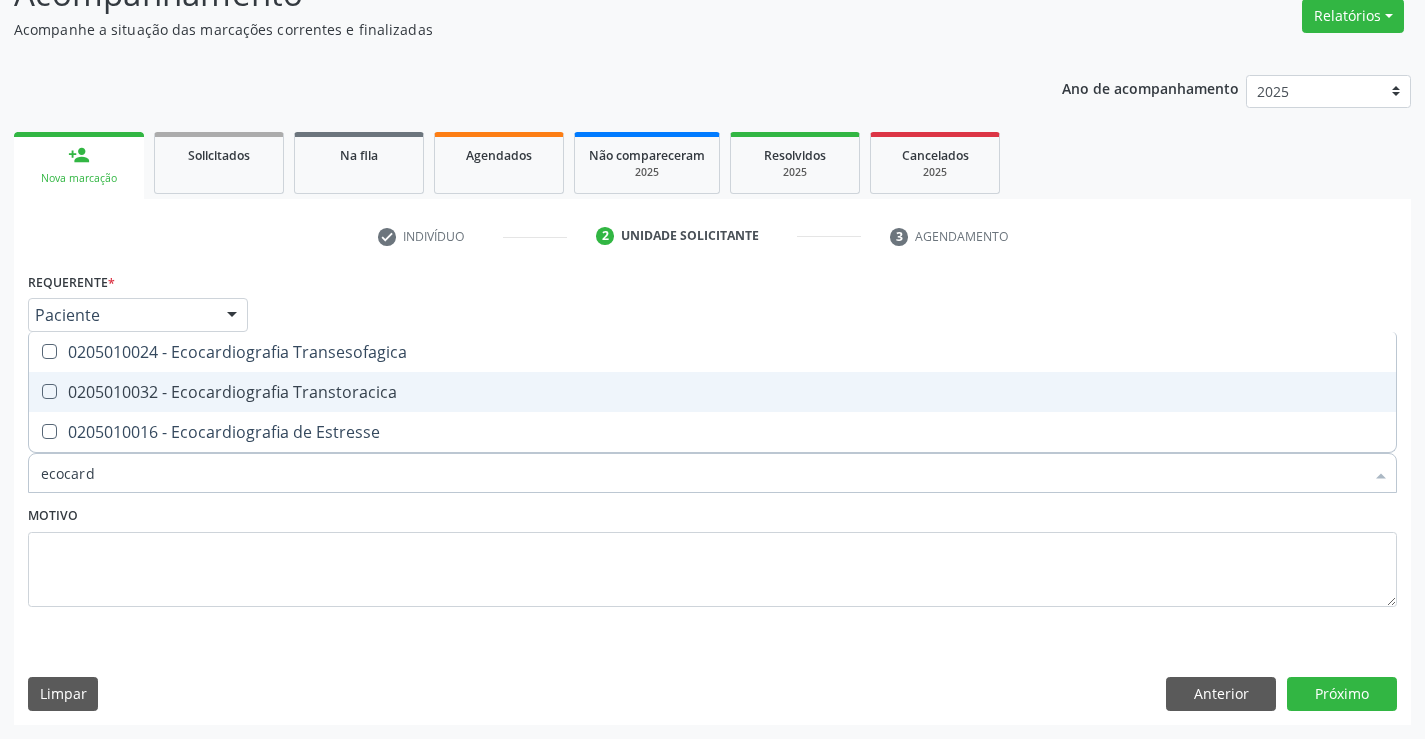 click on "0205010032 - Ecocardiografia Transtoracica" at bounding box center (712, 392) 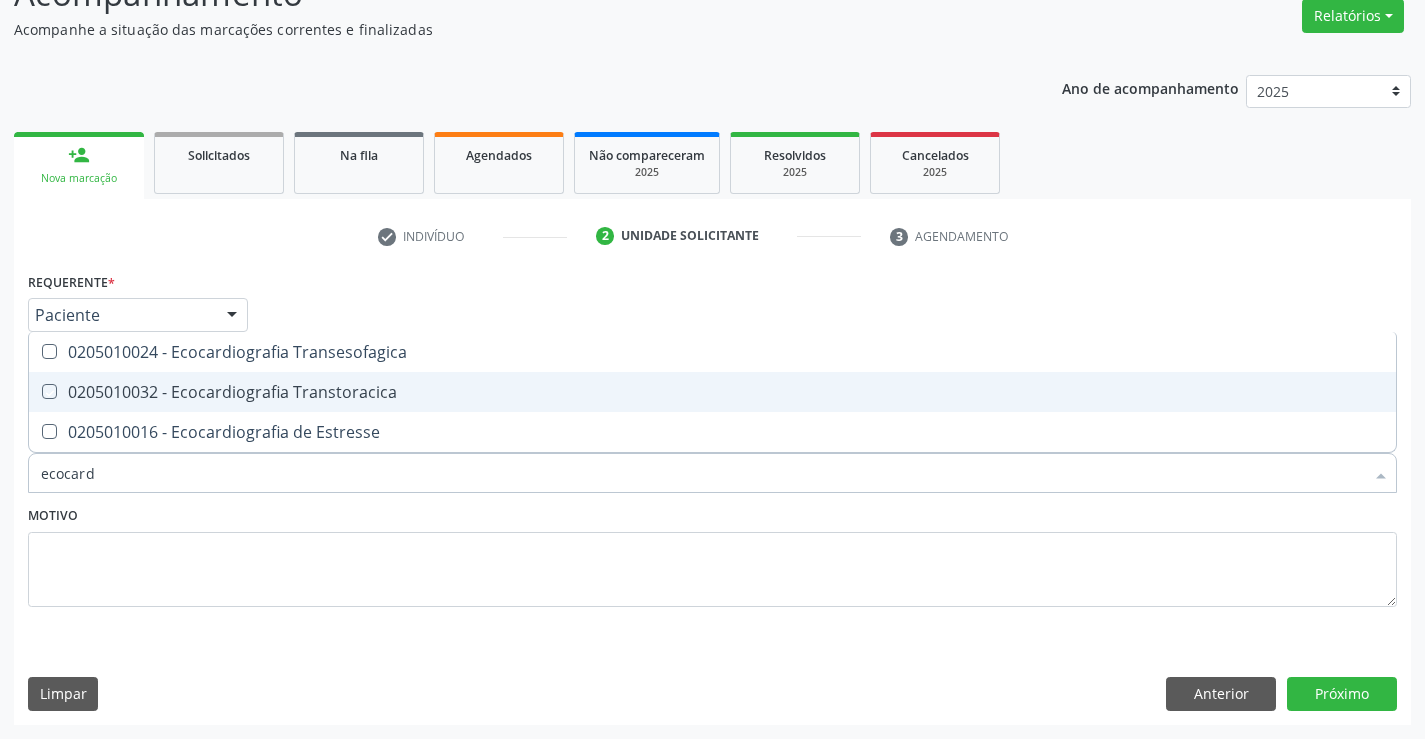checkbox on "true" 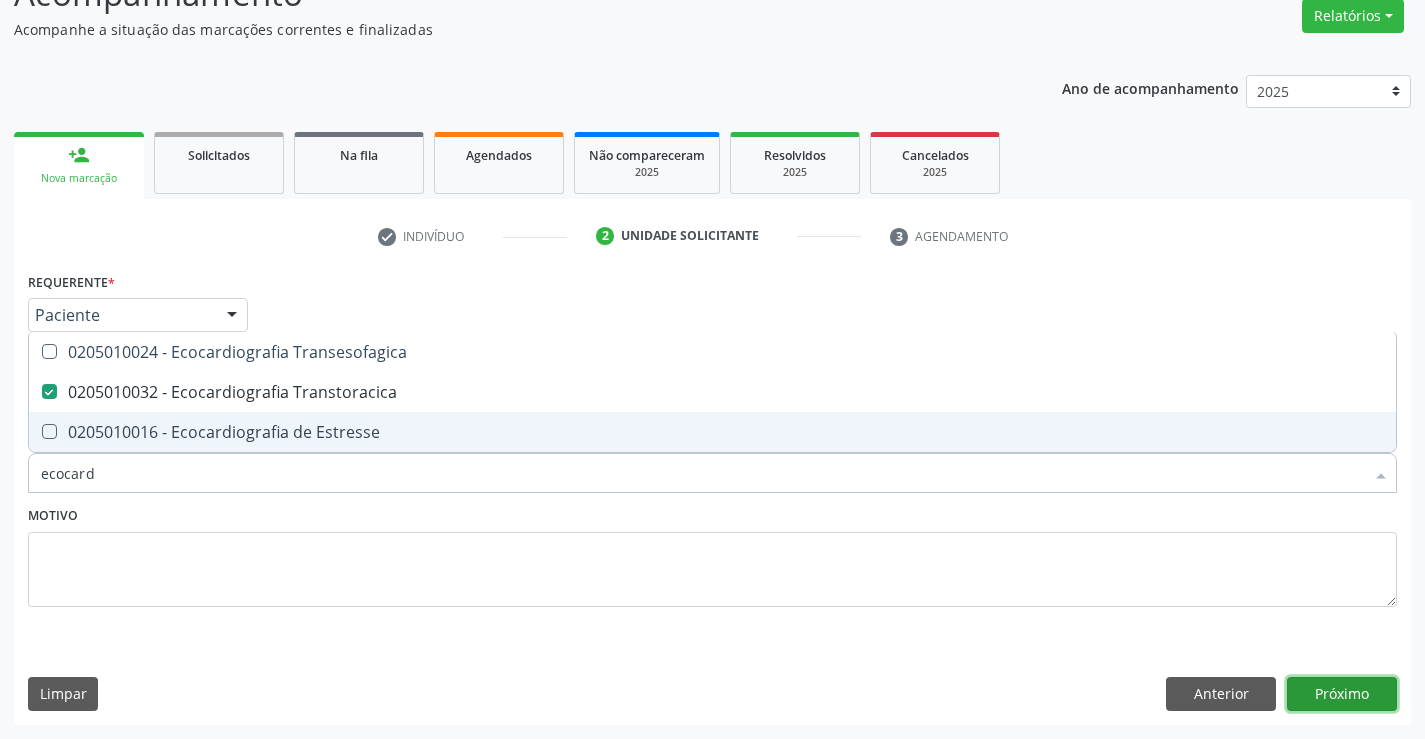 click on "Próximo" at bounding box center (1342, 694) 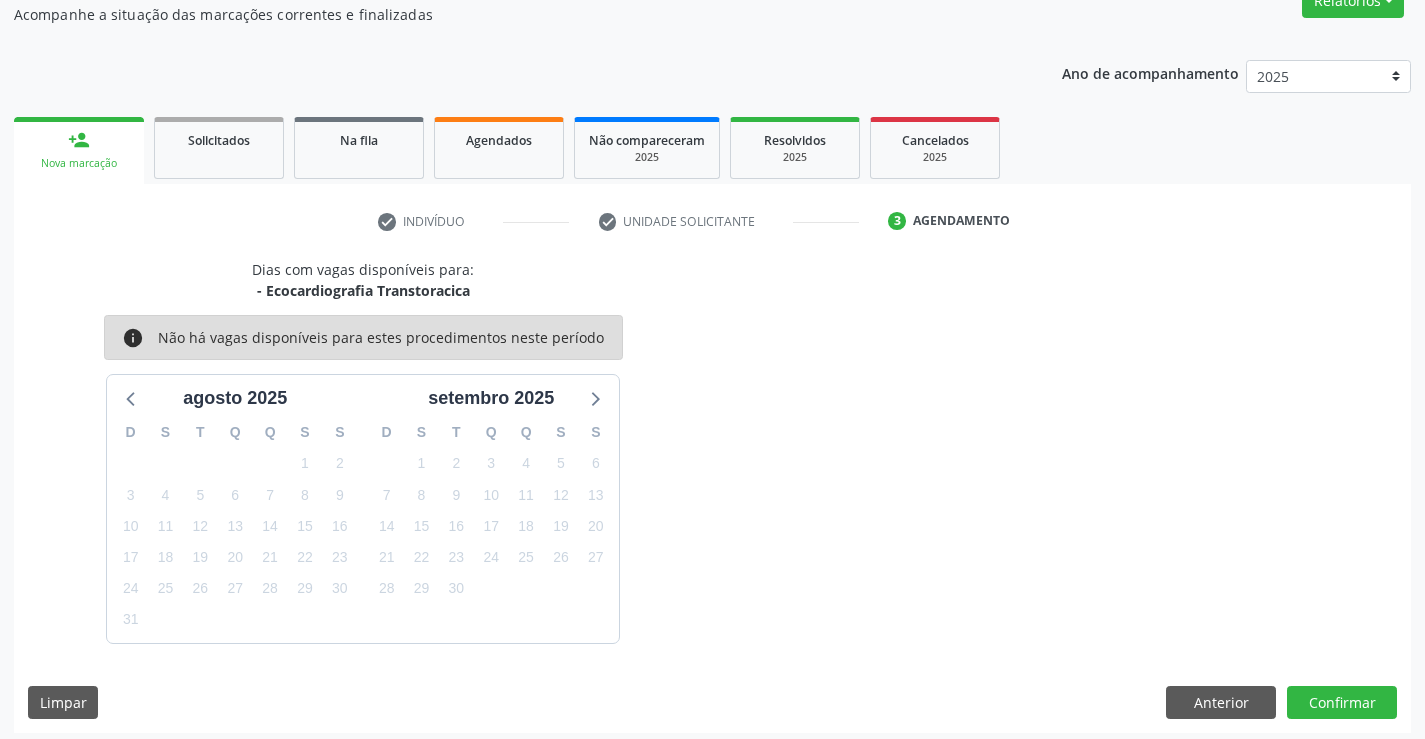 scroll, scrollTop: 190, scrollLeft: 0, axis: vertical 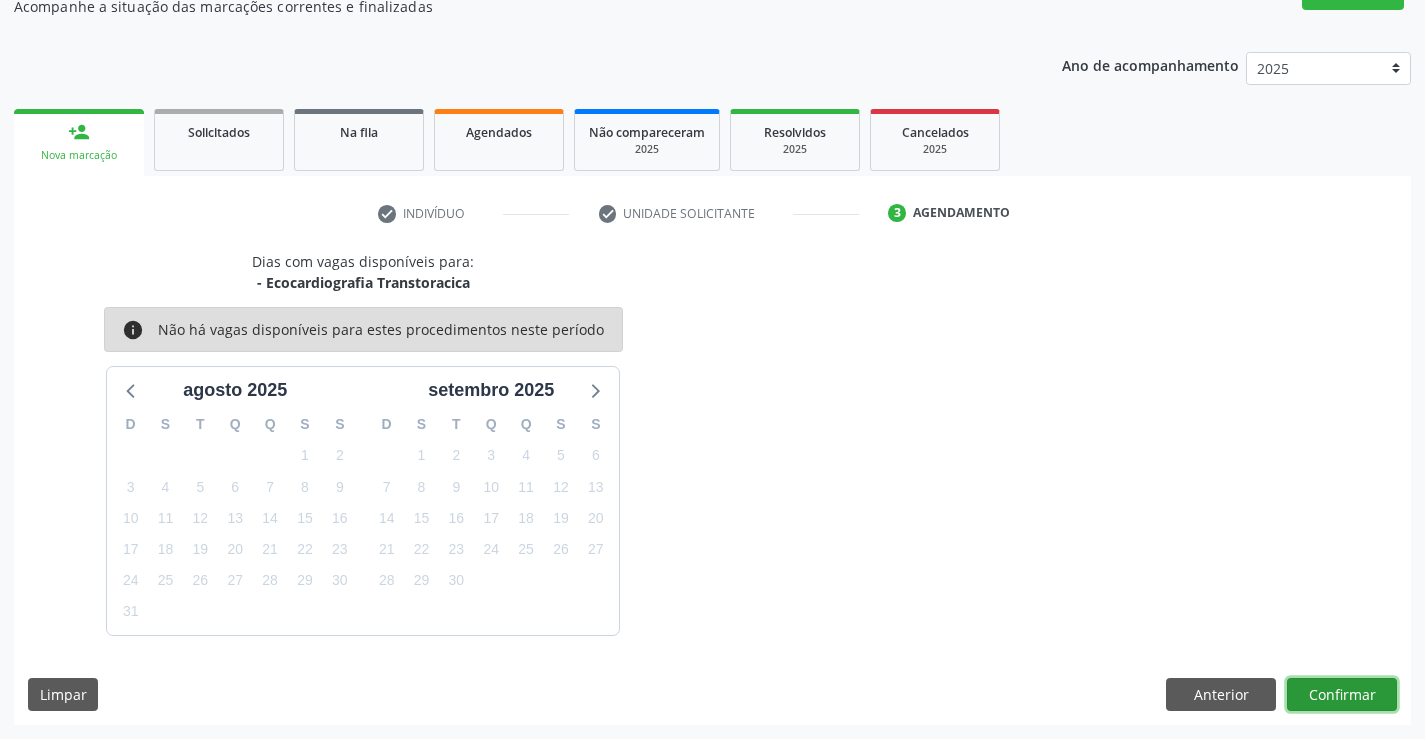 click on "Confirmar" at bounding box center [1342, 695] 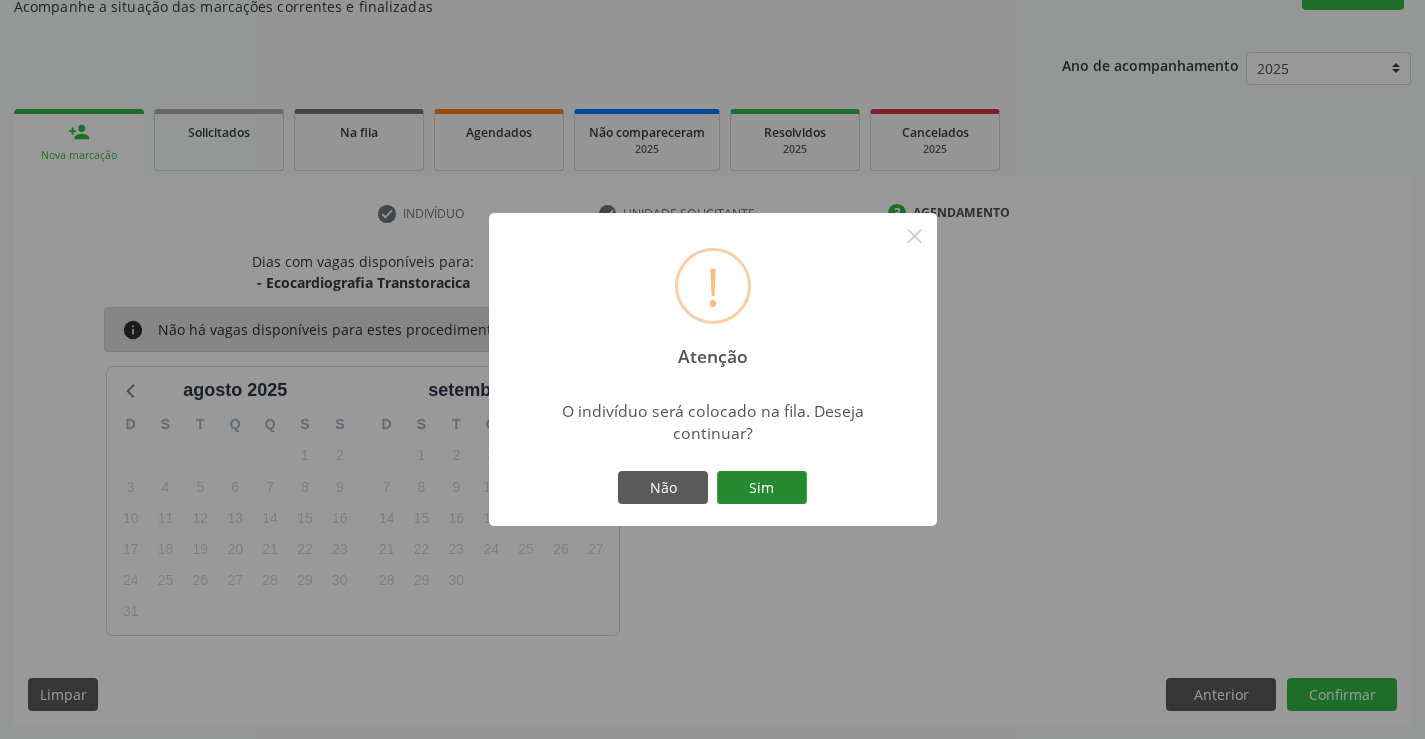 click on "Sim" at bounding box center (762, 488) 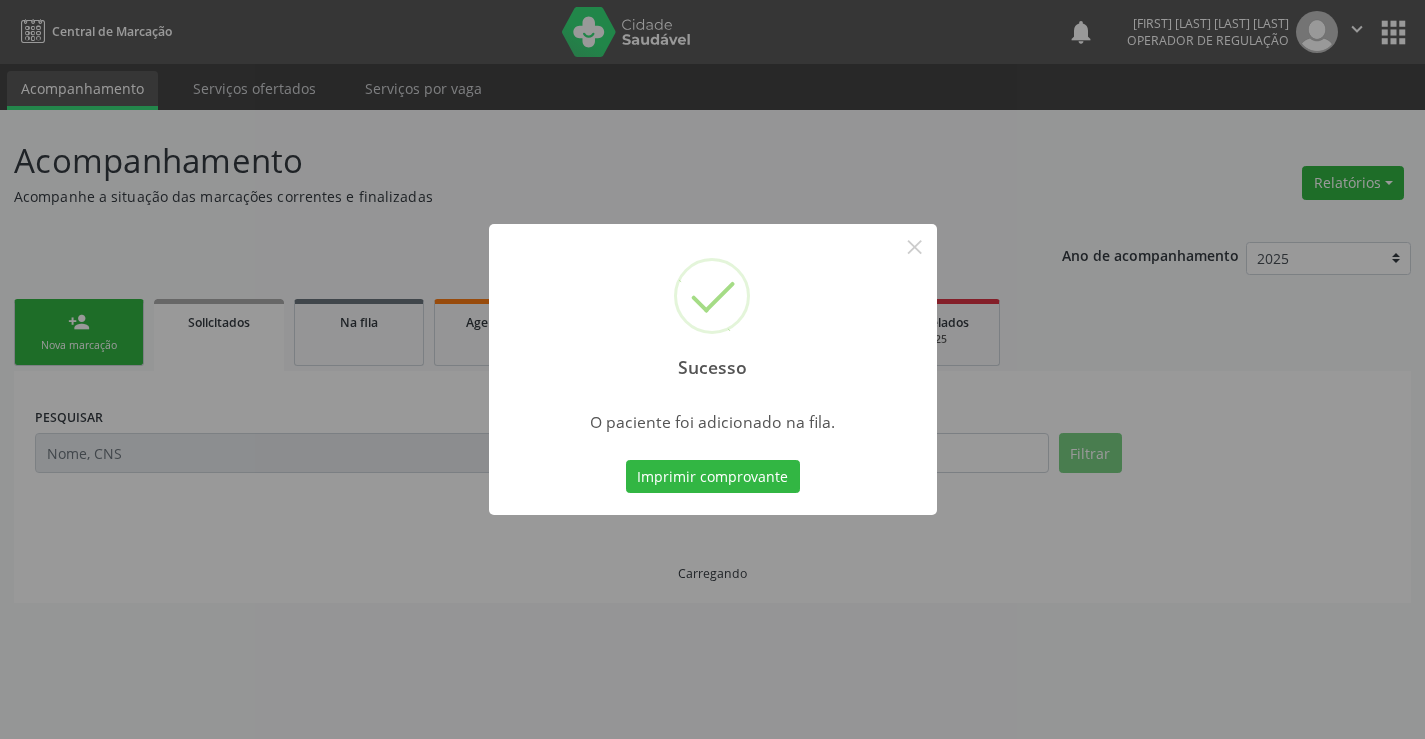 scroll, scrollTop: 0, scrollLeft: 0, axis: both 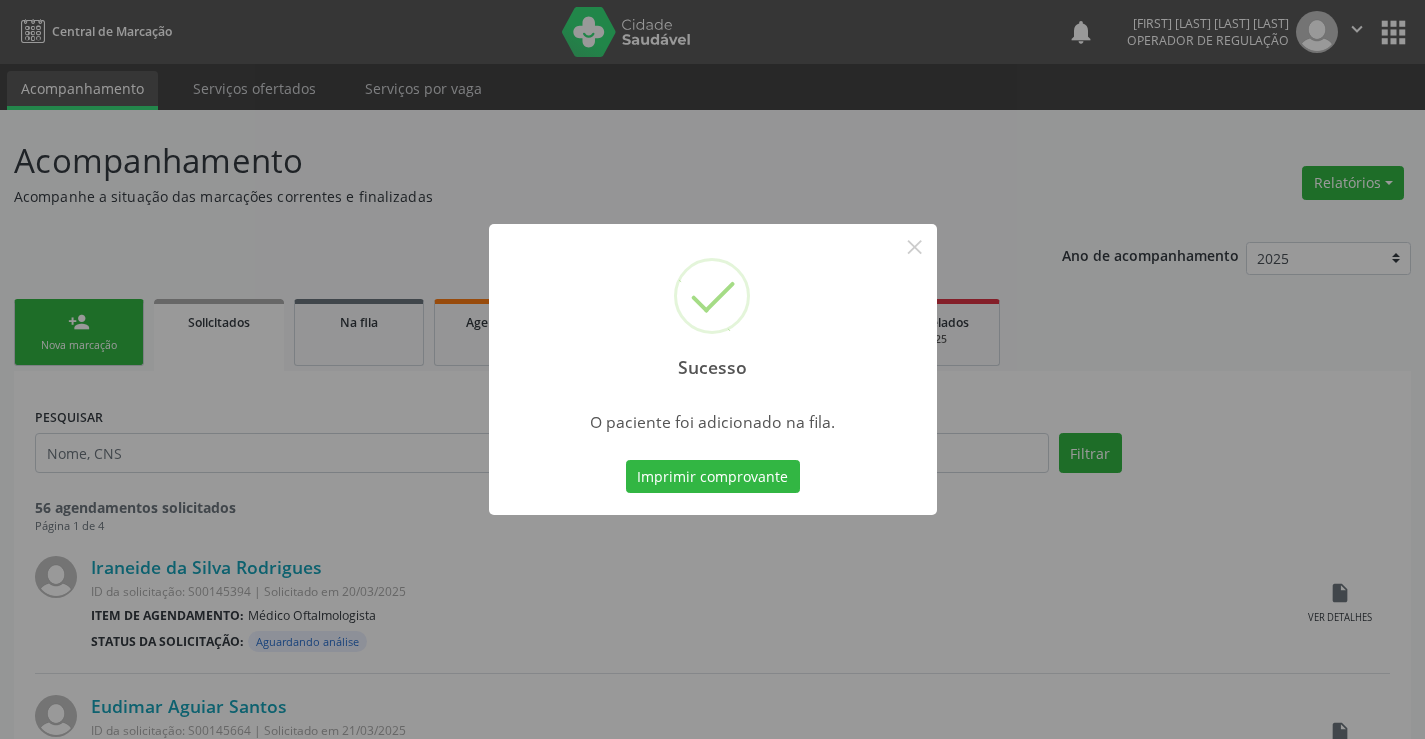 click on "Imprimir comprovante" at bounding box center (713, 477) 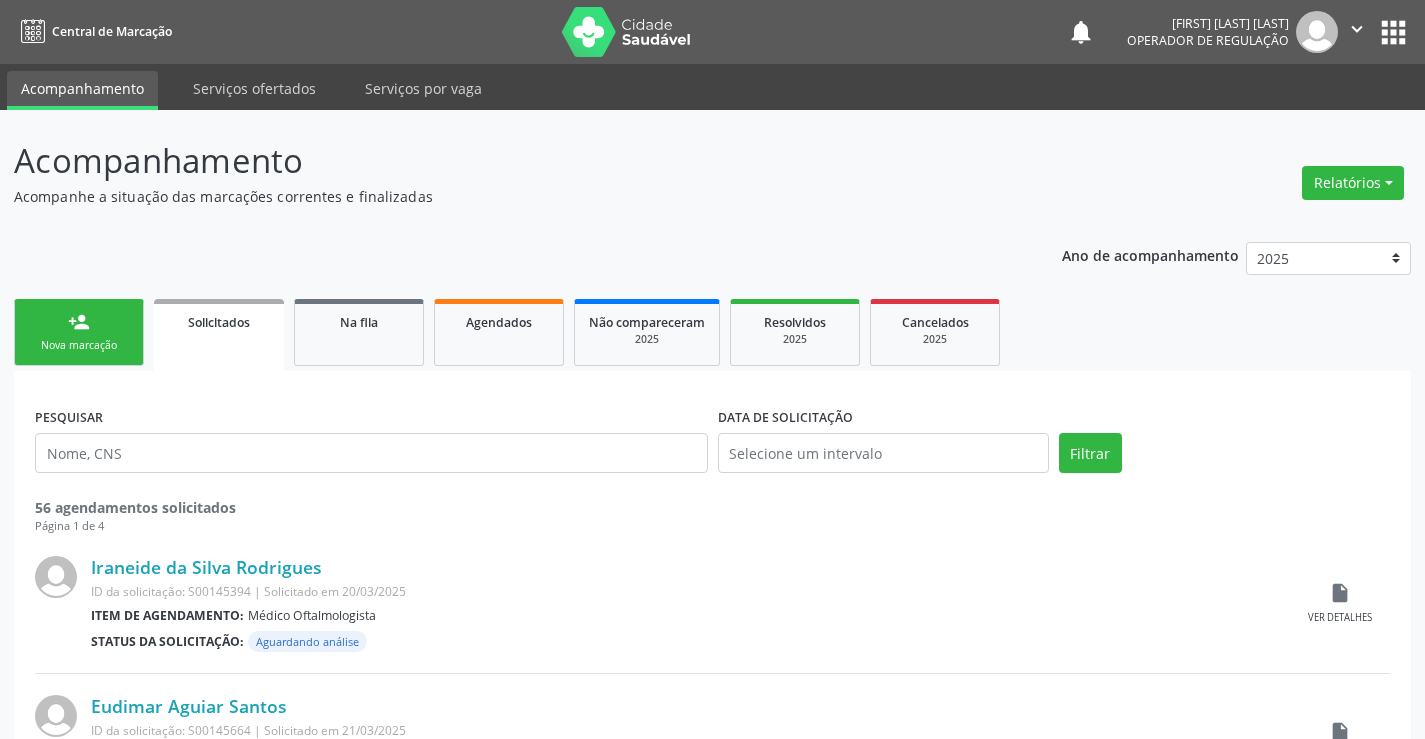 scroll, scrollTop: 0, scrollLeft: 0, axis: both 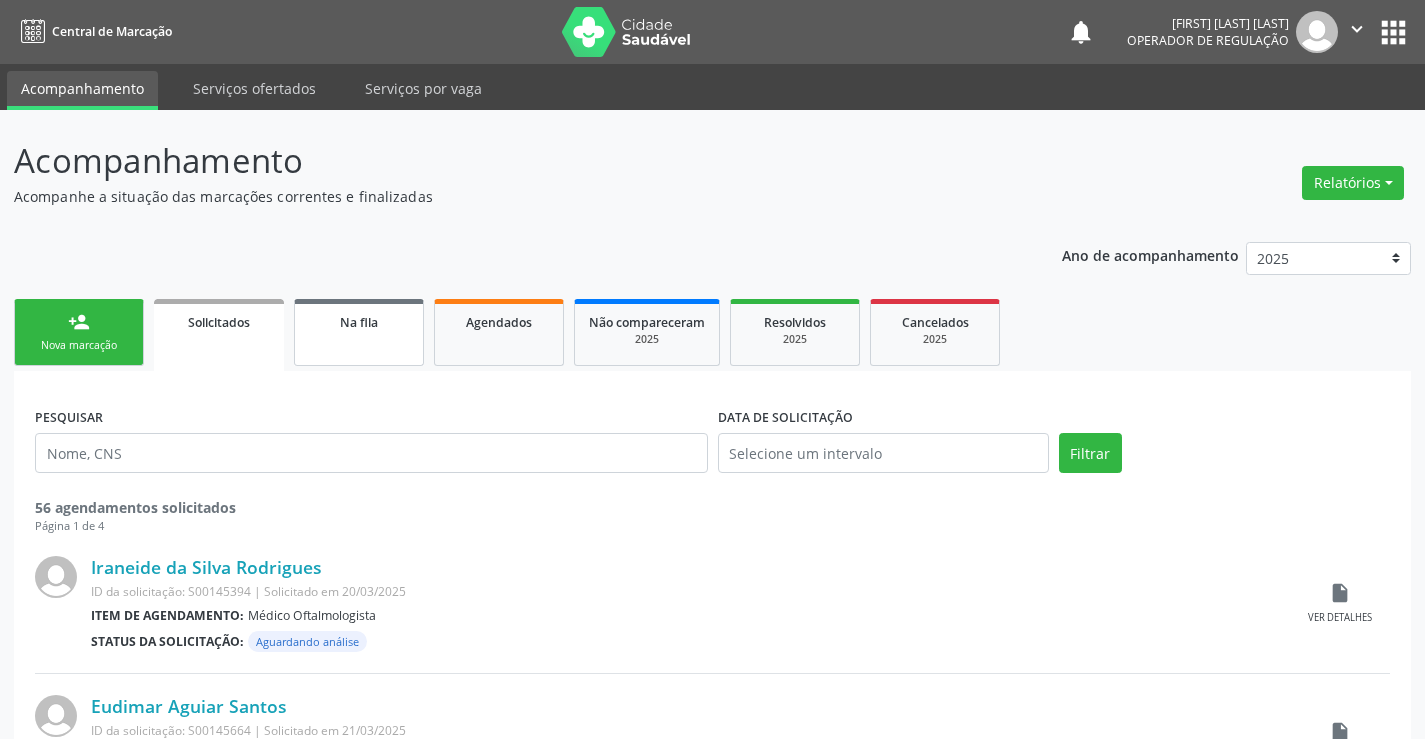 click on "Na fila" at bounding box center (359, 332) 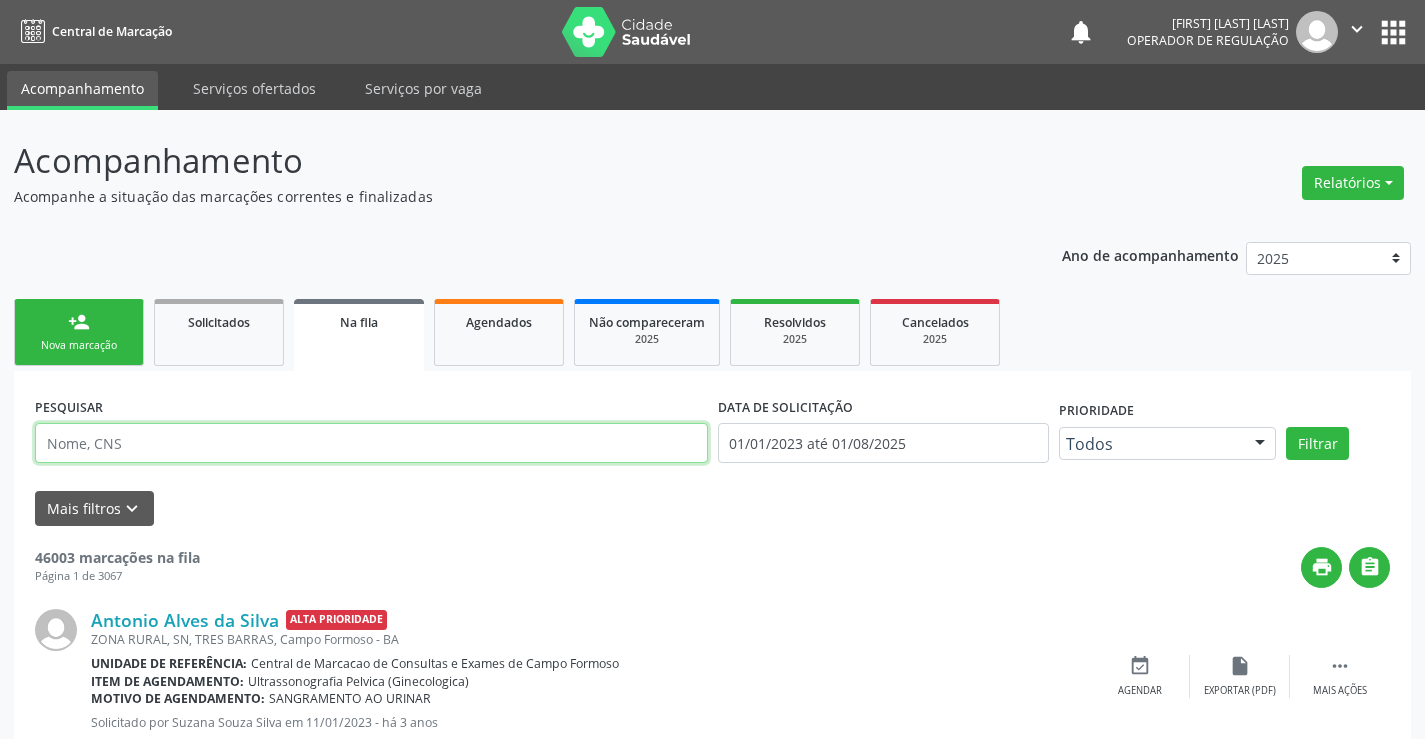 click at bounding box center [371, 443] 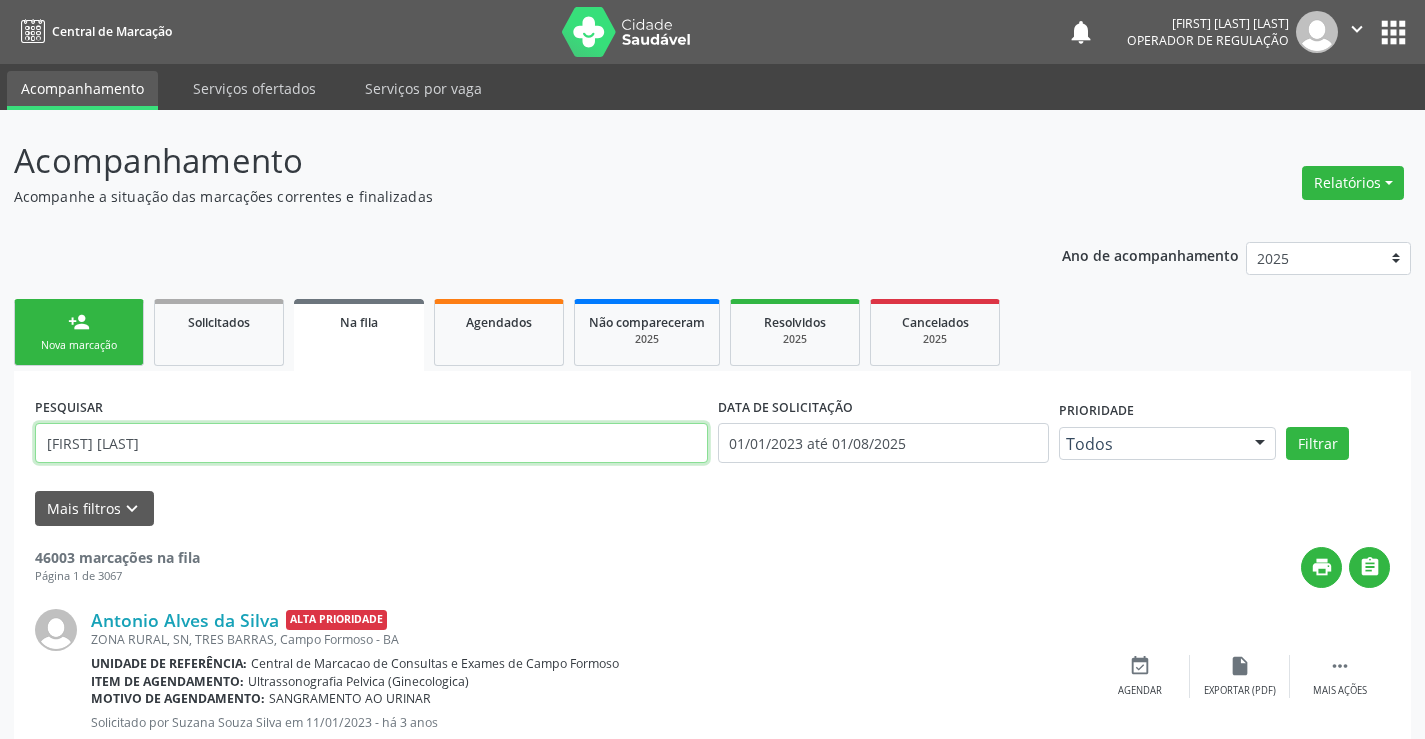 type on "[FIRST] [LAST]" 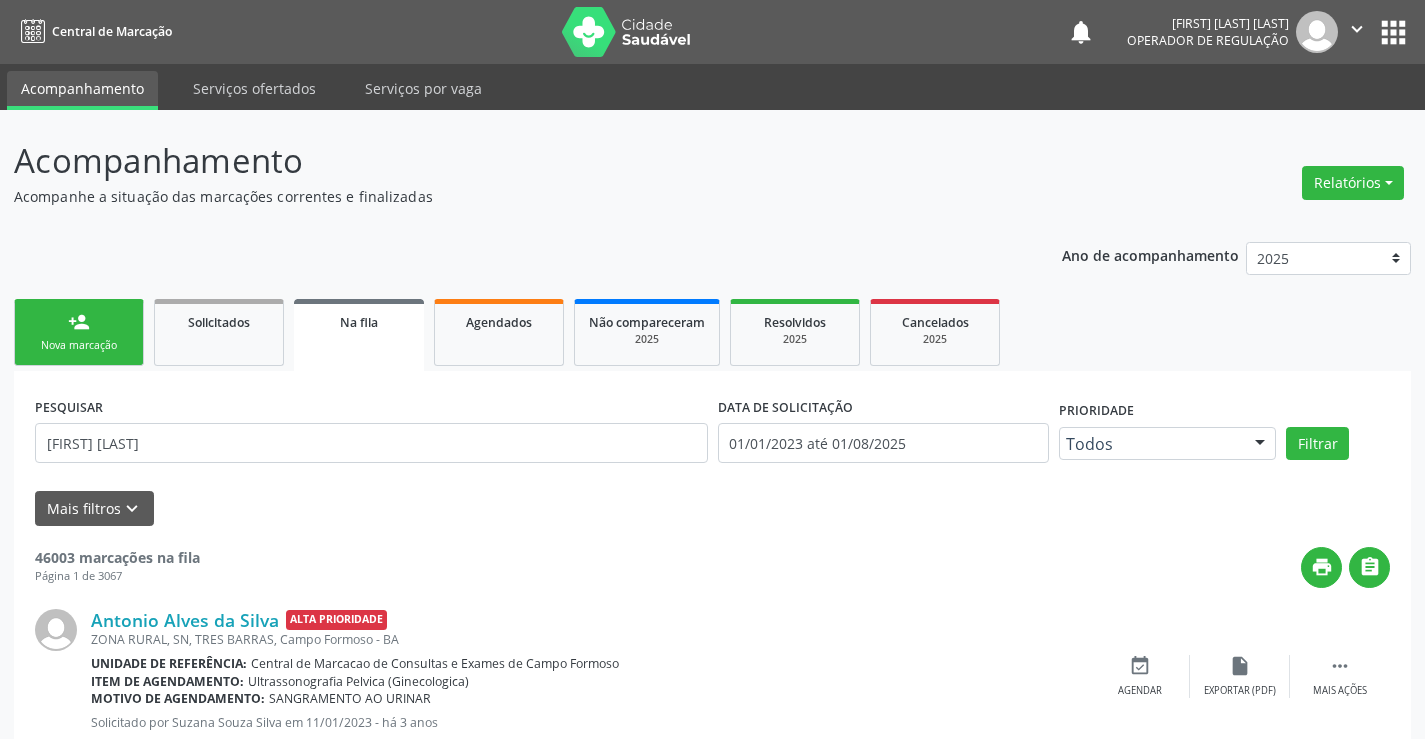 click on "person_add
Nova marcação" at bounding box center [79, 332] 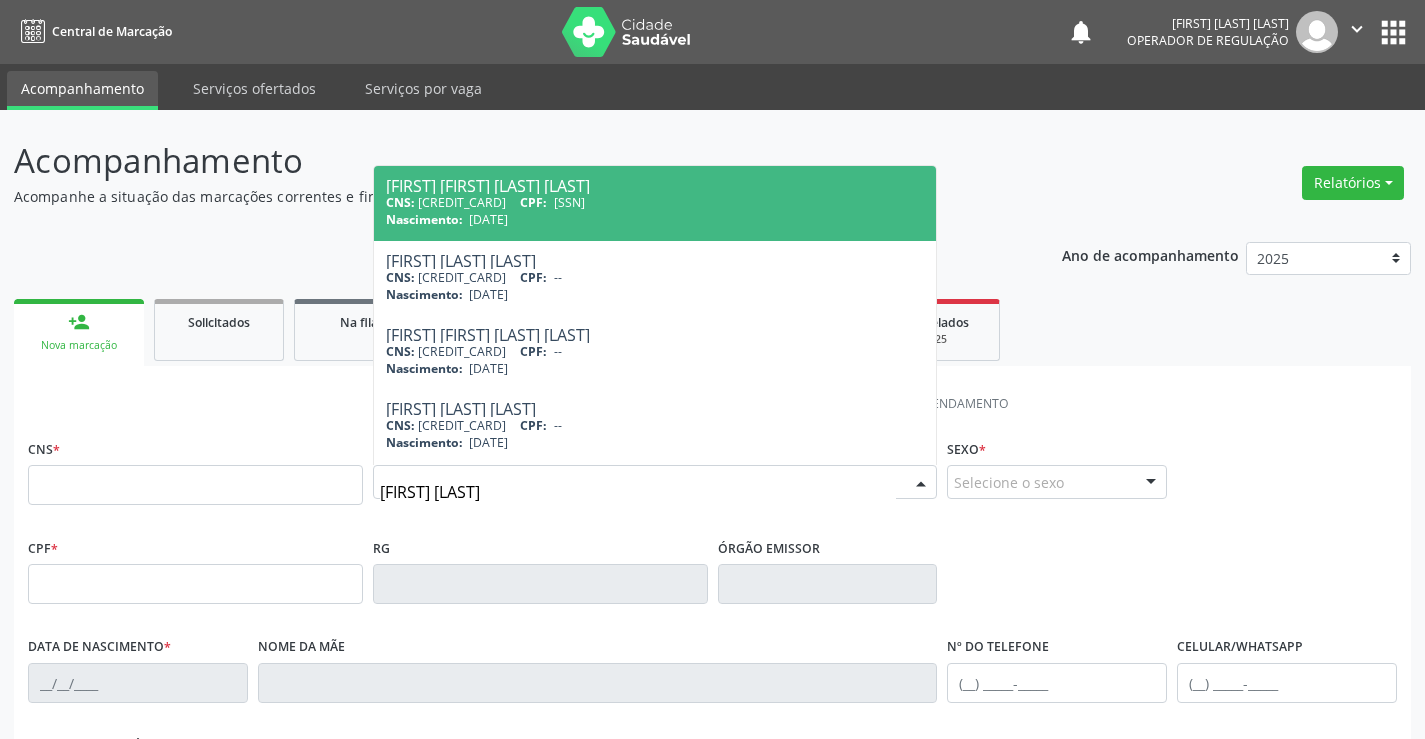 type on "[FIRST] [LAST]" 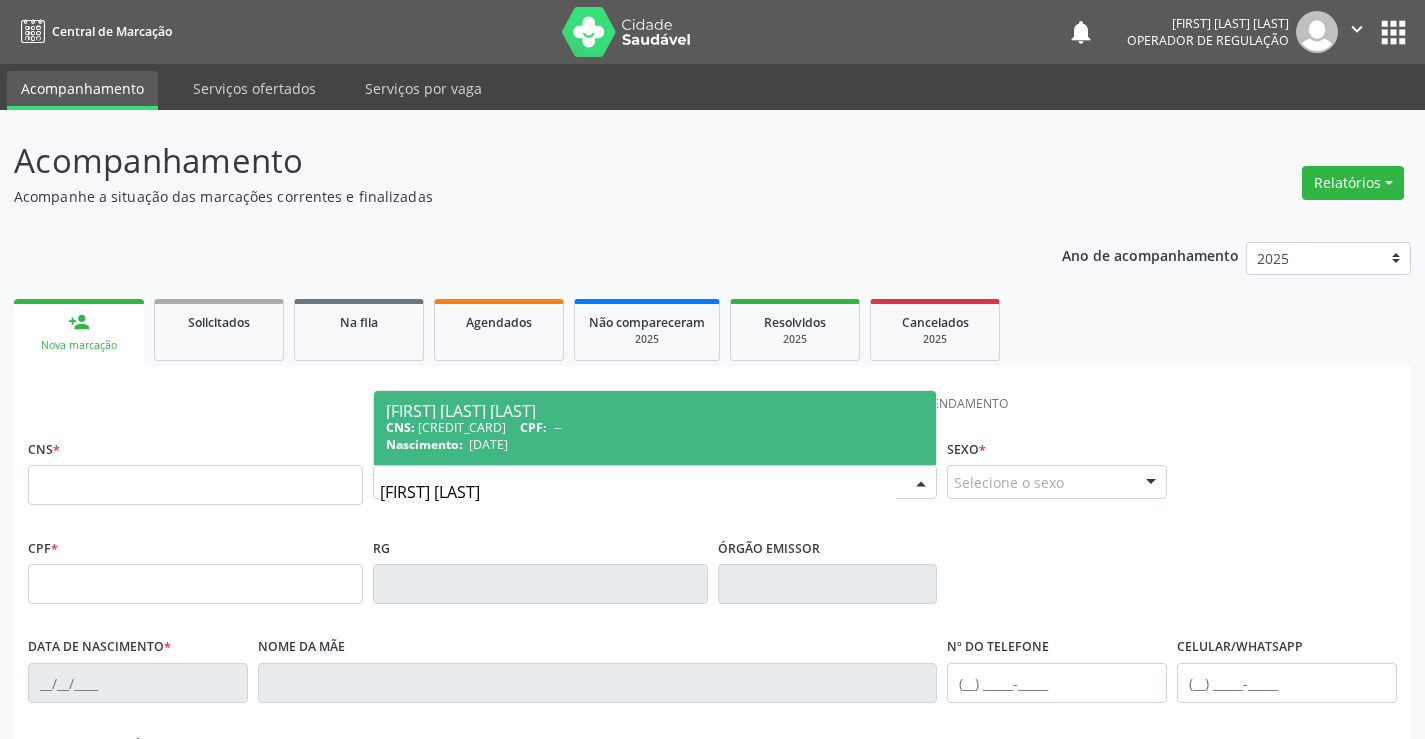 click on "[FIRST] [LAST] [LAST]" at bounding box center (655, 411) 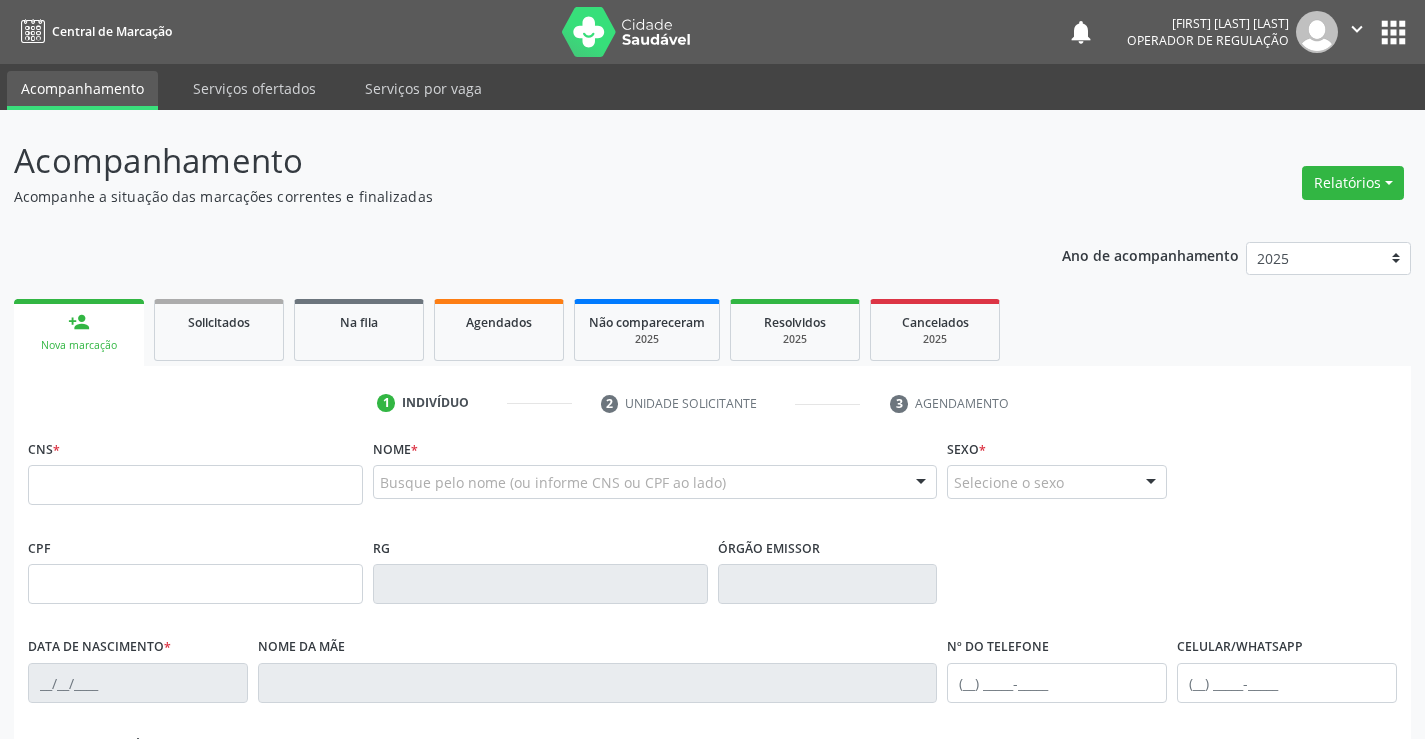 type on "[CREDIT_CARD]" 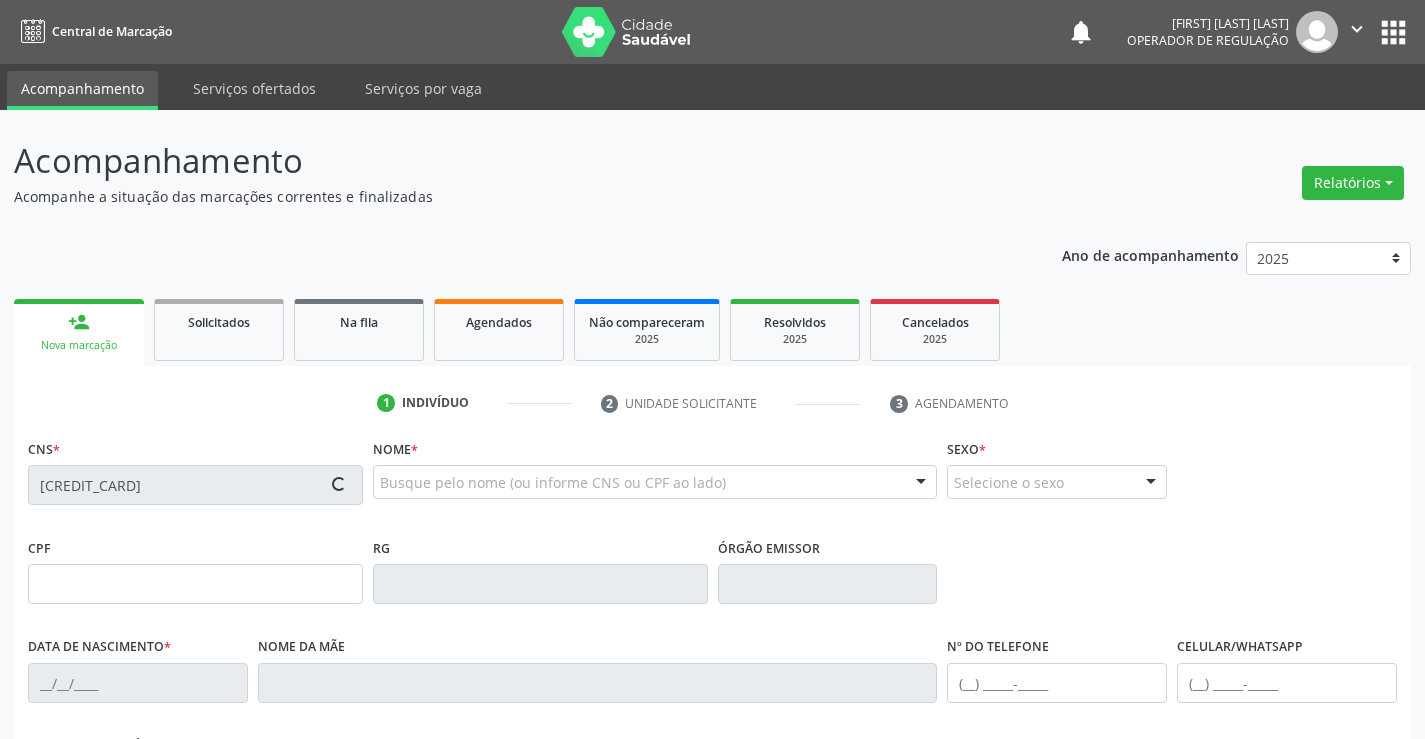 type on "[CREDIT_CARD]" 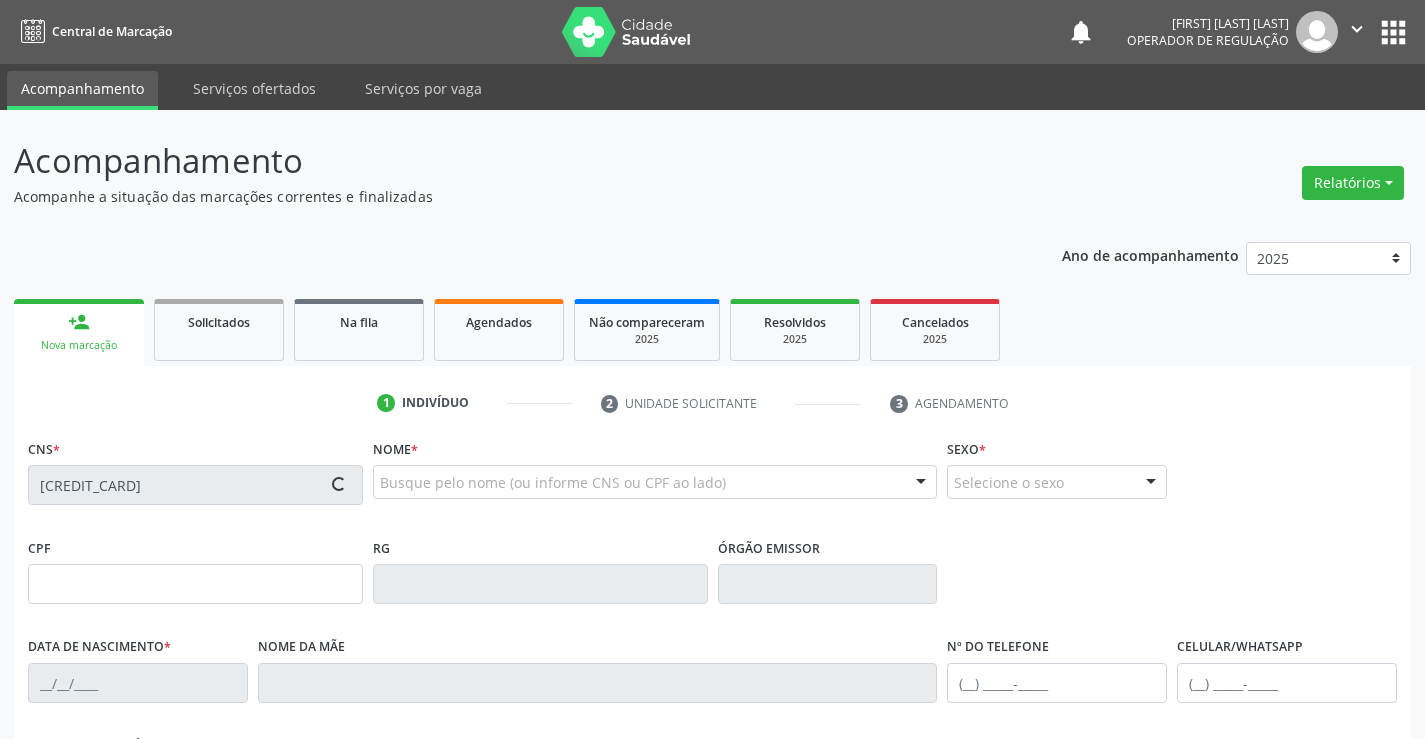 type on "[DATE]" 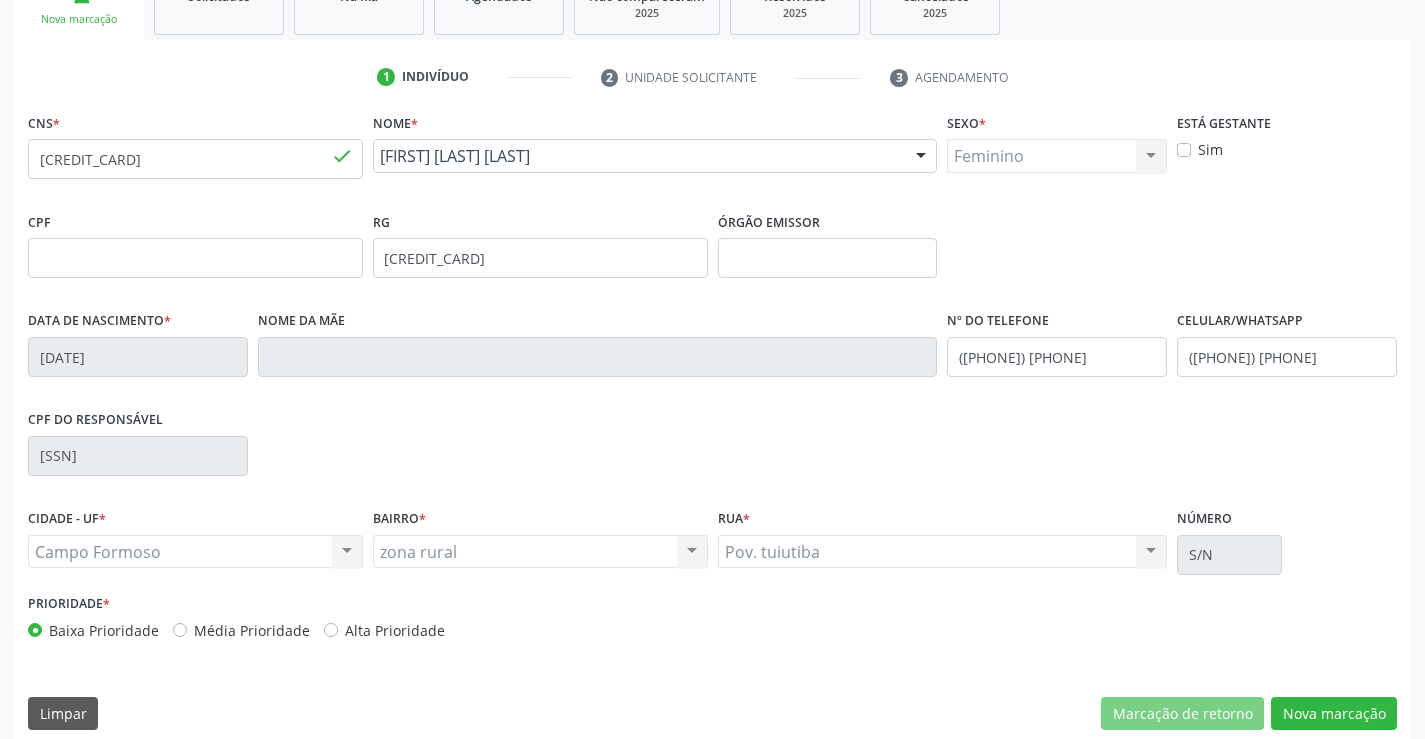 scroll, scrollTop: 345, scrollLeft: 0, axis: vertical 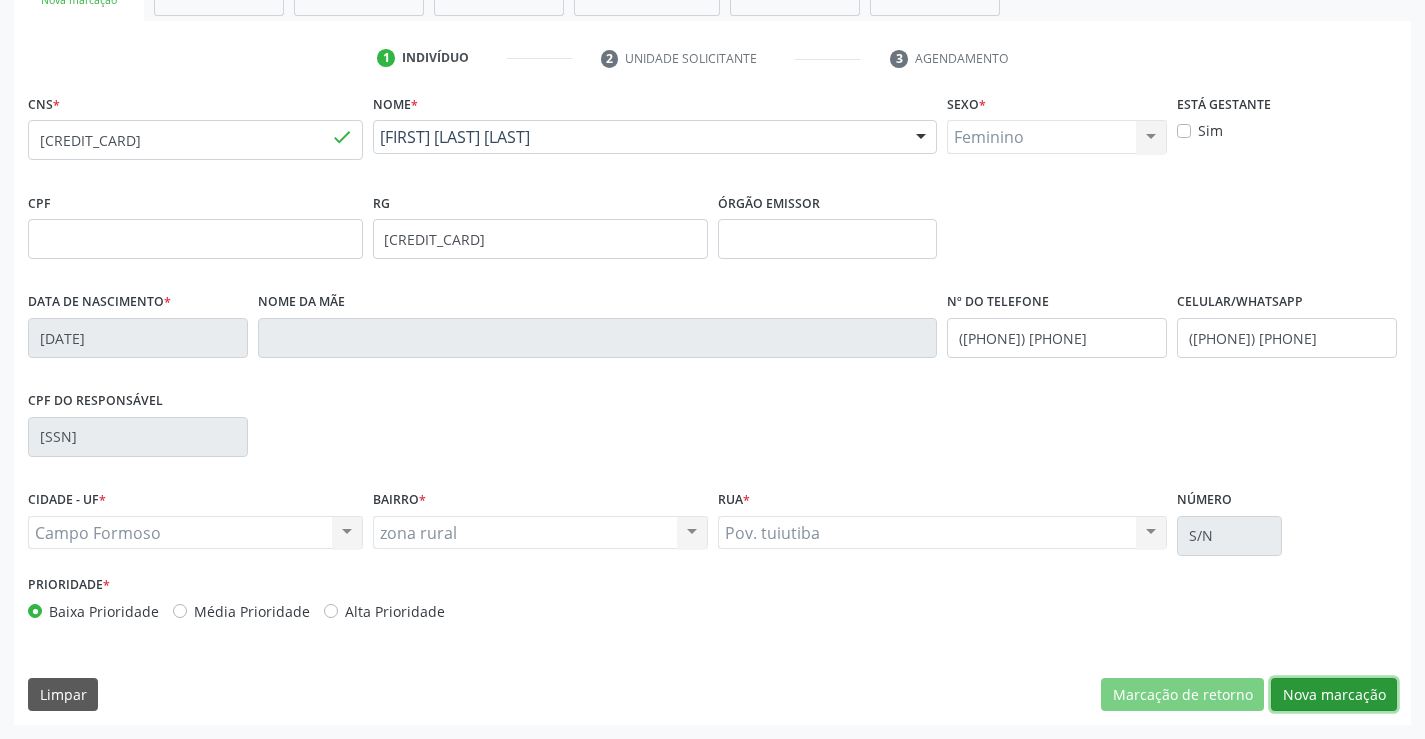 click on "Nova marcação" at bounding box center (1334, 695) 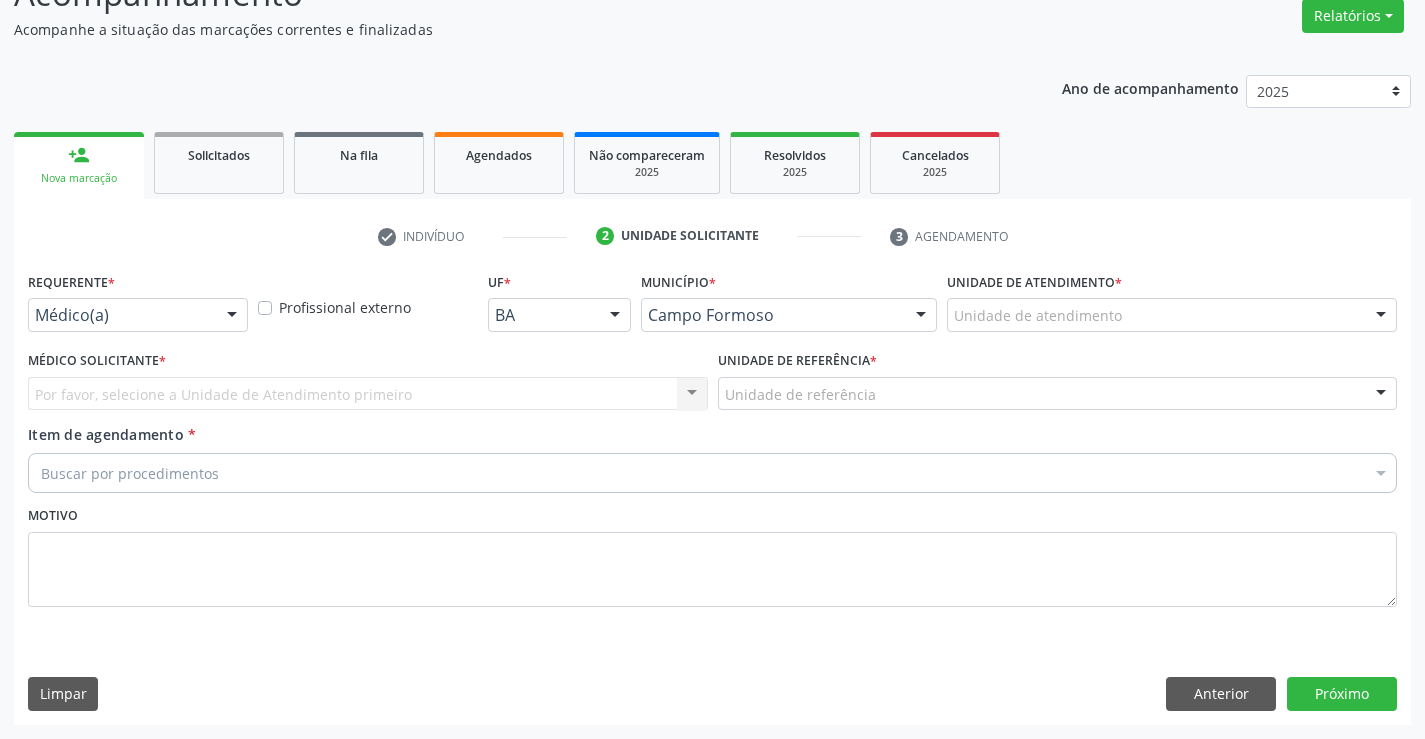 scroll, scrollTop: 167, scrollLeft: 0, axis: vertical 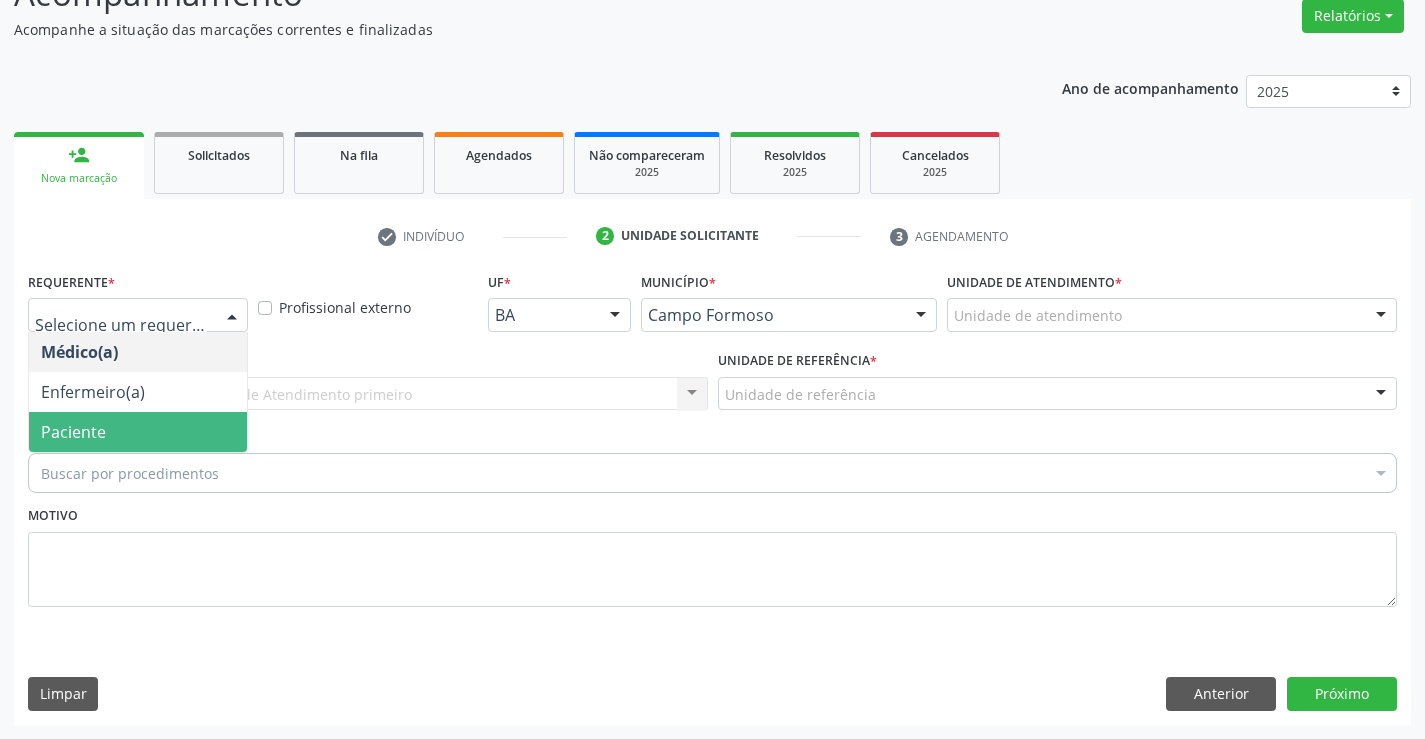 click on "Paciente" at bounding box center (138, 432) 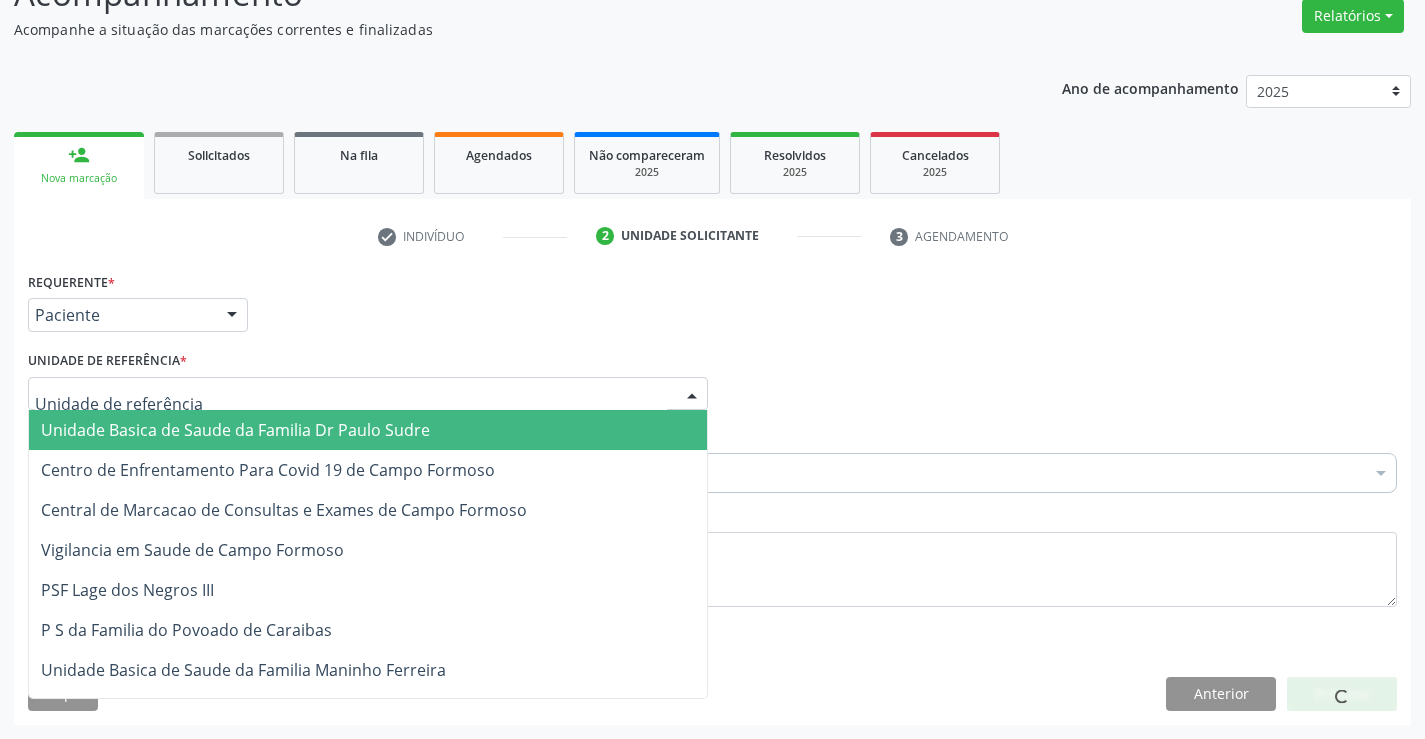 click on "Unidade Basica de Saude da Familia Dr Paulo Sudre" at bounding box center (235, 430) 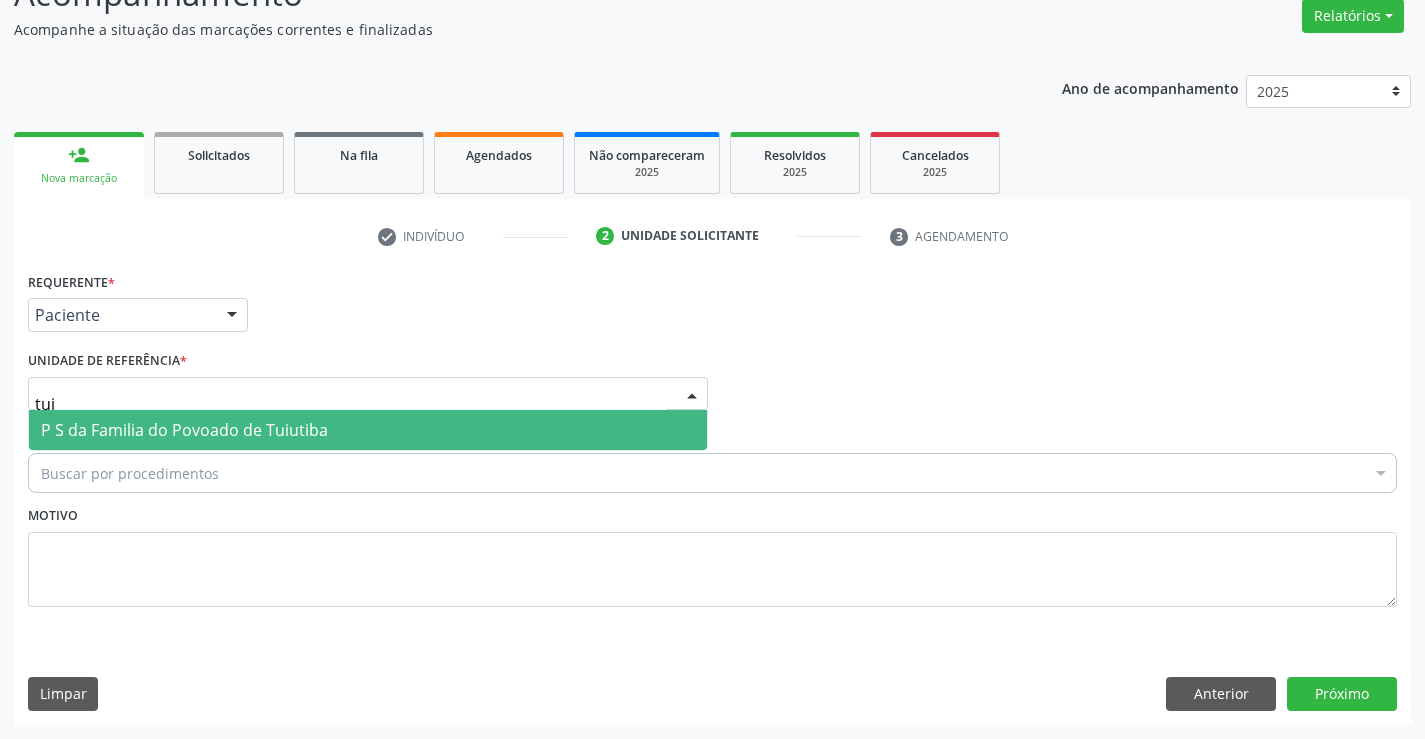 type on "tuiu" 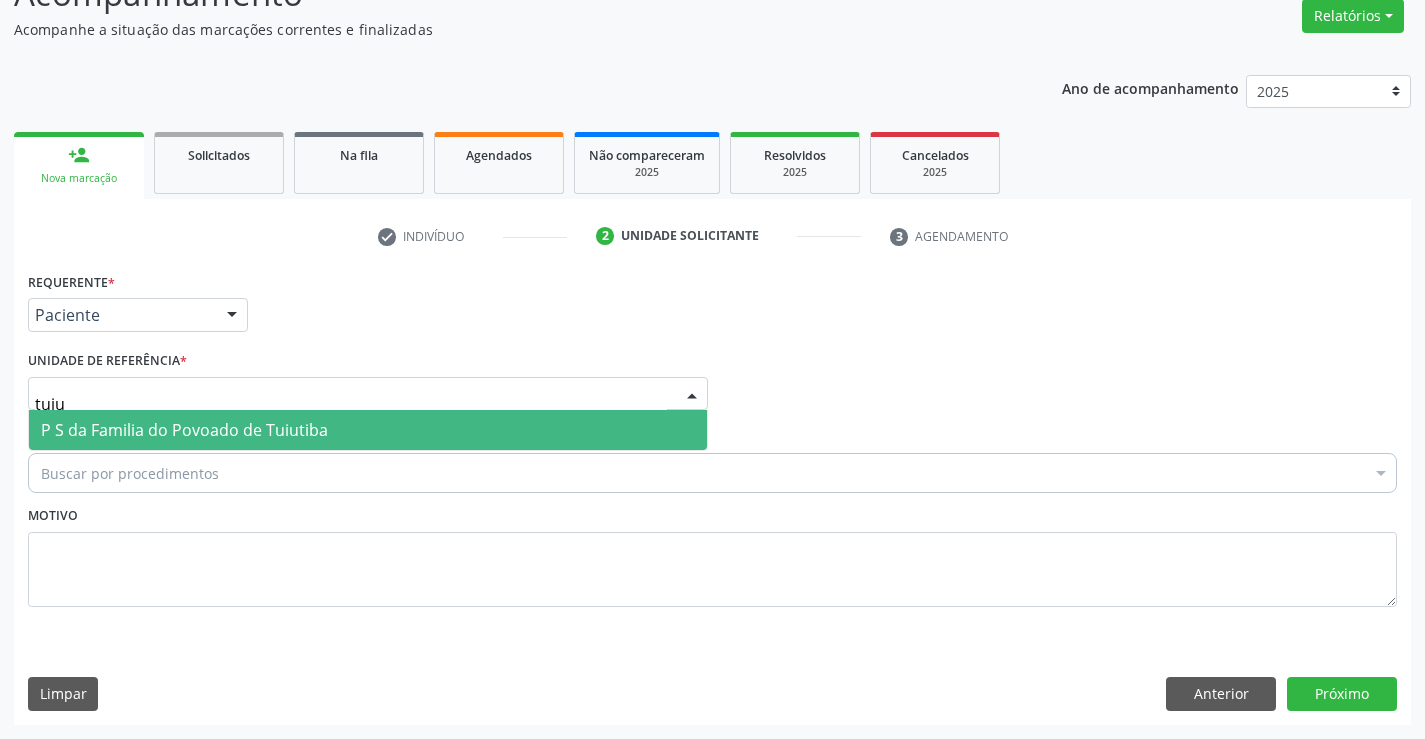 click on "P S da Familia do Povoado de Tuiutiba" at bounding box center [368, 430] 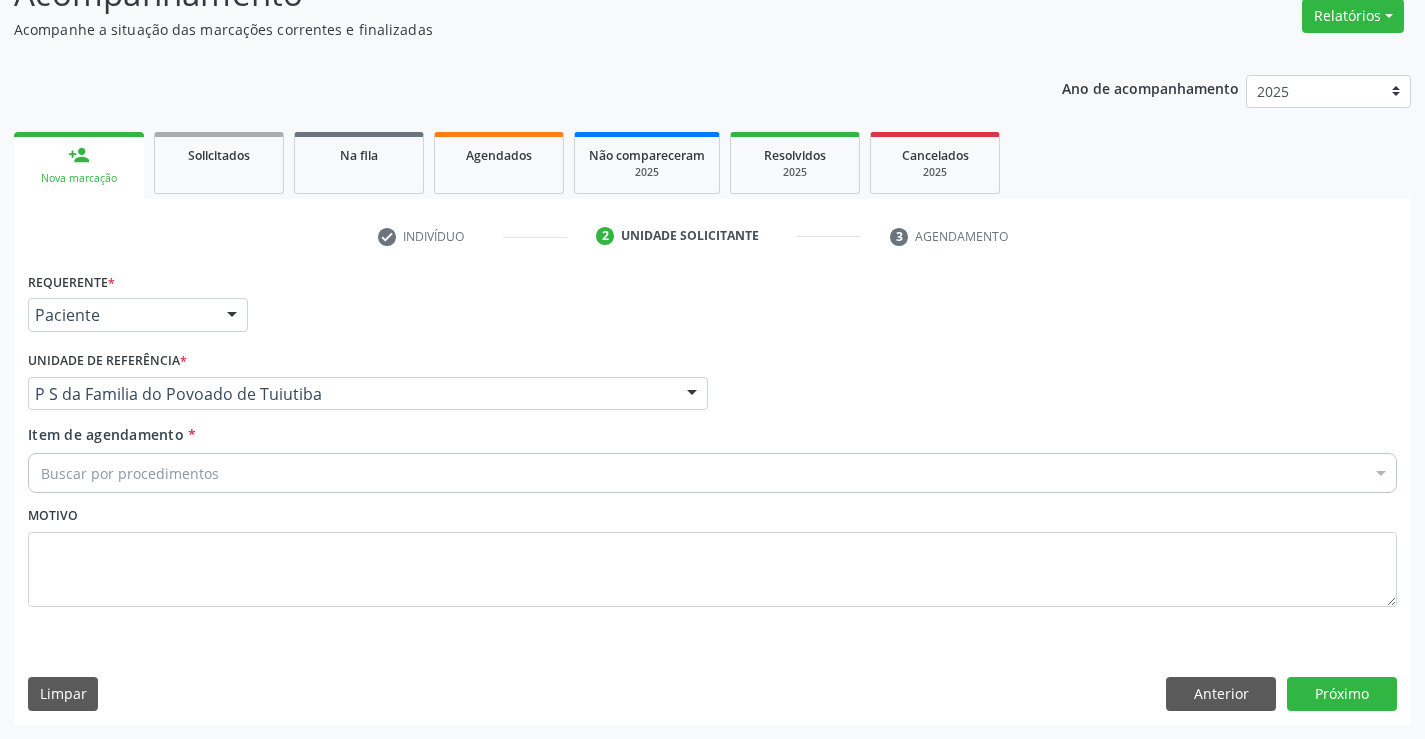 click on "Buscar por procedimentos" at bounding box center [712, 473] 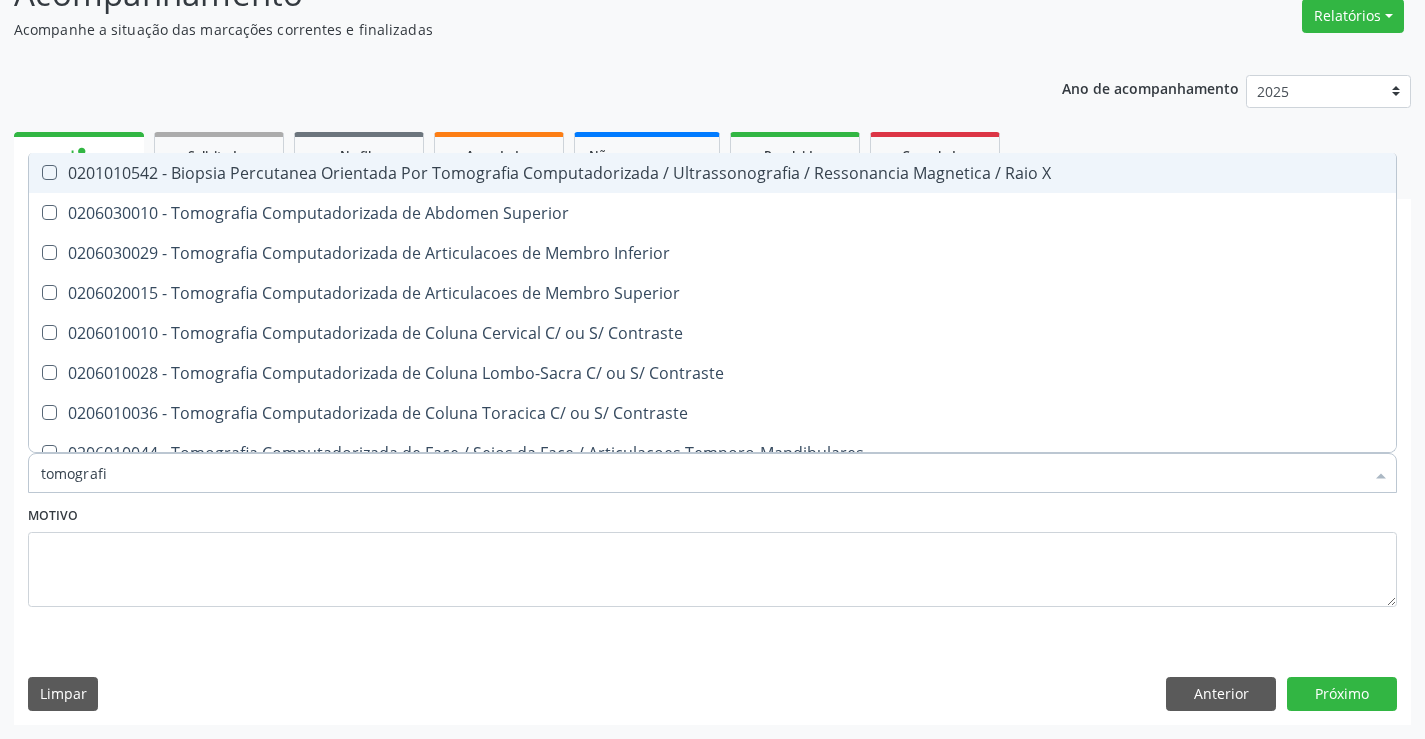 type on "tomografia" 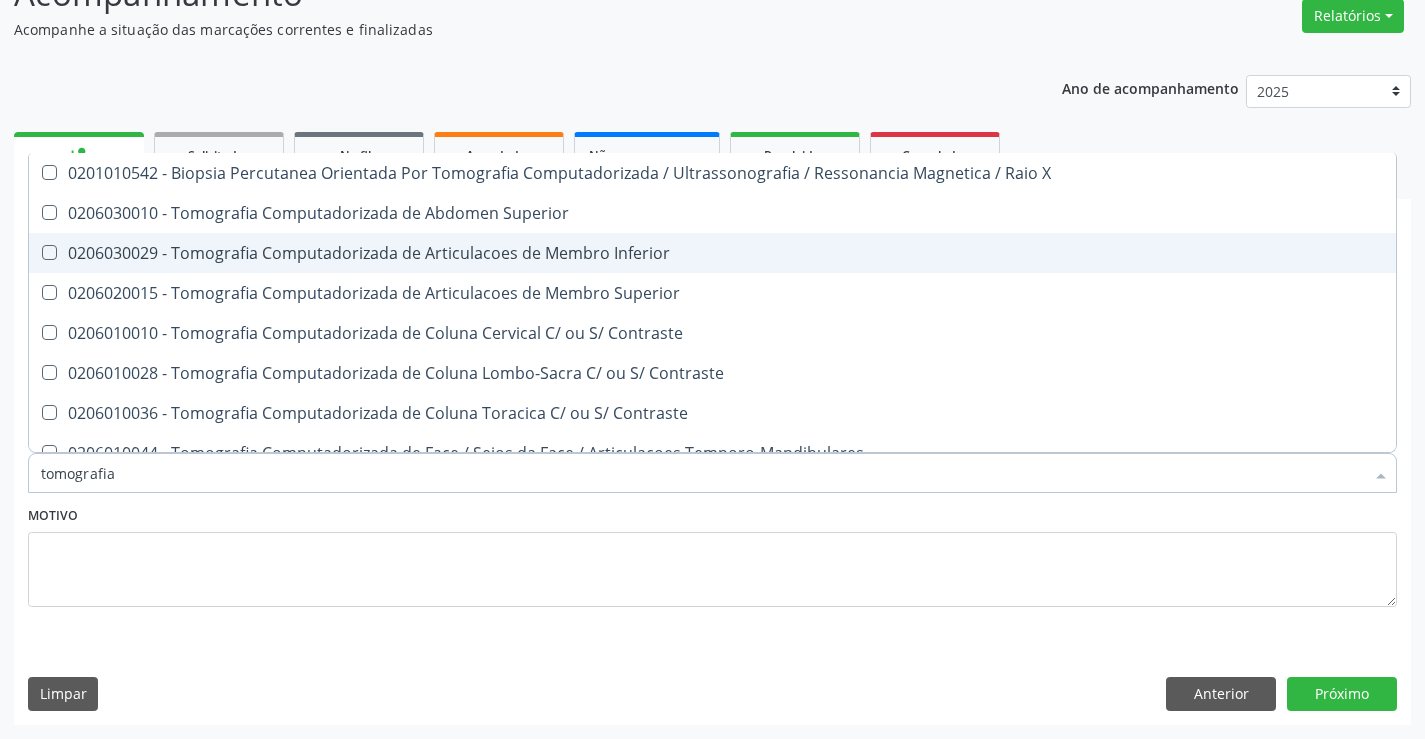 click on "0206030029 - Tomografia Computadorizada de Articulacoes de Membro Inferior" at bounding box center (712, 253) 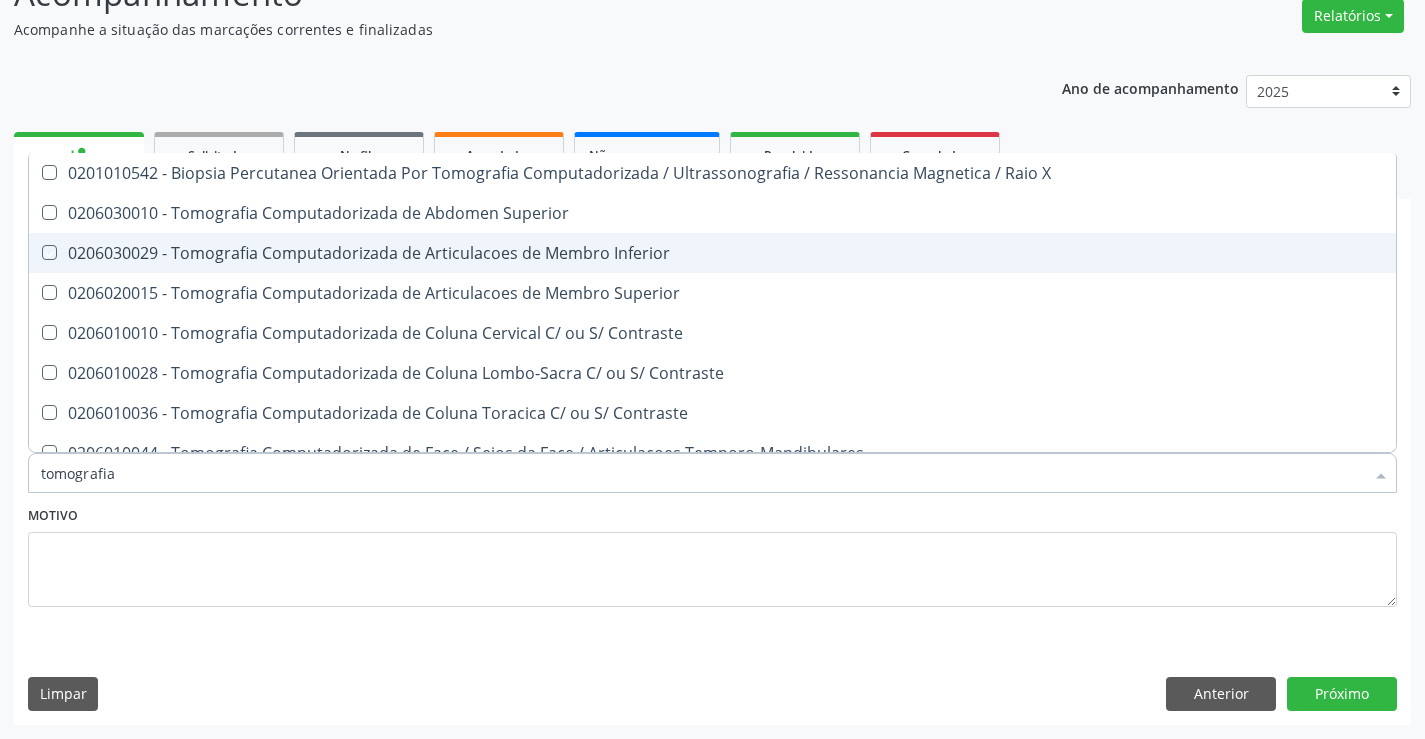 checkbox on "true" 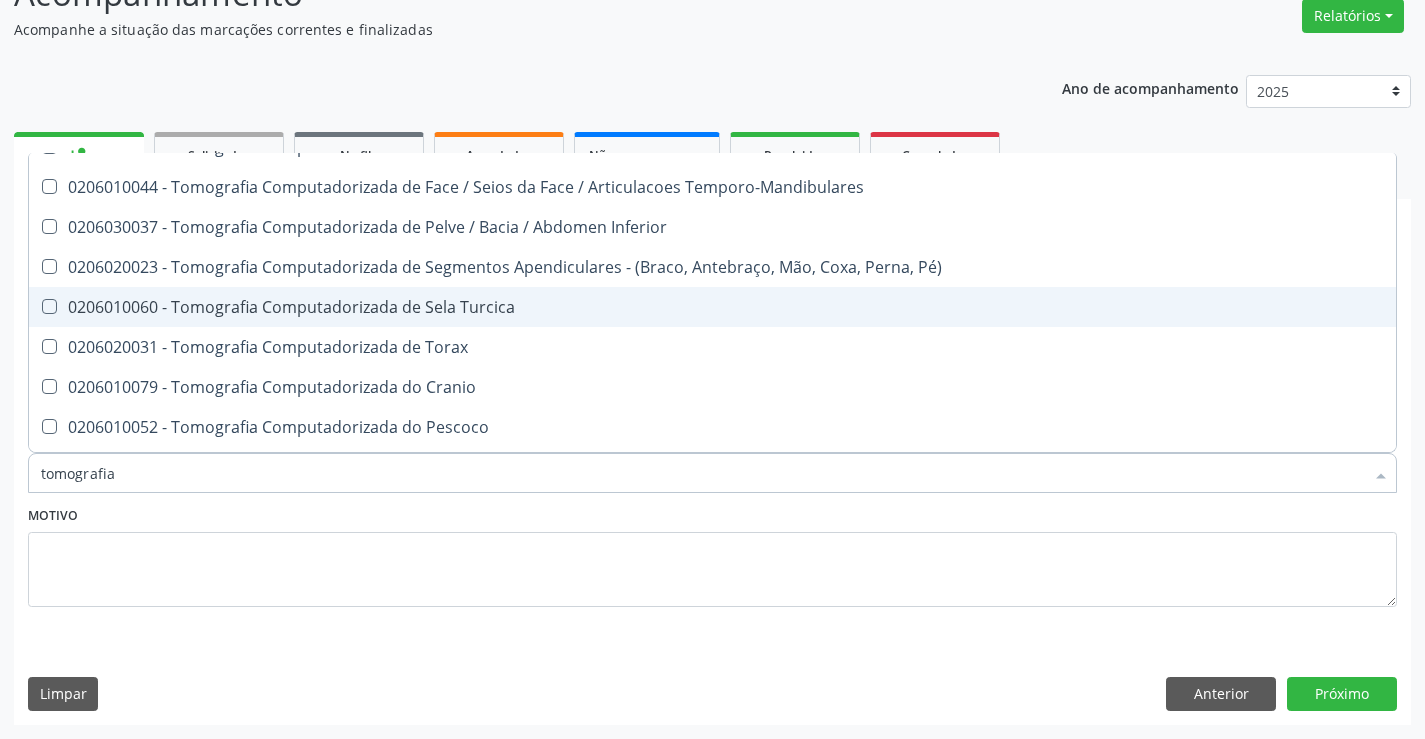 scroll, scrollTop: 341, scrollLeft: 0, axis: vertical 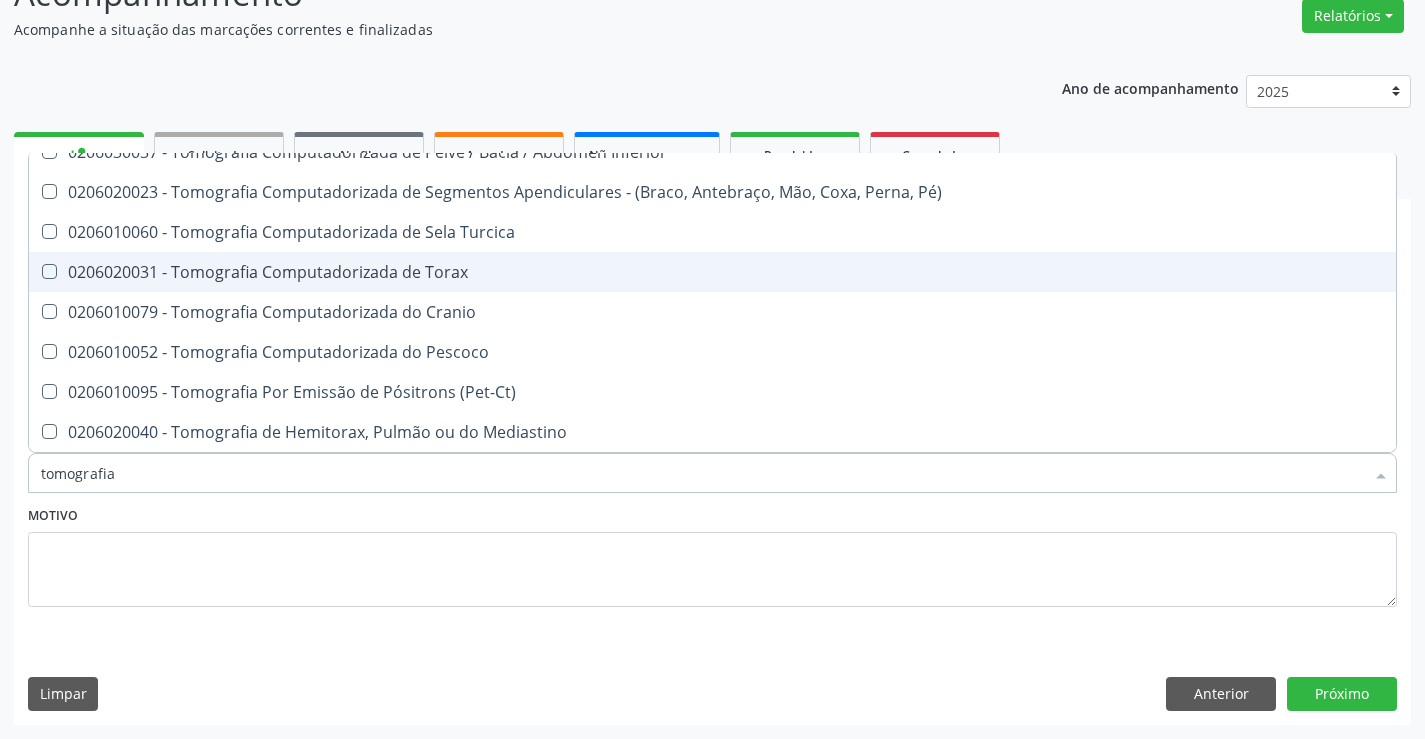 click on "0206020031 - Tomografia Computadorizada de Torax" at bounding box center [712, 272] 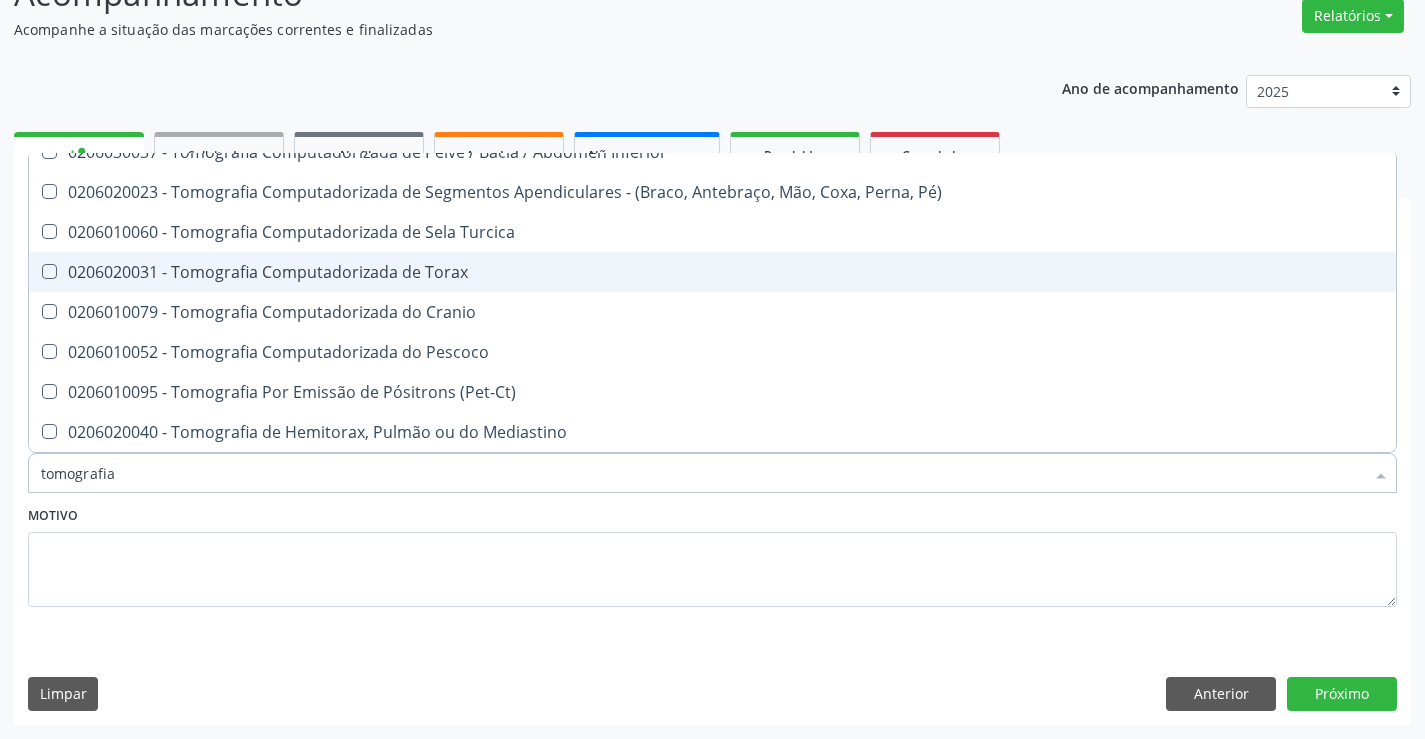 checkbox on "true" 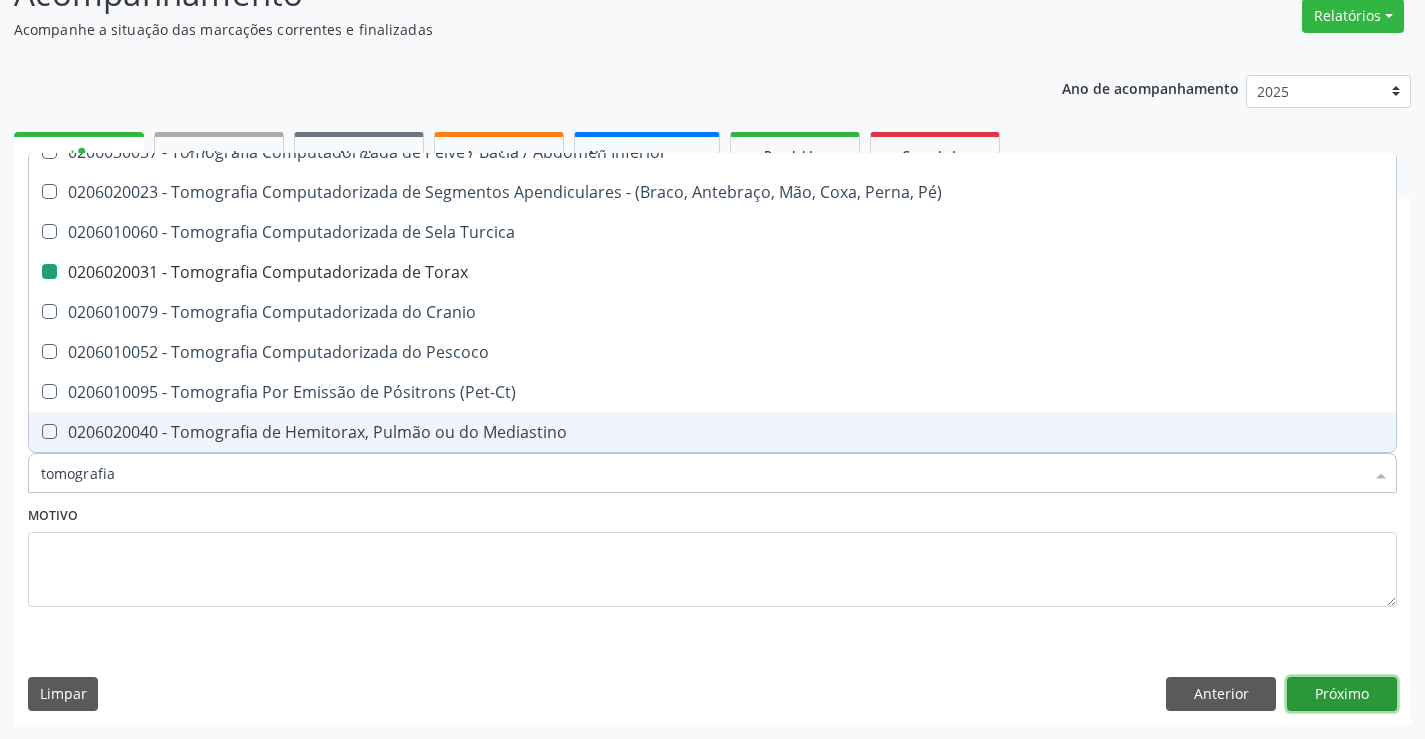 click on "Próximo" at bounding box center (1342, 694) 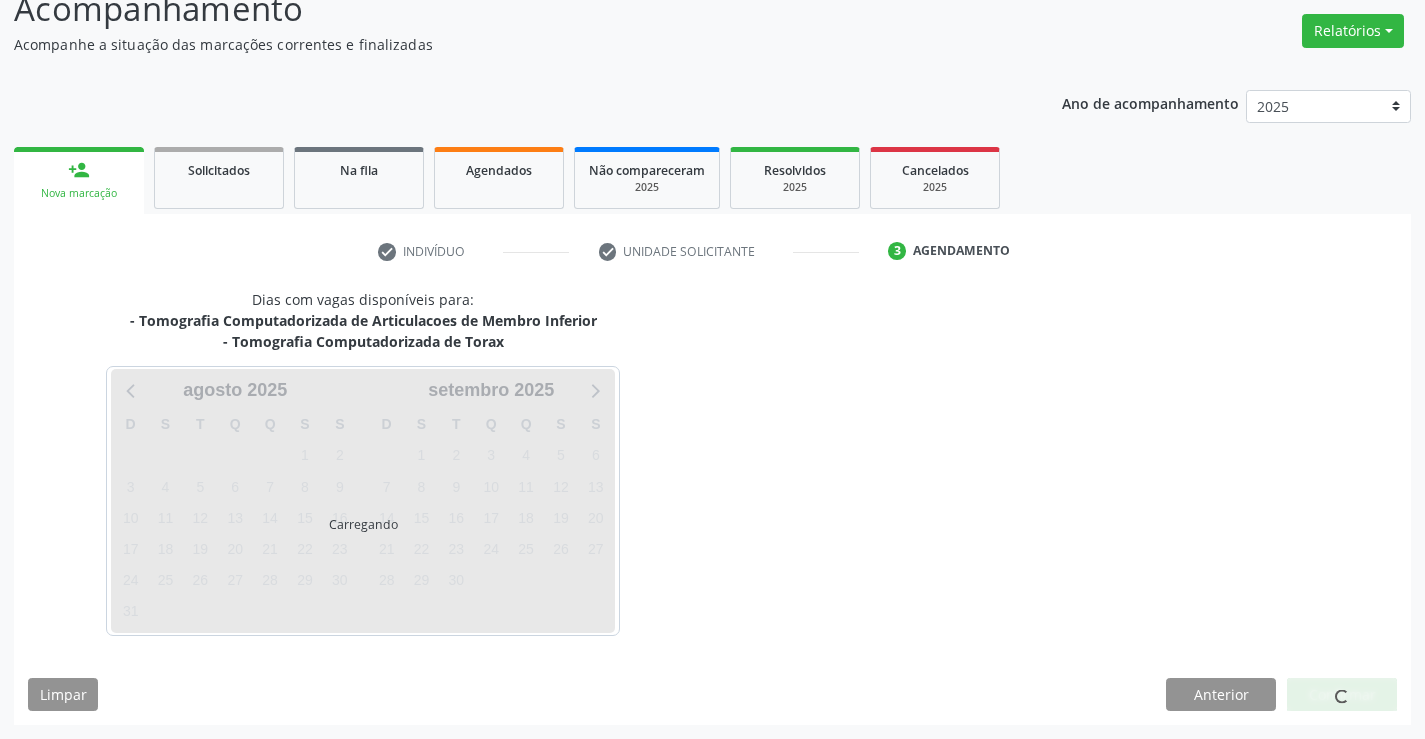 scroll, scrollTop: 152, scrollLeft: 0, axis: vertical 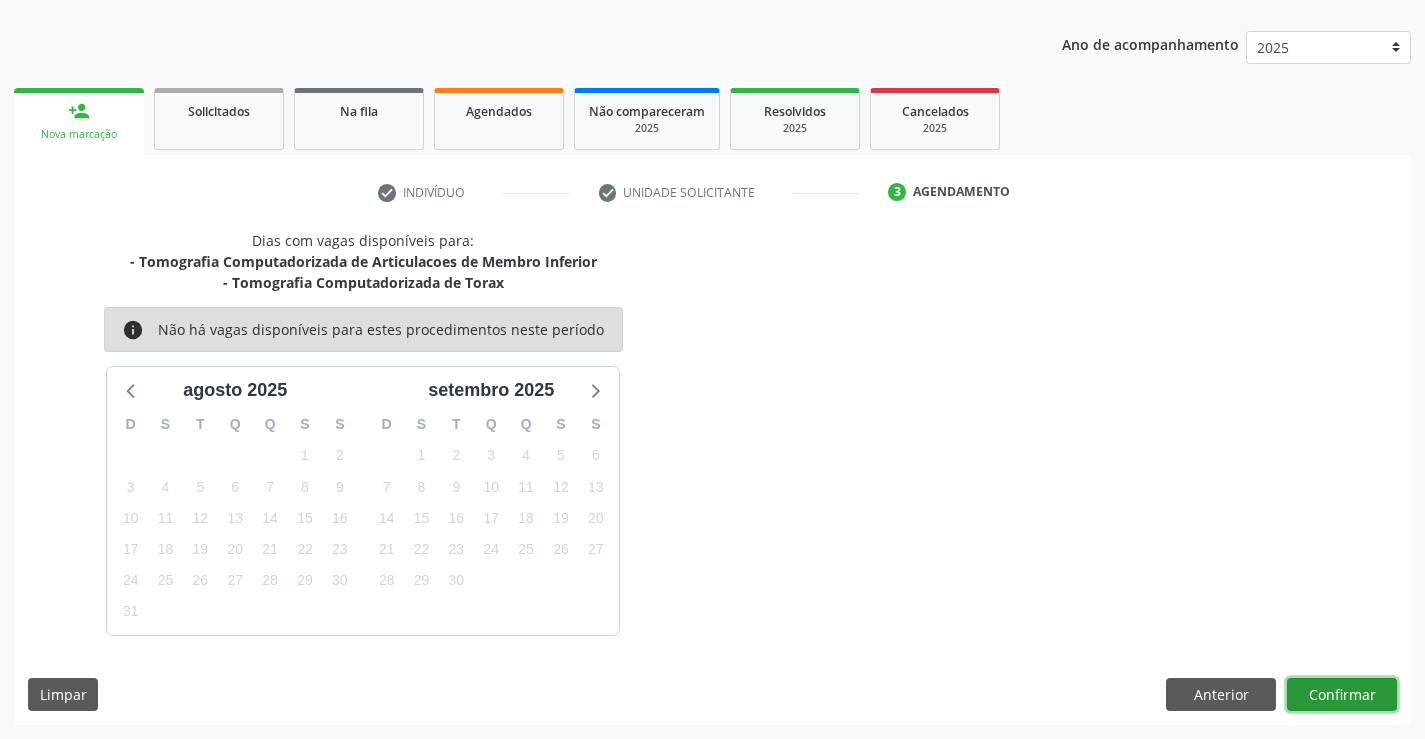 click on "Confirmar" at bounding box center (1342, 695) 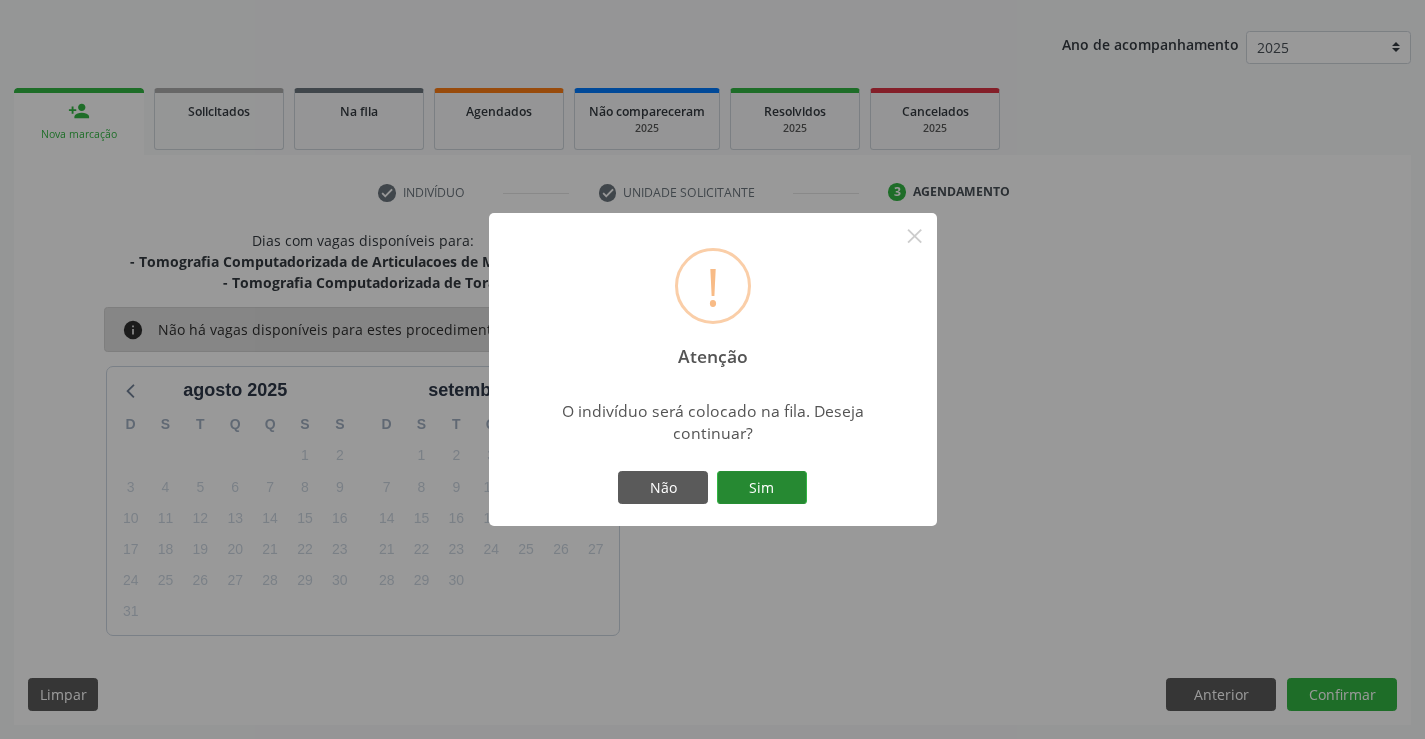 click on "Sim" at bounding box center (762, 488) 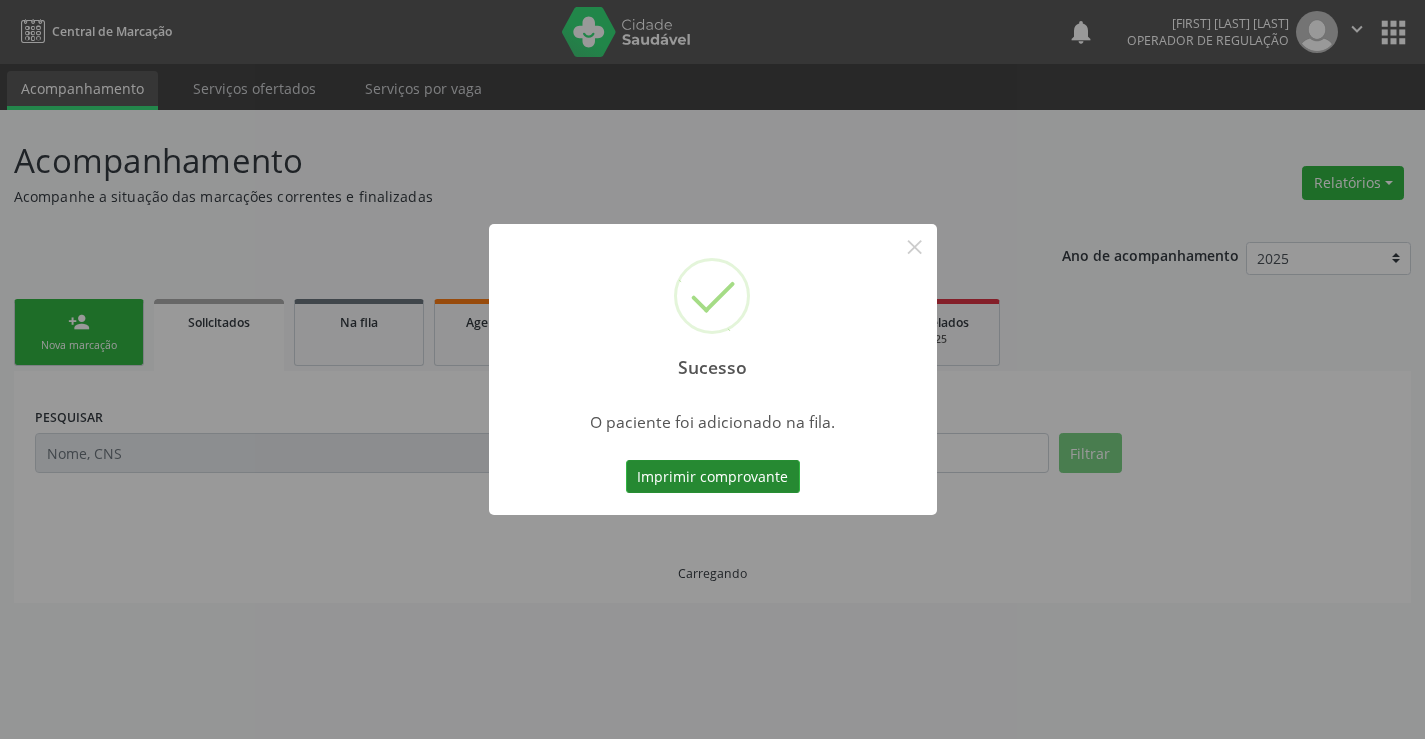 scroll, scrollTop: 0, scrollLeft: 0, axis: both 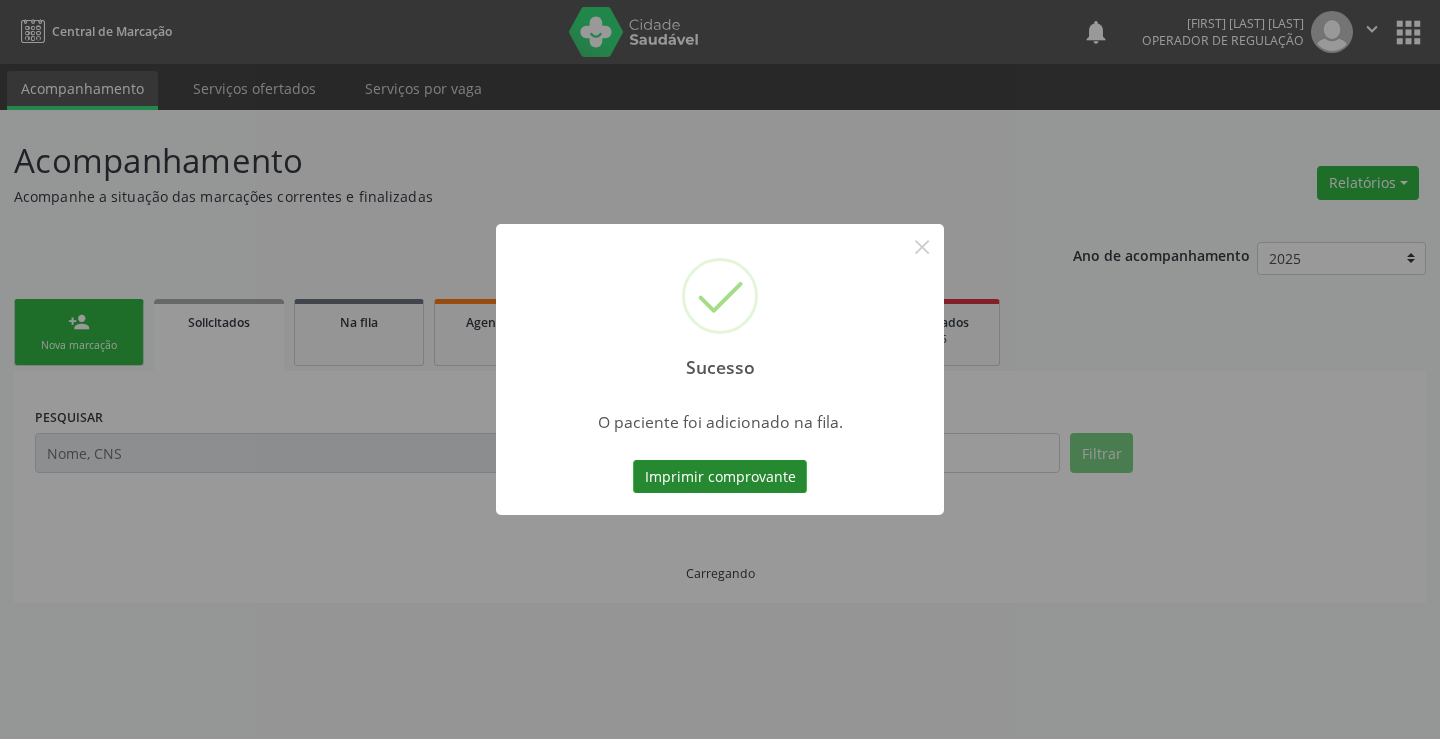 click on "Imprimir comprovante" at bounding box center [720, 477] 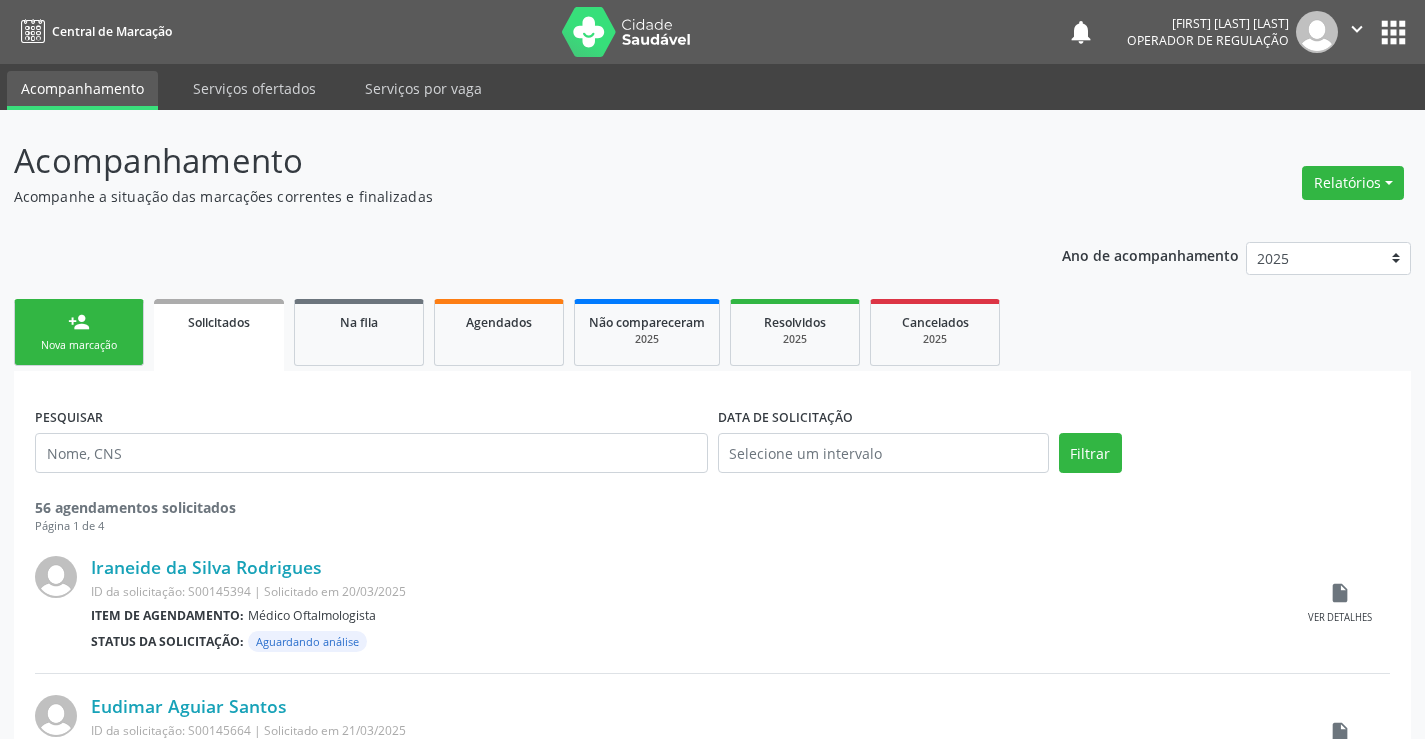 click on "person_add
Nova marcação" at bounding box center [79, 332] 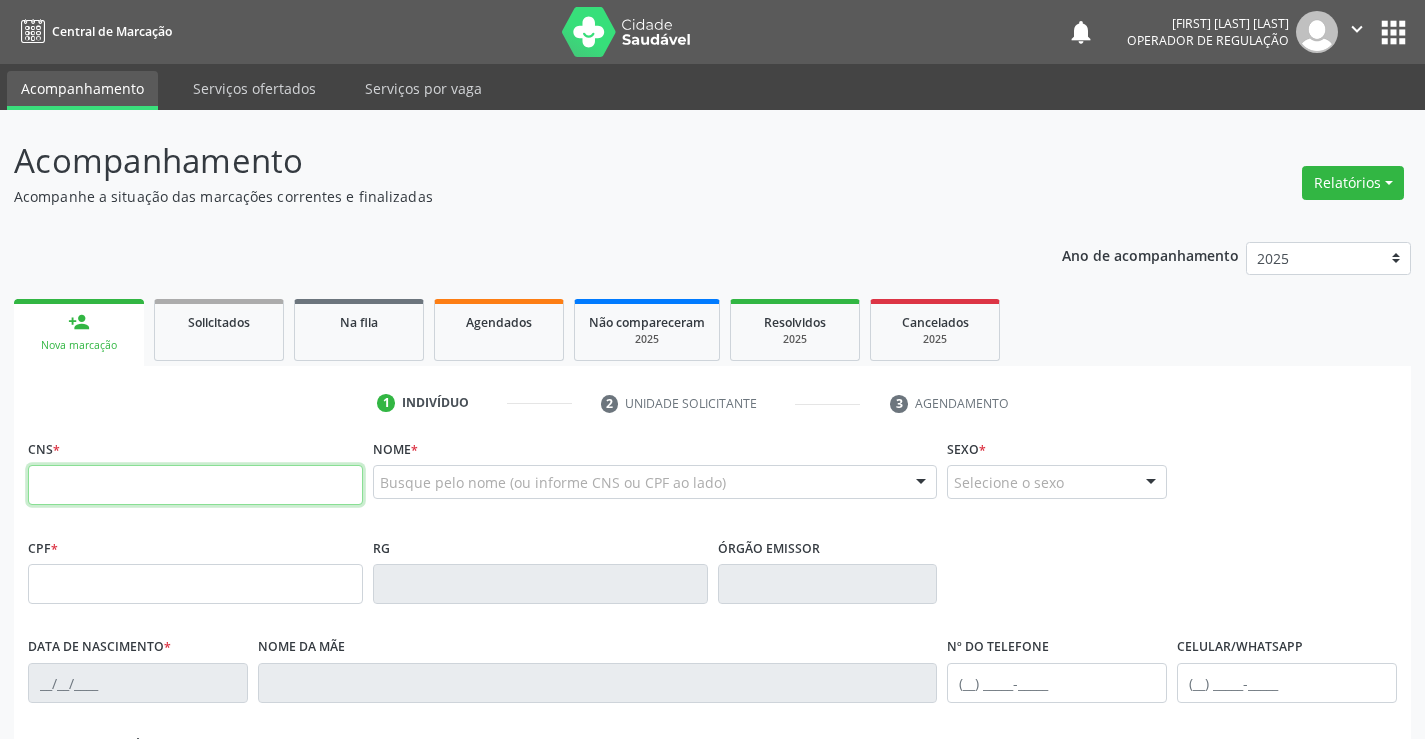 click at bounding box center [195, 485] 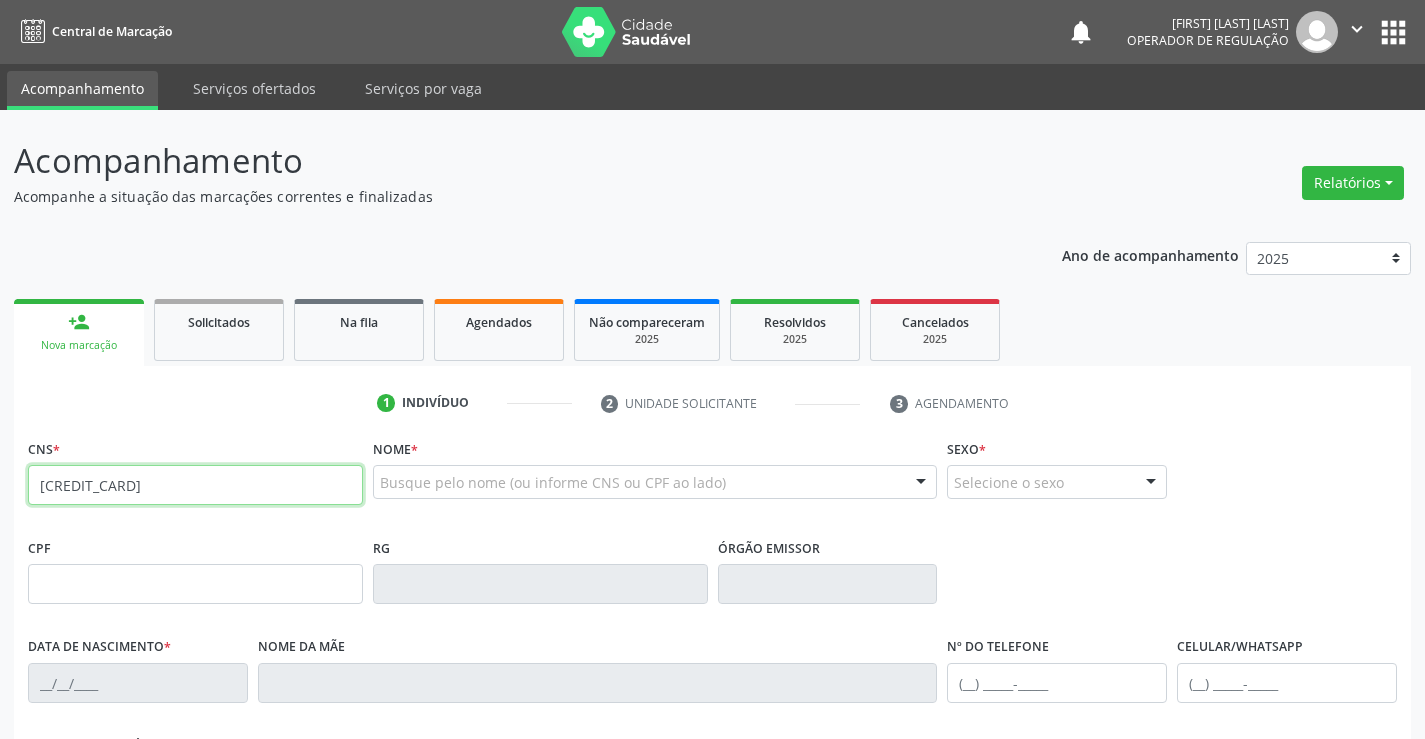 type on "700 7054 4360 9880" 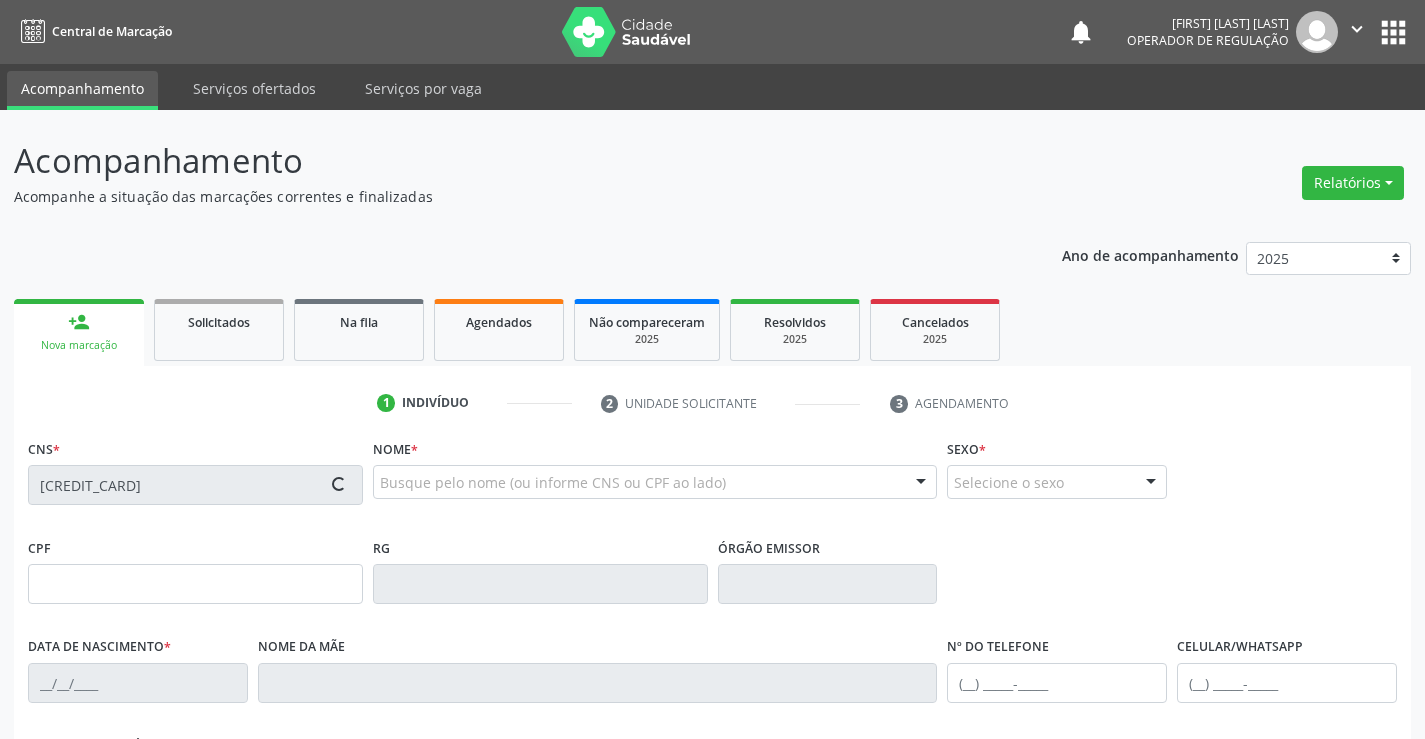 type on "0655884106" 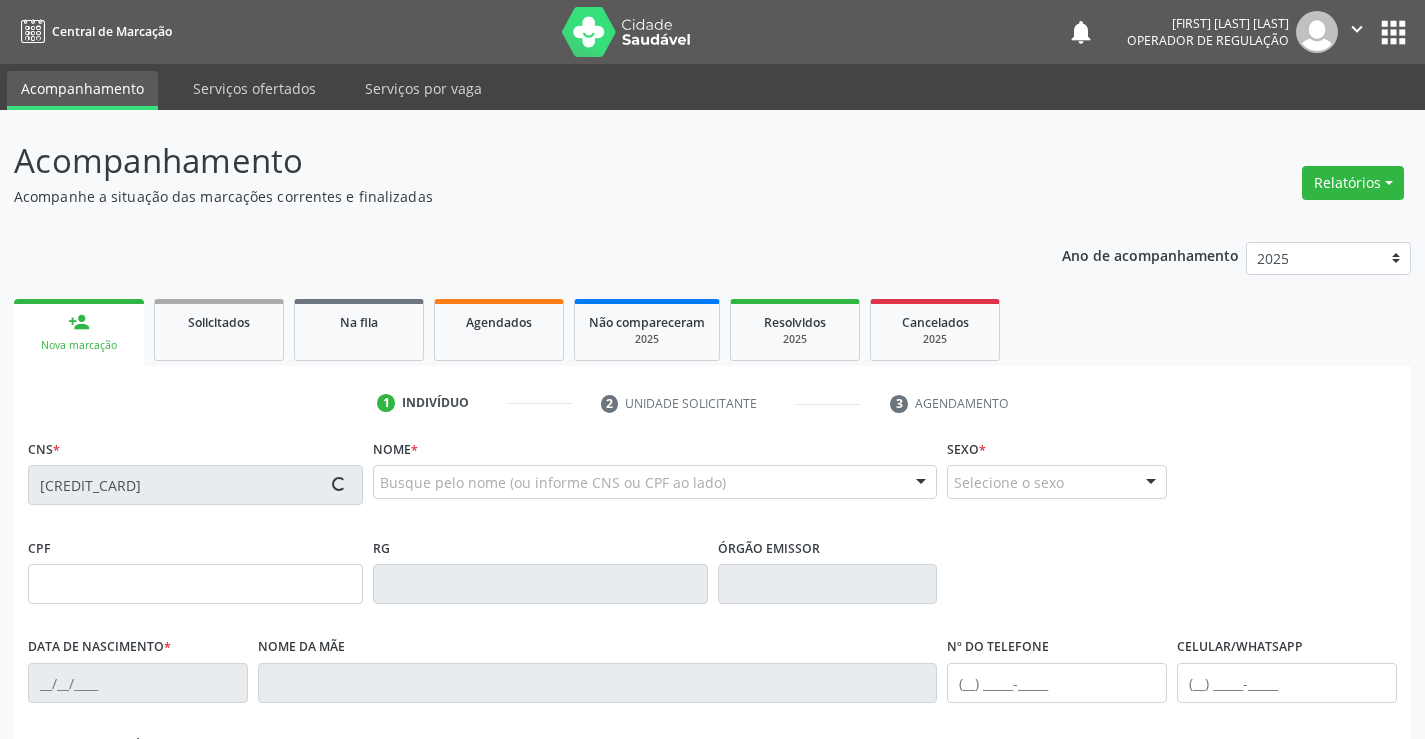 type on "14/08/1973" 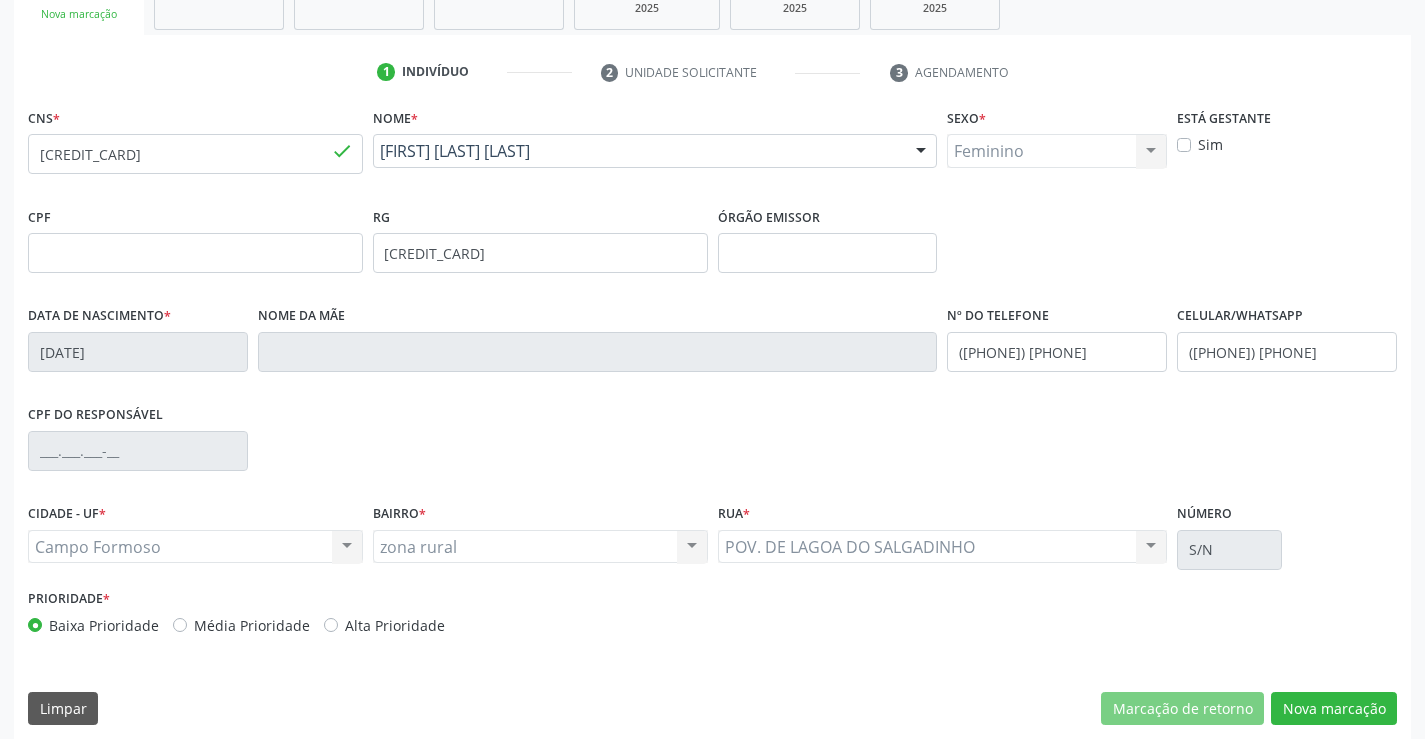 scroll, scrollTop: 345, scrollLeft: 0, axis: vertical 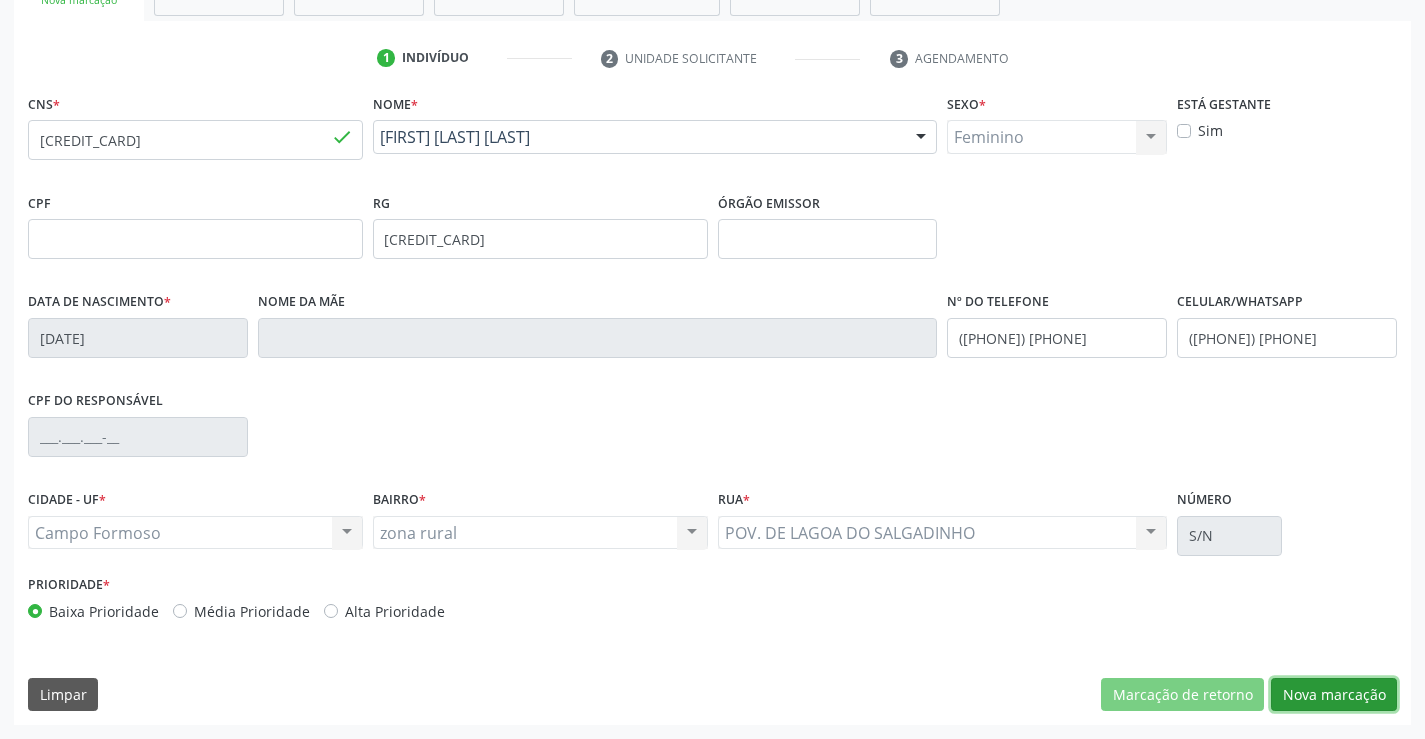 click on "Nova marcação" at bounding box center [1334, 695] 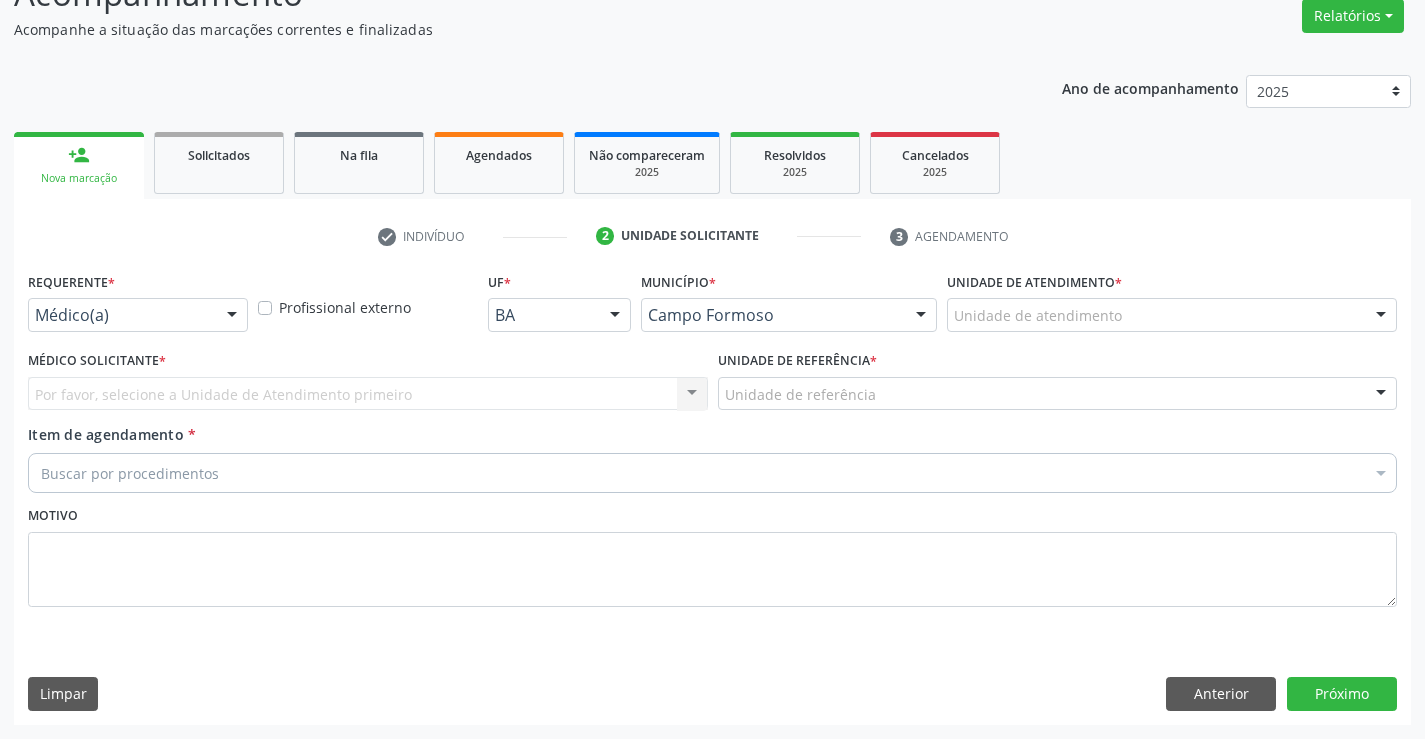 scroll, scrollTop: 167, scrollLeft: 0, axis: vertical 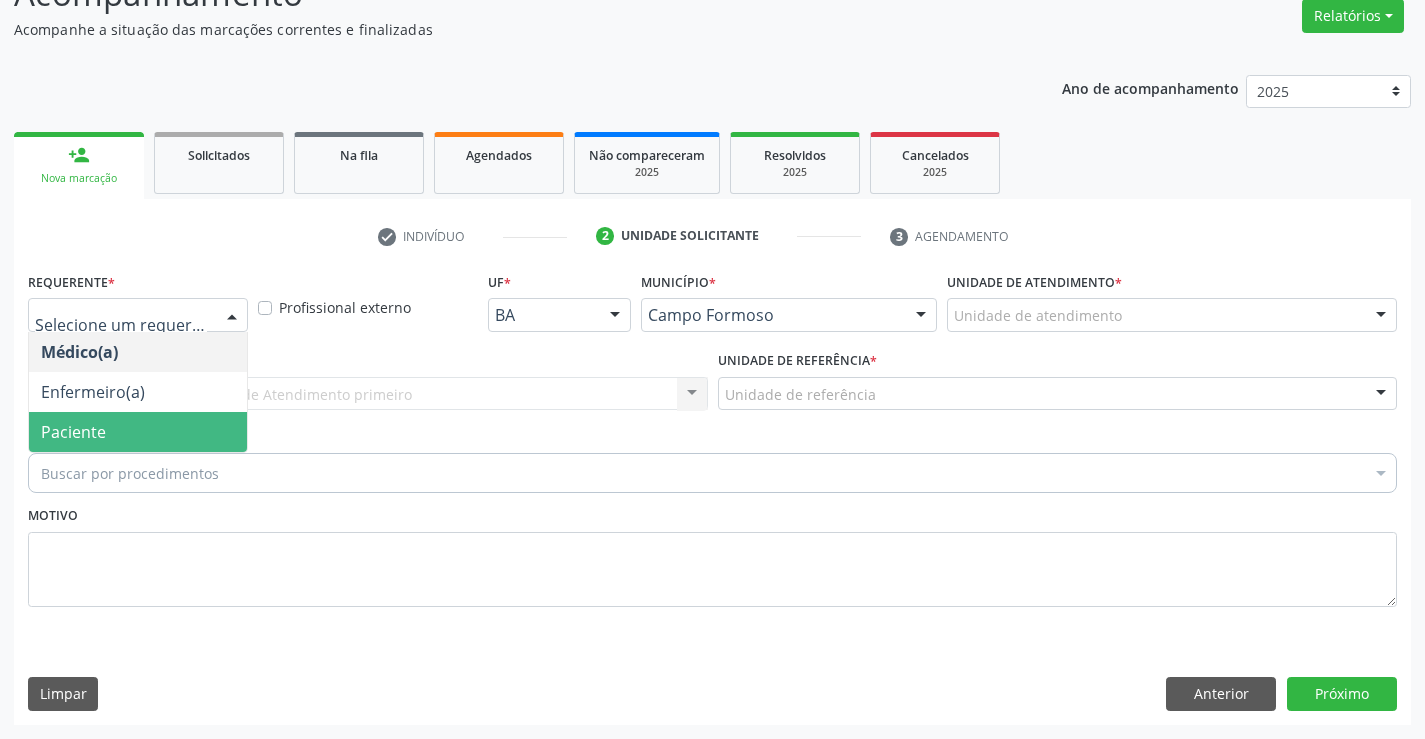 click on "Paciente" at bounding box center [73, 432] 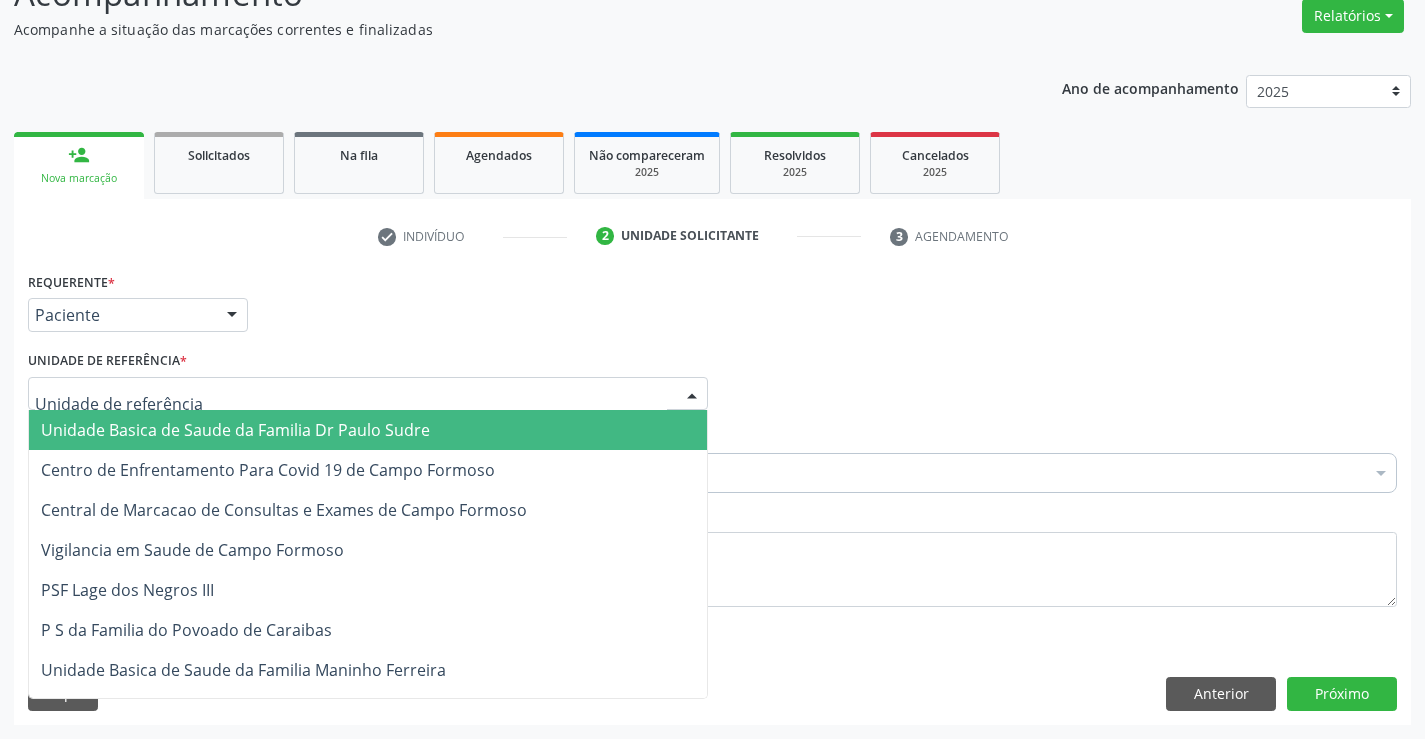 click on "Unidade Basica de Saude da Familia Dr Paulo Sudre" at bounding box center [235, 430] 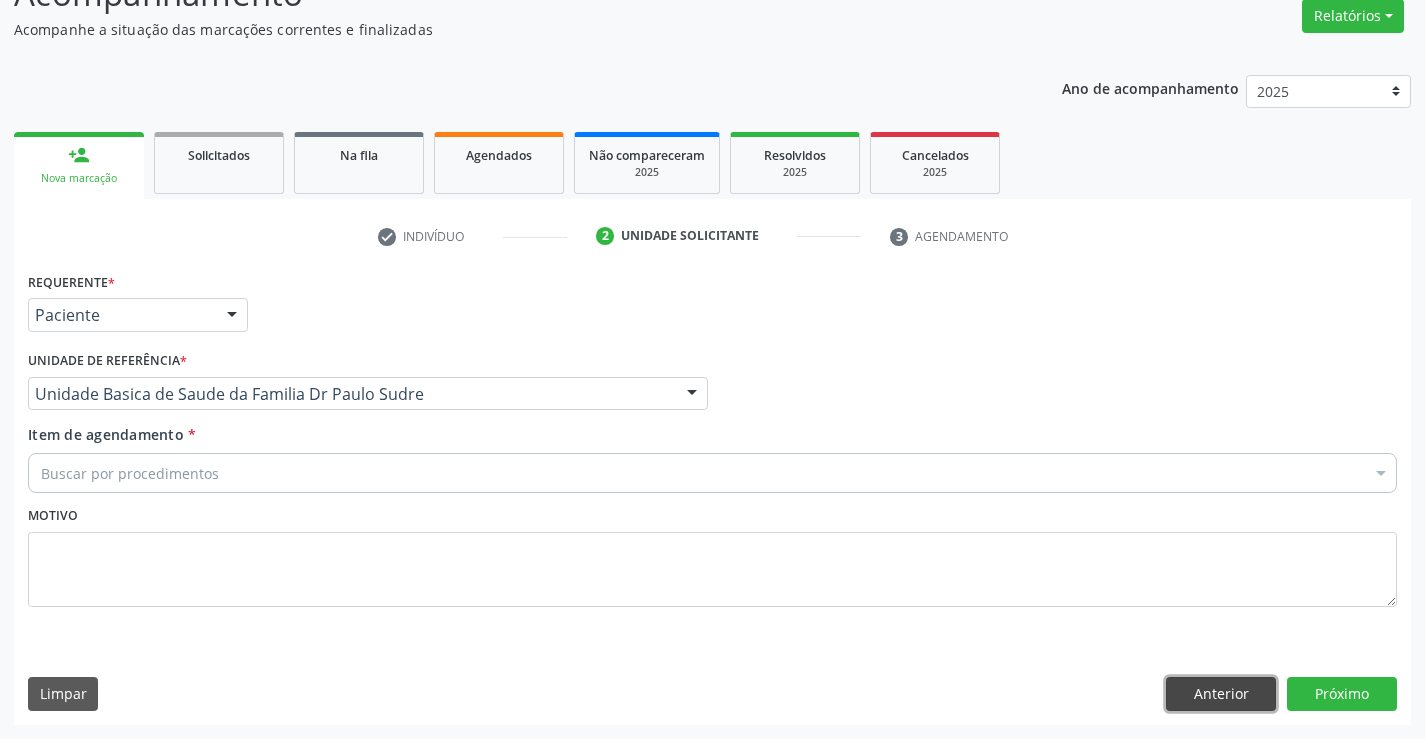 click on "Anterior" at bounding box center [1221, 694] 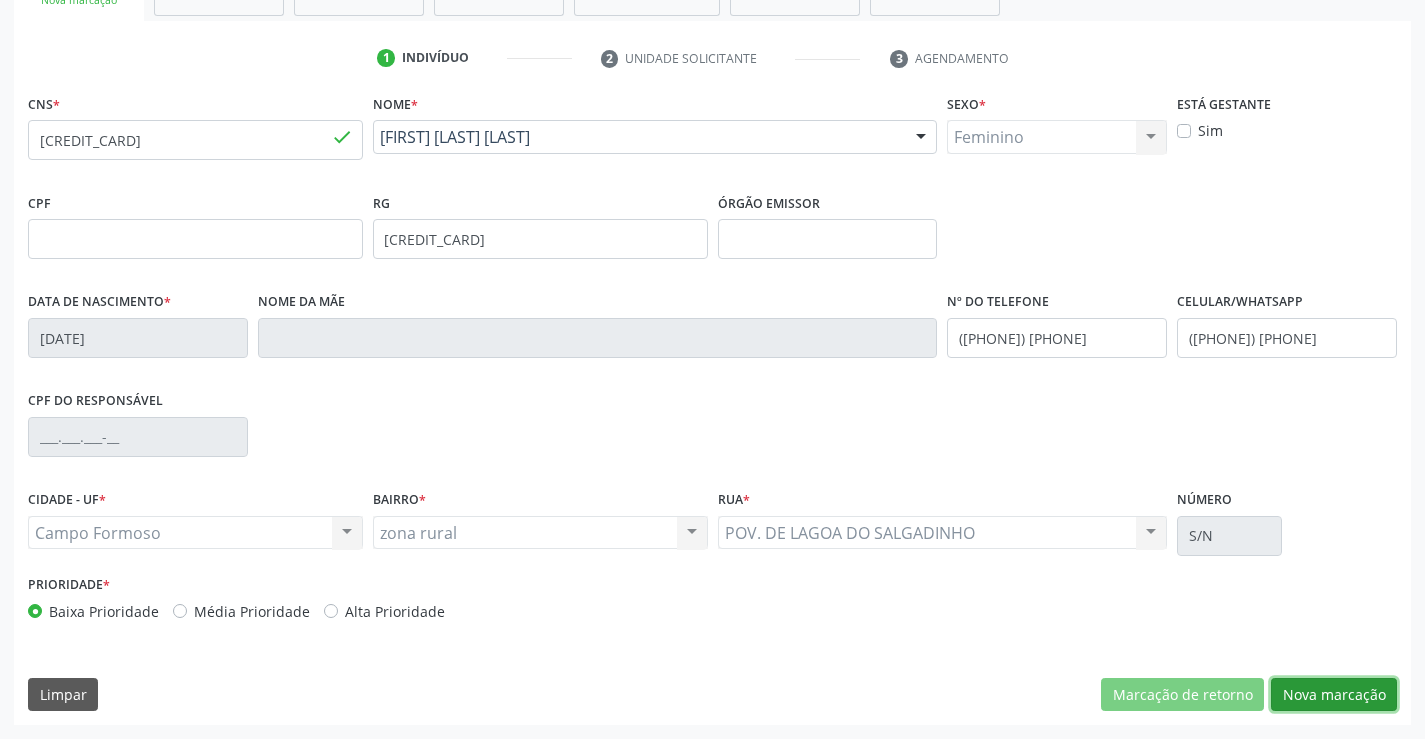 click on "Nova marcação" at bounding box center (1334, 695) 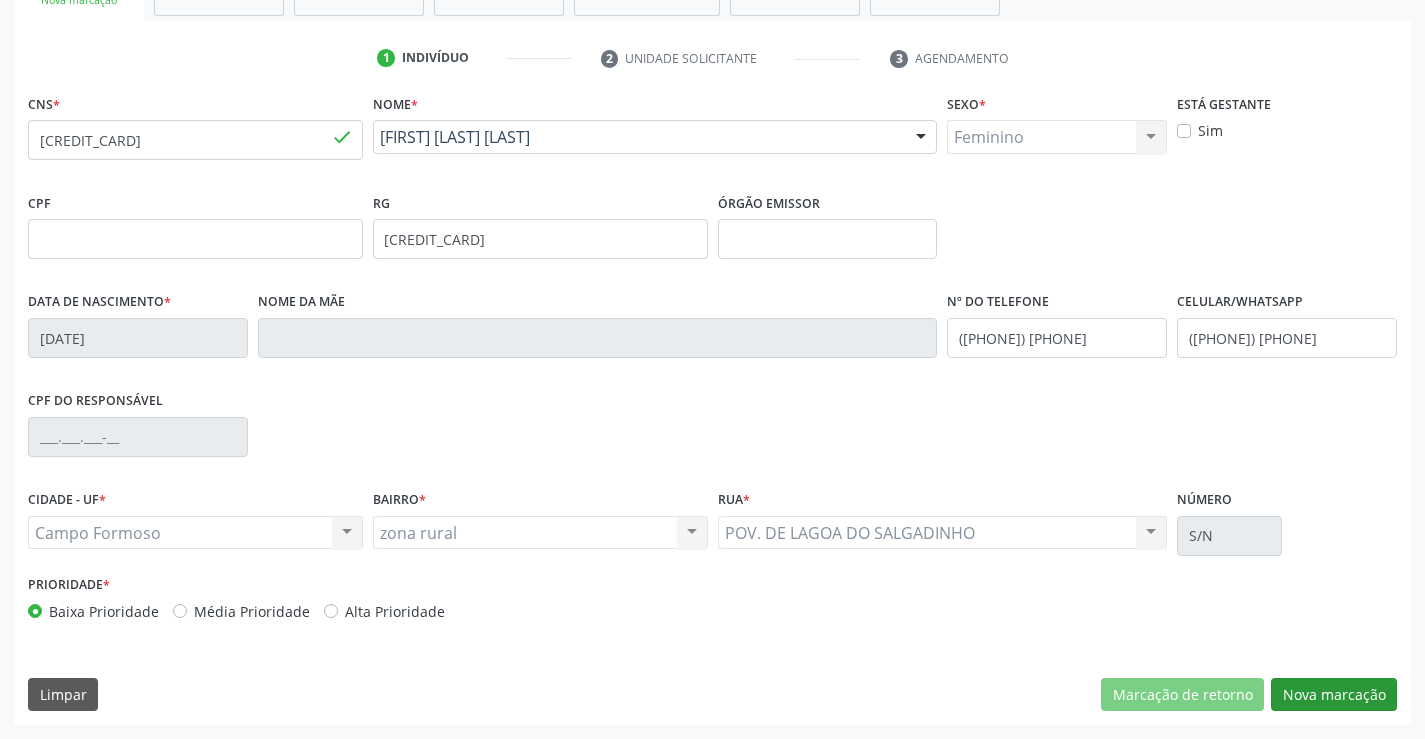scroll, scrollTop: 167, scrollLeft: 0, axis: vertical 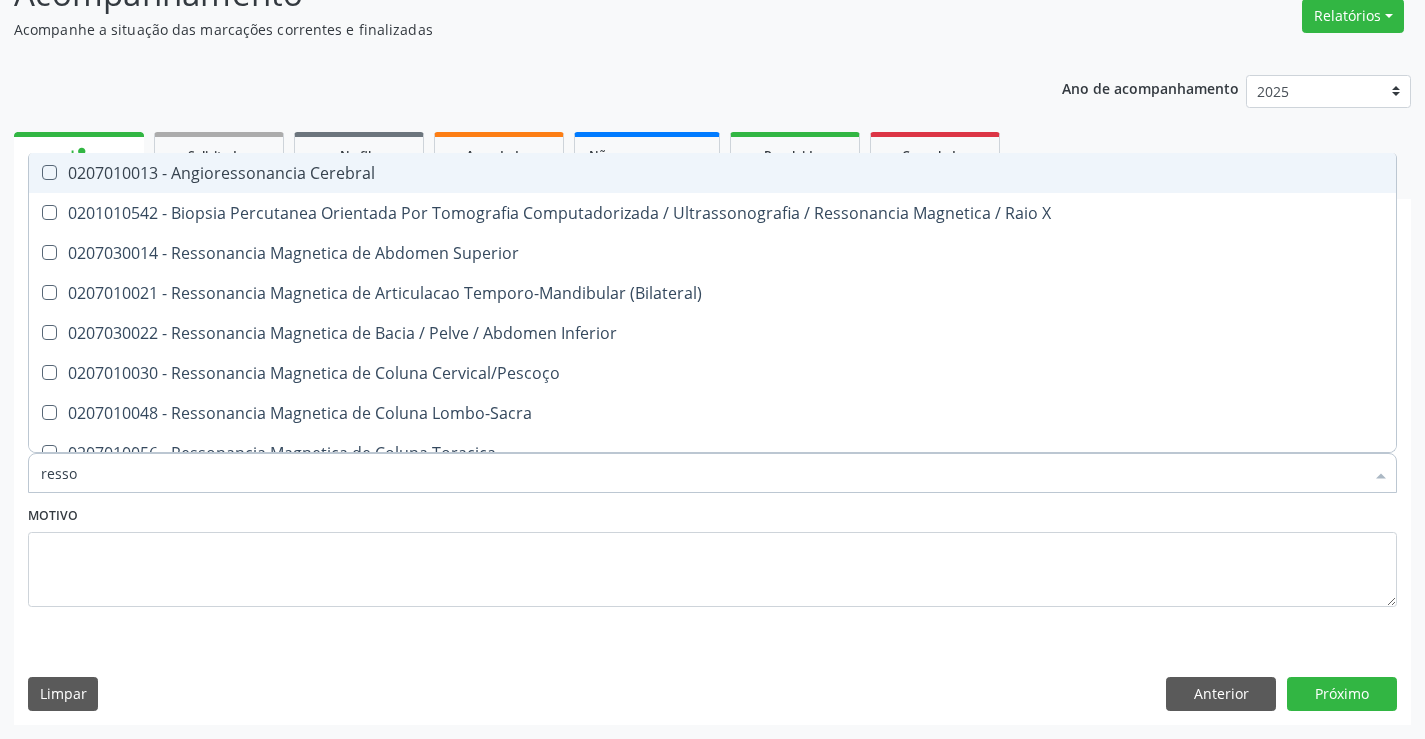 type on "resson" 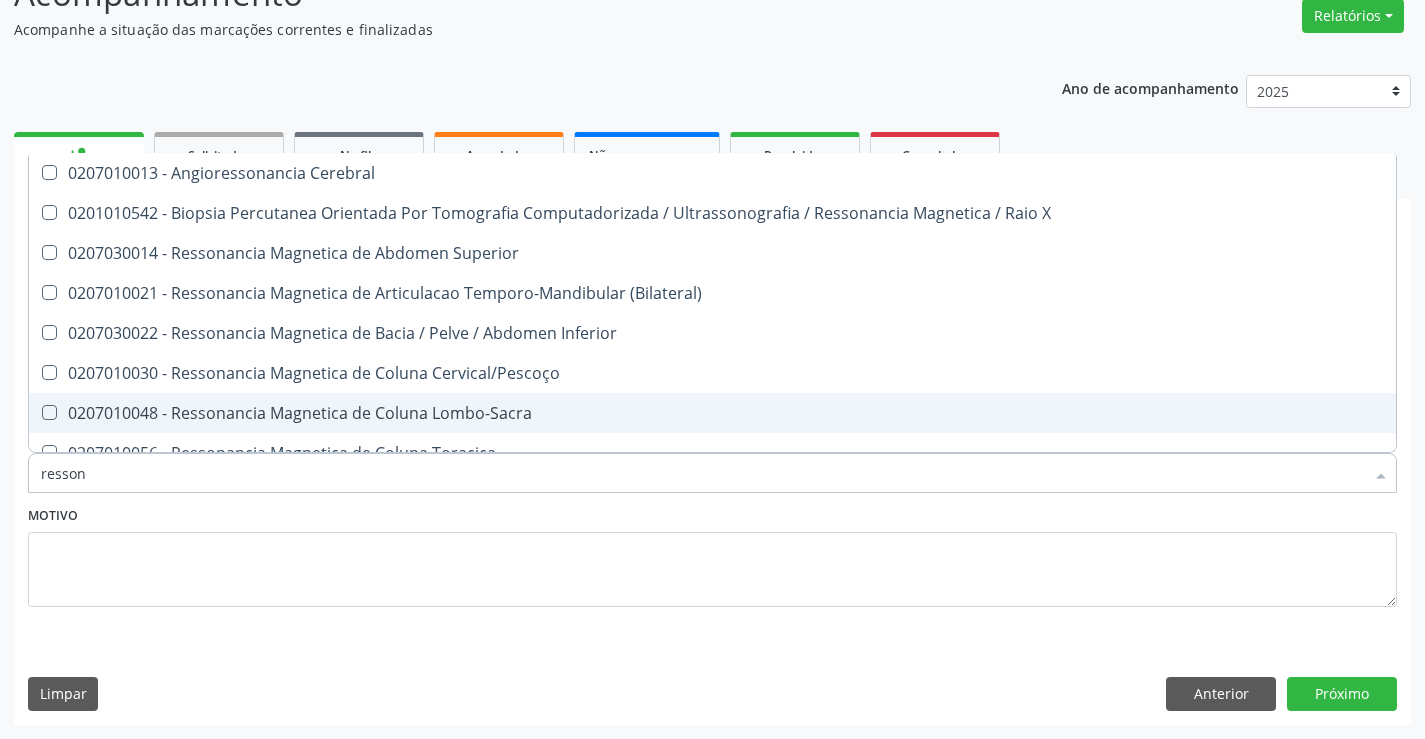 click on "0207010048 - Ressonancia Magnetica de Coluna Lombo-Sacra" at bounding box center [712, 413] 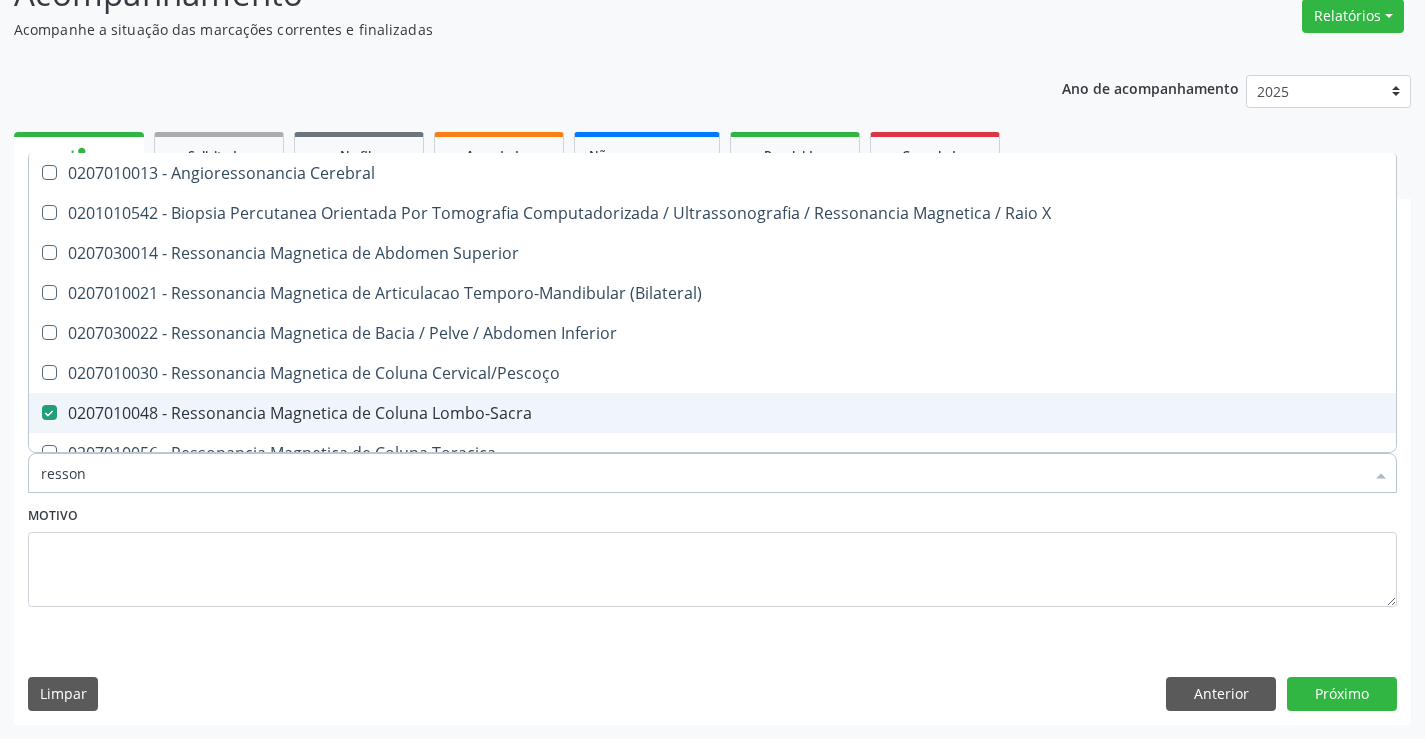 checkbox on "true" 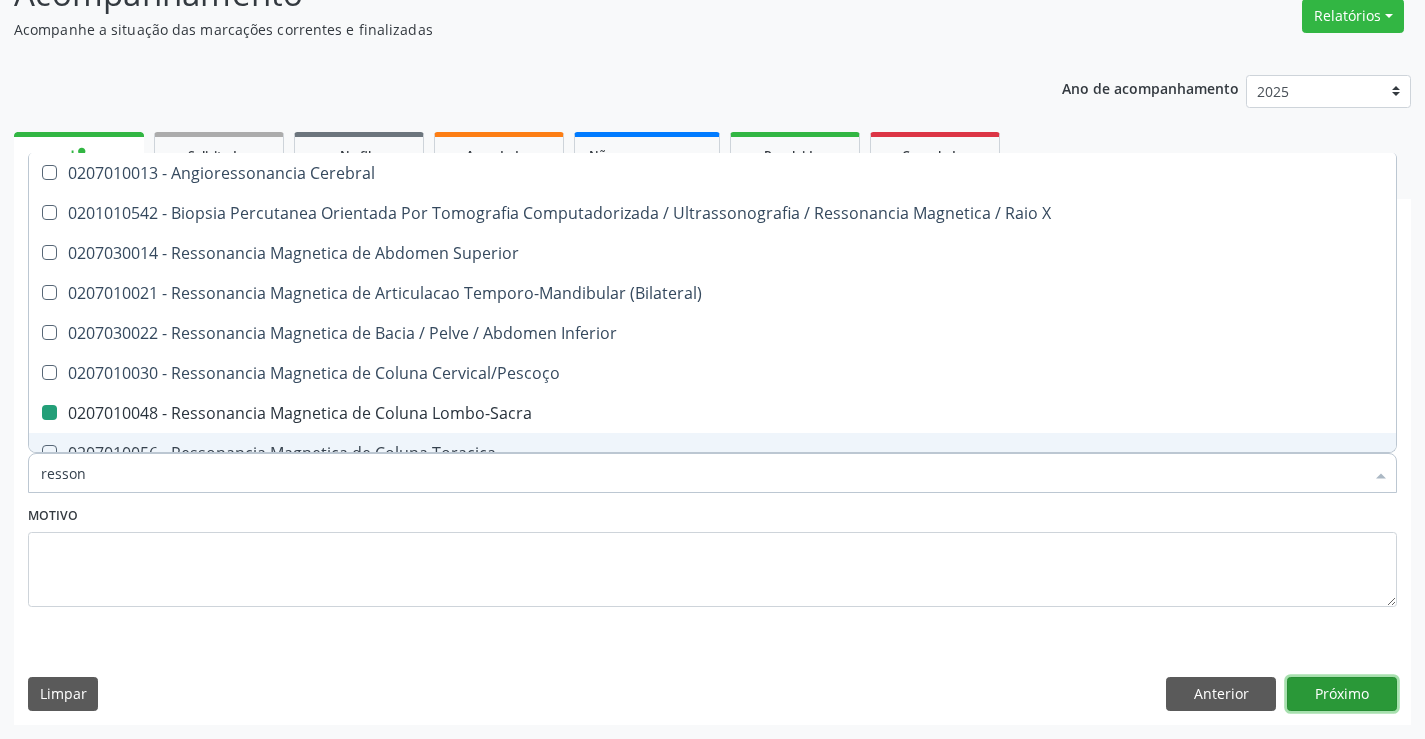 click on "Próximo" at bounding box center [1342, 694] 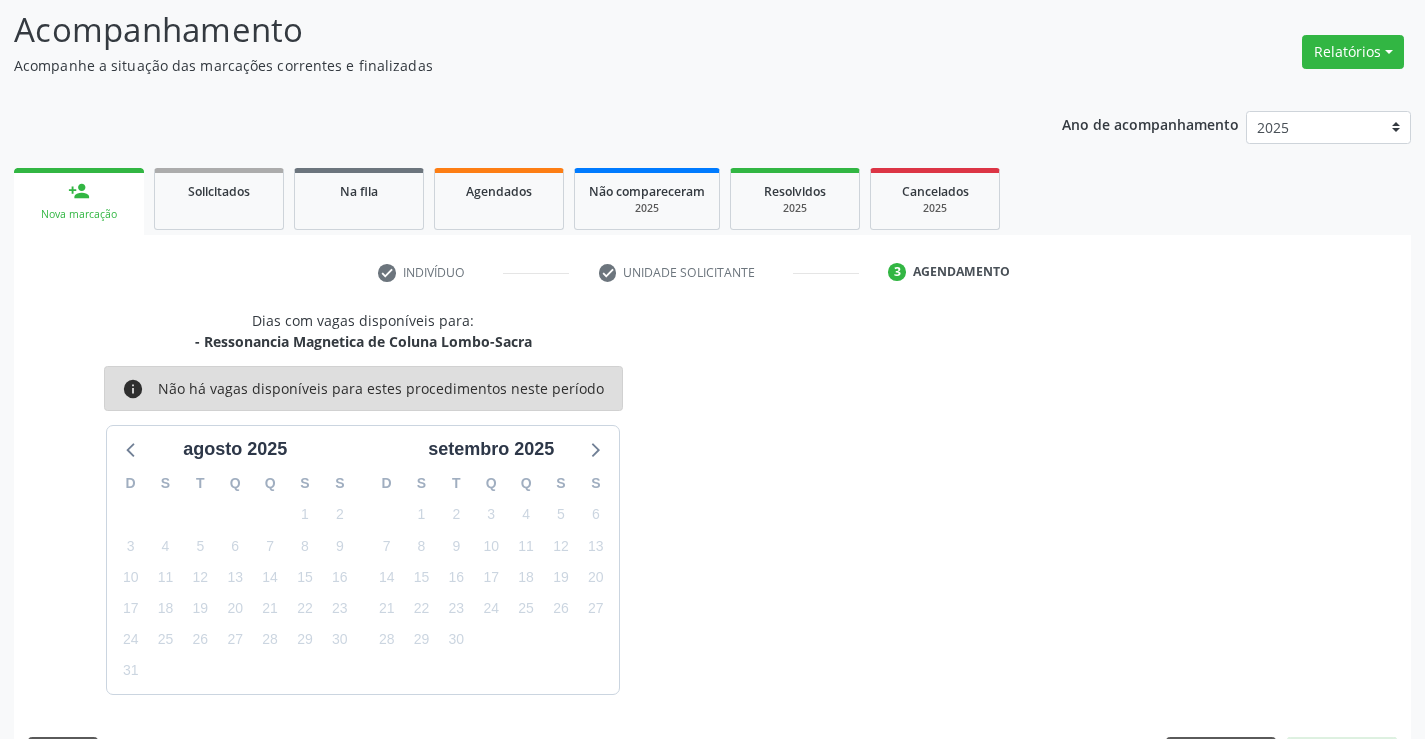 scroll, scrollTop: 167, scrollLeft: 0, axis: vertical 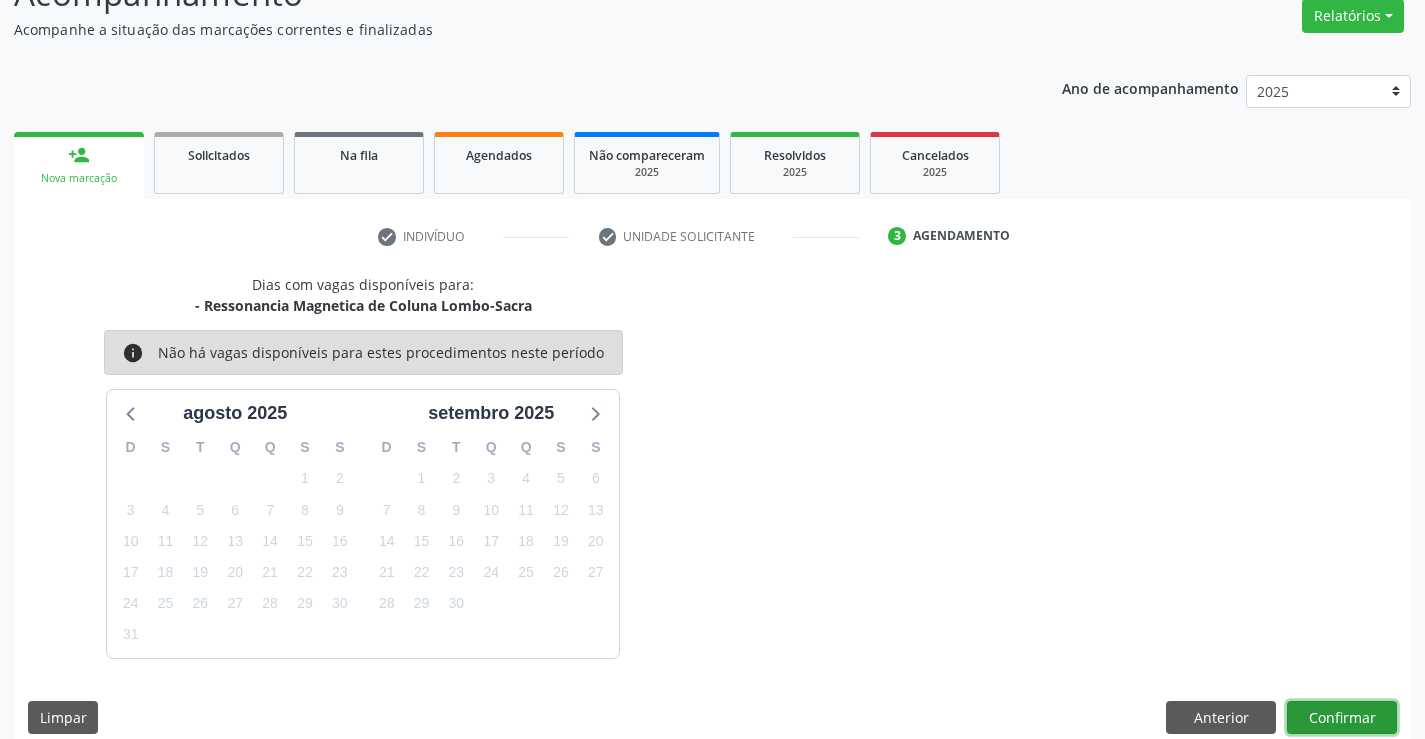 click on "Confirmar" at bounding box center (1342, 718) 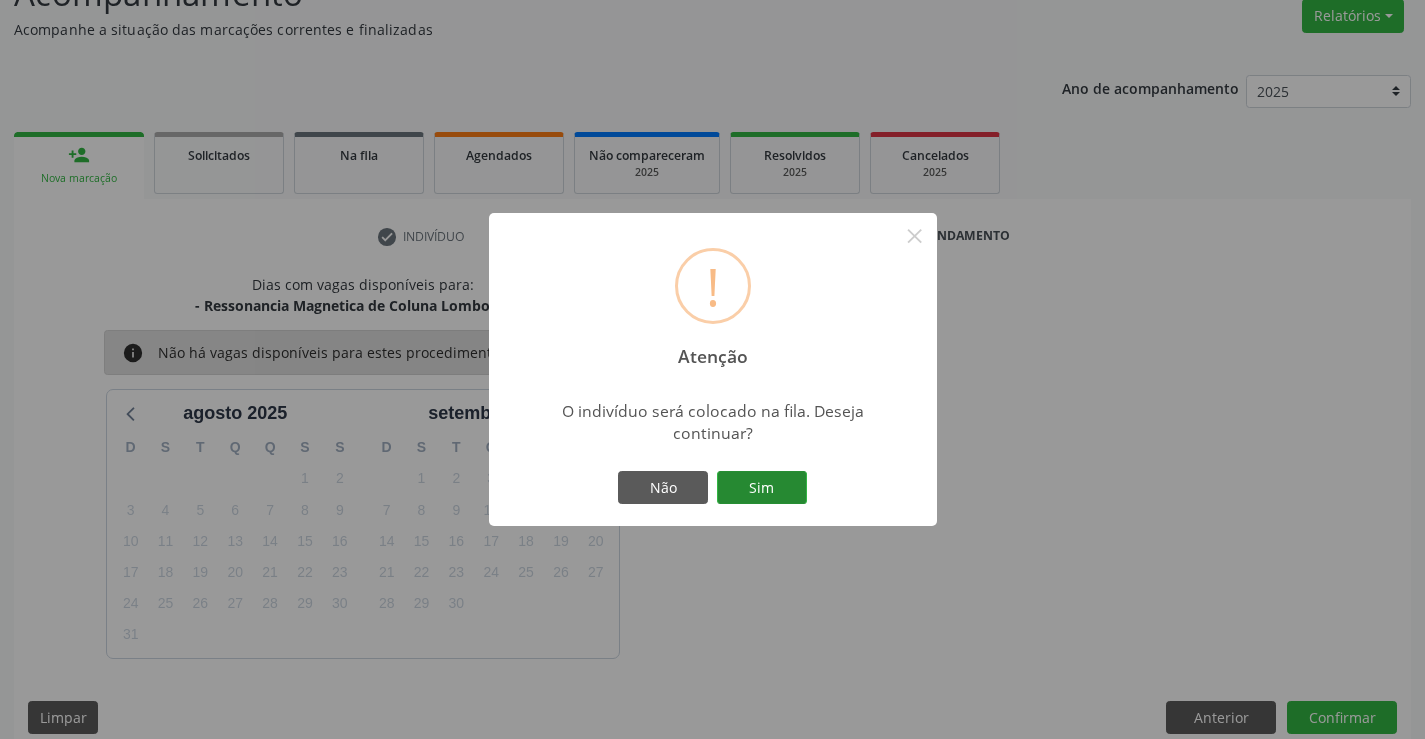 click on "Sim" at bounding box center (762, 488) 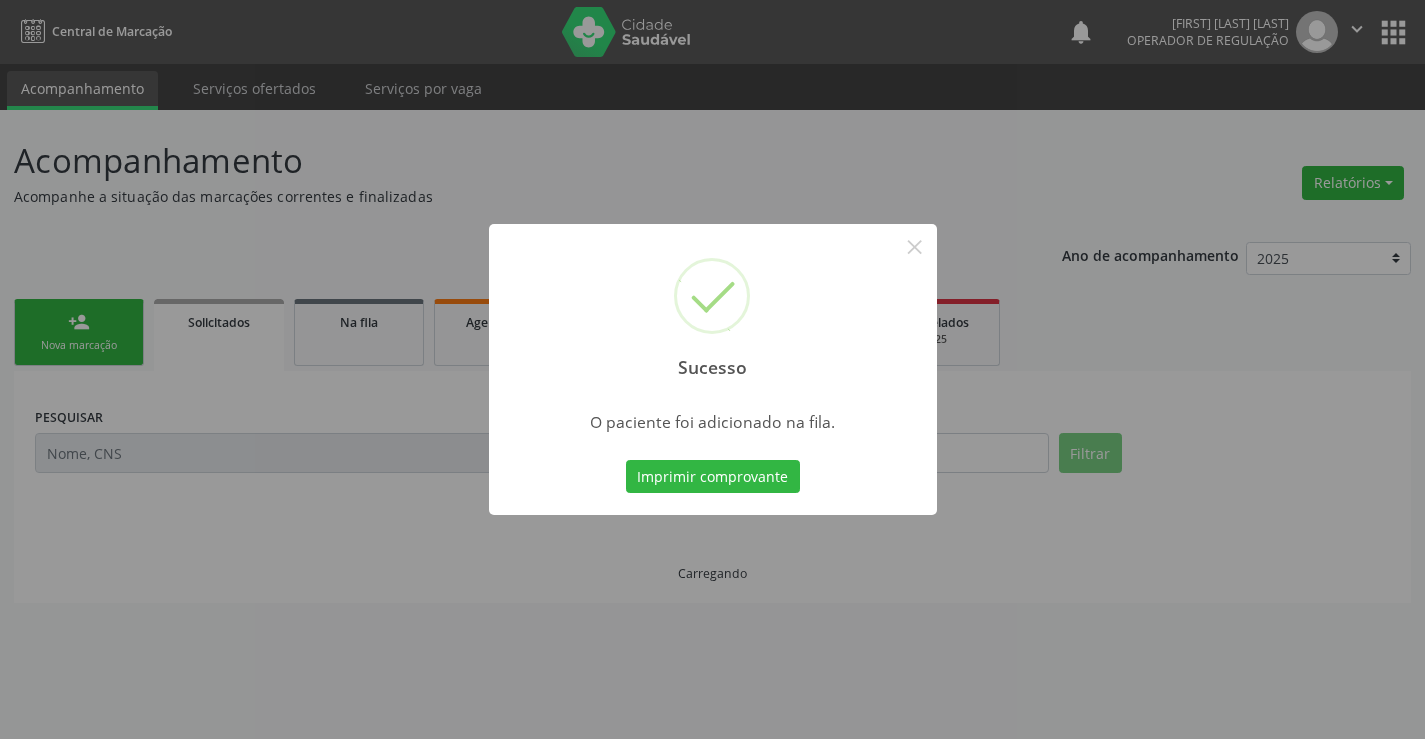 scroll, scrollTop: 0, scrollLeft: 0, axis: both 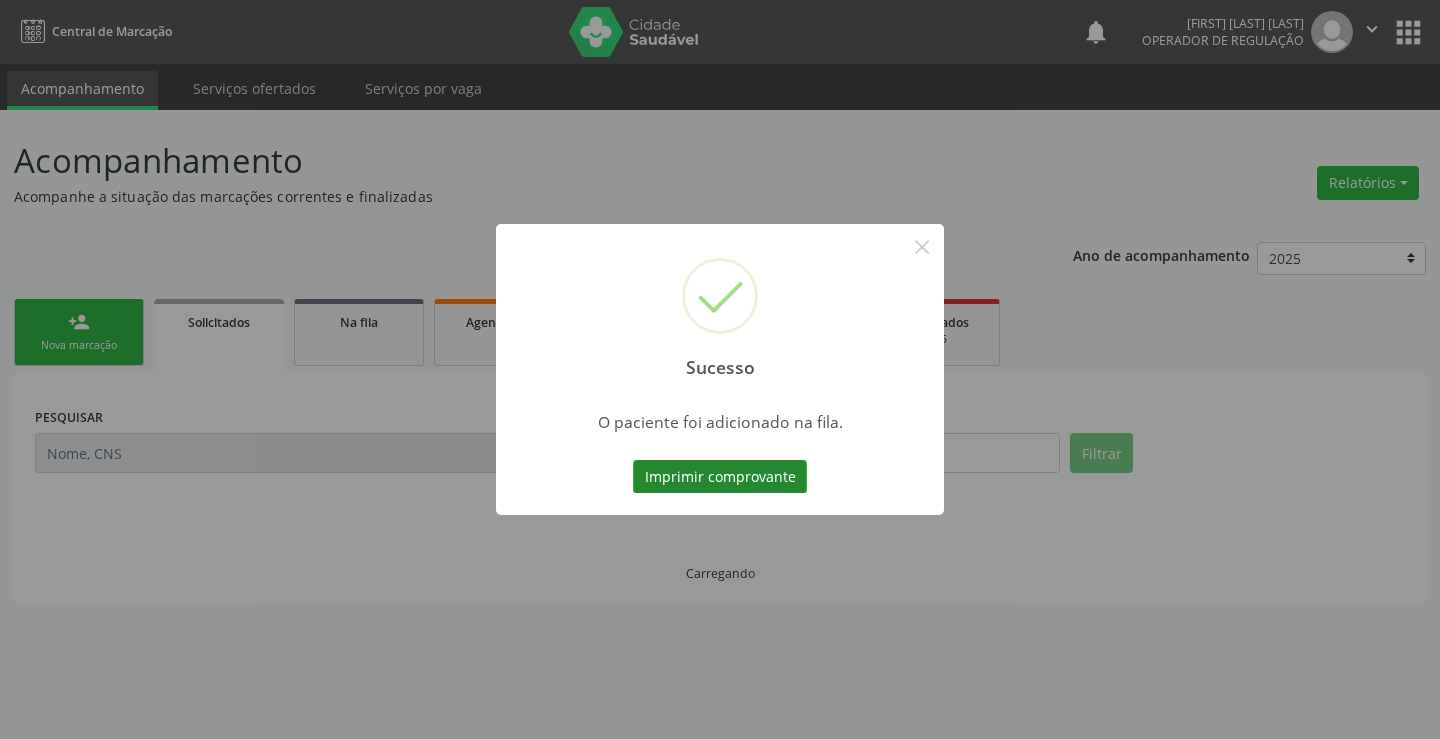click on "Imprimir comprovante" at bounding box center [720, 477] 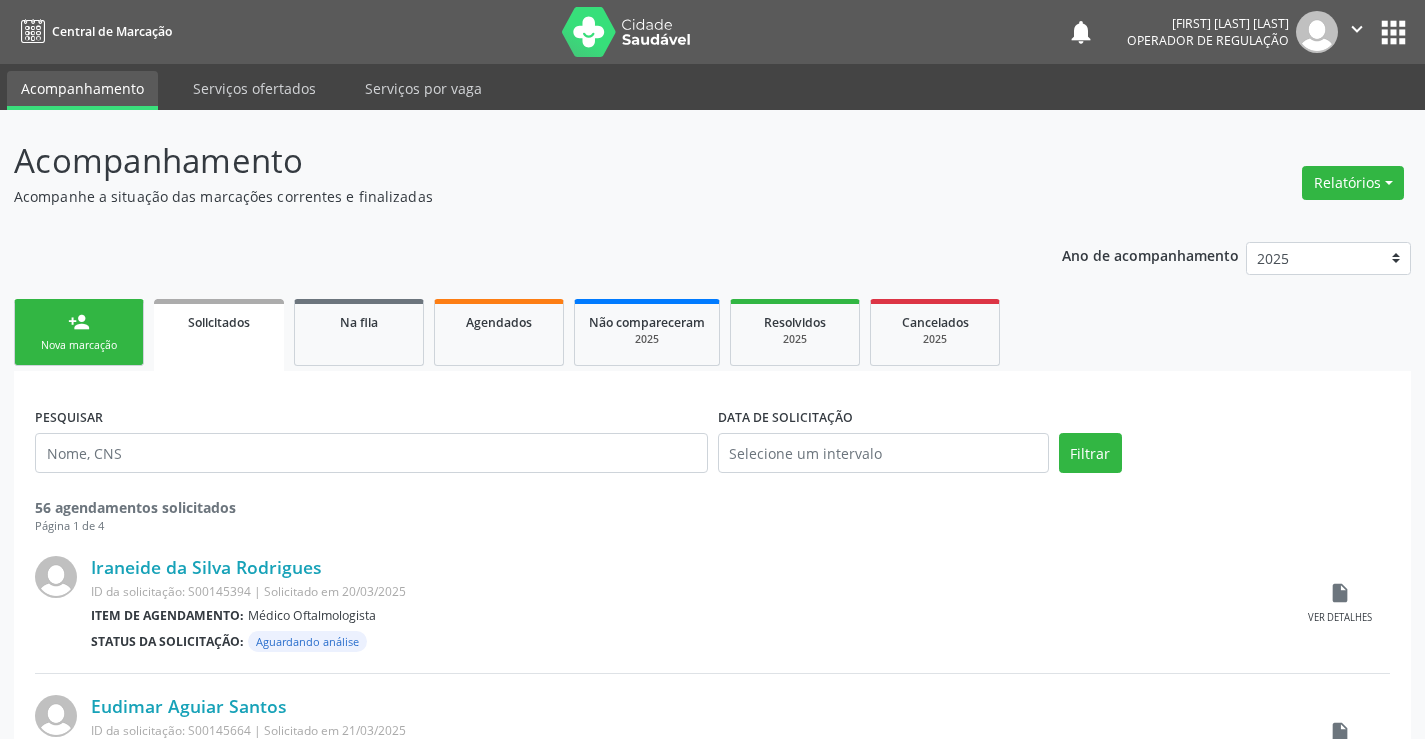 click on "person_add
Nova marcação" at bounding box center (79, 332) 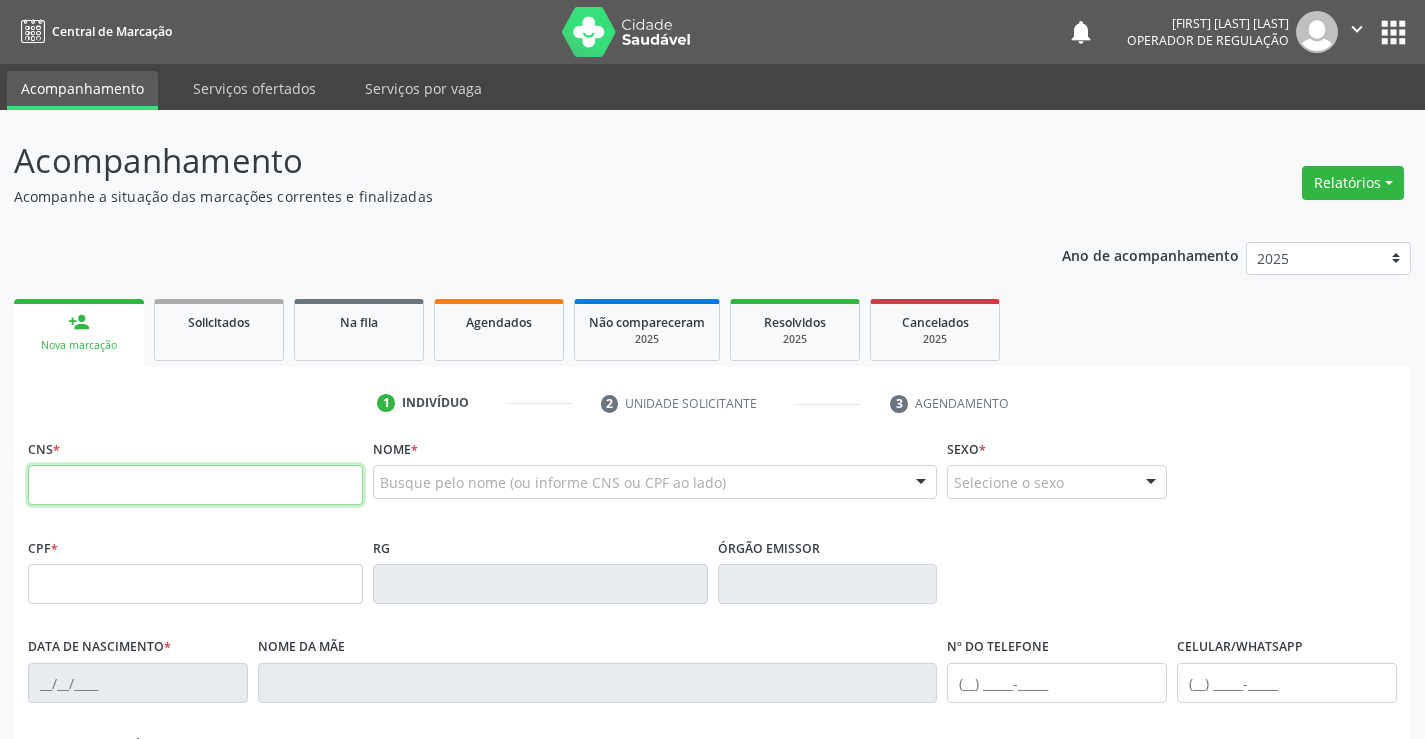 click at bounding box center (195, 485) 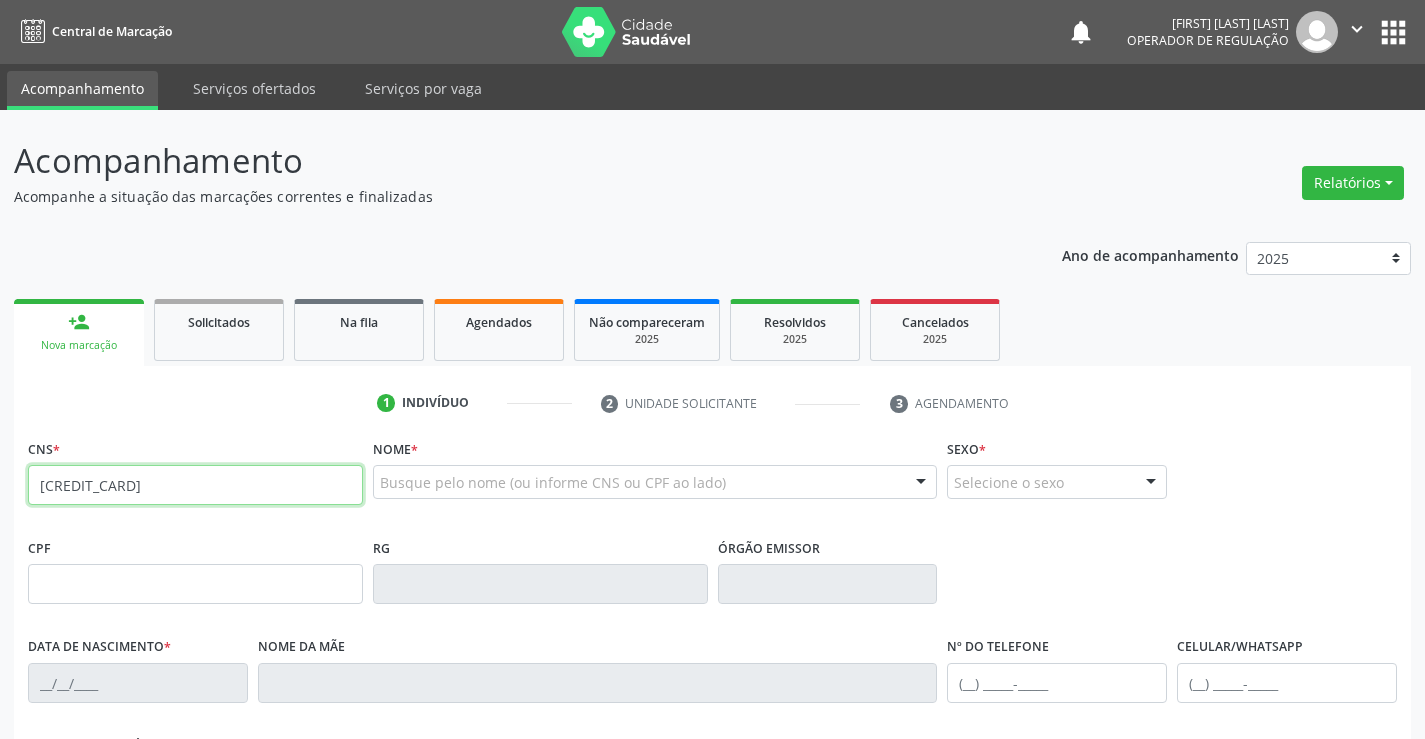 type on "704 8020 1242 6948" 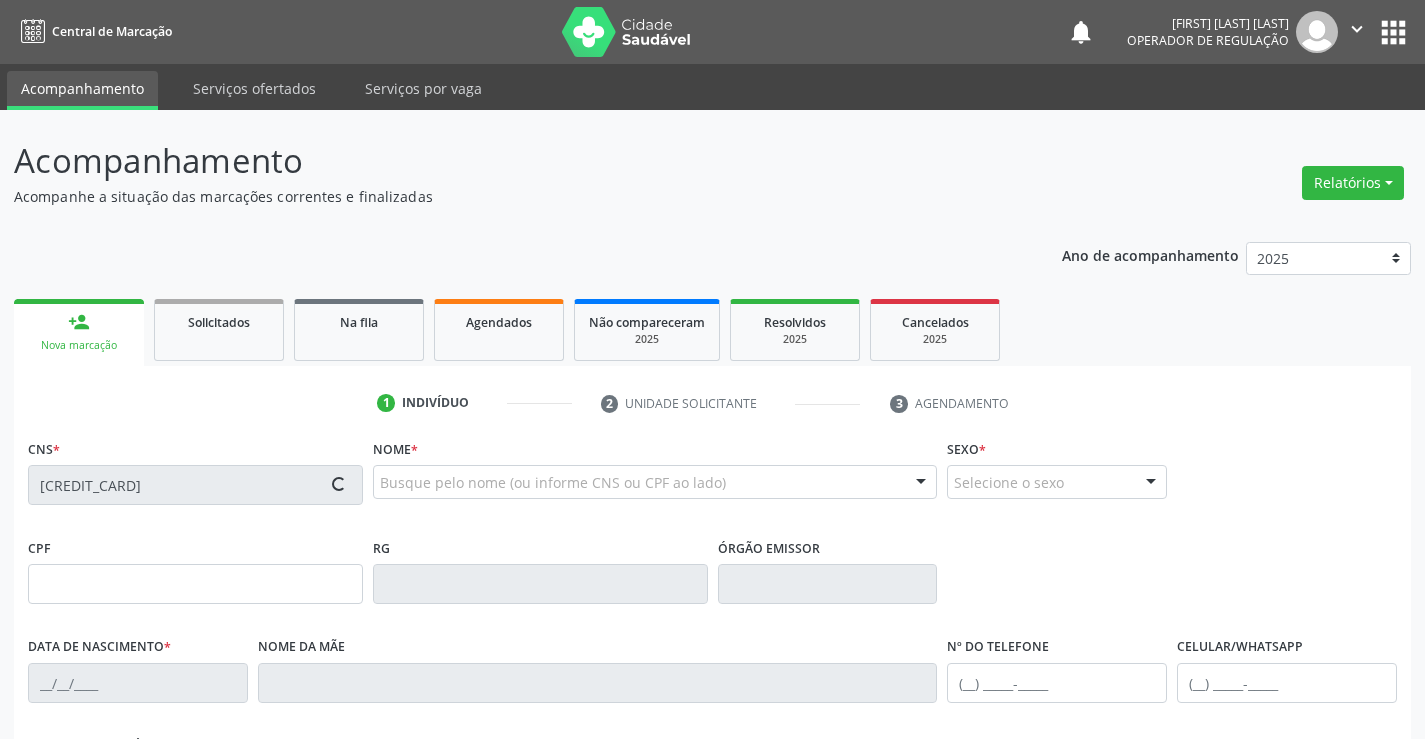 type on "0652723403" 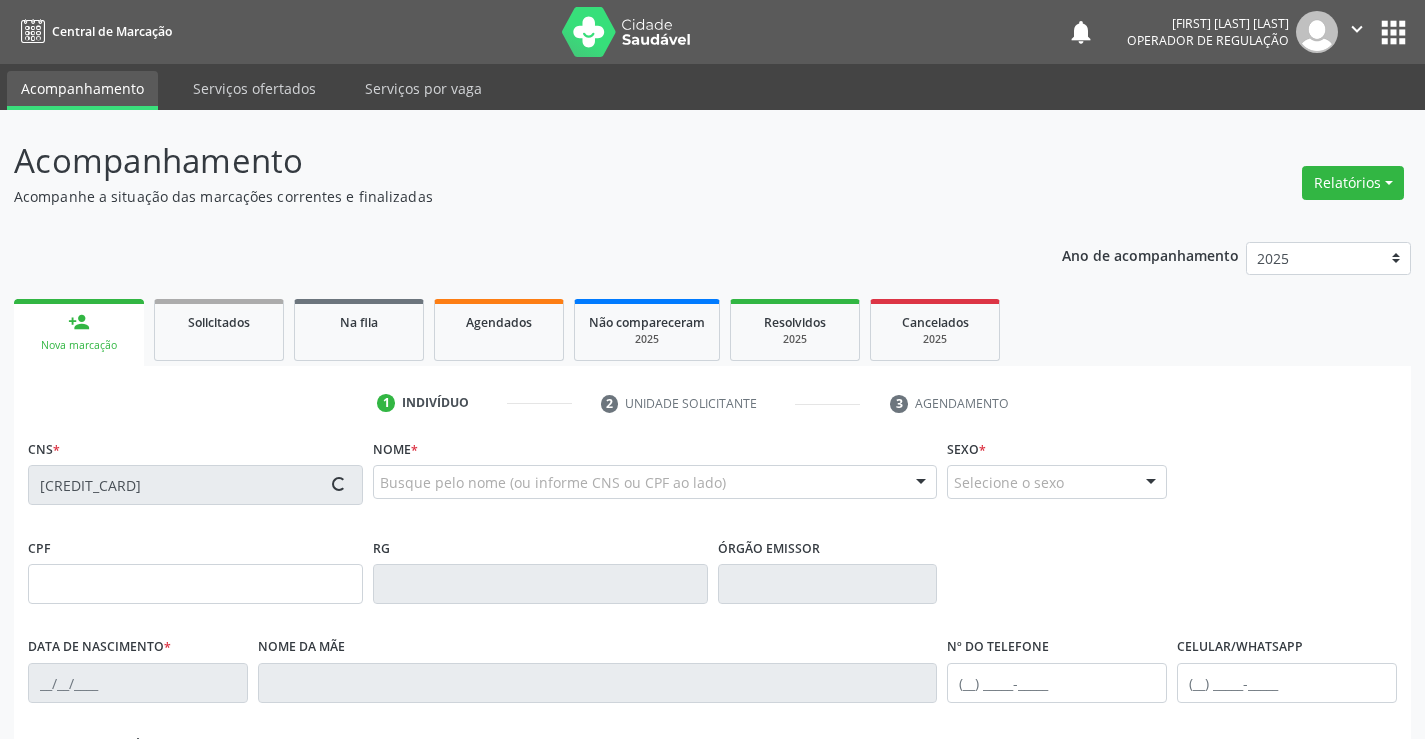 type on "27/11/1961" 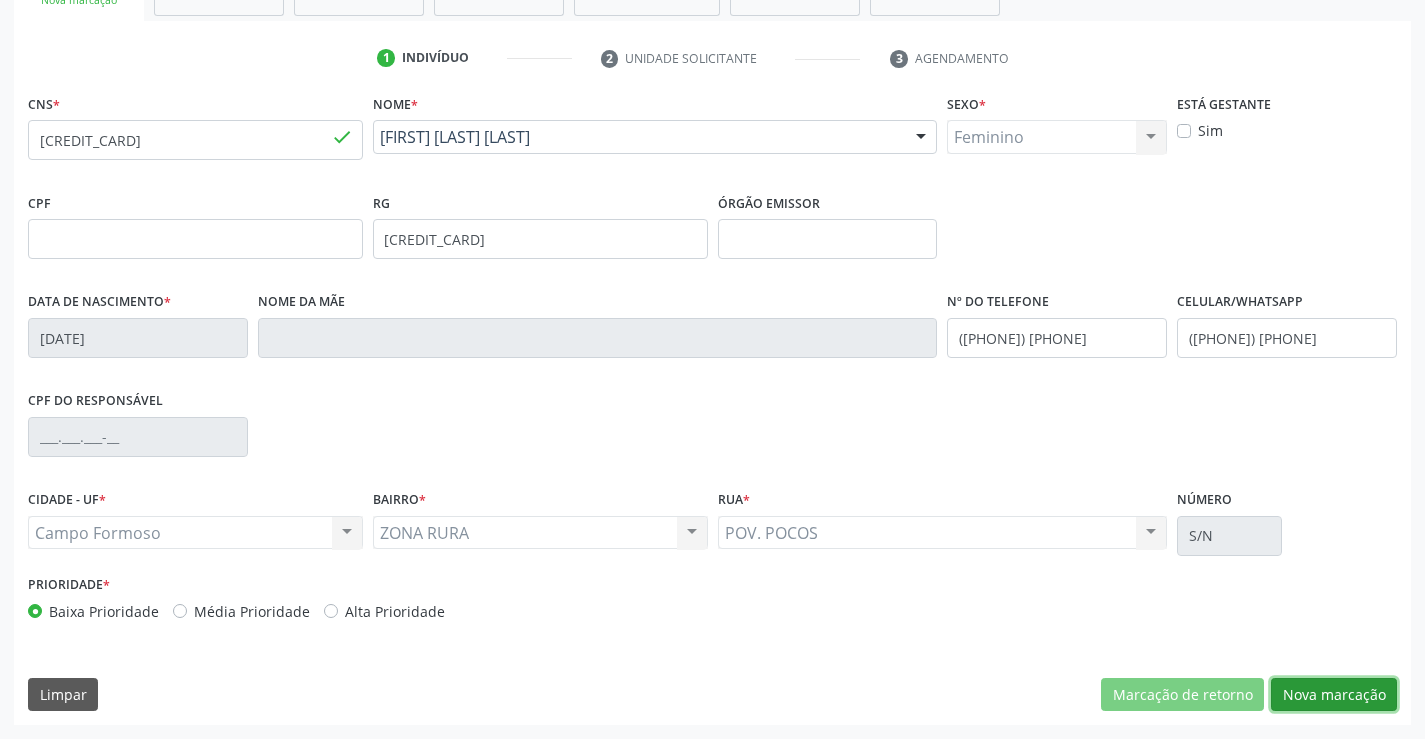 click on "Nova marcação" at bounding box center (1334, 695) 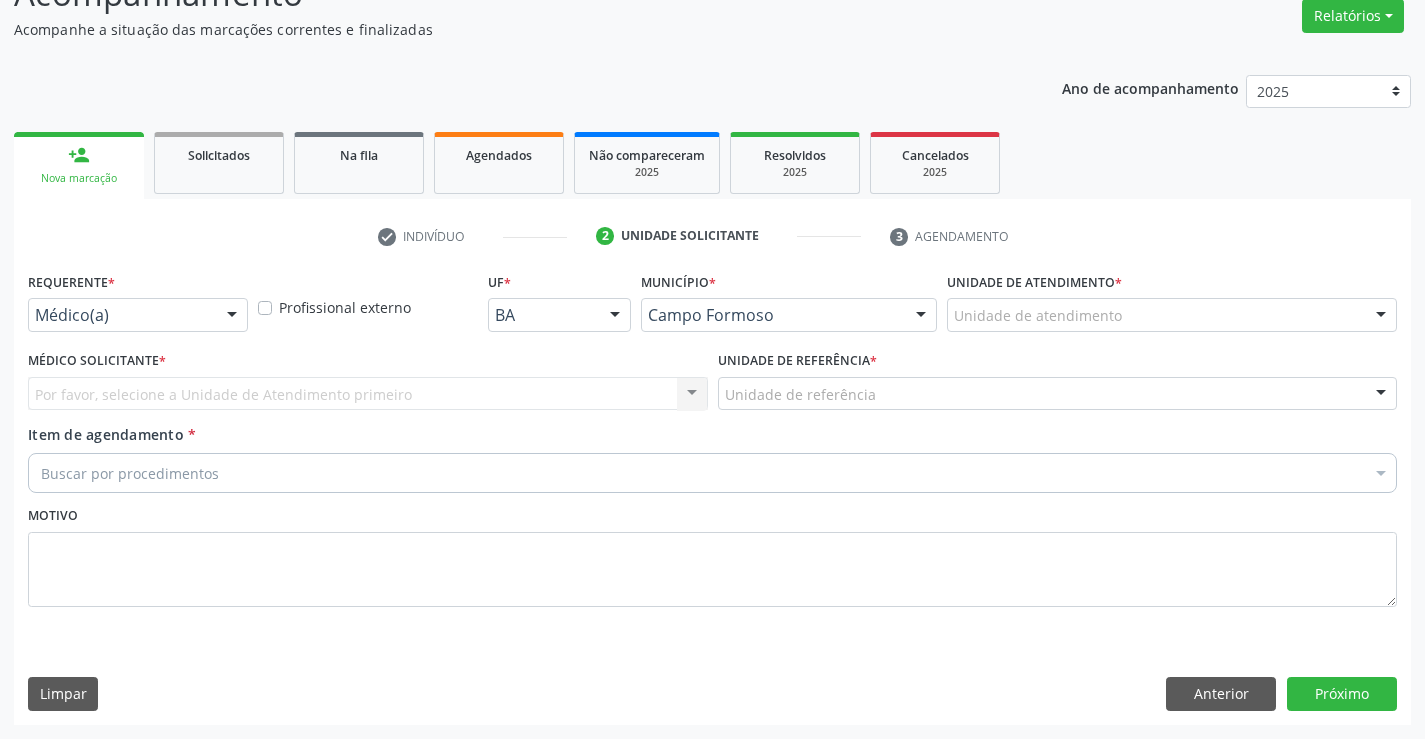 scroll, scrollTop: 167, scrollLeft: 0, axis: vertical 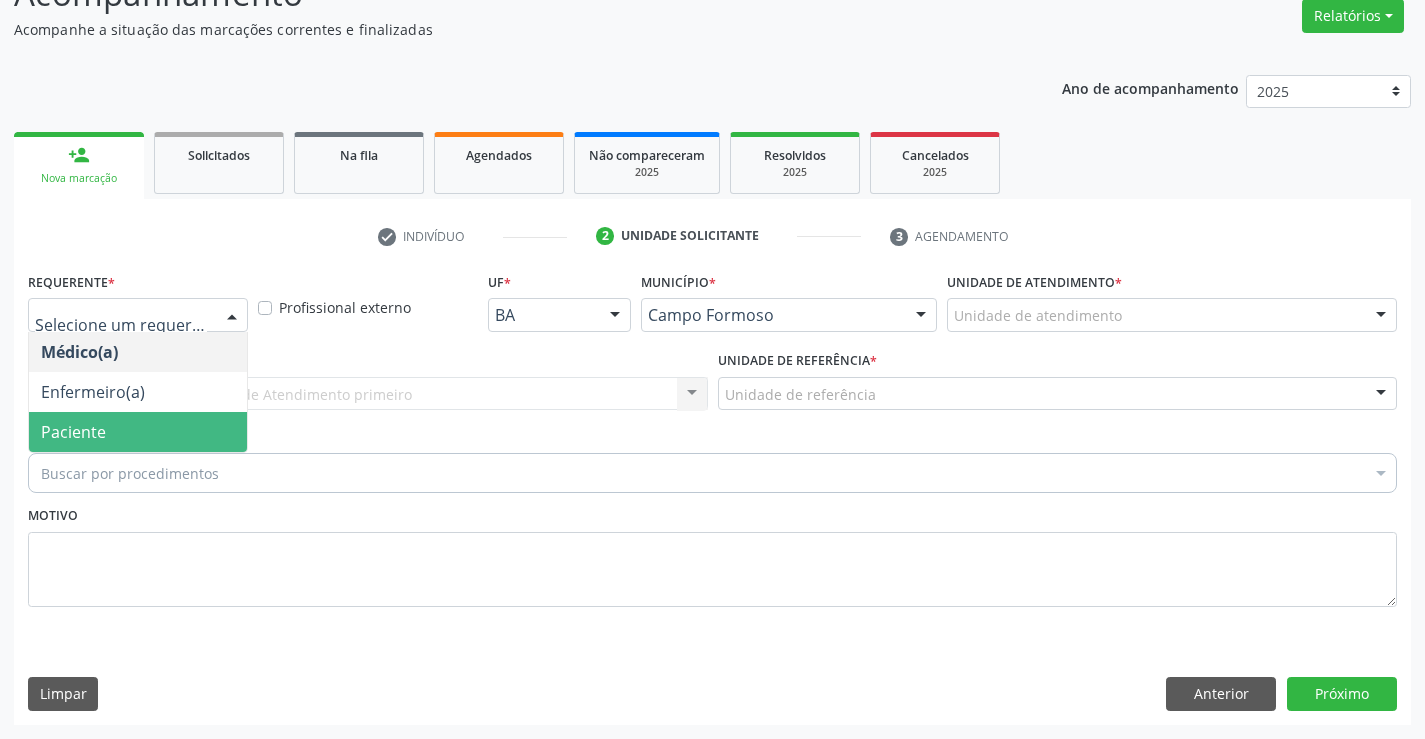 click on "Paciente" at bounding box center (138, 432) 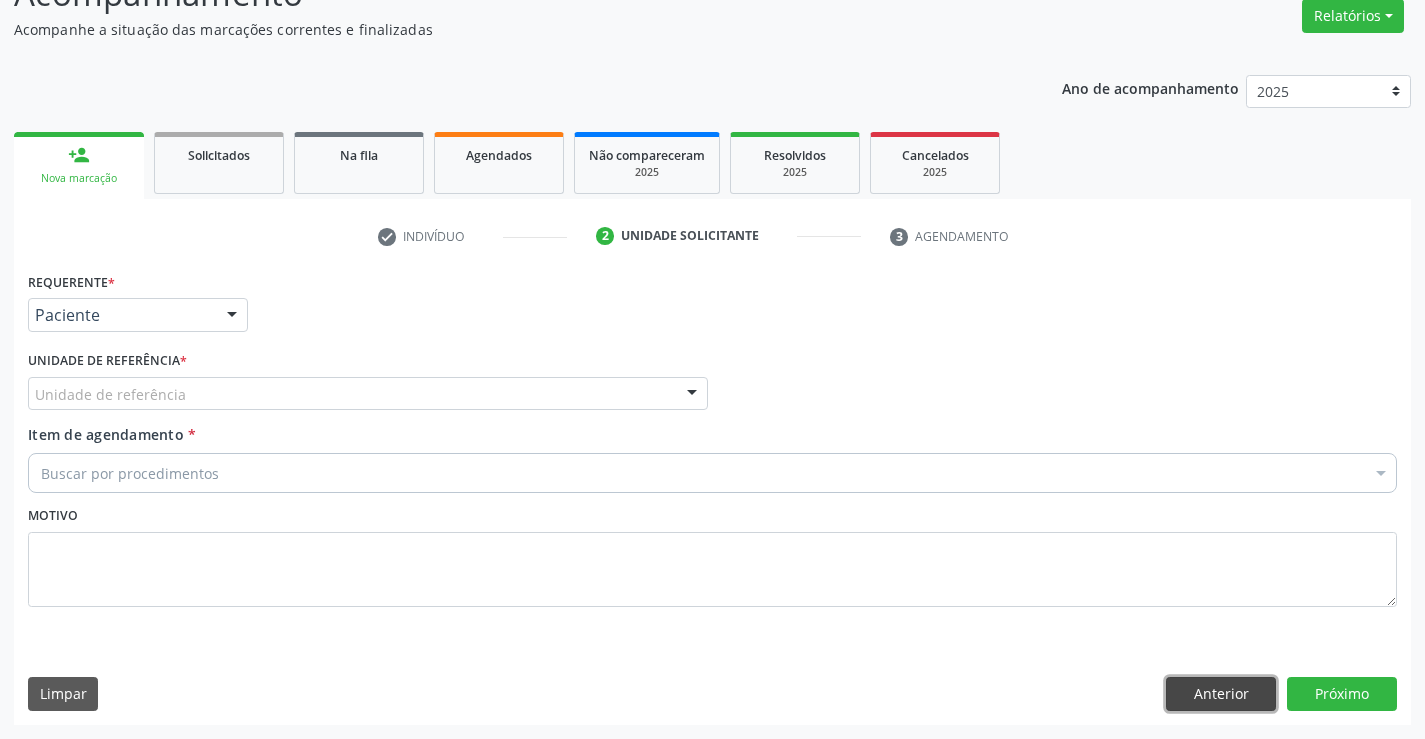 click on "Anterior" at bounding box center (1221, 694) 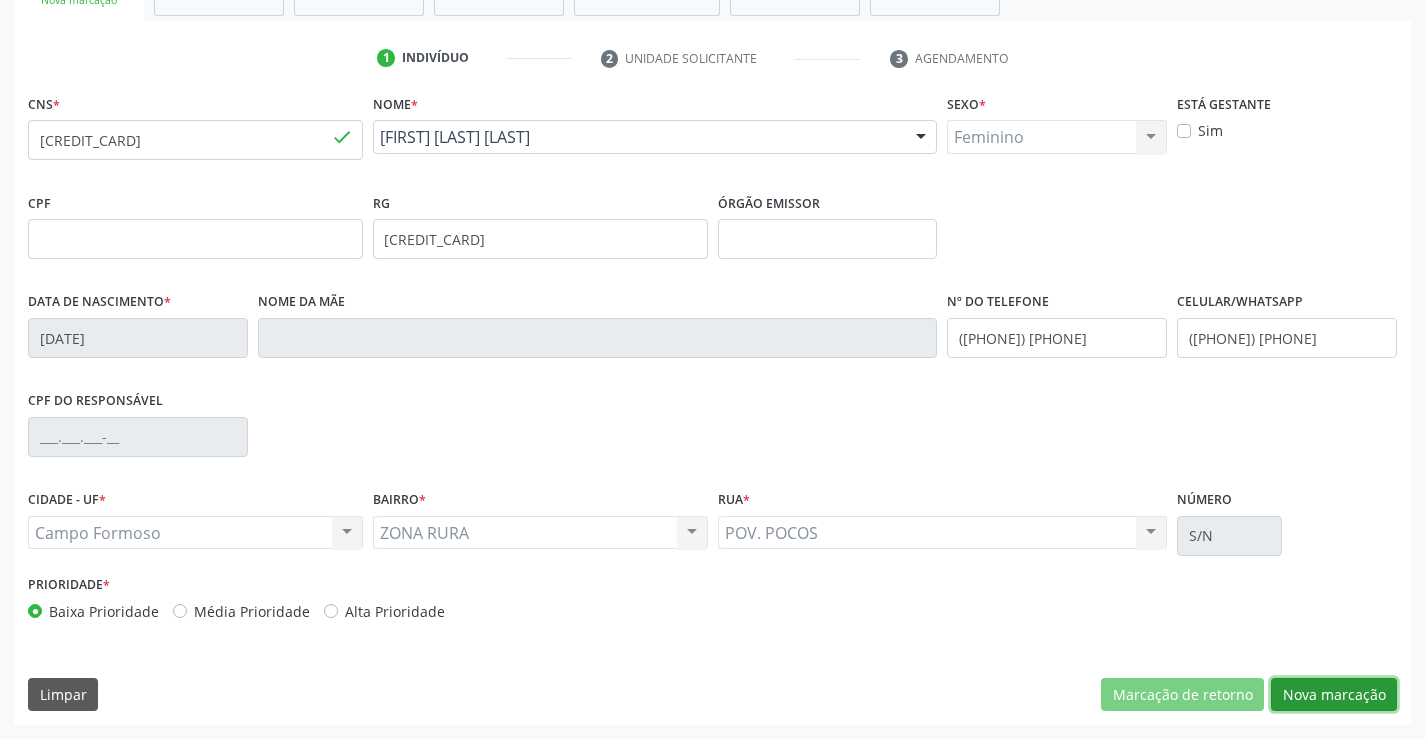click on "Nova marcação" at bounding box center (1334, 695) 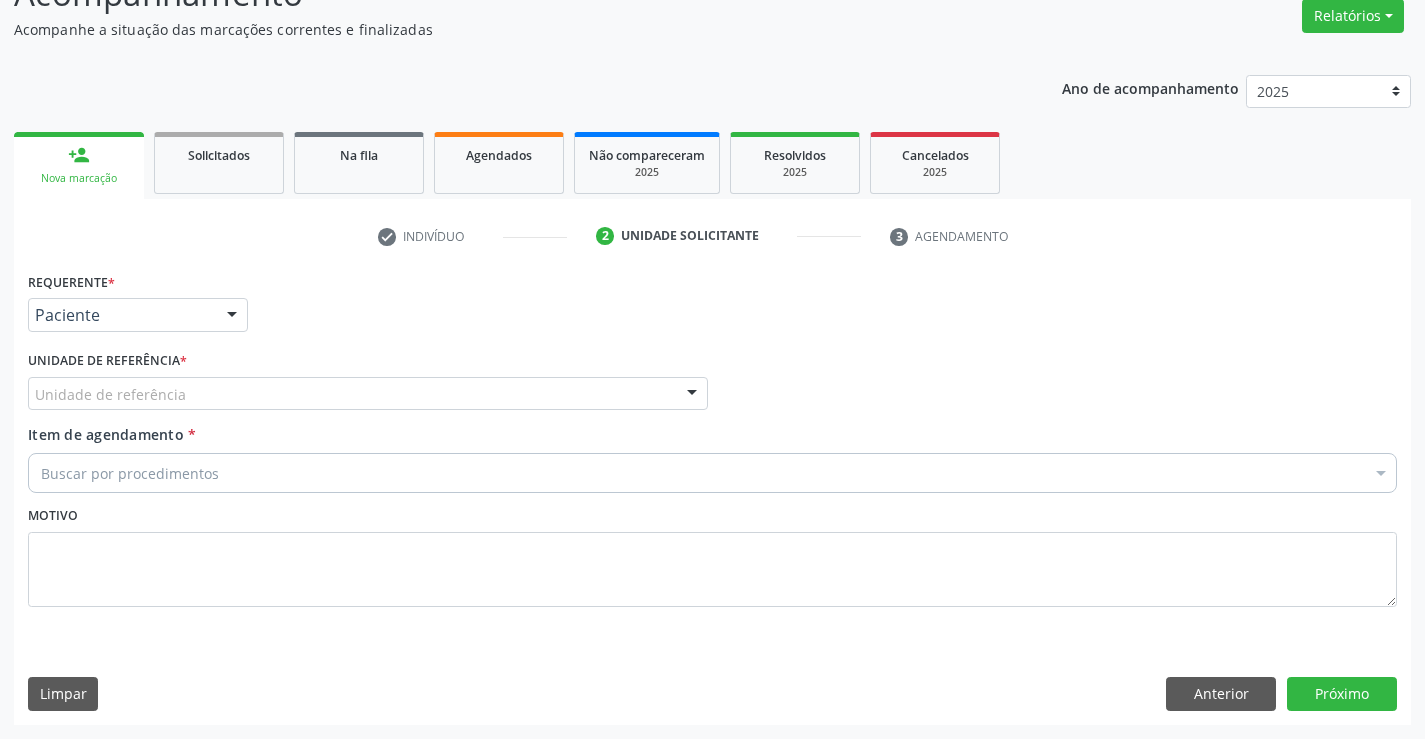 scroll, scrollTop: 167, scrollLeft: 0, axis: vertical 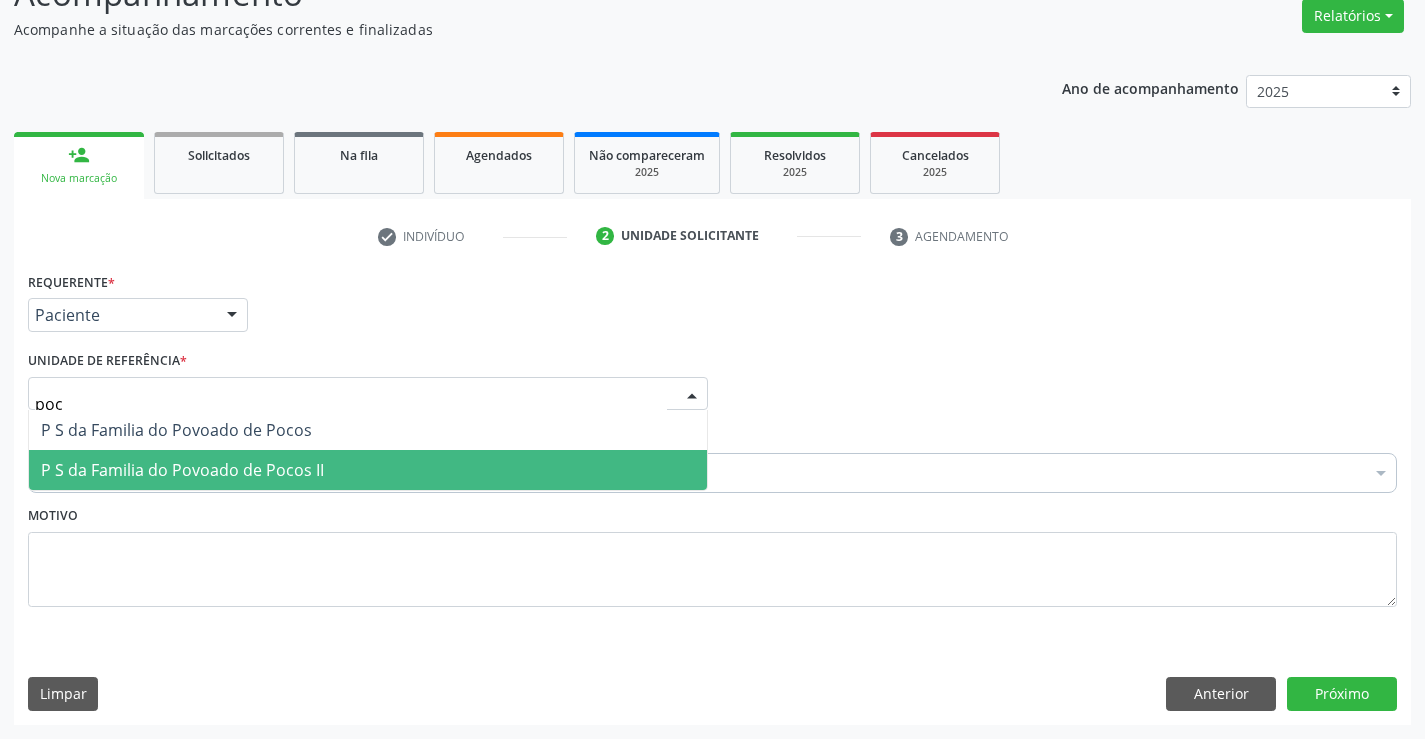 type on "poco" 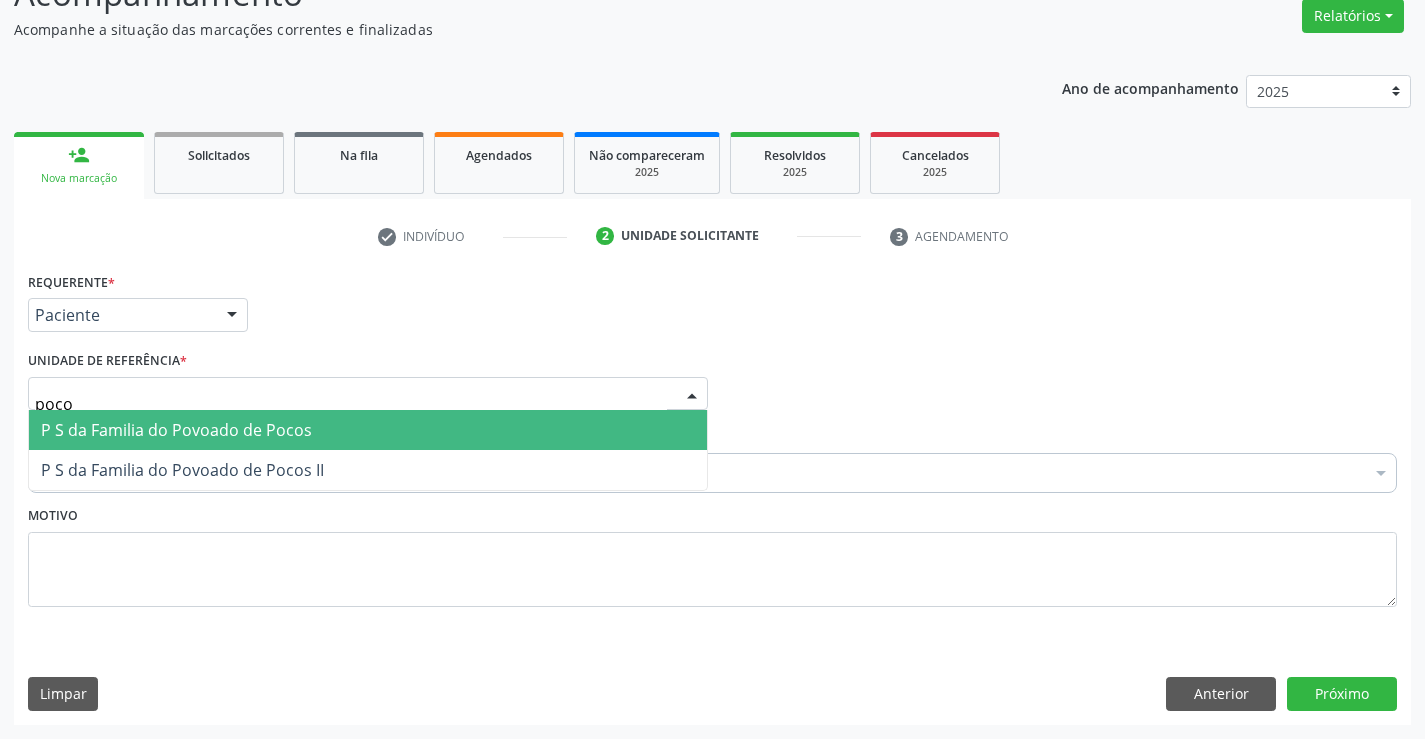 click on "P S da Familia do Povoado de Pocos" at bounding box center (176, 430) 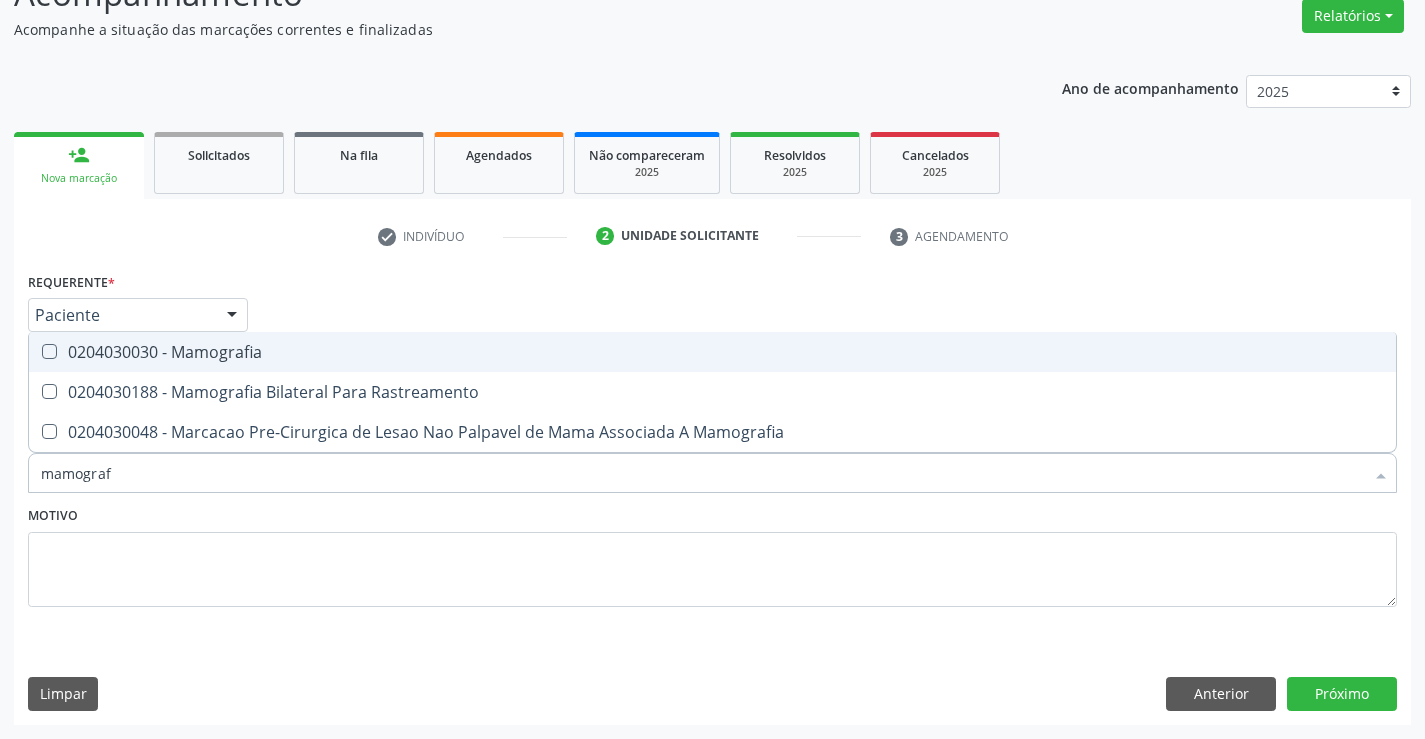 type on "mamografi" 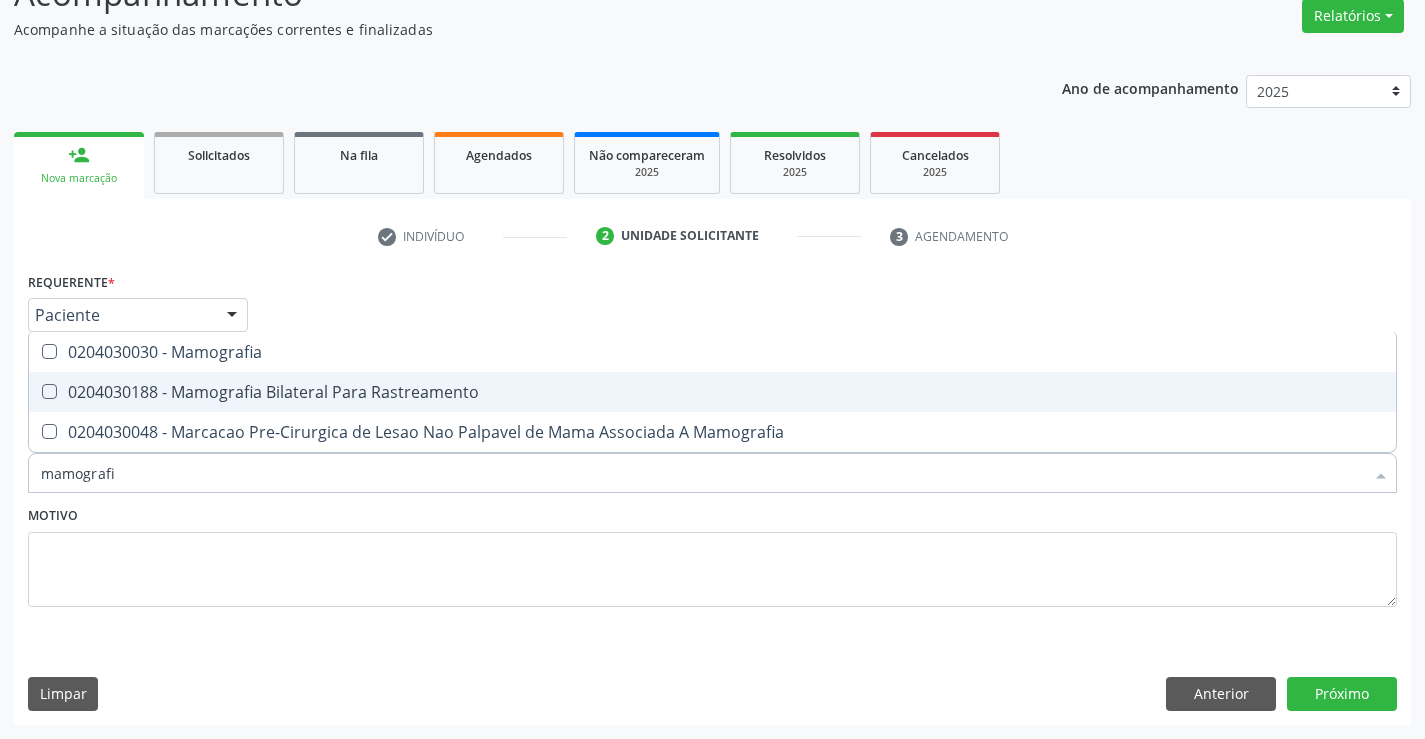 click on "0204030188 - Mamografia Bilateral Para Rastreamento" at bounding box center (712, 392) 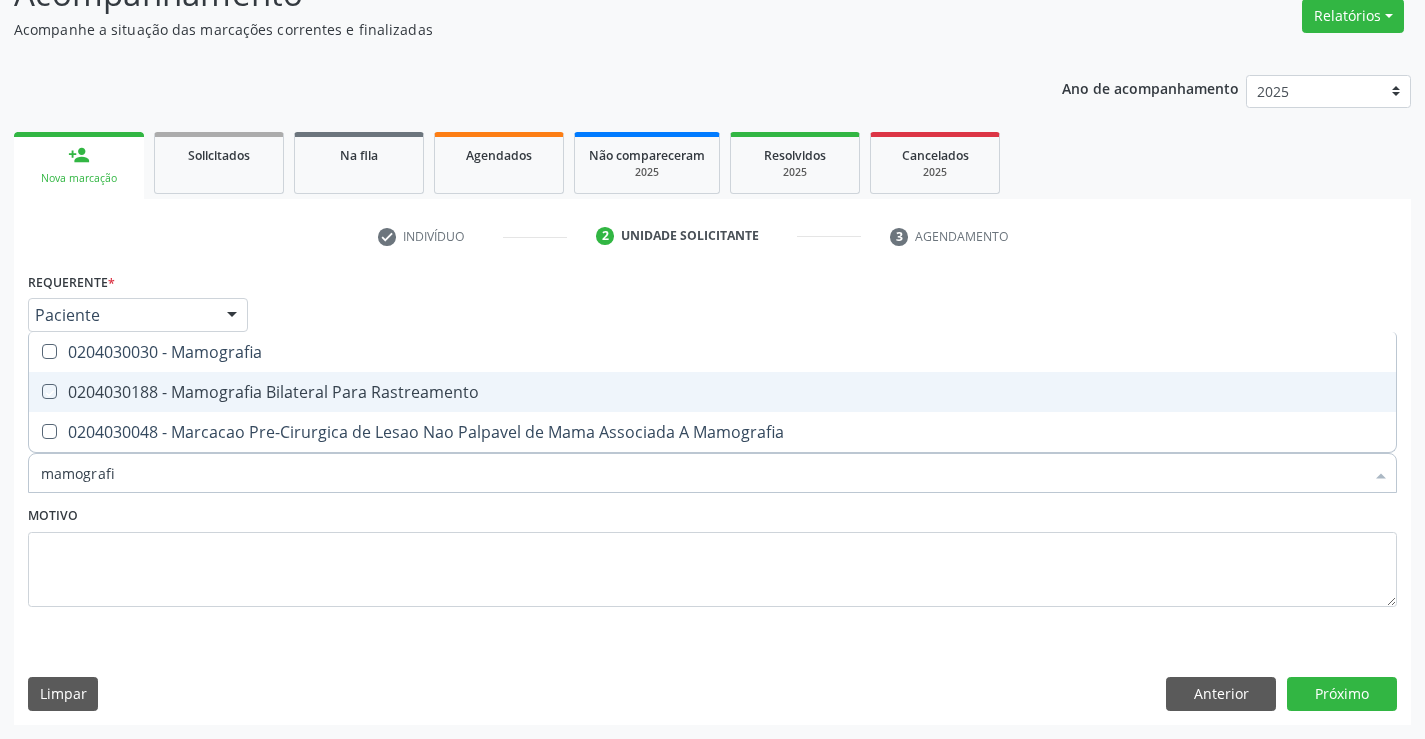 checkbox on "true" 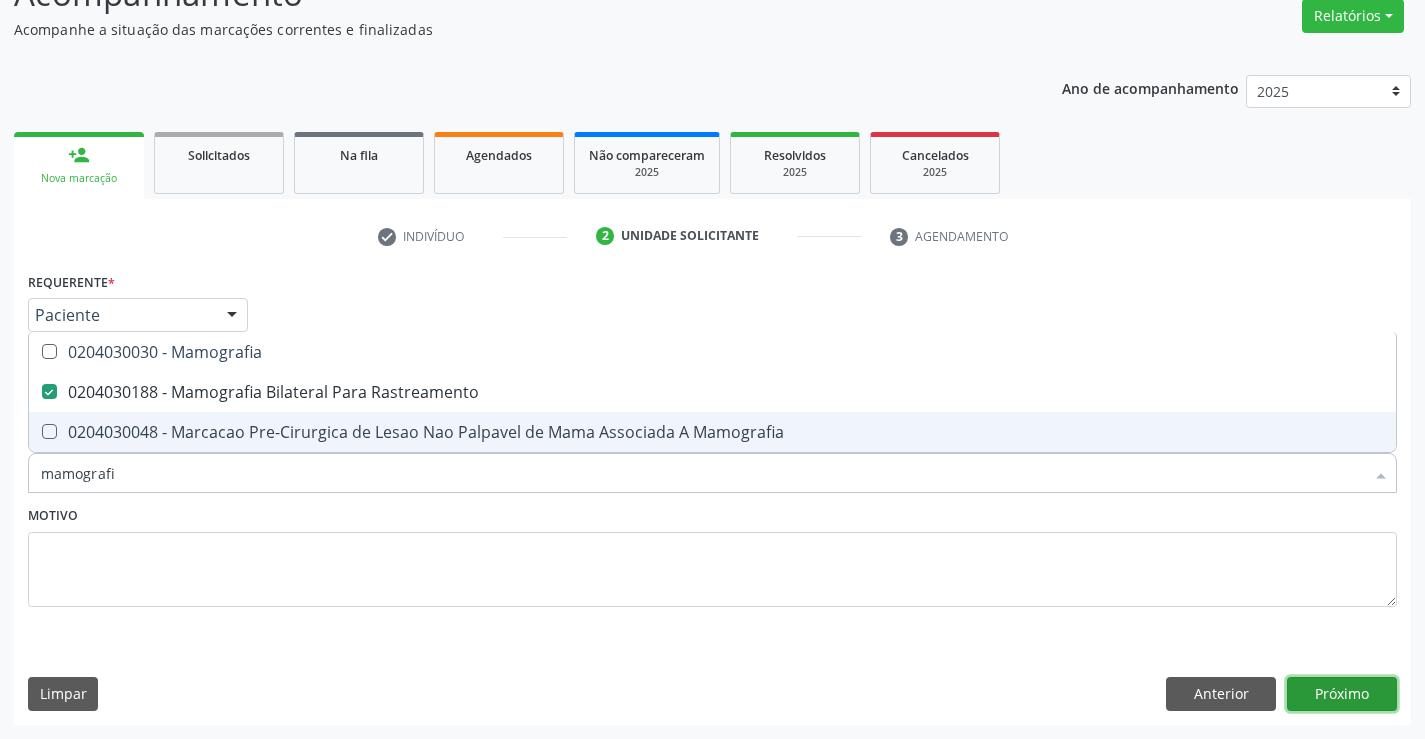 click on "Próximo" at bounding box center (1342, 694) 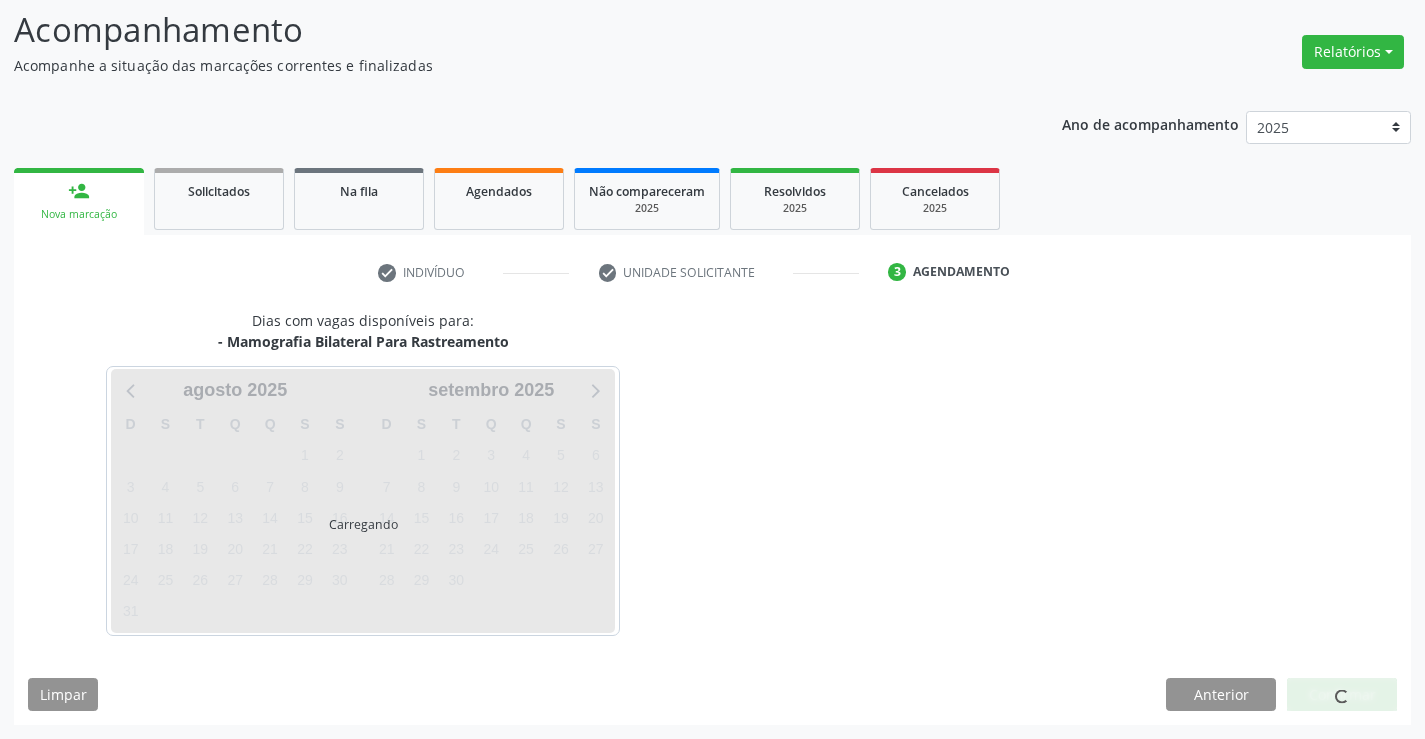 scroll, scrollTop: 131, scrollLeft: 0, axis: vertical 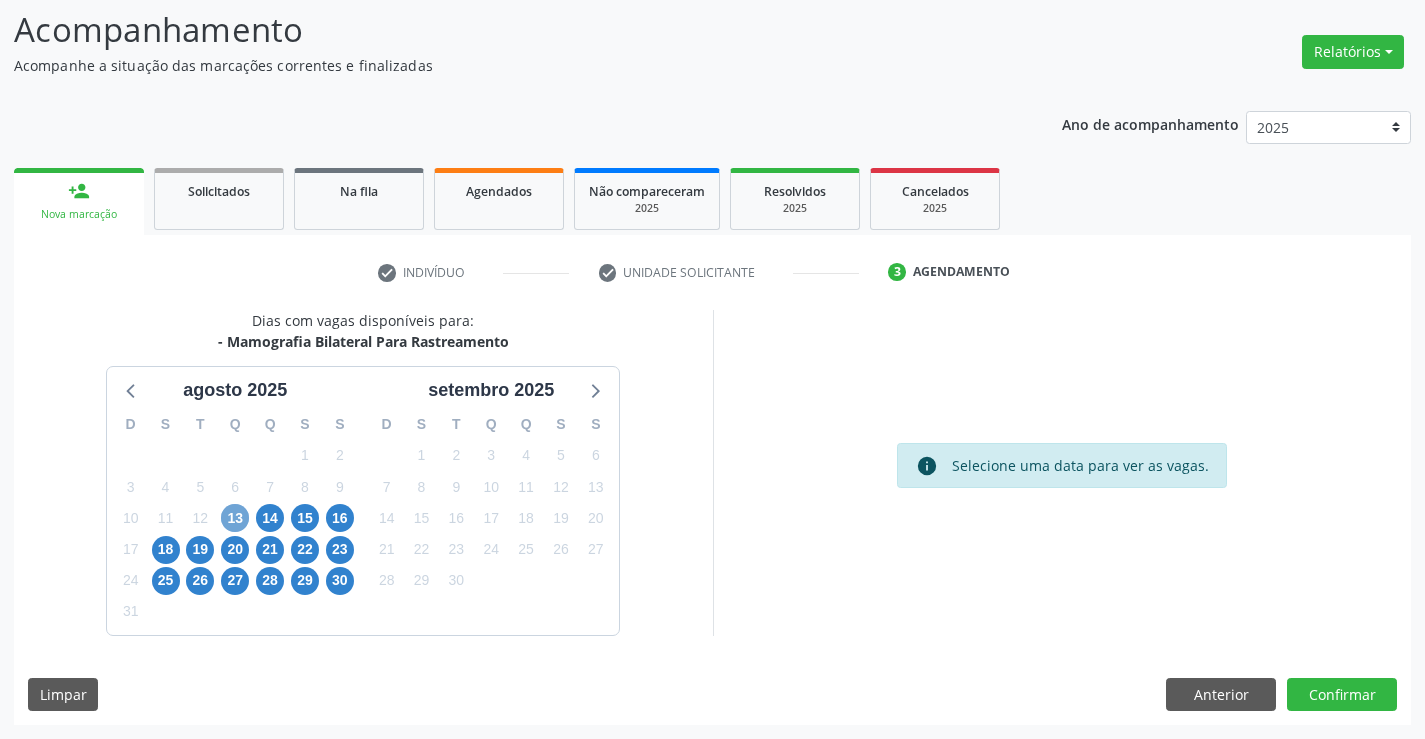 click on "13" at bounding box center [235, 518] 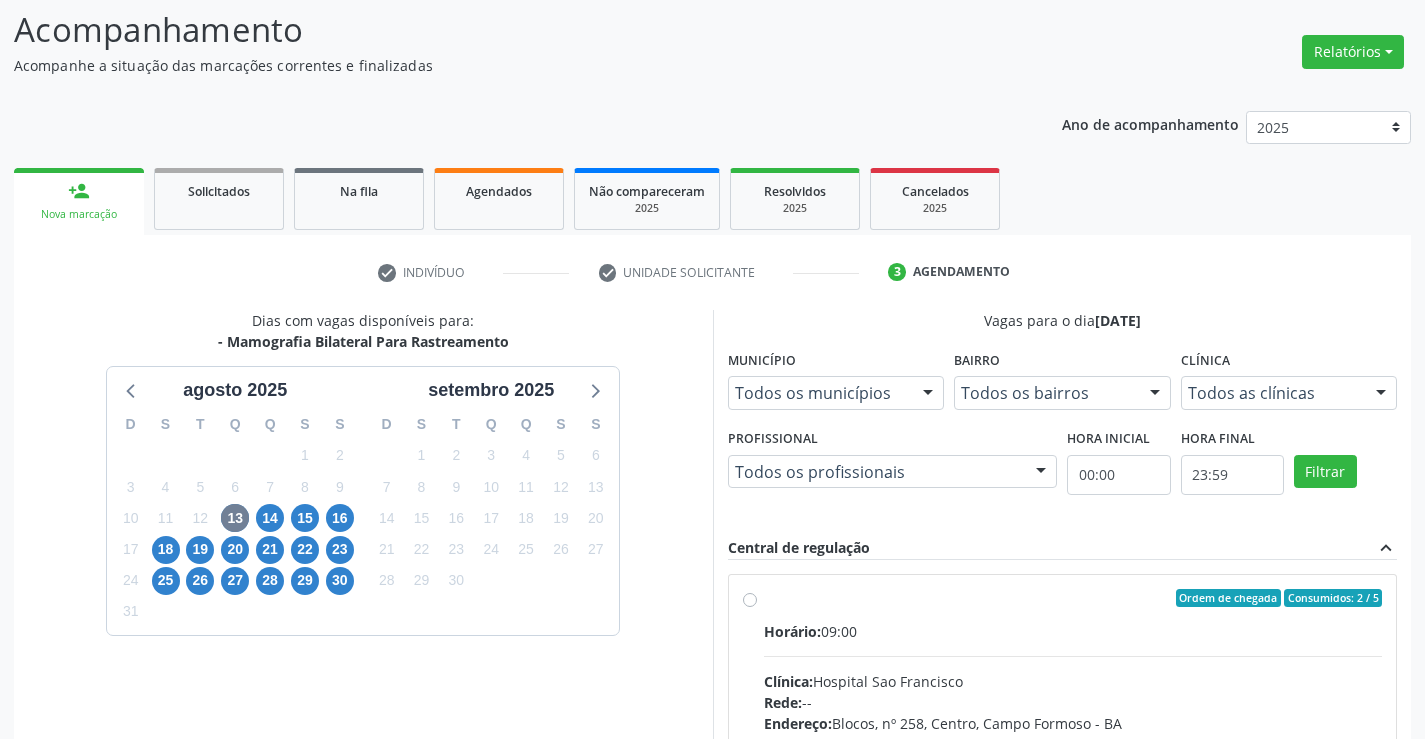 click on "Ordem de chegada
Consumidos: 2 / 5
Horário:   09:00
Clínica:  Hospital Sao Francisco
Rede:
--
Endereço:   Blocos, nº 258, Centro, Campo Formoso - BA
Telefone:   (74) 36451217
Profissional:
Joel da Rocha Almeida
Informações adicionais sobre o atendimento
Idade de atendimento:
de 0 a 120 anos
Gênero(s) atendido(s):
Masculino e Feminino
Informações adicionais:
--" at bounding box center [1073, 742] 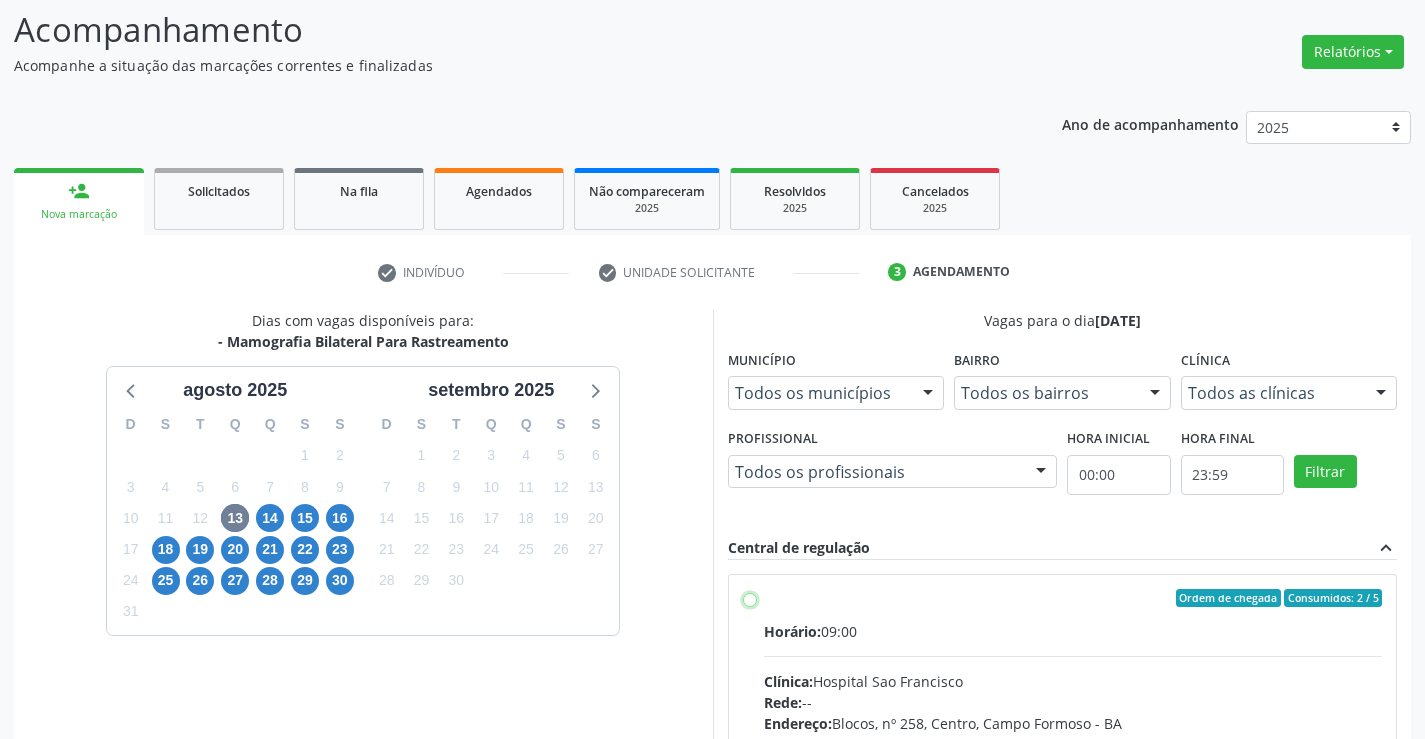 click on "Ordem de chegada
Consumidos: 2 / 5
Horário:   09:00
Clínica:  Hospital Sao Francisco
Rede:
--
Endereço:   Blocos, nº 258, Centro, Campo Formoso - BA
Telefone:   (74) 36451217
Profissional:
Joel da Rocha Almeida
Informações adicionais sobre o atendimento
Idade de atendimento:
de 0 a 120 anos
Gênero(s) atendido(s):
Masculino e Feminino
Informações adicionais:
--" at bounding box center (750, 598) 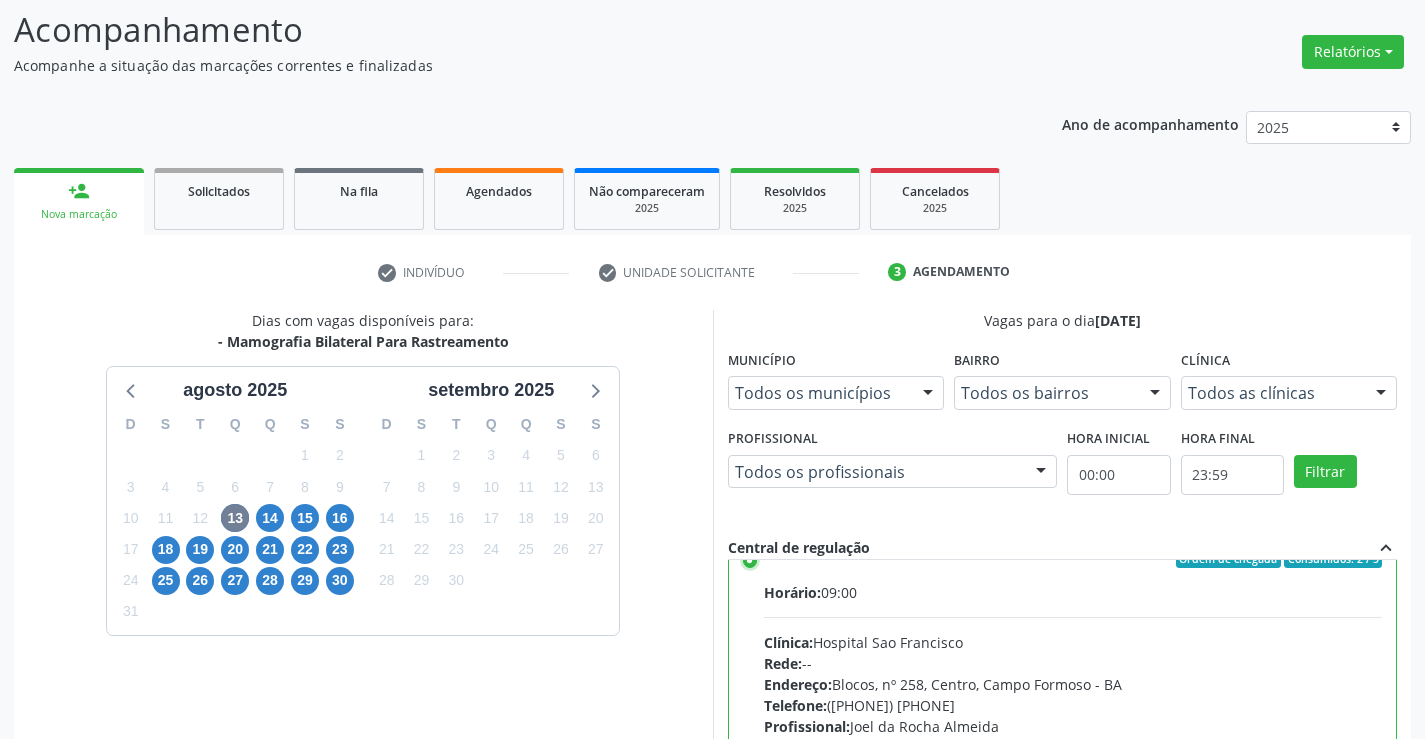 scroll, scrollTop: 99, scrollLeft: 0, axis: vertical 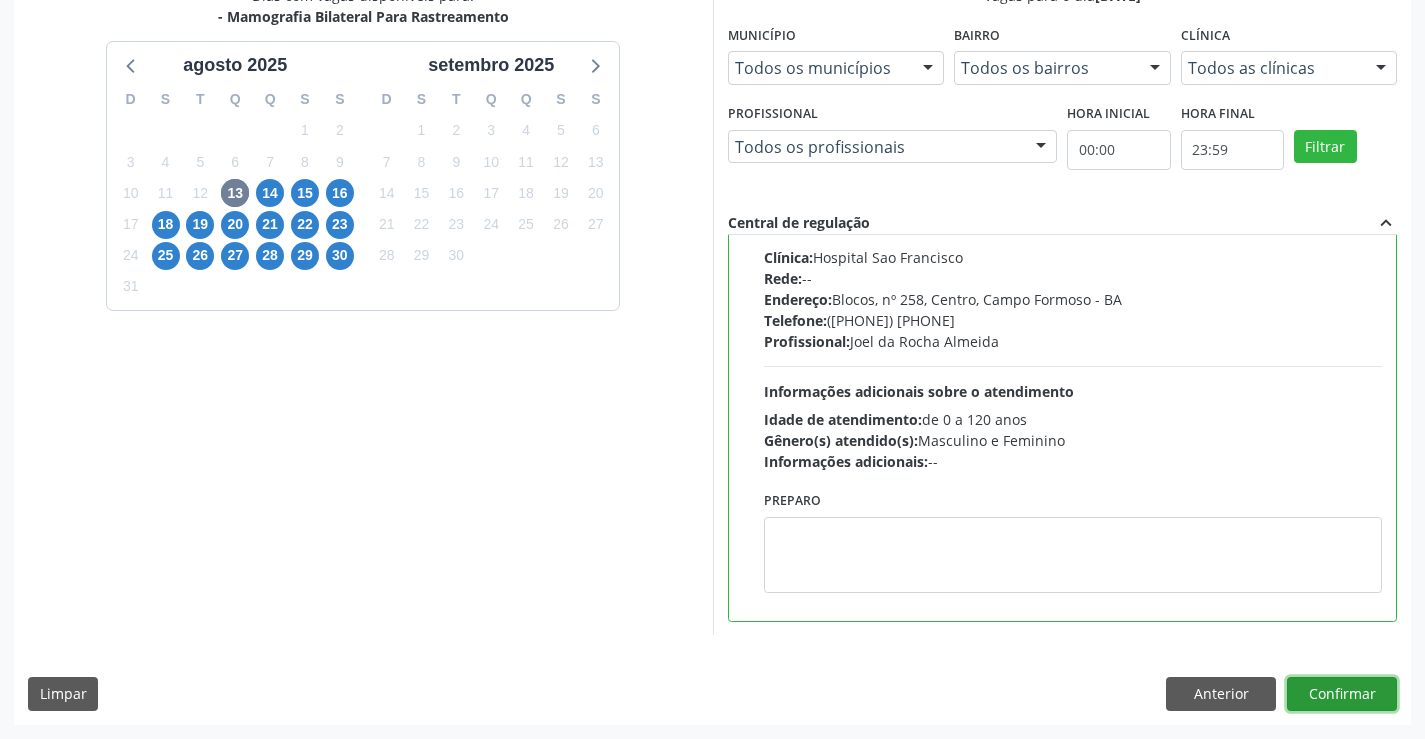 click on "Confirmar" at bounding box center [1342, 694] 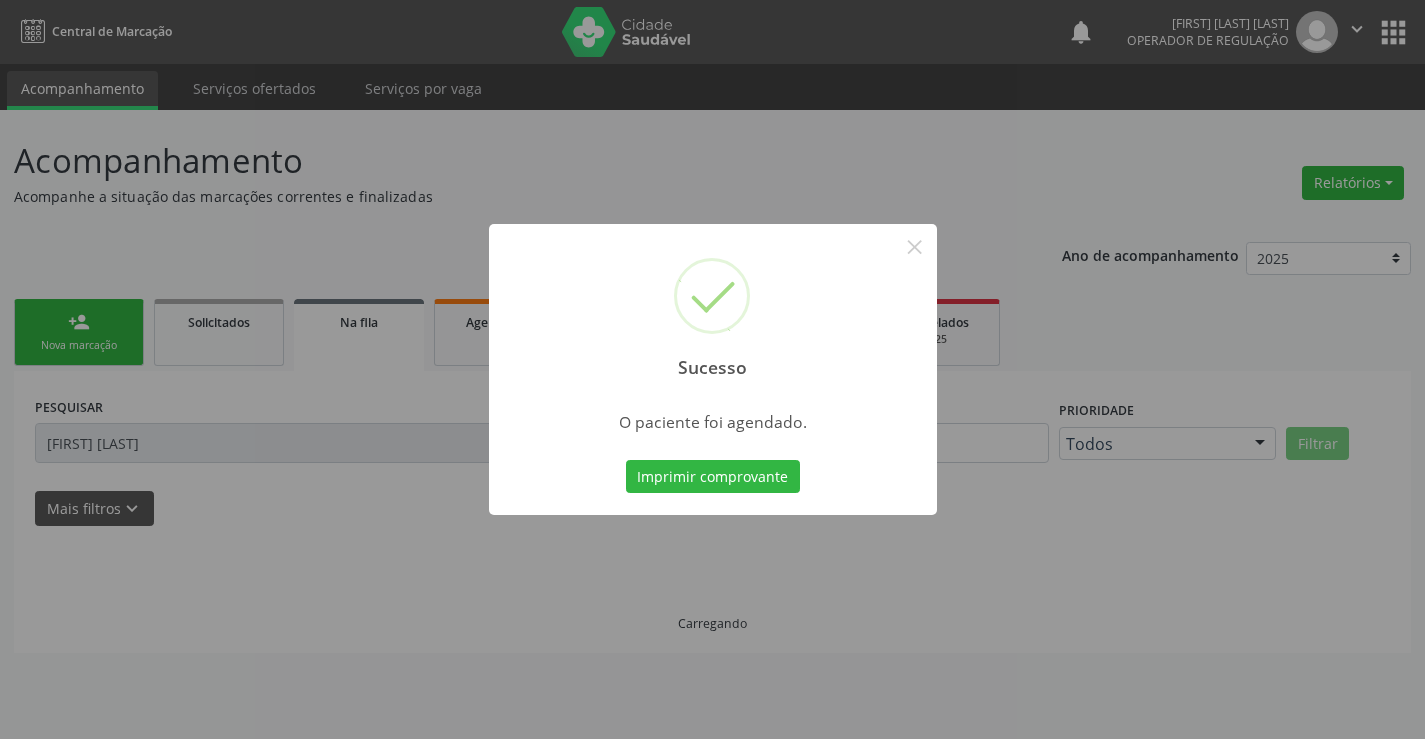 scroll, scrollTop: 0, scrollLeft: 0, axis: both 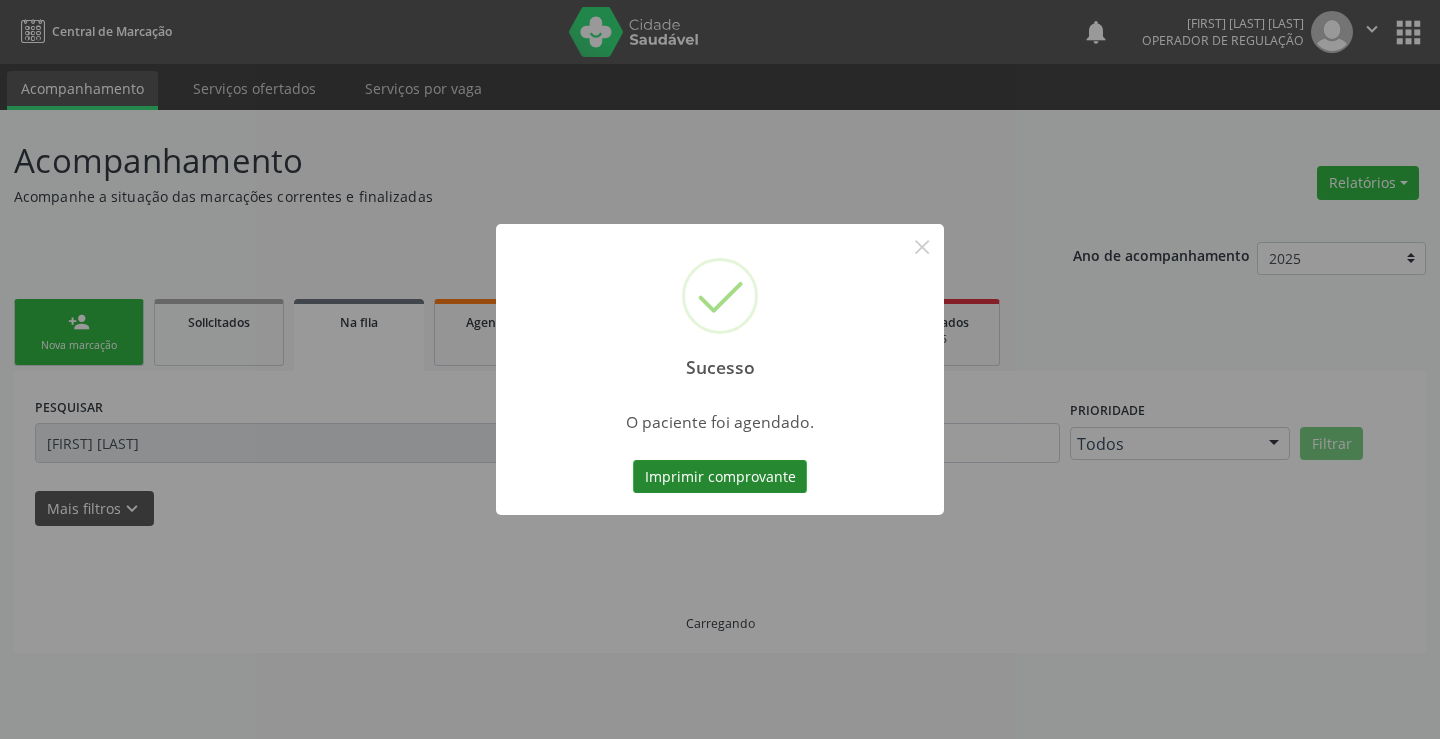 click on "Imprimir comprovante" at bounding box center [720, 477] 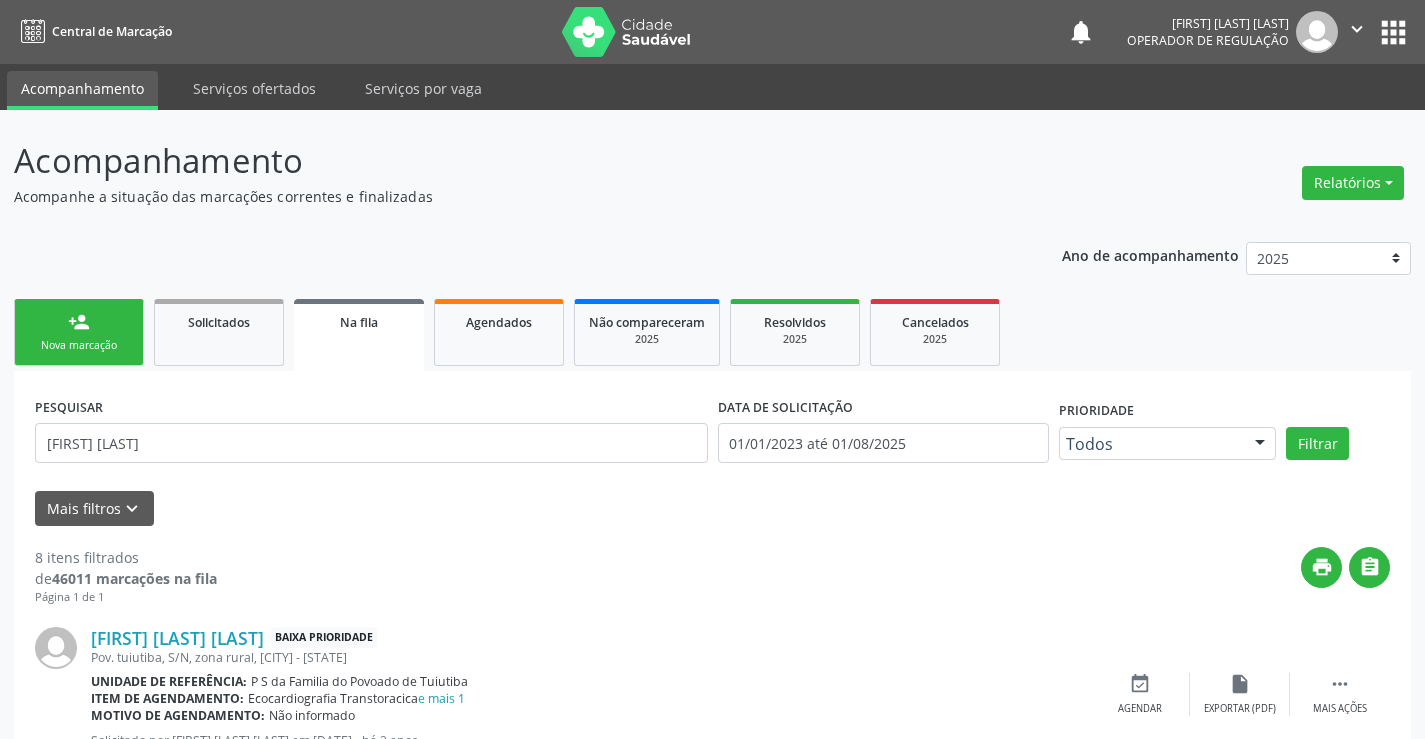click on "person_add
Nova marcação" at bounding box center (79, 332) 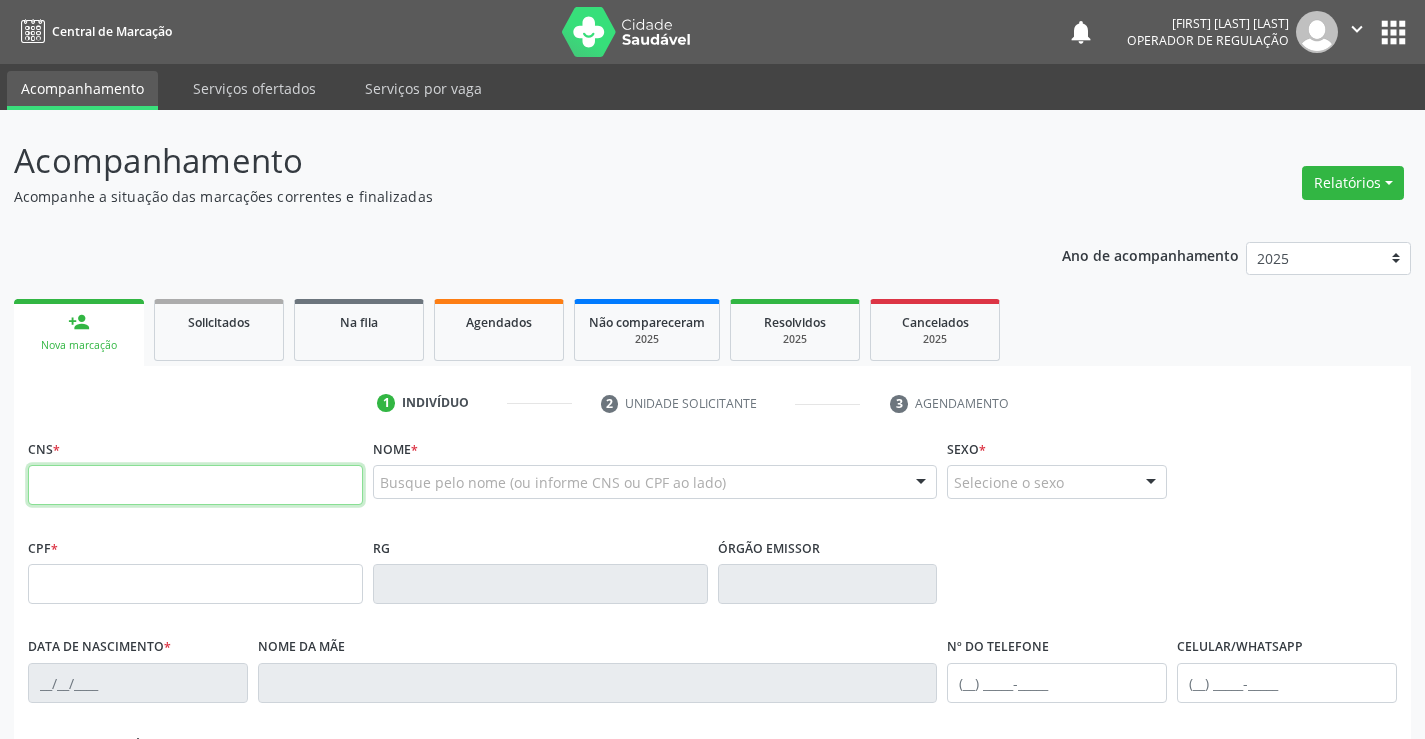 click at bounding box center (195, 485) 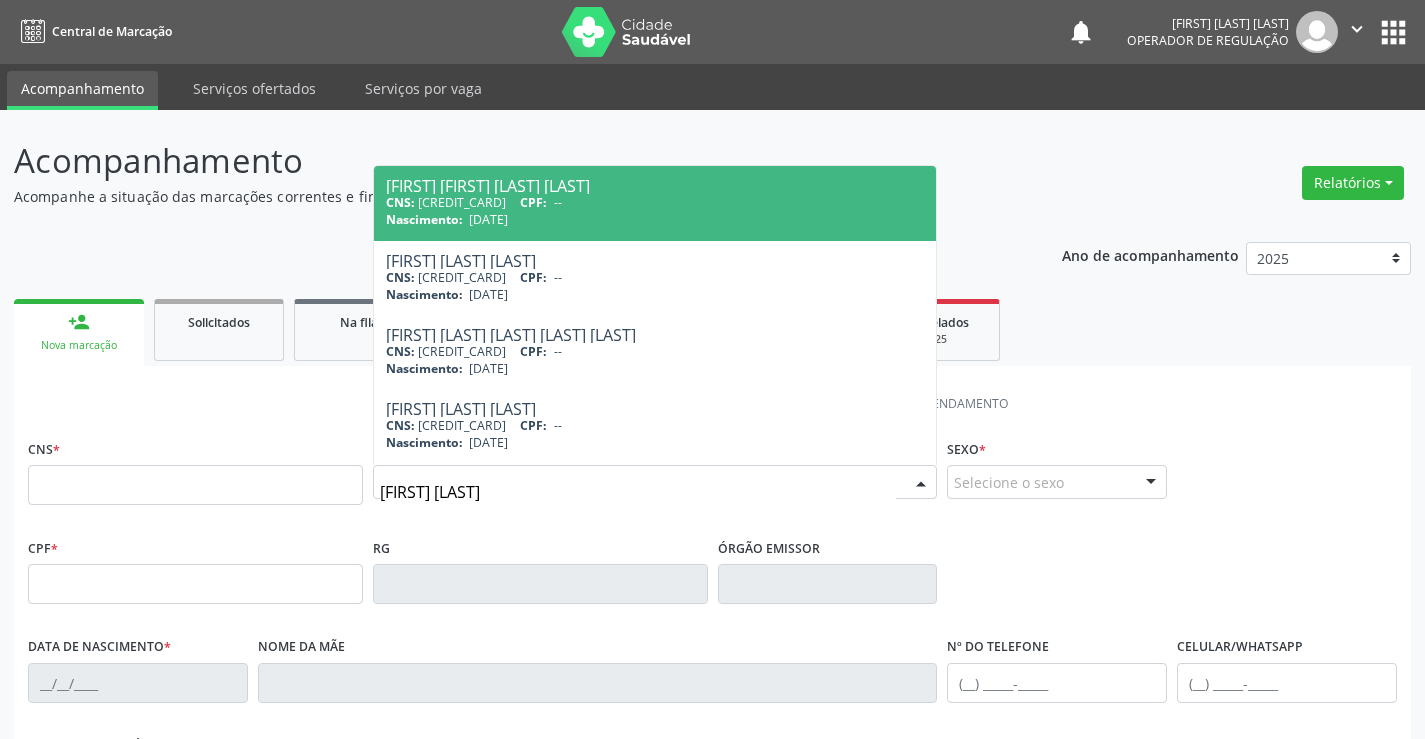 type on "fabiana dos santos" 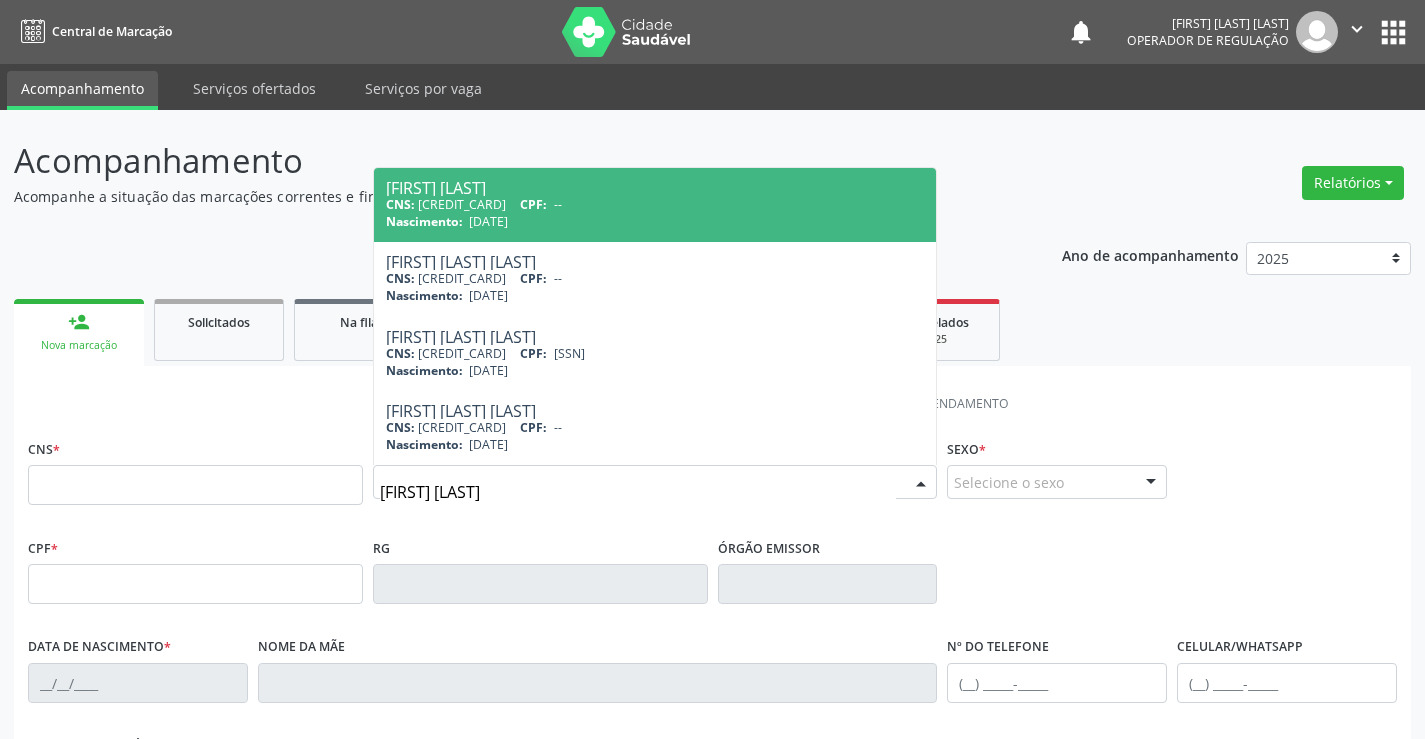 click on "CPF:" at bounding box center [533, 204] 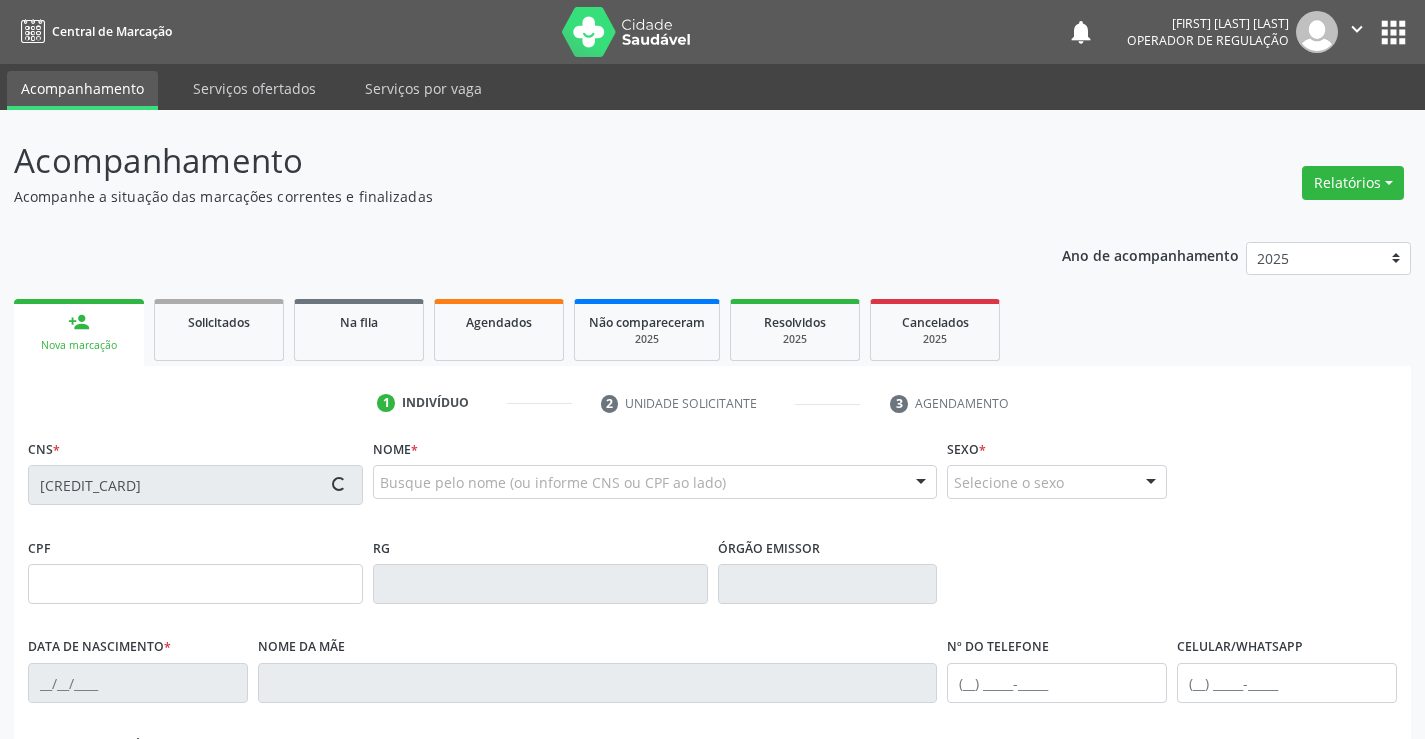 type on "1669644928" 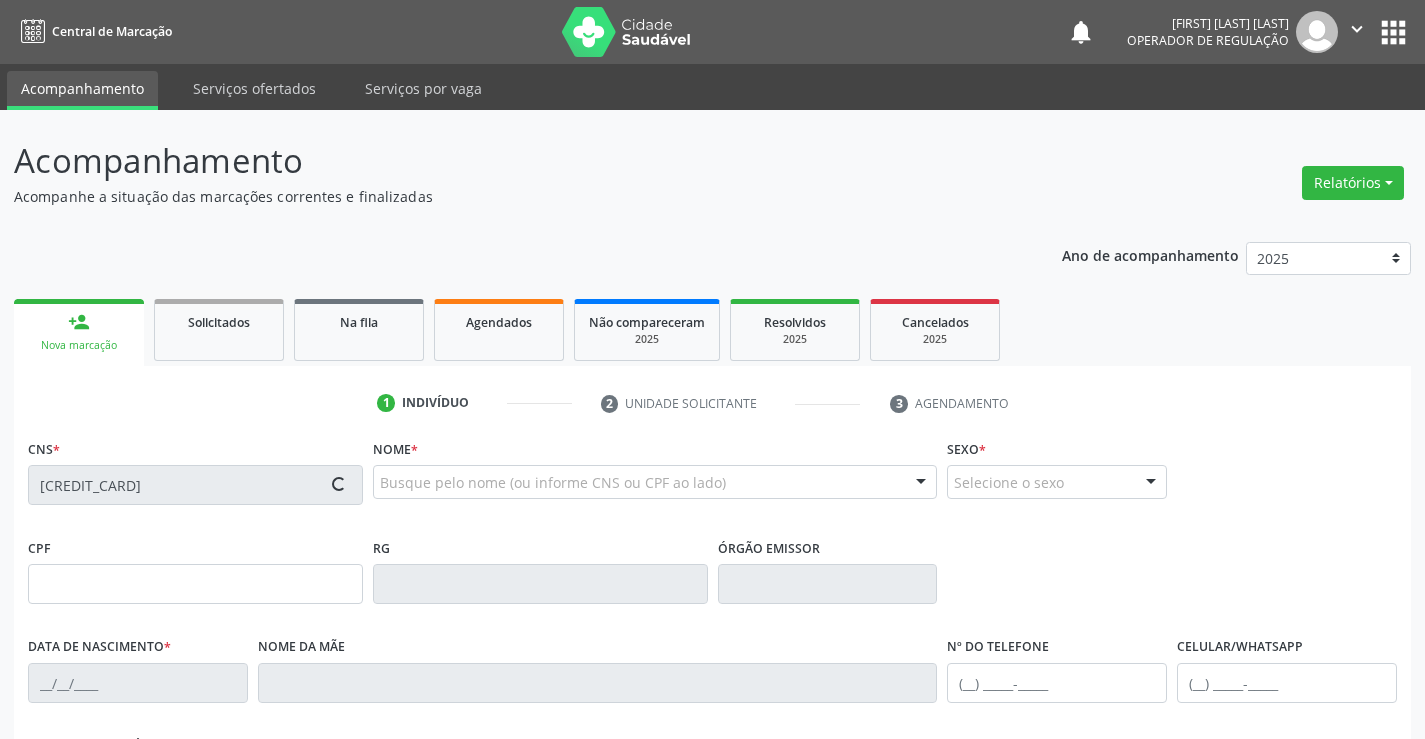 type on "06/11/1996" 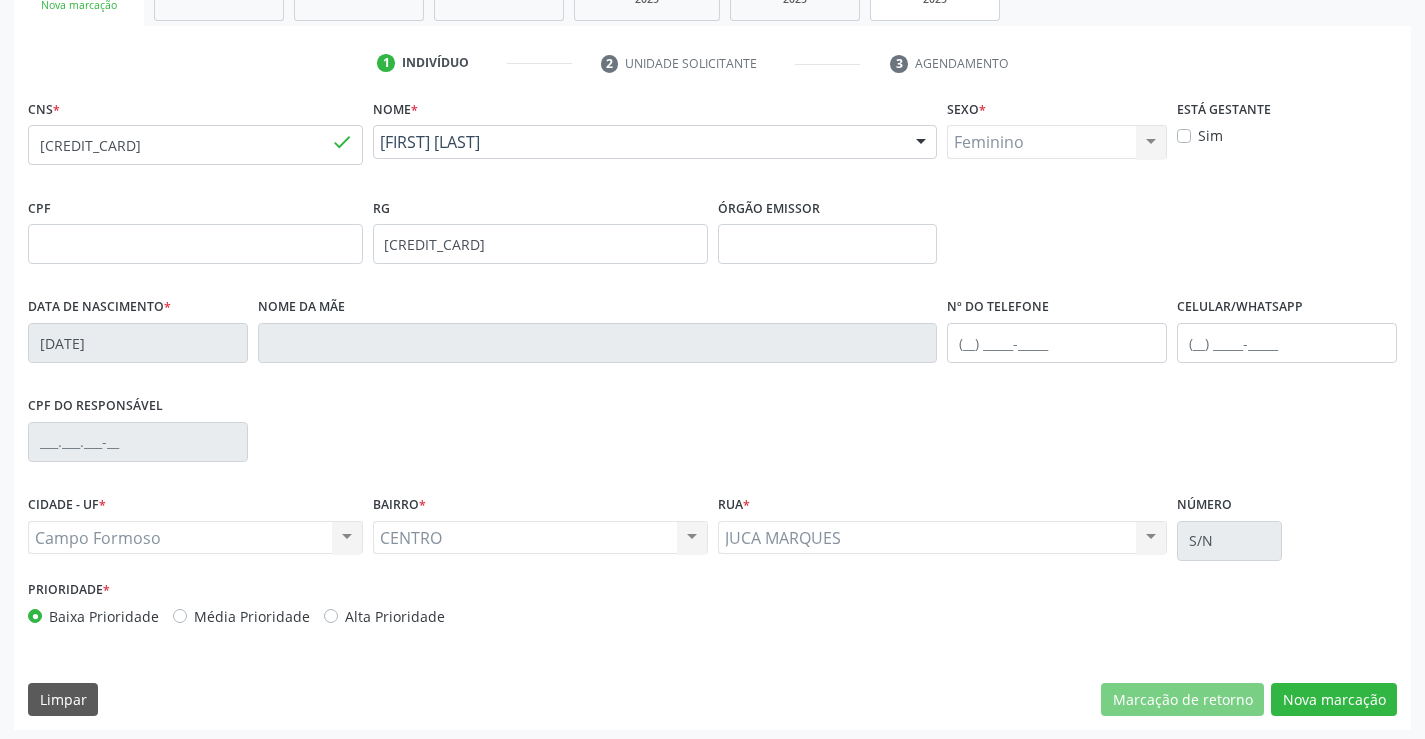 scroll, scrollTop: 345, scrollLeft: 0, axis: vertical 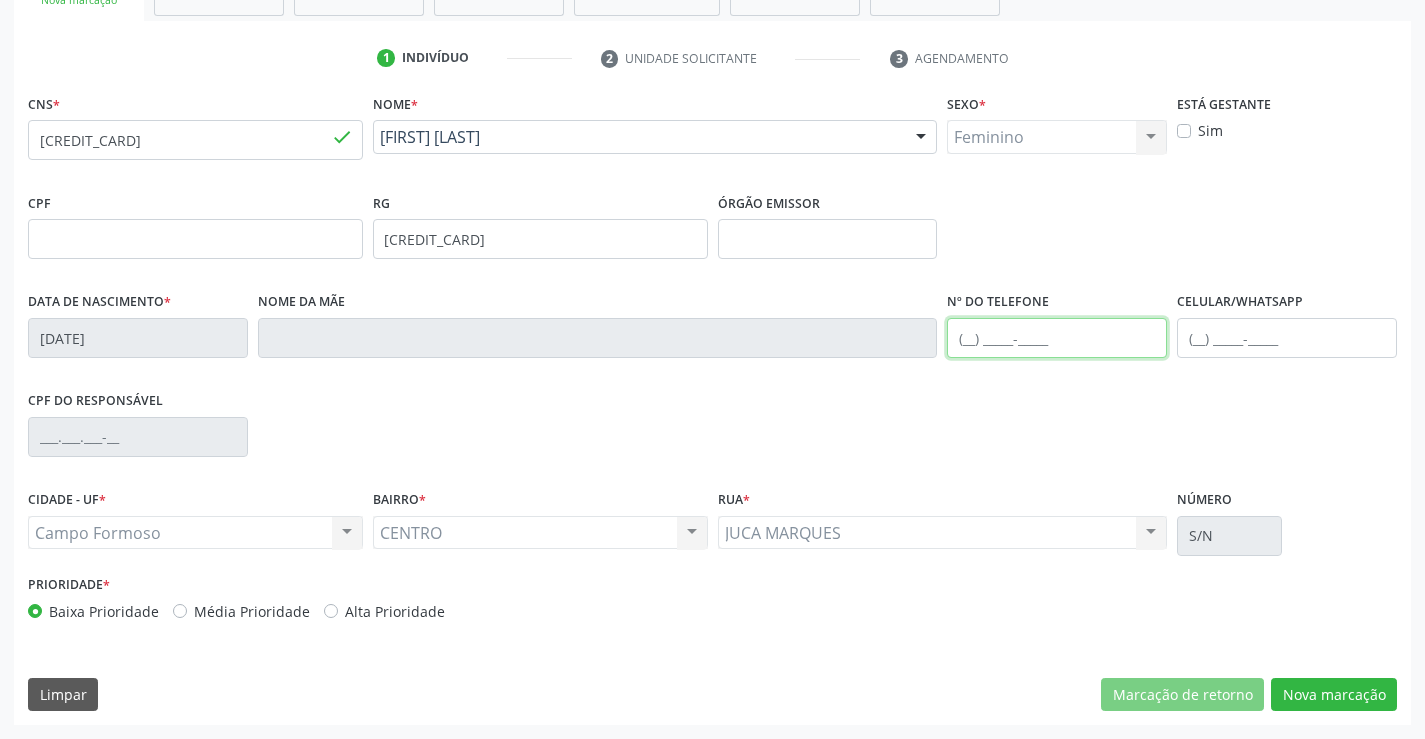 click at bounding box center [1057, 338] 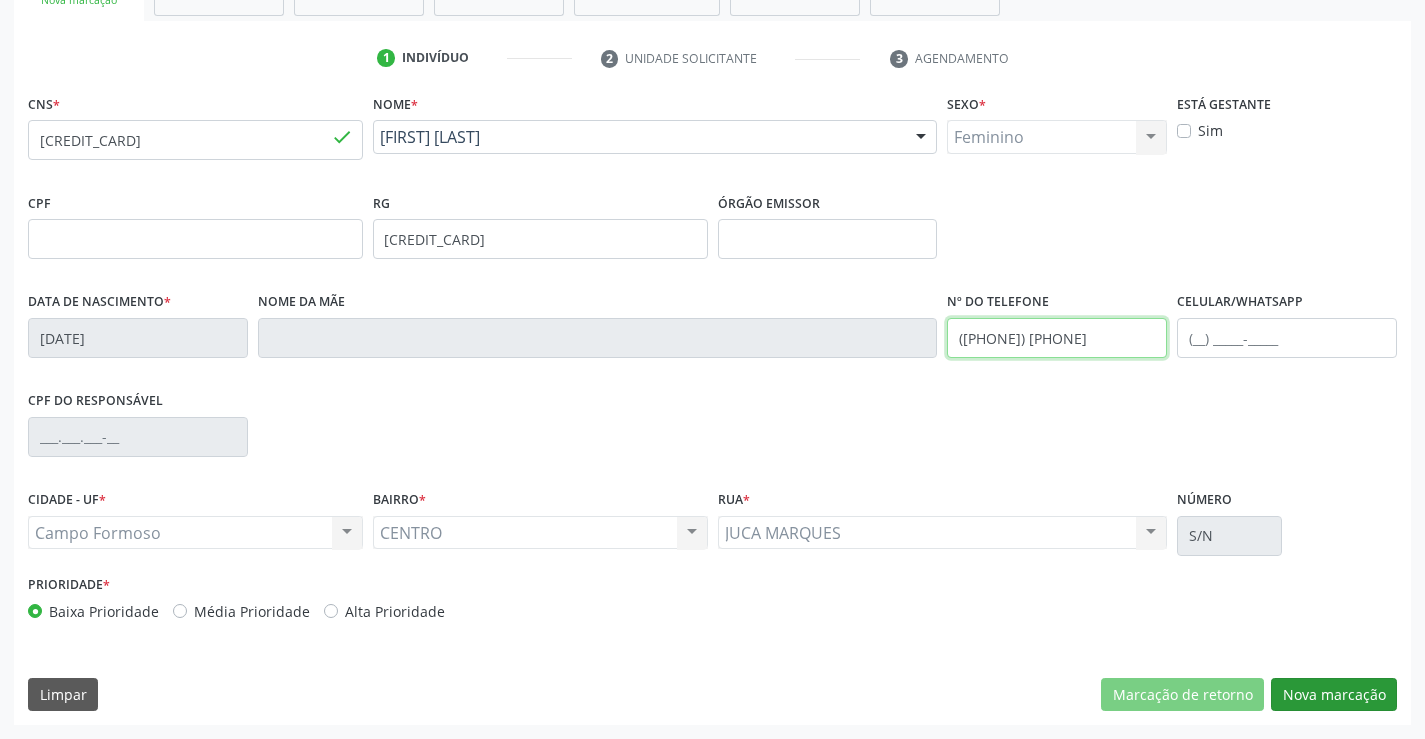 type on "(74) 99188-6569" 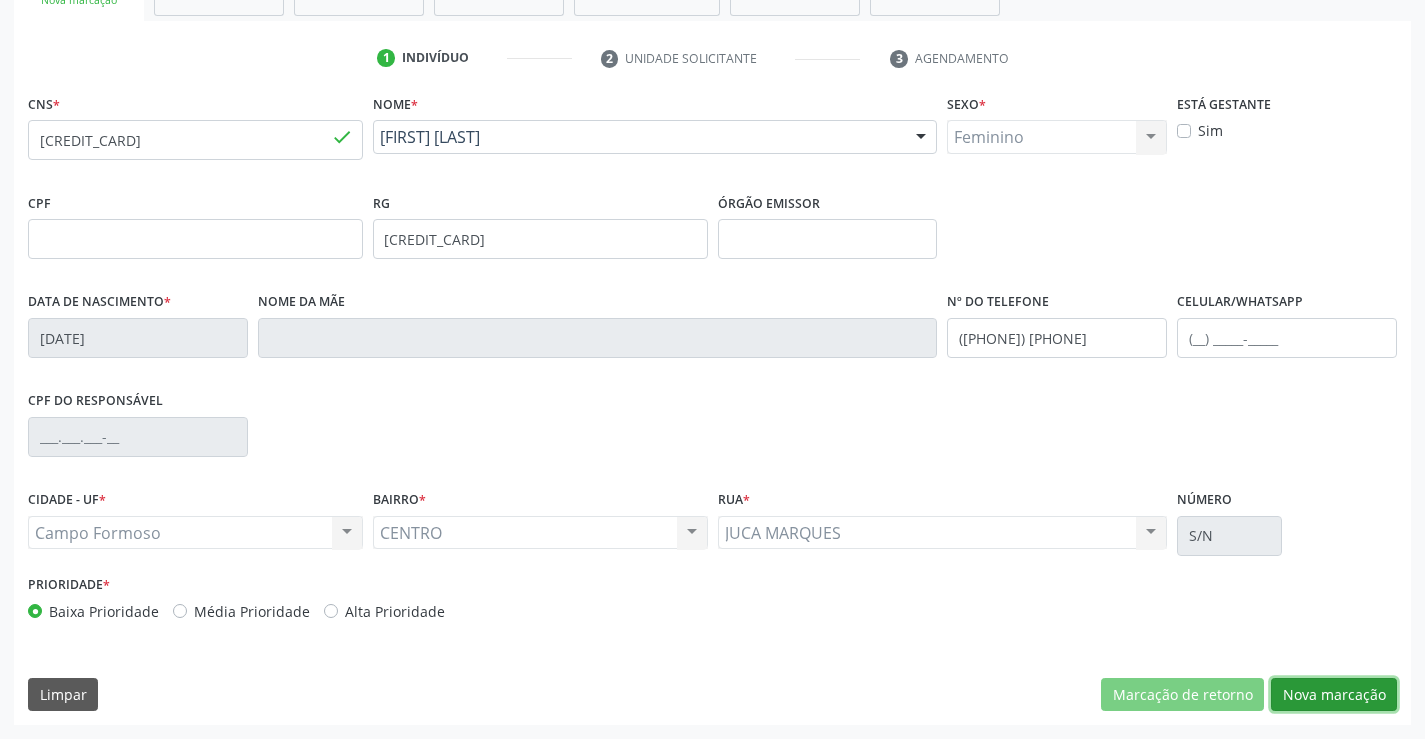 click on "Nova marcação" at bounding box center [1334, 695] 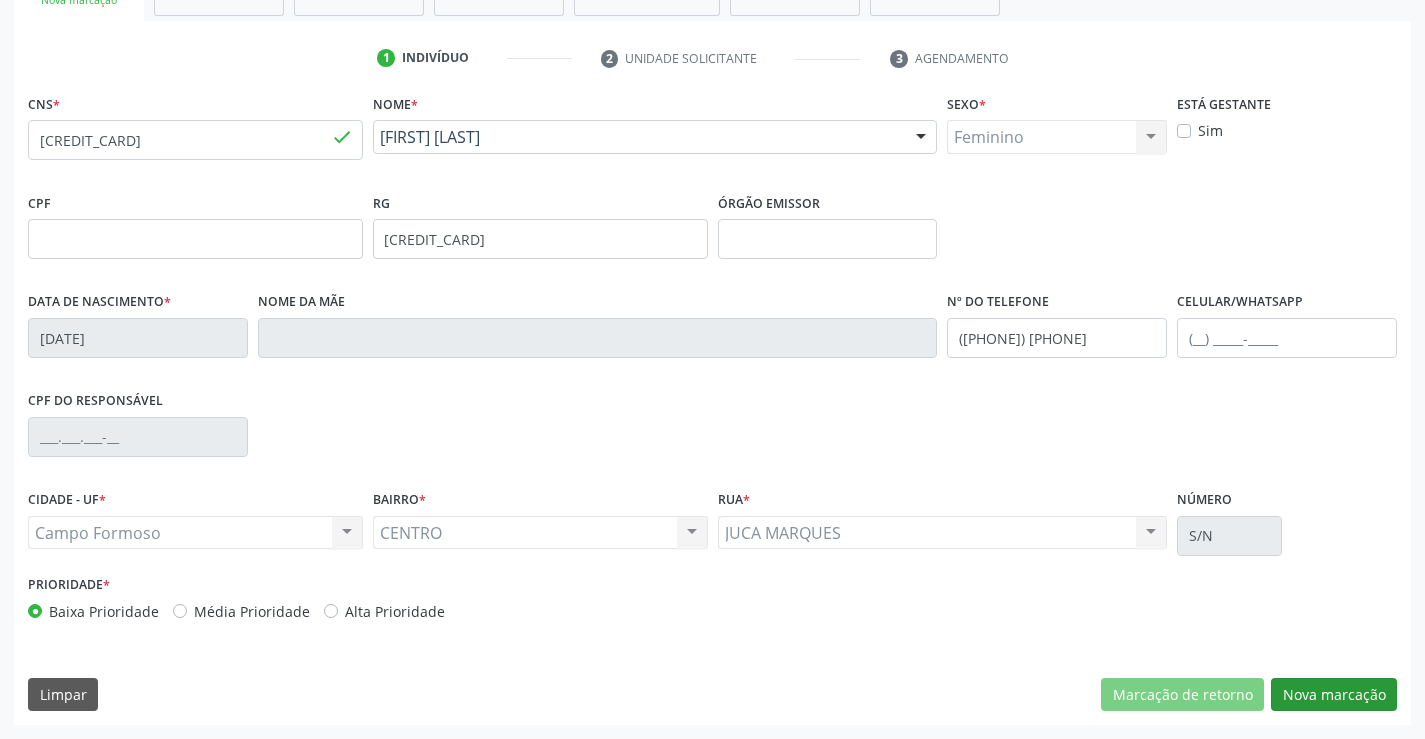 scroll, scrollTop: 167, scrollLeft: 0, axis: vertical 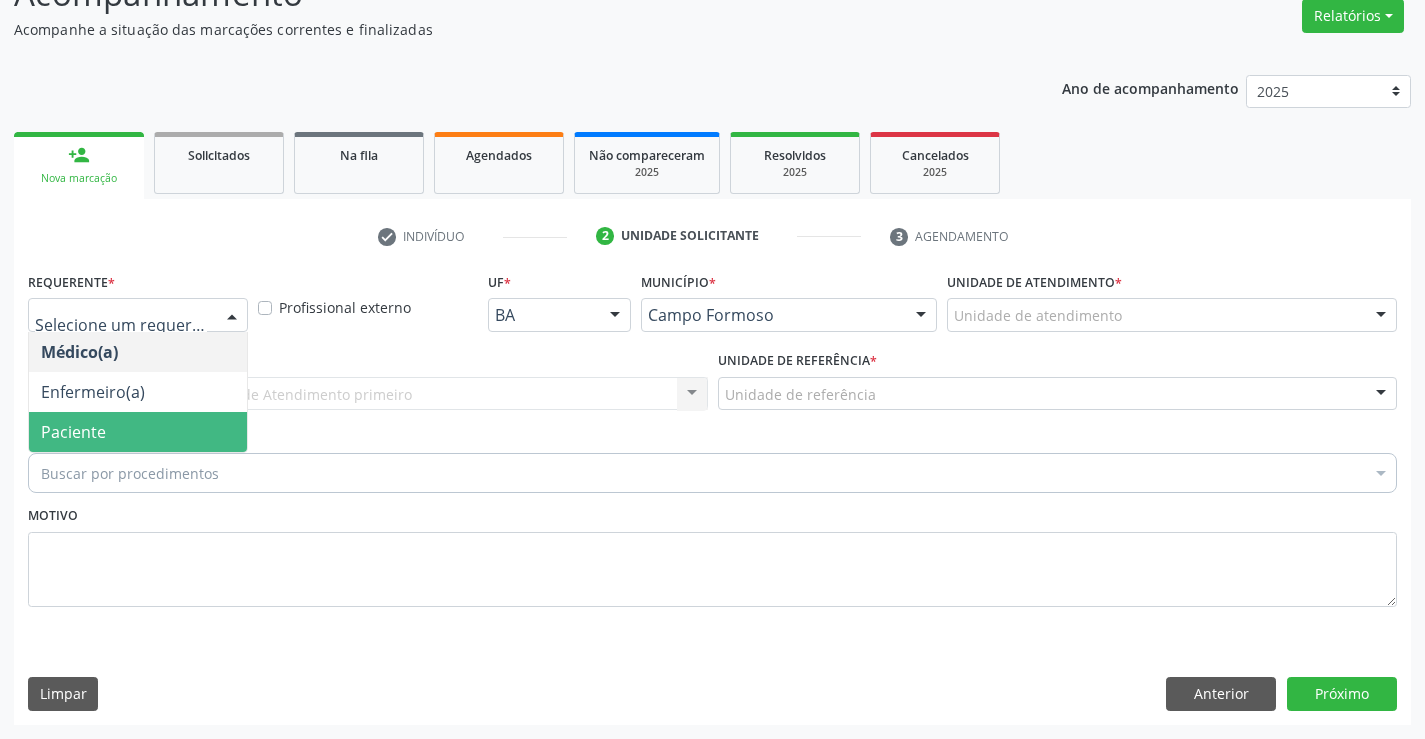 click on "Paciente" at bounding box center [138, 432] 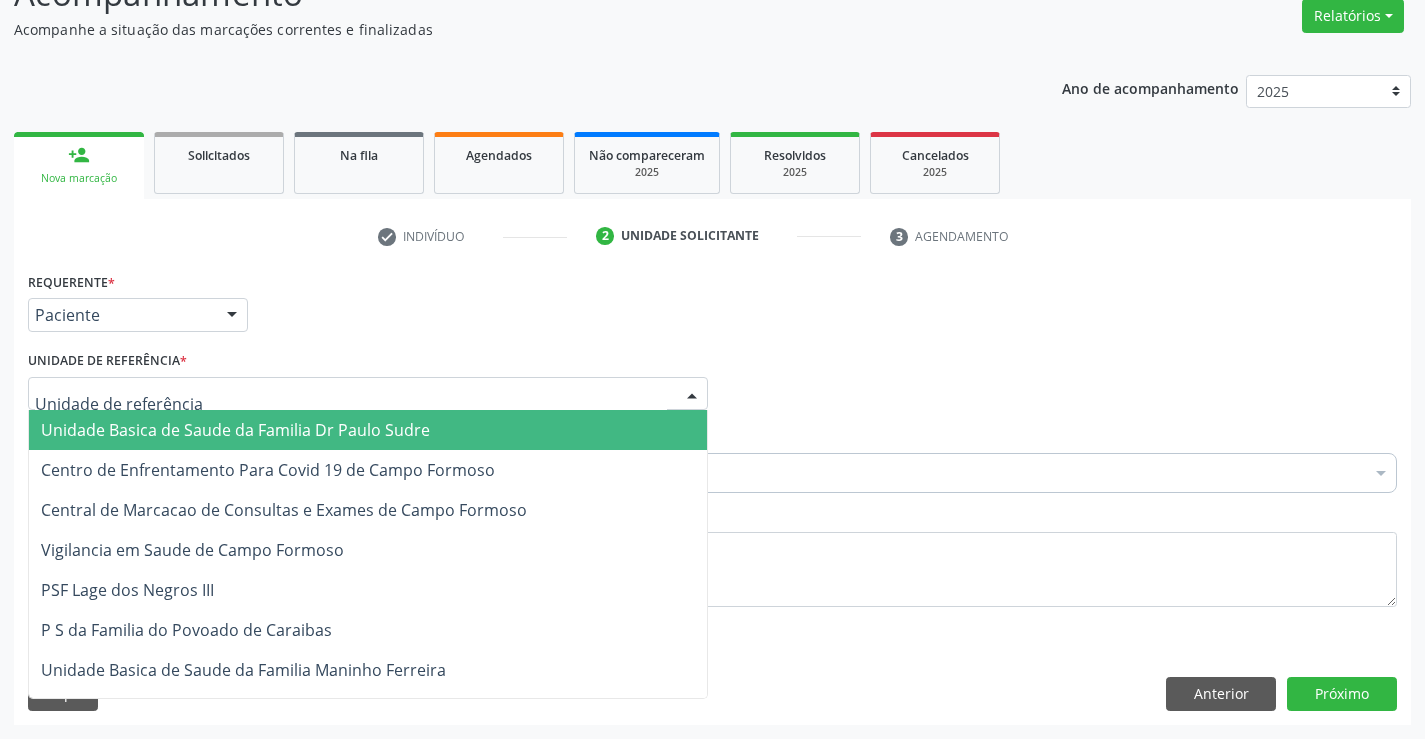 click on "Unidade Basica de Saude da Familia Dr Paulo Sudre" at bounding box center (235, 430) 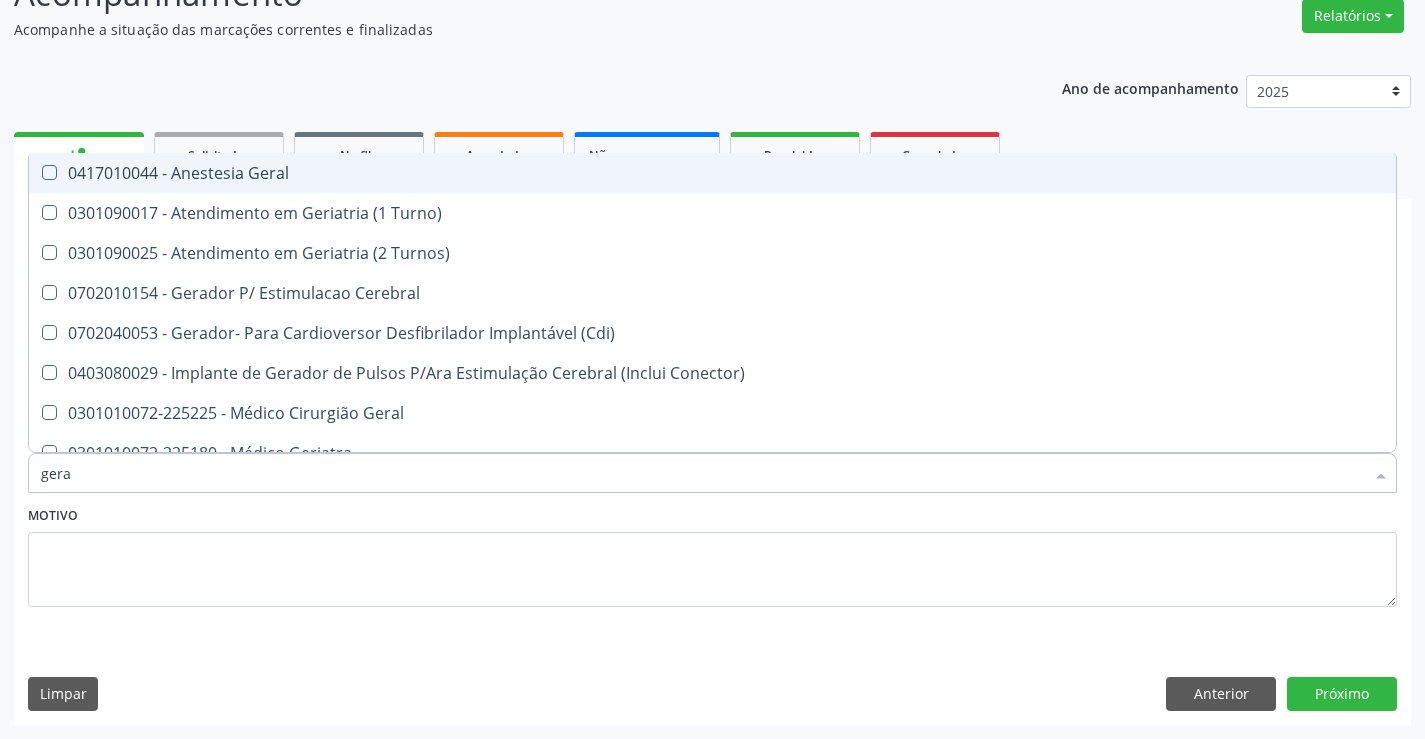 type on "geral" 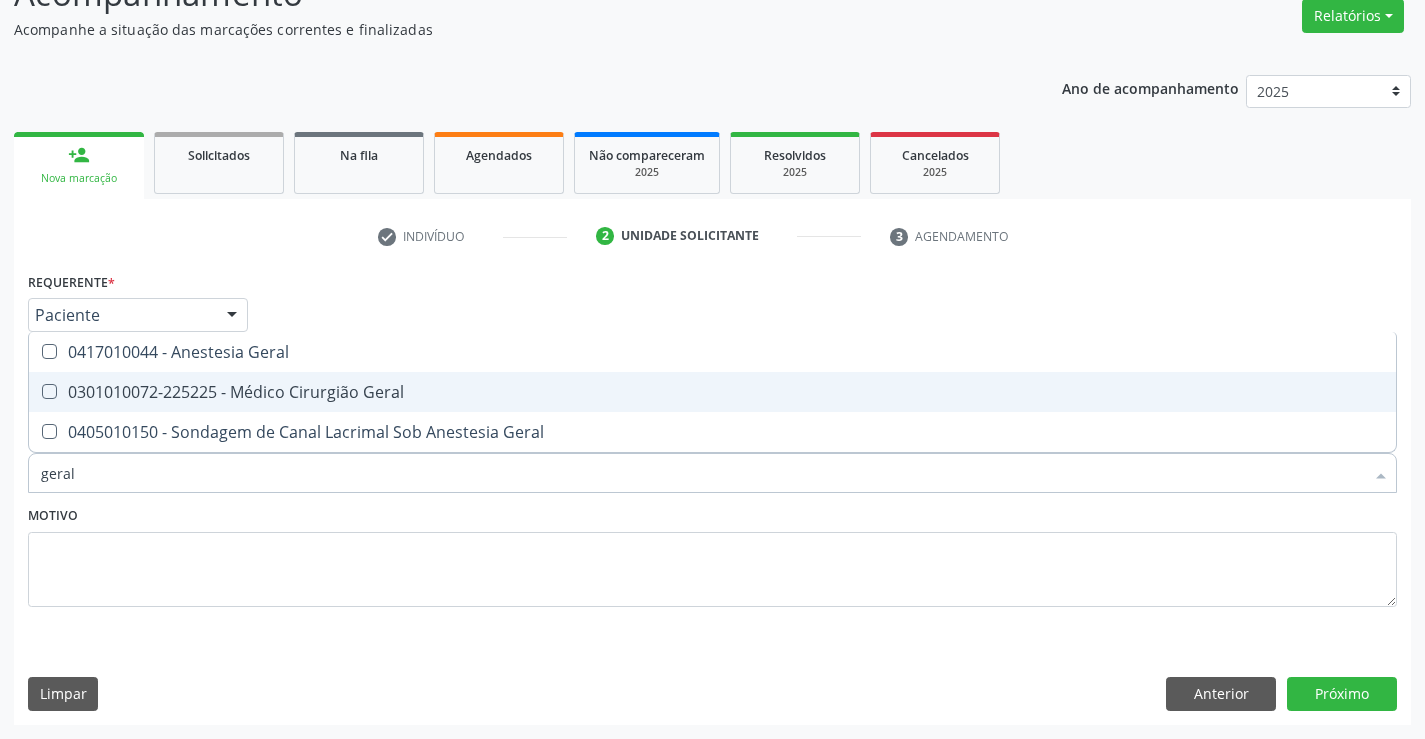 click on "0301010072-225225 - Médico Cirurgião Geral" at bounding box center [712, 392] 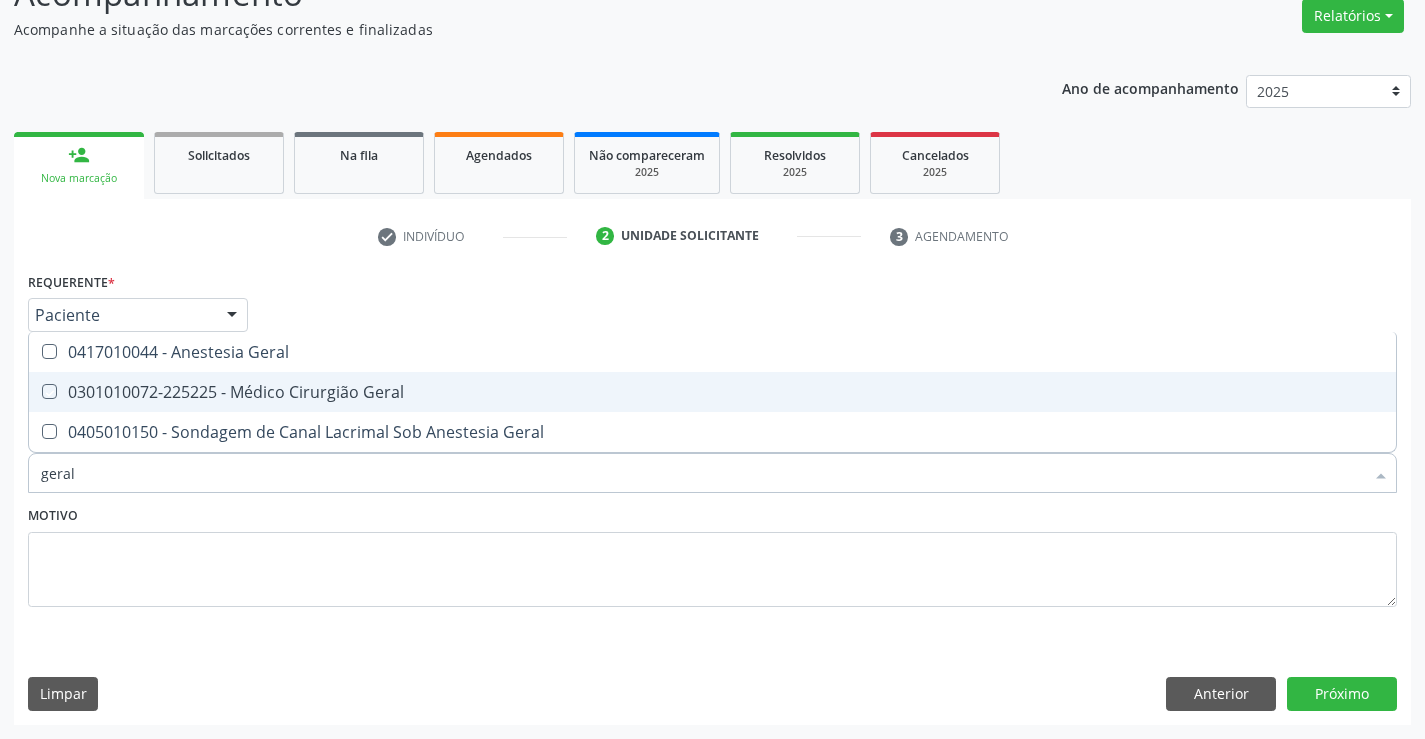 checkbox on "true" 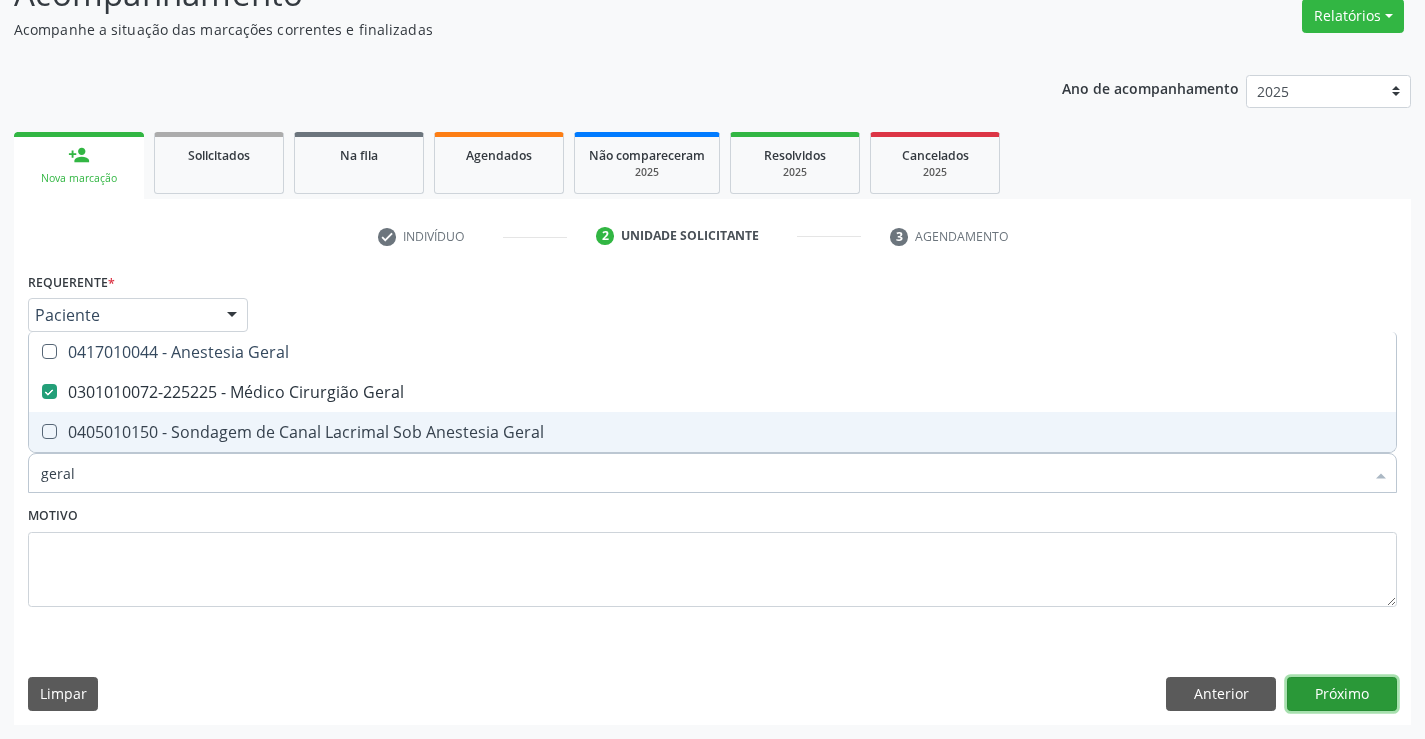 click on "Próximo" at bounding box center [1342, 694] 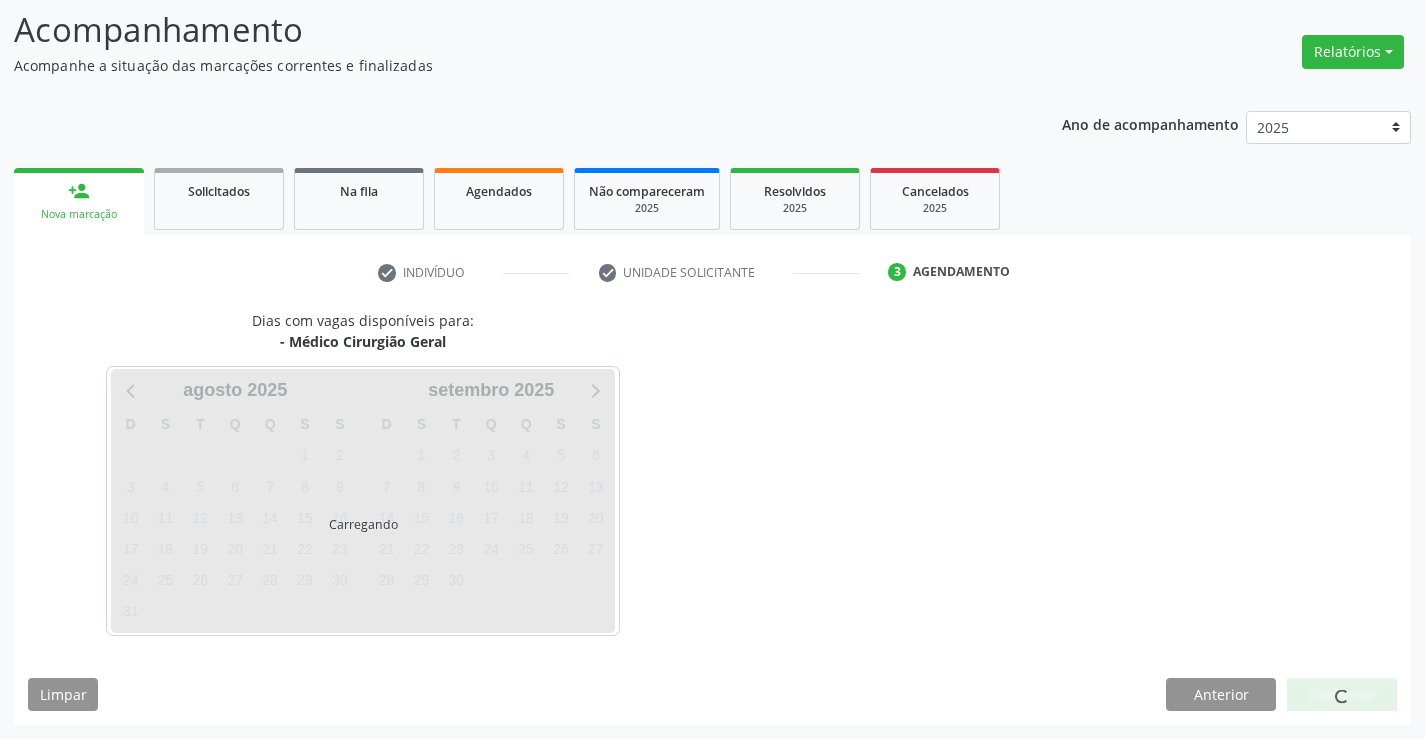 scroll, scrollTop: 131, scrollLeft: 0, axis: vertical 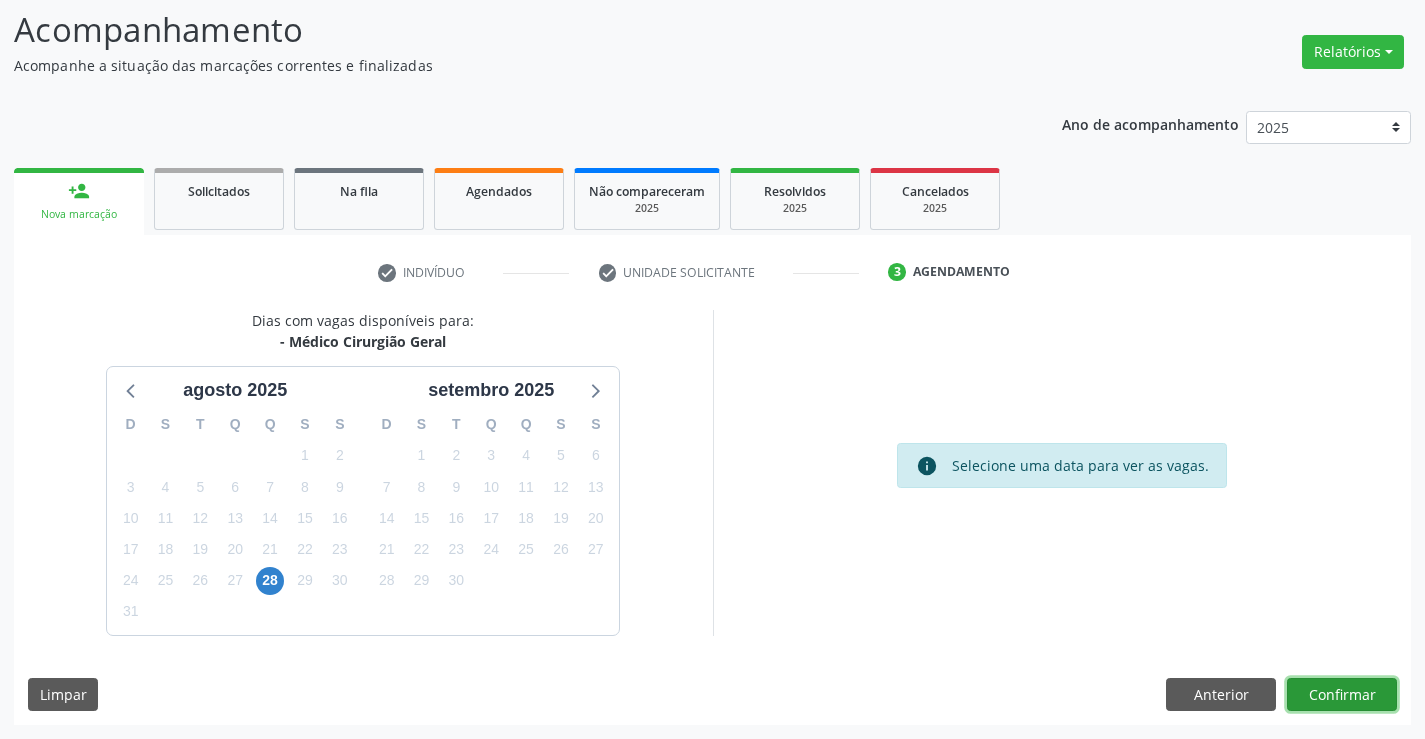 click on "Confirmar" at bounding box center (1342, 695) 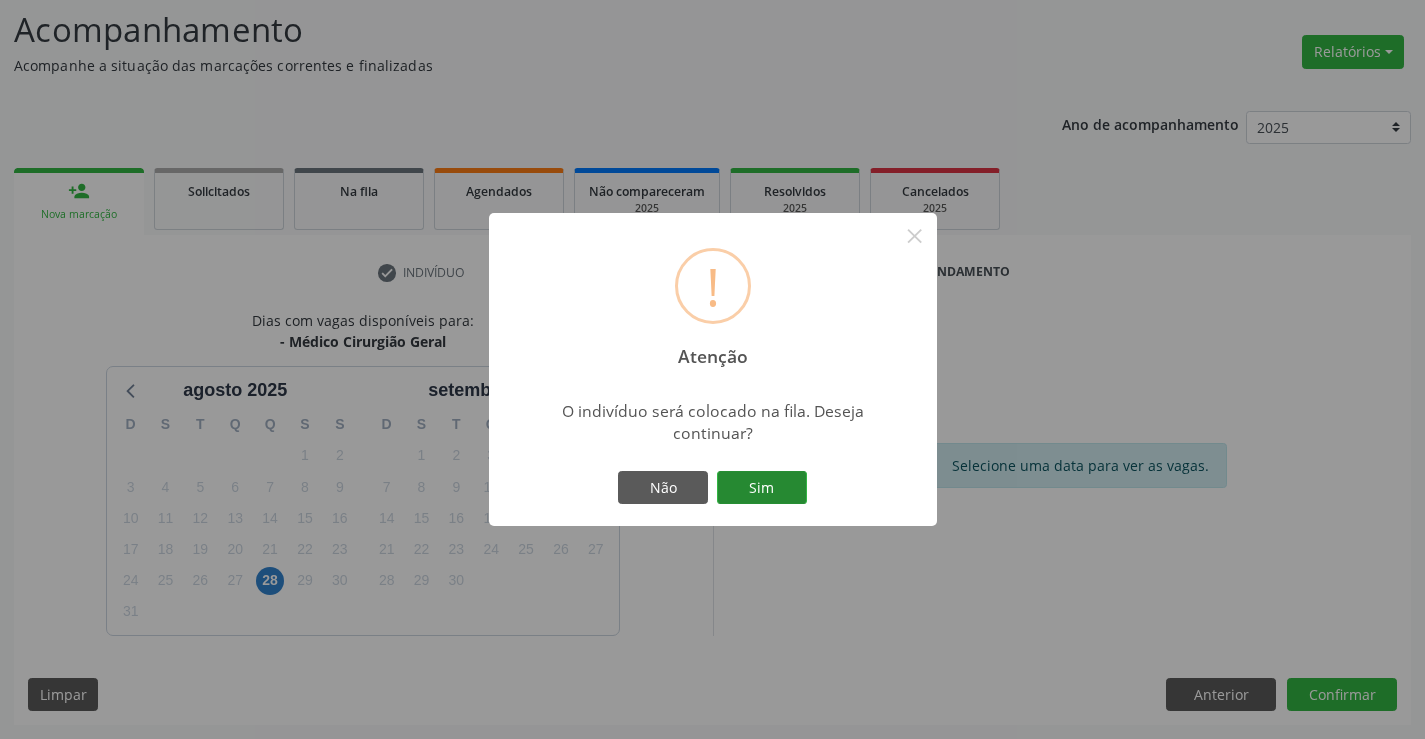 click on "Sim" at bounding box center (762, 488) 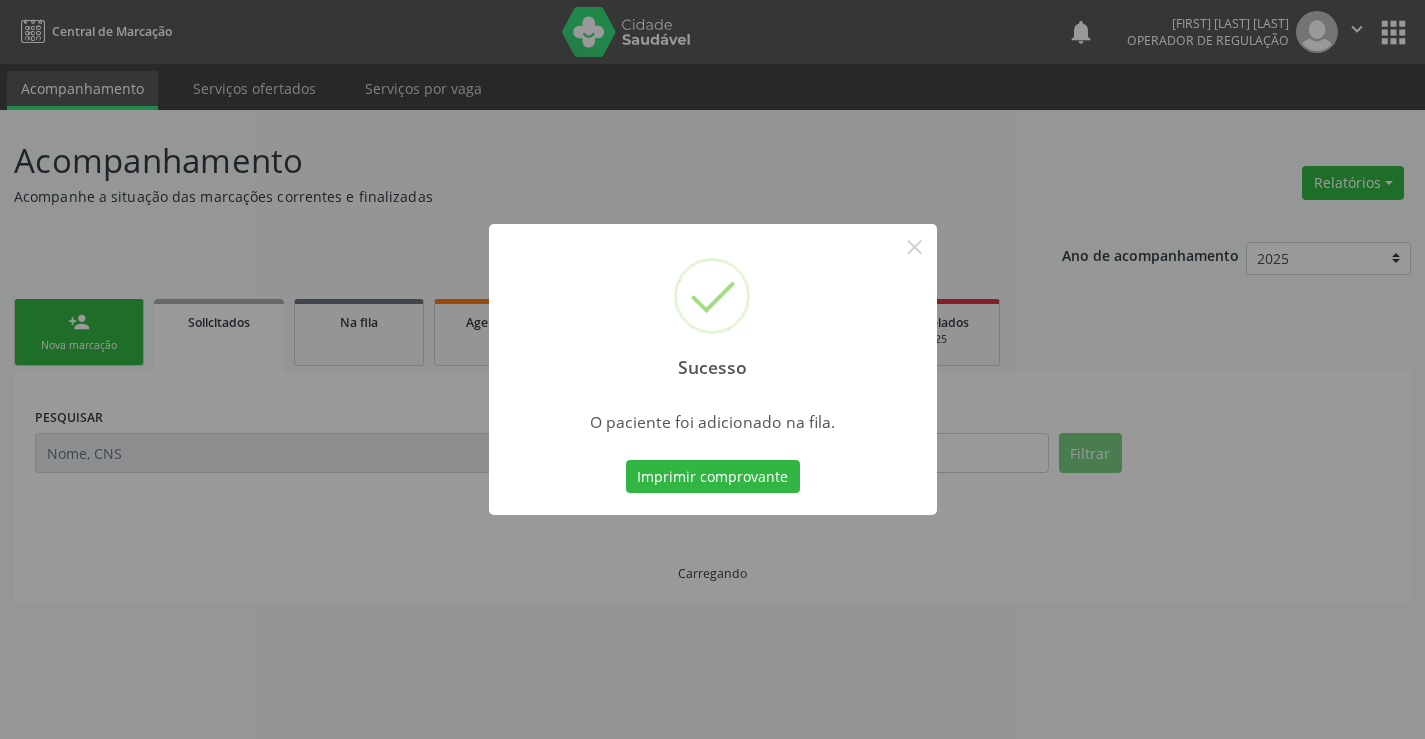 scroll, scrollTop: 0, scrollLeft: 0, axis: both 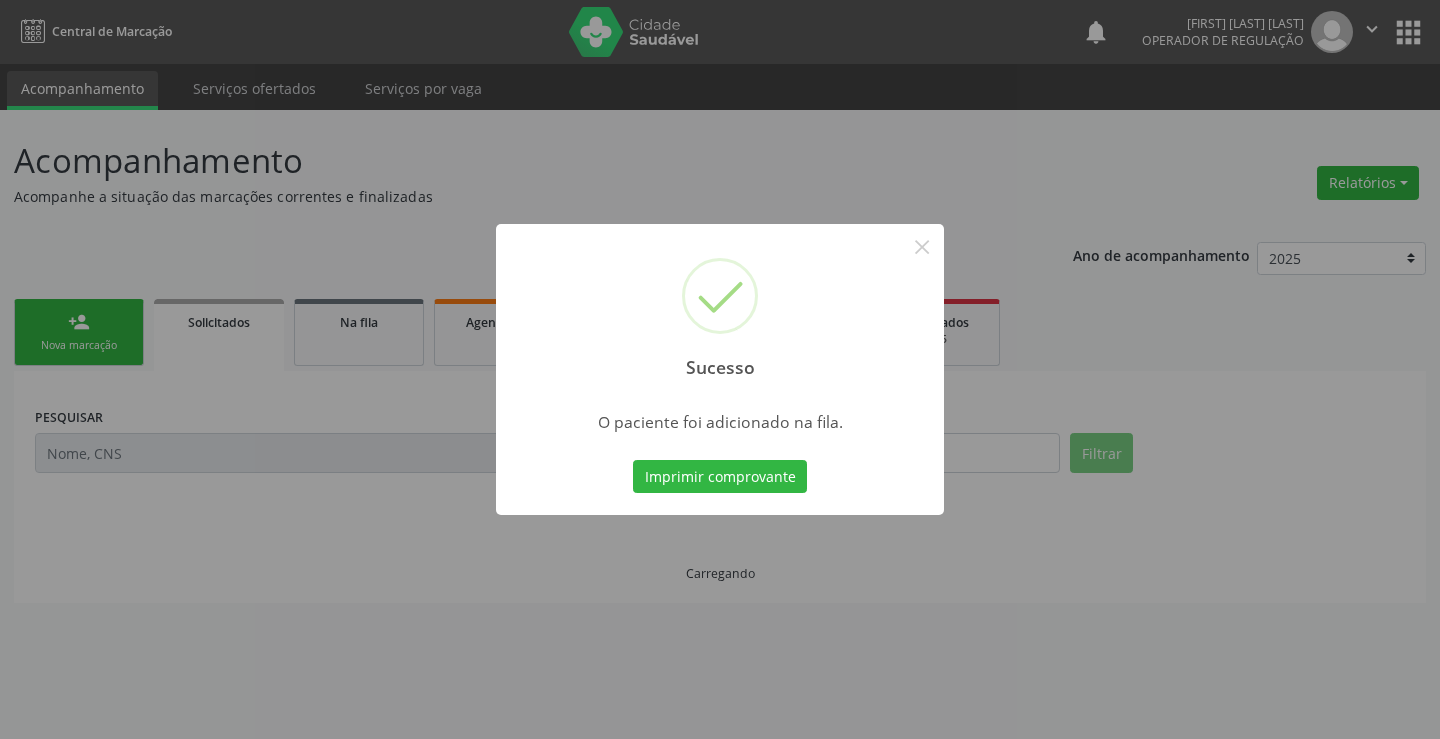 click on "Imprimir comprovante Cancel" at bounding box center [720, 477] 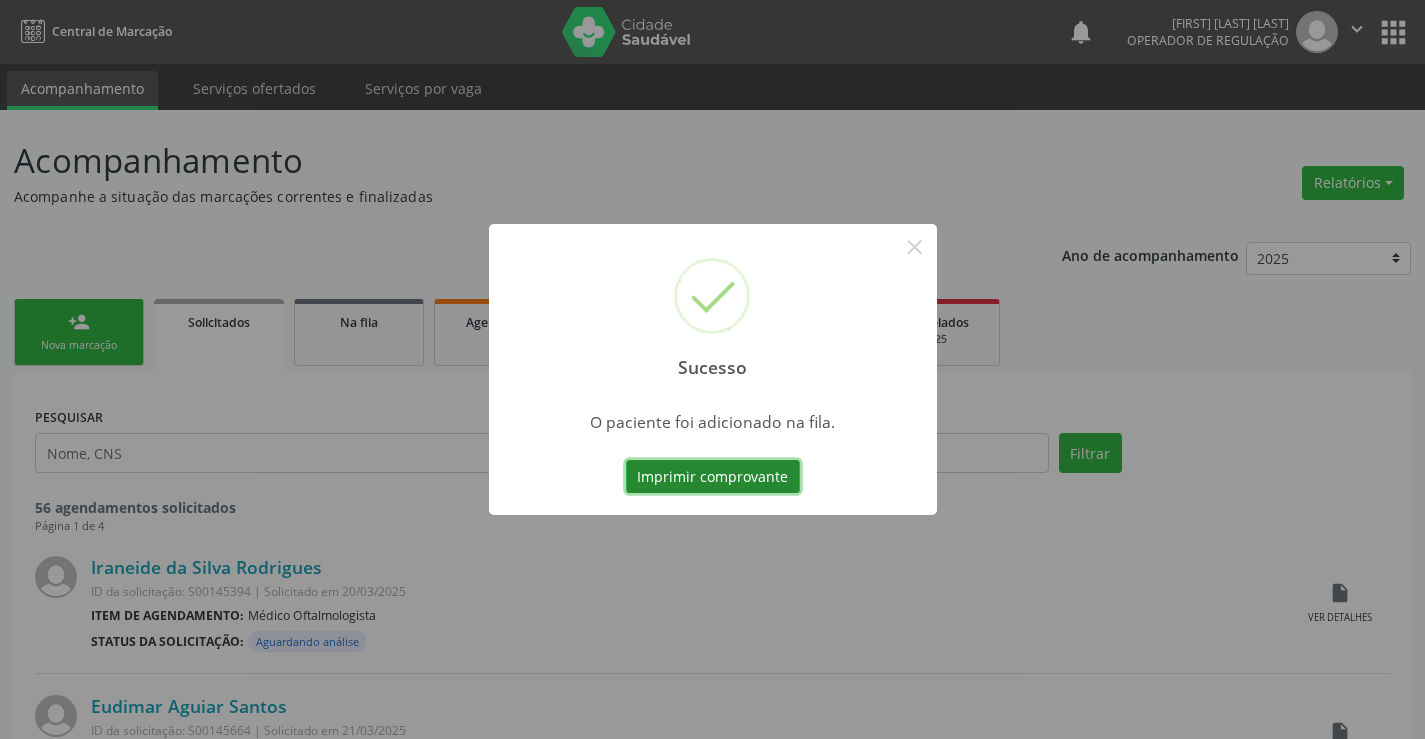 click on "Imprimir comprovante" at bounding box center (713, 477) 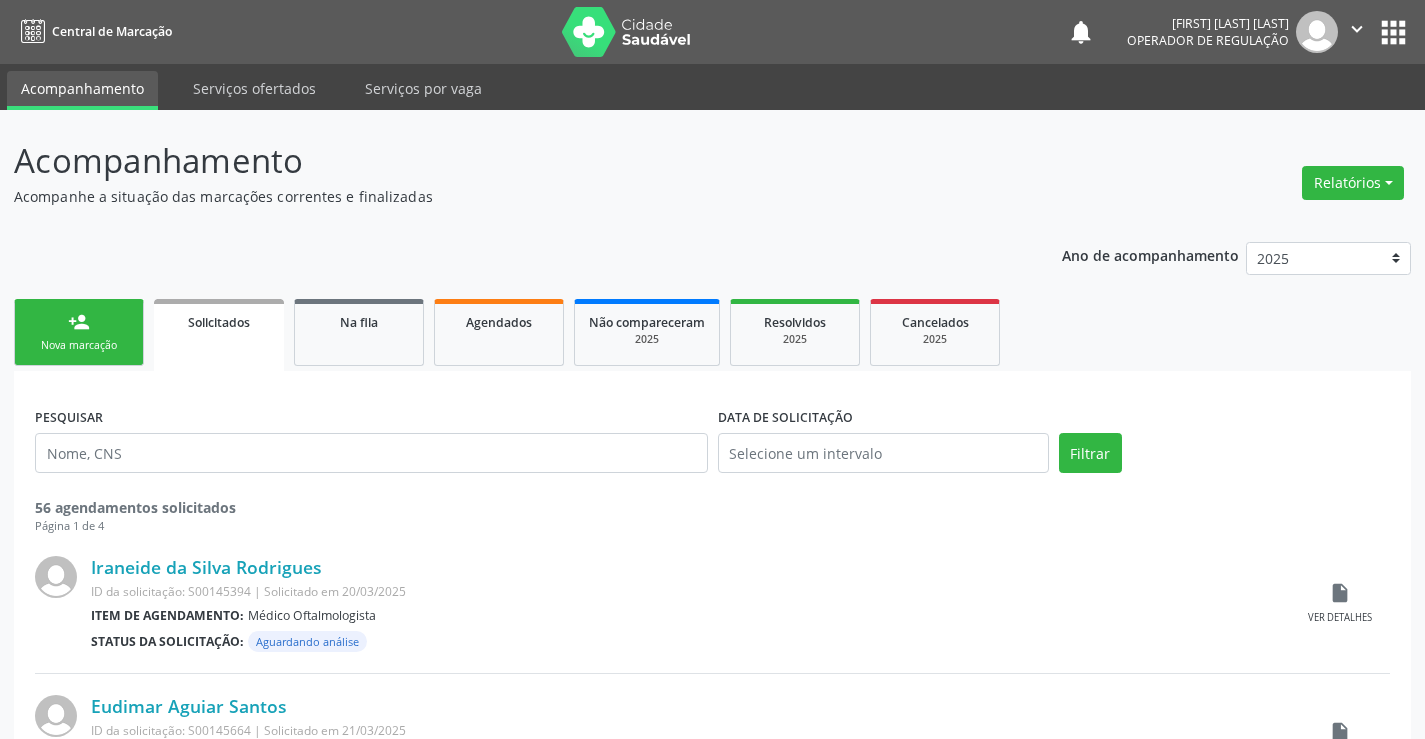 click on "person_add" at bounding box center [79, 322] 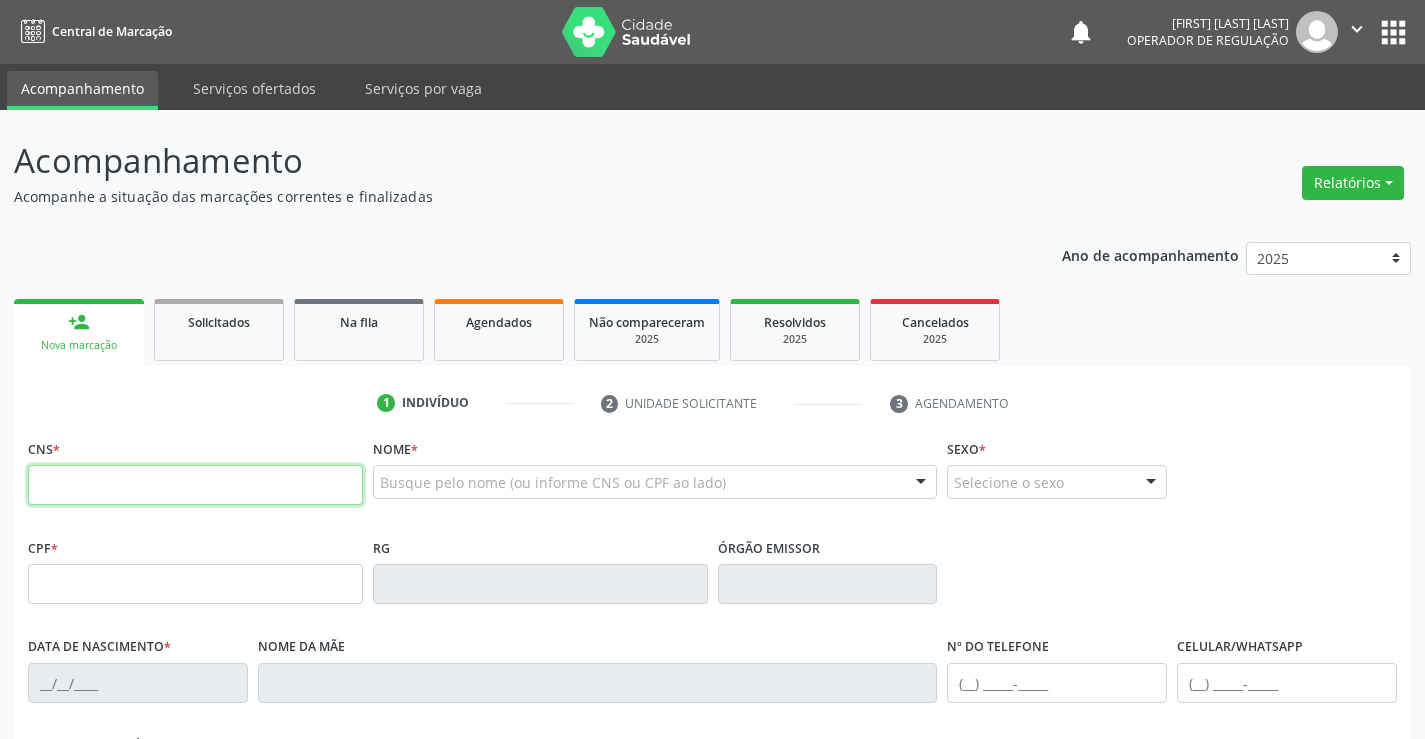 click at bounding box center (195, 485) 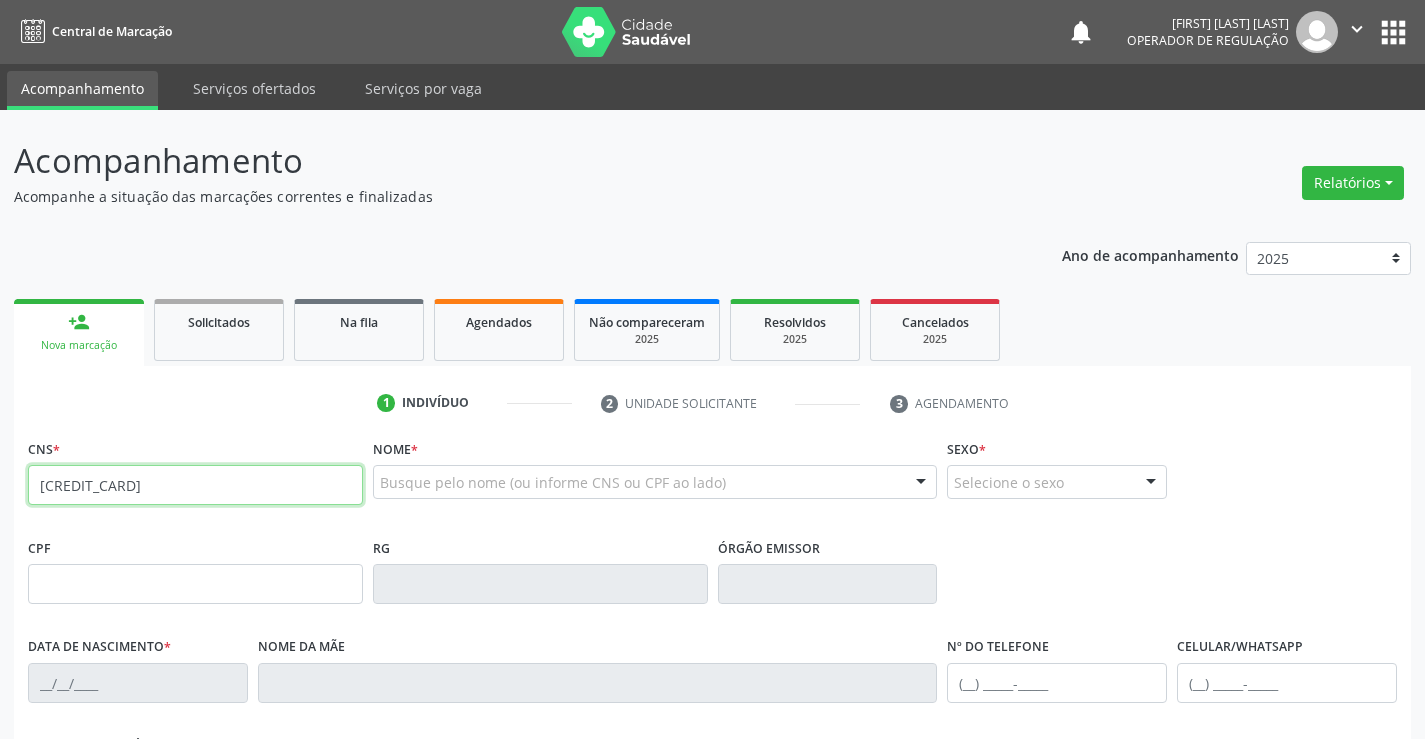 type on "705 8024 9291 4230" 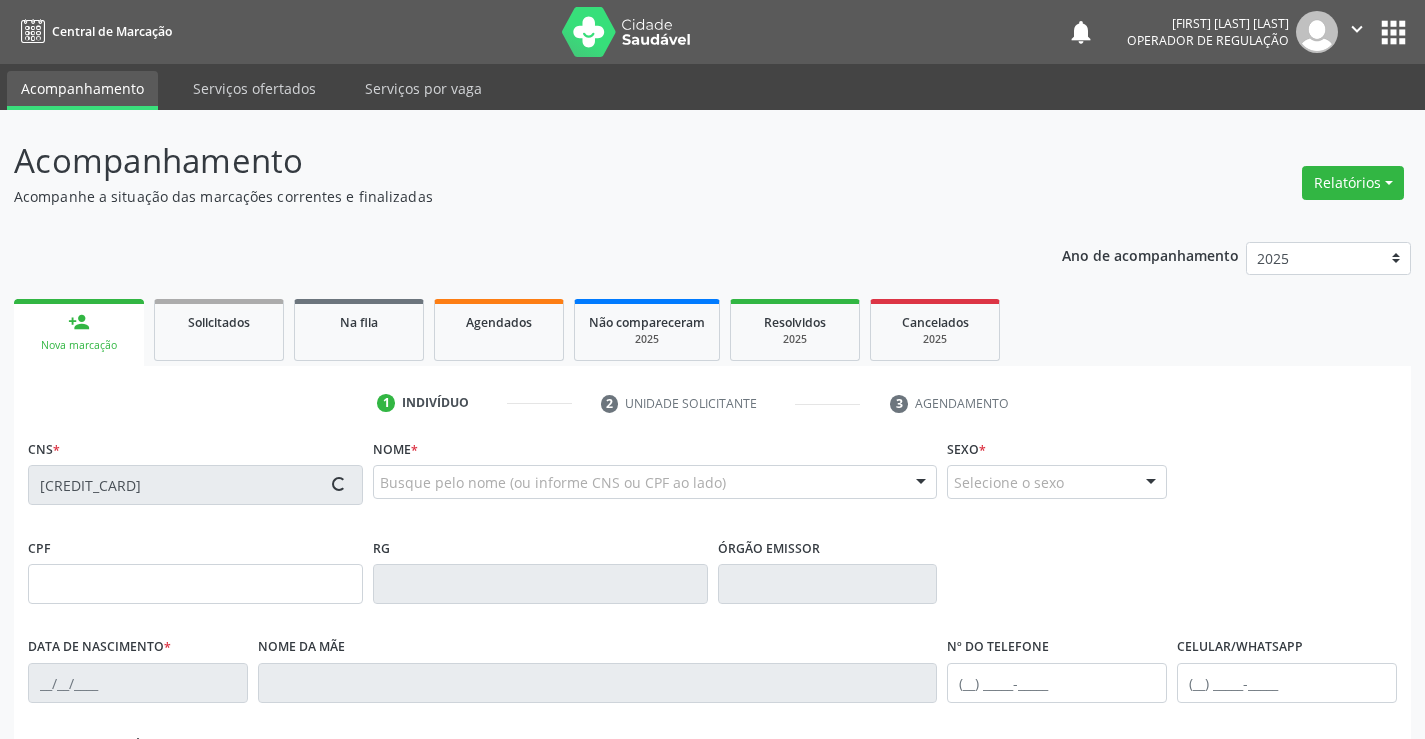 type on "0227056353" 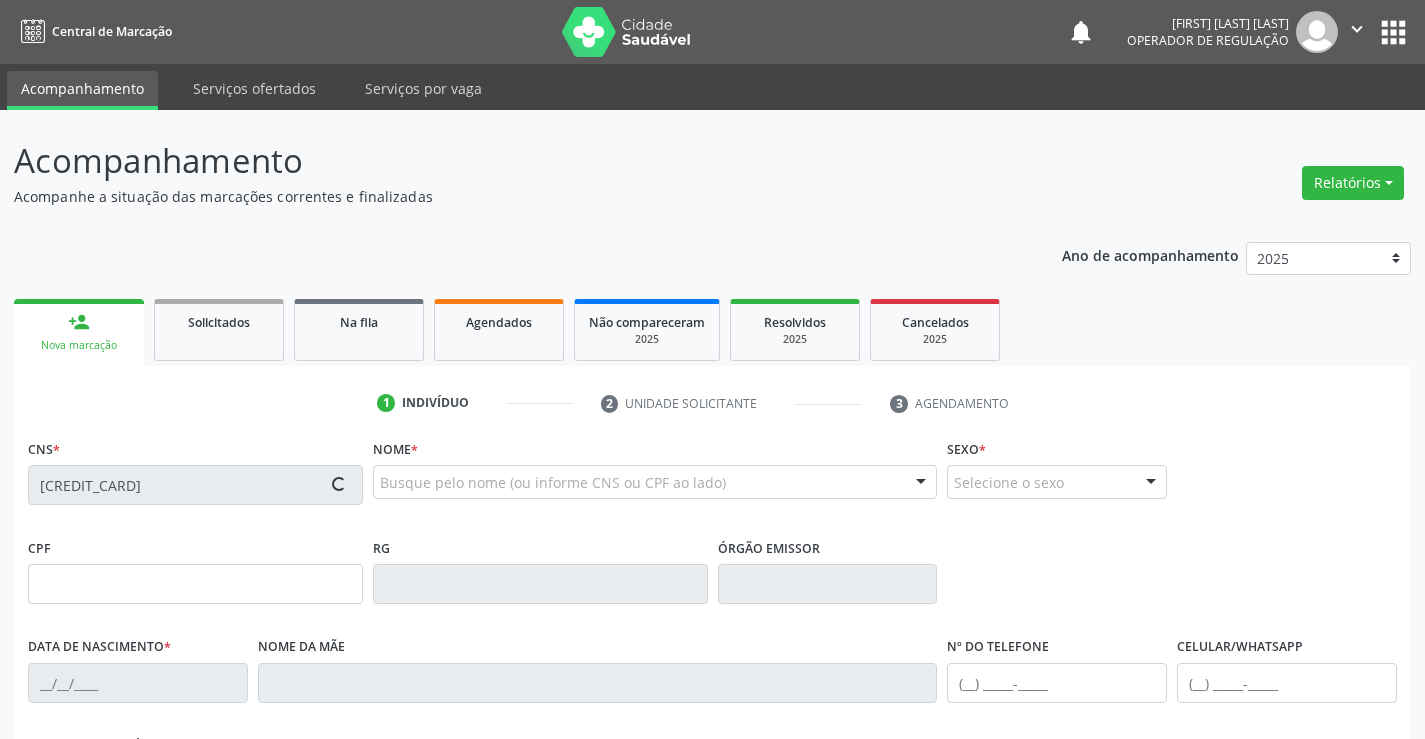 type on "02/06/1952" 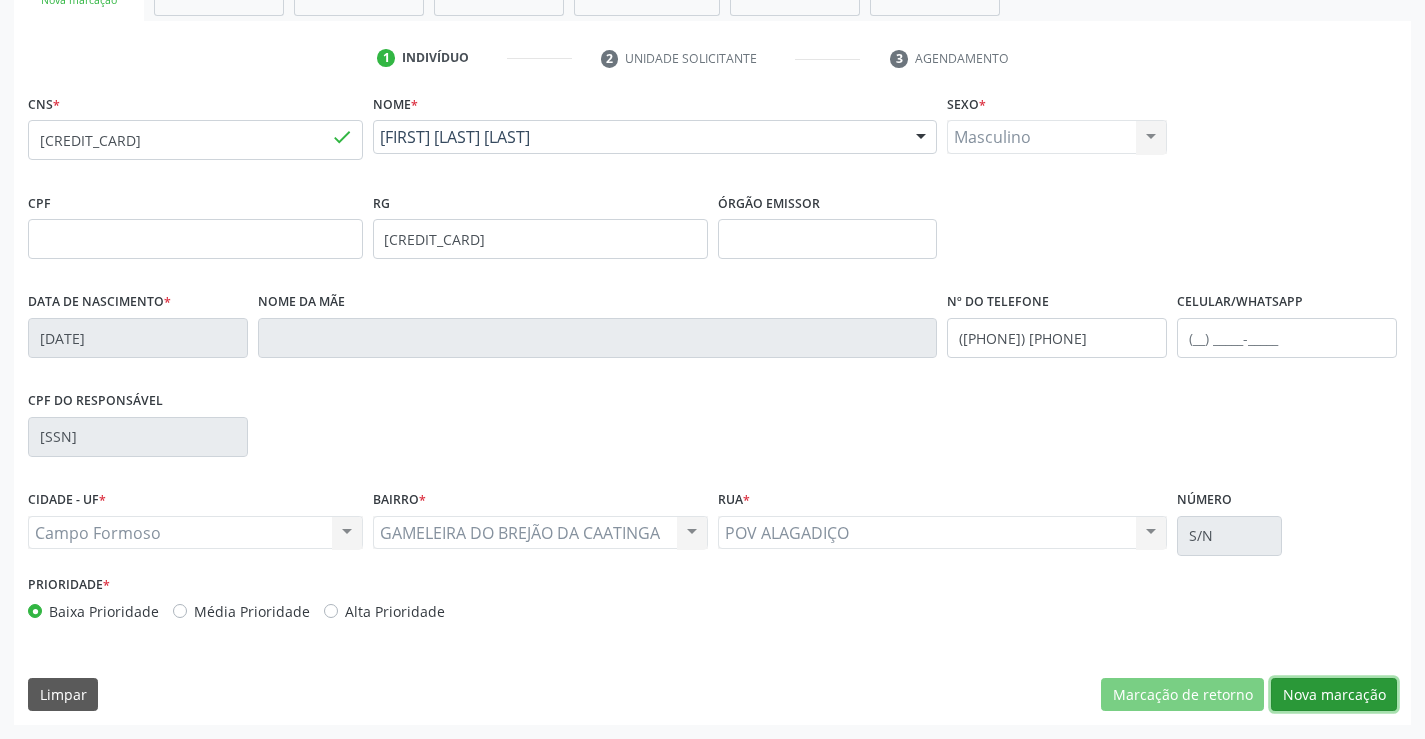 click on "Nova marcação" at bounding box center [1334, 695] 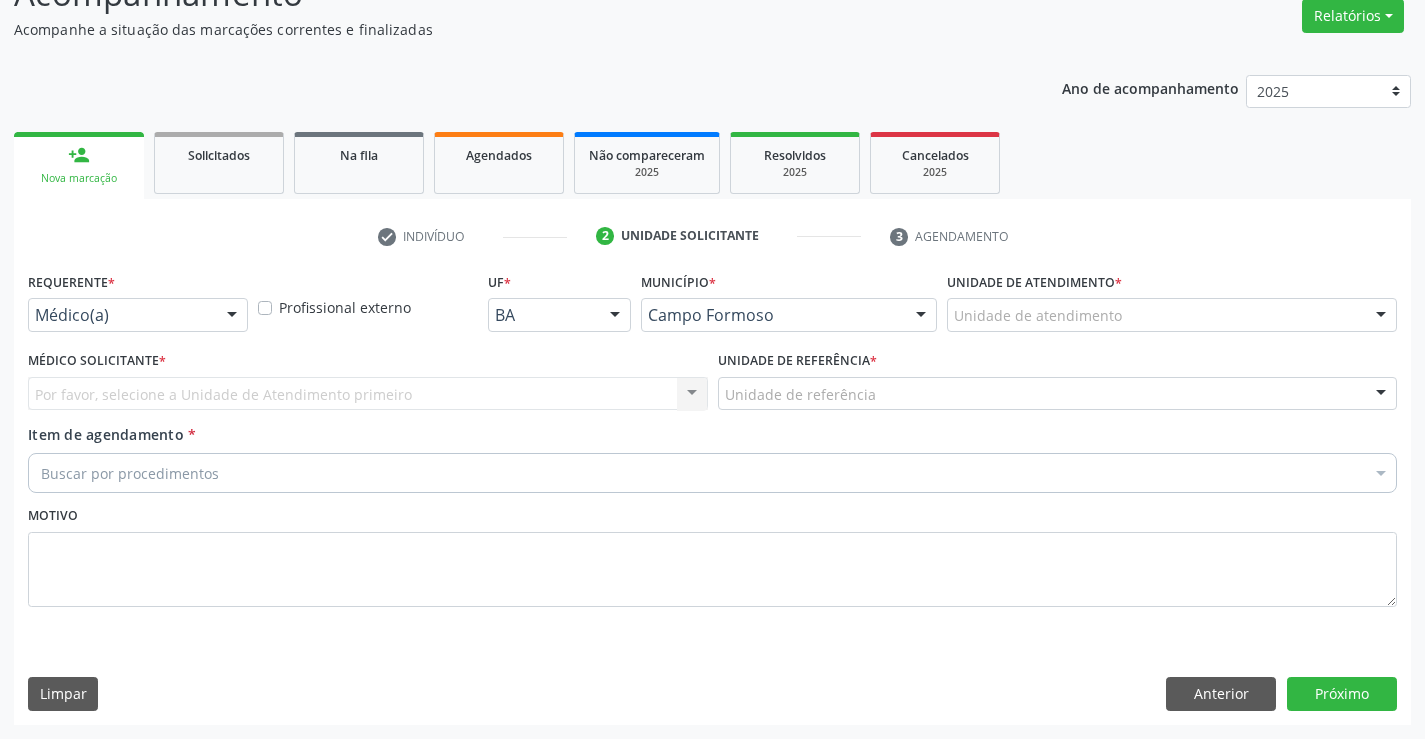 scroll, scrollTop: 167, scrollLeft: 0, axis: vertical 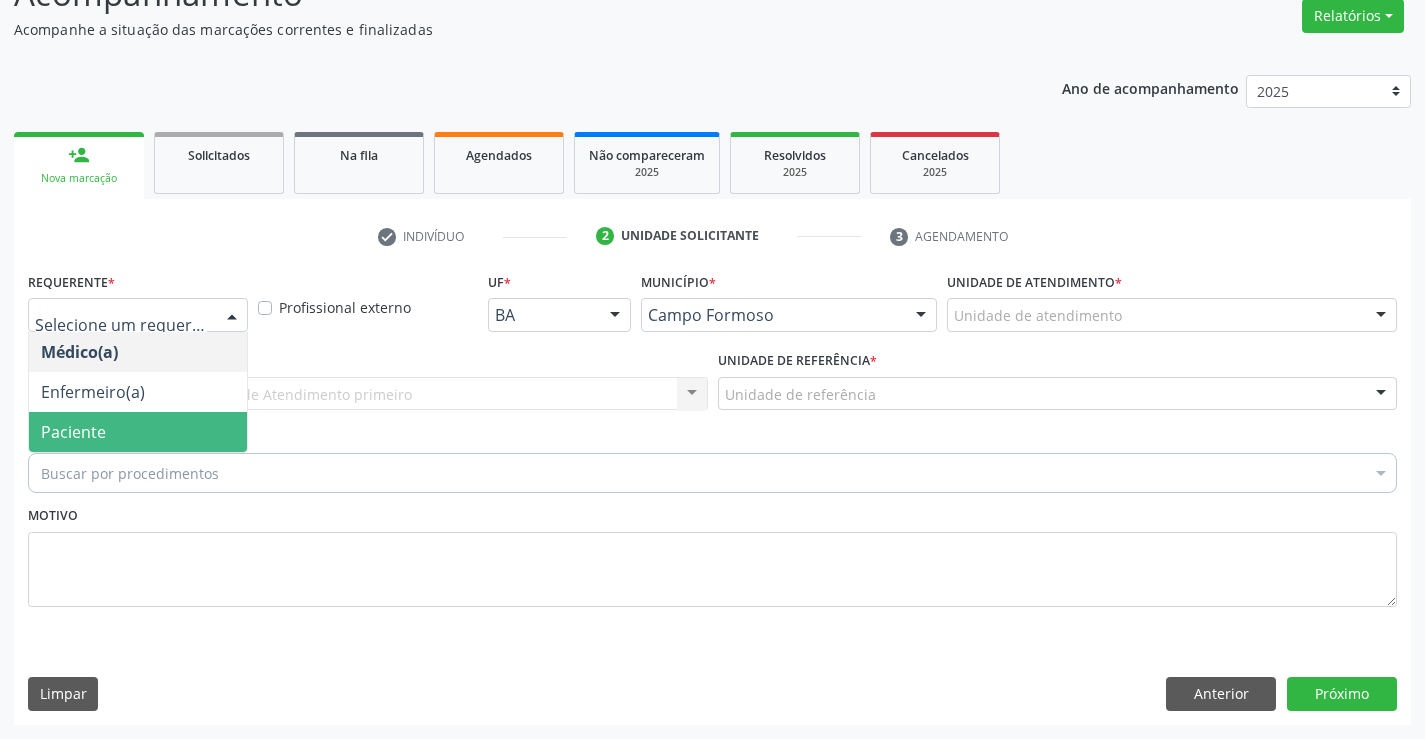 click on "Paciente" at bounding box center [138, 432] 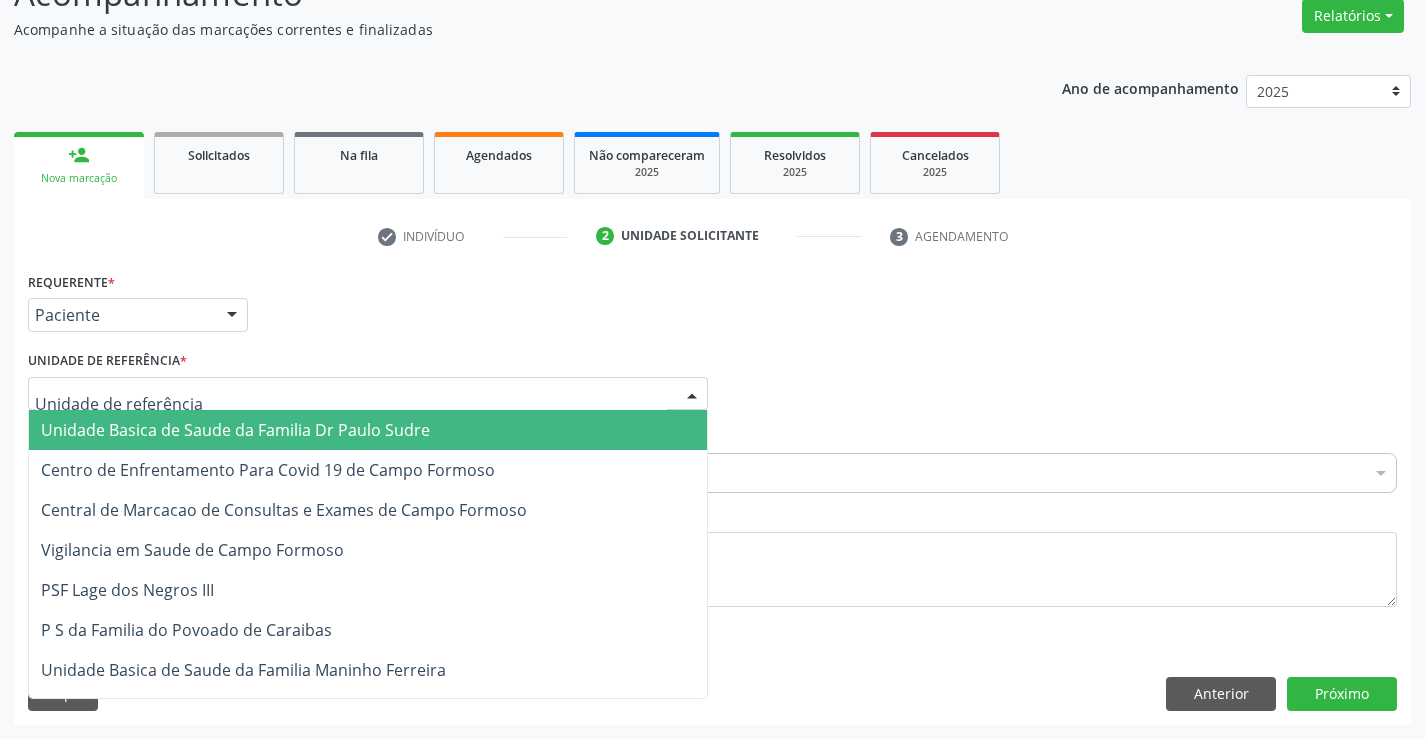 click on "Unidade Basica de Saude da Familia Dr Paulo Sudre" at bounding box center (235, 430) 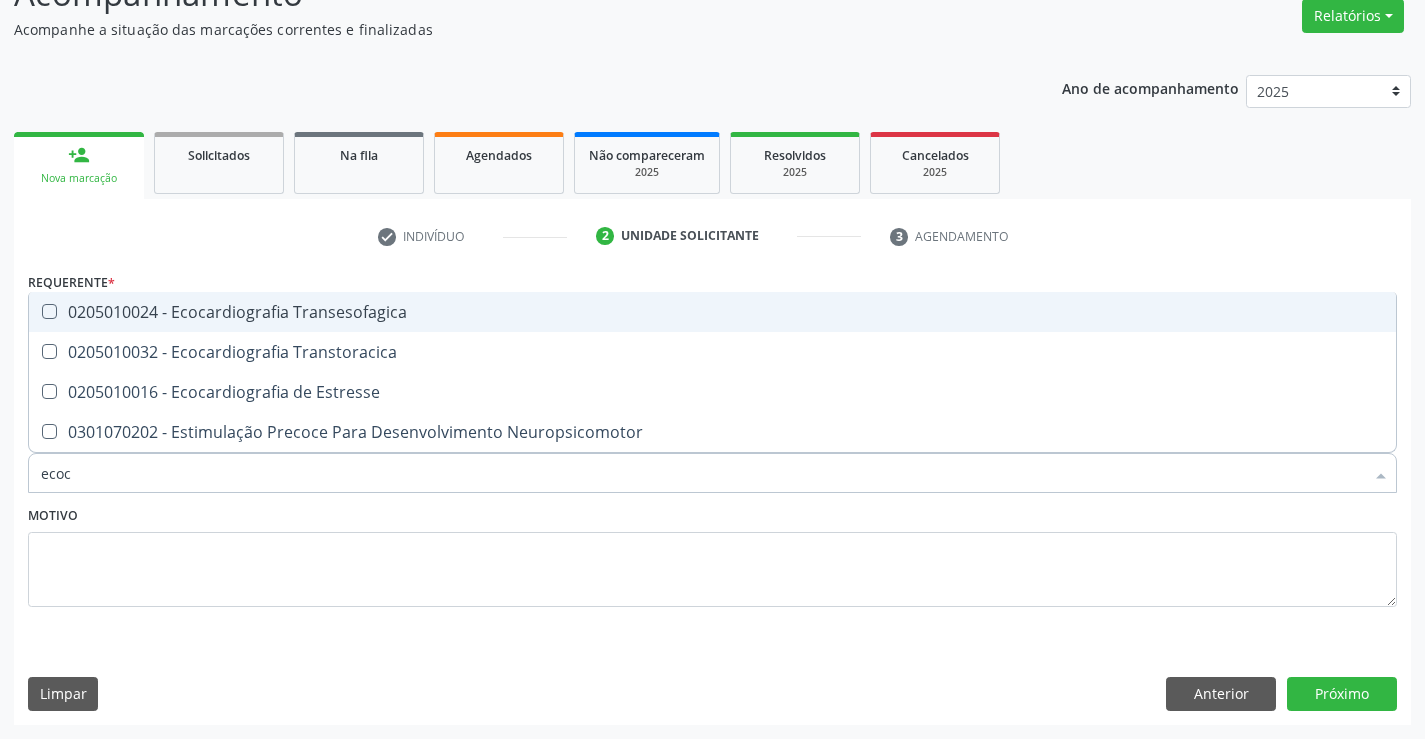 type on "ecoca" 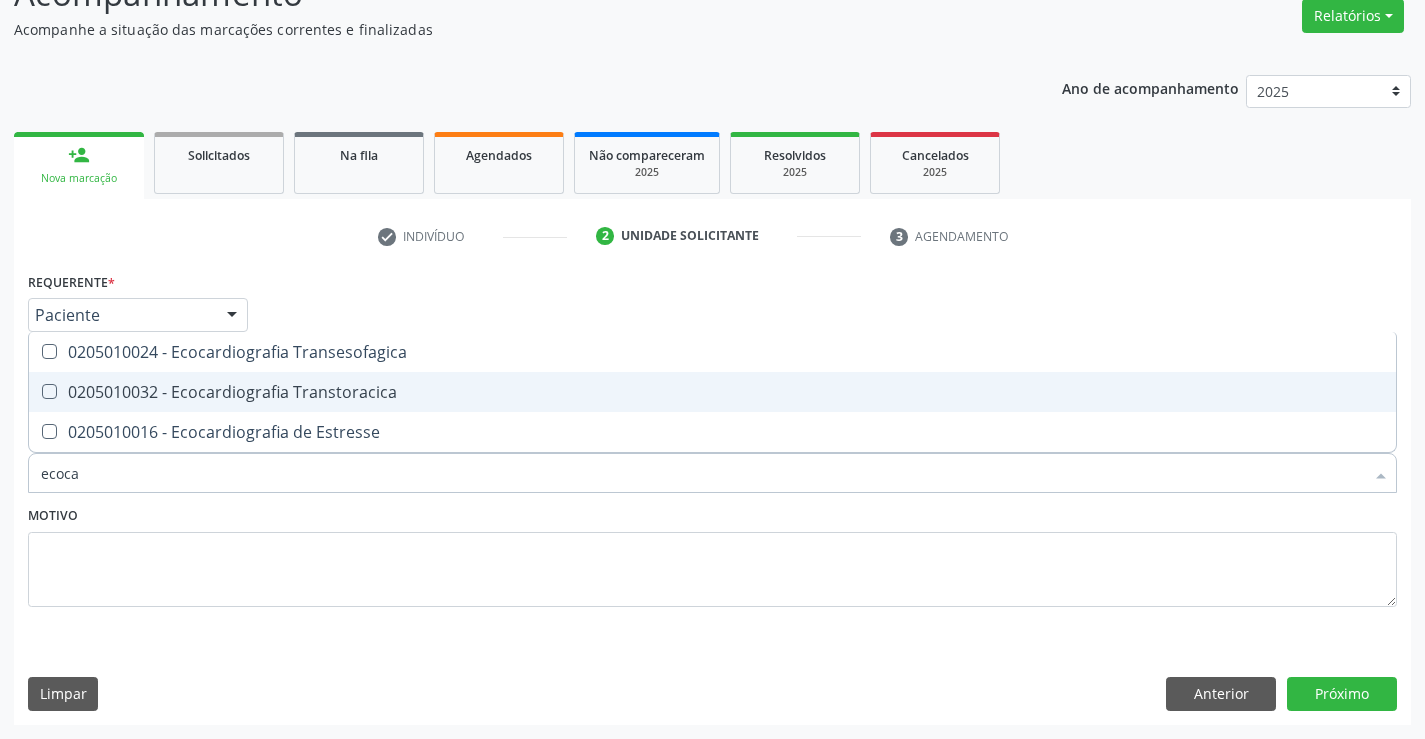 click on "0205010032 - Ecocardiografia Transtoracica" at bounding box center (712, 392) 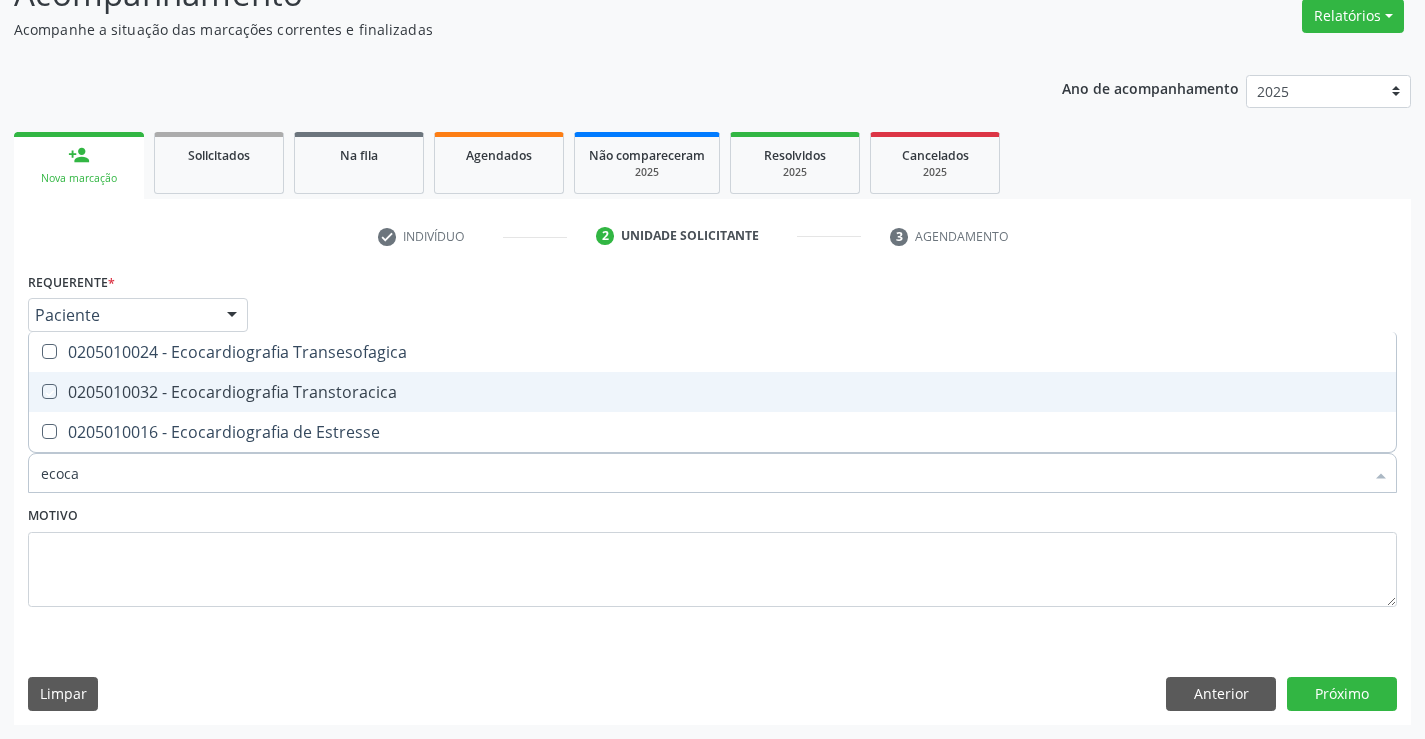 checkbox on "true" 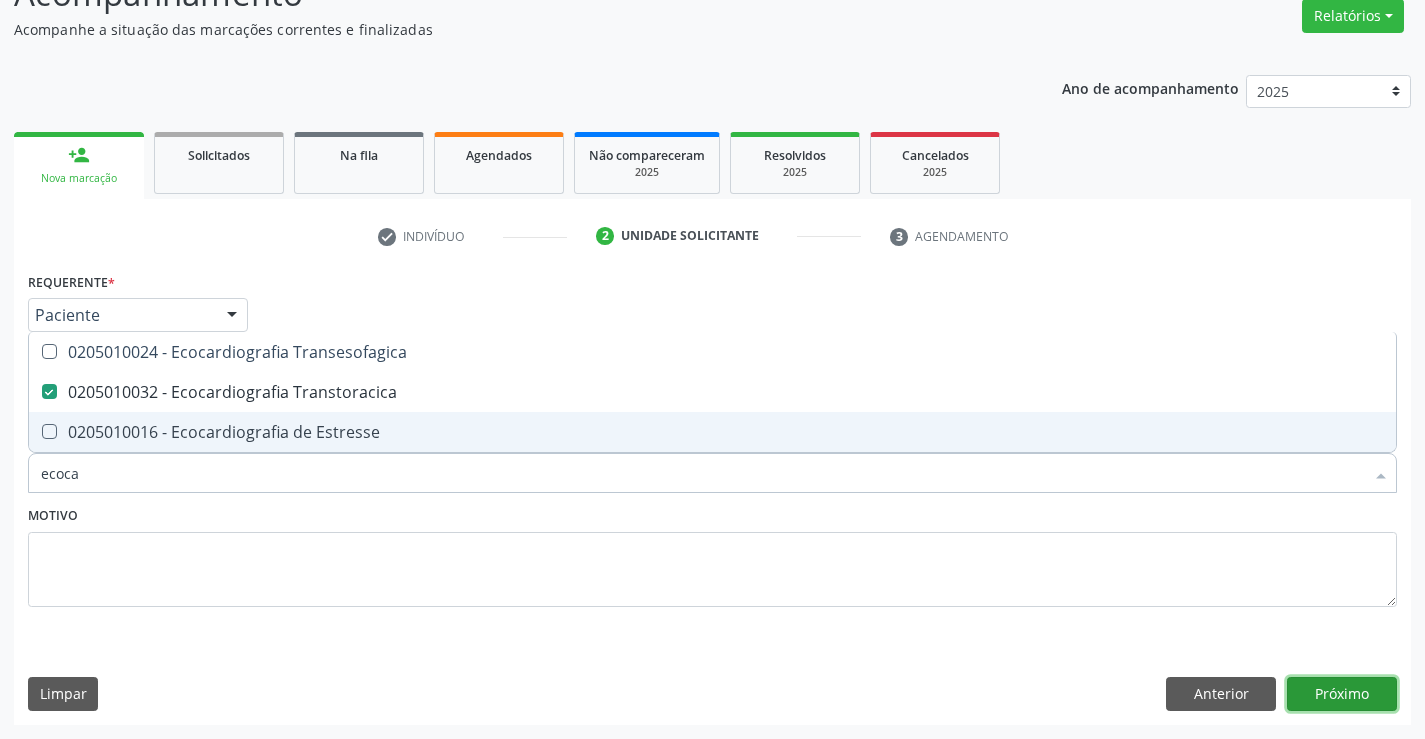 click on "Próximo" at bounding box center [1342, 694] 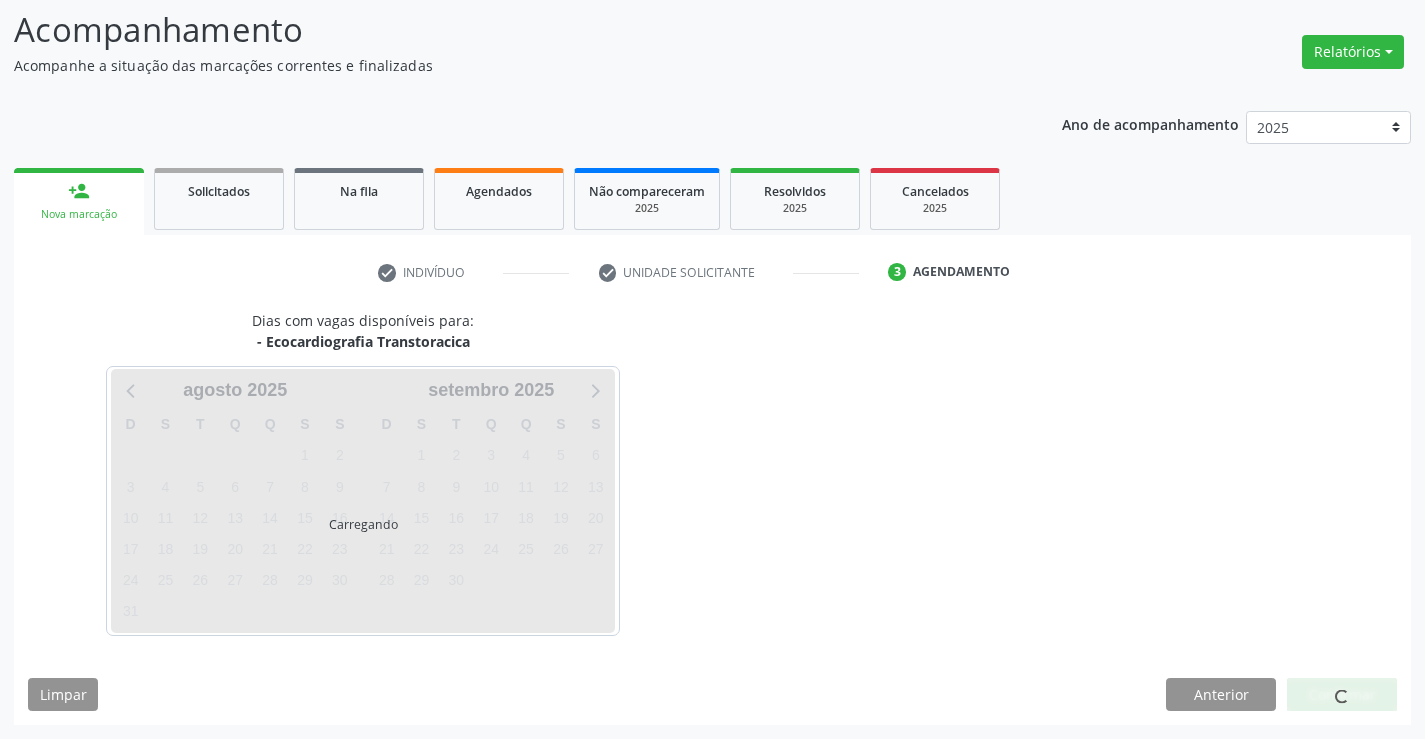 scroll, scrollTop: 167, scrollLeft: 0, axis: vertical 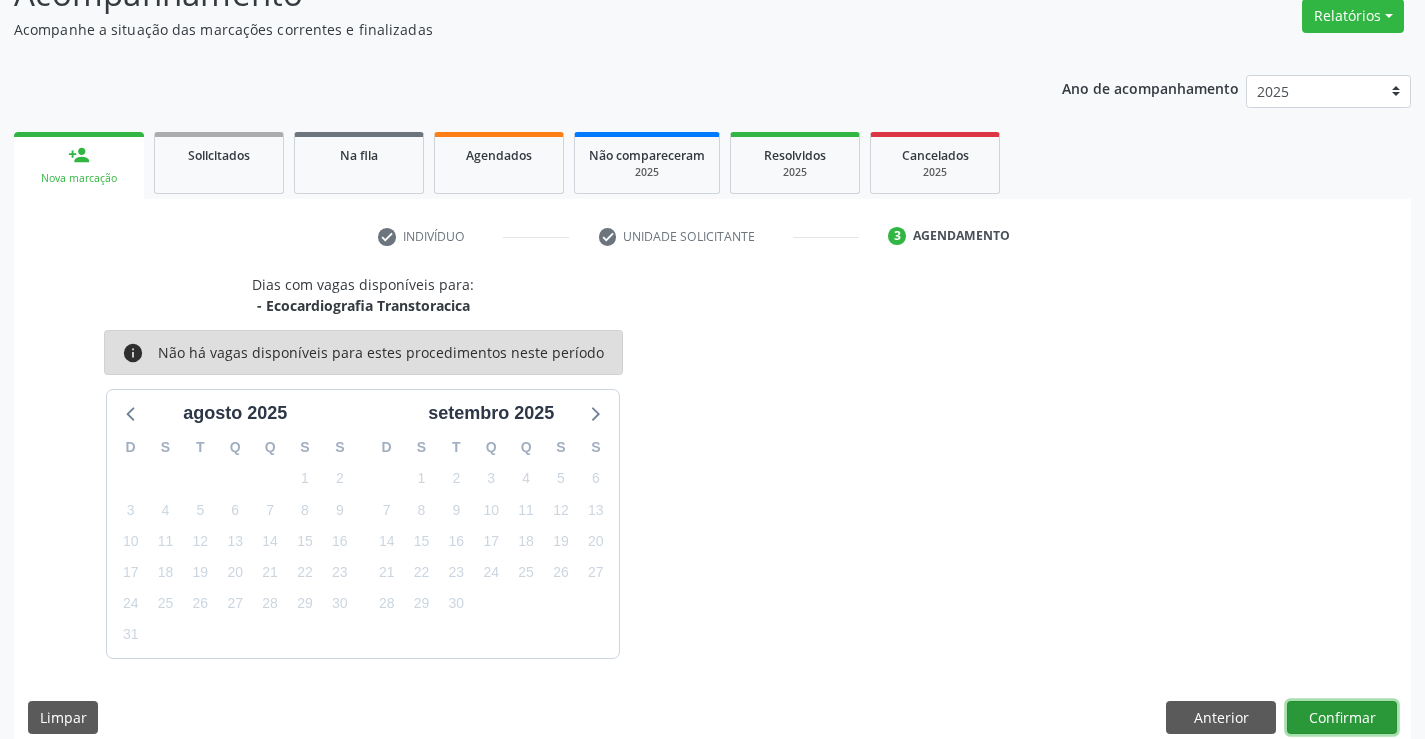 click on "Confirmar" at bounding box center (1342, 718) 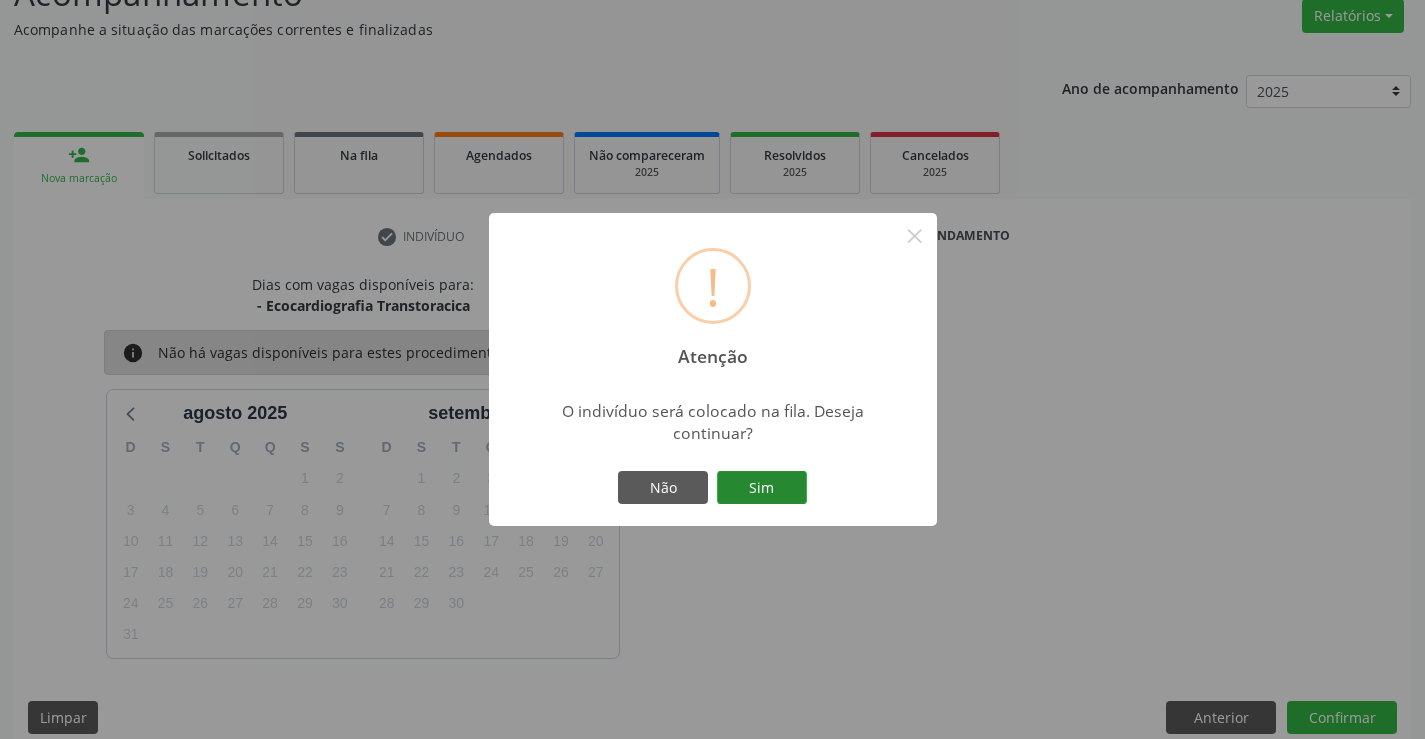 click on "Sim" at bounding box center [762, 488] 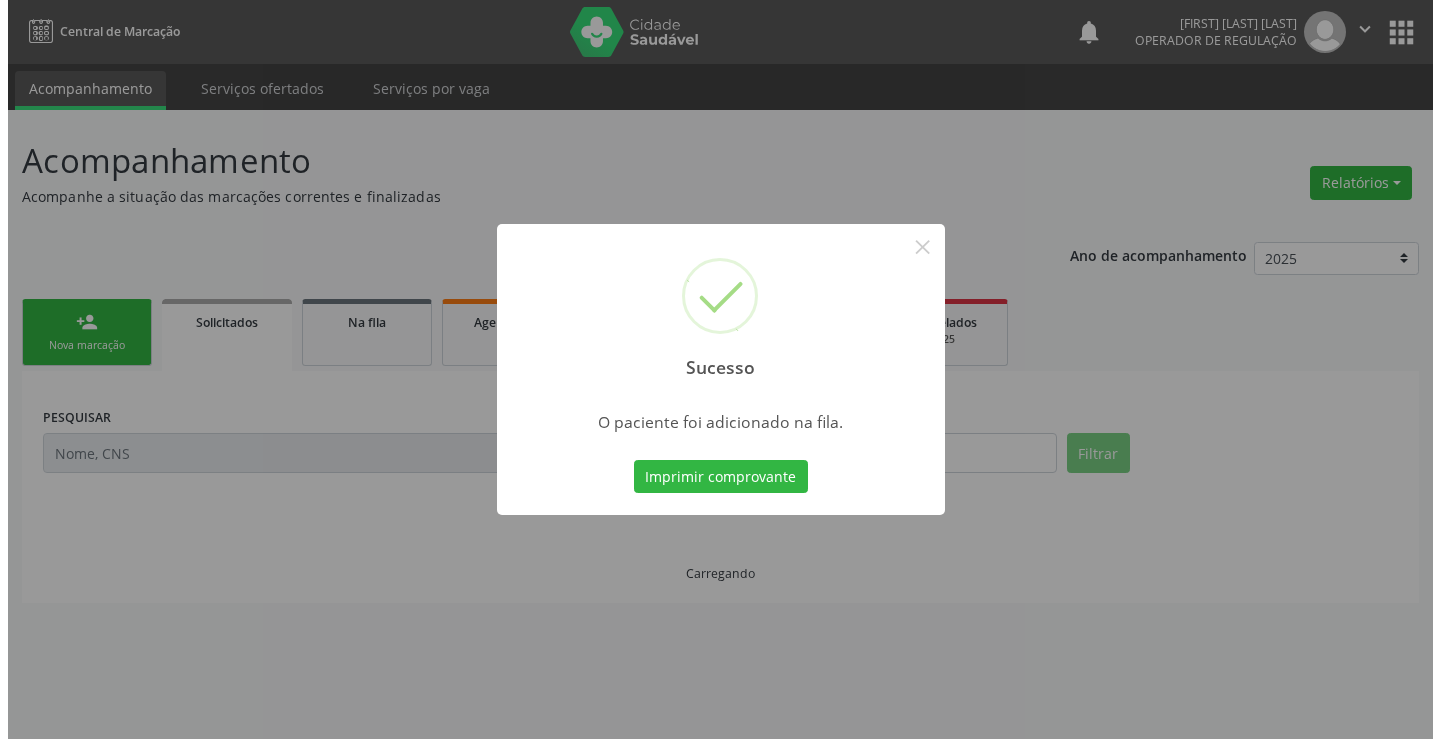 scroll, scrollTop: 0, scrollLeft: 0, axis: both 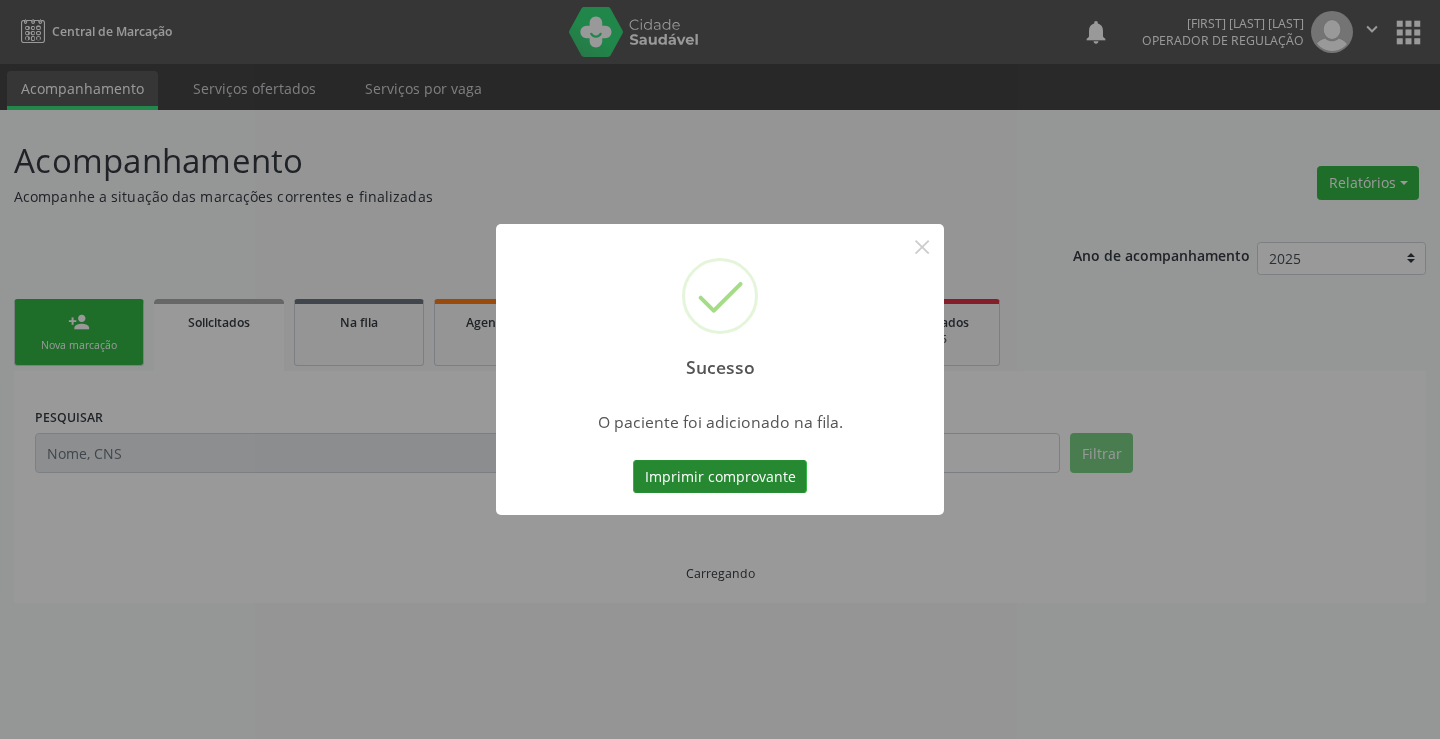 click on "Imprimir comprovante" at bounding box center (720, 477) 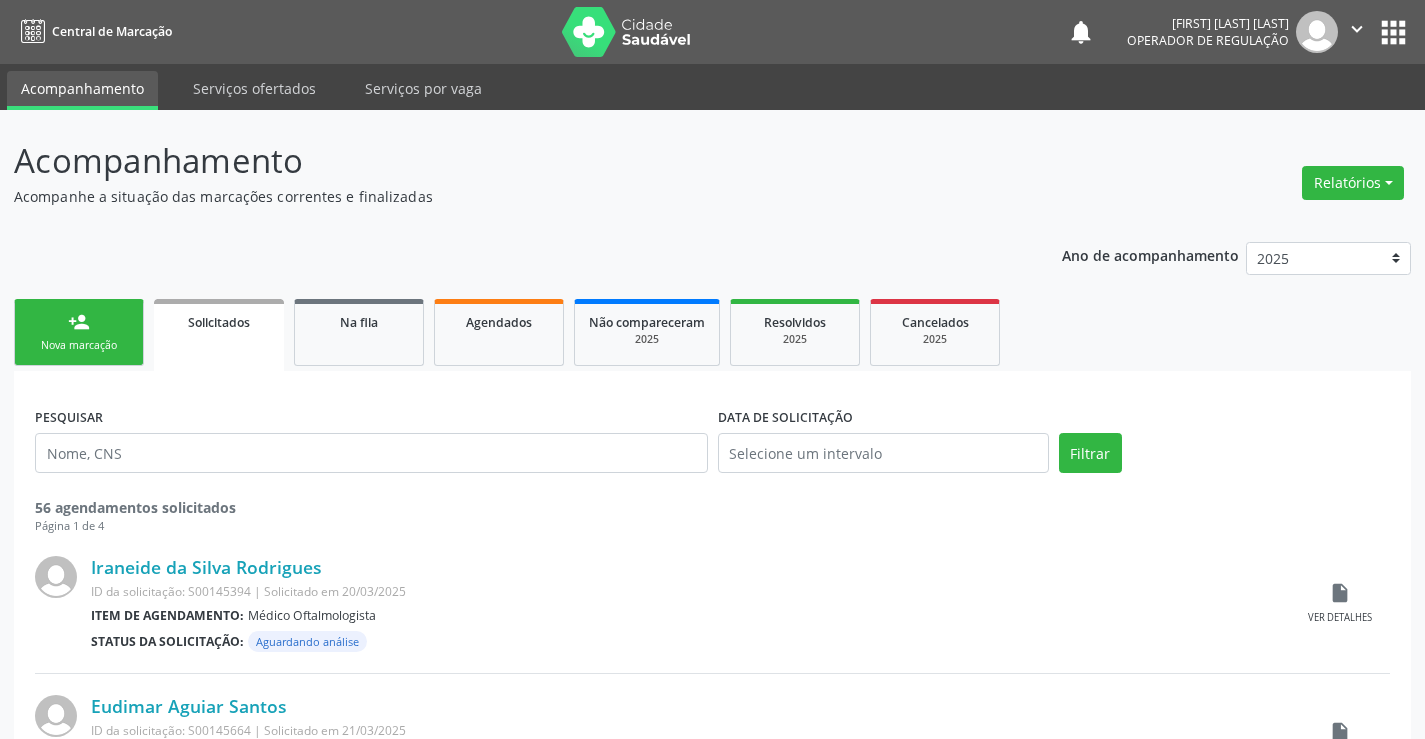 scroll, scrollTop: 0, scrollLeft: 0, axis: both 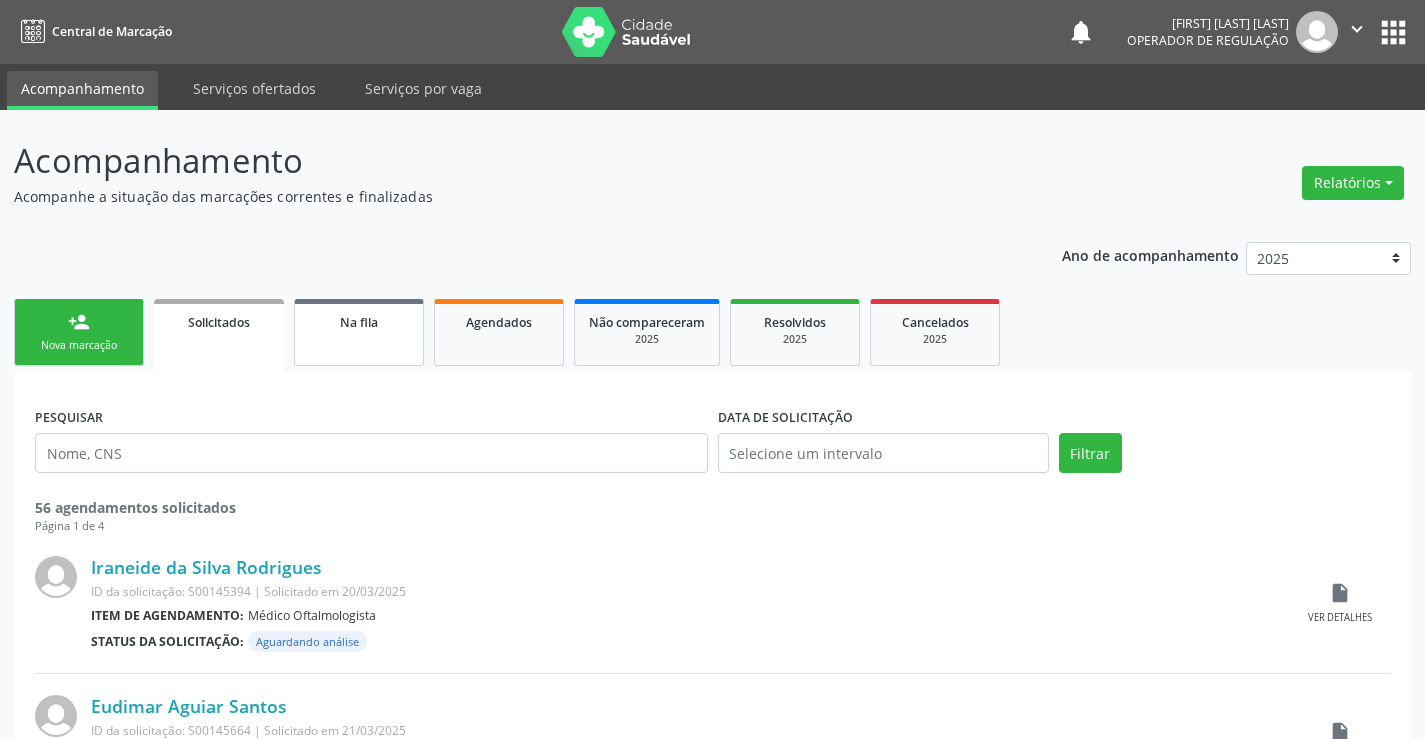 click on "Na fila" at bounding box center (359, 332) 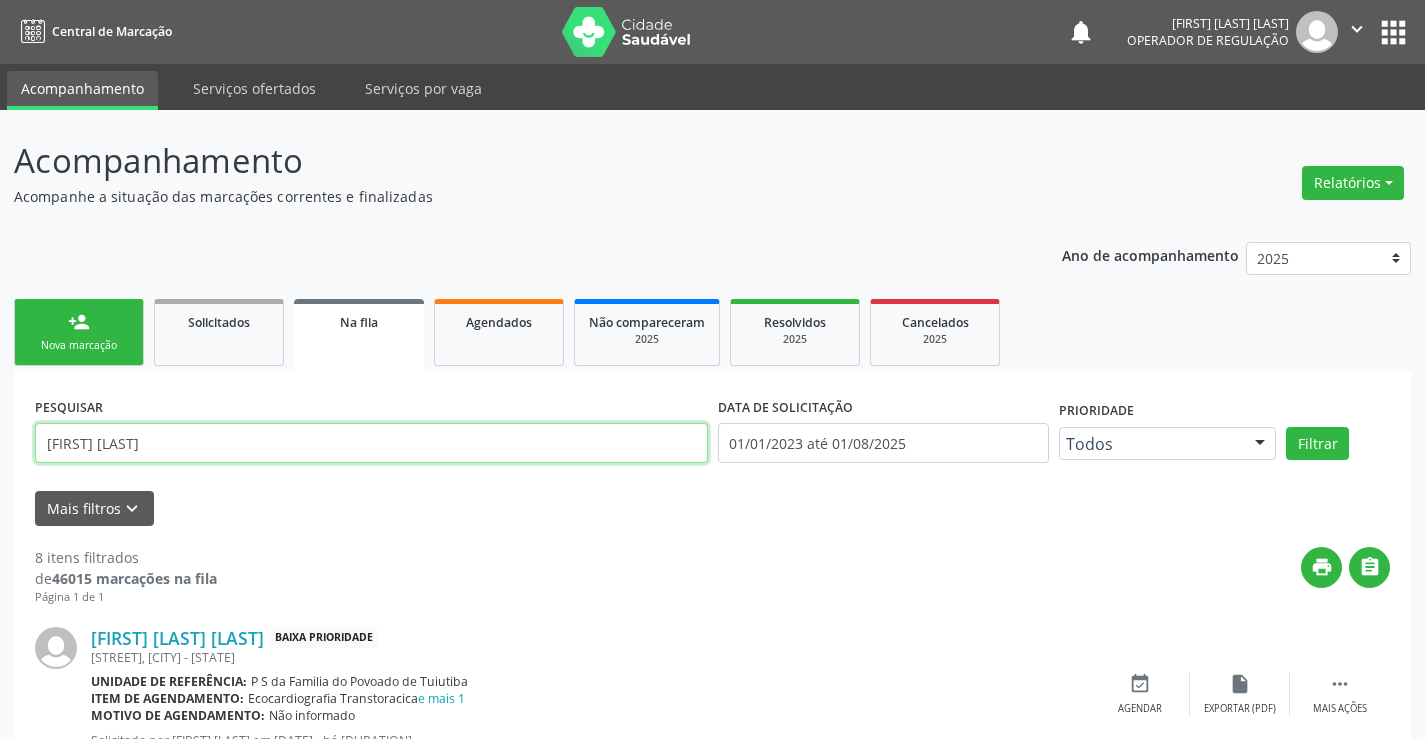 drag, startPoint x: 303, startPoint y: 455, endPoint x: 0, endPoint y: 428, distance: 304.2006 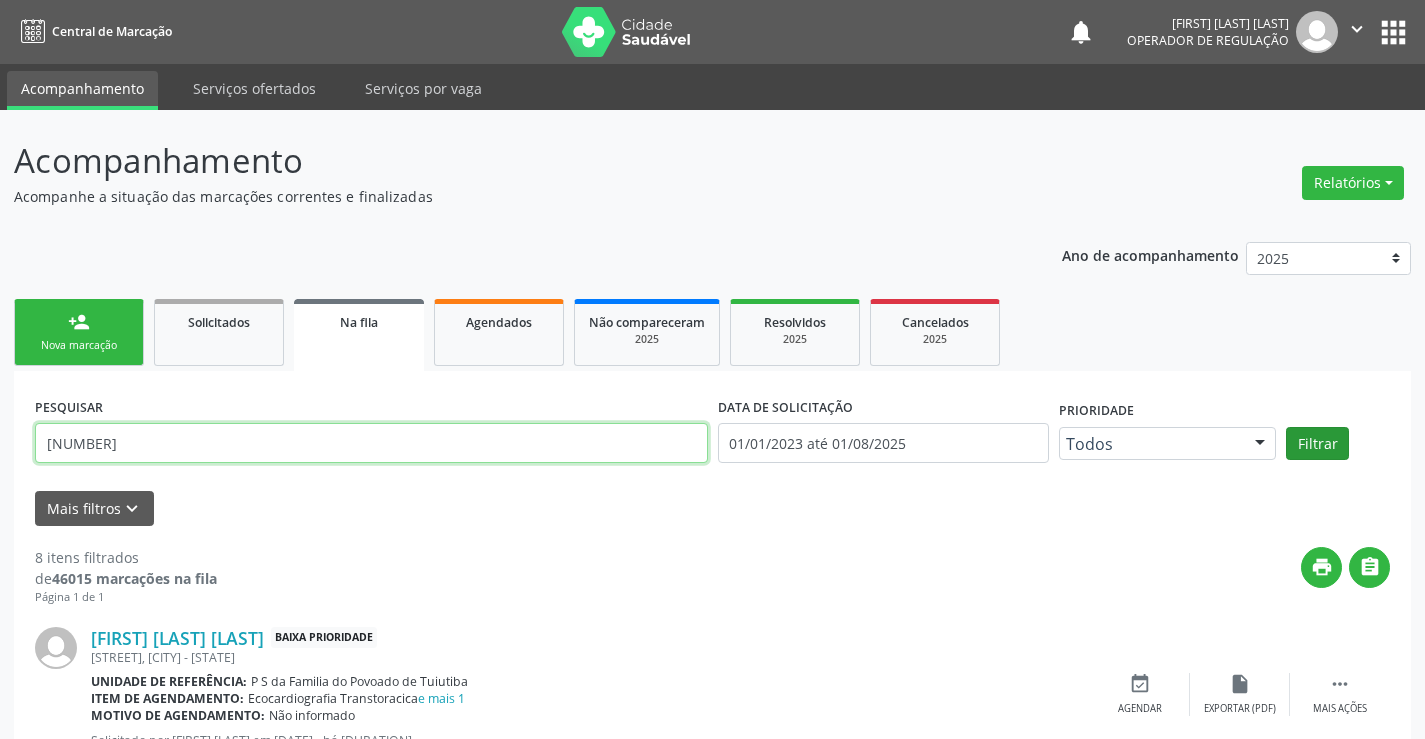 type on "[NUMBER]" 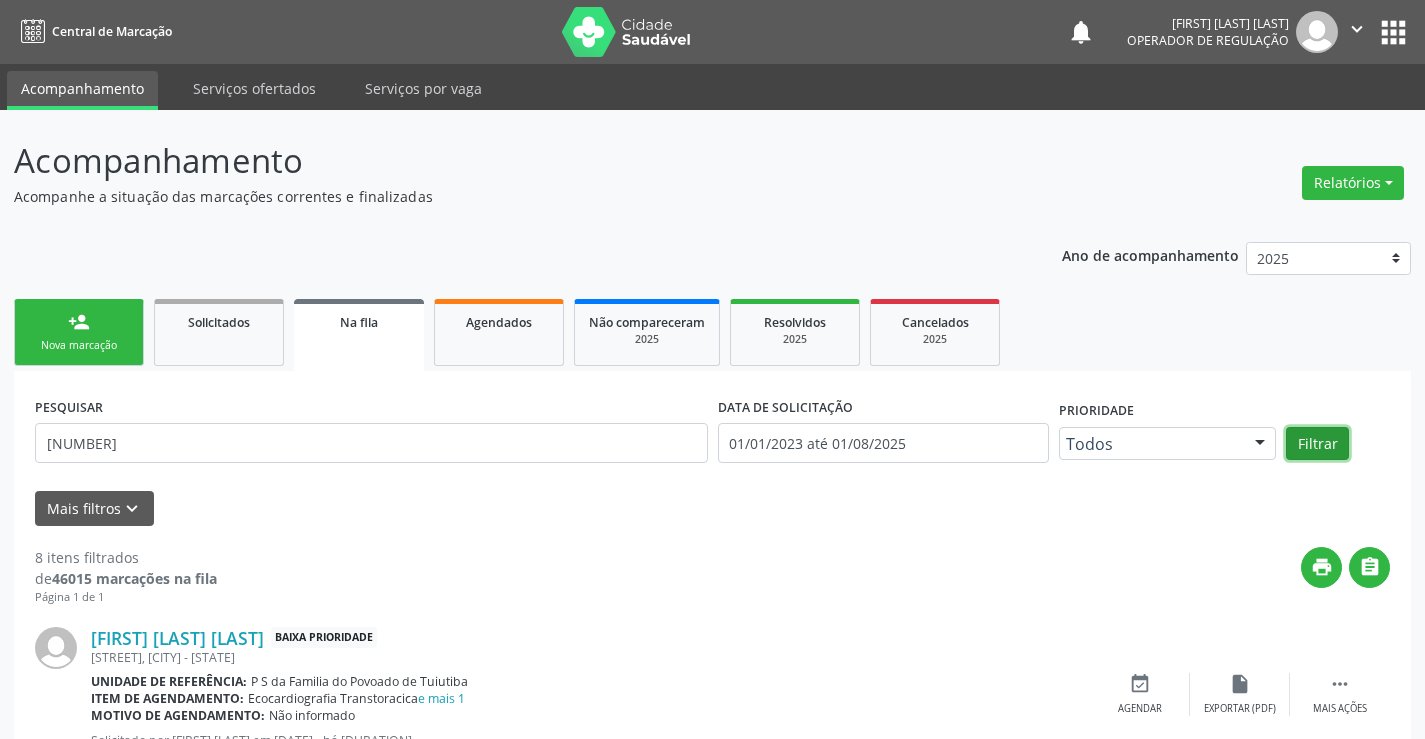 click on "Filtrar" at bounding box center (1317, 444) 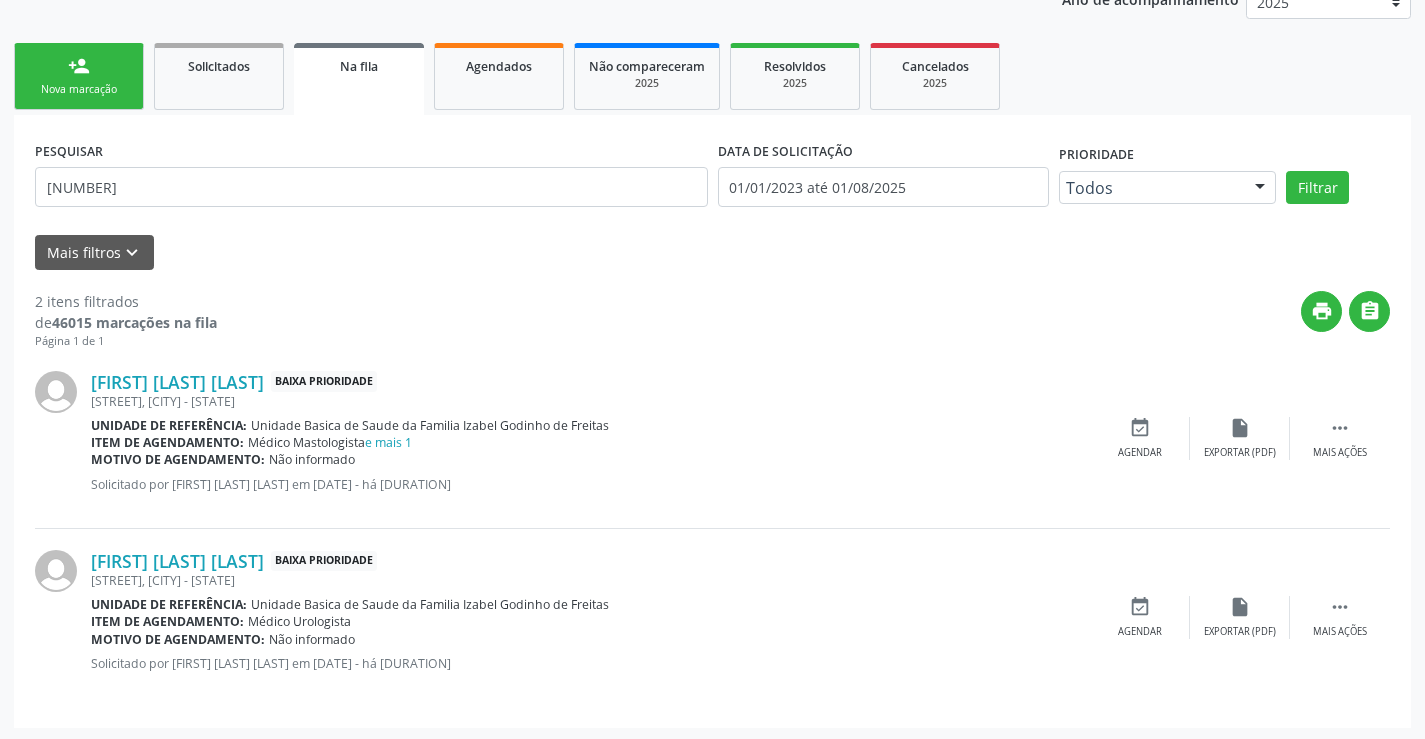 scroll, scrollTop: 259, scrollLeft: 0, axis: vertical 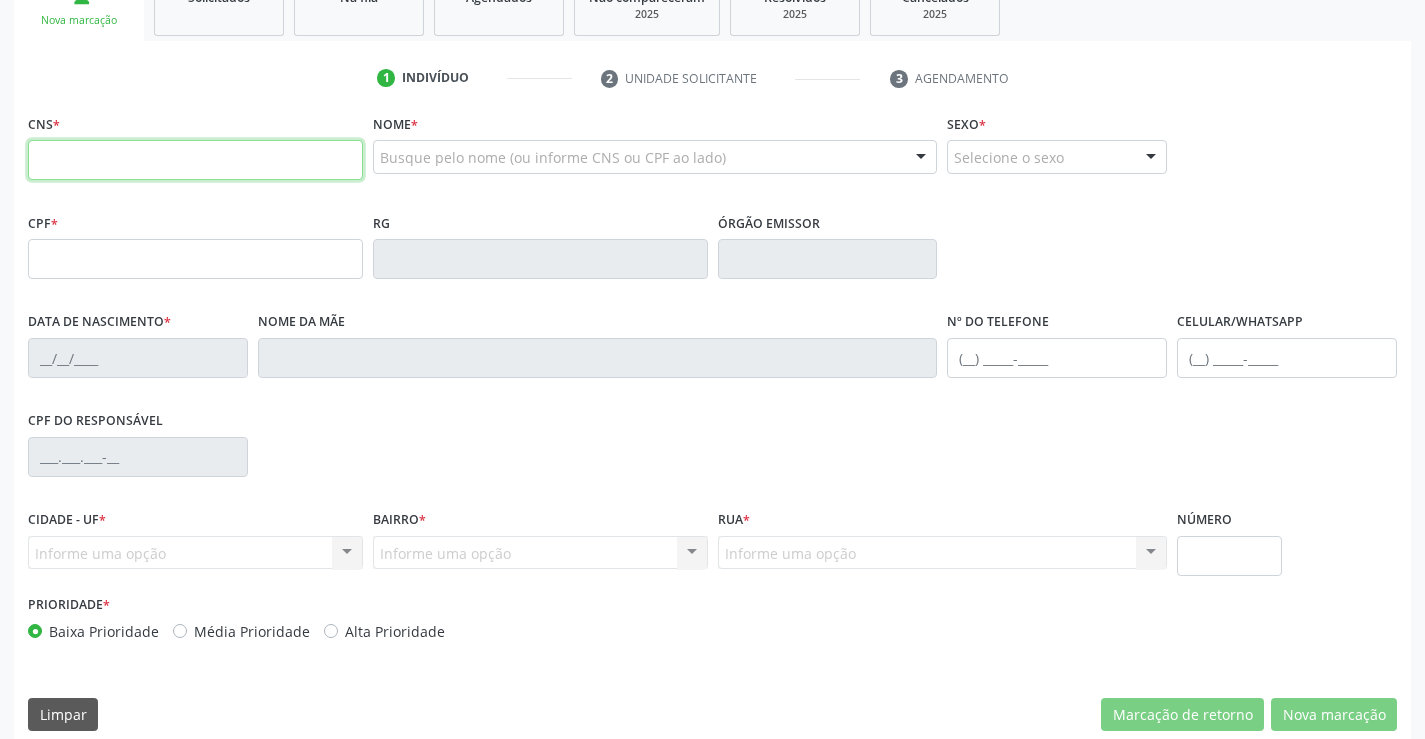 click at bounding box center (195, 160) 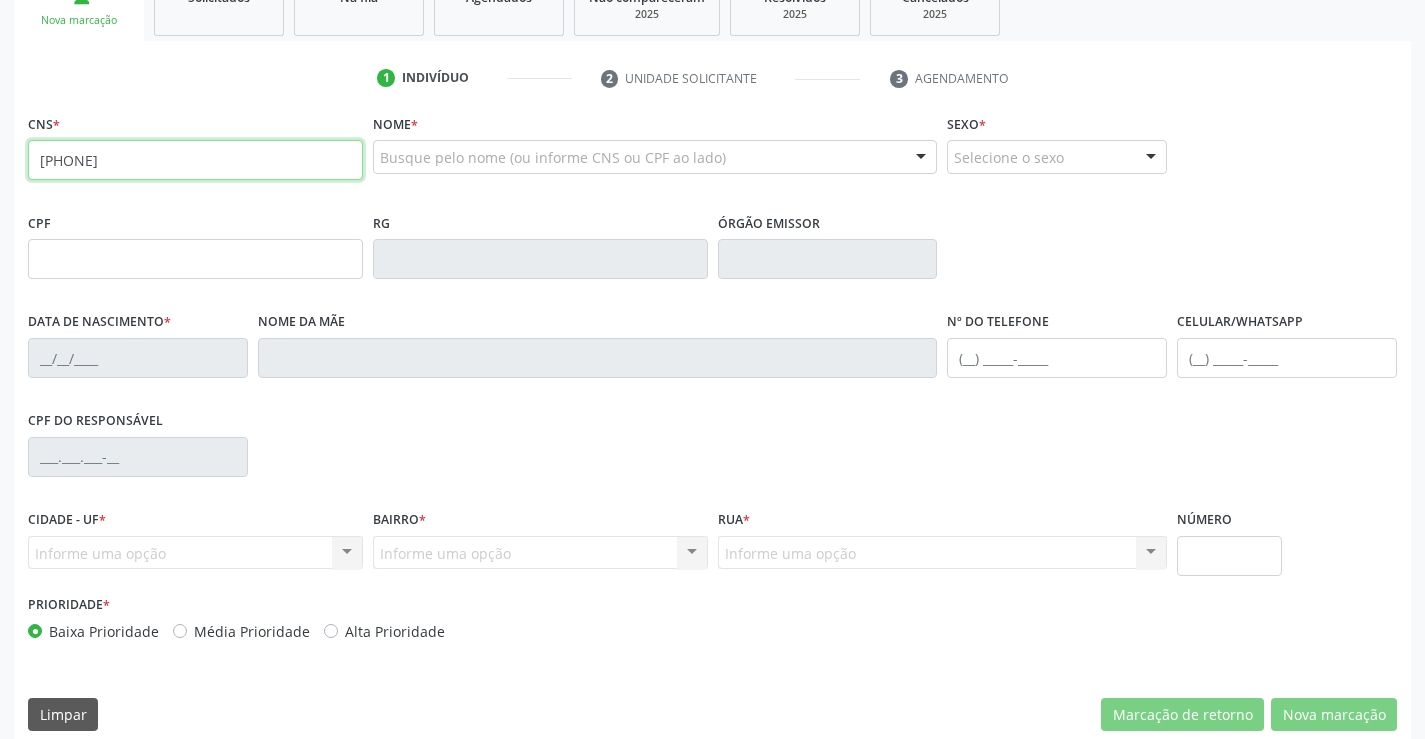 type on "[PHONE]" 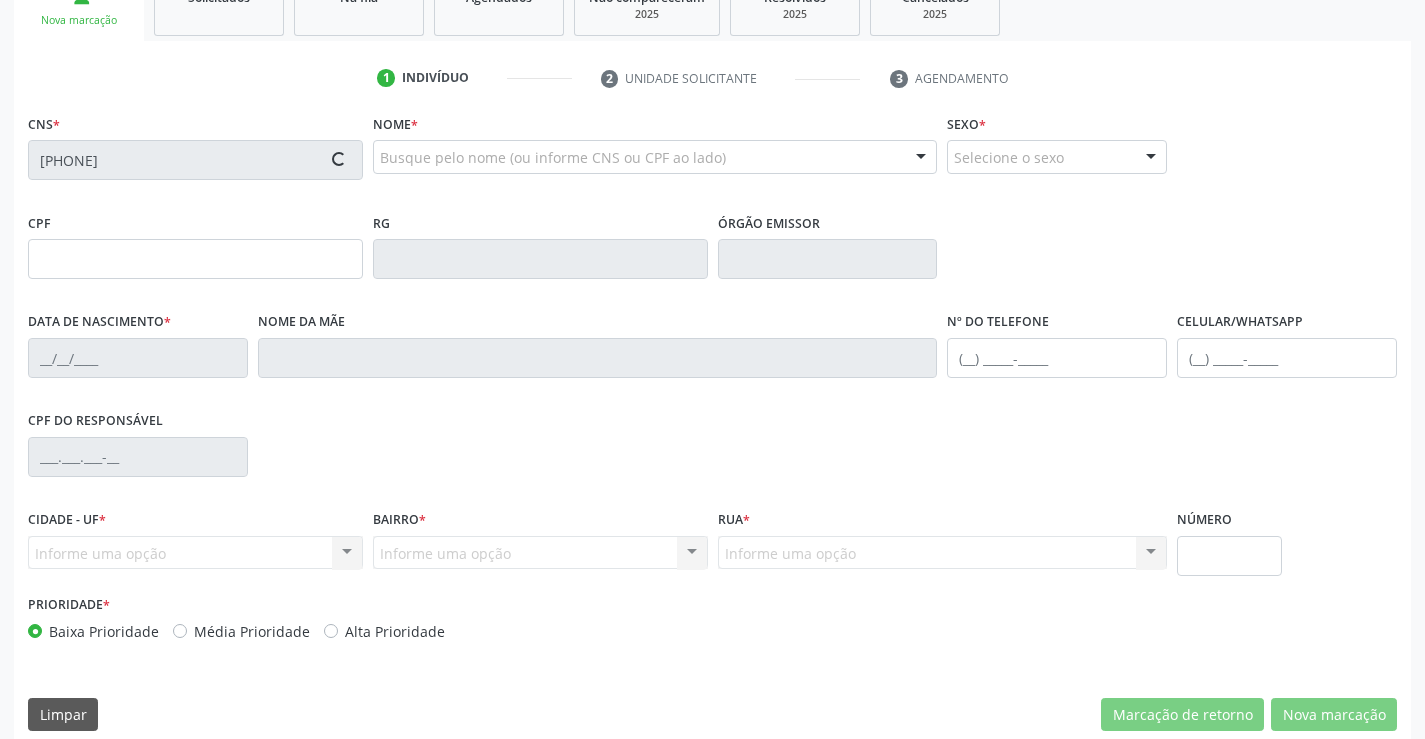 type on "[SSN]" 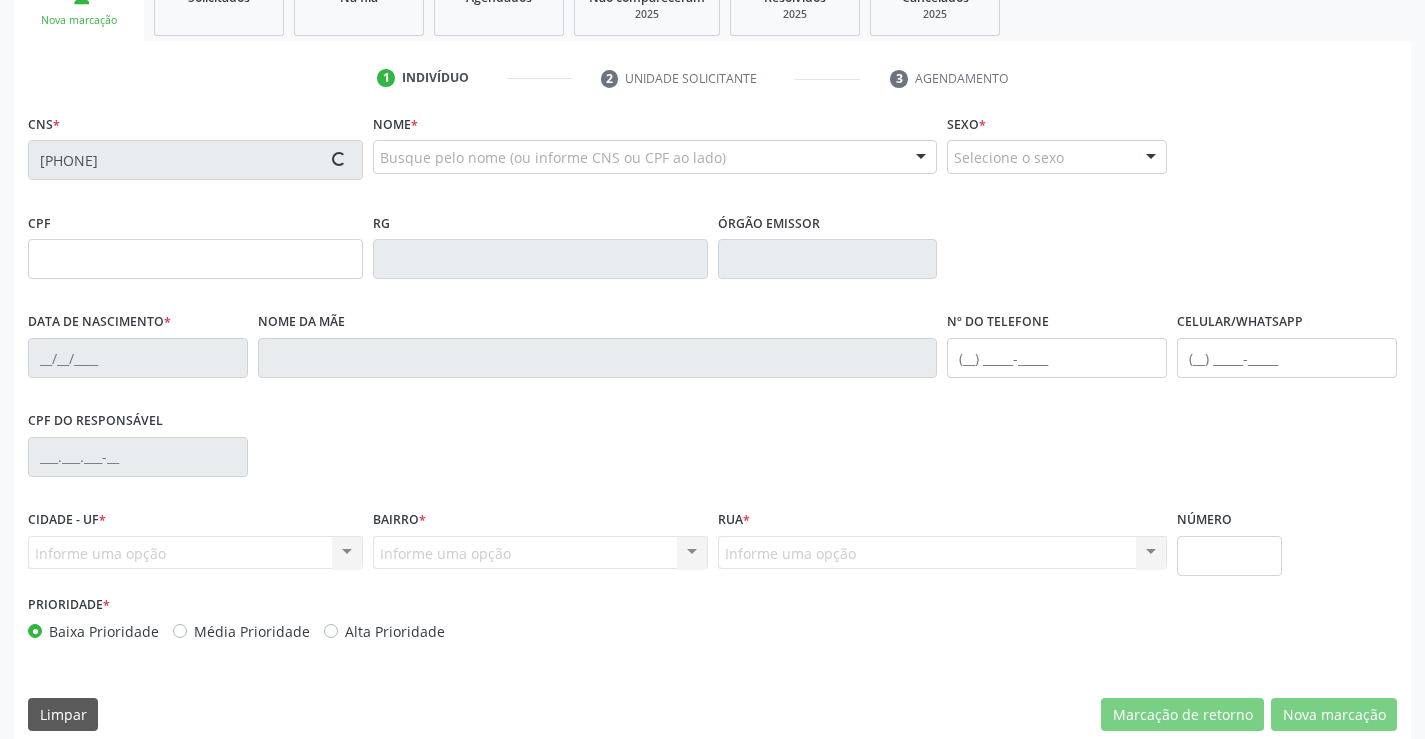 type on "[PHONE]" 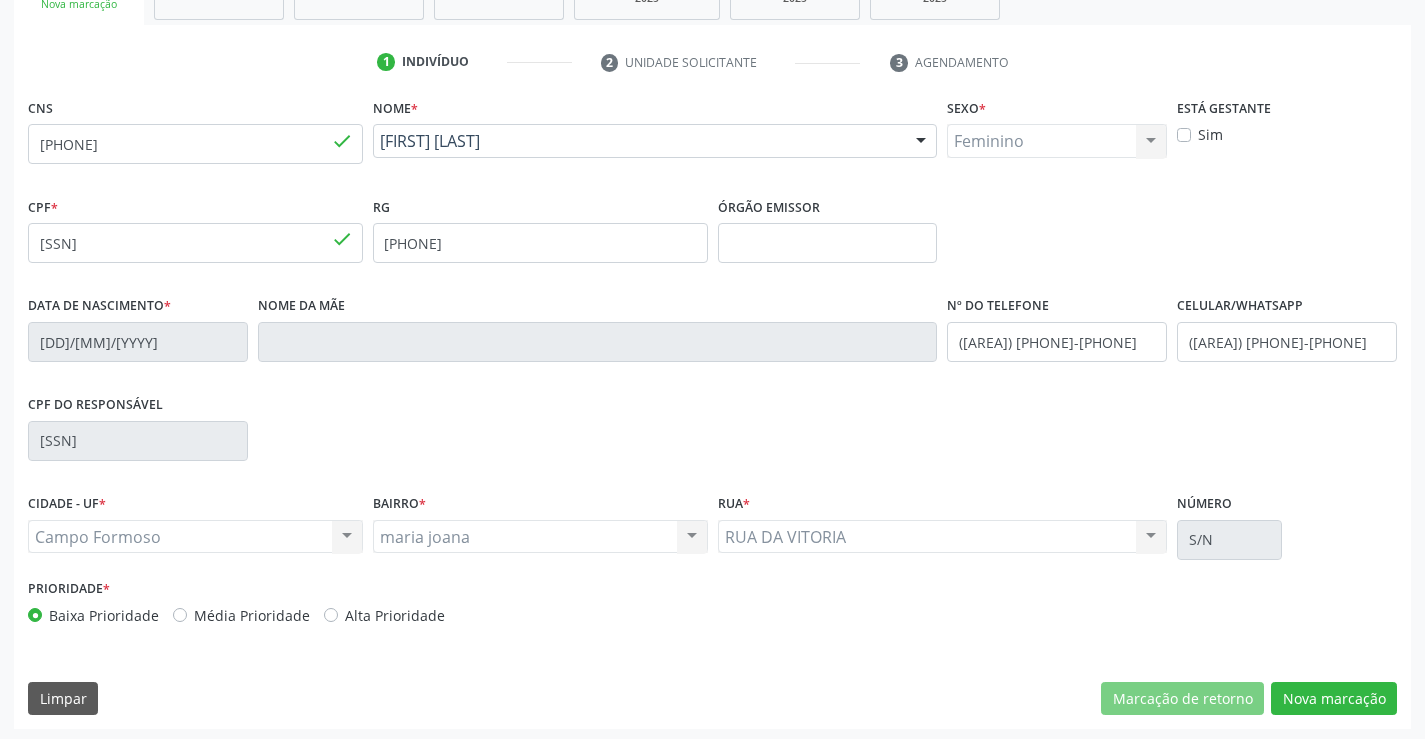 scroll, scrollTop: 345, scrollLeft: 0, axis: vertical 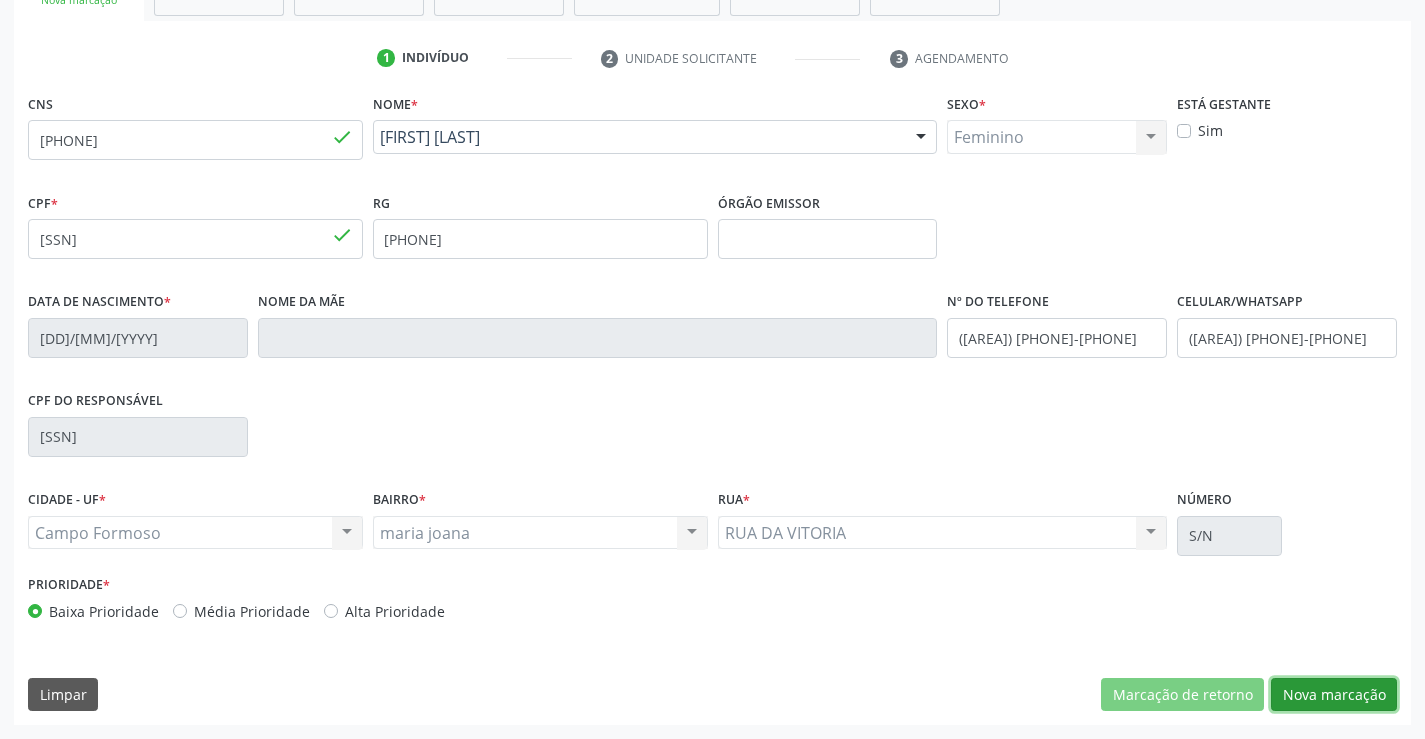 click on "Nova marcação" at bounding box center [1334, 695] 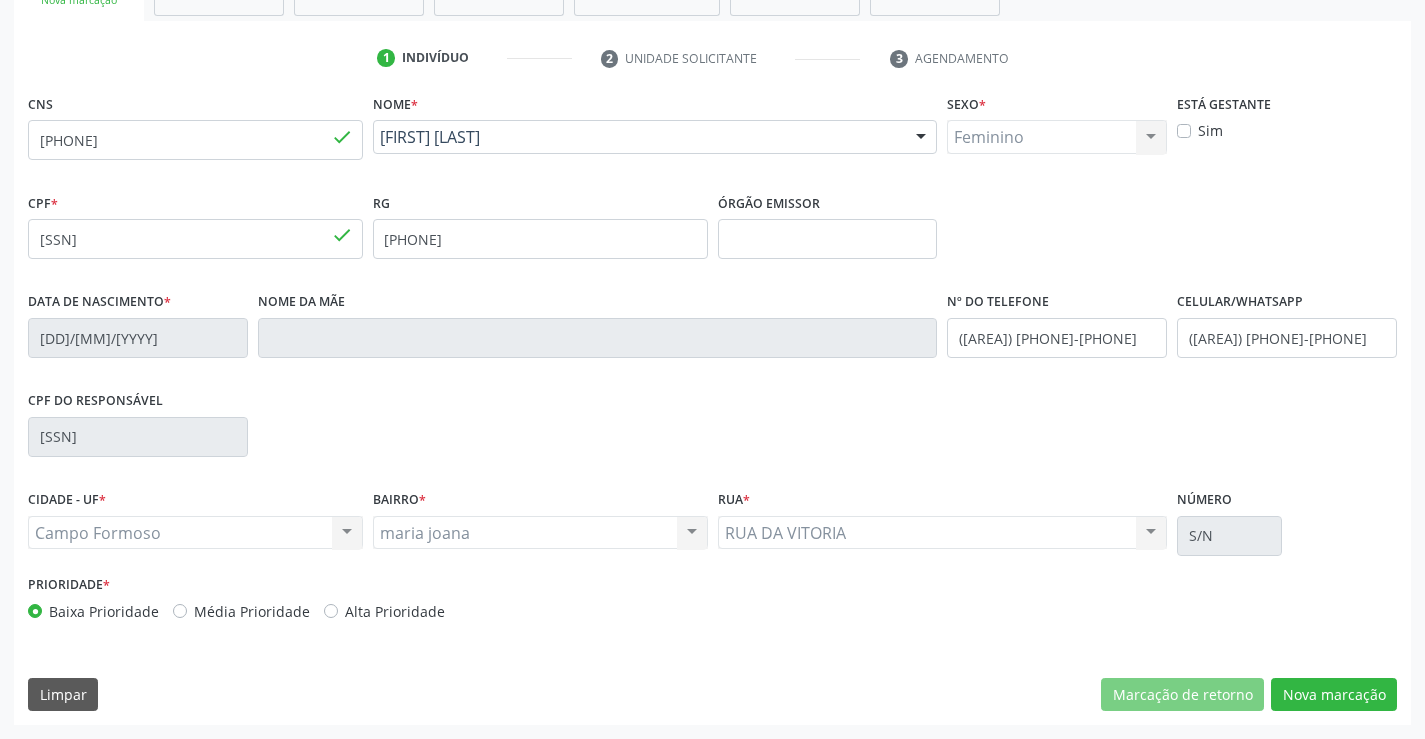 scroll, scrollTop: 167, scrollLeft: 0, axis: vertical 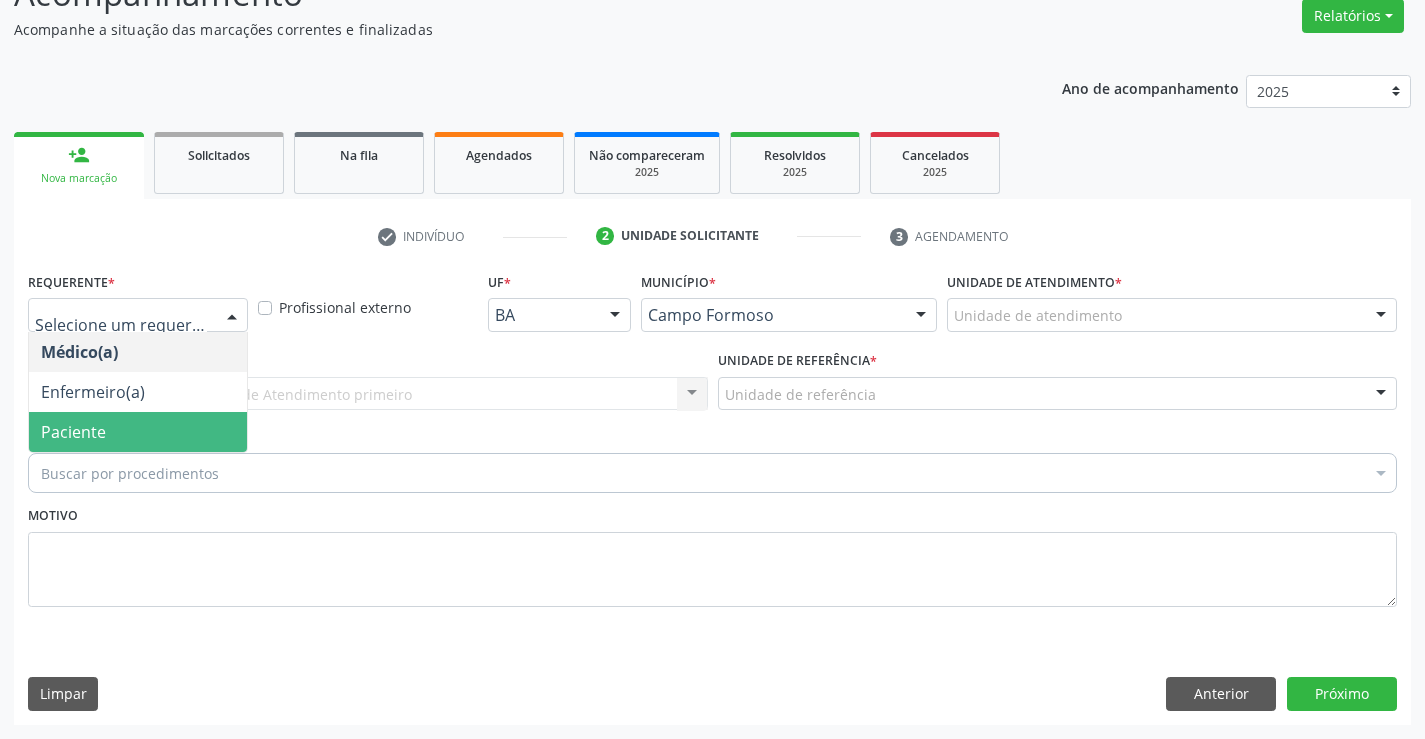 click on "Paciente" at bounding box center (73, 432) 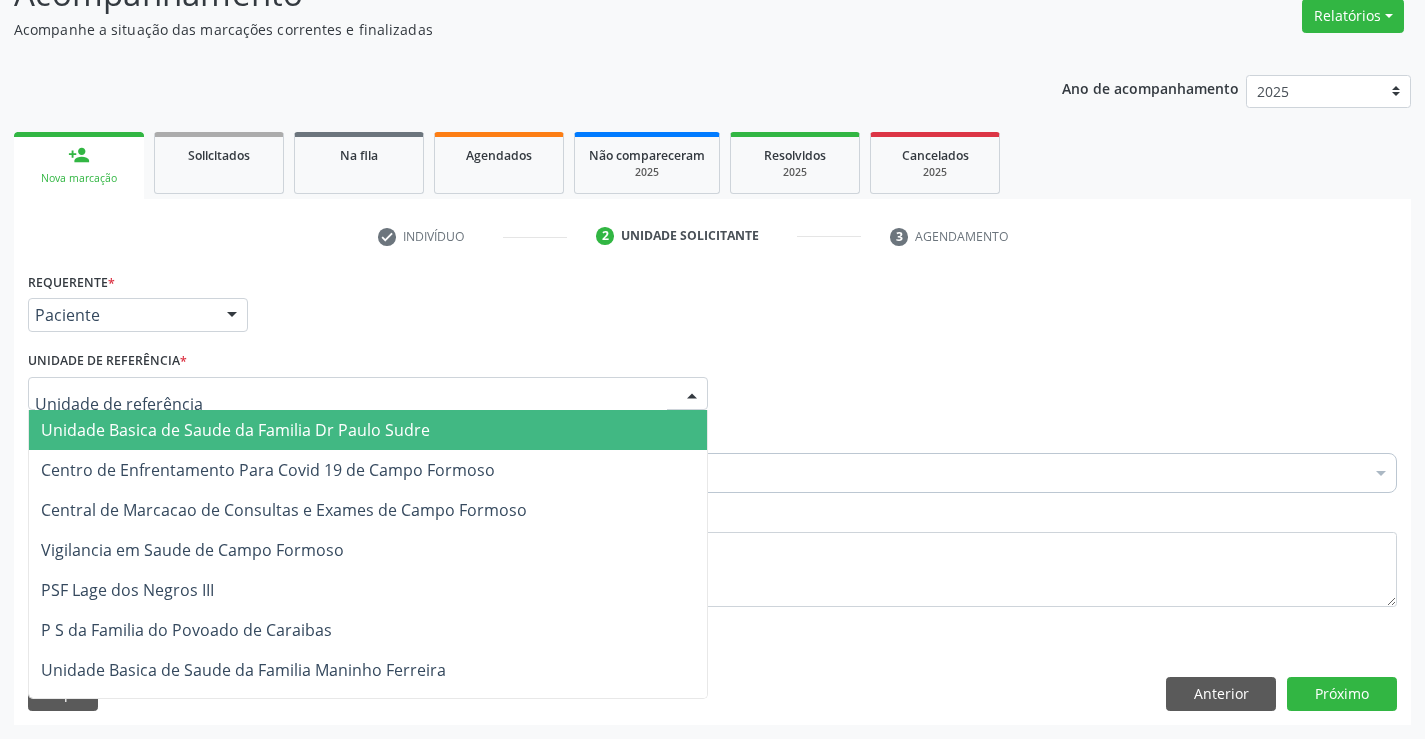 click on "Unidade Basica de Saude da Familia Dr Paulo Sudre" at bounding box center [235, 430] 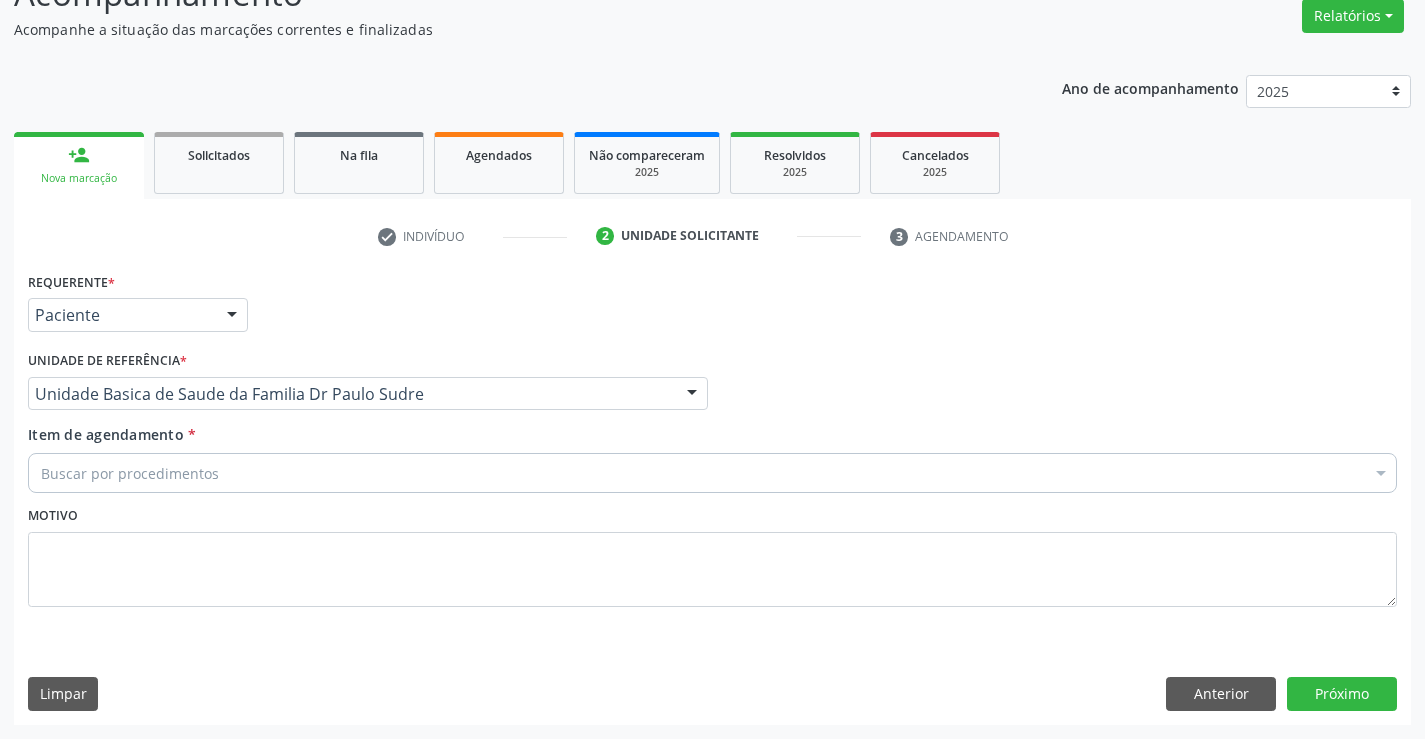 click on "Buscar por procedimentos" at bounding box center [712, 473] 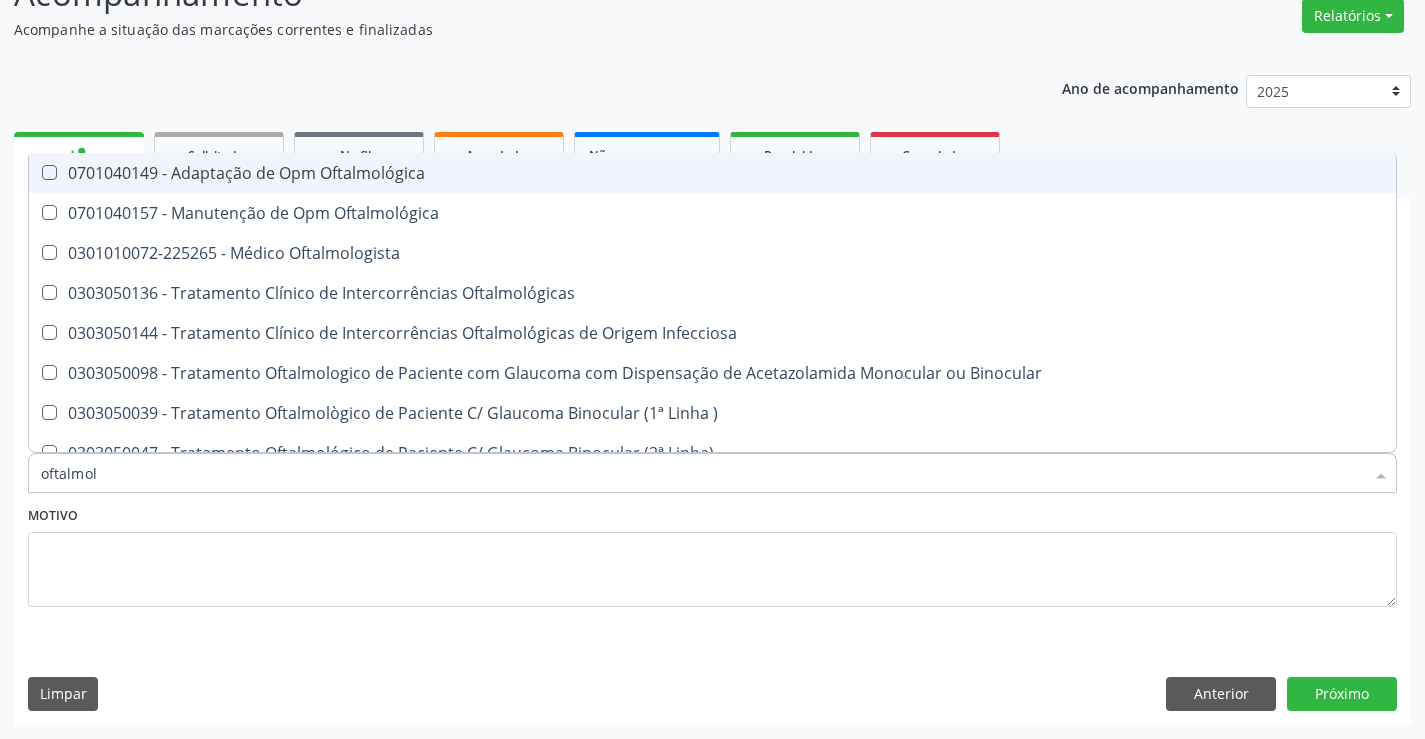 type on "oftalmolo" 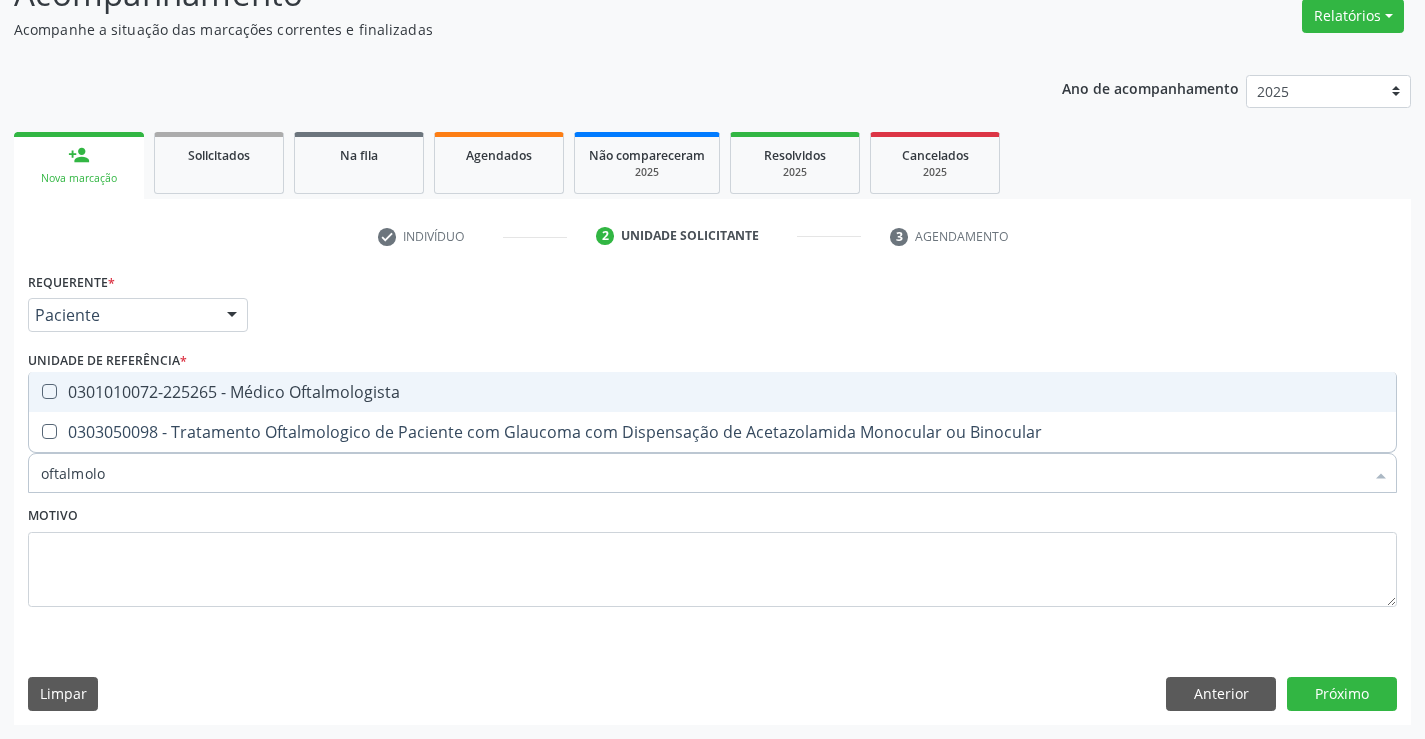 click on "0301010072-225265 - Médico Oftalmologista" at bounding box center (712, 392) 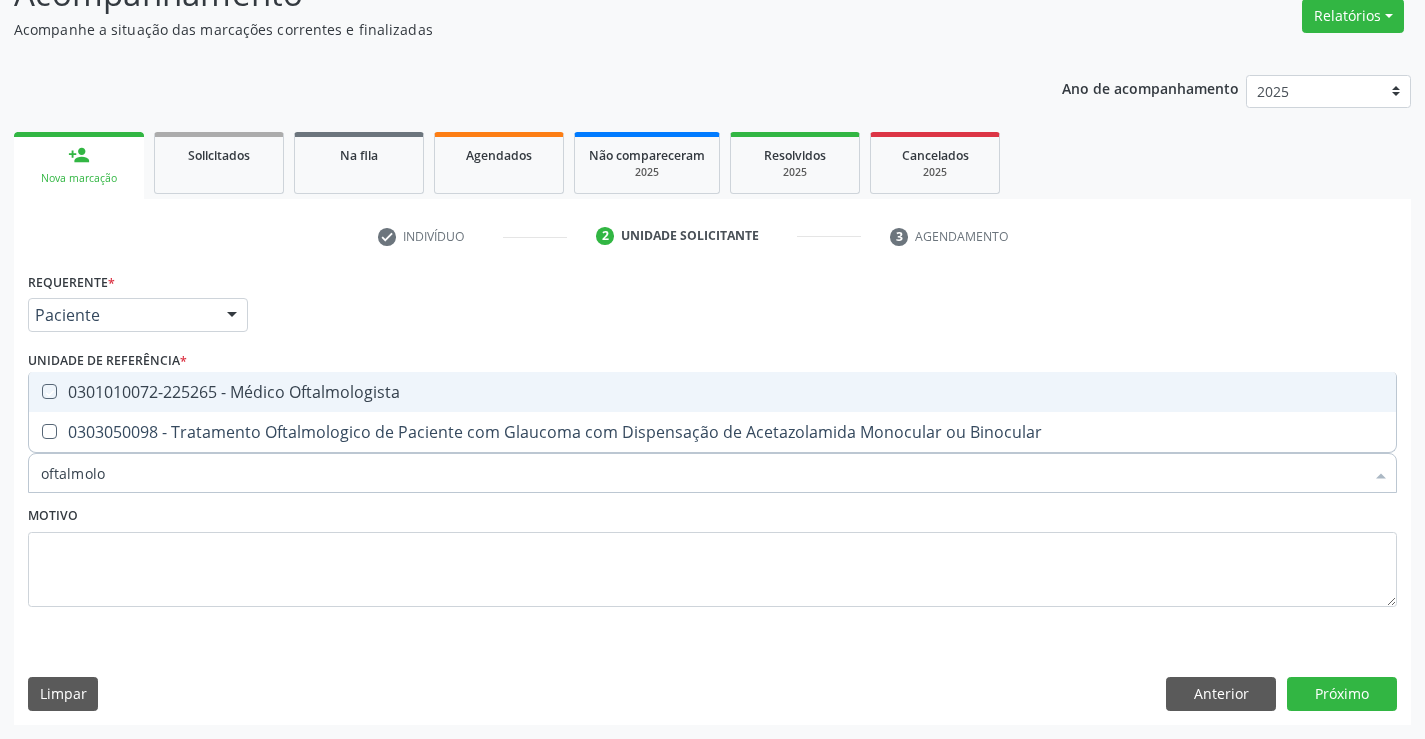 checkbox on "true" 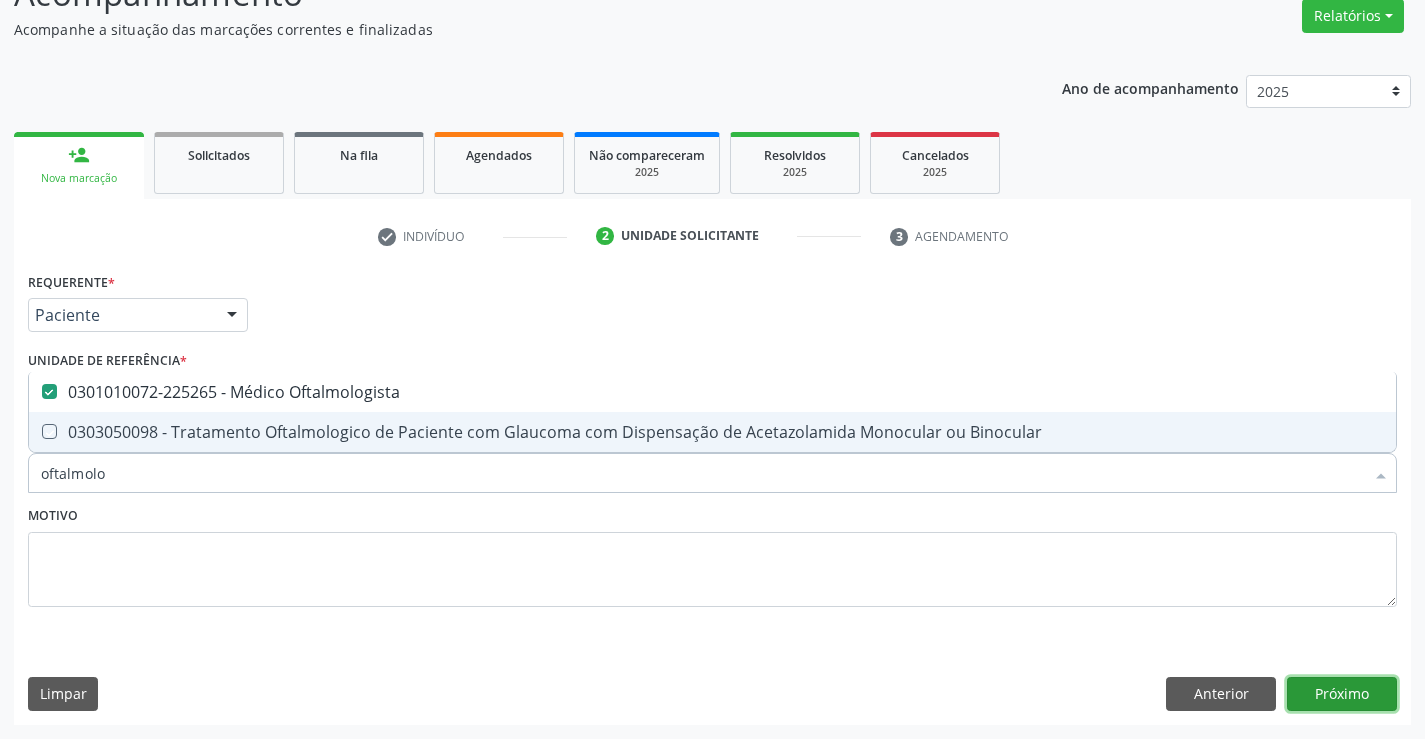 click on "Próximo" at bounding box center (1342, 694) 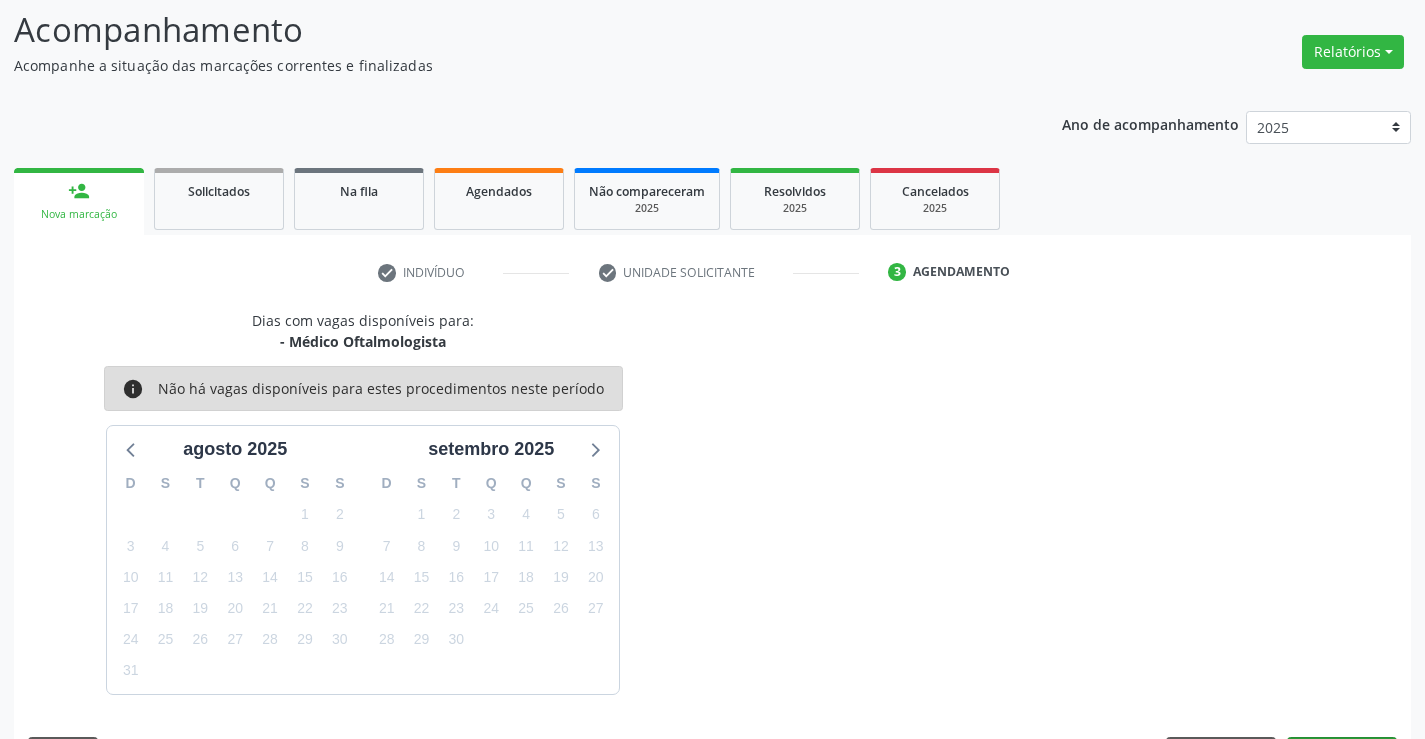 scroll, scrollTop: 167, scrollLeft: 0, axis: vertical 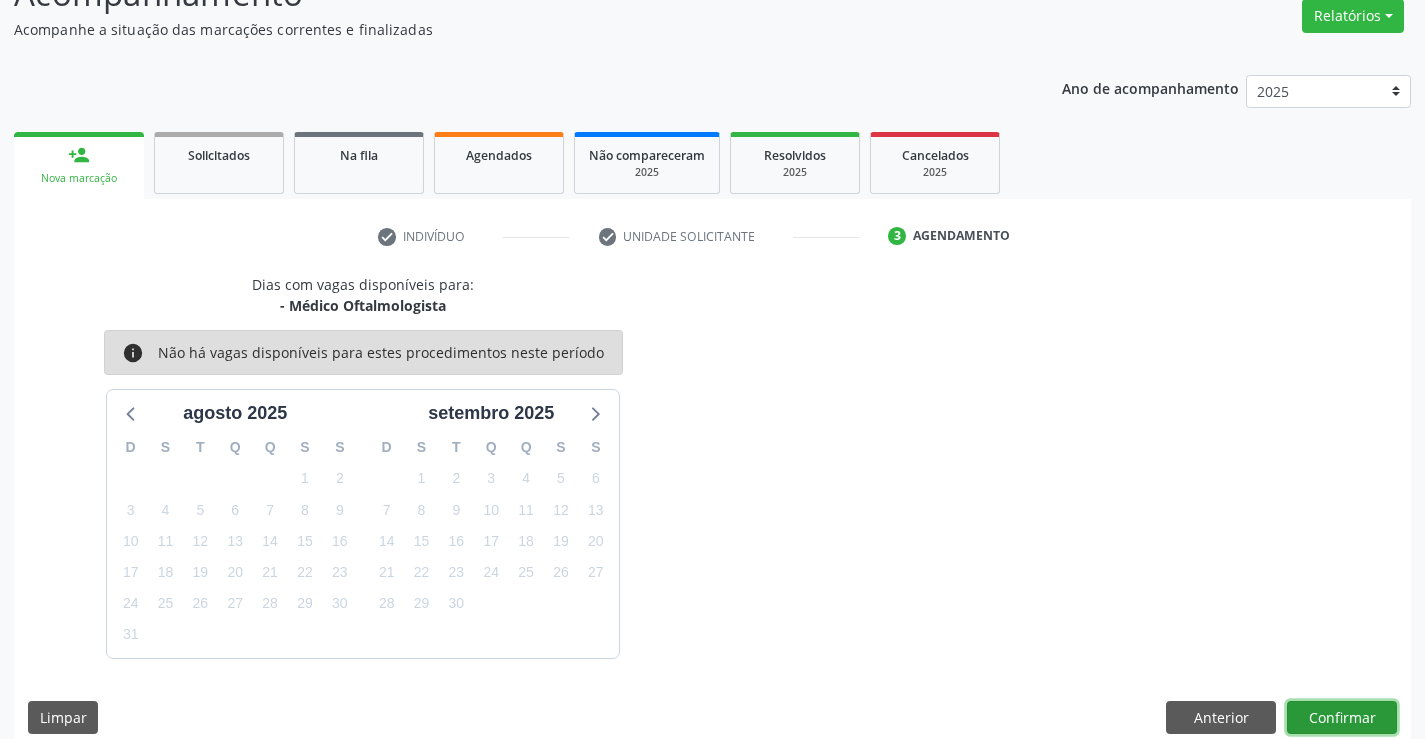 click on "Confirmar" at bounding box center (1342, 718) 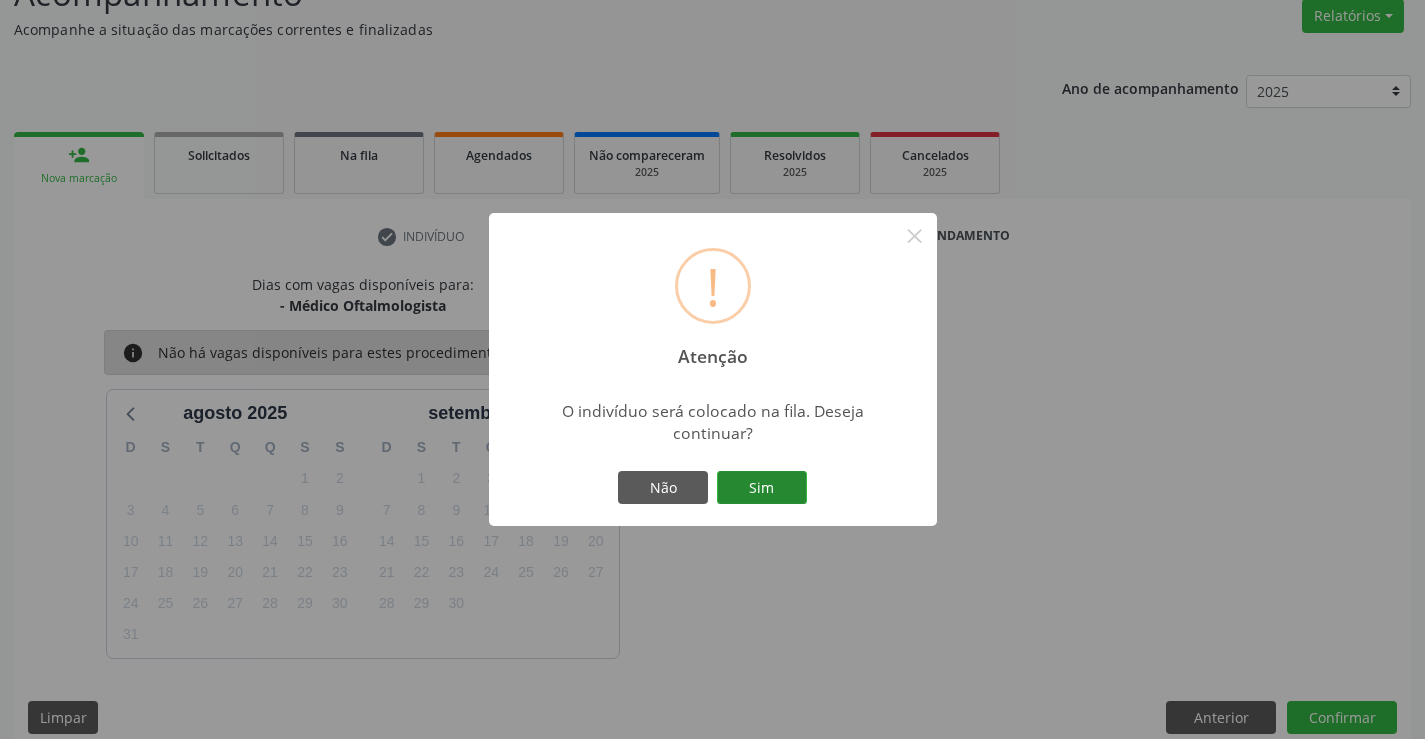 click on "Sim" at bounding box center (762, 488) 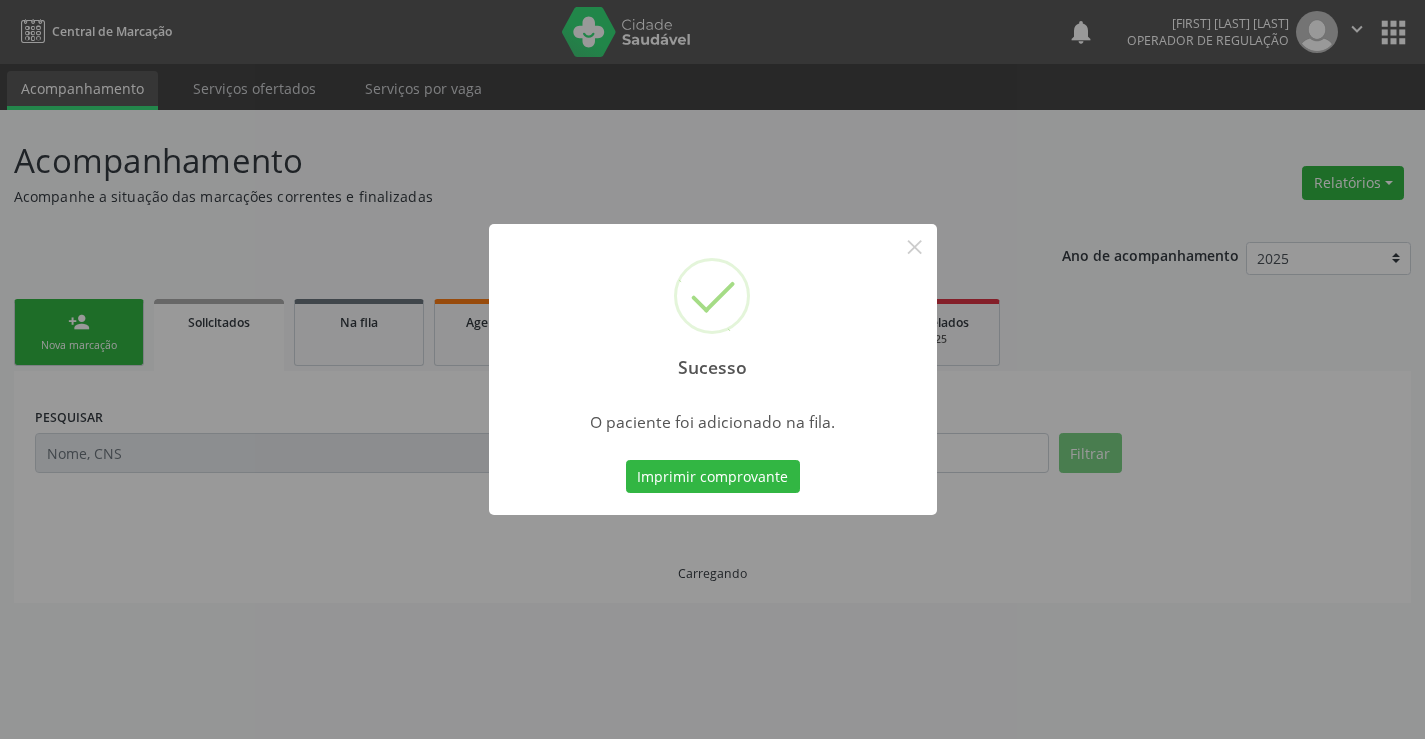 scroll, scrollTop: 0, scrollLeft: 0, axis: both 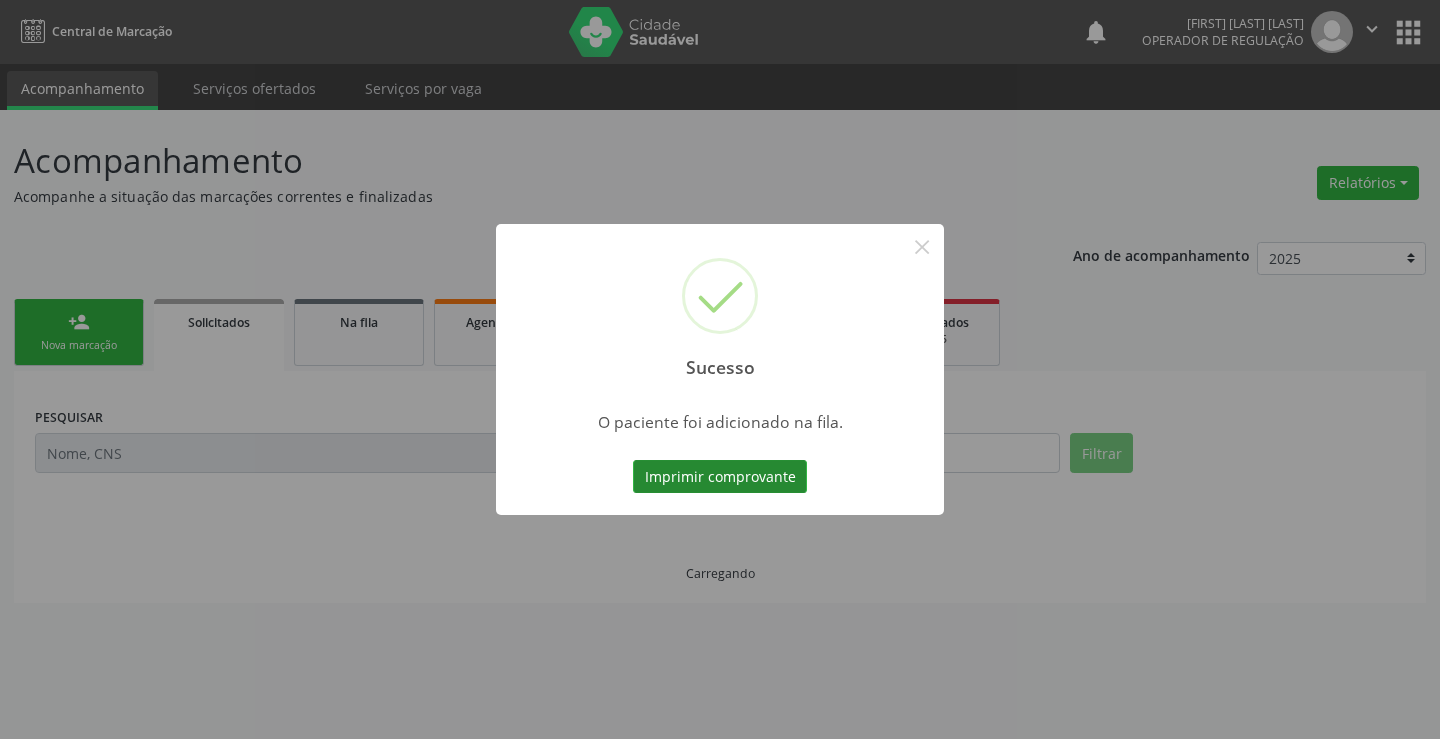 click on "Imprimir comprovante" at bounding box center (720, 477) 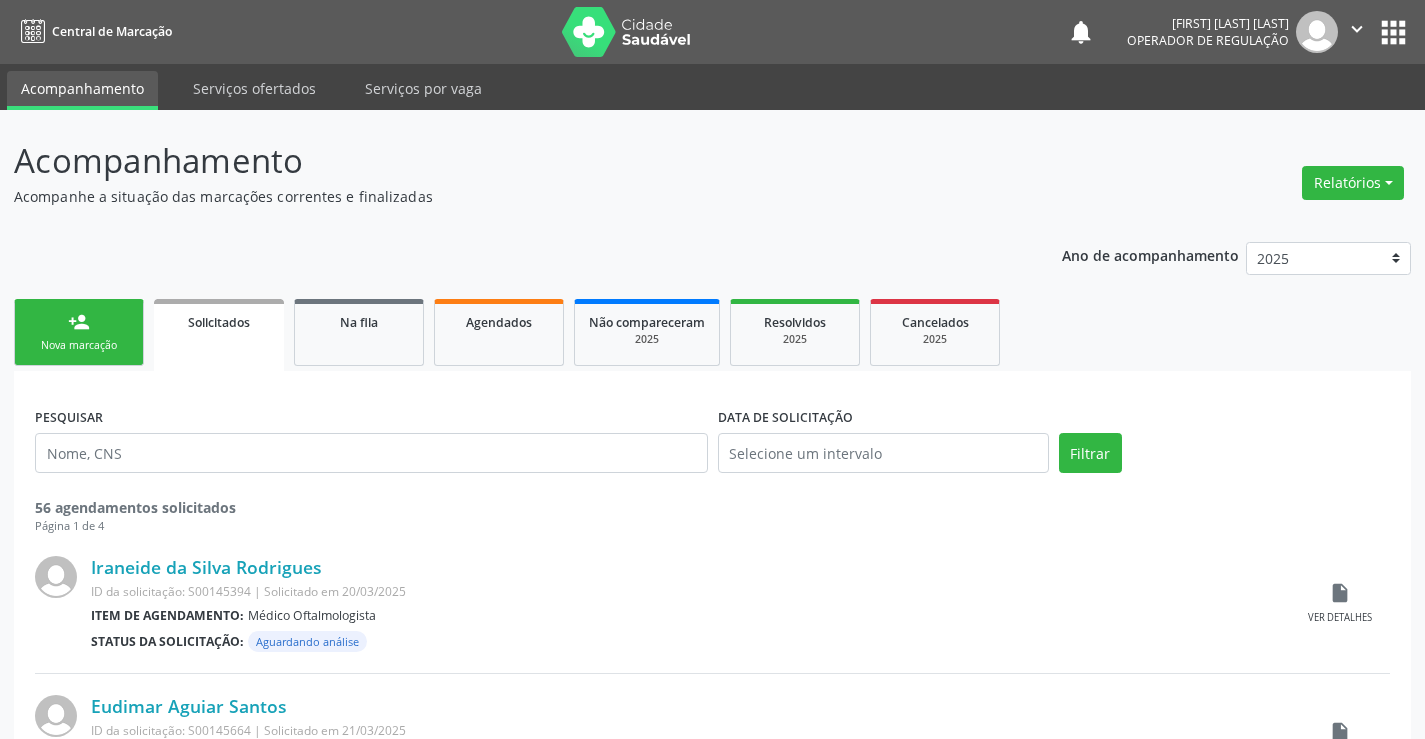 click on "person_add
Nova marcação" at bounding box center (79, 332) 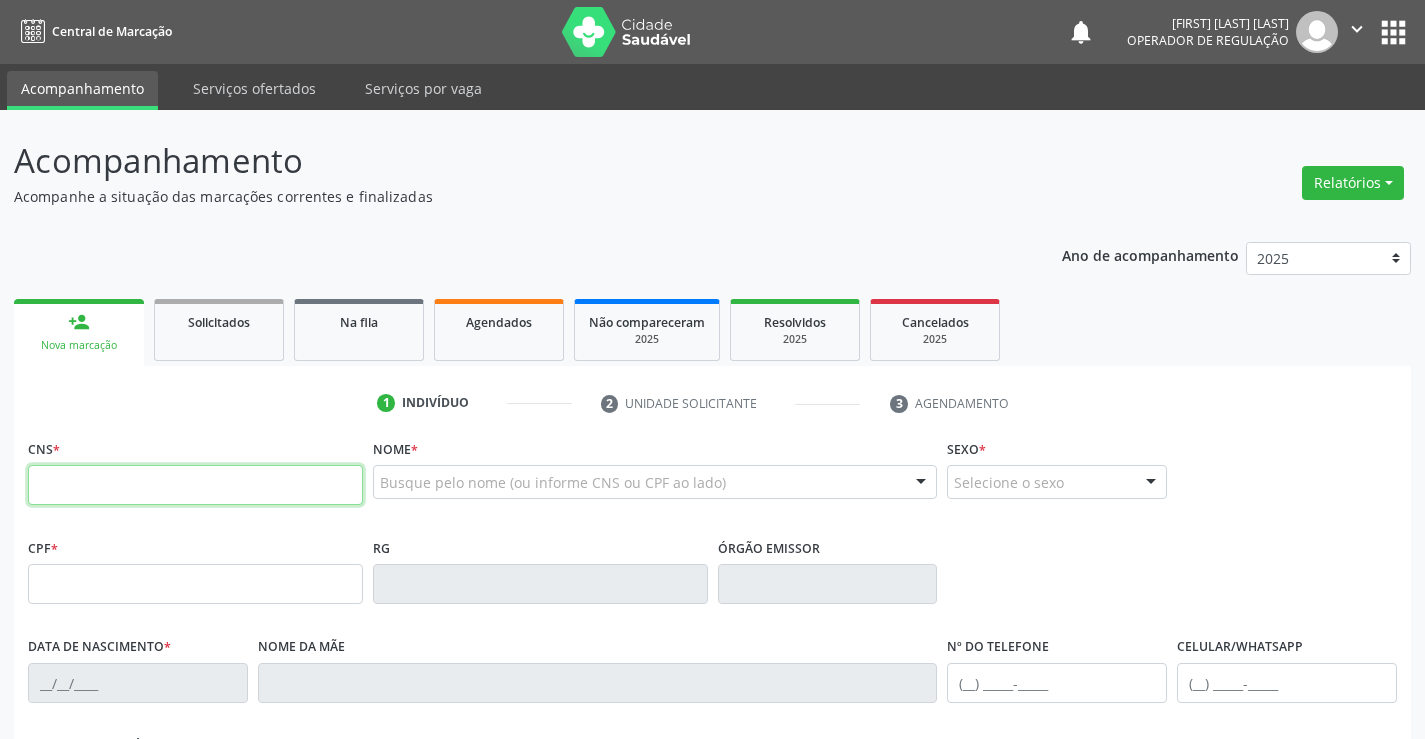 click at bounding box center [195, 485] 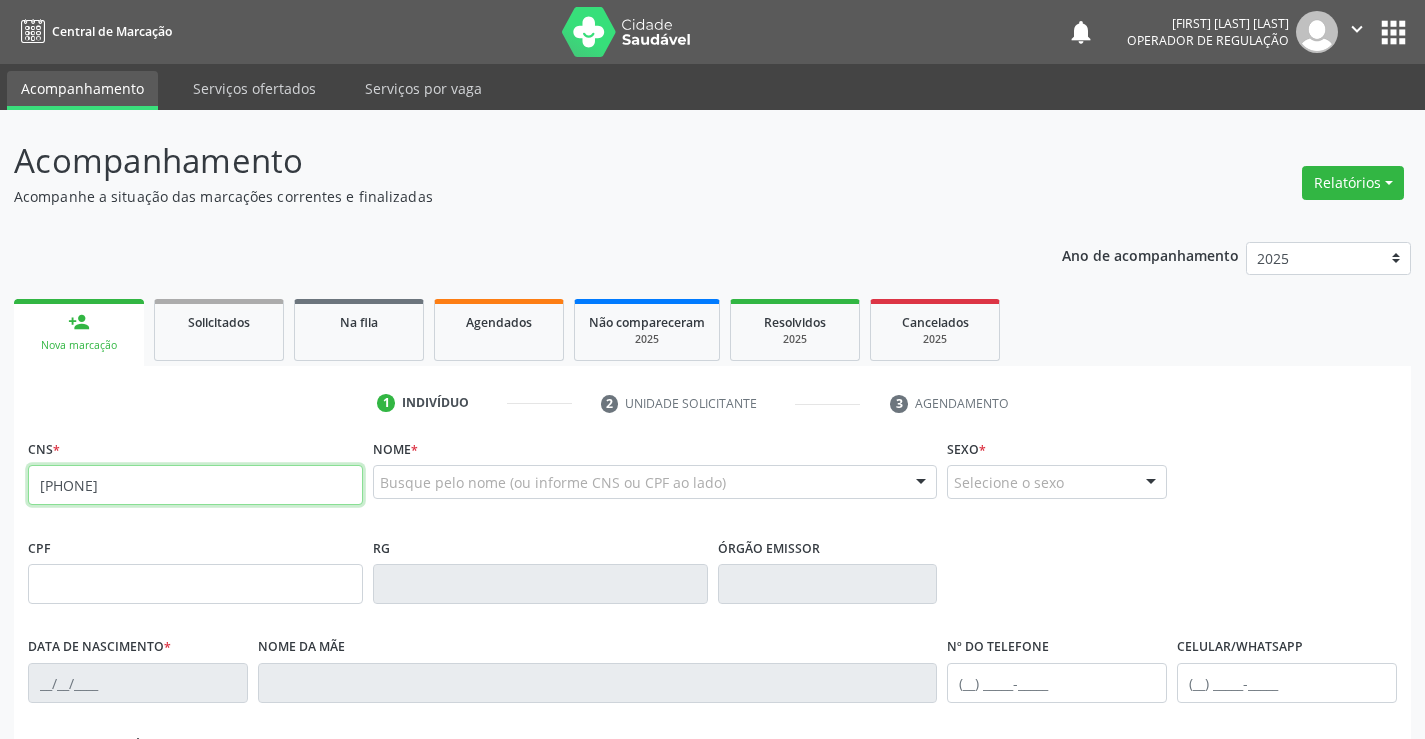 type on "[PHONE]" 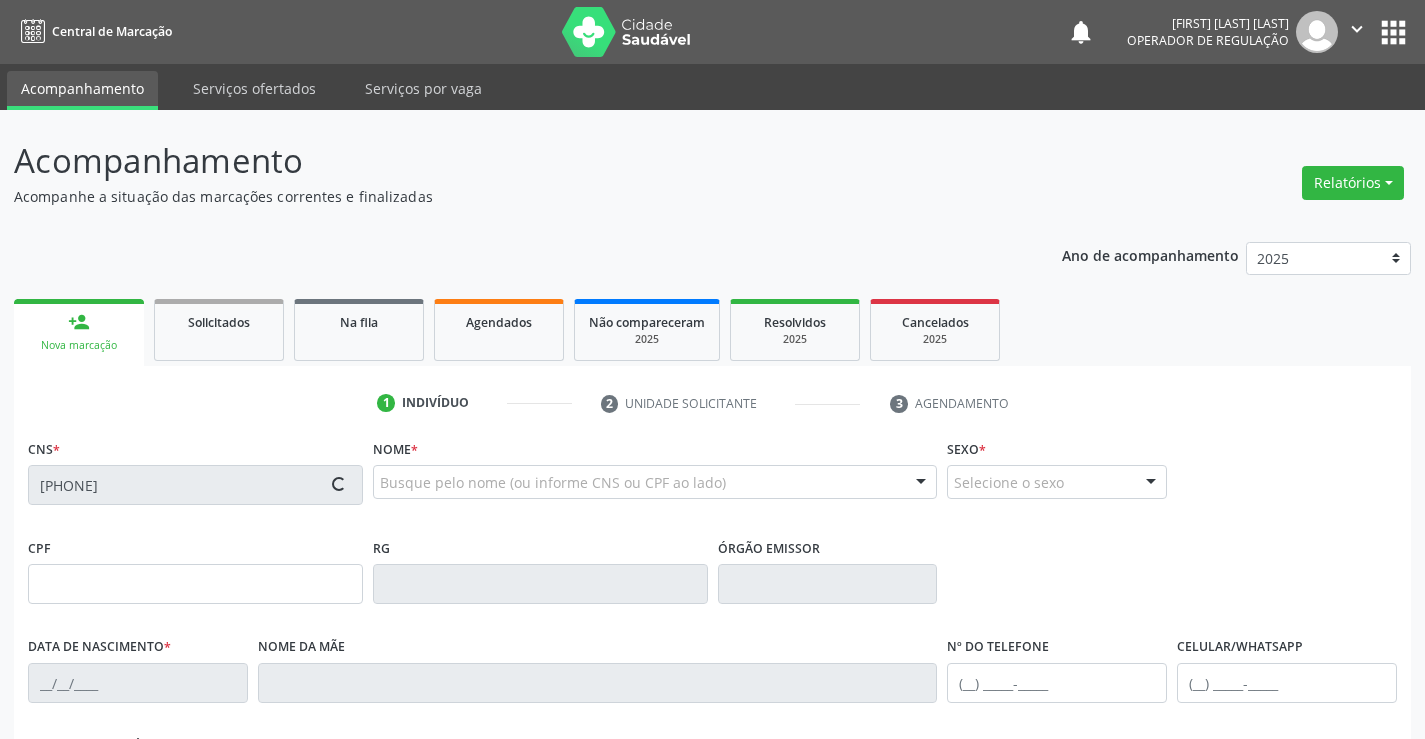 type on "[PHONE]" 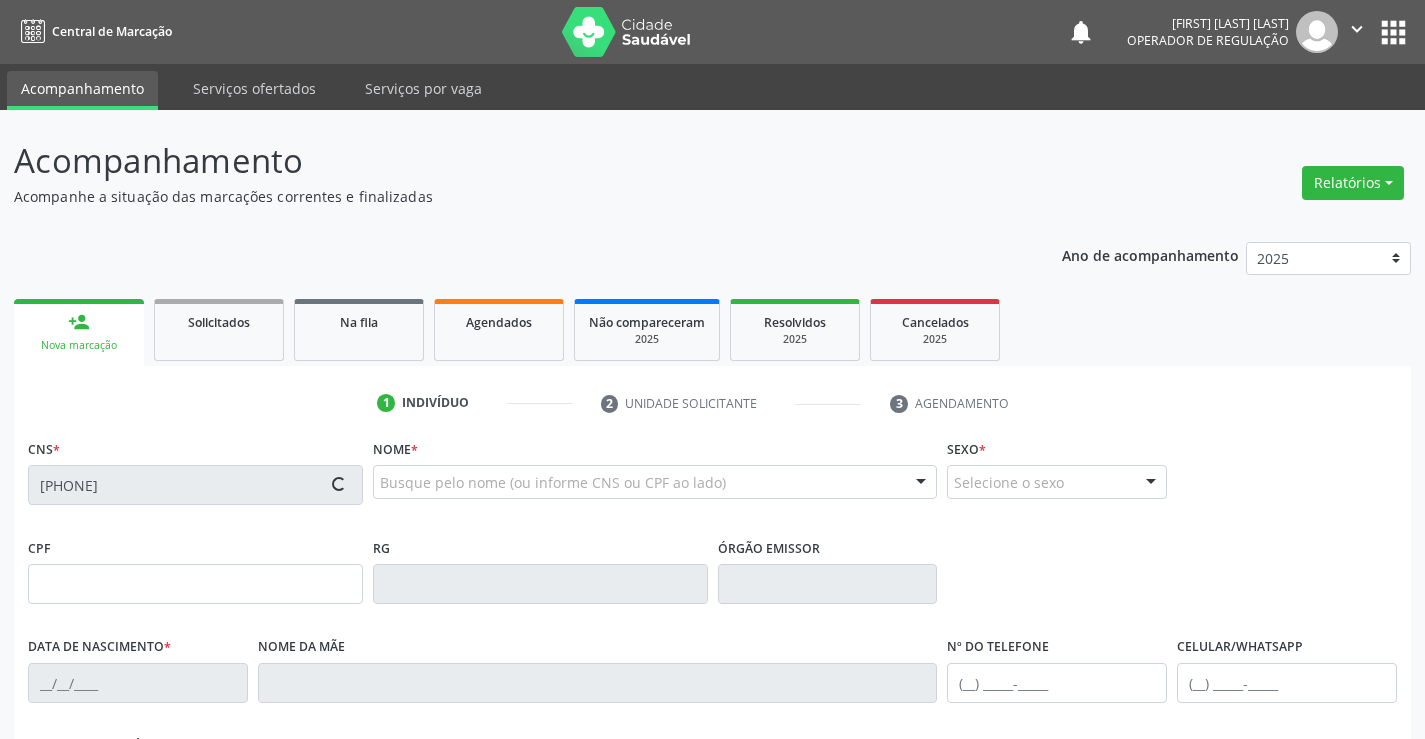type on "[DD]/[MM]/[YYYY]" 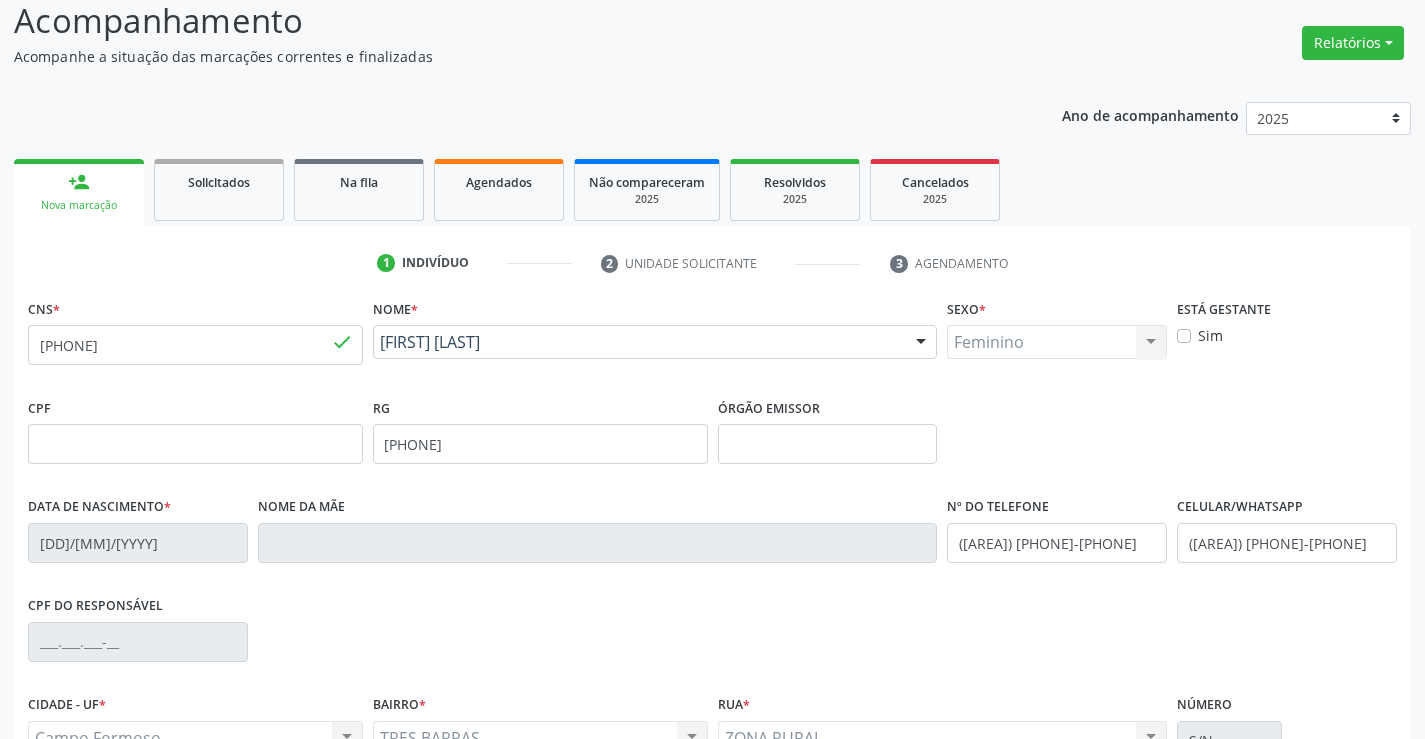 scroll, scrollTop: 300, scrollLeft: 0, axis: vertical 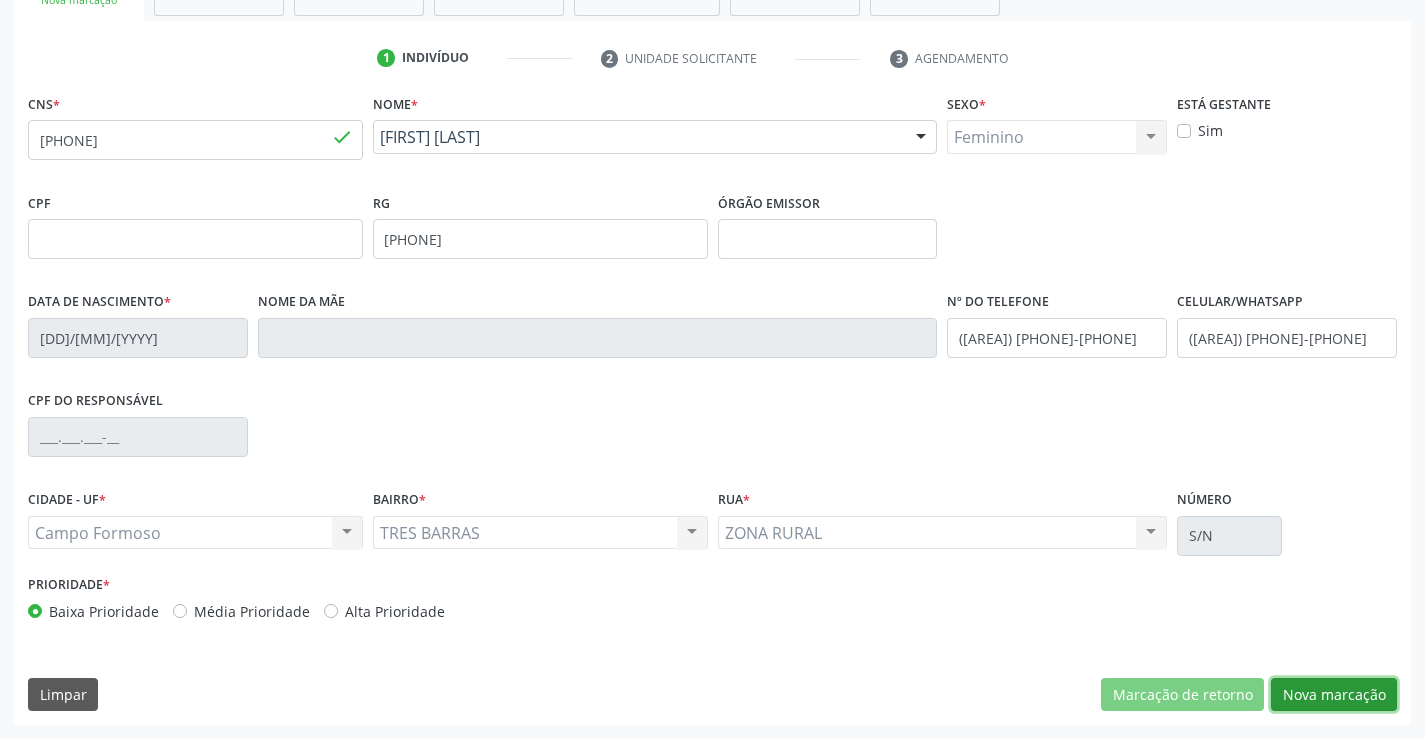 click on "Nova marcação" at bounding box center [1334, 695] 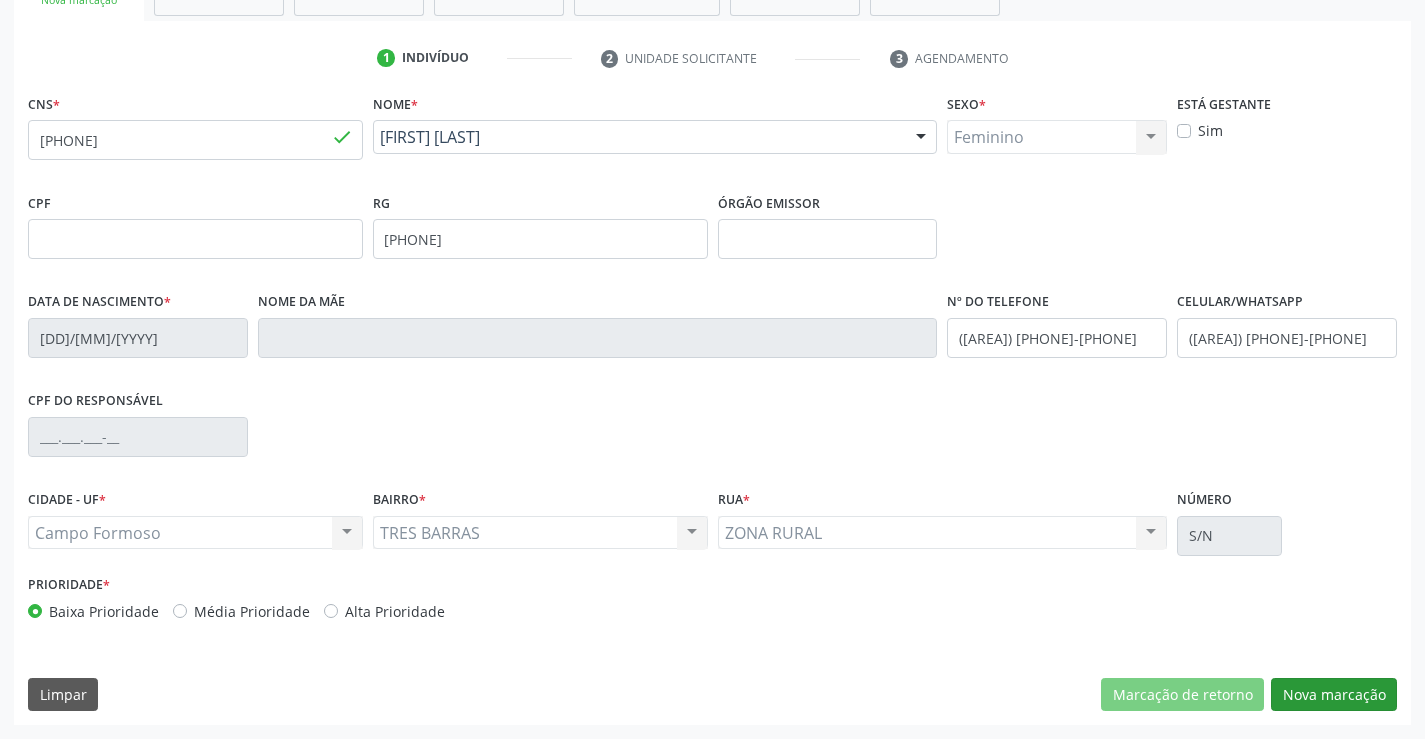 scroll, scrollTop: 167, scrollLeft: 0, axis: vertical 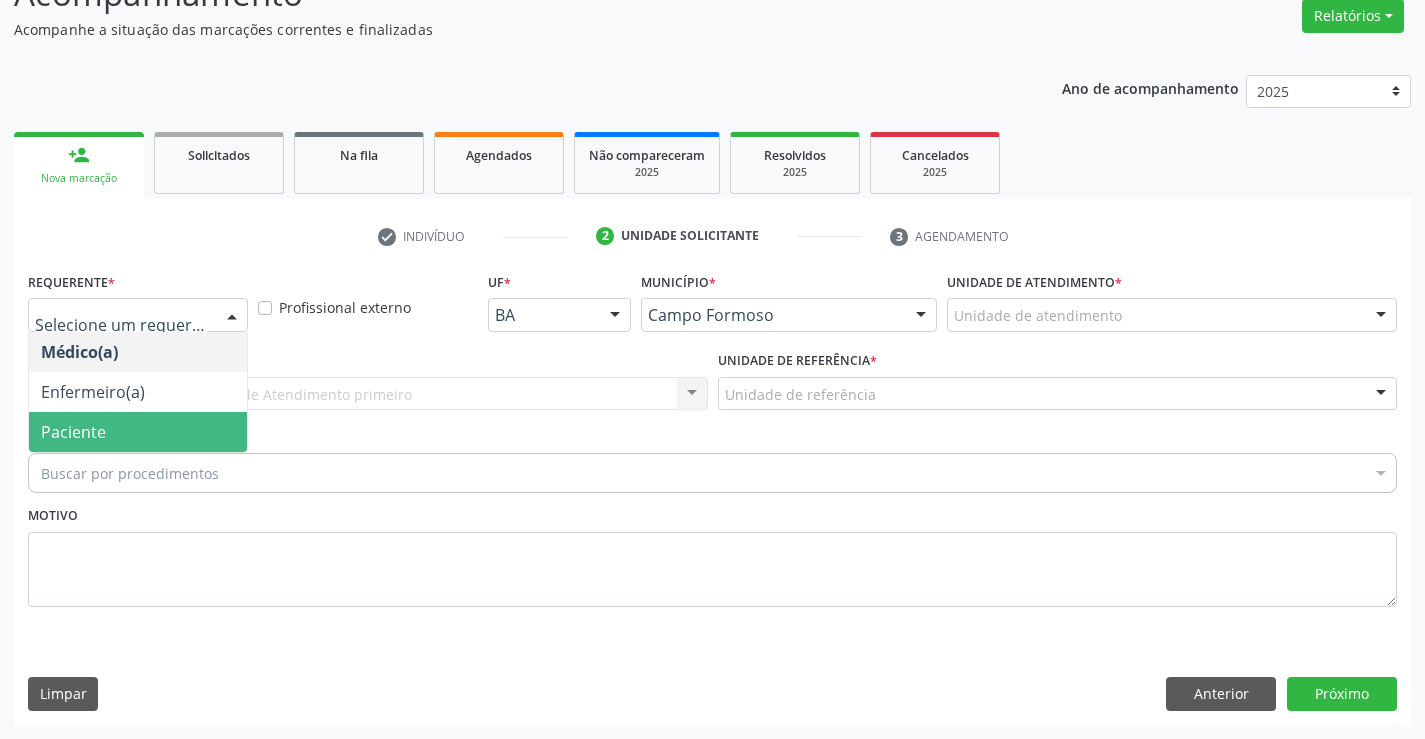 click on "Paciente" at bounding box center [138, 432] 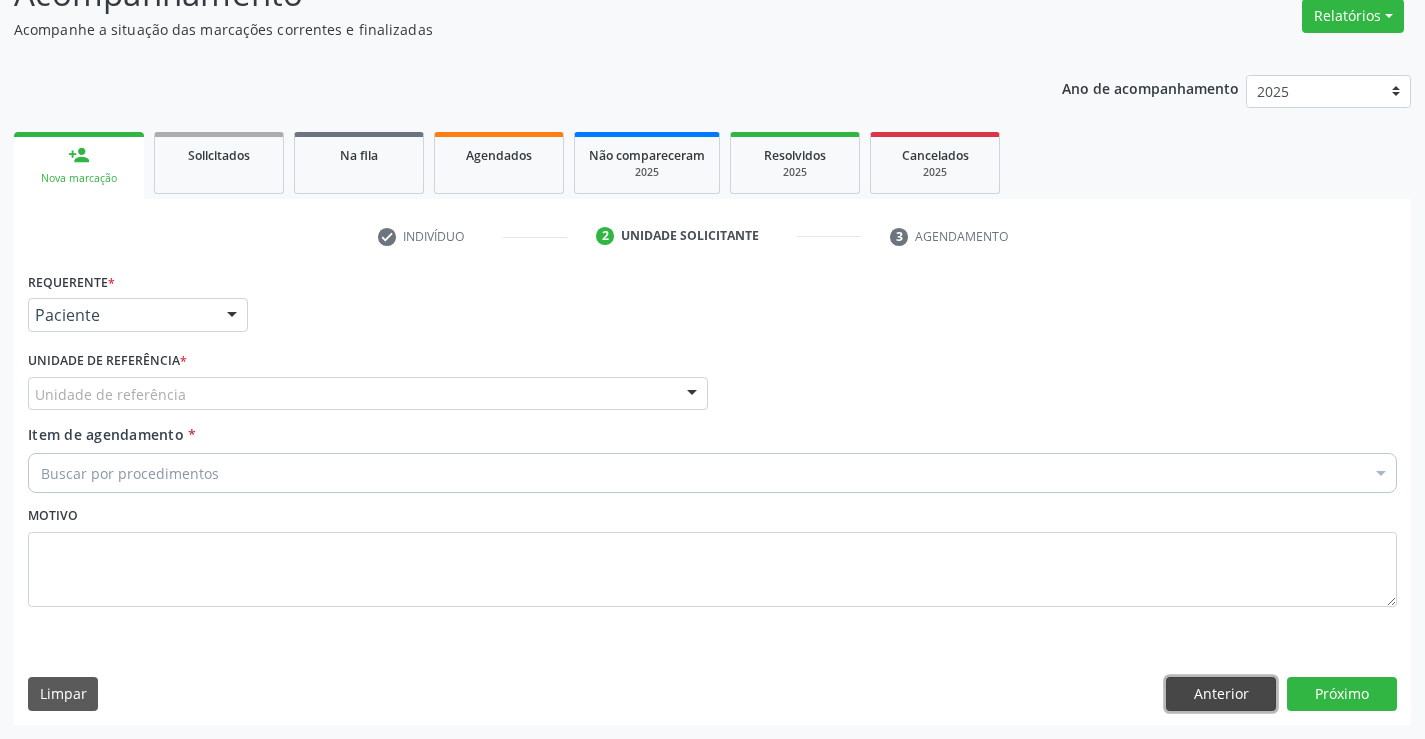 click on "Anterior" at bounding box center [1221, 694] 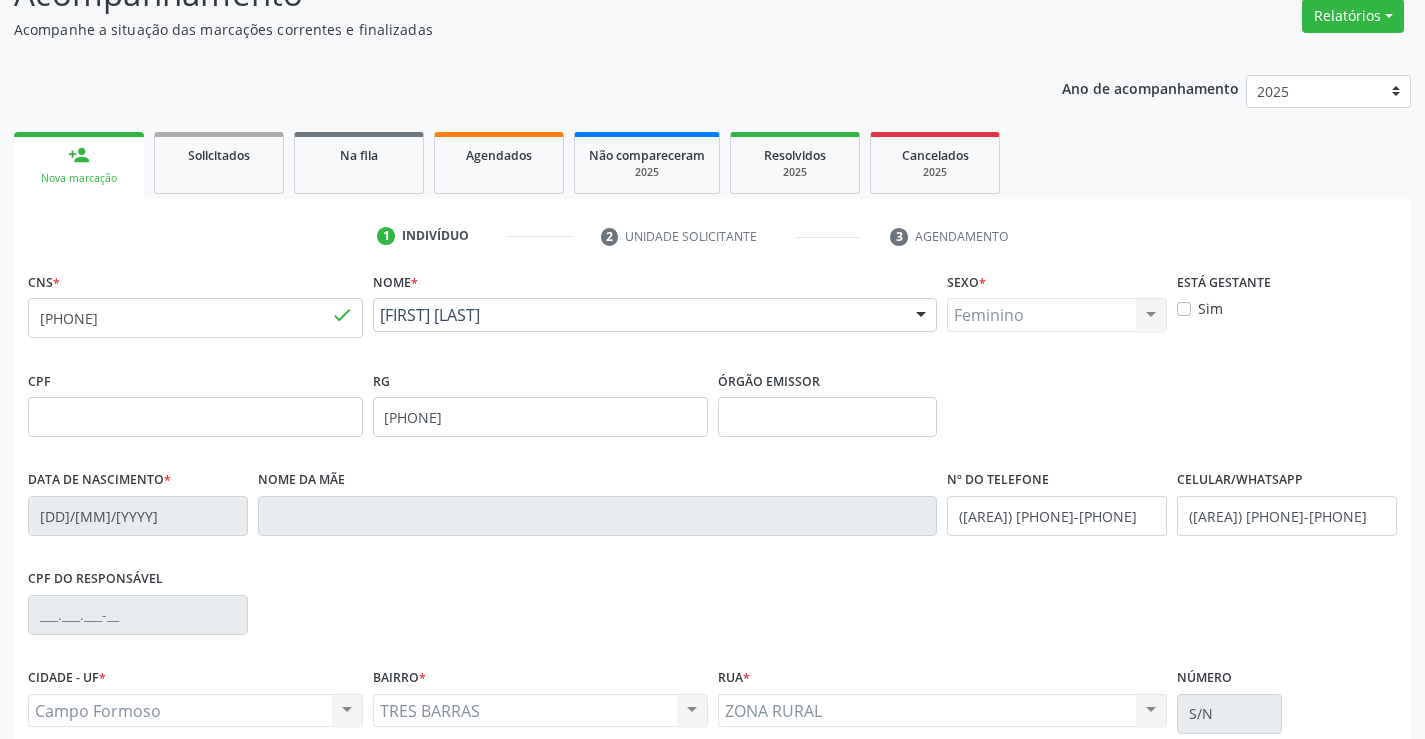 scroll, scrollTop: 267, scrollLeft: 0, axis: vertical 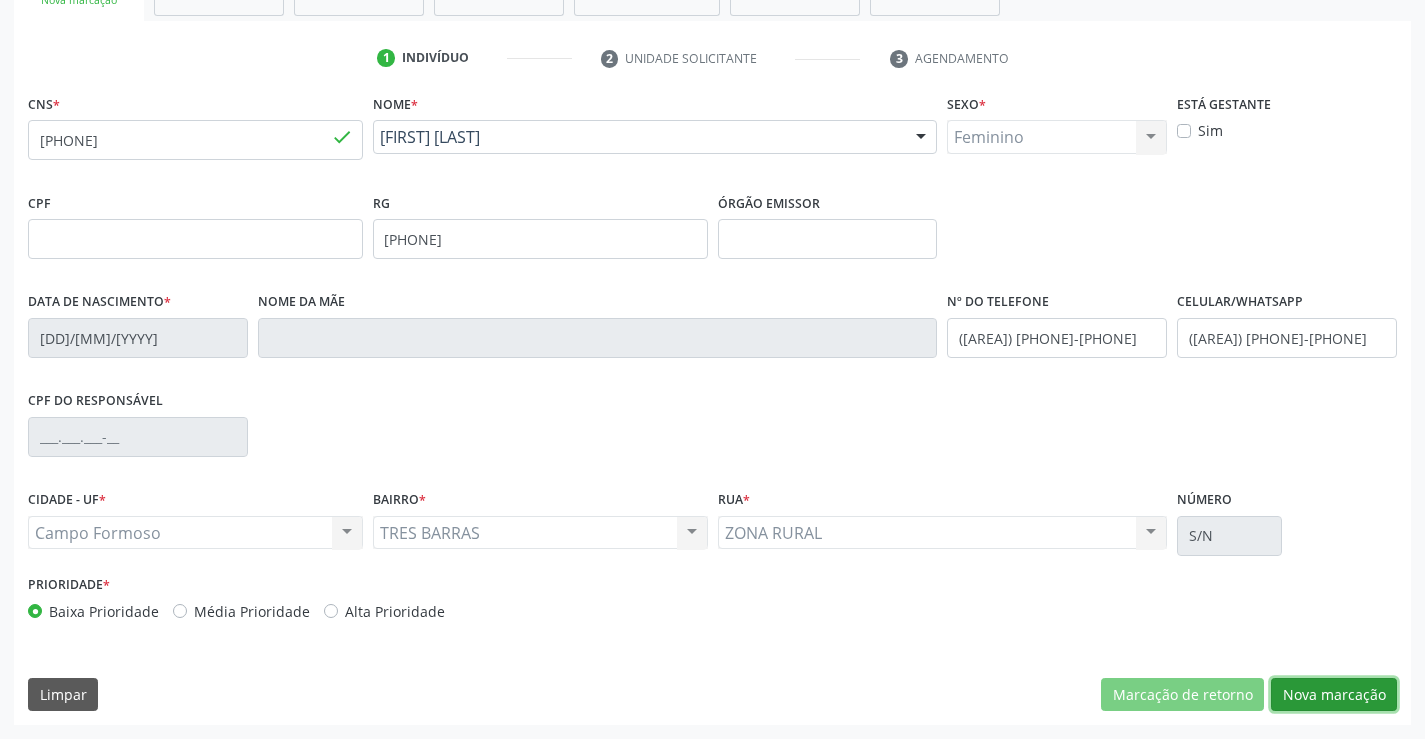 click on "Nova marcação" at bounding box center [1334, 695] 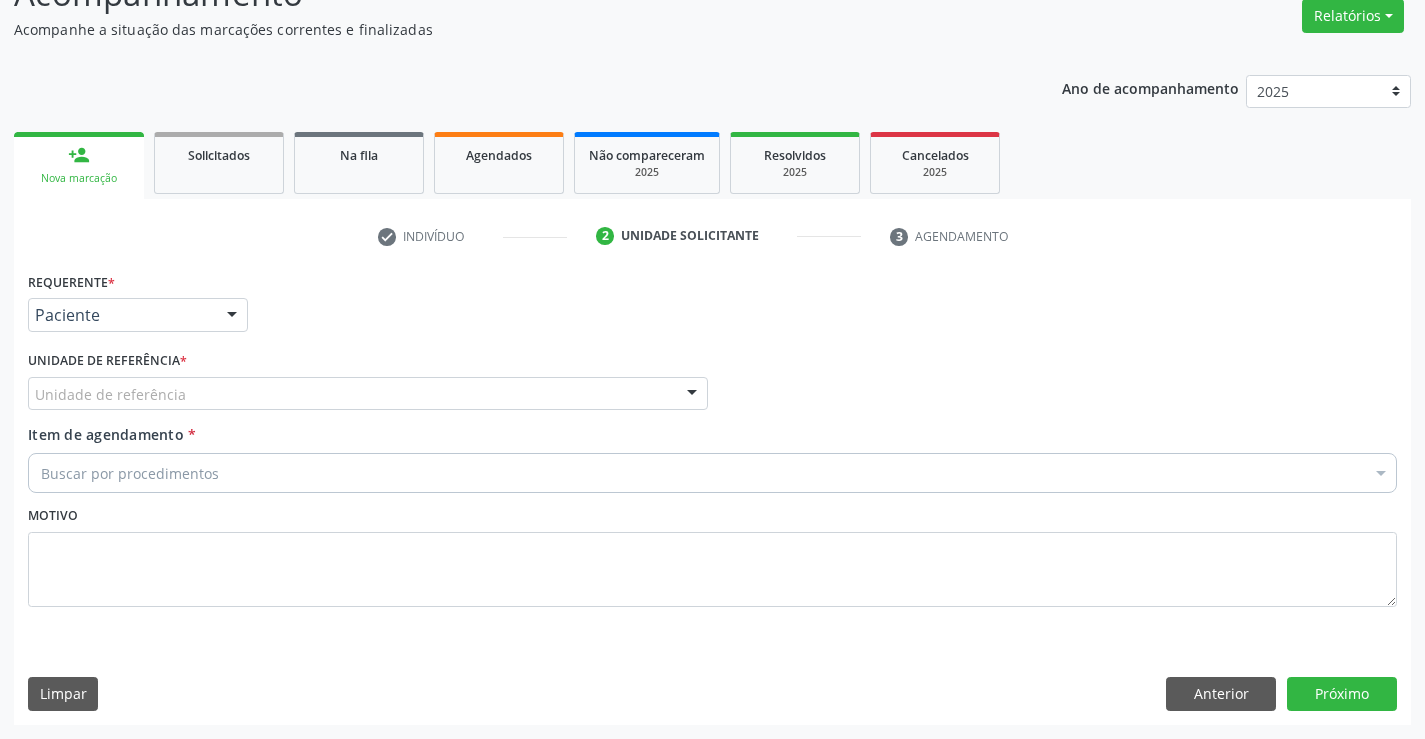scroll, scrollTop: 167, scrollLeft: 0, axis: vertical 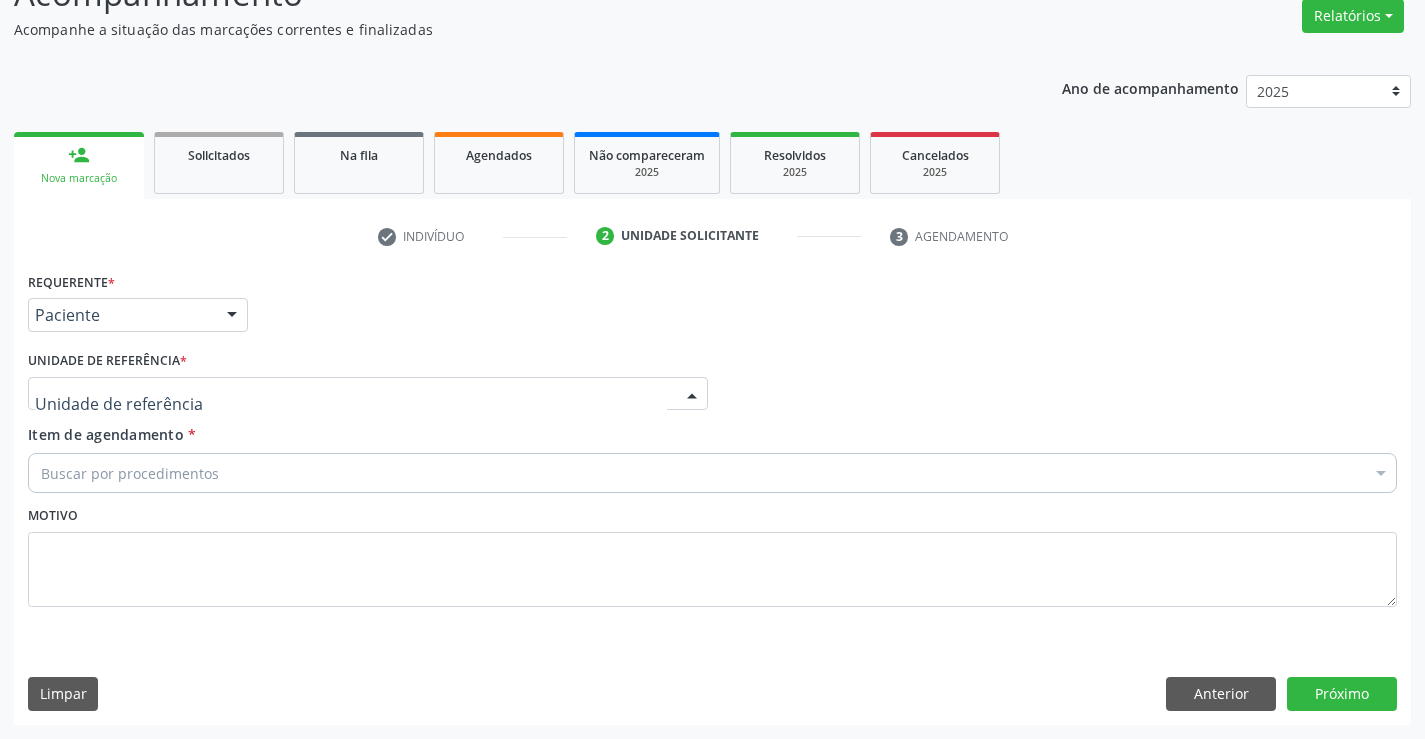 click at bounding box center (368, 394) 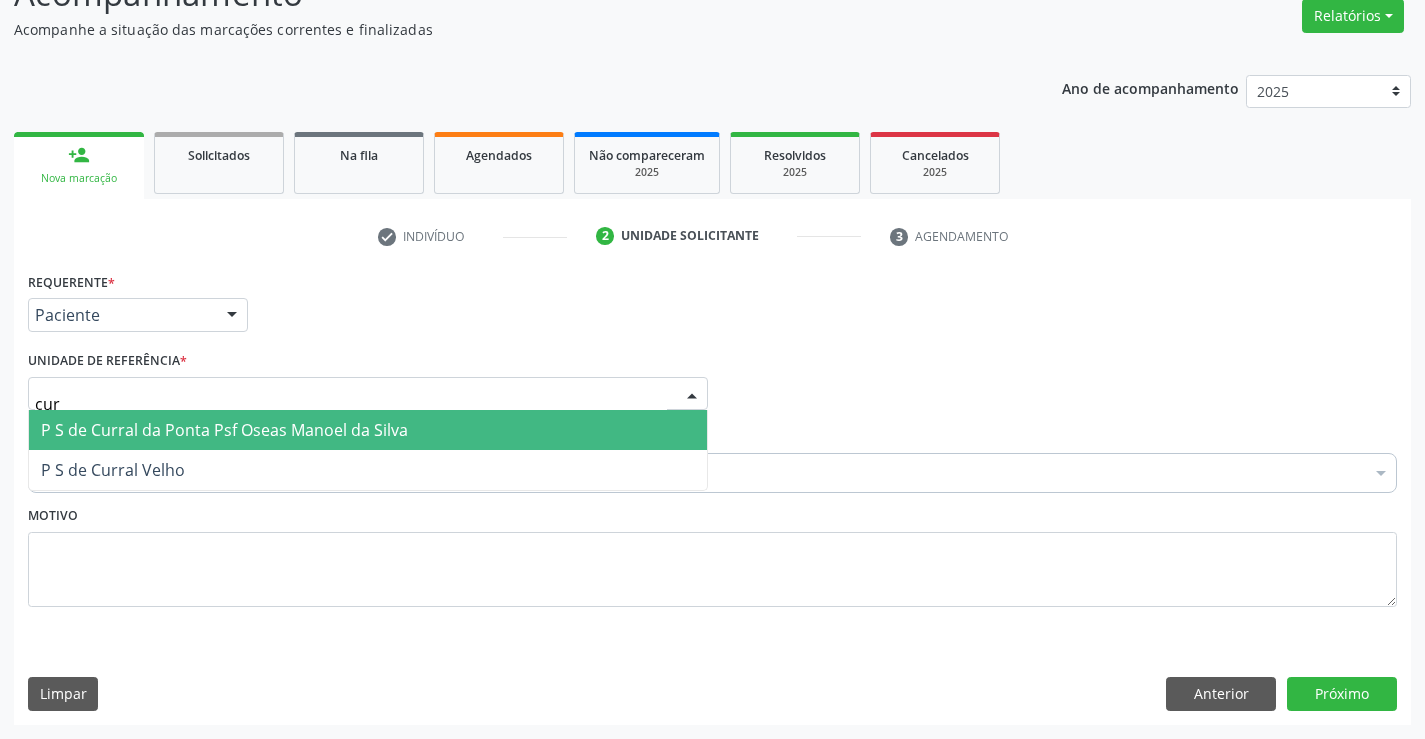 type on "curr" 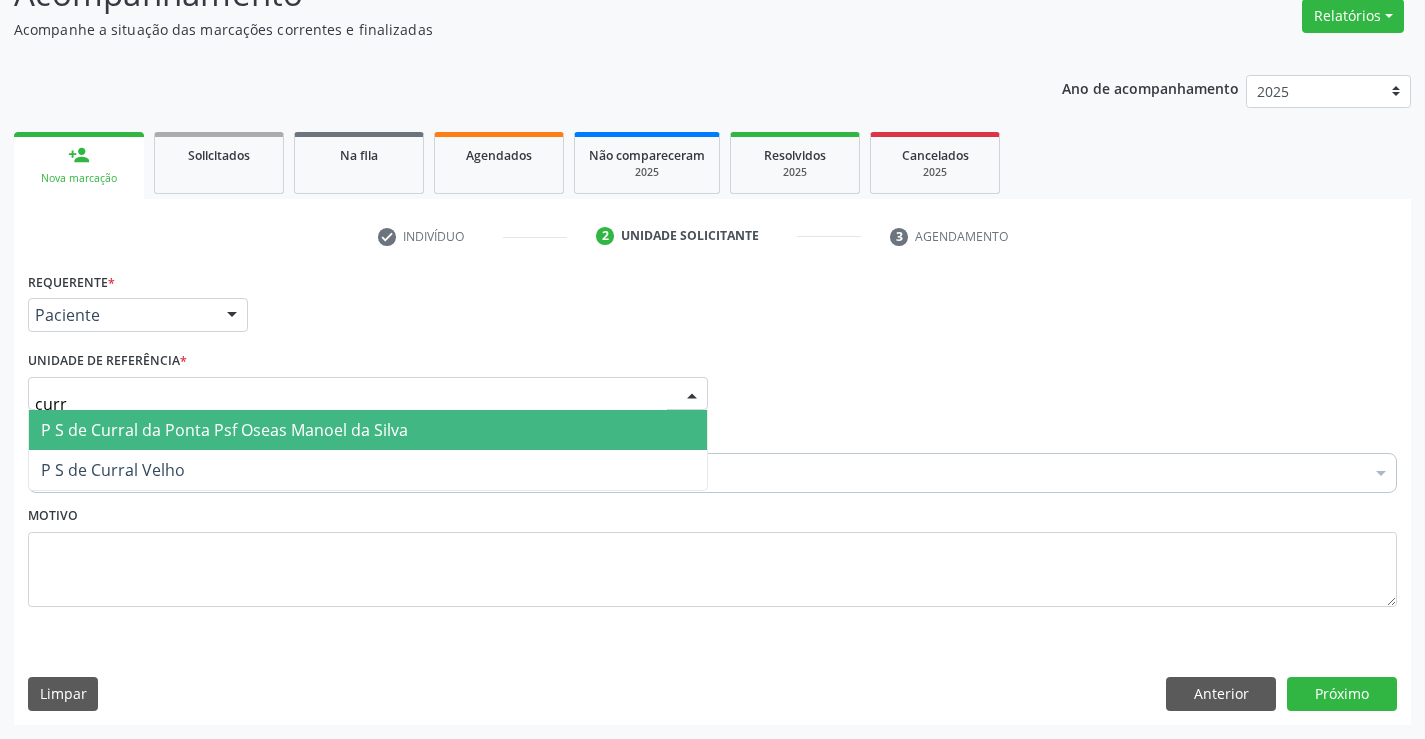 click on "P S de Curral da Ponta Psf Oseas Manoel da Silva" at bounding box center (368, 430) 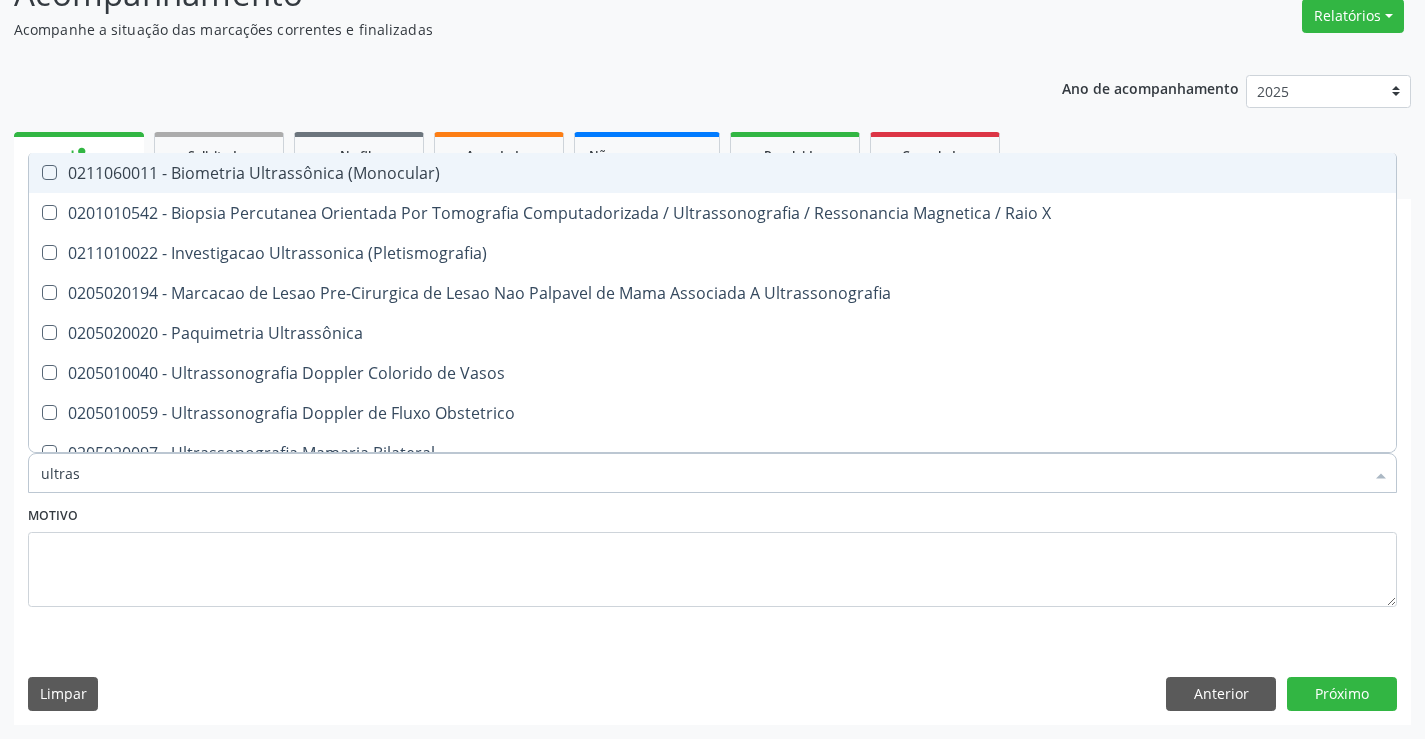 type on "ultrass" 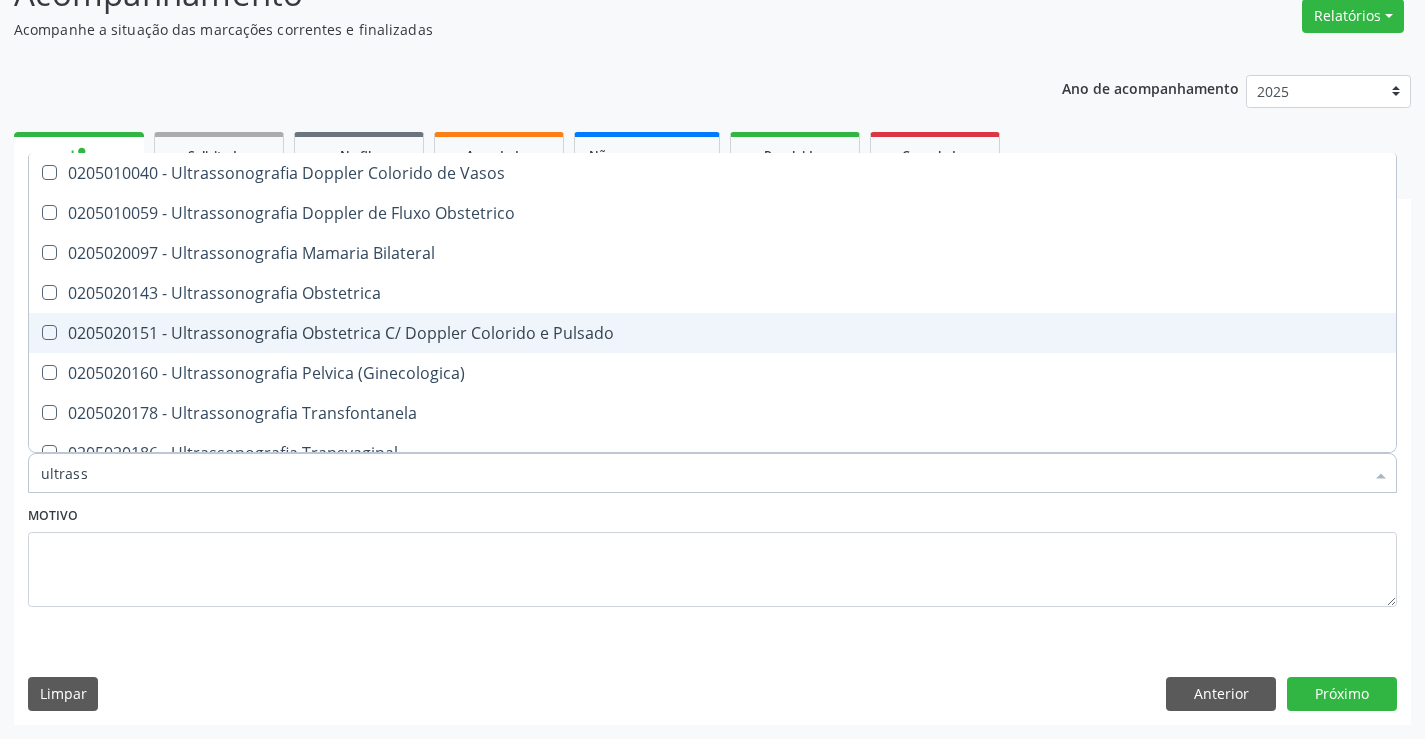 scroll, scrollTop: 400, scrollLeft: 0, axis: vertical 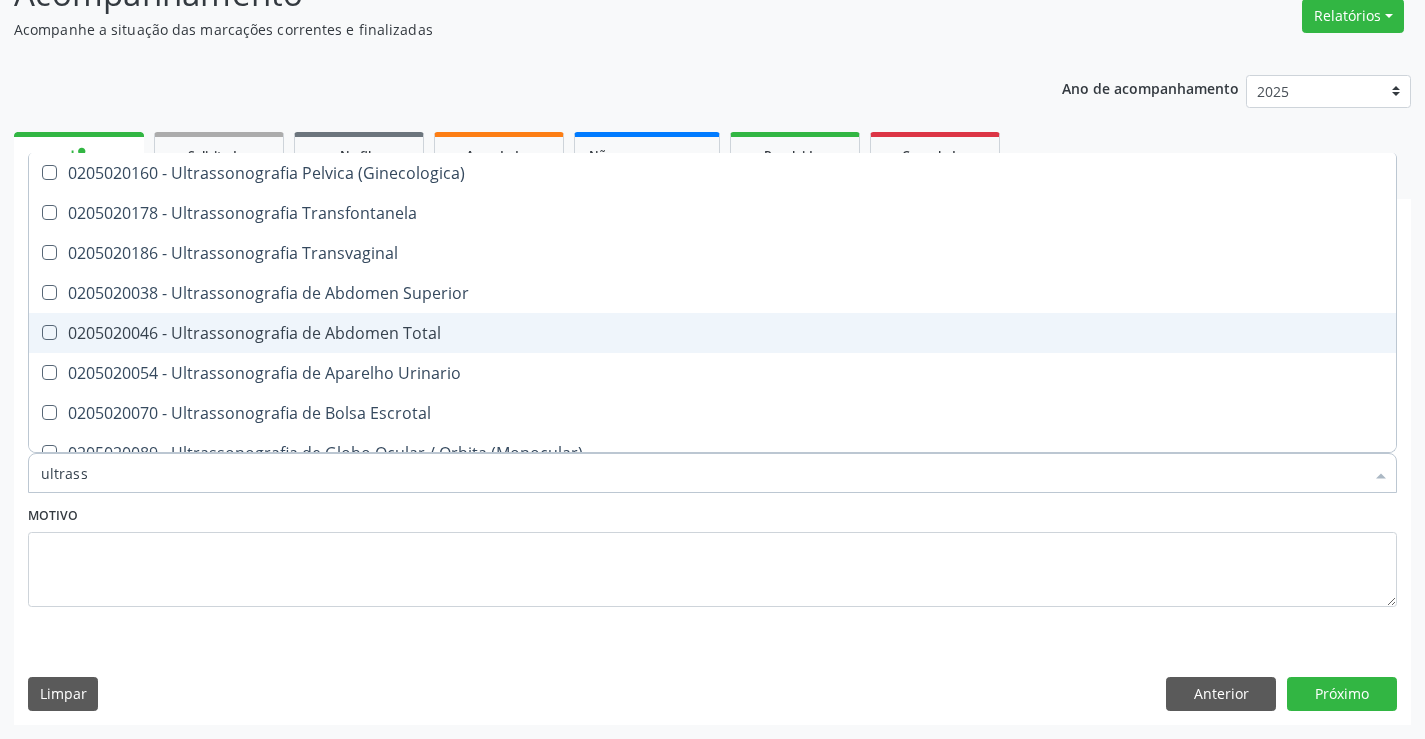 click on "0205020046 - Ultrassonografia de Abdomen Total" at bounding box center [712, 333] 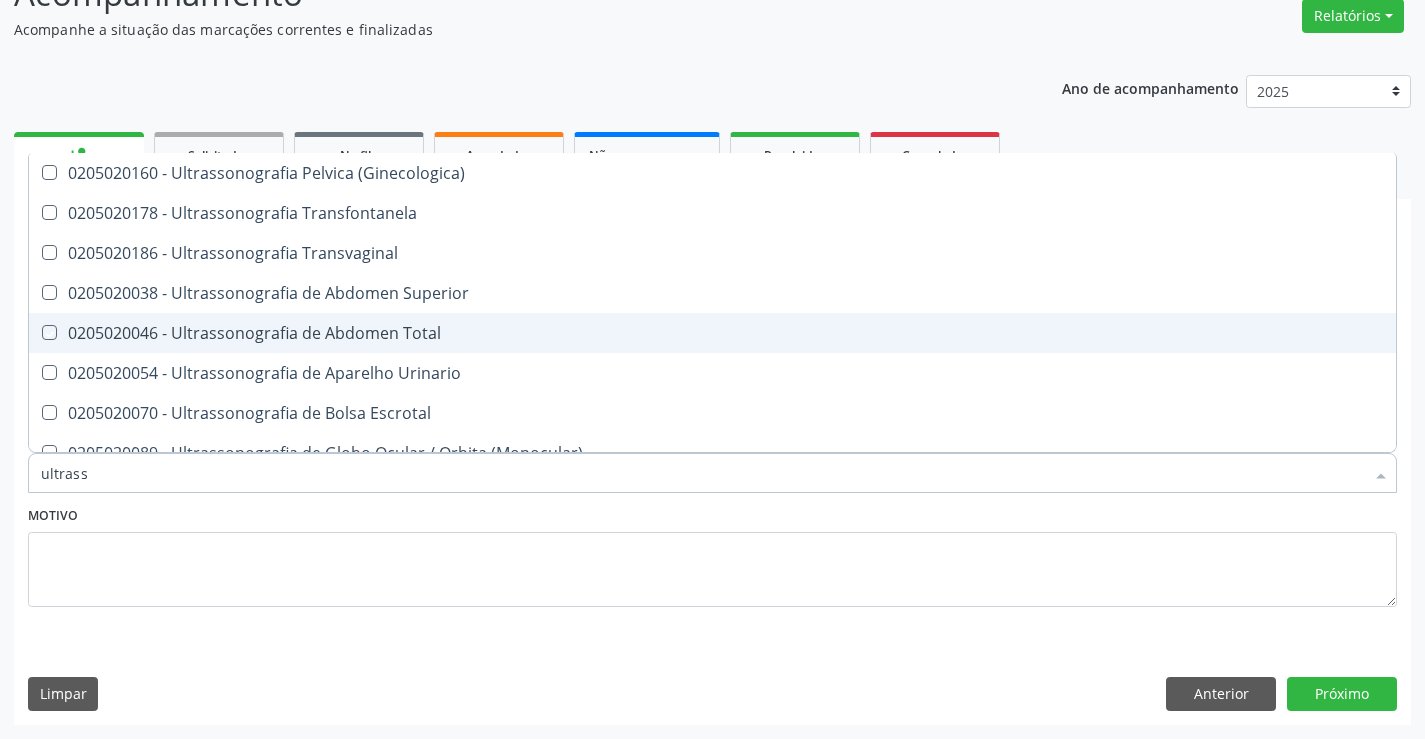 checkbox on "true" 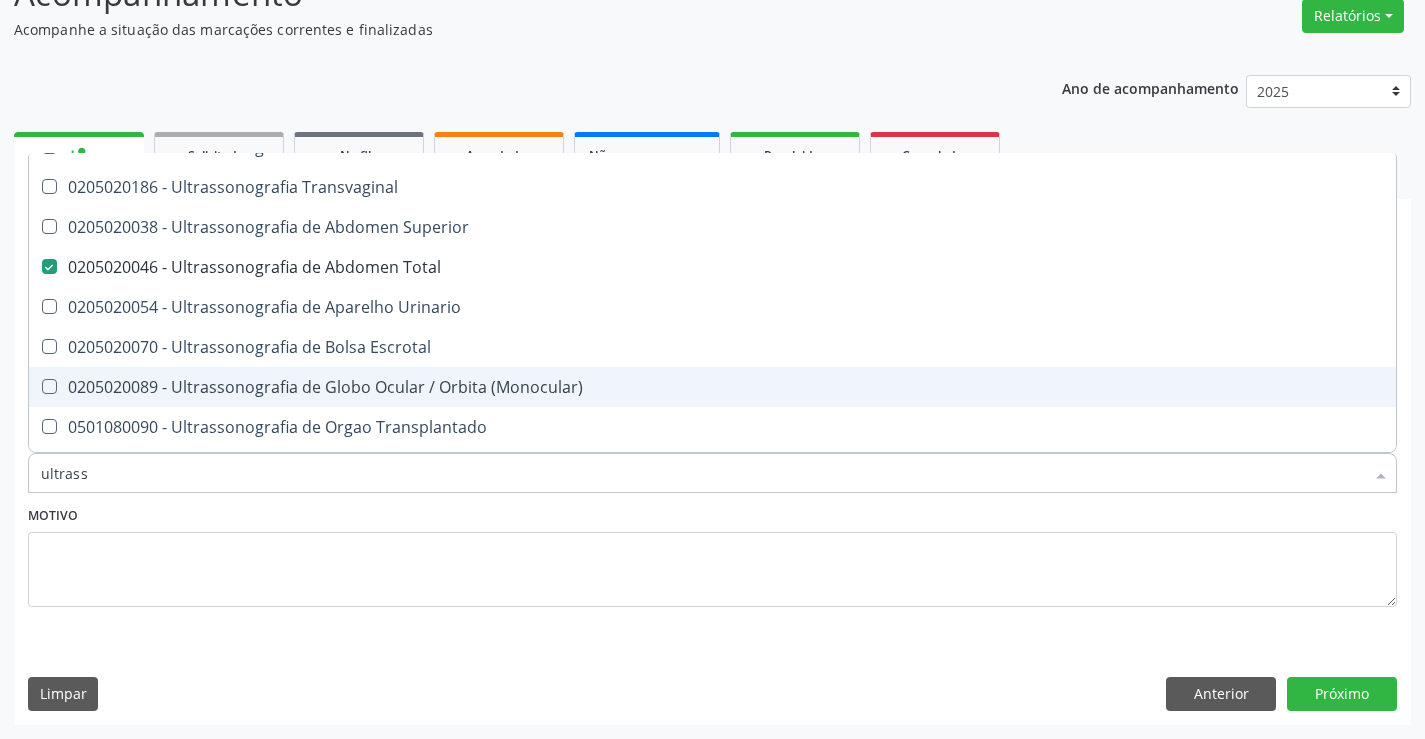 scroll, scrollTop: 421, scrollLeft: 0, axis: vertical 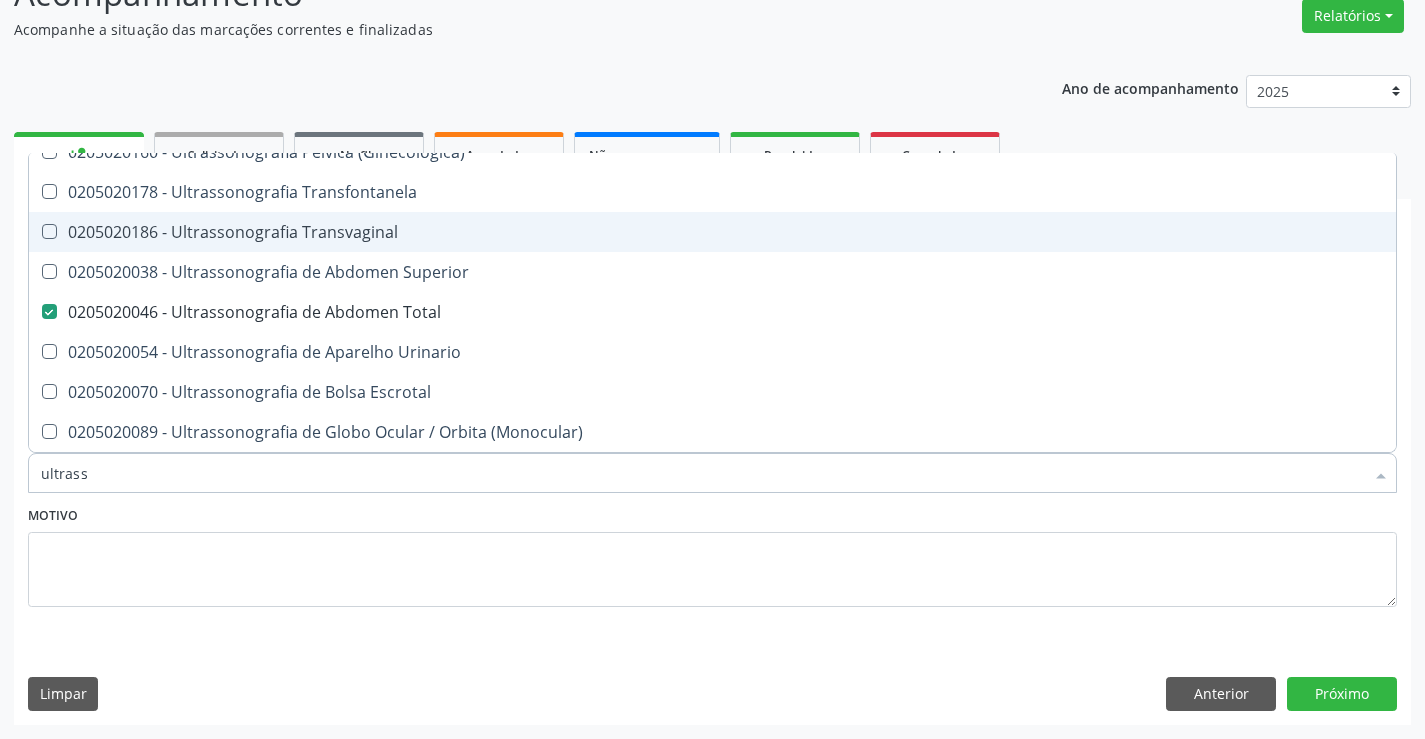 click on "0205020186 - Ultrassonografia Transvaginal" at bounding box center [712, 232] 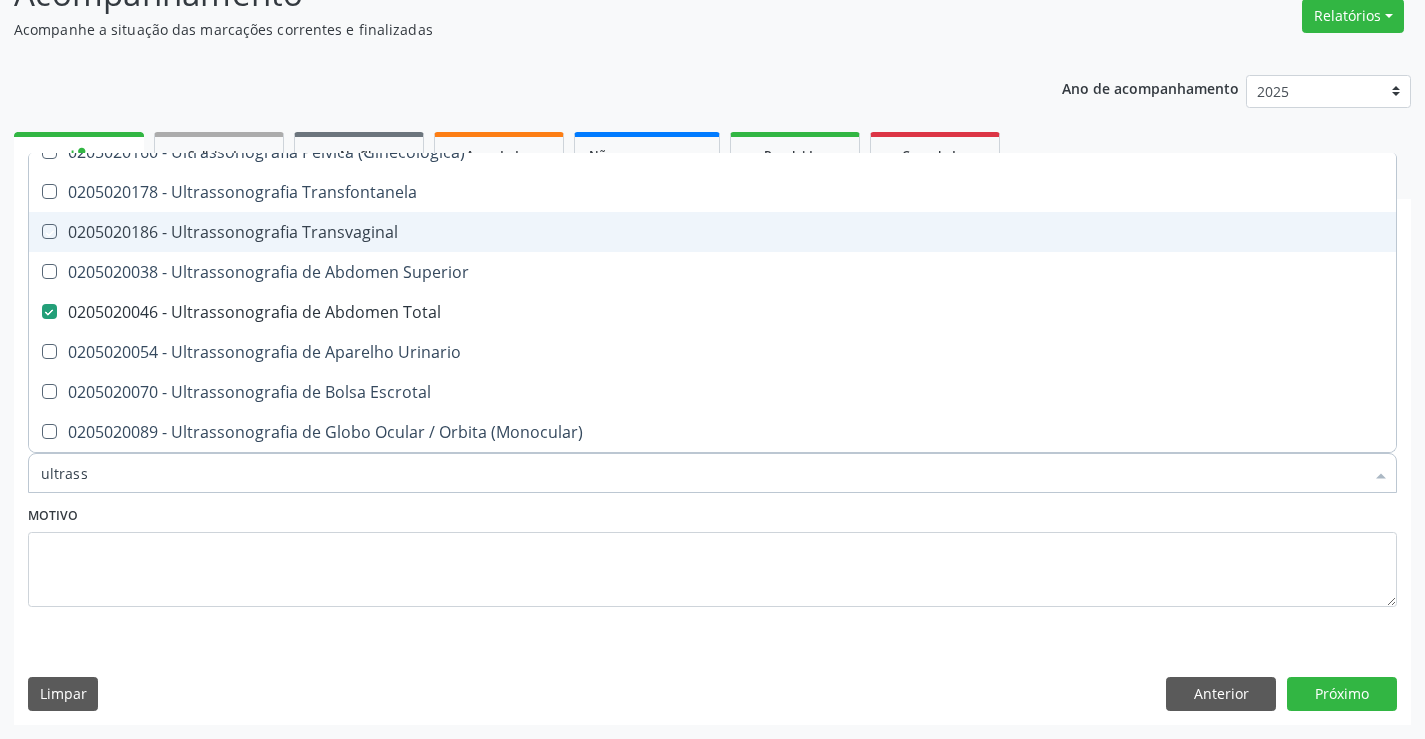 checkbox on "true" 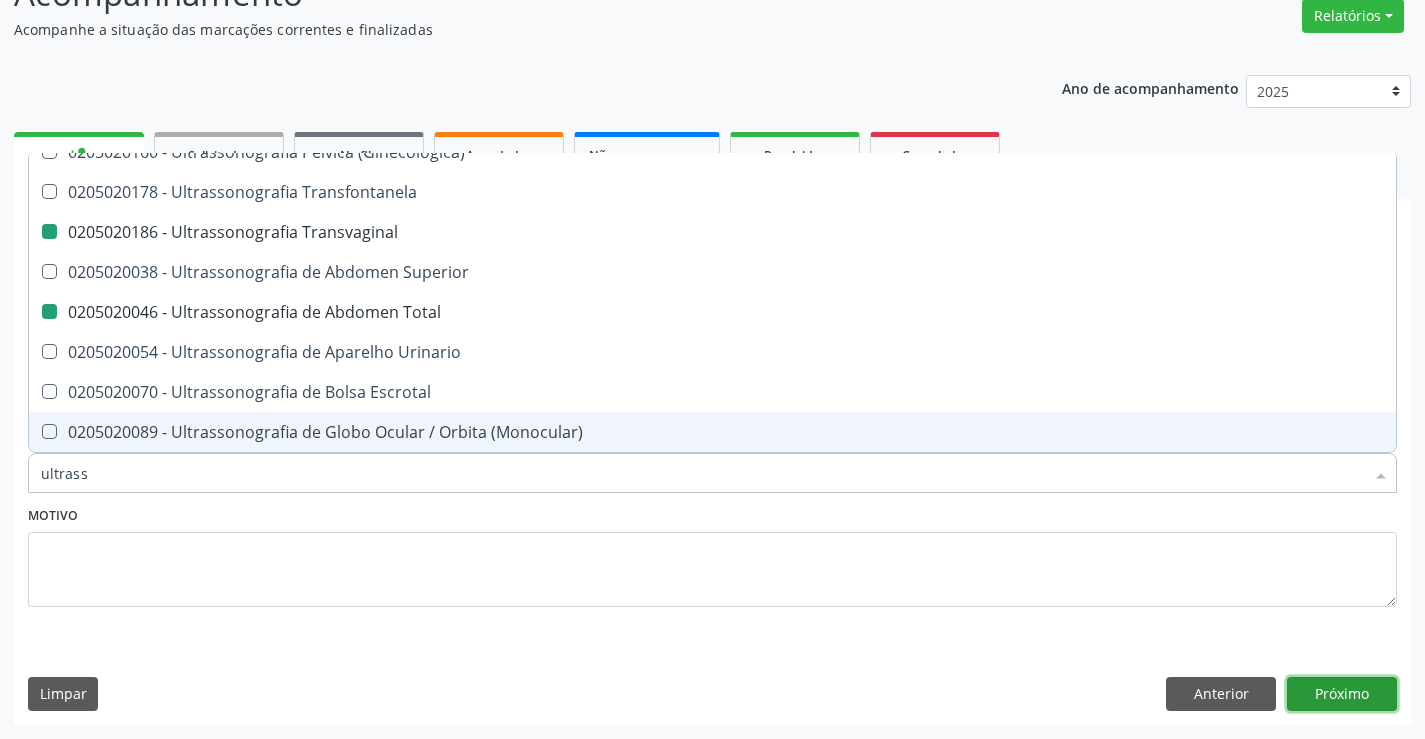 click on "Próximo" at bounding box center (1342, 694) 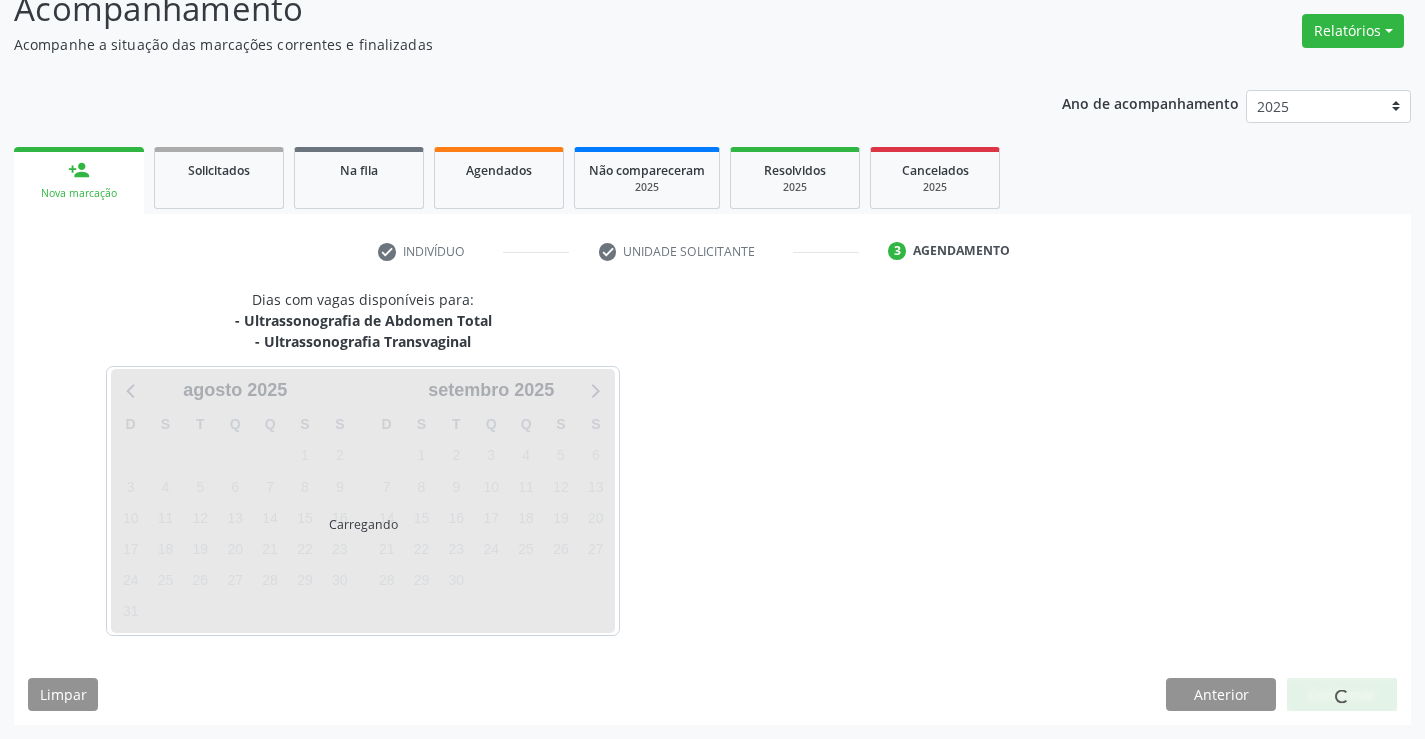 scroll, scrollTop: 152, scrollLeft: 0, axis: vertical 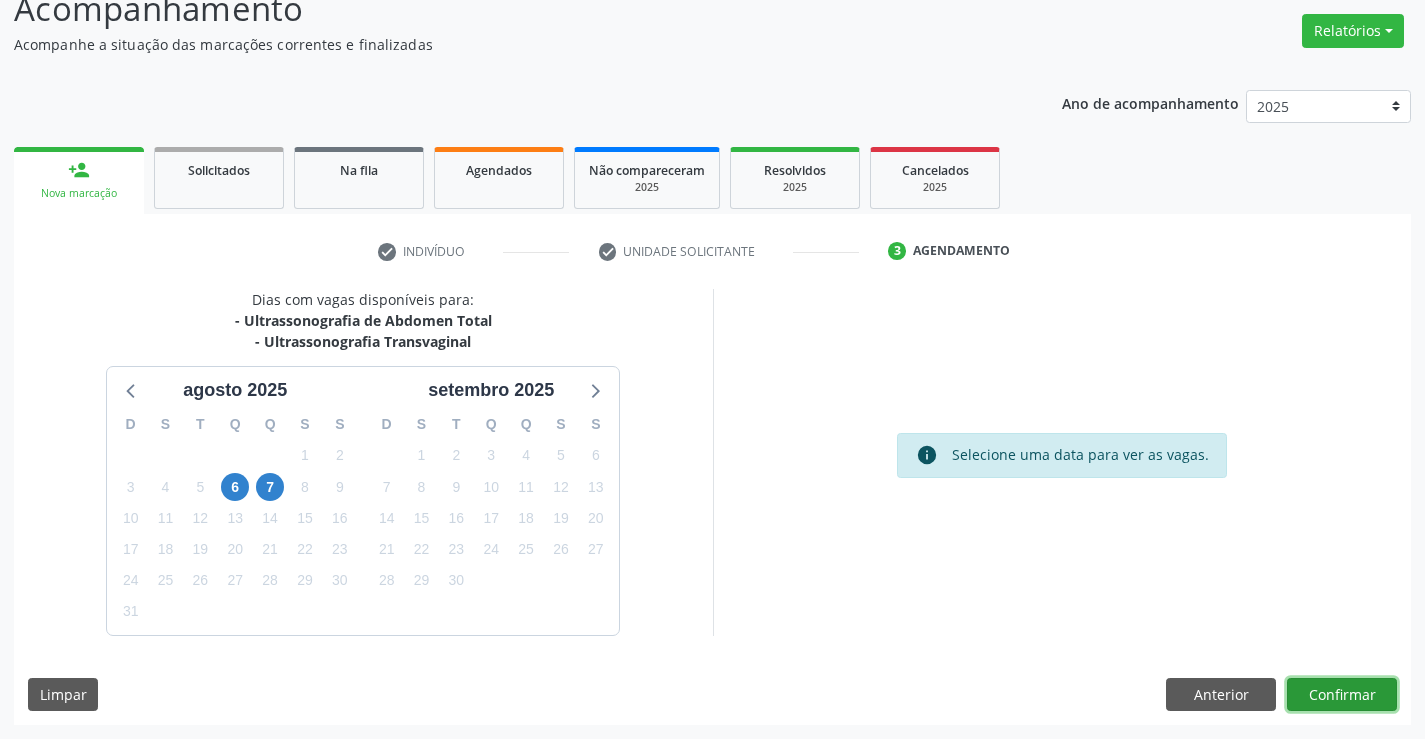 click on "Confirmar" at bounding box center (1342, 695) 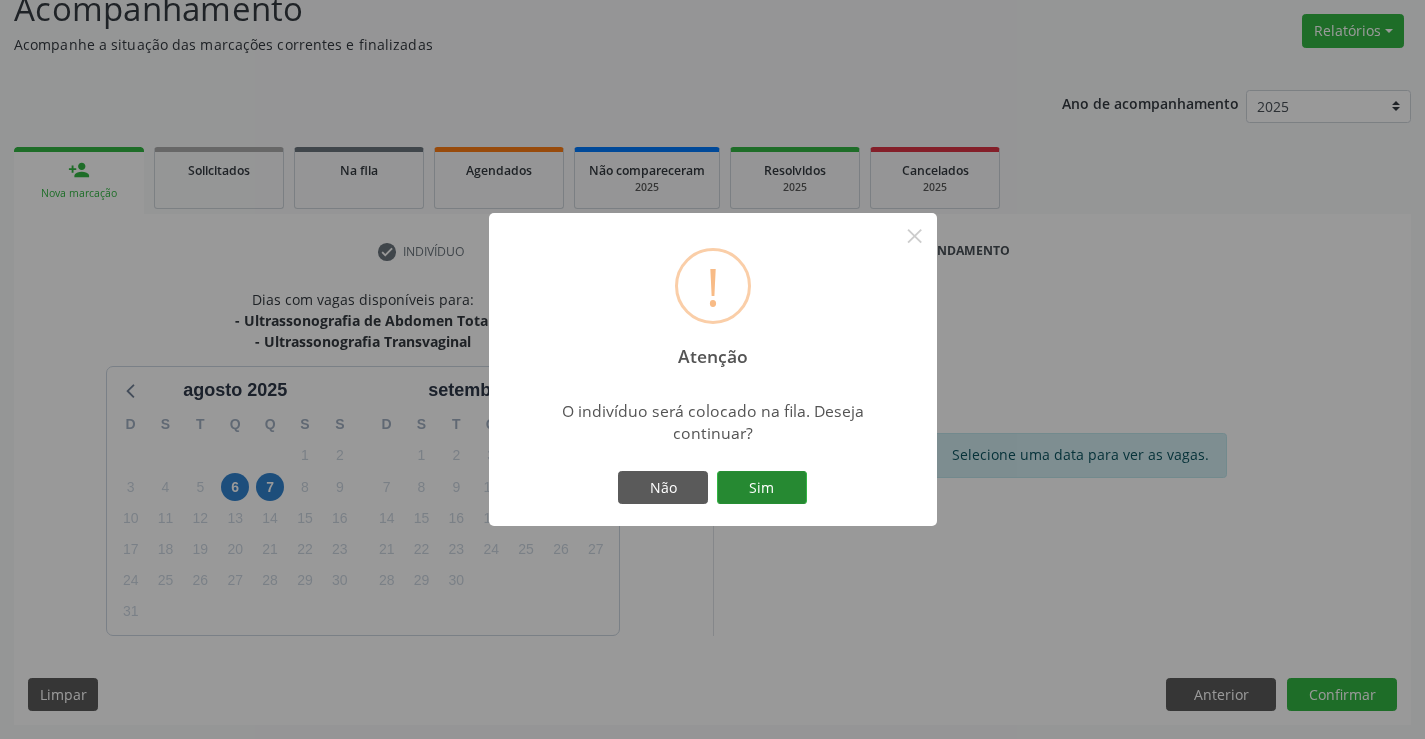 click on "Sim" at bounding box center (762, 488) 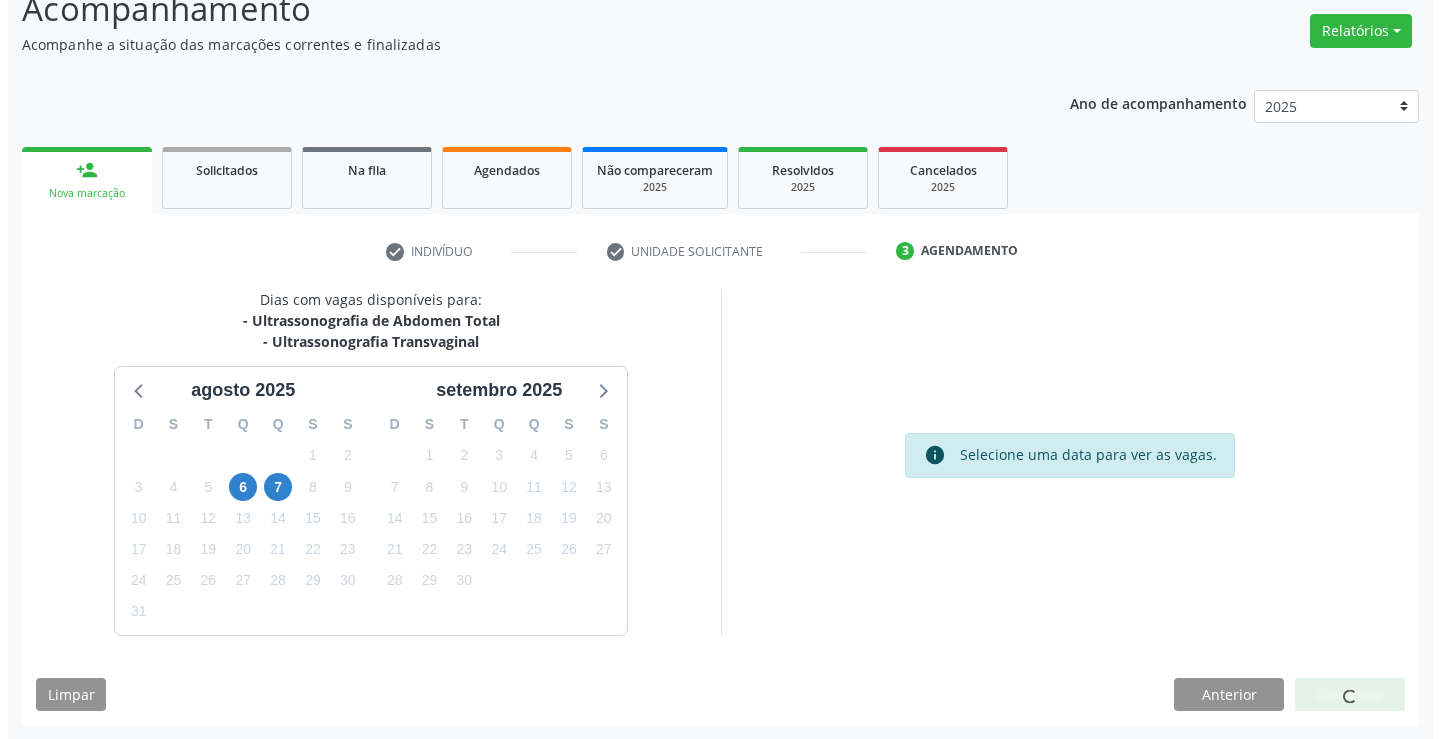 scroll, scrollTop: 0, scrollLeft: 0, axis: both 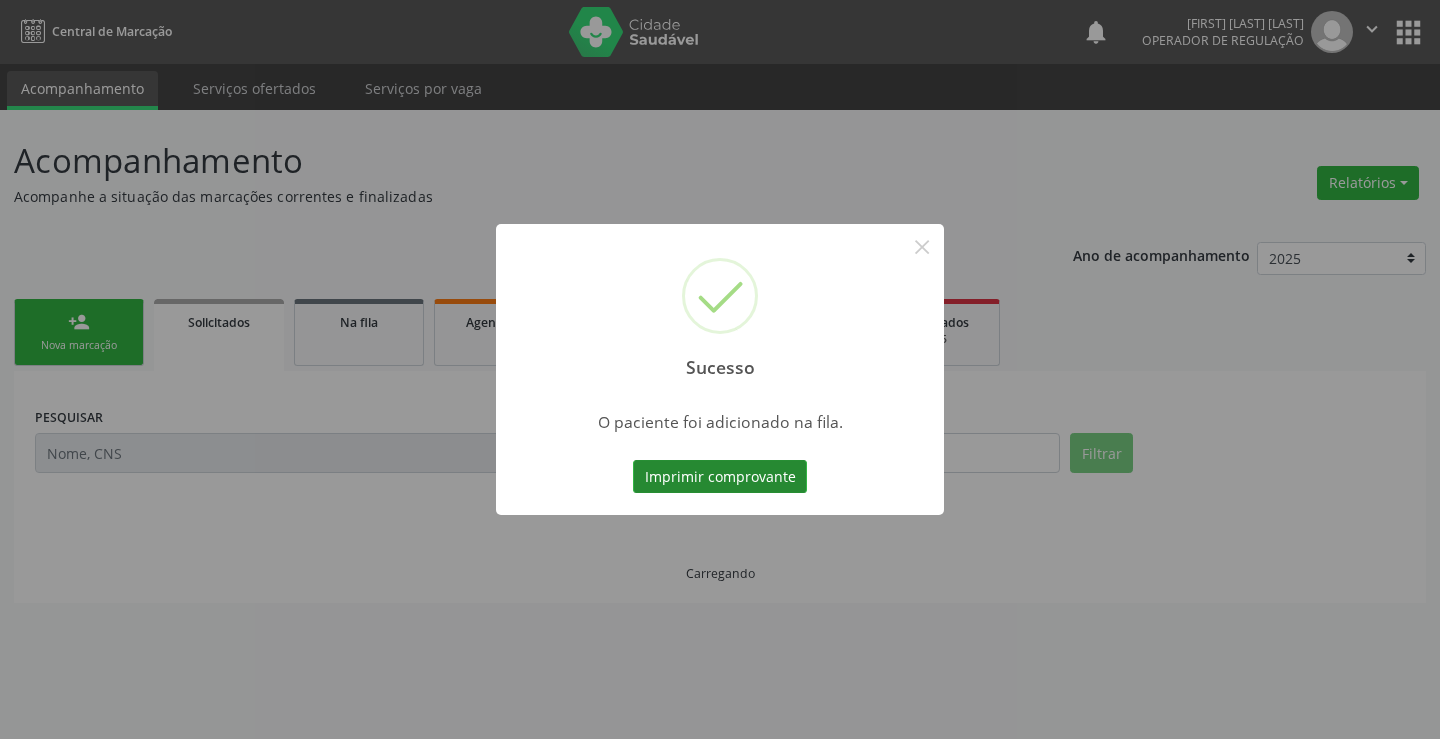 click on "Imprimir comprovante" at bounding box center [720, 477] 